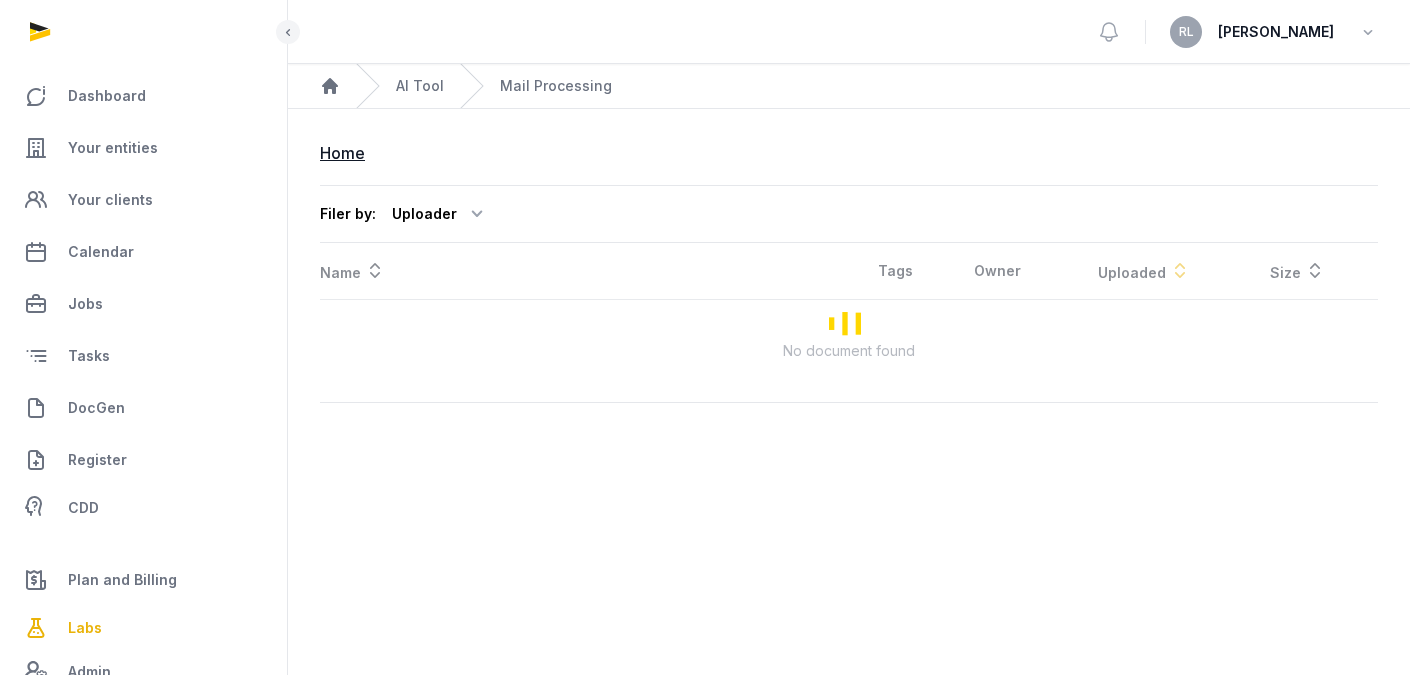 scroll, scrollTop: 0, scrollLeft: 0, axis: both 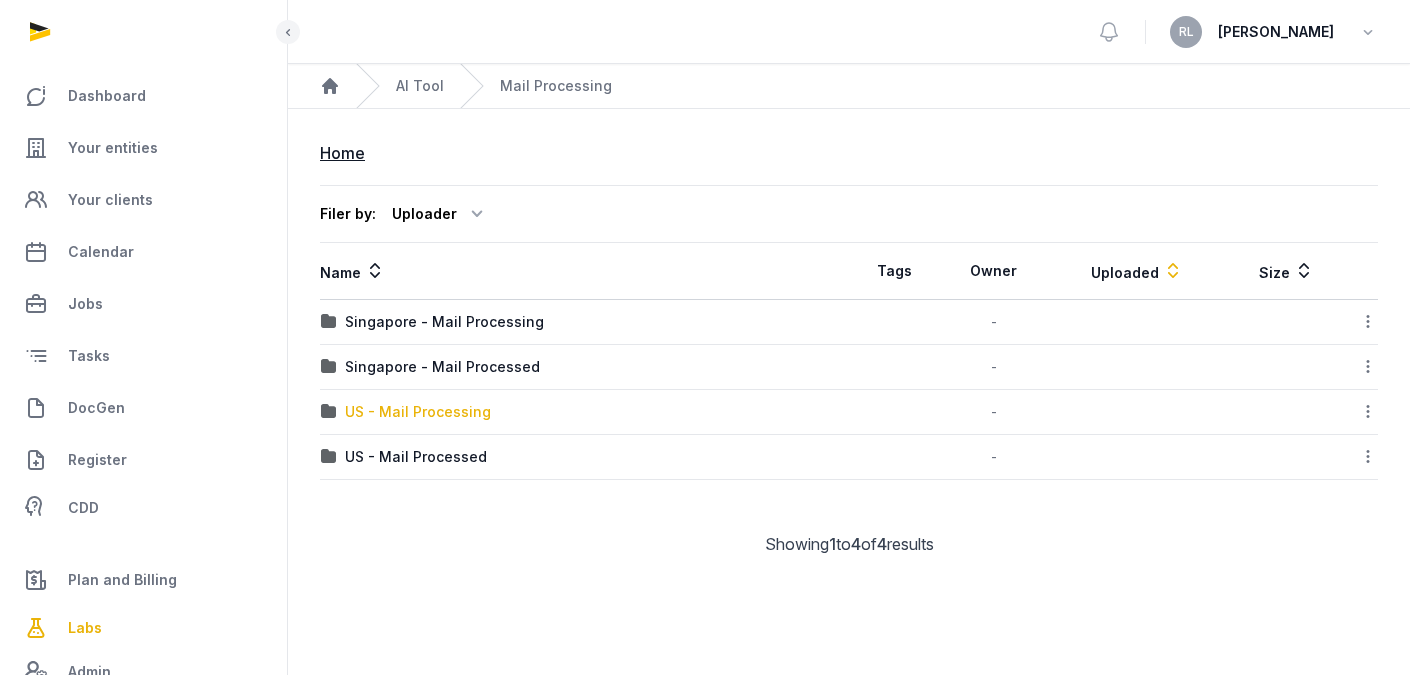 click on "US - Mail Processing" at bounding box center (418, 412) 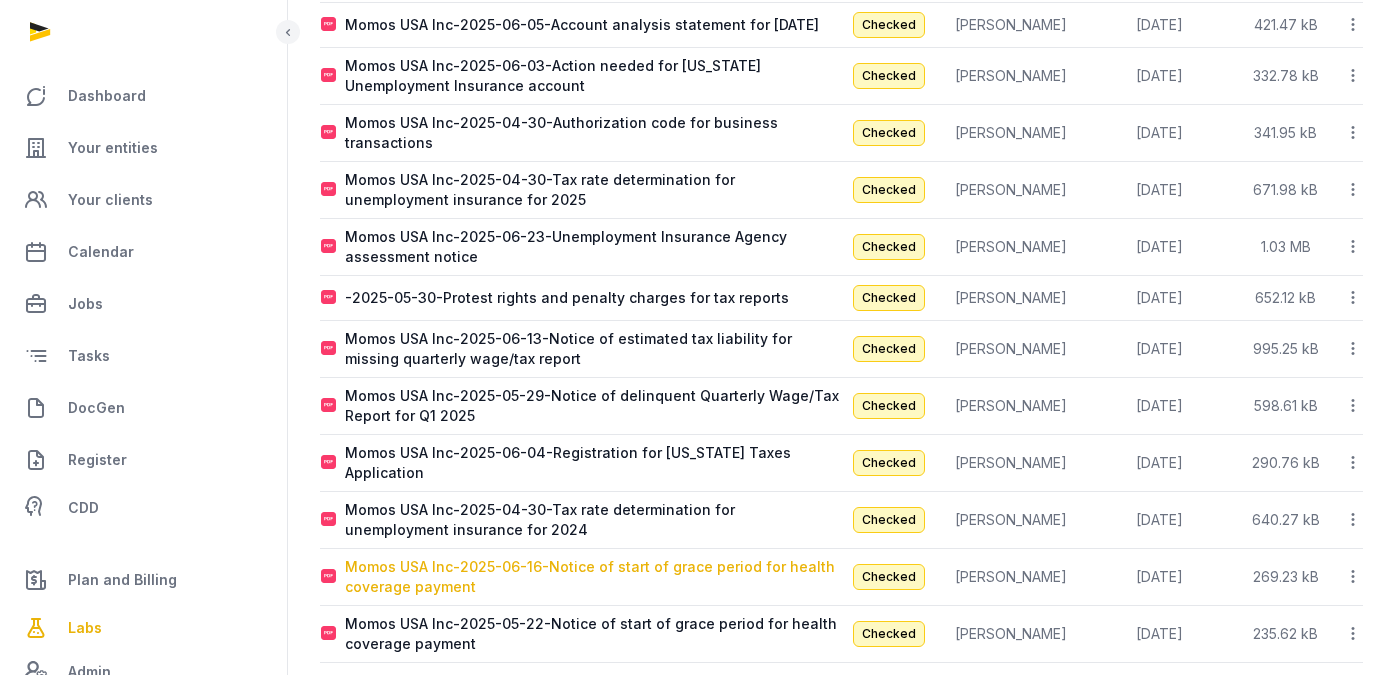 scroll, scrollTop: 0, scrollLeft: 0, axis: both 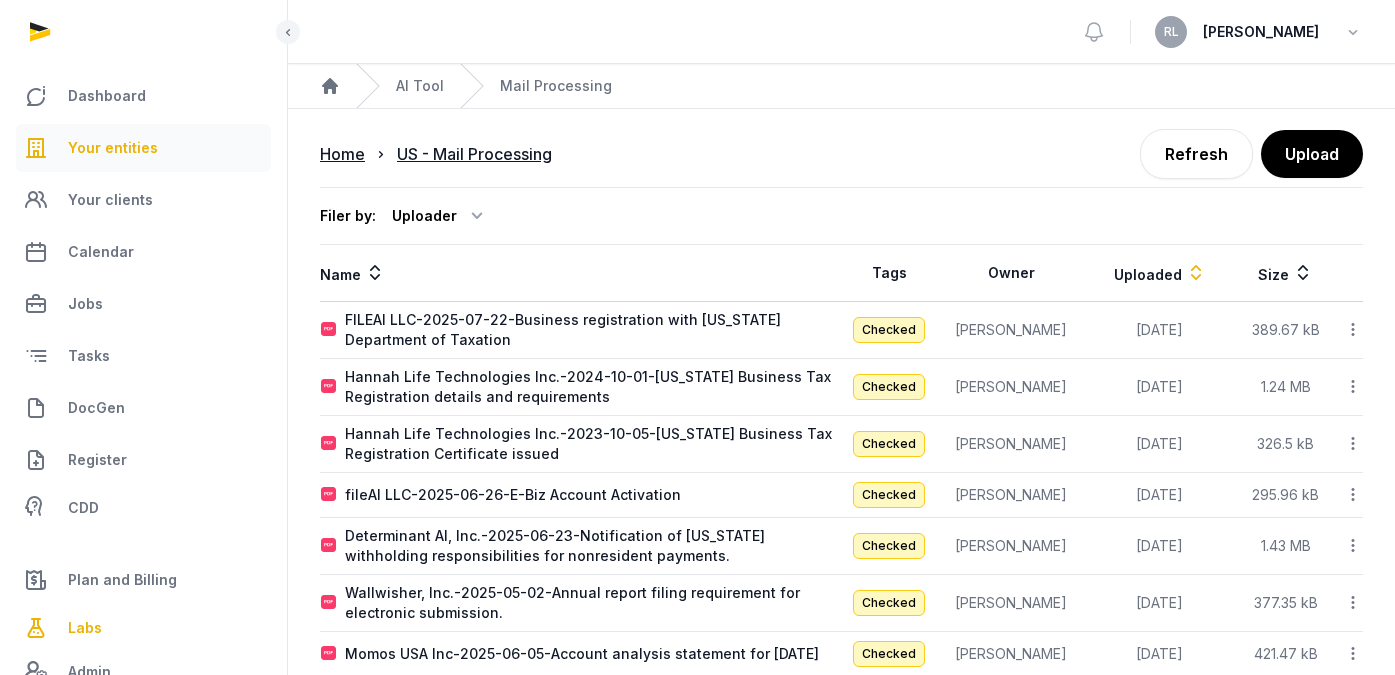 click on "Your entities" at bounding box center (113, 148) 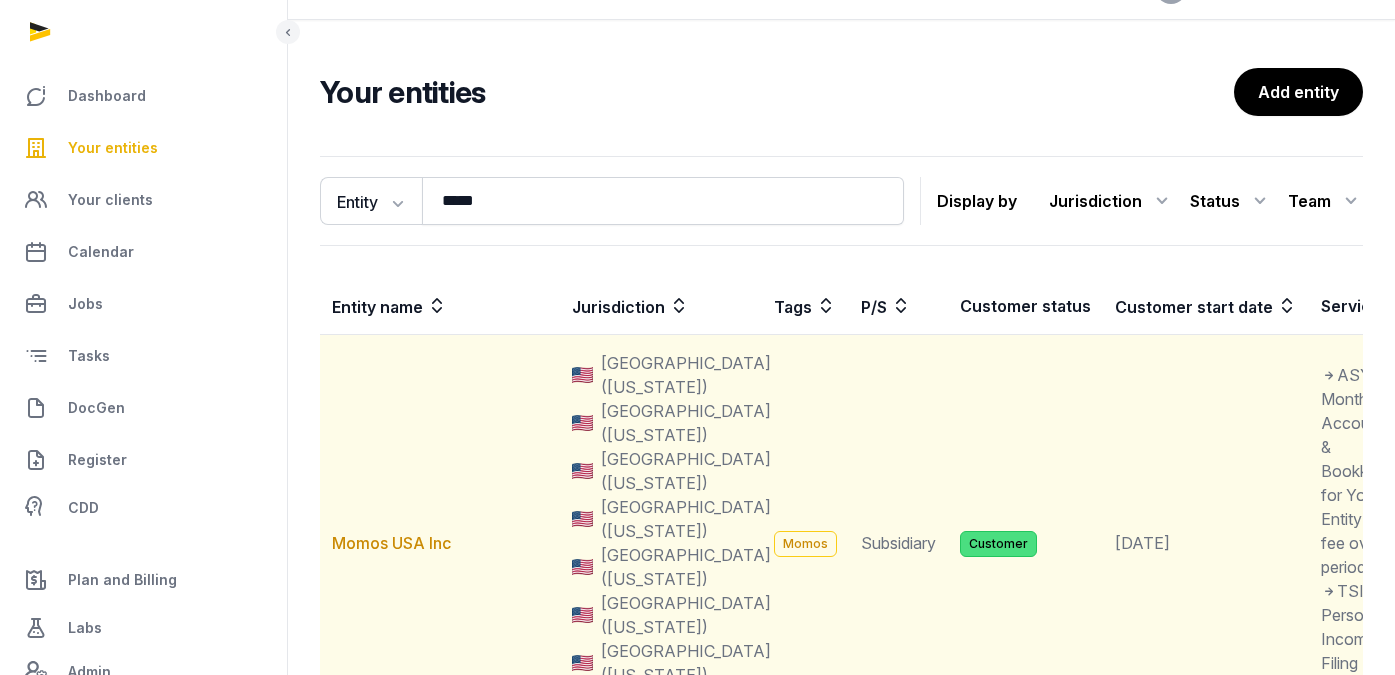 scroll, scrollTop: 119, scrollLeft: 0, axis: vertical 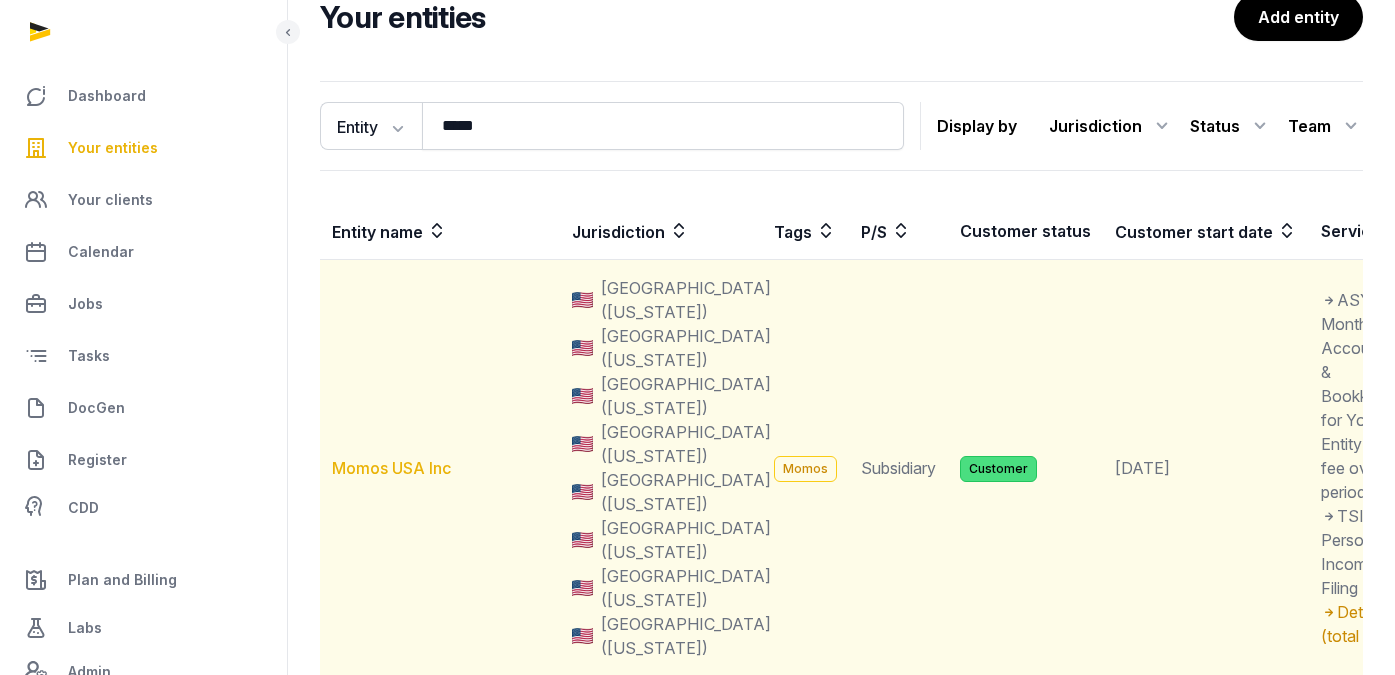 click on "Momos USA Inc" at bounding box center [391, 468] 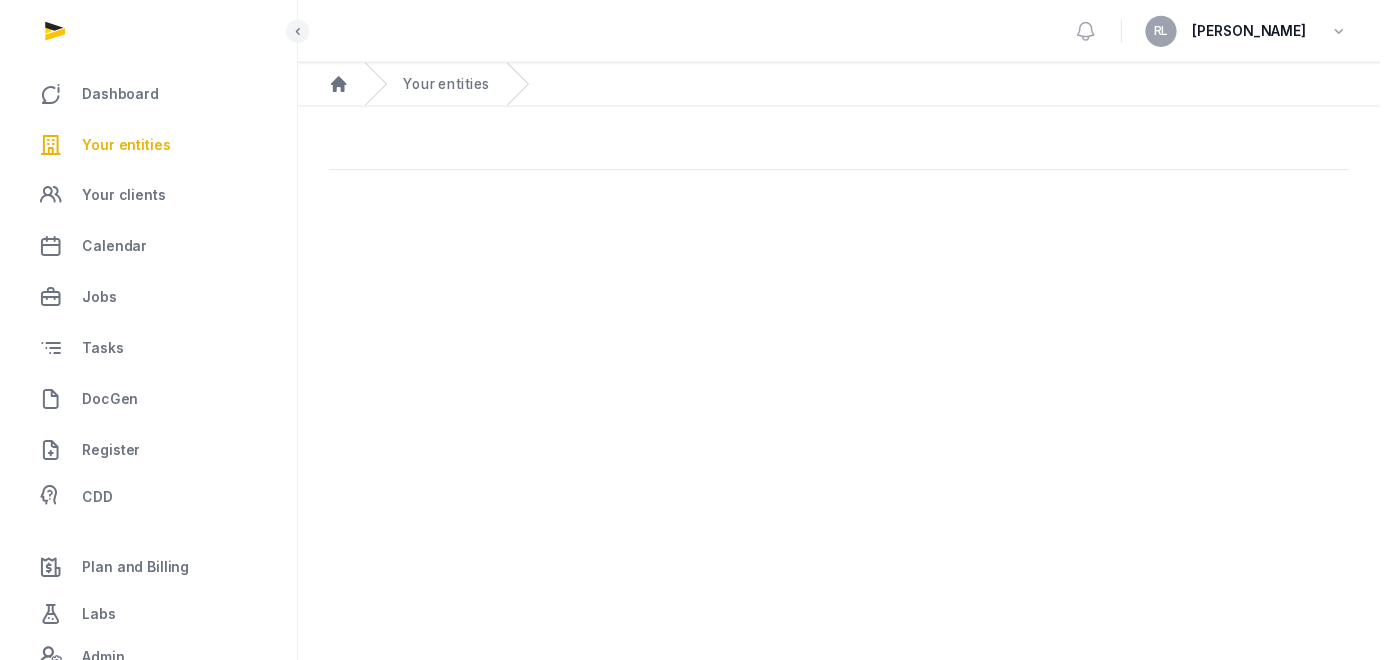 scroll, scrollTop: 0, scrollLeft: 0, axis: both 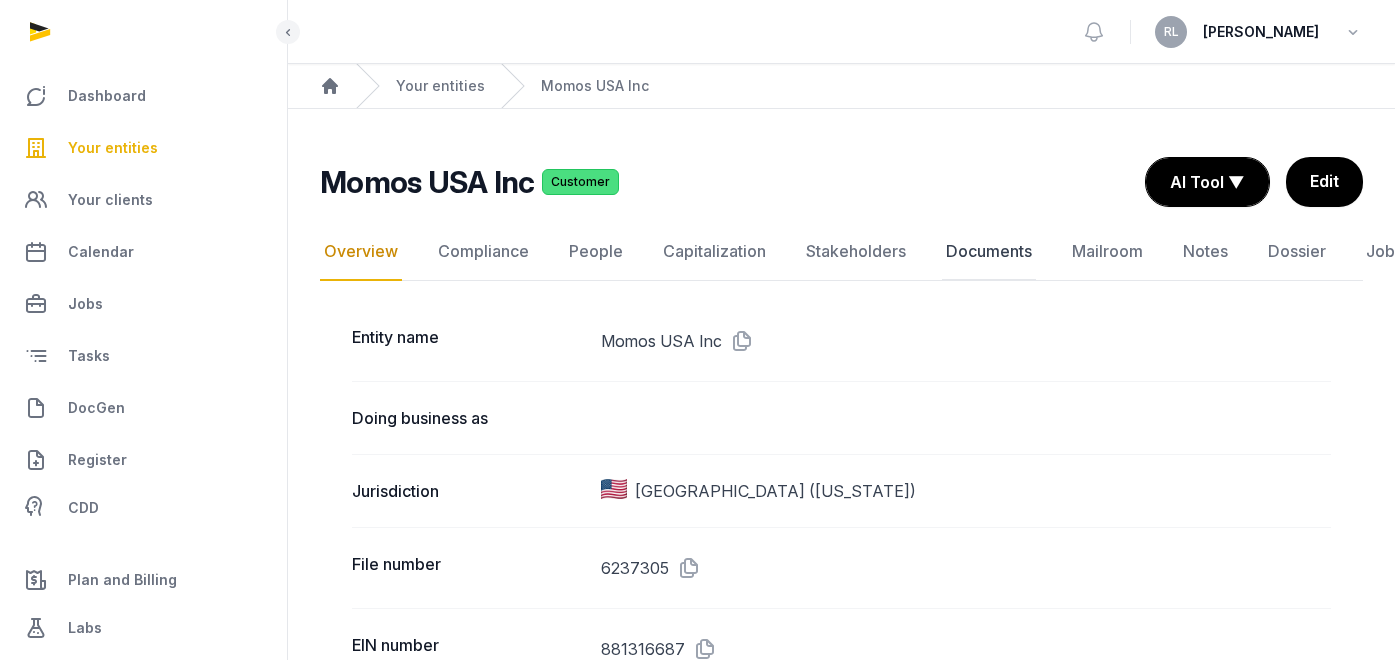 click on "Documents" 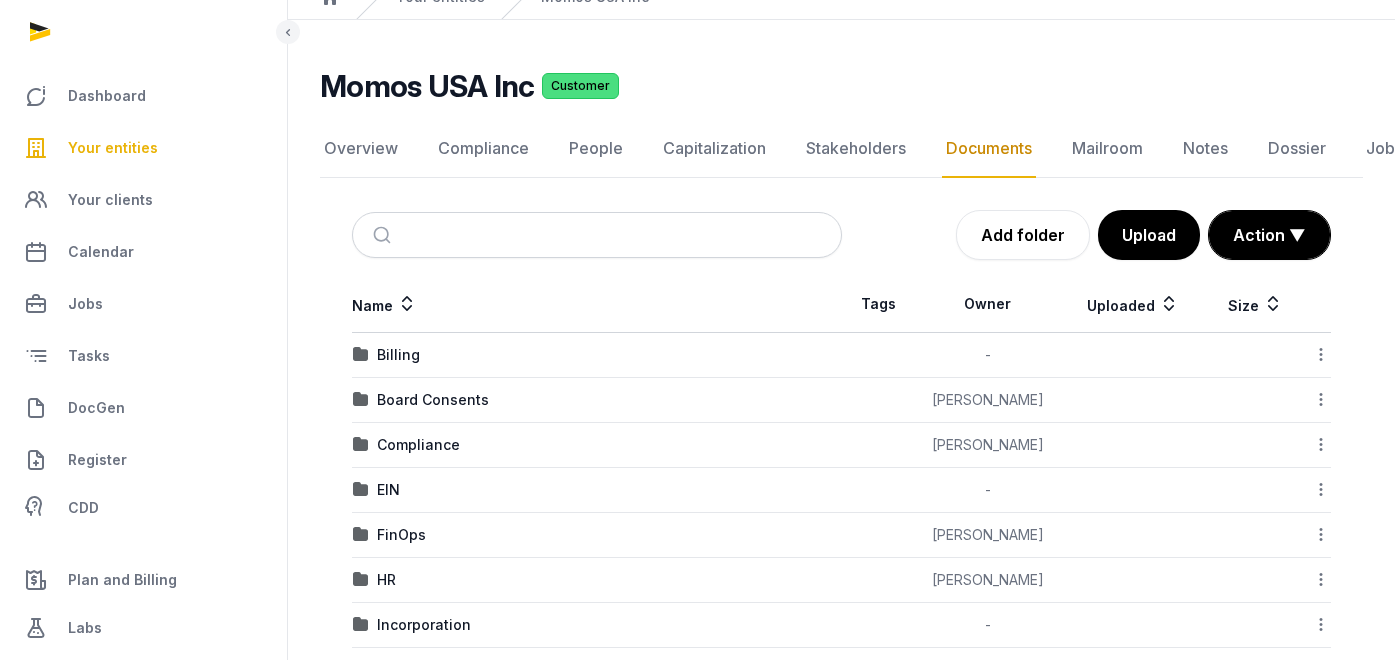 scroll, scrollTop: 113, scrollLeft: 0, axis: vertical 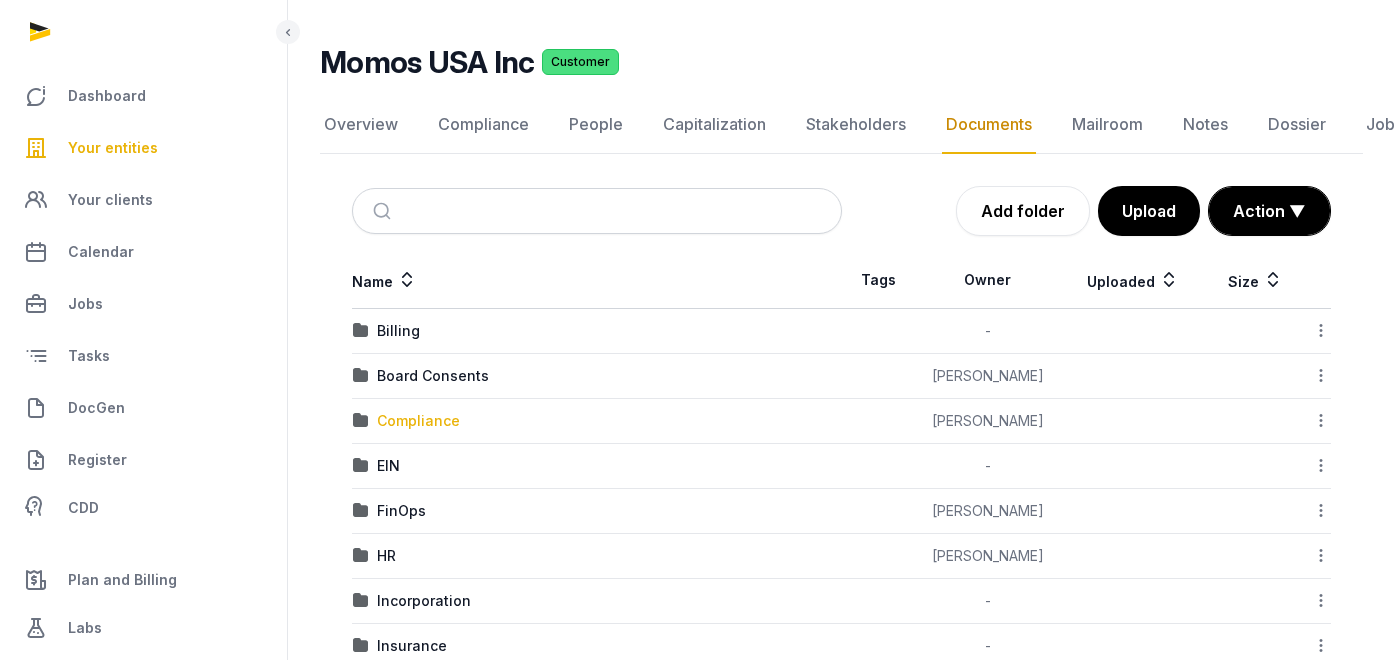 click on "Compliance" at bounding box center [418, 421] 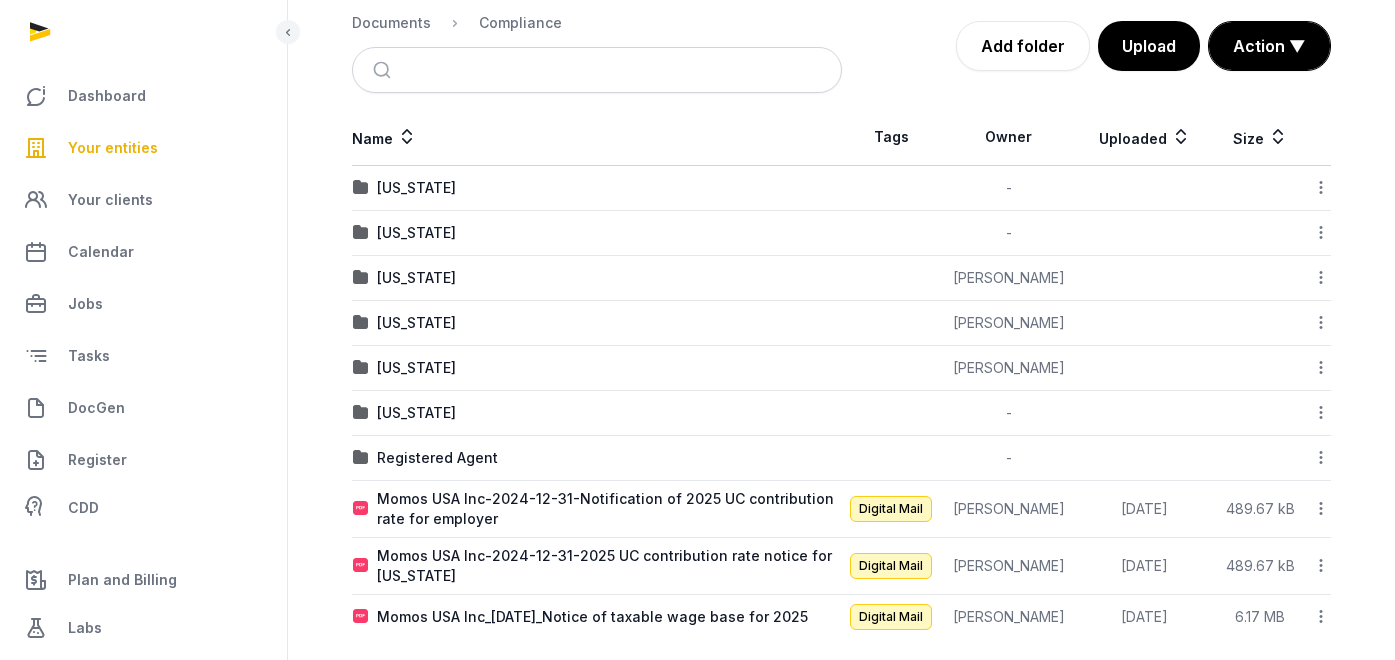scroll, scrollTop: 307, scrollLeft: 0, axis: vertical 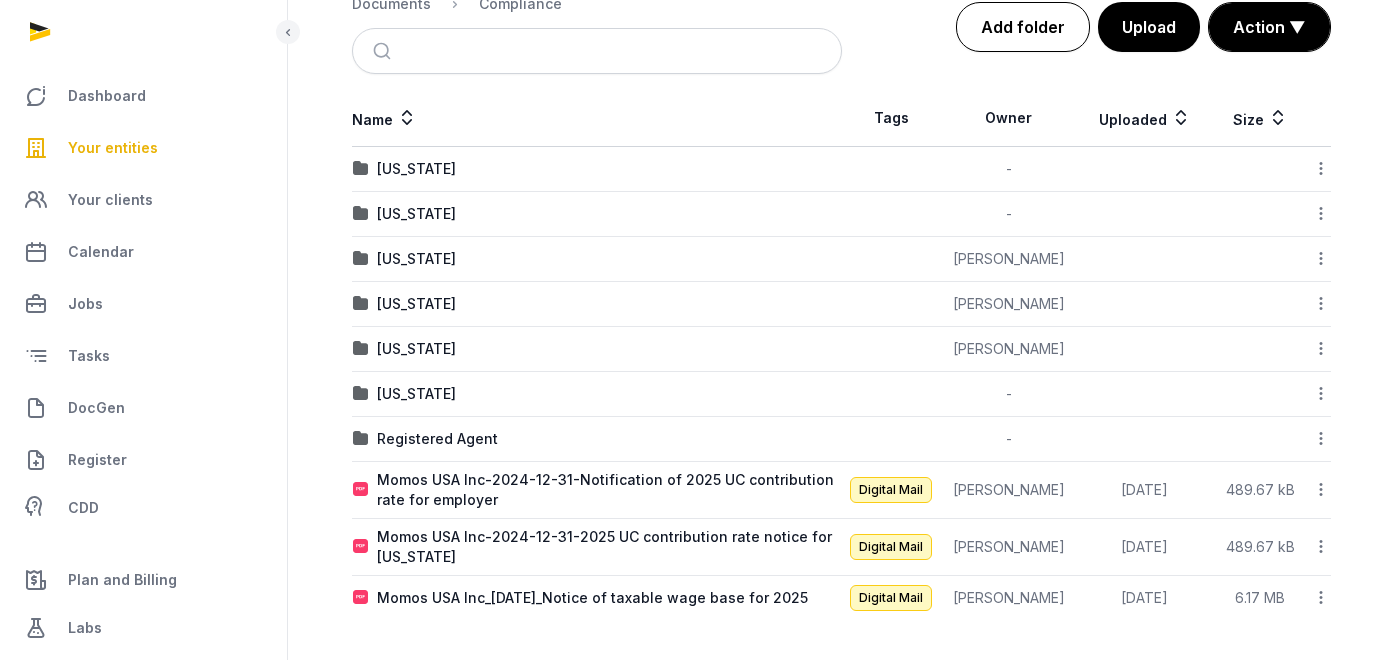 click on "Add folder" at bounding box center (1023, 27) 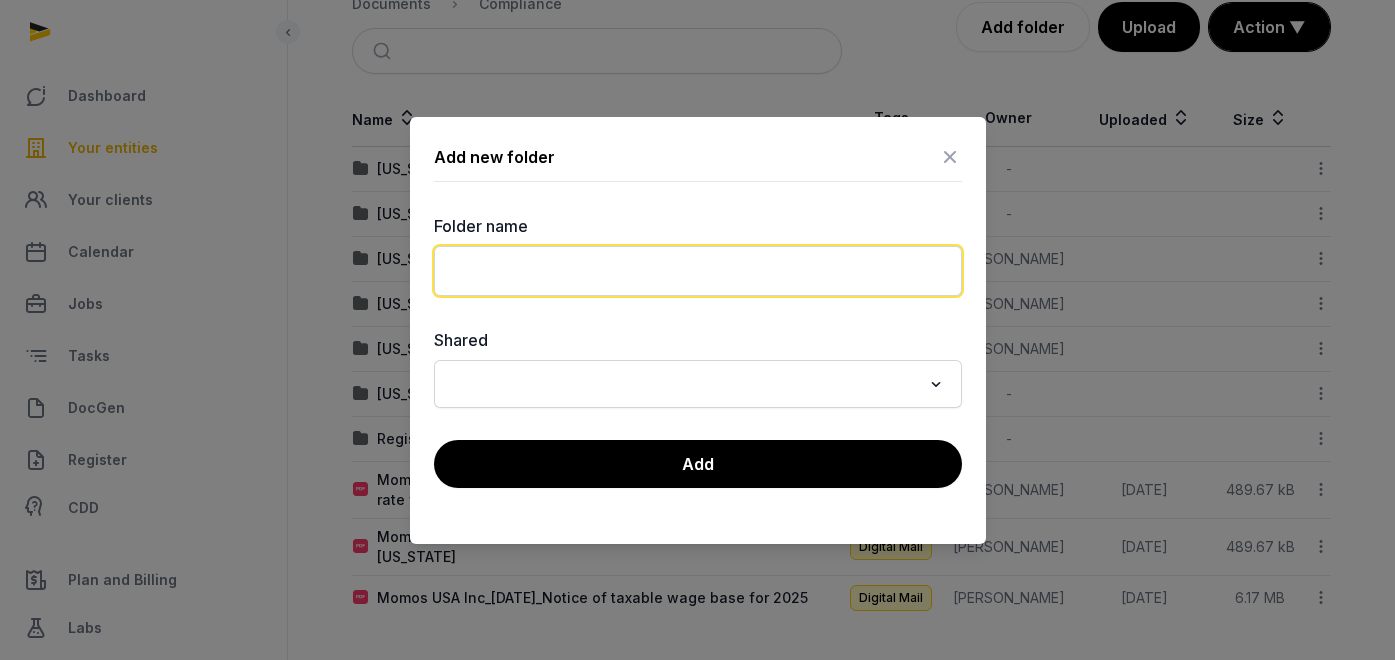 click 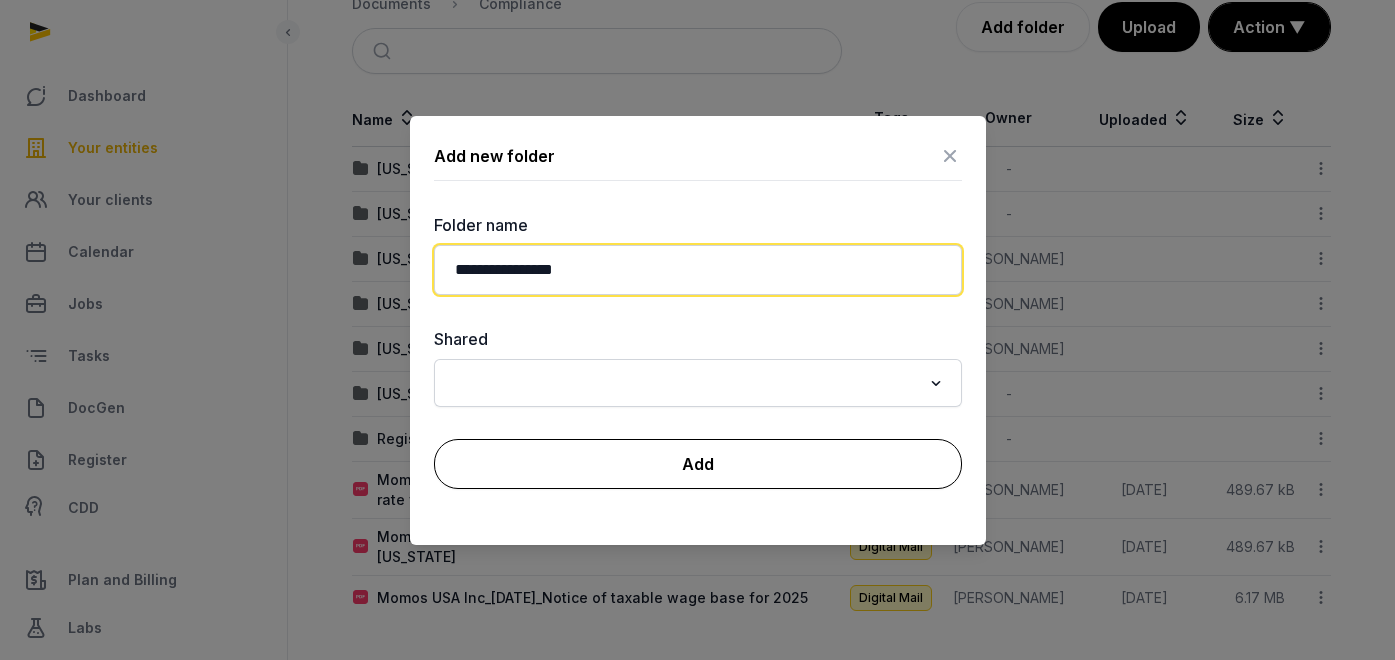 type on "**********" 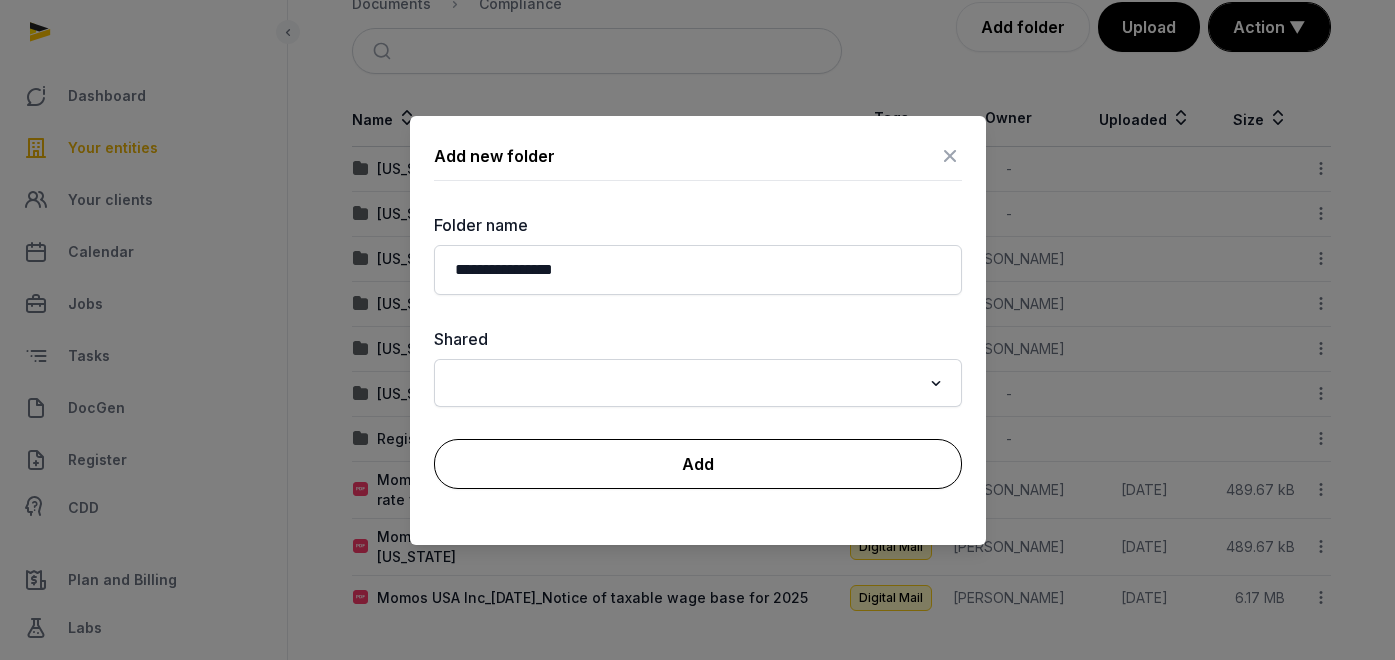 click on "Add" at bounding box center [698, 464] 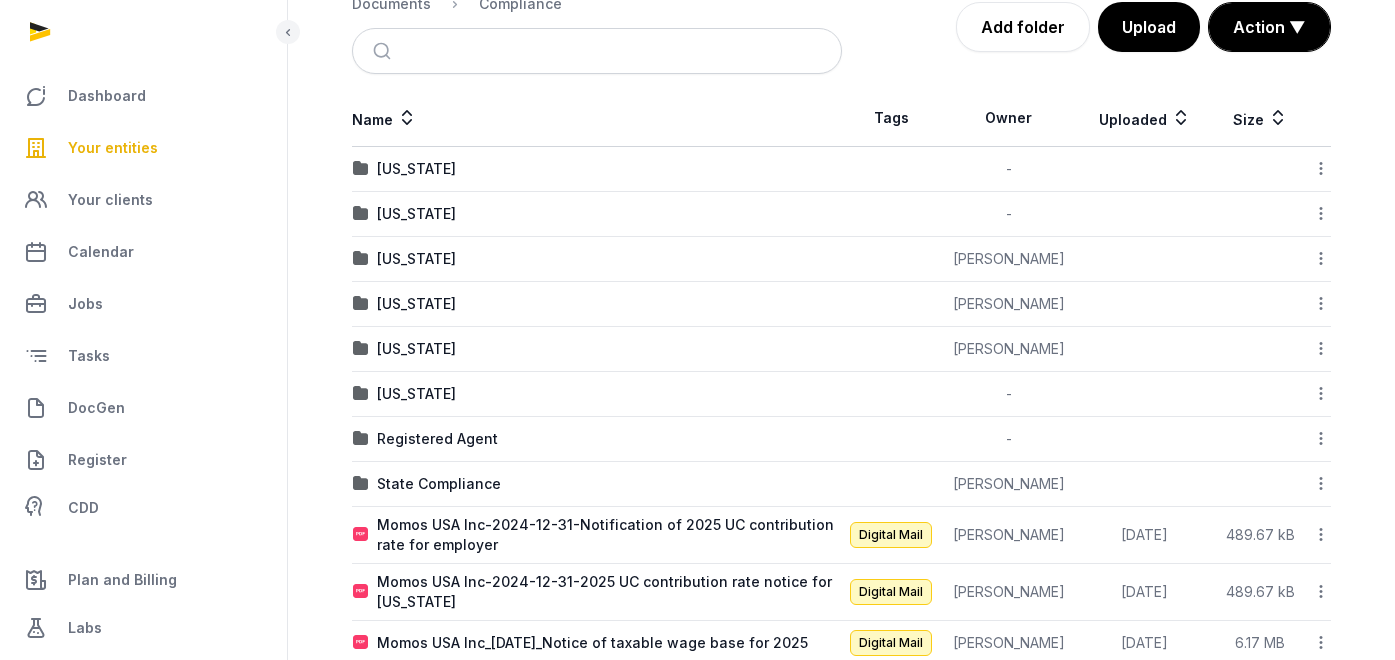 scroll, scrollTop: 345, scrollLeft: 0, axis: vertical 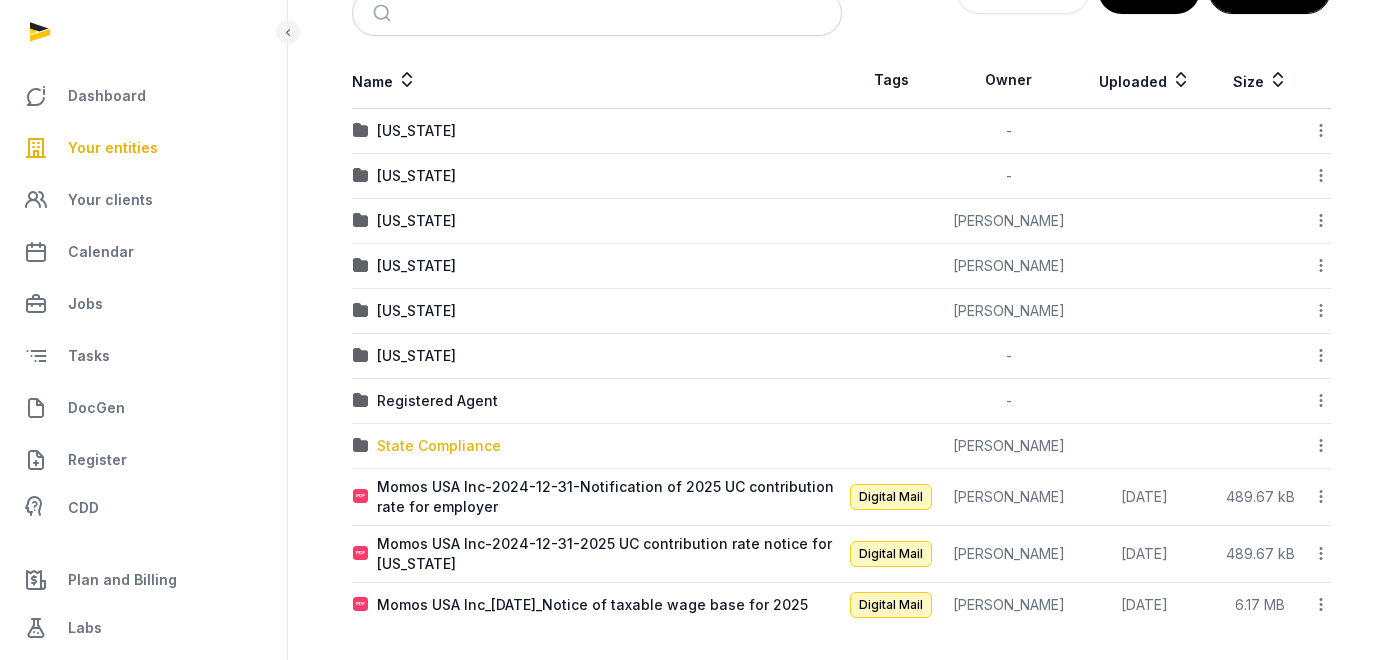 click on "State Compliance" at bounding box center (439, 446) 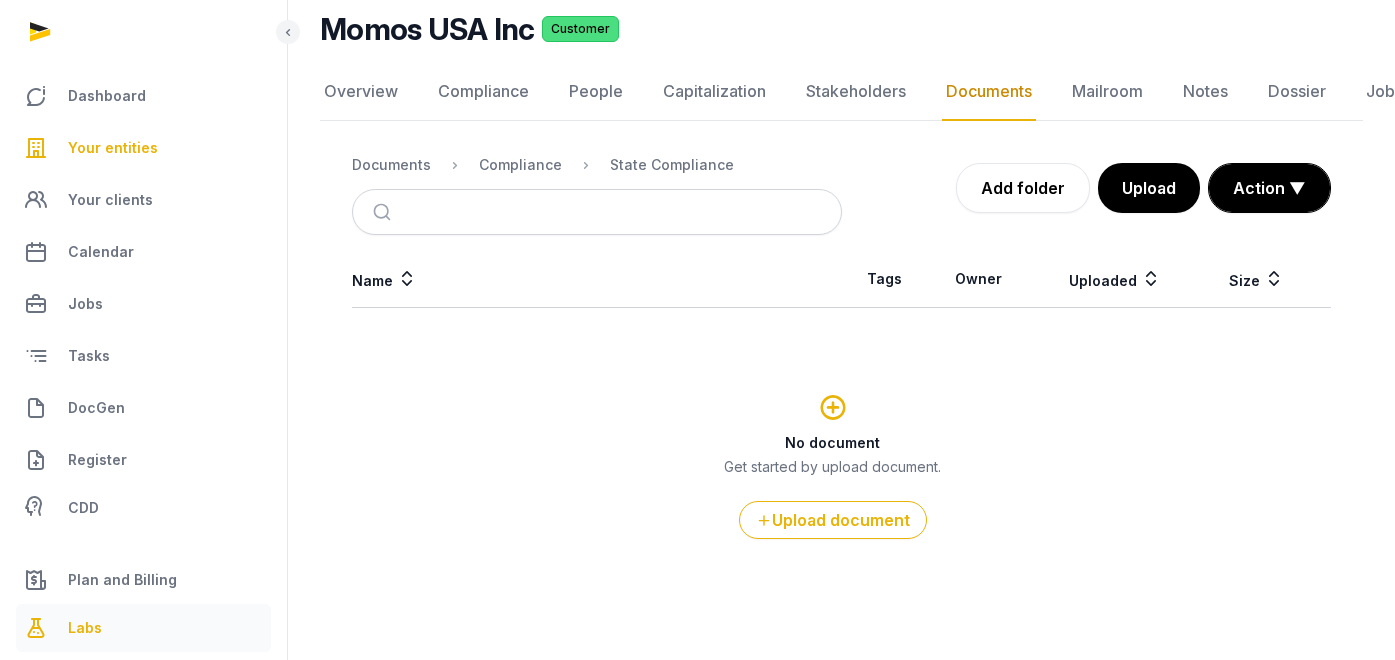 click on "Labs" at bounding box center (85, 628) 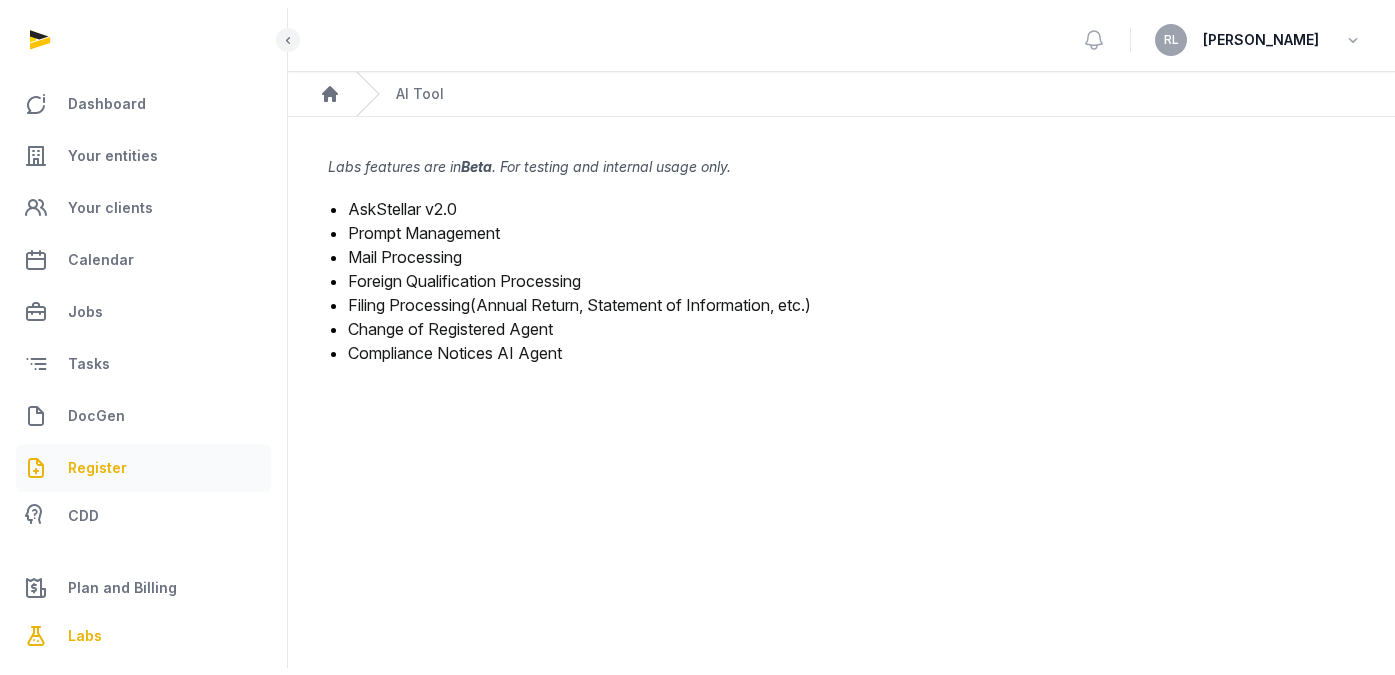 scroll, scrollTop: 0, scrollLeft: 0, axis: both 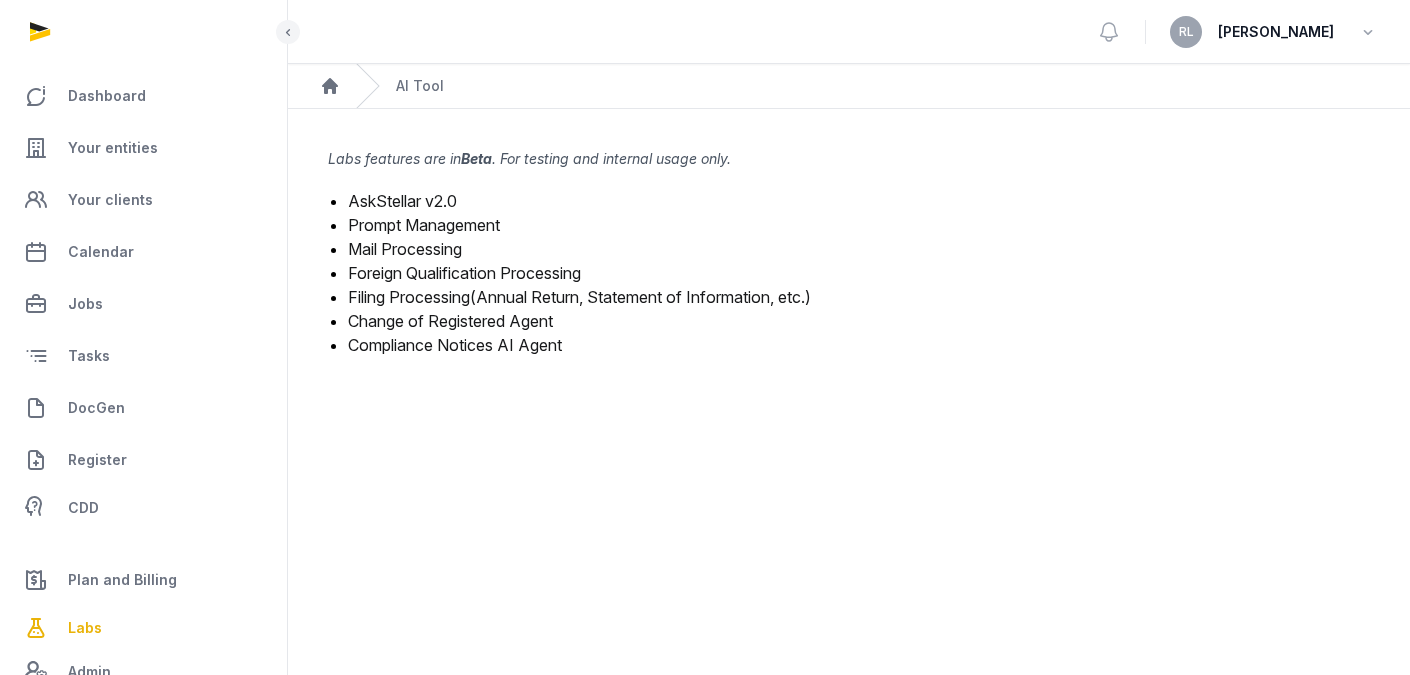 click on "Mail Processing" at bounding box center [405, 249] 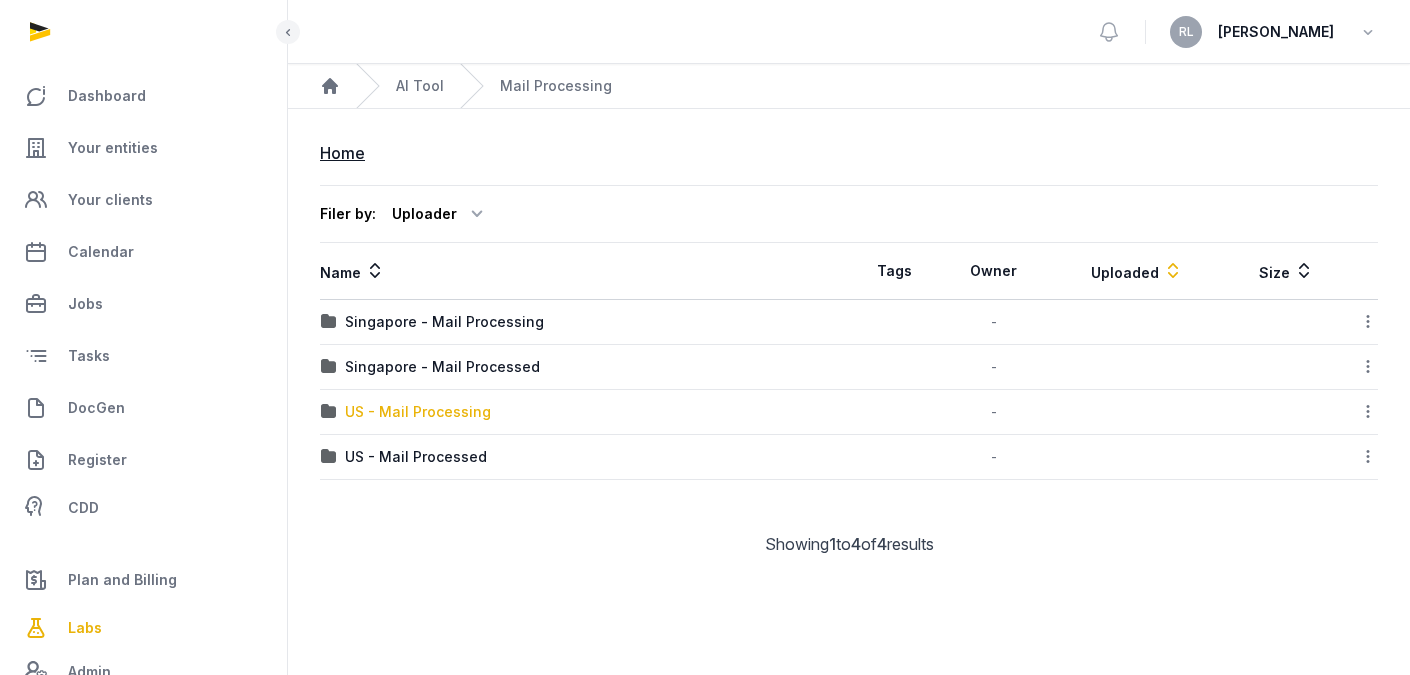 click on "US - Mail Processing" at bounding box center (418, 412) 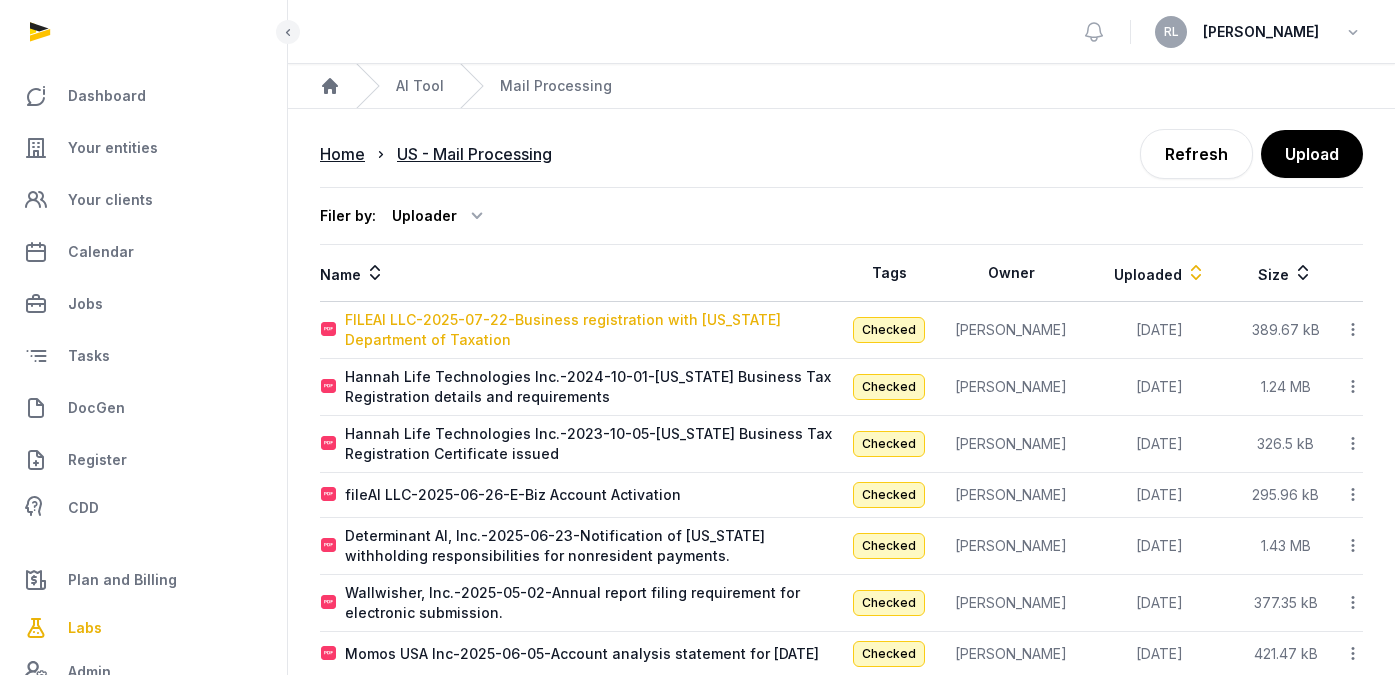 scroll, scrollTop: 44, scrollLeft: 0, axis: vertical 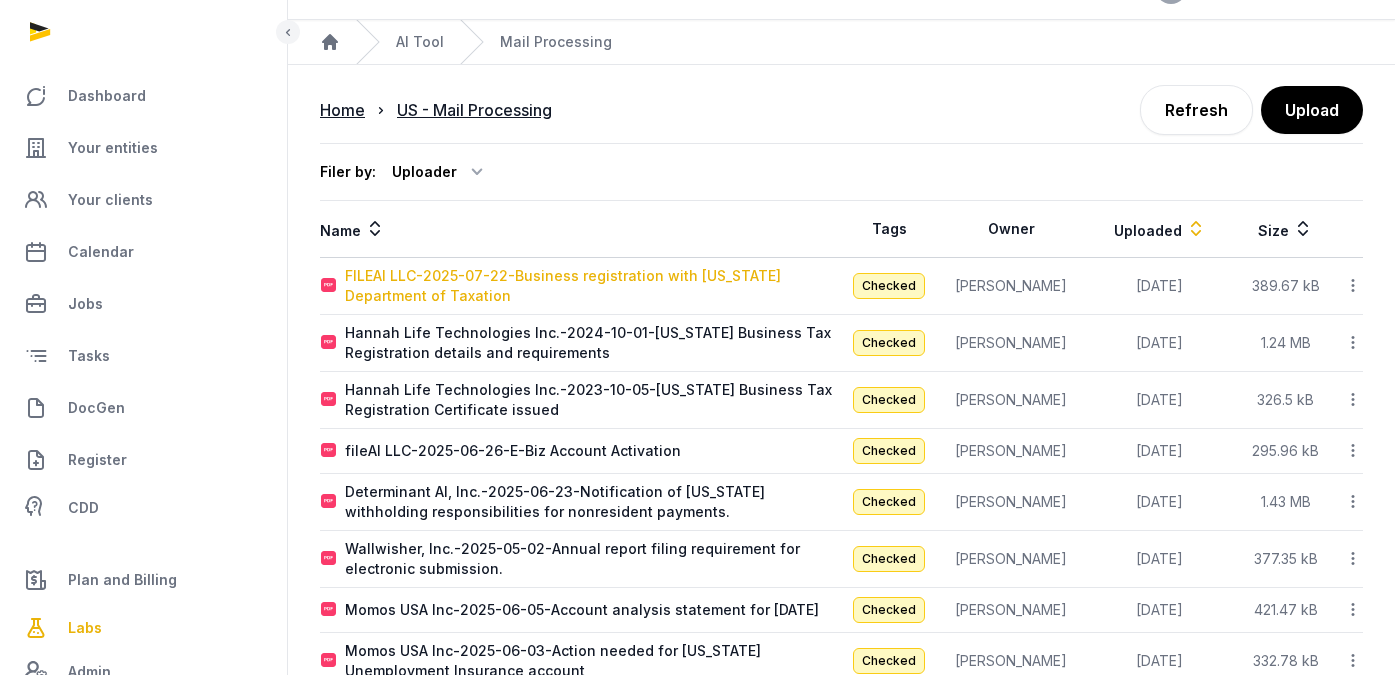click on "FILEAI LLC-2025-07-22-Business registration with [US_STATE] Department of Taxation" at bounding box center [593, 286] 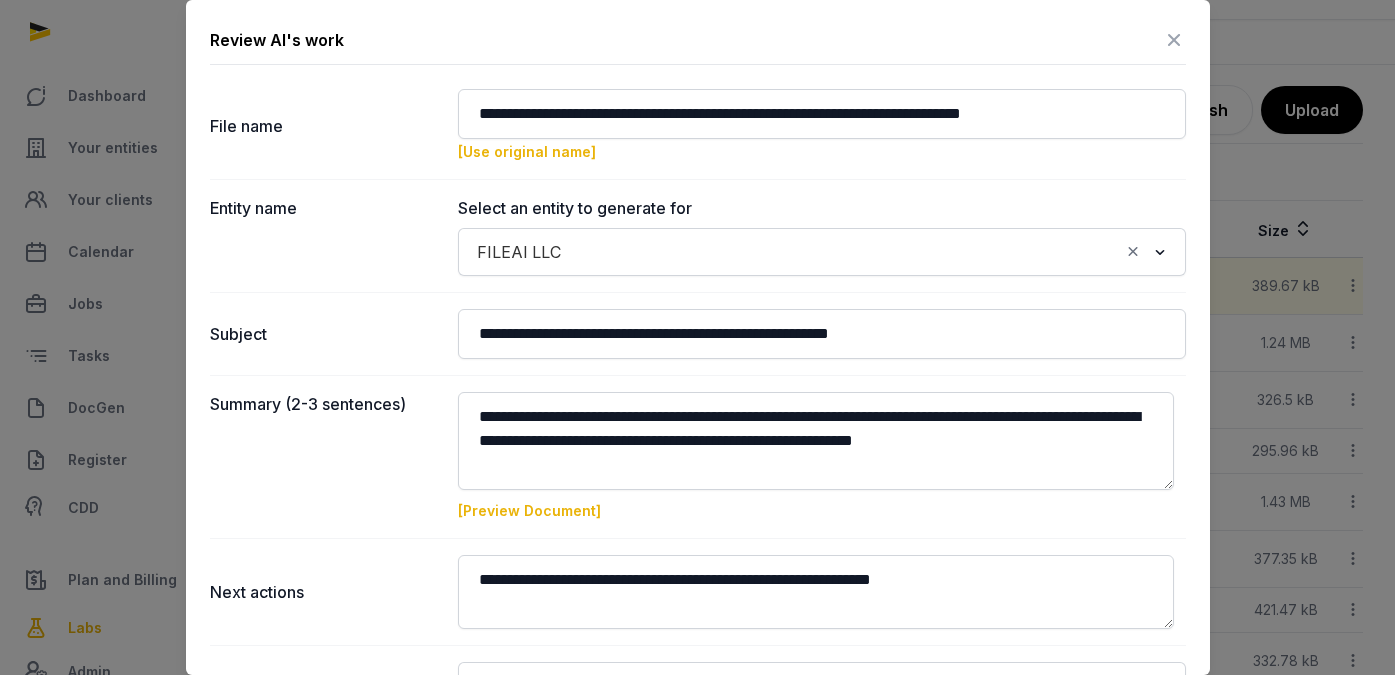 scroll, scrollTop: 51, scrollLeft: 0, axis: vertical 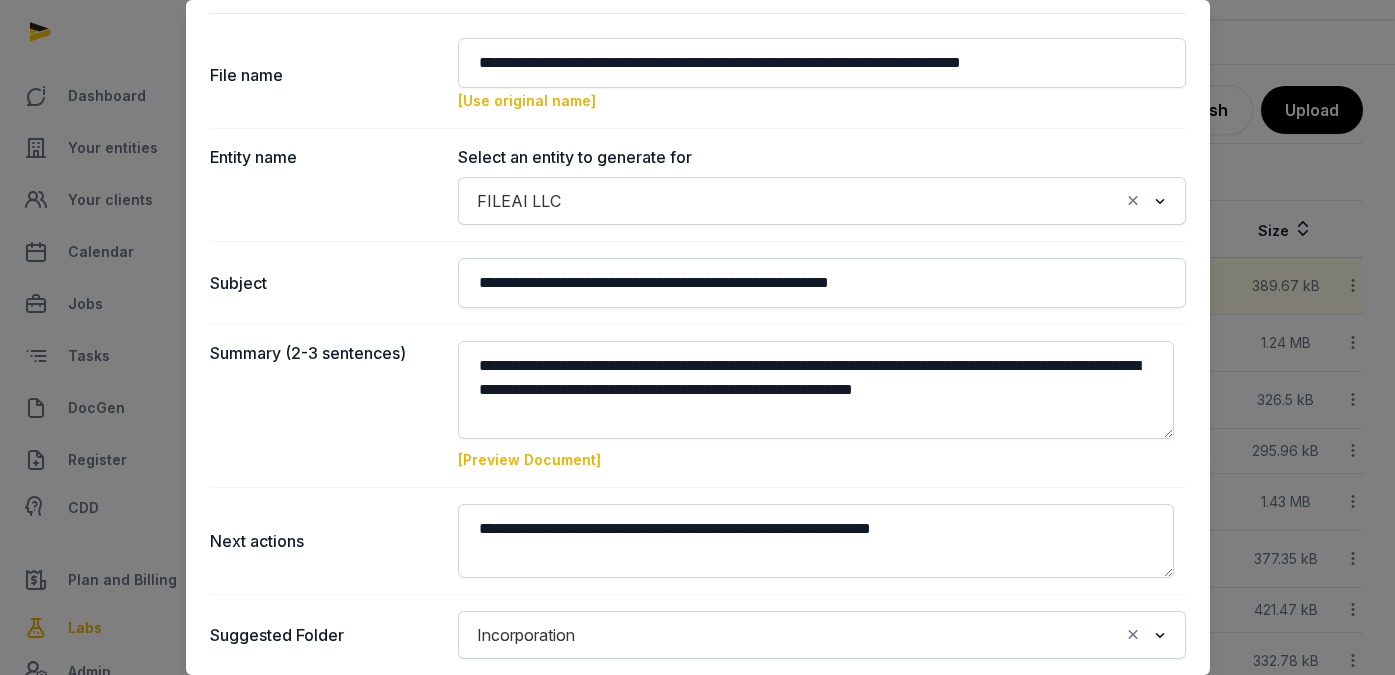 click on "[Preview Document]" at bounding box center [529, 459] 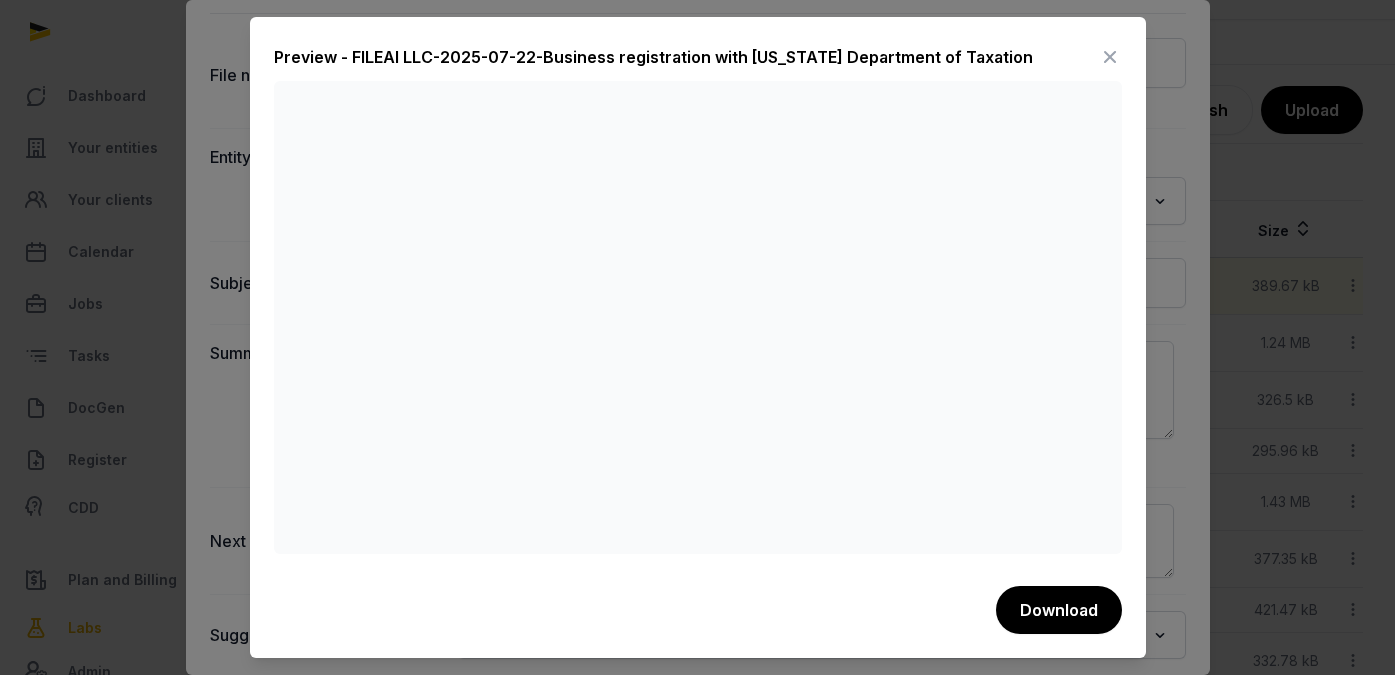 click at bounding box center [1110, 57] 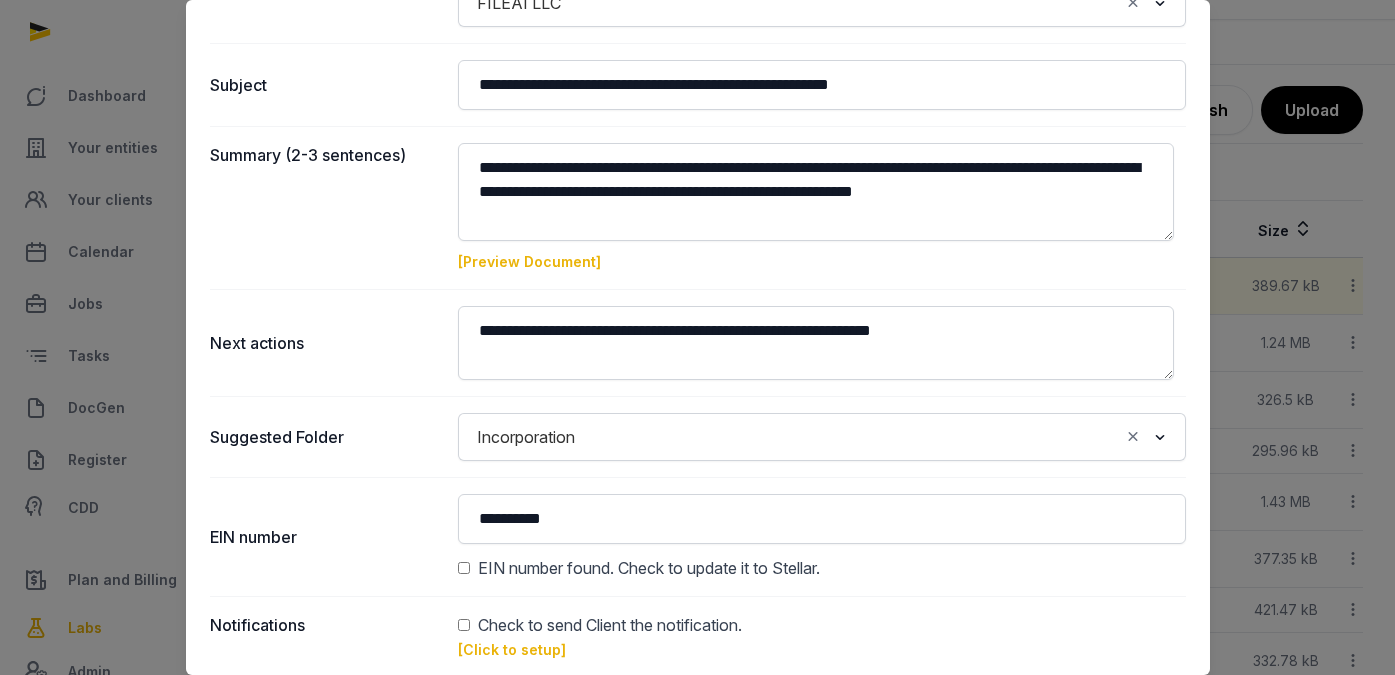 scroll, scrollTop: 345, scrollLeft: 0, axis: vertical 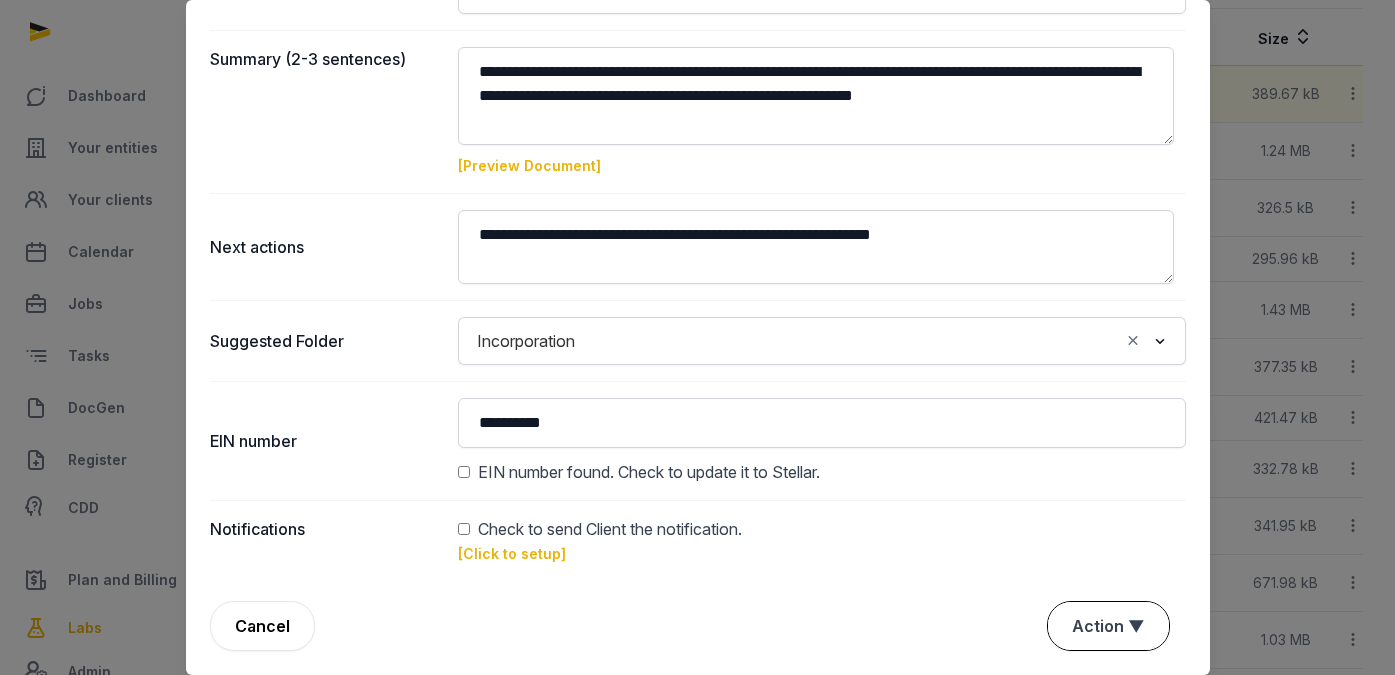 click on "Action ▼" at bounding box center (1108, 626) 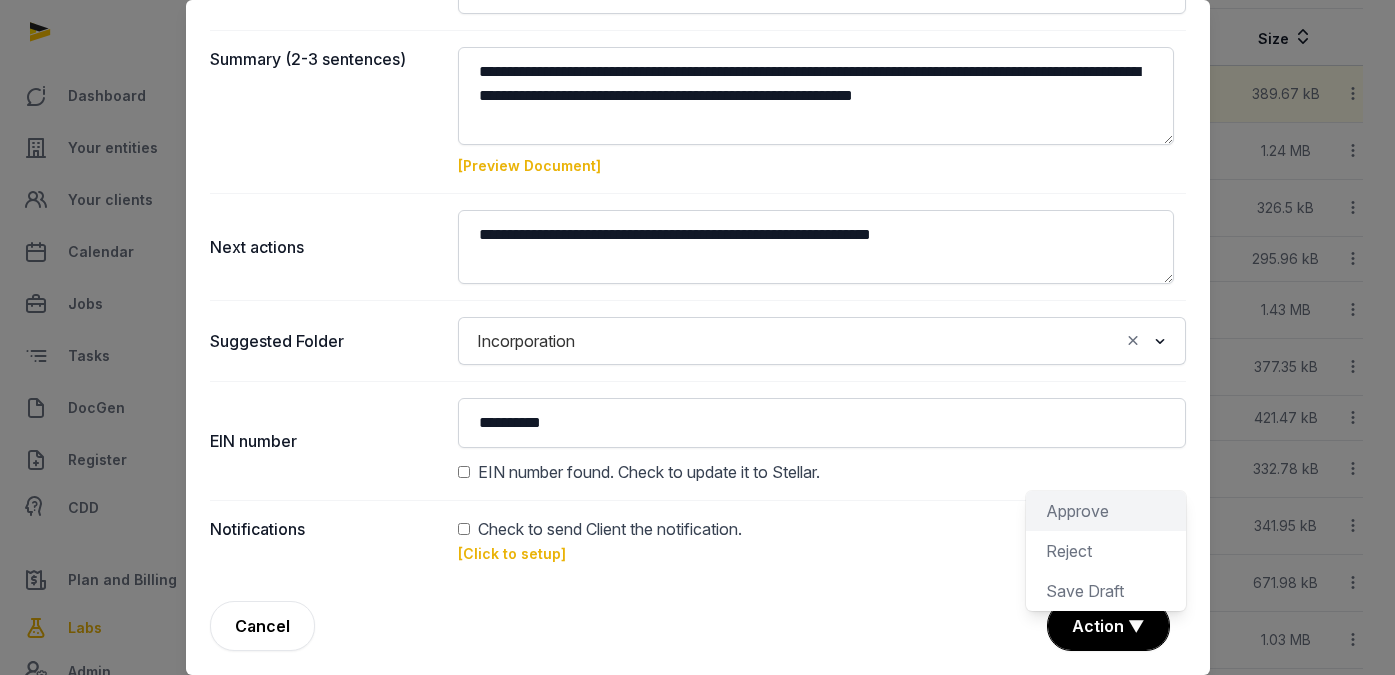 click on "Approve" 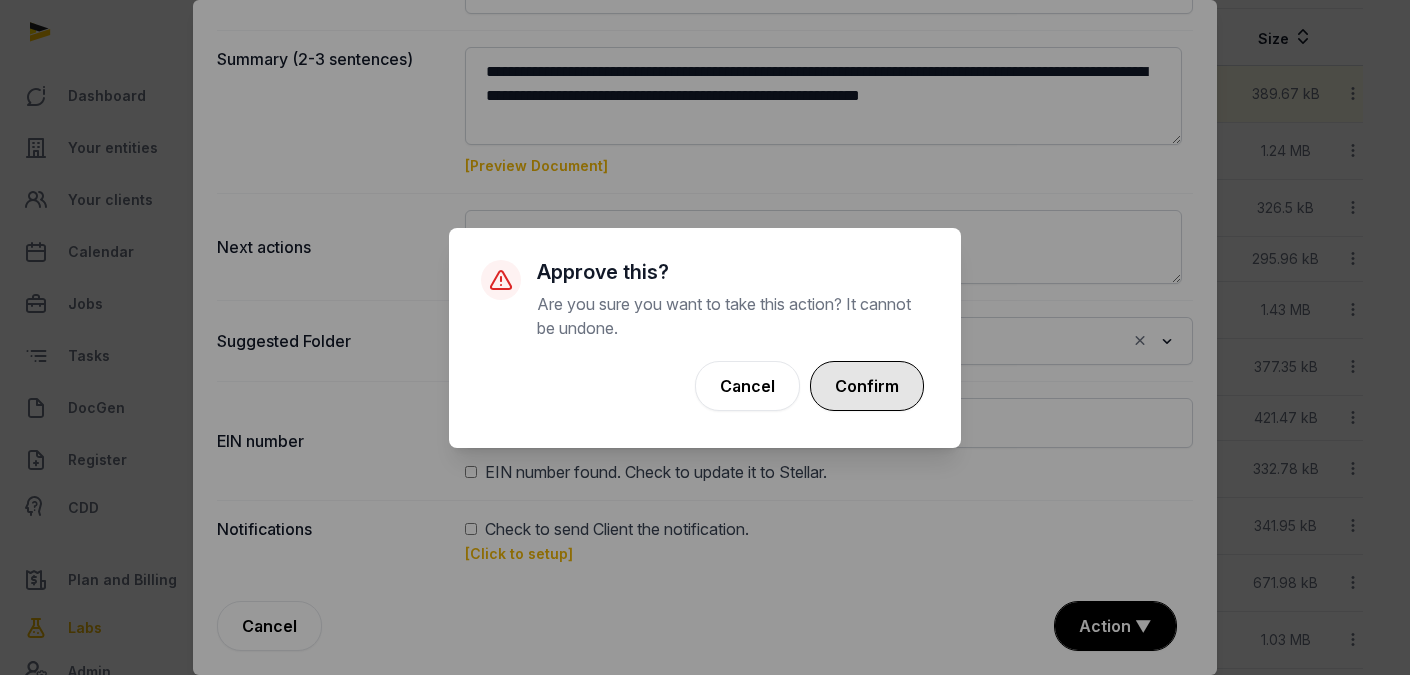click on "Confirm" at bounding box center (867, 386) 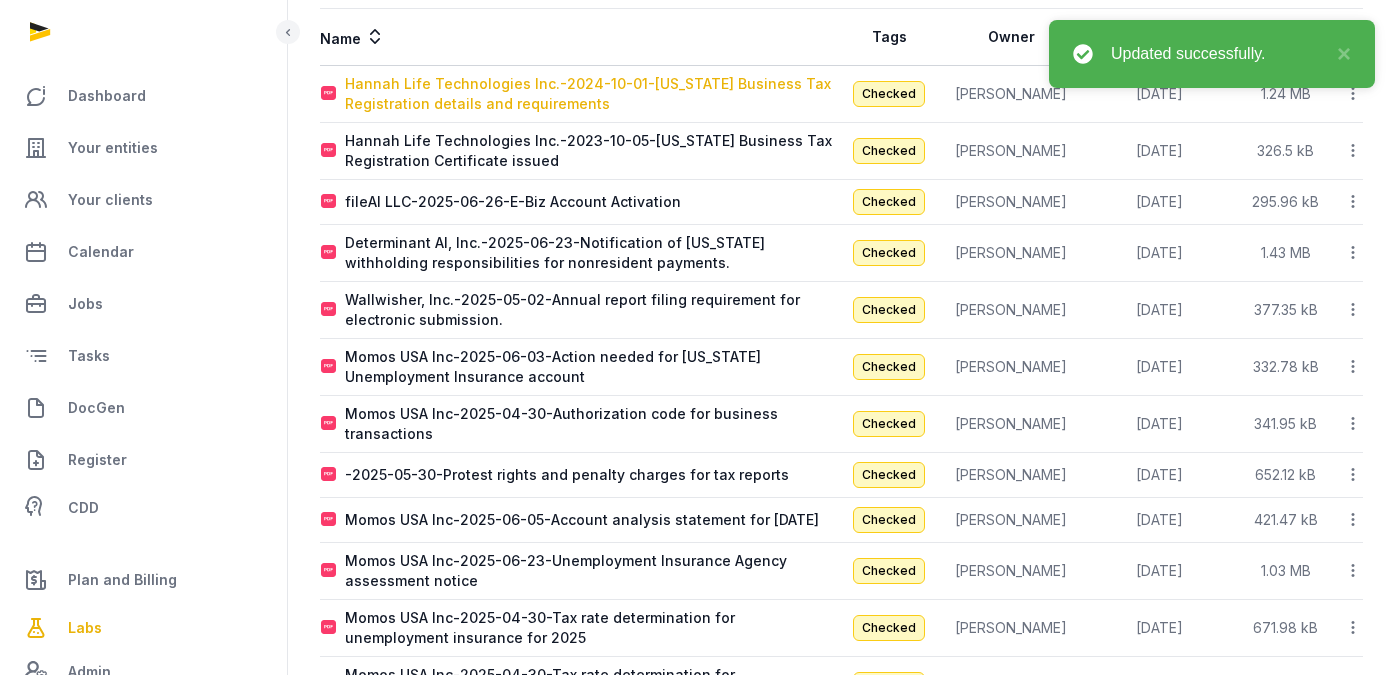click on "Hannah Life Technologies Inc.-2024-10-01-[US_STATE] Business Tax Registration details and requirements" at bounding box center [593, 94] 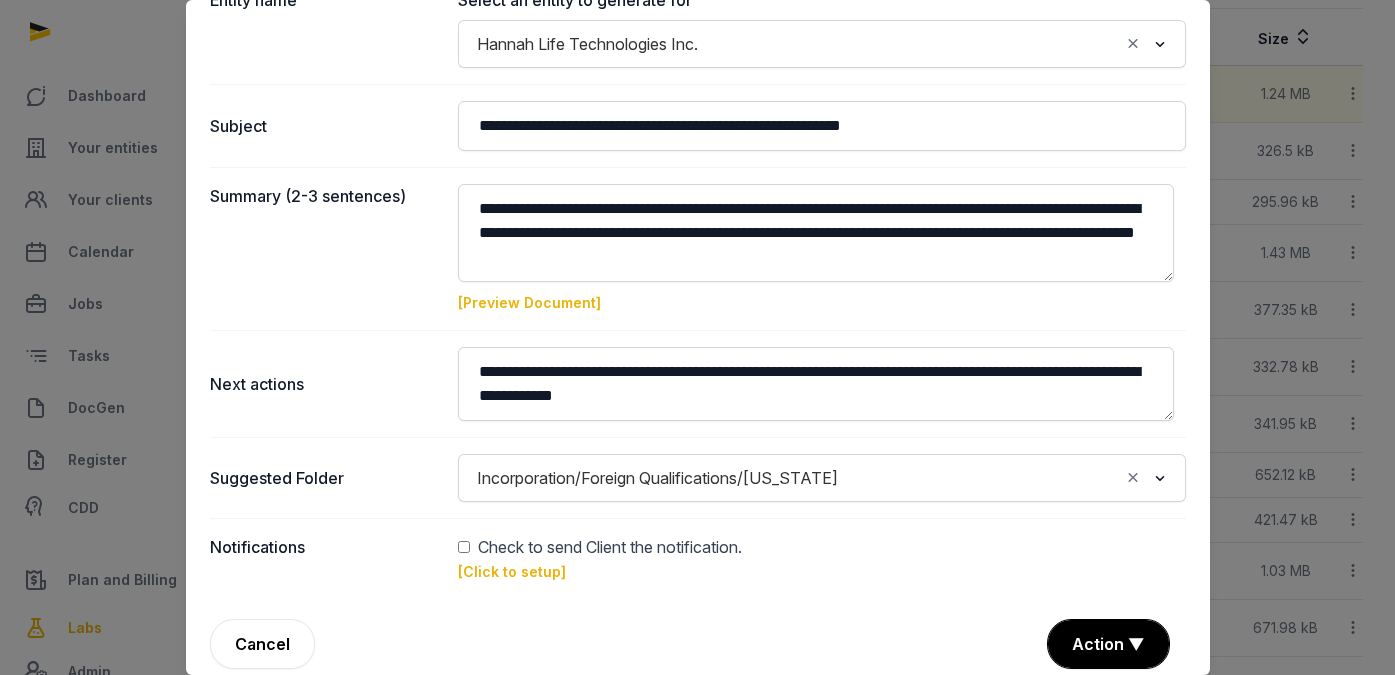 scroll, scrollTop: 204, scrollLeft: 0, axis: vertical 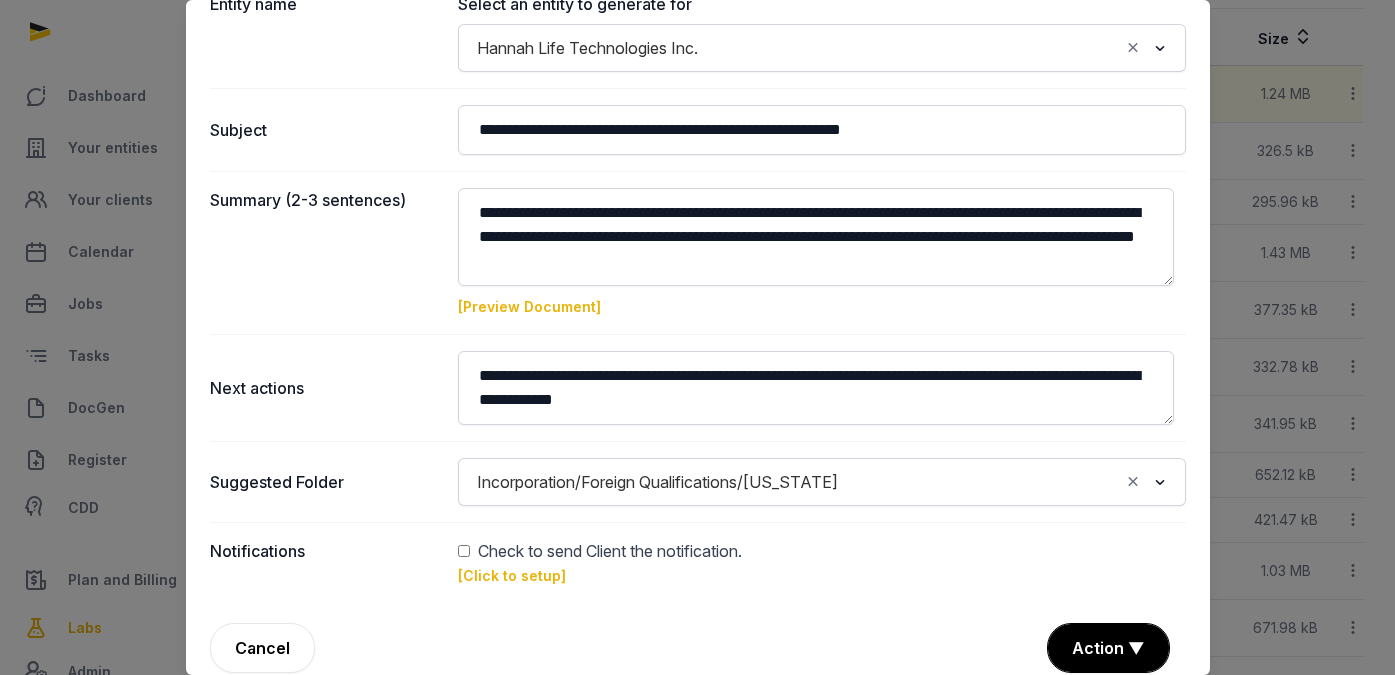 click on "[Preview Document]" at bounding box center (529, 306) 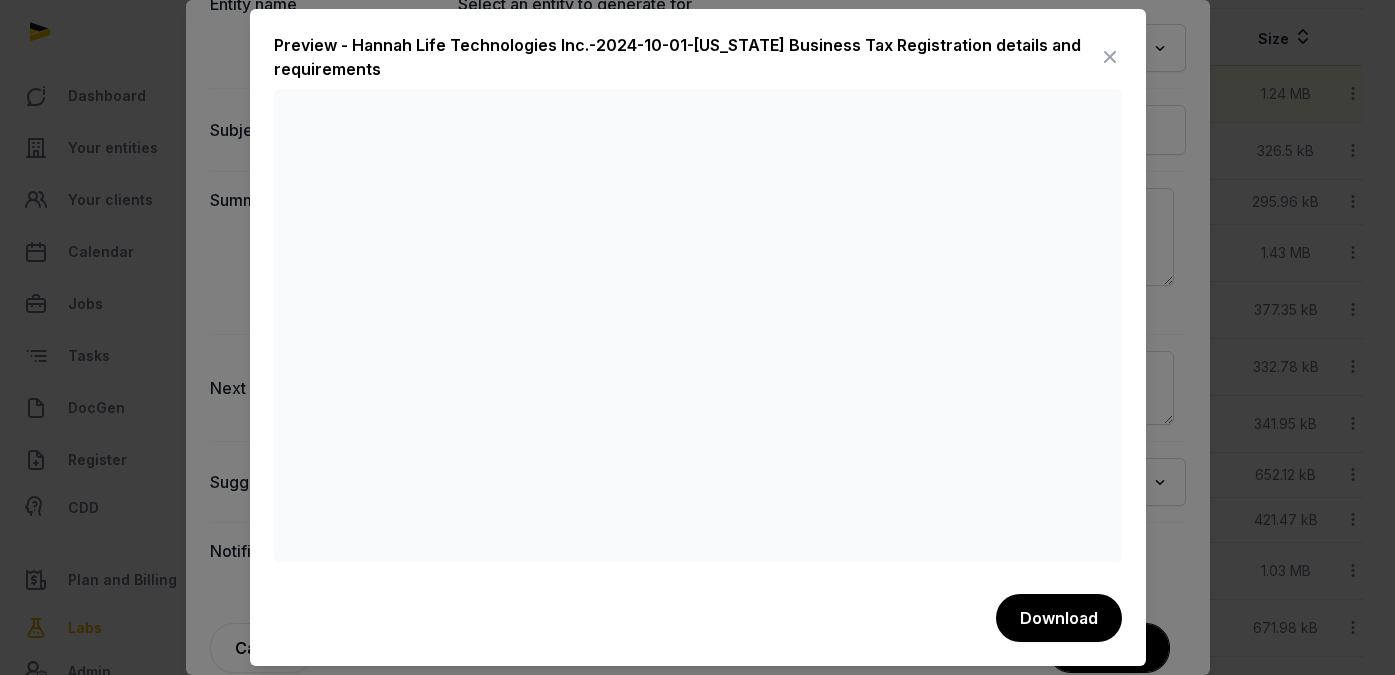 scroll, scrollTop: 0, scrollLeft: 0, axis: both 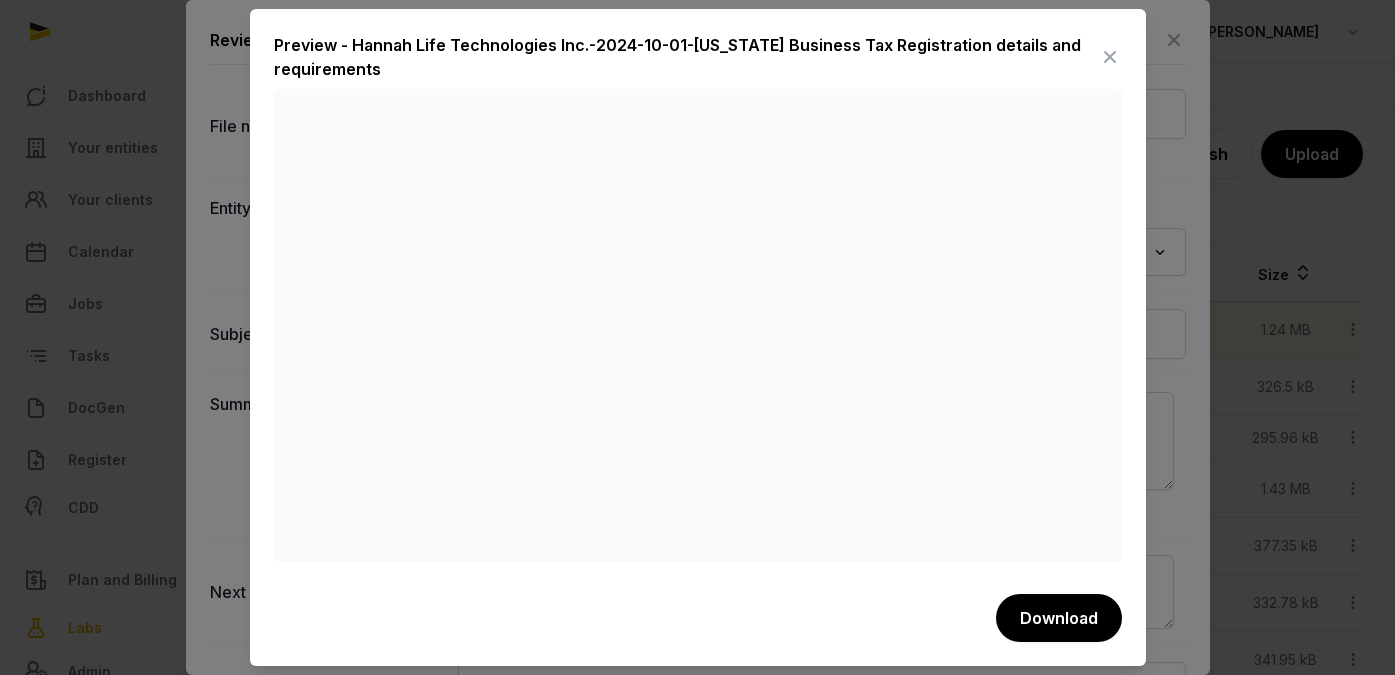 click at bounding box center (1110, 57) 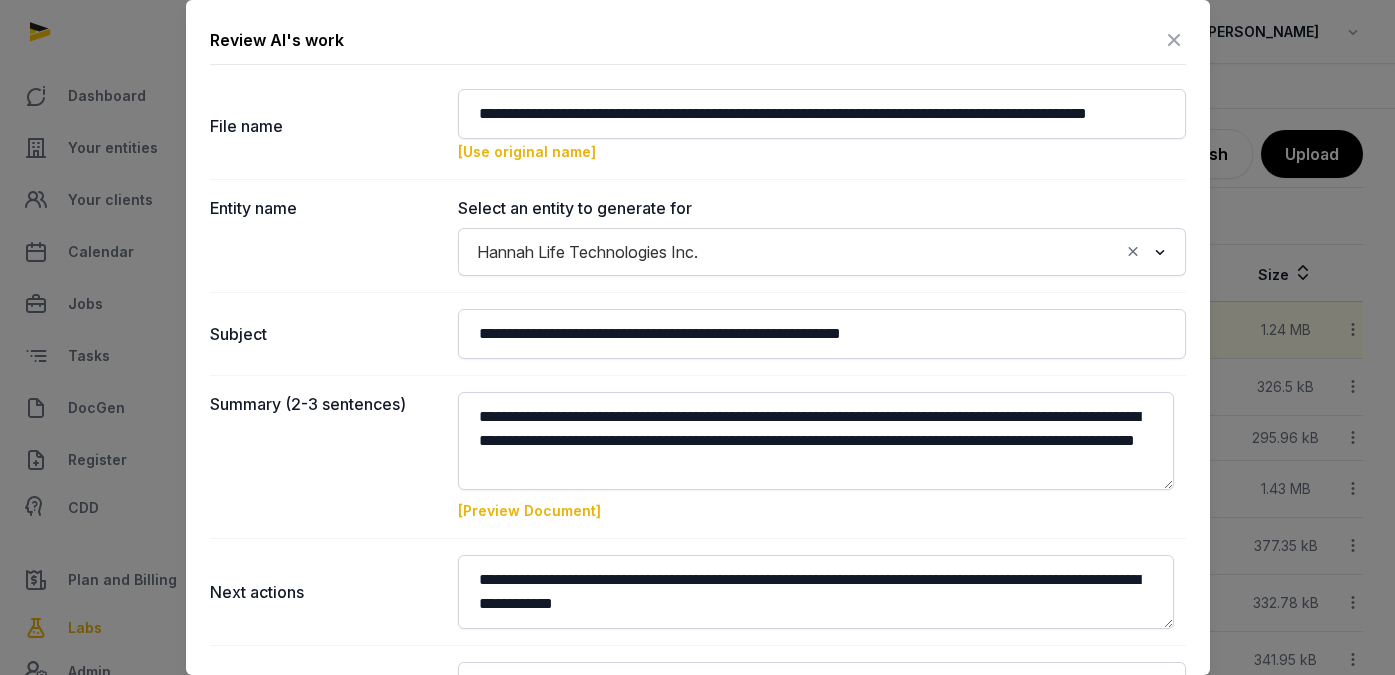 click at bounding box center (697, 337) 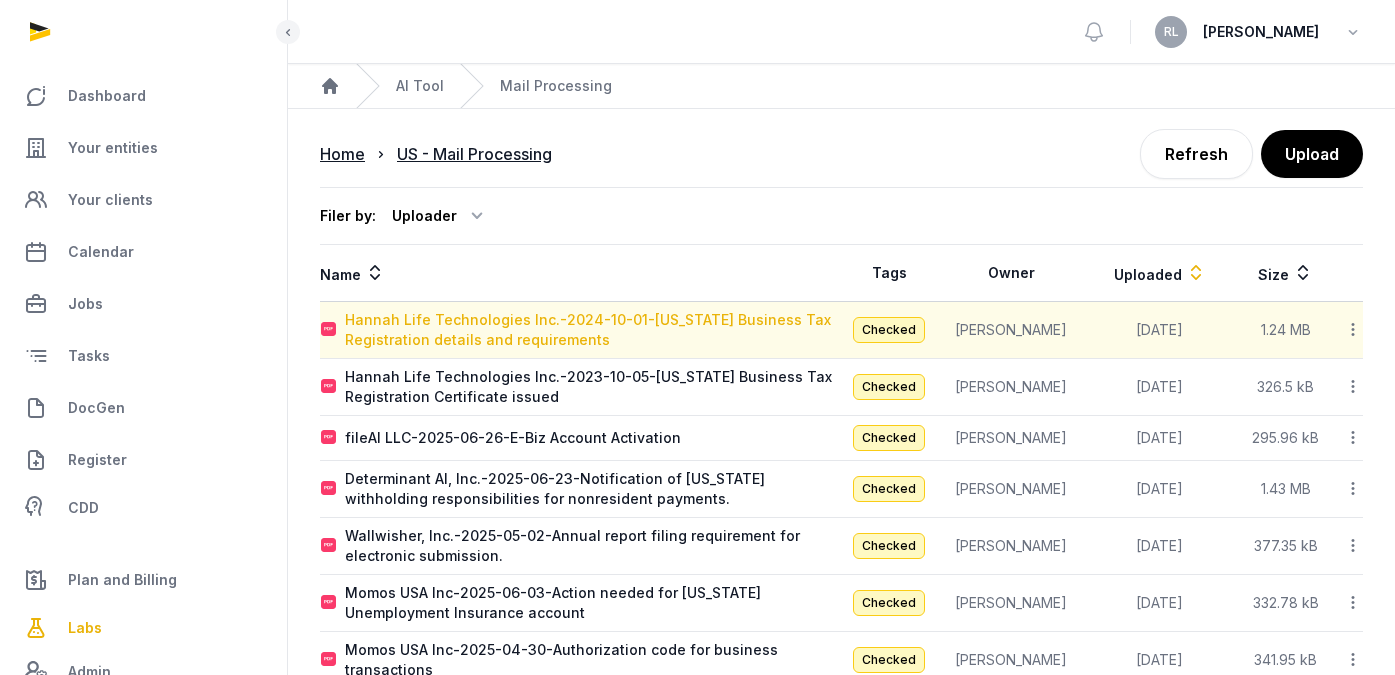 click on "Hannah Life Technologies Inc.-2024-10-01-[US_STATE] Business Tax Registration details and requirements" at bounding box center [593, 330] 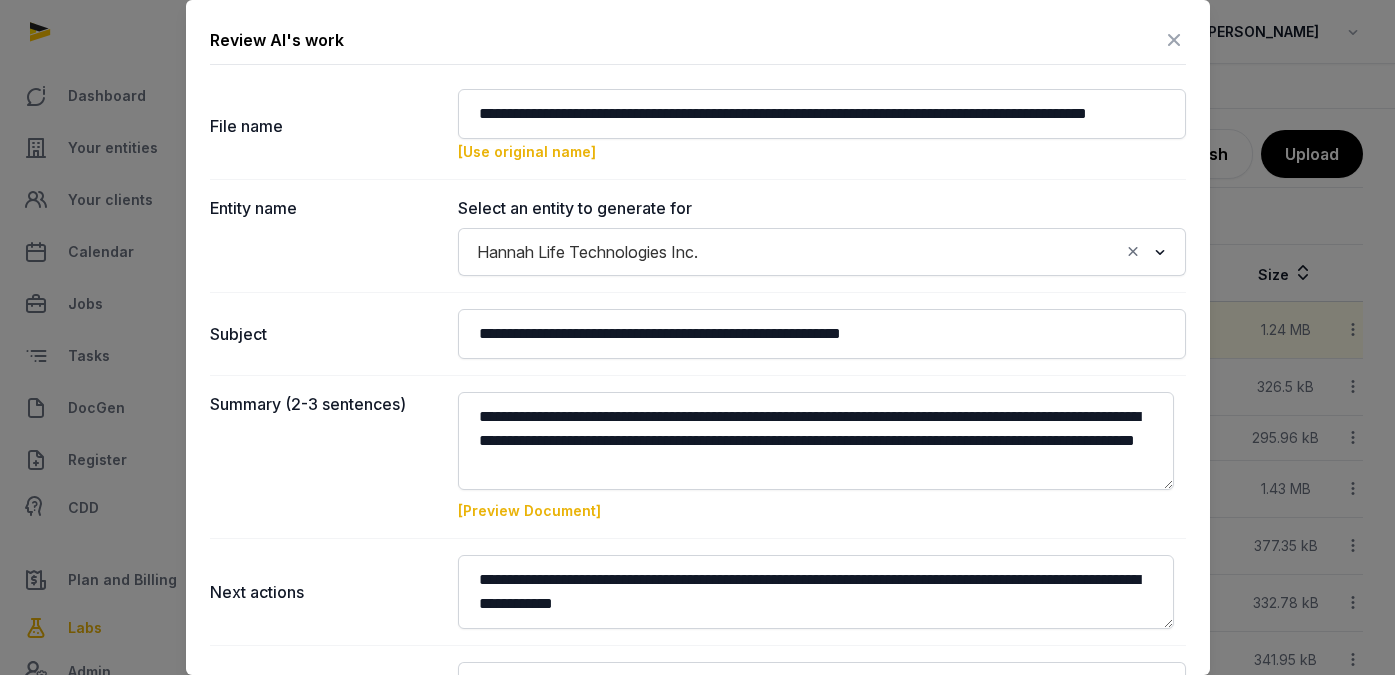 click on "[Preview Document]" at bounding box center (529, 510) 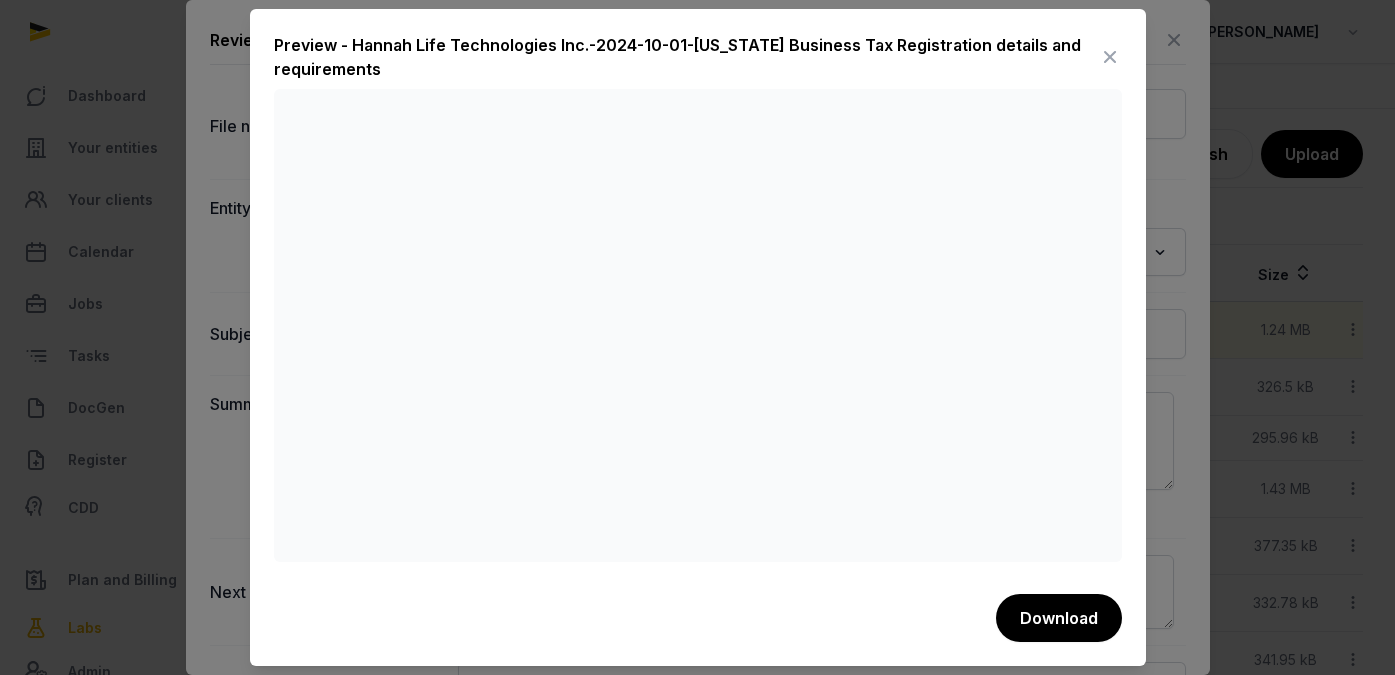 click at bounding box center [1110, 57] 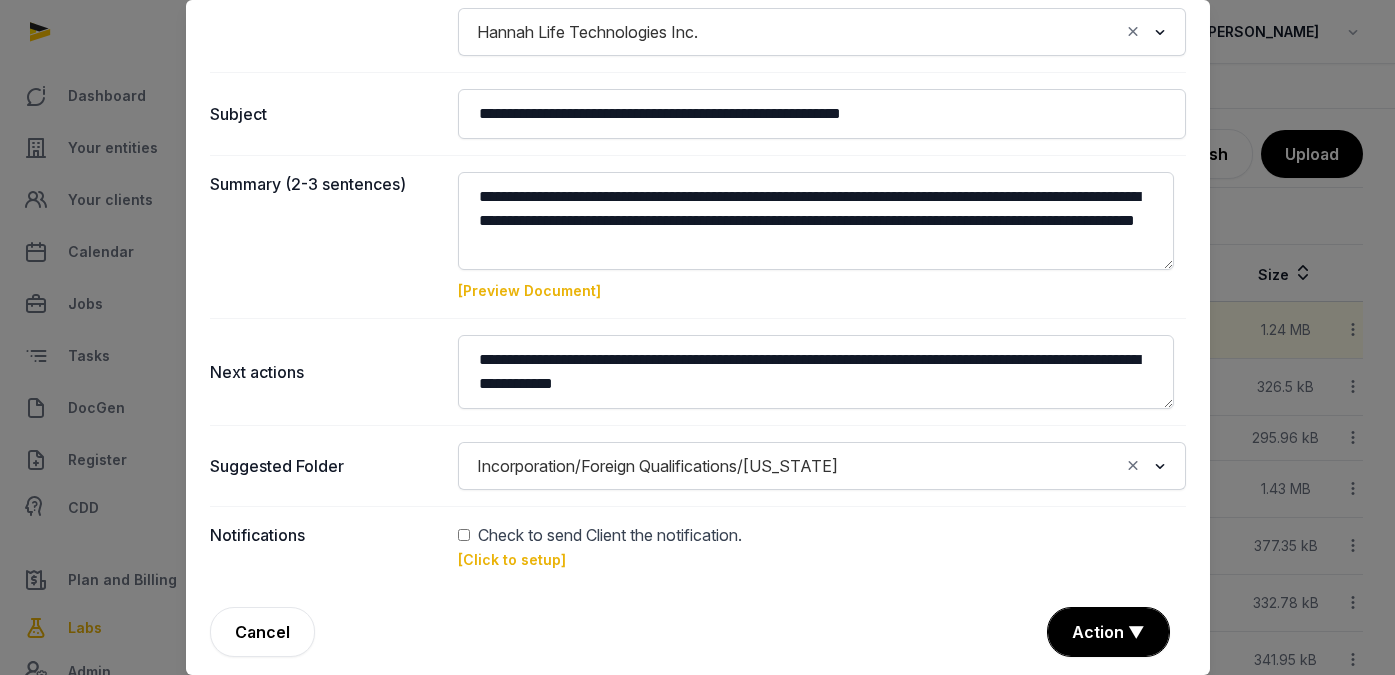 scroll, scrollTop: 226, scrollLeft: 0, axis: vertical 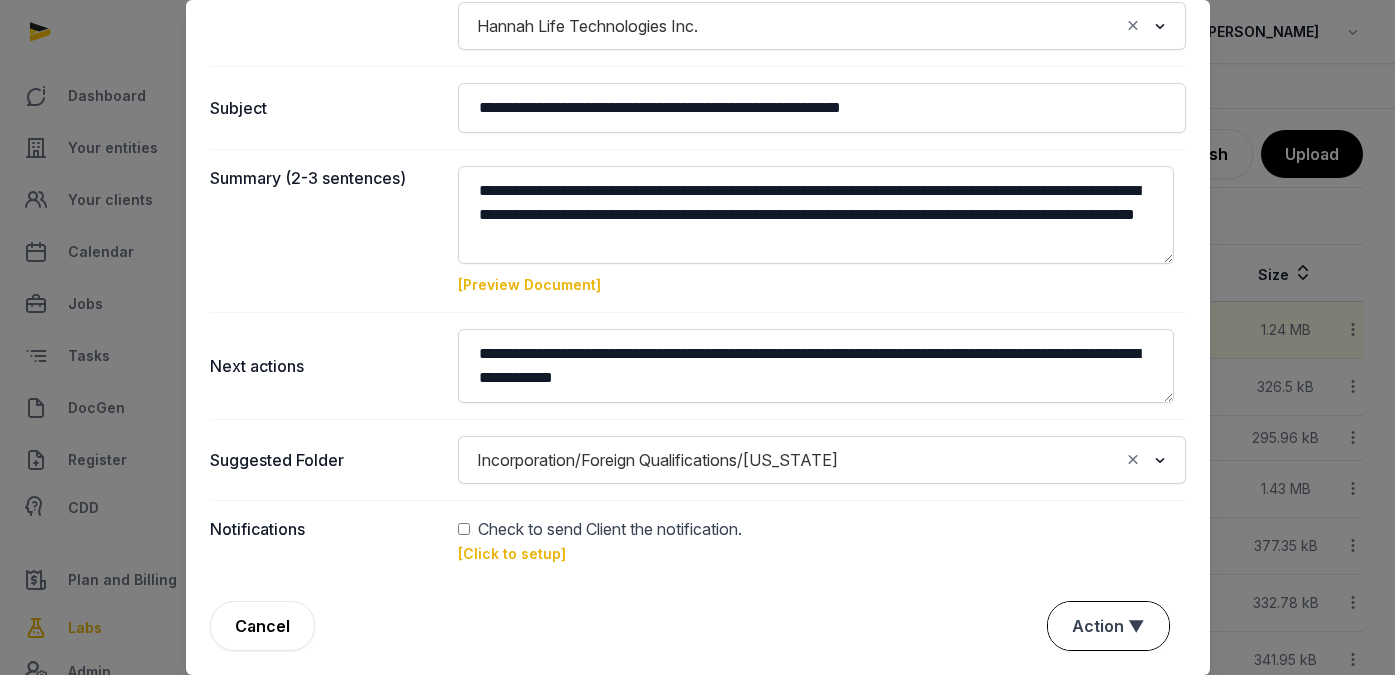 click on "Action ▼" at bounding box center [1108, 626] 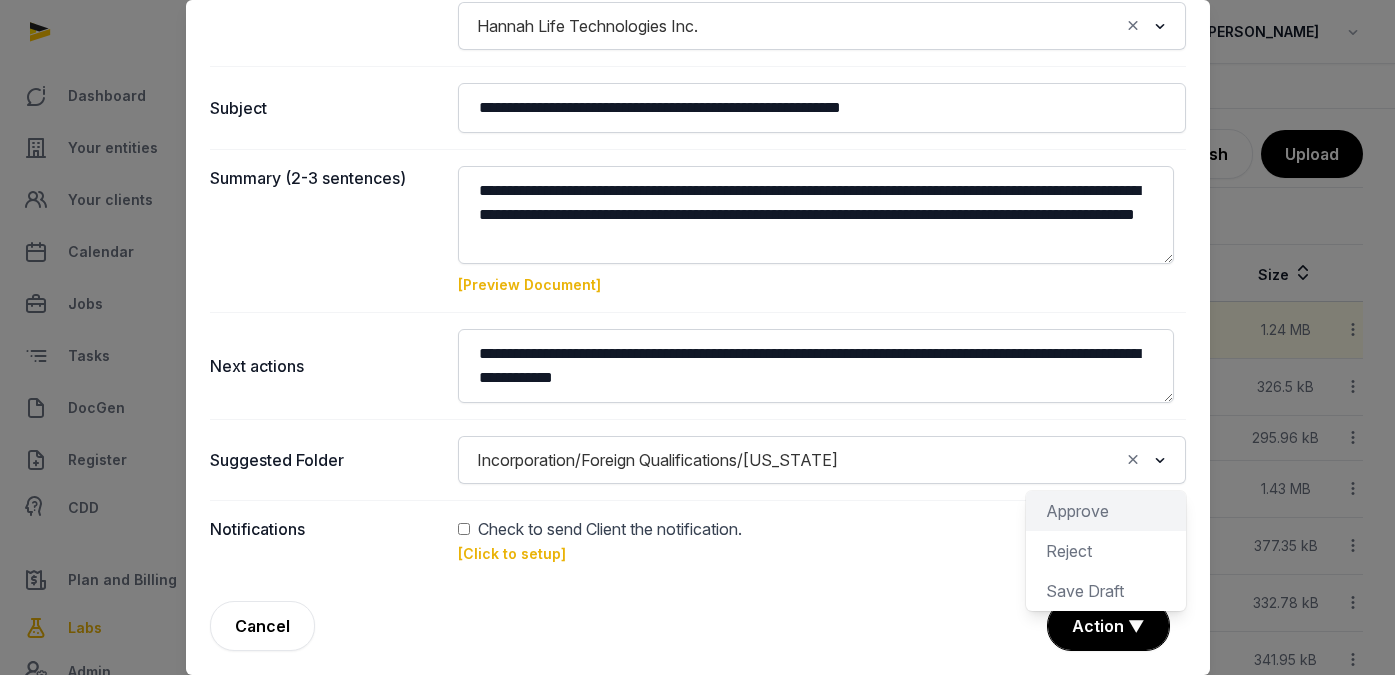 click on "Approve" 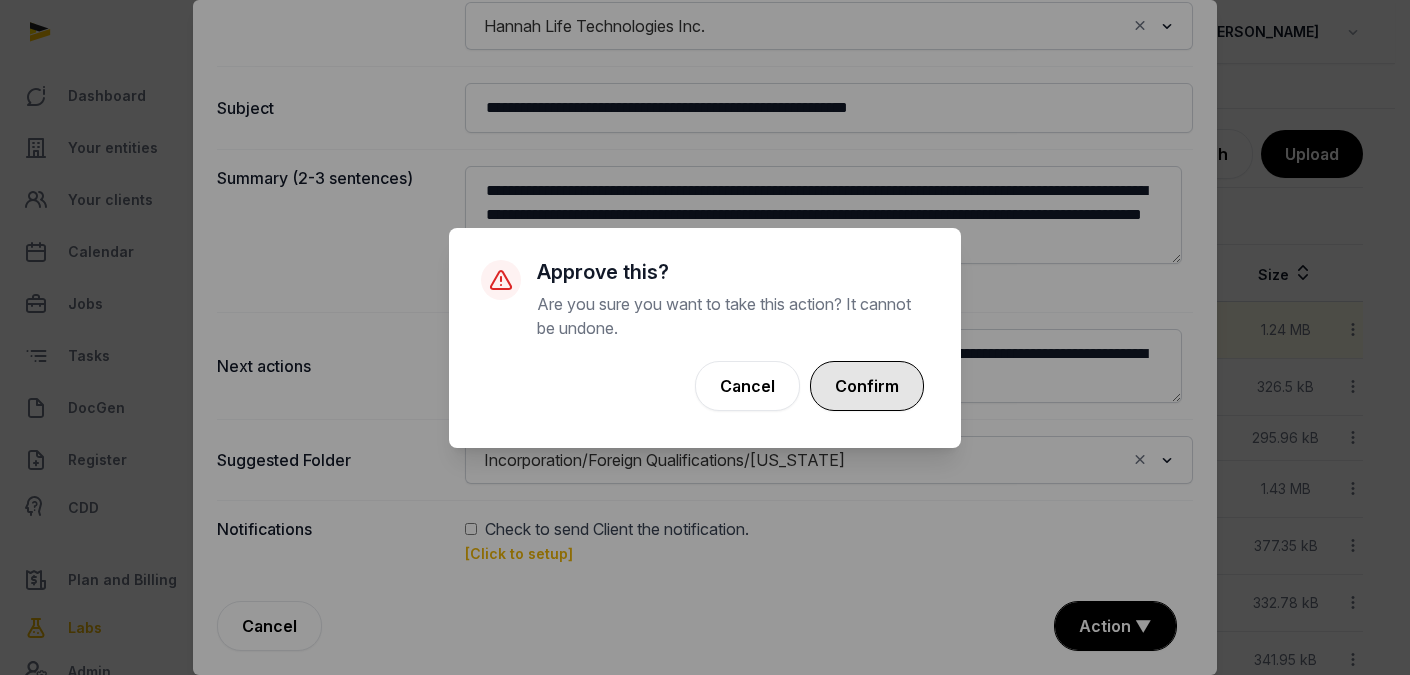 click on "Confirm" at bounding box center (867, 386) 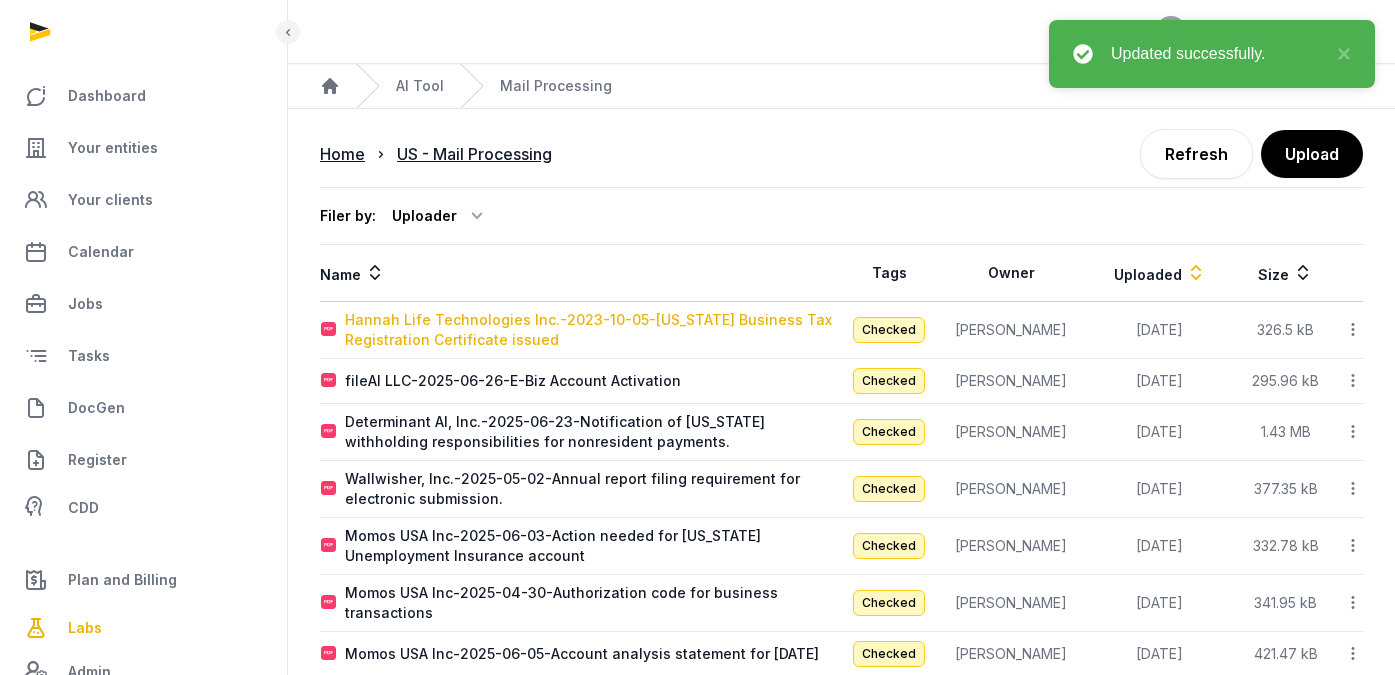 click on "Hannah Life Technologies Inc.-2023-10-05-[US_STATE] Business Tax Registration Certificate issued" at bounding box center (593, 330) 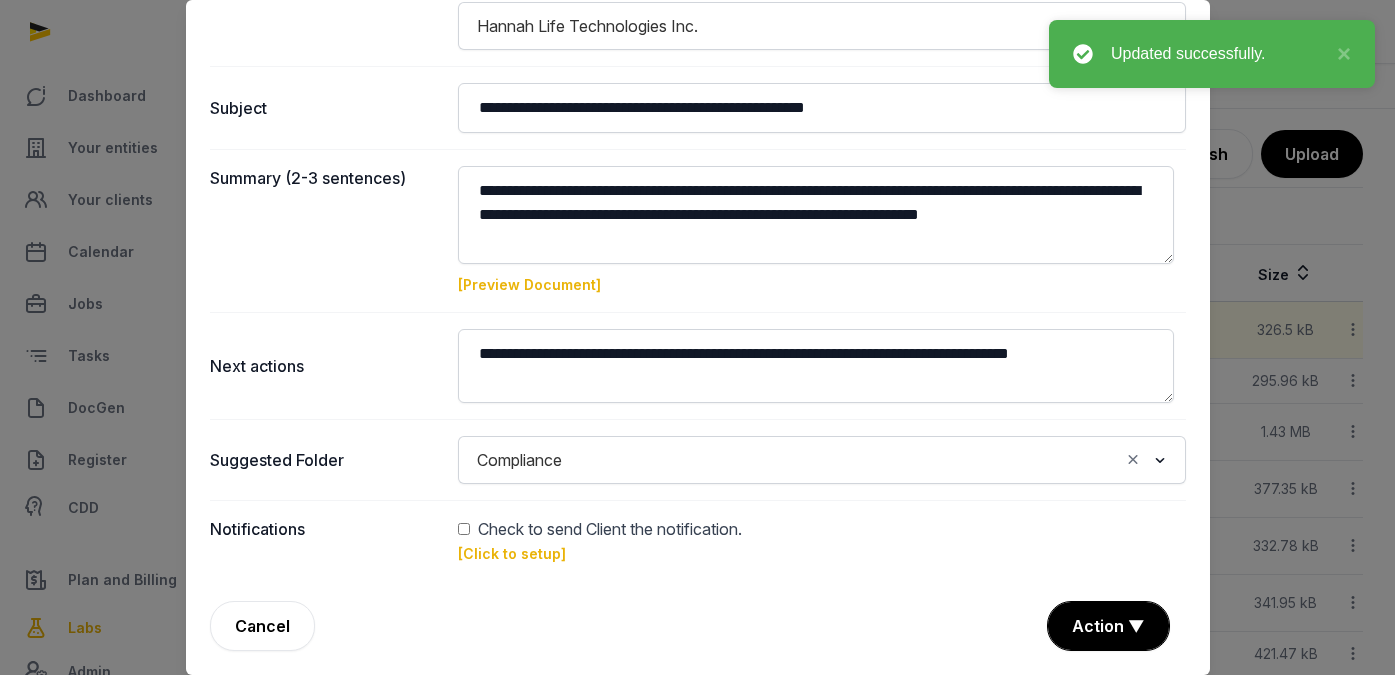 click on "[Preview Document]" at bounding box center (529, 284) 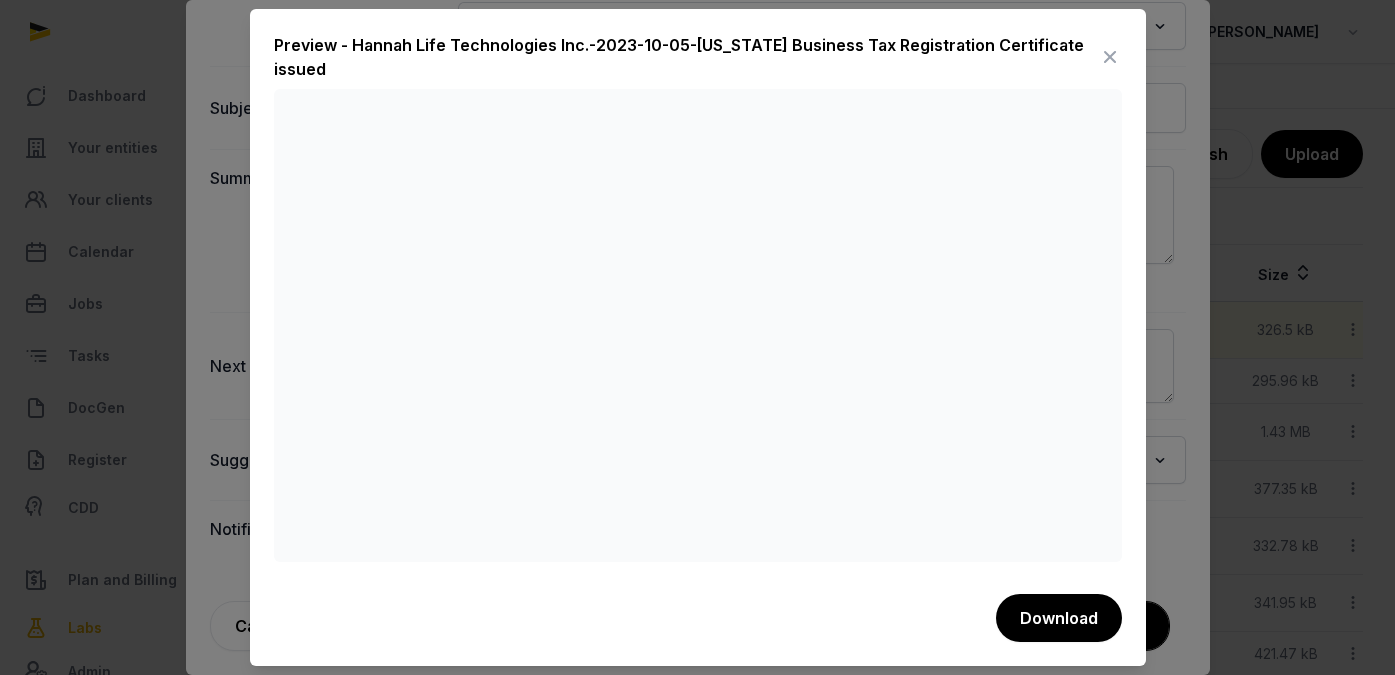 click at bounding box center (1110, 57) 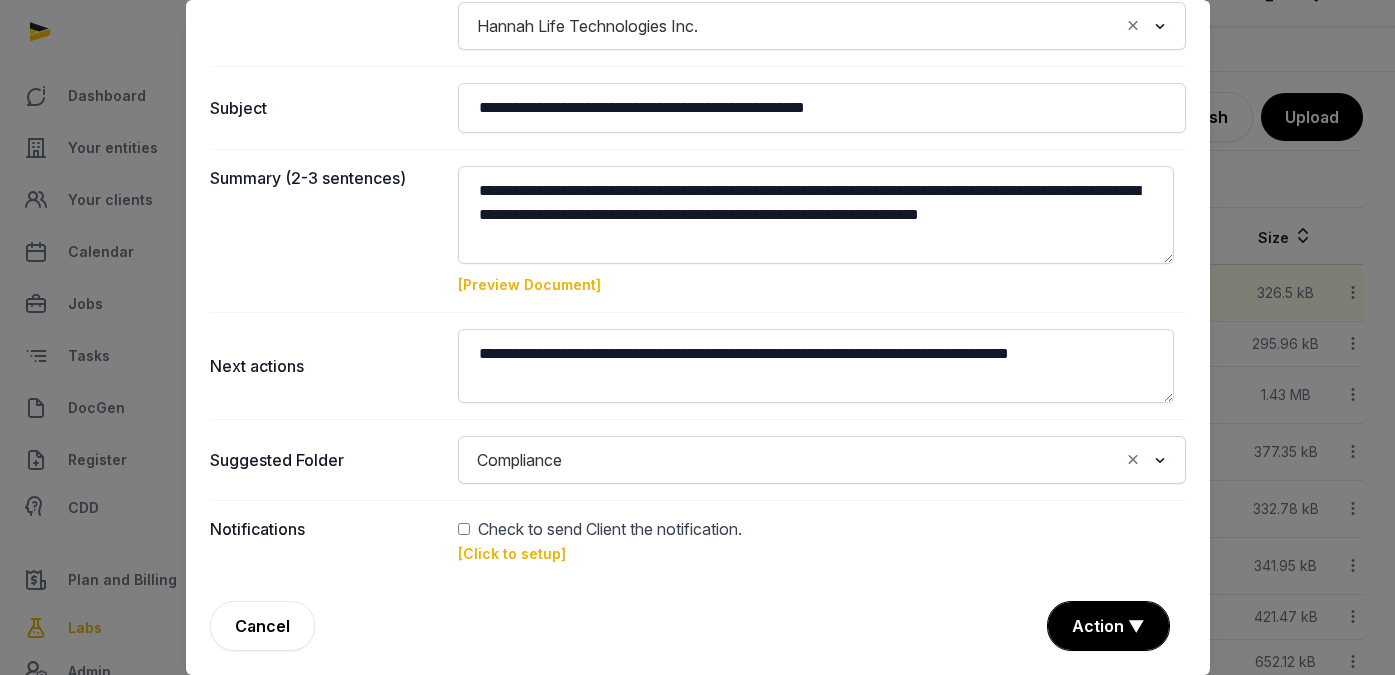 scroll, scrollTop: 121, scrollLeft: 0, axis: vertical 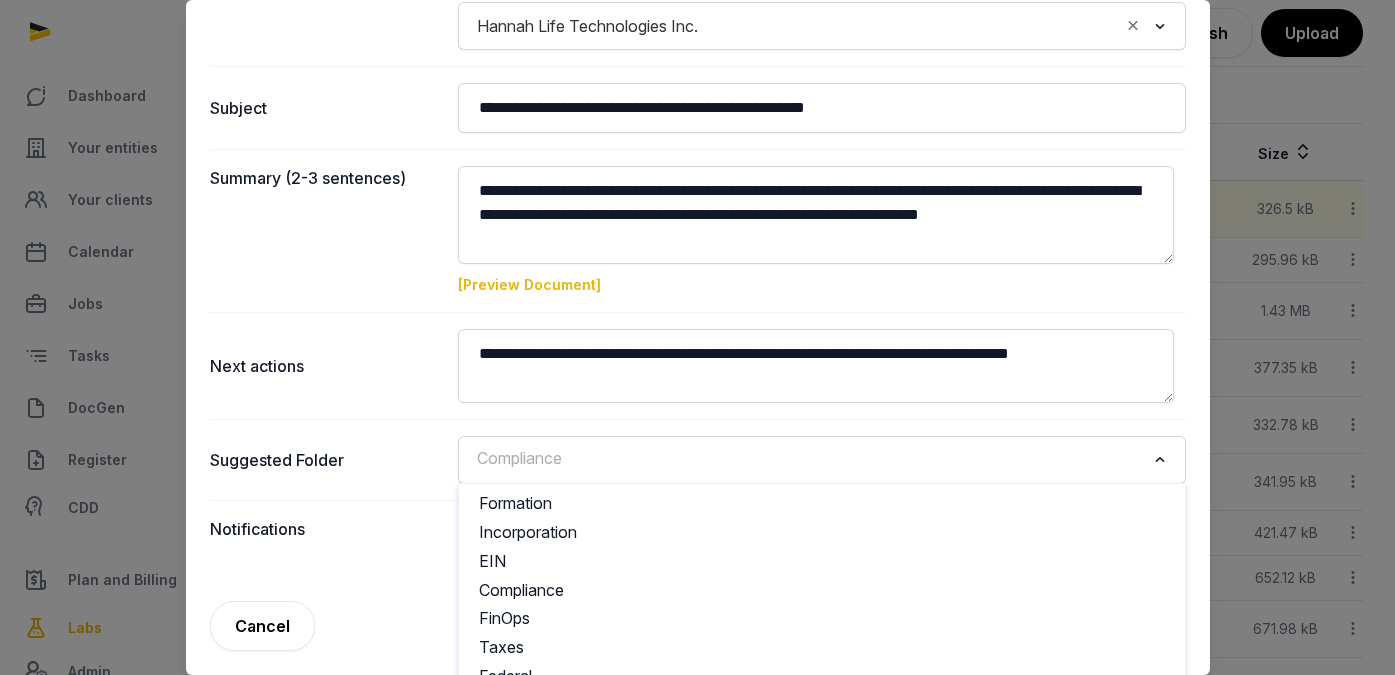 click on "Compliance" 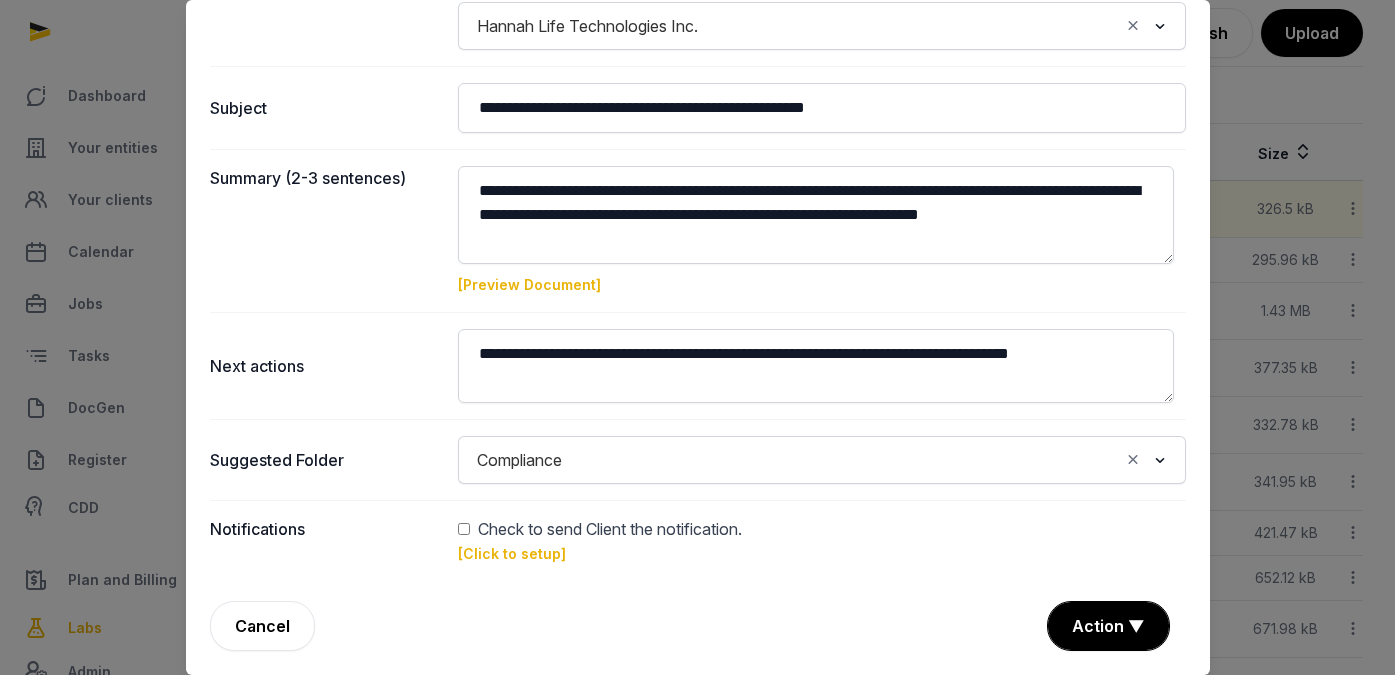 click at bounding box center [1160, 460] 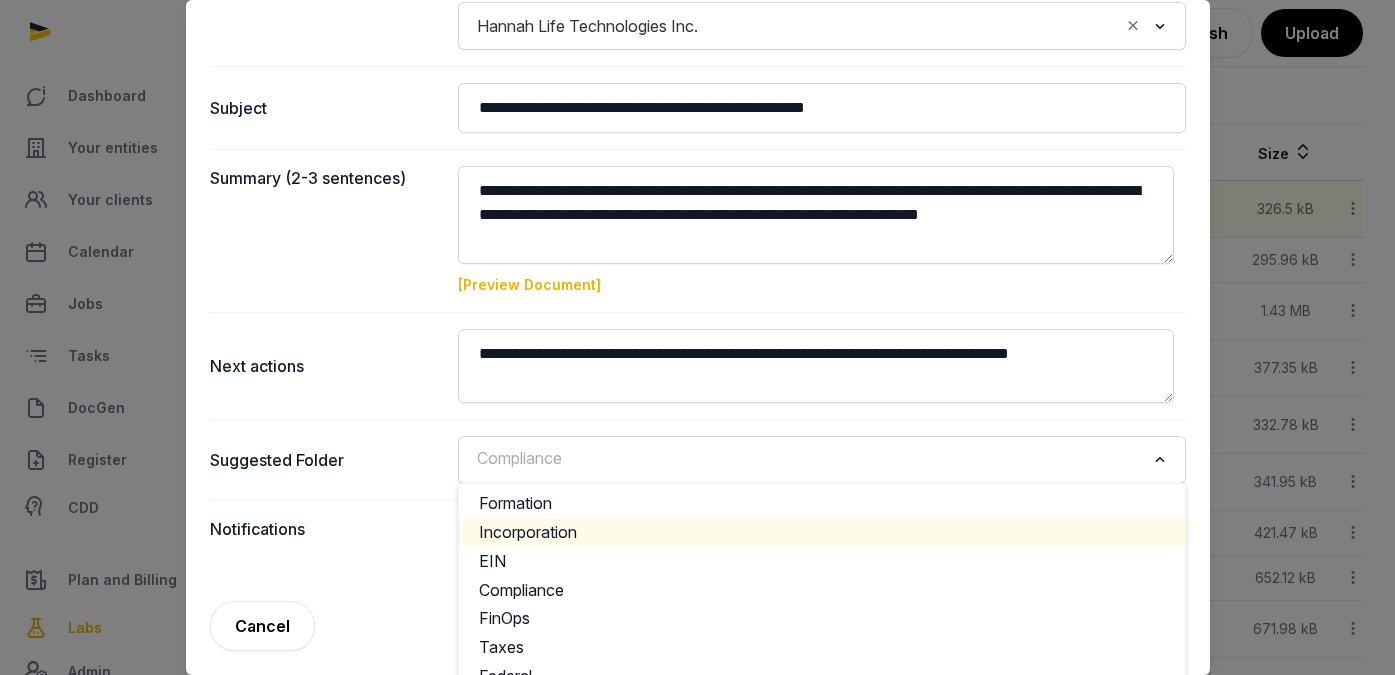 click on "Incorporation" 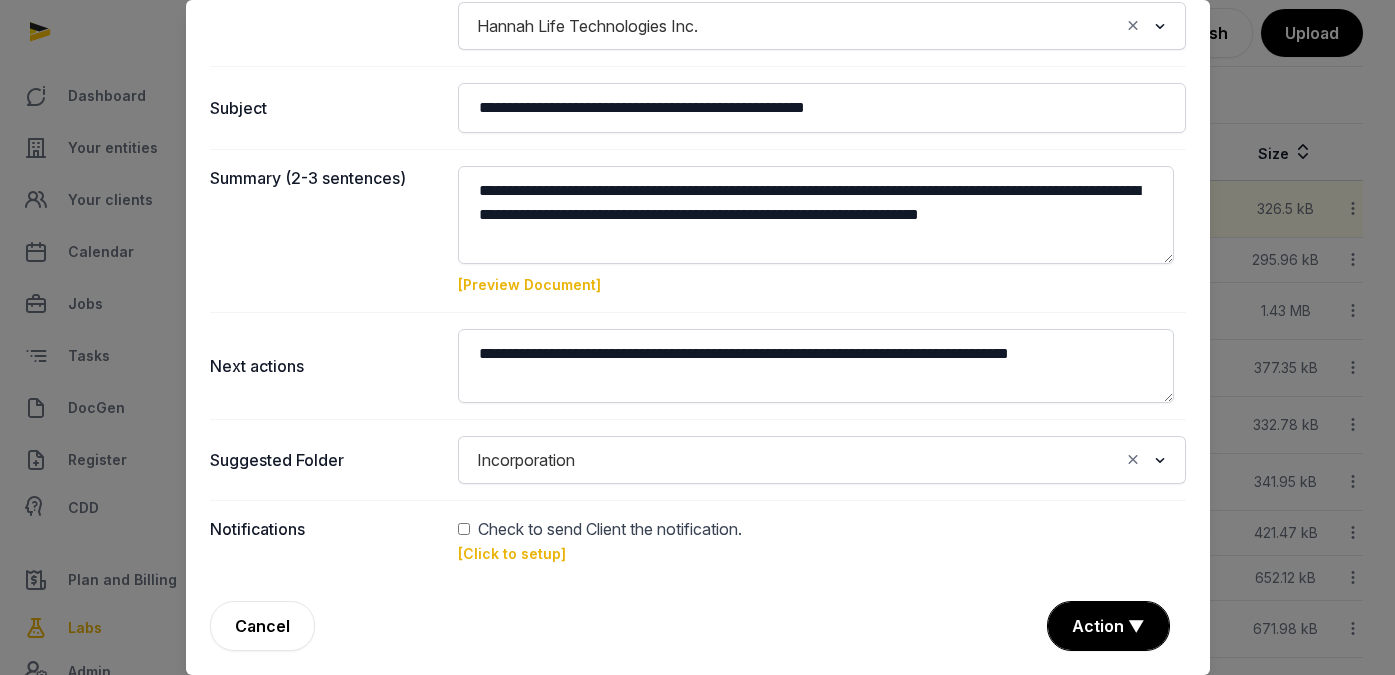 click at bounding box center (1160, 460) 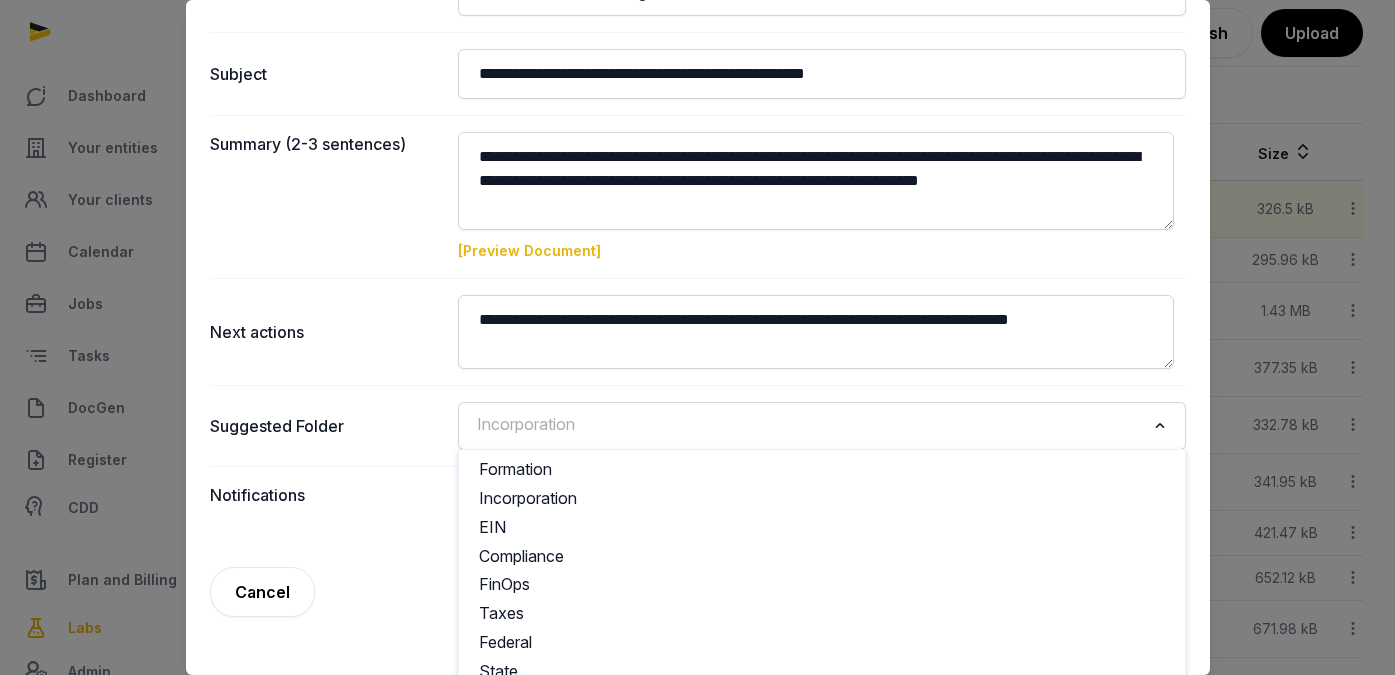 scroll, scrollTop: 326, scrollLeft: 0, axis: vertical 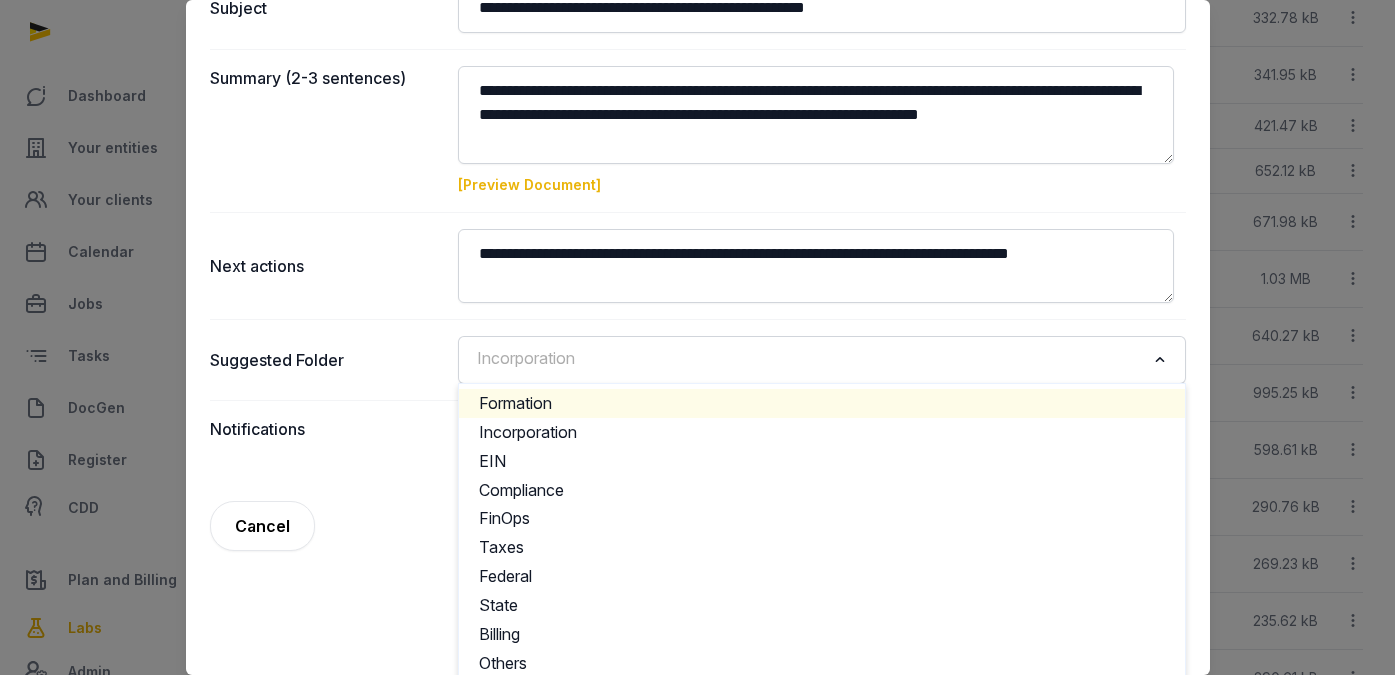 click on "Formation" 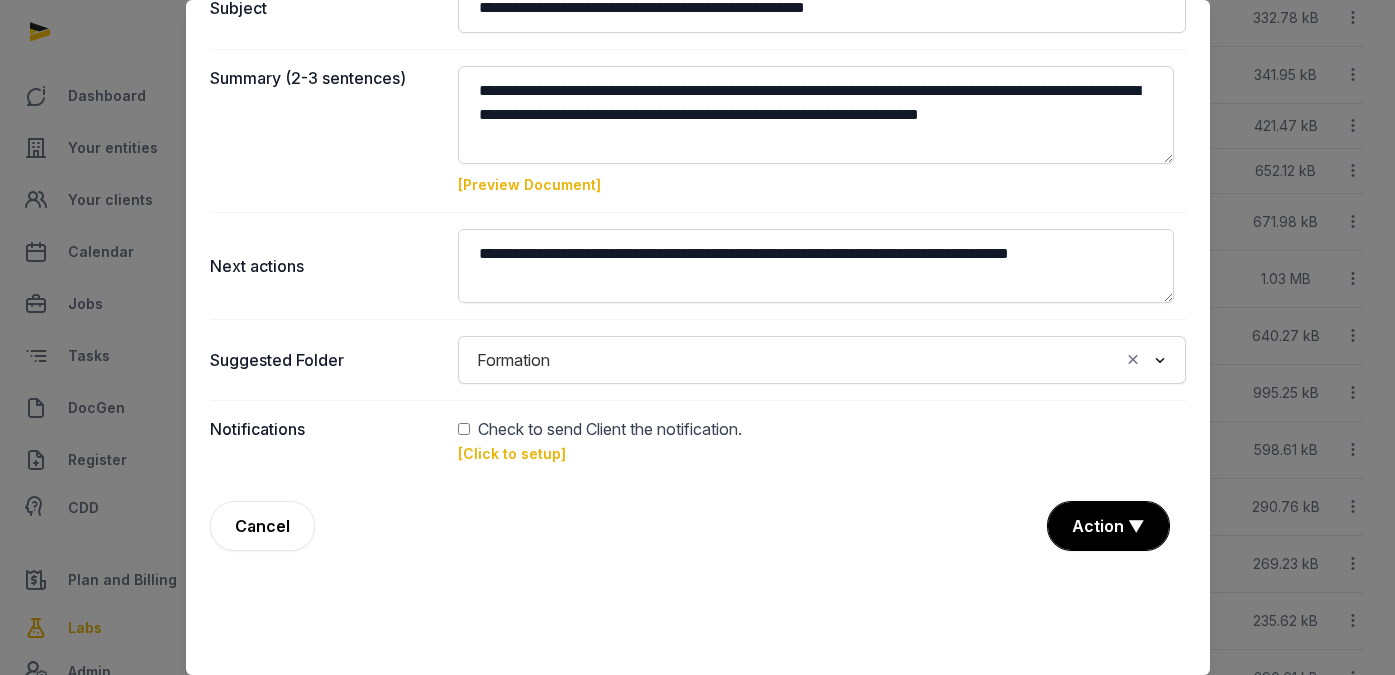 scroll, scrollTop: 226, scrollLeft: 0, axis: vertical 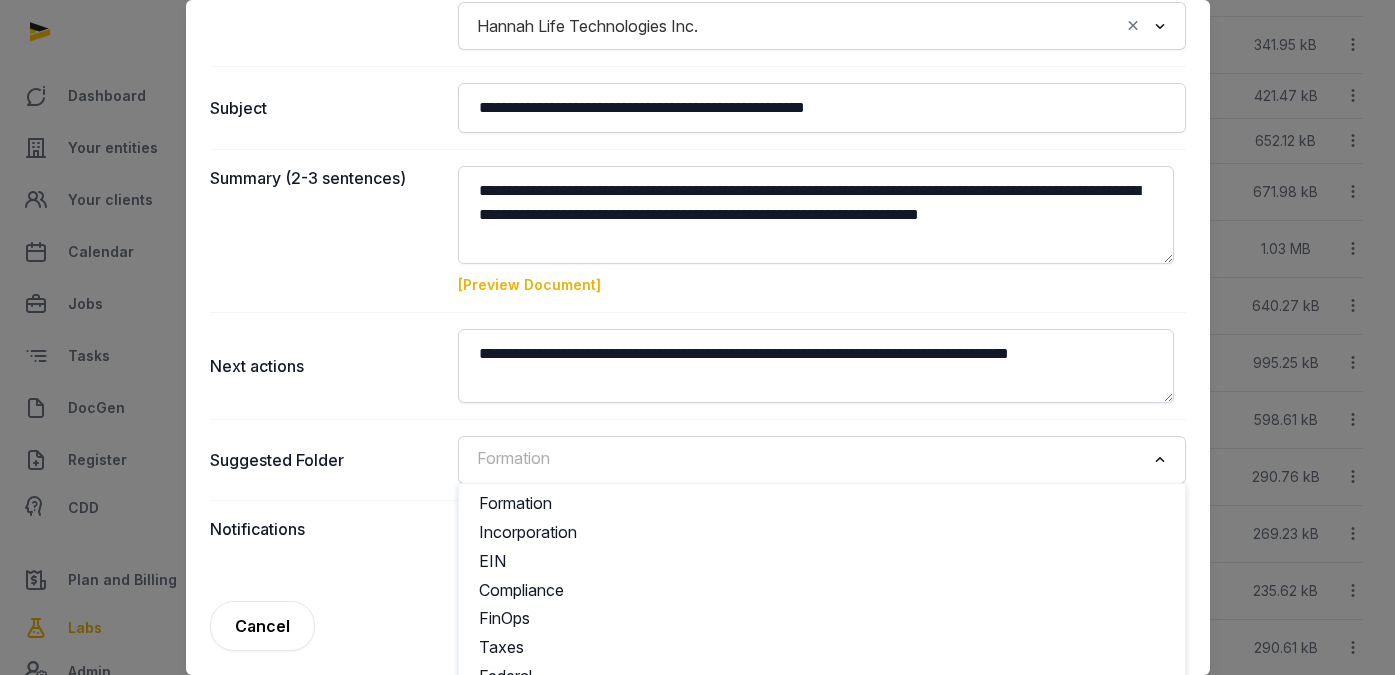 click 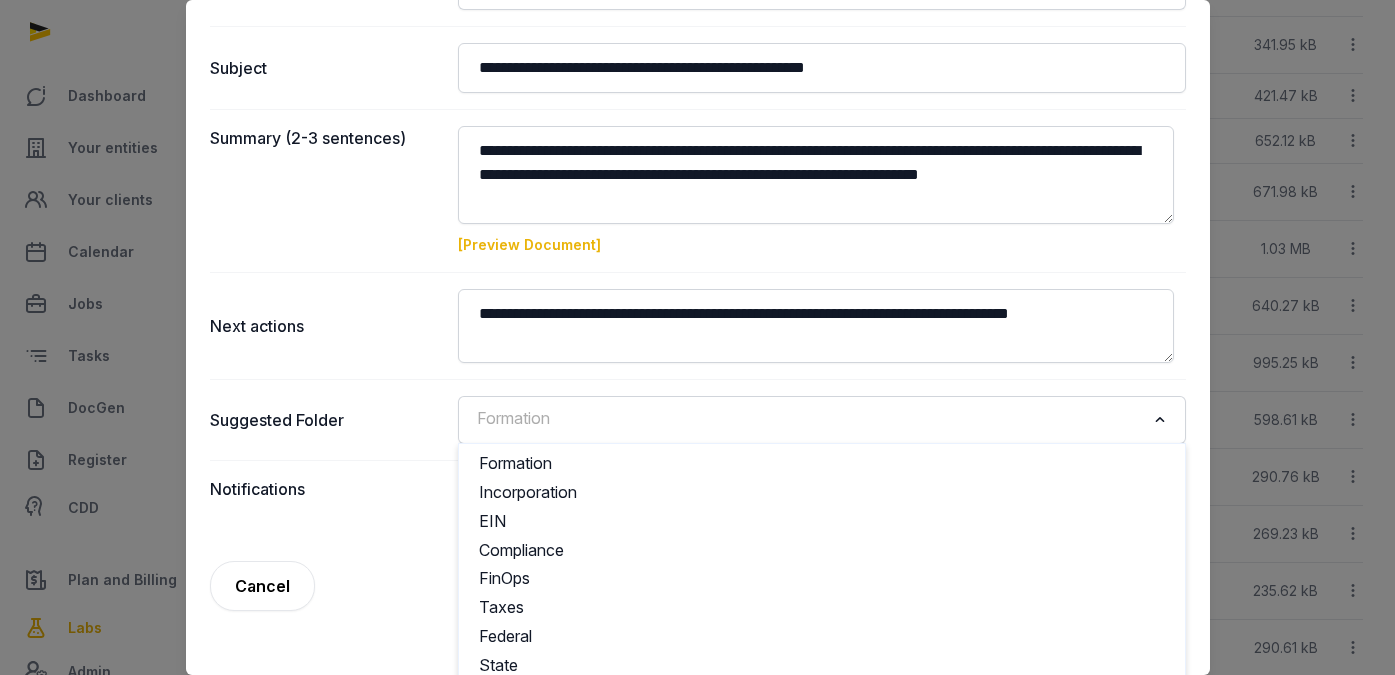 scroll, scrollTop: 326, scrollLeft: 0, axis: vertical 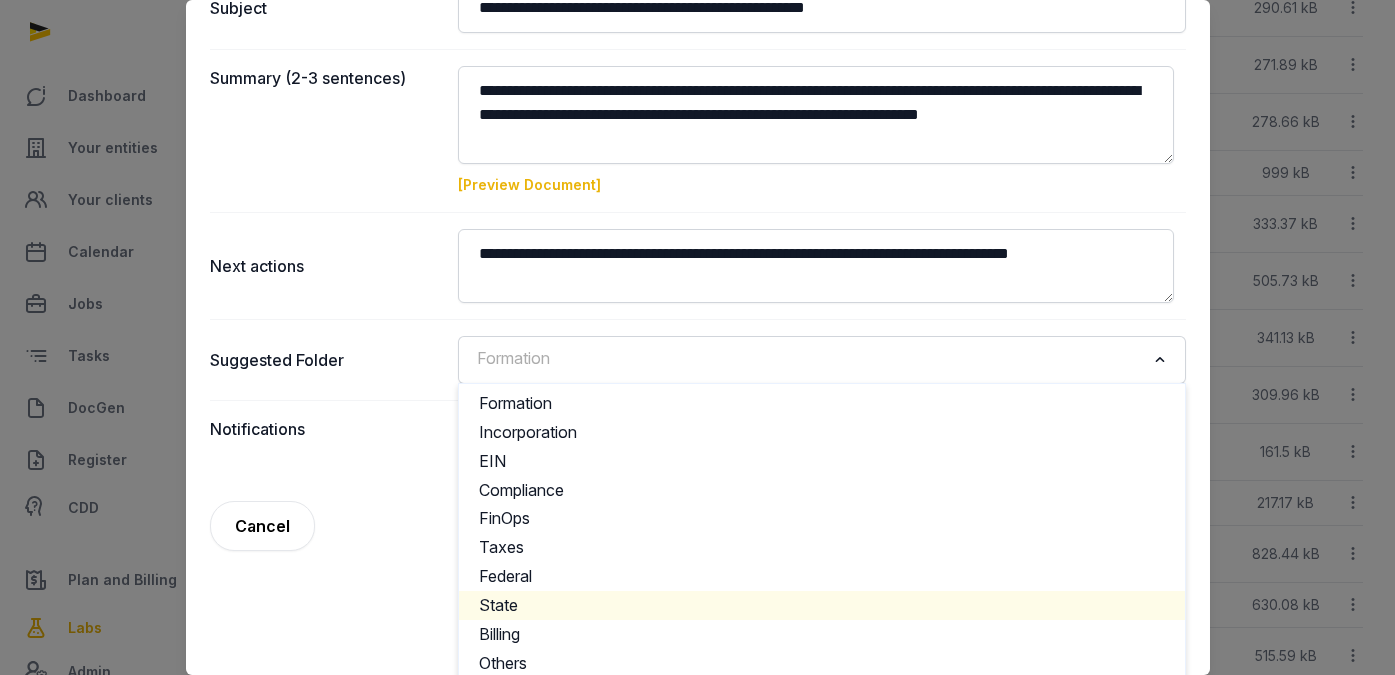click on "State" 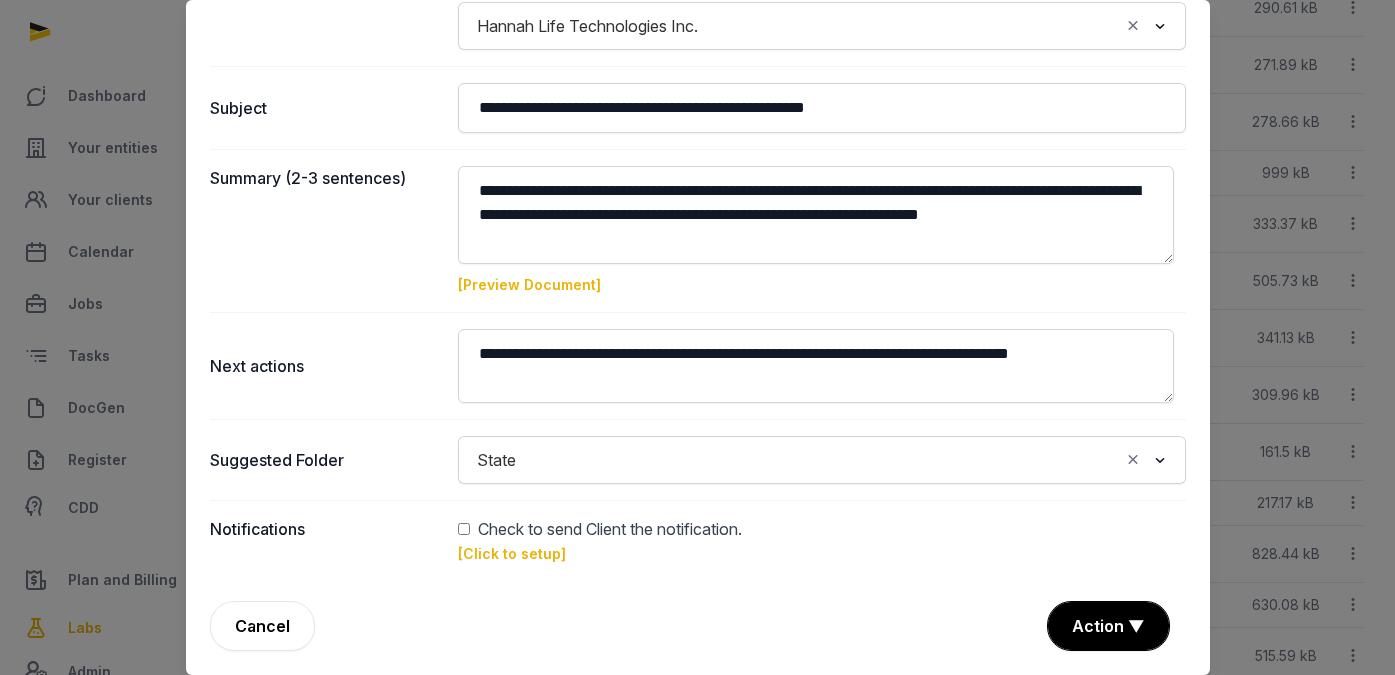 scroll, scrollTop: 226, scrollLeft: 0, axis: vertical 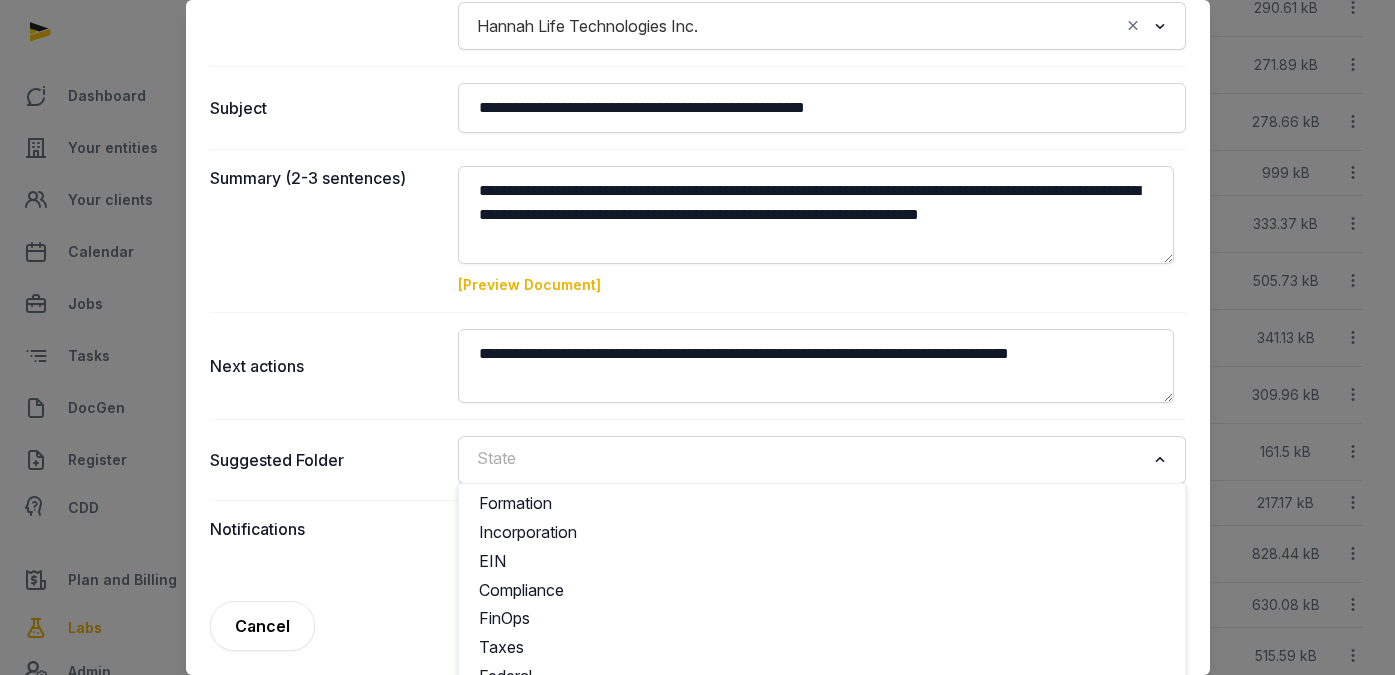 click on "Next actions" at bounding box center (698, 365) 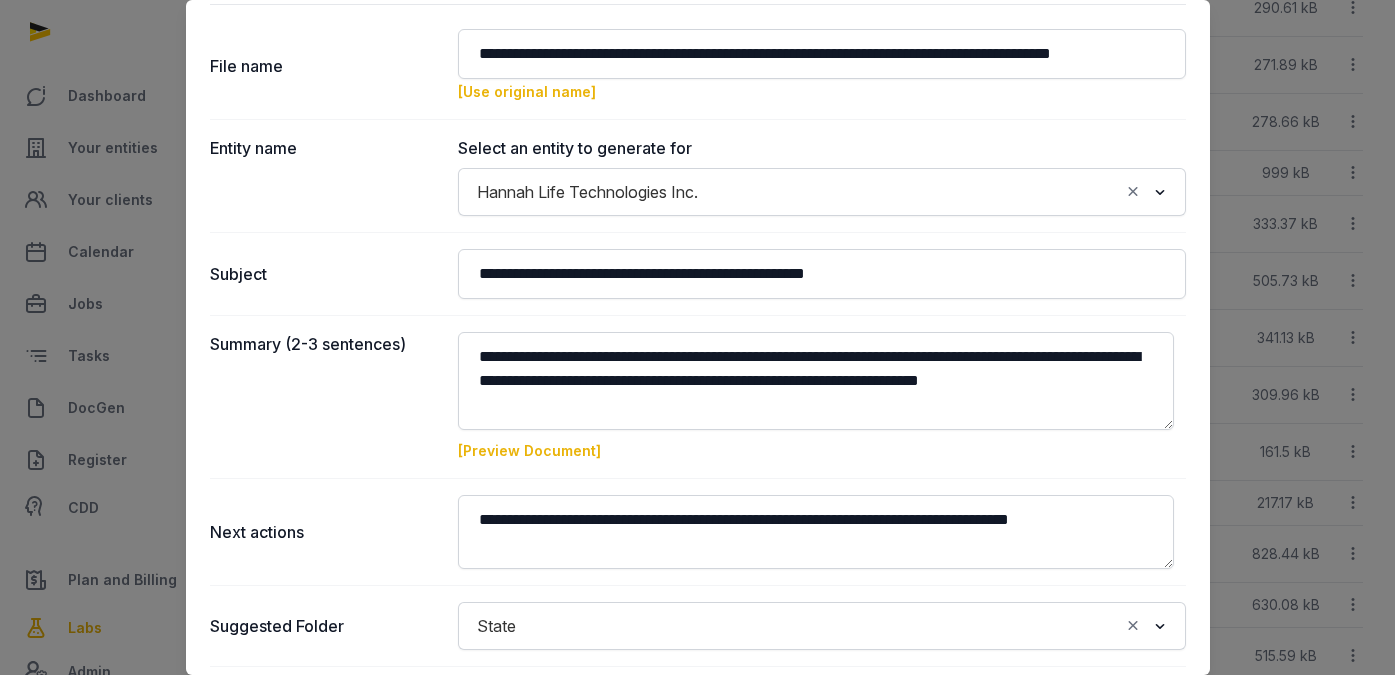 scroll, scrollTop: 0, scrollLeft: 0, axis: both 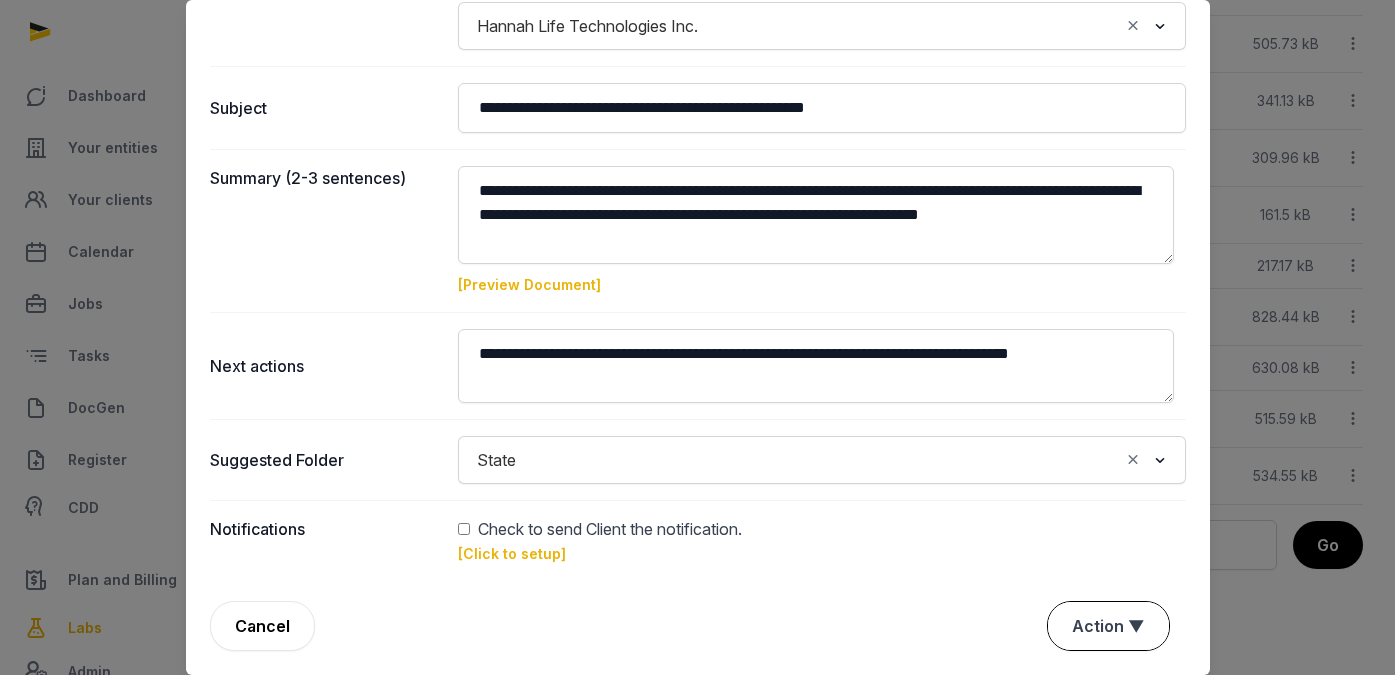 click on "Action ▼" at bounding box center [1108, 626] 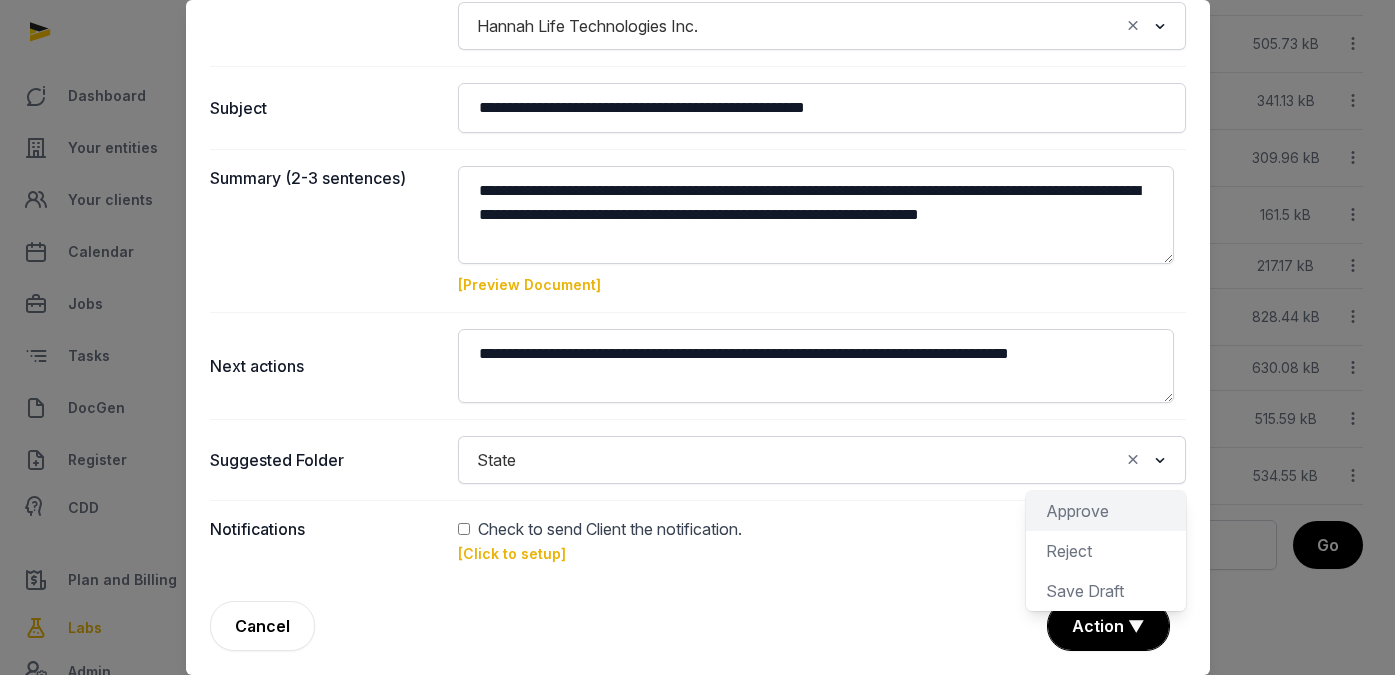 click on "Approve" 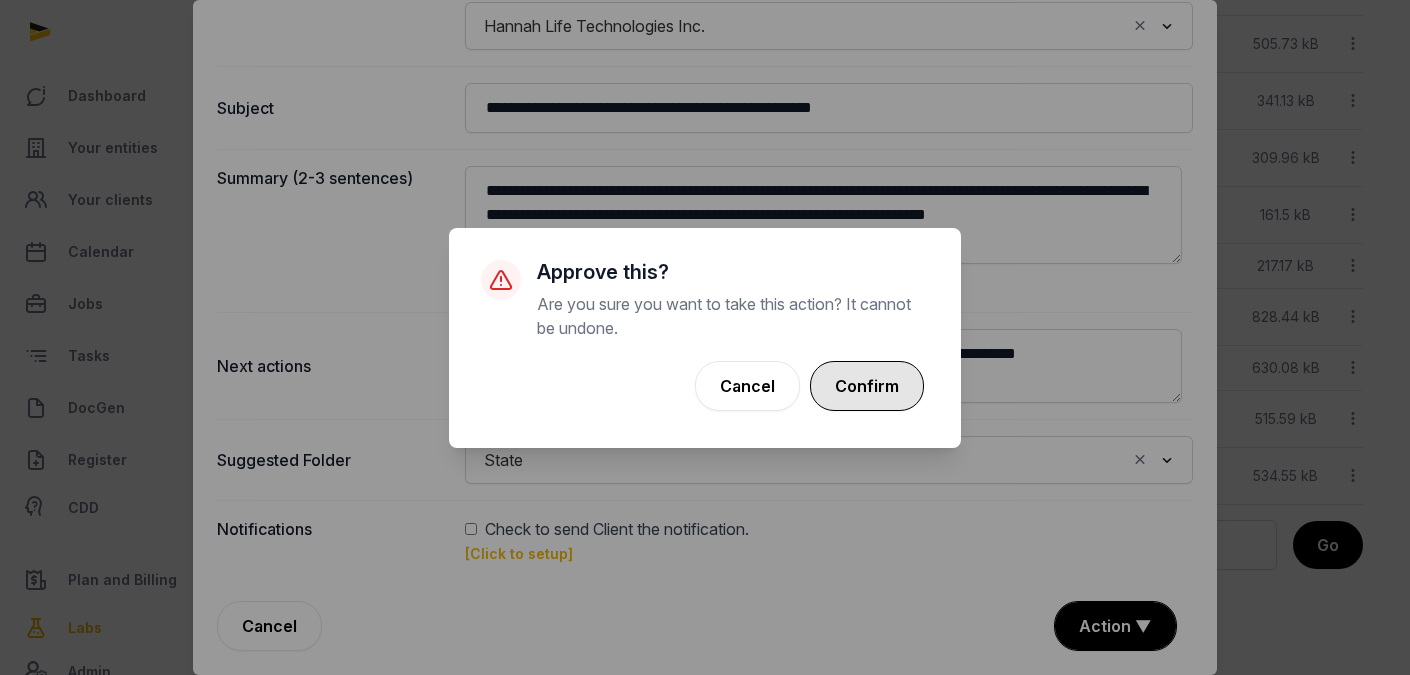 click on "Confirm" at bounding box center (867, 386) 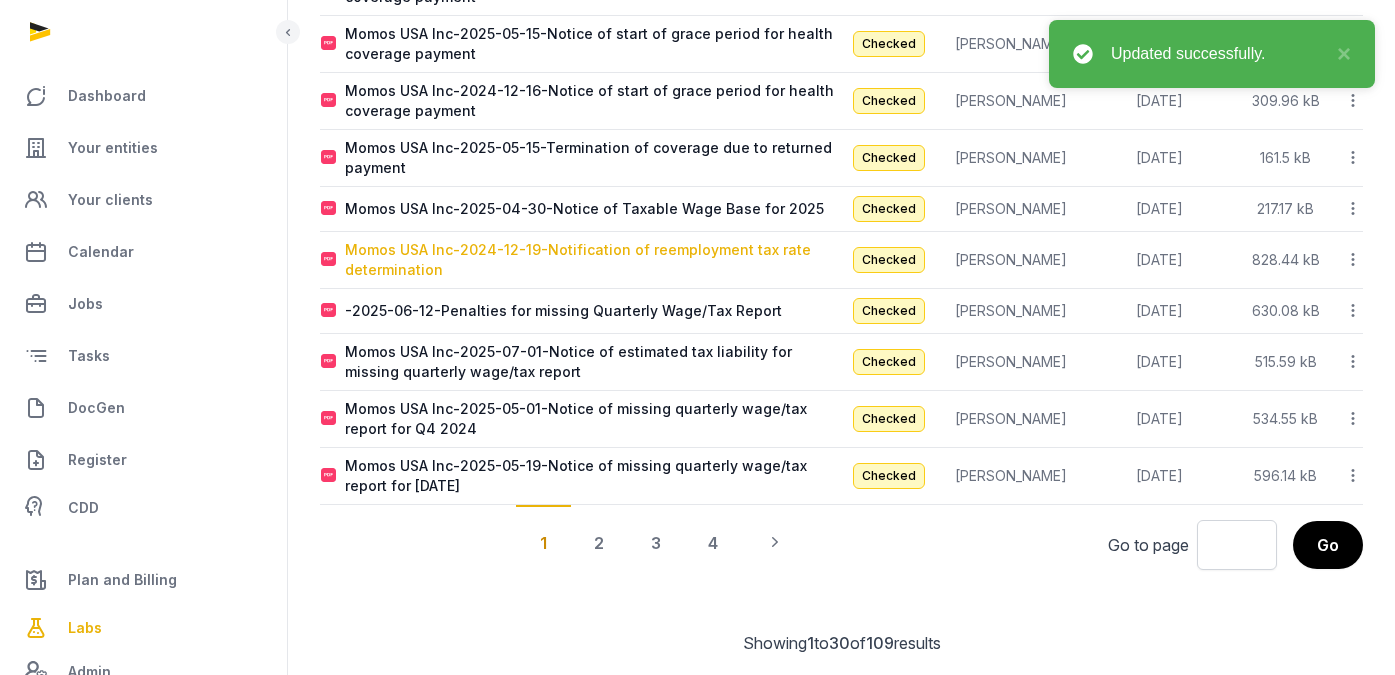scroll, scrollTop: 0, scrollLeft: 0, axis: both 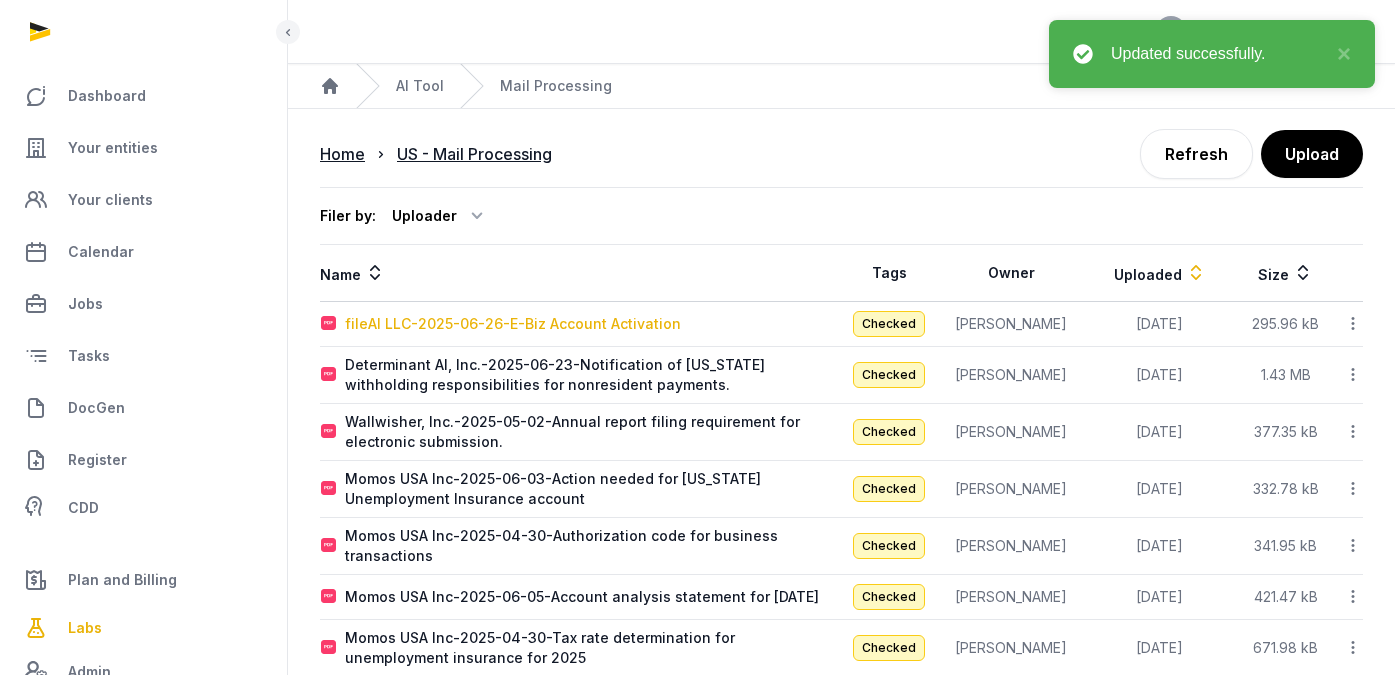 click on "fileAI LLC-2025-06-26-E-Biz Account Activation" at bounding box center [513, 324] 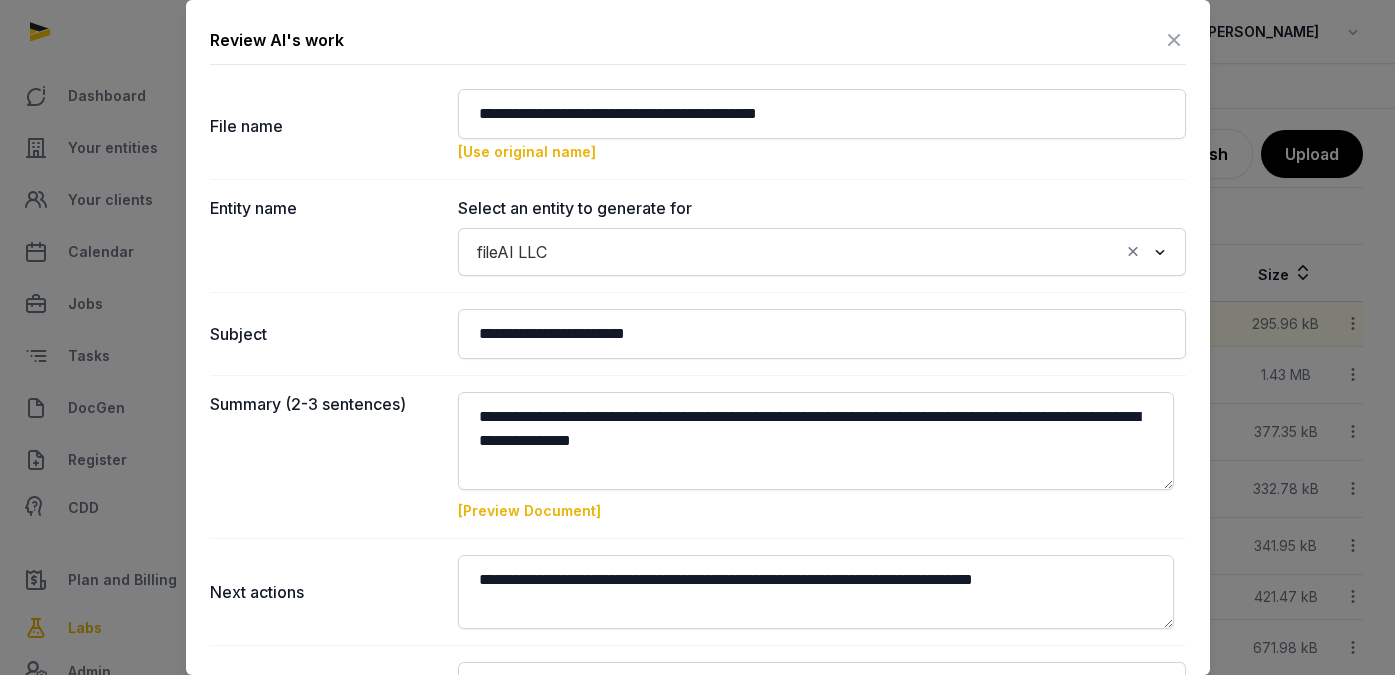 scroll, scrollTop: 213, scrollLeft: 0, axis: vertical 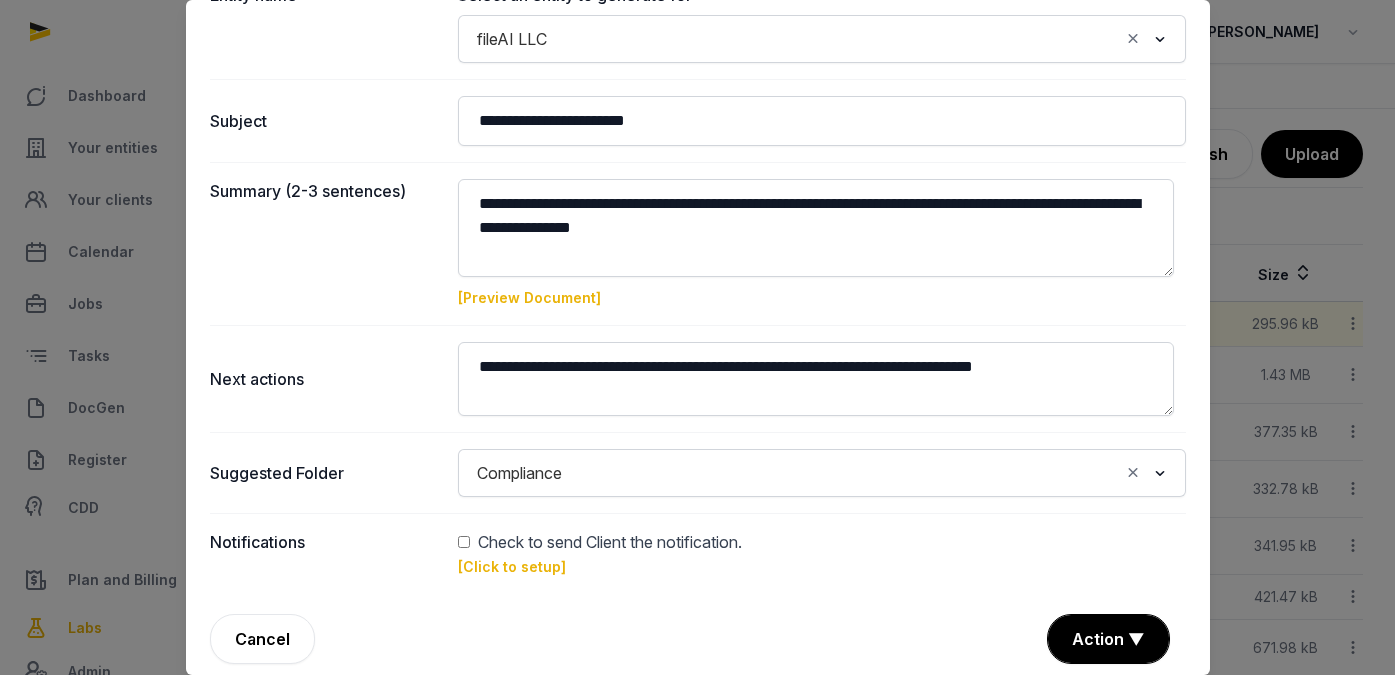 click on "[Preview Document]" at bounding box center (529, 297) 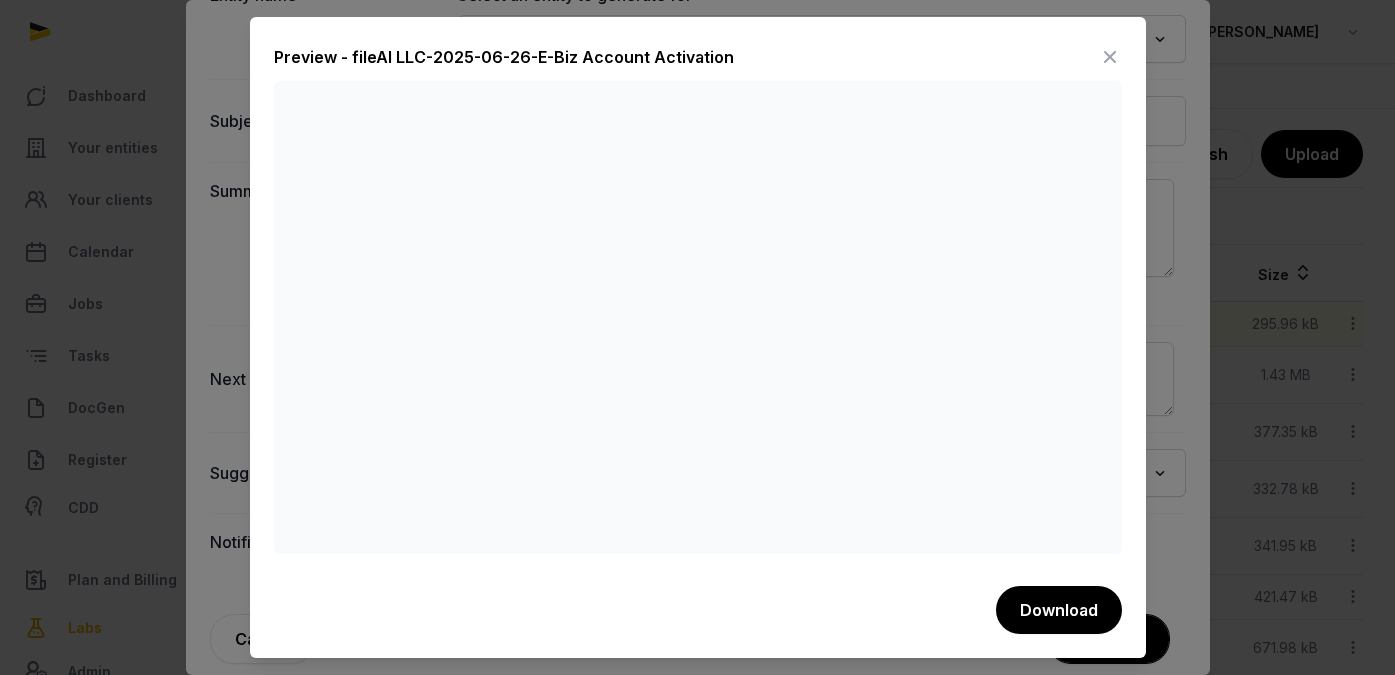click at bounding box center (1110, 57) 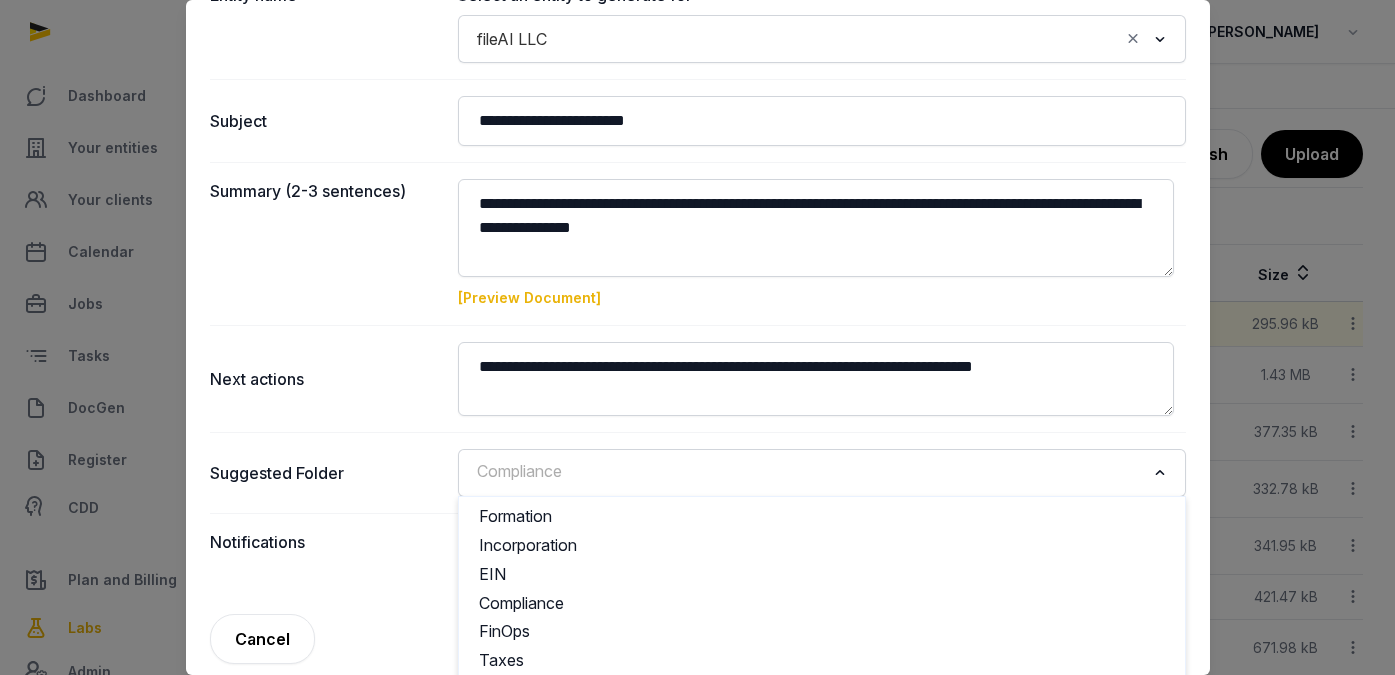 click at bounding box center (1160, 473) 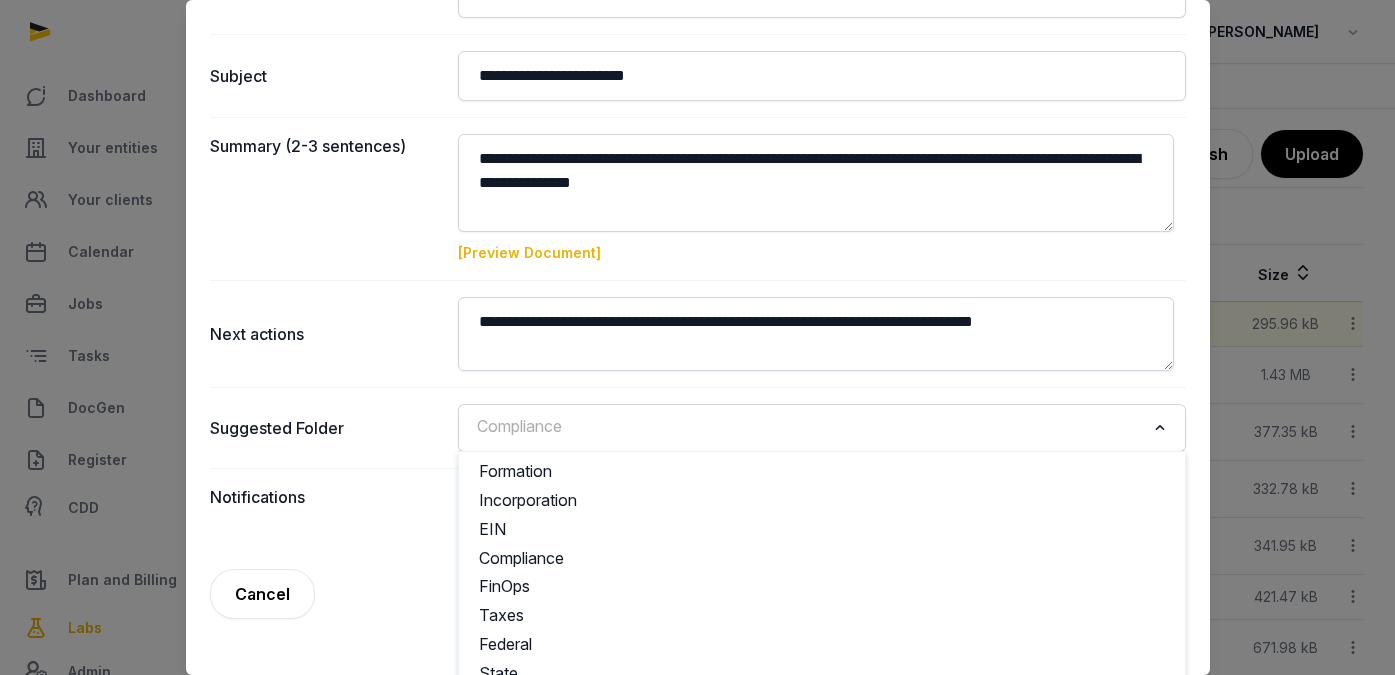 scroll, scrollTop: 326, scrollLeft: 0, axis: vertical 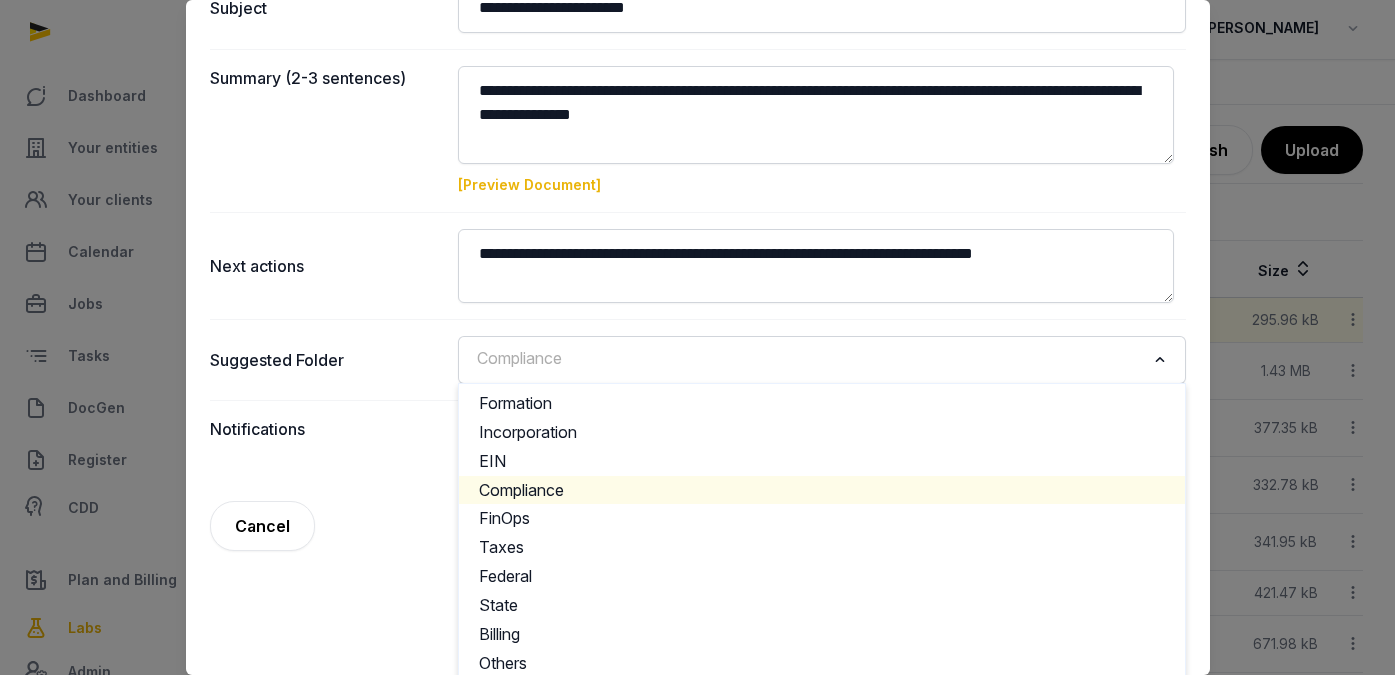 click on "Compliance" 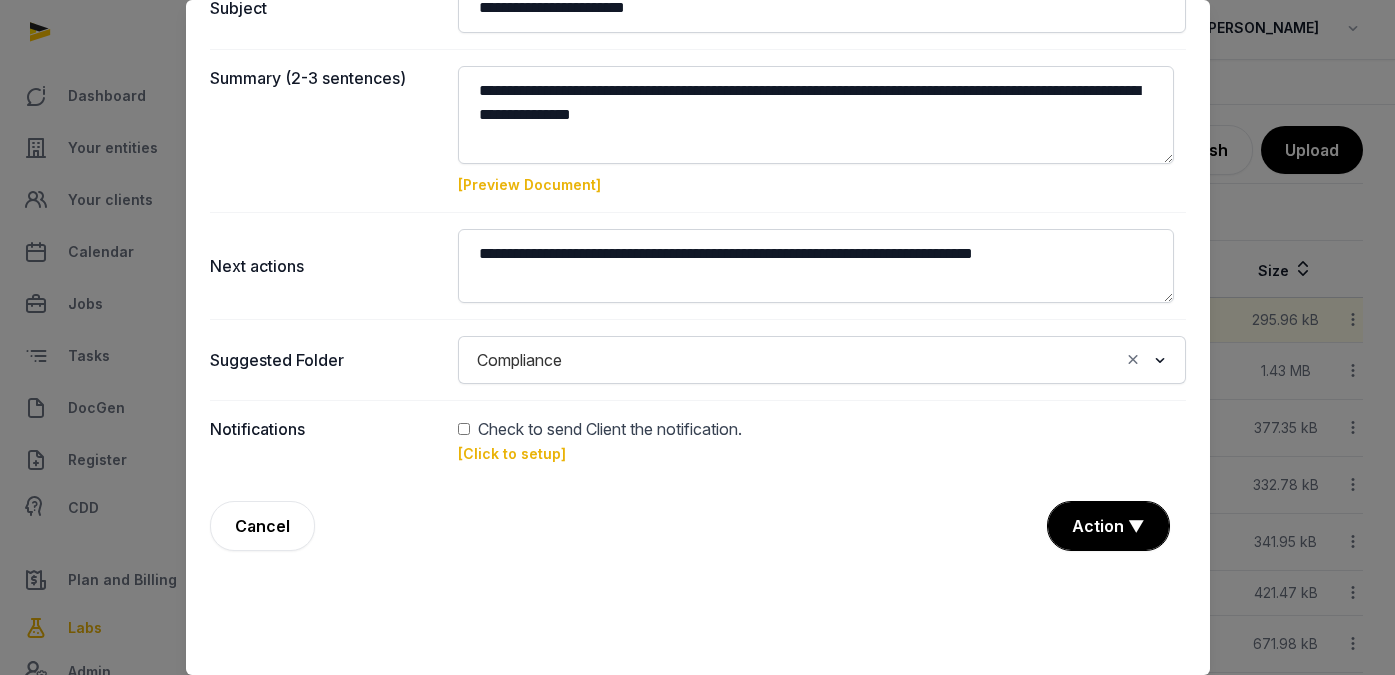 scroll, scrollTop: 226, scrollLeft: 0, axis: vertical 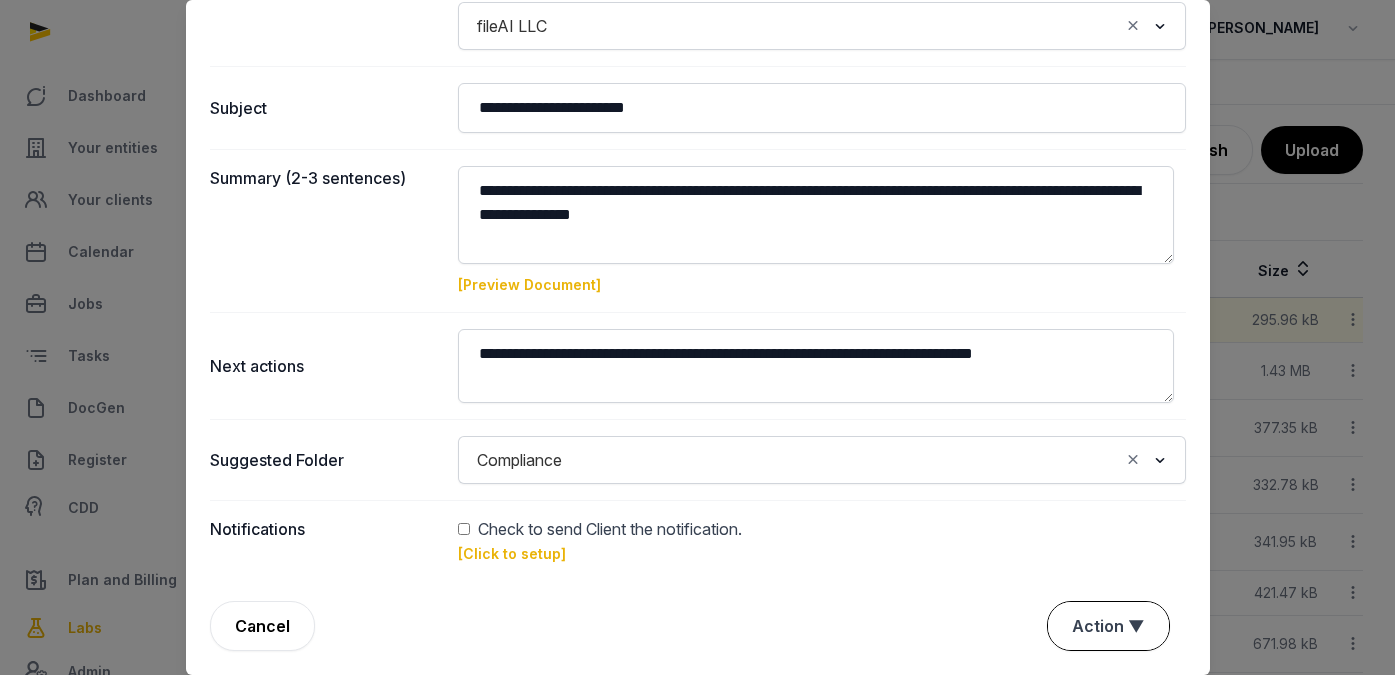 click on "Action ▼" at bounding box center (1108, 626) 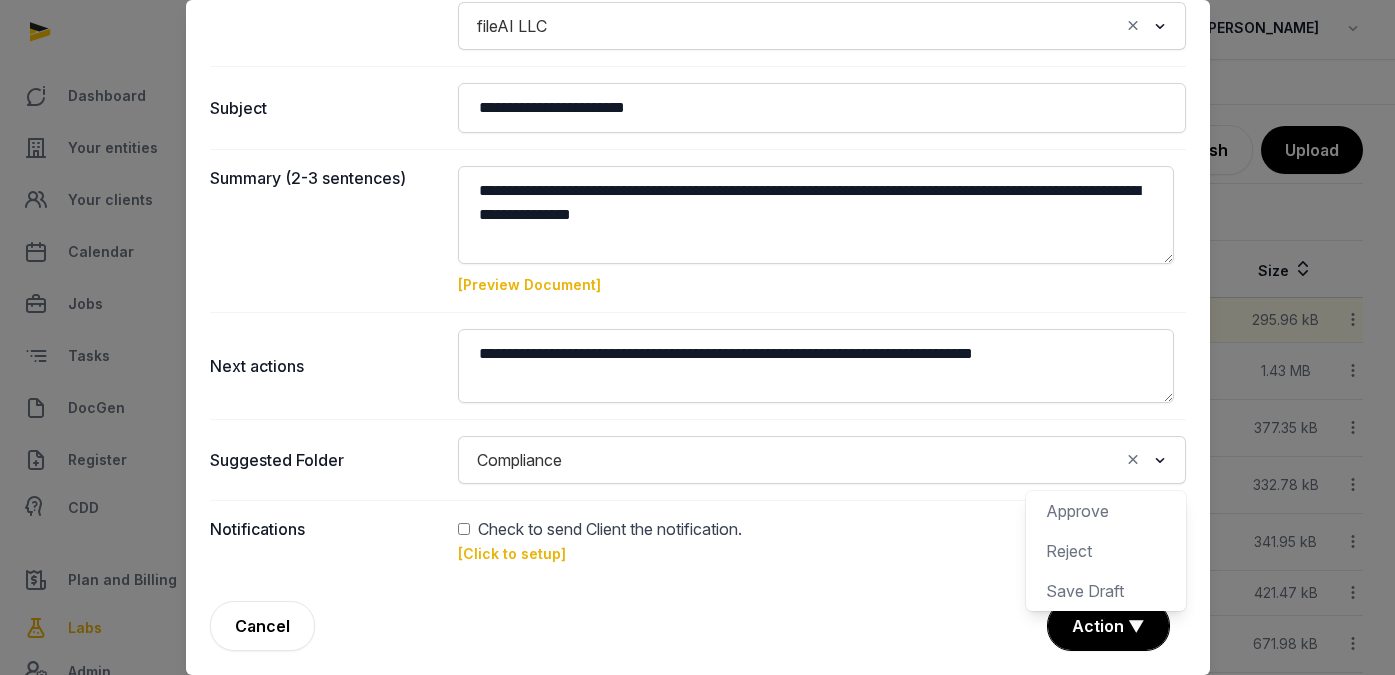 click 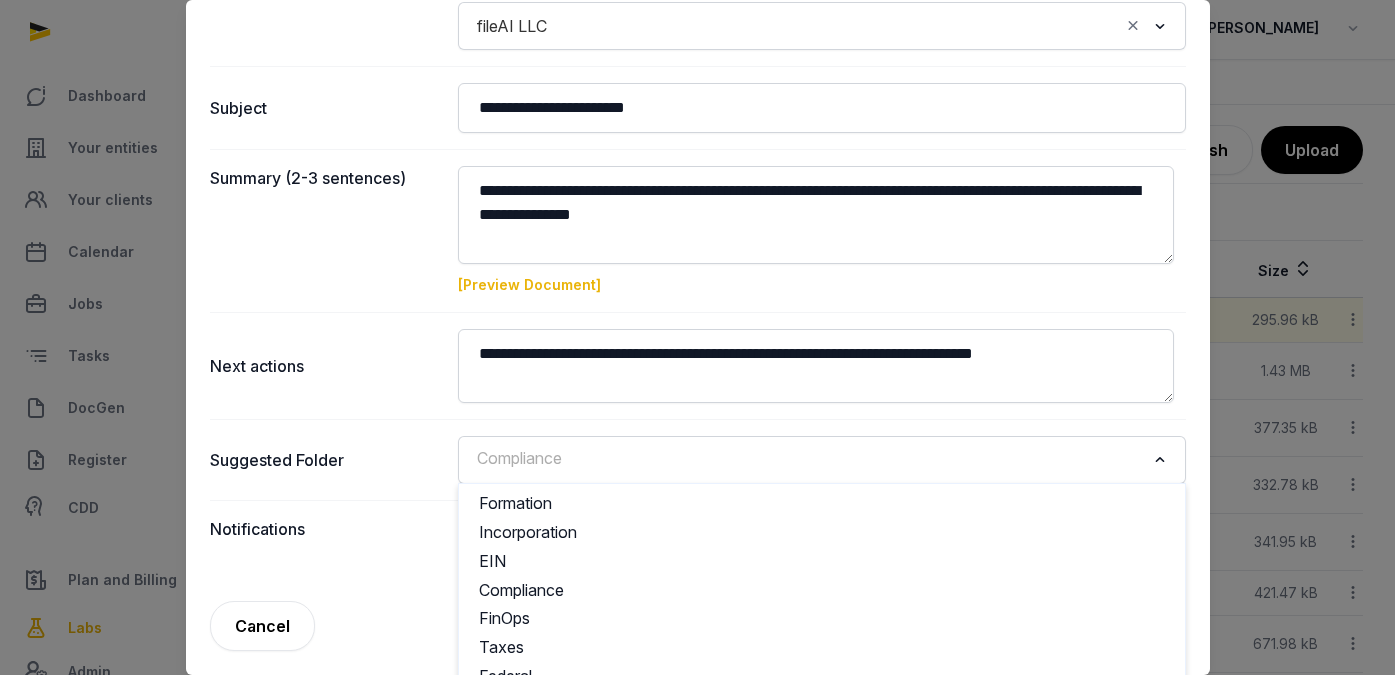 click on "Suggested Folder  Compliance Loading... Formation Incorporation EIN Compliance FinOps Taxes Federal State Billing Others" at bounding box center [698, 459] 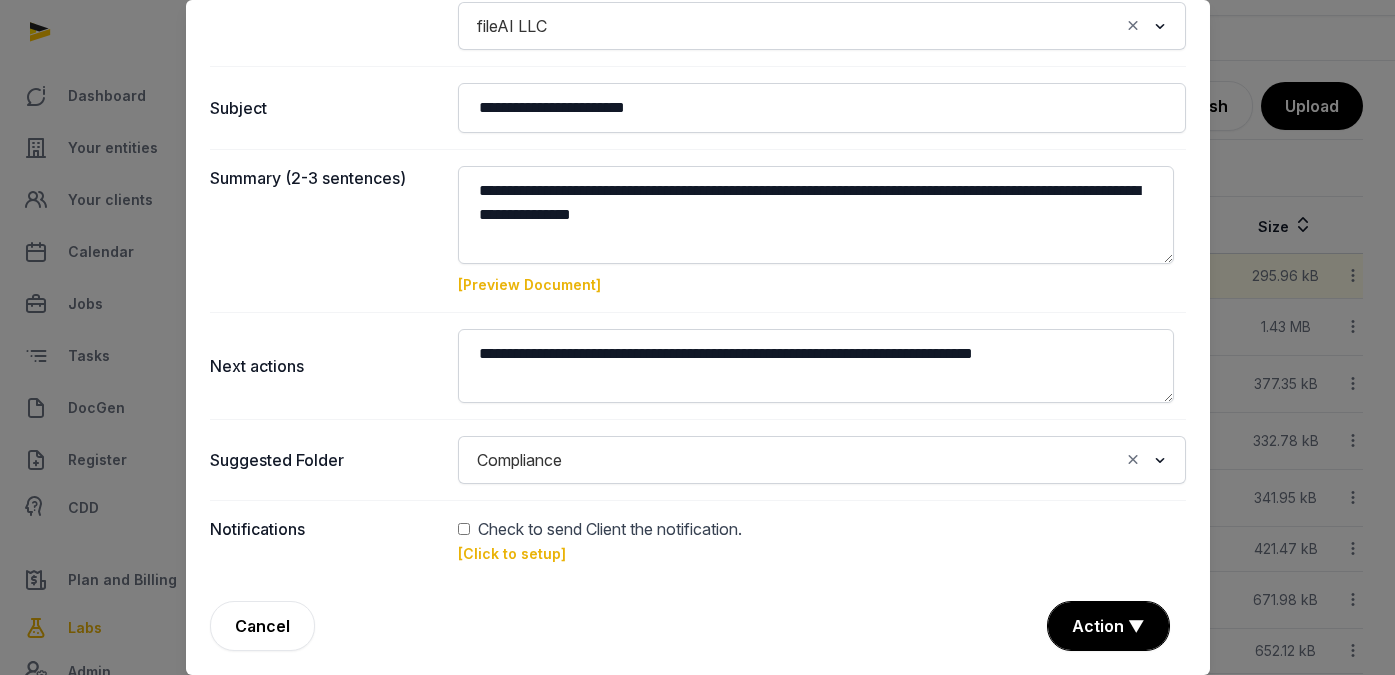 scroll, scrollTop: 210, scrollLeft: 0, axis: vertical 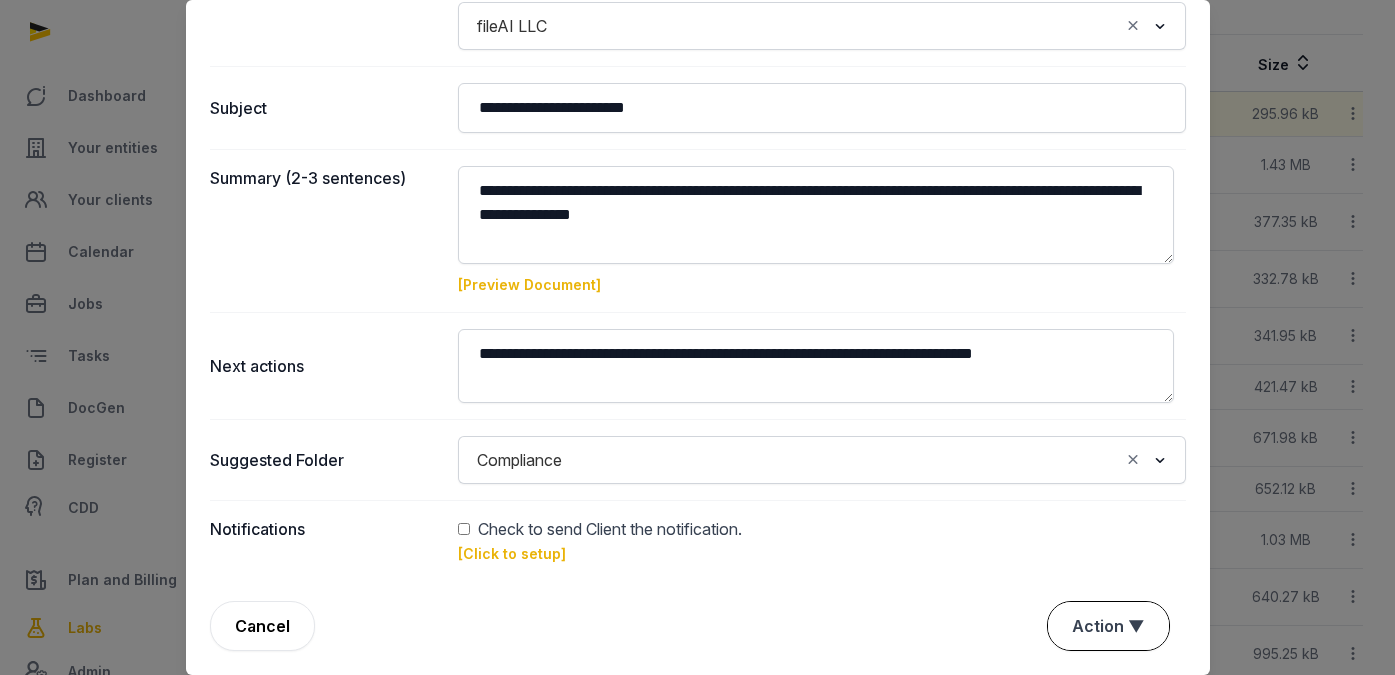 click on "Action ▼" at bounding box center (1108, 626) 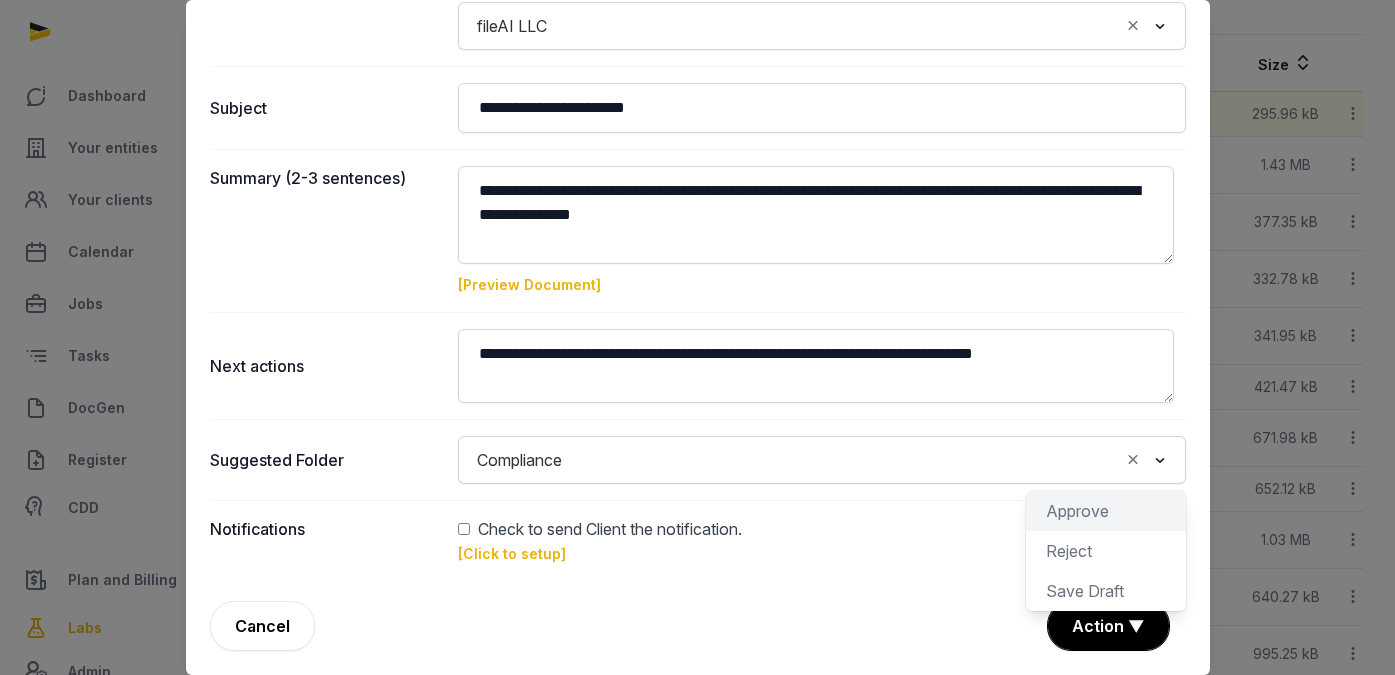 click on "Approve" 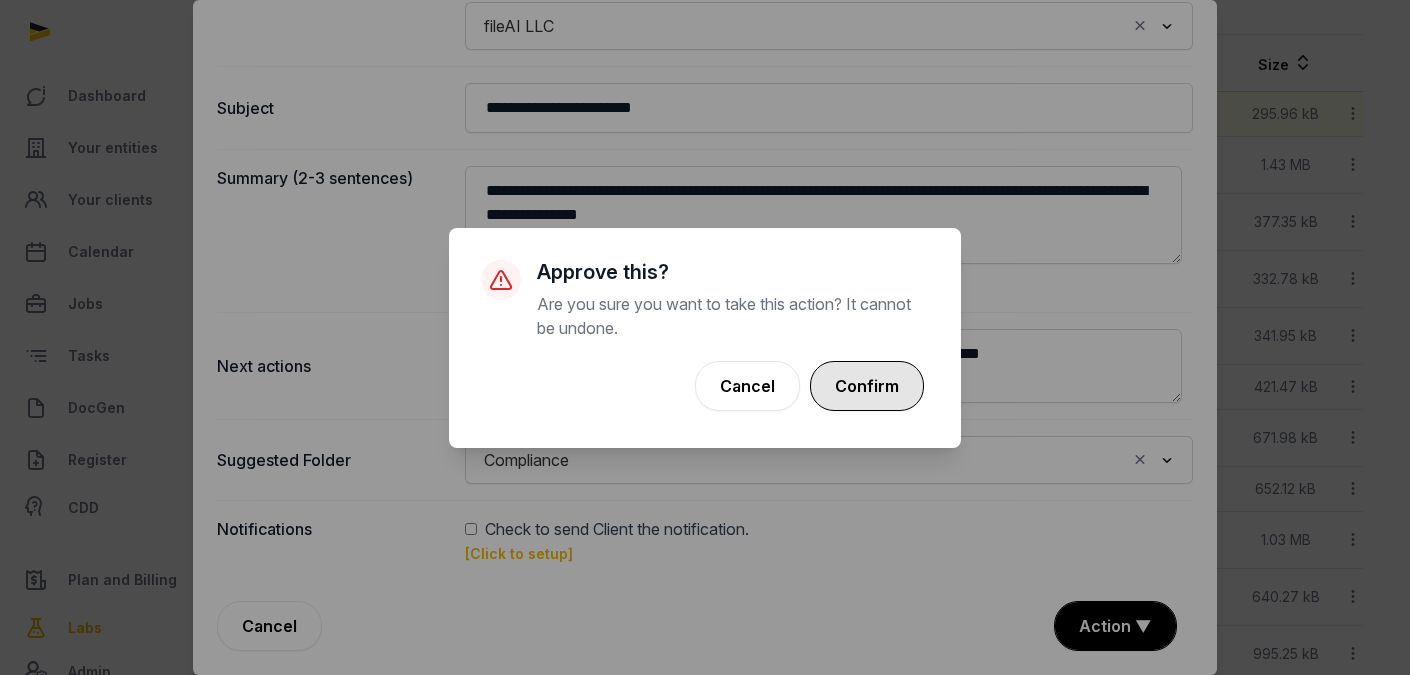 click on "Confirm" at bounding box center (867, 386) 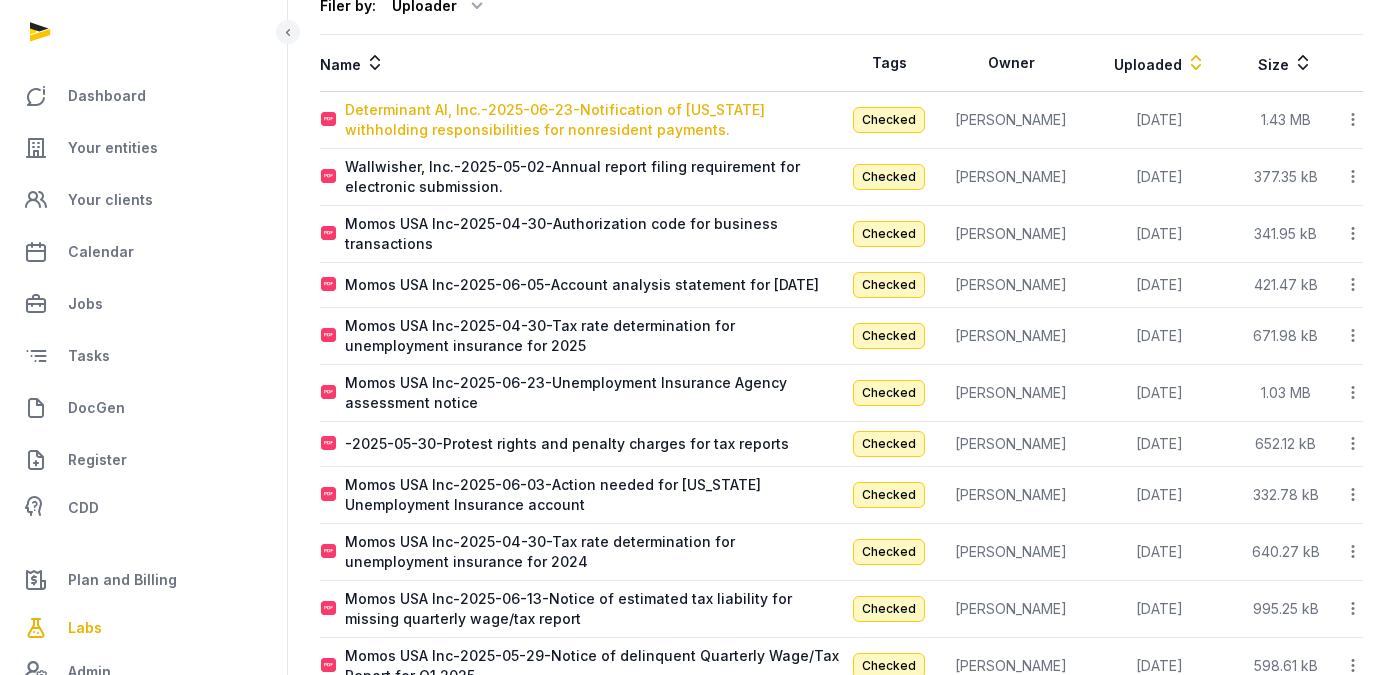 click on "Determinant AI, Inc.-2025-06-23-Notification of [US_STATE] withholding responsibilities for nonresident payments." at bounding box center (593, 120) 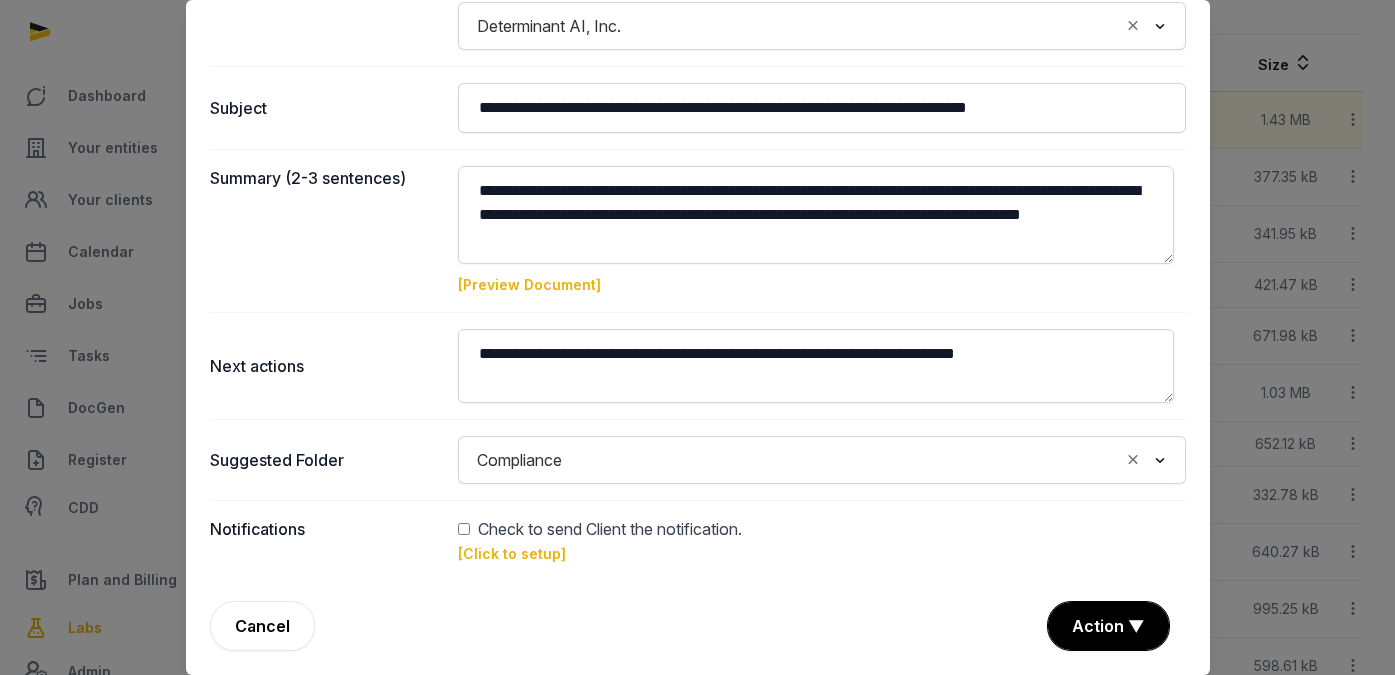 click on "[Preview Document]" at bounding box center [529, 284] 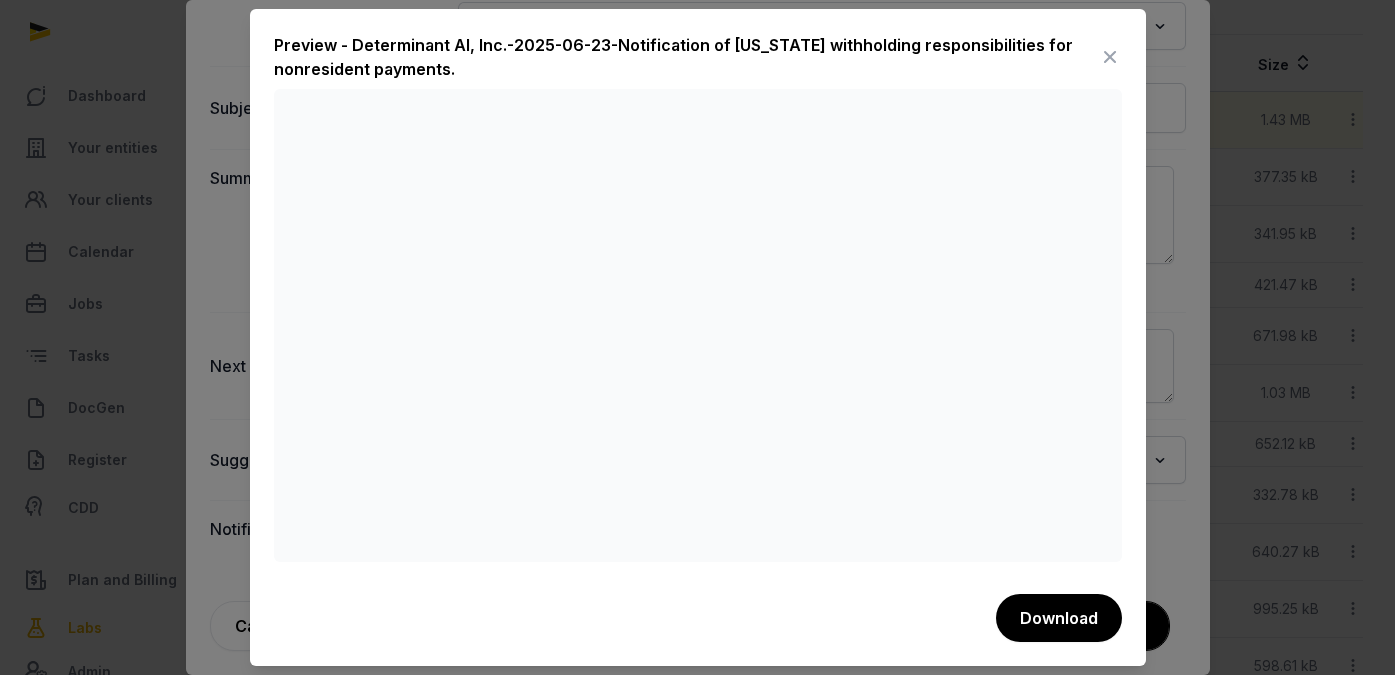 scroll, scrollTop: 0, scrollLeft: 0, axis: both 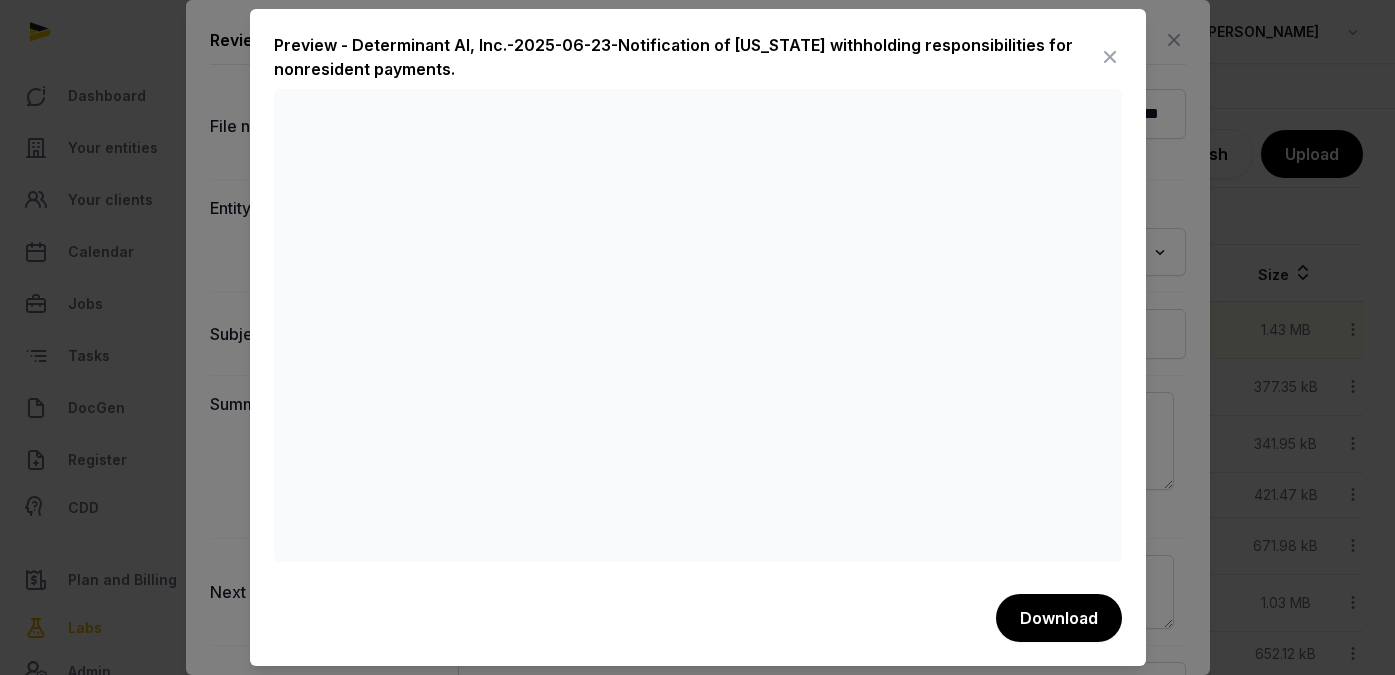 click at bounding box center [1110, 57] 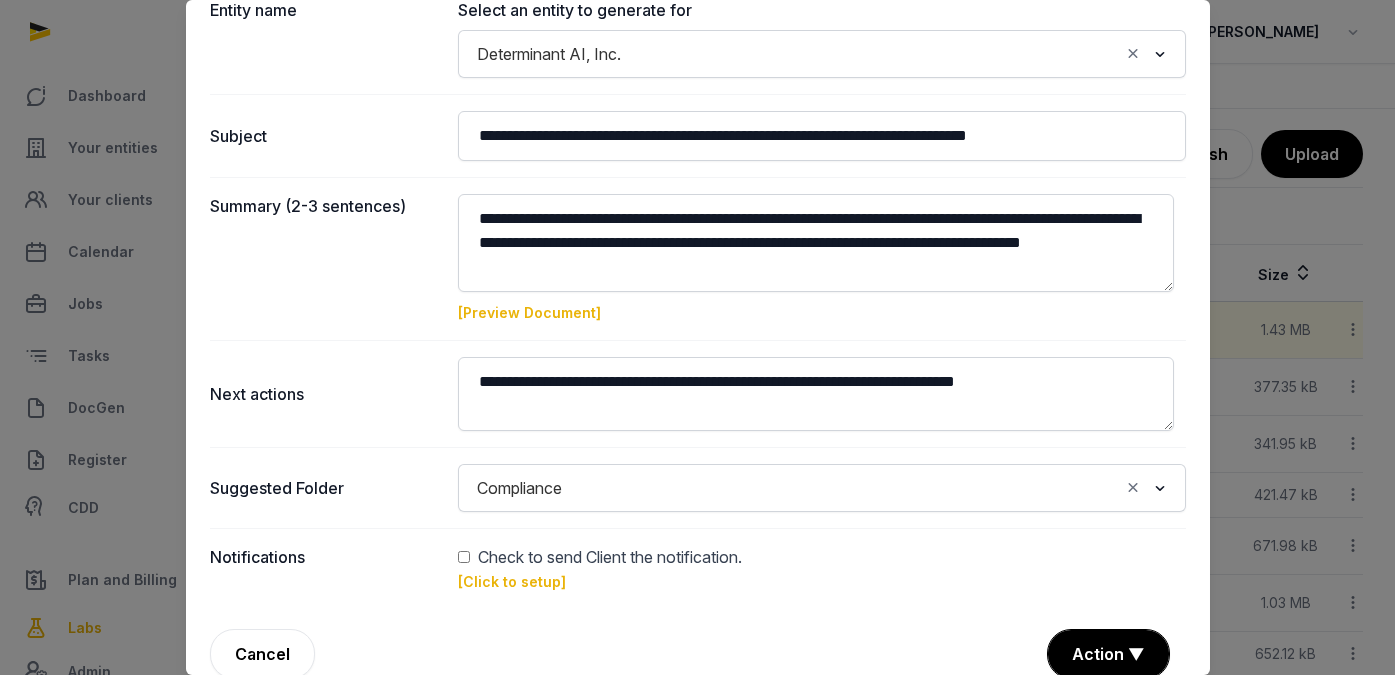 scroll, scrollTop: 226, scrollLeft: 0, axis: vertical 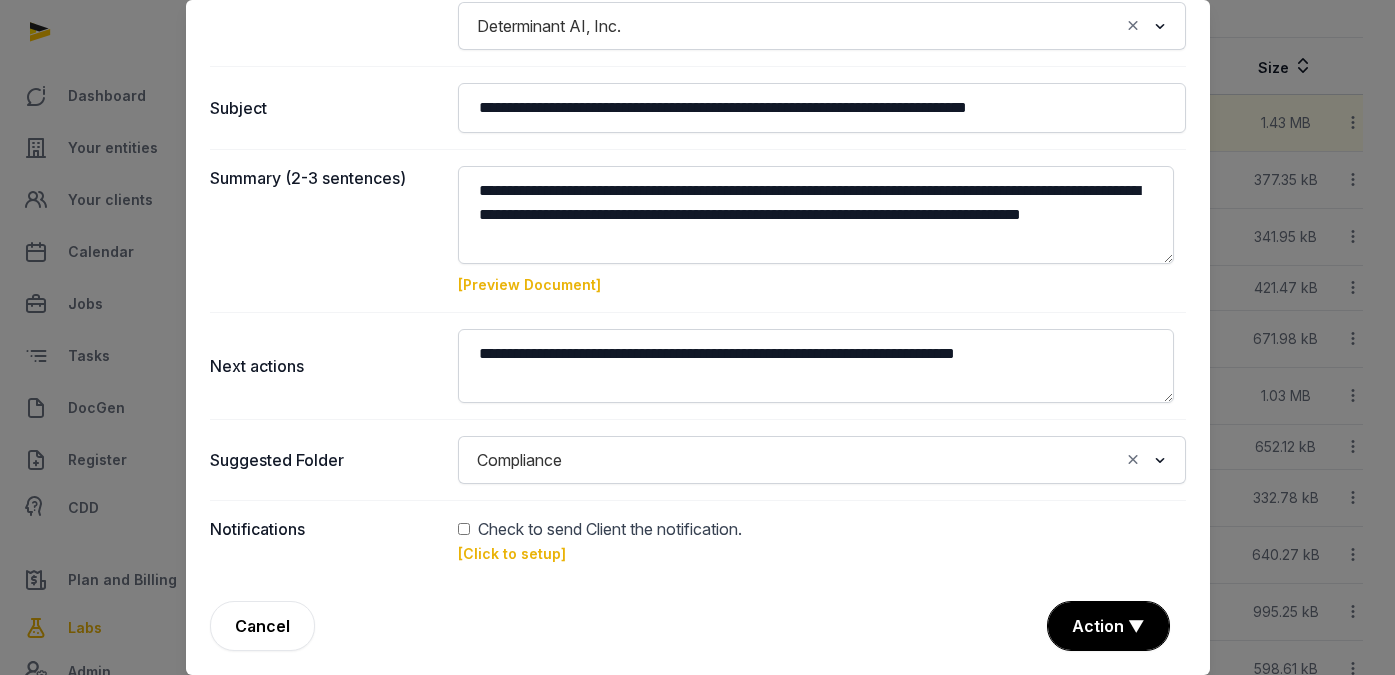click on "Check to send Client the notification." at bounding box center (610, 529) 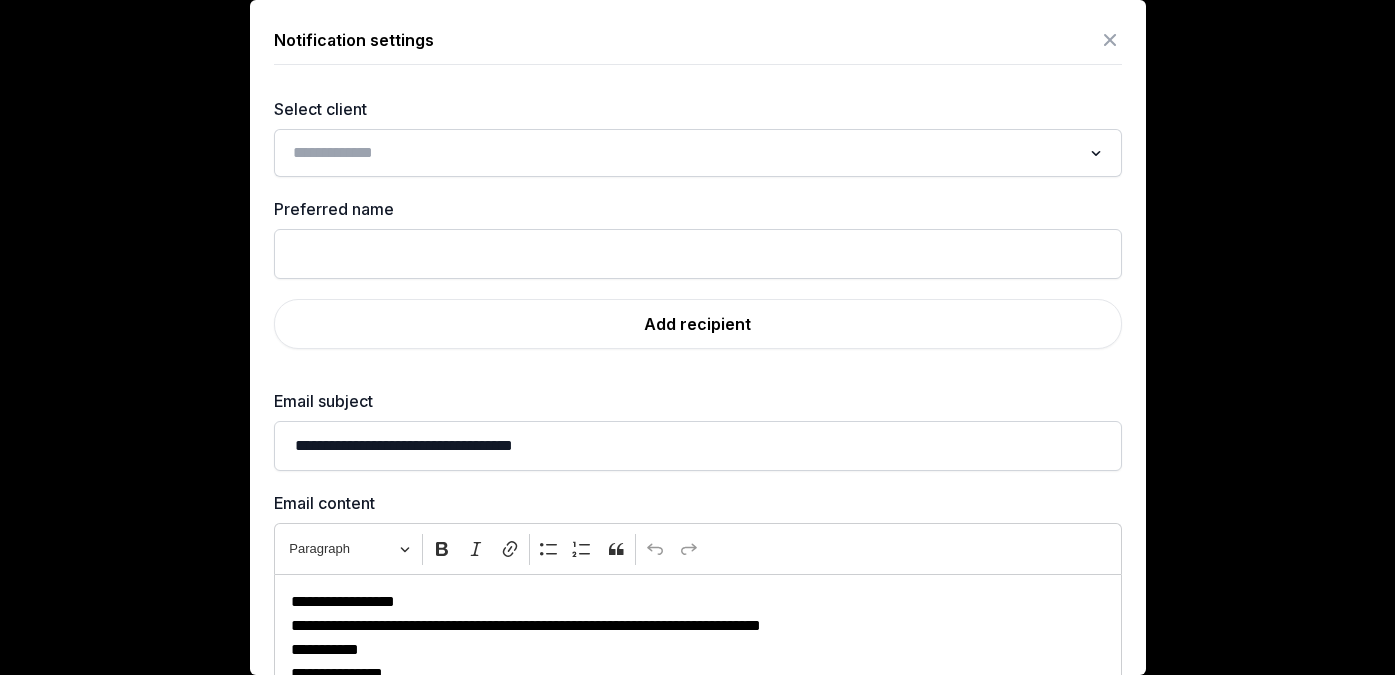 click 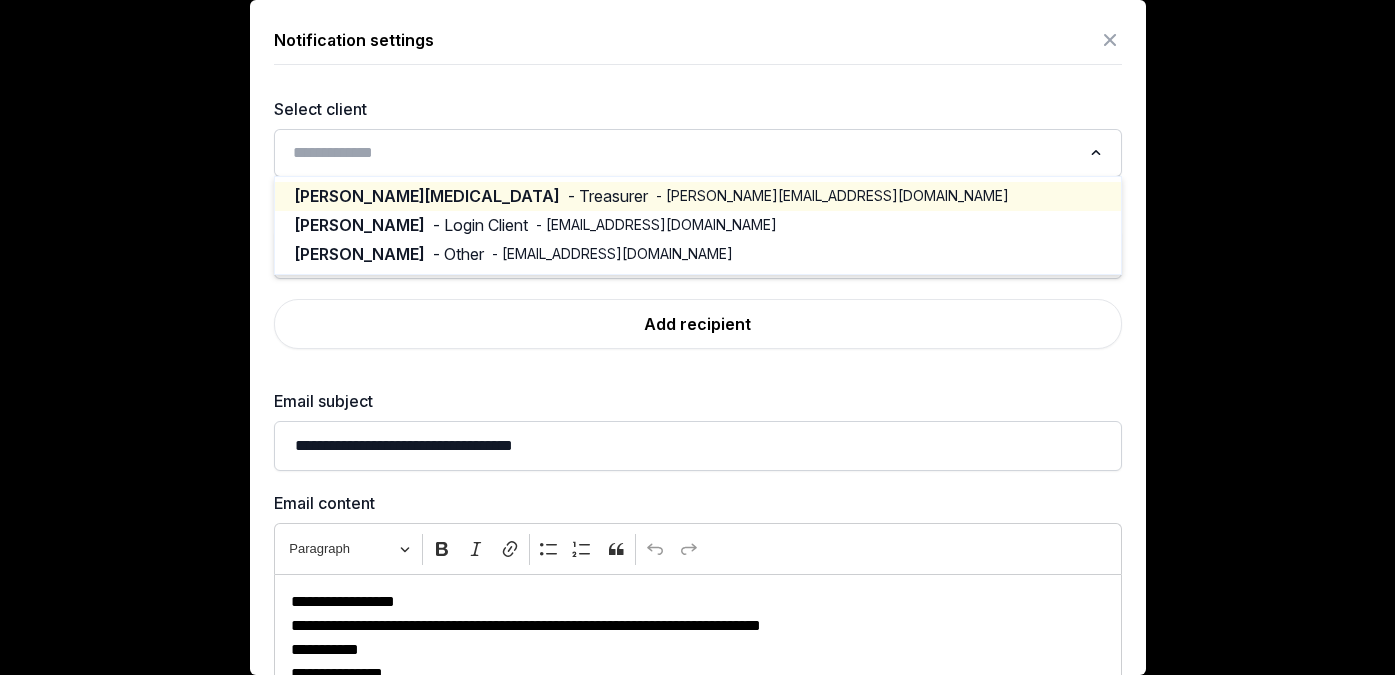 click on "- [PERSON_NAME][EMAIL_ADDRESS][DOMAIN_NAME]" at bounding box center (832, 196) 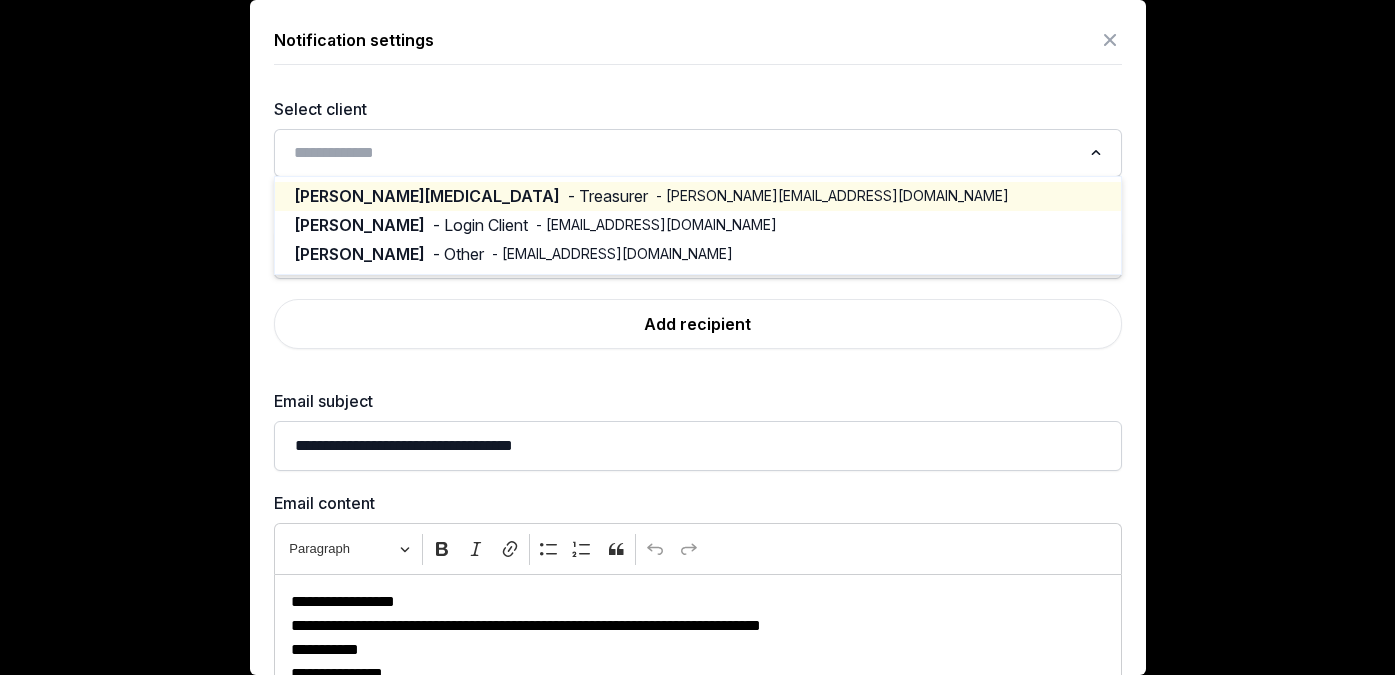 type on "********" 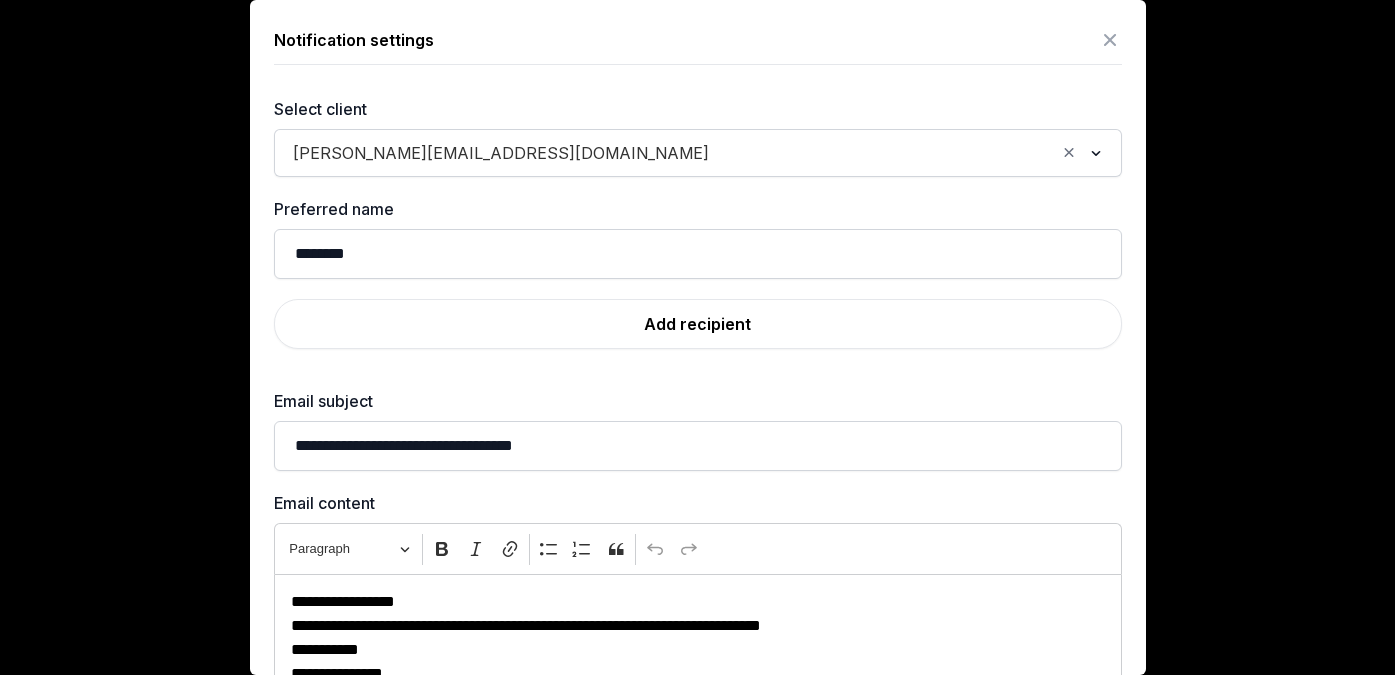 click 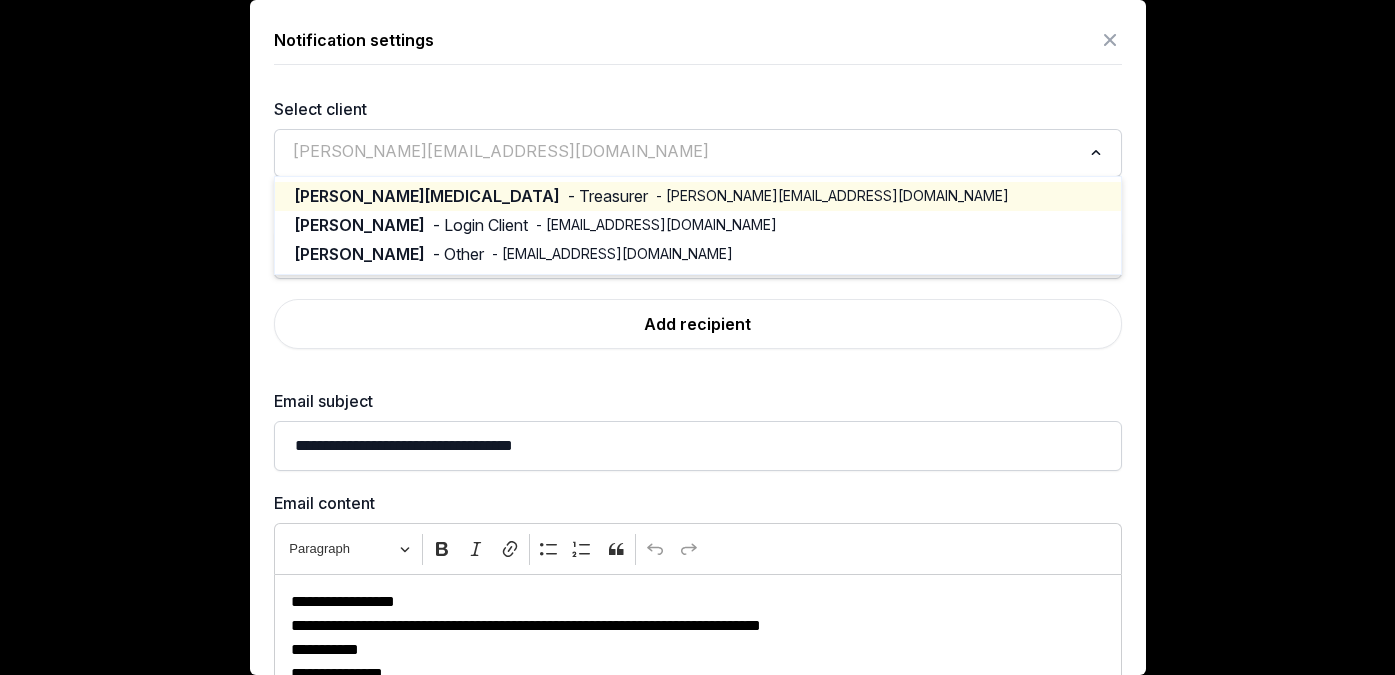 click on "- [PERSON_NAME][EMAIL_ADDRESS][DOMAIN_NAME]" at bounding box center (832, 196) 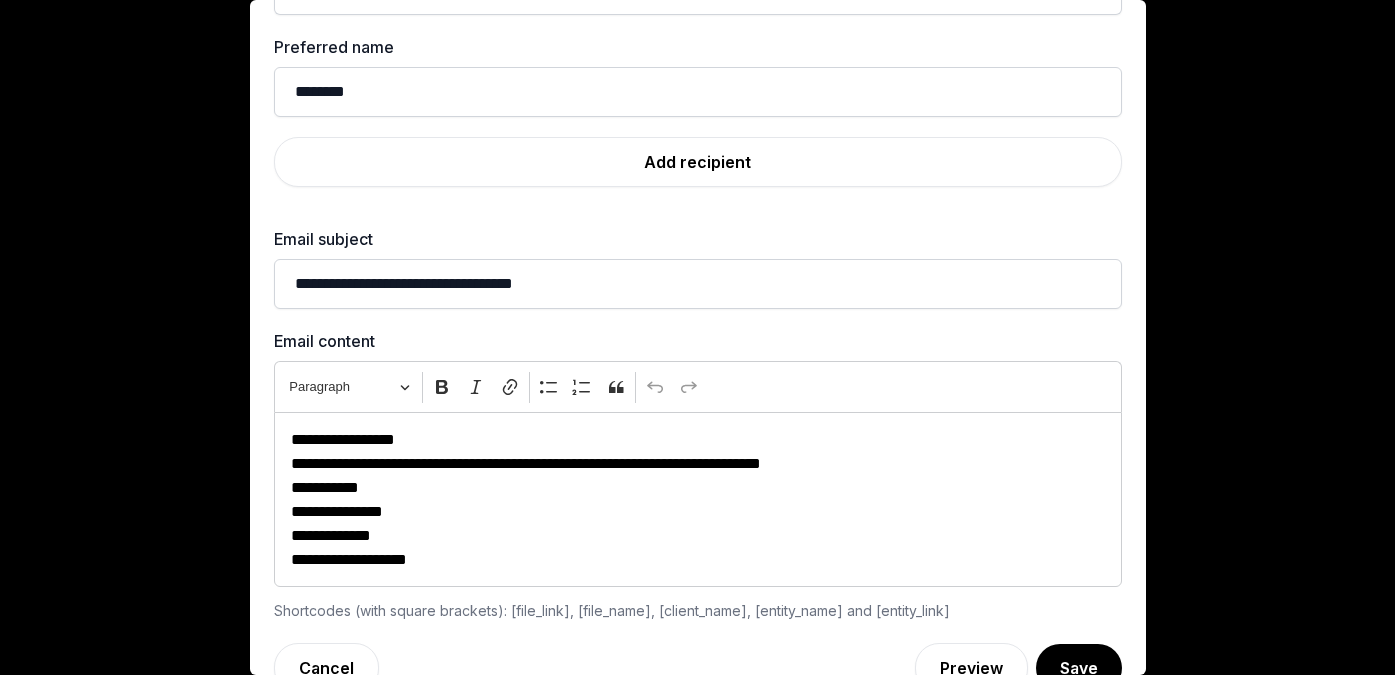 scroll, scrollTop: 203, scrollLeft: 0, axis: vertical 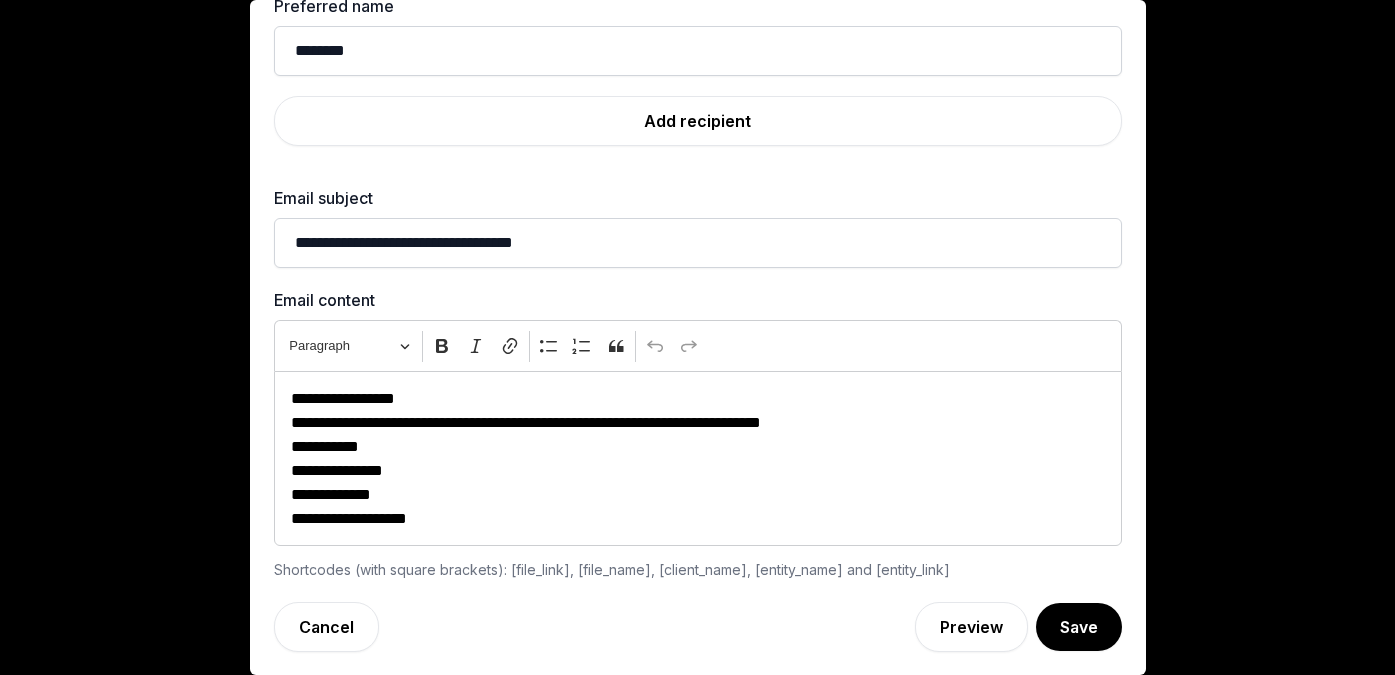 click on "**********" at bounding box center [690, 399] 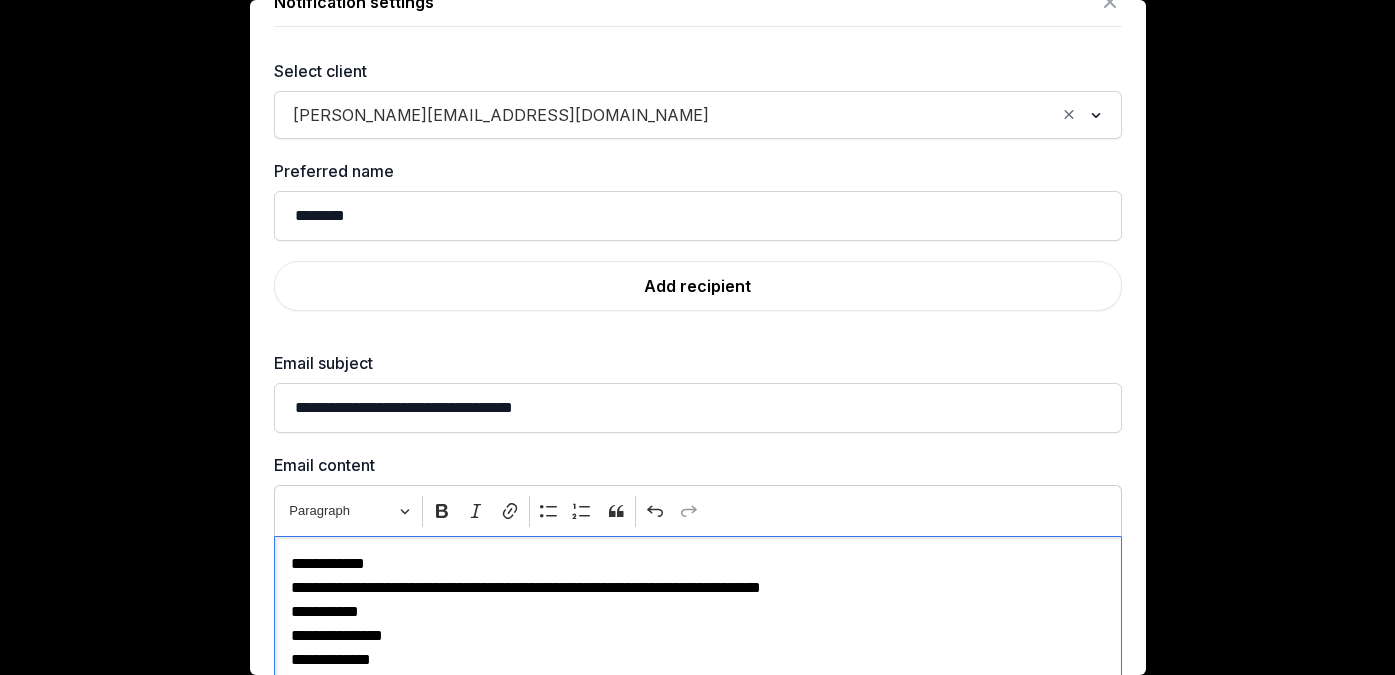 scroll, scrollTop: 203, scrollLeft: 0, axis: vertical 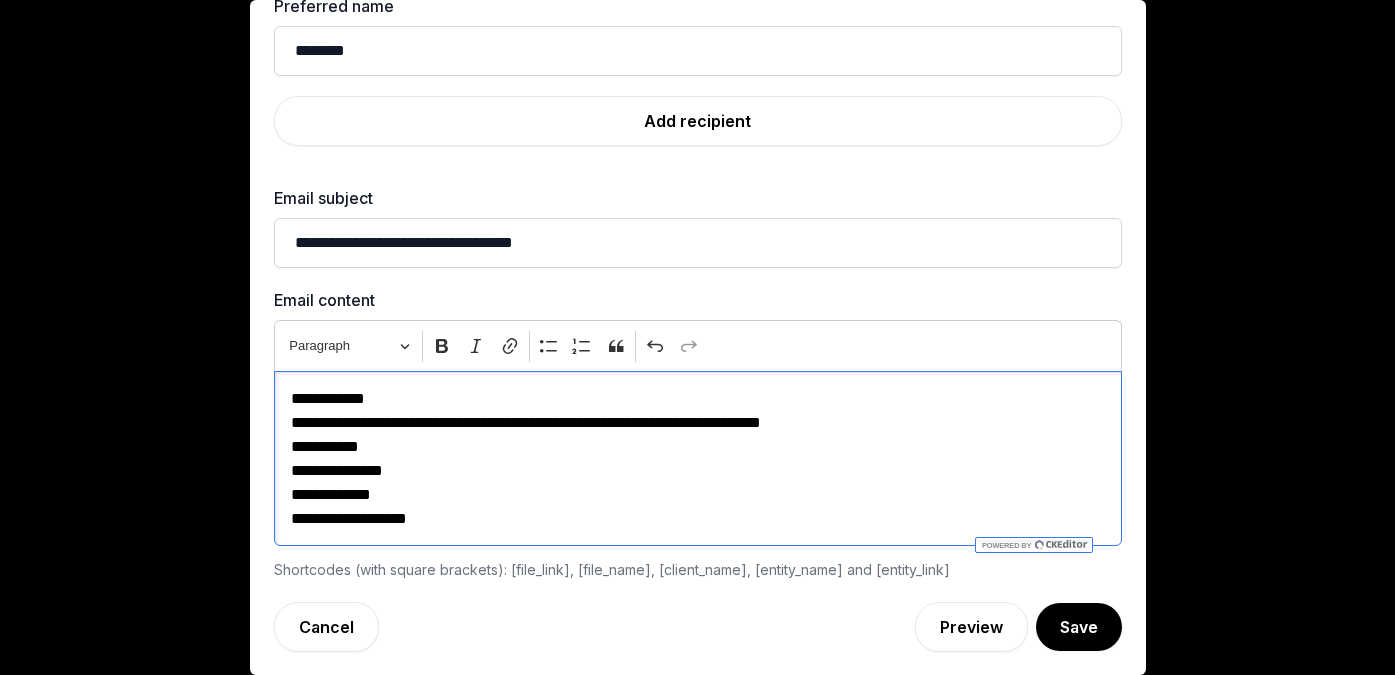 click on "**********" at bounding box center (690, 435) 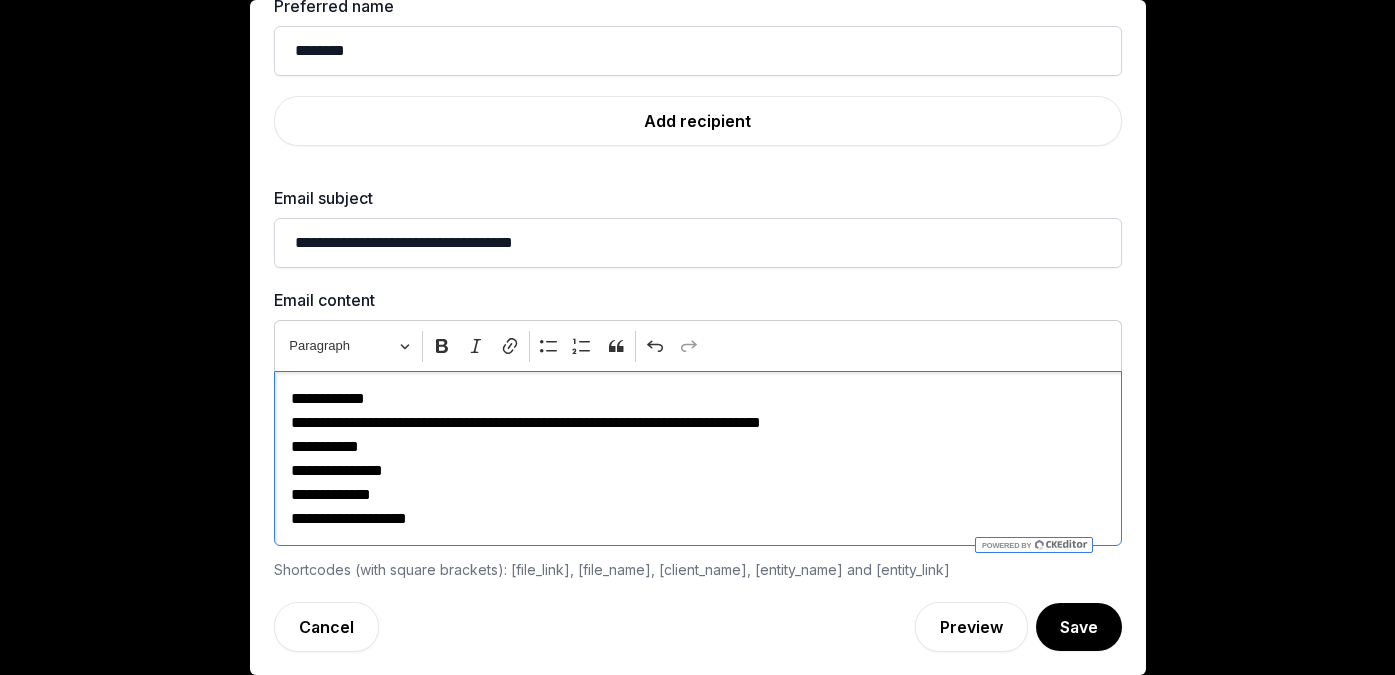 click on "**********" at bounding box center (698, 471) 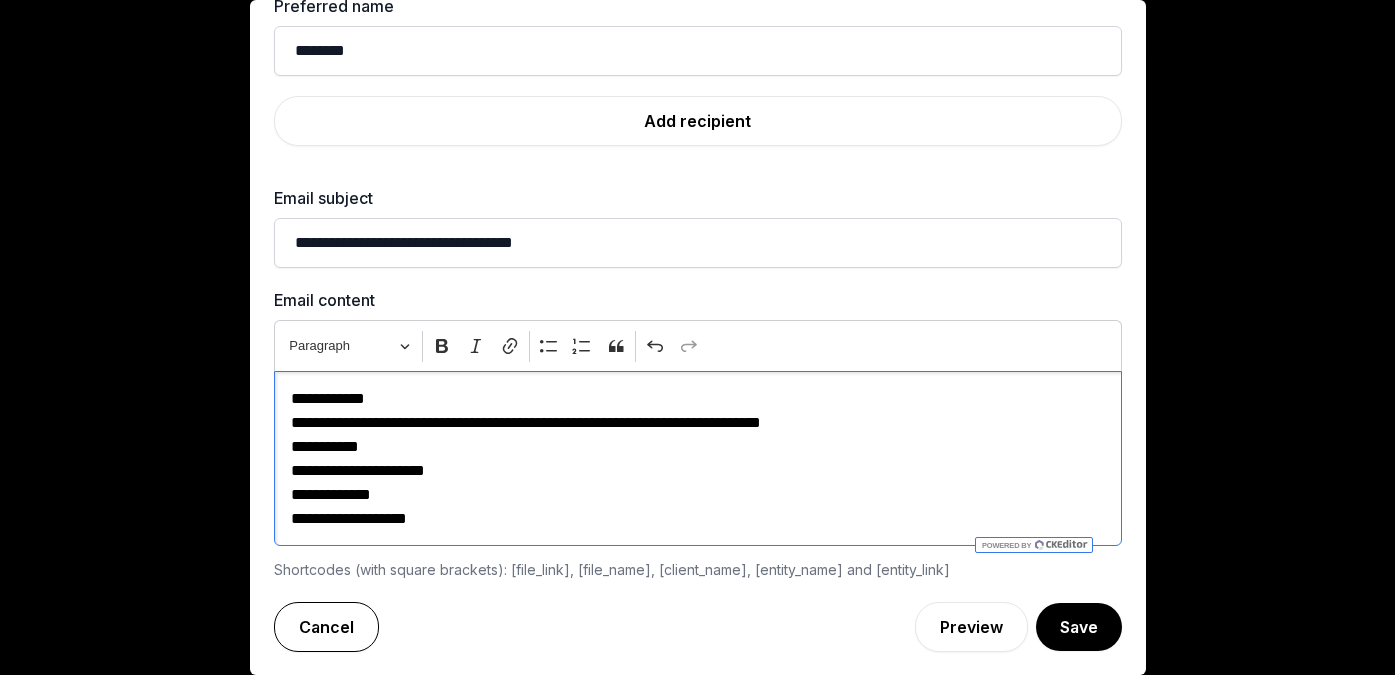 click on "Cancel" at bounding box center (326, 627) 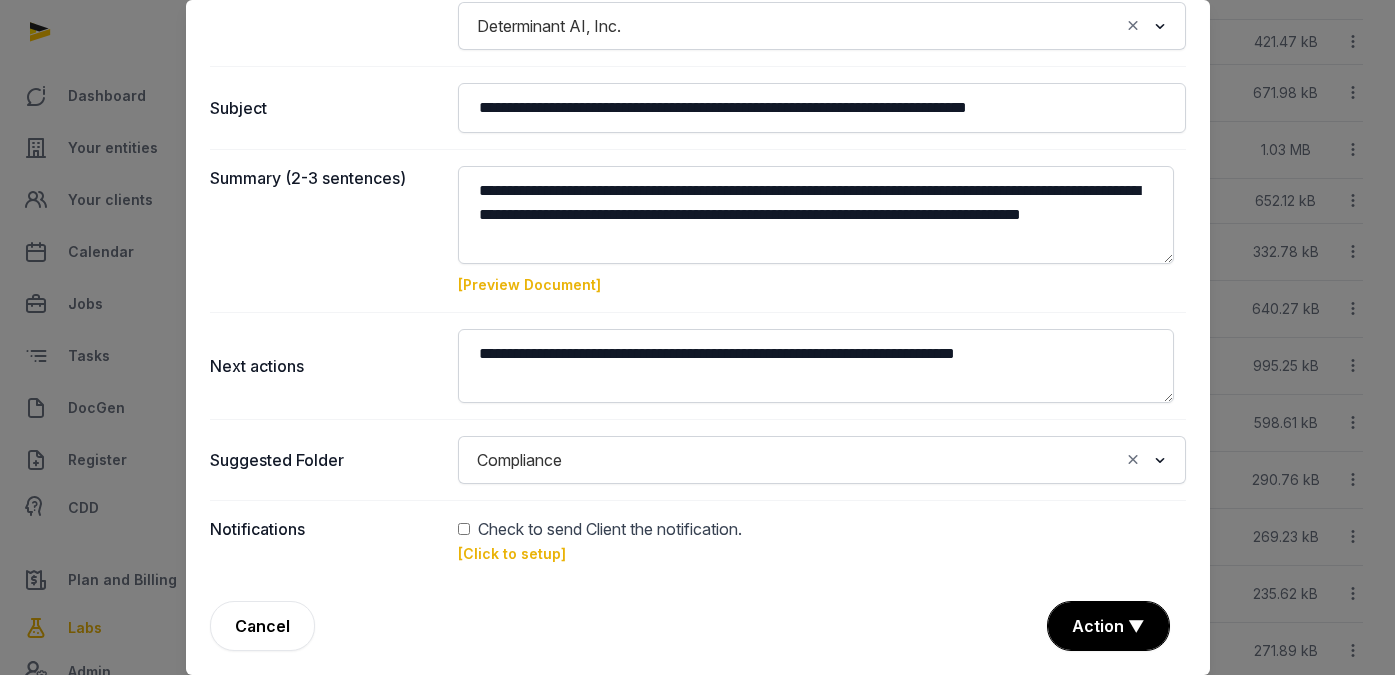 click on "[Click to setup]" at bounding box center [512, 553] 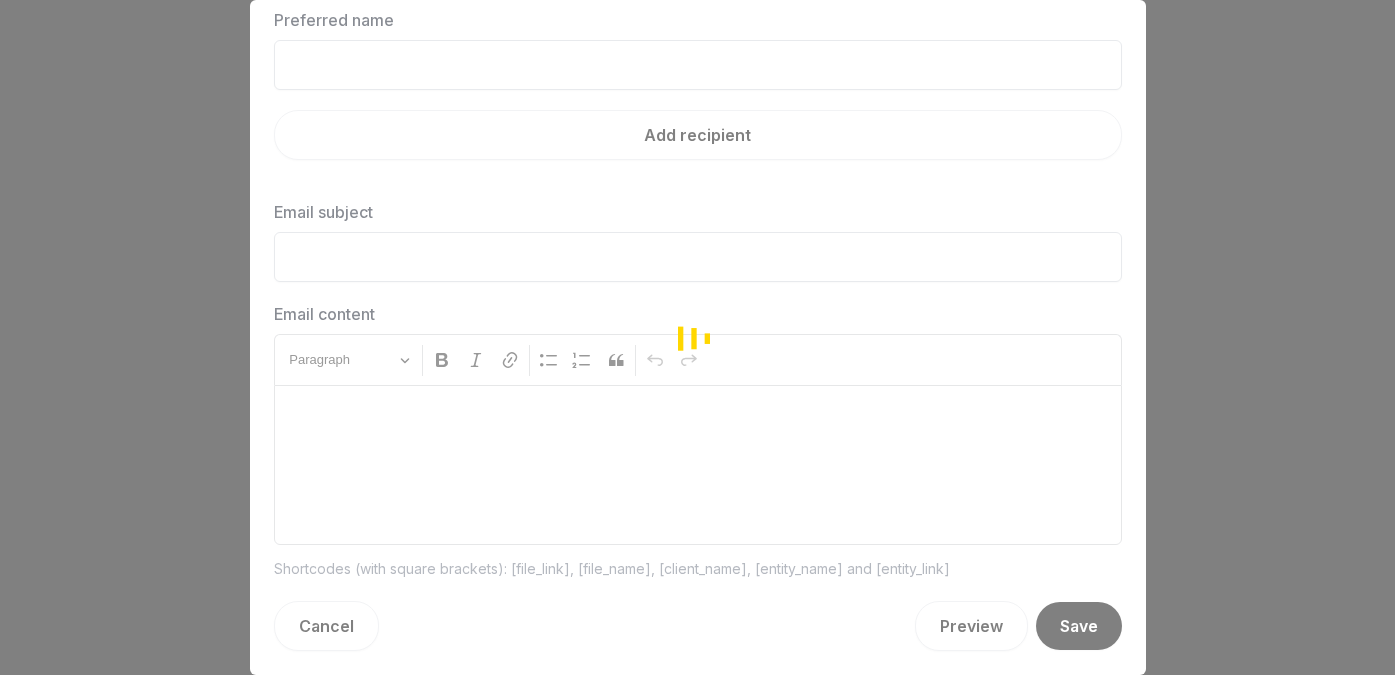 scroll, scrollTop: 189, scrollLeft: 0, axis: vertical 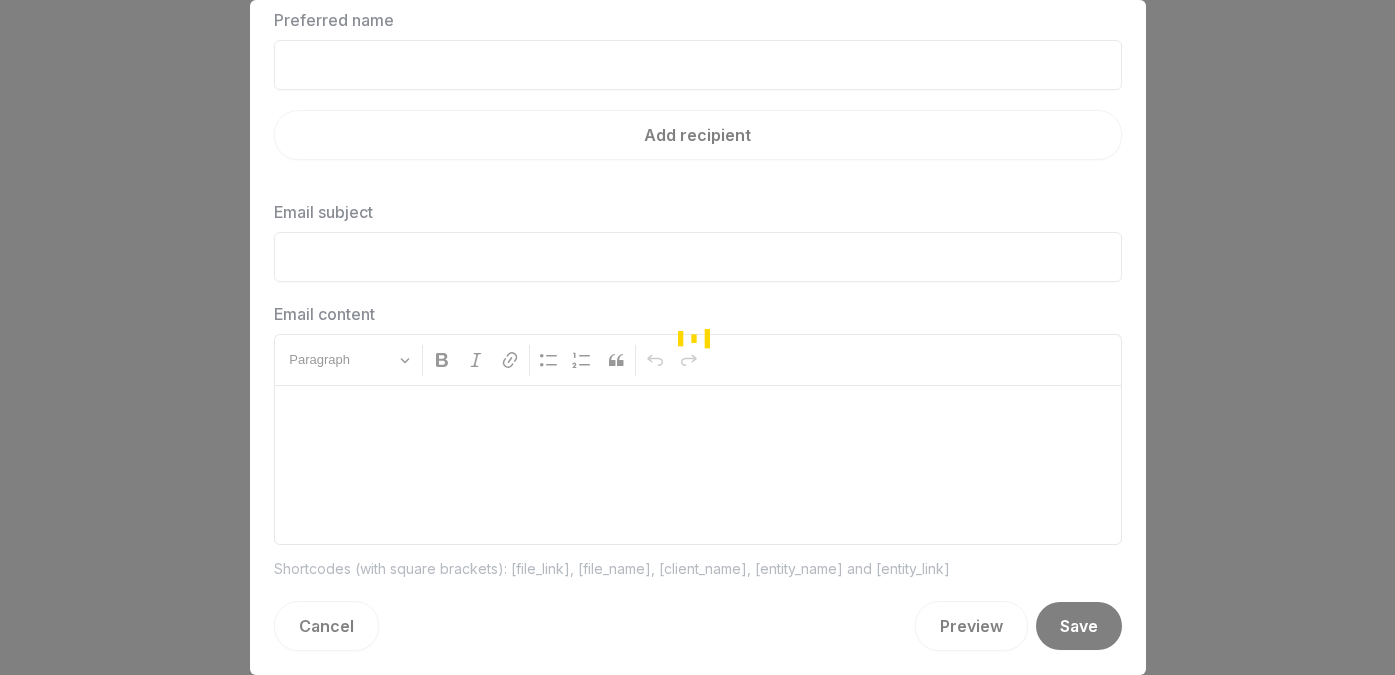 type on "**********" 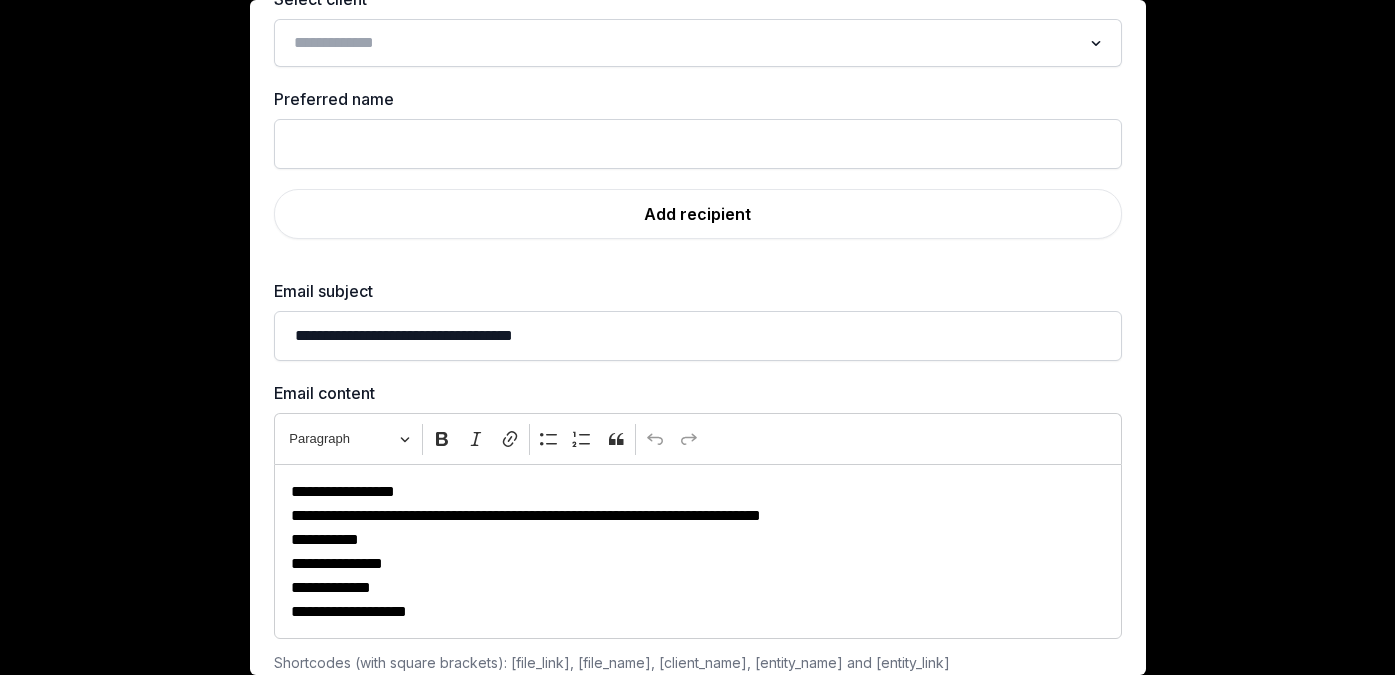 scroll, scrollTop: 106, scrollLeft: 0, axis: vertical 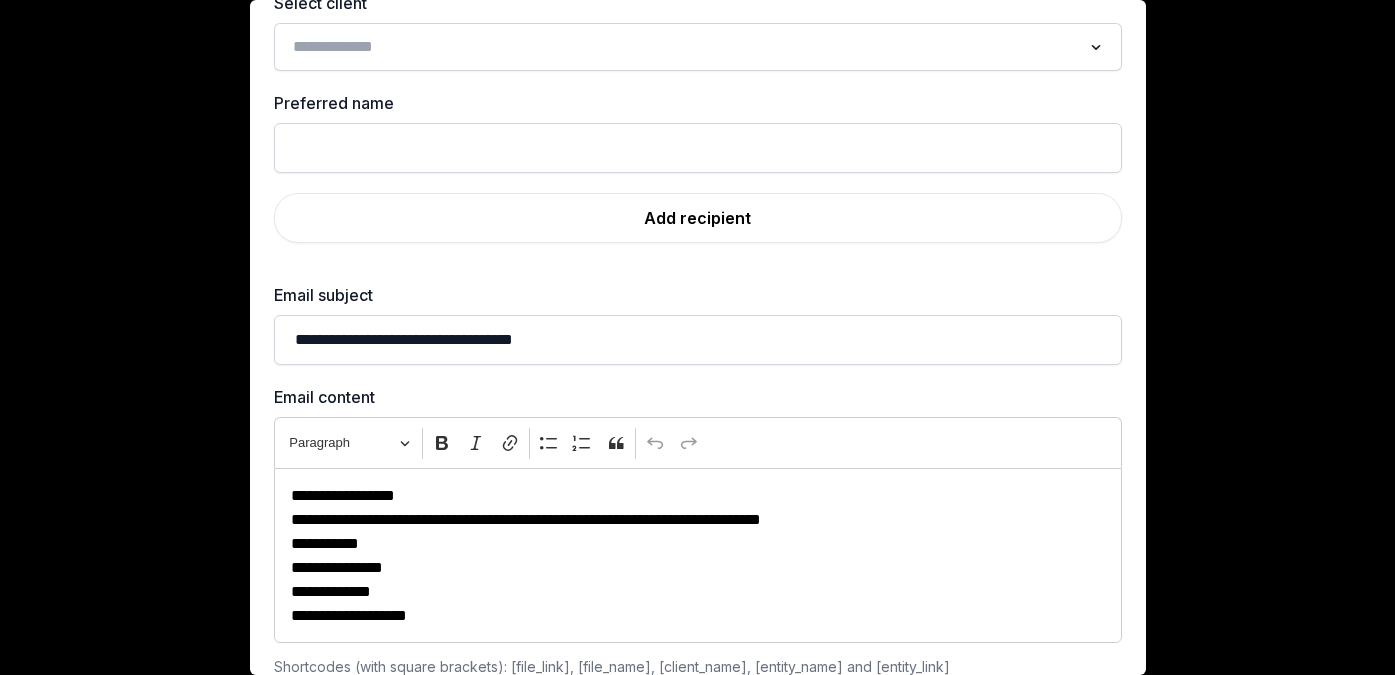 click on "Loading..." 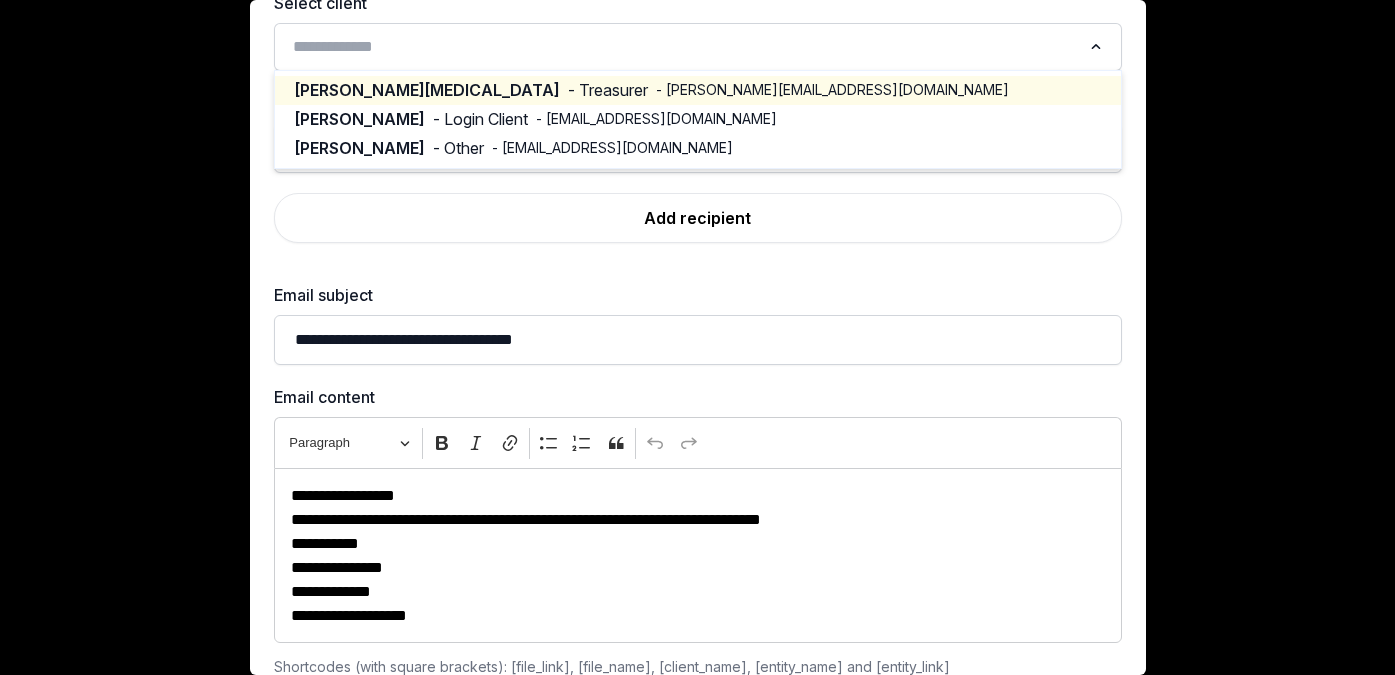 click on "- Treasurer" at bounding box center [608, 90] 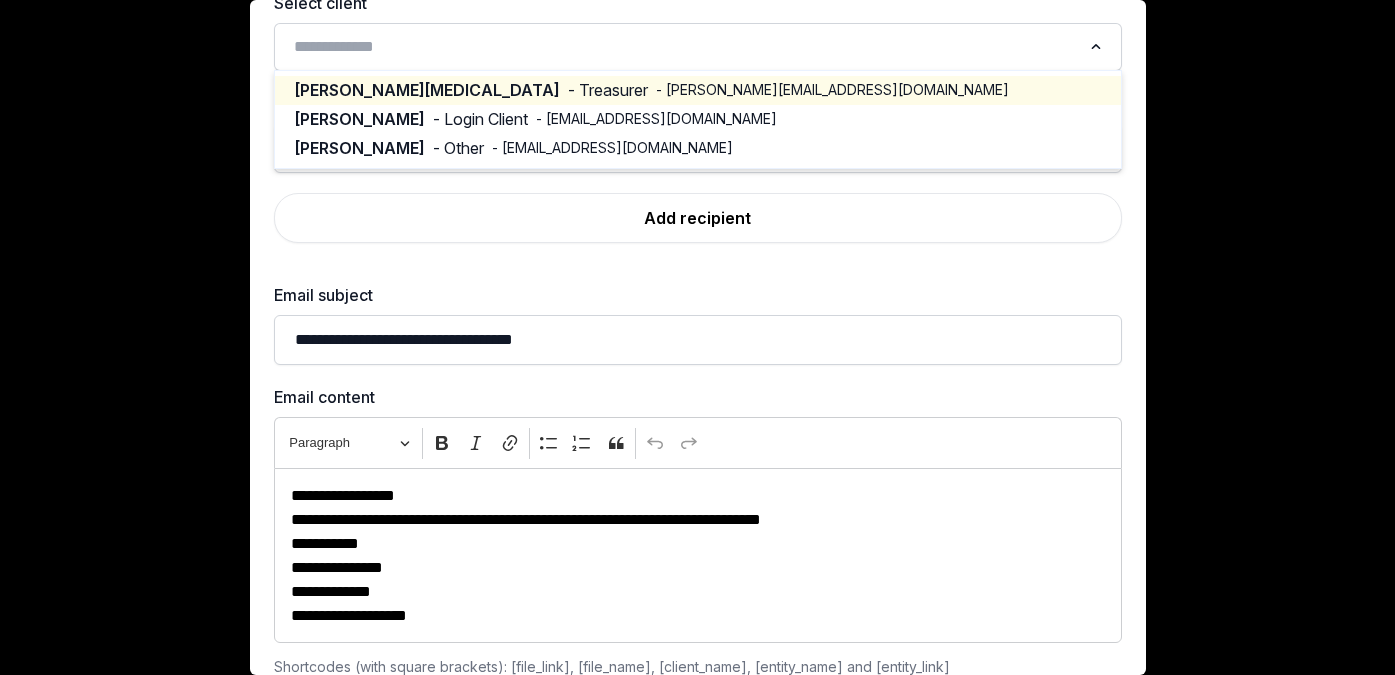 type on "********" 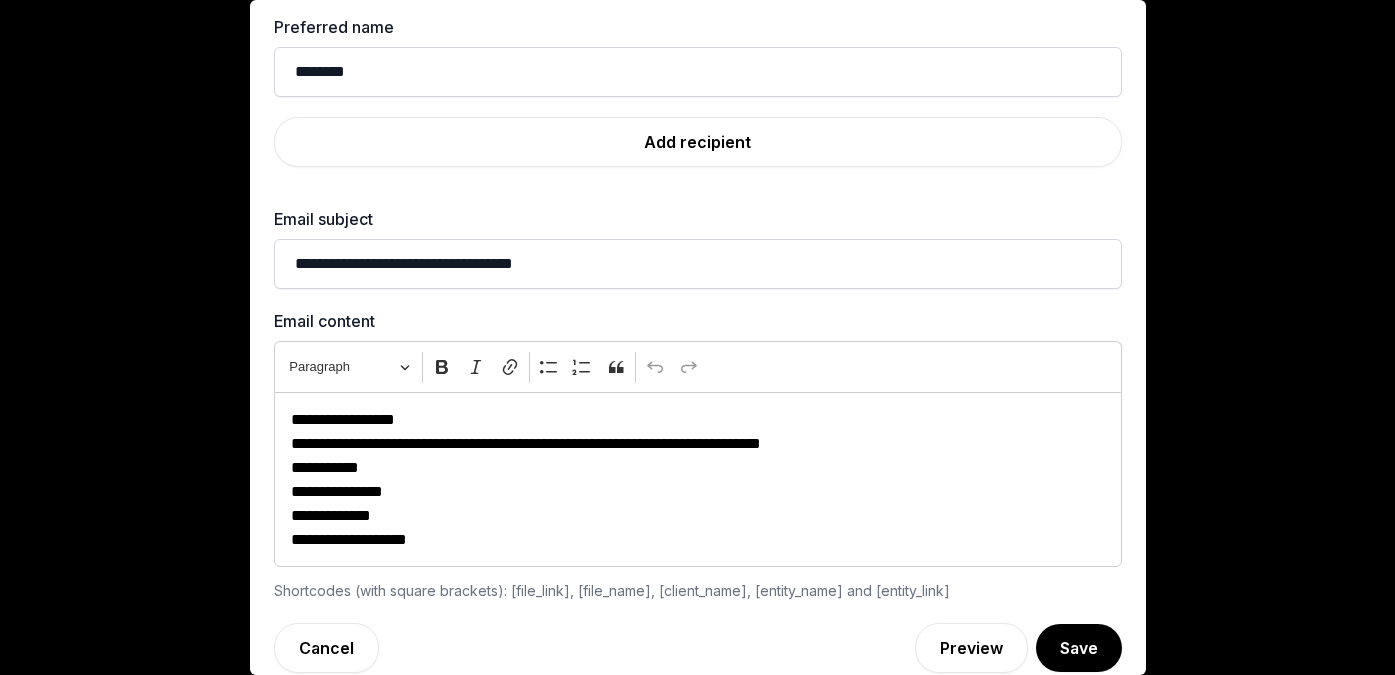 scroll, scrollTop: 203, scrollLeft: 0, axis: vertical 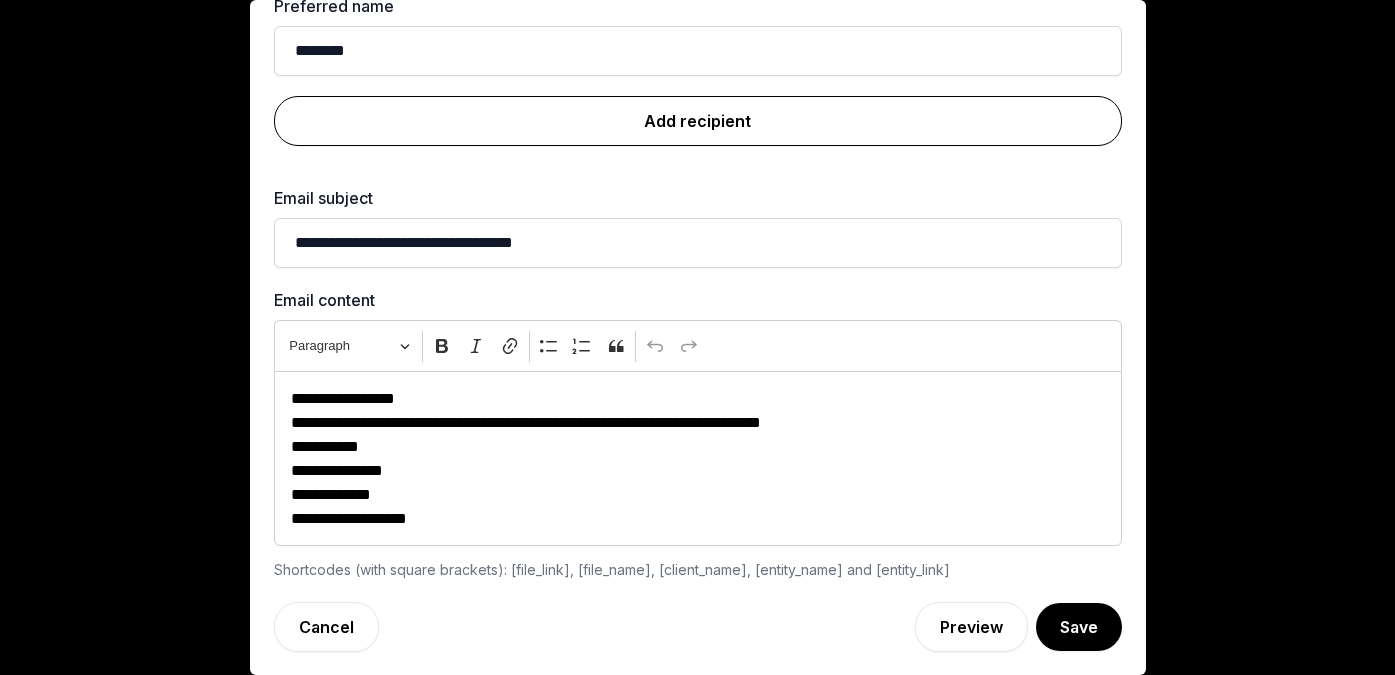 click on "Add recipient" at bounding box center [698, 121] 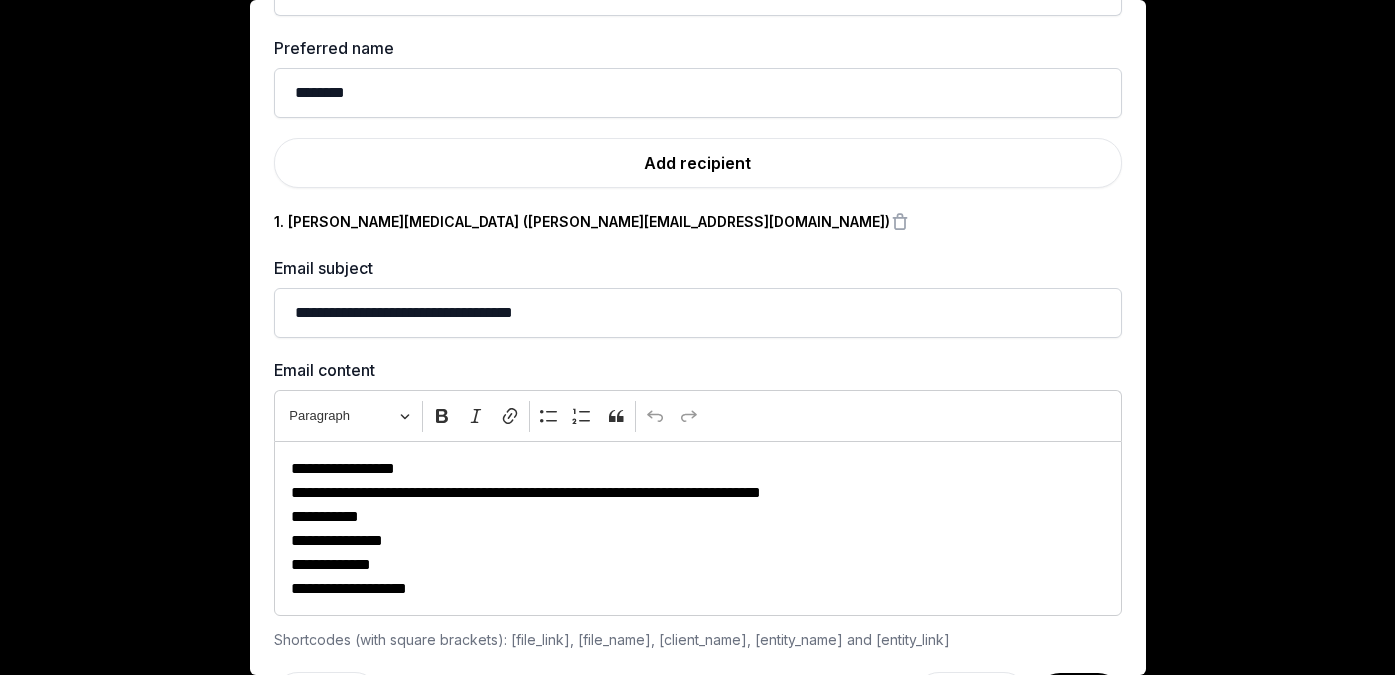 scroll, scrollTop: 231, scrollLeft: 0, axis: vertical 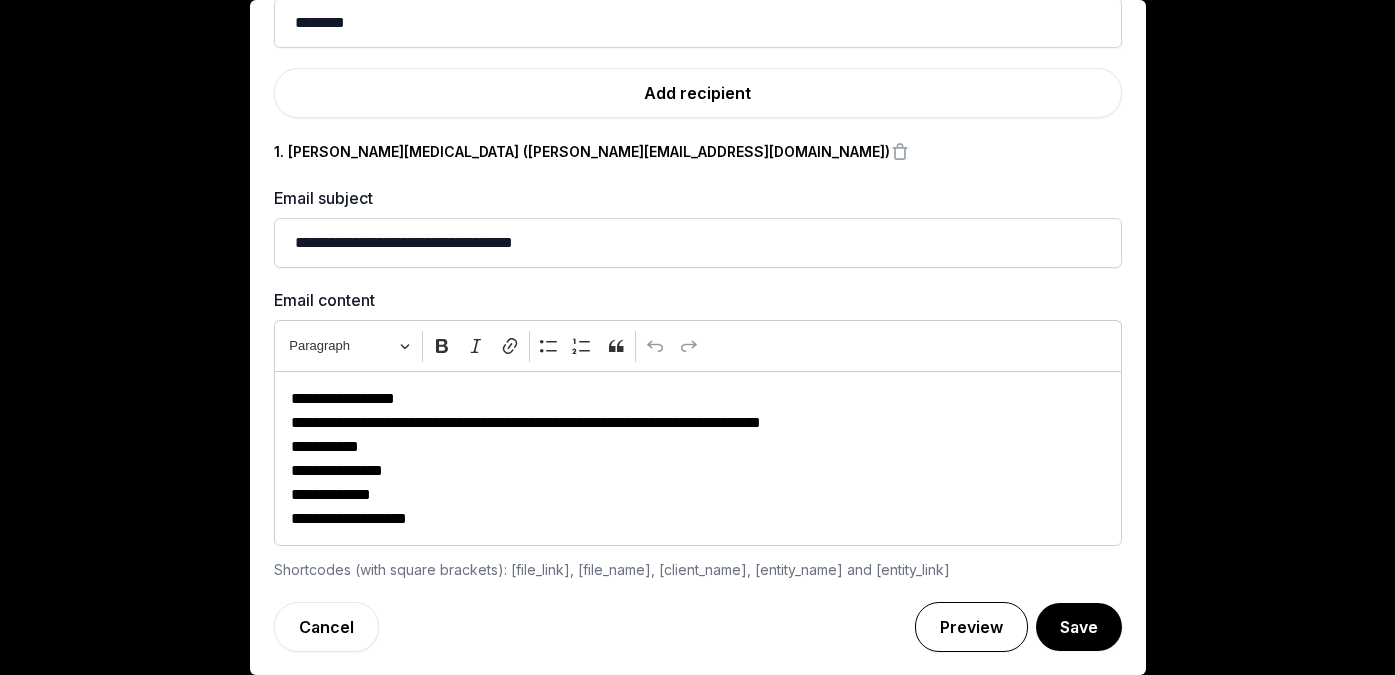click on "Preview" at bounding box center (971, 627) 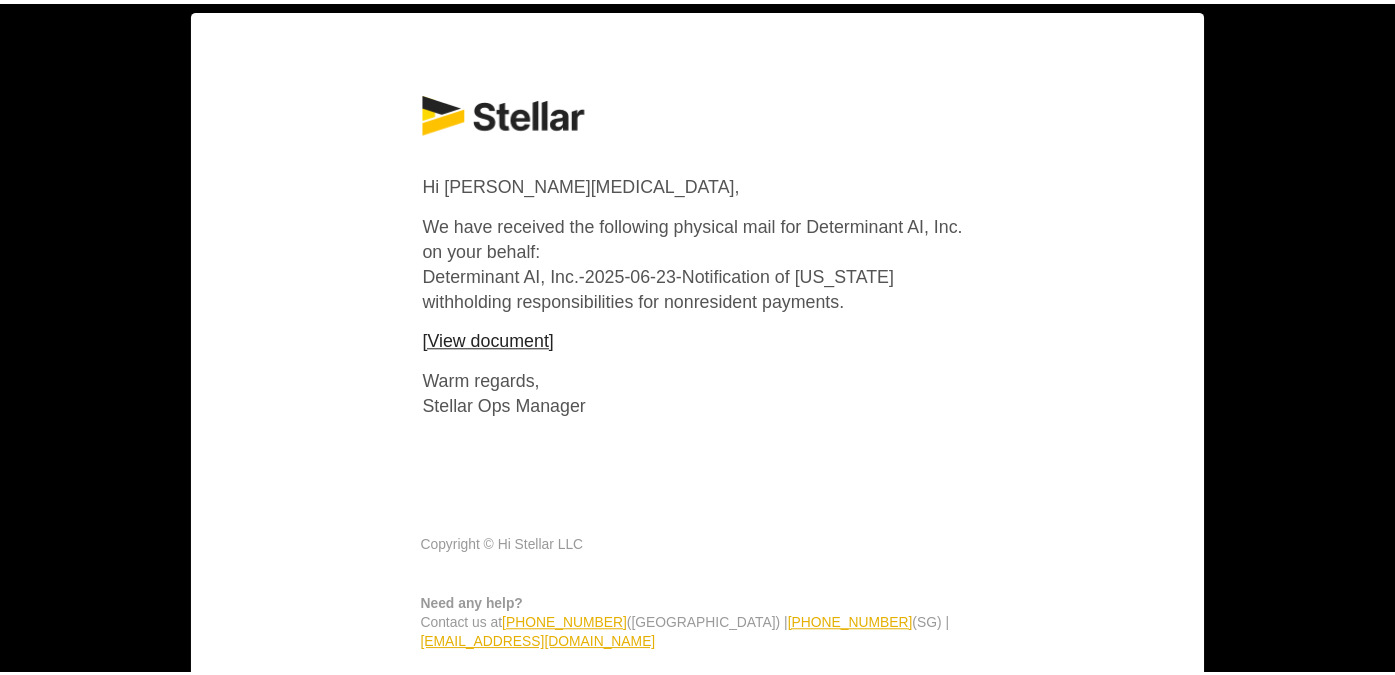 scroll, scrollTop: 134, scrollLeft: 0, axis: vertical 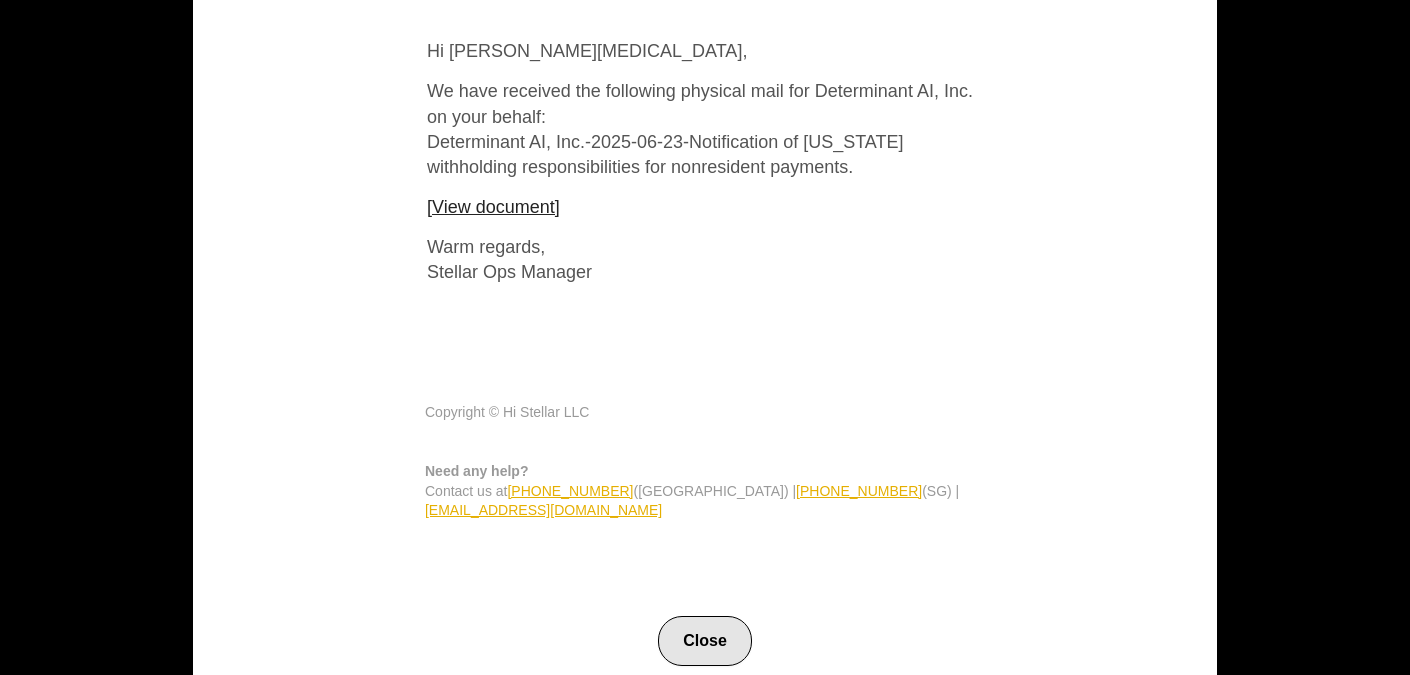 click on "Close" at bounding box center [705, 641] 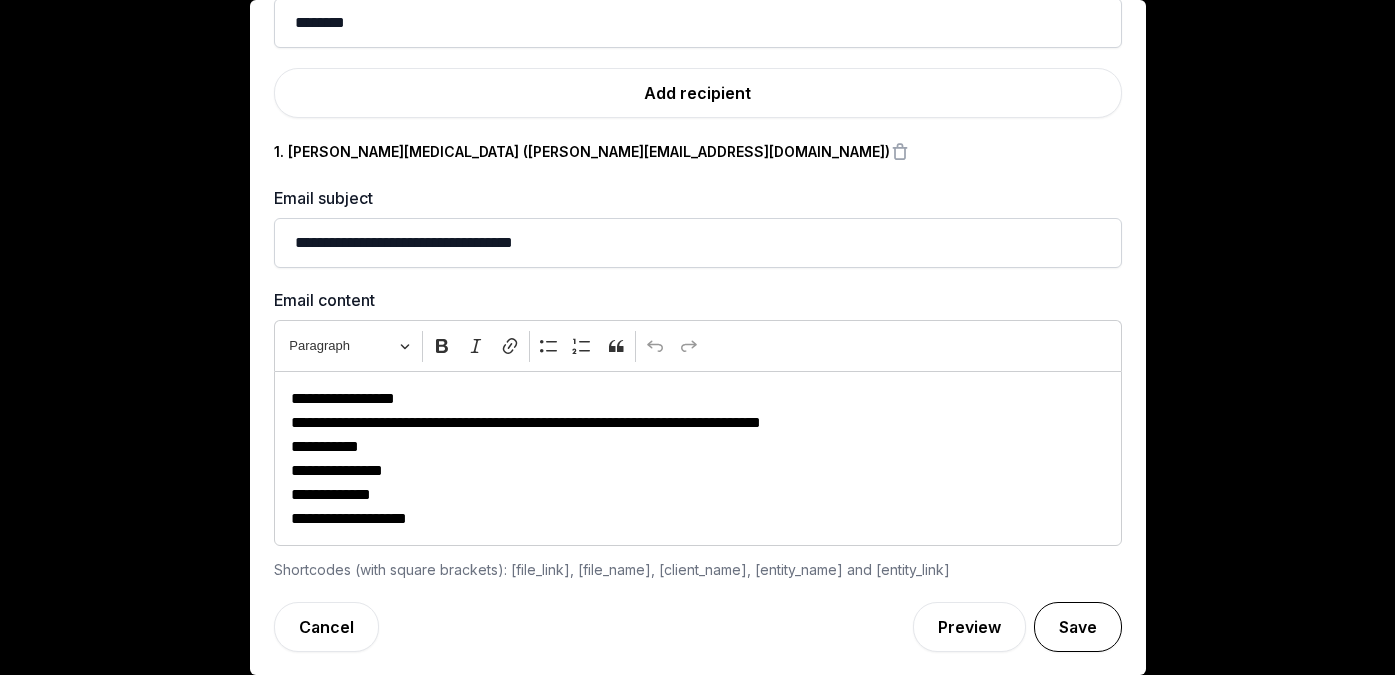 click on "Save" at bounding box center [1078, 627] 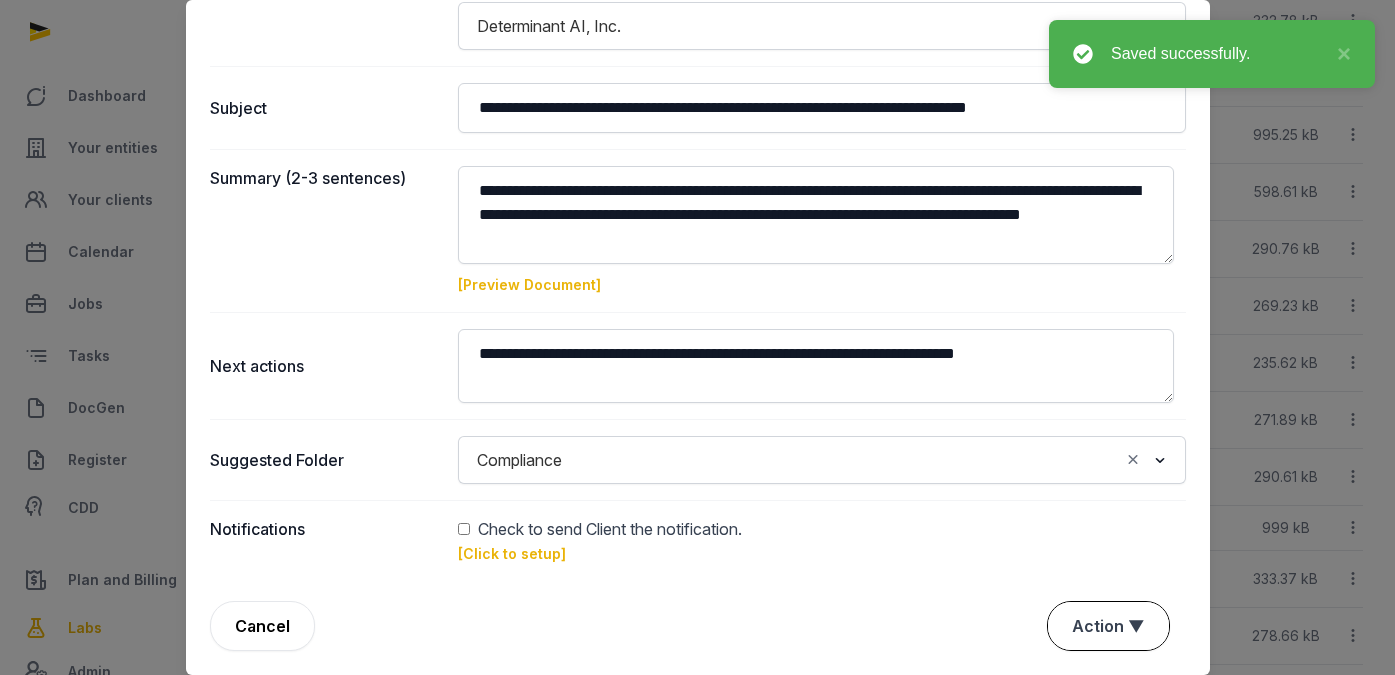 click on "Action ▼" at bounding box center (1108, 626) 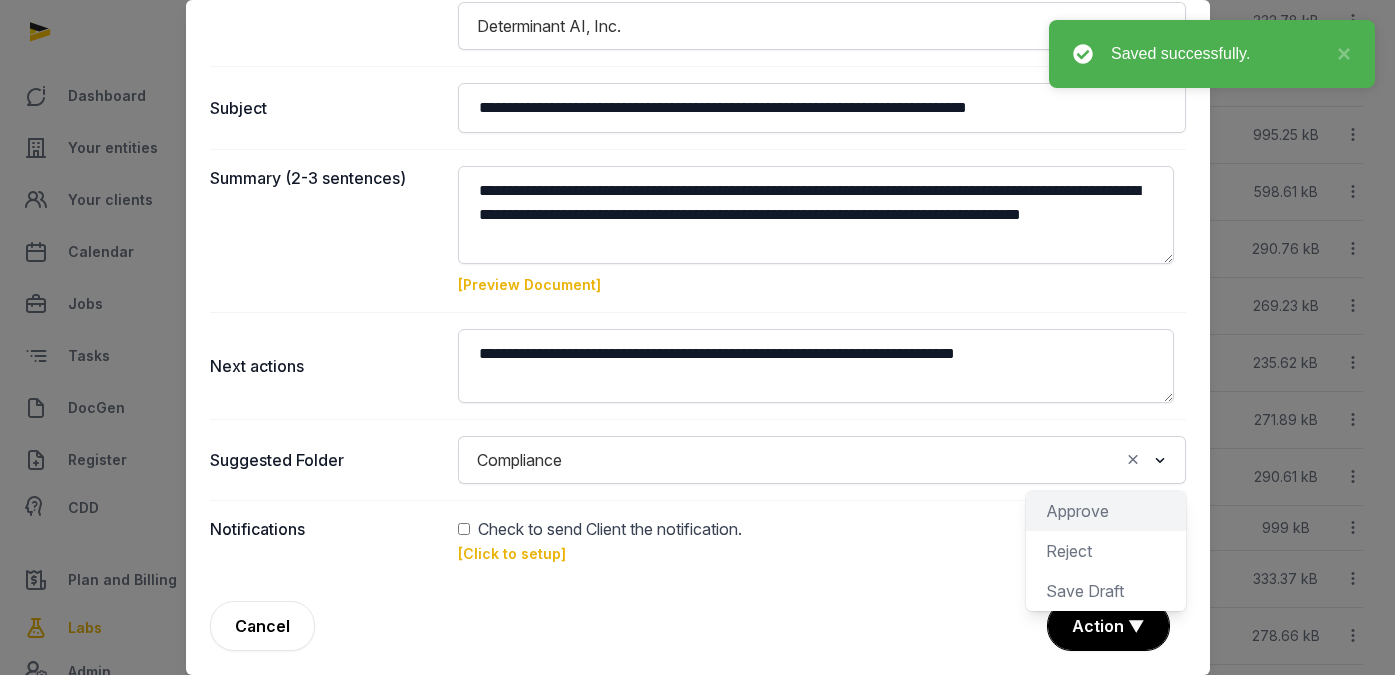 click on "Approve" 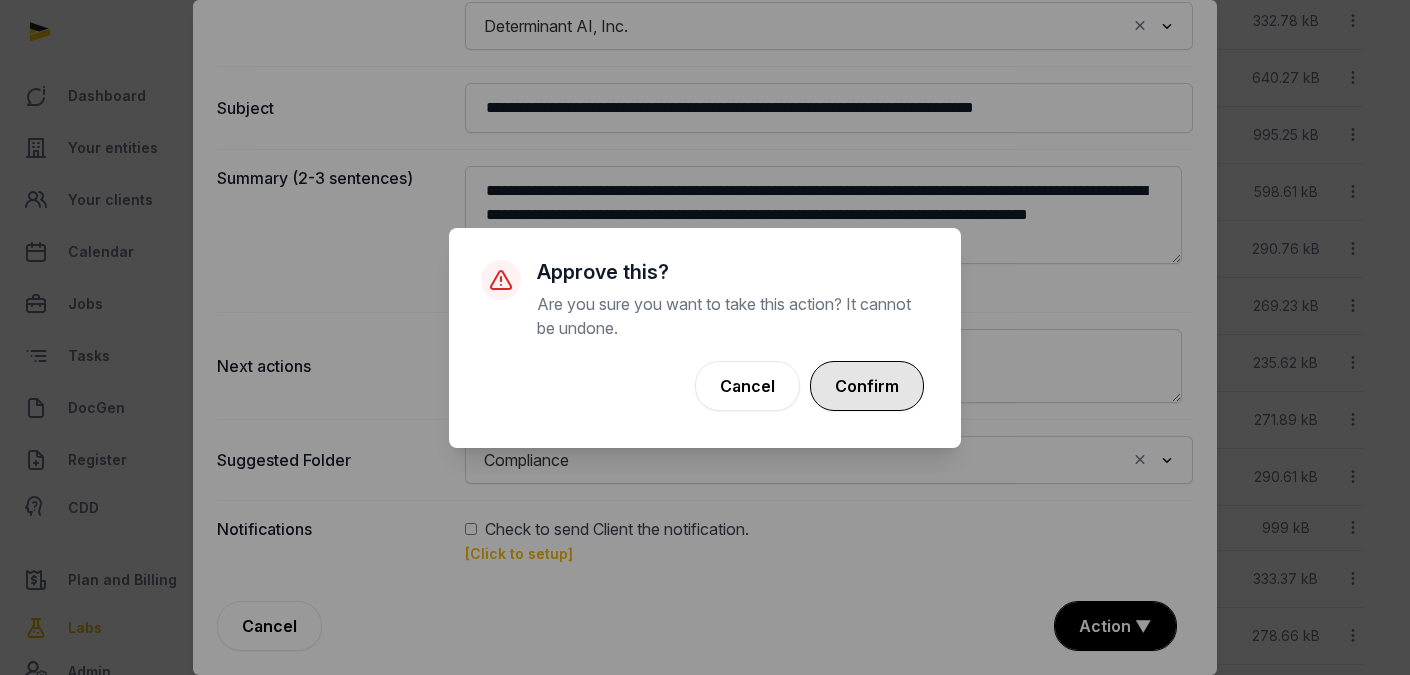 click on "Confirm" at bounding box center (867, 386) 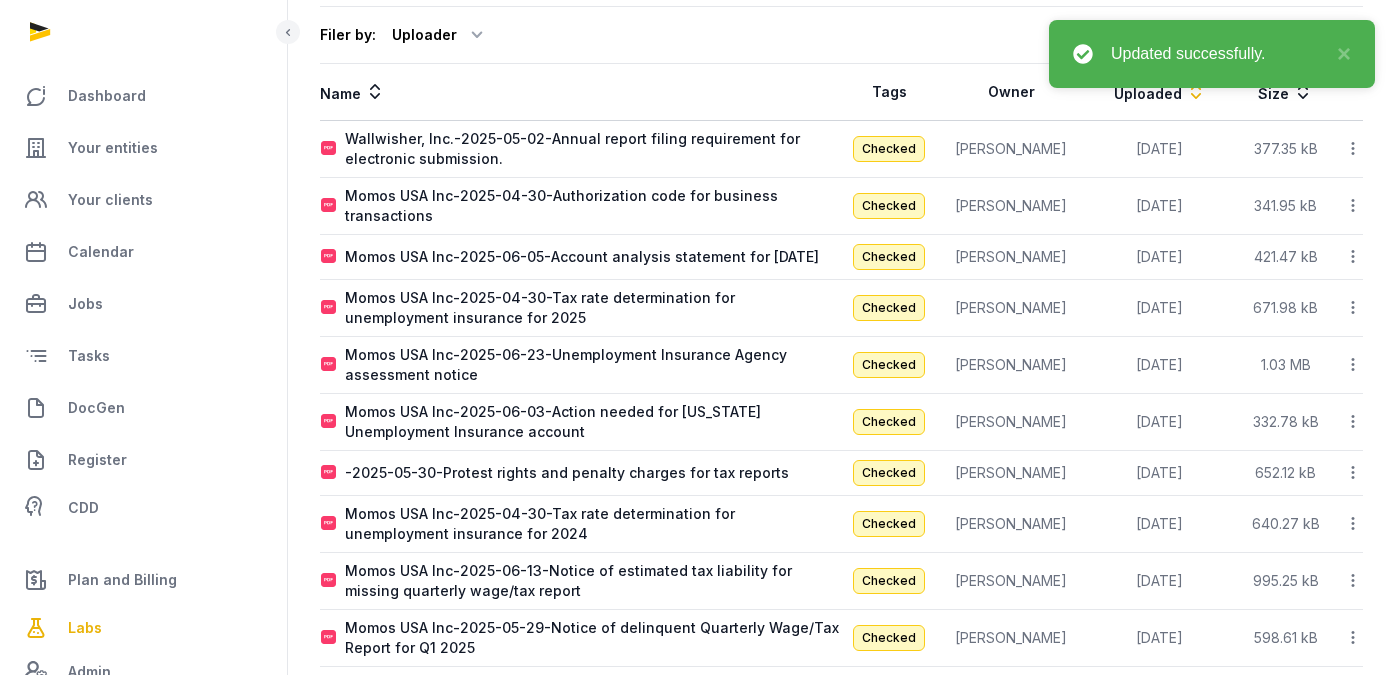 scroll, scrollTop: 1, scrollLeft: 0, axis: vertical 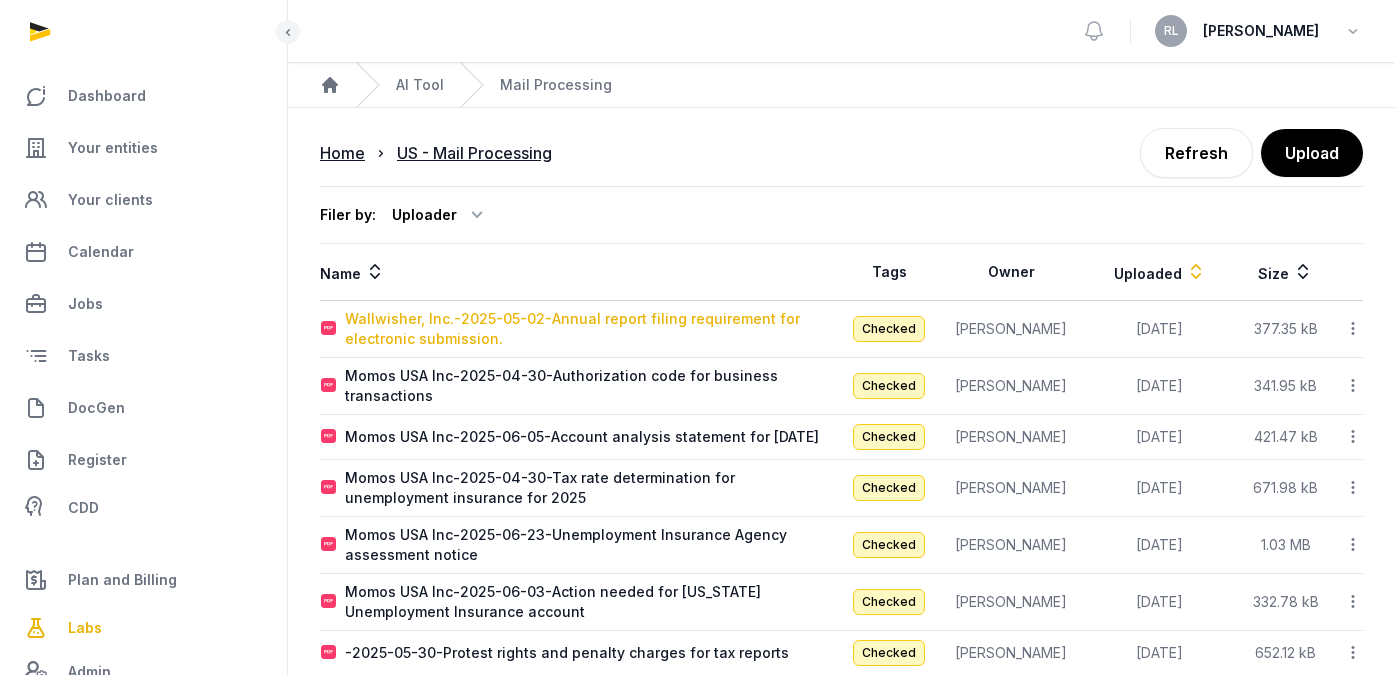 click on "Wallwisher, Inc.-2025-05-02-Annual report filing requirement for electronic submission." at bounding box center (593, 329) 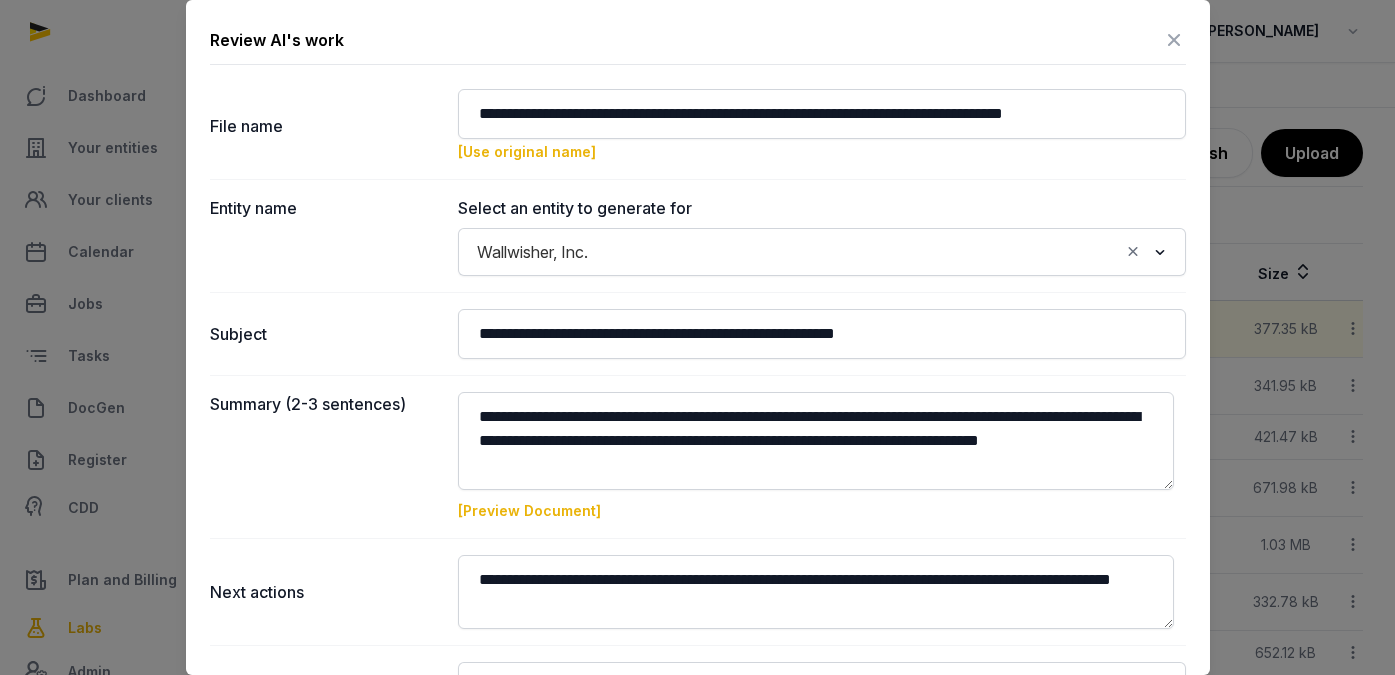 scroll, scrollTop: 27, scrollLeft: 0, axis: vertical 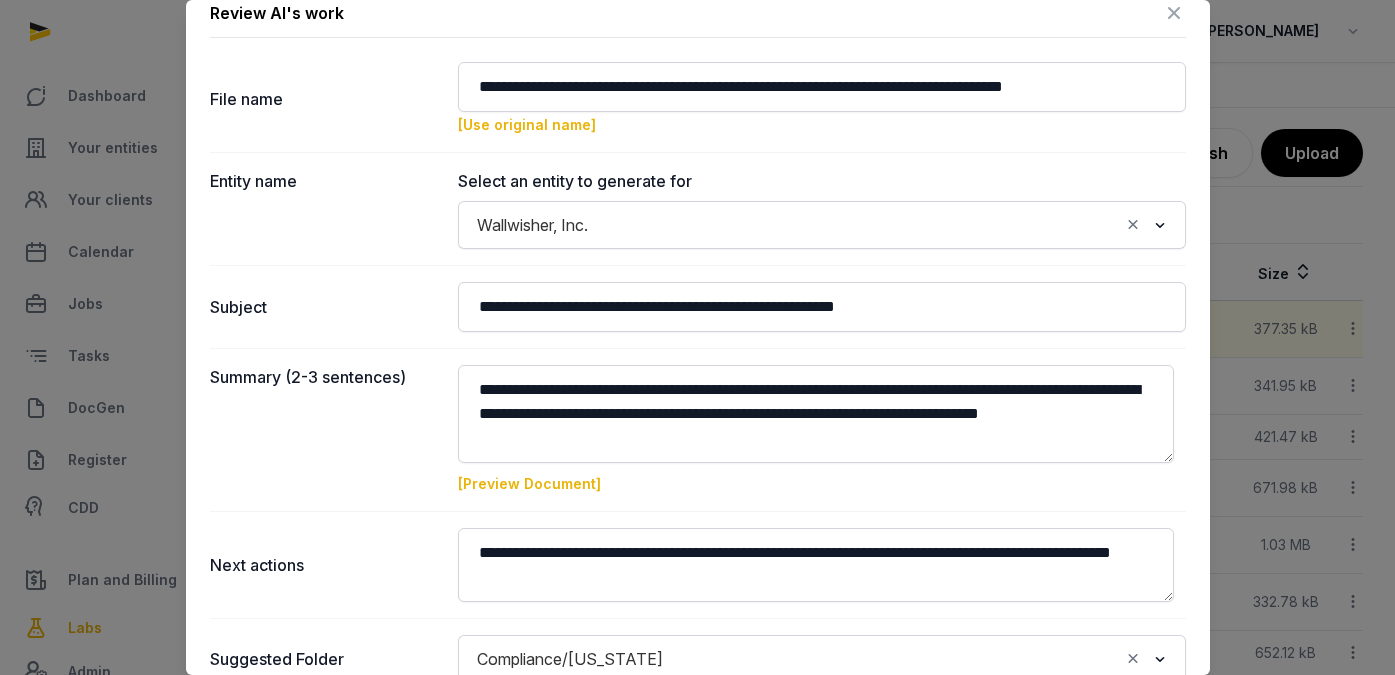 click on "[Preview Document]" at bounding box center [529, 483] 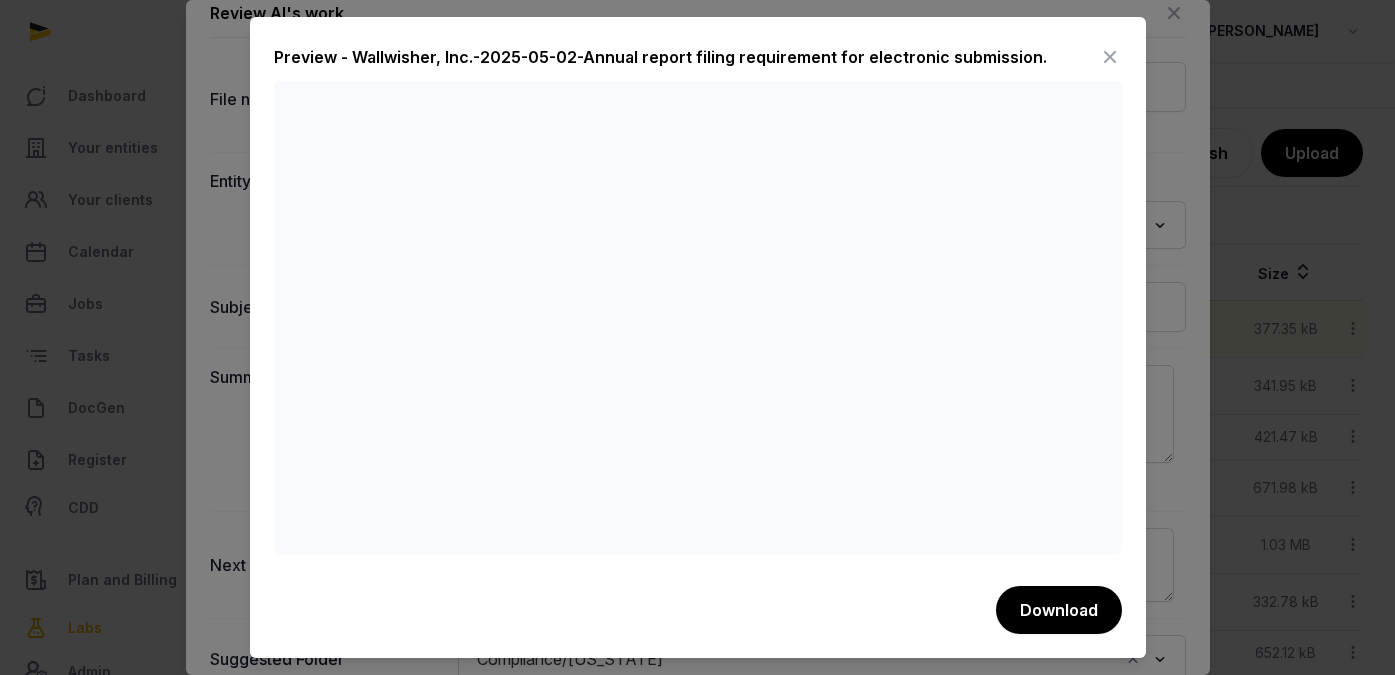 scroll, scrollTop: 226, scrollLeft: 0, axis: vertical 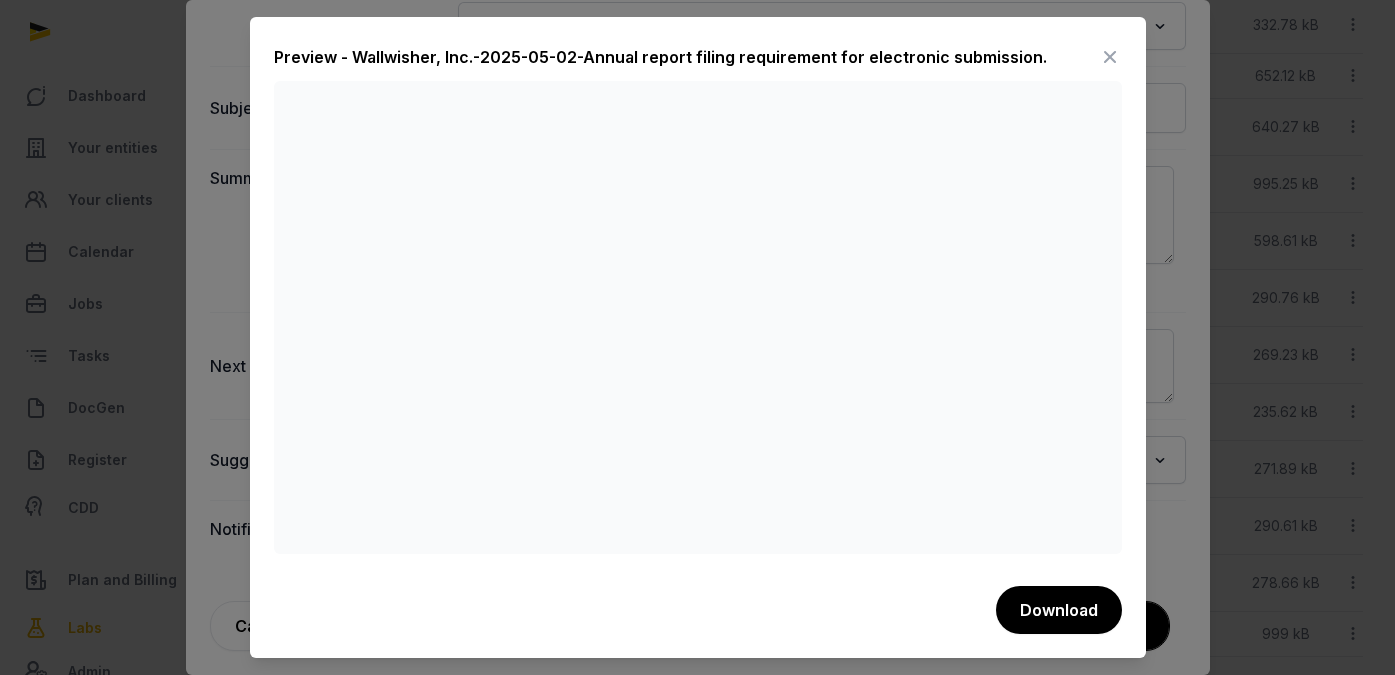 click at bounding box center (1110, 57) 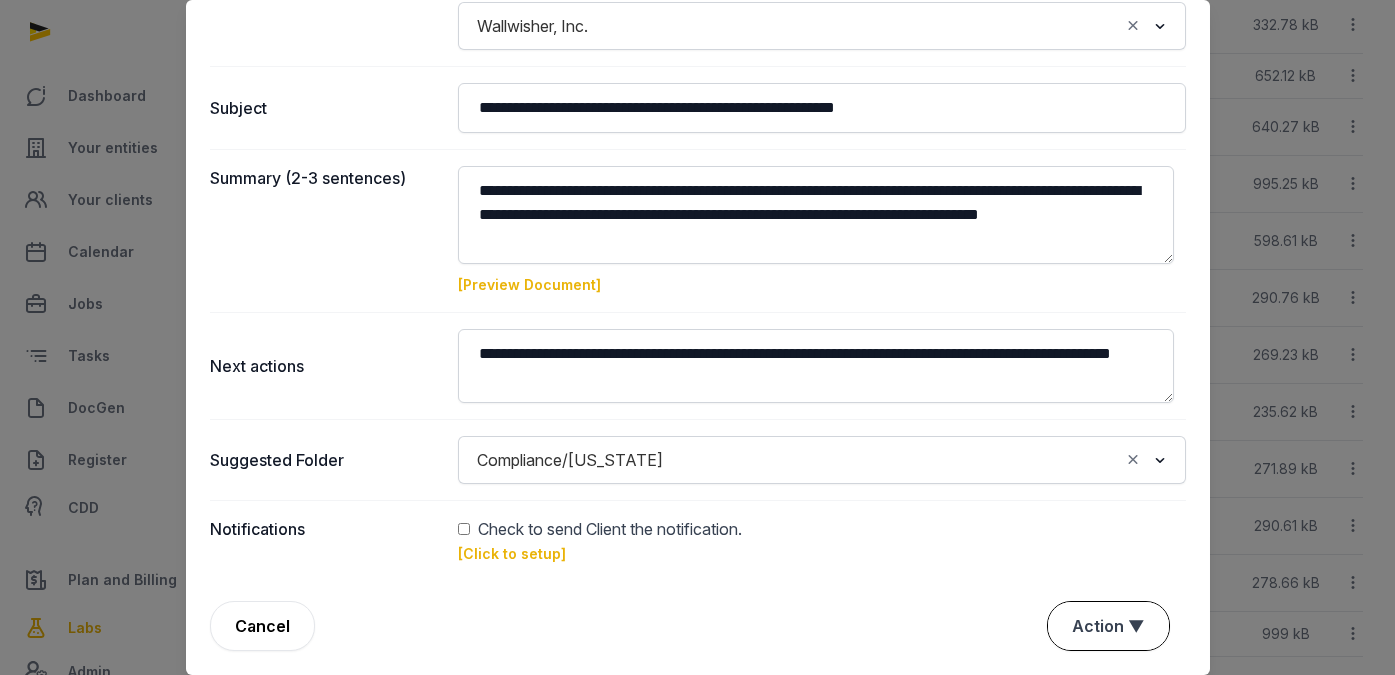 click on "Action ▼" at bounding box center (1108, 626) 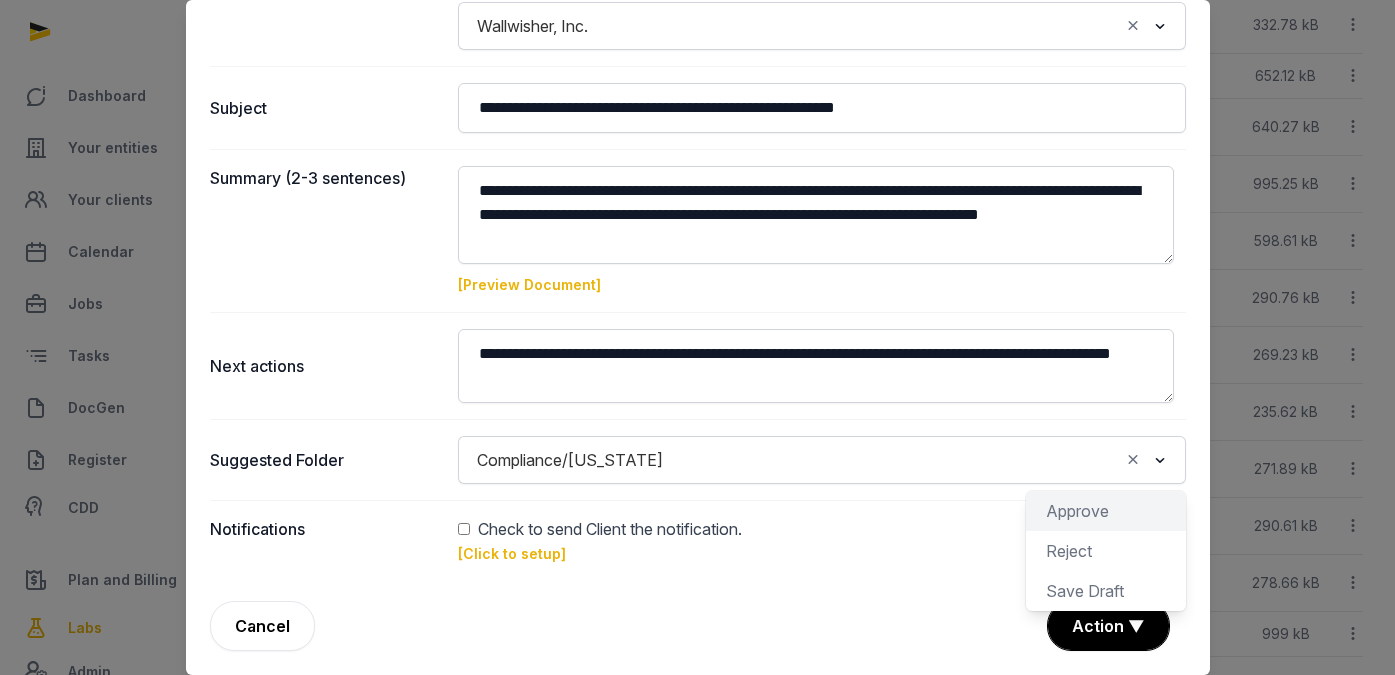 click on "Approve" 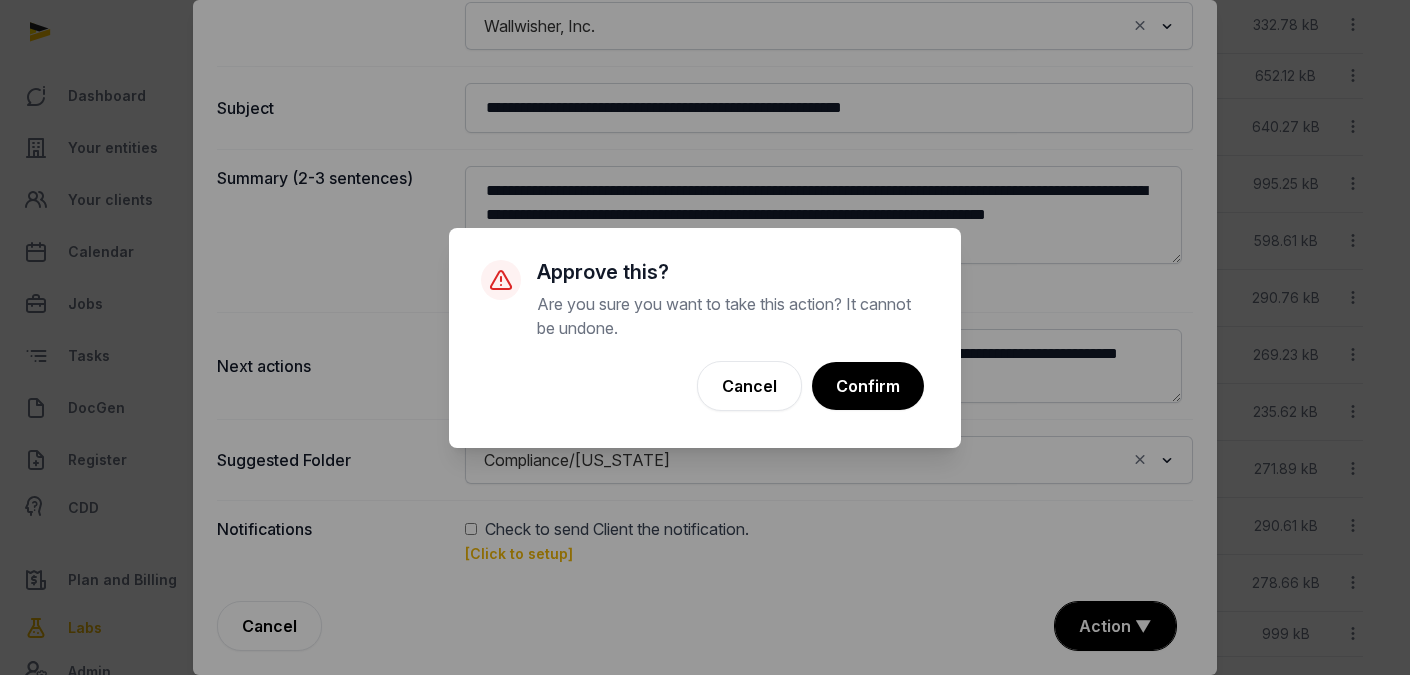 click on "×
Approve this?
Are you sure you want to take this action? It cannot be undone.
Cancel No Confirm" at bounding box center (705, 337) 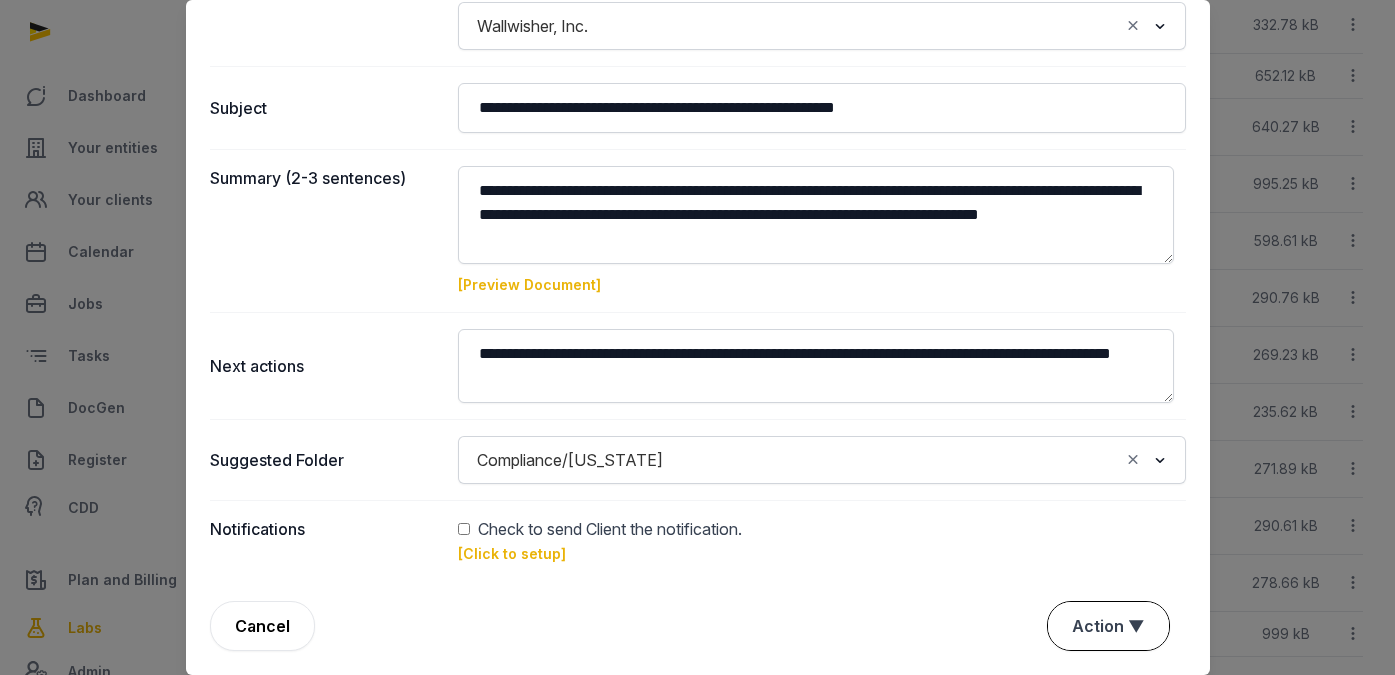 click on "Action ▼" at bounding box center (1108, 626) 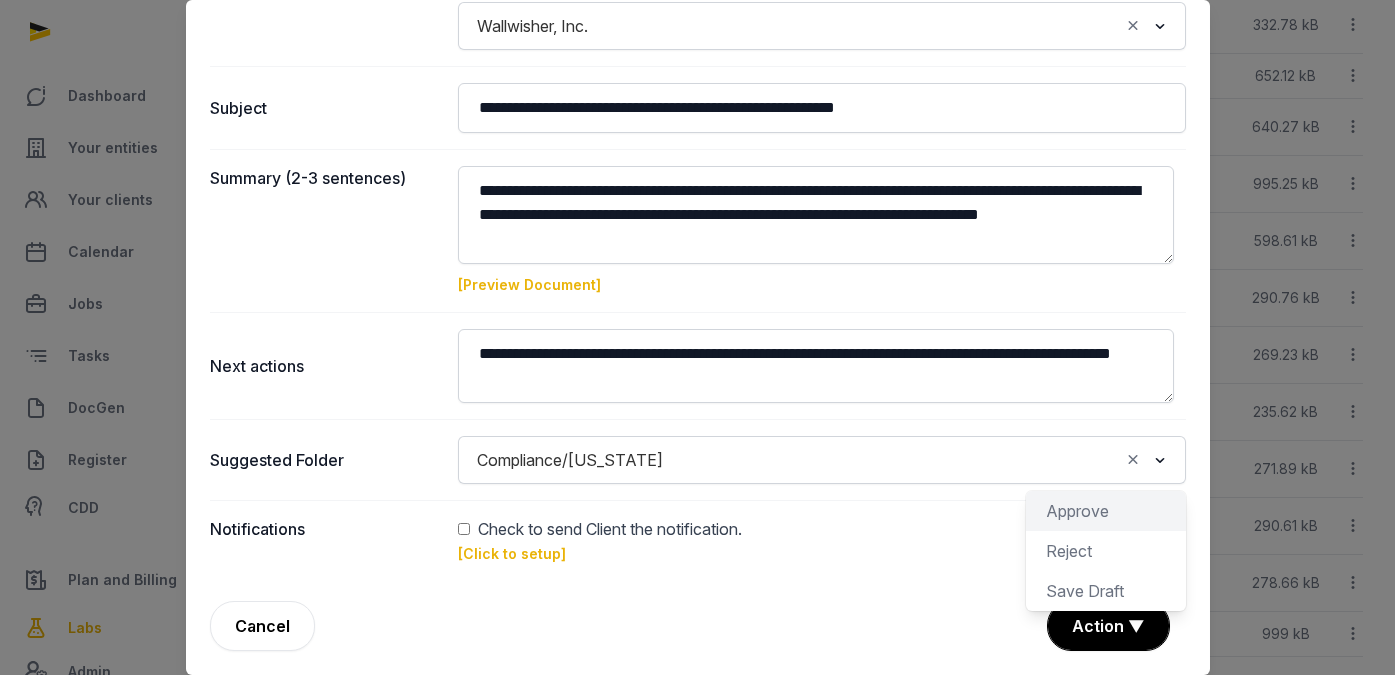 click on "Approve" 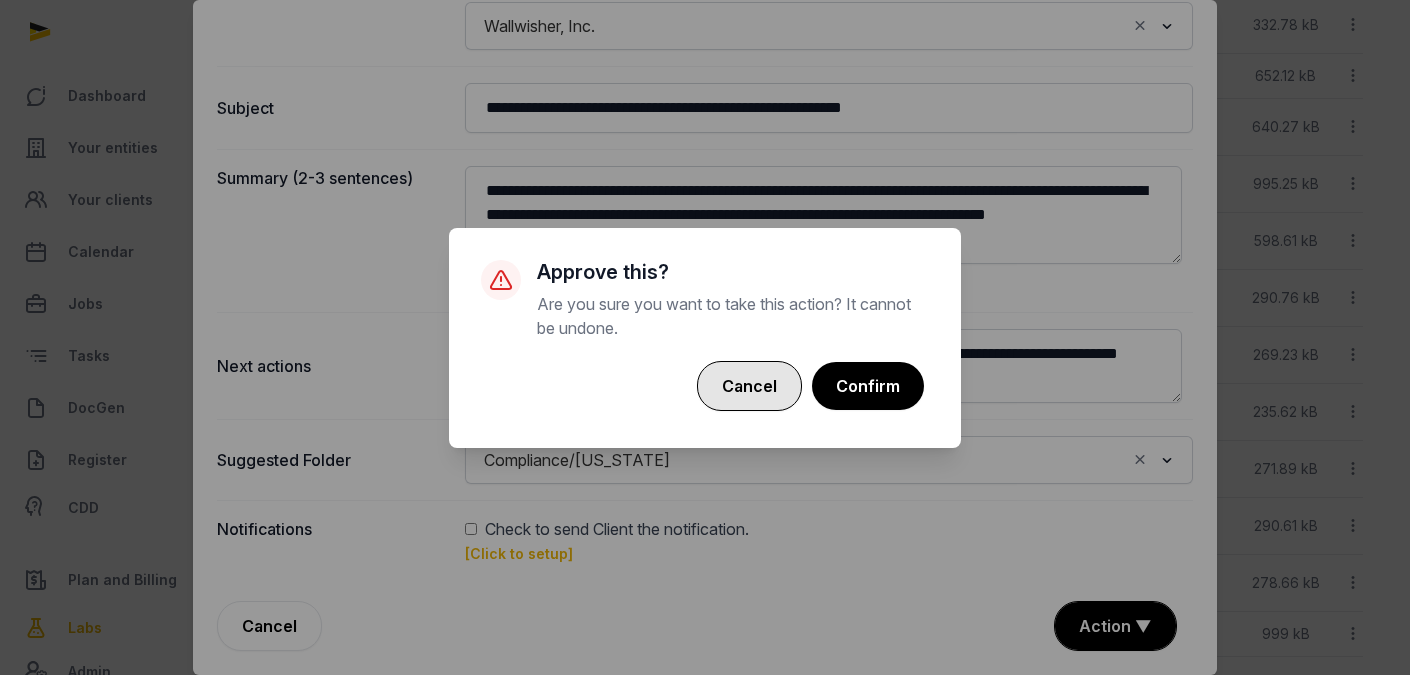 click on "Cancel" at bounding box center (749, 386) 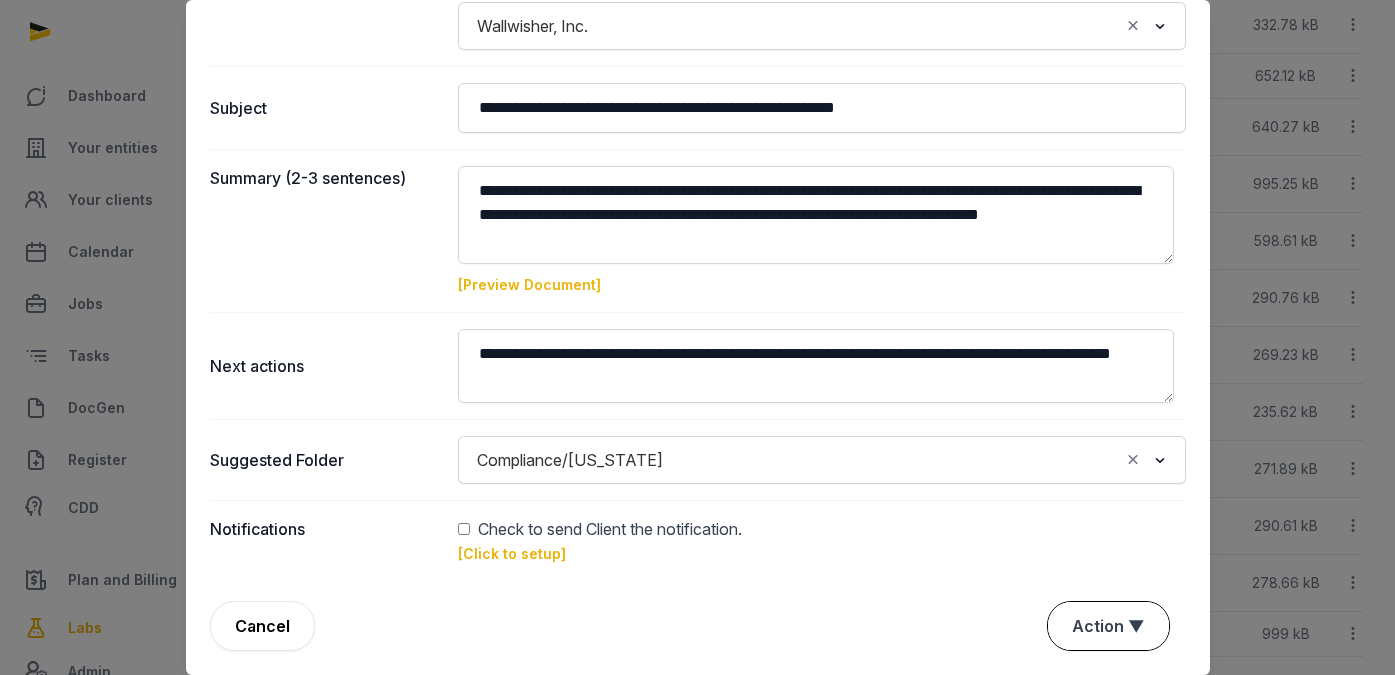 click on "Action ▼" at bounding box center [1108, 626] 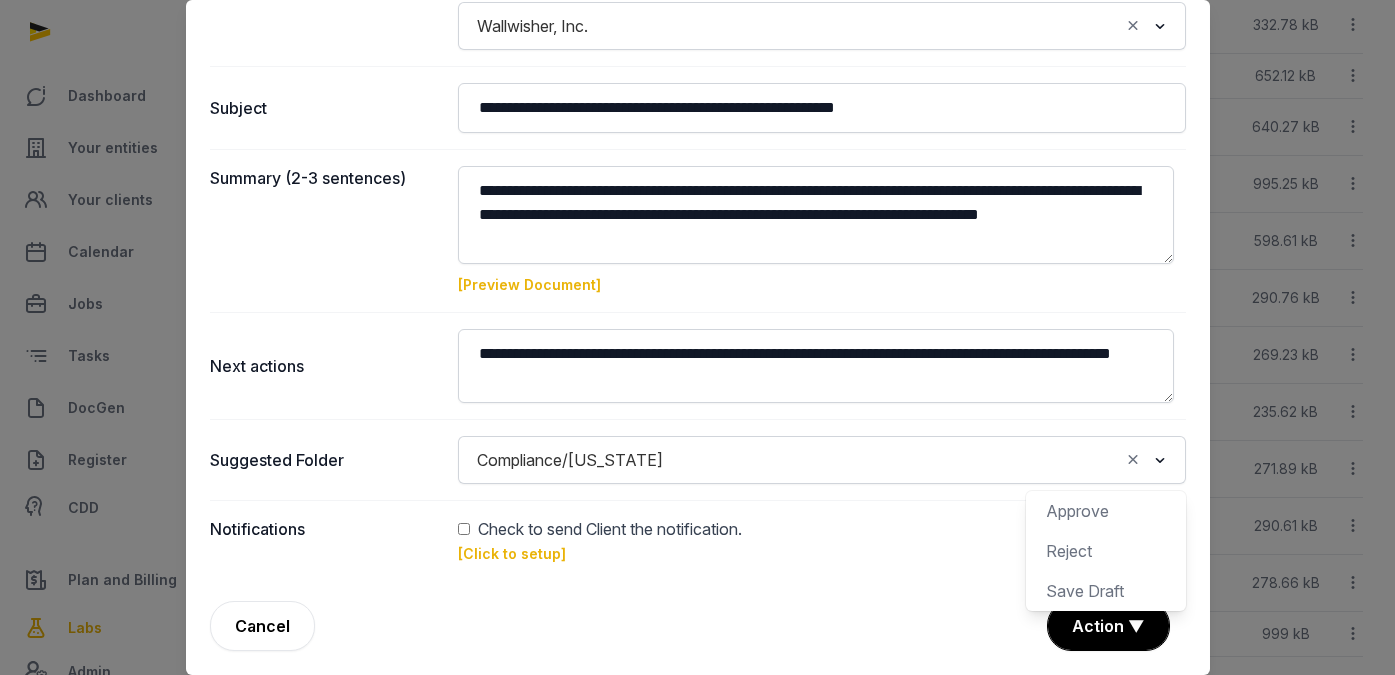 click at bounding box center (1160, 460) 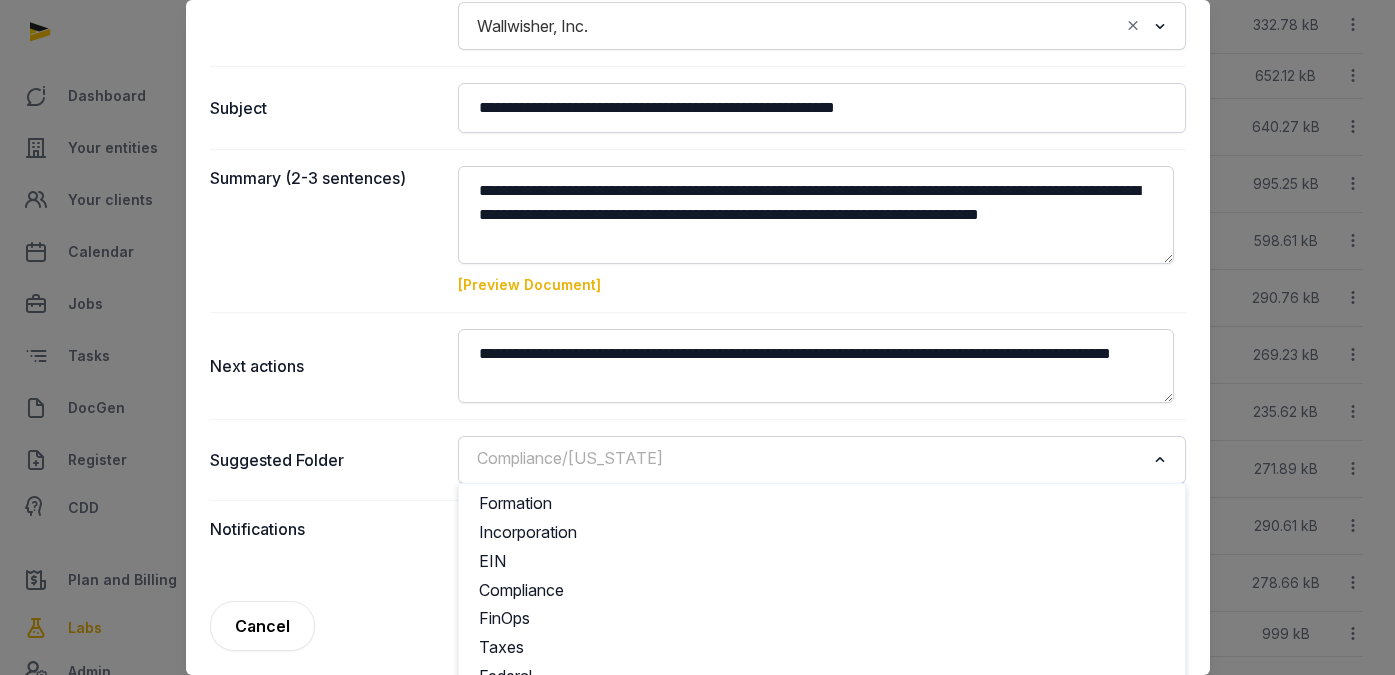 scroll, scrollTop: 326, scrollLeft: 0, axis: vertical 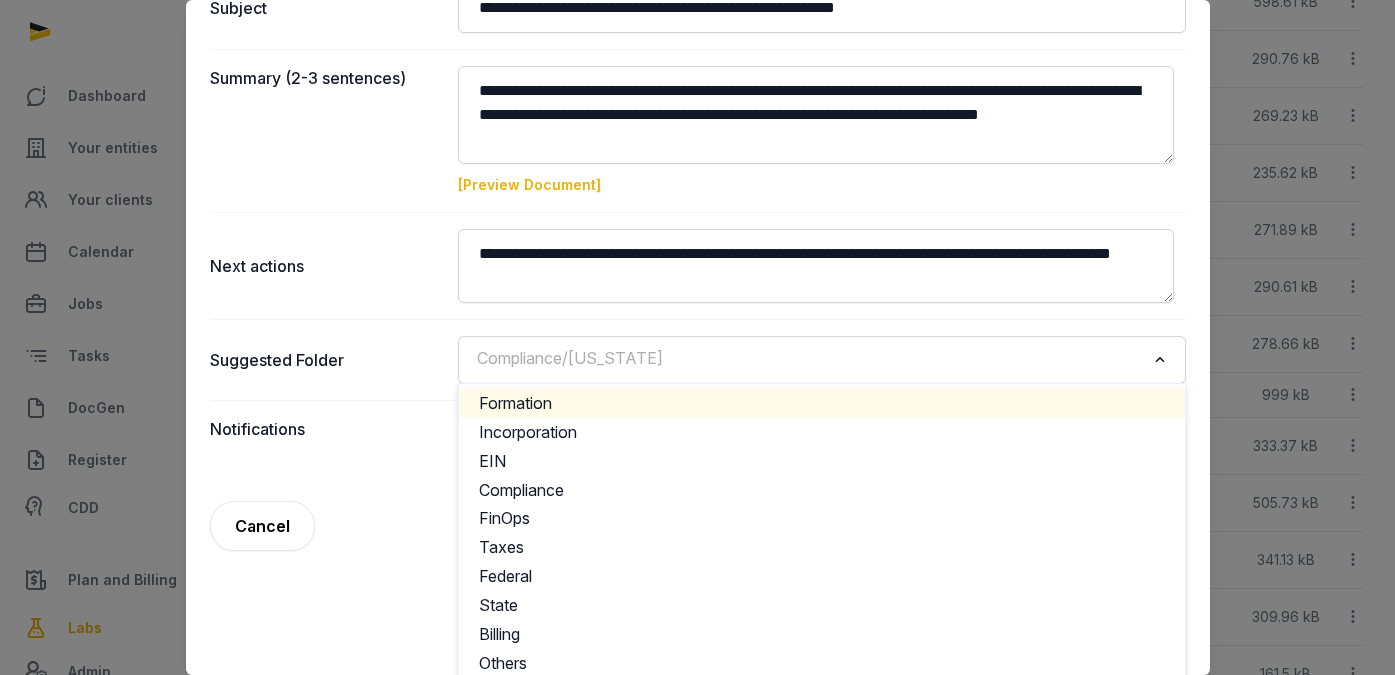 click on "**********" at bounding box center [698, 124] 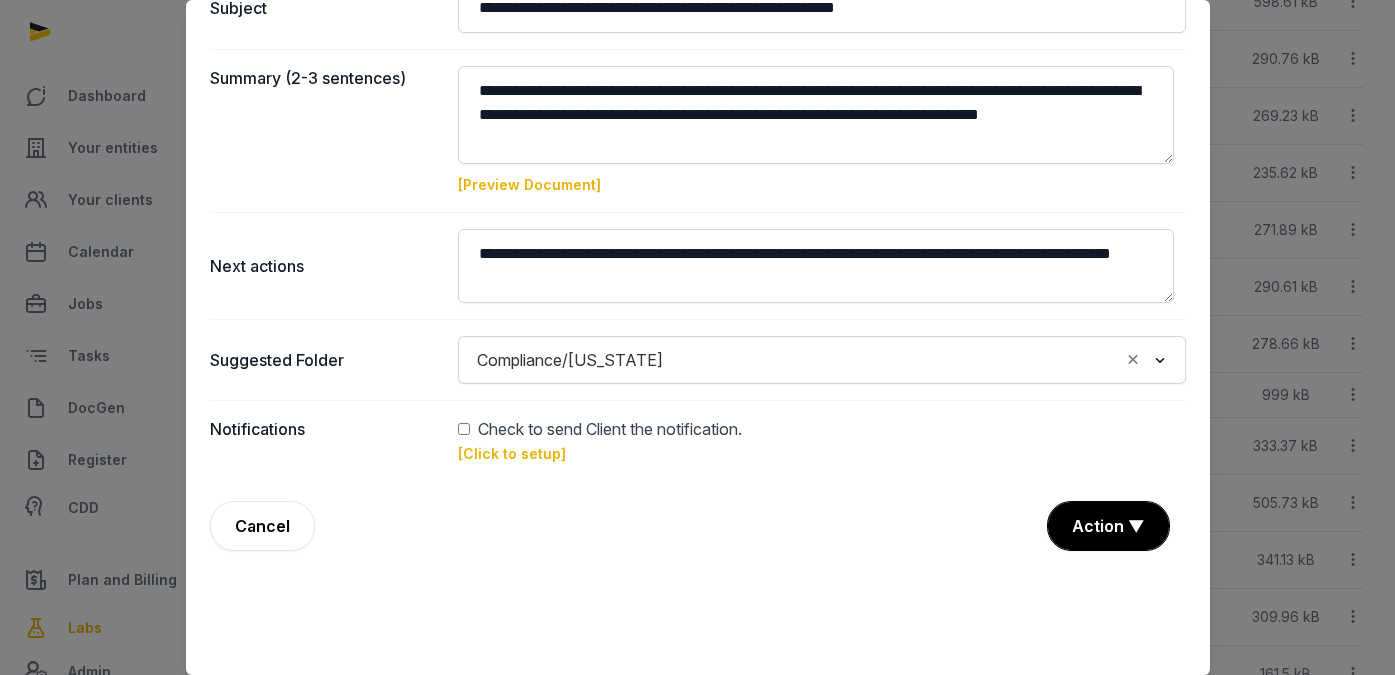 scroll, scrollTop: 226, scrollLeft: 0, axis: vertical 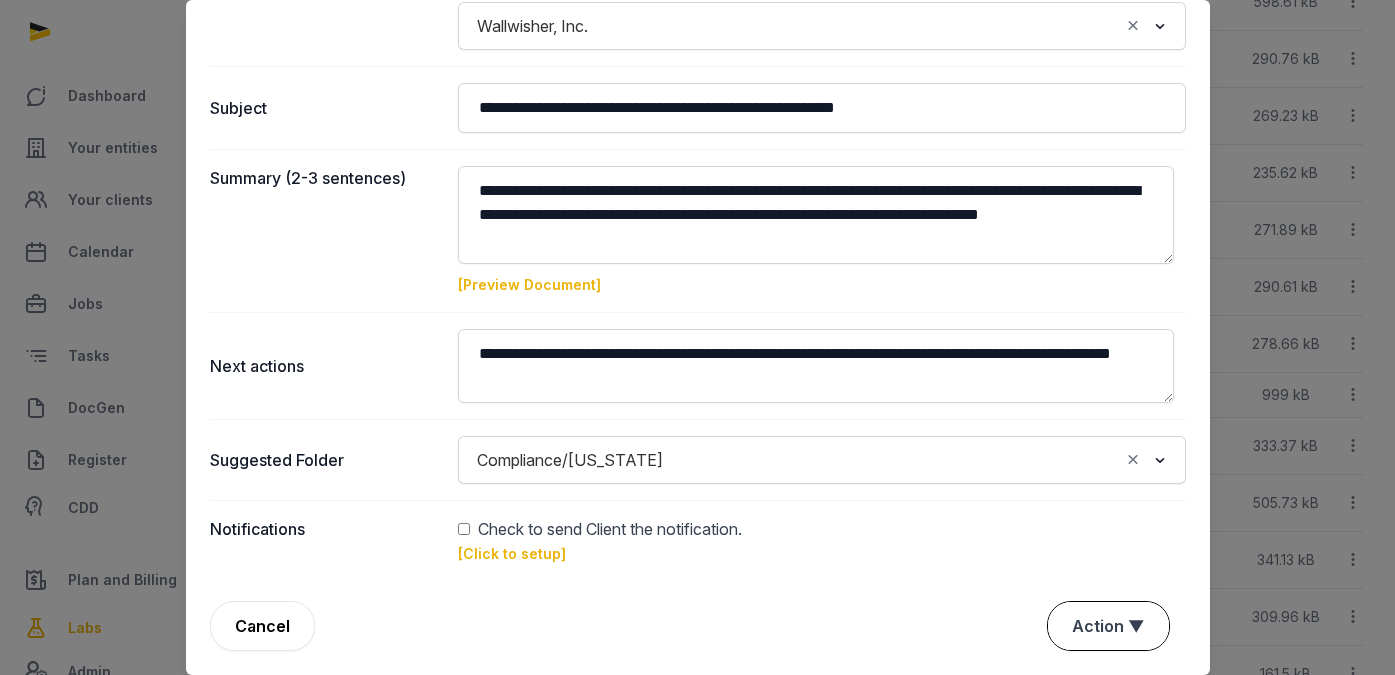 click on "Action ▼" at bounding box center [1108, 626] 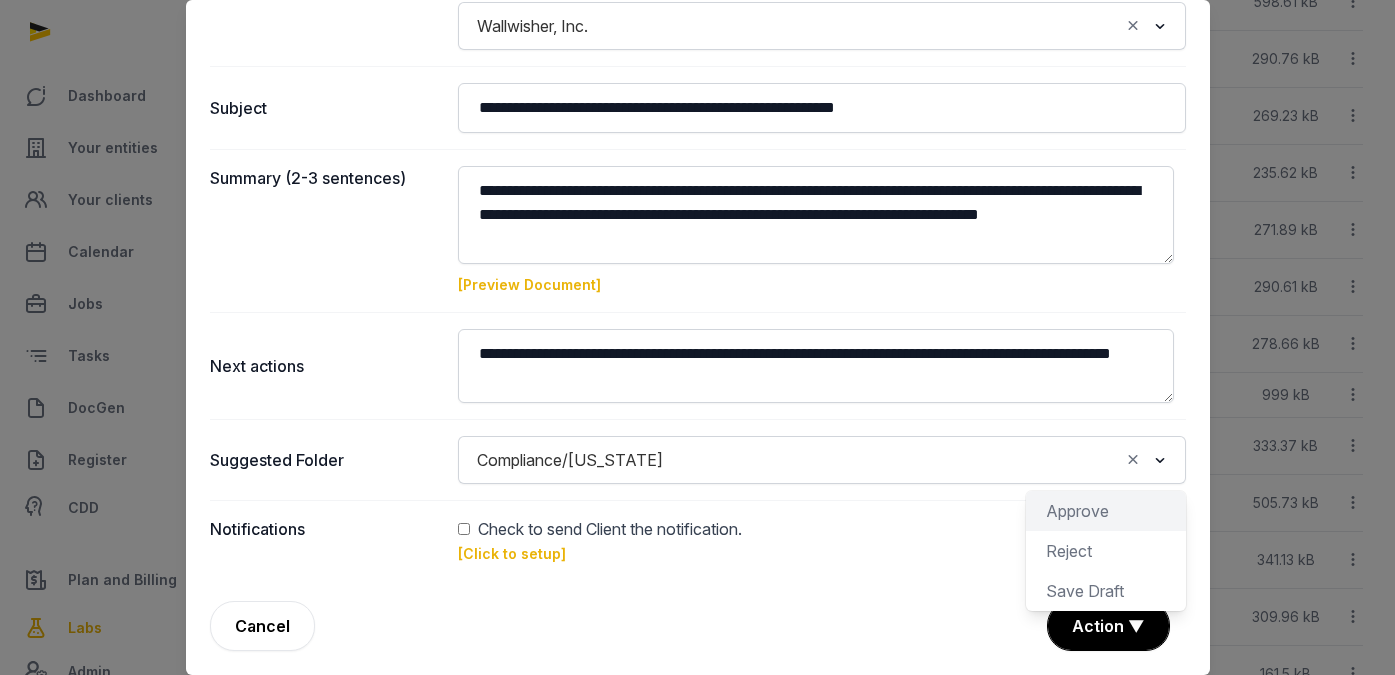 click on "Approve" 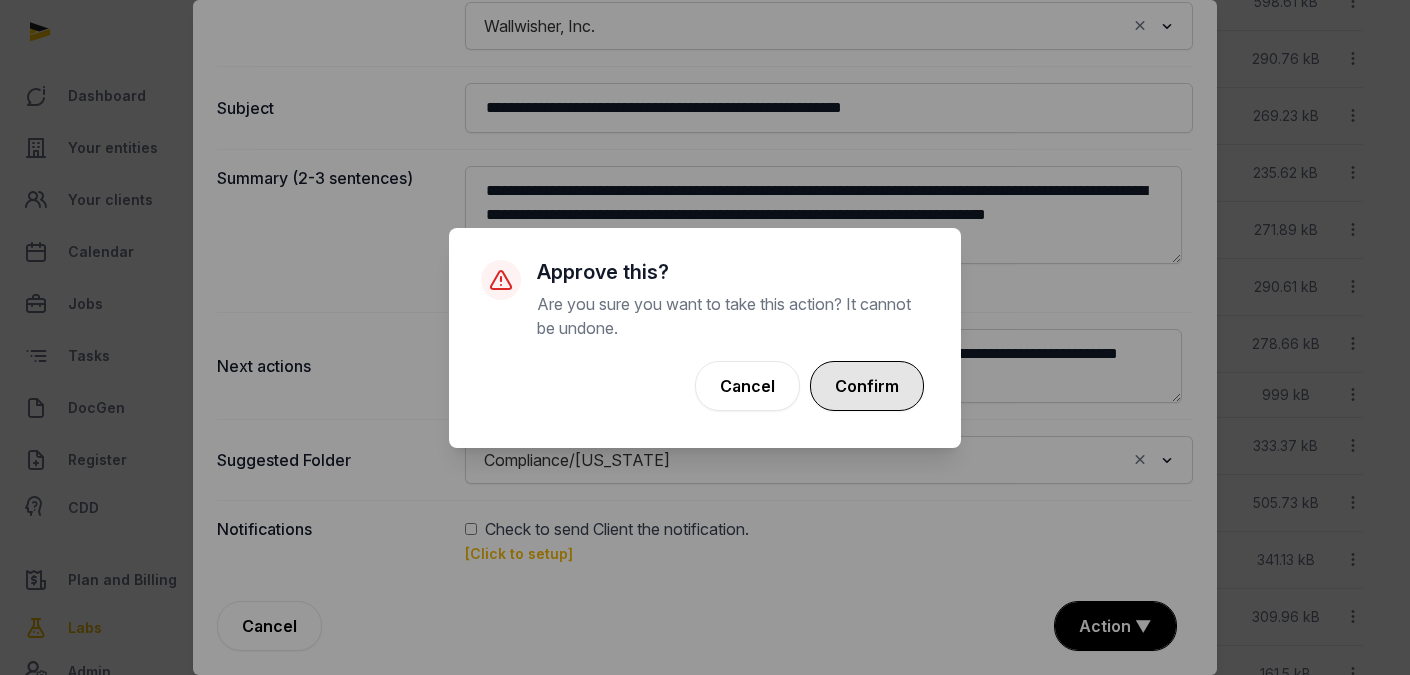 click on "Confirm" at bounding box center [867, 386] 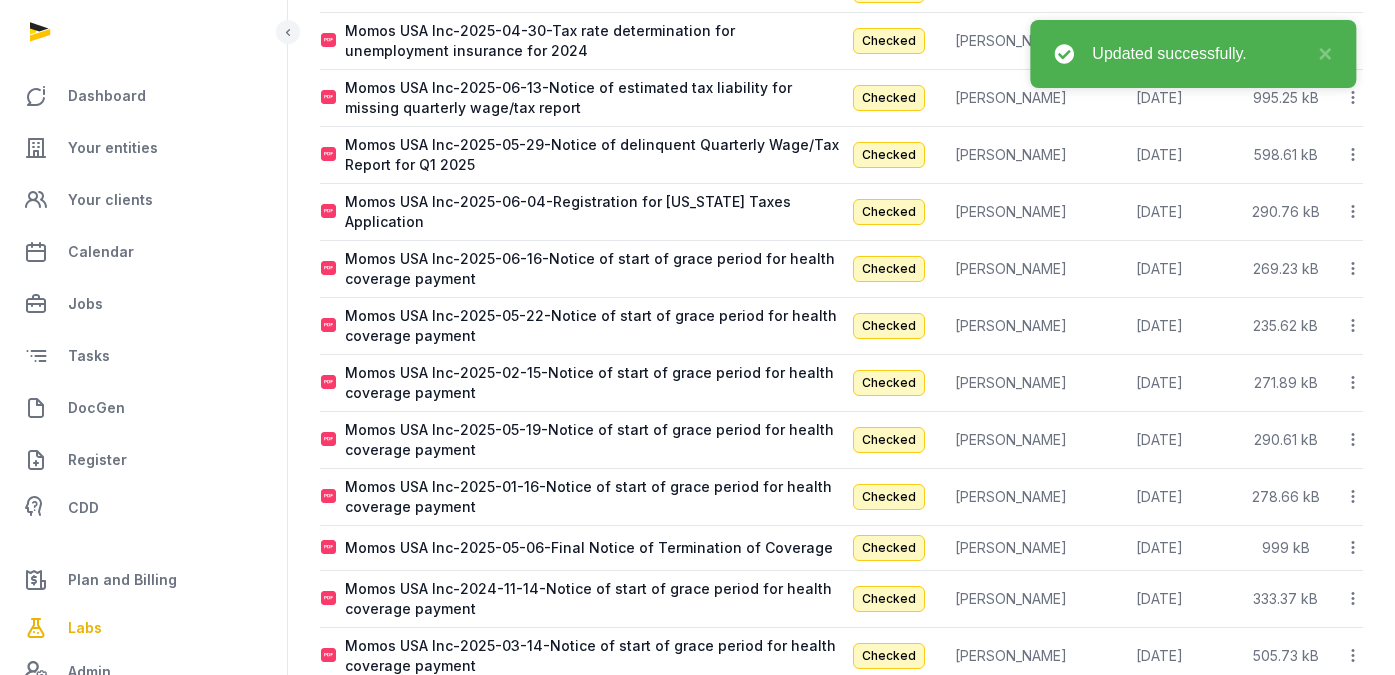 scroll, scrollTop: 0, scrollLeft: 0, axis: both 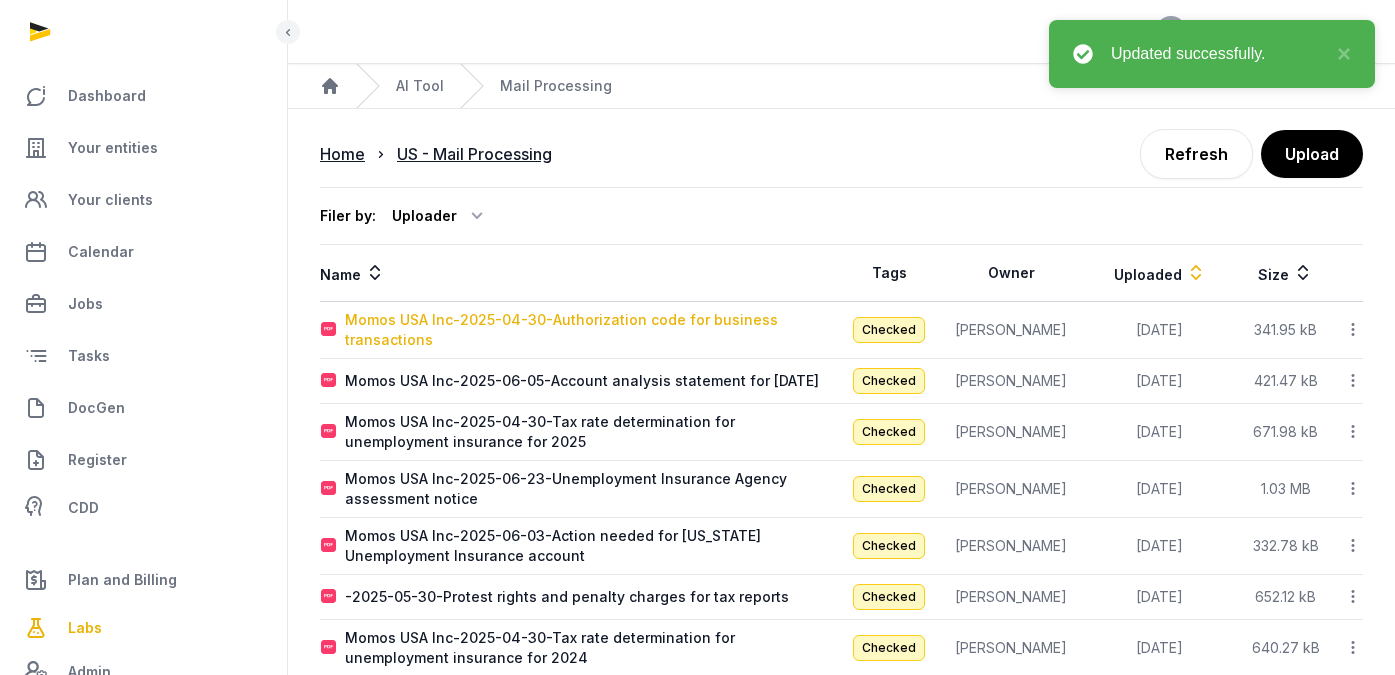 click on "Momos USA Inc-2025-04-30-Authorization code for business transactions" at bounding box center (593, 330) 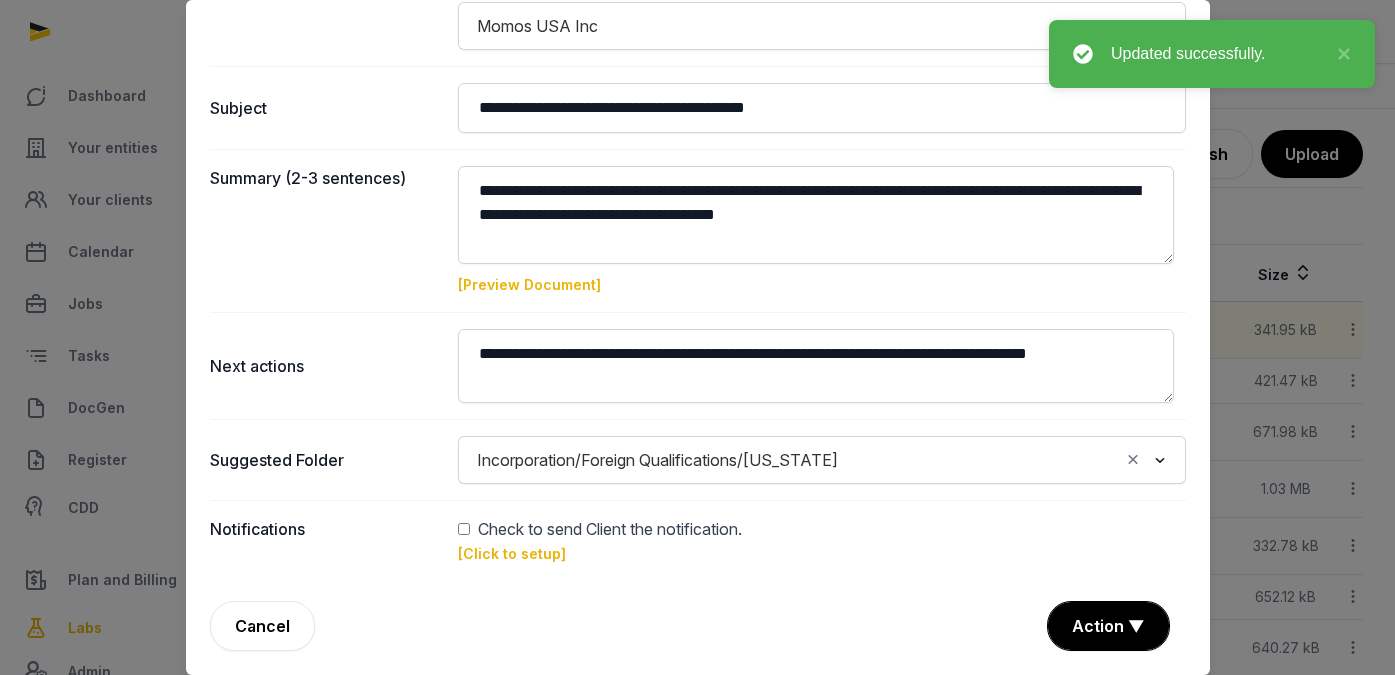 click on "[Preview Document]" at bounding box center [529, 284] 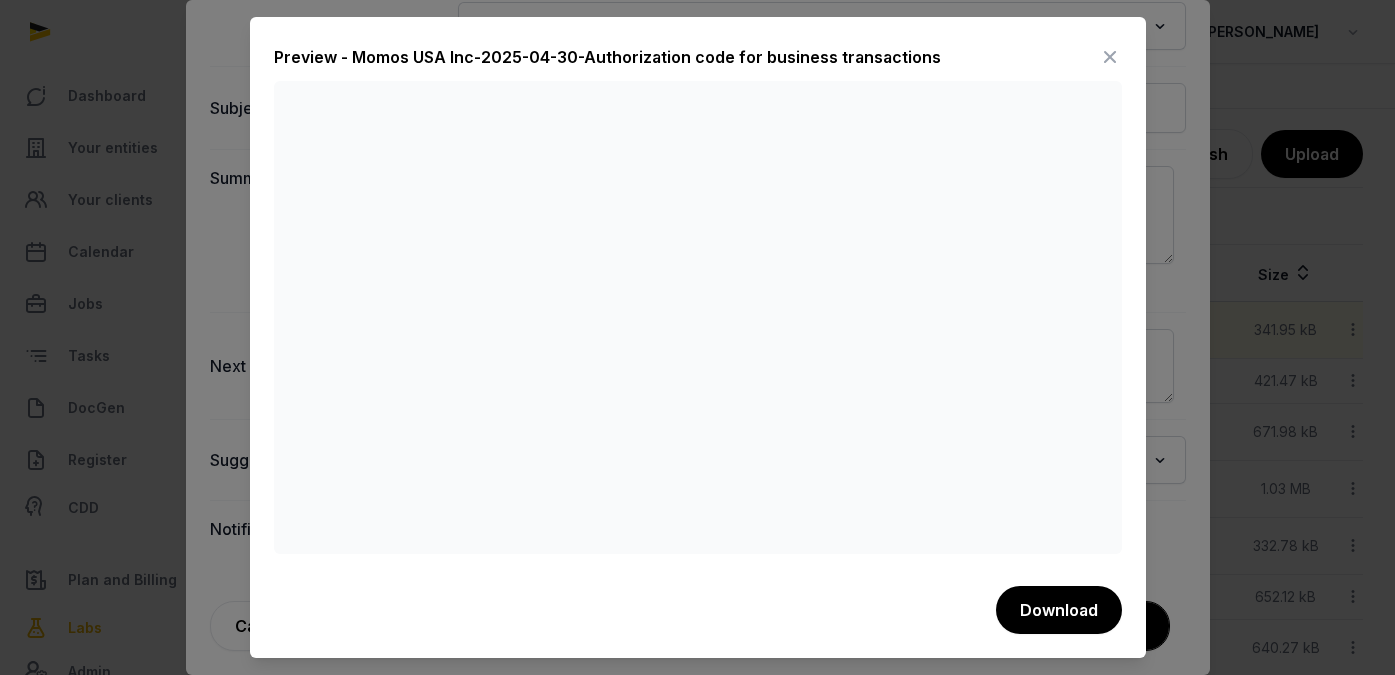 click at bounding box center [1110, 57] 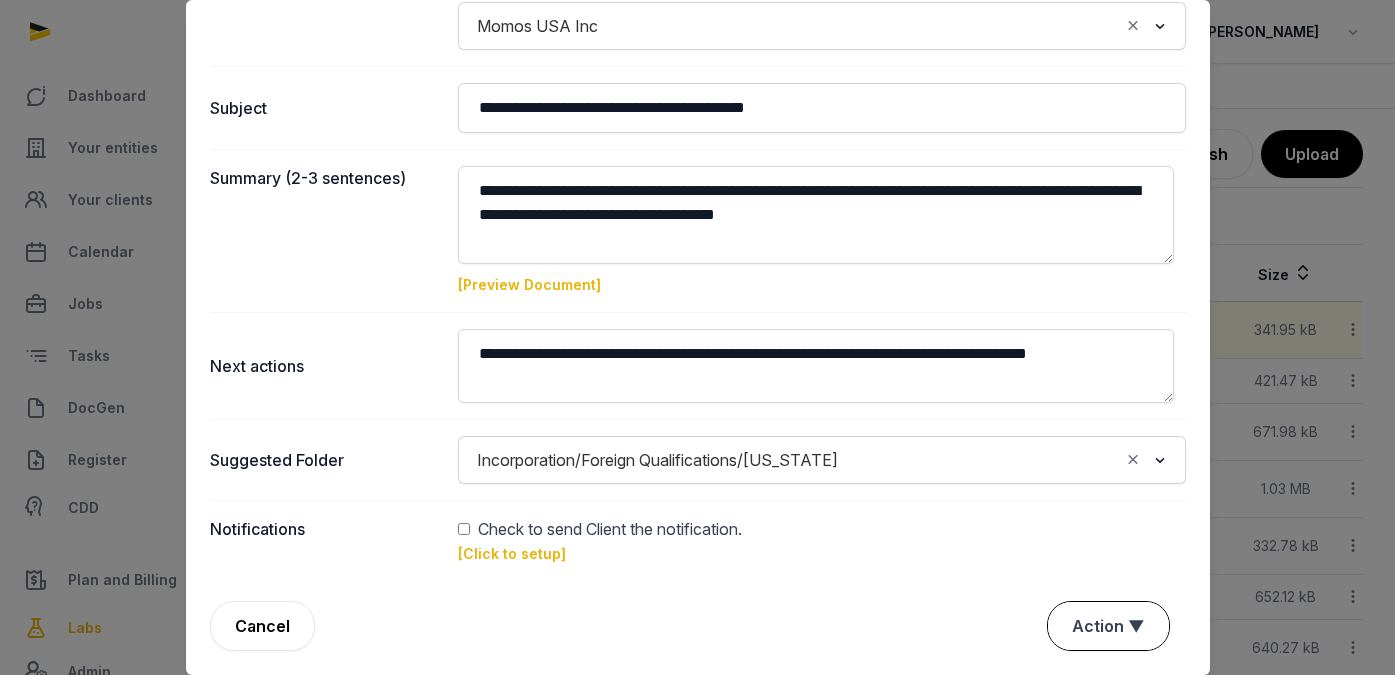 click on "Action ▼" at bounding box center (1108, 626) 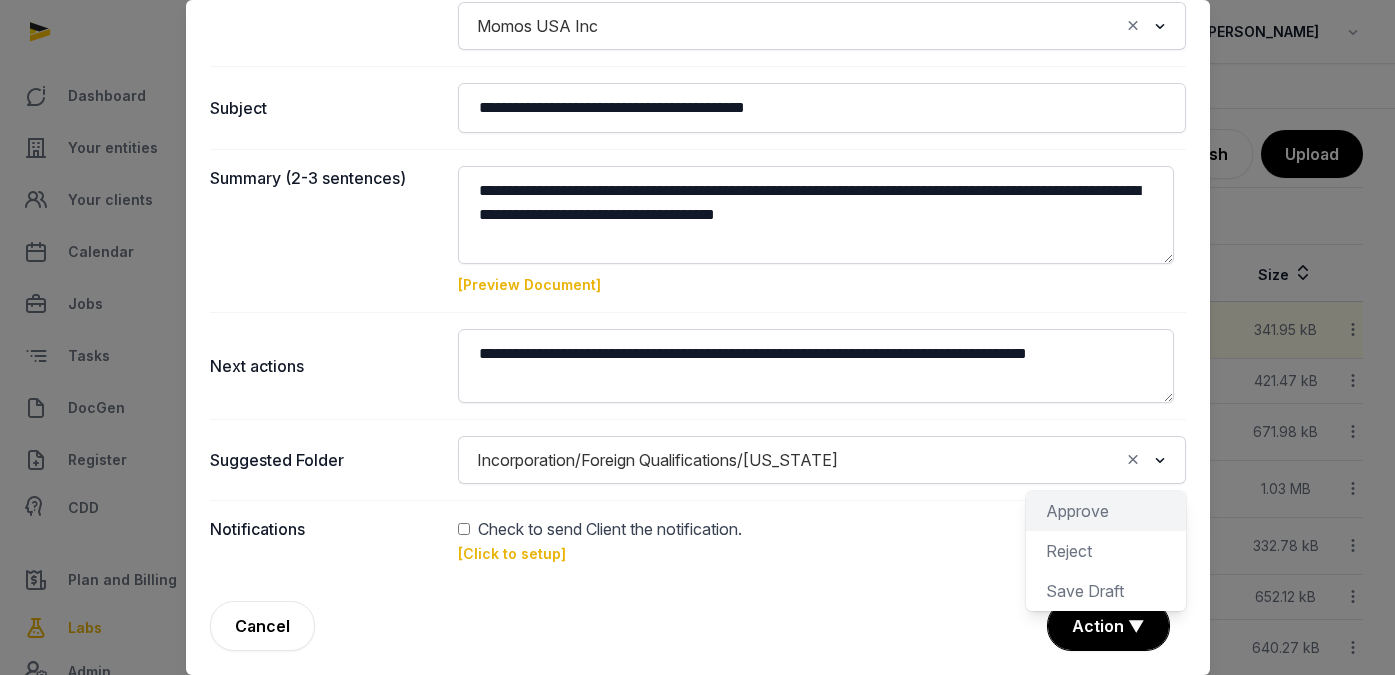 click on "Approve" 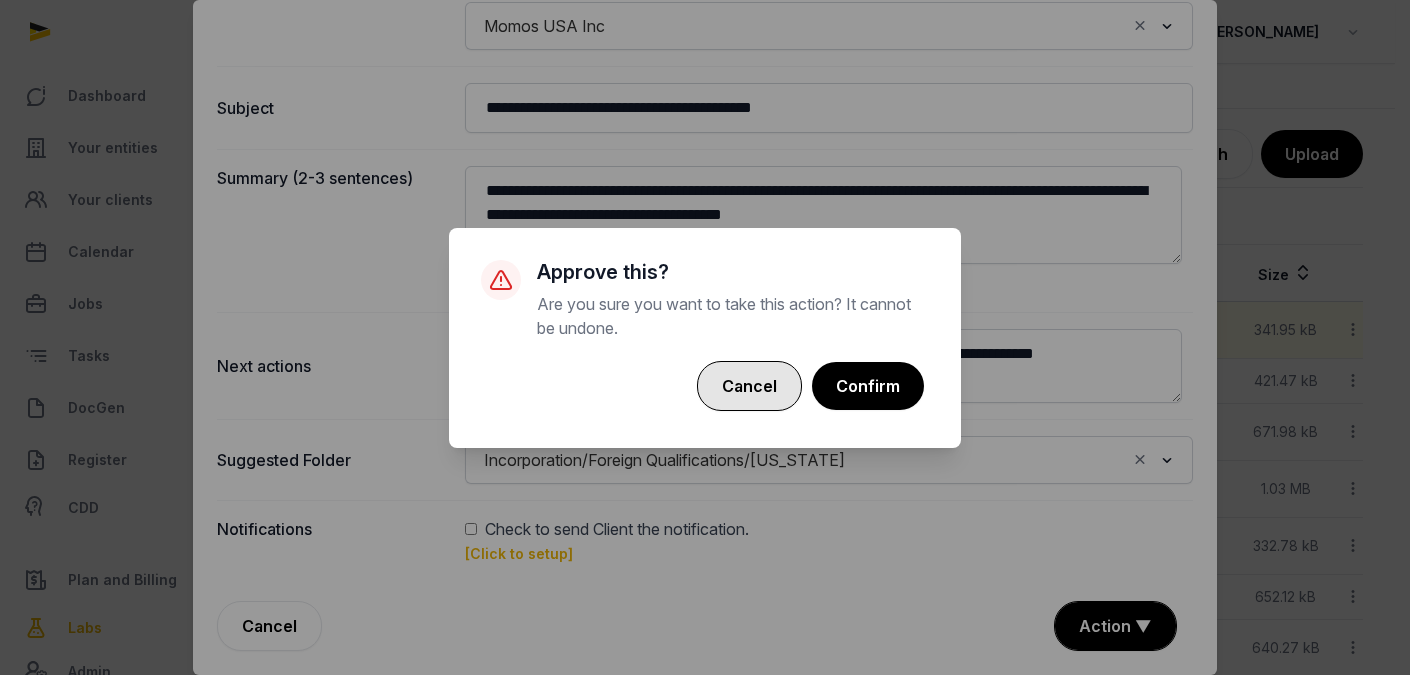 click on "Cancel" at bounding box center [749, 386] 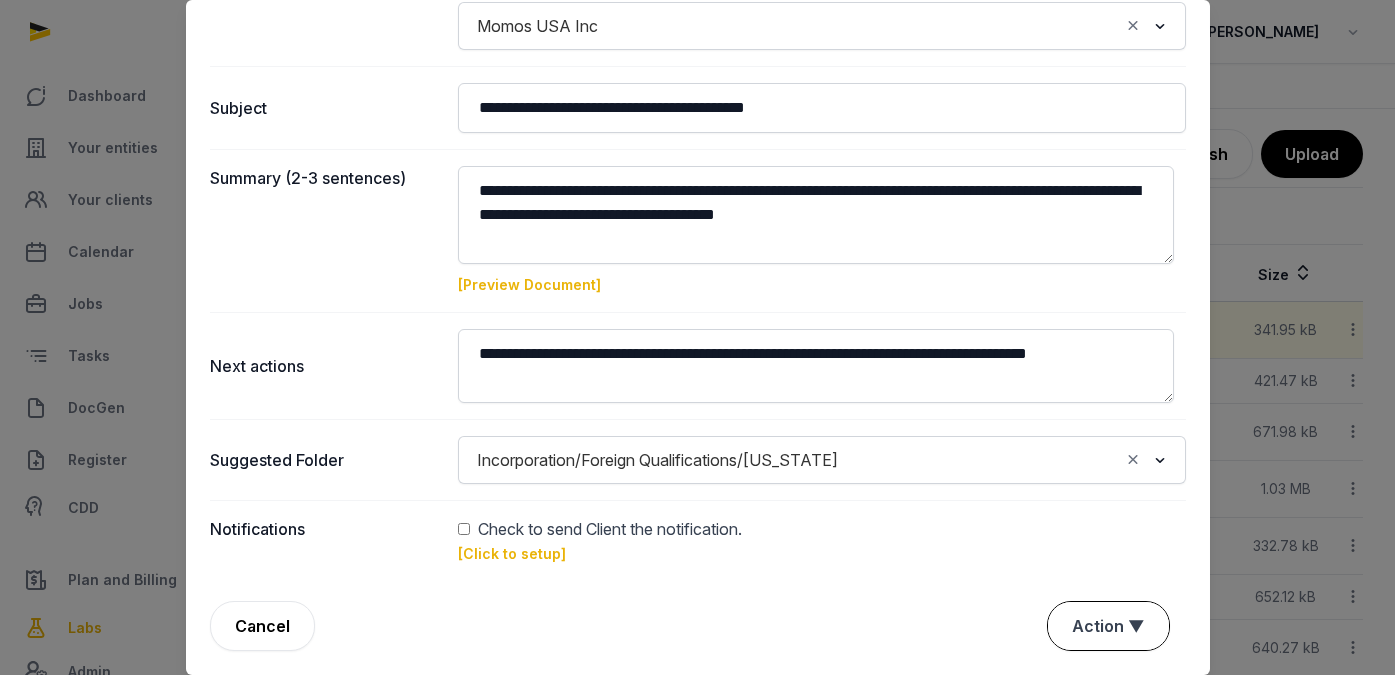 click on "Action ▼" at bounding box center (1108, 626) 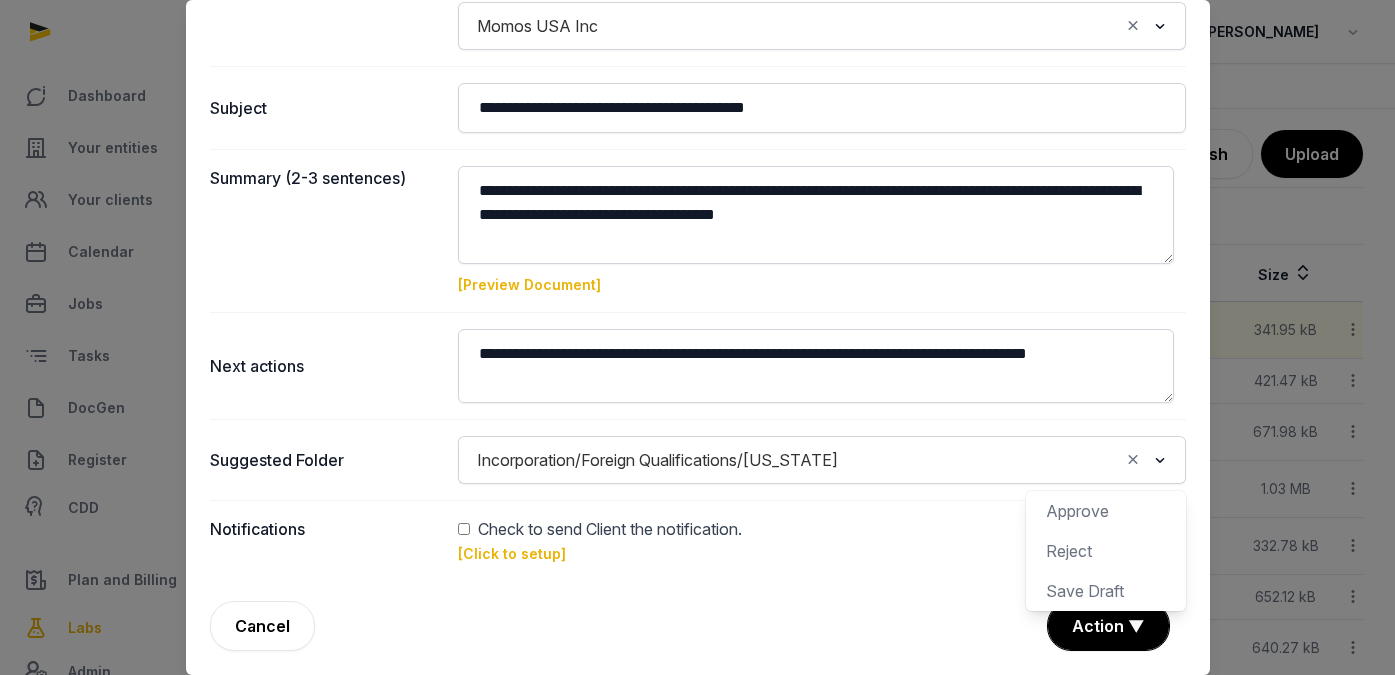 click 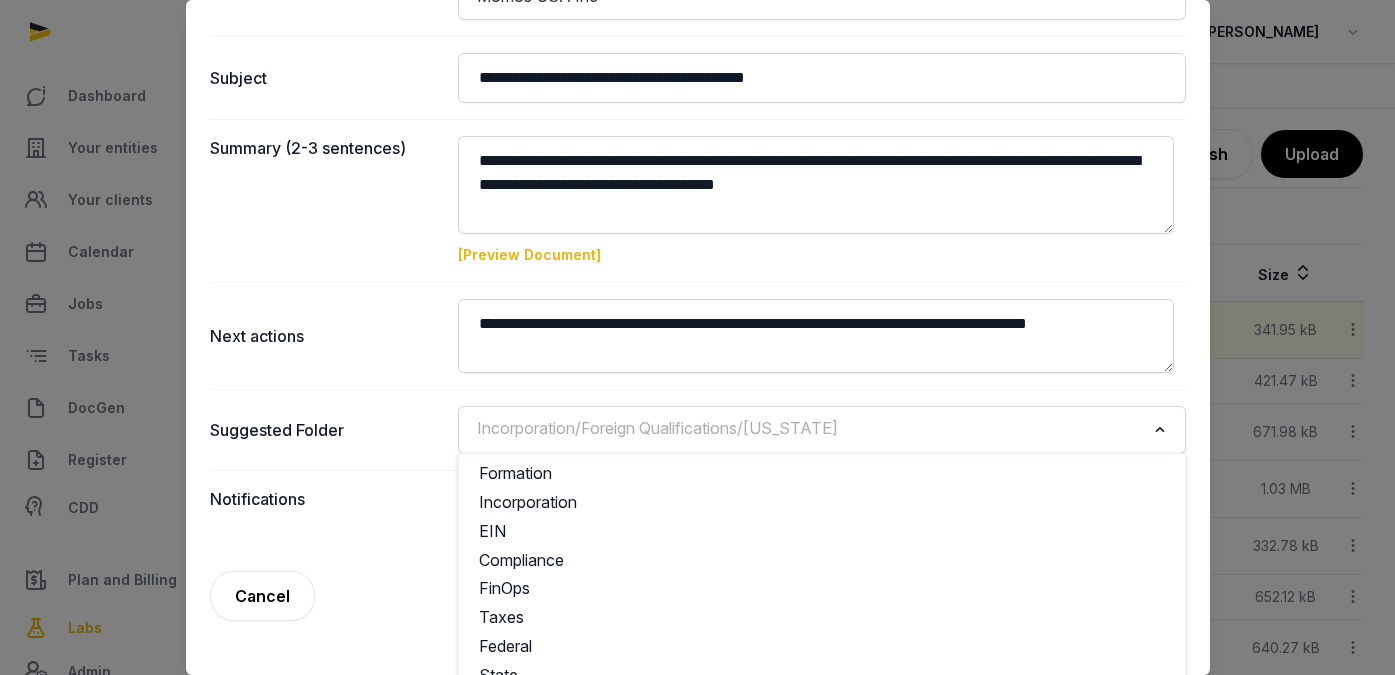 scroll, scrollTop: 326, scrollLeft: 0, axis: vertical 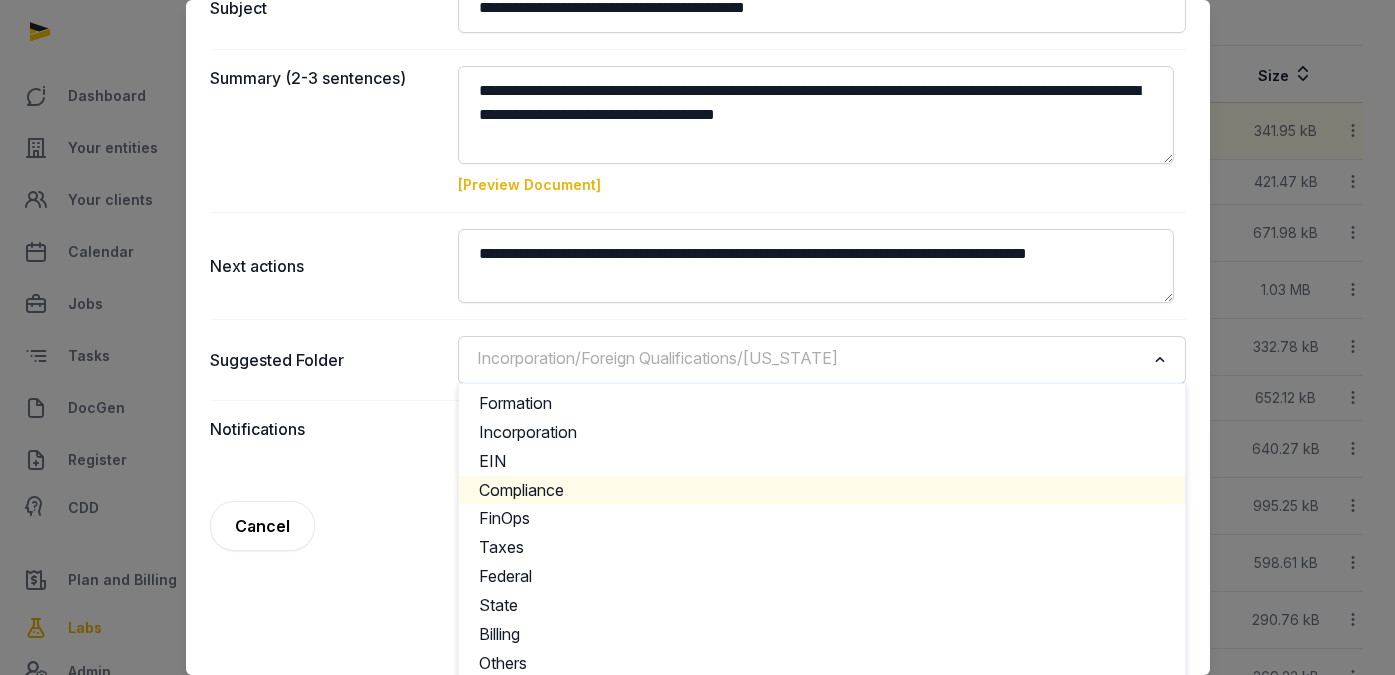 click on "Compliance" 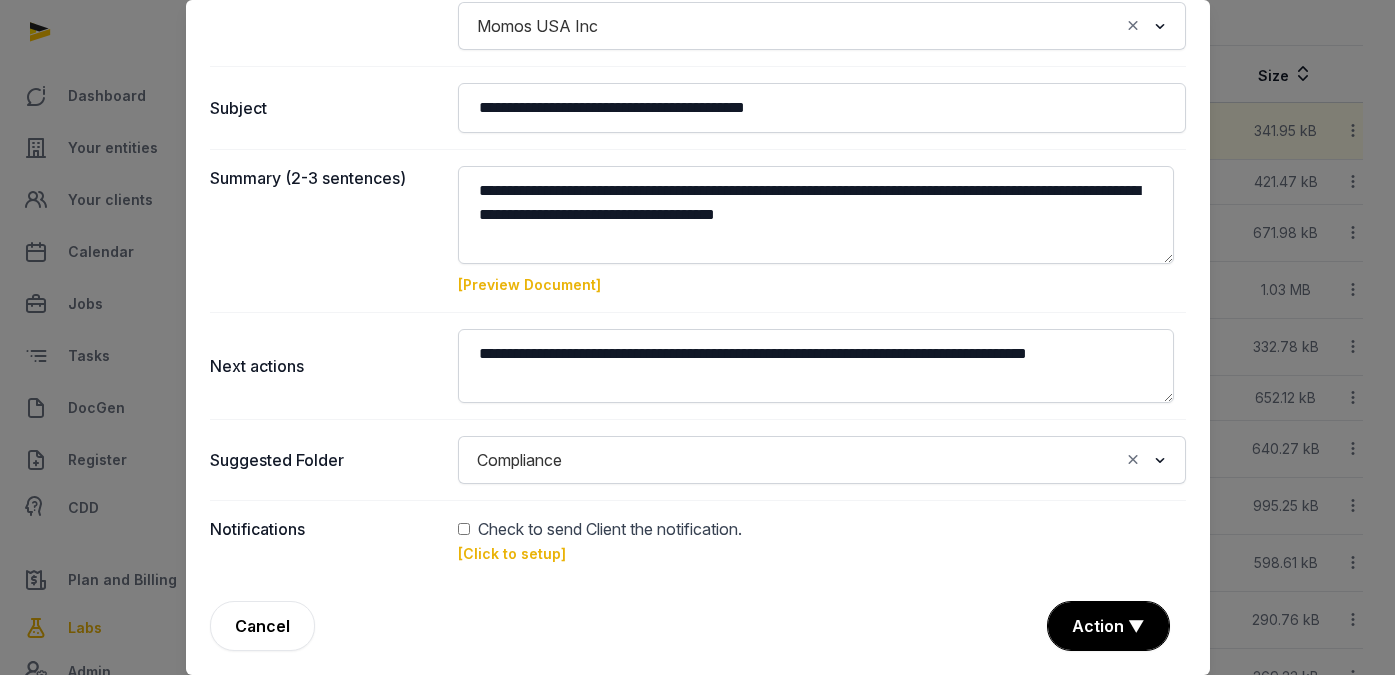 scroll, scrollTop: 226, scrollLeft: 0, axis: vertical 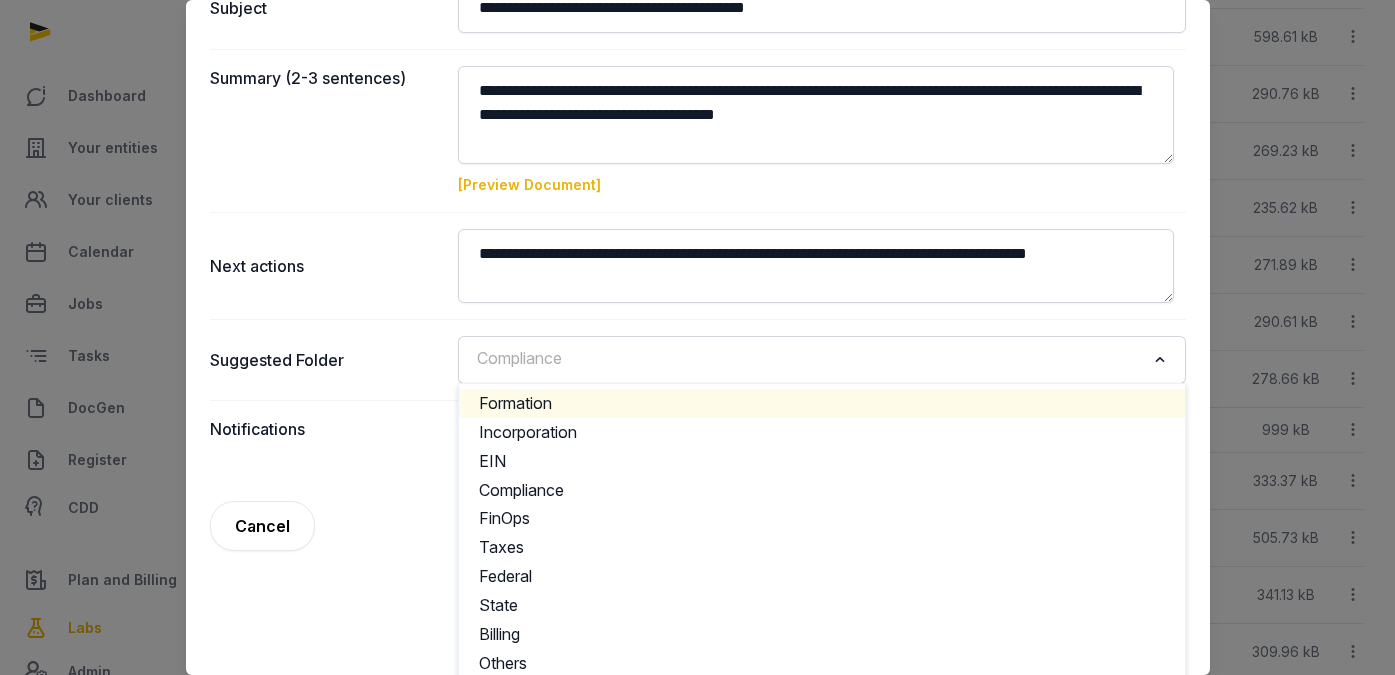 click on "Next actions" at bounding box center (698, 265) 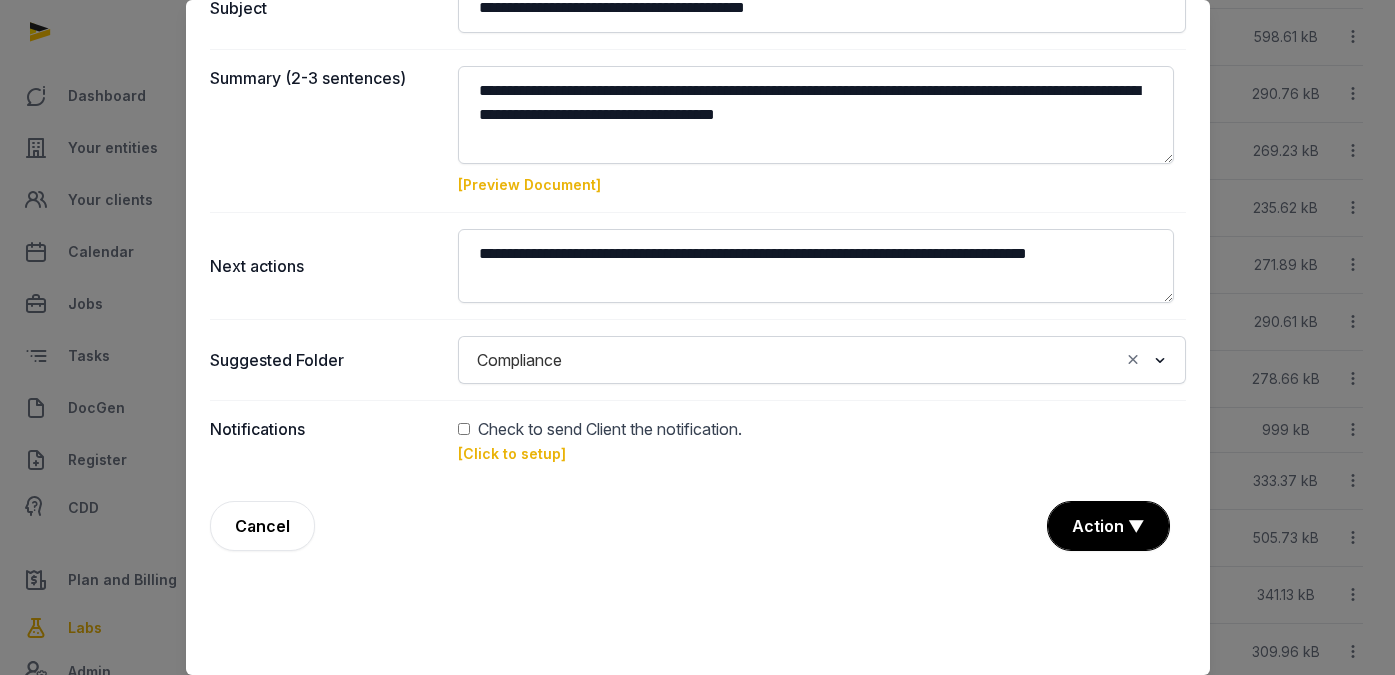 scroll, scrollTop: 226, scrollLeft: 0, axis: vertical 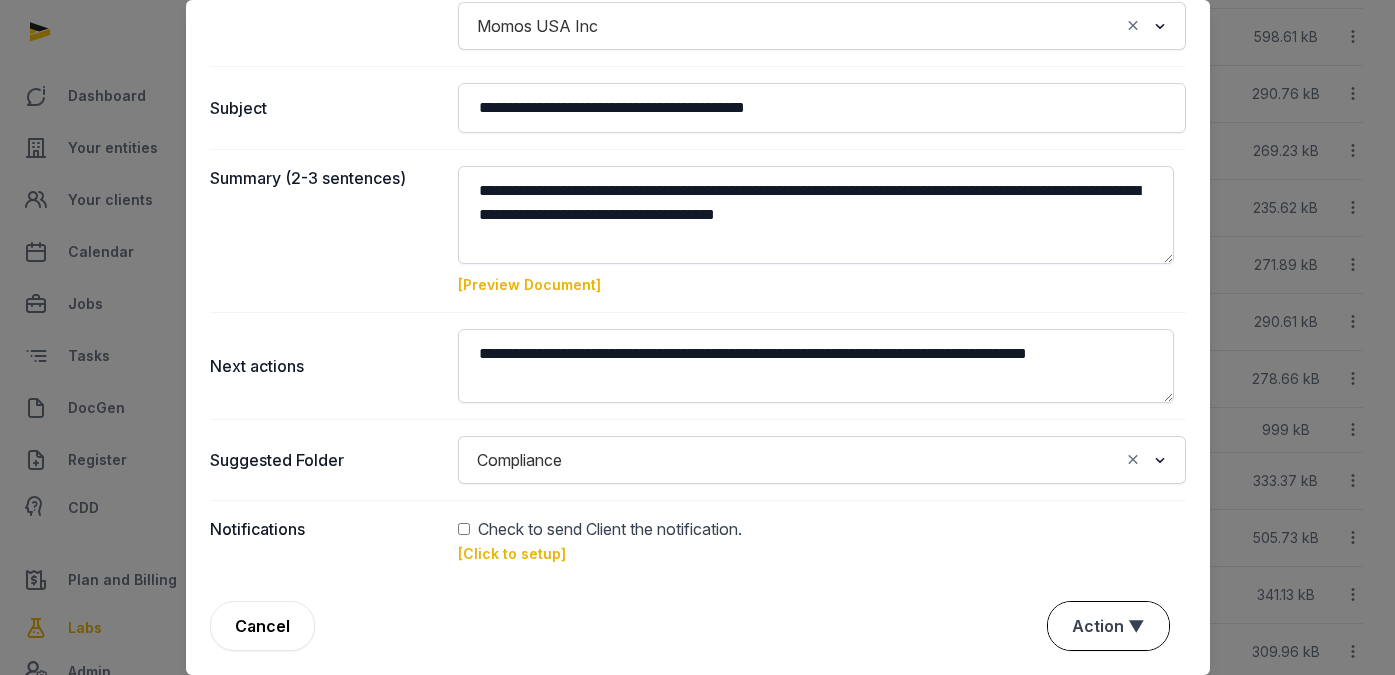 click on "Action ▼" at bounding box center (1108, 626) 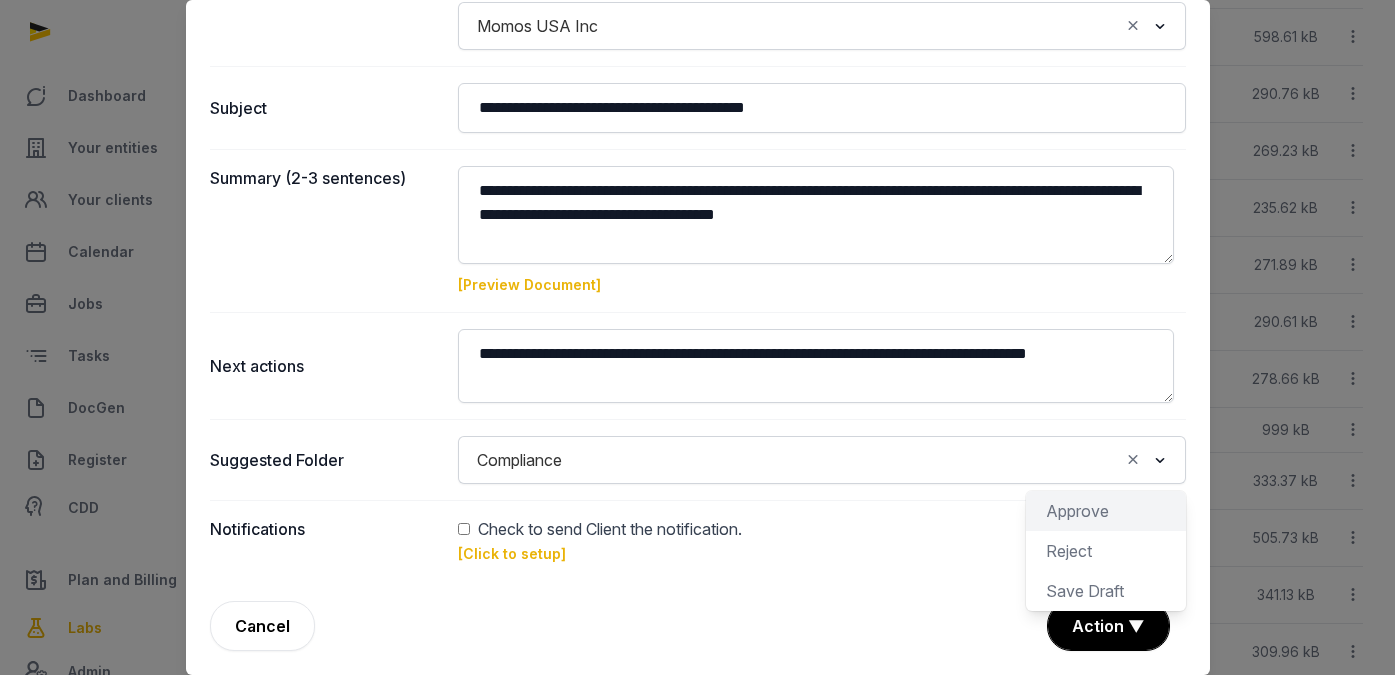click on "Approve" 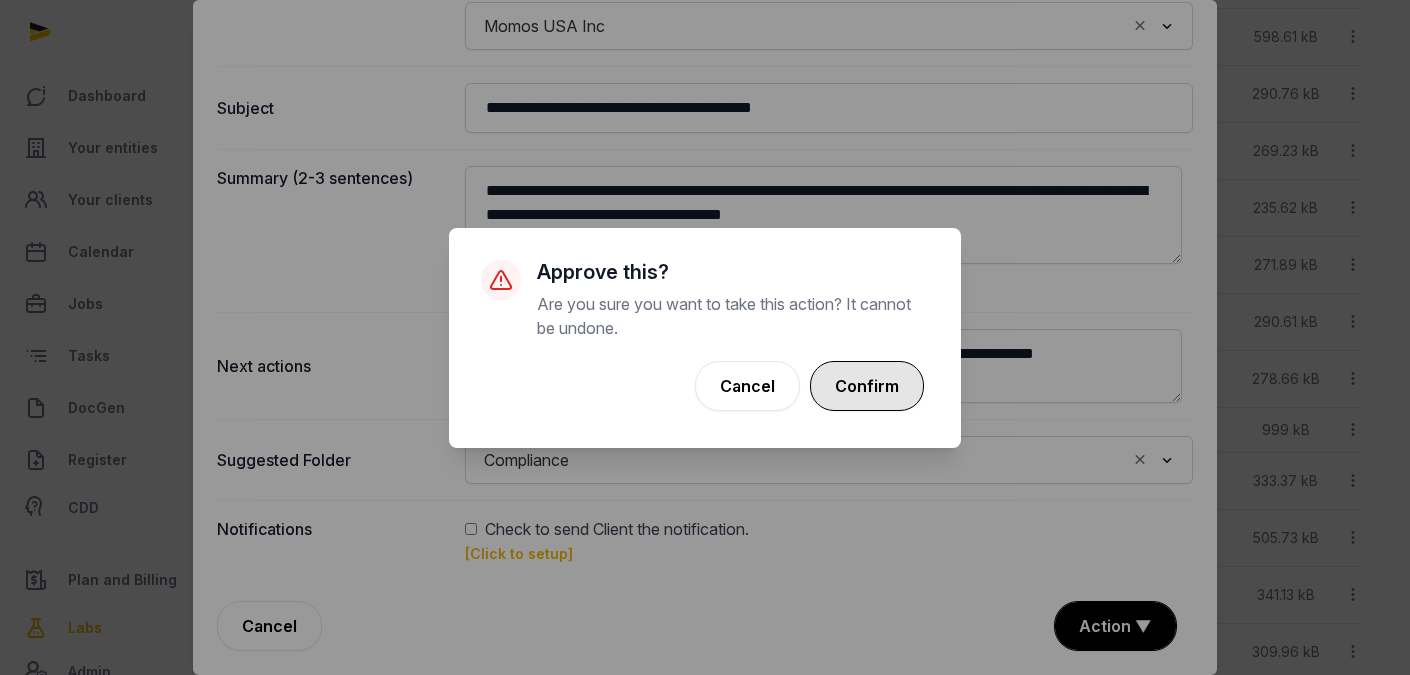 click on "Confirm" at bounding box center (867, 386) 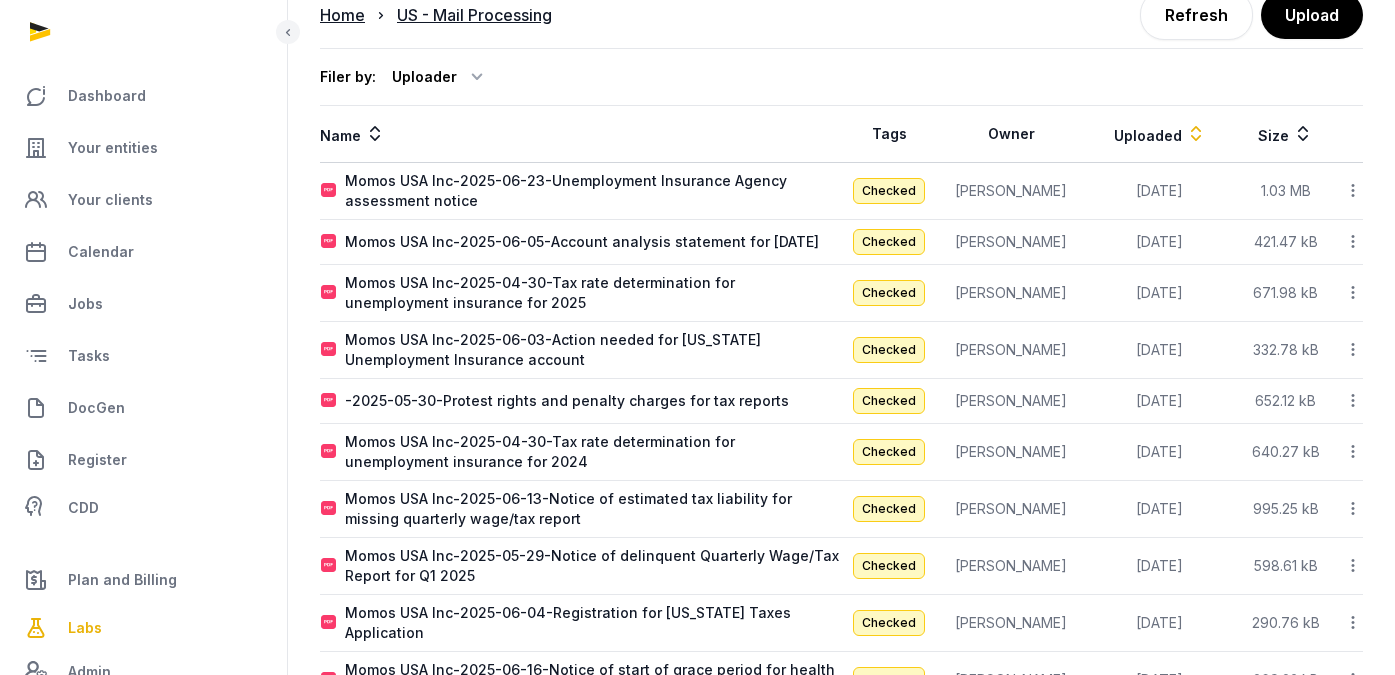 scroll, scrollTop: 0, scrollLeft: 0, axis: both 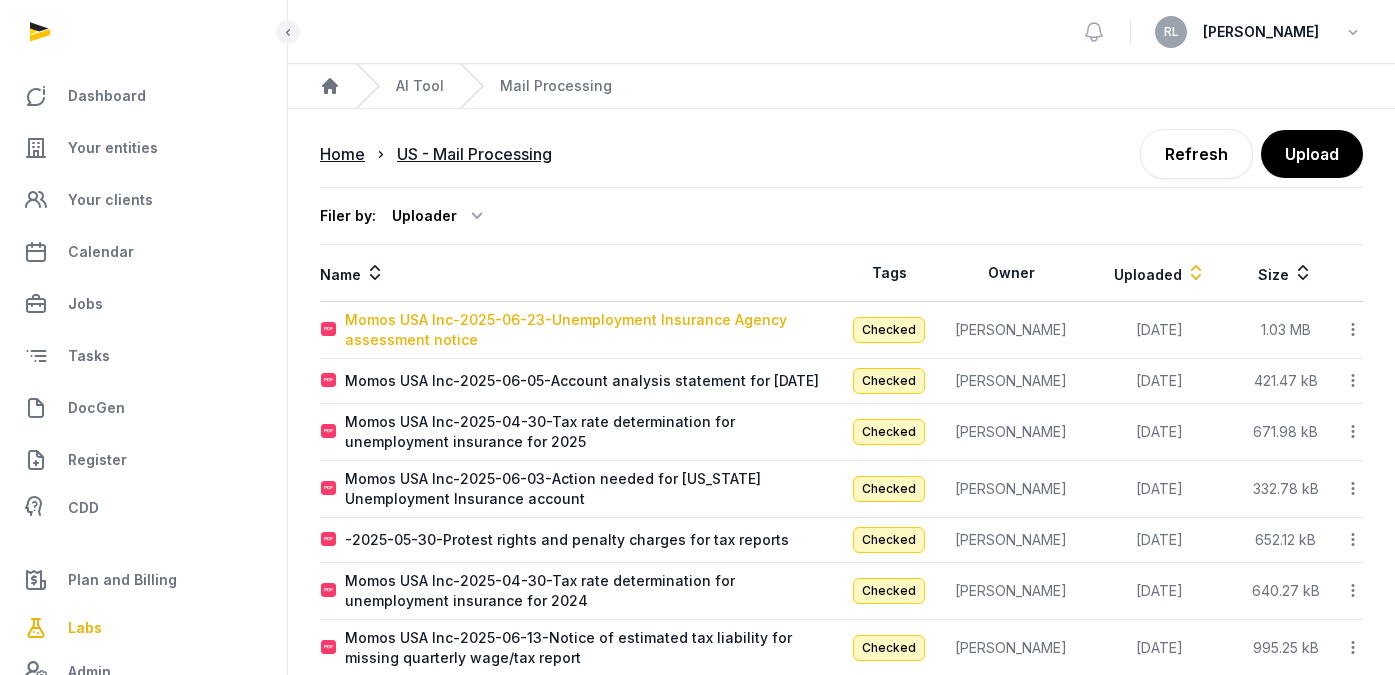 click on "Momos USA Inc-2025-06-23-Unemployment Insurance Agency assessment notice" at bounding box center (593, 330) 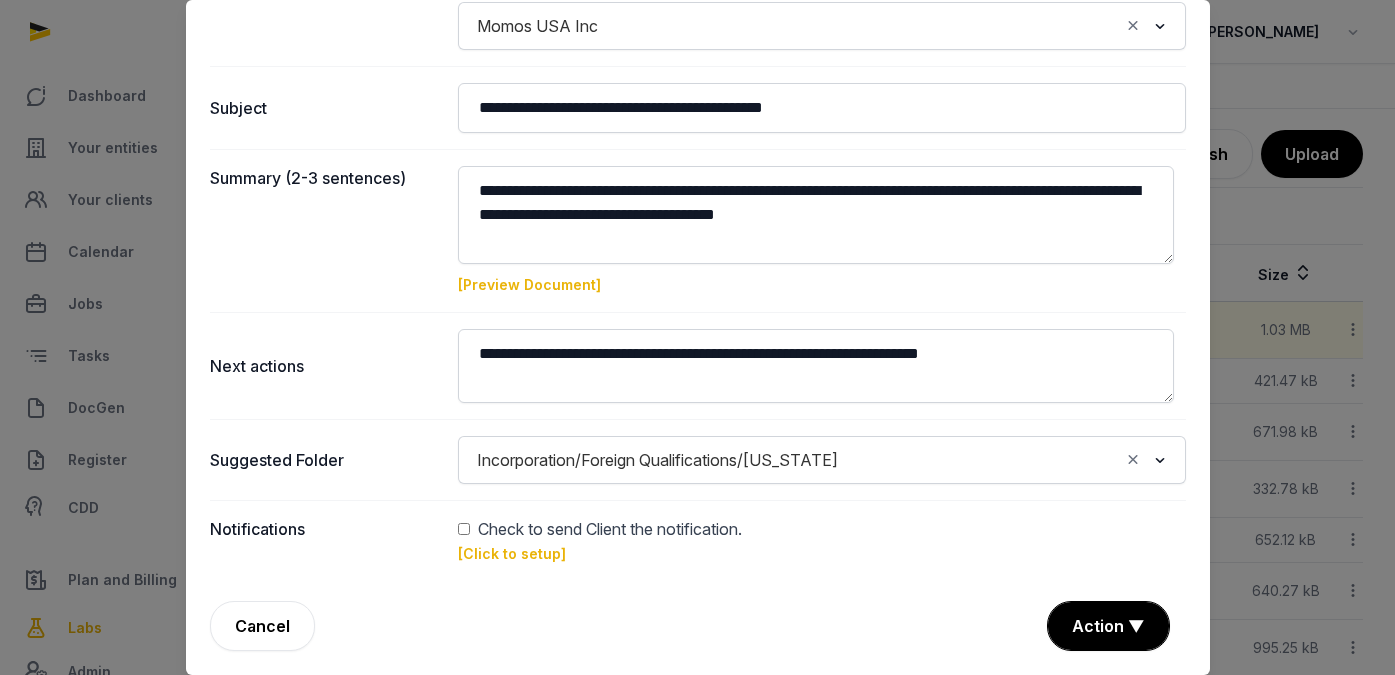 click on "[Preview Document]" at bounding box center [529, 284] 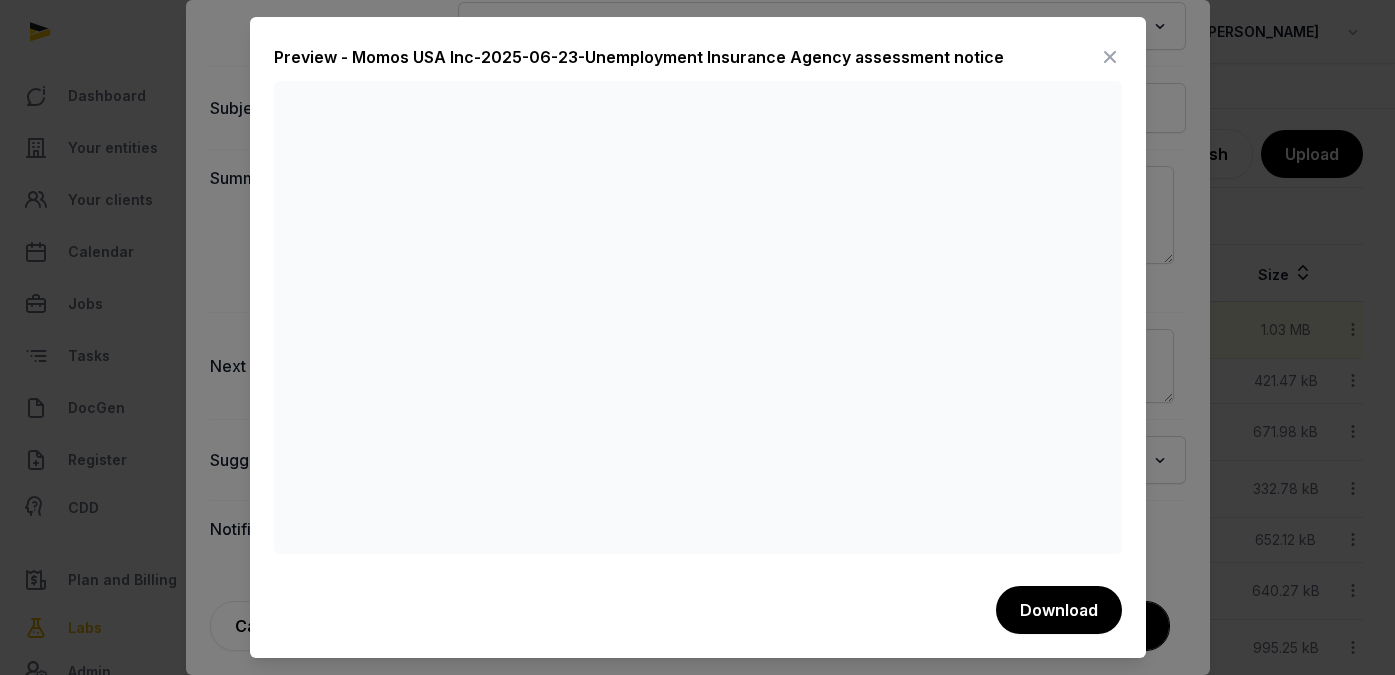 click at bounding box center (1110, 57) 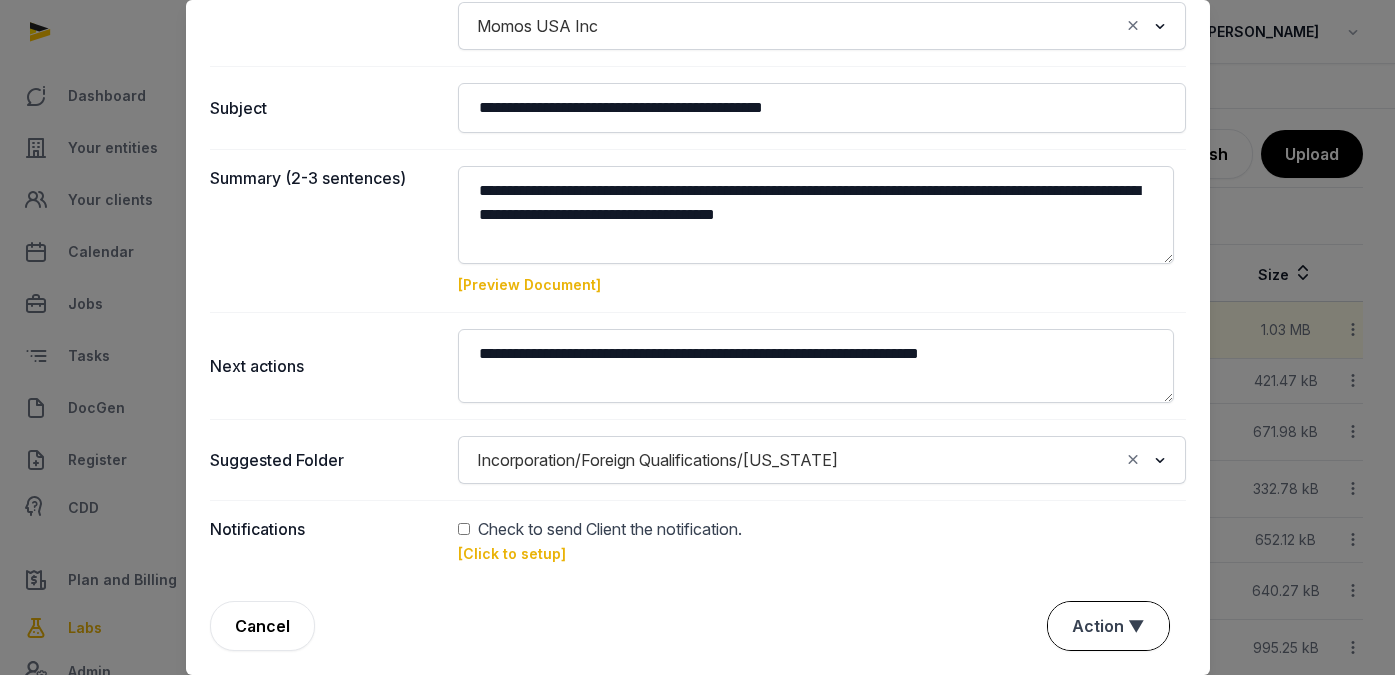 click on "Action ▼" at bounding box center [1108, 626] 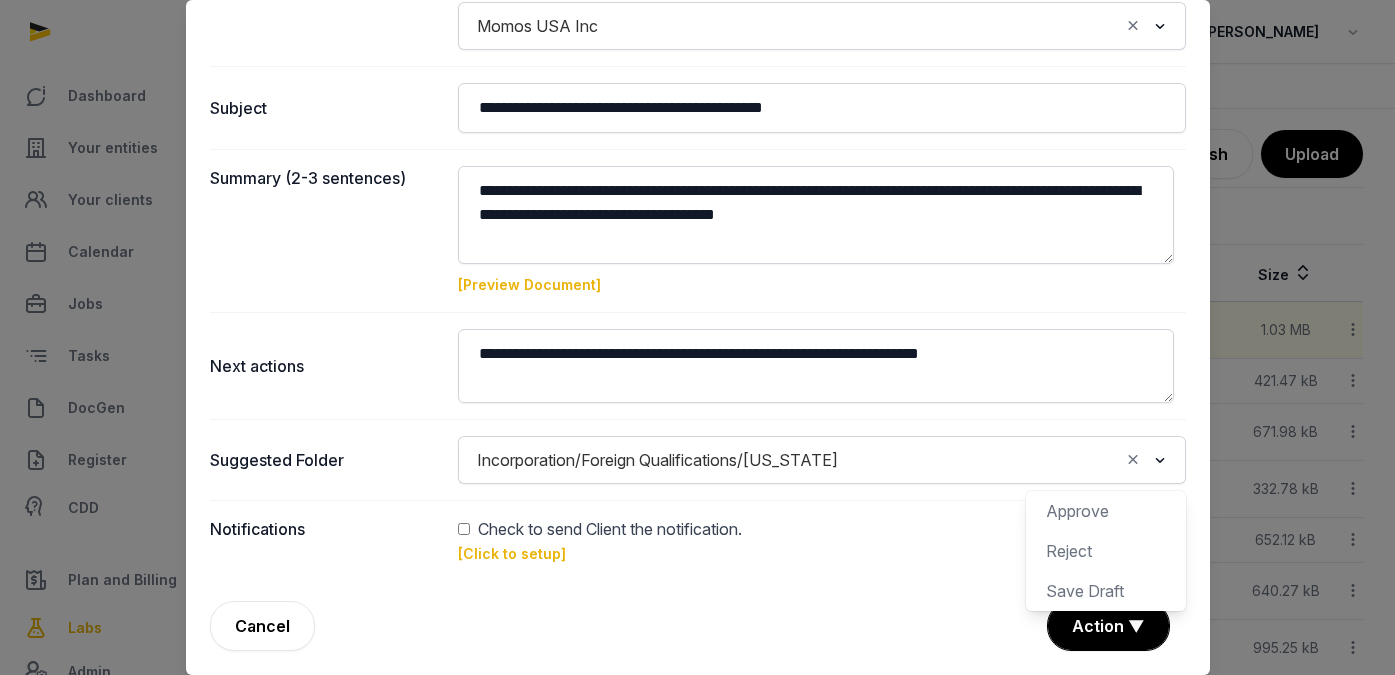 click 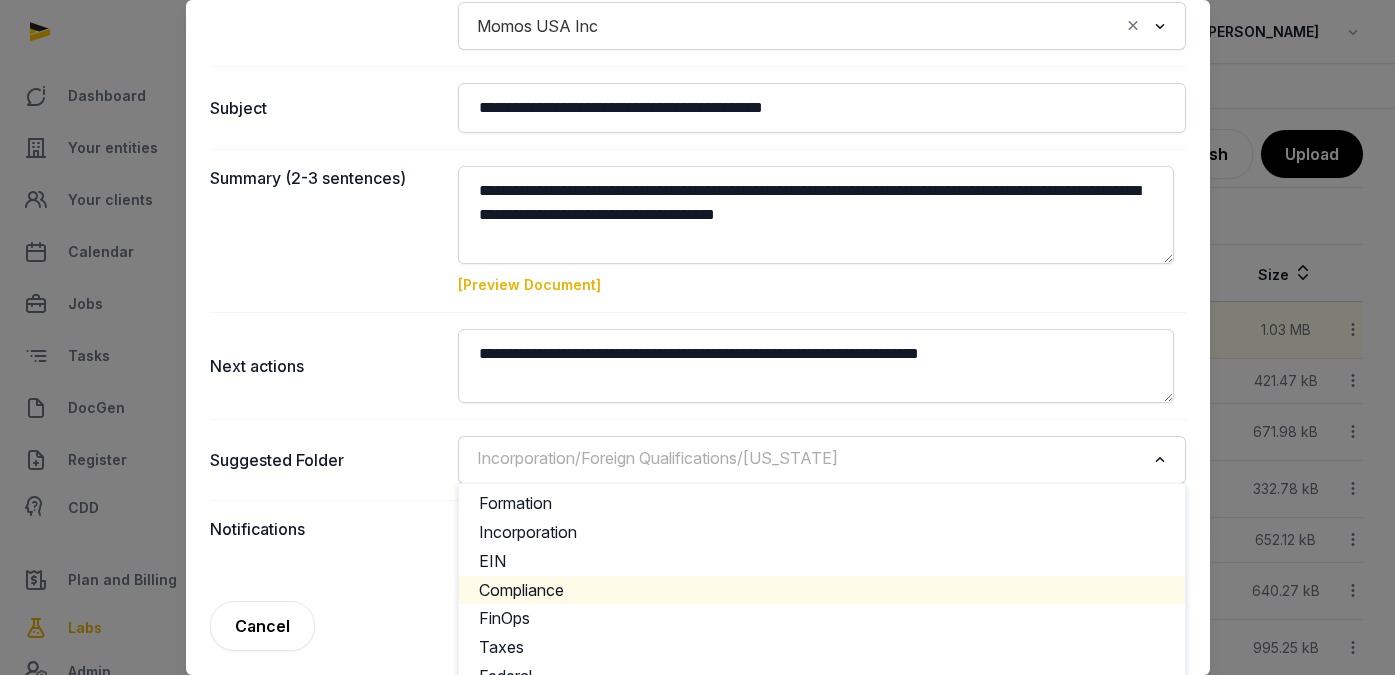 click on "Compliance" 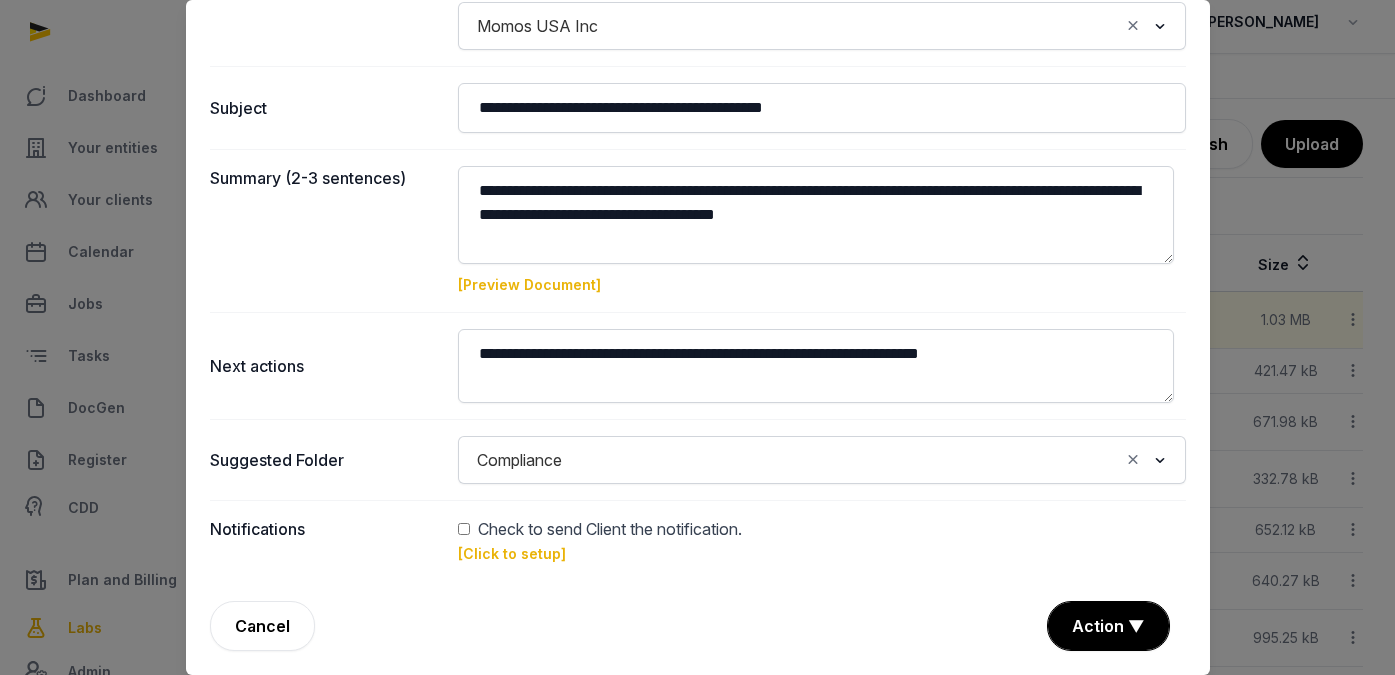 scroll, scrollTop: 58, scrollLeft: 0, axis: vertical 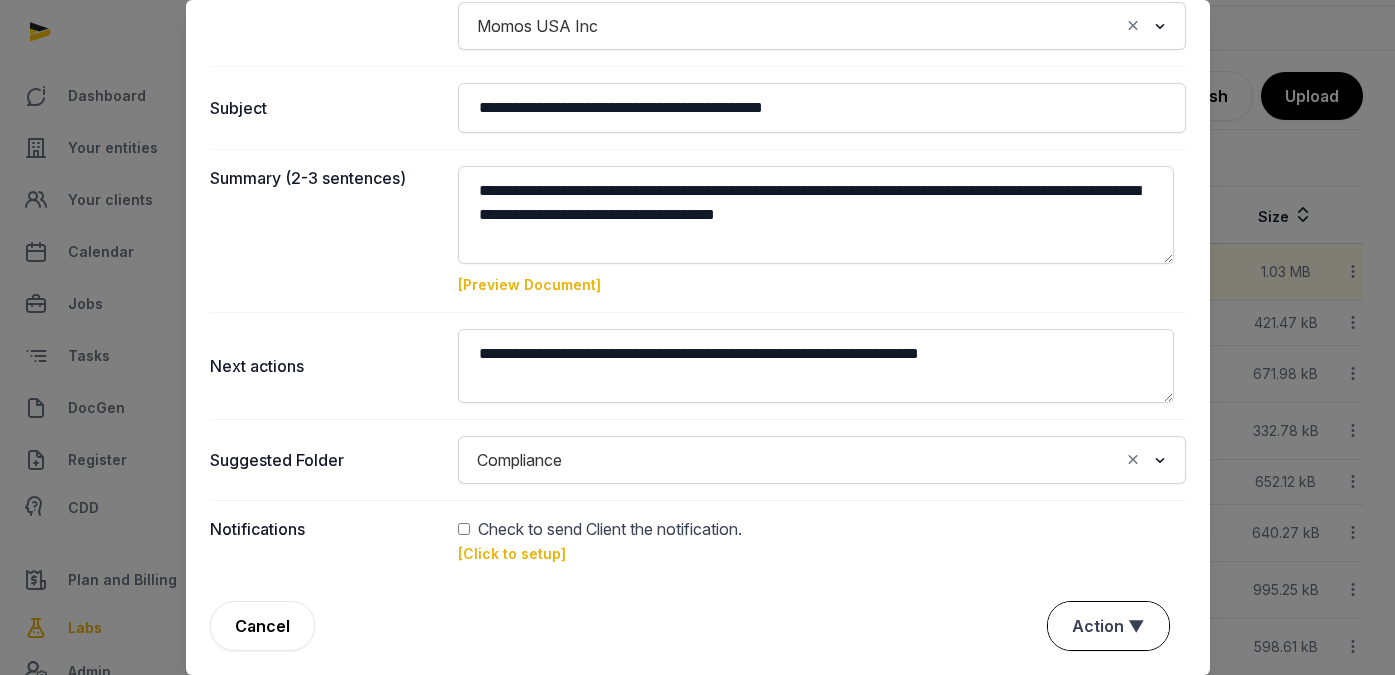 click on "Action ▼" at bounding box center [1108, 626] 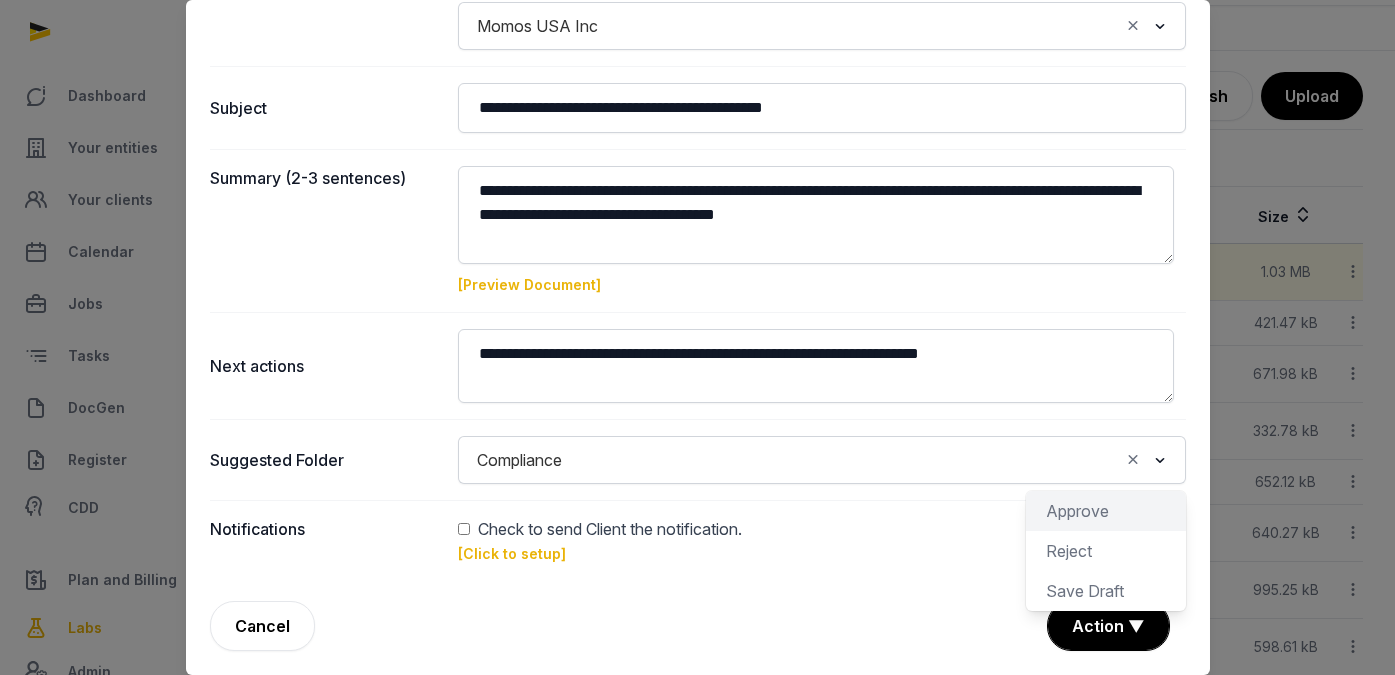 click on "Approve" 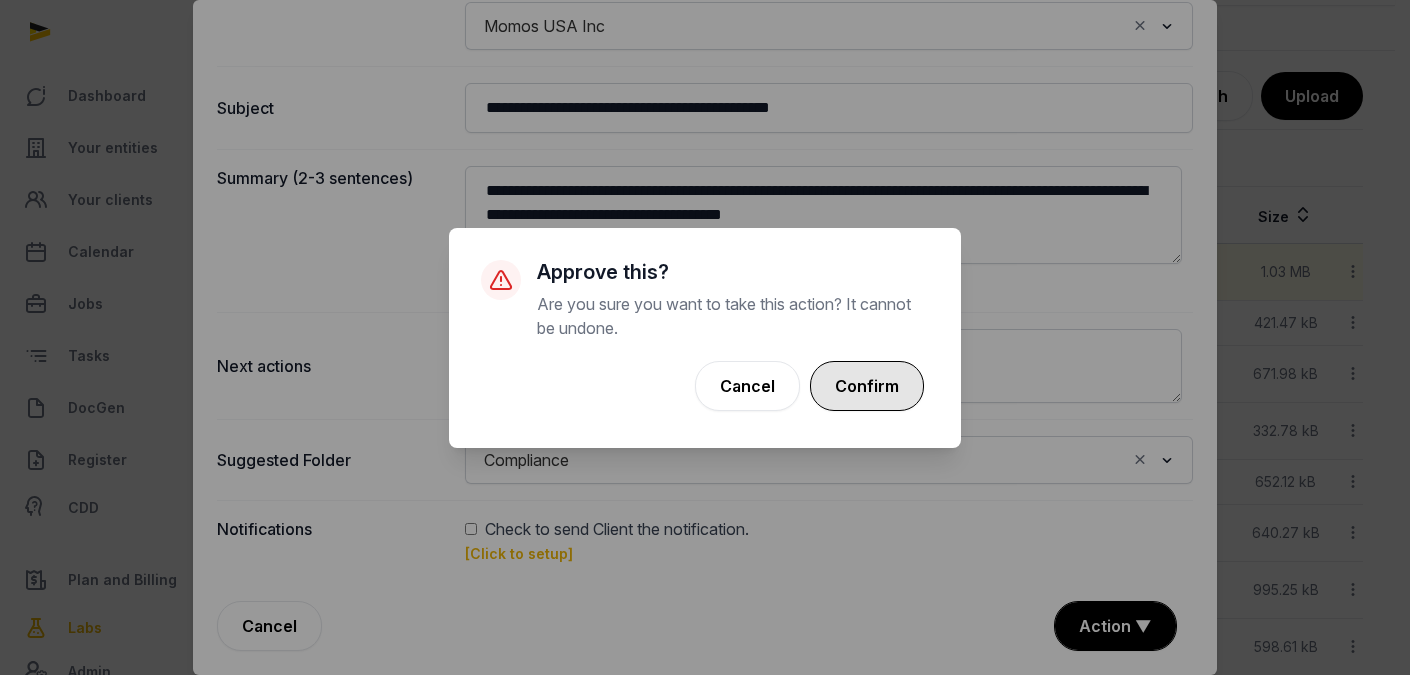 click on "Confirm" at bounding box center (867, 386) 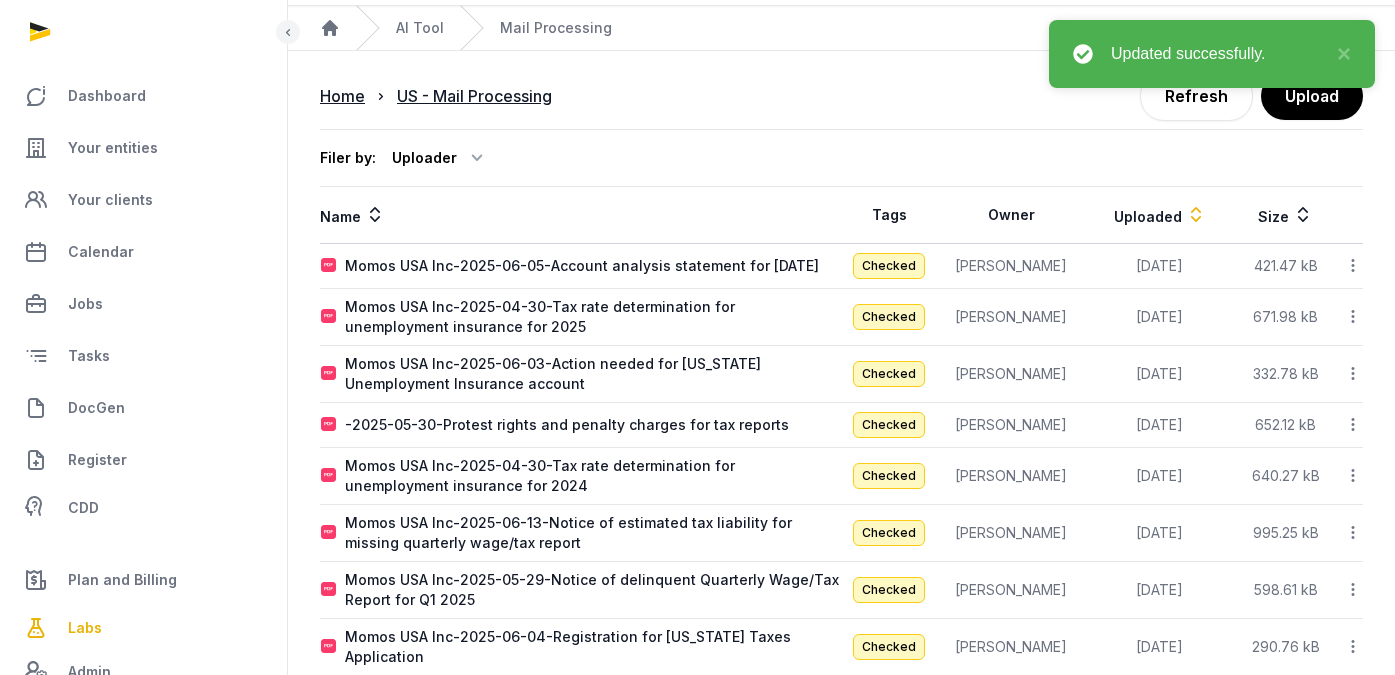 click on "Momos USA Inc-2025-06-05-Account analysis statement for [DATE]" at bounding box center [582, 266] 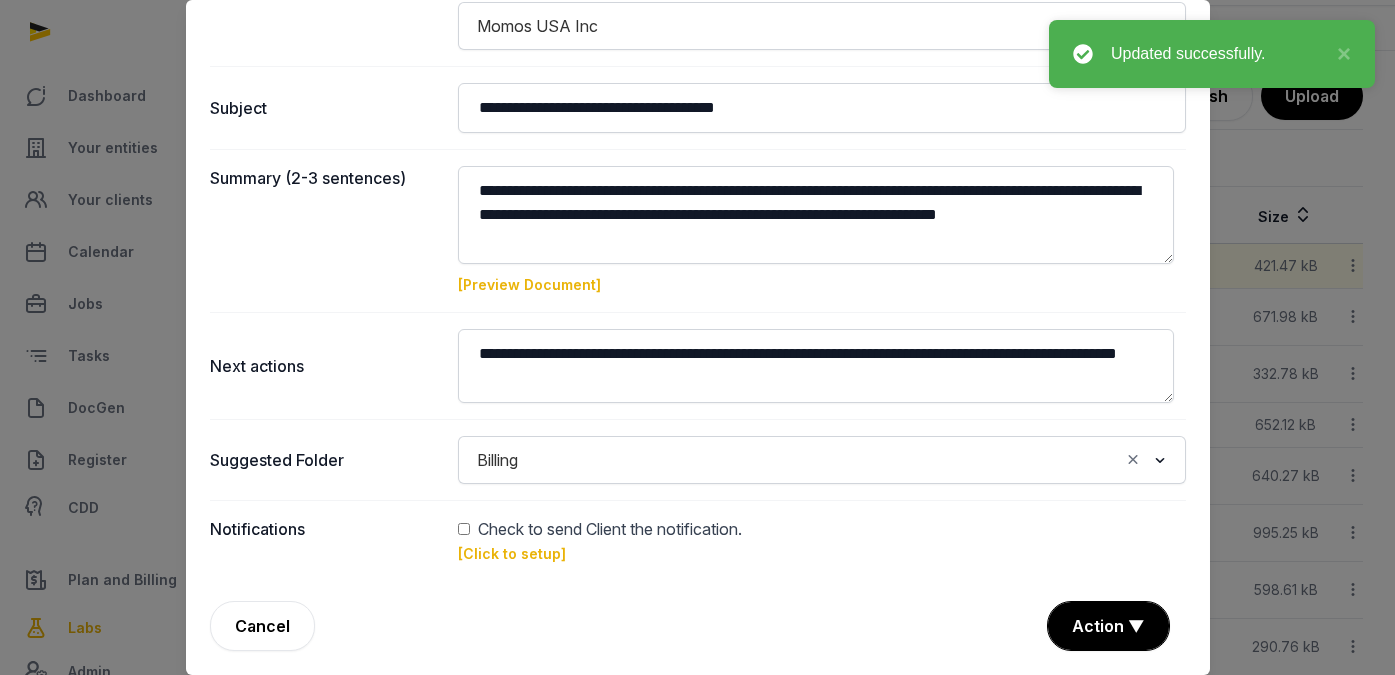 click on "[Preview Document]" at bounding box center [529, 284] 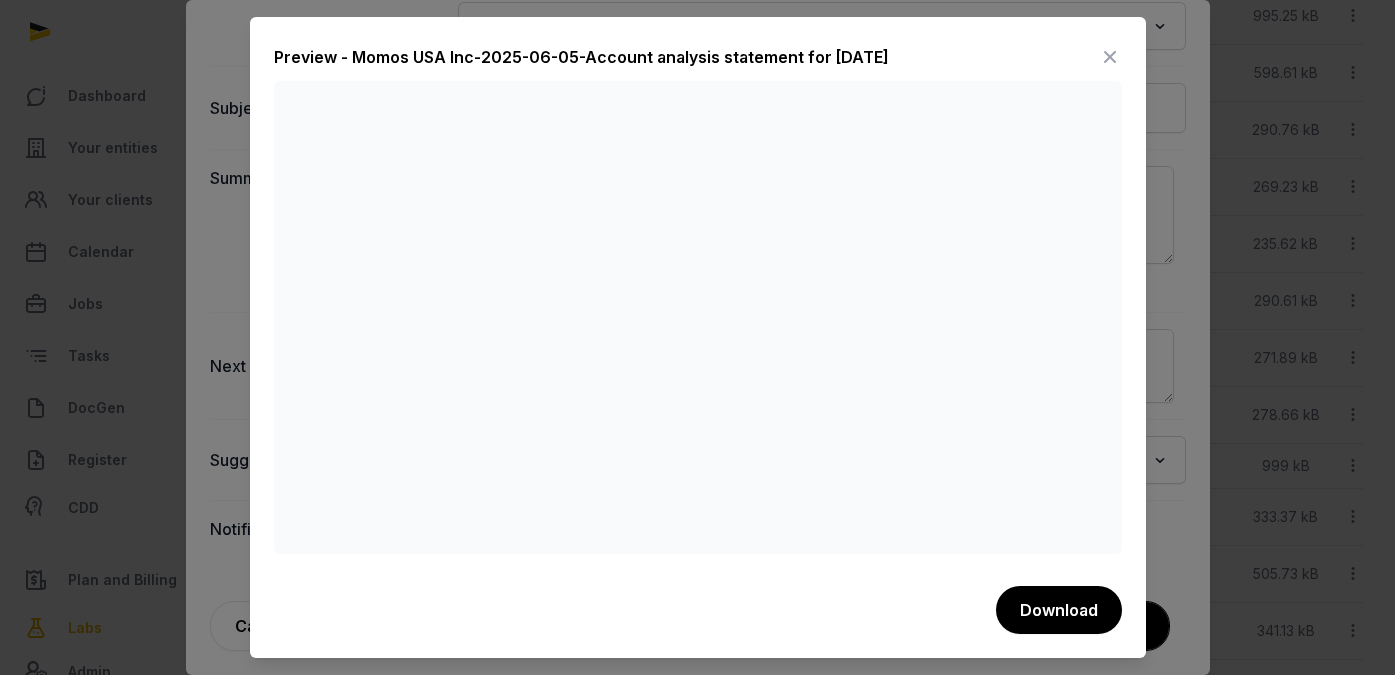scroll, scrollTop: 849, scrollLeft: 0, axis: vertical 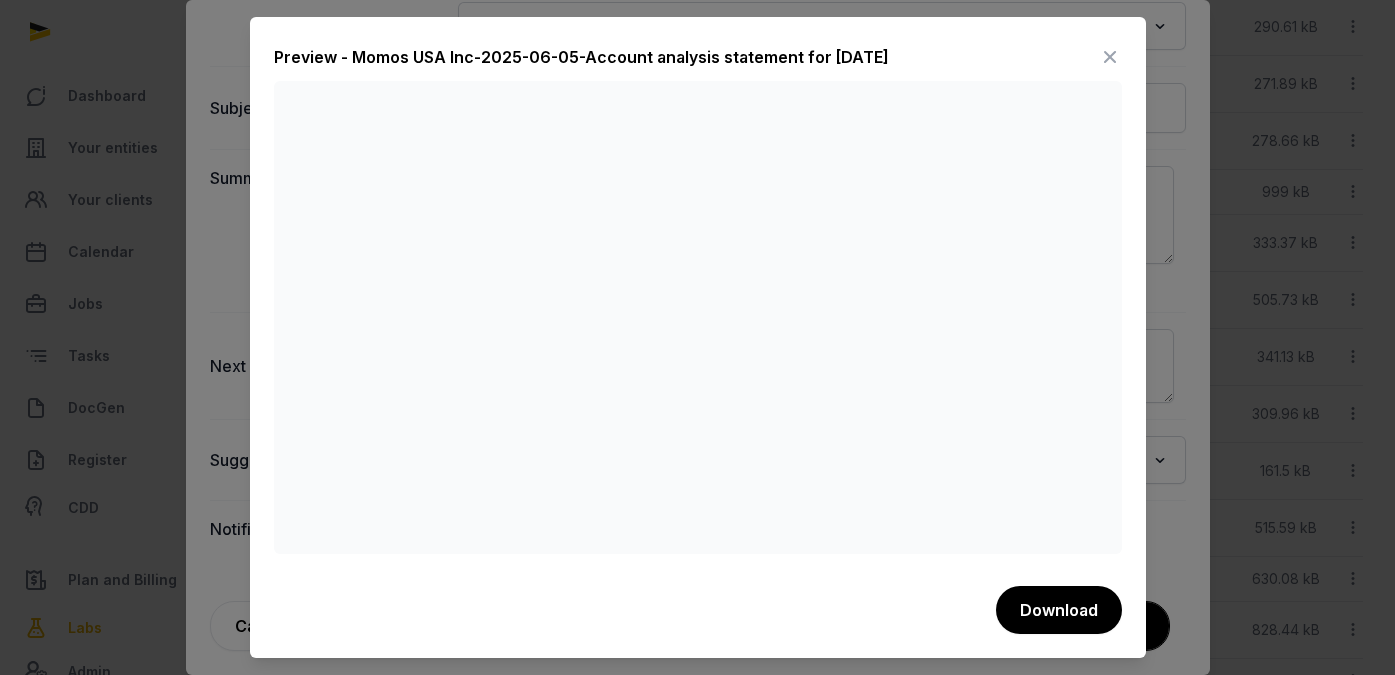click at bounding box center [1110, 57] 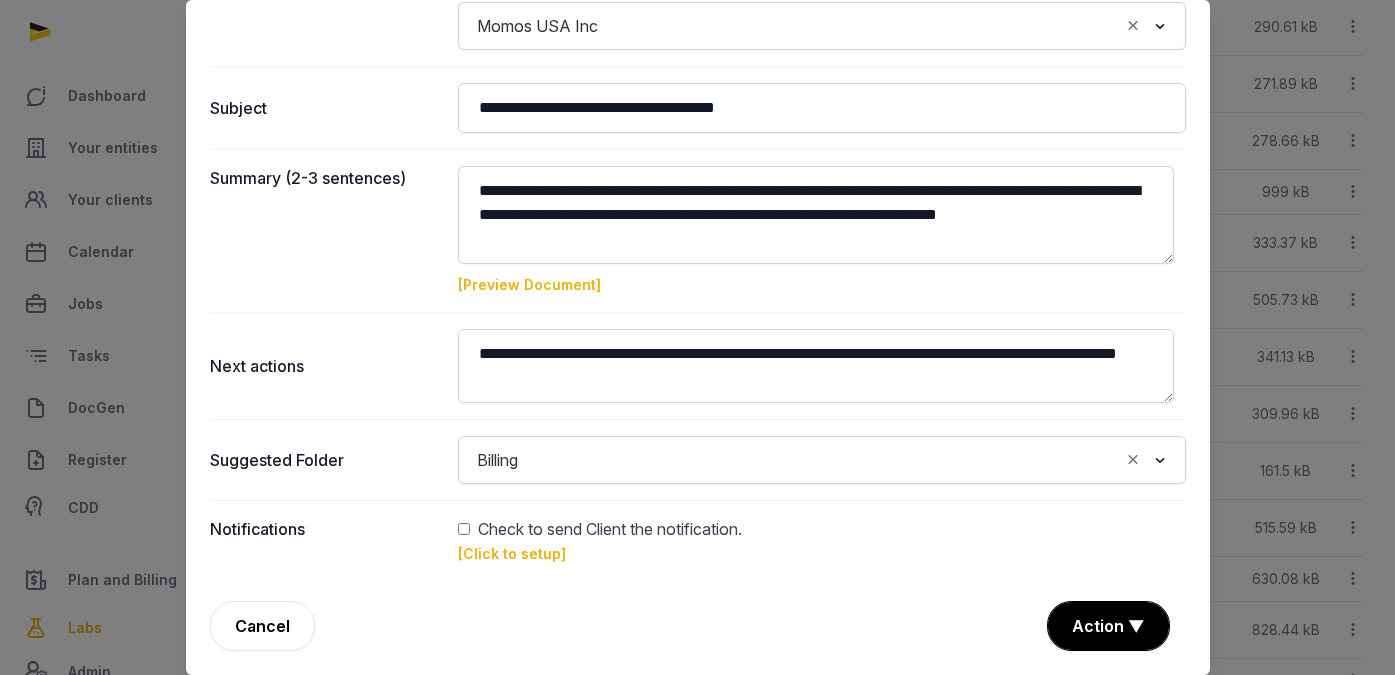 click at bounding box center (1160, 460) 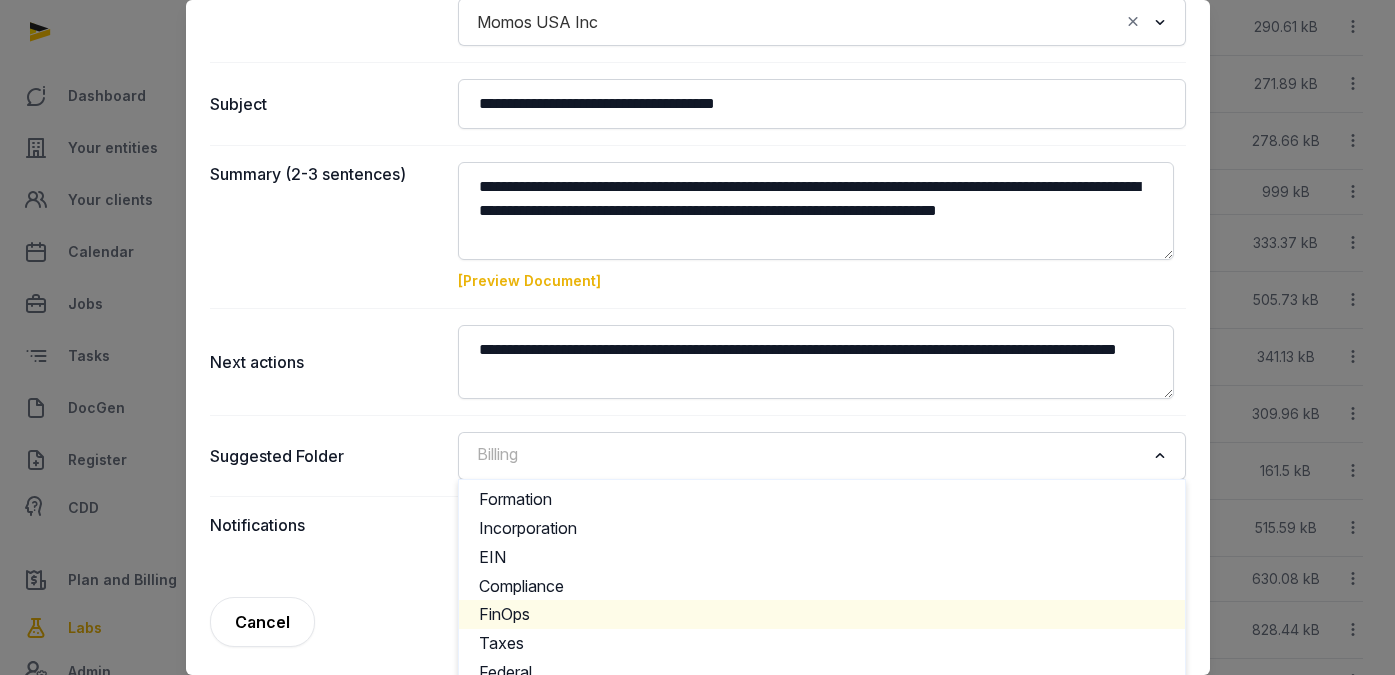 click on "FinOps" 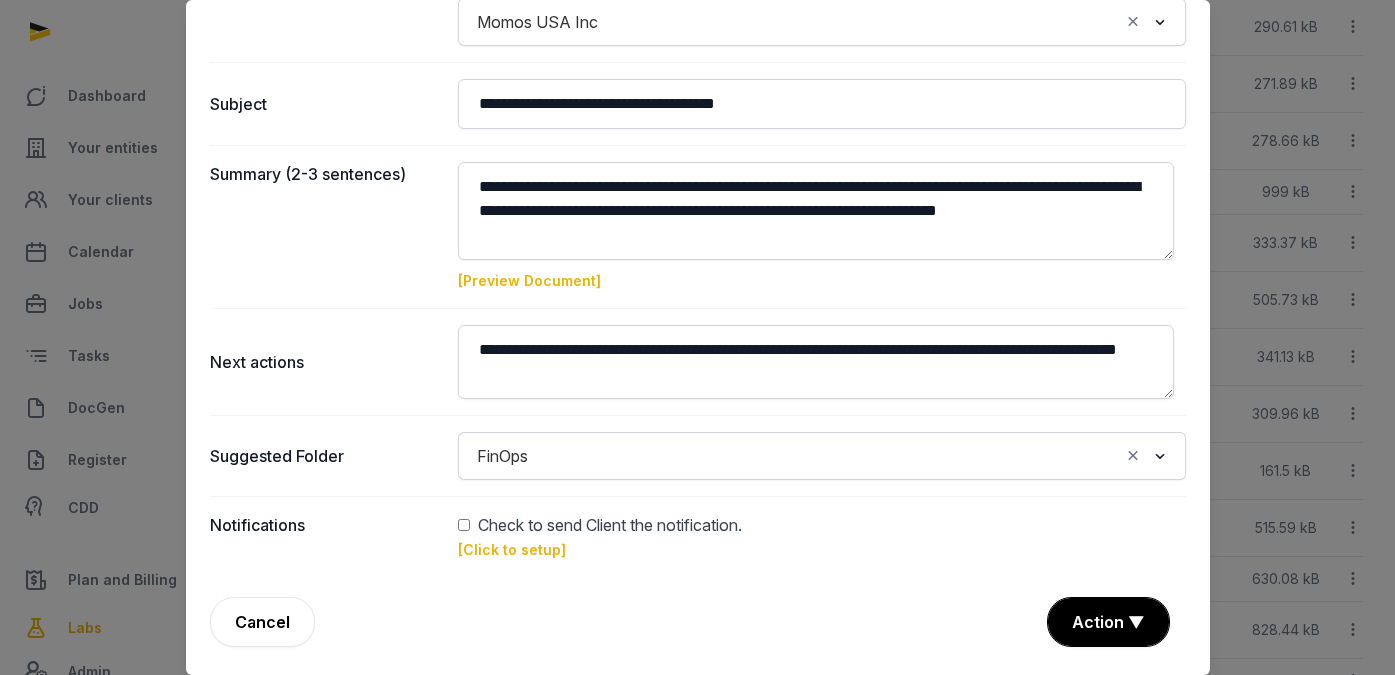scroll, scrollTop: 226, scrollLeft: 0, axis: vertical 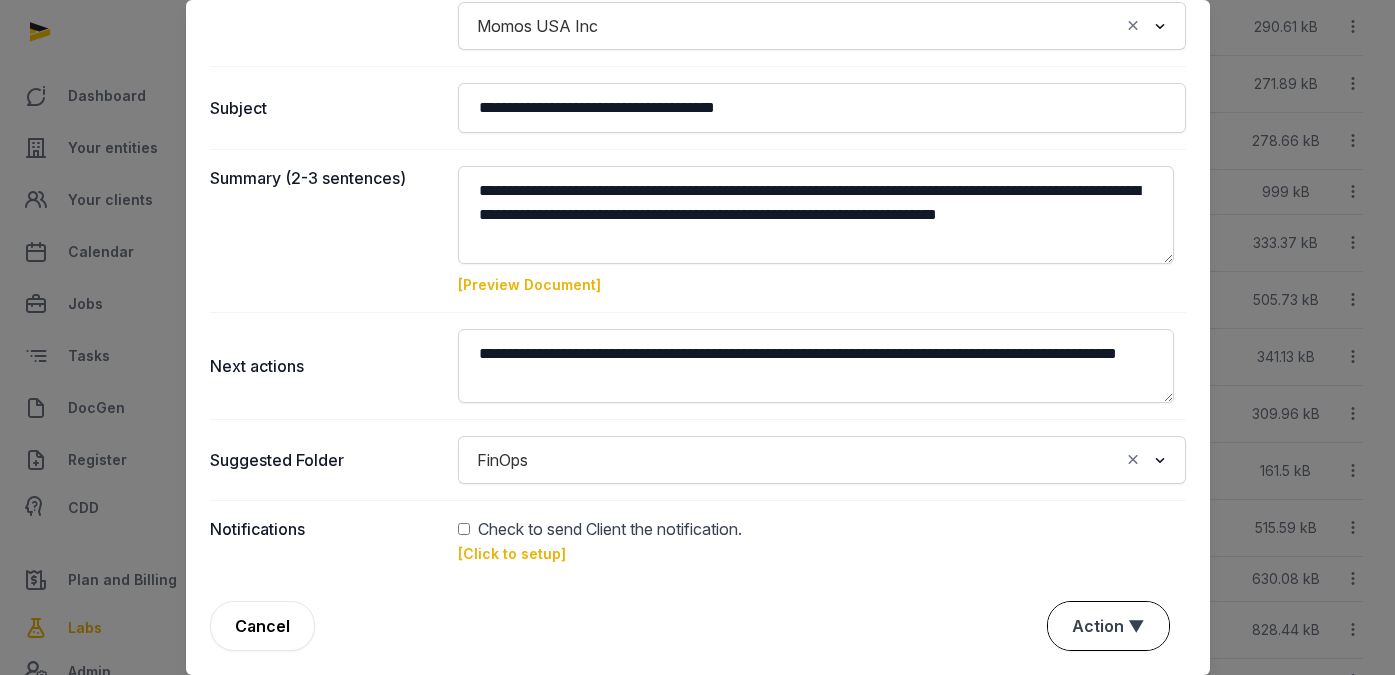 click on "Action ▼" at bounding box center (1108, 626) 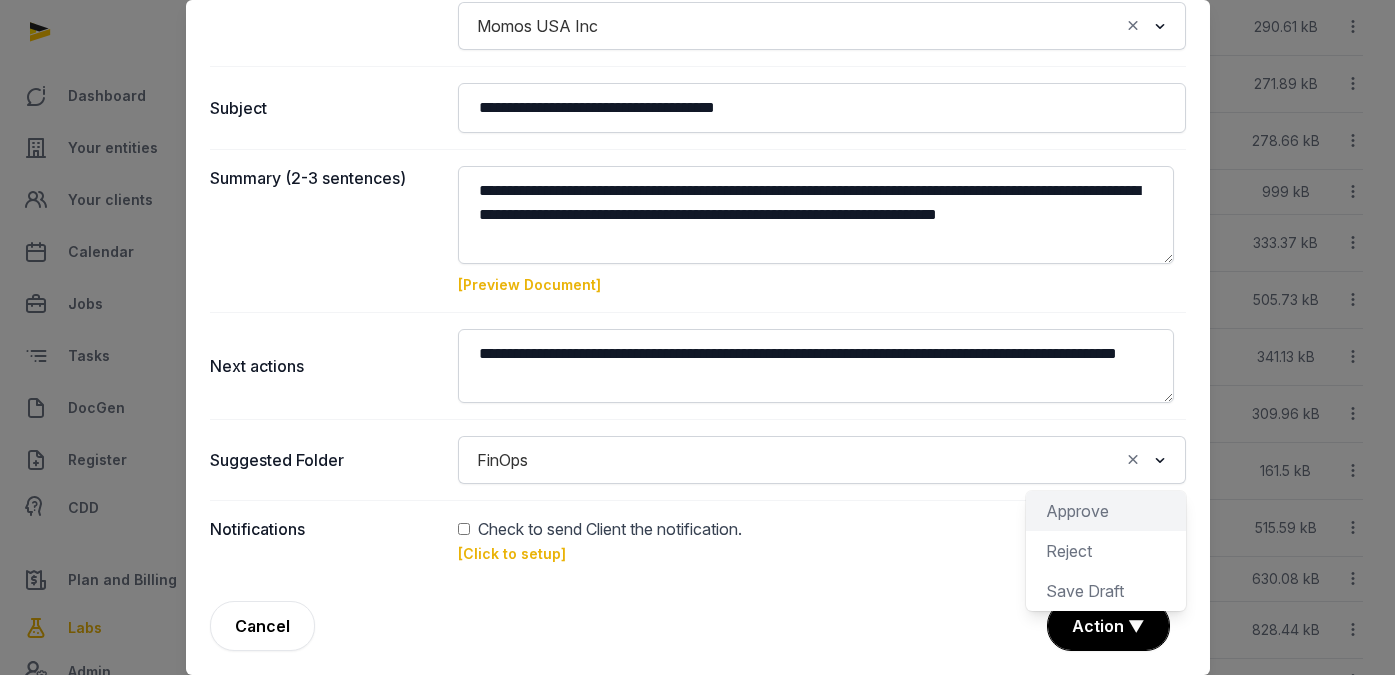 click on "Approve" 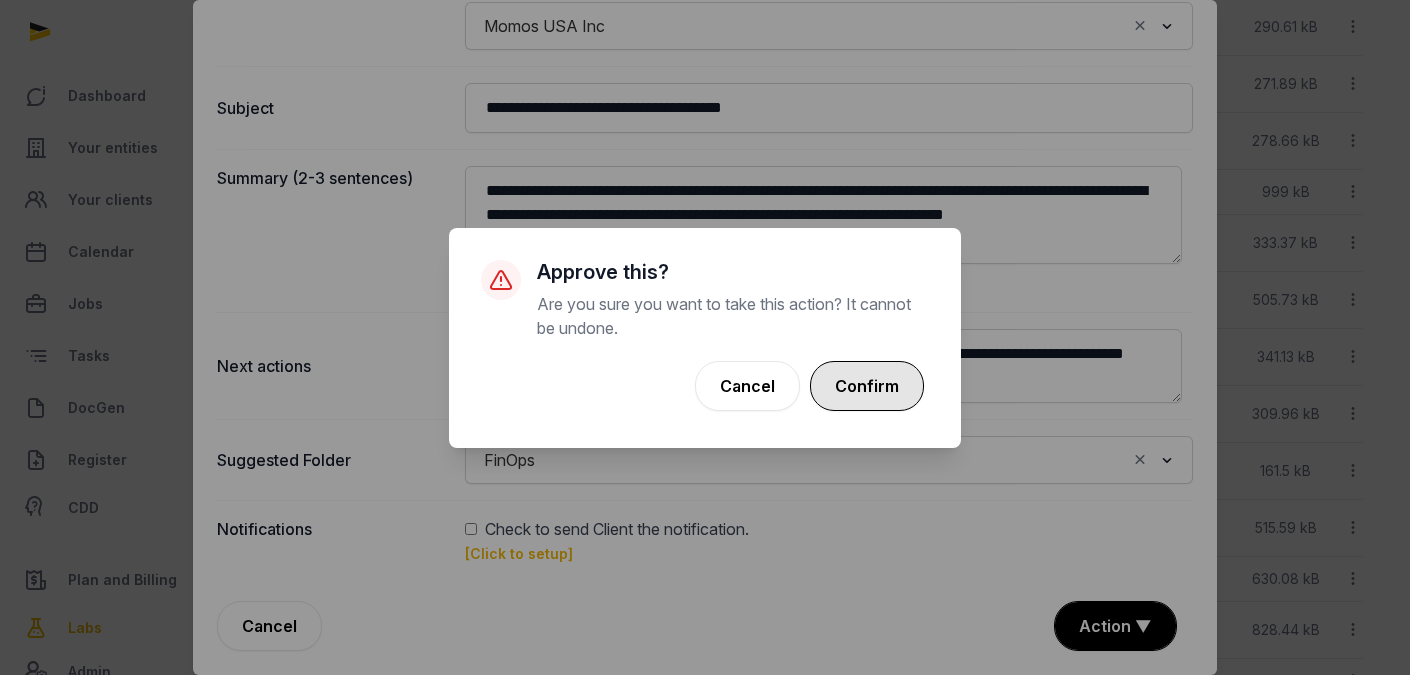 click on "Confirm" at bounding box center [867, 386] 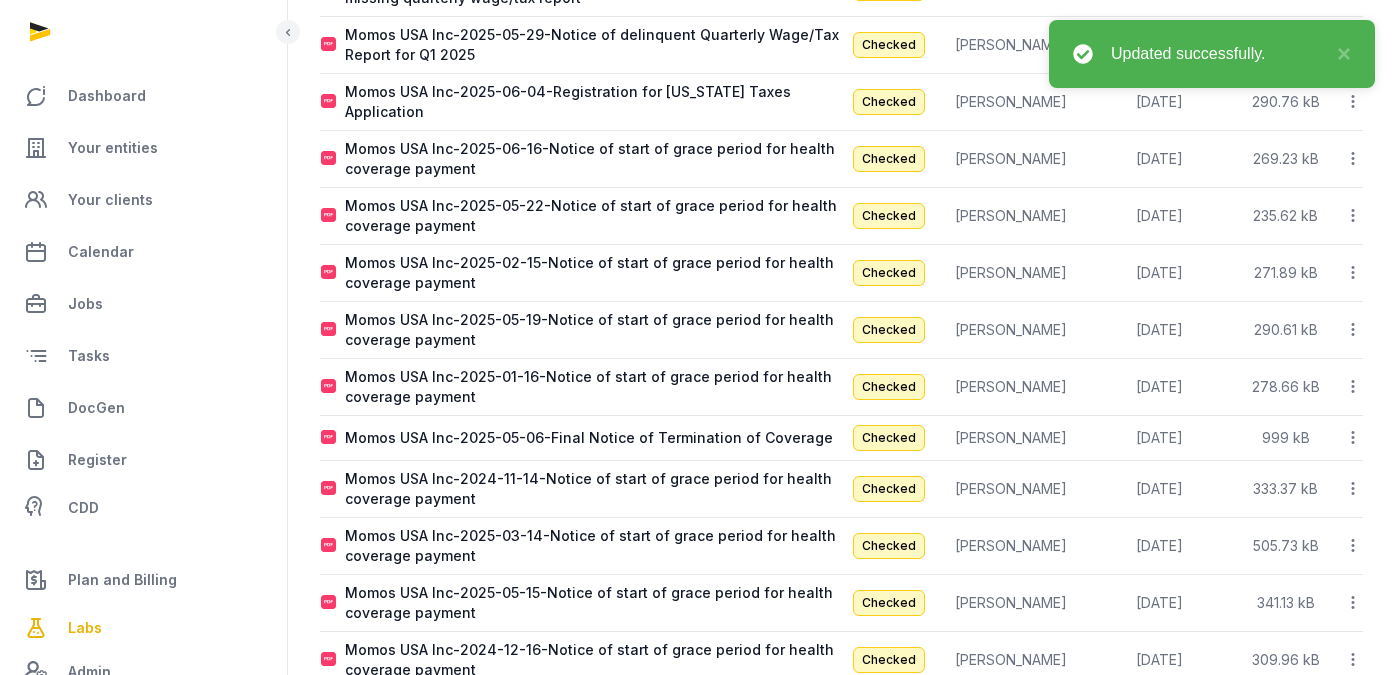 scroll, scrollTop: 0, scrollLeft: 0, axis: both 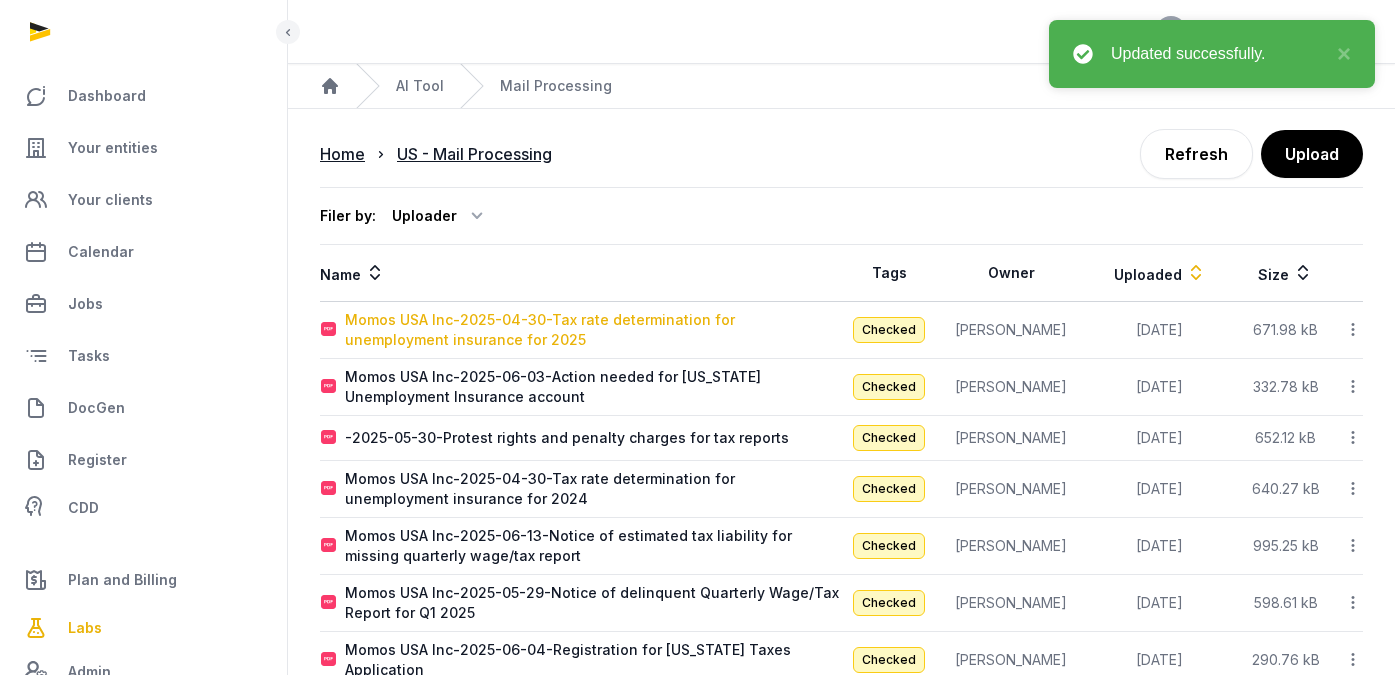 click on "Momos USA Inc-2025-04-30-Tax rate determination for unemployment insurance for 2025" at bounding box center [593, 330] 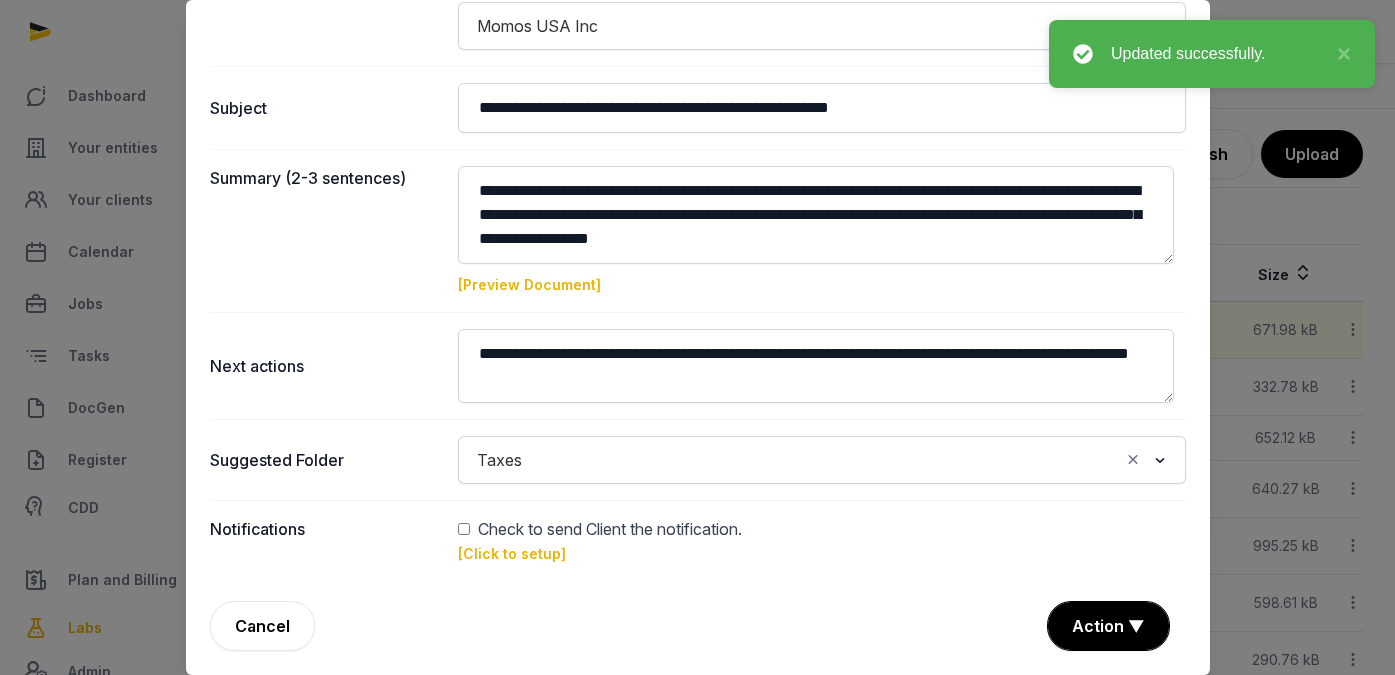 click on "[Preview Document]" at bounding box center (529, 284) 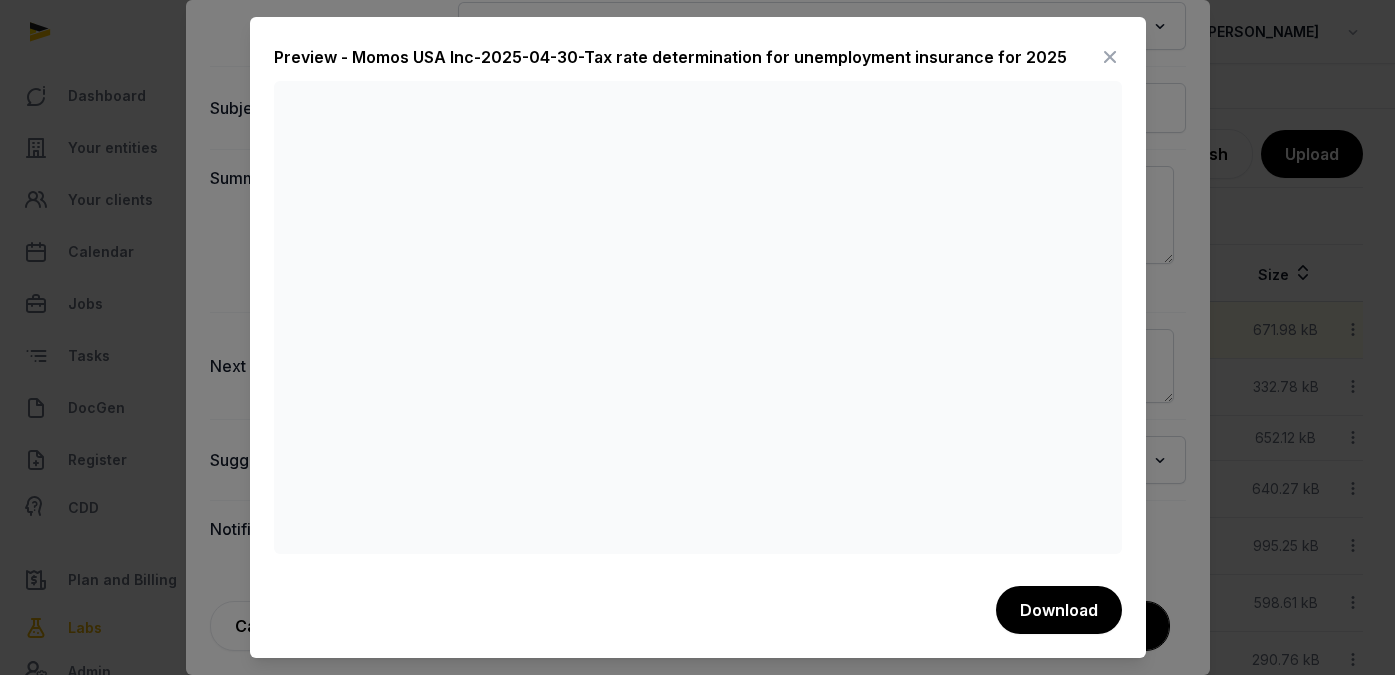 click at bounding box center (1110, 57) 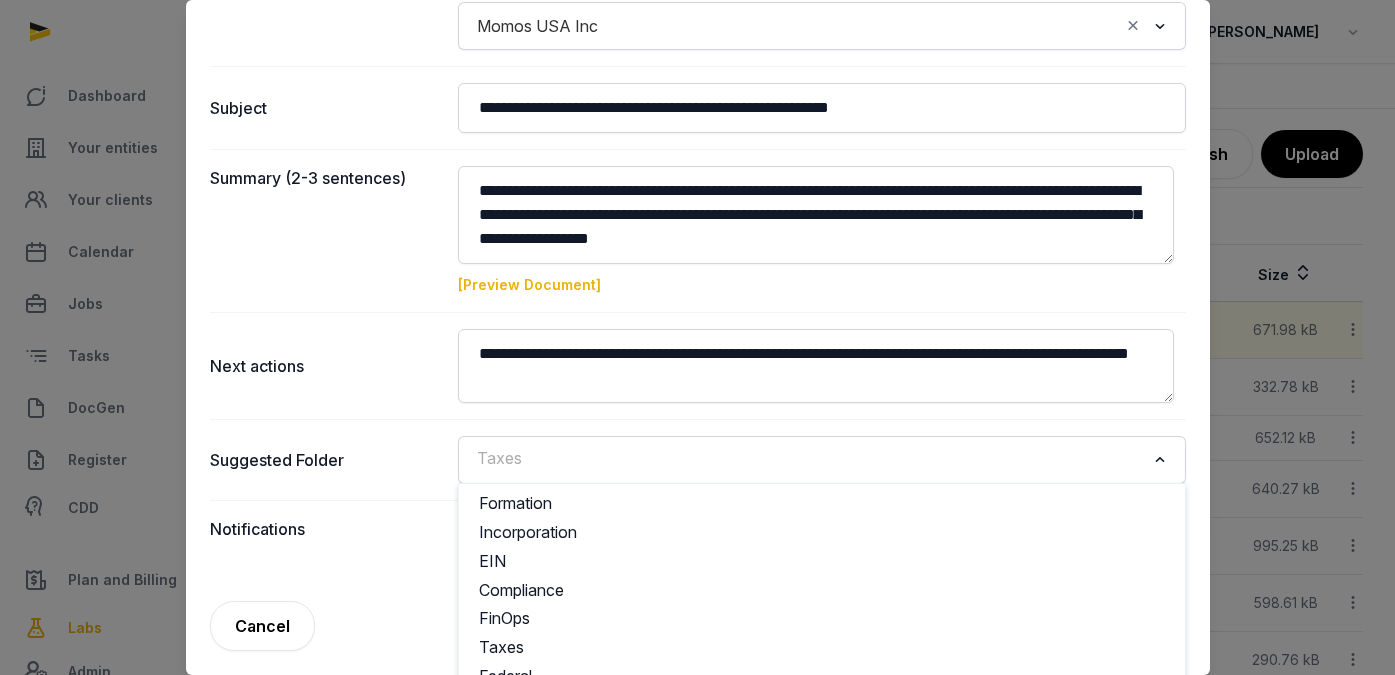 click at bounding box center (1160, 460) 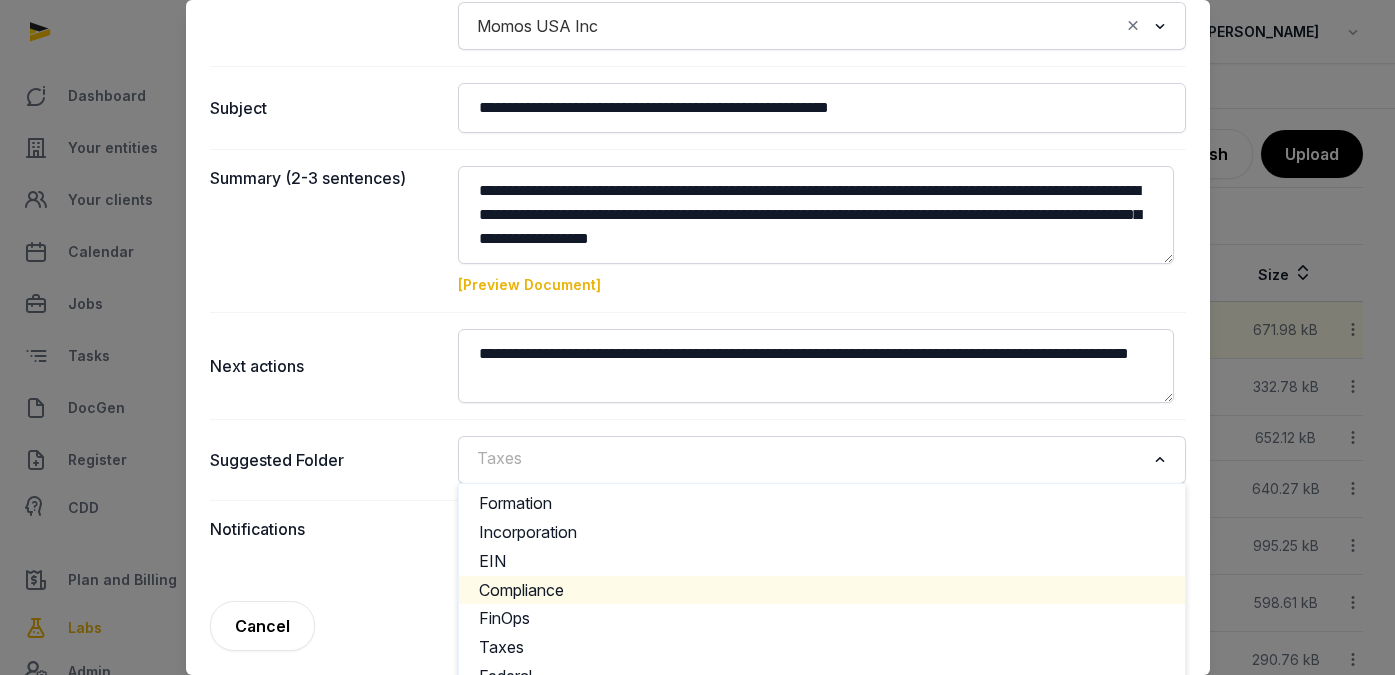 click on "Compliance" 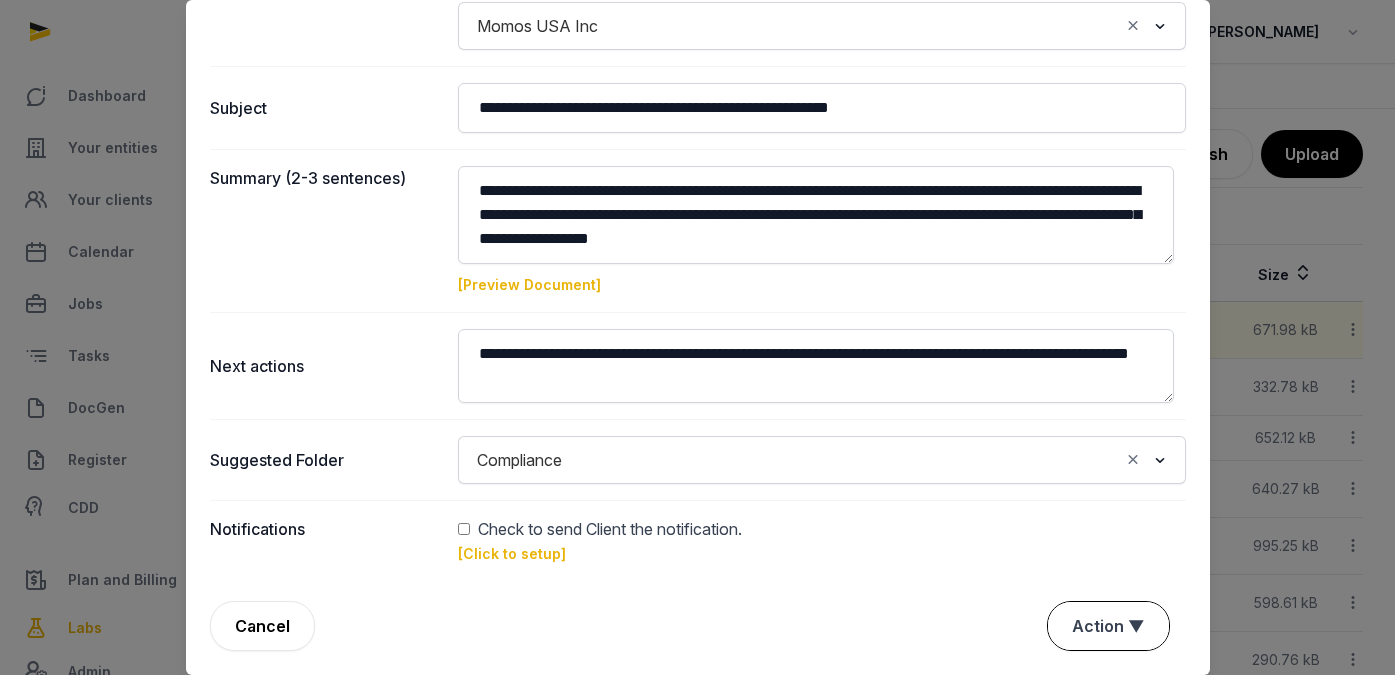 click on "Action ▼" at bounding box center [1108, 626] 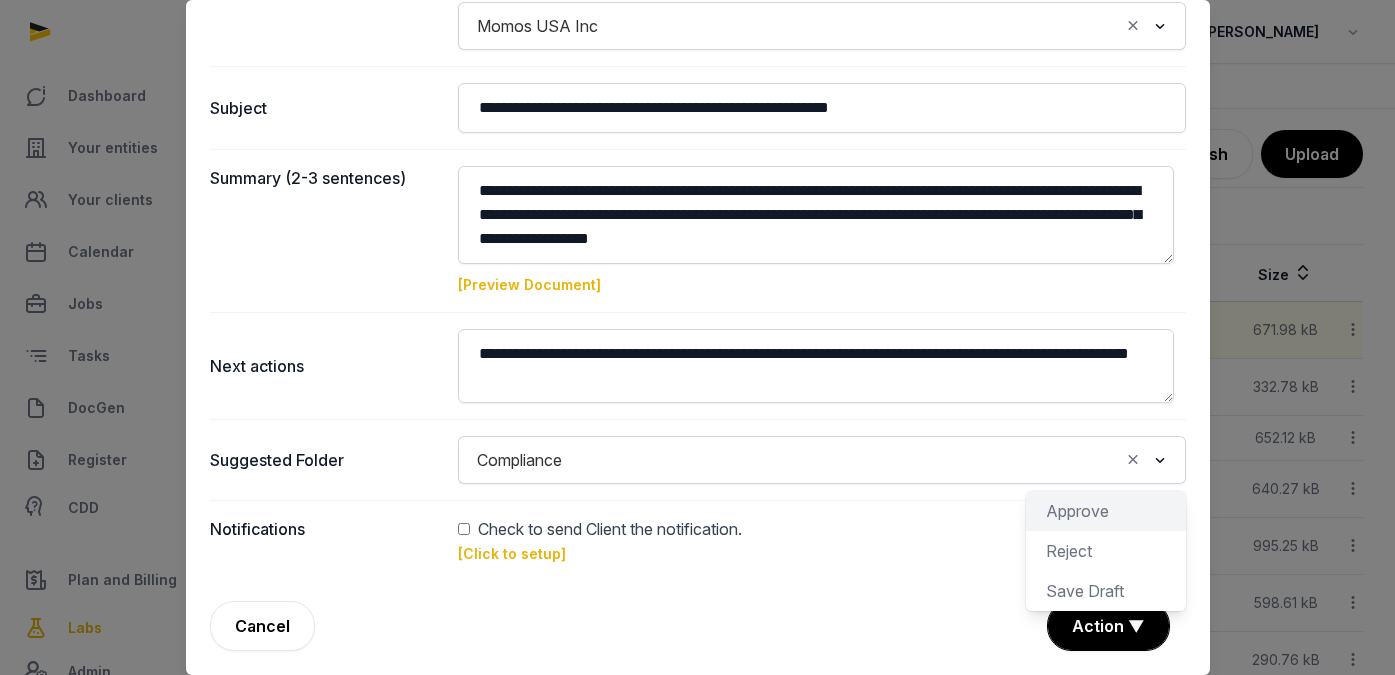 click on "Approve" 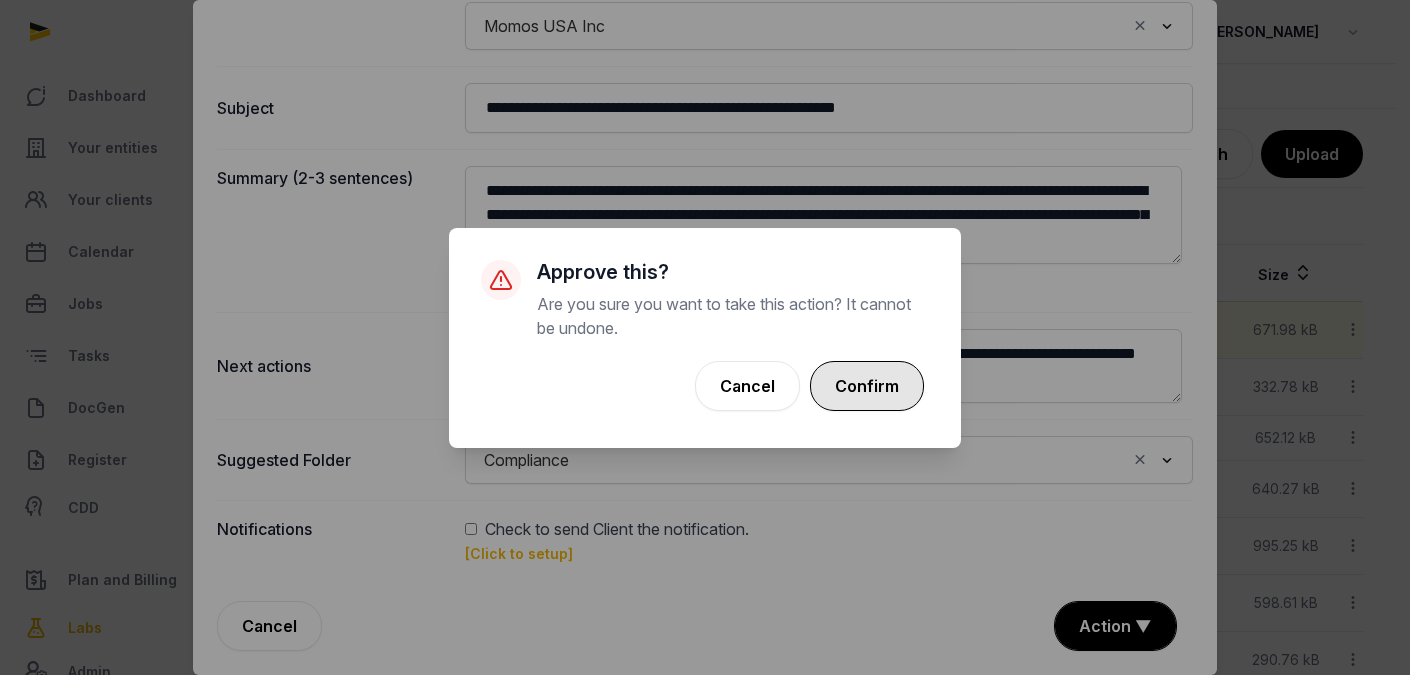 click on "Confirm" at bounding box center [867, 386] 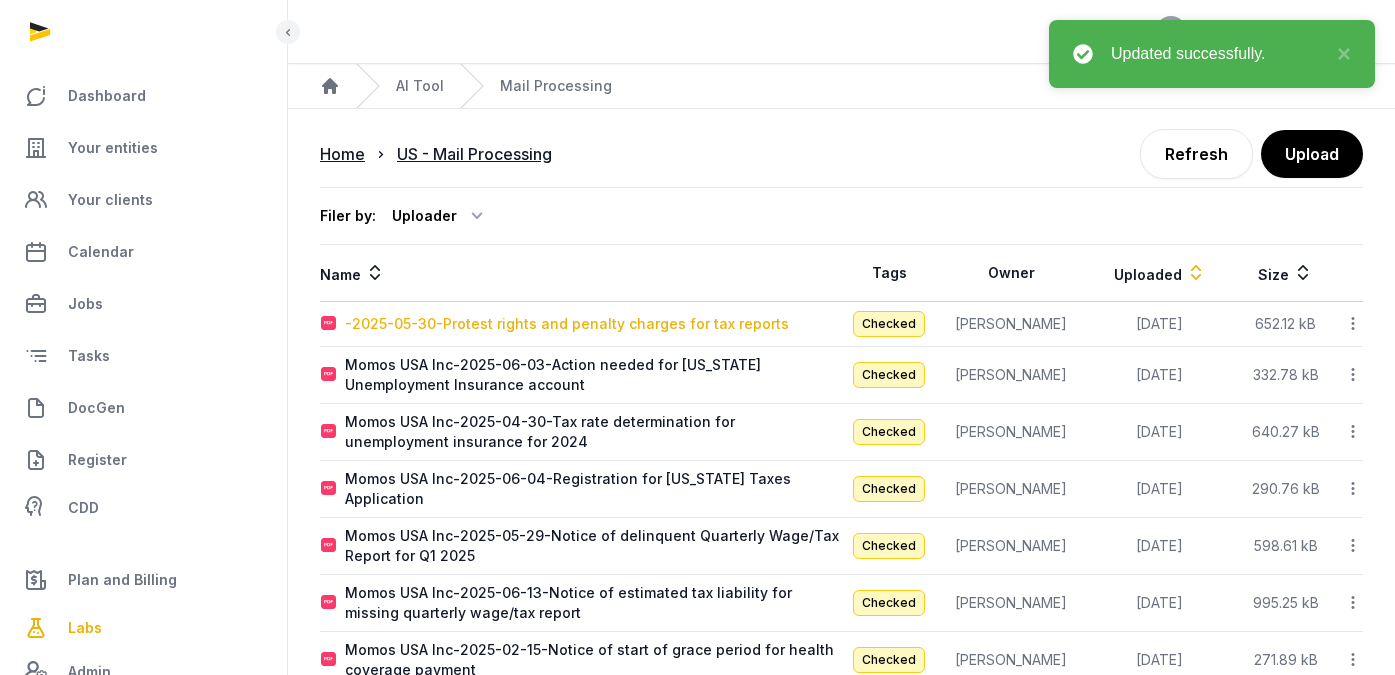 click on "-2025-05-30-Protest rights and penalty charges for tax reports" at bounding box center [567, 324] 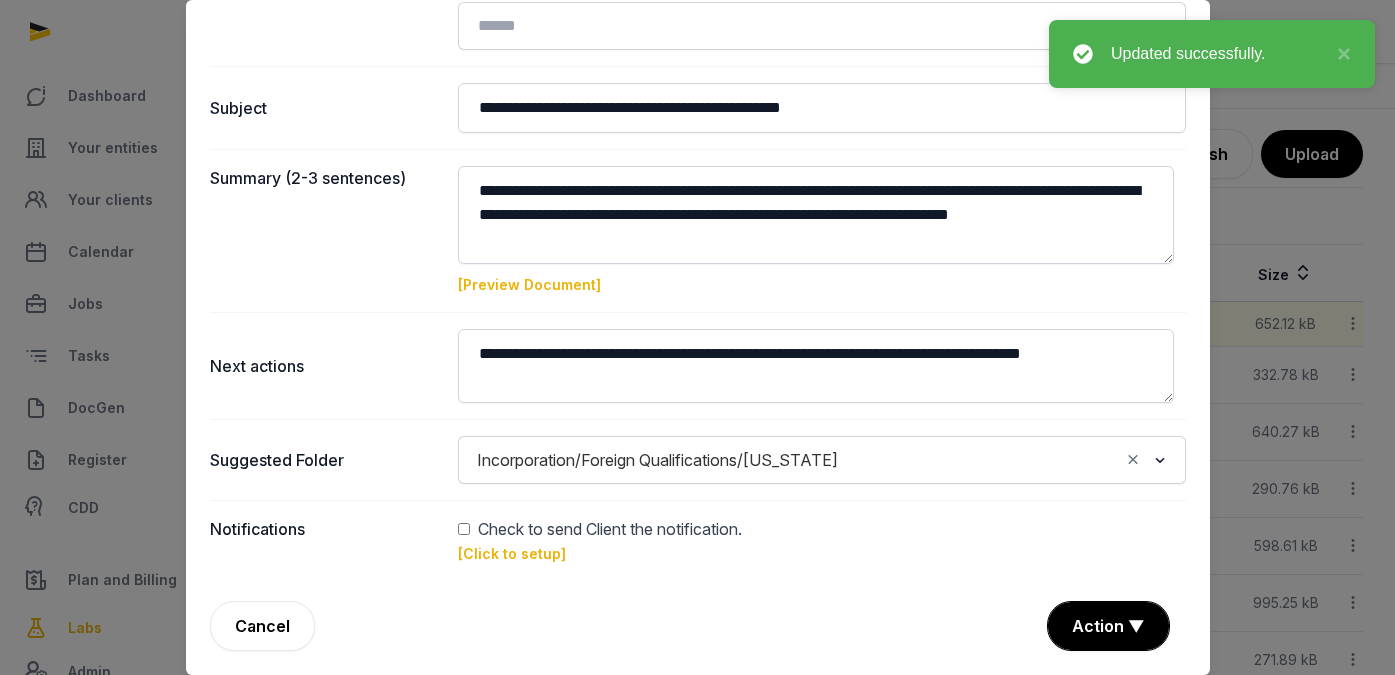 click on "[Preview Document]" at bounding box center (529, 284) 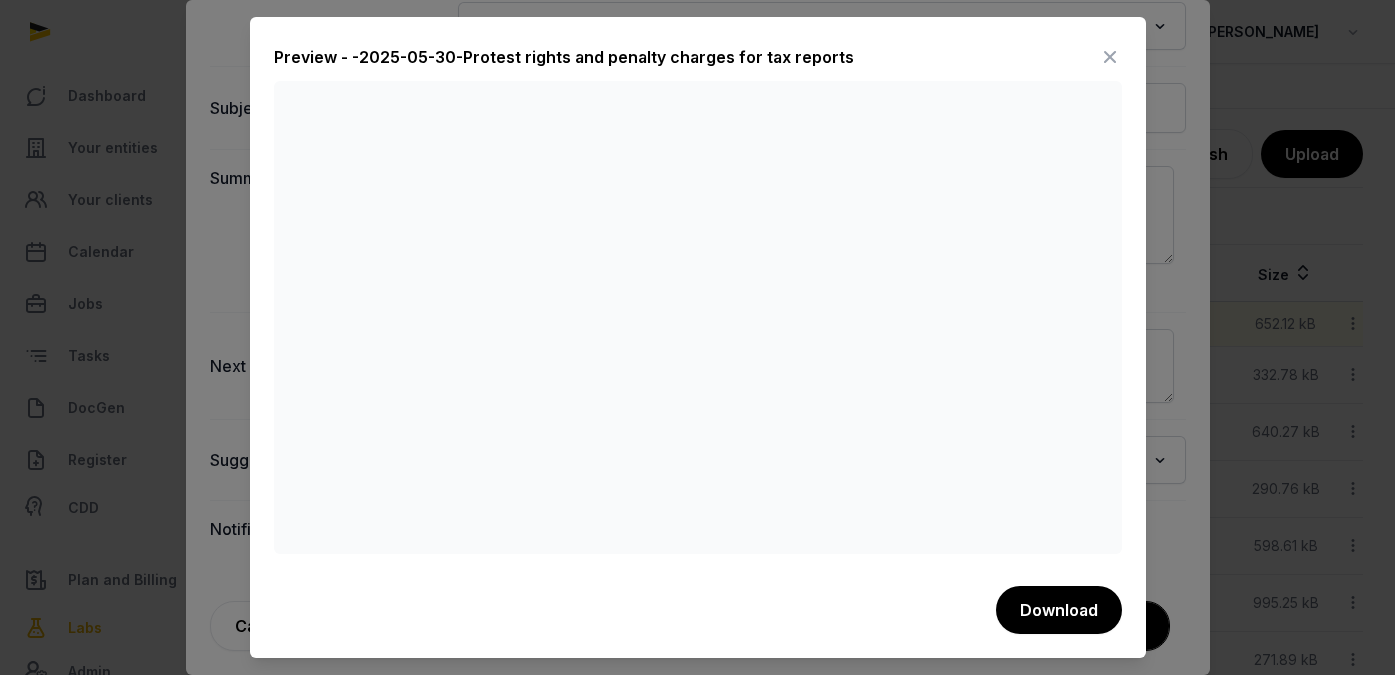 scroll, scrollTop: 4, scrollLeft: 0, axis: vertical 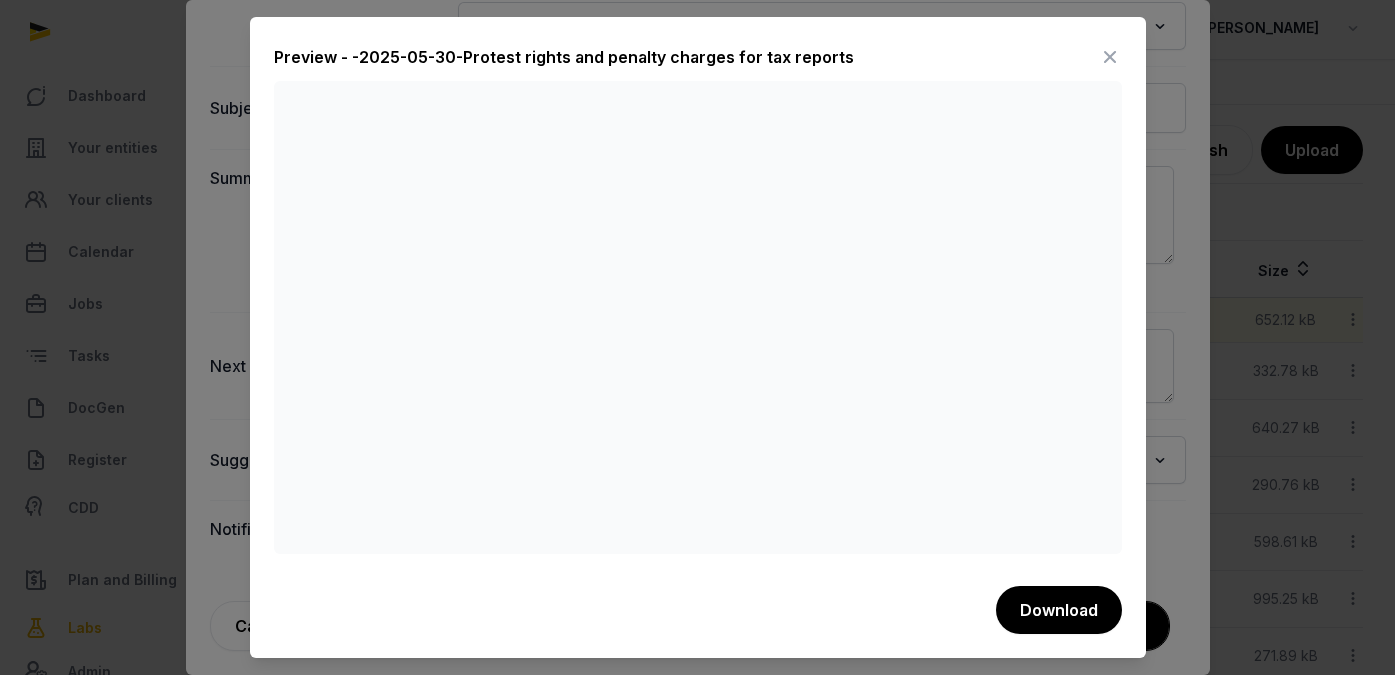 click at bounding box center (1110, 57) 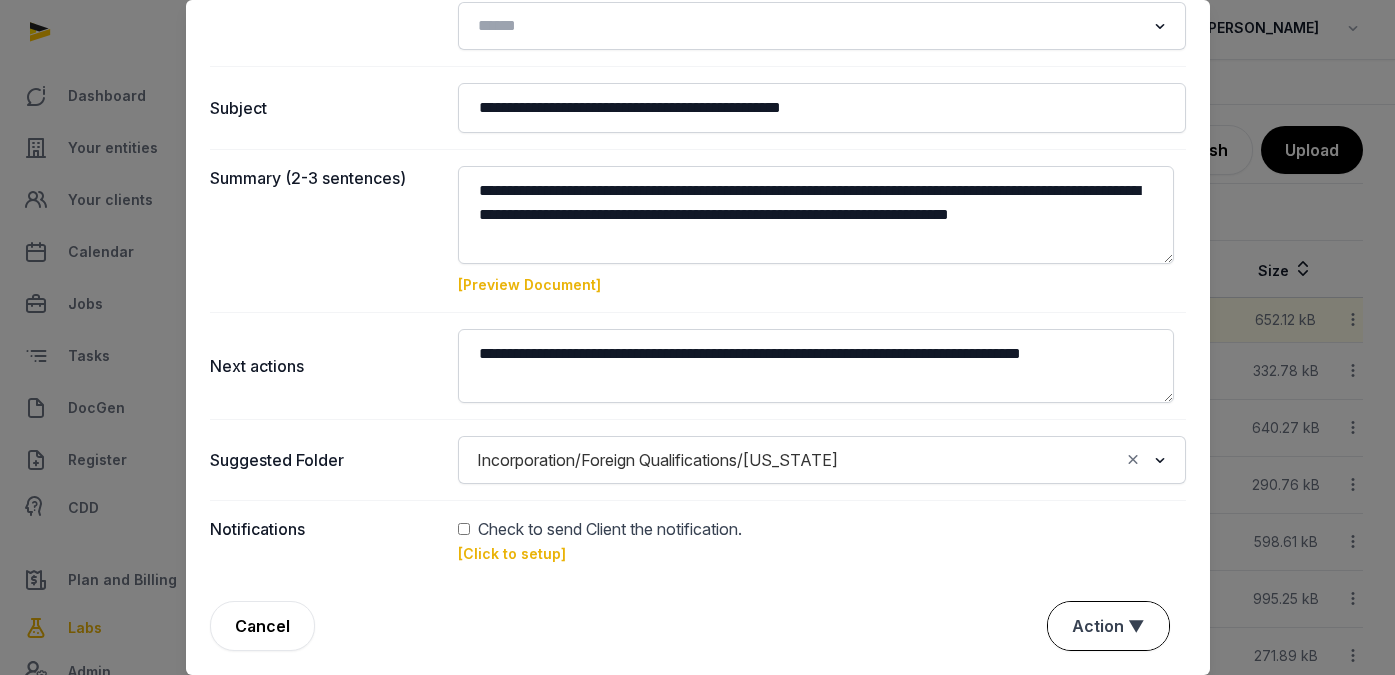 click on "Action ▼" at bounding box center (1108, 626) 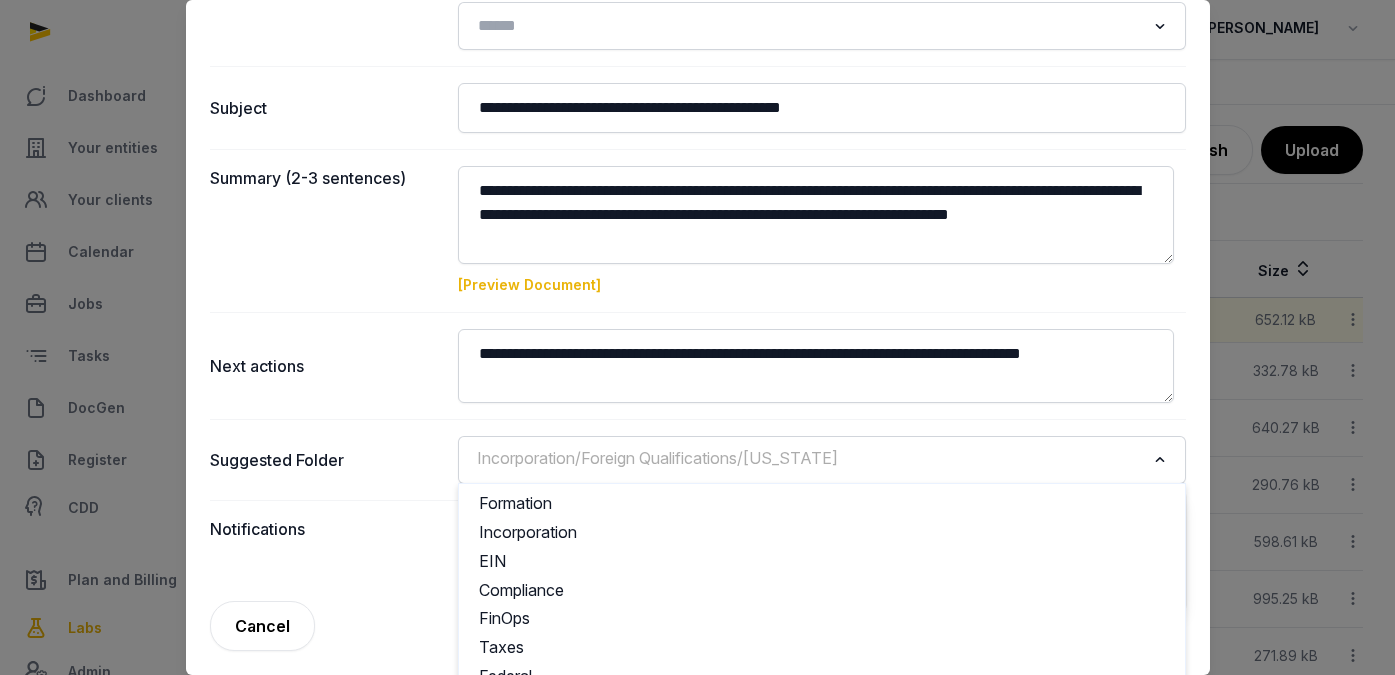 click on "Incorporation/Foreign Qualifications/[US_STATE]" 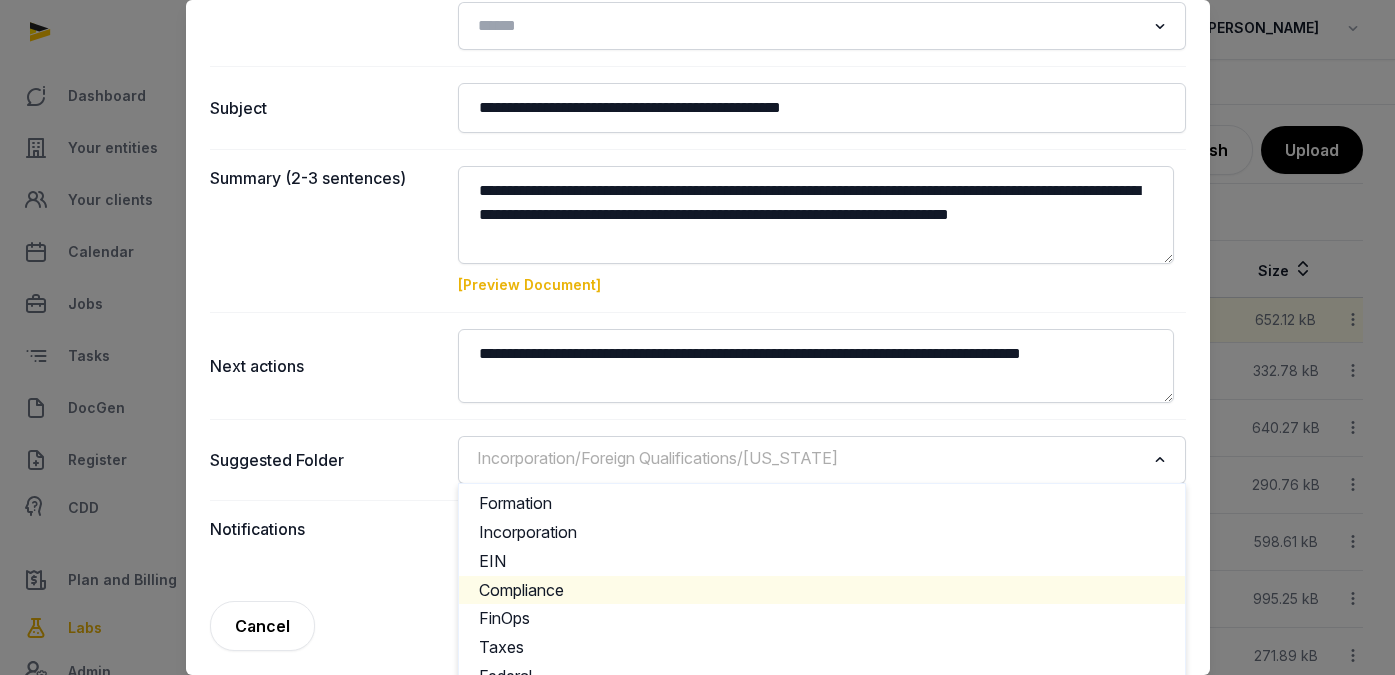 click on "Compliance" 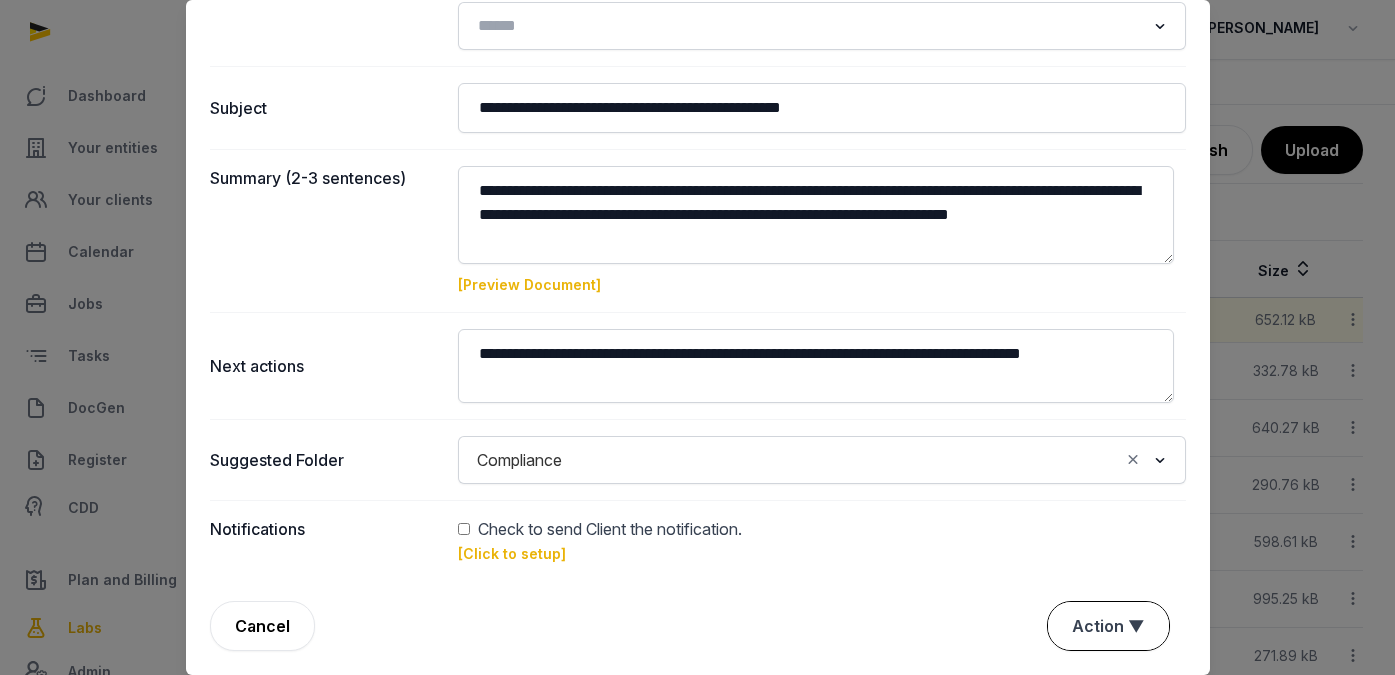 click on "Action ▼" at bounding box center (1108, 626) 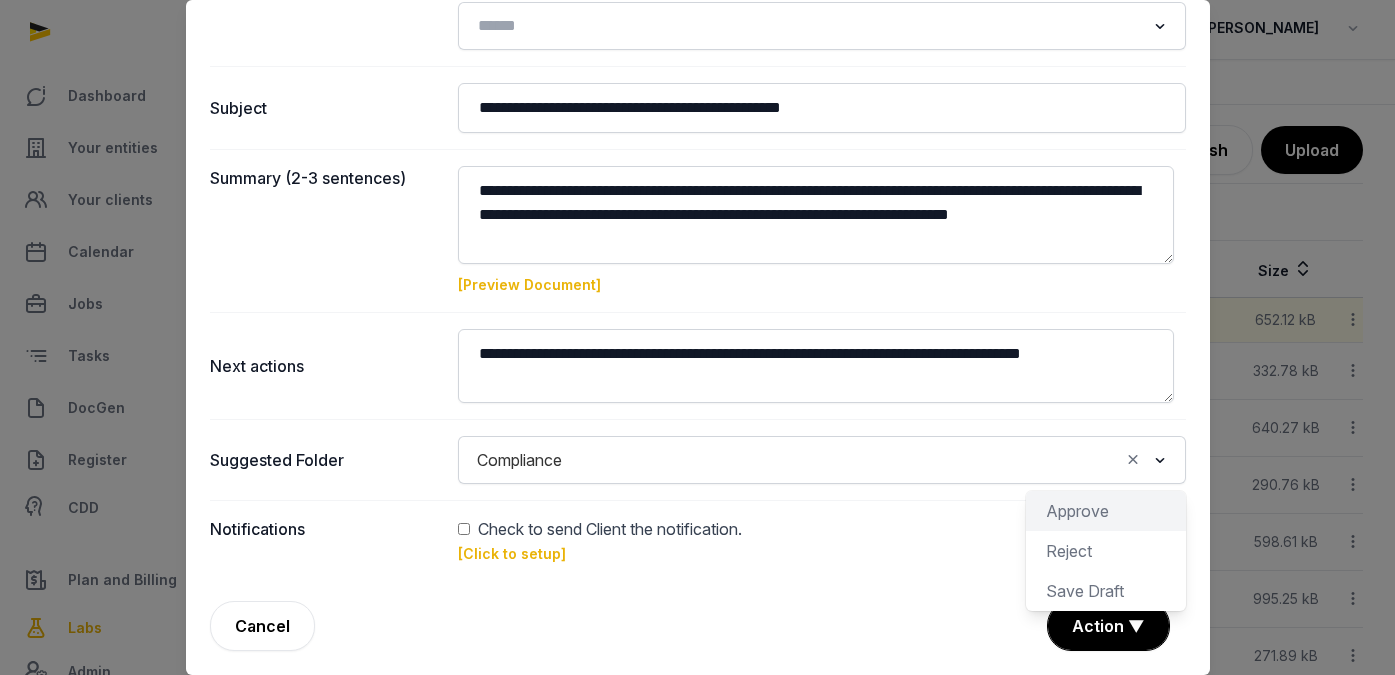 click on "Approve" 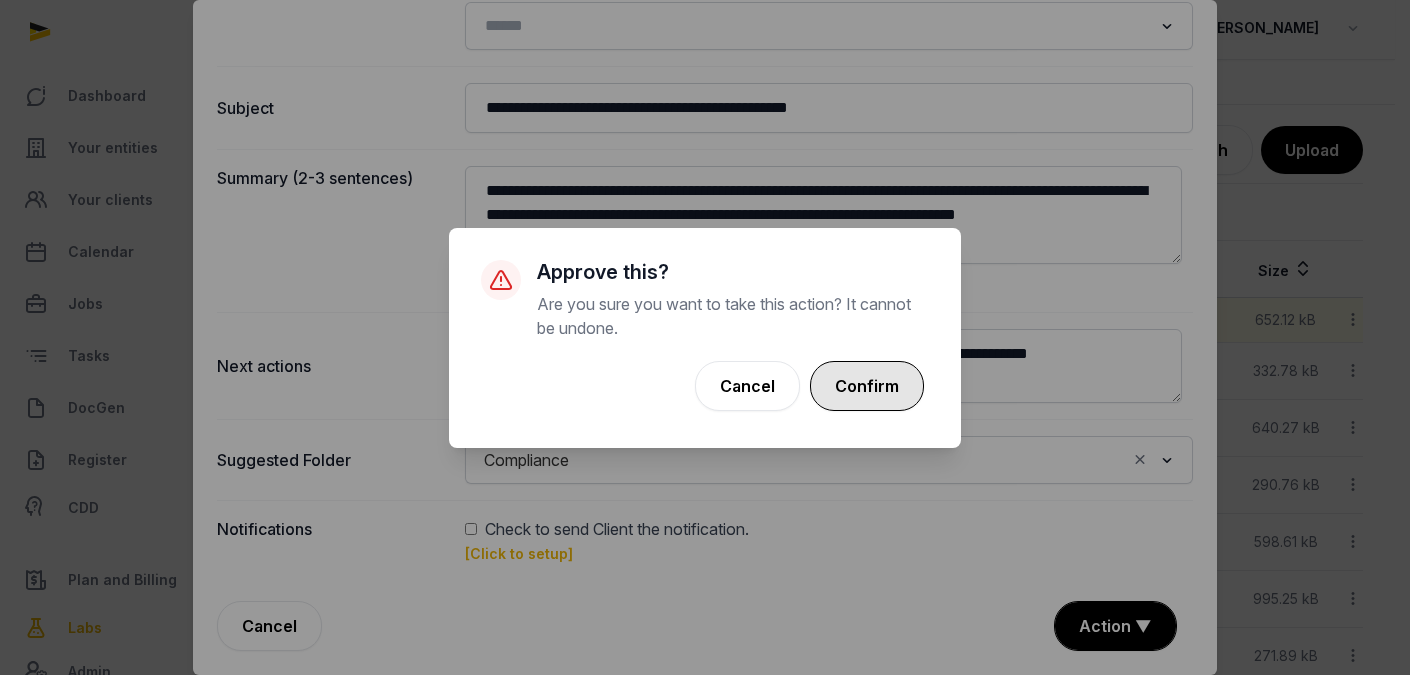 click on "Confirm" at bounding box center [867, 386] 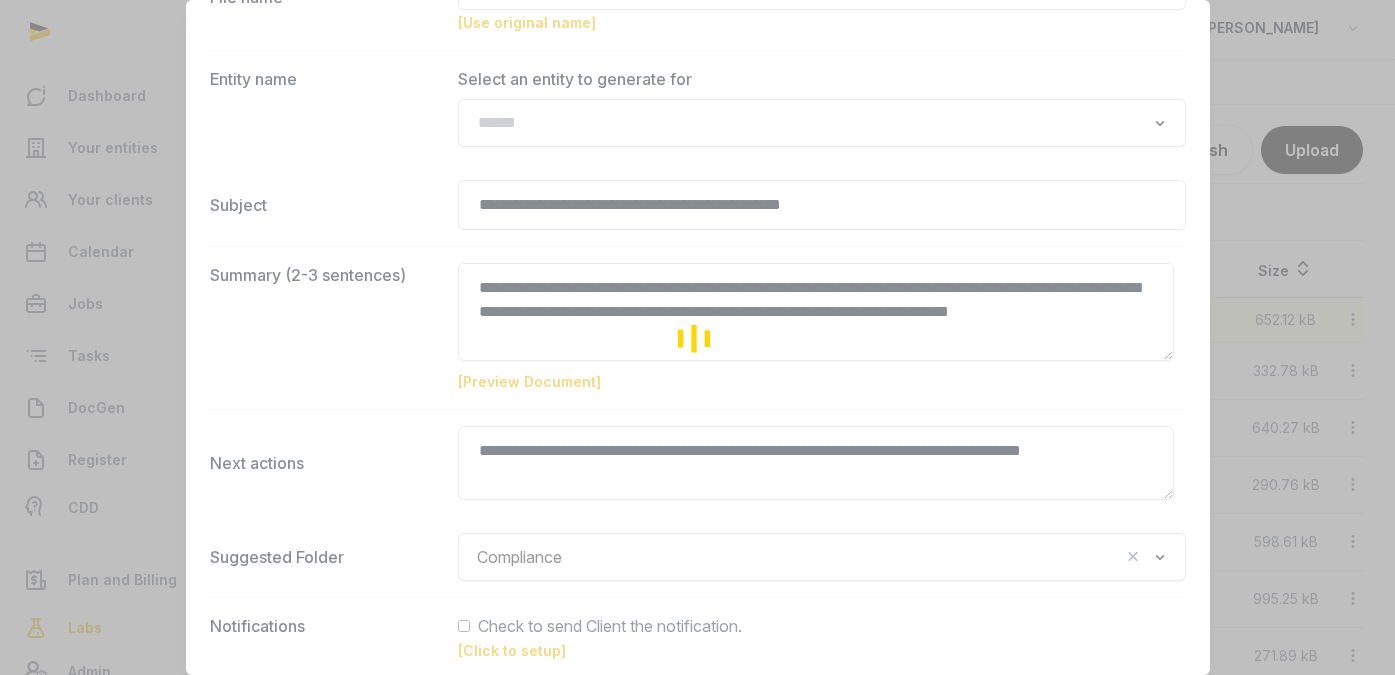 scroll, scrollTop: 0, scrollLeft: 0, axis: both 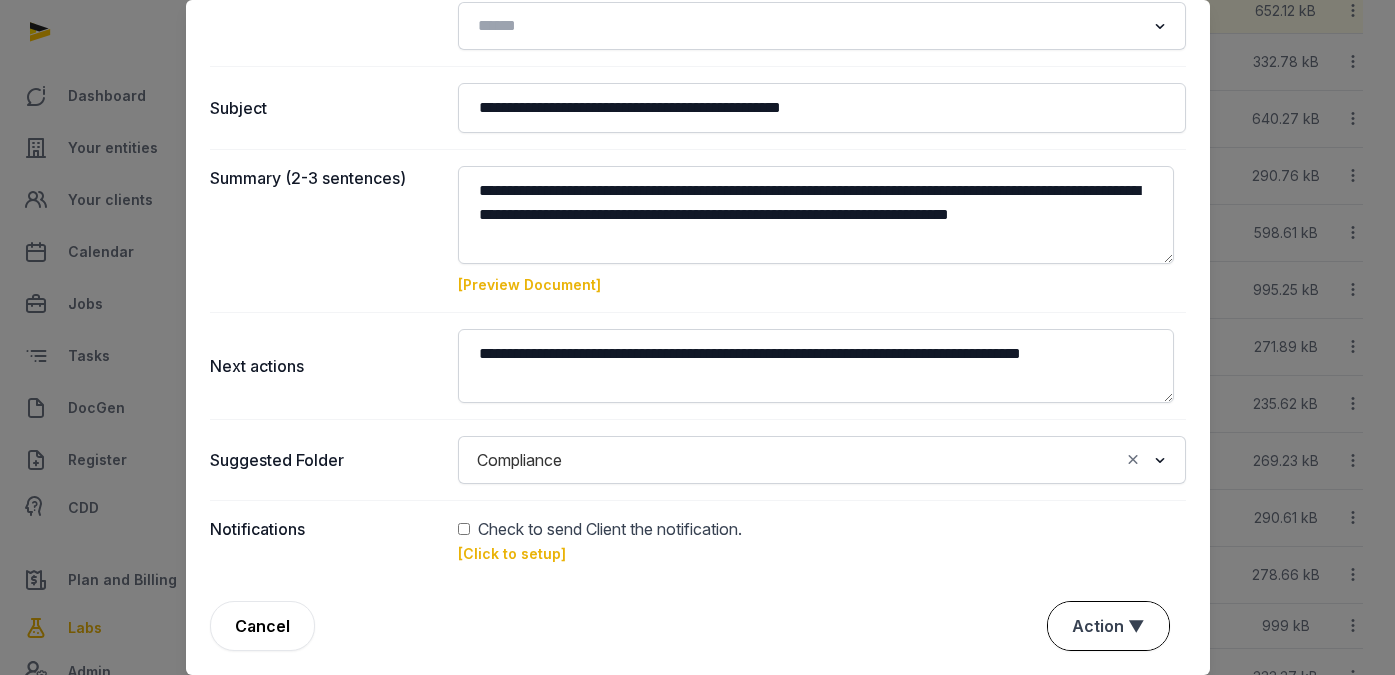 click on "Action ▼" at bounding box center [1108, 626] 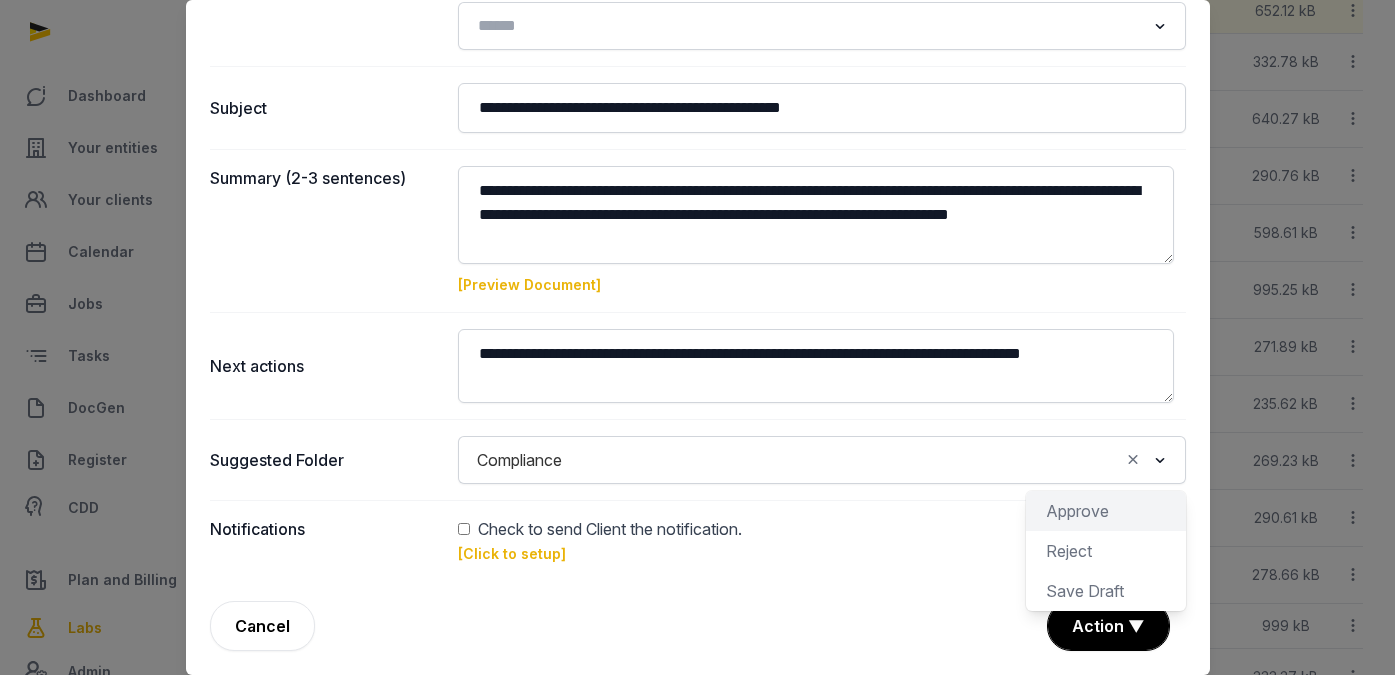 click on "Approve" 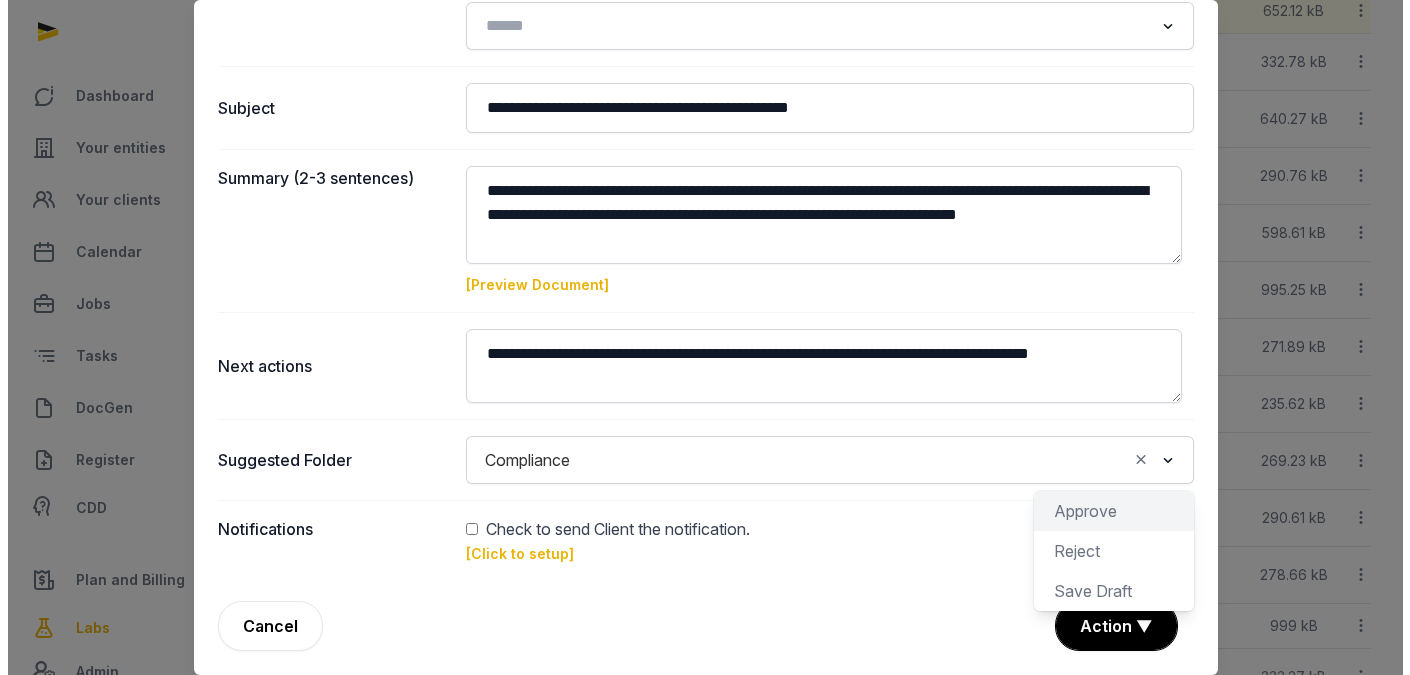 scroll, scrollTop: 226, scrollLeft: 0, axis: vertical 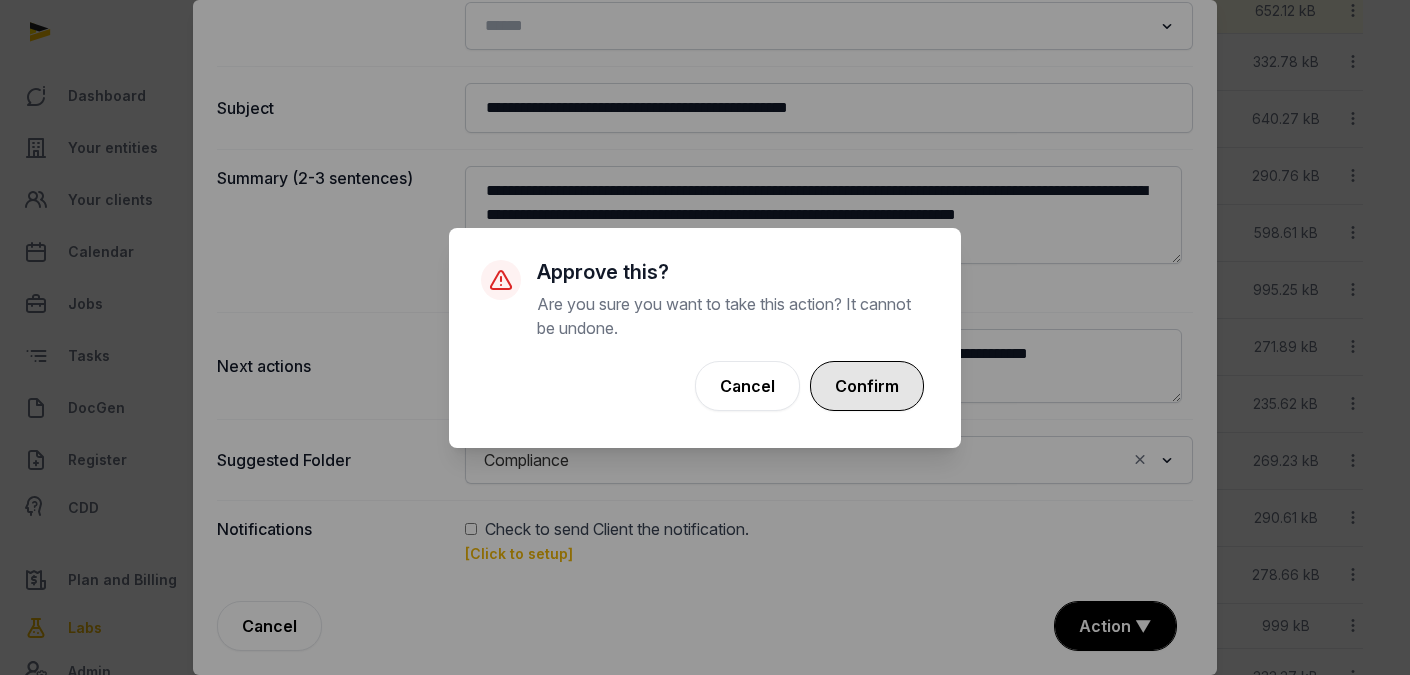 click on "Confirm" at bounding box center (867, 386) 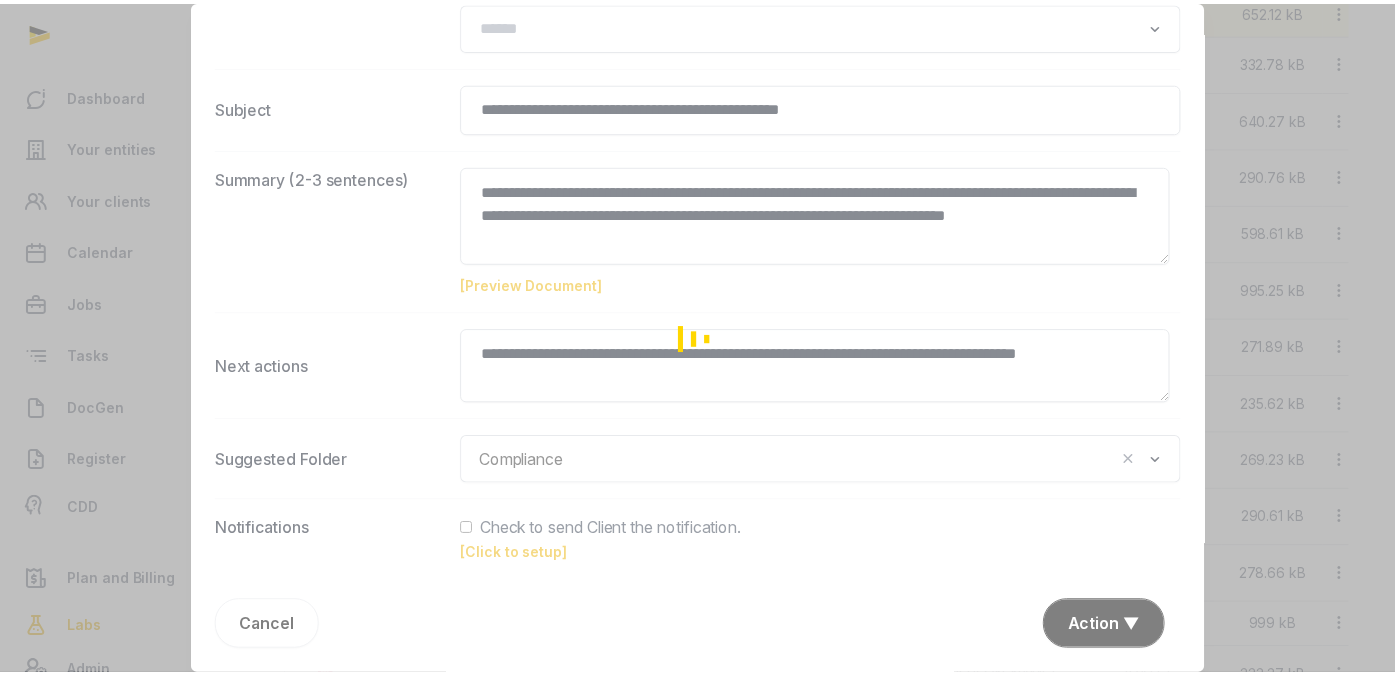 scroll, scrollTop: 0, scrollLeft: 0, axis: both 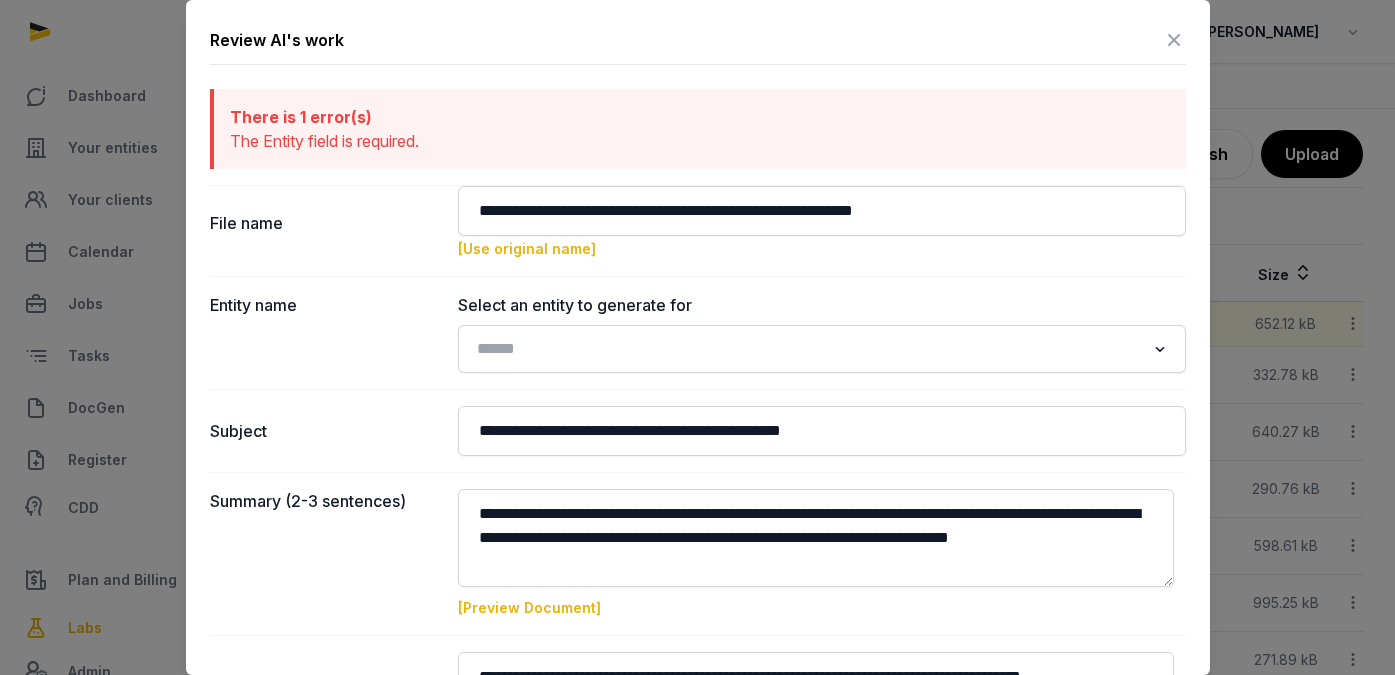 click 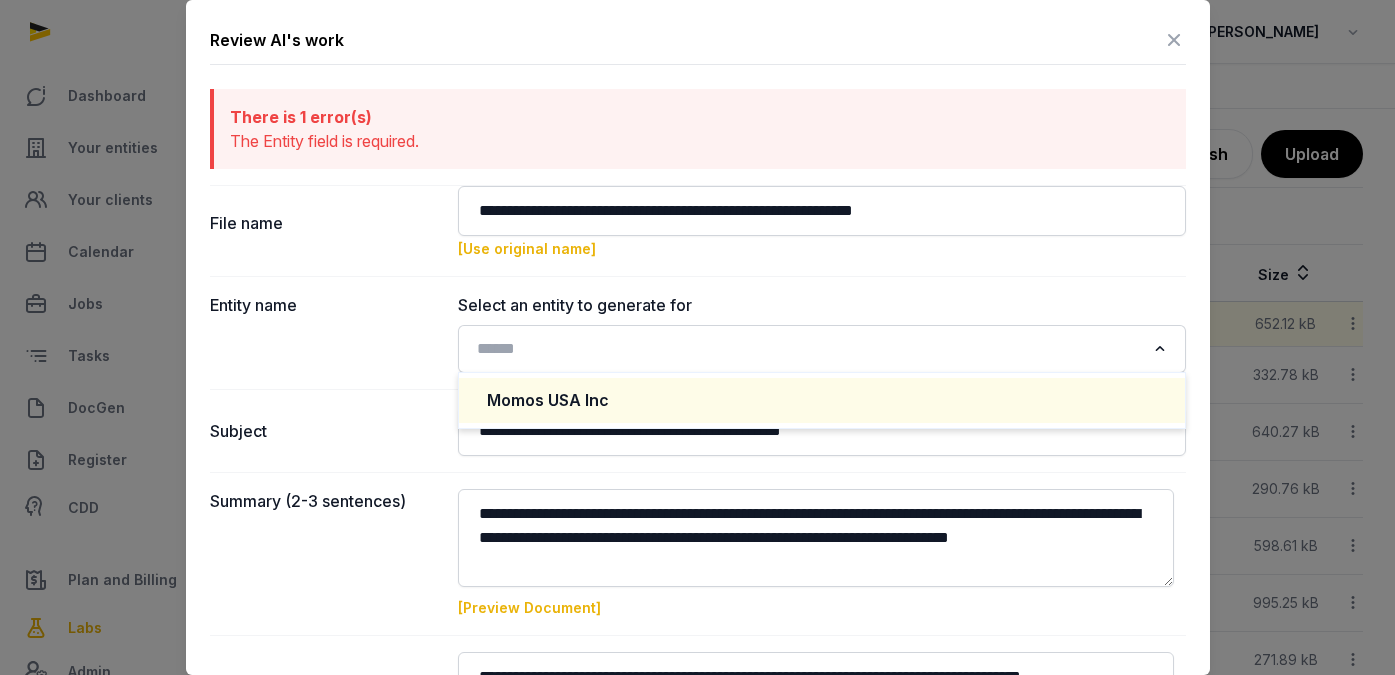 click on "Momos USA Inc" at bounding box center (822, 400) 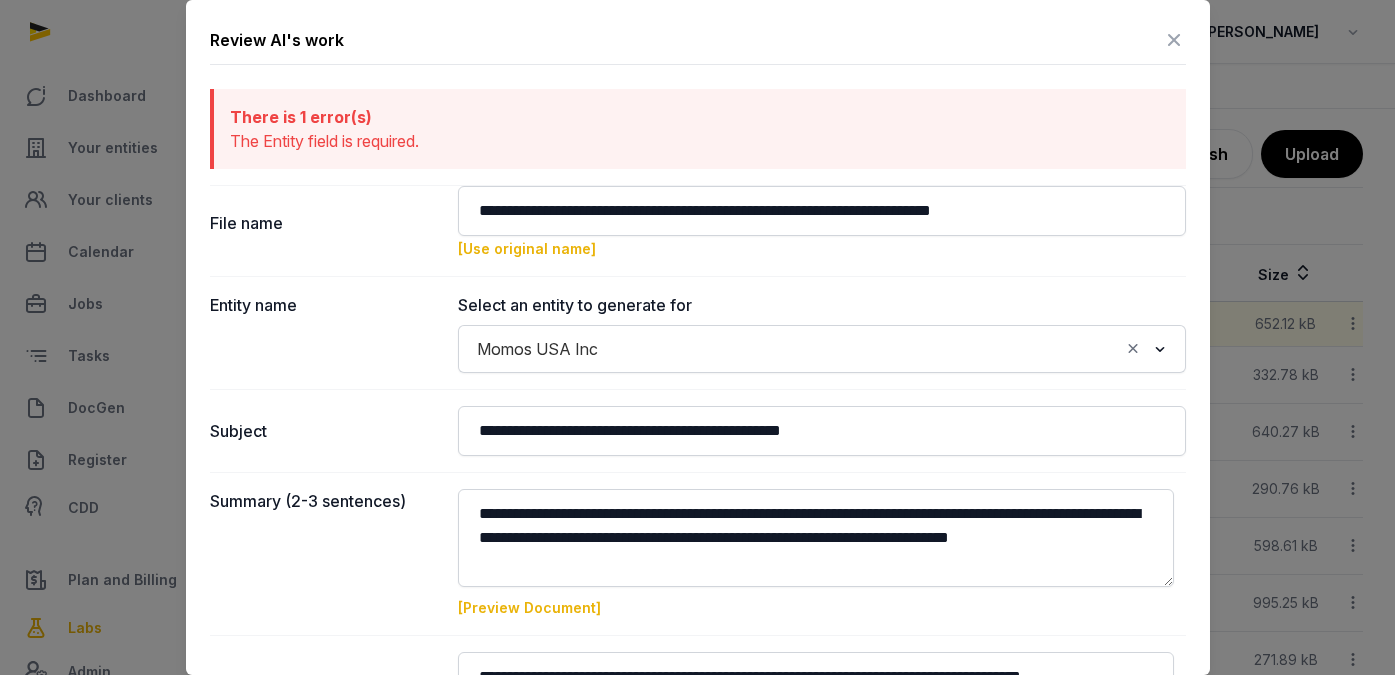 click on "Entity name" at bounding box center [326, 333] 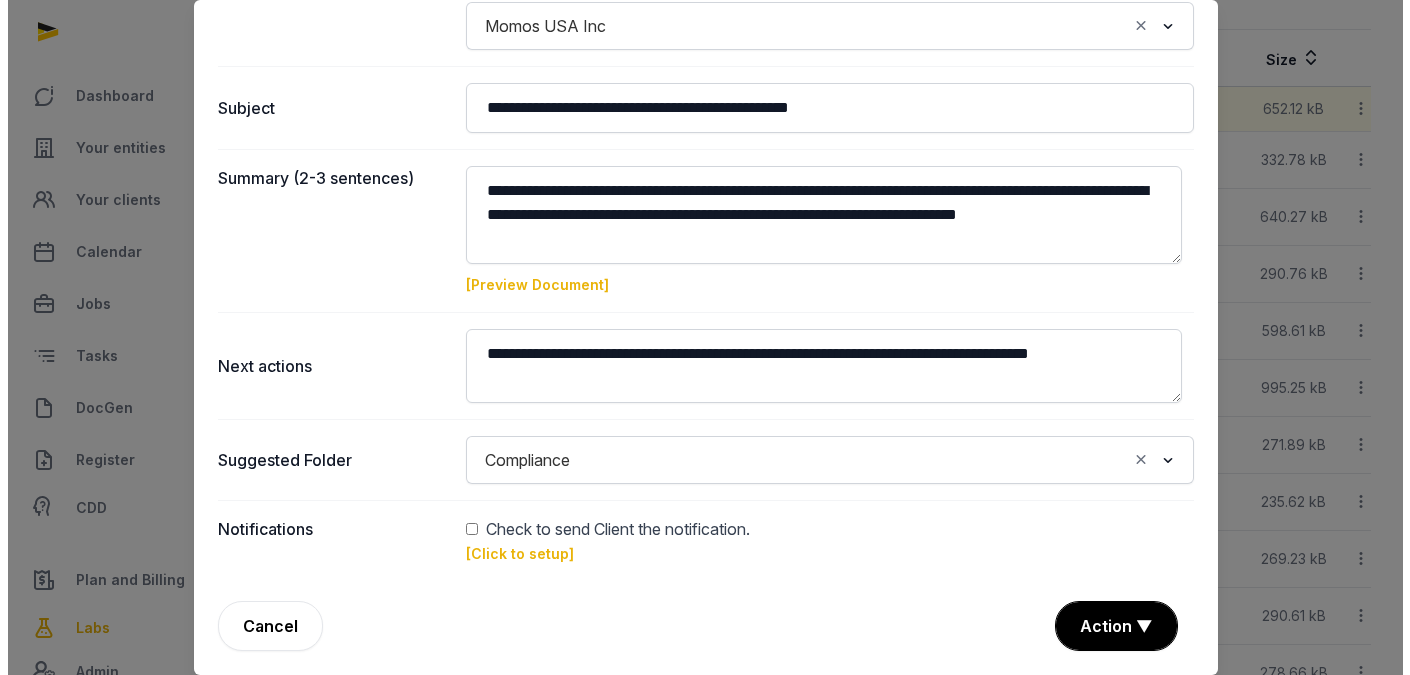 scroll, scrollTop: 434, scrollLeft: 0, axis: vertical 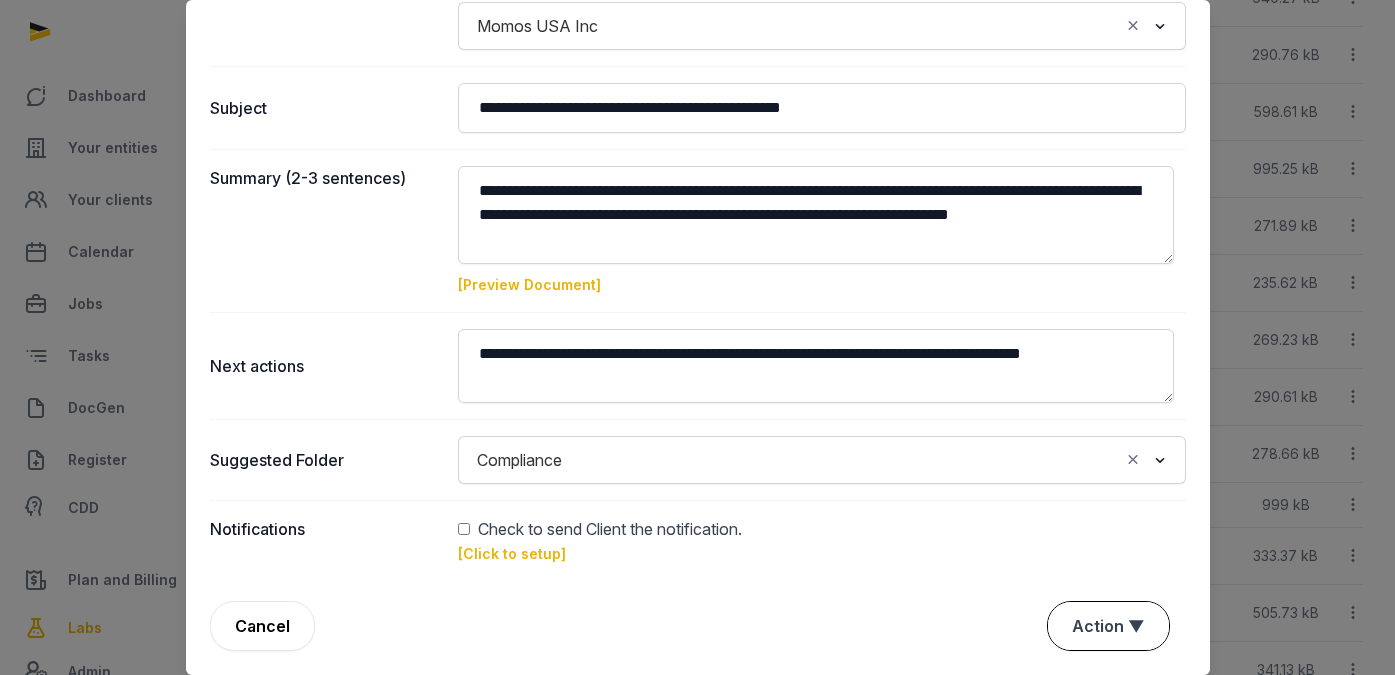click on "Action ▼" at bounding box center (1108, 626) 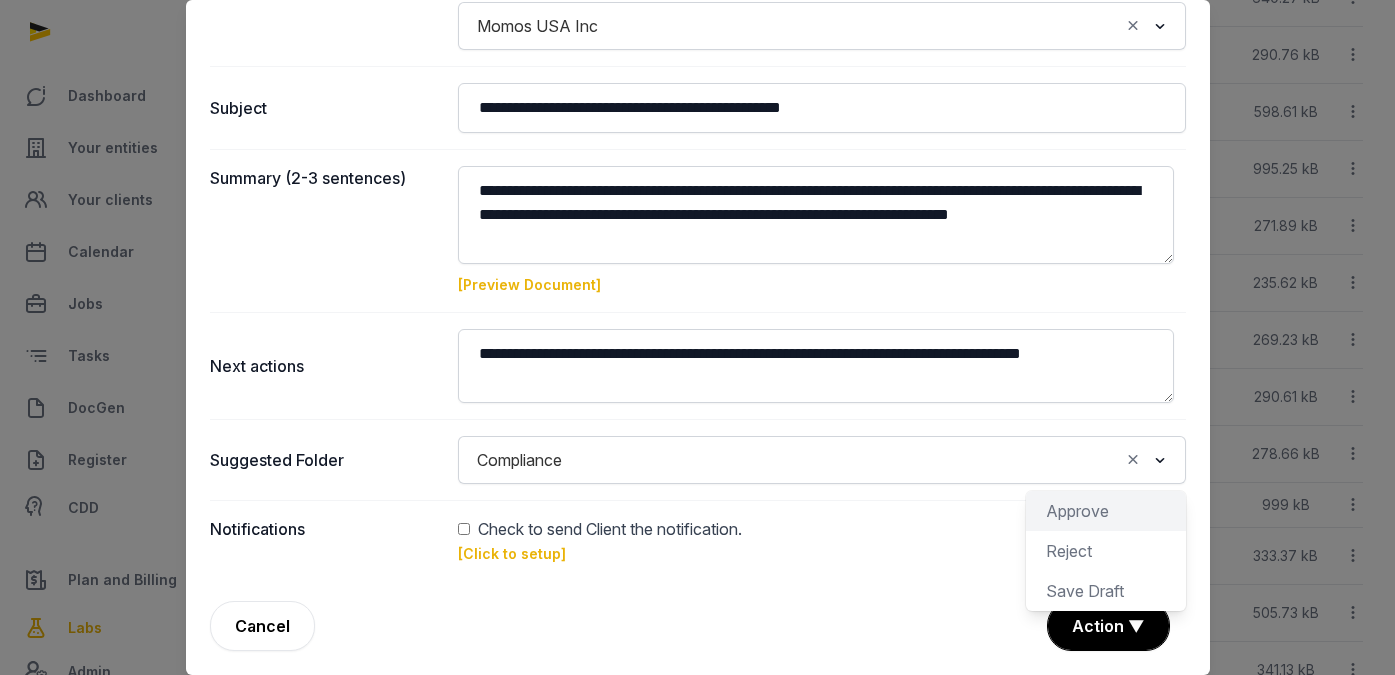 click on "Approve" 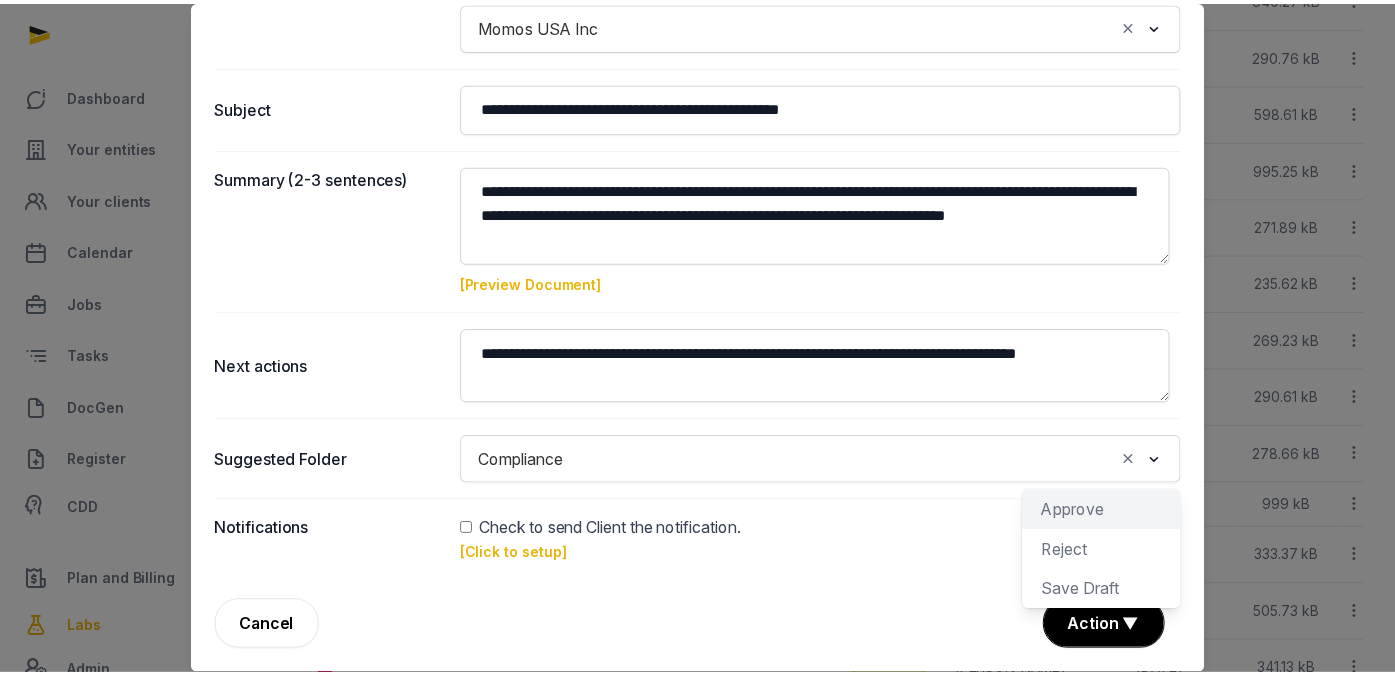 scroll, scrollTop: 226, scrollLeft: 0, axis: vertical 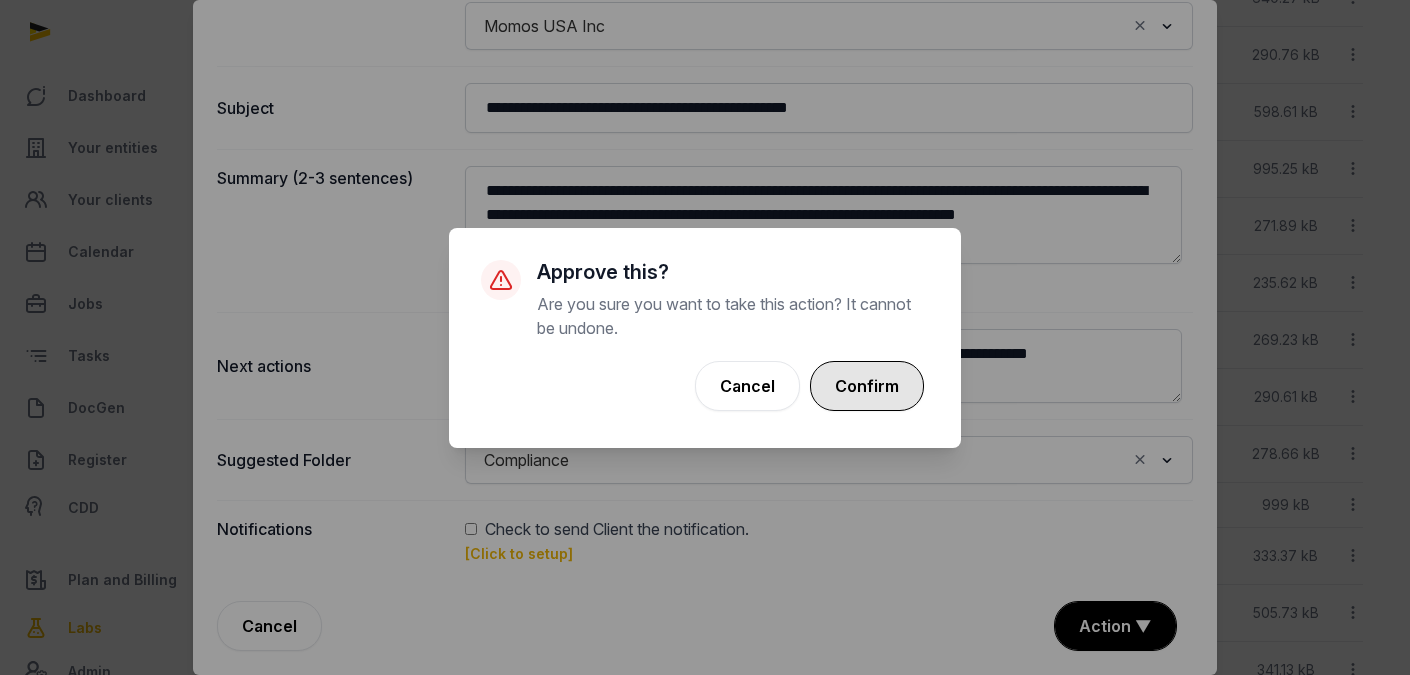 click on "Confirm" at bounding box center [867, 386] 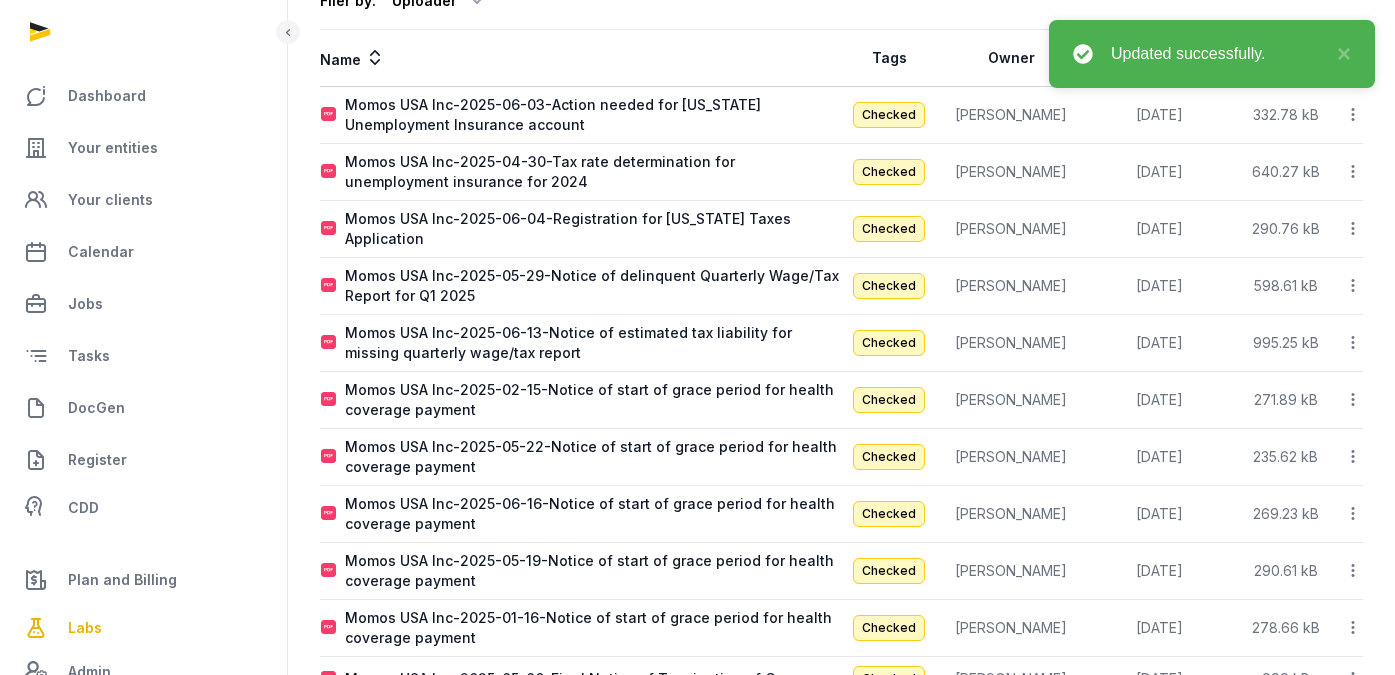 scroll, scrollTop: 0, scrollLeft: 0, axis: both 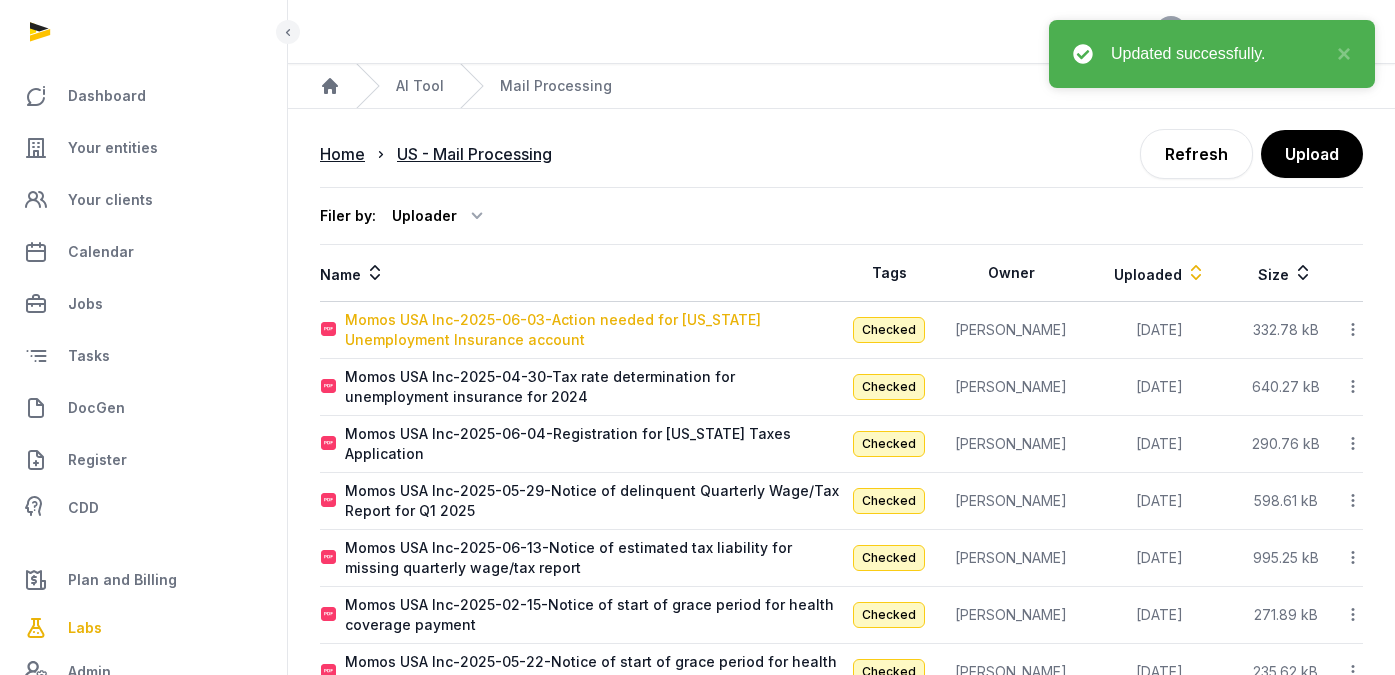 click on "Momos USA Inc-2025-06-03-Action needed for [US_STATE] Unemployment Insurance account" at bounding box center [593, 330] 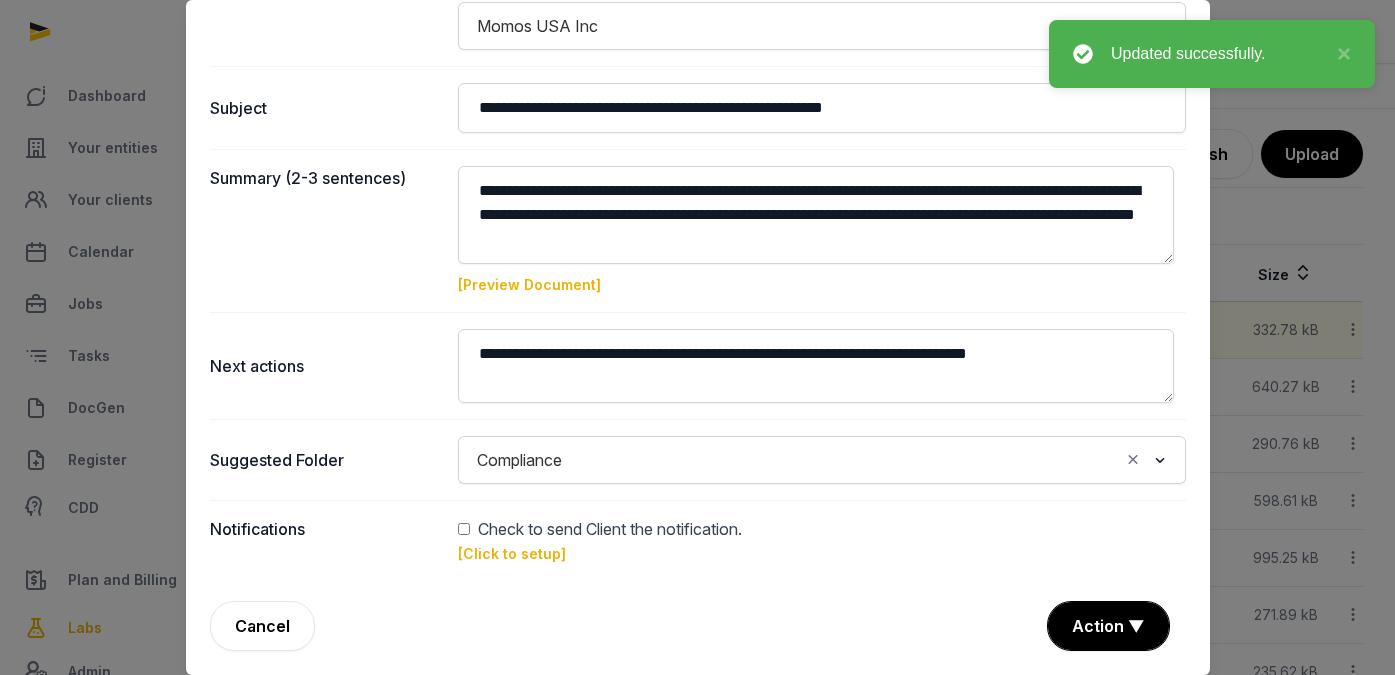 click at bounding box center [697, 337] 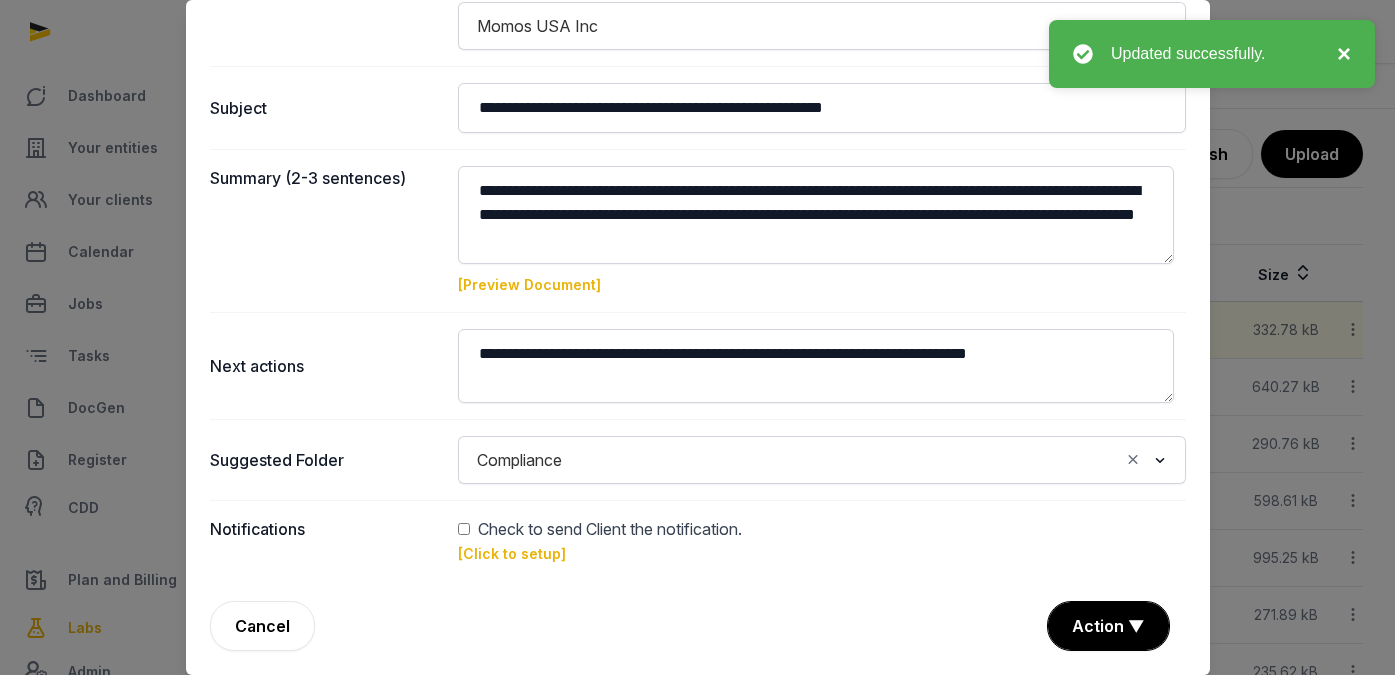 click on "×" at bounding box center (1339, 54) 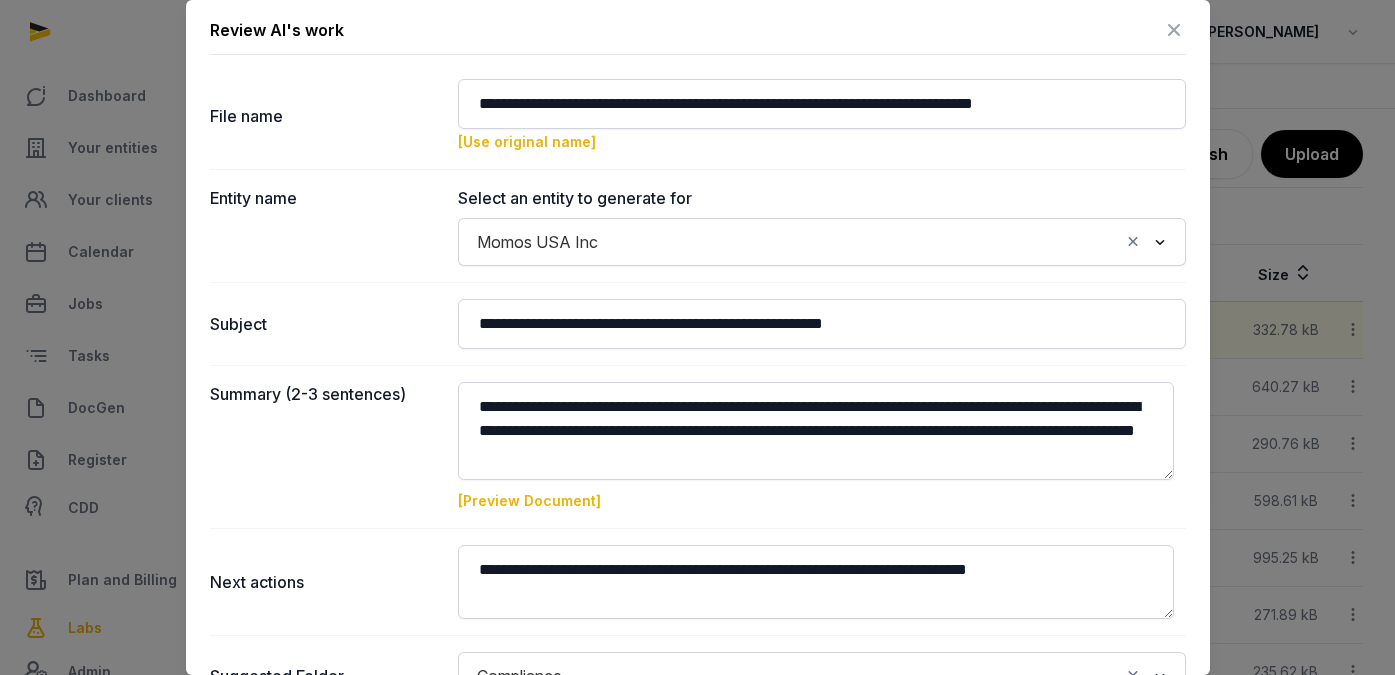scroll, scrollTop: 0, scrollLeft: 0, axis: both 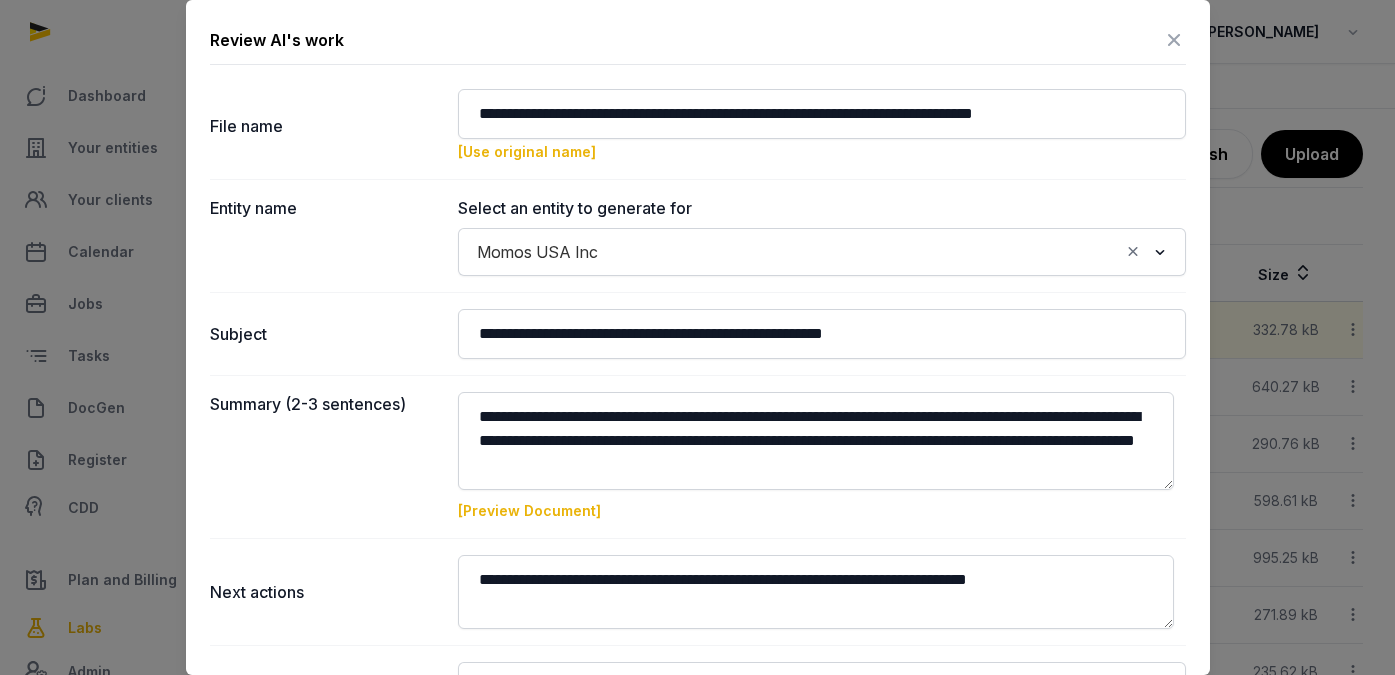 click at bounding box center (1174, 40) 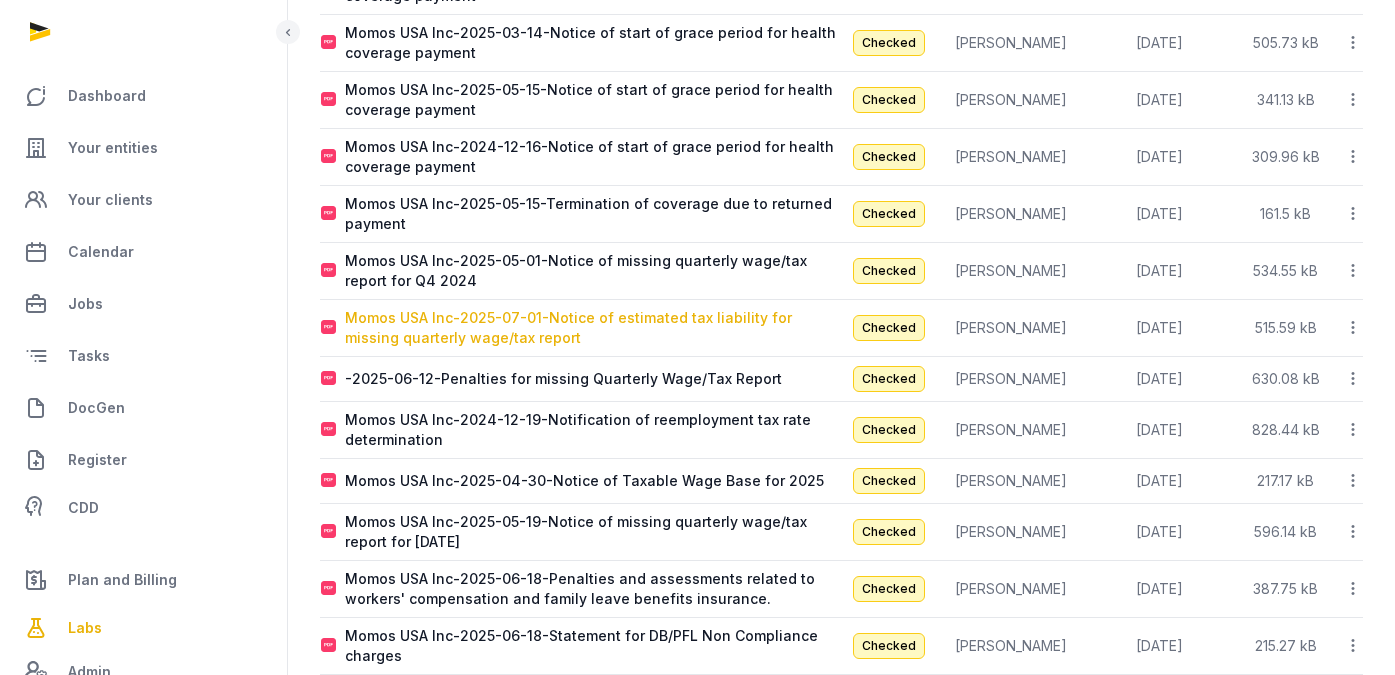 scroll, scrollTop: 989, scrollLeft: 0, axis: vertical 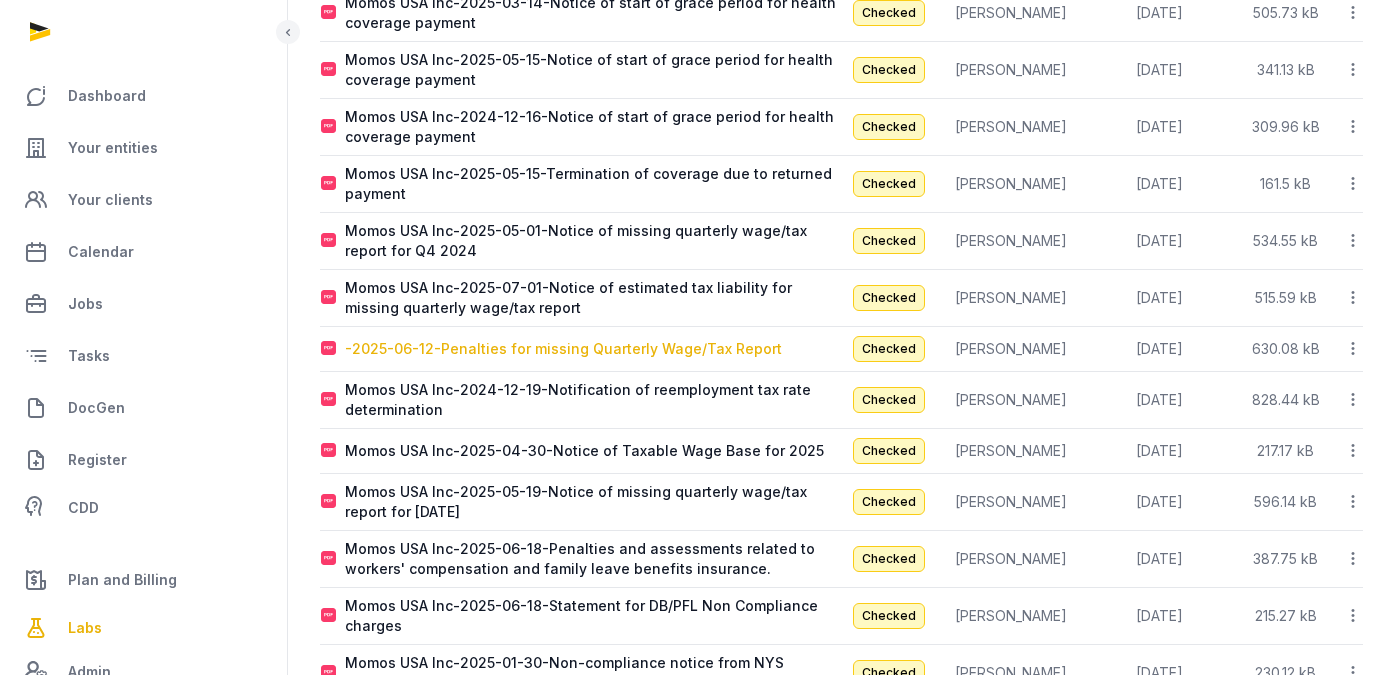 click on "-2025-06-12-Penalties for missing Quarterly Wage/Tax Report" at bounding box center [563, 349] 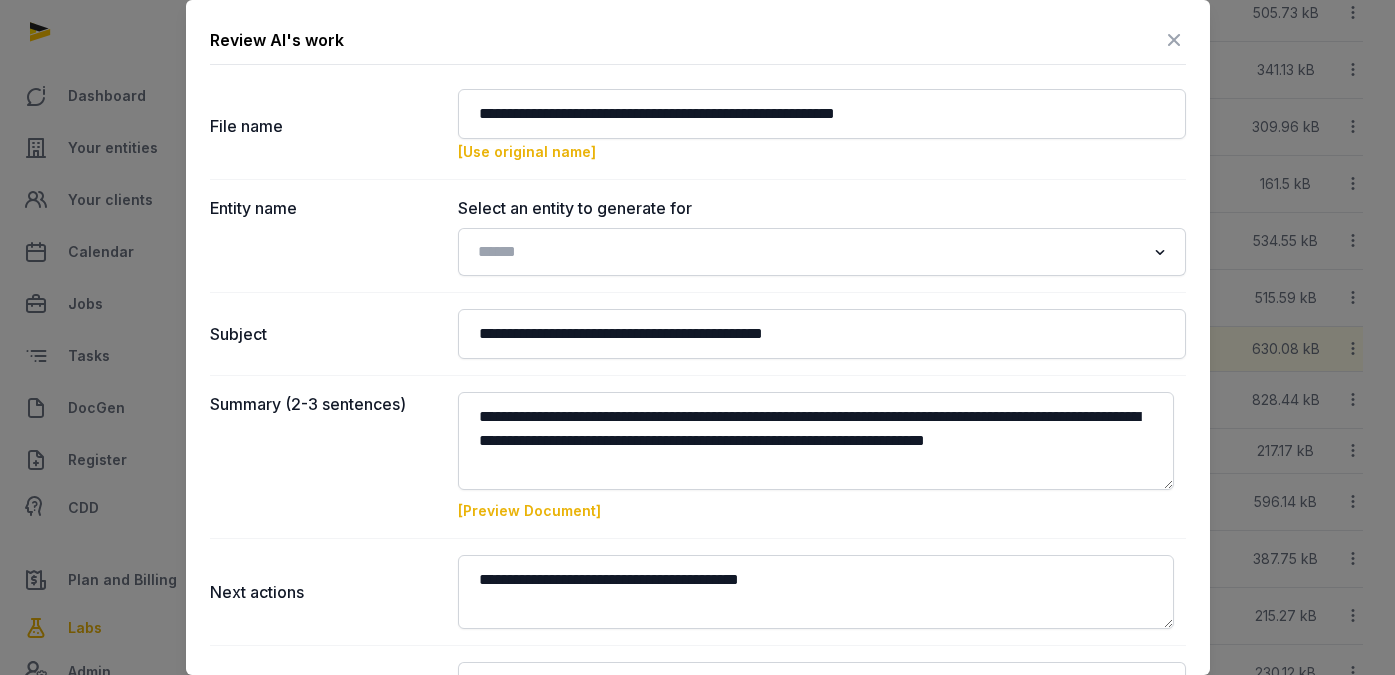 click at bounding box center (1174, 40) 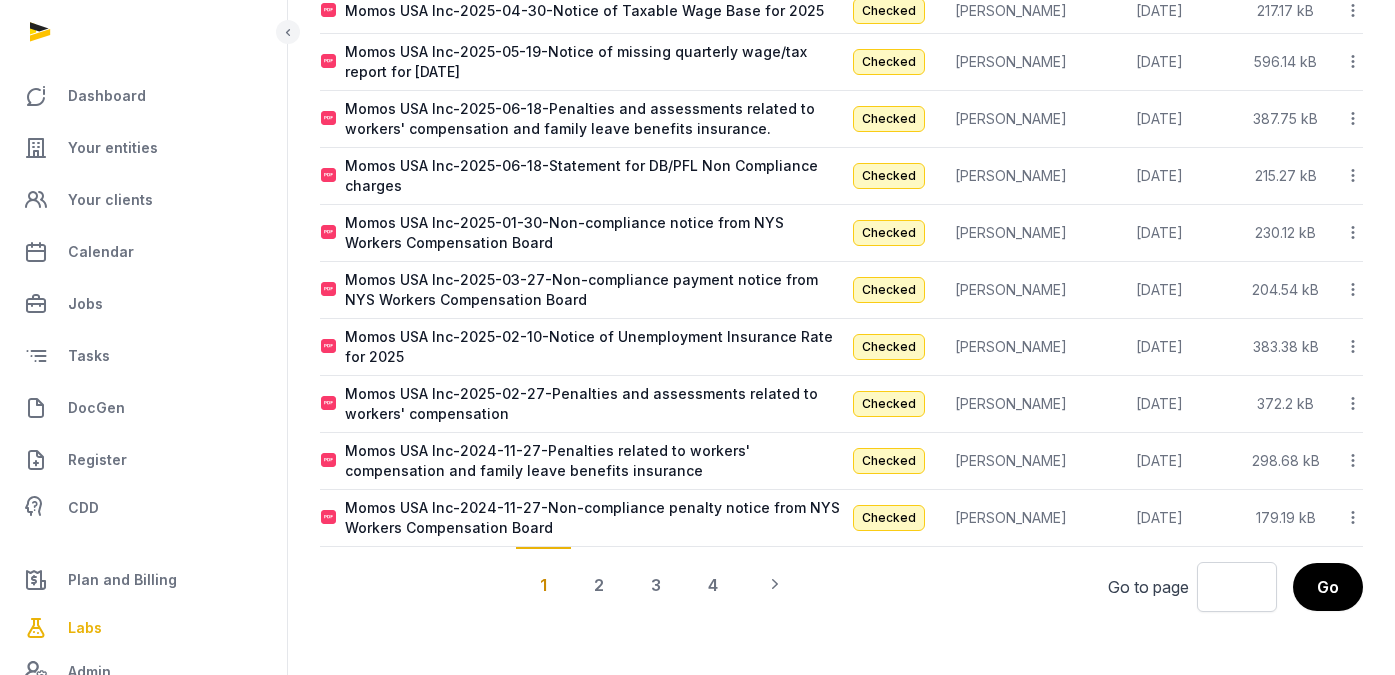 scroll, scrollTop: 1444, scrollLeft: 0, axis: vertical 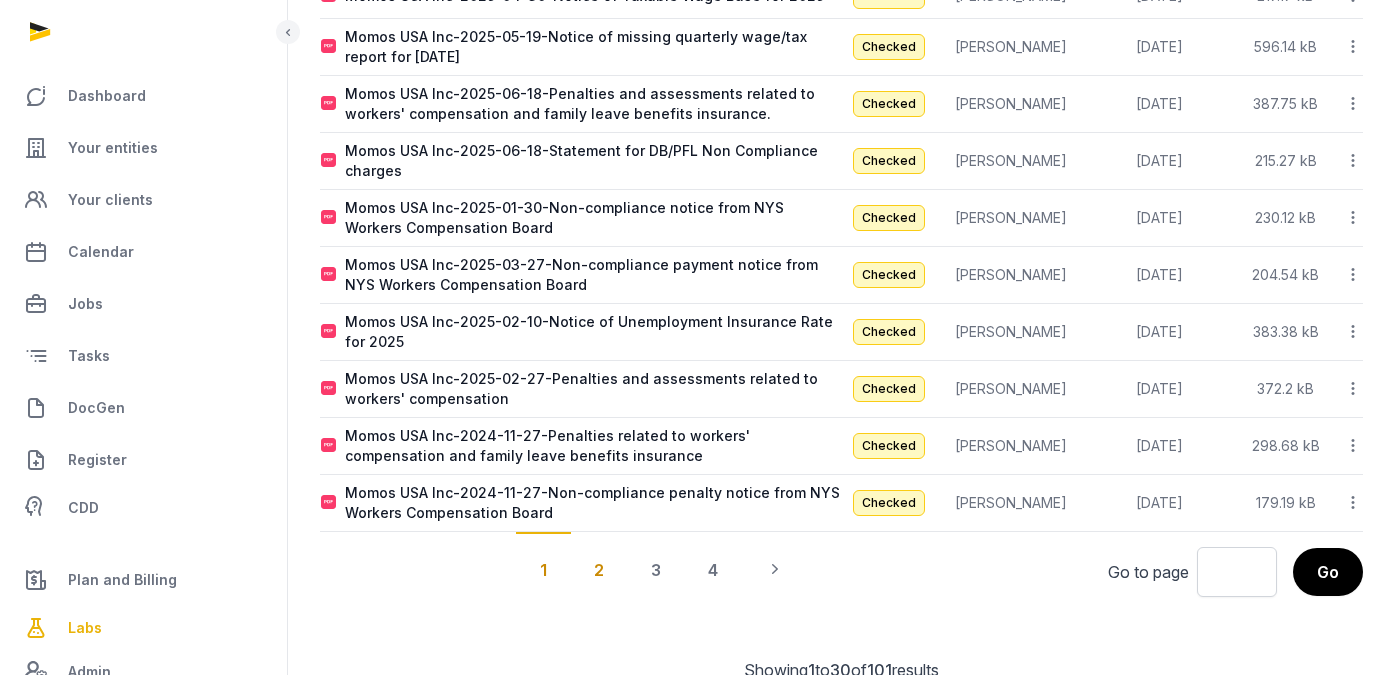 click on "2" 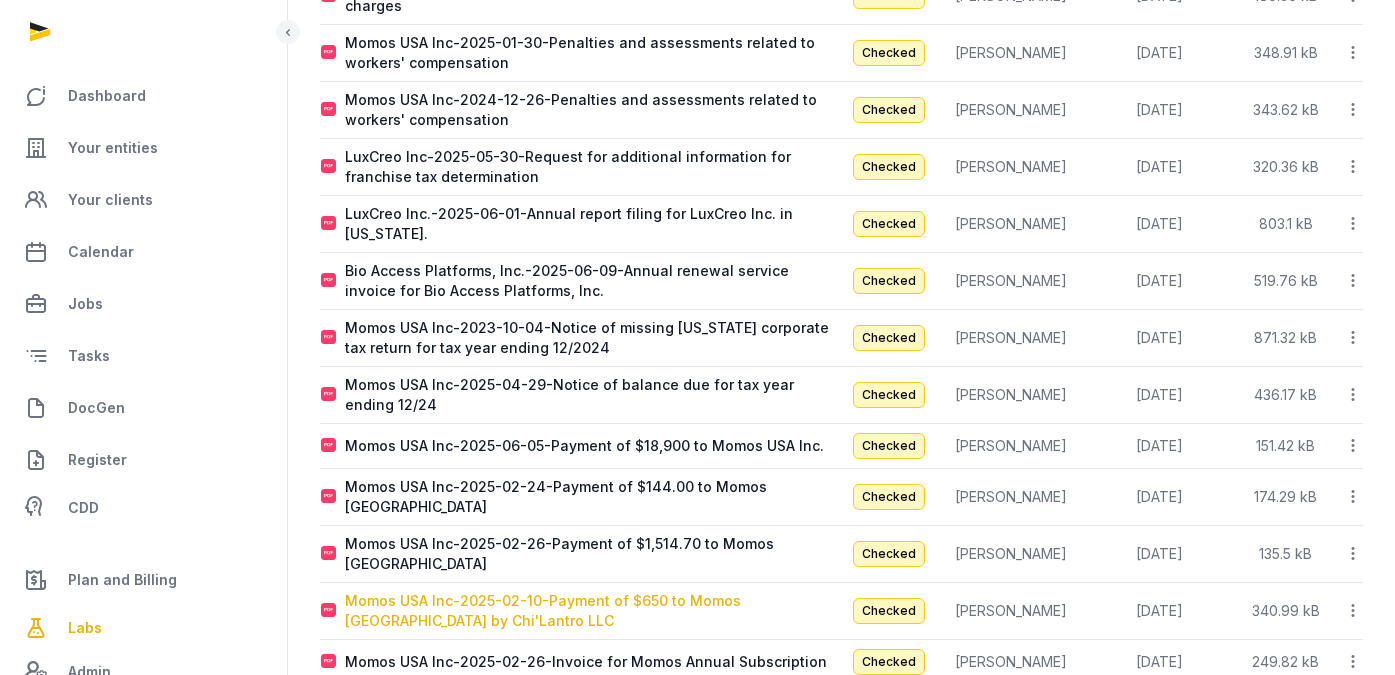 scroll, scrollTop: 128, scrollLeft: 0, axis: vertical 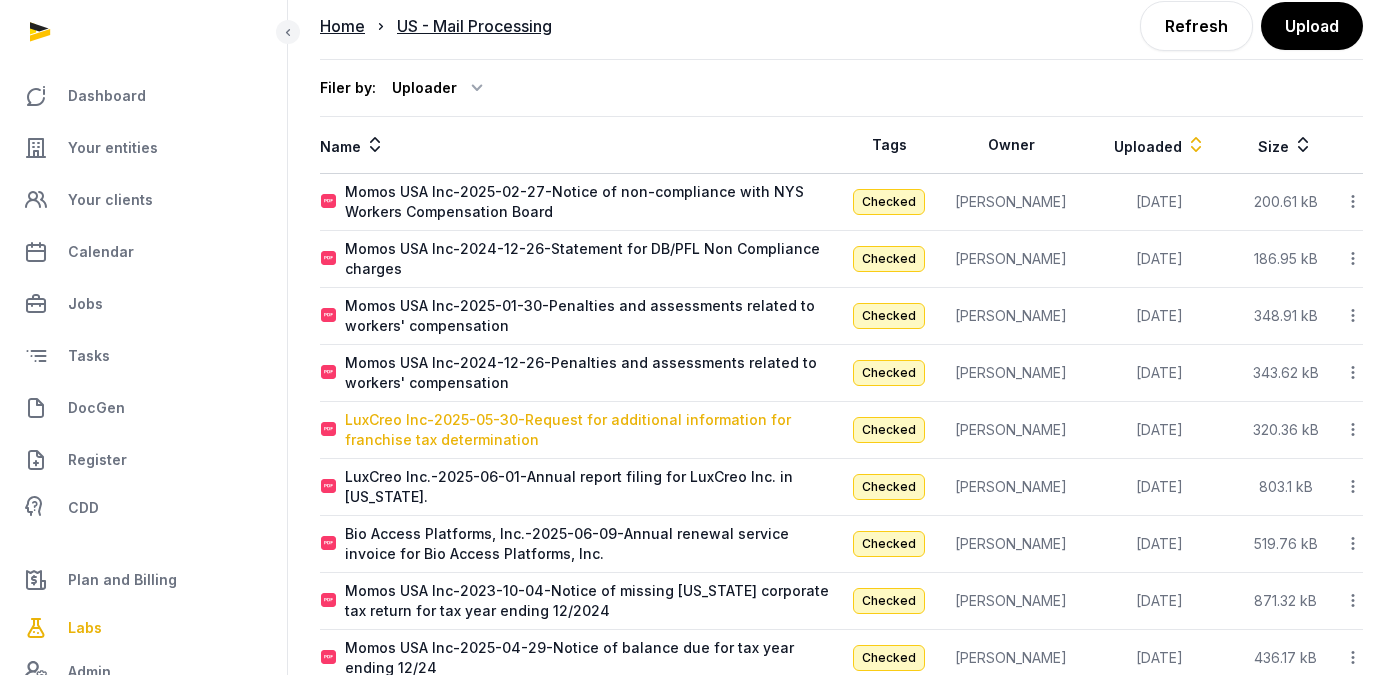 click on "LuxCreo Inc-2025-05-30-Request for additional information for franchise tax determination" at bounding box center [593, 430] 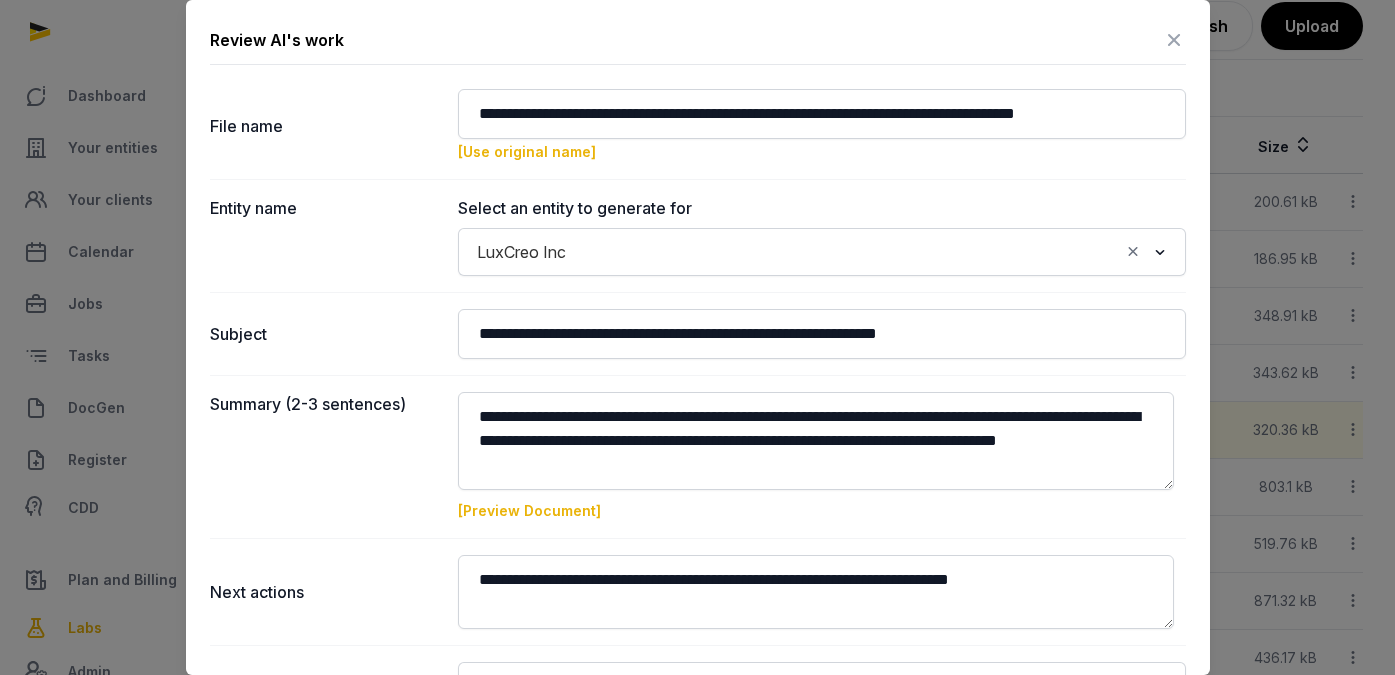 scroll, scrollTop: 27, scrollLeft: 0, axis: vertical 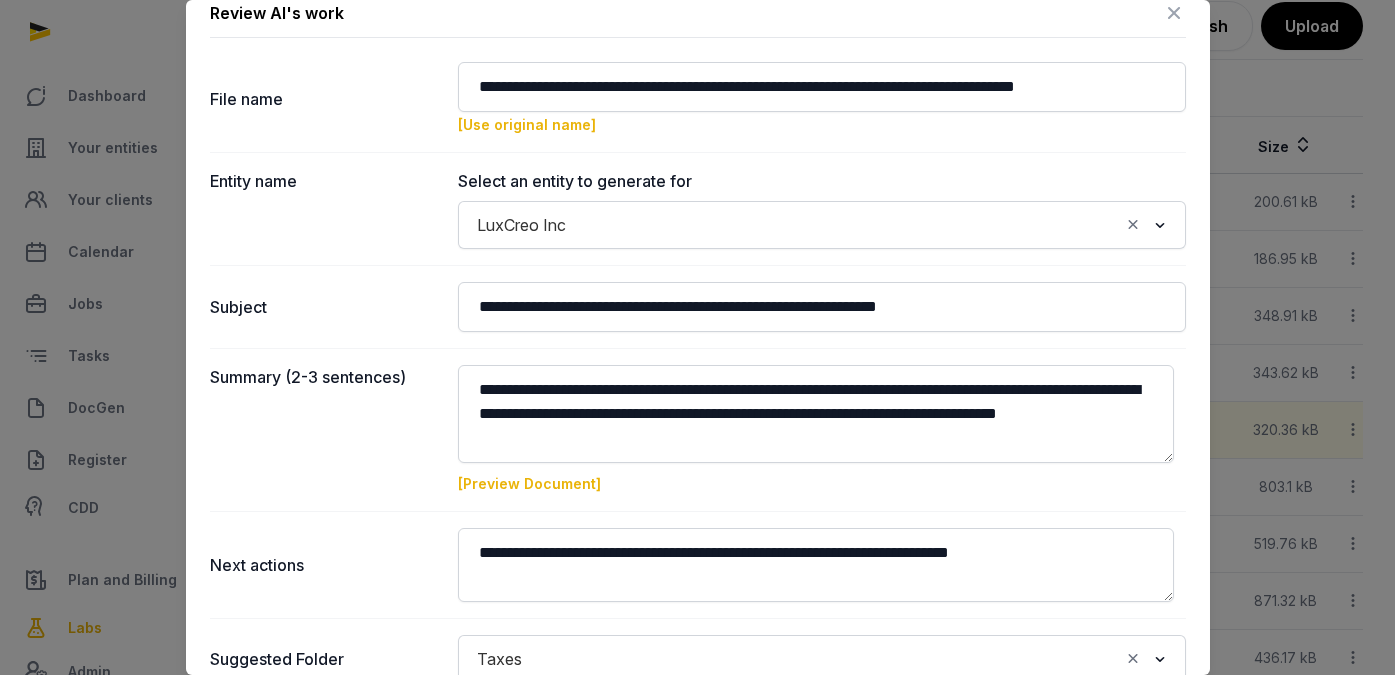 click on "[Preview Document]" at bounding box center [529, 483] 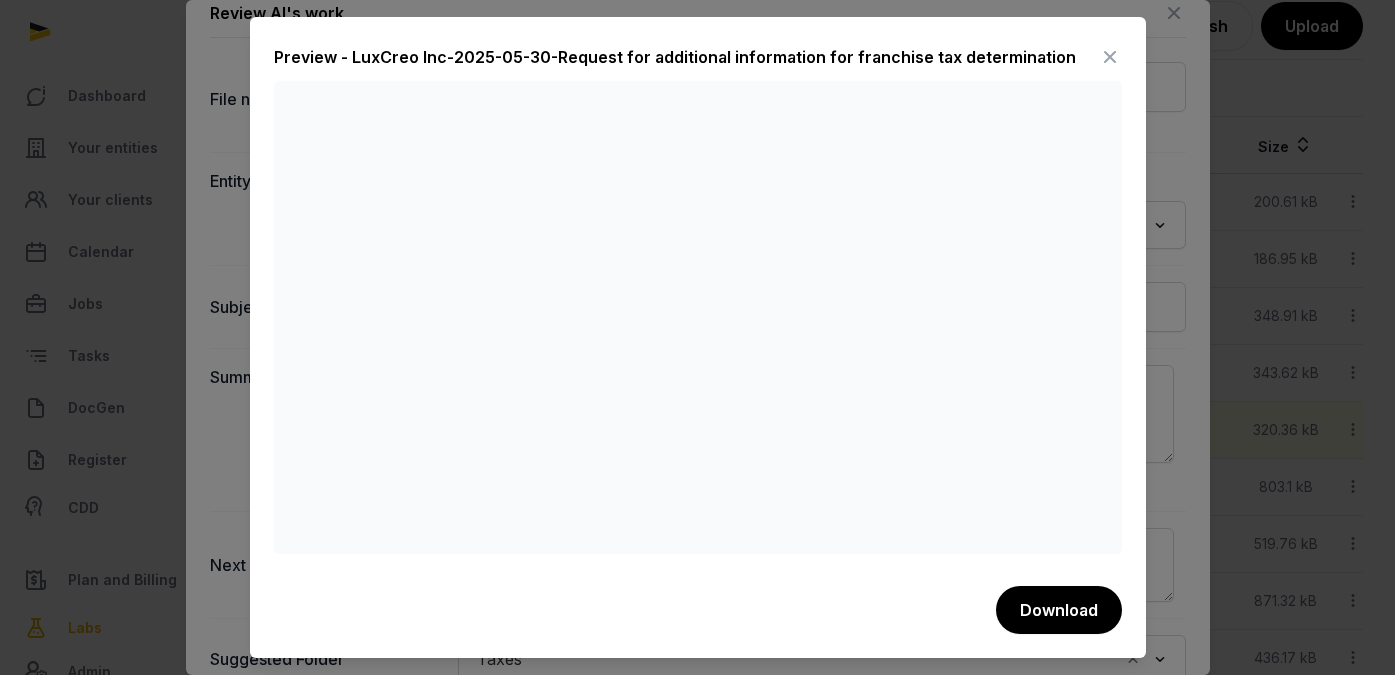 click at bounding box center [1110, 57] 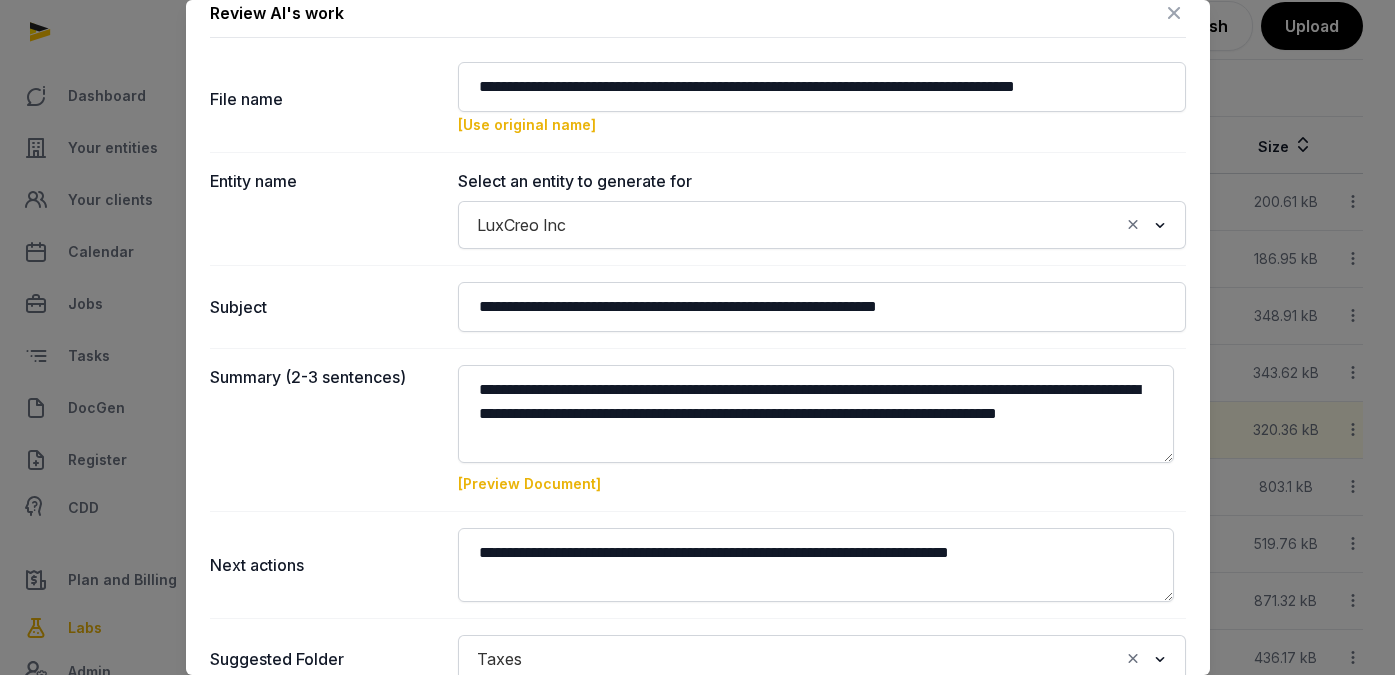 click at bounding box center [1174, 13] 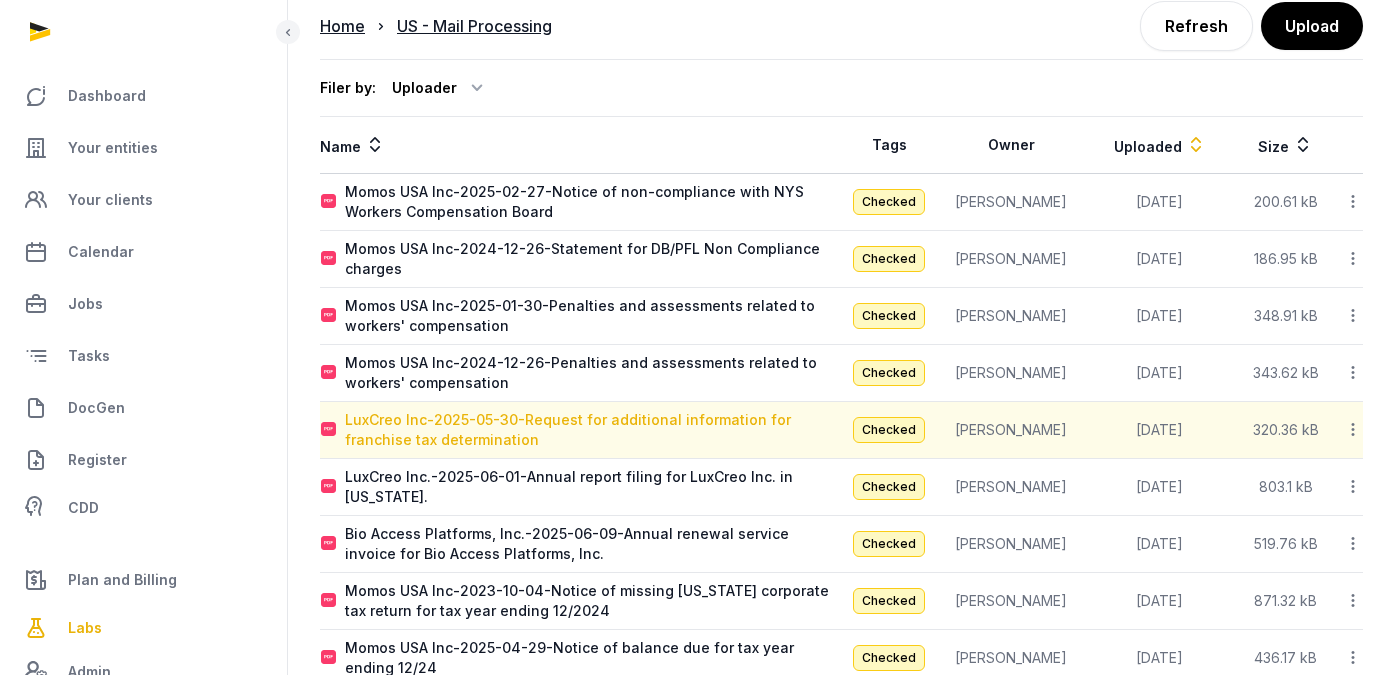 click on "LuxCreo Inc-2025-05-30-Request for additional information for franchise tax determination" at bounding box center (593, 430) 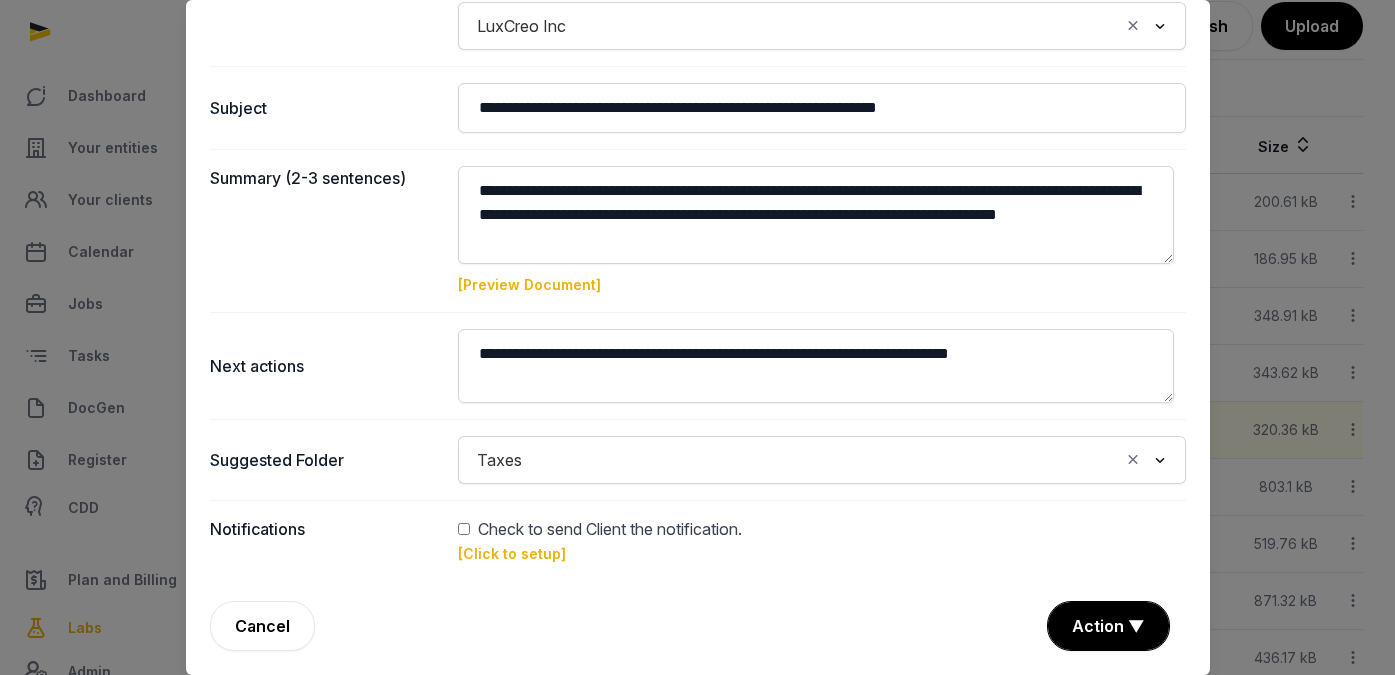 scroll, scrollTop: 189, scrollLeft: 0, axis: vertical 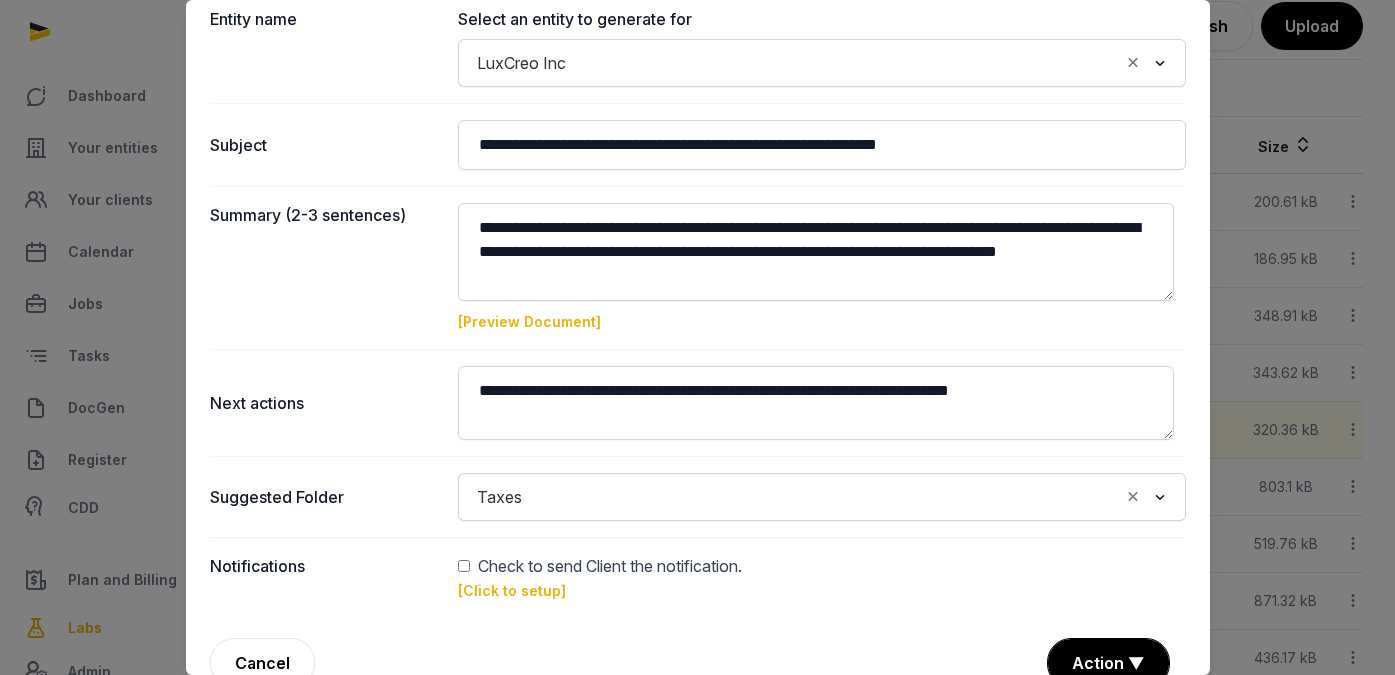 click on "[Preview Document]" at bounding box center (529, 321) 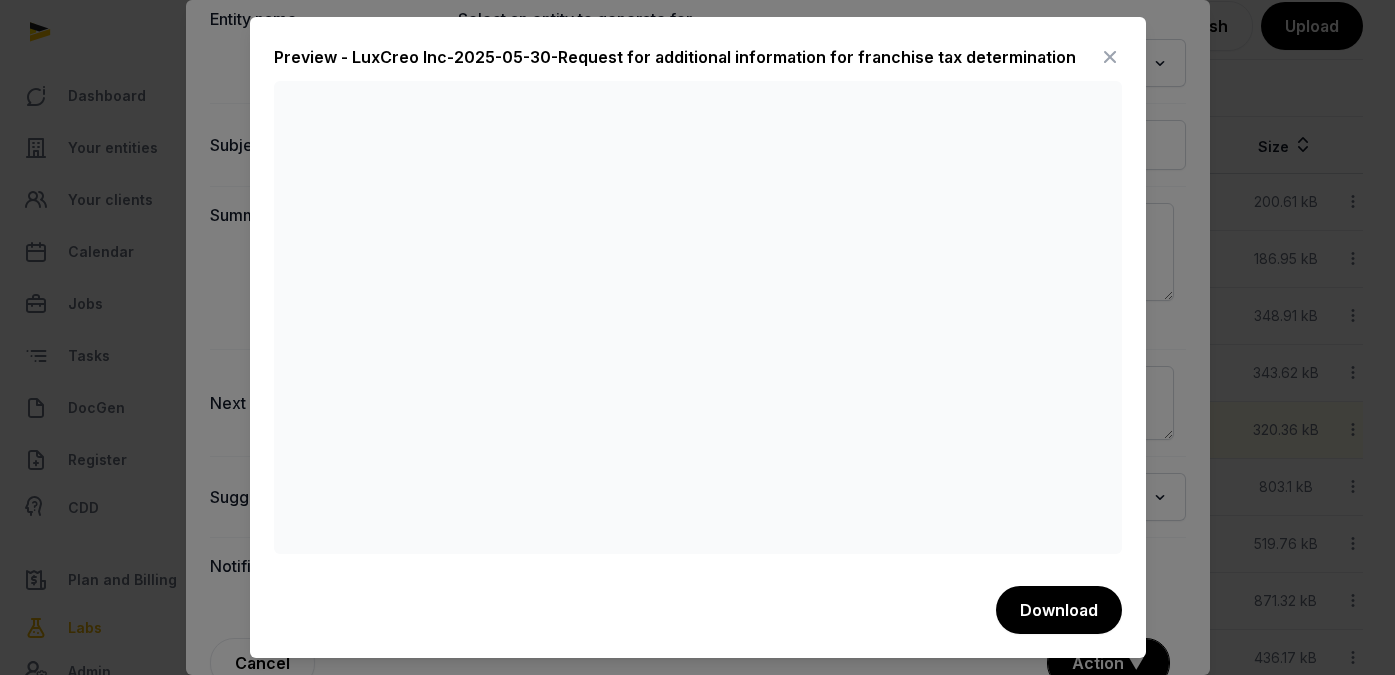 click at bounding box center [1110, 57] 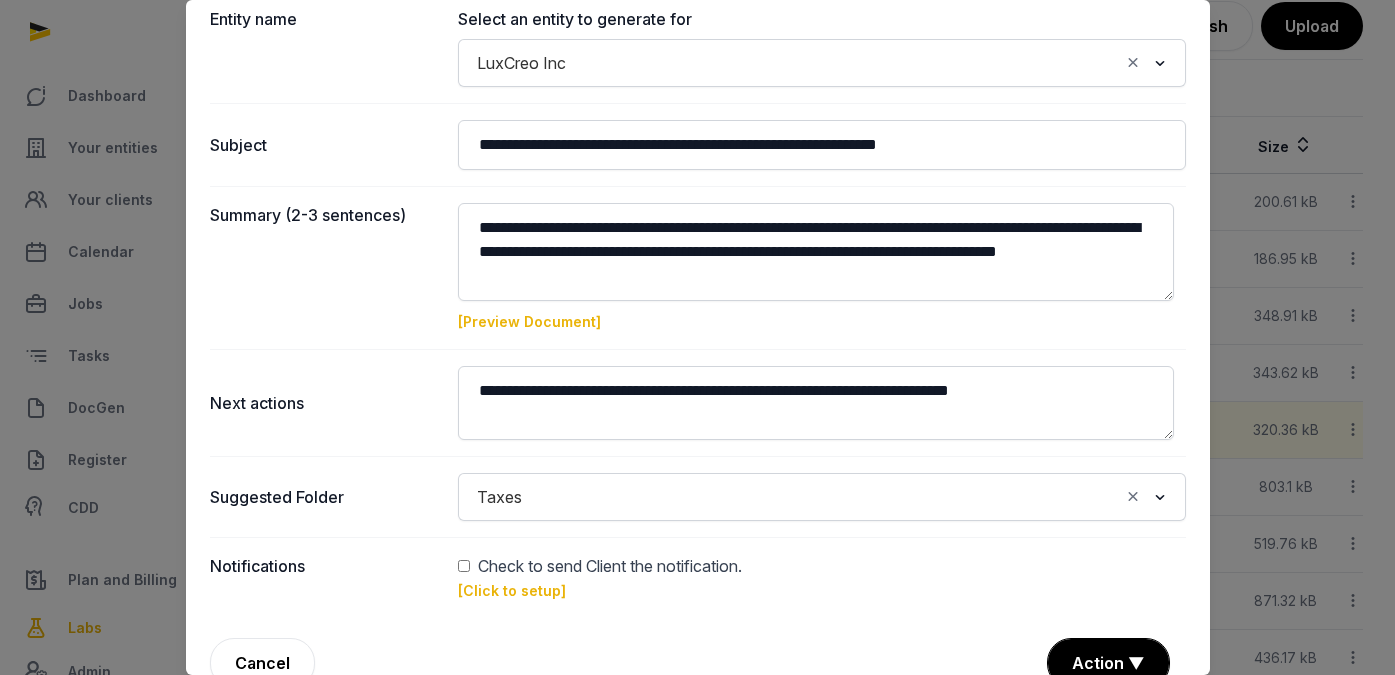 scroll, scrollTop: 226, scrollLeft: 0, axis: vertical 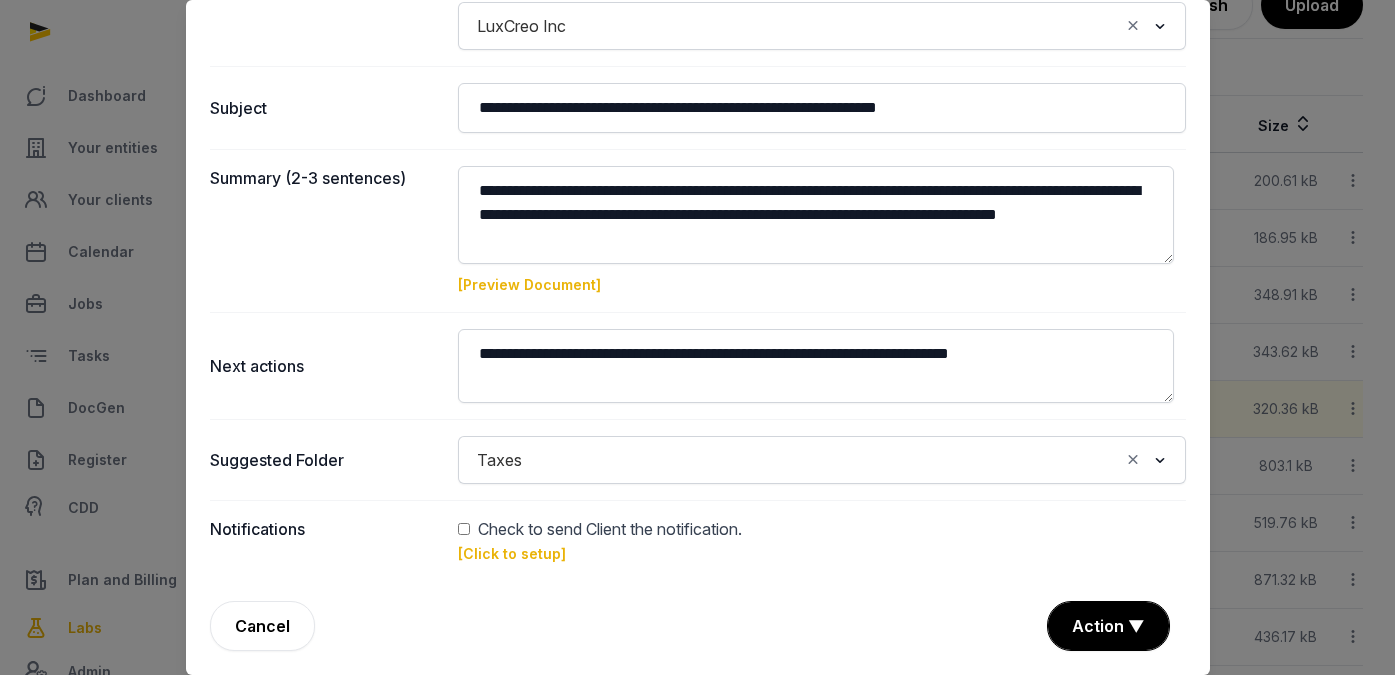 click on "Taxes Loading..." at bounding box center (822, 460) 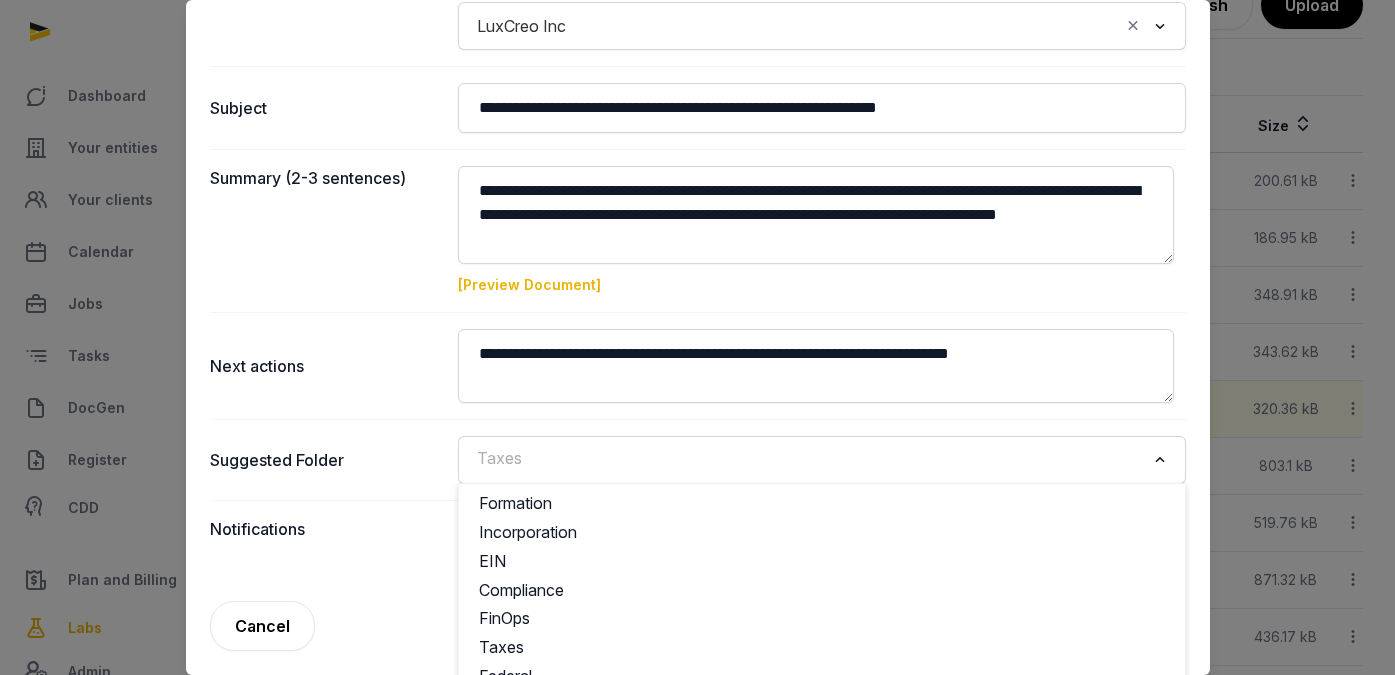 click at bounding box center (1160, 460) 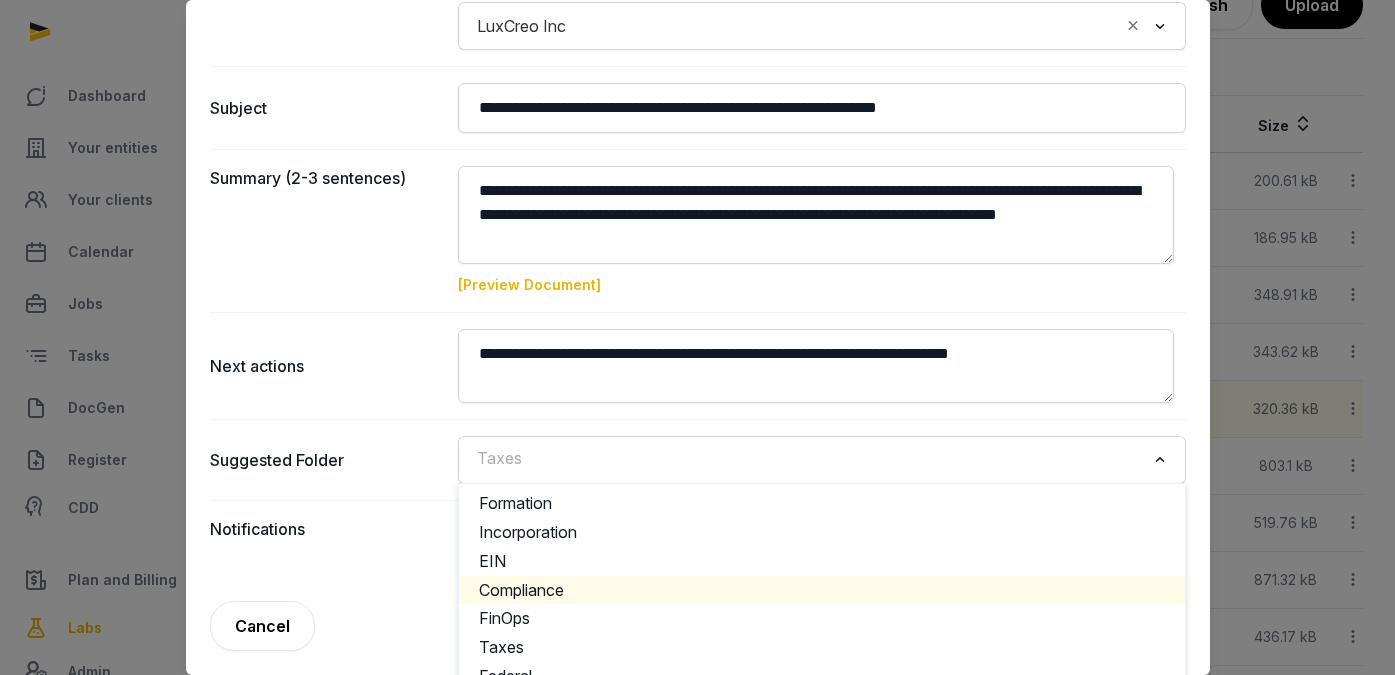 click on "Compliance" 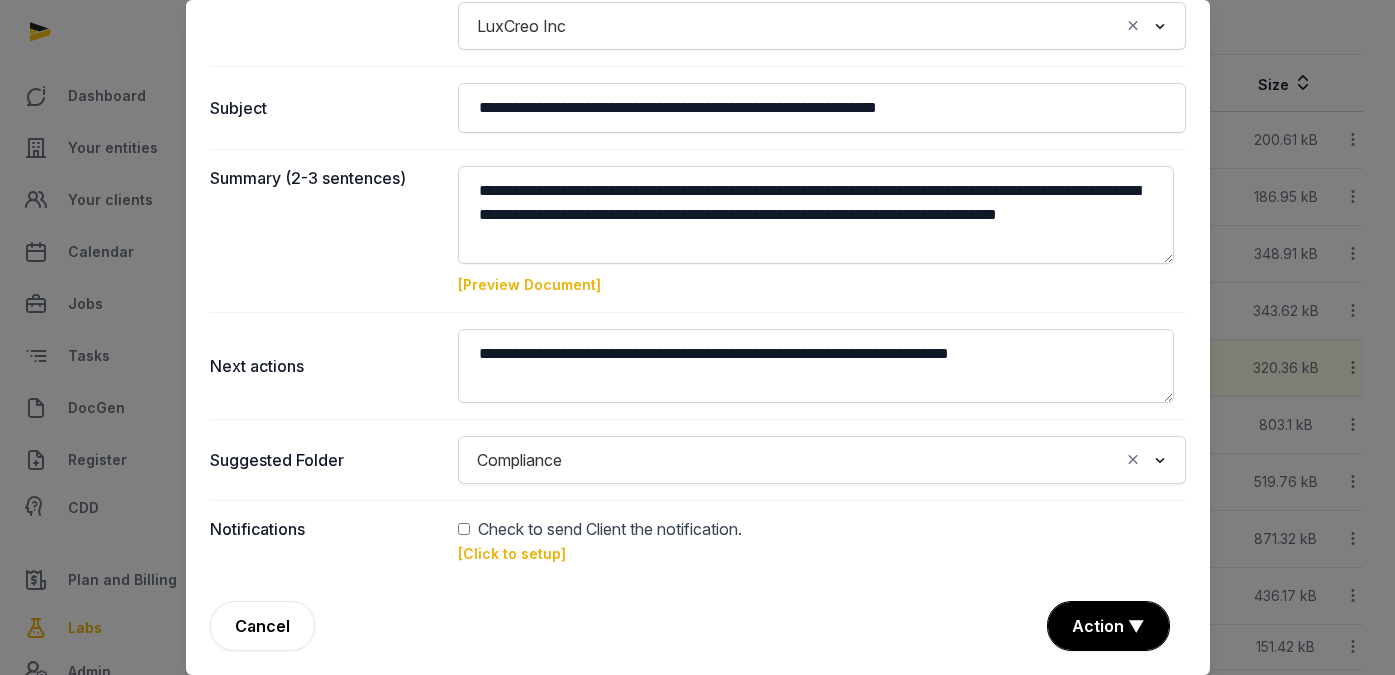 scroll, scrollTop: 194, scrollLeft: 0, axis: vertical 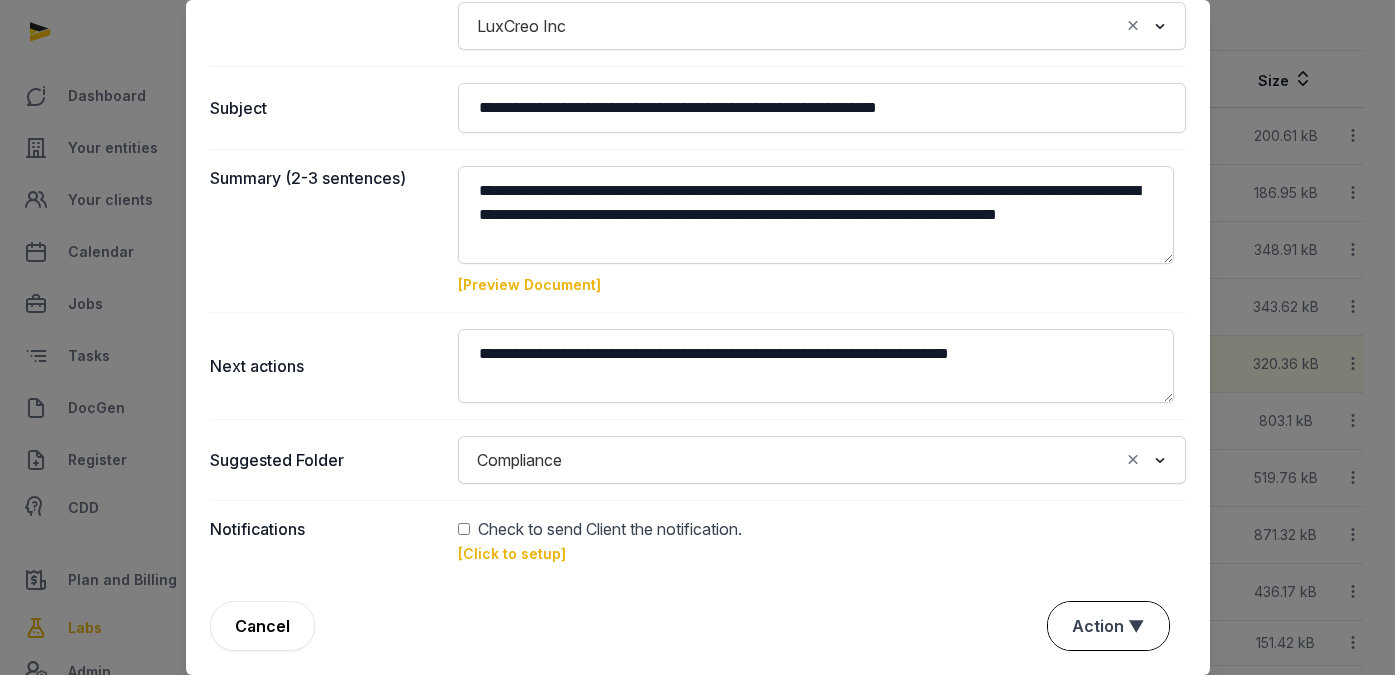 click on "Action ▼" at bounding box center [1108, 626] 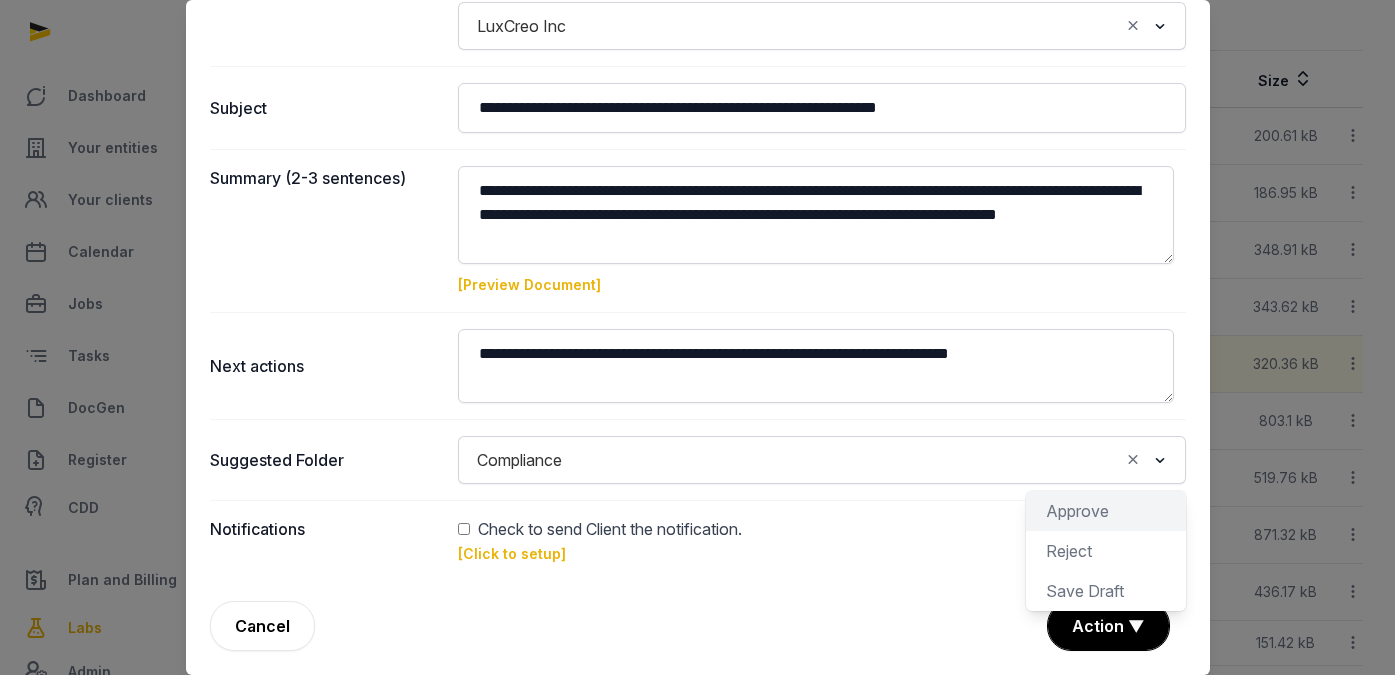click on "Approve" 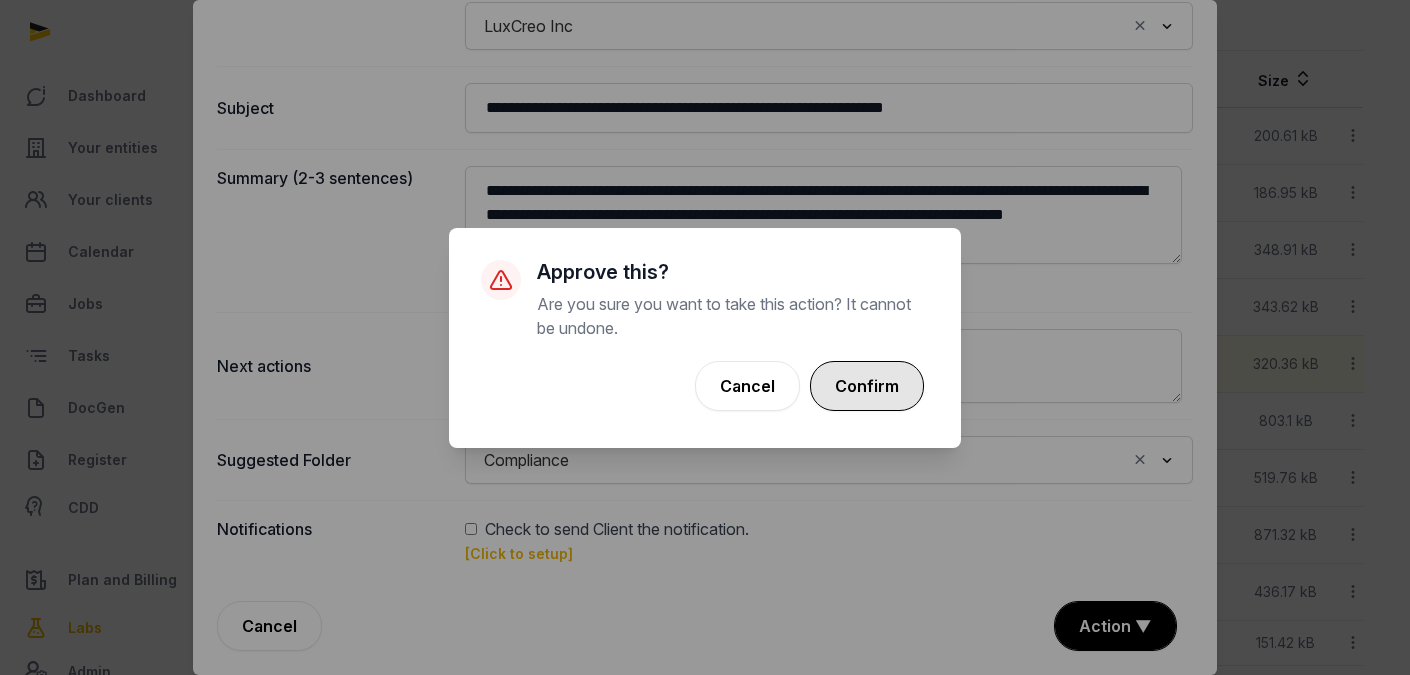click on "Confirm" at bounding box center (867, 386) 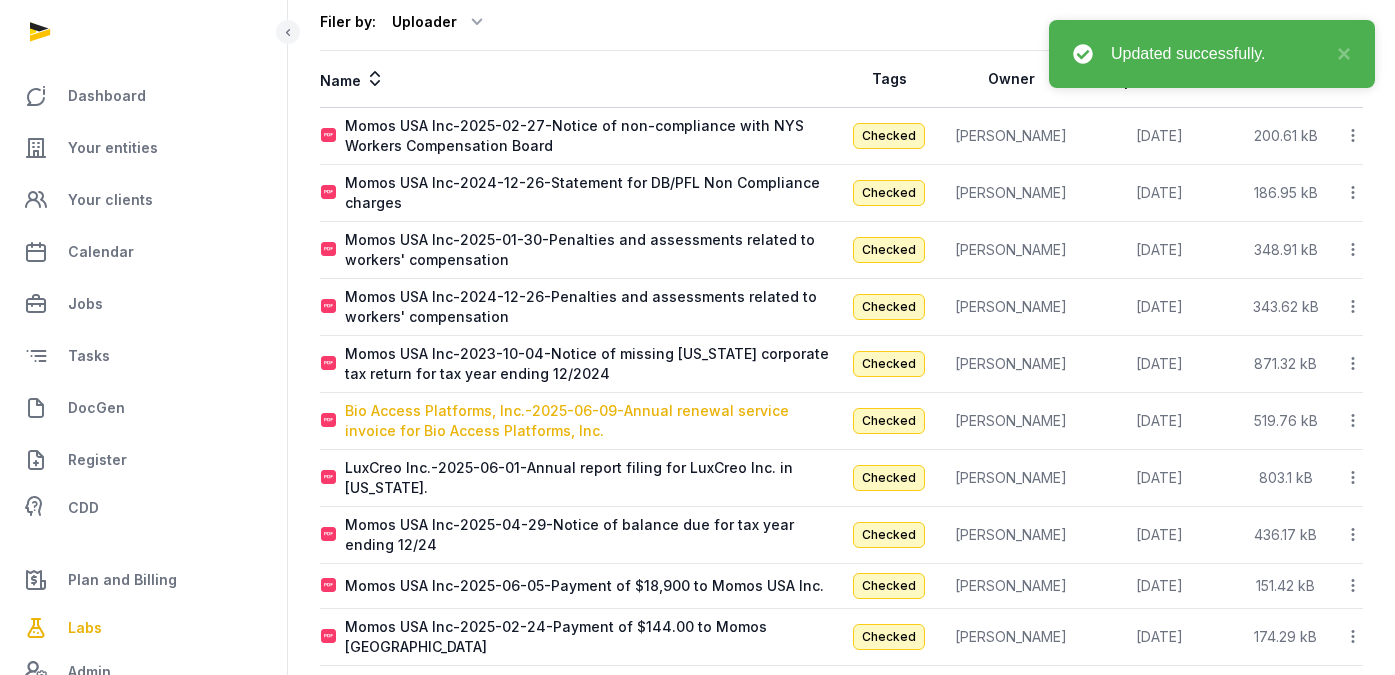 click on "Bio Access Platforms, Inc.-2025-06-09-Annual renewal service invoice for Bio Access Platforms, Inc." at bounding box center (593, 421) 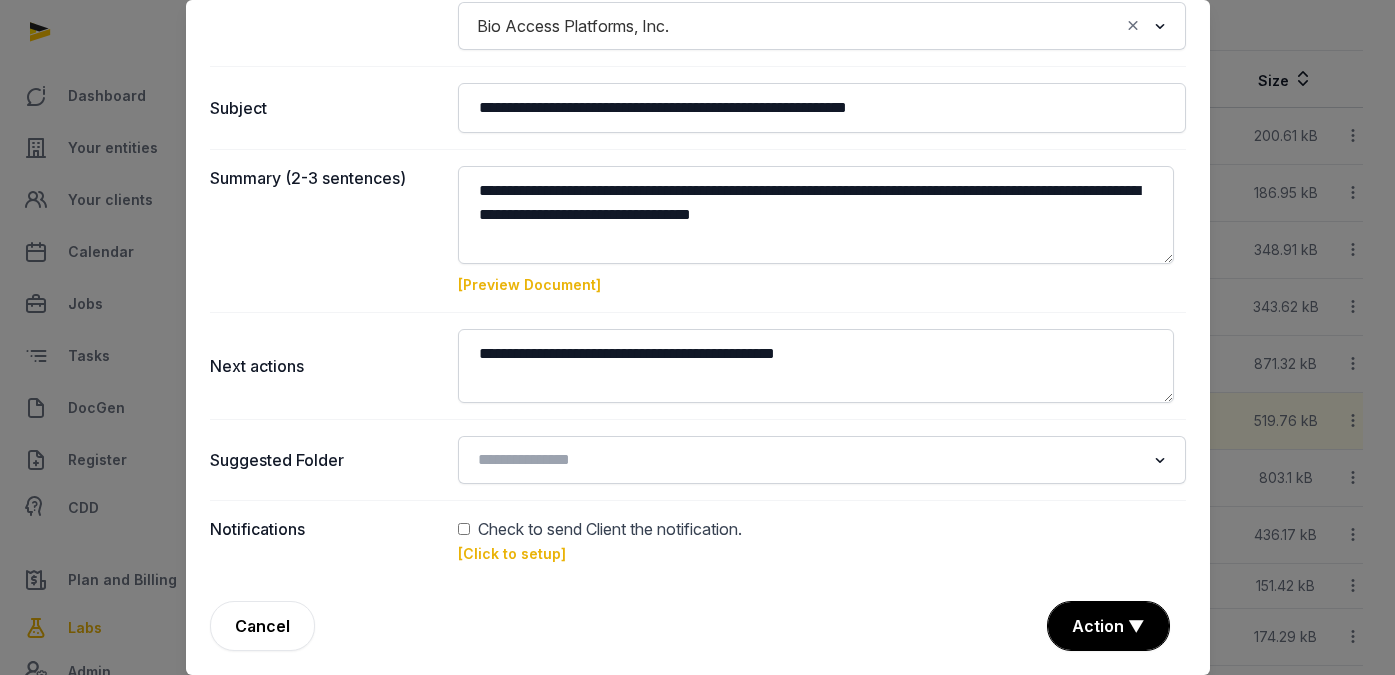 click on "[Preview Document]" at bounding box center [529, 284] 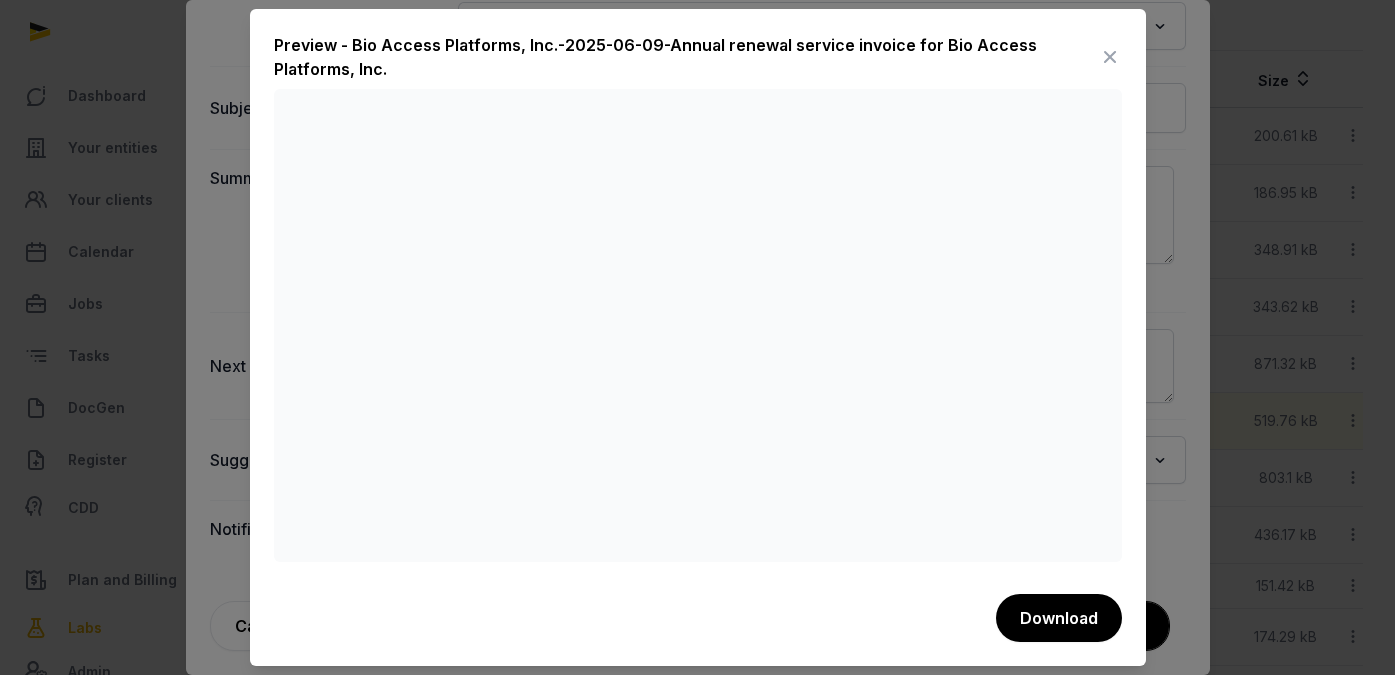 click at bounding box center (1110, 57) 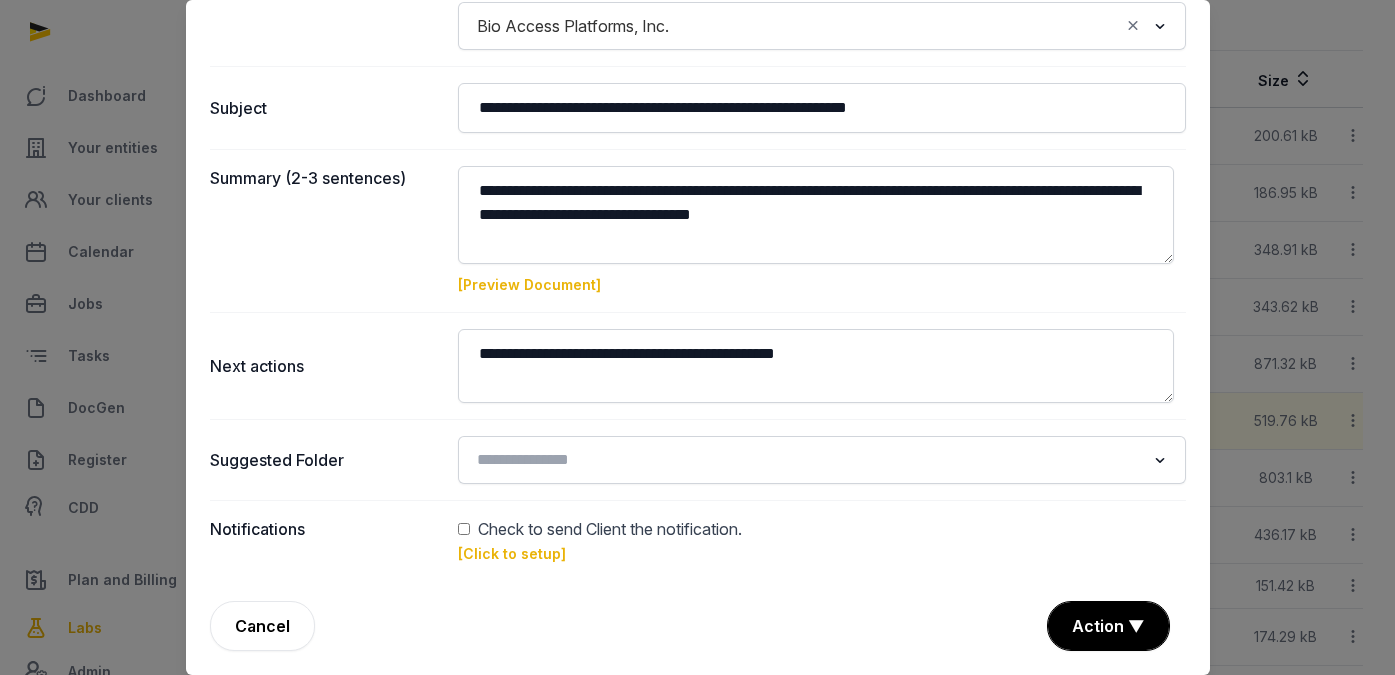 click 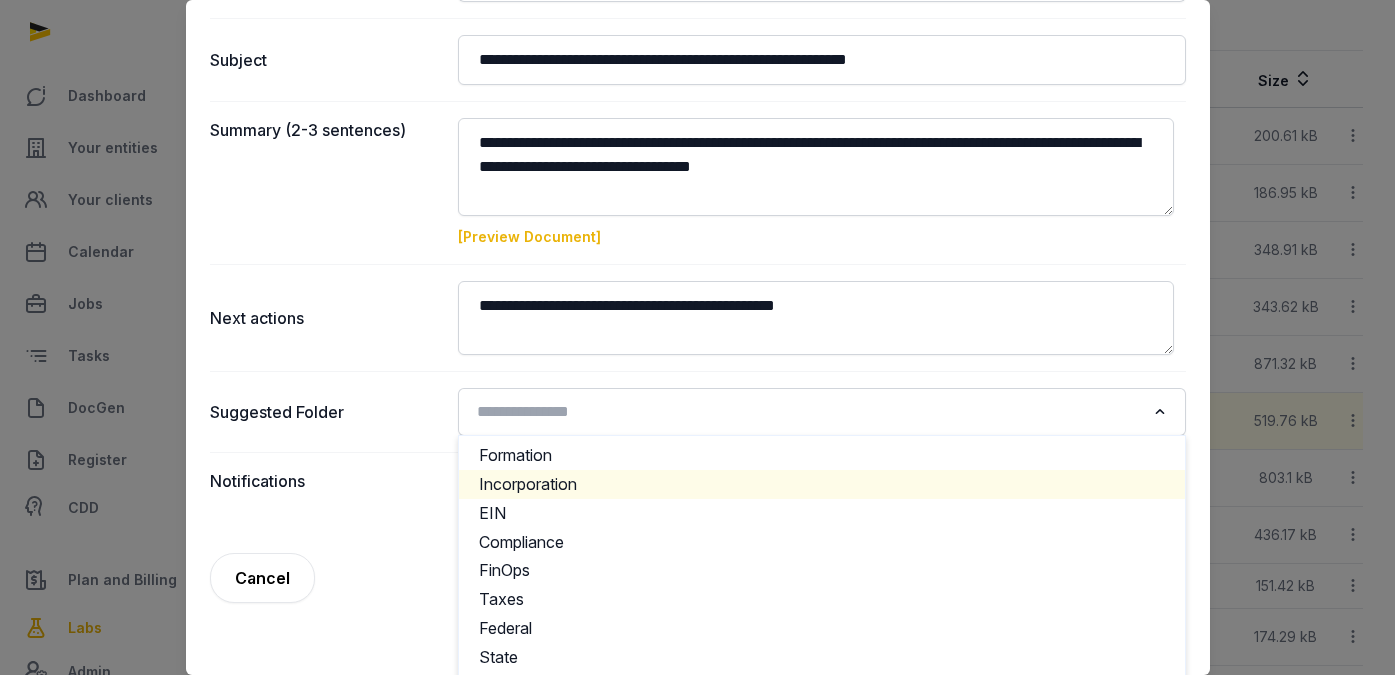 scroll, scrollTop: 318, scrollLeft: 0, axis: vertical 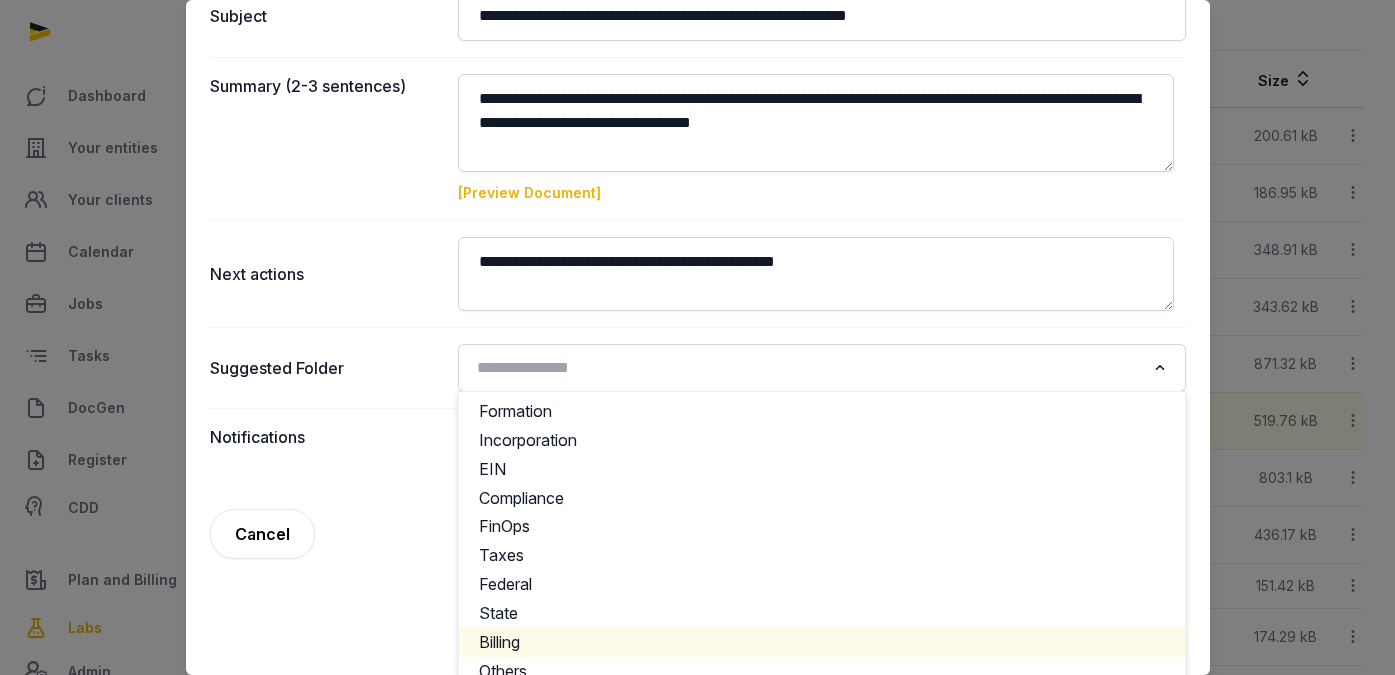 click on "Billing" 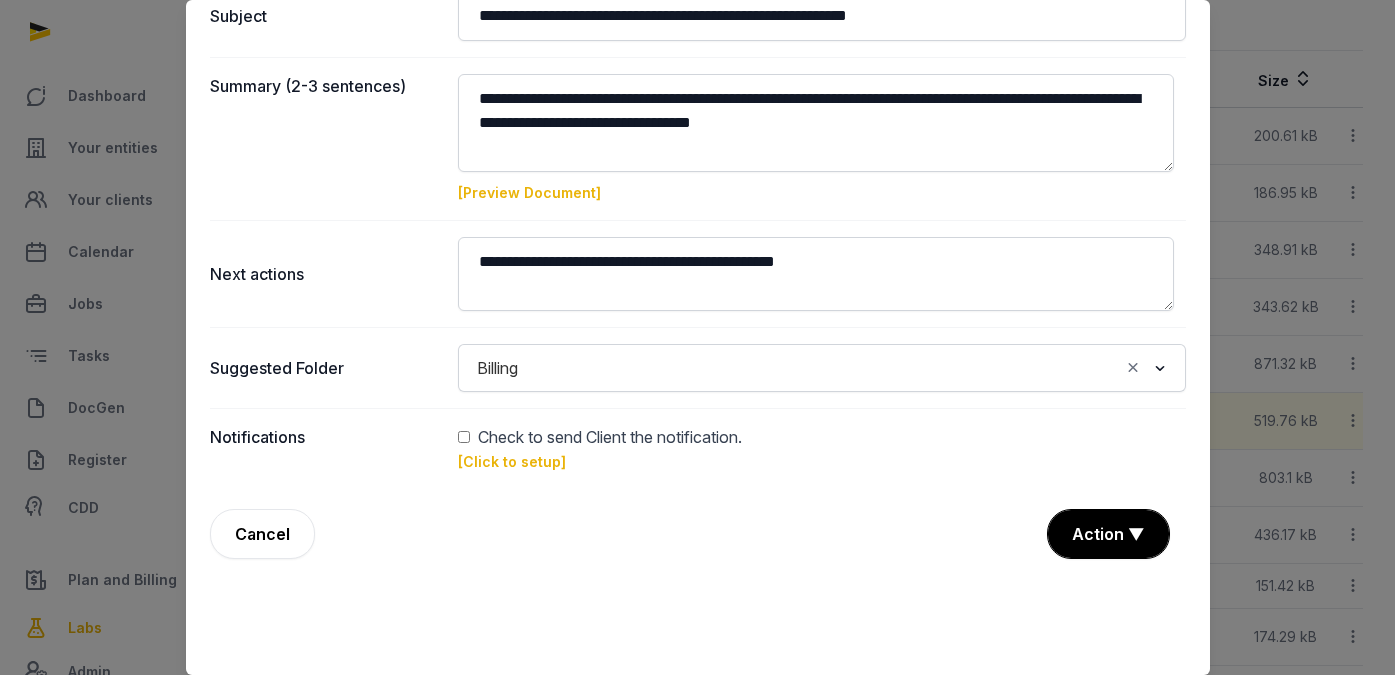 scroll, scrollTop: 226, scrollLeft: 0, axis: vertical 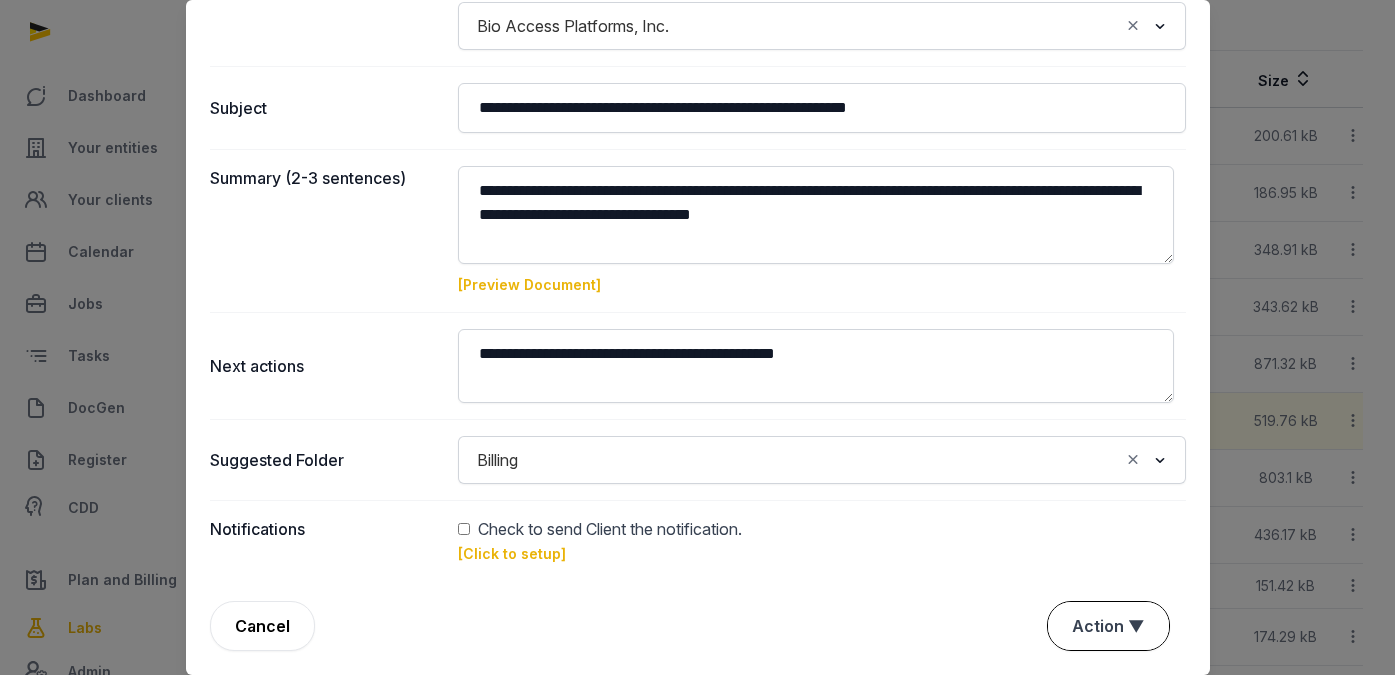 click on "Action ▼" at bounding box center [1108, 626] 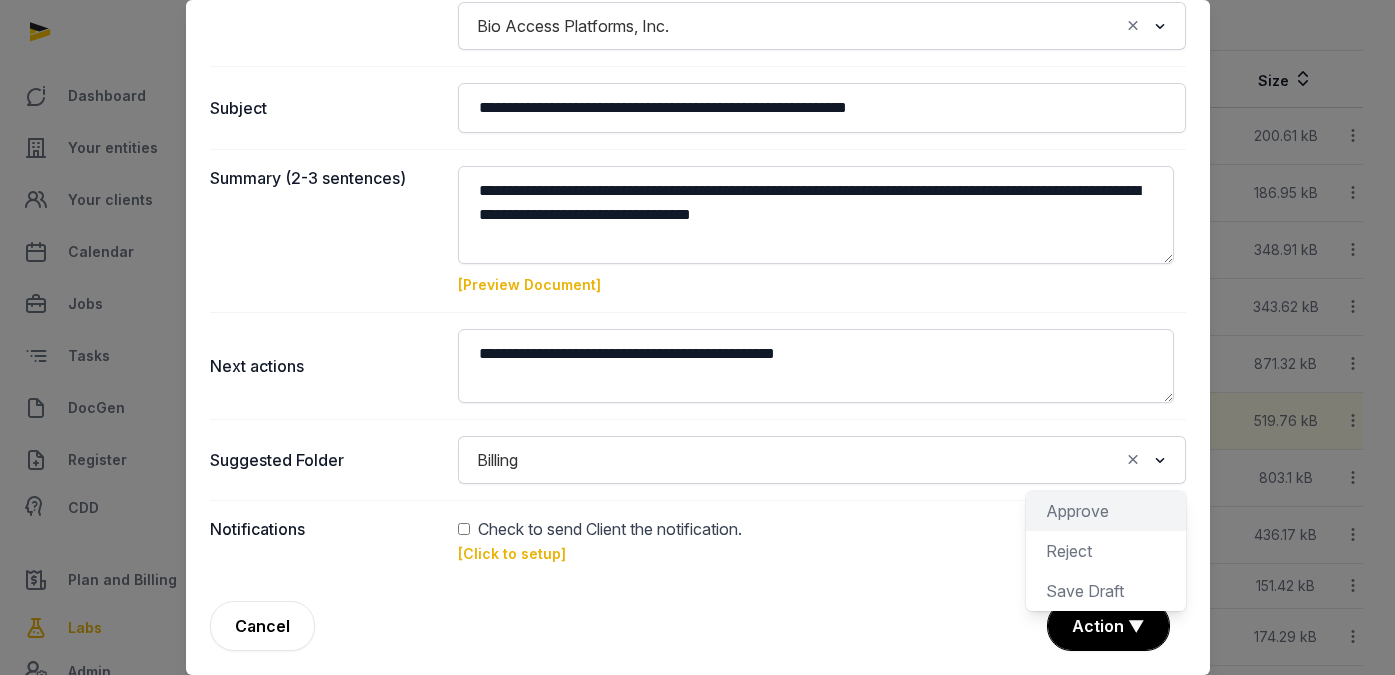 click on "Approve" 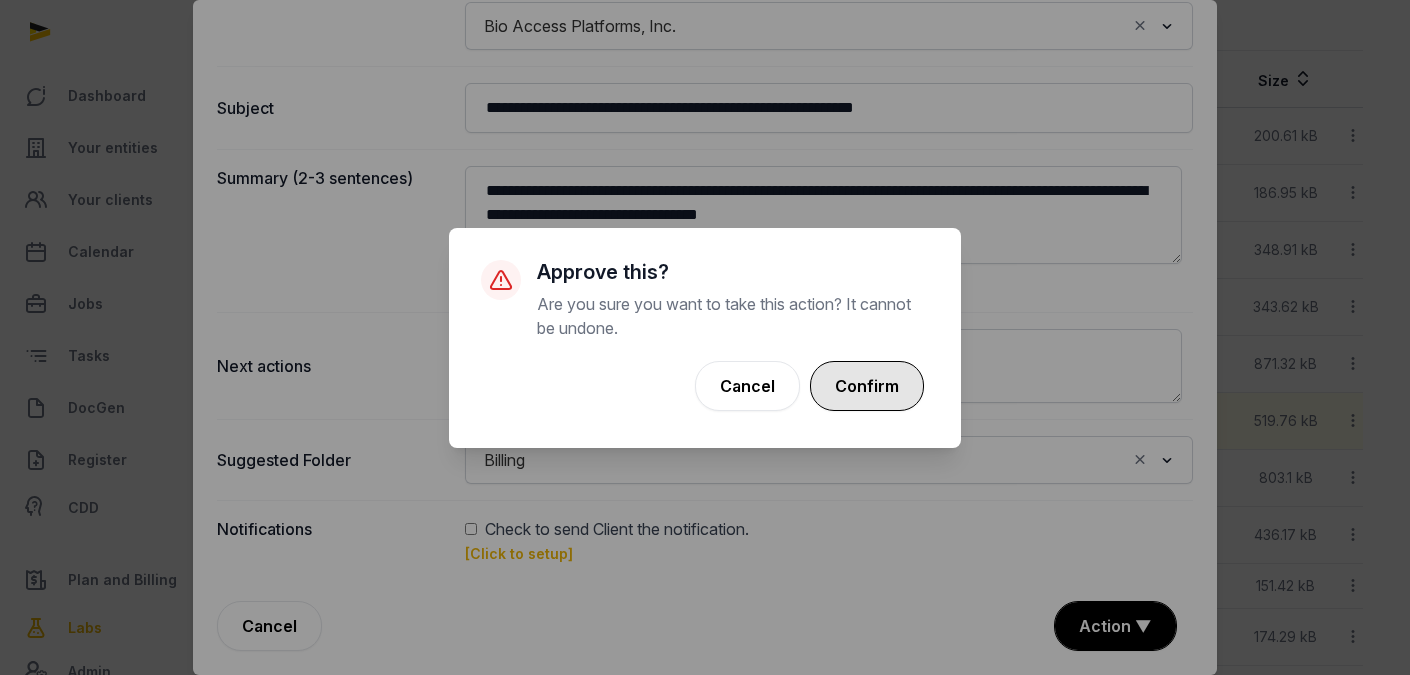 click on "Confirm" at bounding box center (867, 386) 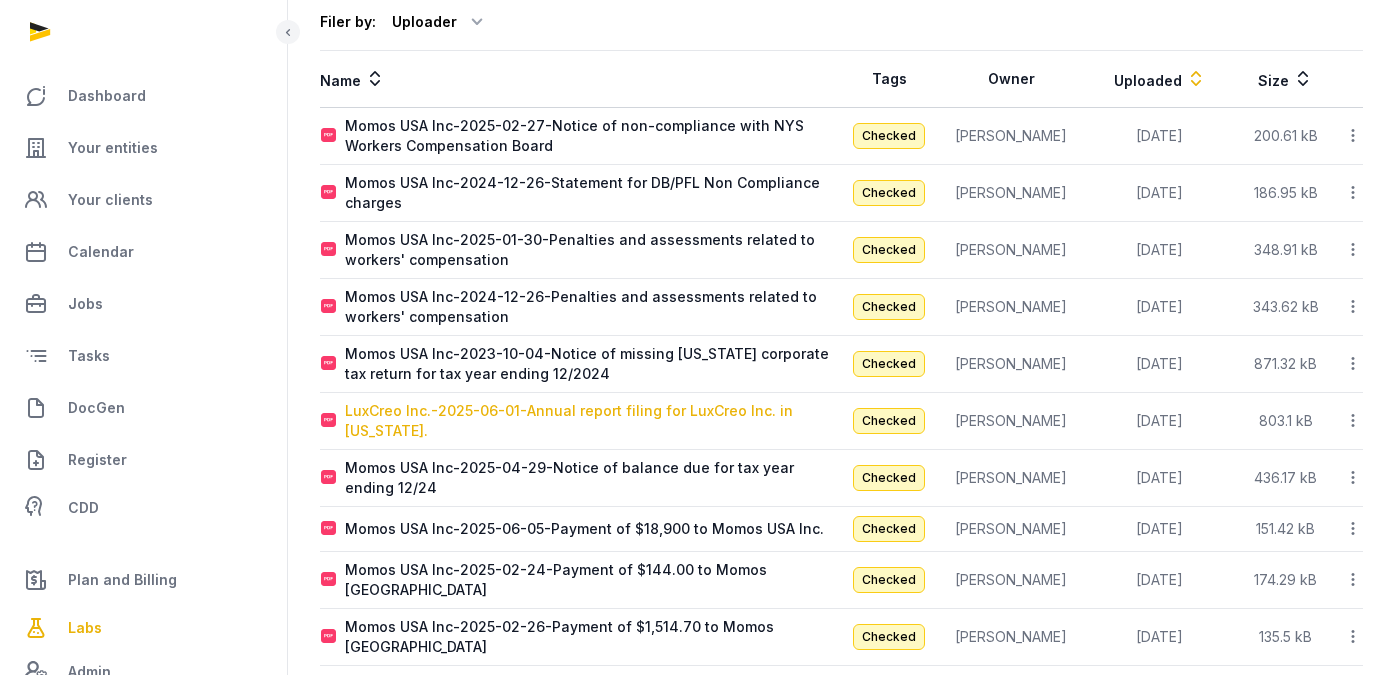 click on "LuxCreo Inc.-2025-06-01-Annual report filing for LuxCreo Inc. in [US_STATE]." at bounding box center [593, 421] 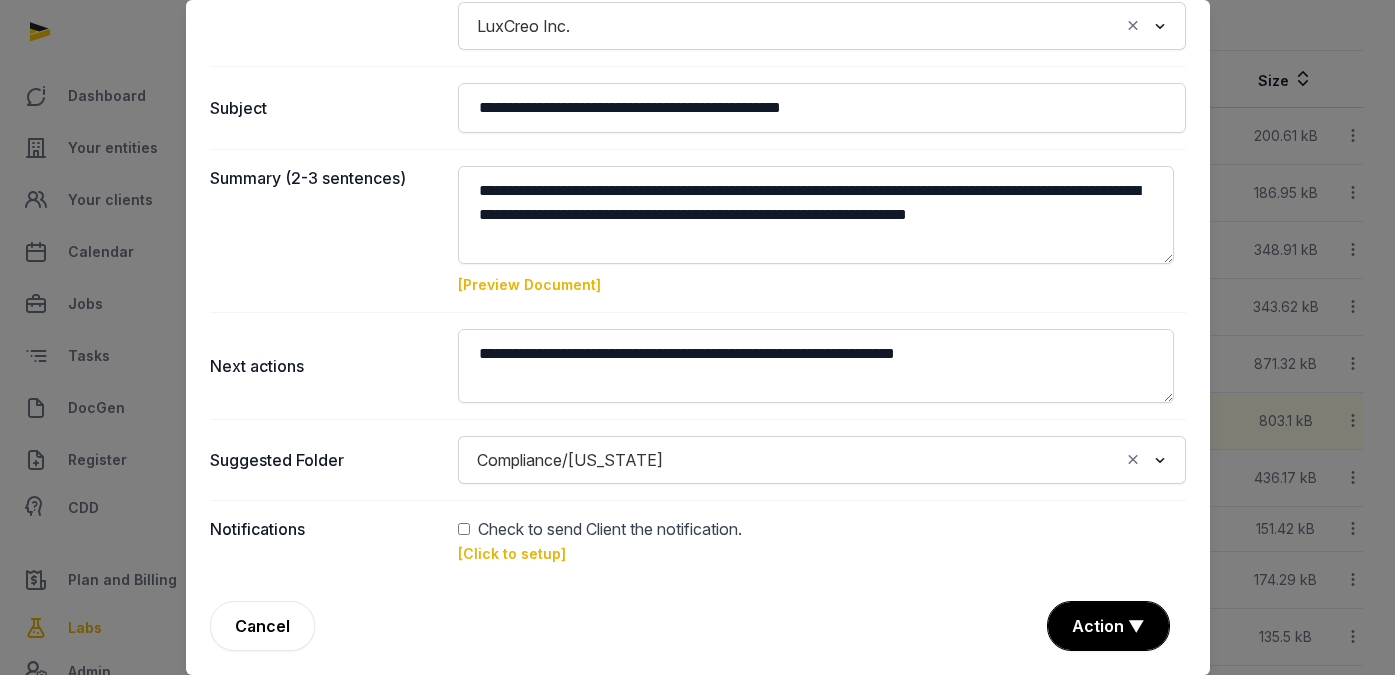 click on "[Preview Document]" at bounding box center (529, 284) 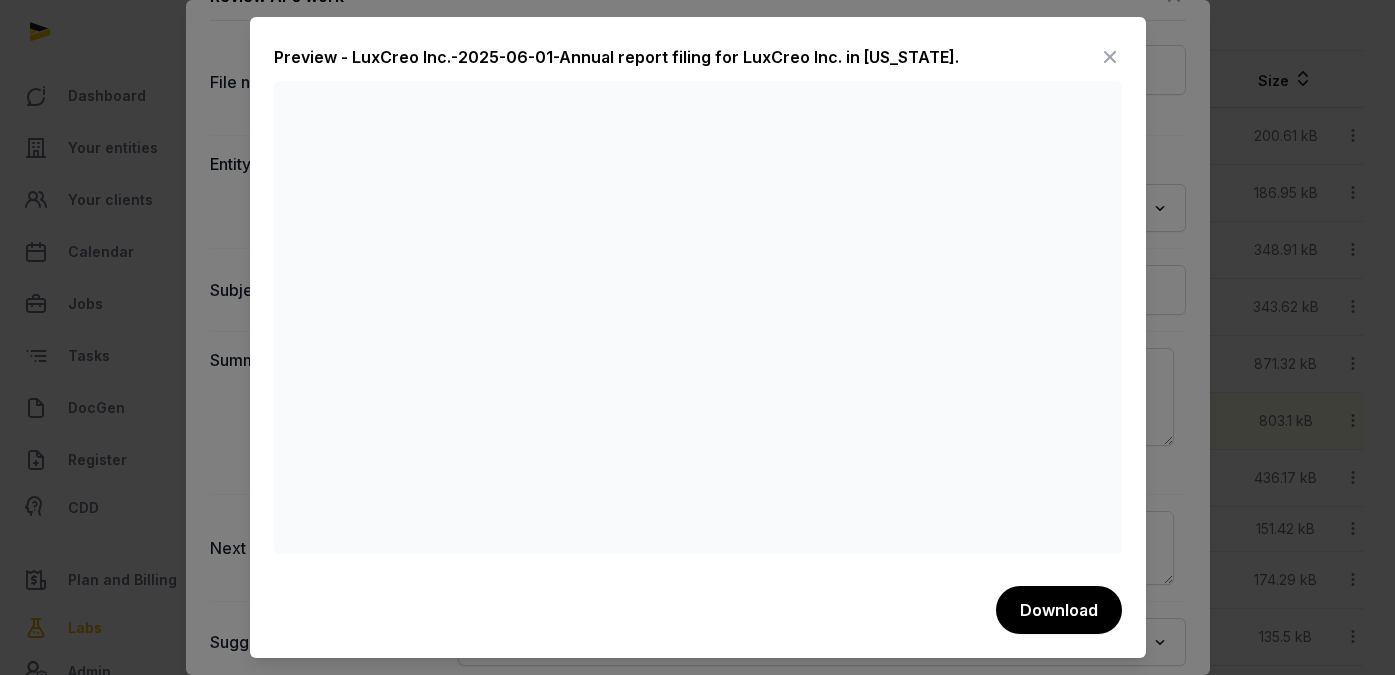 scroll, scrollTop: 48, scrollLeft: 0, axis: vertical 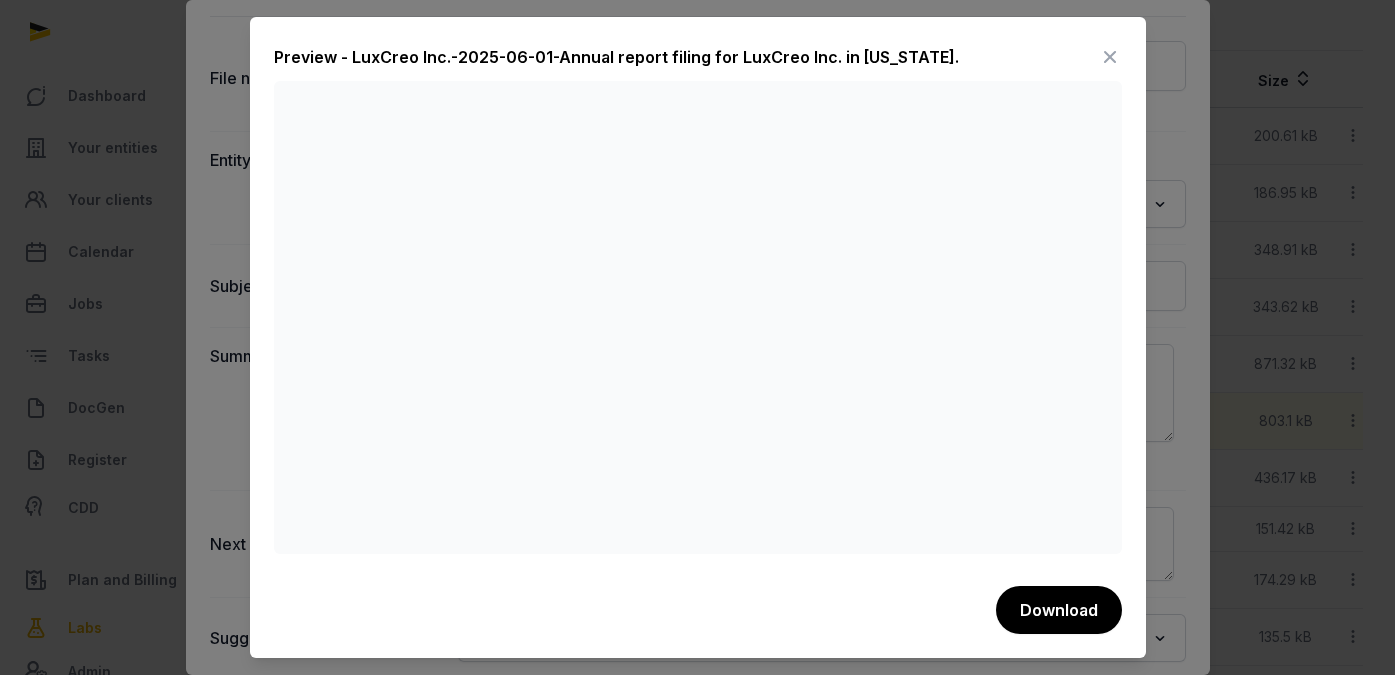 click at bounding box center [1110, 57] 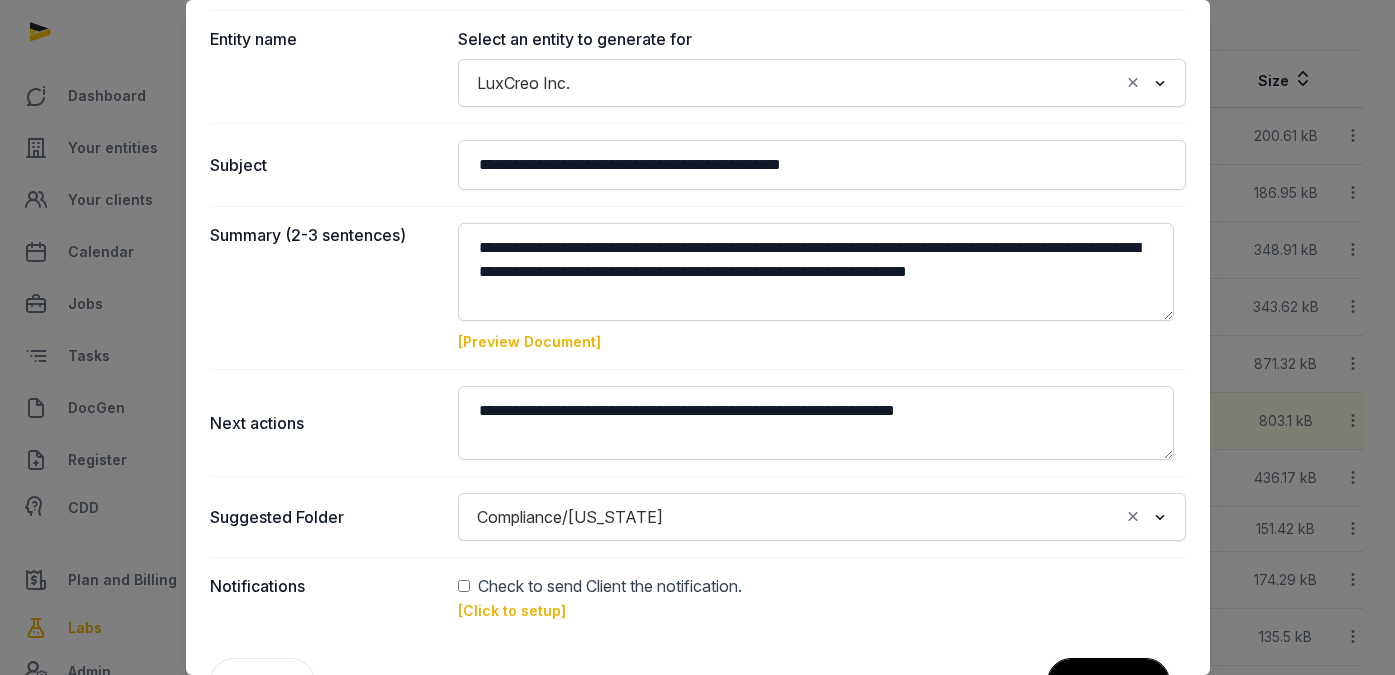 scroll, scrollTop: 226, scrollLeft: 0, axis: vertical 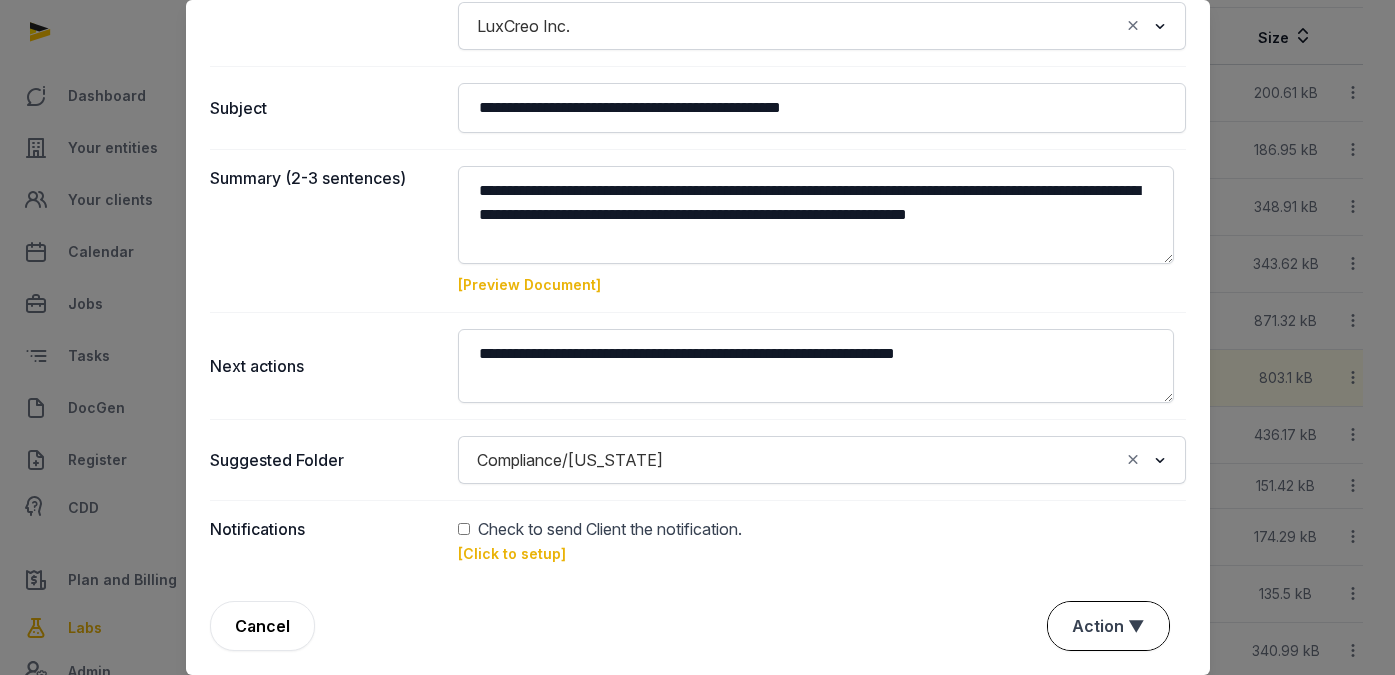 click on "Action ▼" at bounding box center (1108, 626) 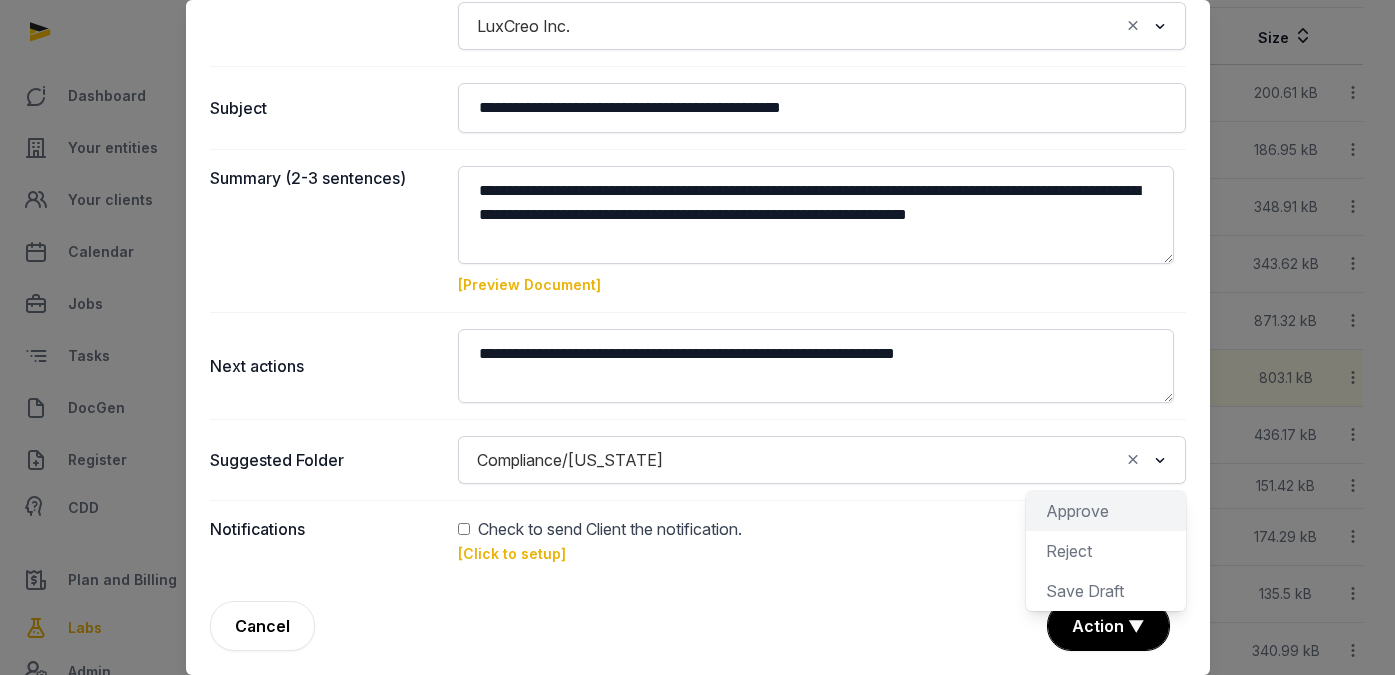 click on "Approve" 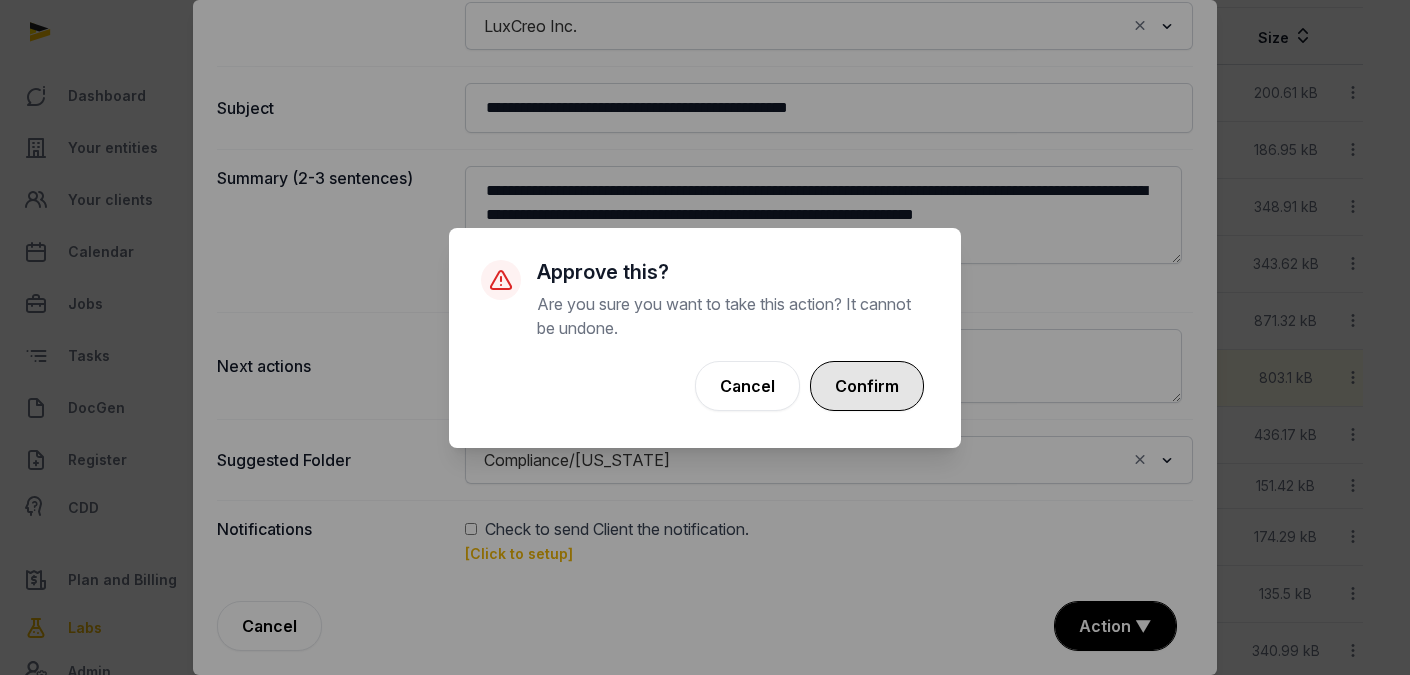 click on "Confirm" at bounding box center (867, 386) 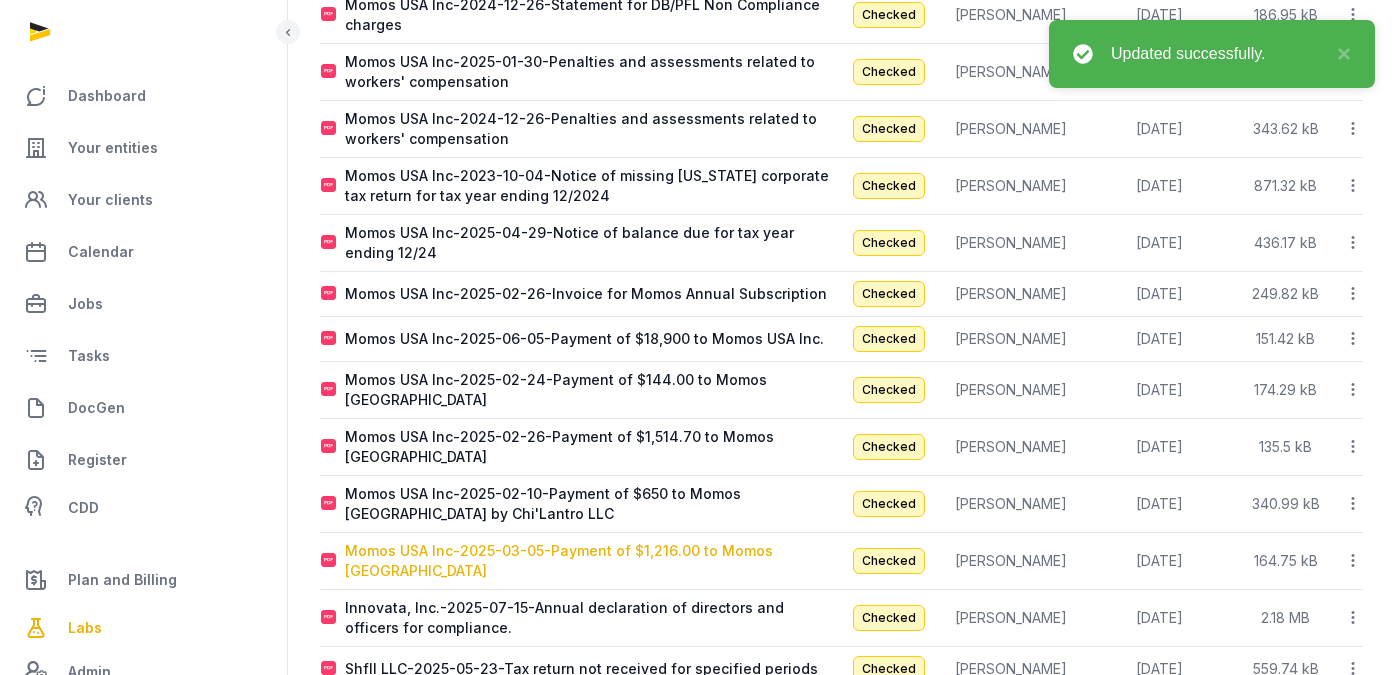 scroll, scrollTop: 402, scrollLeft: 0, axis: vertical 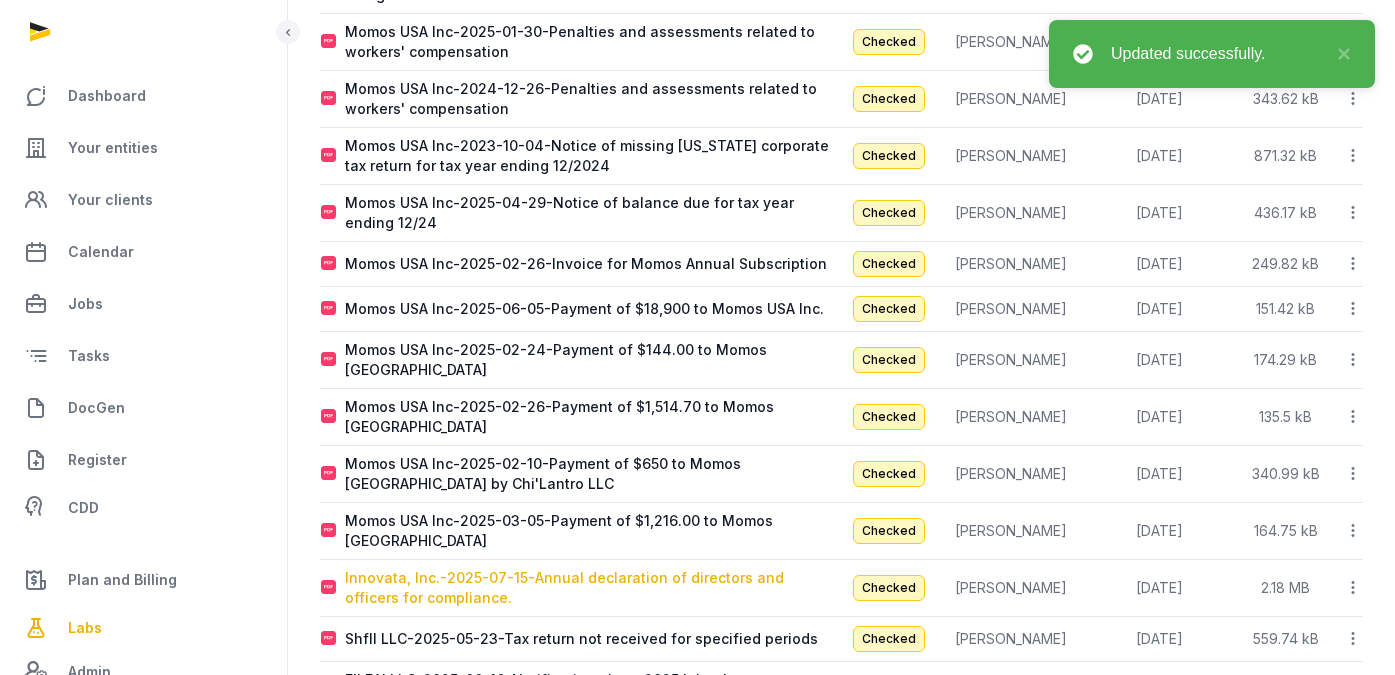 click on "Innovata, Inc.-2025-07-15-Annual declaration of directors and officers for compliance." at bounding box center (593, 588) 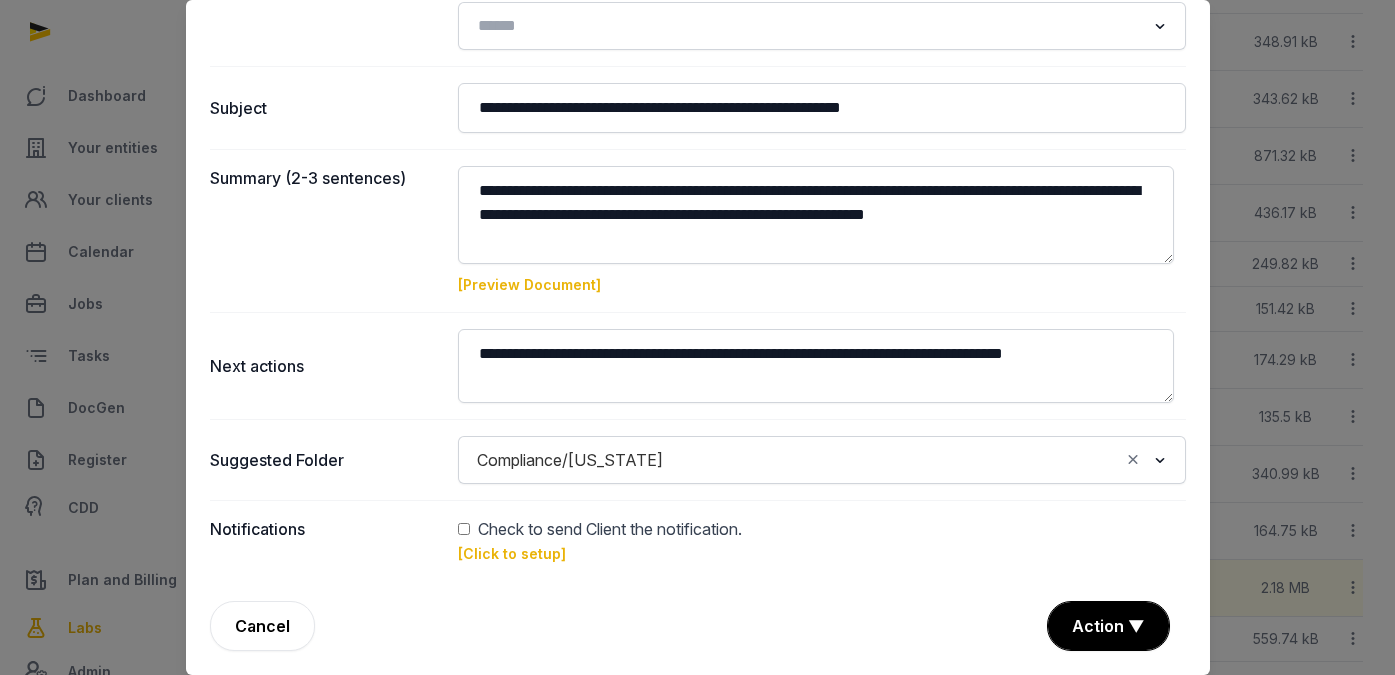 click on "[Preview Document]" at bounding box center (529, 284) 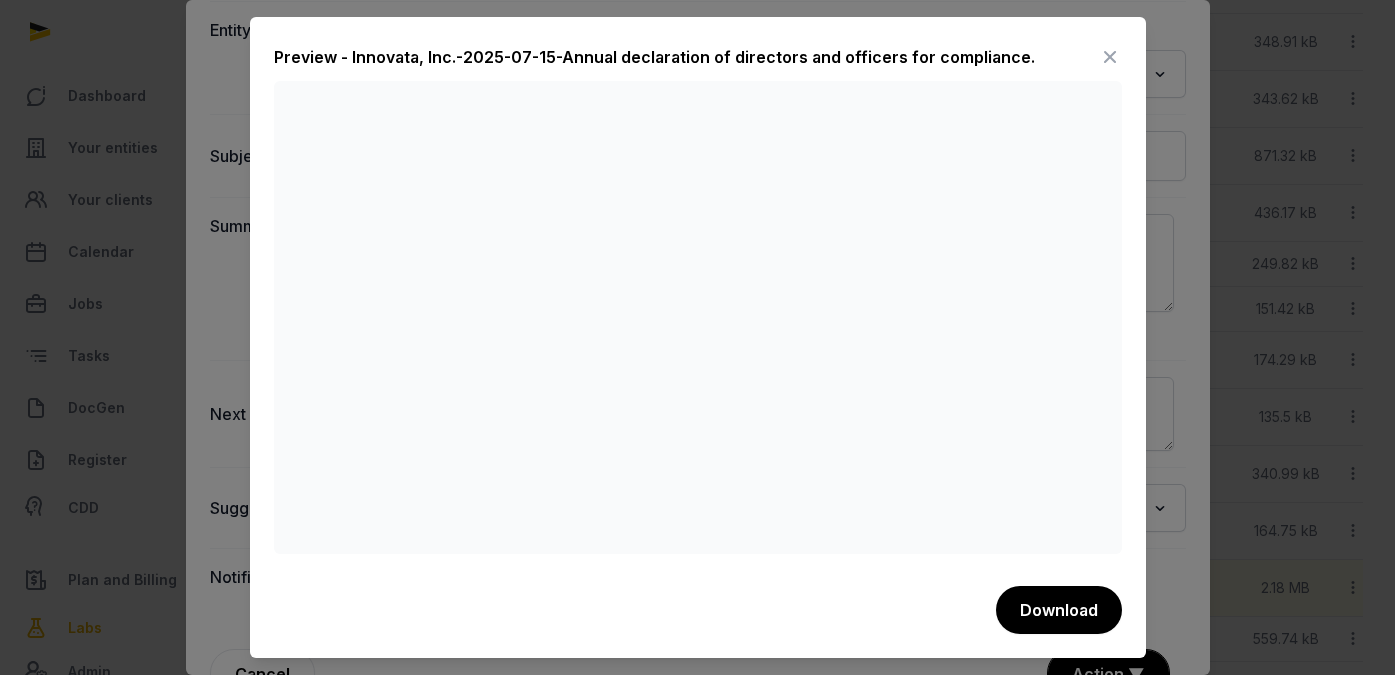 scroll, scrollTop: 0, scrollLeft: 0, axis: both 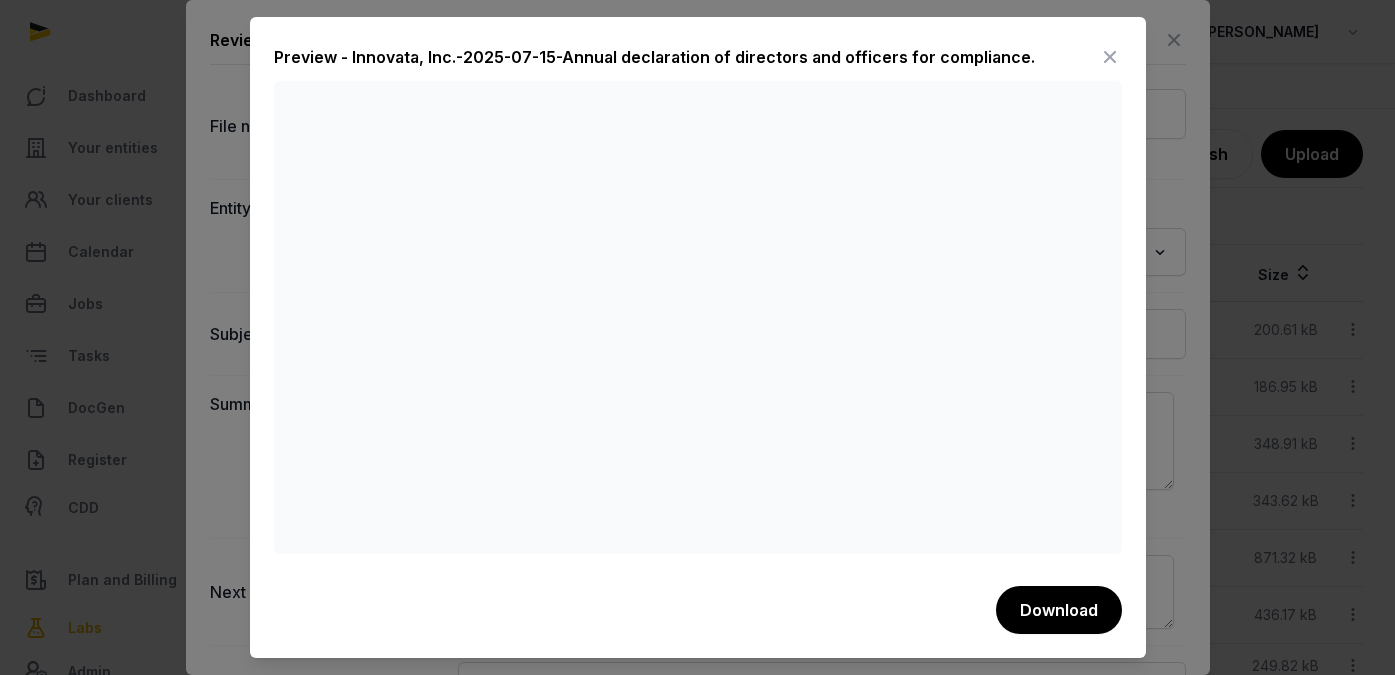 click at bounding box center (1110, 57) 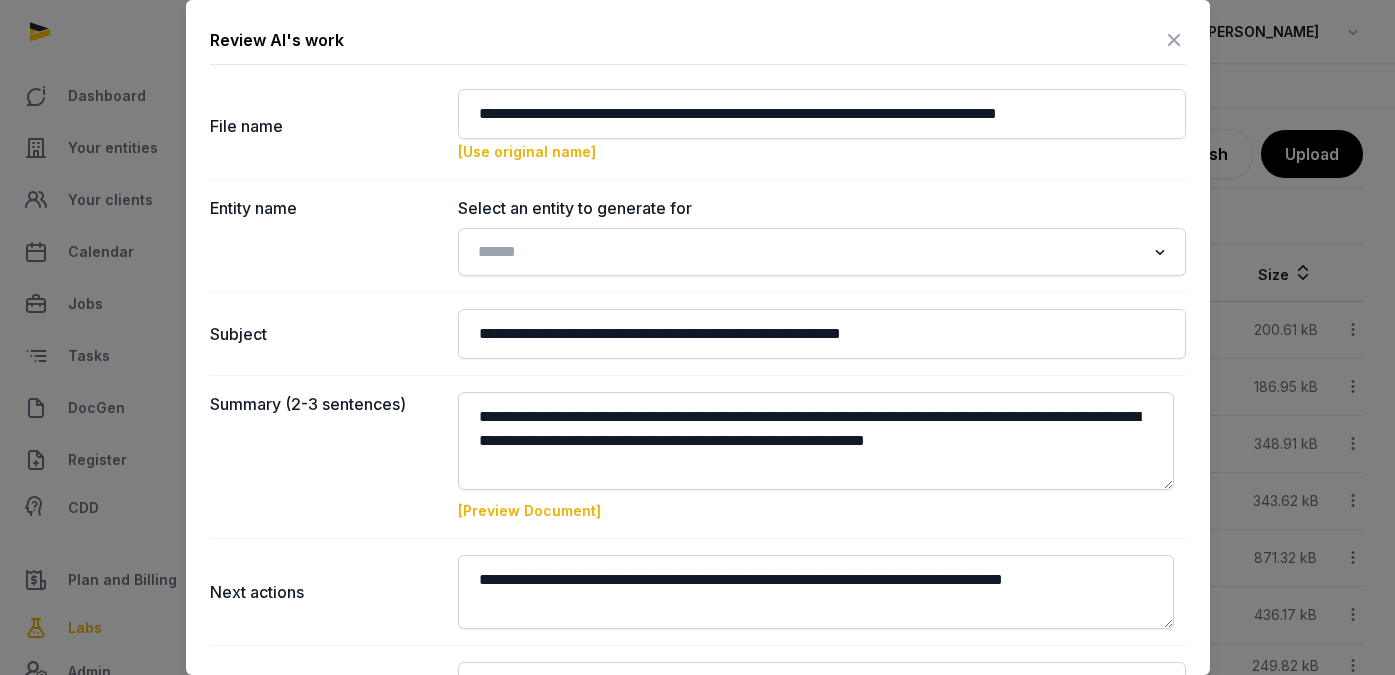 click on "[Preview Document]" at bounding box center [529, 510] 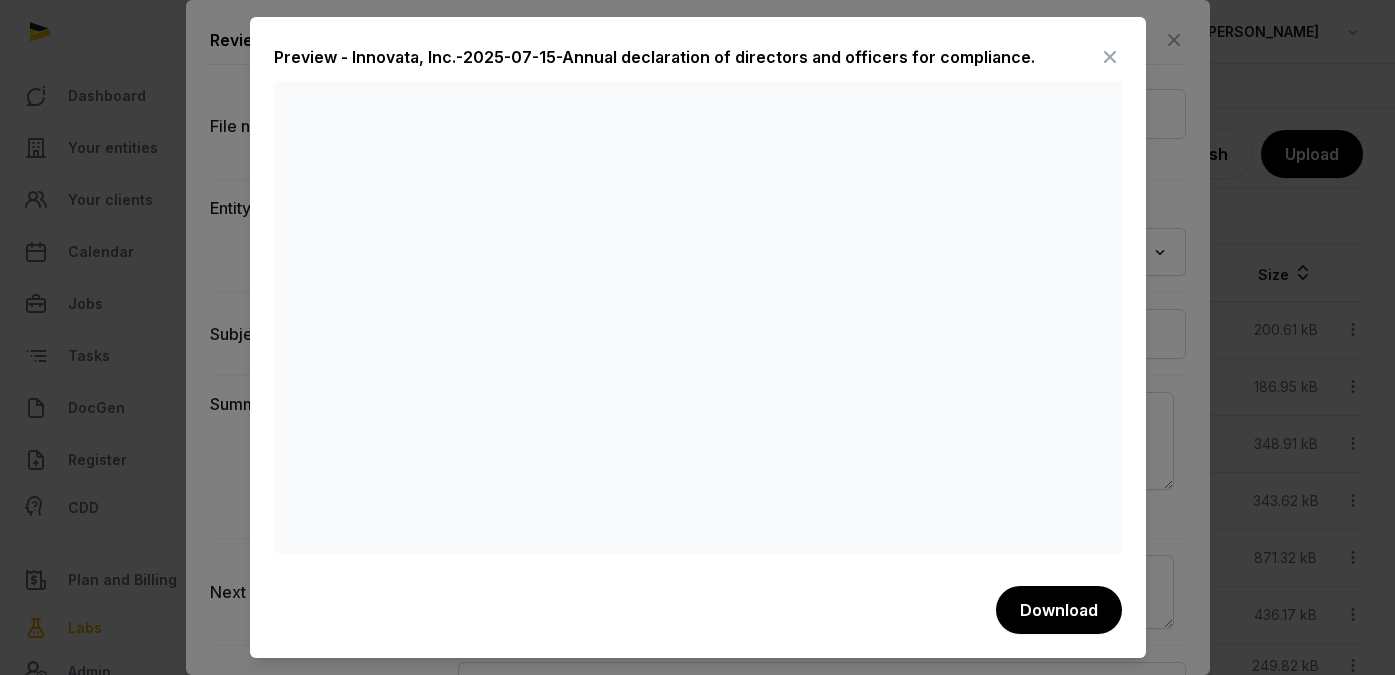 click at bounding box center [1110, 57] 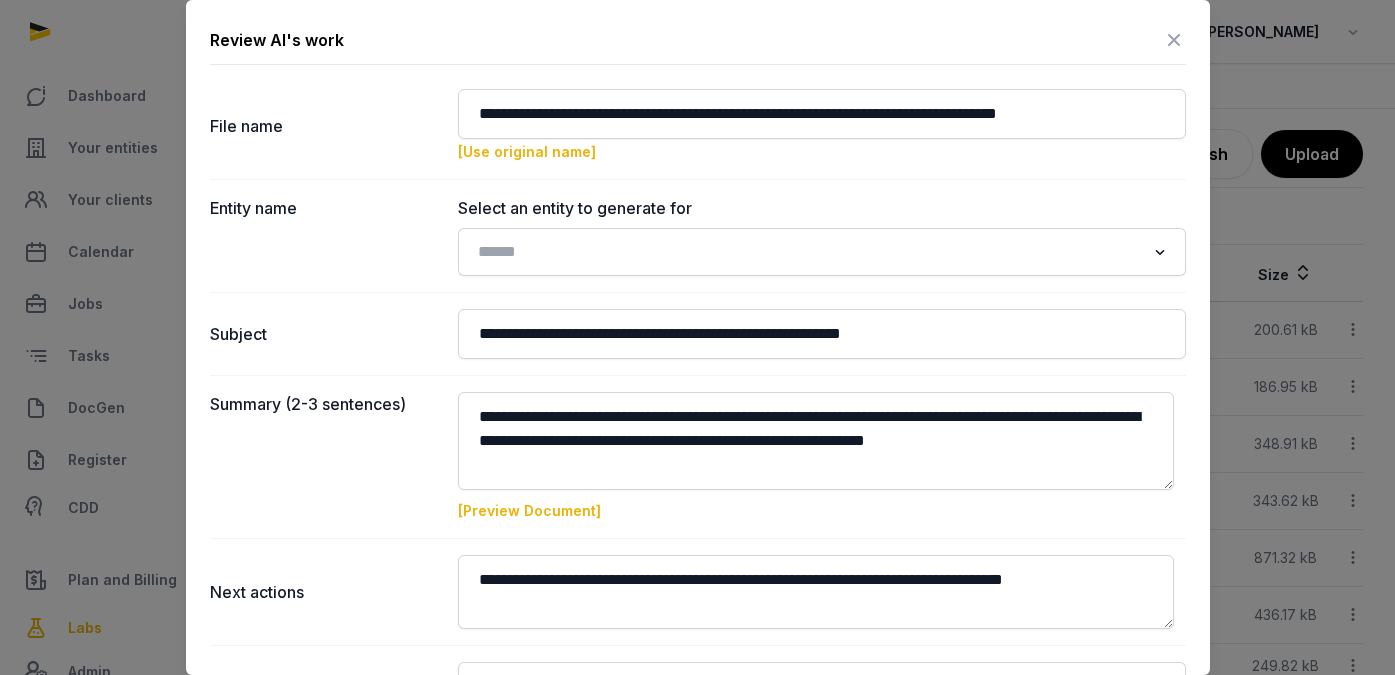 scroll, scrollTop: 226, scrollLeft: 0, axis: vertical 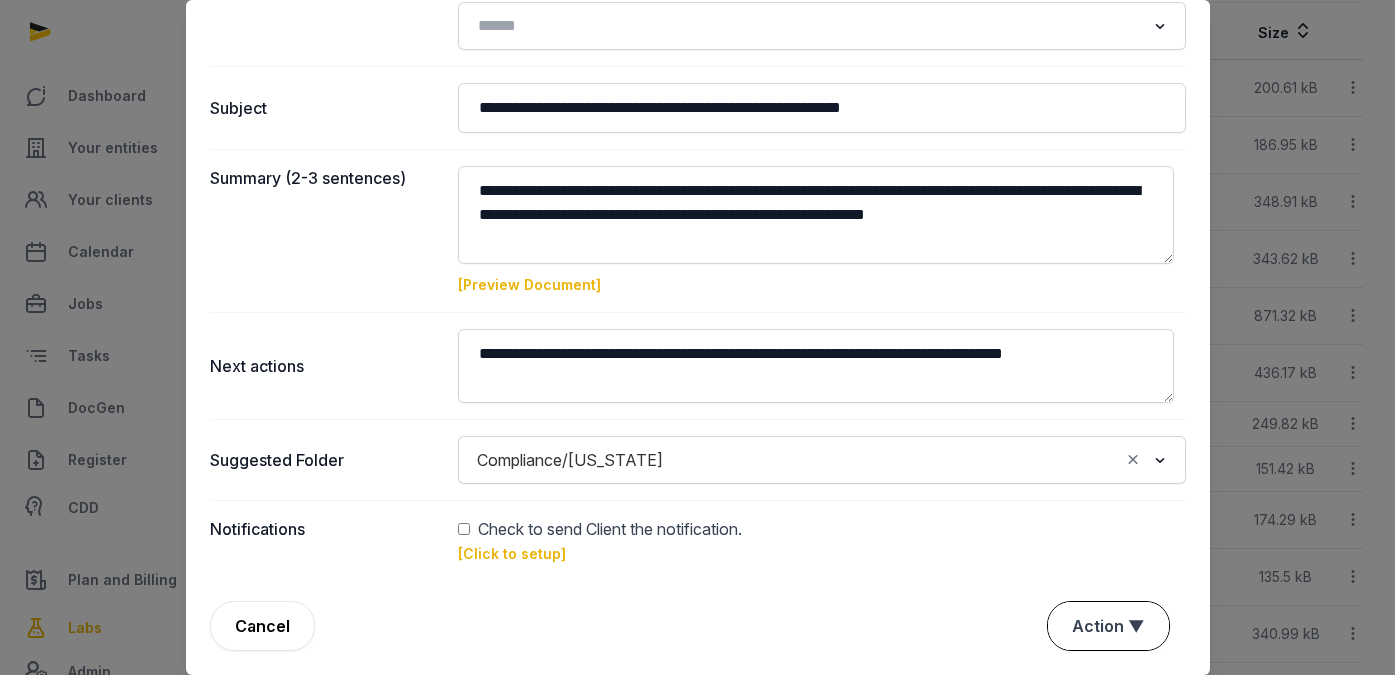 click on "Action ▼" at bounding box center (1108, 626) 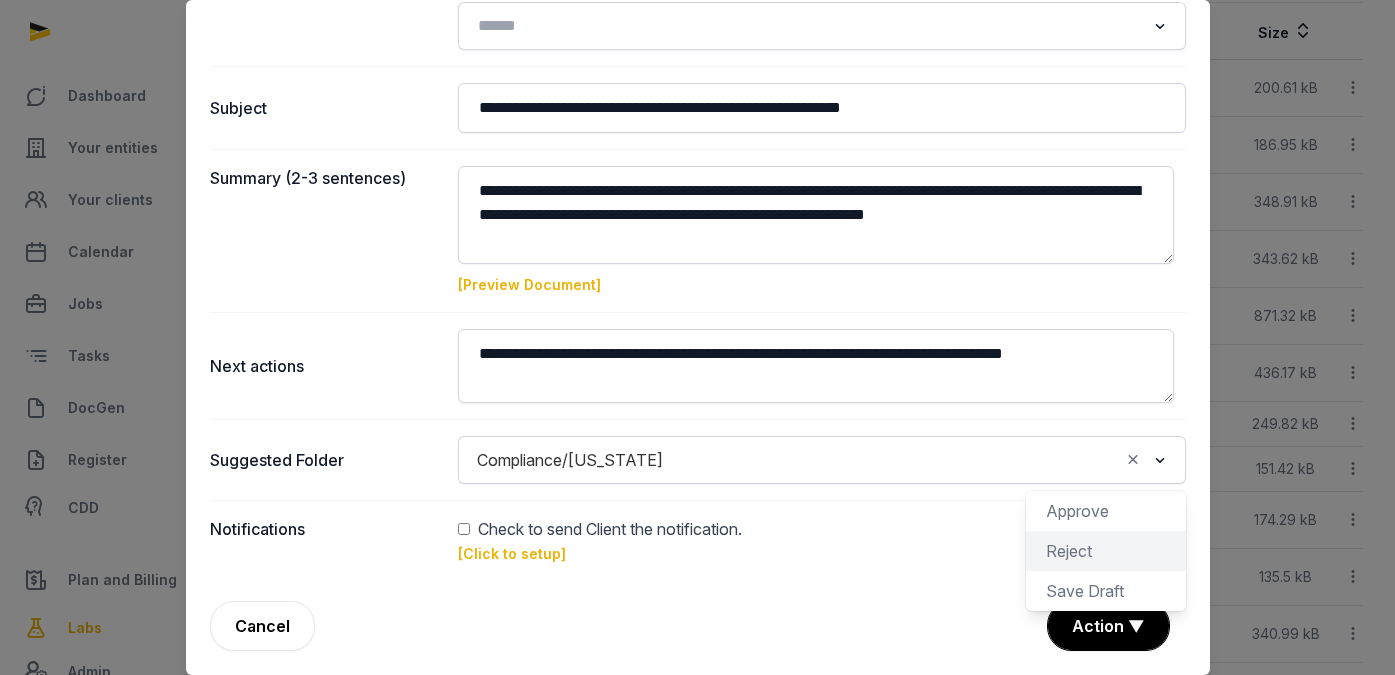 click on "Reject" 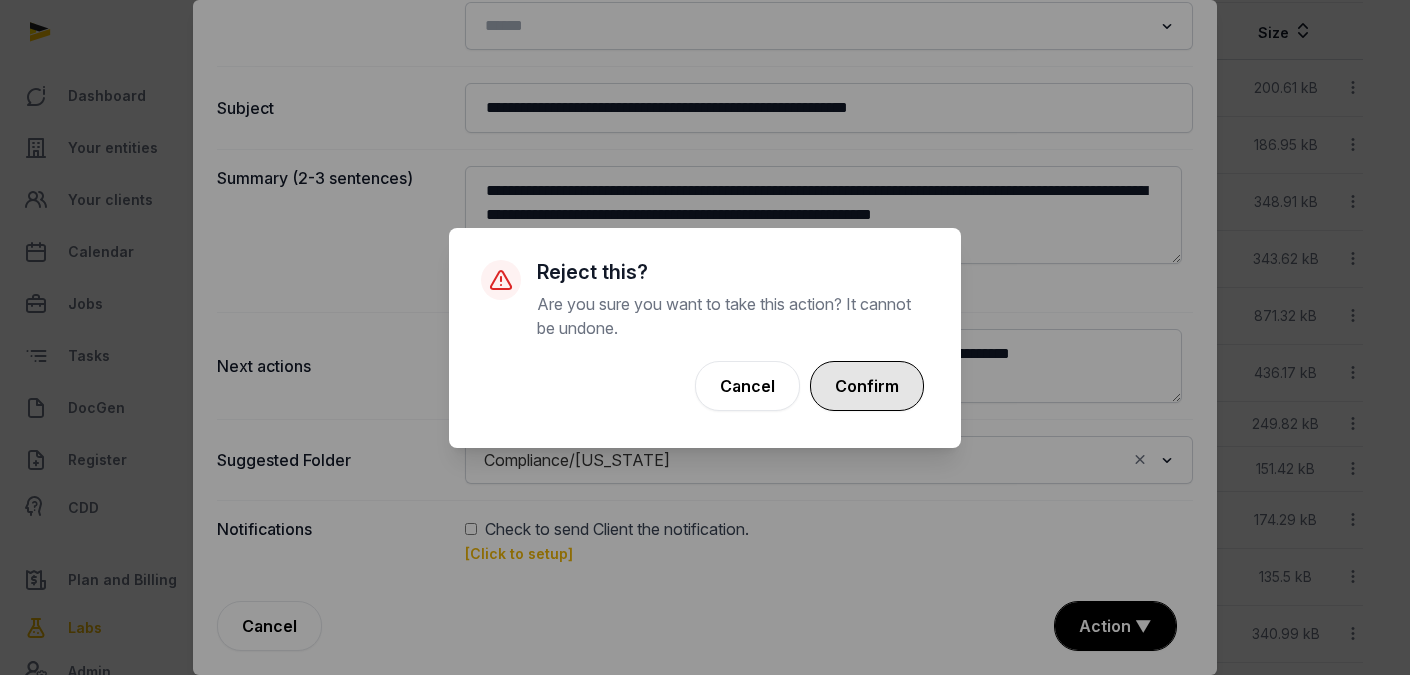 click on "Confirm" at bounding box center [867, 386] 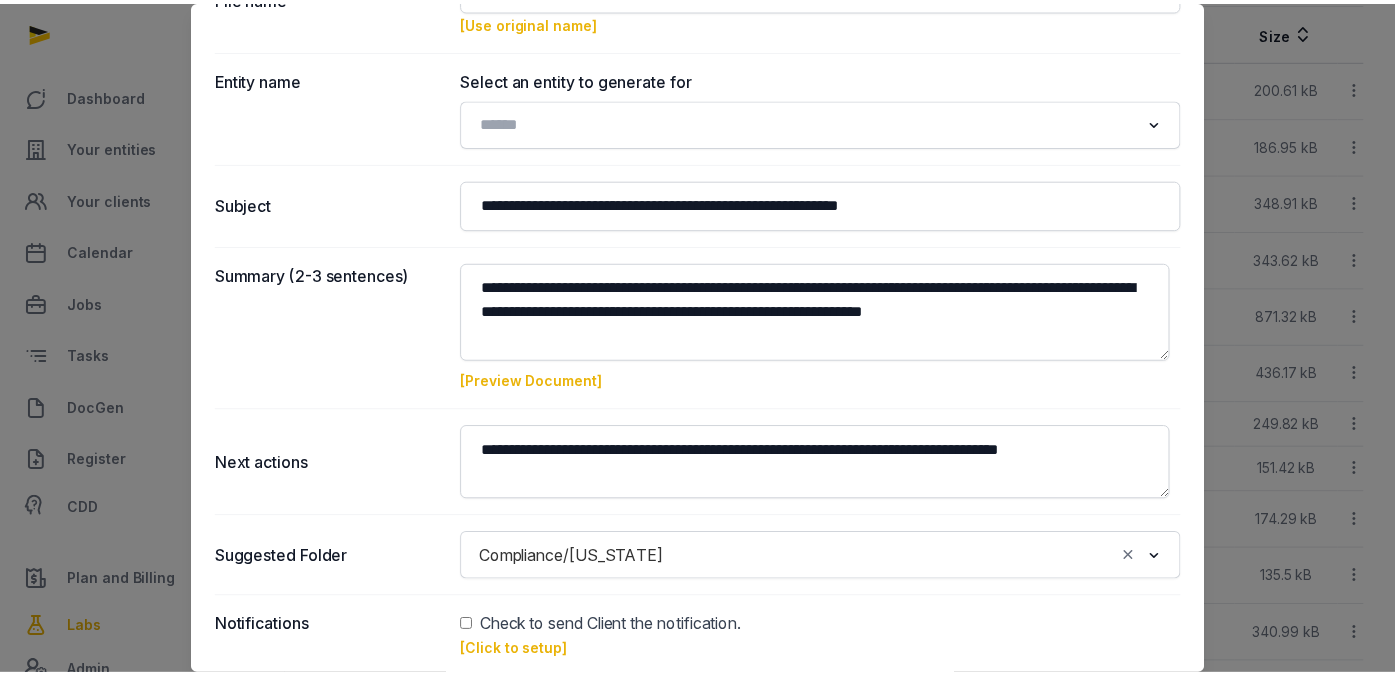 scroll, scrollTop: 0, scrollLeft: 0, axis: both 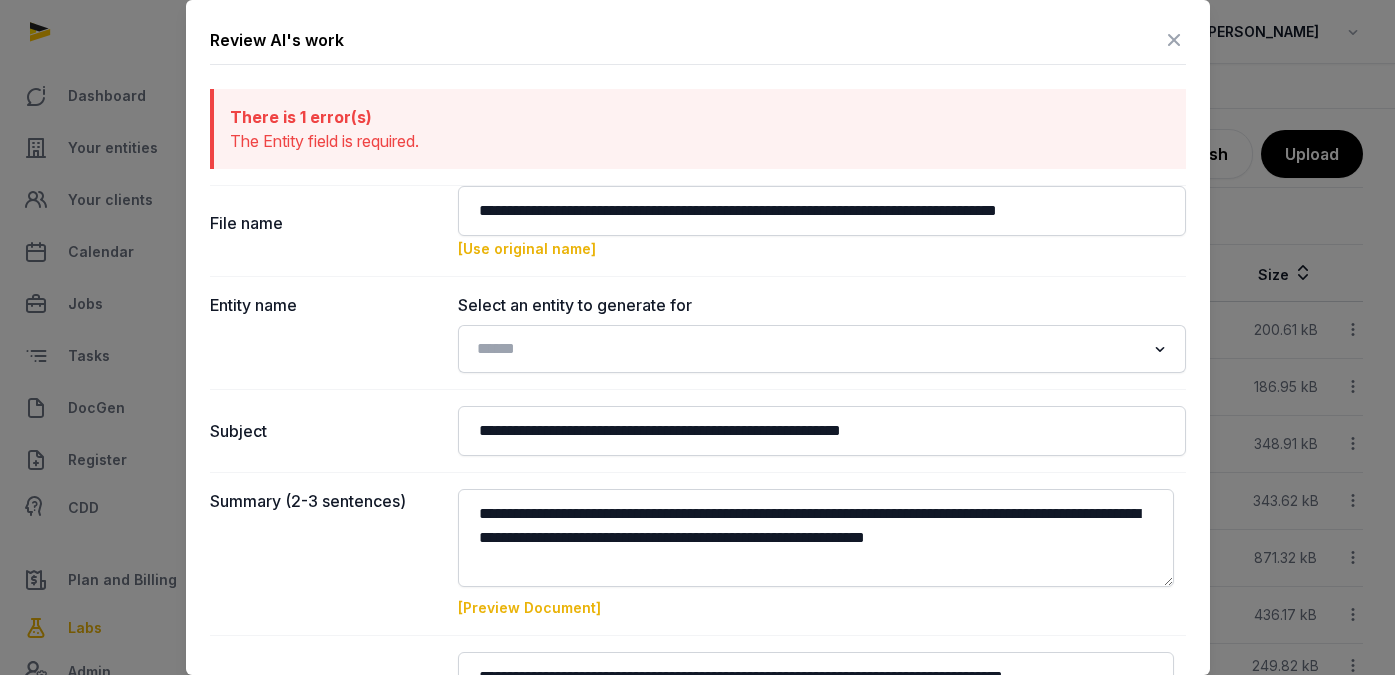 click 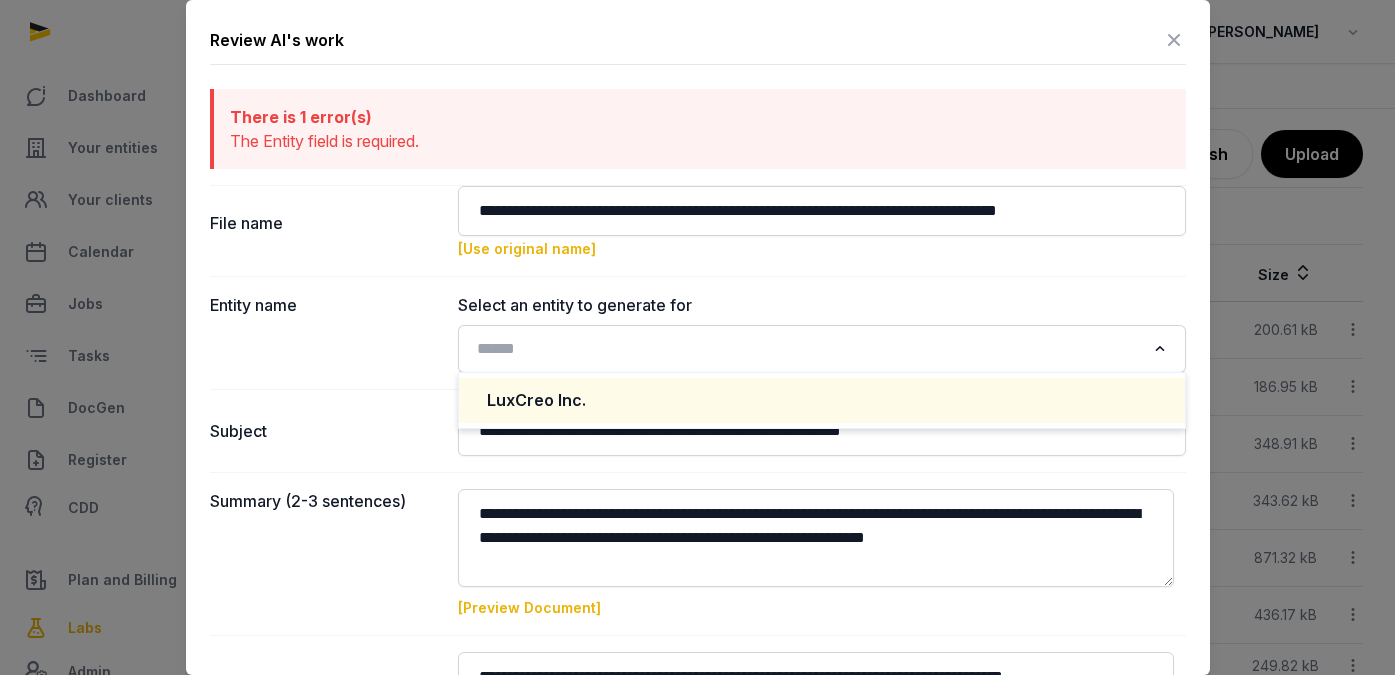 click on "LuxCreo Inc." at bounding box center (822, 400) 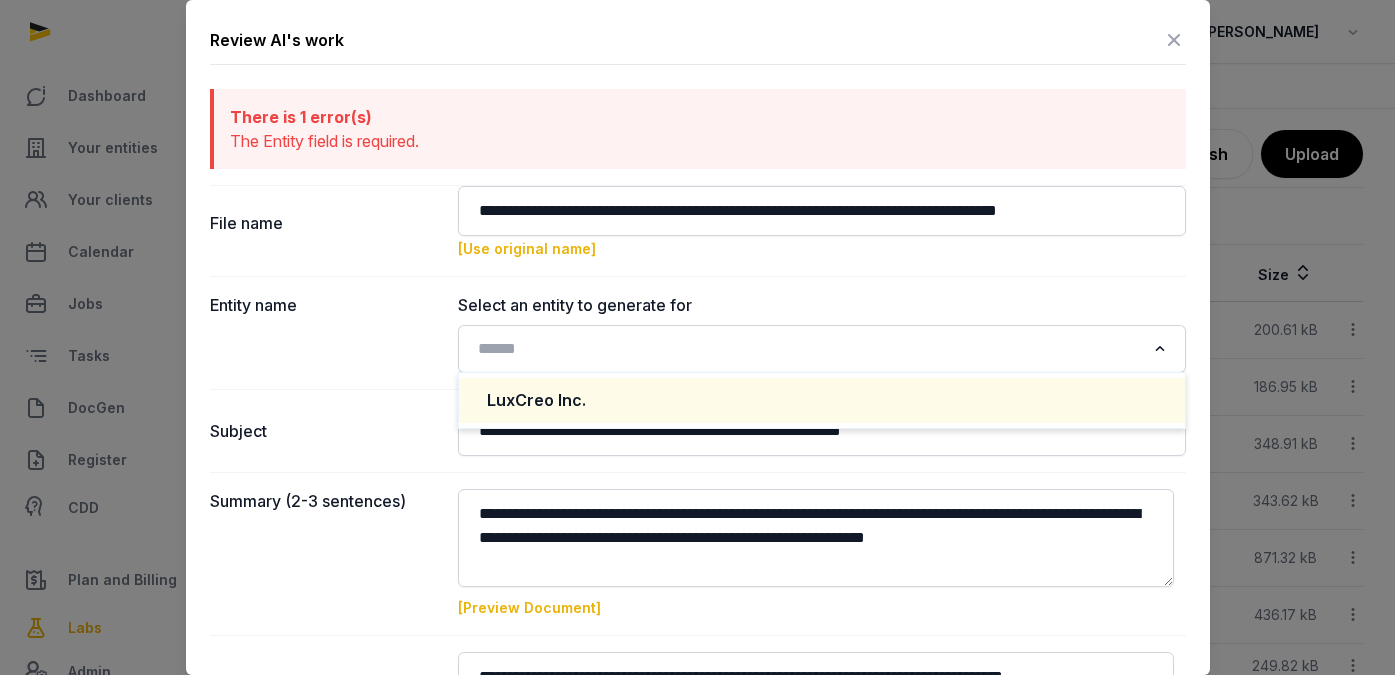 type on "**********" 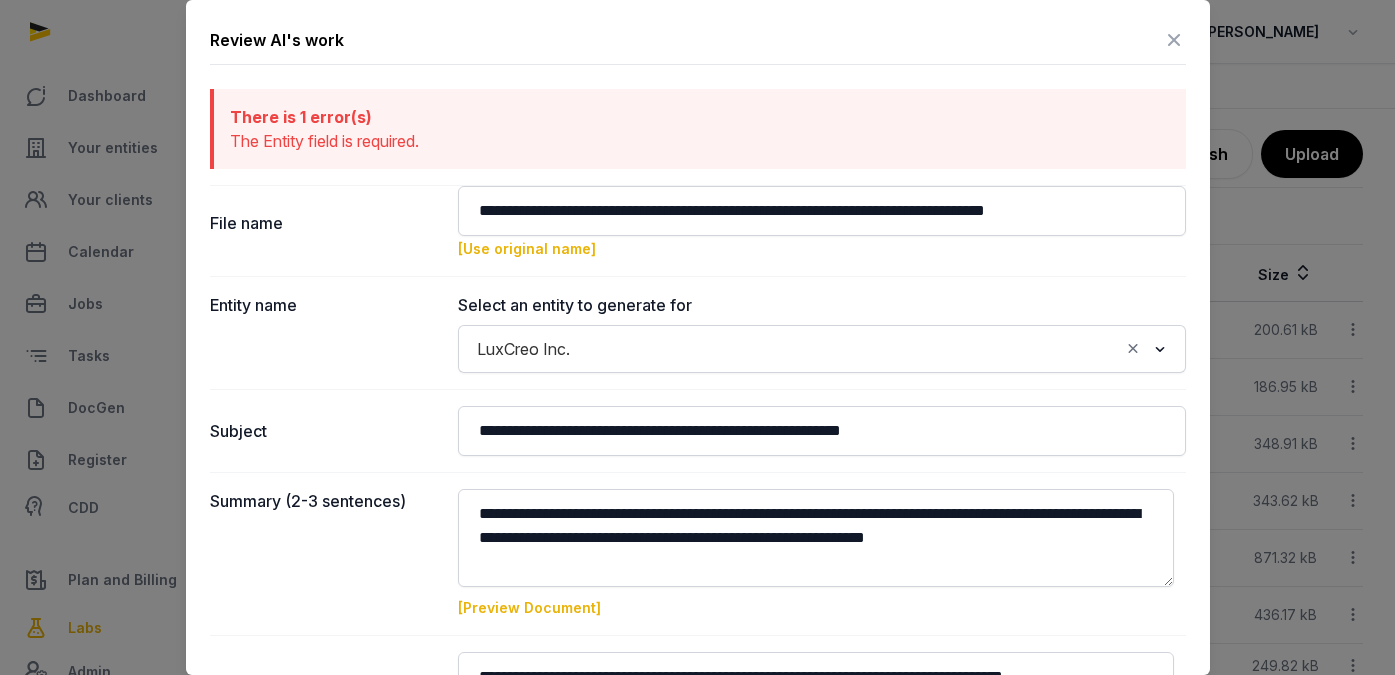 click 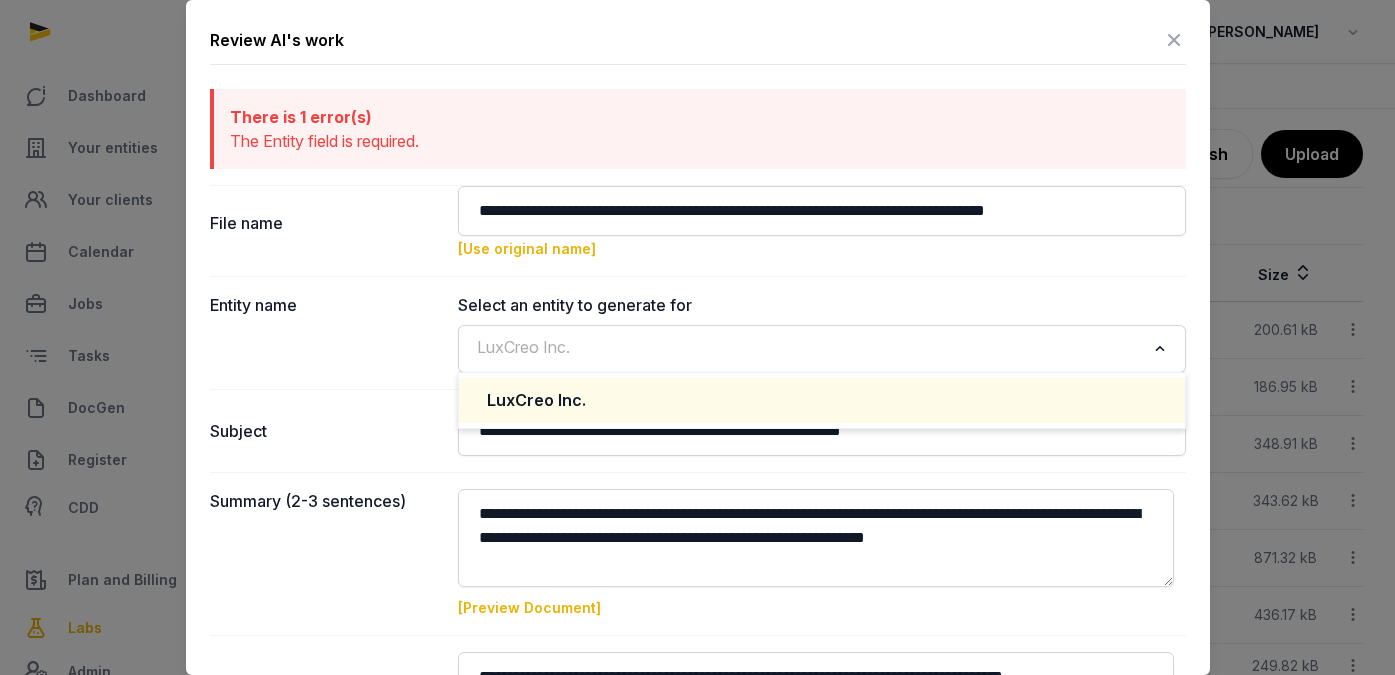 click 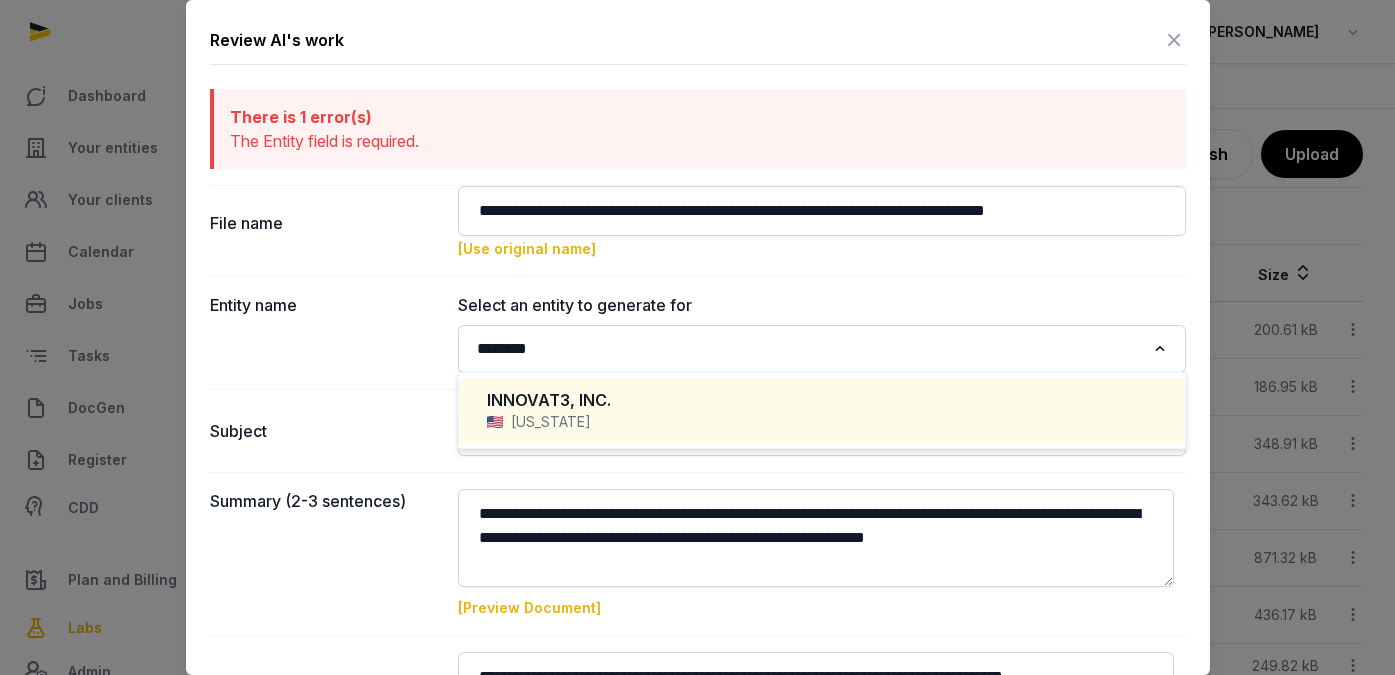 click on "INNOVAT3, INC." at bounding box center (822, 400) 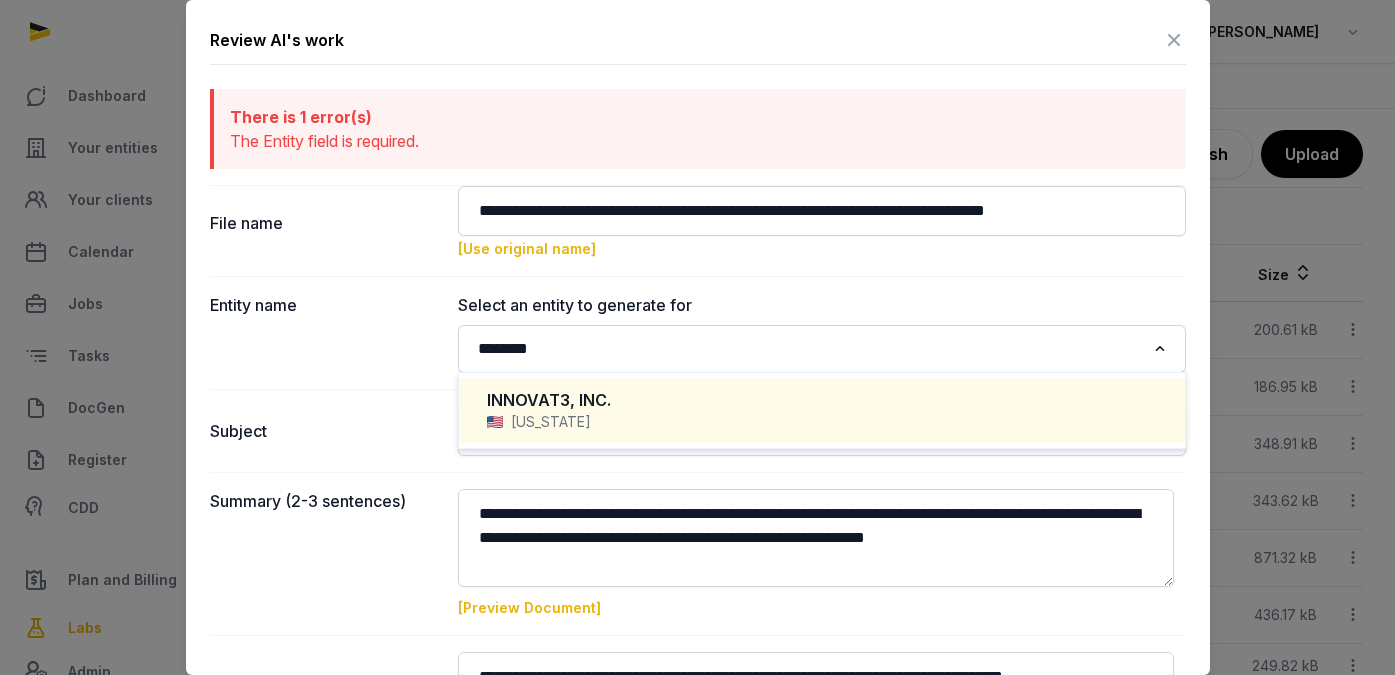 type on "**********" 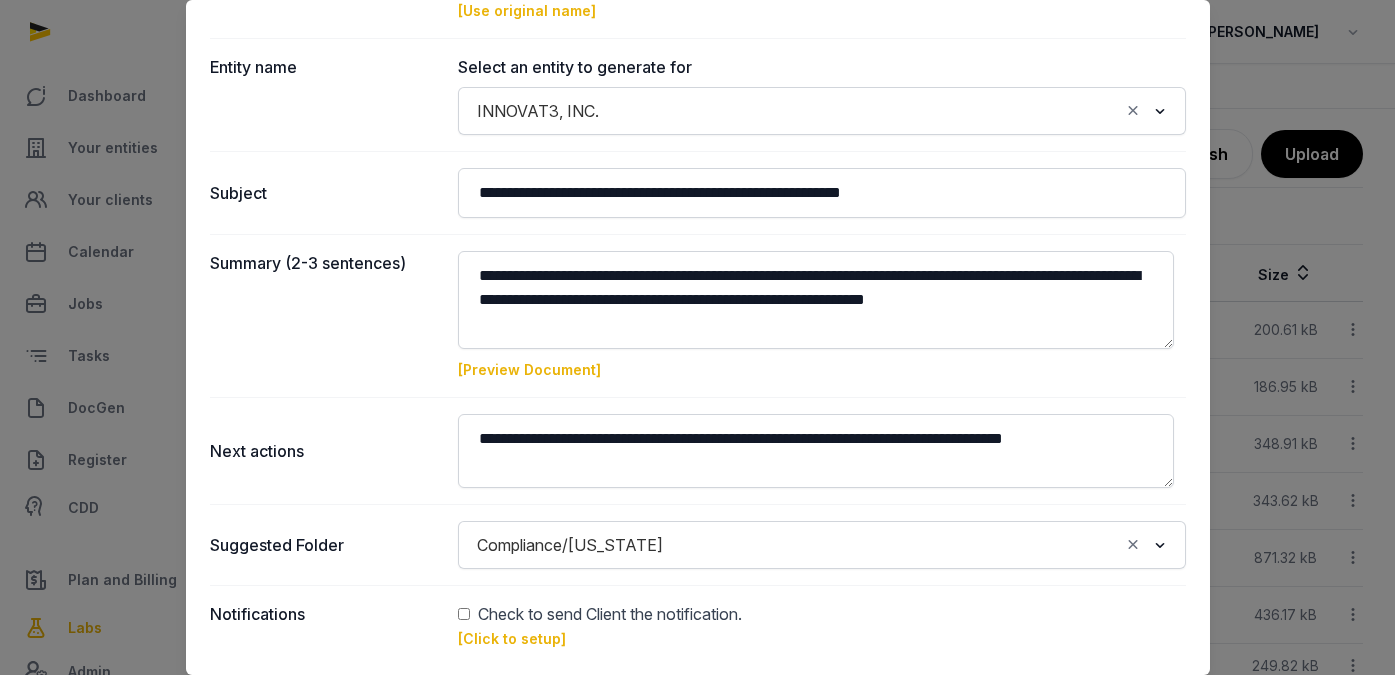 scroll, scrollTop: 323, scrollLeft: 0, axis: vertical 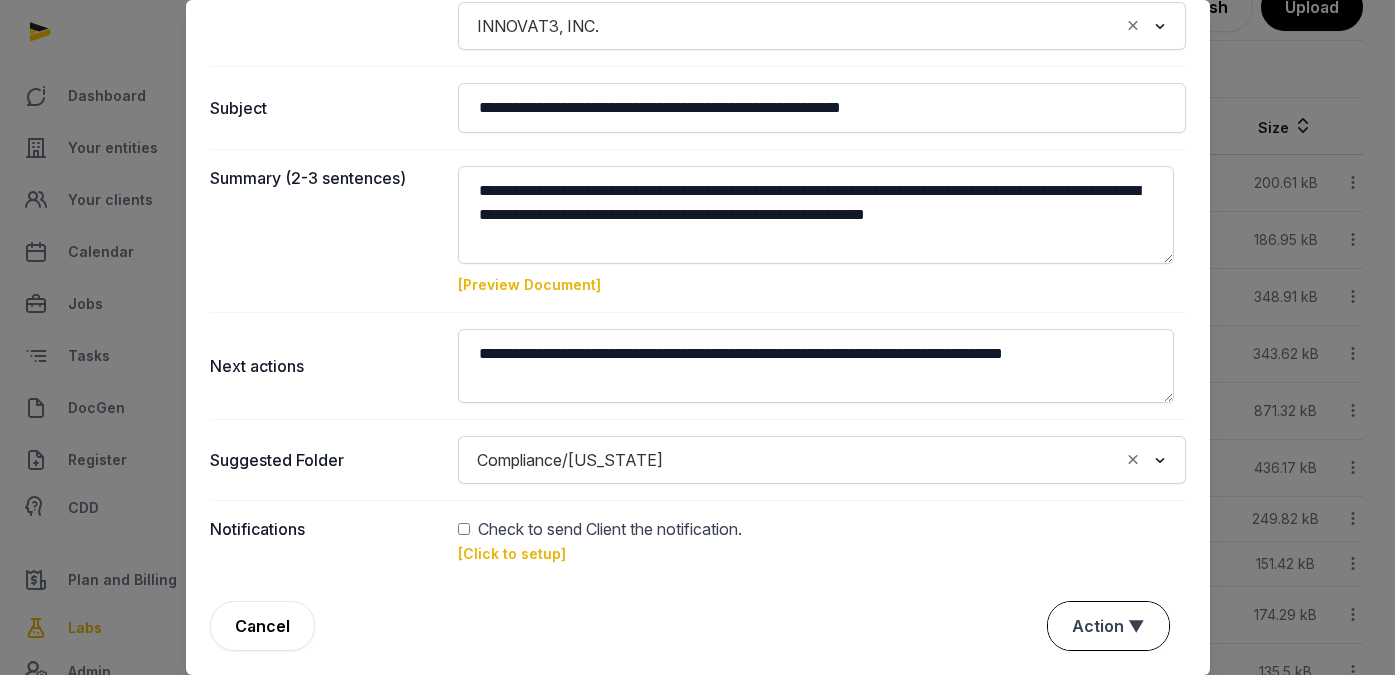 click on "Action ▼" at bounding box center [1108, 626] 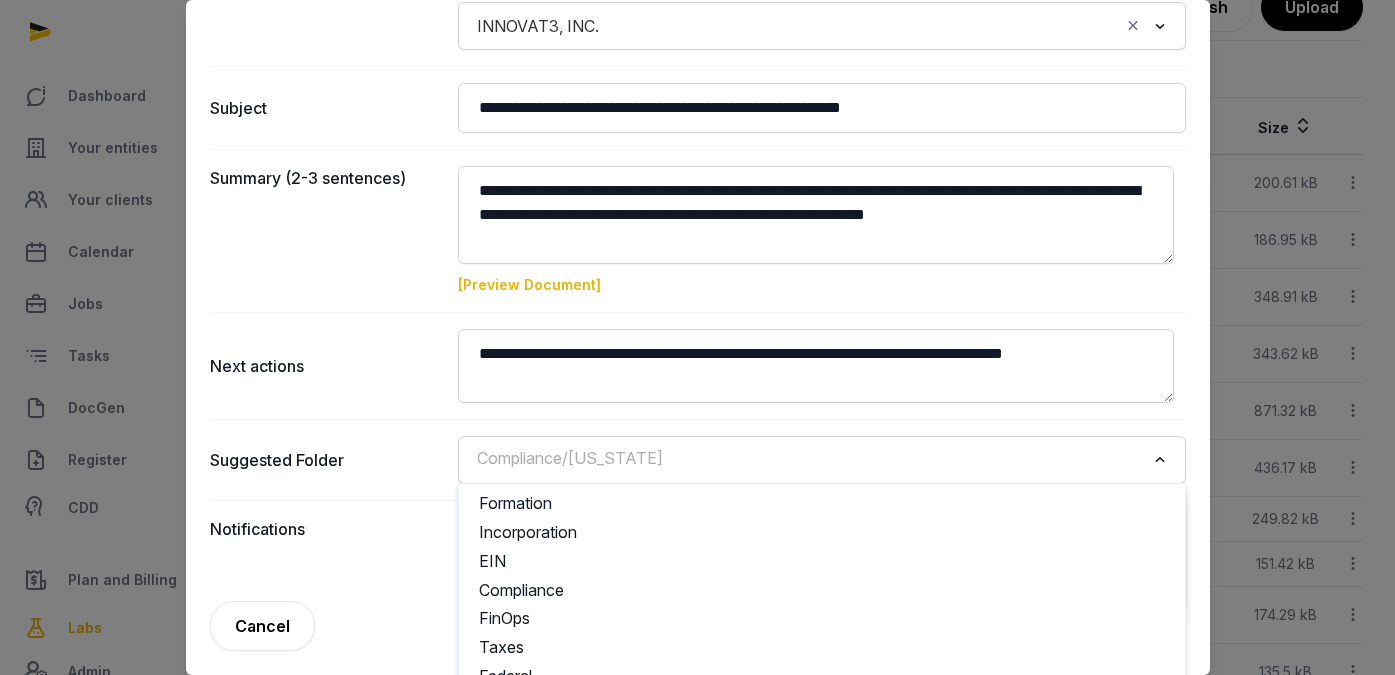 click 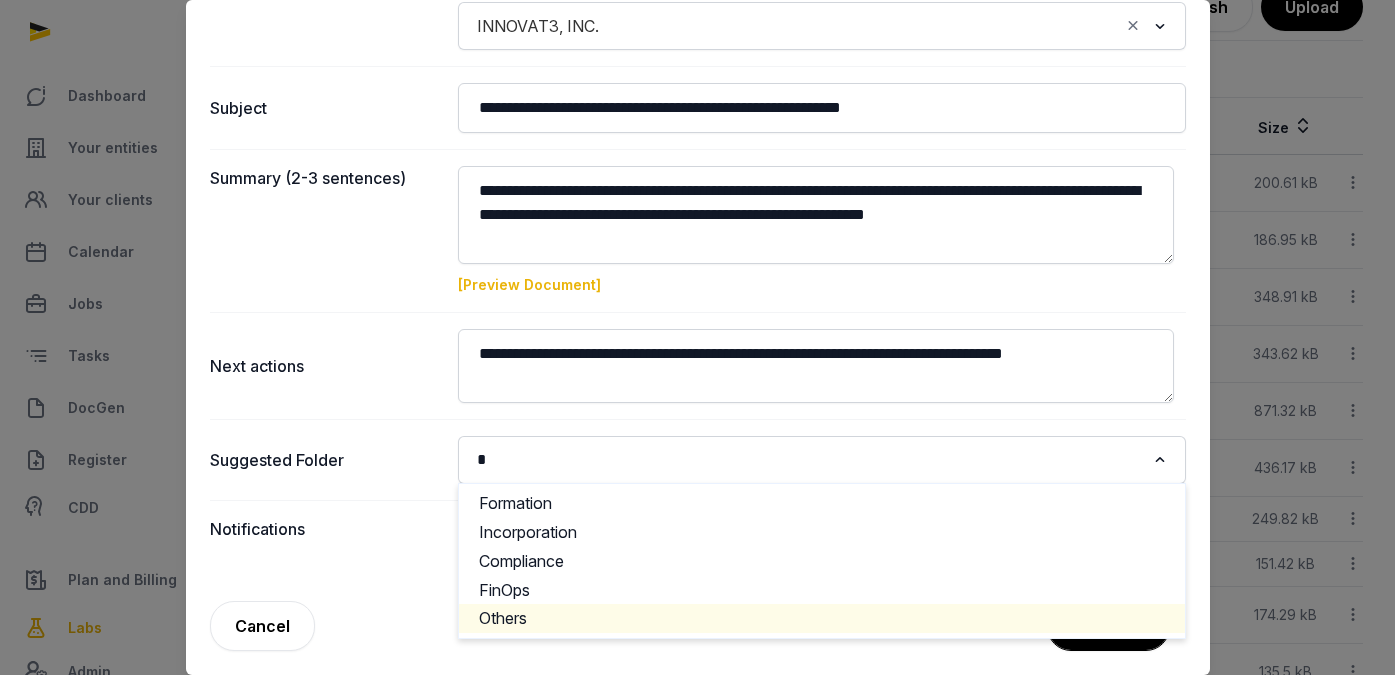 type on "*" 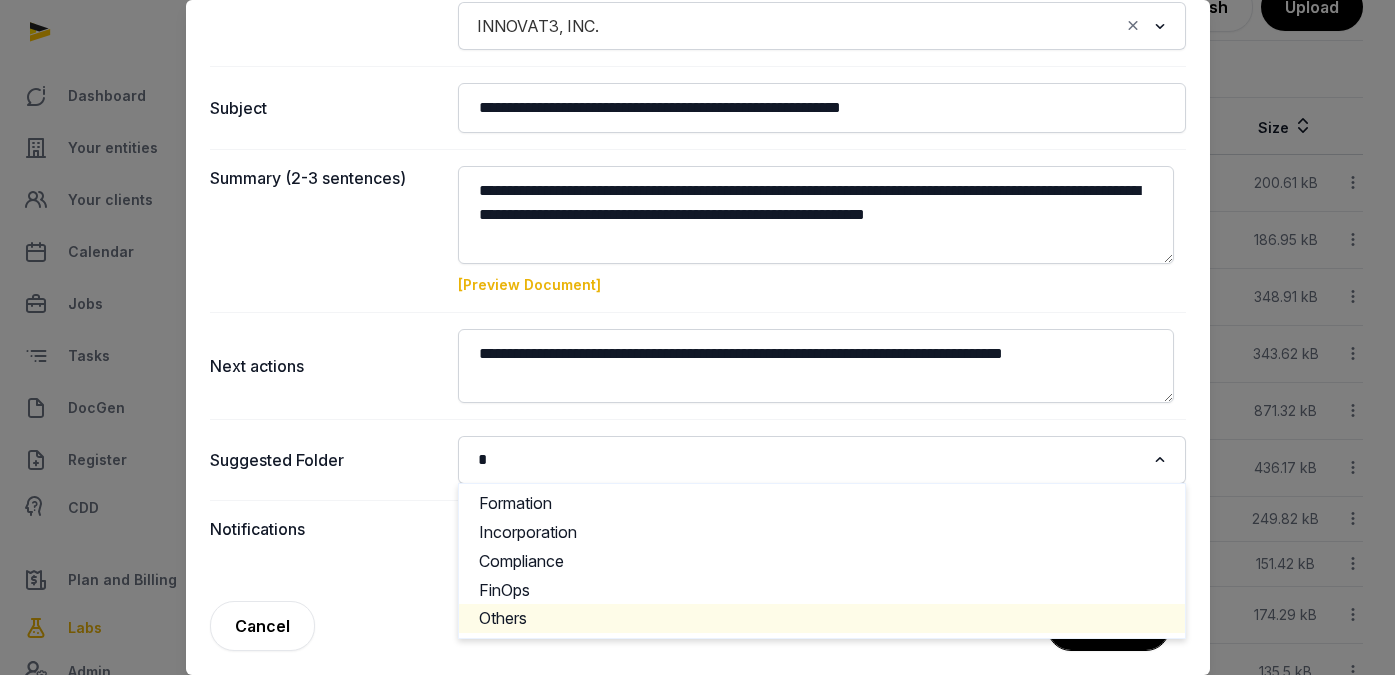 type 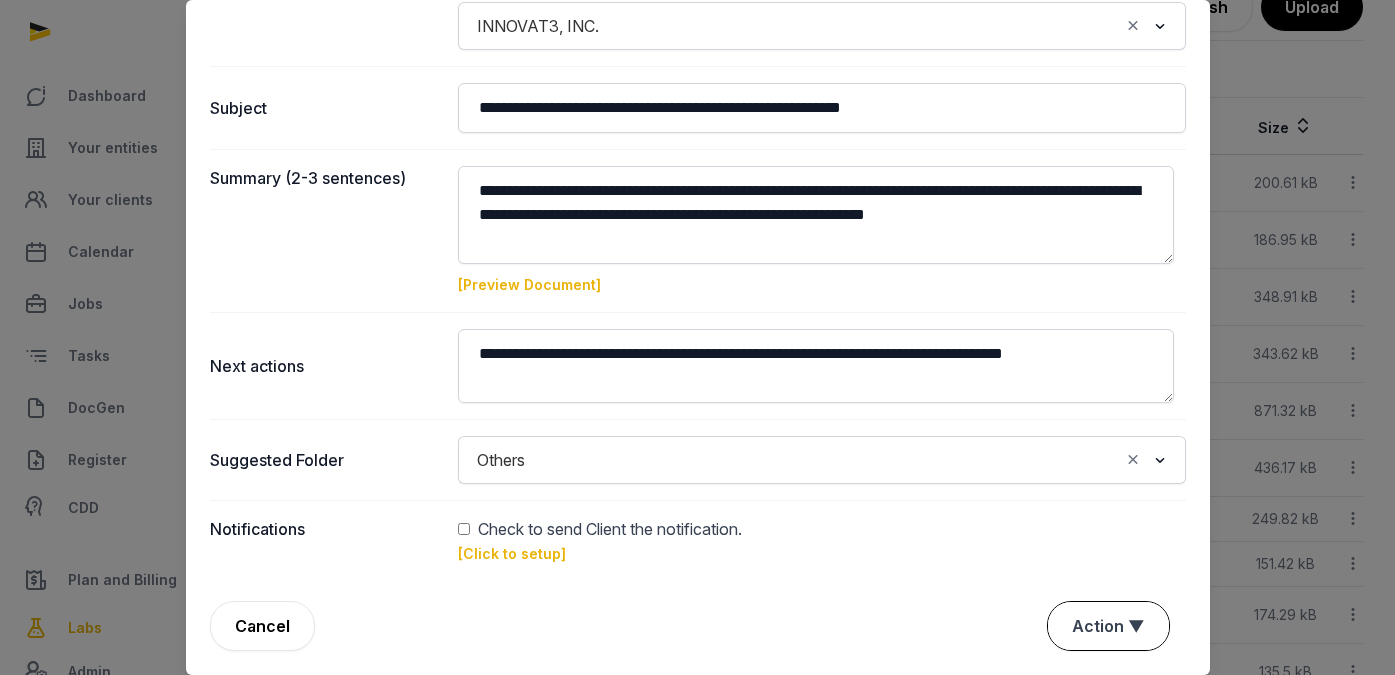 click on "Action ▼" at bounding box center [1108, 626] 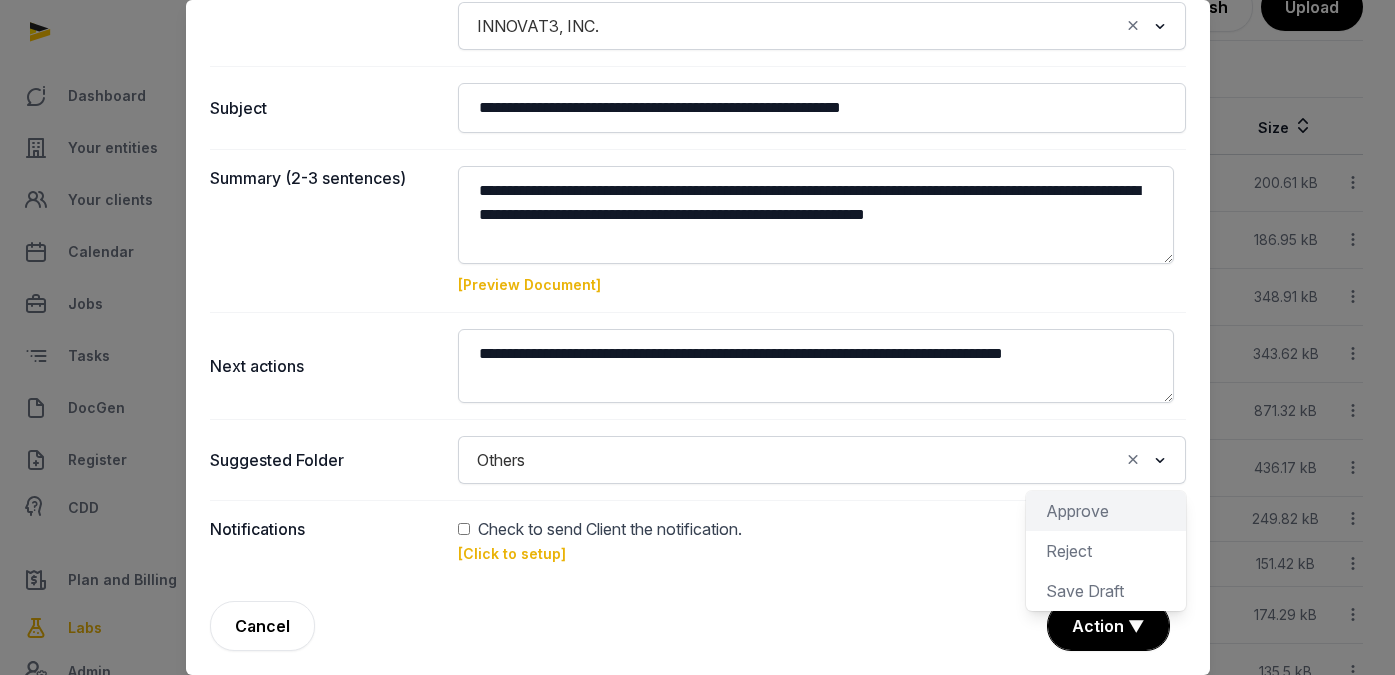 click on "Approve" 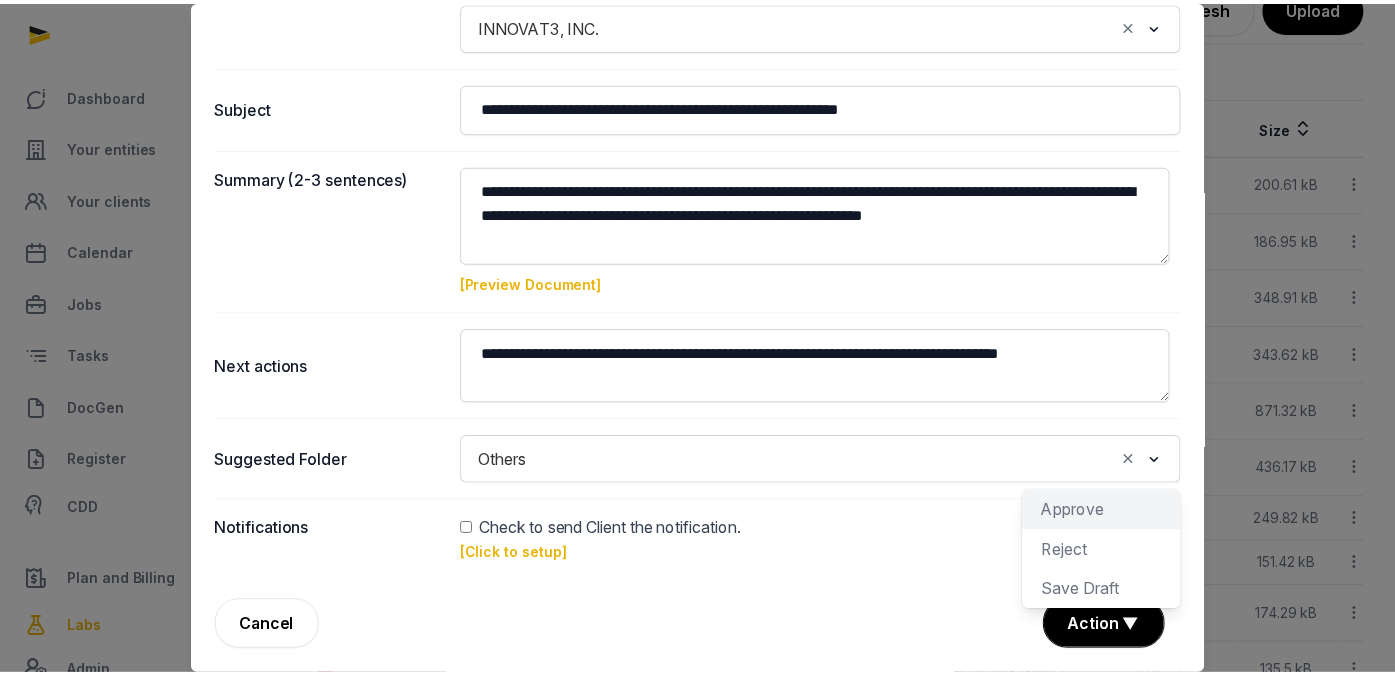 scroll, scrollTop: 226, scrollLeft: 0, axis: vertical 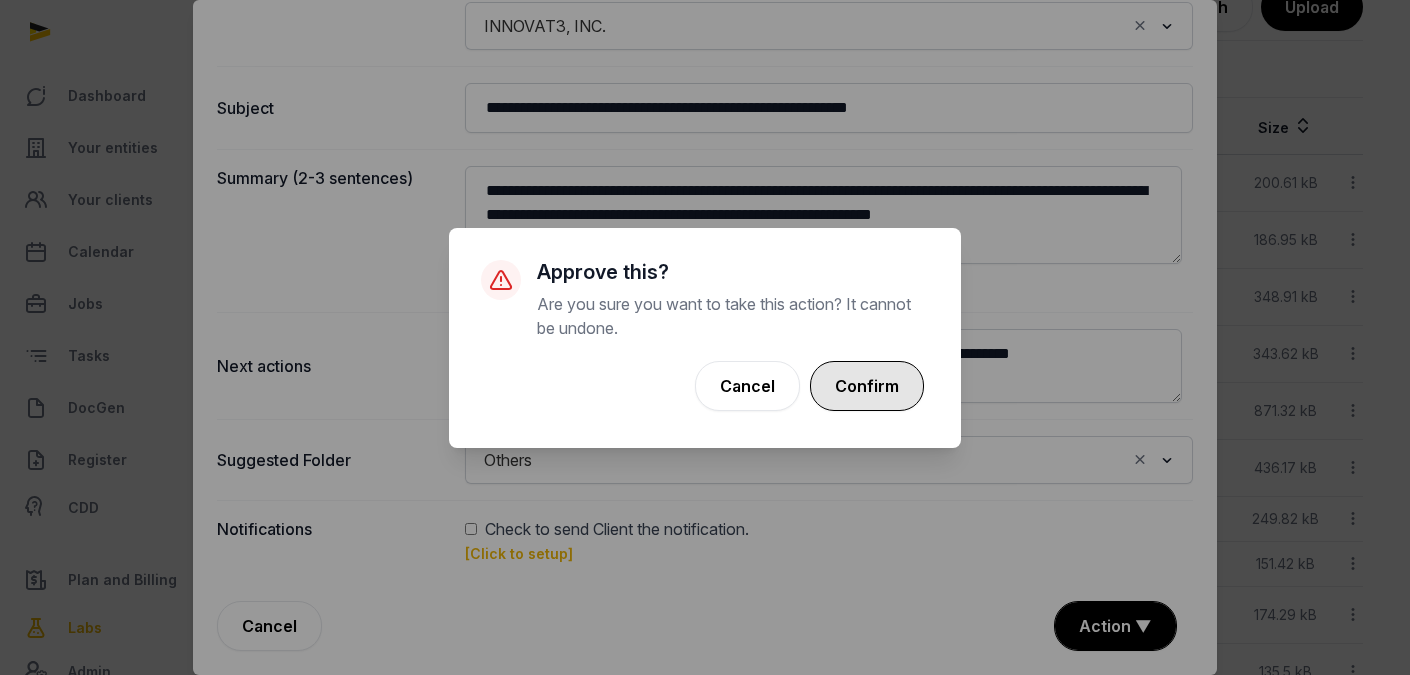 click on "Confirm" at bounding box center (867, 386) 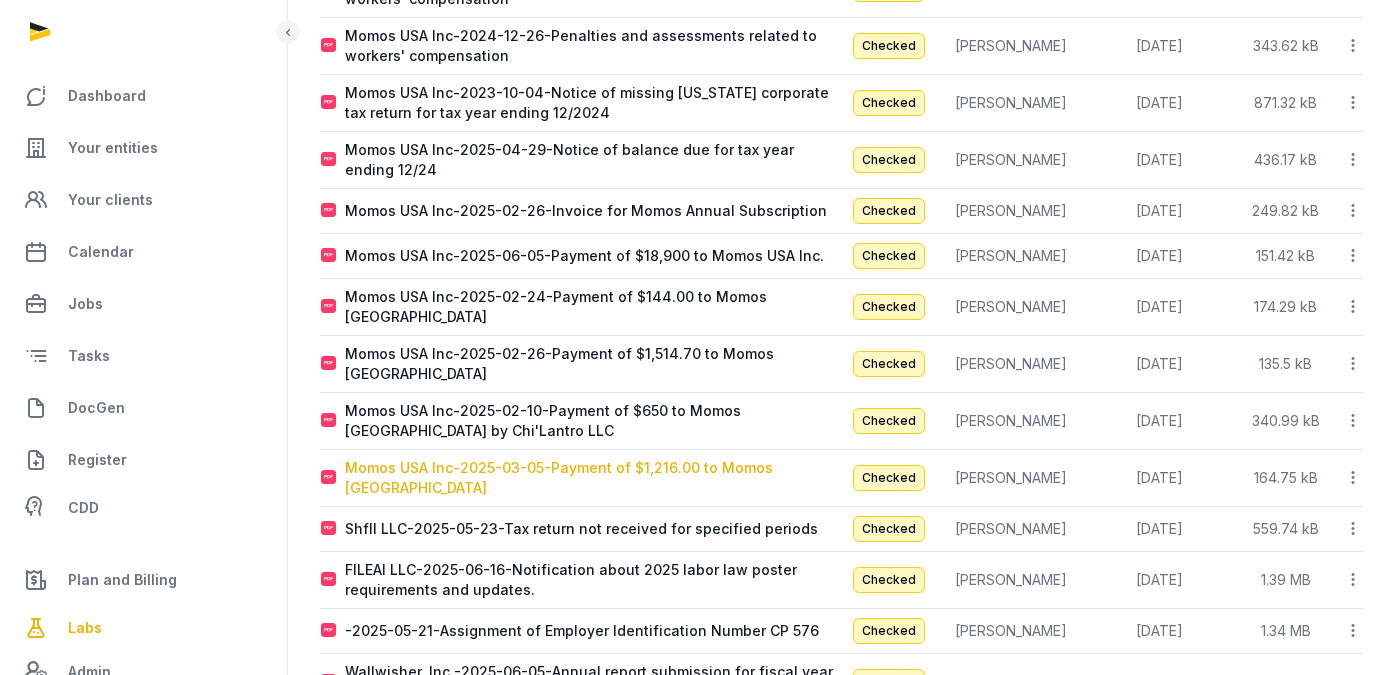 scroll, scrollTop: 503, scrollLeft: 0, axis: vertical 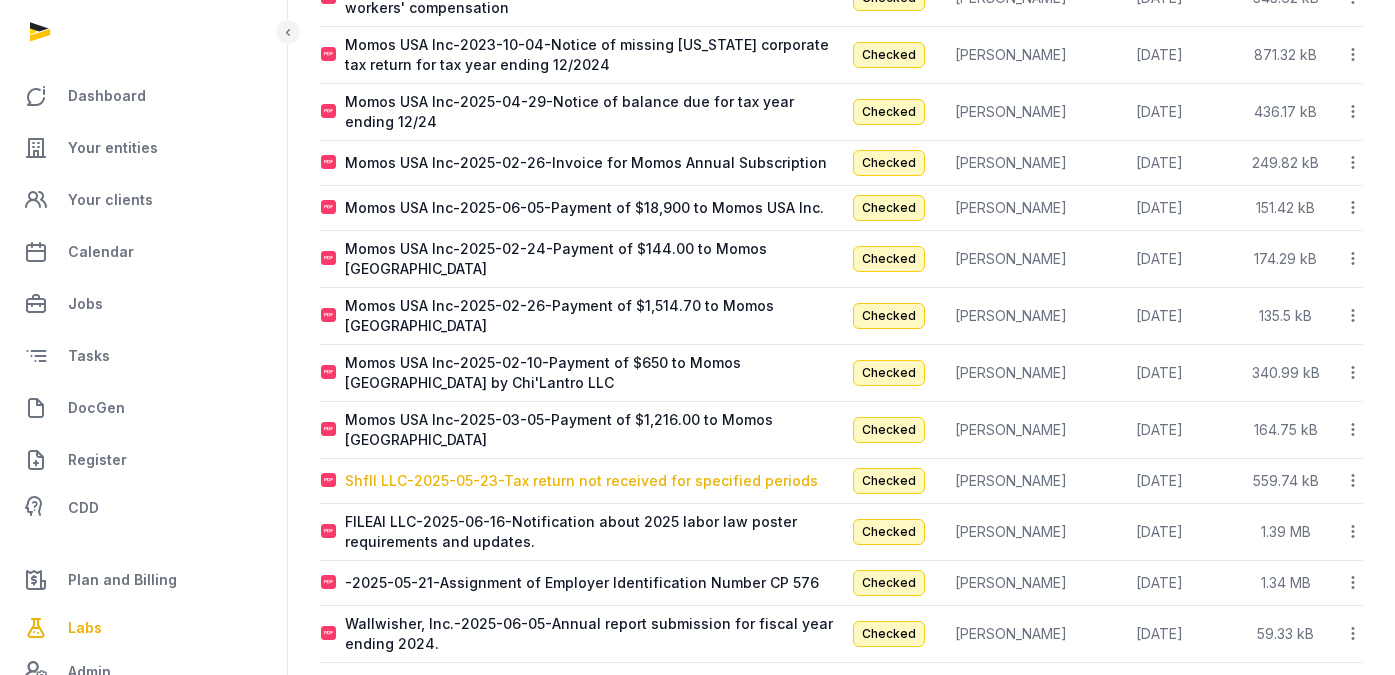 click on "Shfll LLC-2025-05-23-Tax return not received for specified periods" at bounding box center [581, 481] 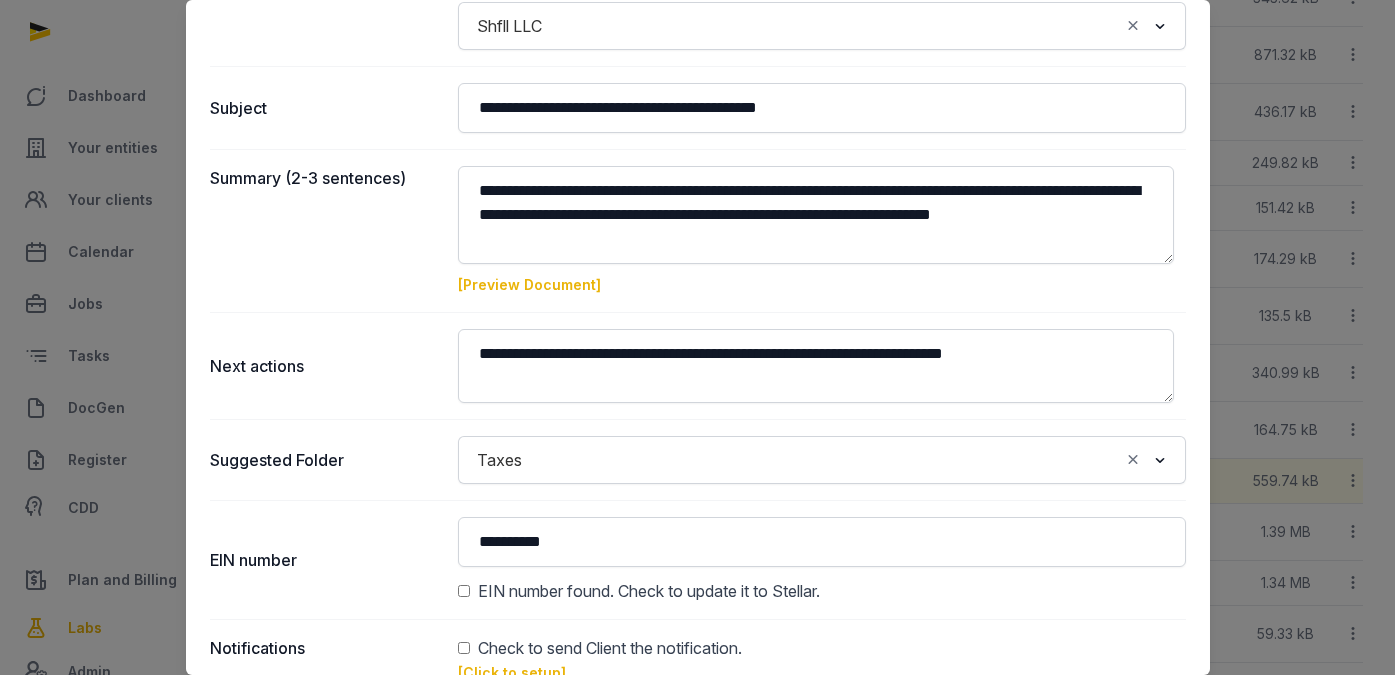 click on "[Preview Document]" at bounding box center (529, 284) 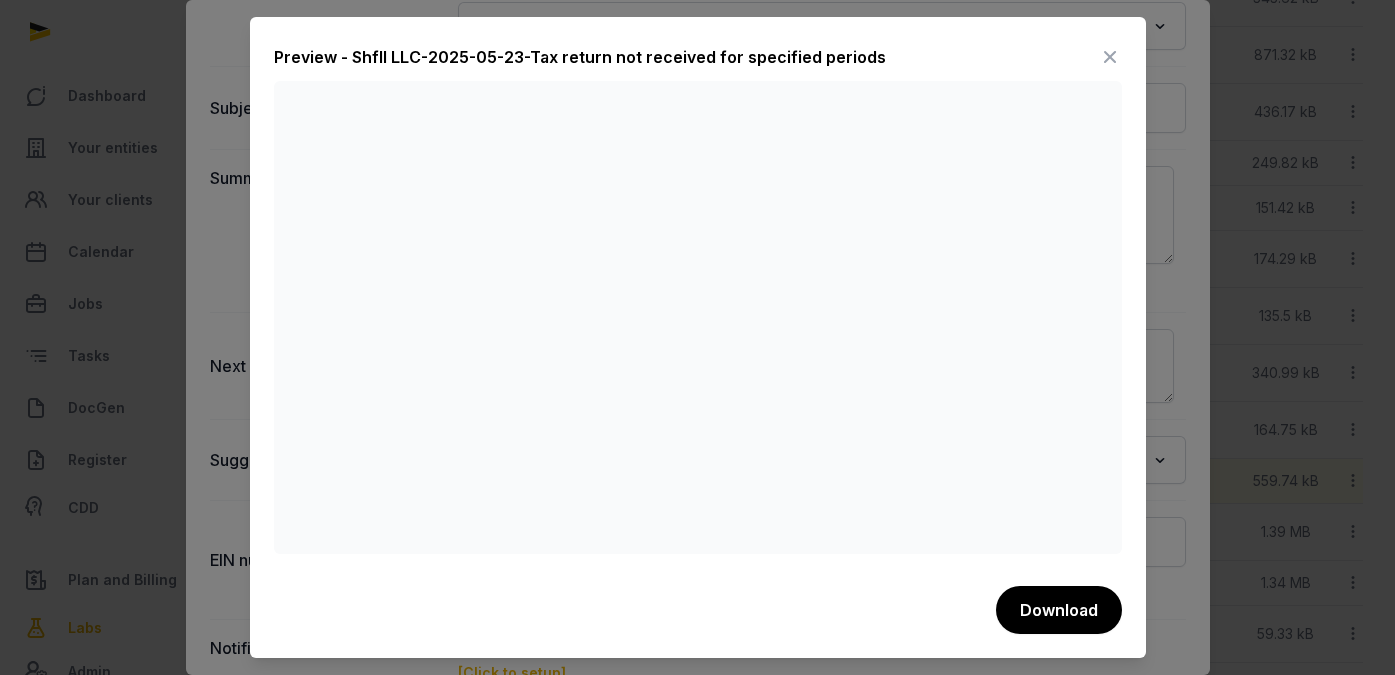 click at bounding box center (1110, 57) 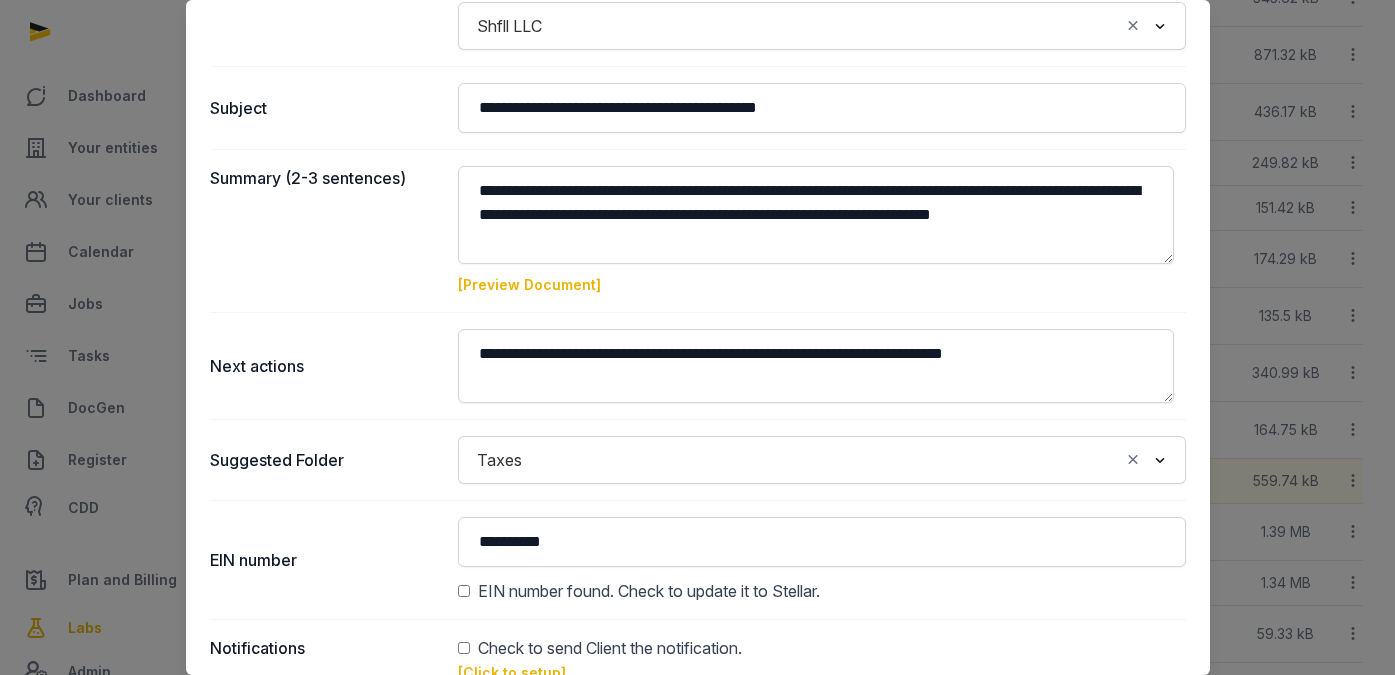 scroll, scrollTop: 0, scrollLeft: 0, axis: both 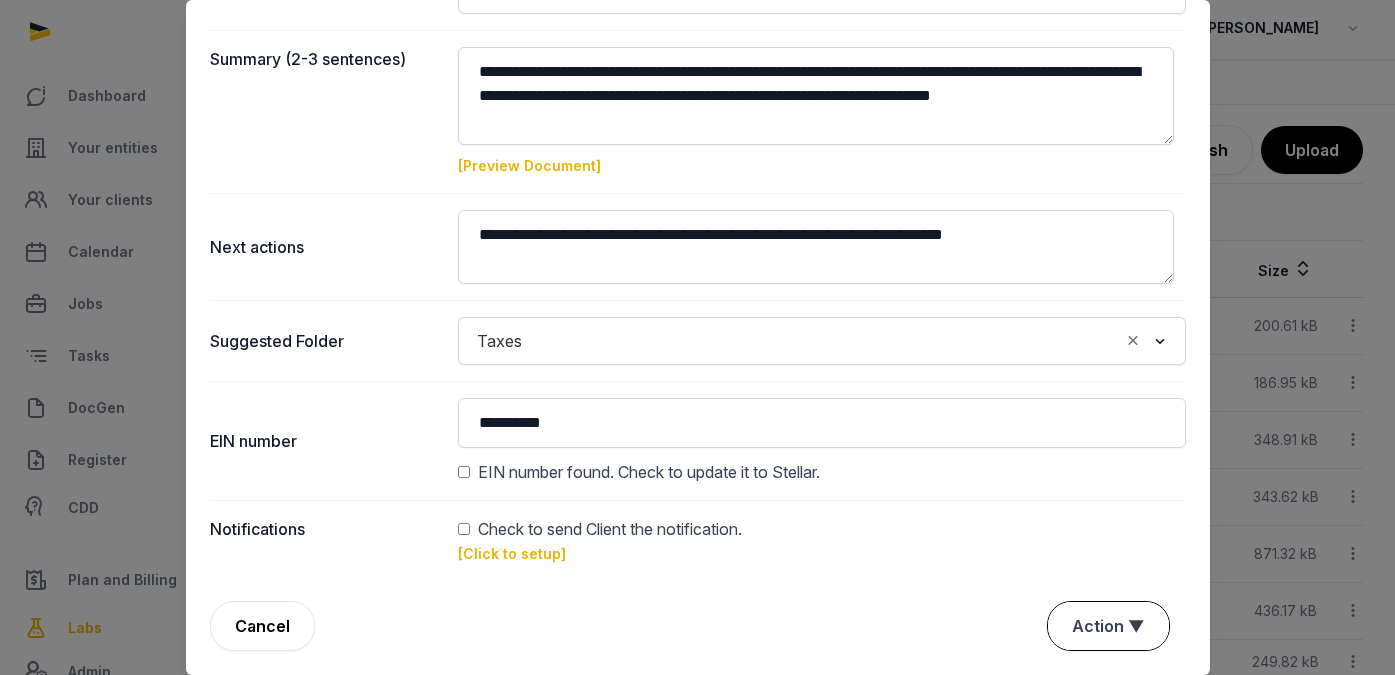 click on "Action ▼" at bounding box center (1108, 626) 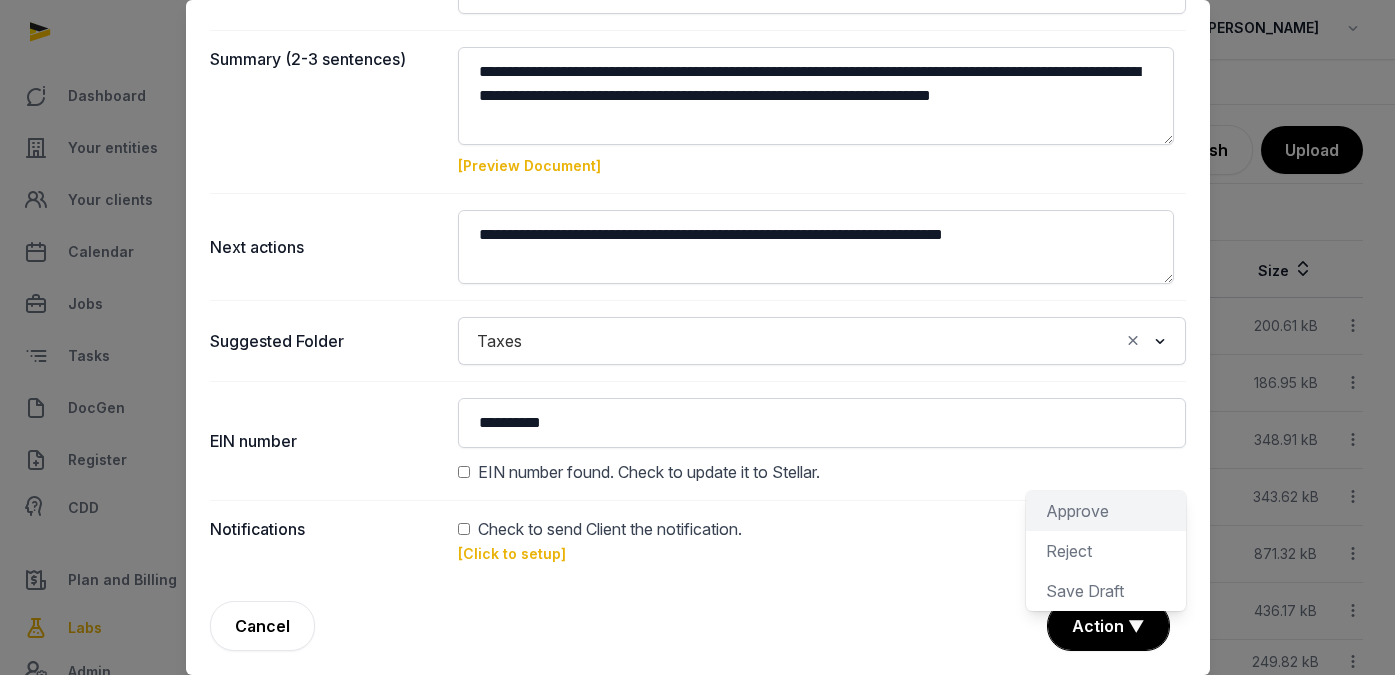 click on "Approve" 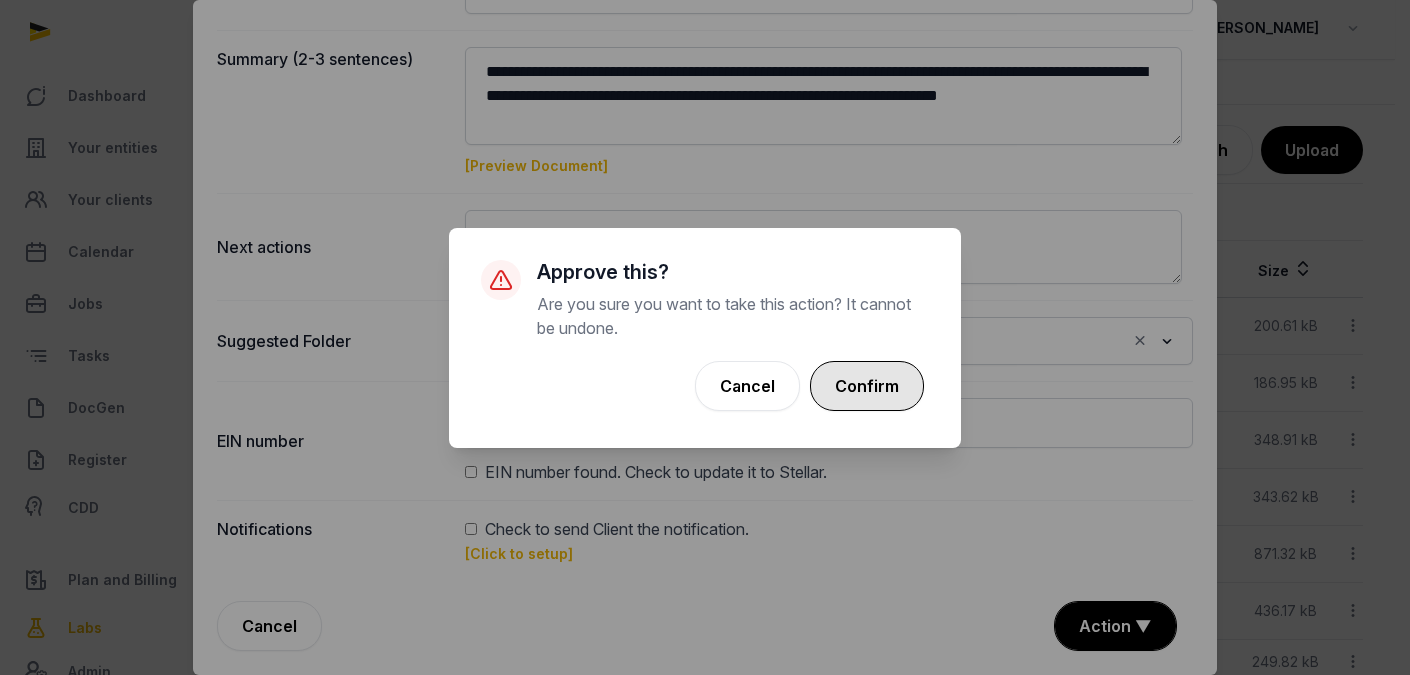 click on "Confirm" at bounding box center [867, 386] 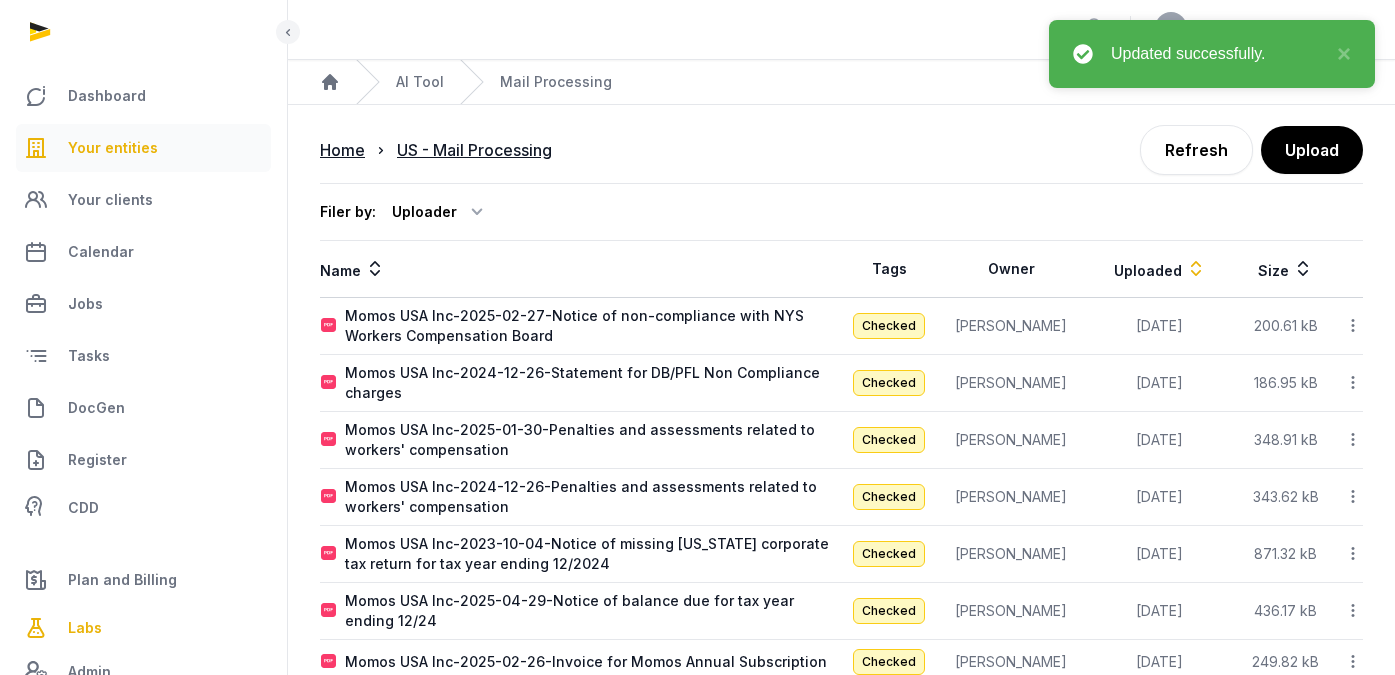 click on "Your entities" at bounding box center [143, 148] 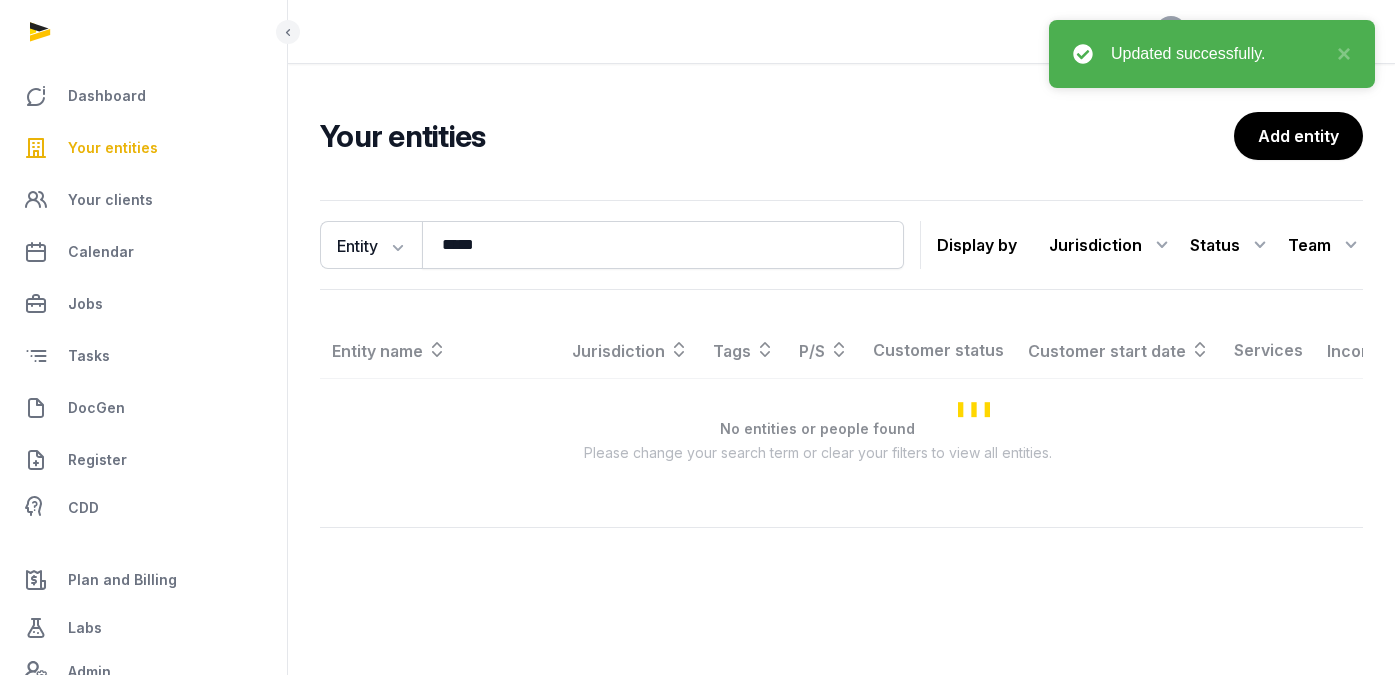 scroll, scrollTop: 0, scrollLeft: 0, axis: both 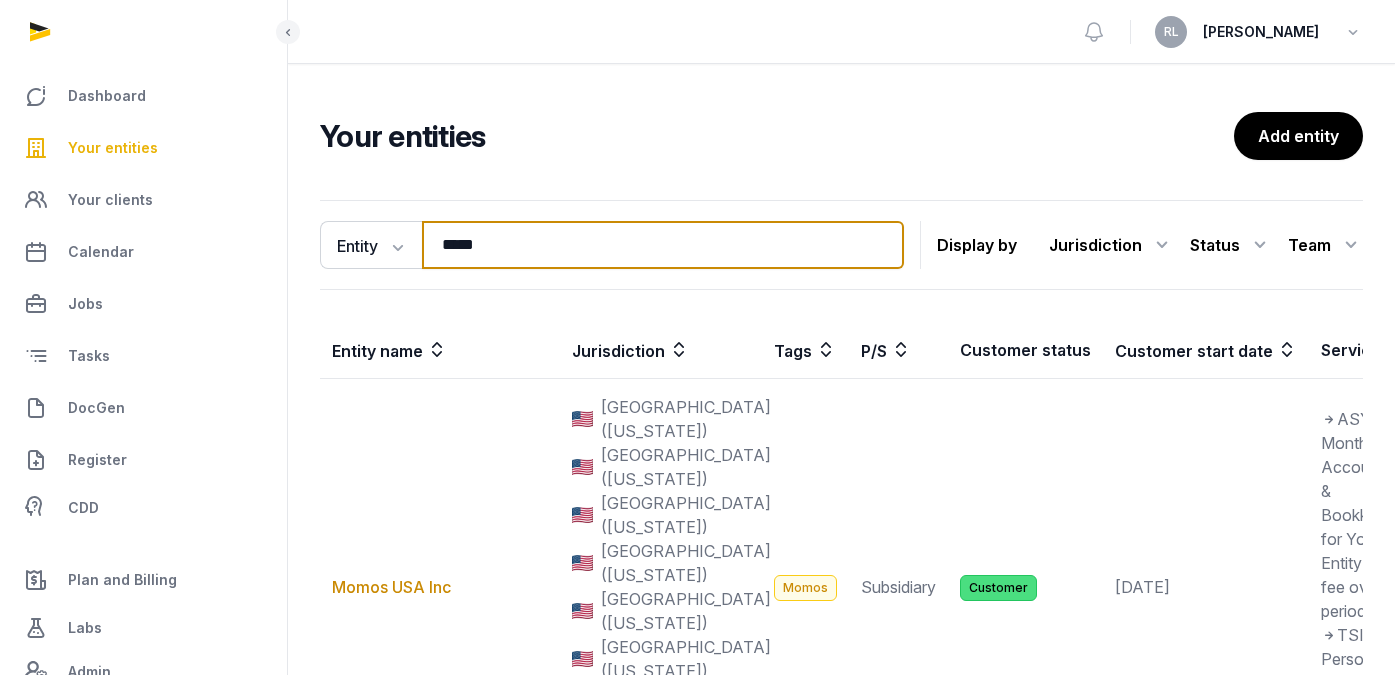 click on "*****" at bounding box center [663, 245] 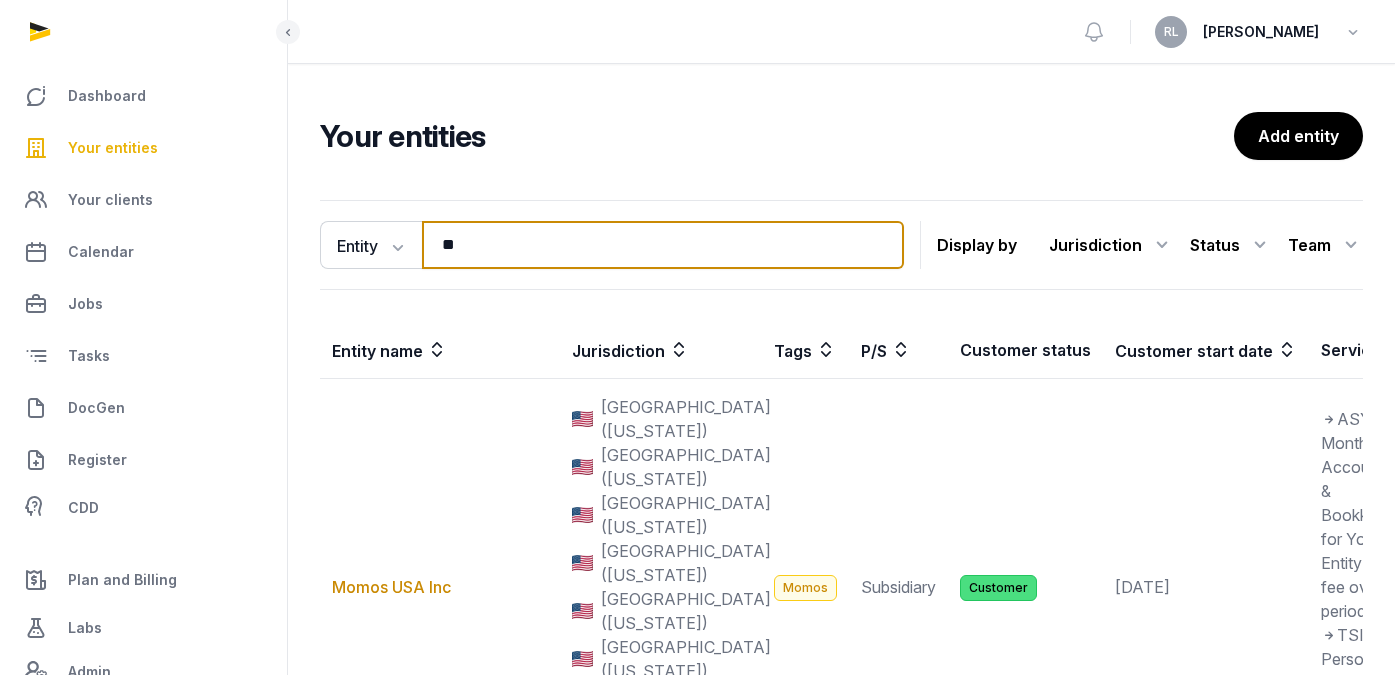type on "*" 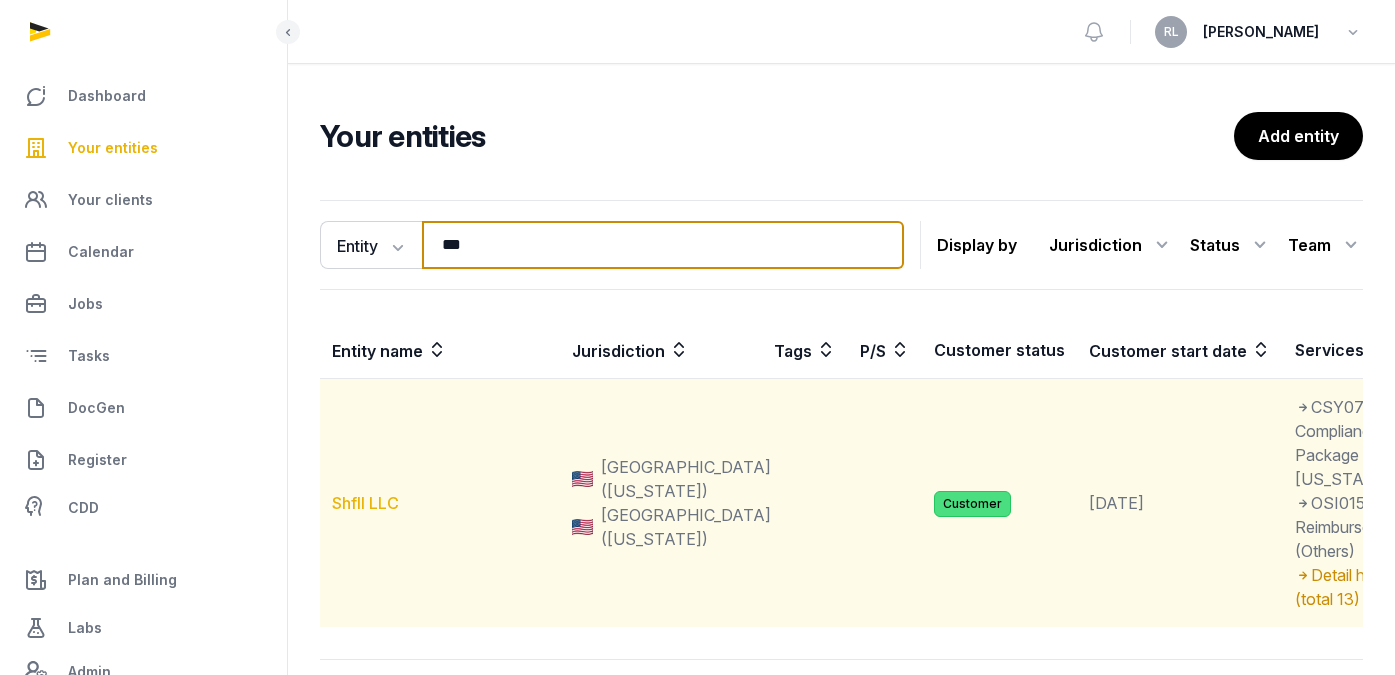 type on "***" 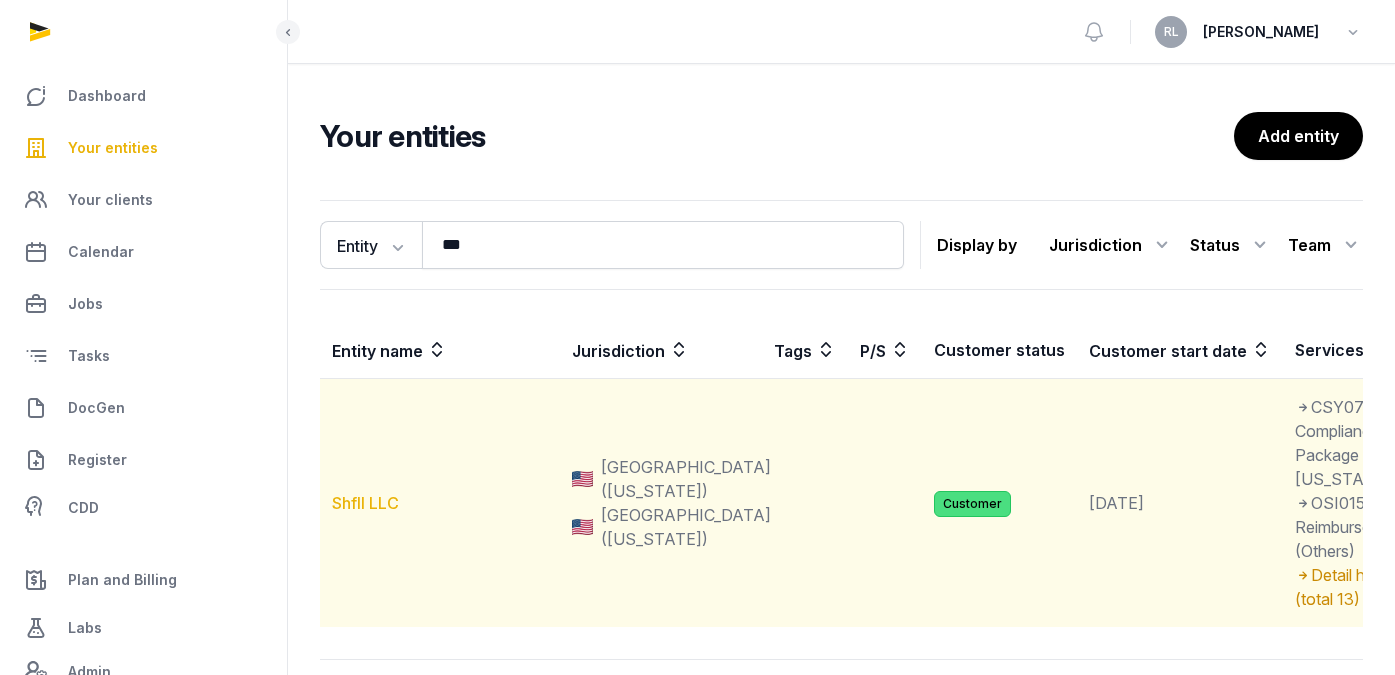 click on "Shfll LLC" at bounding box center [365, 503] 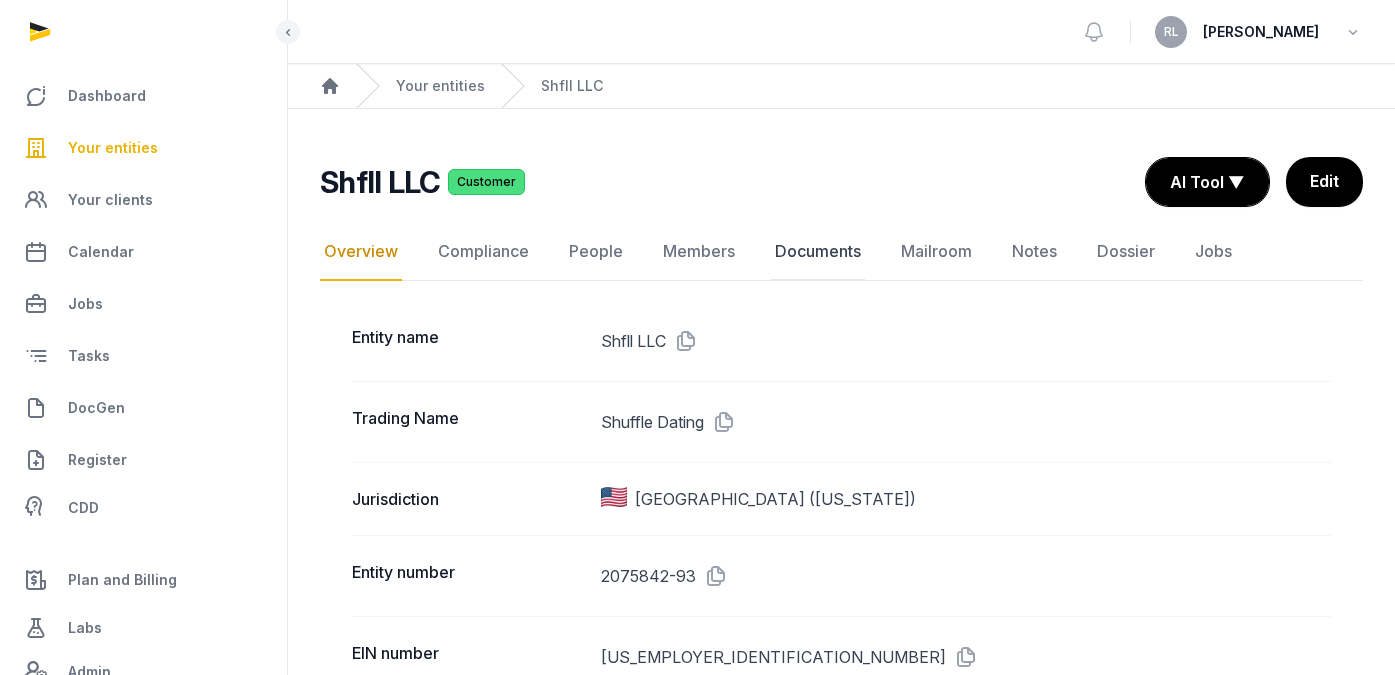 click on "Documents" 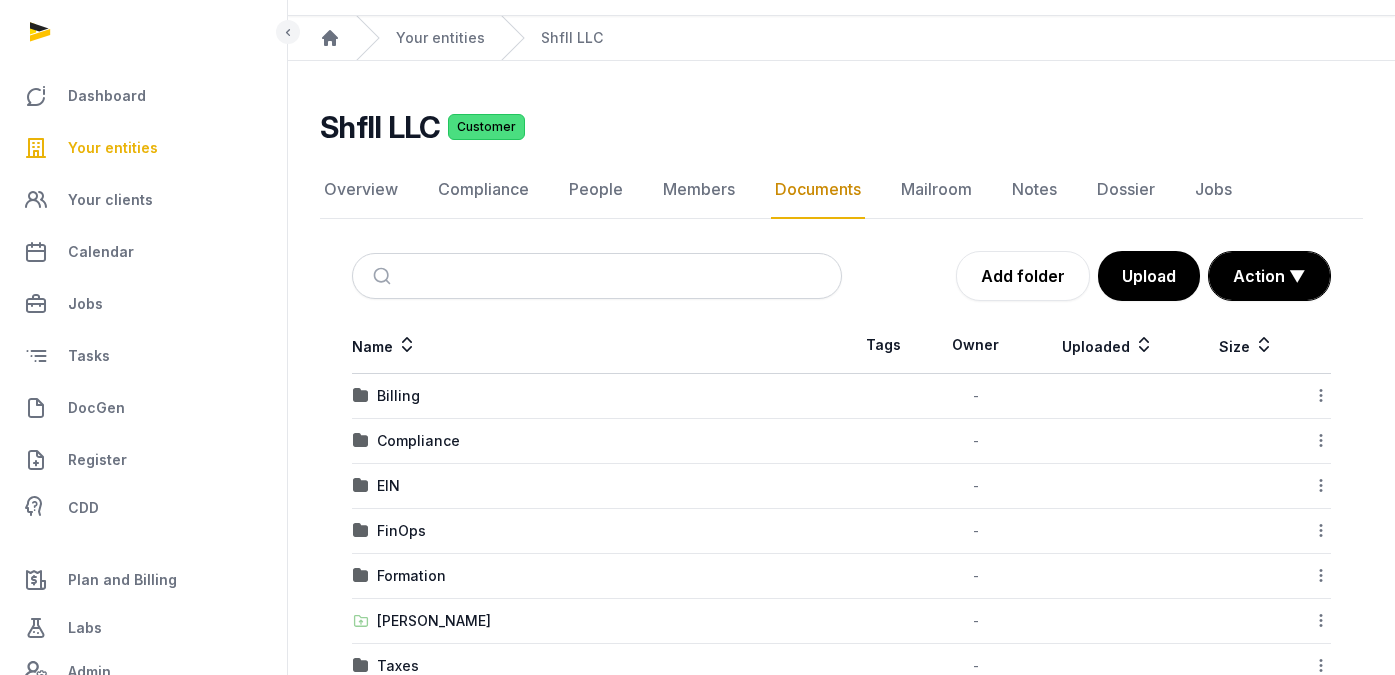 scroll, scrollTop: 101, scrollLeft: 0, axis: vertical 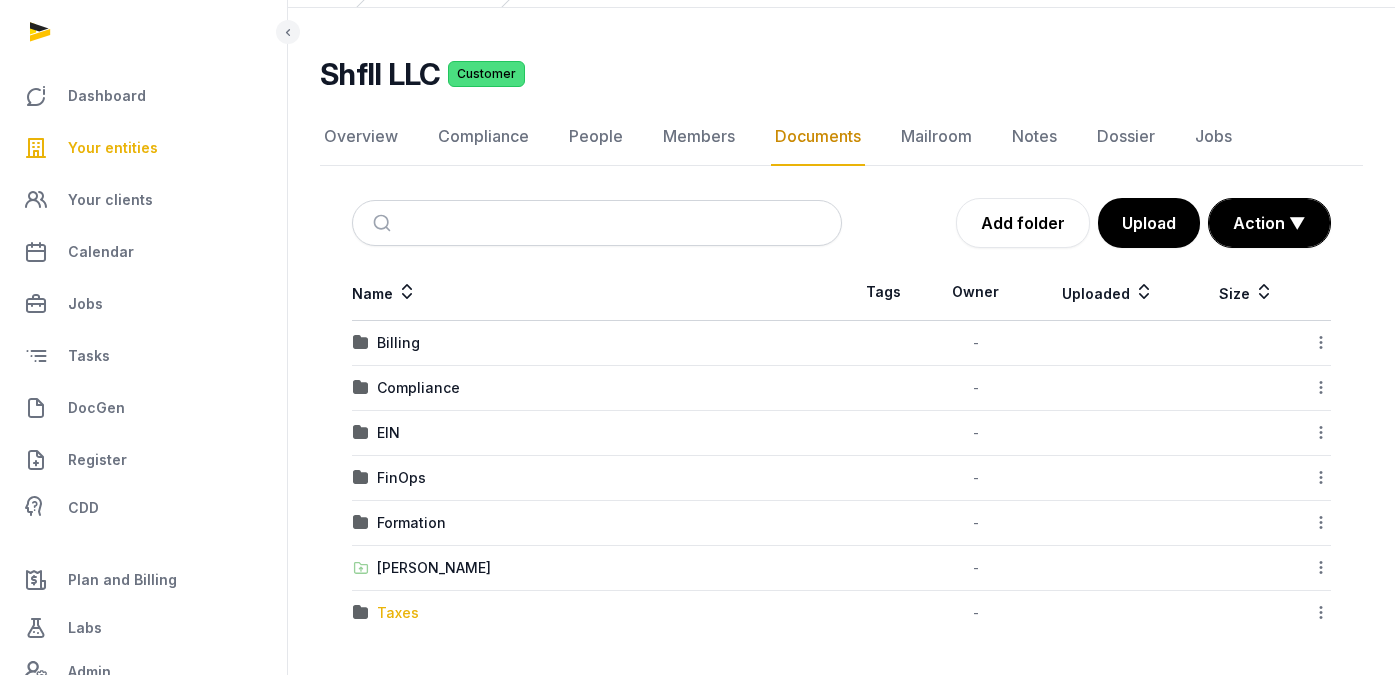 click on "Taxes" at bounding box center [398, 613] 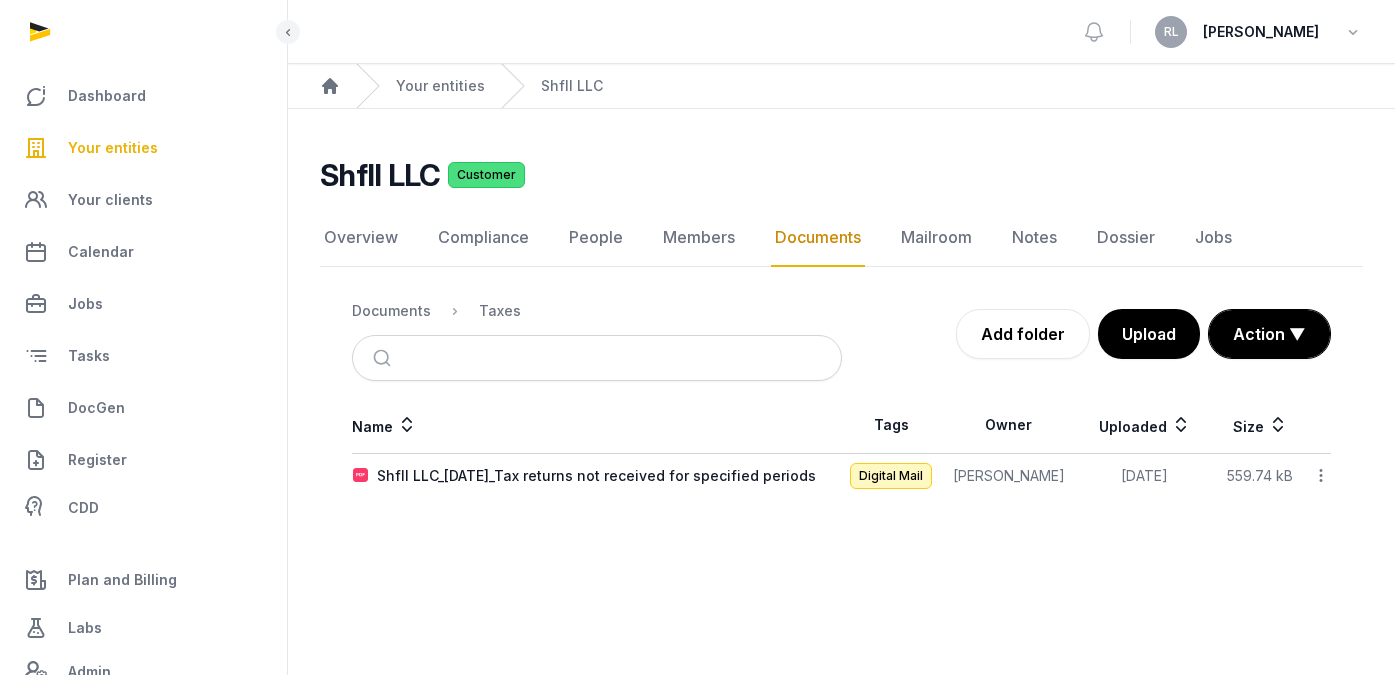 scroll, scrollTop: 0, scrollLeft: 0, axis: both 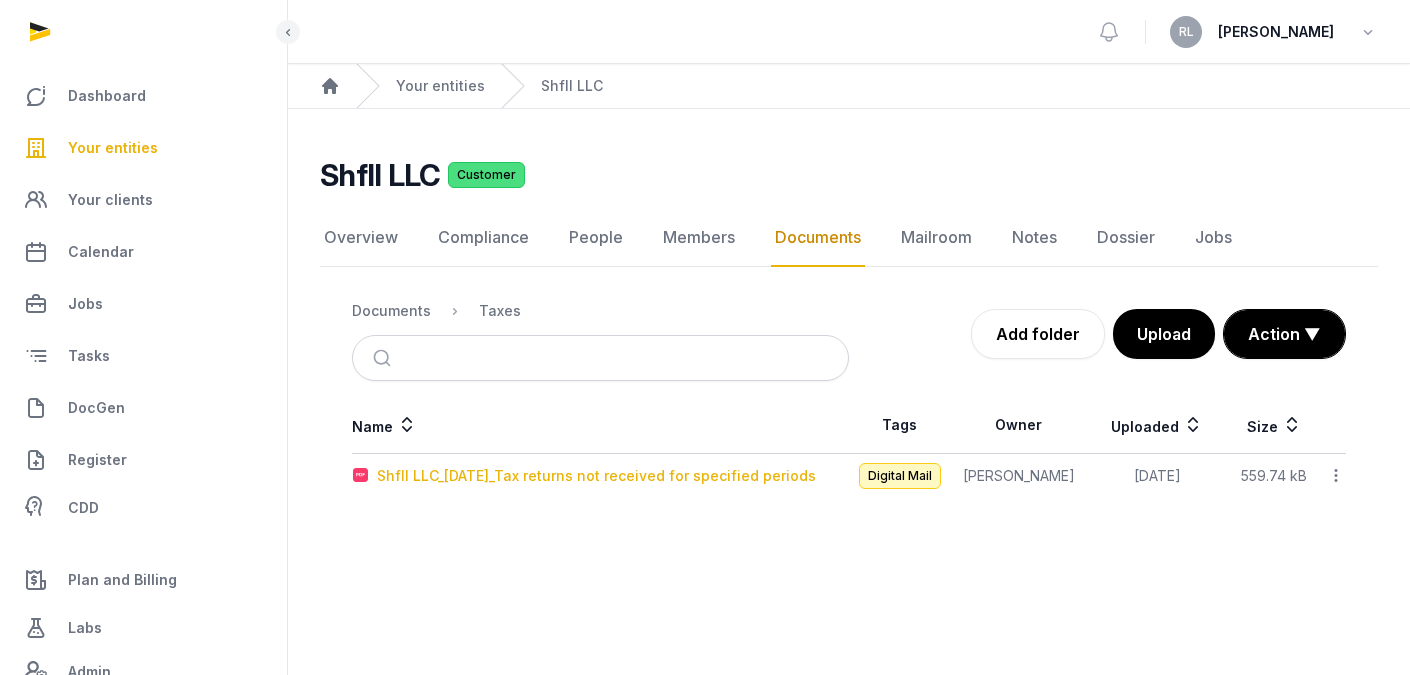 click on "Shfll LLC_[DATE]_Tax returns not received for specified periods" at bounding box center [596, 476] 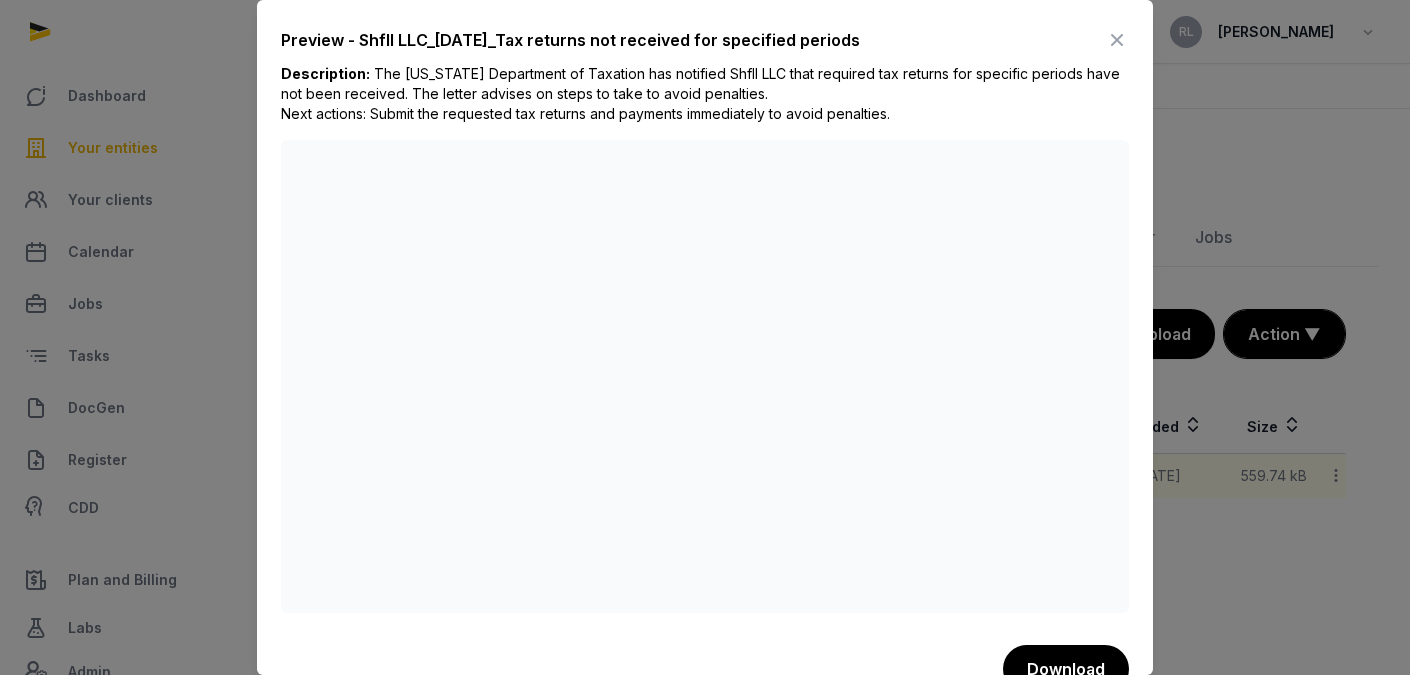 click at bounding box center [1117, 40] 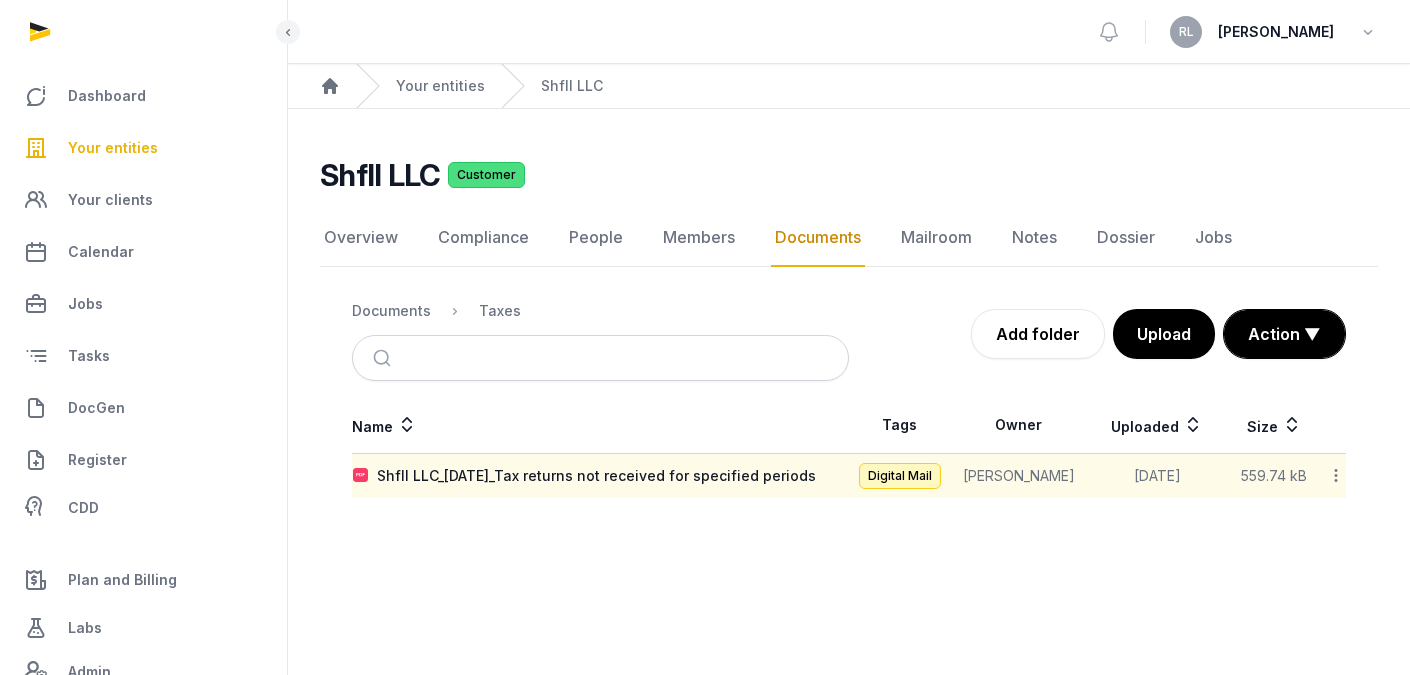 click 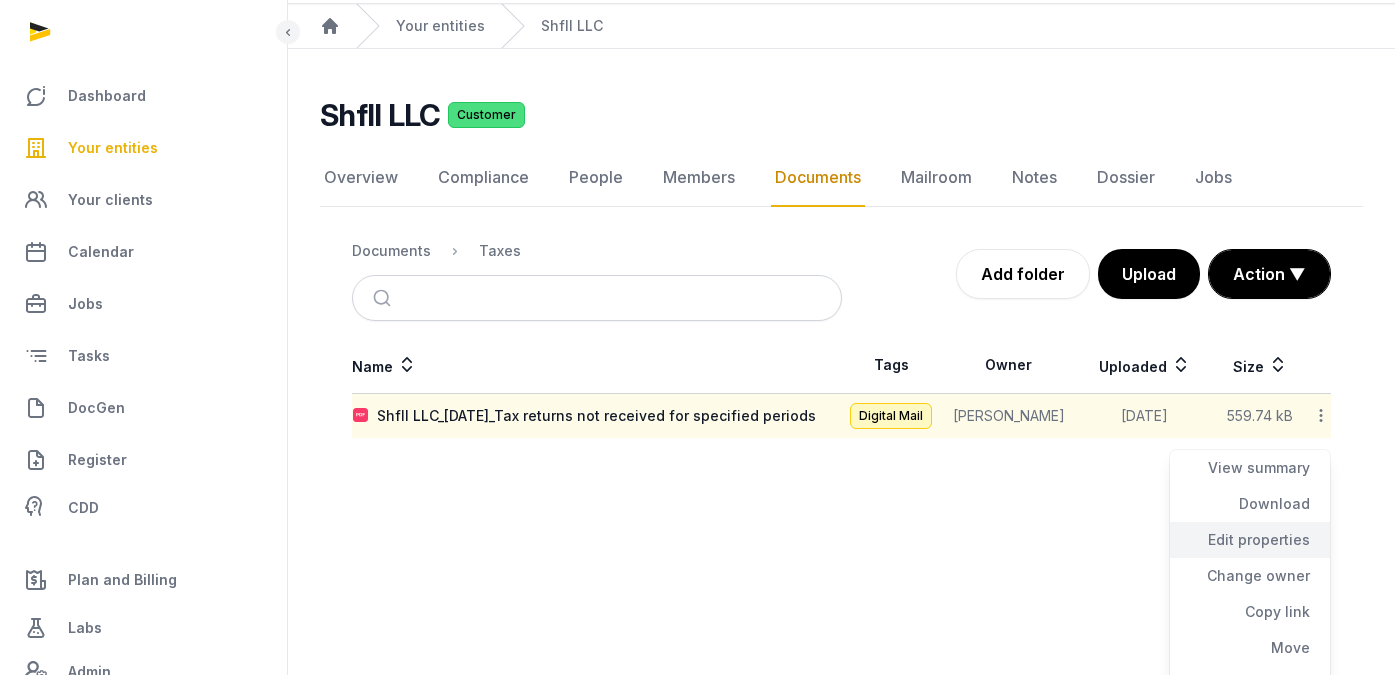 scroll, scrollTop: 95, scrollLeft: 0, axis: vertical 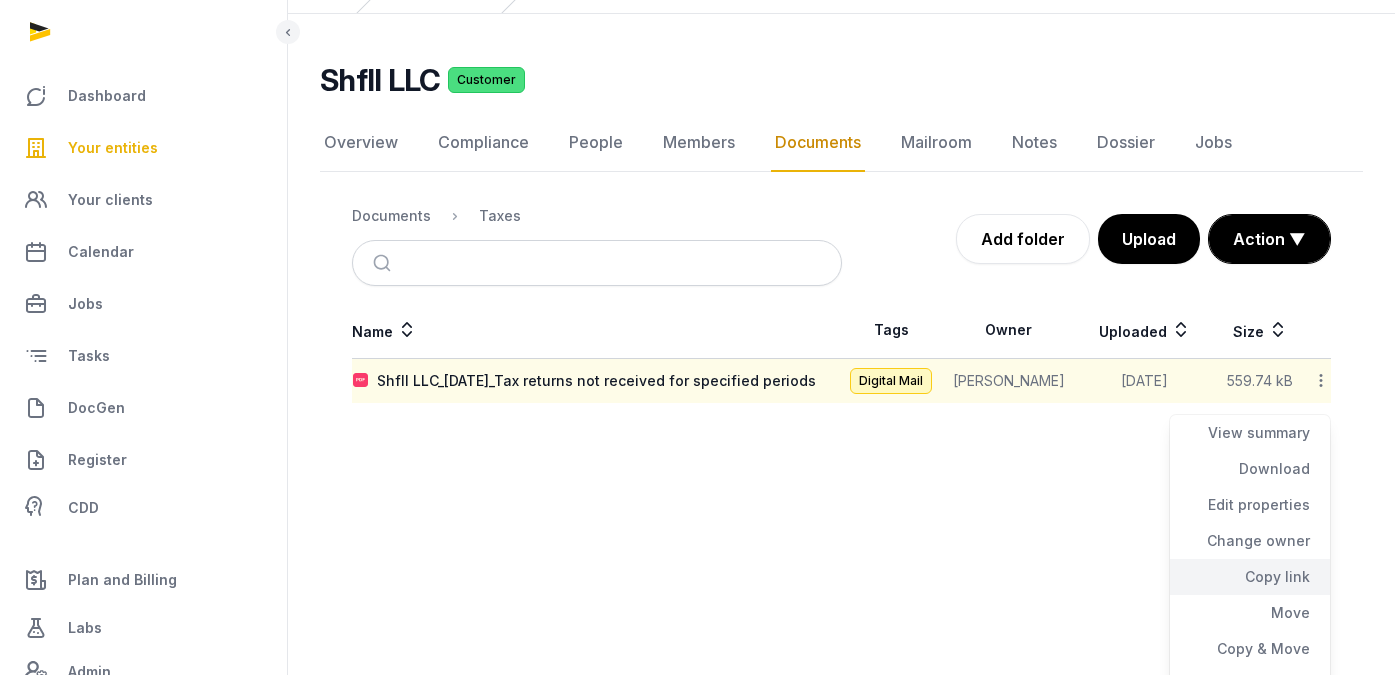 click on "Copy link" 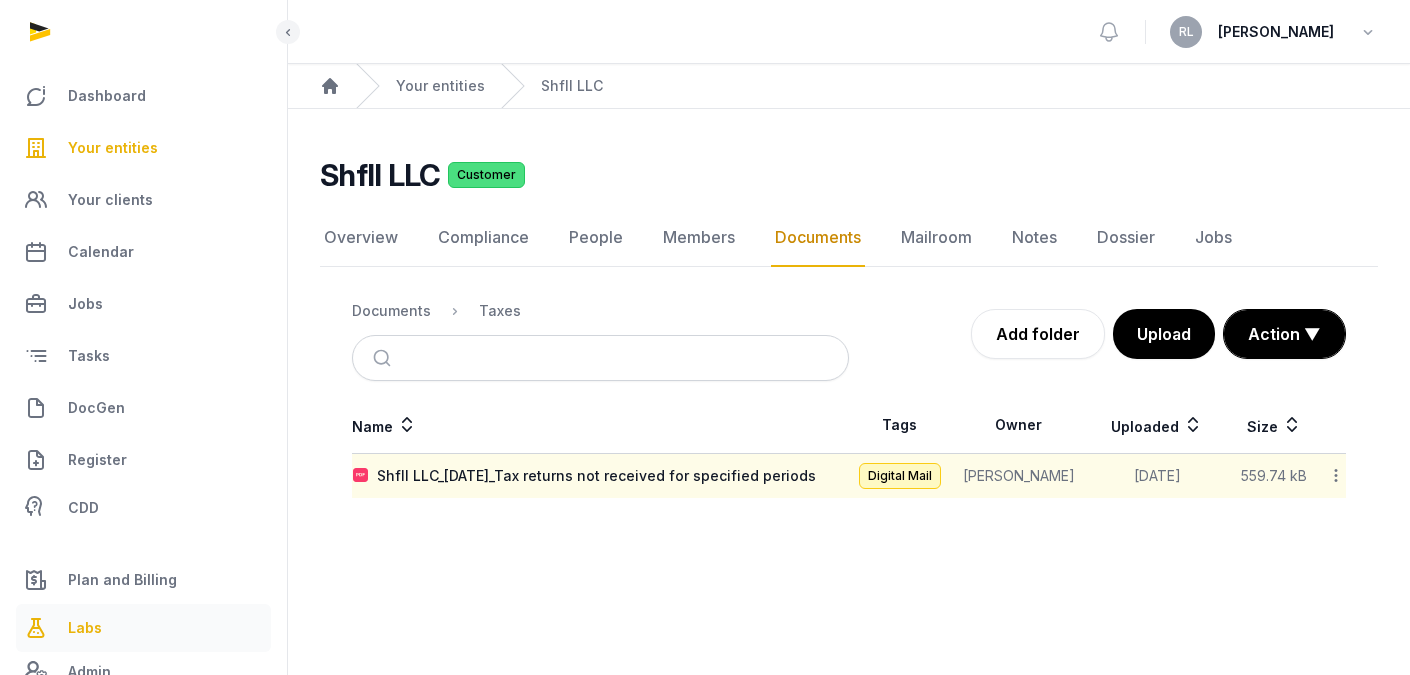 click on "Labs" at bounding box center (143, 628) 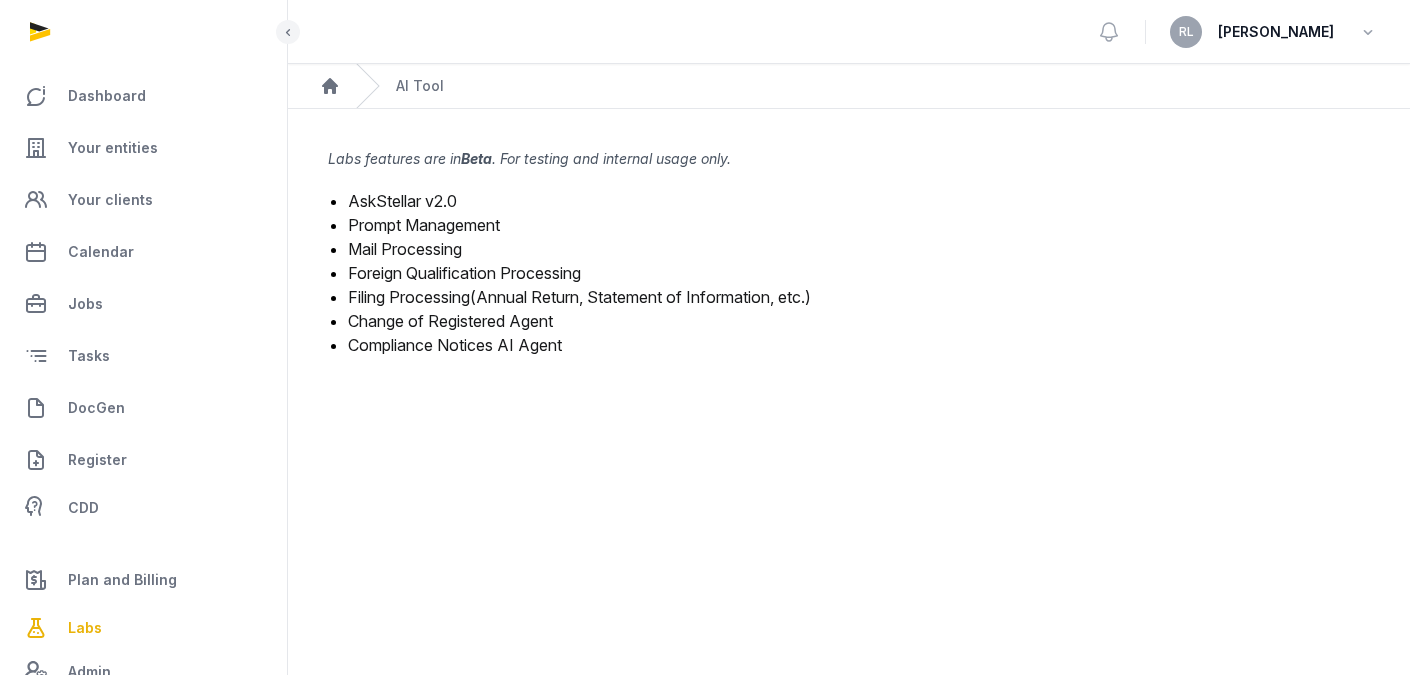click on "Mail Processing" at bounding box center [405, 249] 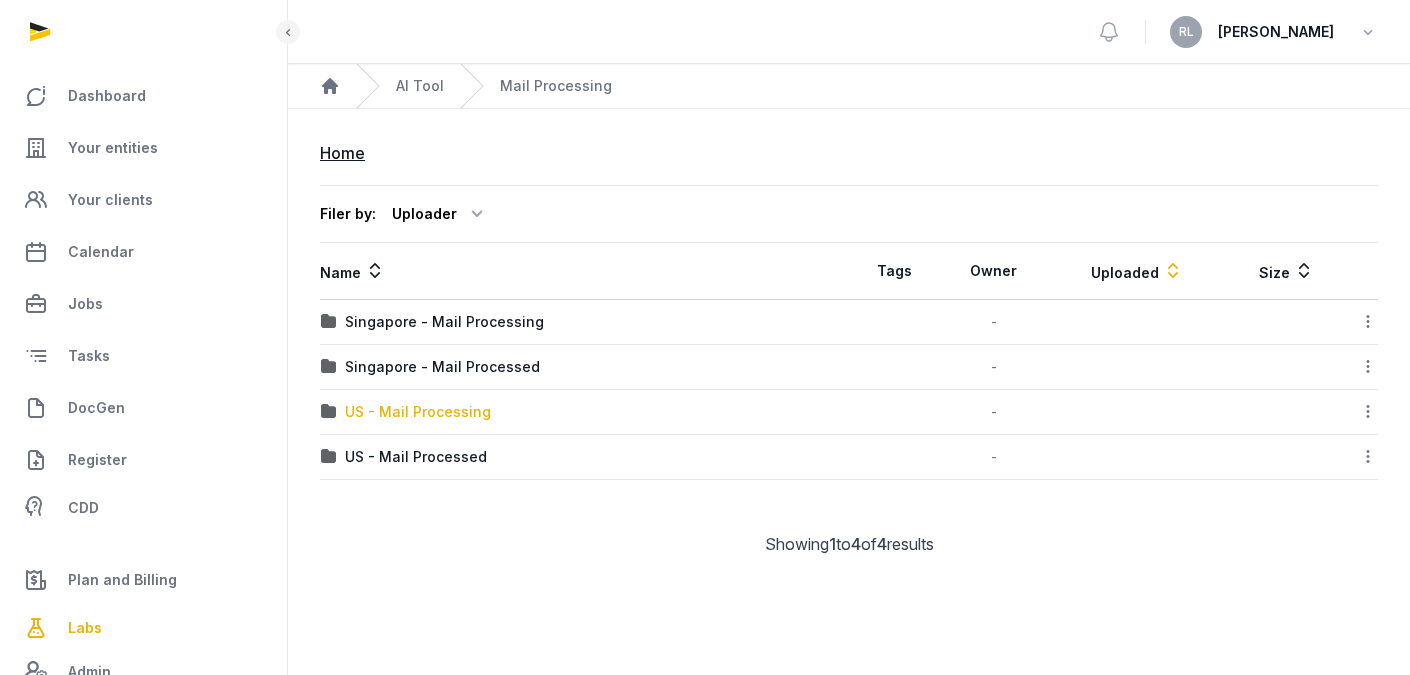 click on "US - Mail Processing" at bounding box center (418, 412) 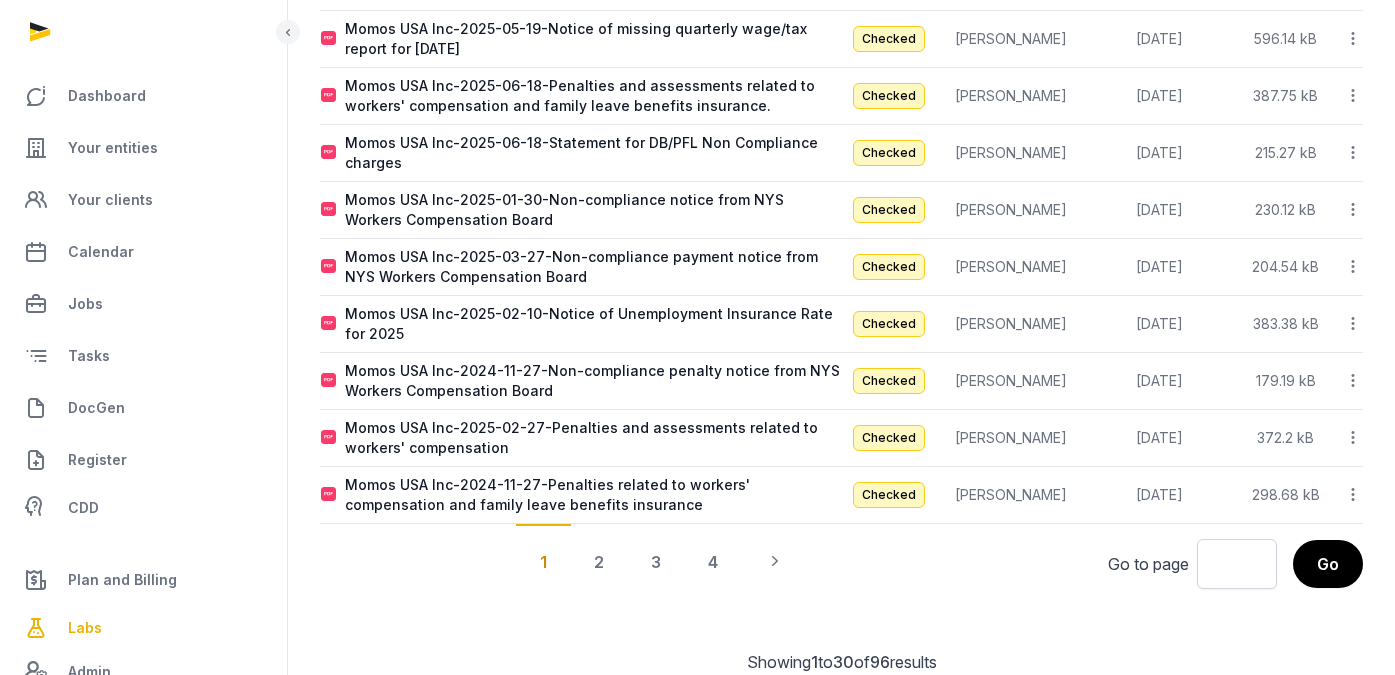 scroll, scrollTop: 1471, scrollLeft: 0, axis: vertical 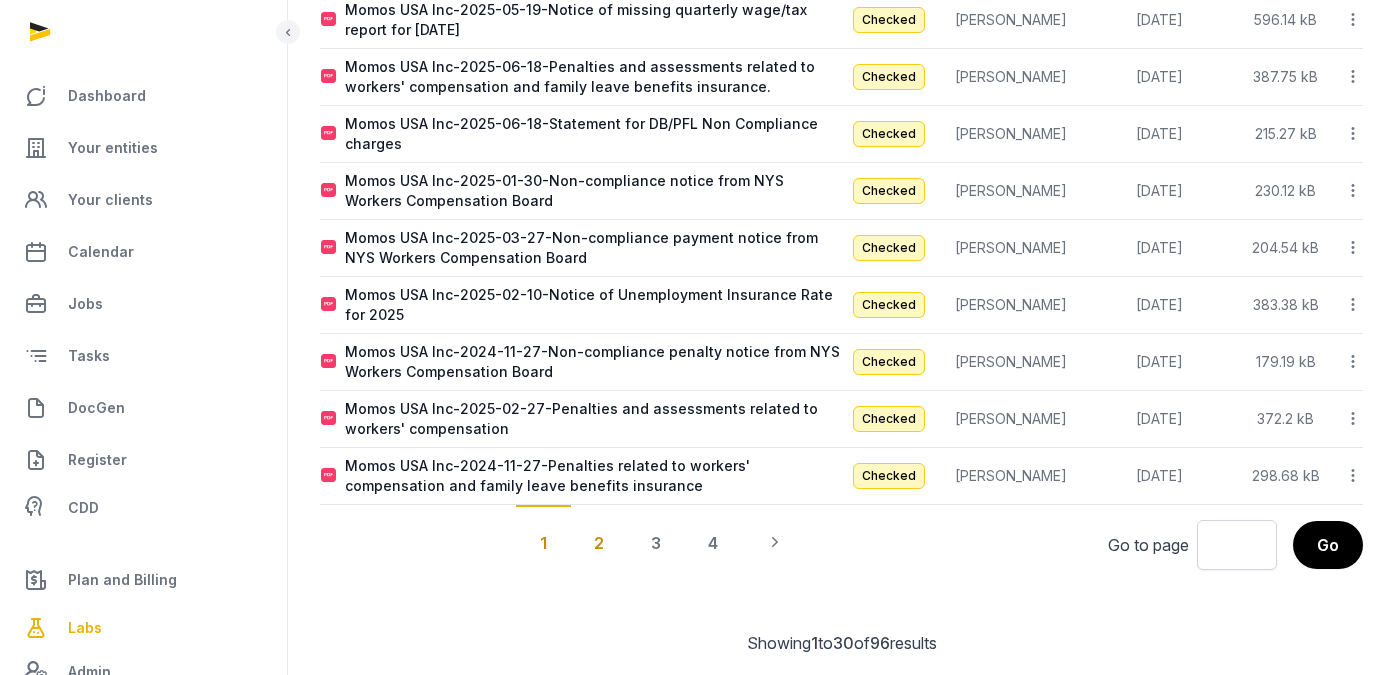 click on "2" 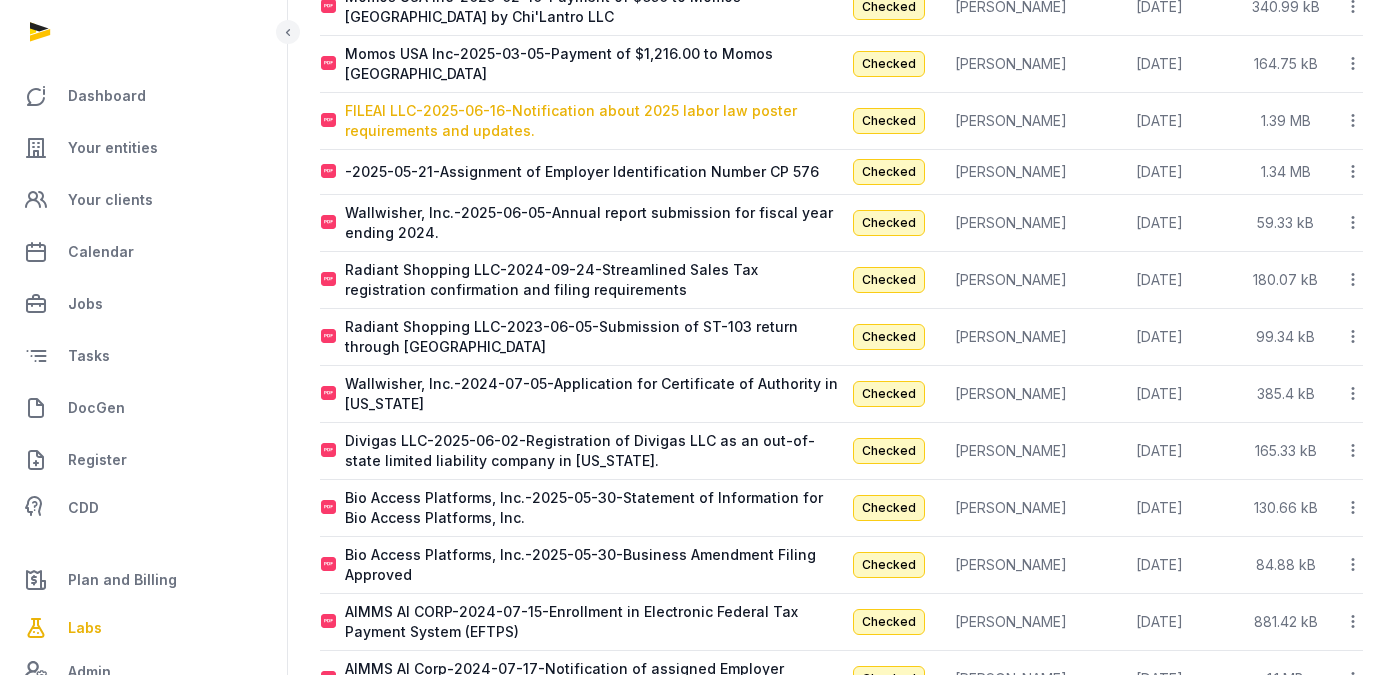 scroll, scrollTop: 821, scrollLeft: 0, axis: vertical 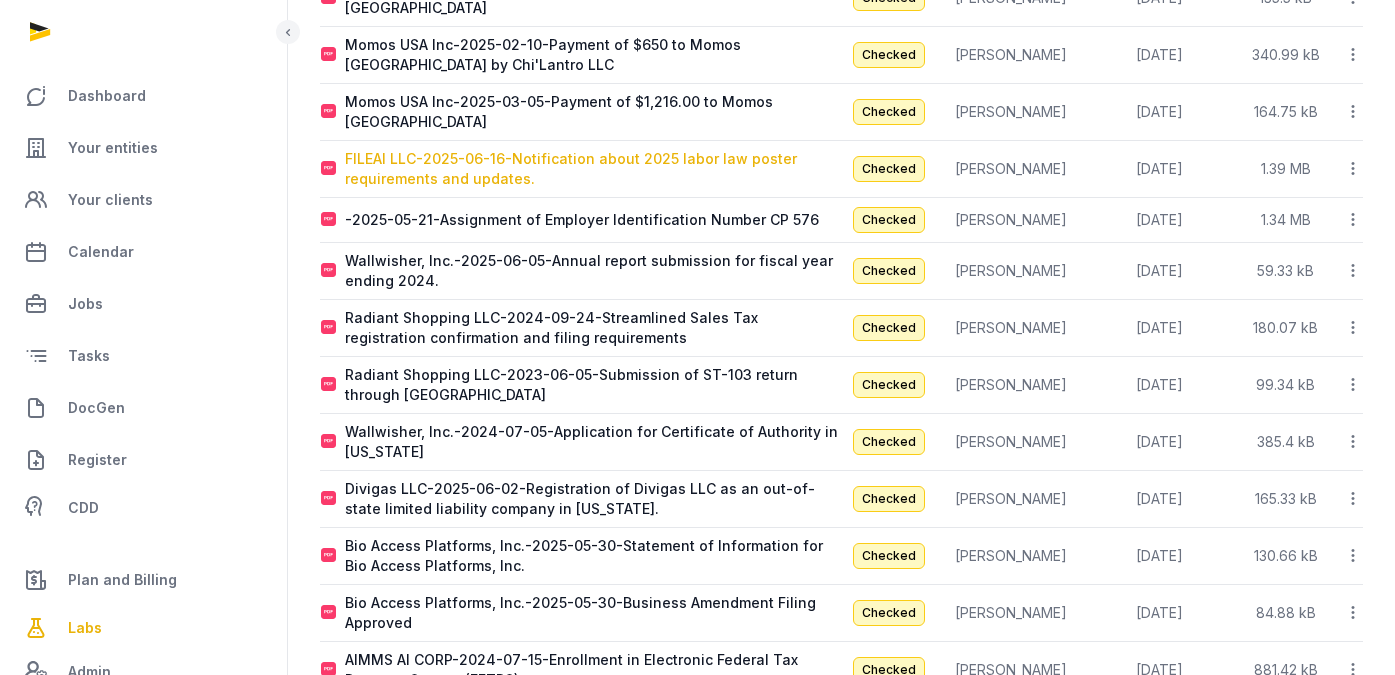 click on "FILEAI LLC-2025-06-16-Notification about 2025 labor law poster requirements and updates." at bounding box center (593, 169) 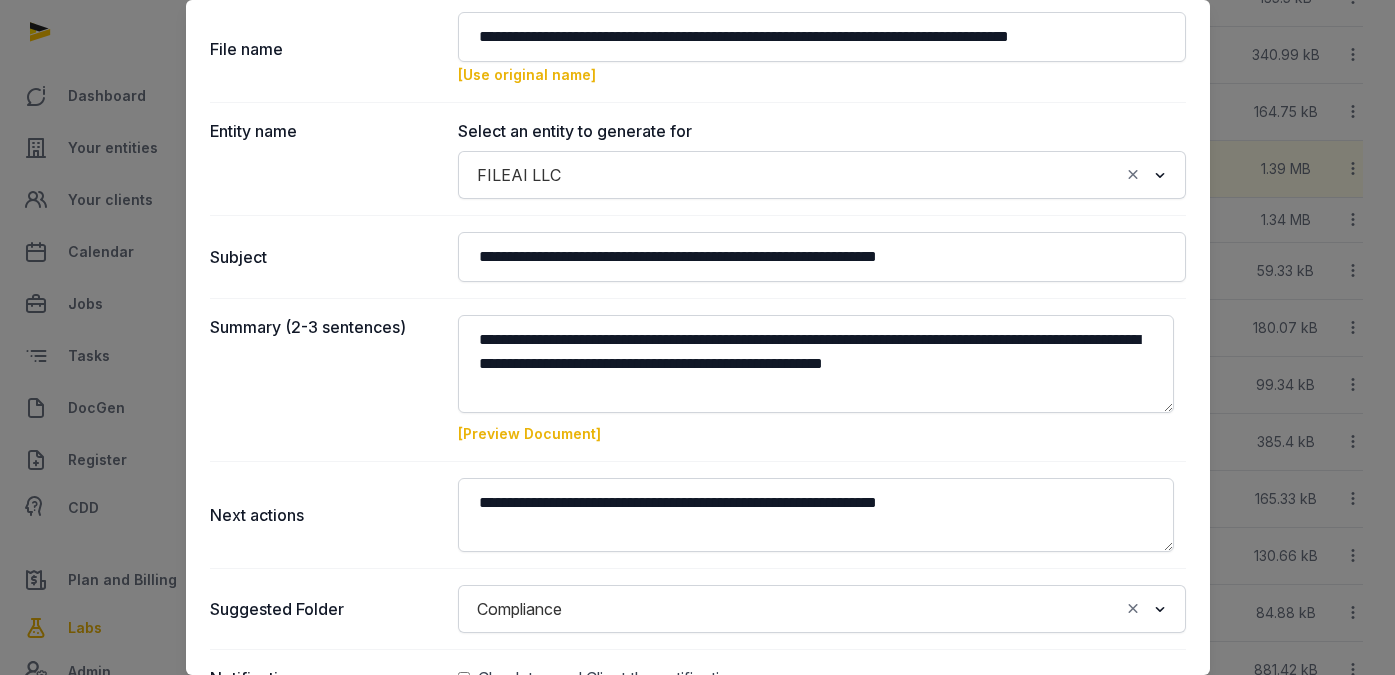 scroll, scrollTop: 226, scrollLeft: 0, axis: vertical 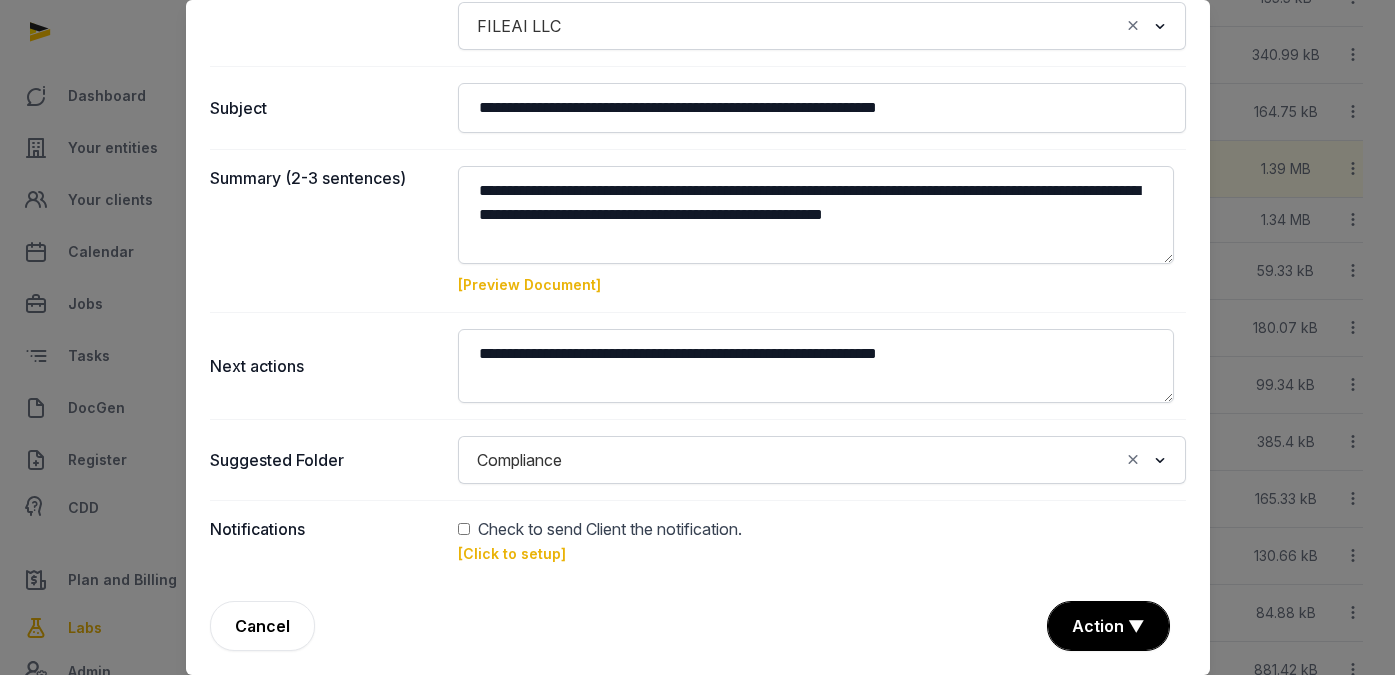 click on "[Preview Document]" at bounding box center (529, 284) 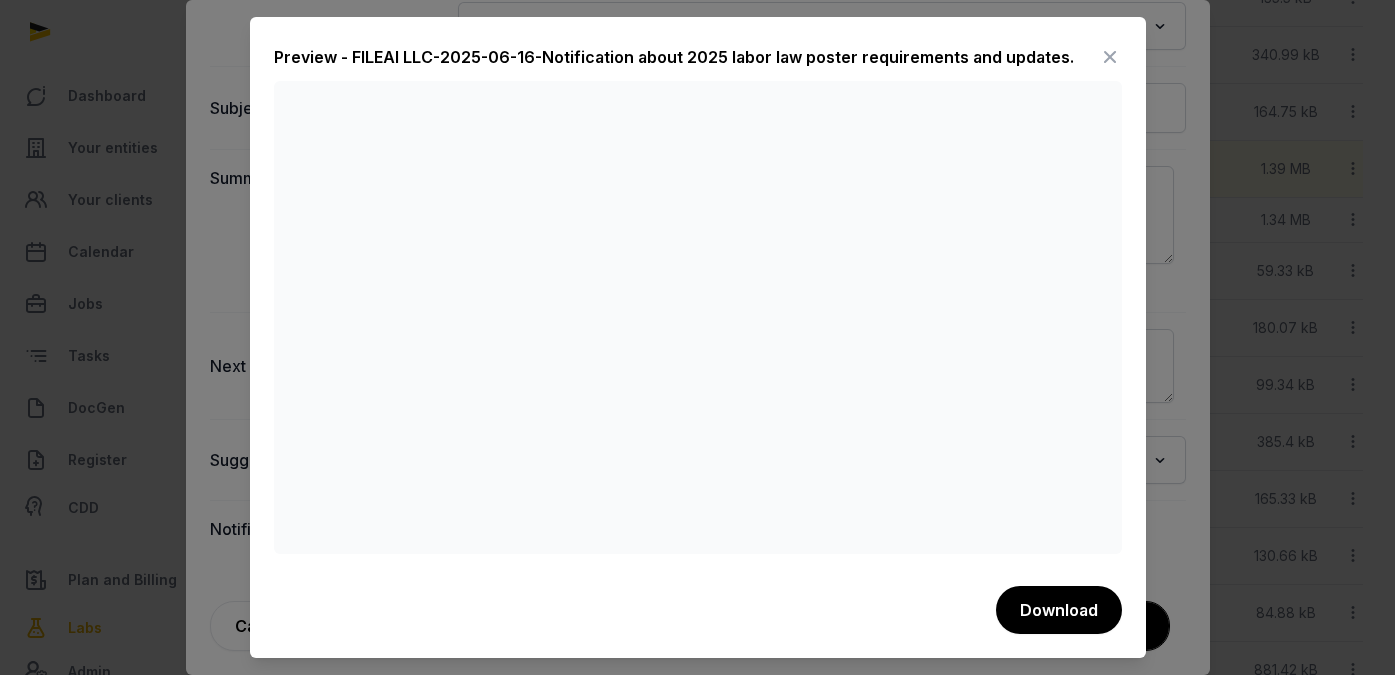 scroll, scrollTop: 1044, scrollLeft: 0, axis: vertical 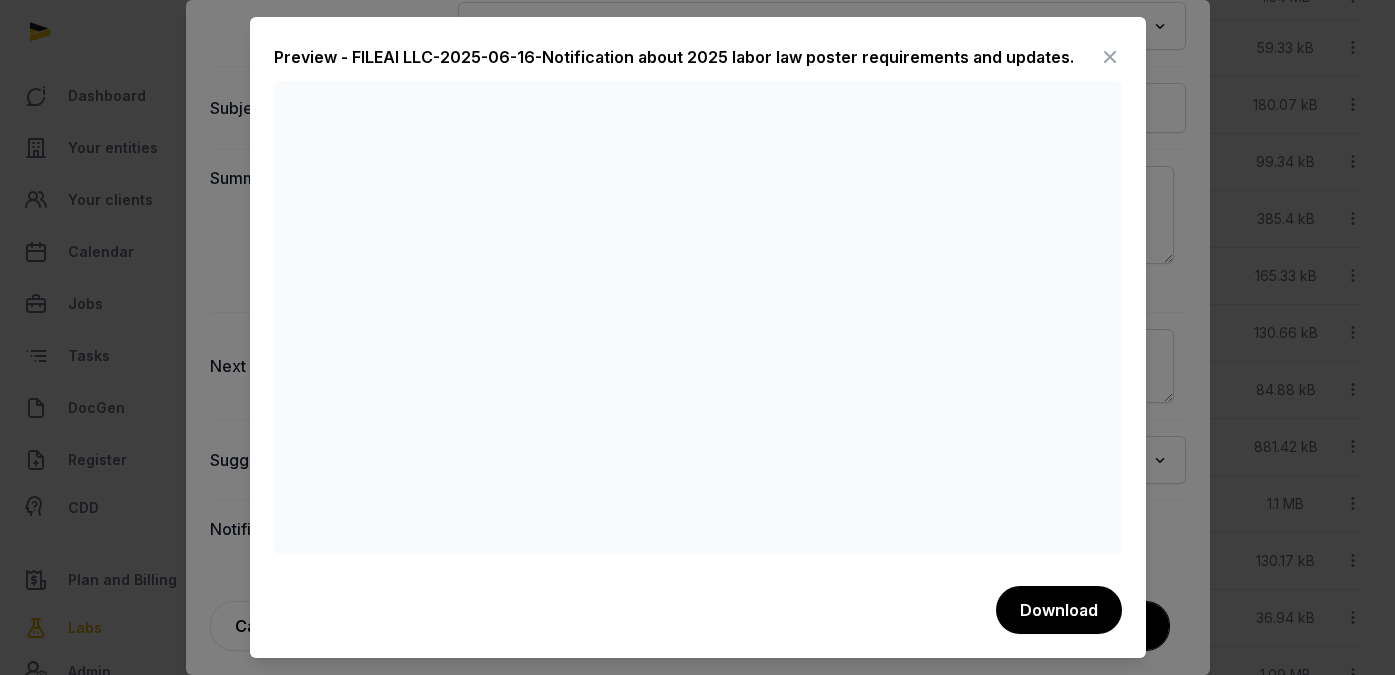 click at bounding box center (1110, 57) 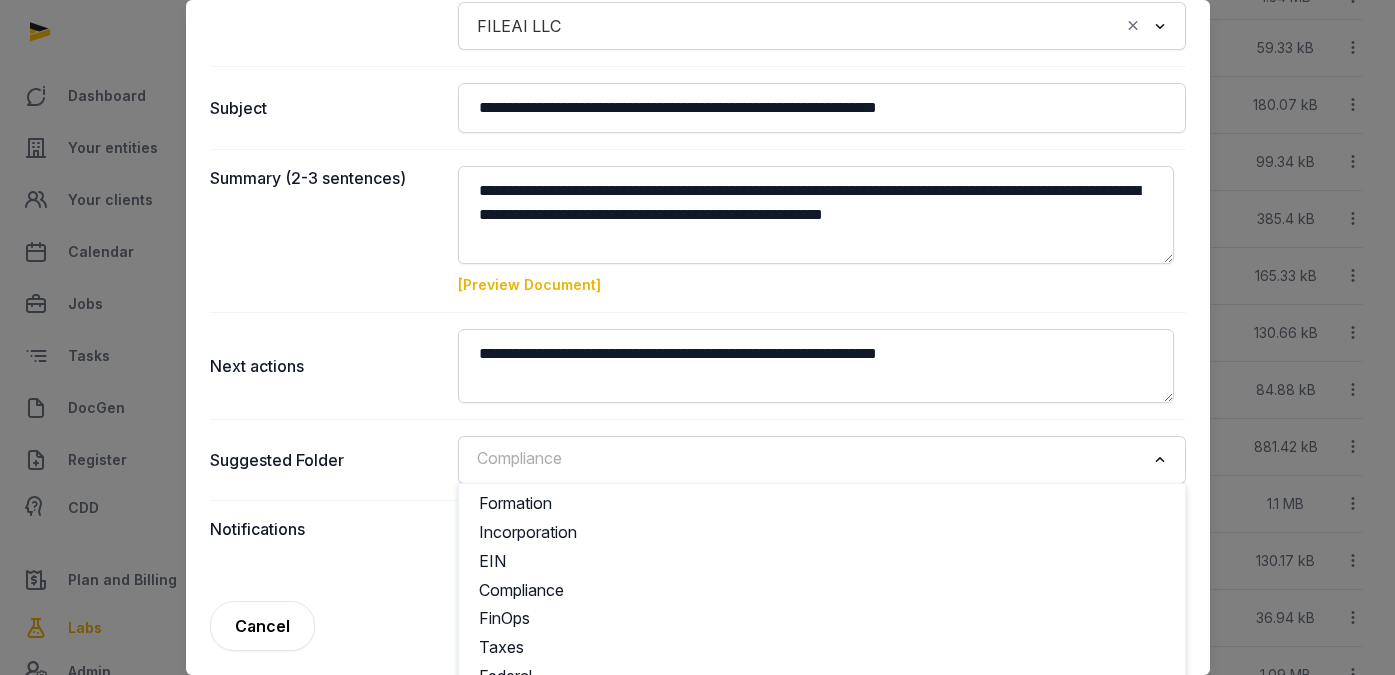 click 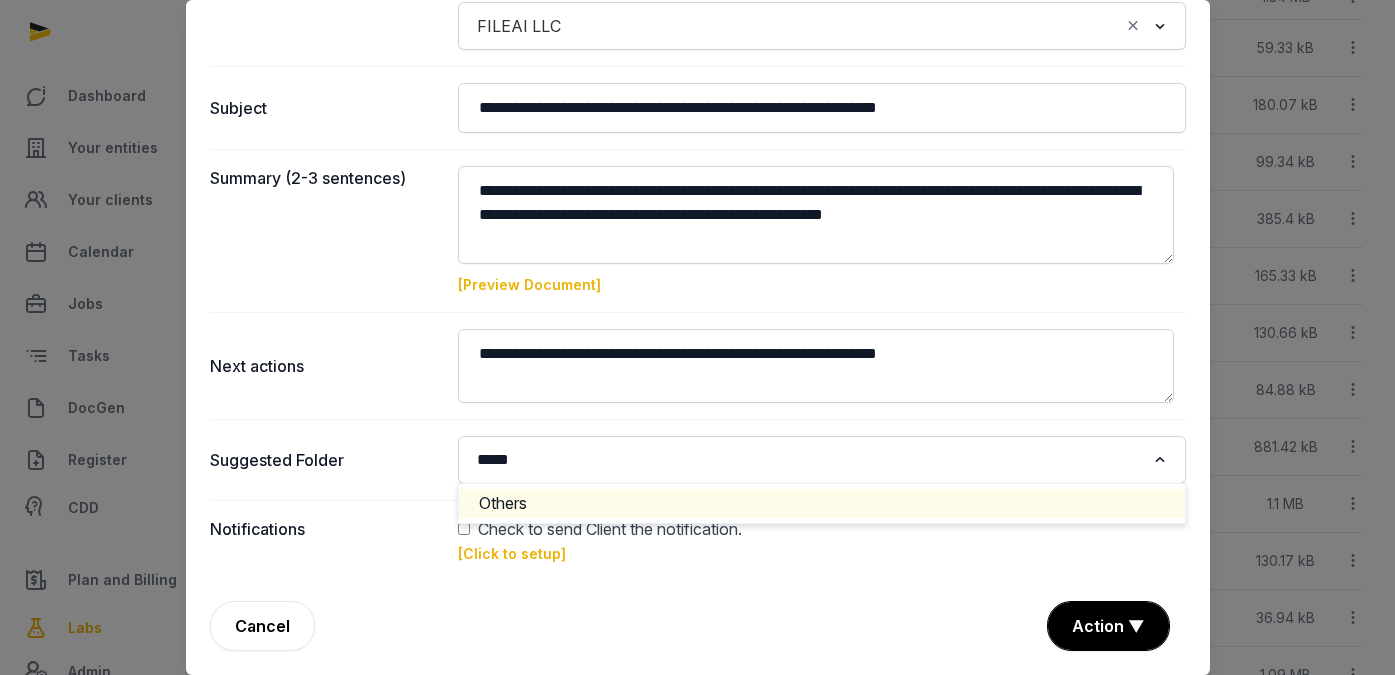 type on "*****" 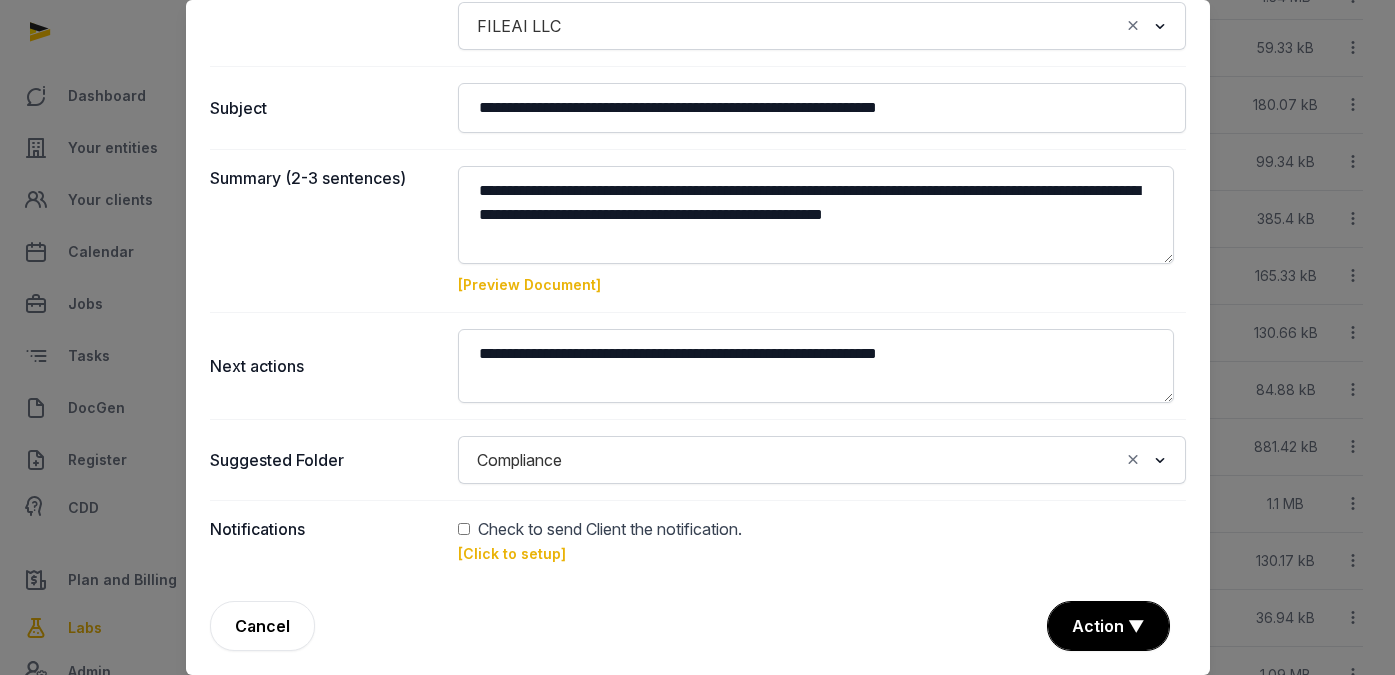 click on "[Preview Document]" at bounding box center (529, 284) 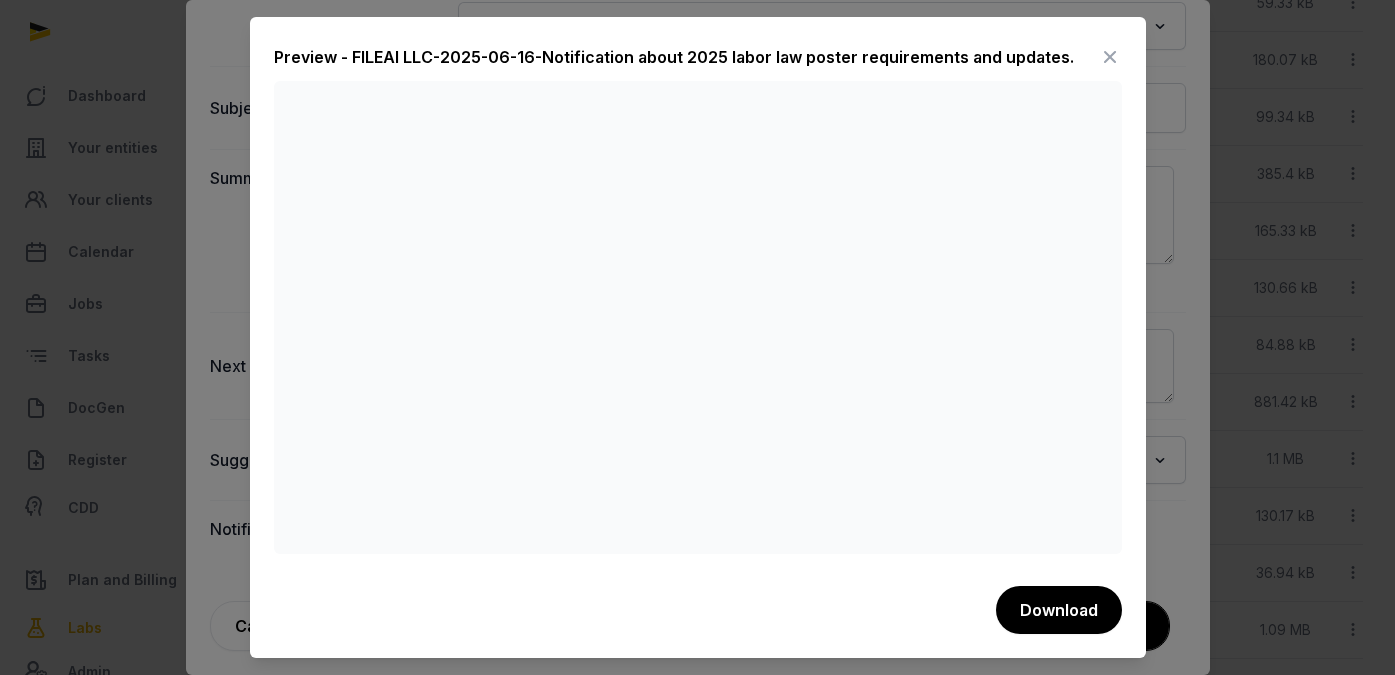 scroll, scrollTop: 1230, scrollLeft: 0, axis: vertical 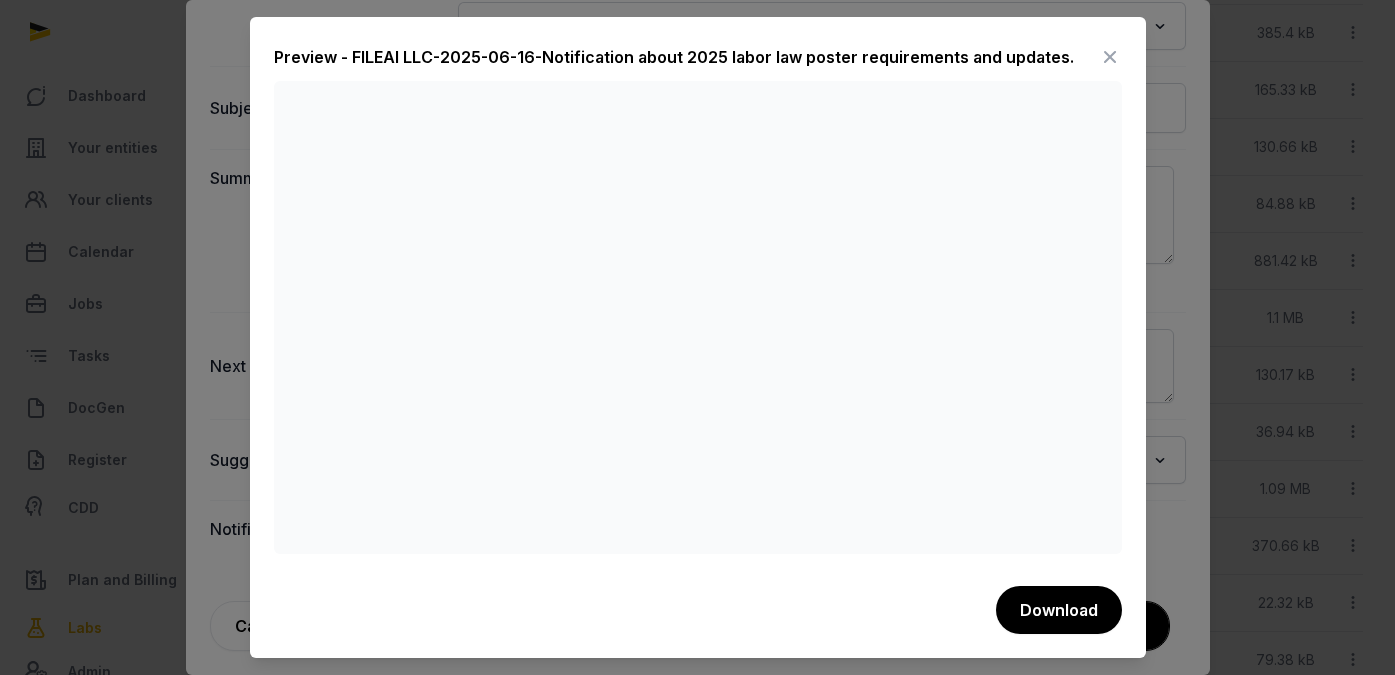 click at bounding box center [1110, 57] 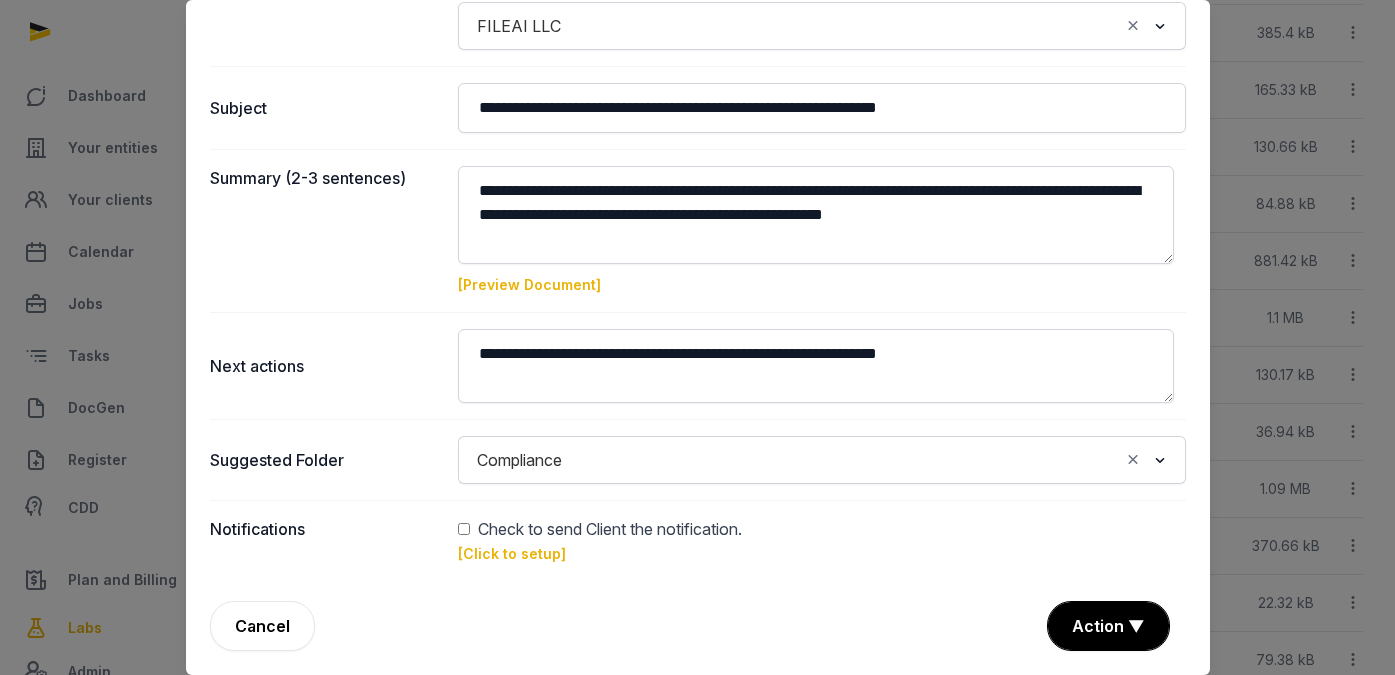 click 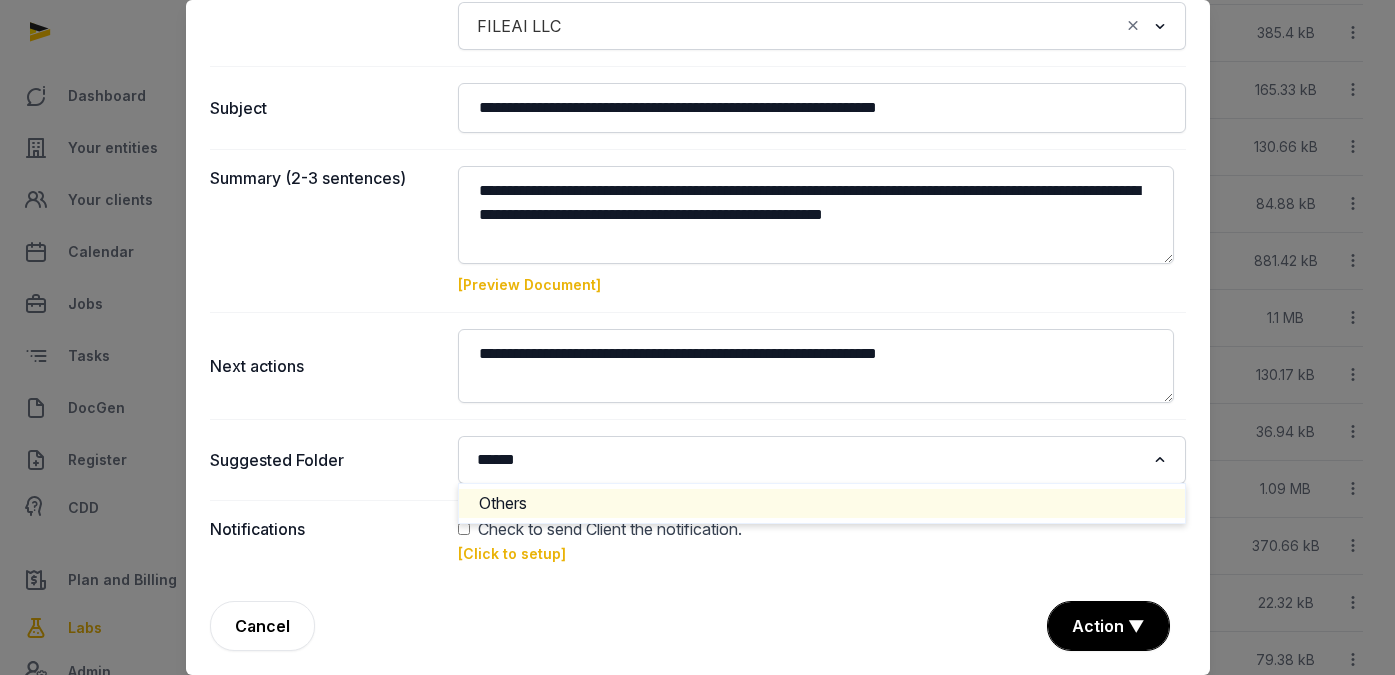 click on "Others" 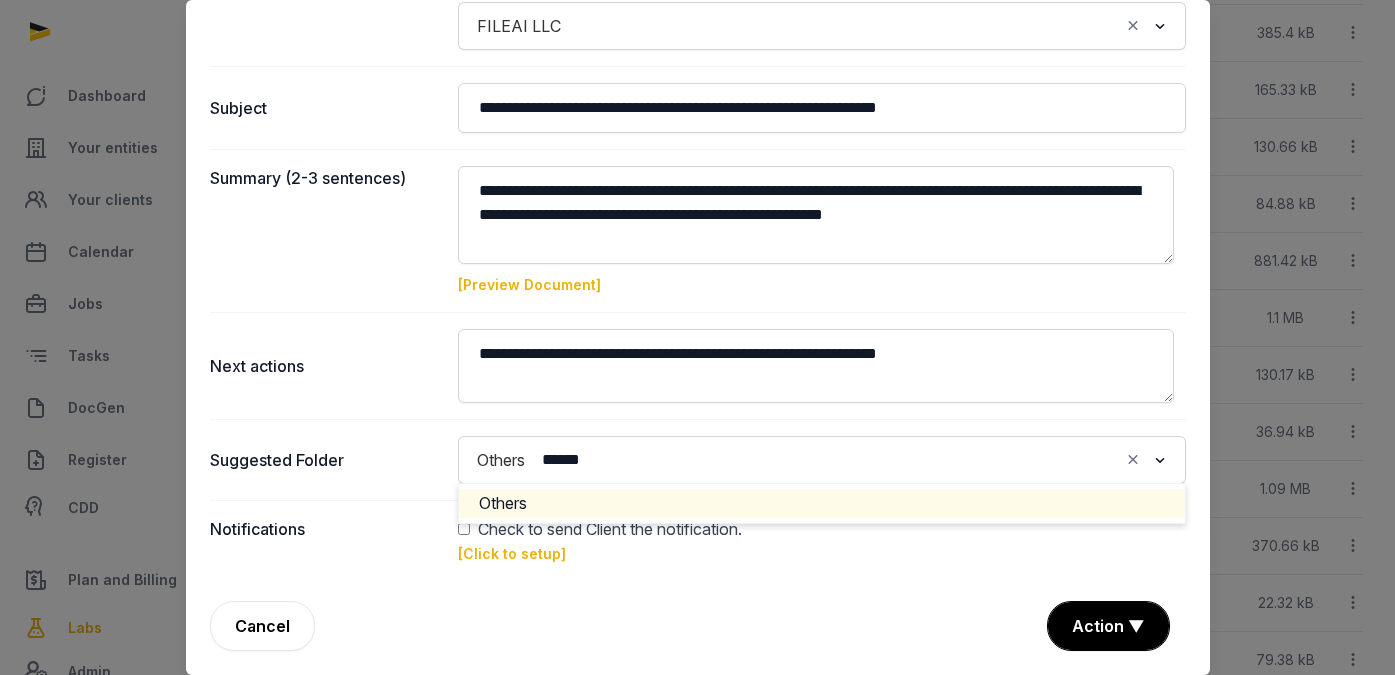 type 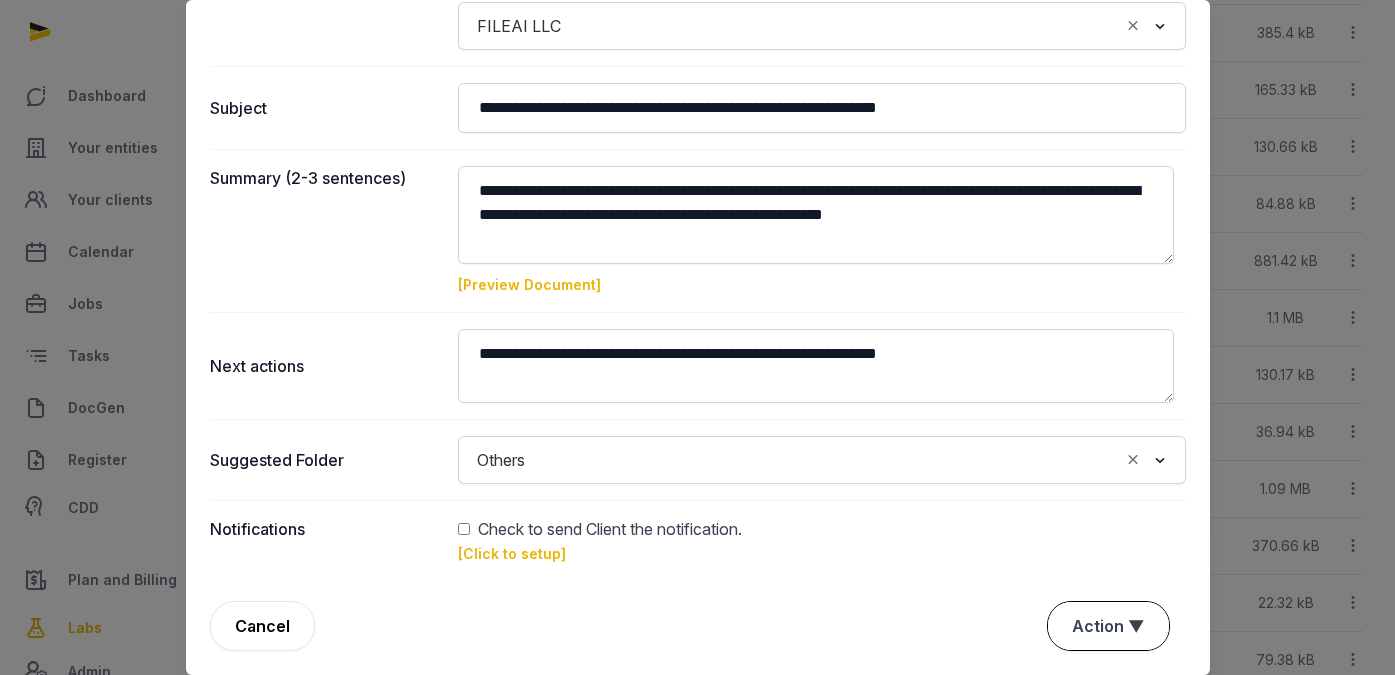 click on "Action ▼" at bounding box center [1108, 626] 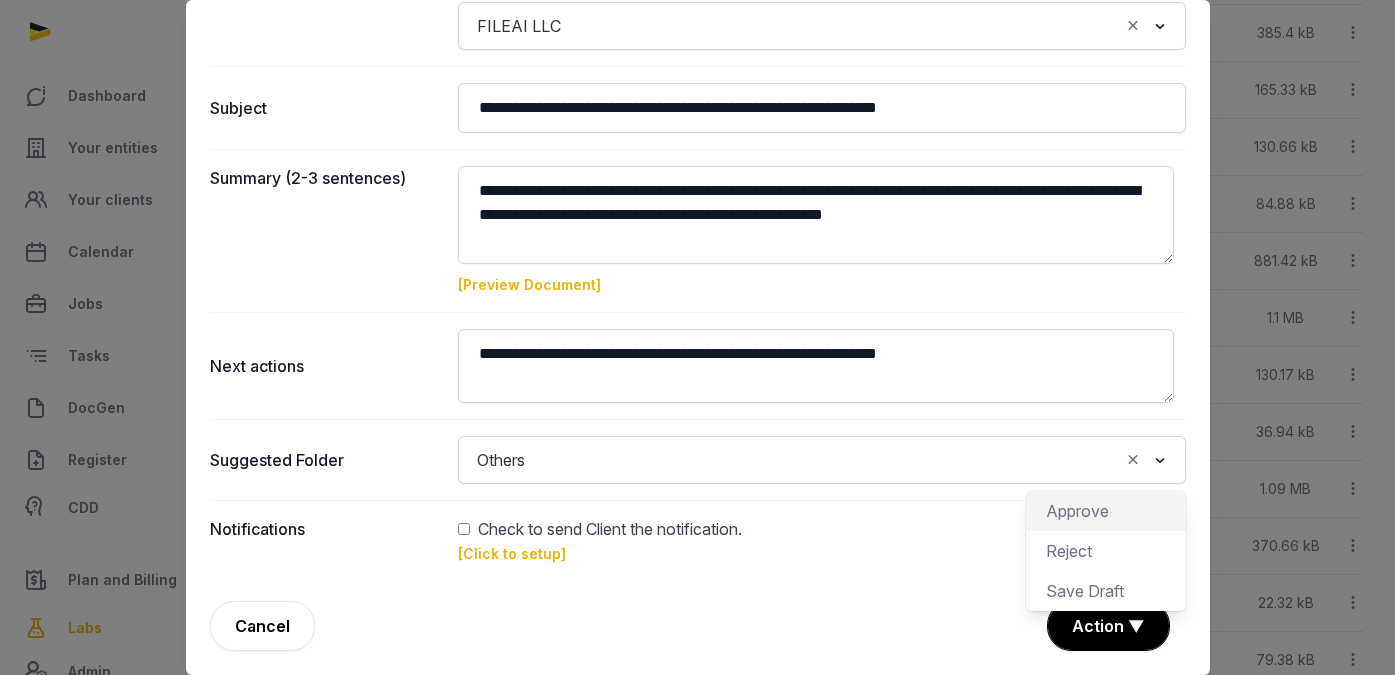 click on "Approve" 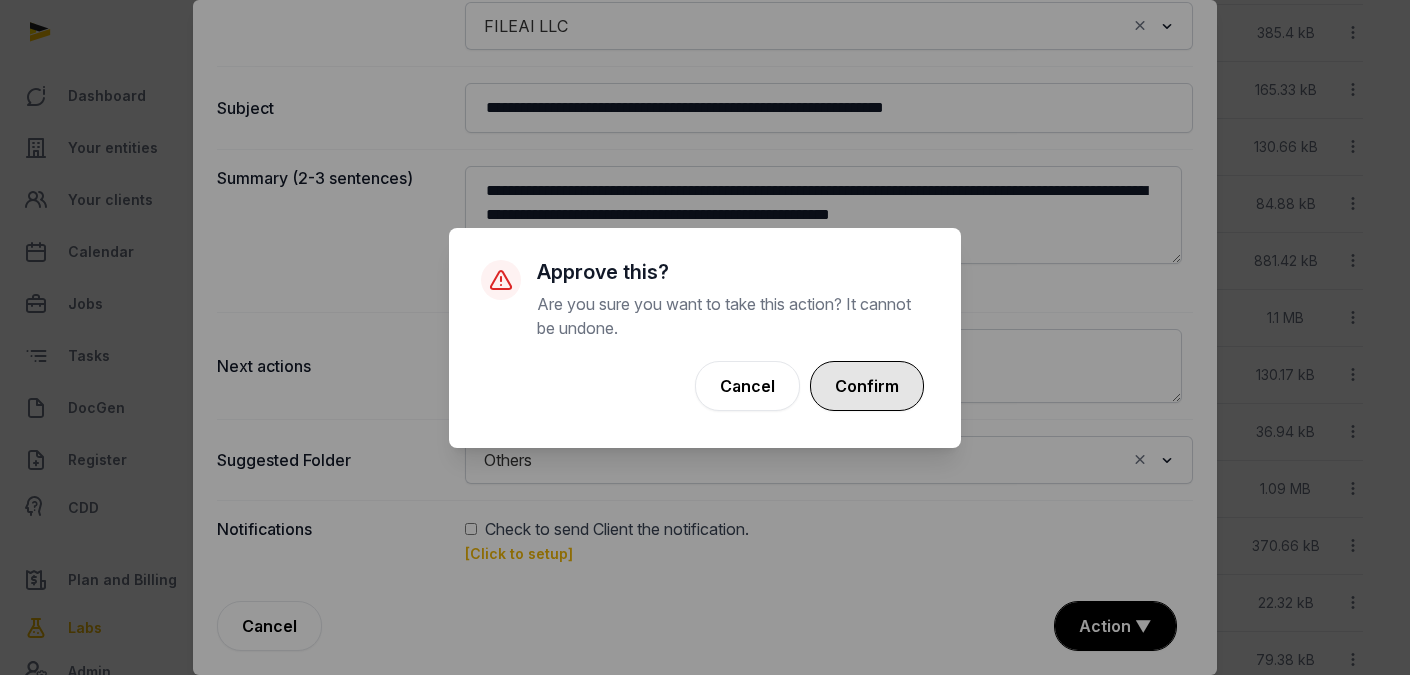 click on "Confirm" at bounding box center (867, 386) 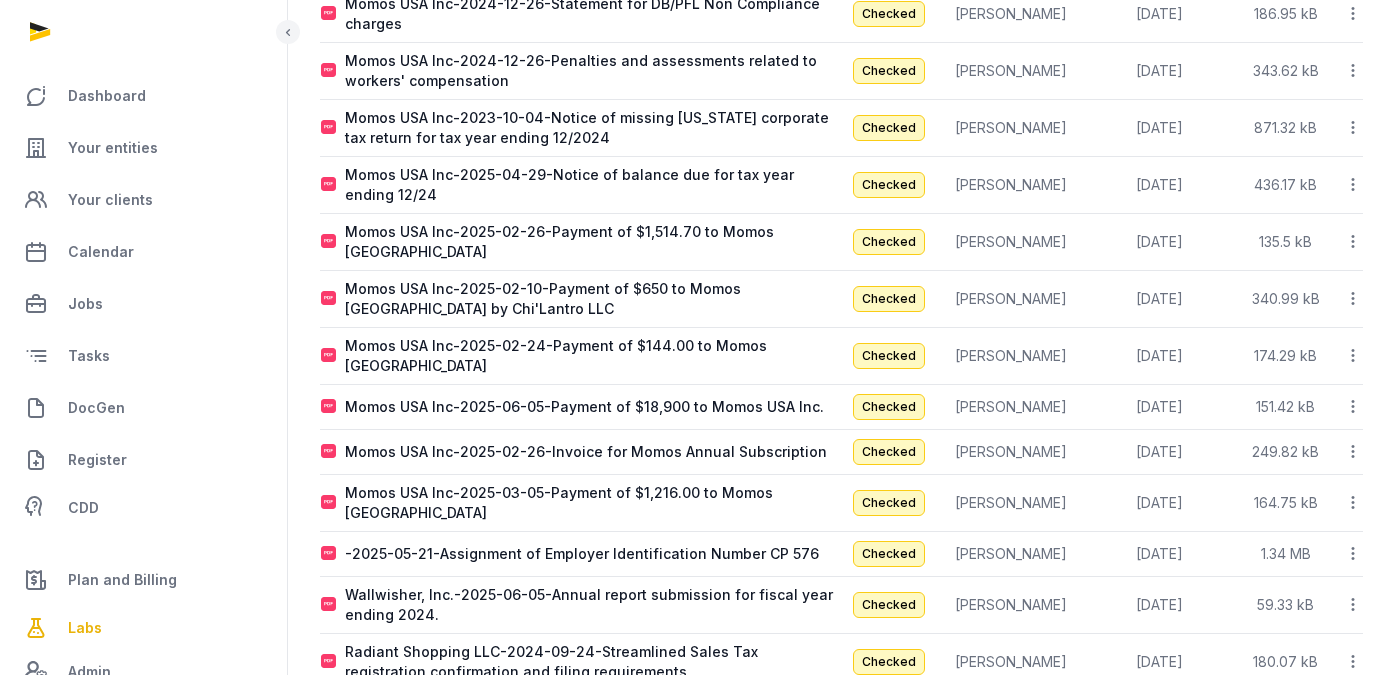 scroll, scrollTop: 231, scrollLeft: 0, axis: vertical 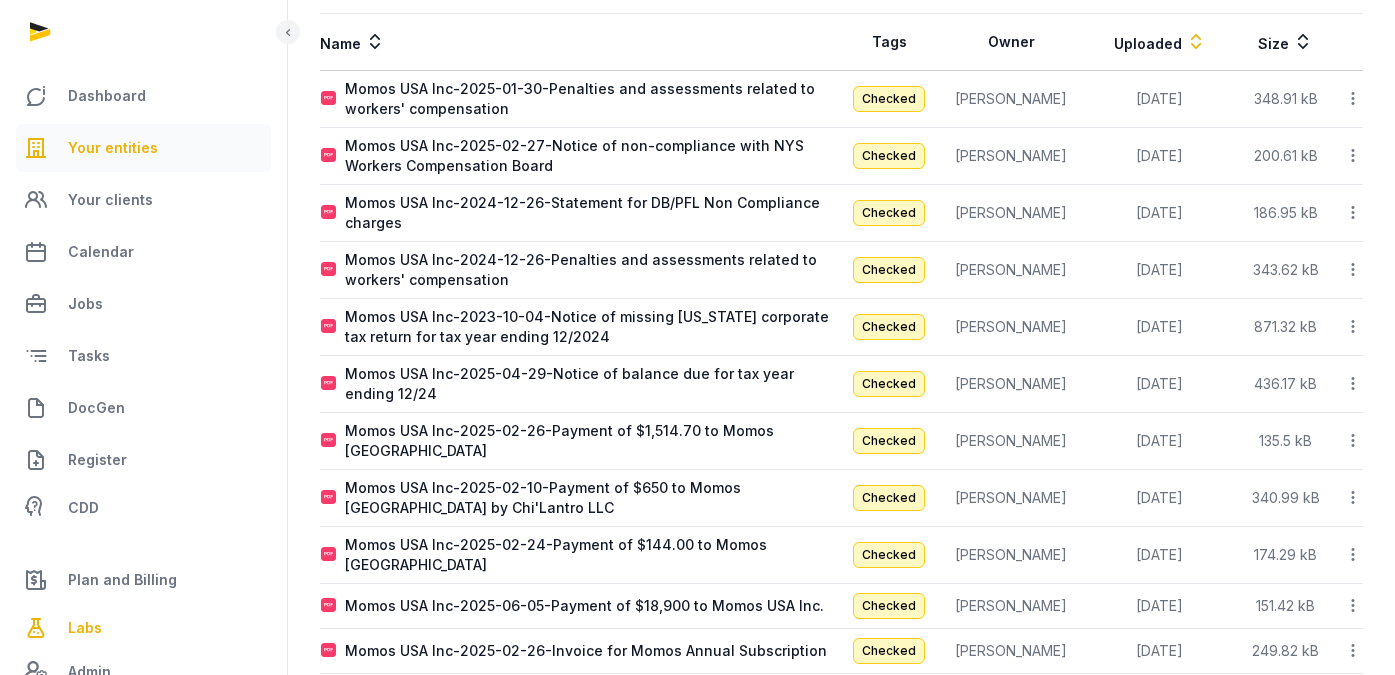 click on "Your entities" at bounding box center [113, 148] 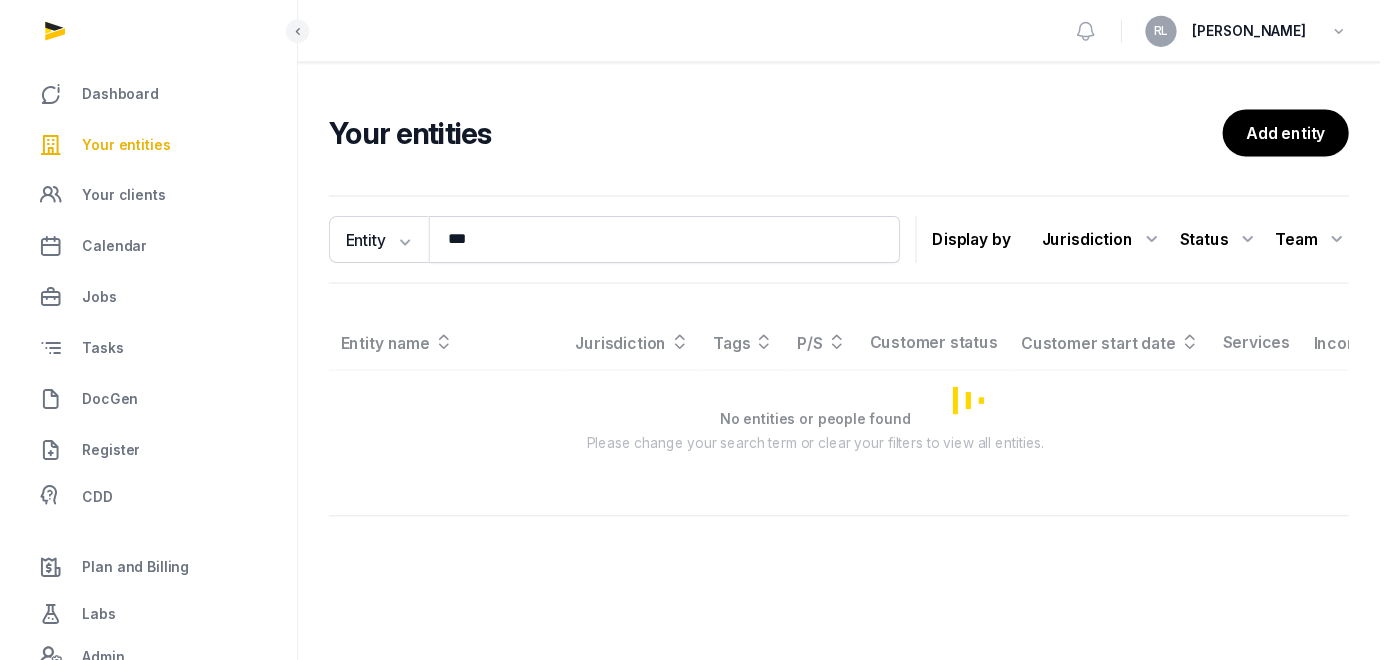 scroll, scrollTop: 0, scrollLeft: 0, axis: both 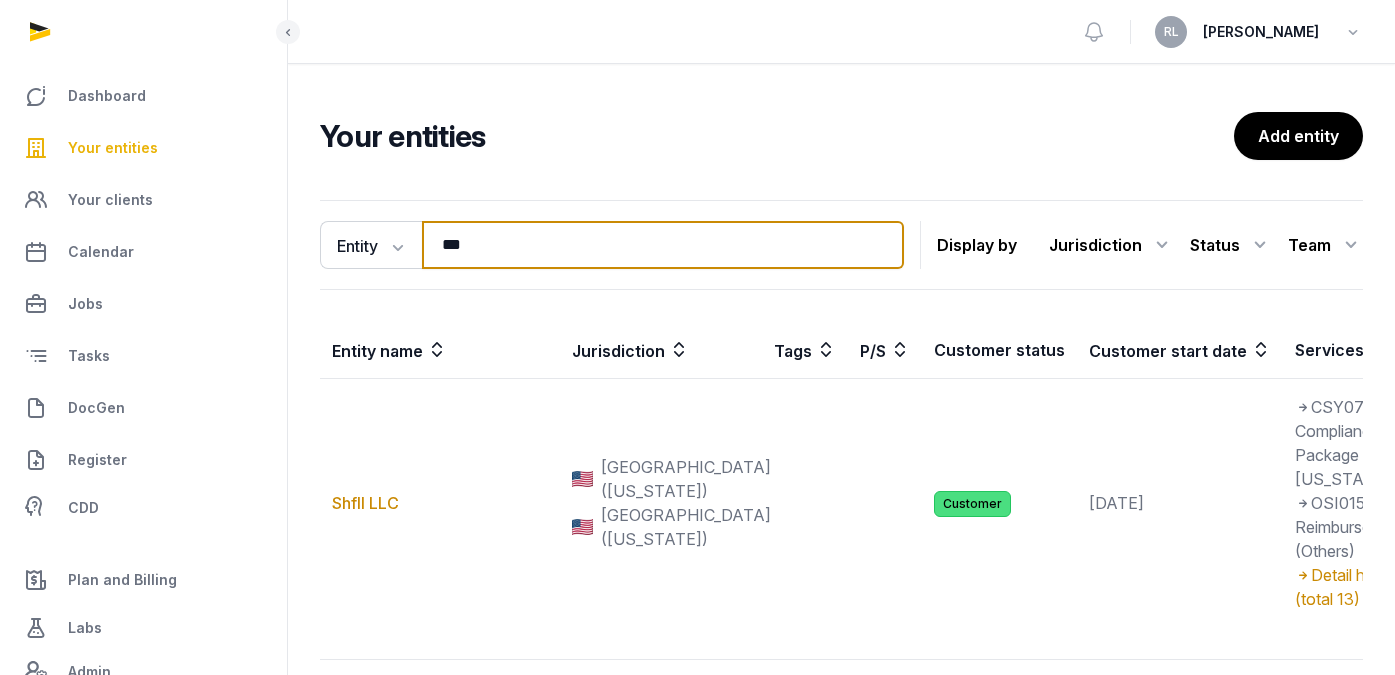 click on "***" at bounding box center [663, 245] 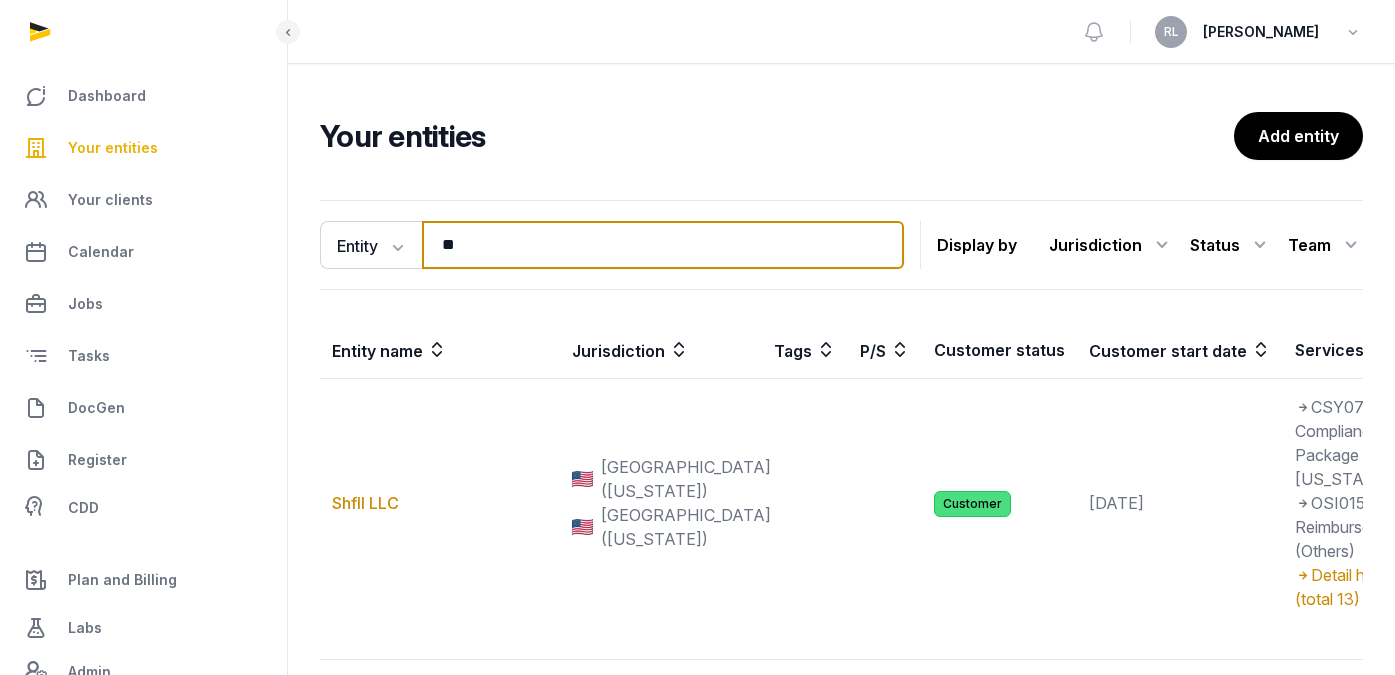 type on "*" 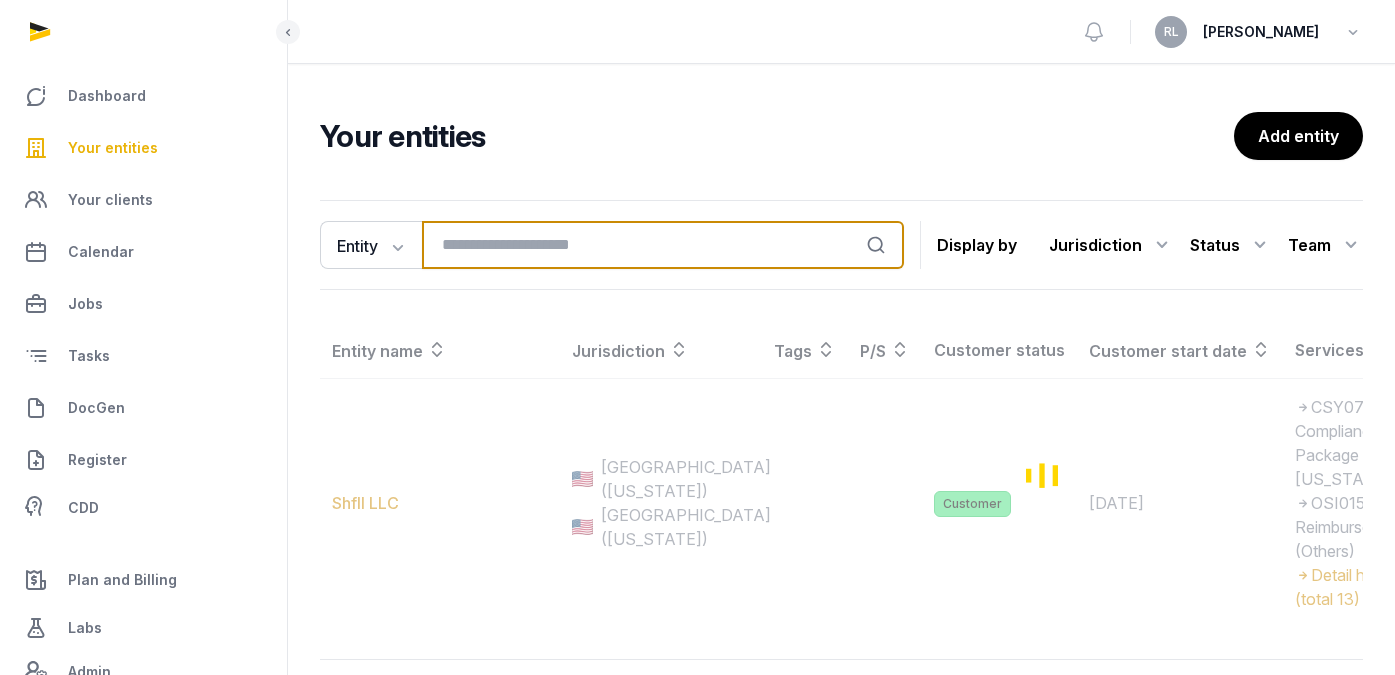 type on "*" 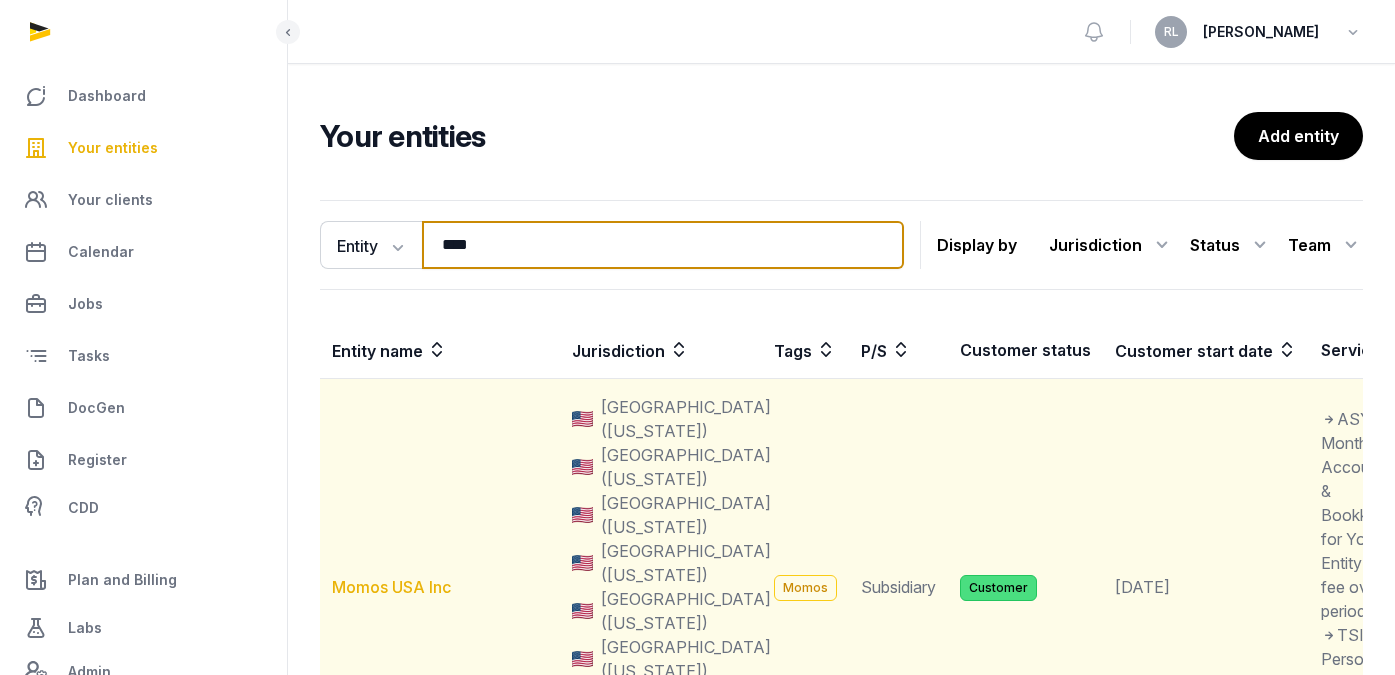 type on "****" 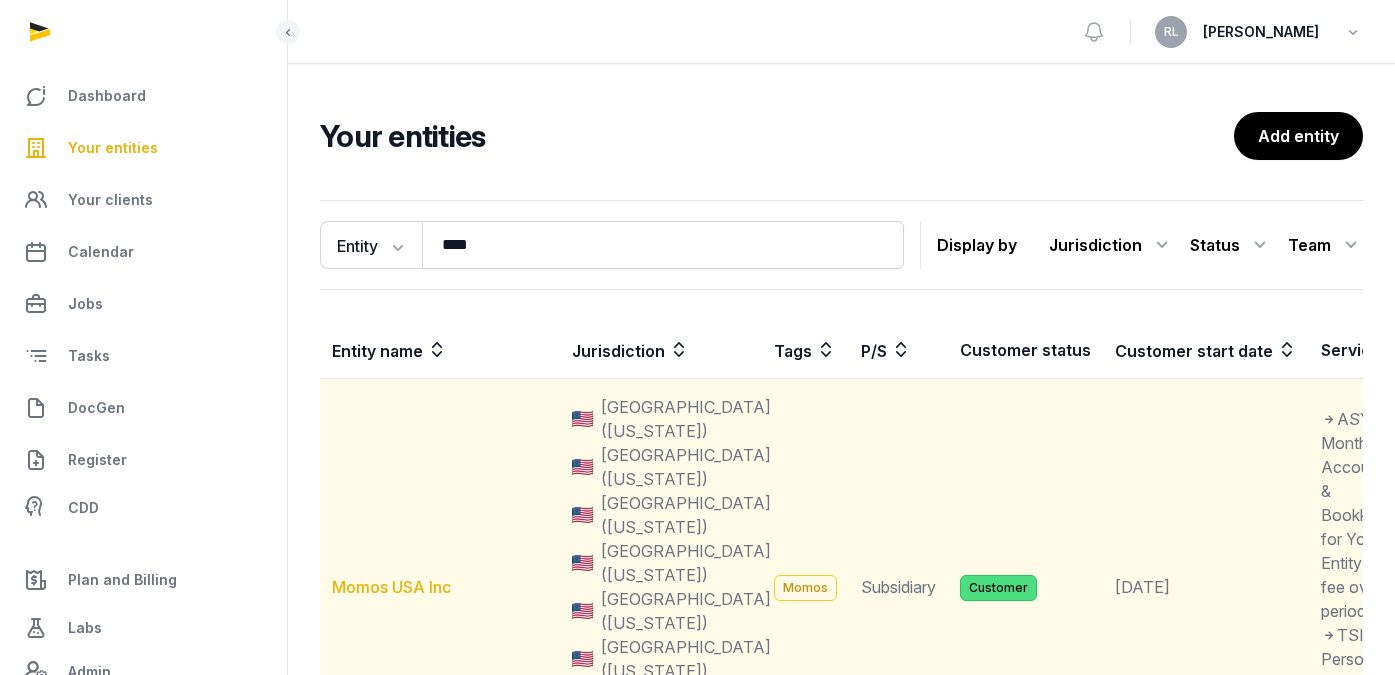 click on "Momos USA Inc" at bounding box center [391, 587] 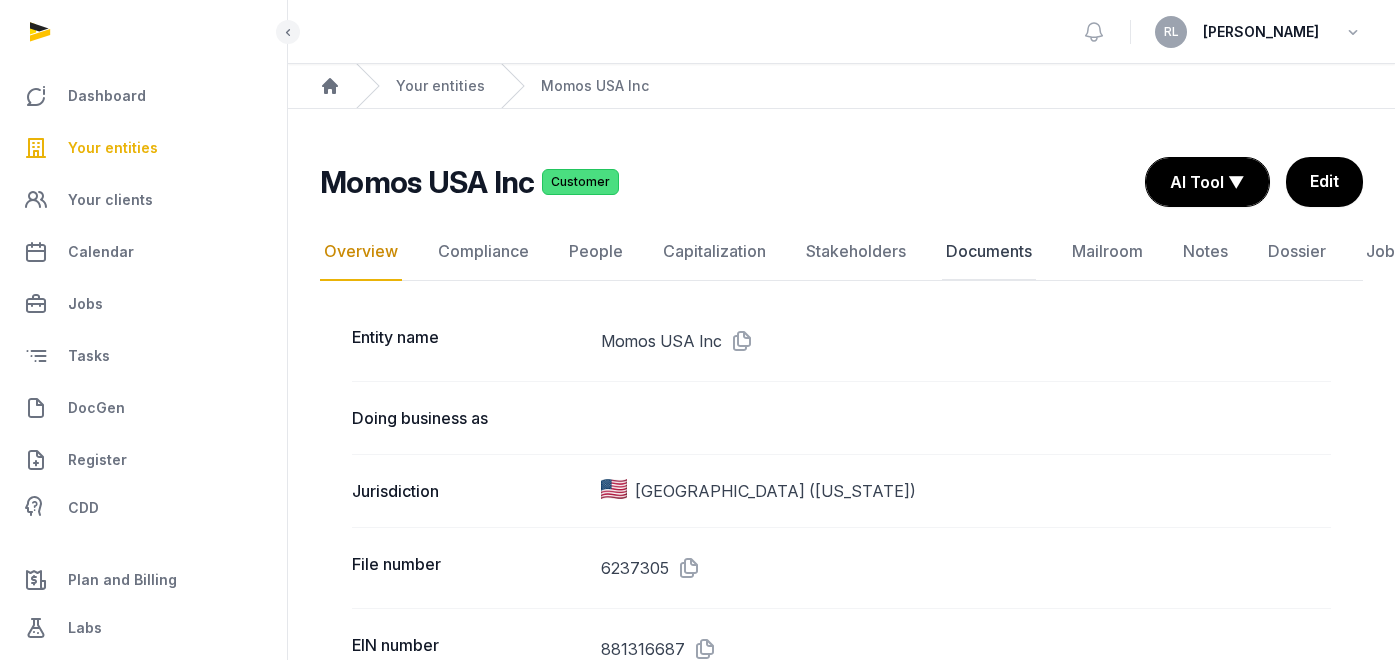 click on "Documents" 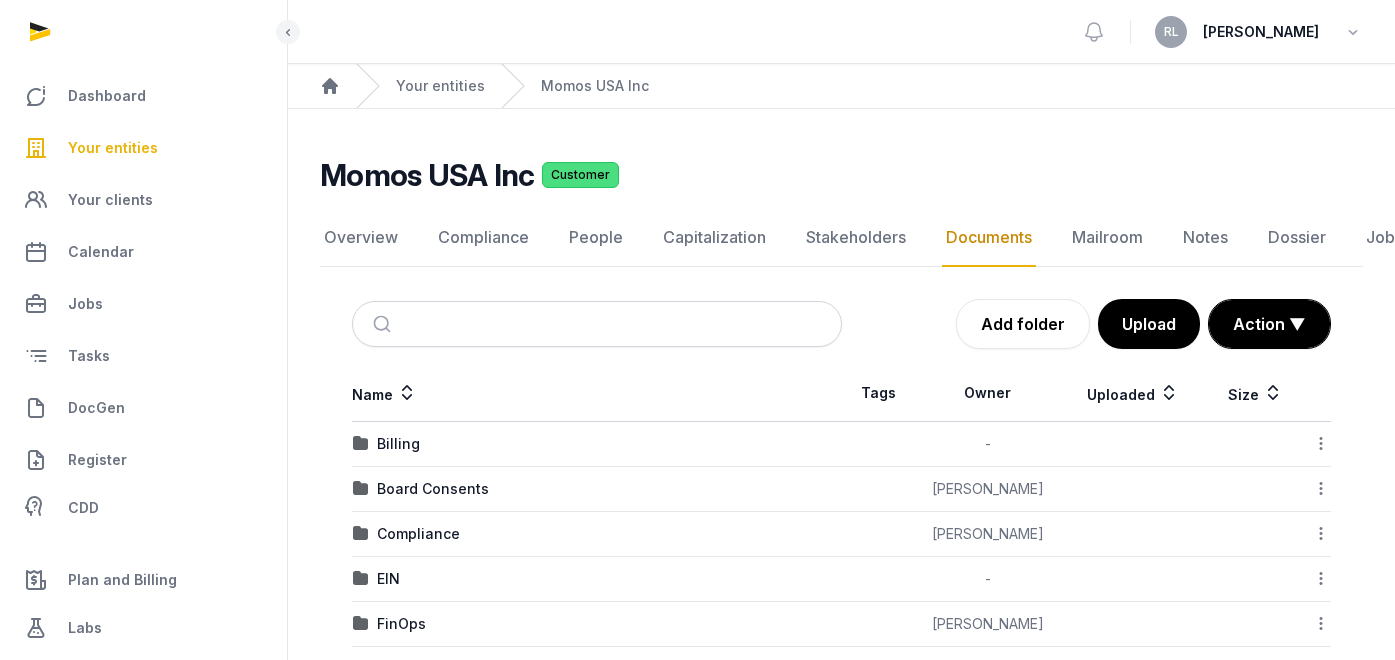 scroll, scrollTop: 195, scrollLeft: 0, axis: vertical 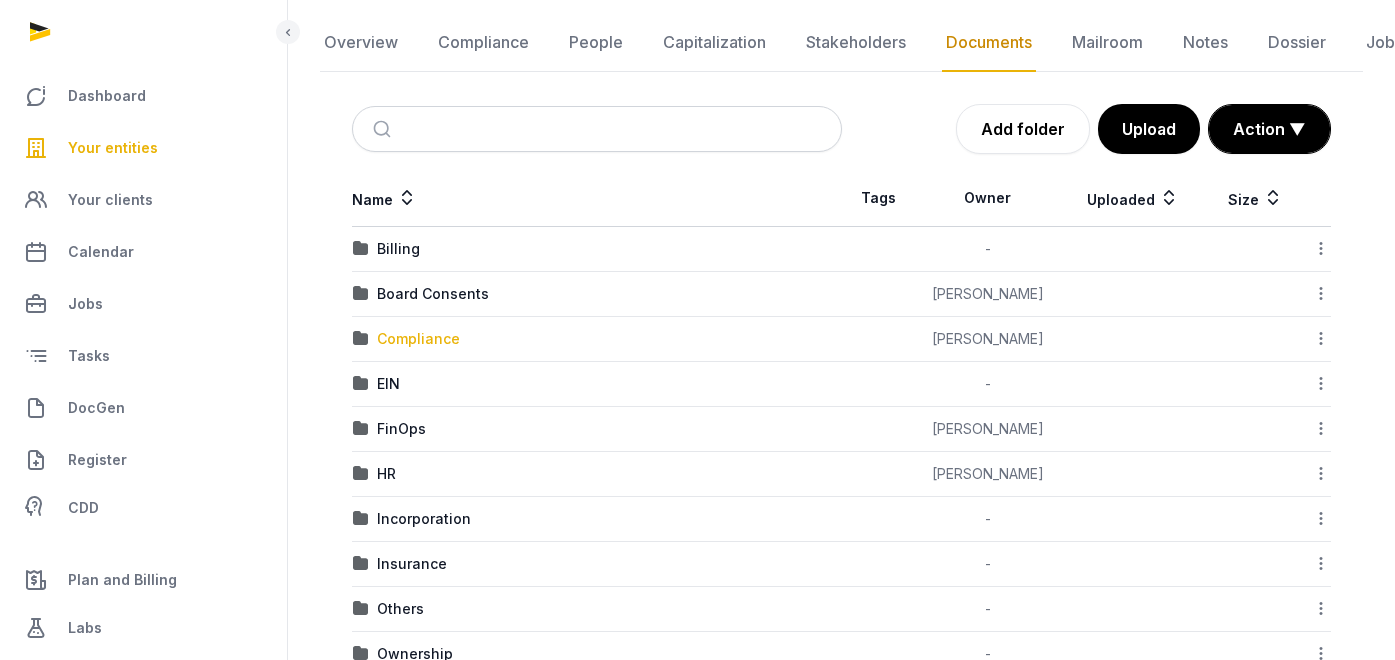 click on "Compliance" at bounding box center [418, 339] 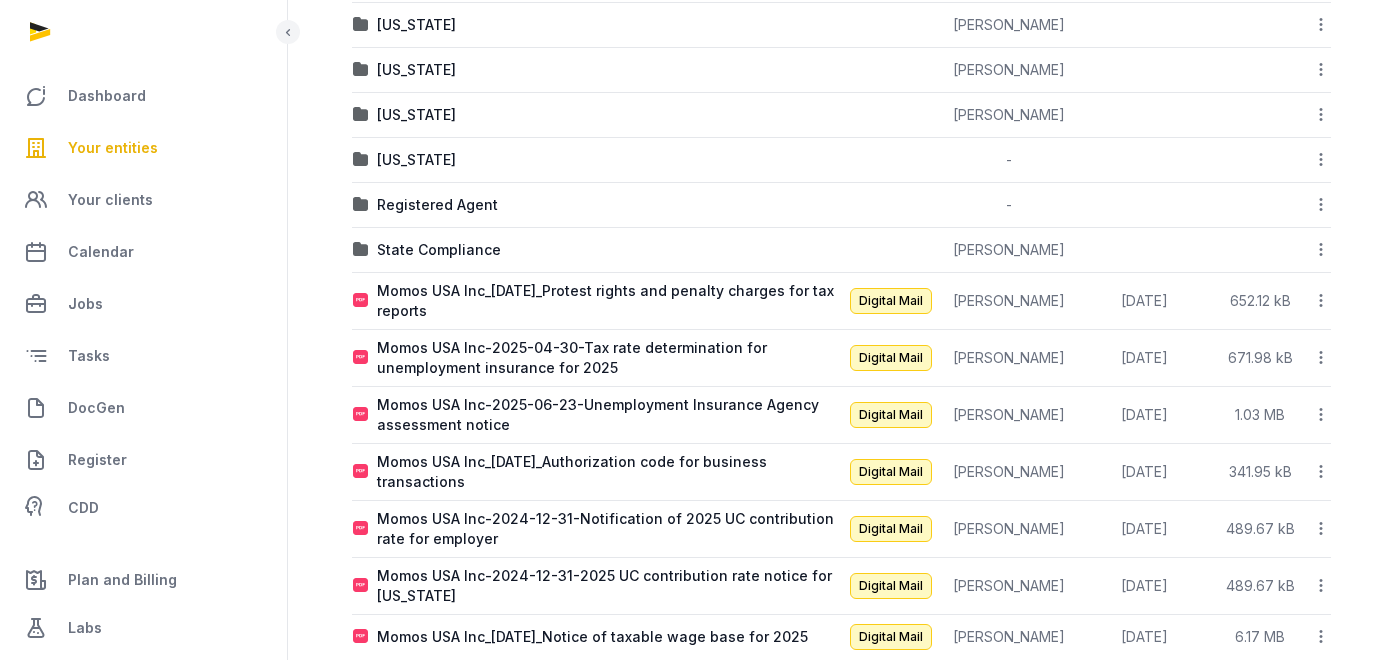 scroll, scrollTop: 580, scrollLeft: 0, axis: vertical 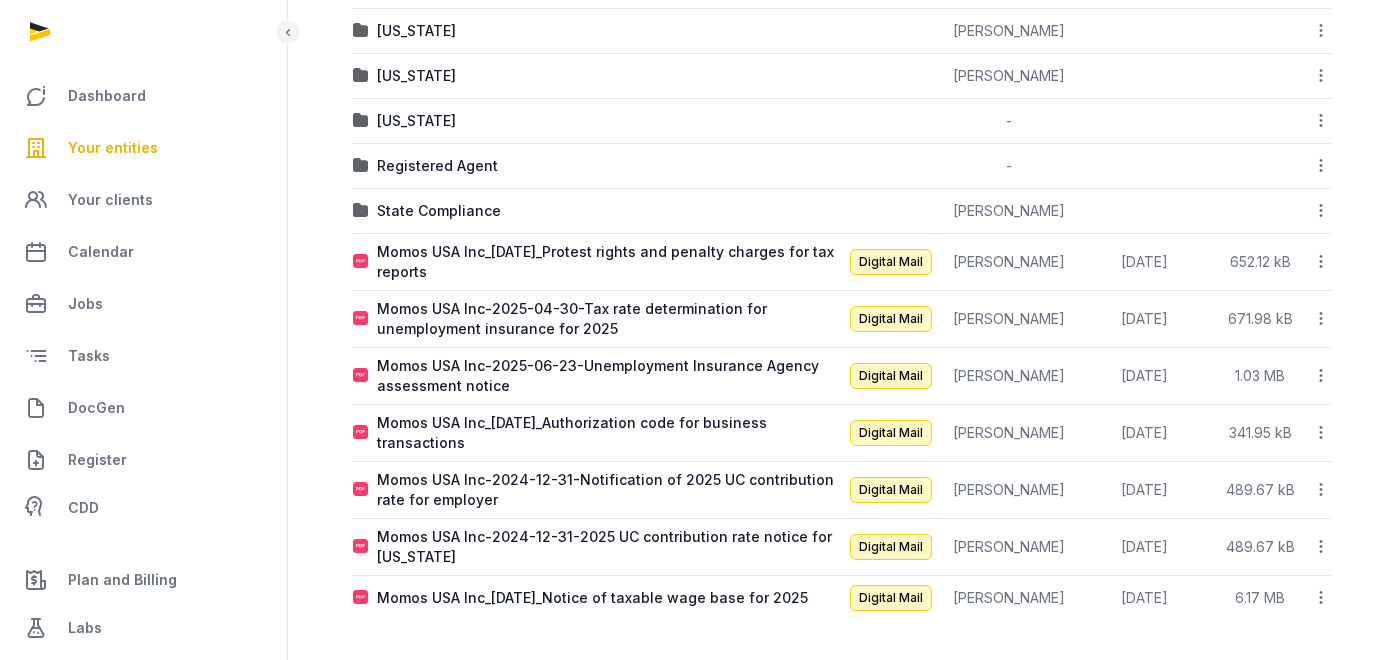 click on "Name  Tags Owner  Uploaded   Size  [US_STATE] -  Download Folder   Edit properties   Change owner   Copy link   Move   Copy & Move   Delete  [US_STATE] -  Download Folder   Edit properties   Change owner   Copy link   Move   Copy & Move   Delete  [US_STATE] [PERSON_NAME]  Download Folder   Edit properties   Change owner   Copy link   Move   Copy & Move   Delete  [US_STATE] [PERSON_NAME]  Download Folder   Edit properties   Change owner   Copy link   Move   Copy & Move   Delete  [US_STATE] [PERSON_NAME]  Download Folder   Edit properties   Change owner   Copy link   Move   Copy & Move   Delete  [US_STATE] -  Download Folder   Edit properties   Change owner   Copy link   Move   Copy & Move   Delete  Registered Agent -  Download Folder   Edit properties   Change owner   Copy link   Move   Copy & Move   Delete  State Compliance [PERSON_NAME]  Download Folder   Edit properties   Change owner   Copy link   Move   Copy & Move   Delete  Momos [GEOGRAPHIC_DATA] Inc_[DATE]_Protest rights and penalty charges for tax reports Digital Mail [PERSON_NAME]" at bounding box center (841, 218) 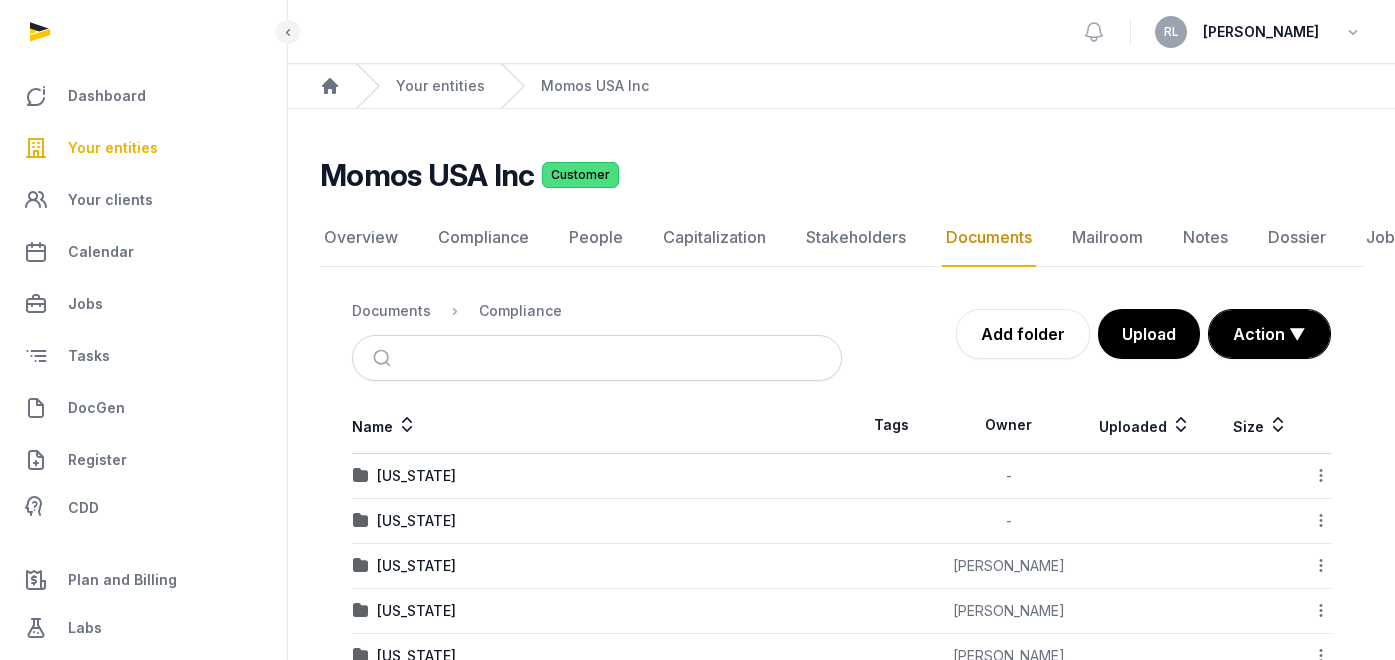 scroll, scrollTop: 580, scrollLeft: 0, axis: vertical 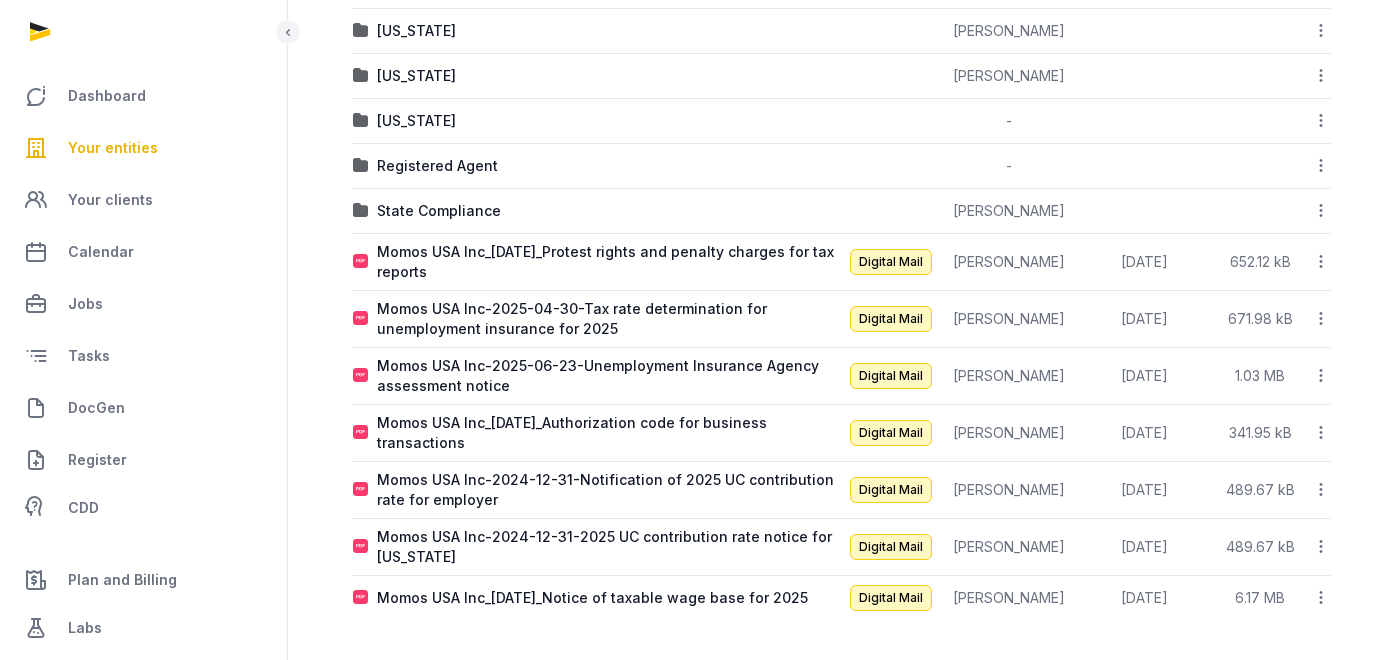 click 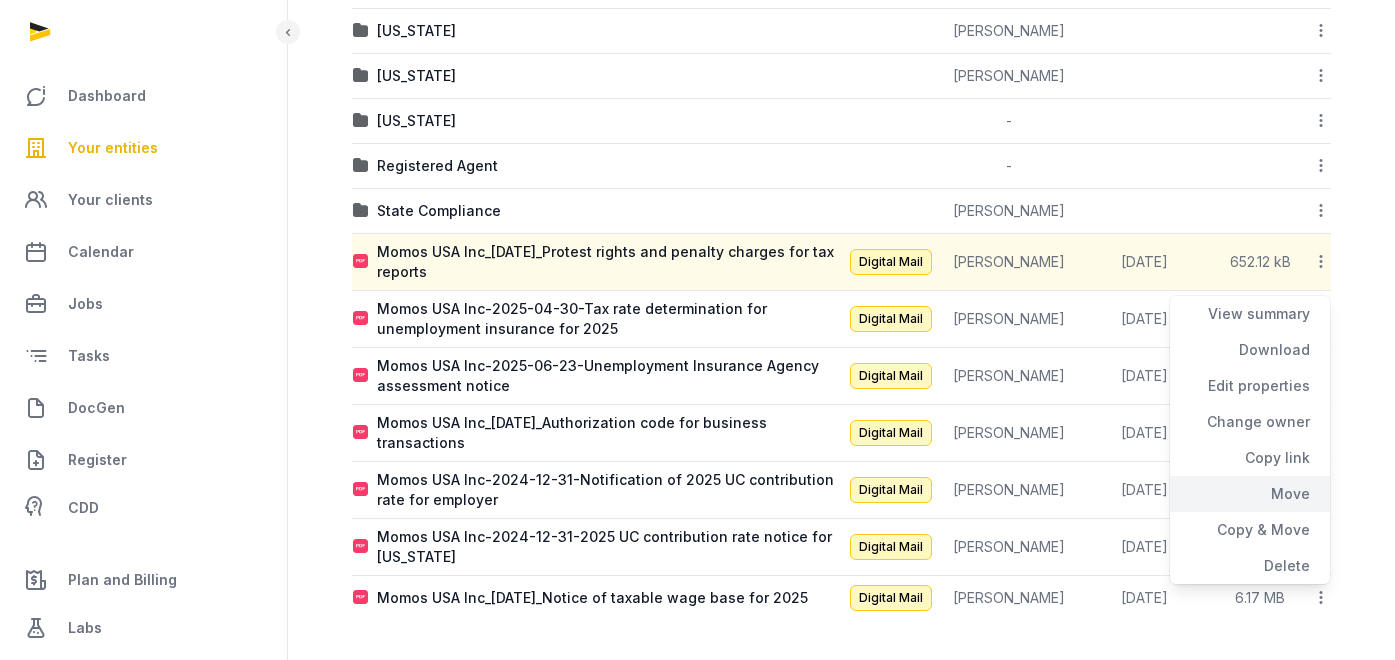 click on "Move" 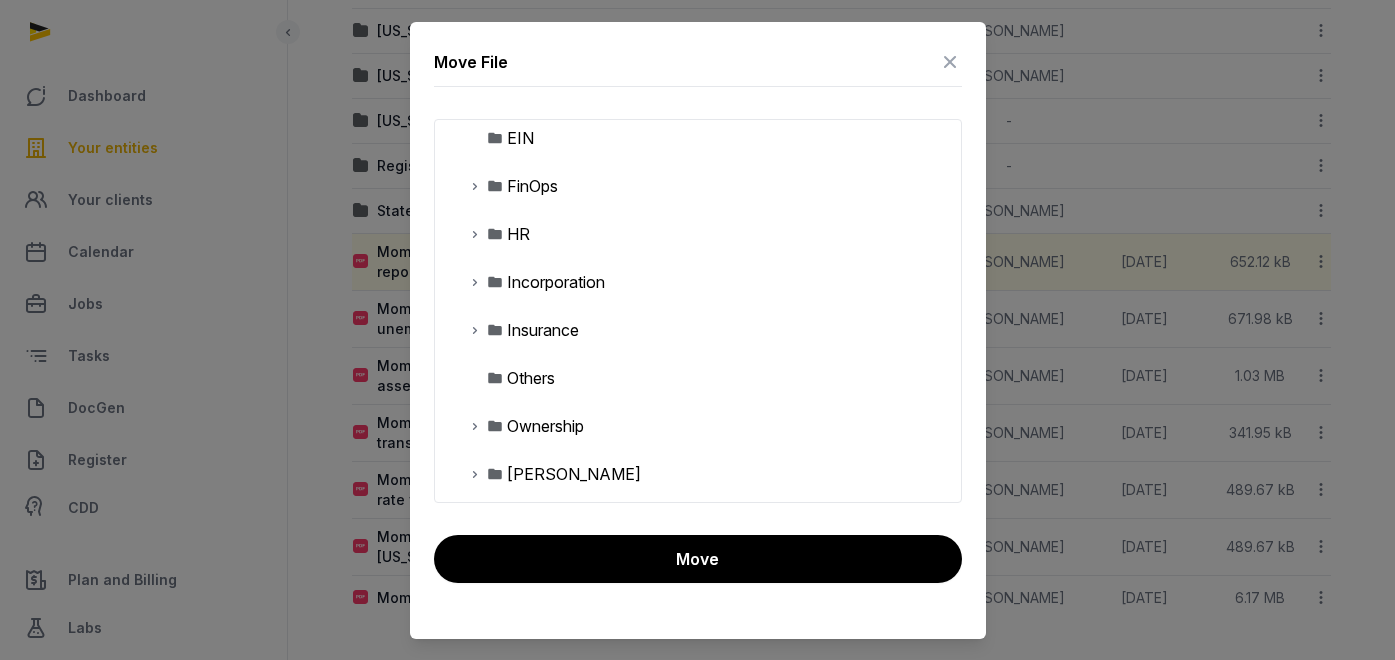 scroll, scrollTop: 0, scrollLeft: 0, axis: both 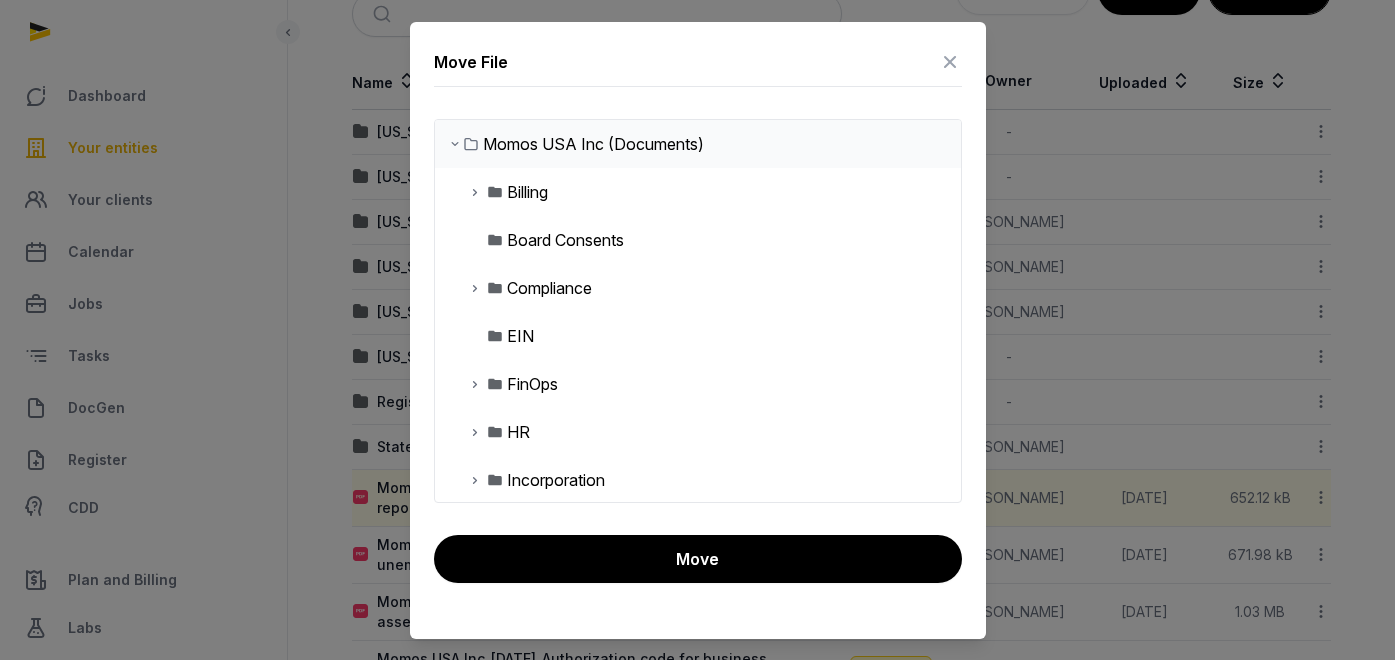 click on "Compliance" at bounding box center [549, 288] 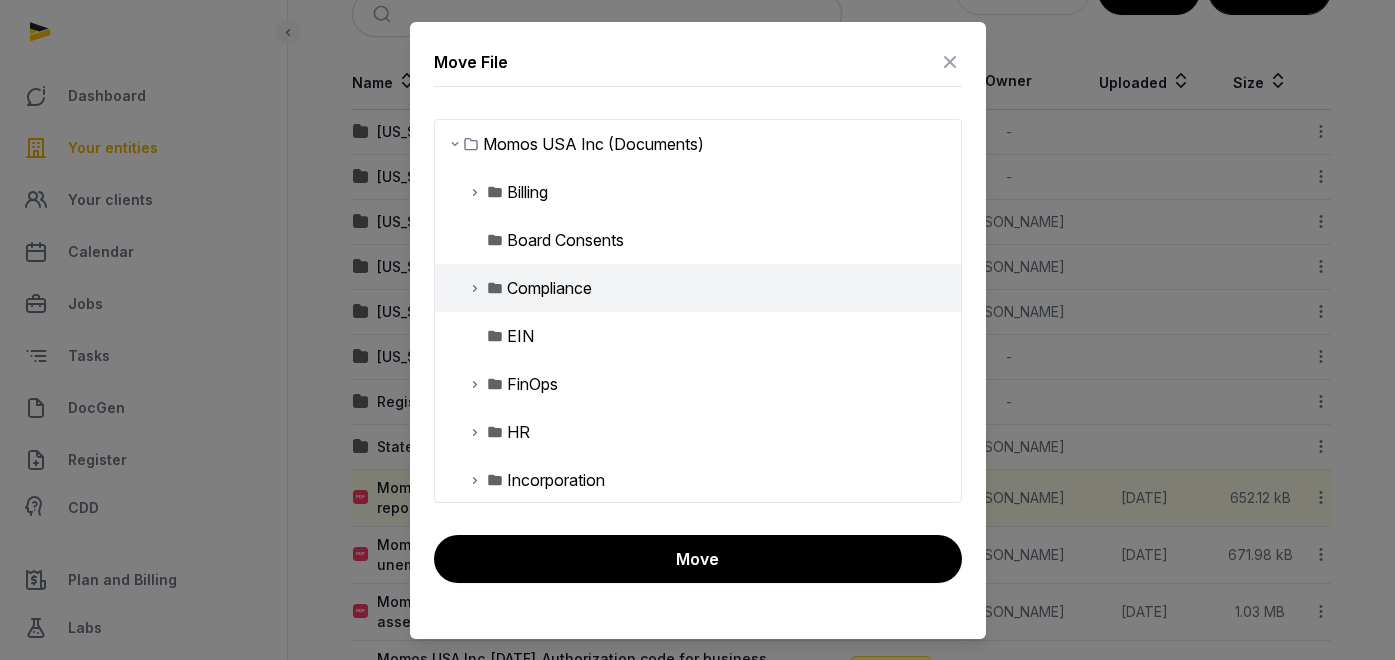 click at bounding box center [475, 288] 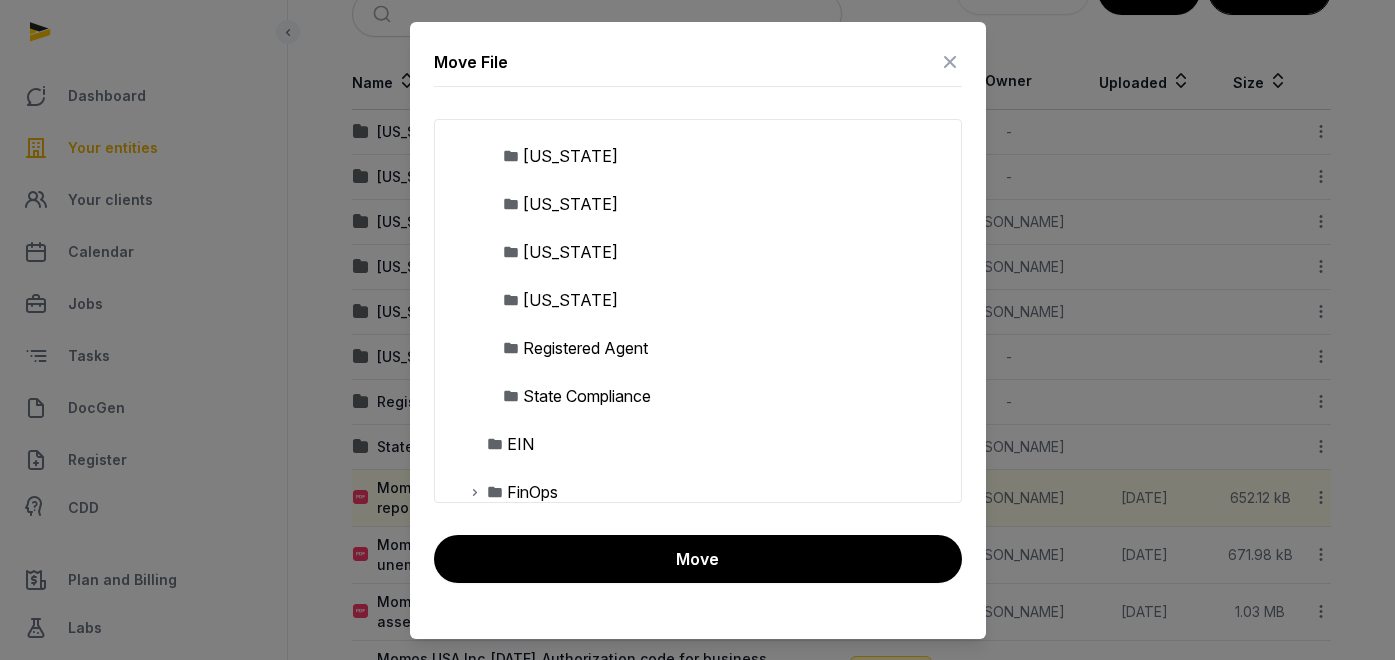 scroll, scrollTop: 280, scrollLeft: 0, axis: vertical 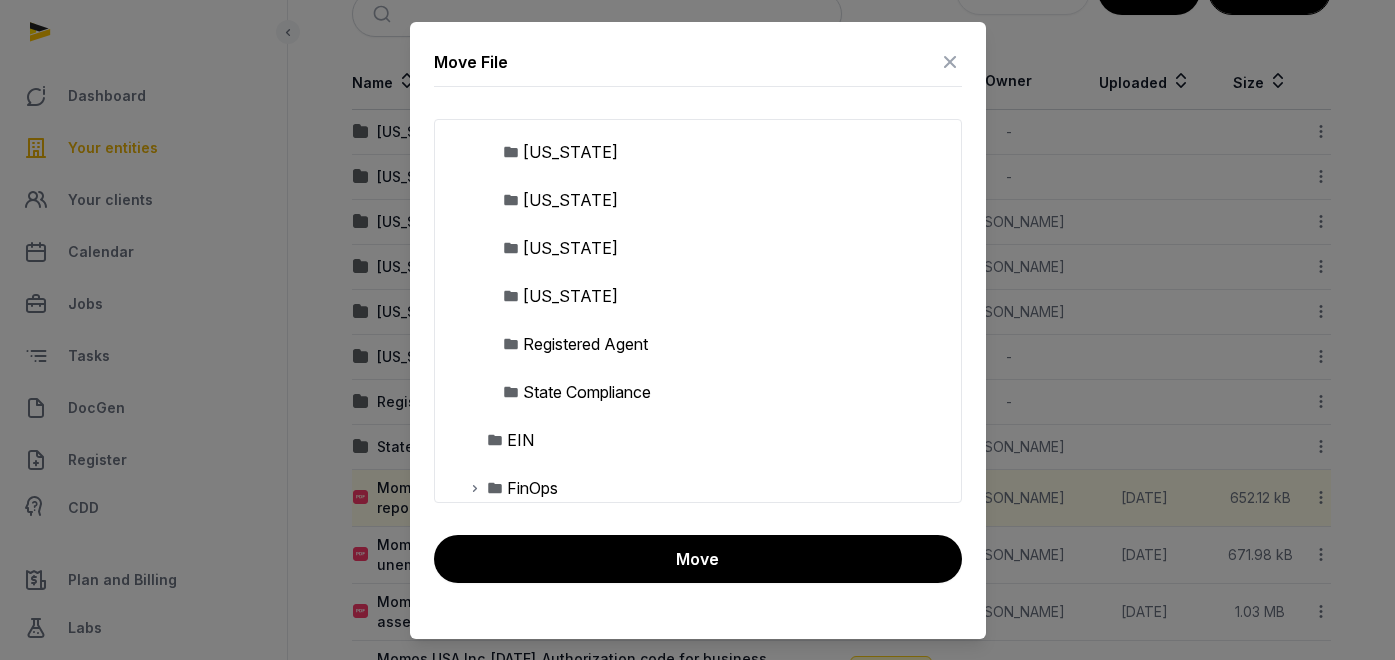 click on "State Compliance" at bounding box center (587, 392) 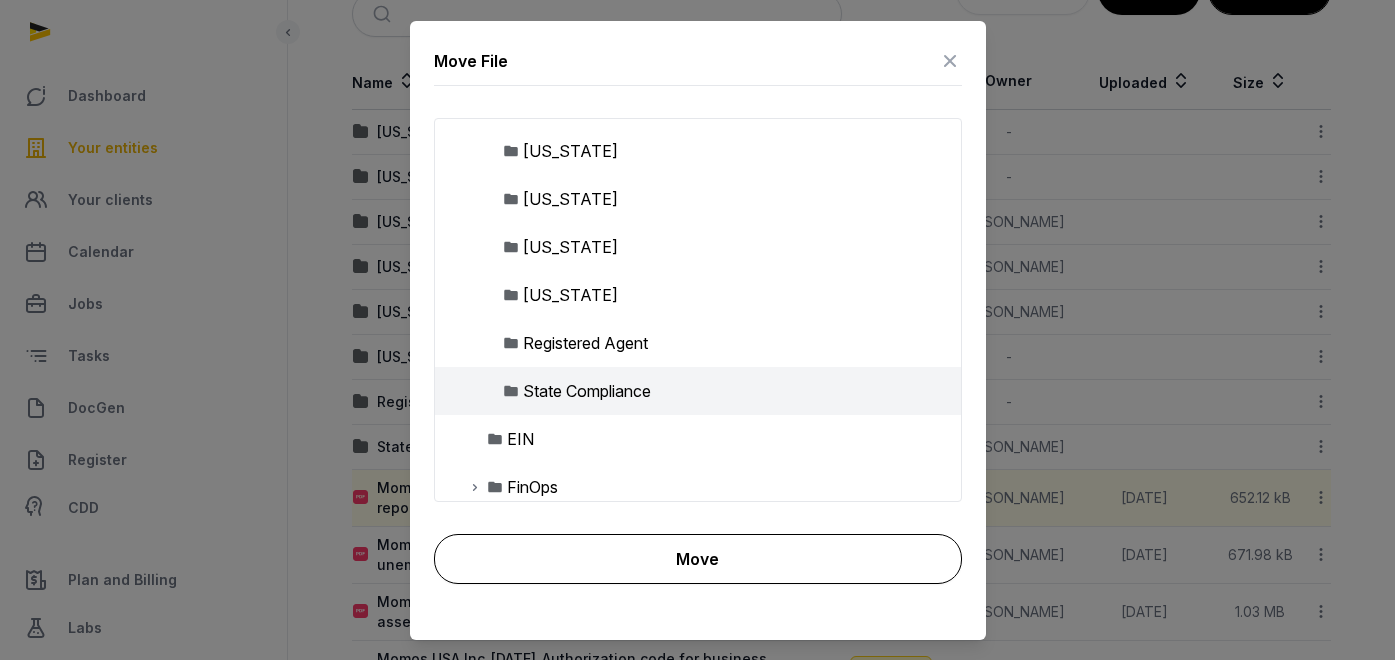 click on "Move" at bounding box center (698, 559) 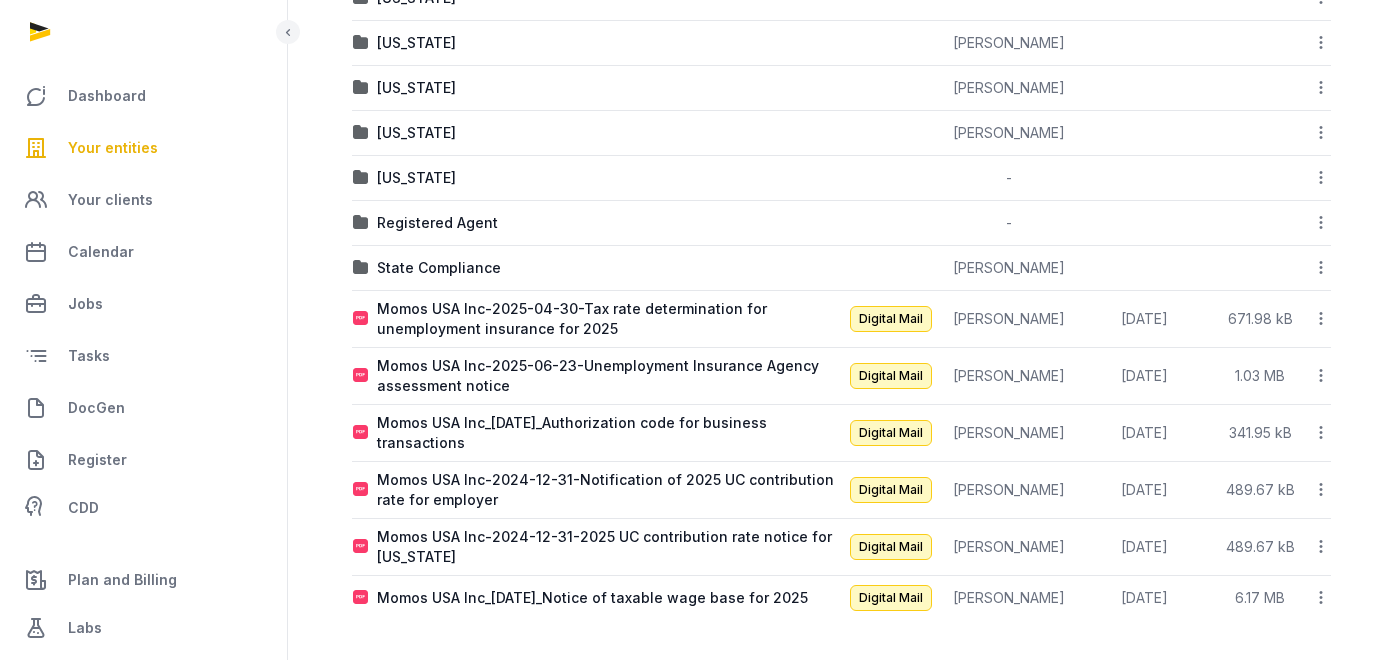 scroll, scrollTop: 362, scrollLeft: 0, axis: vertical 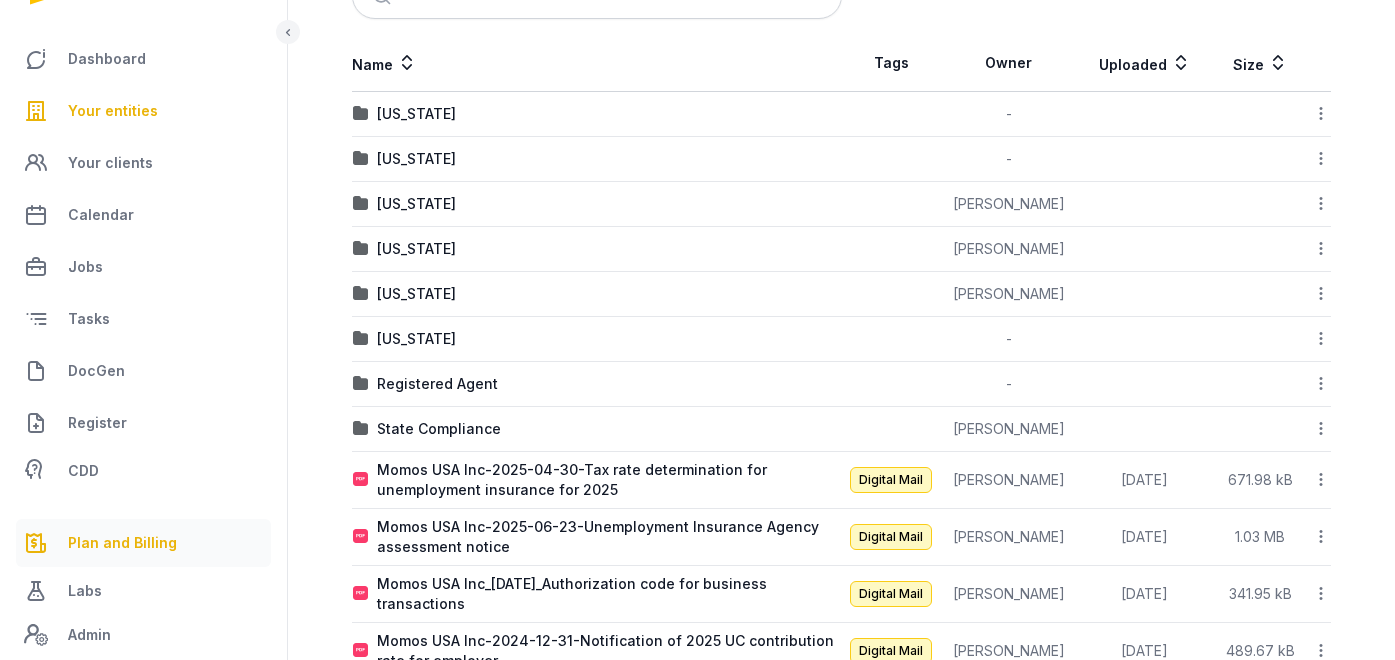 click on "Plan and Billing" at bounding box center (122, 543) 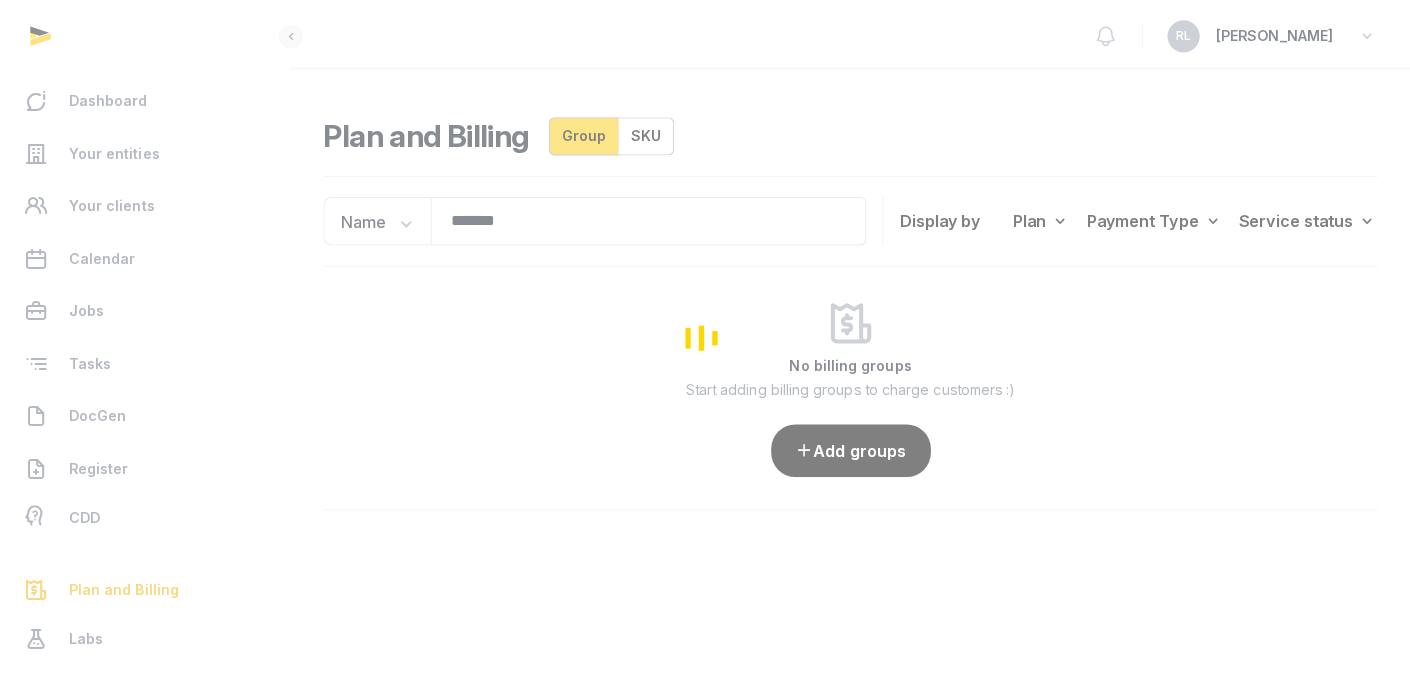 scroll, scrollTop: 0, scrollLeft: 0, axis: both 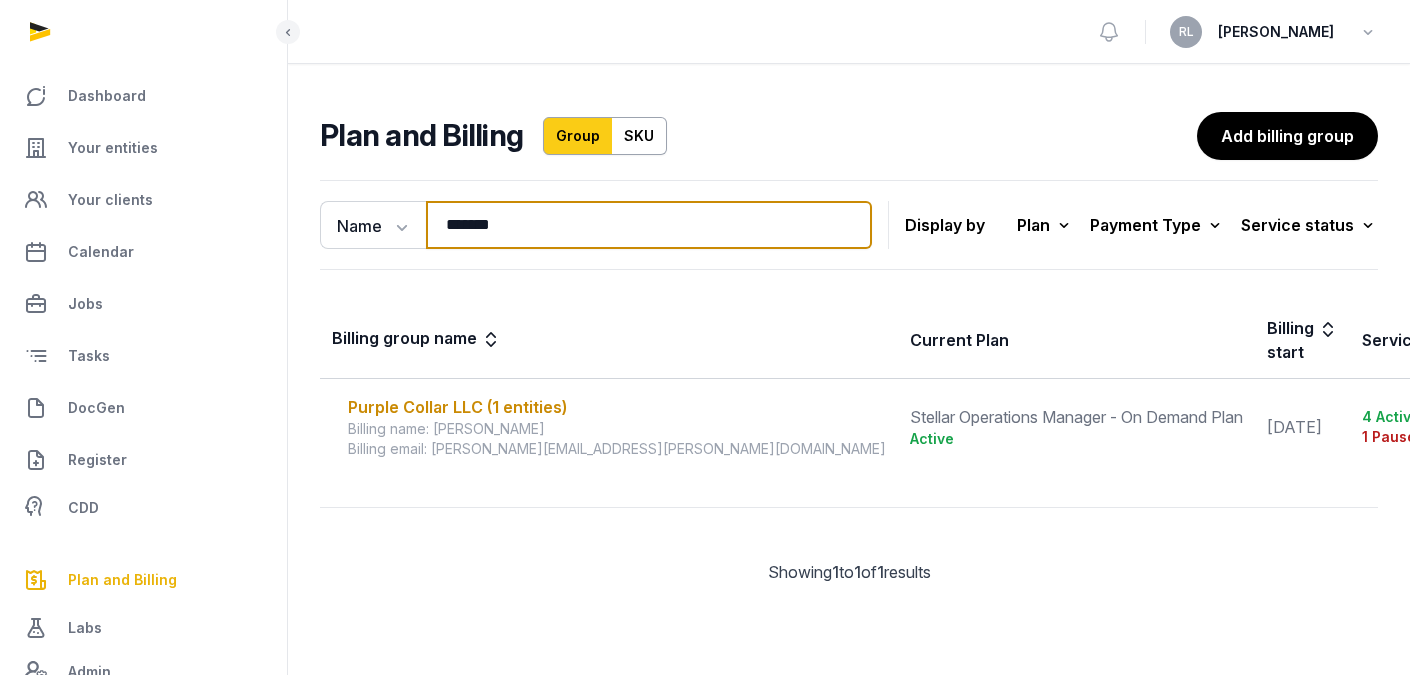 click on "******" at bounding box center [649, 225] 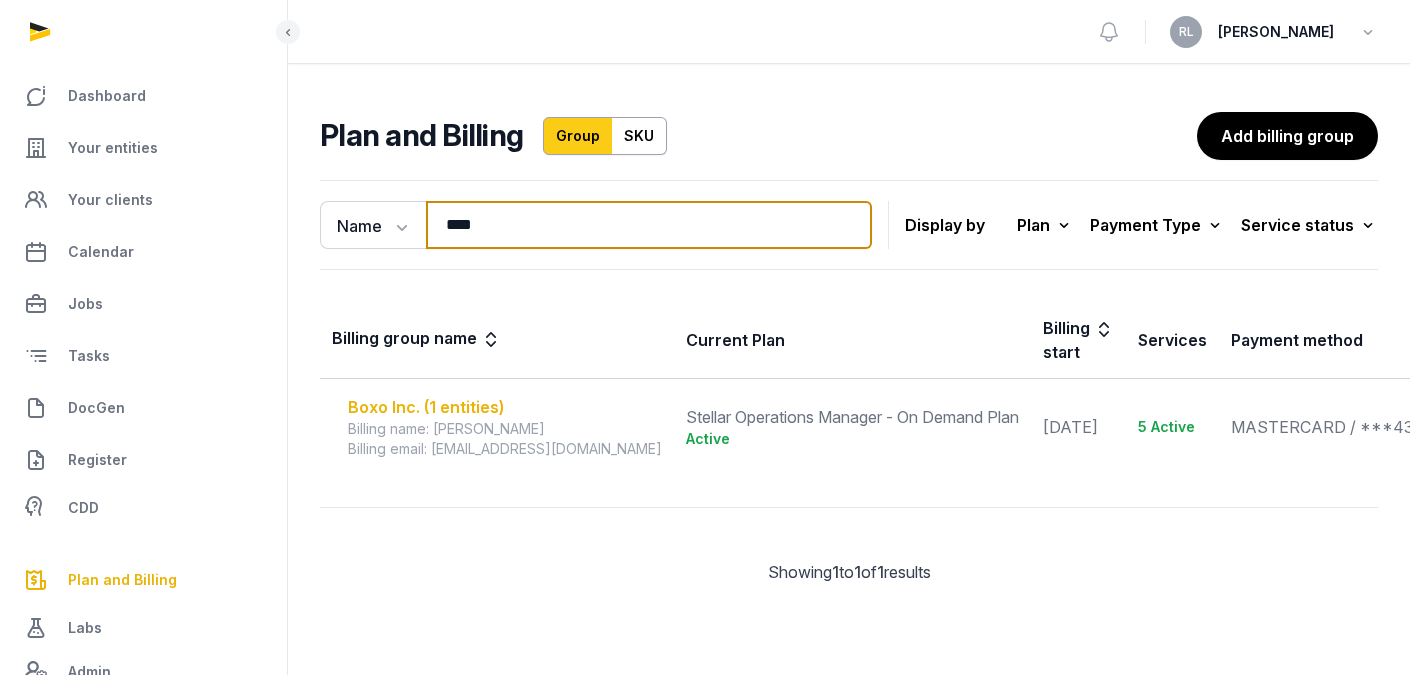 type on "****" 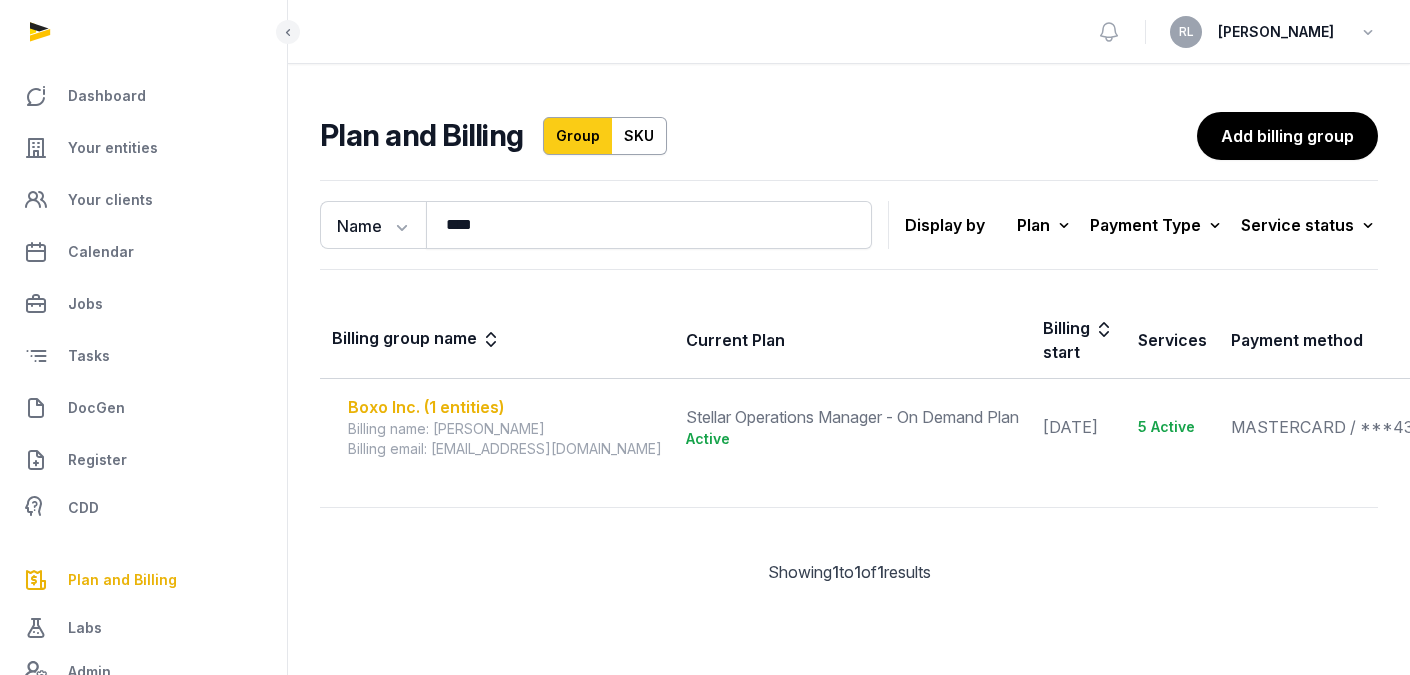 click on "Boxo Inc. (1 entities)" at bounding box center [505, 407] 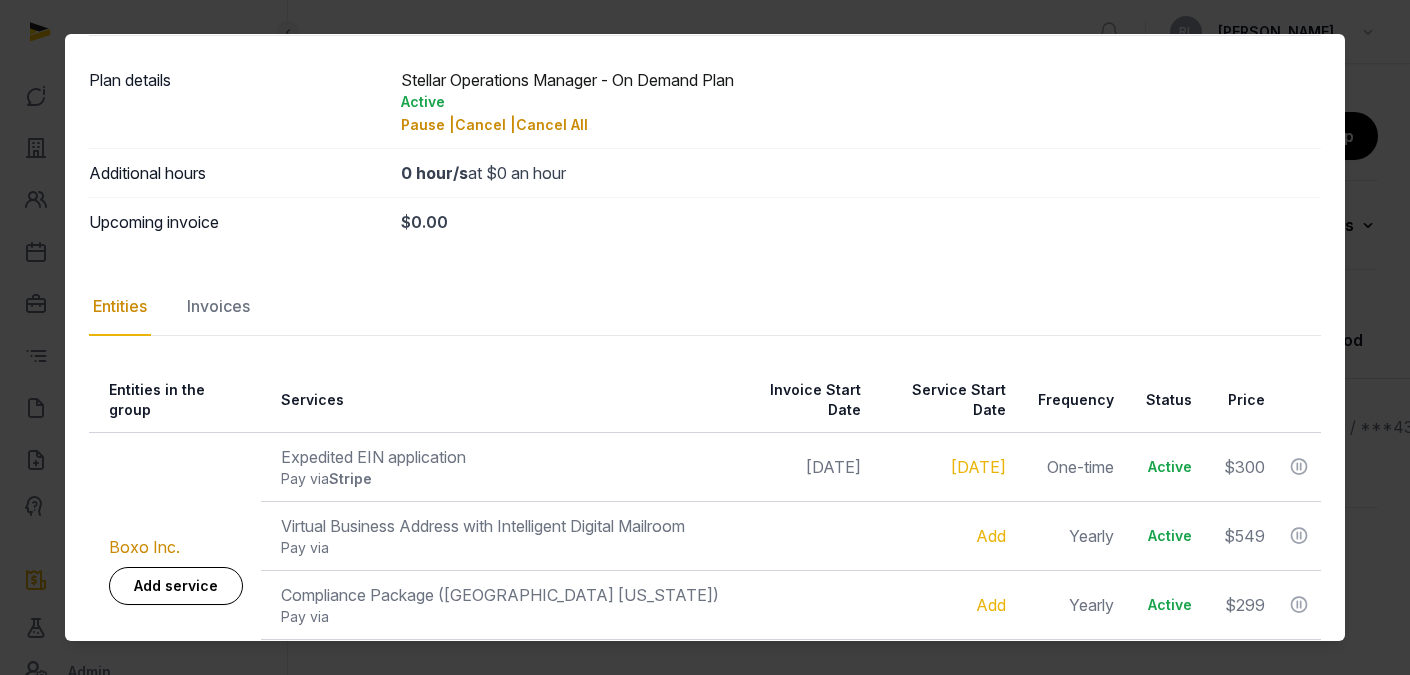 scroll, scrollTop: 86, scrollLeft: 0, axis: vertical 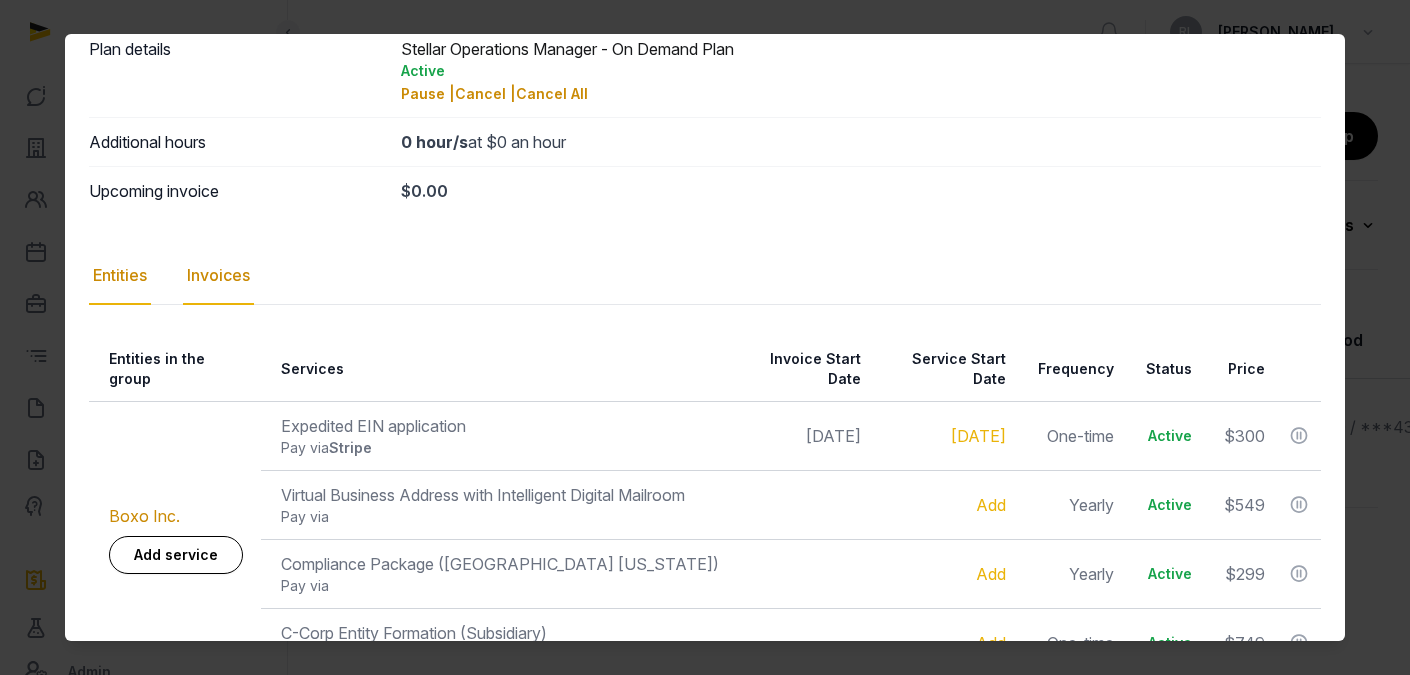 click on "Invoices" at bounding box center [218, 276] 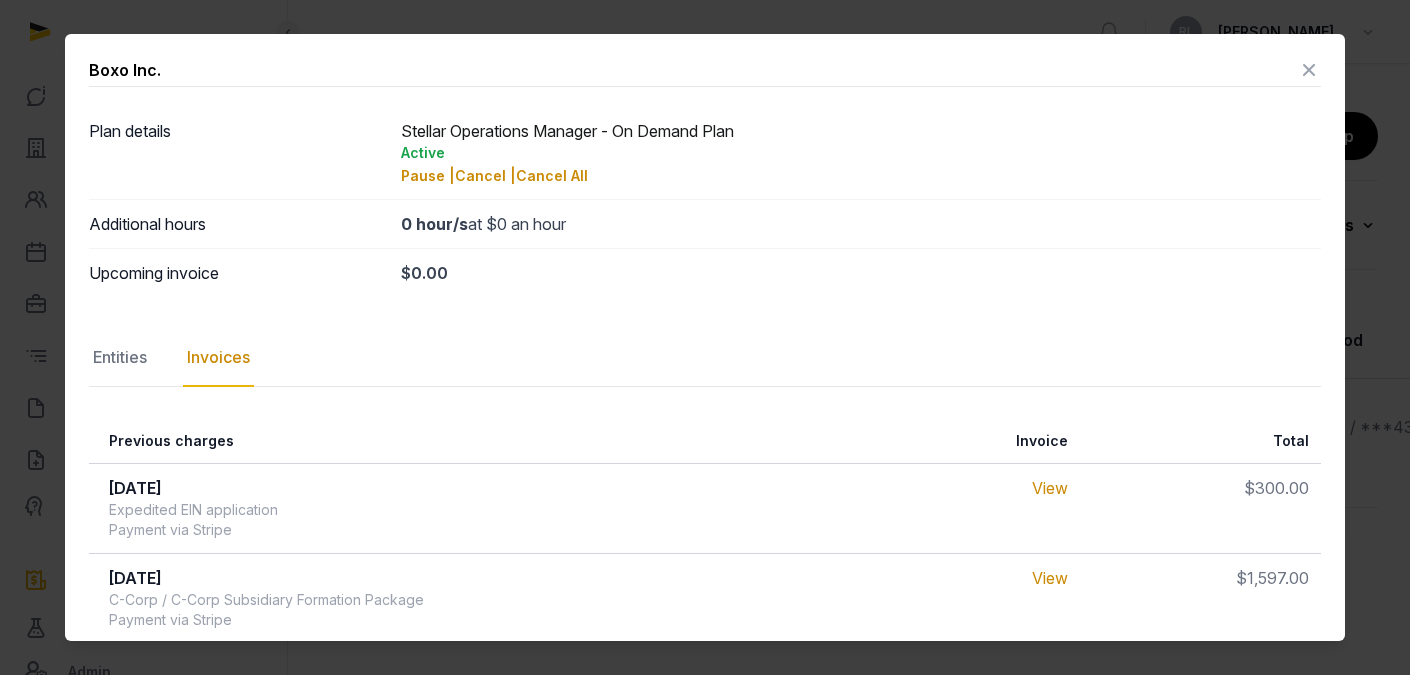 scroll, scrollTop: 29, scrollLeft: 0, axis: vertical 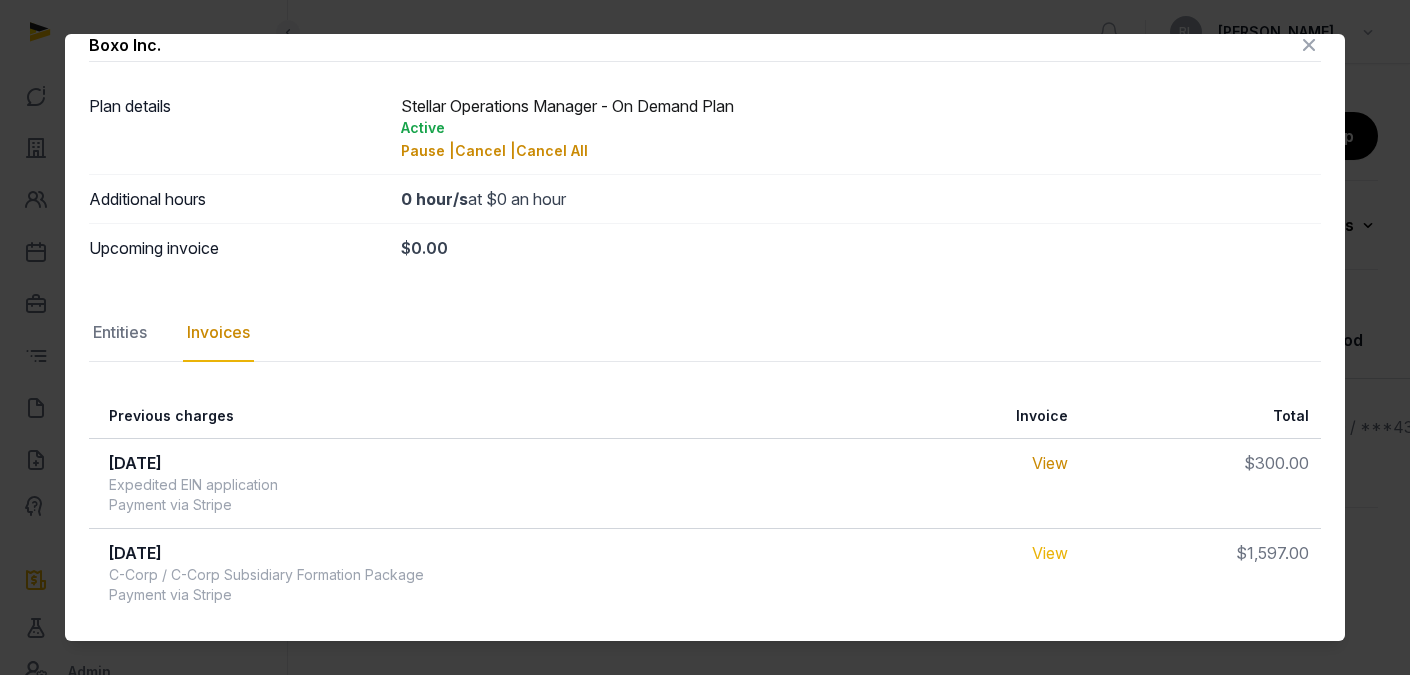 click on "View" at bounding box center [1050, 553] 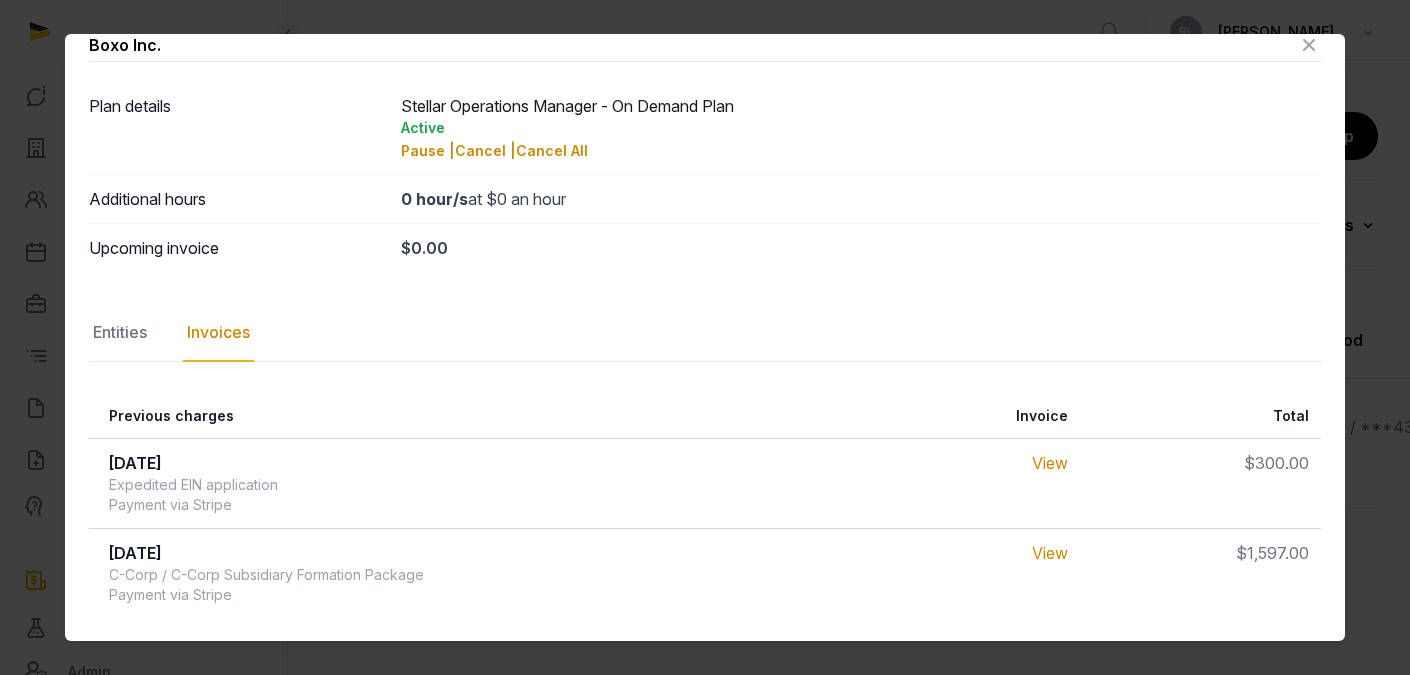 scroll, scrollTop: 0, scrollLeft: 0, axis: both 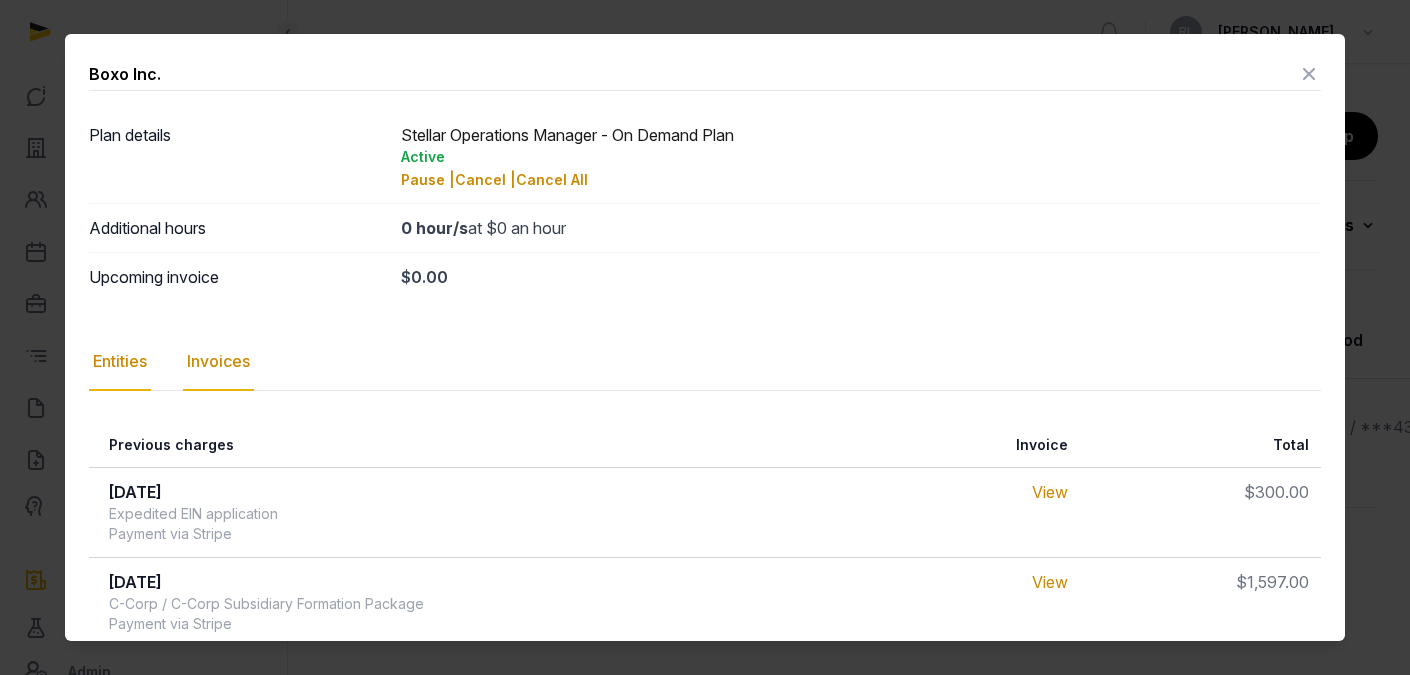 click on "Entities" at bounding box center [120, 362] 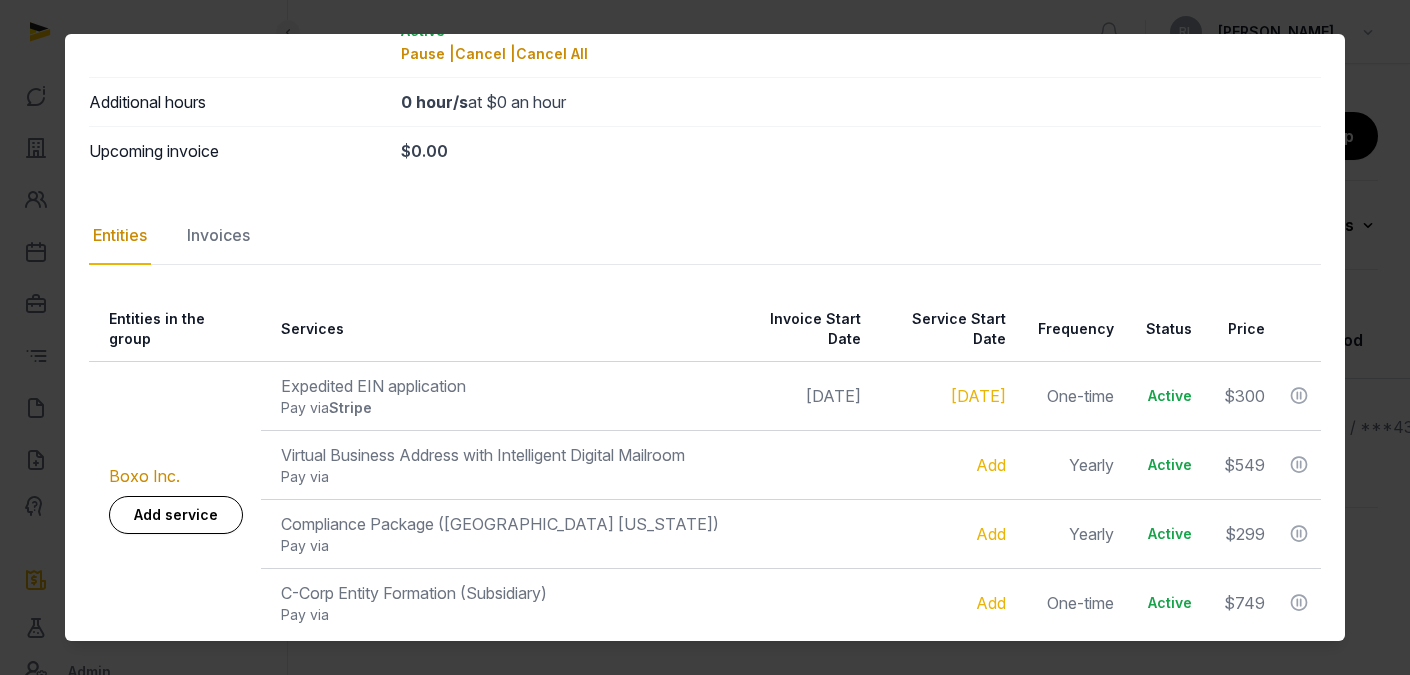 scroll, scrollTop: 145, scrollLeft: 0, axis: vertical 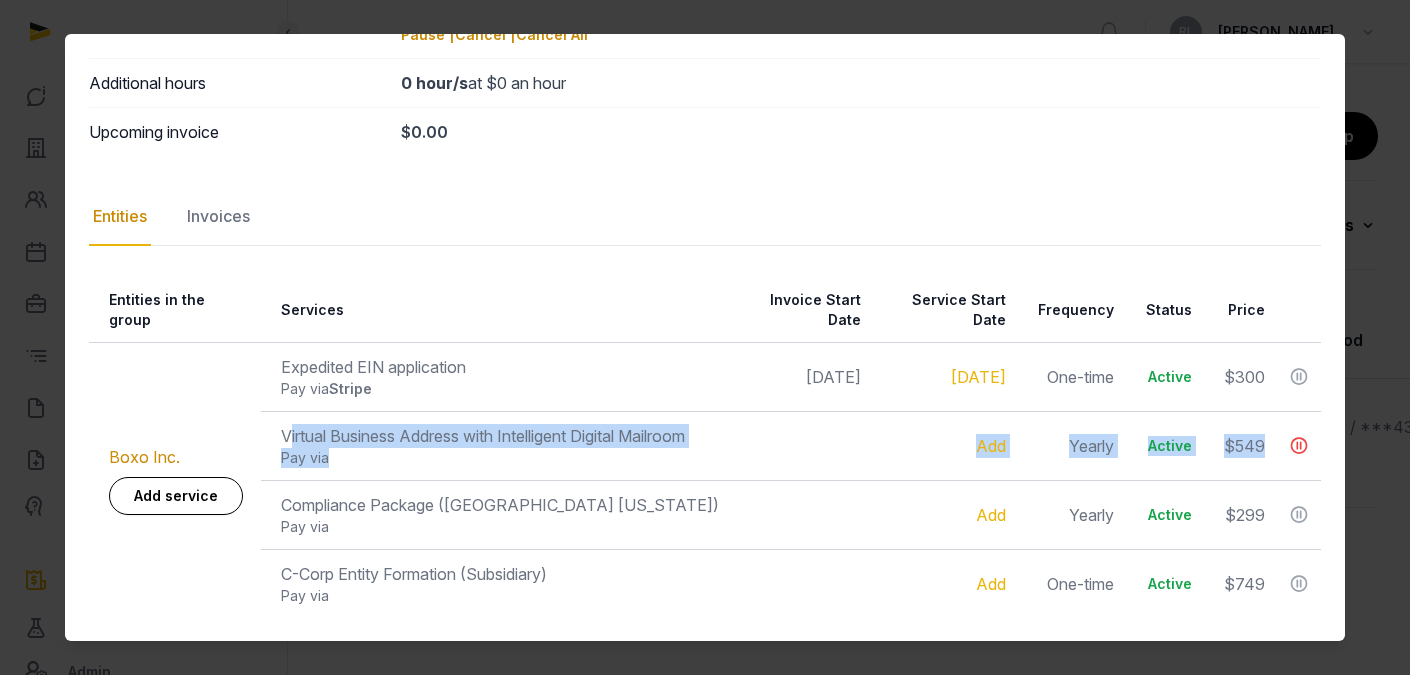 drag, startPoint x: 282, startPoint y: 437, endPoint x: 1285, endPoint y: 444, distance: 1003.0244 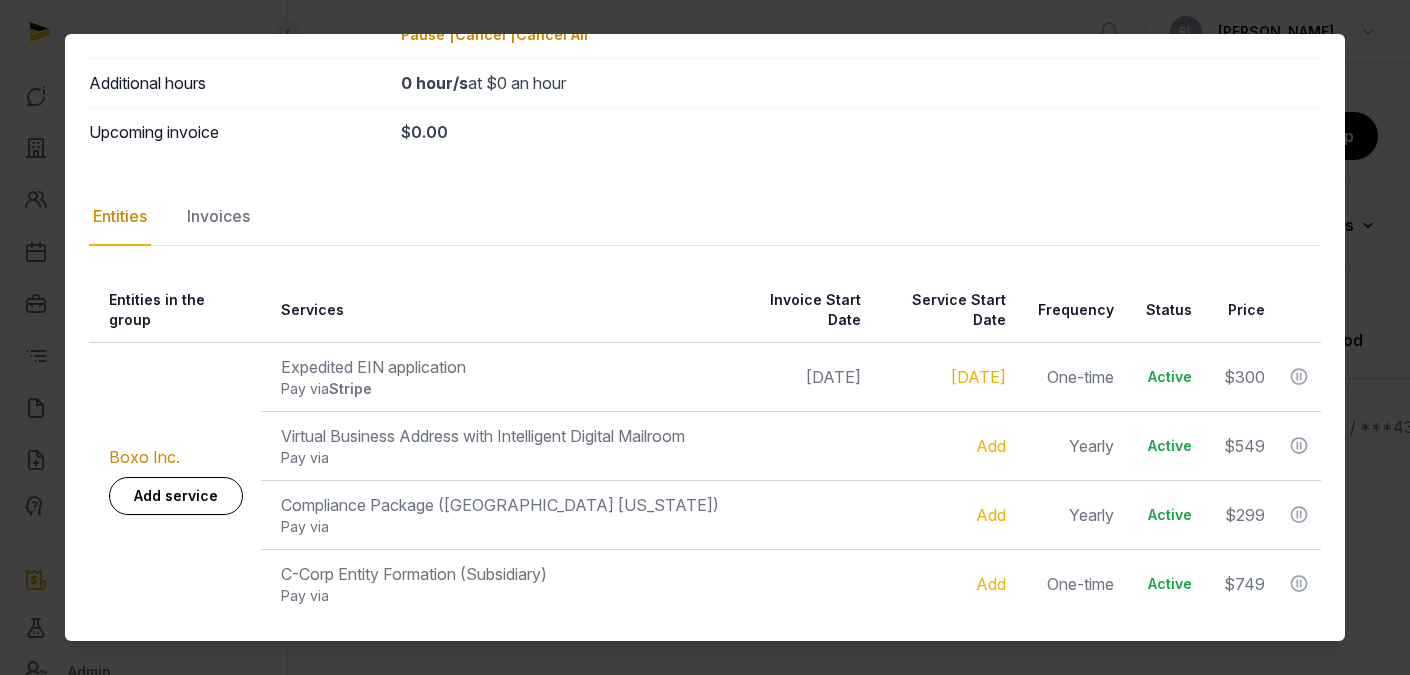 click on "Entities   Invoices" at bounding box center [705, 217] 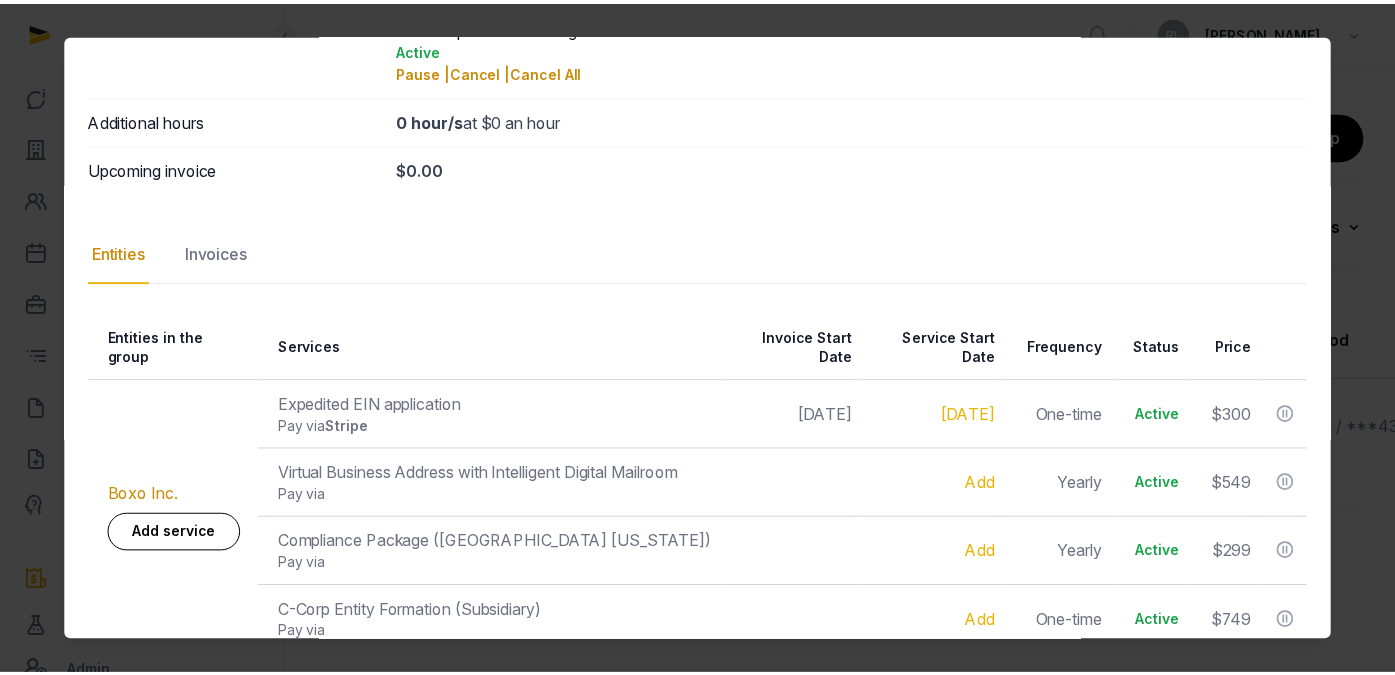scroll, scrollTop: 0, scrollLeft: 0, axis: both 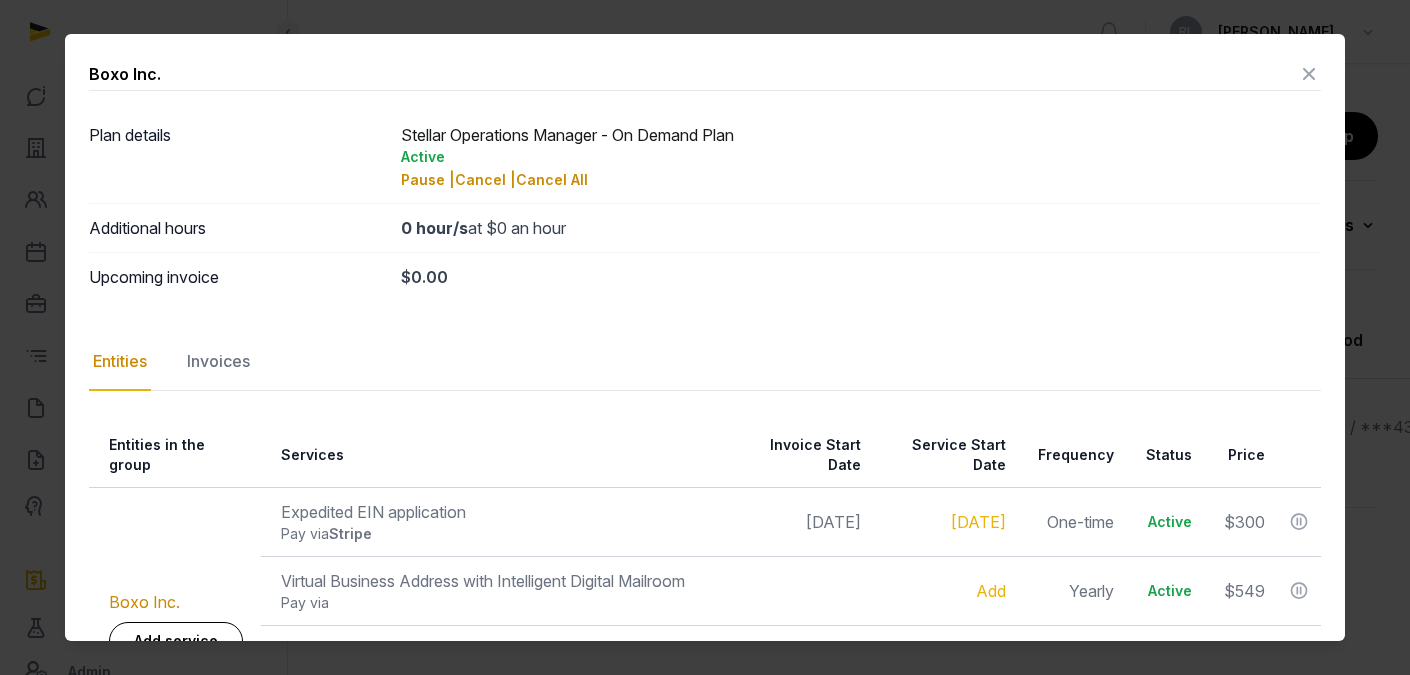 click at bounding box center (1309, 74) 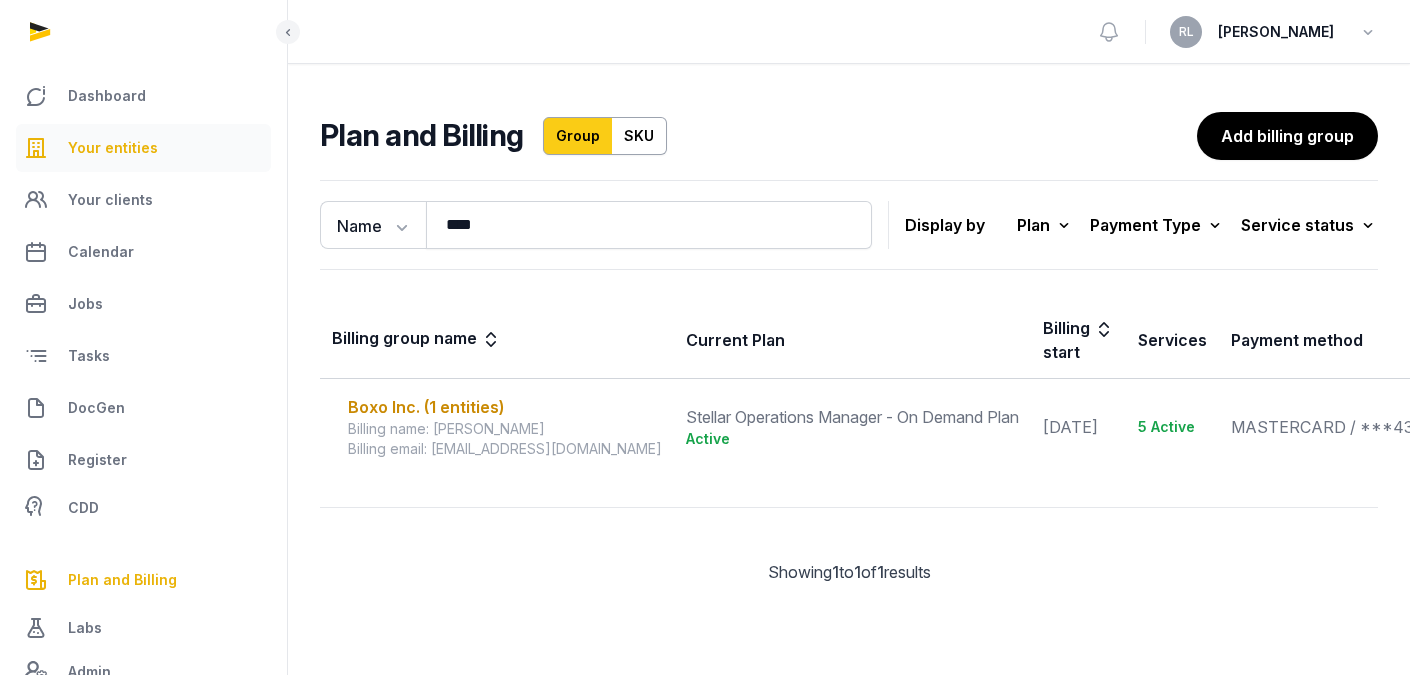 click on "Your entities" at bounding box center [113, 148] 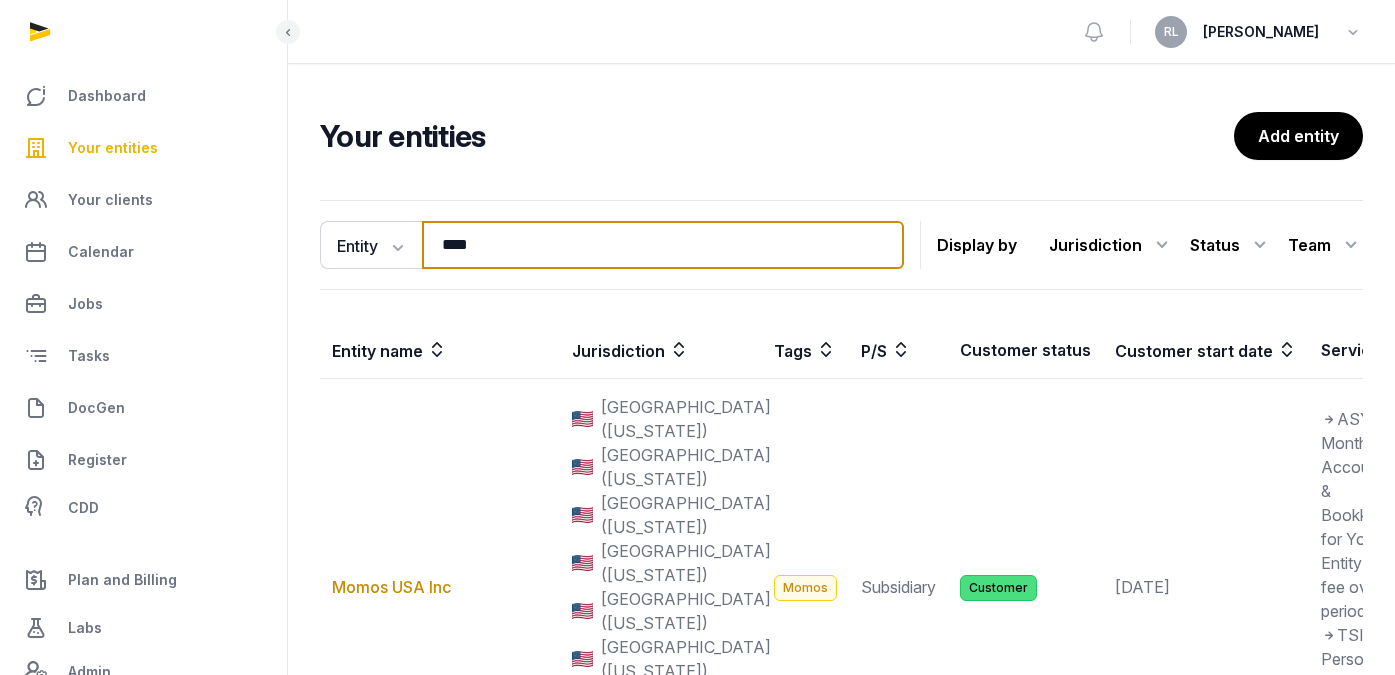 click on "****" at bounding box center [663, 245] 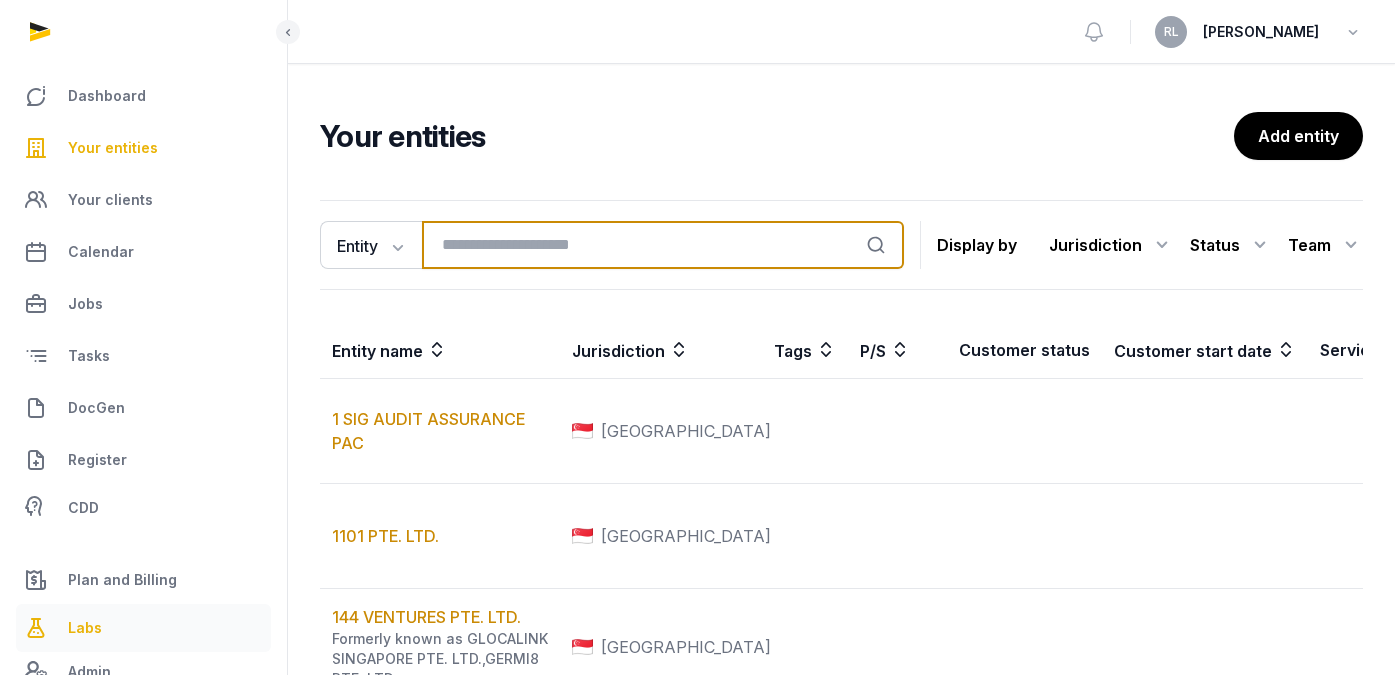 type 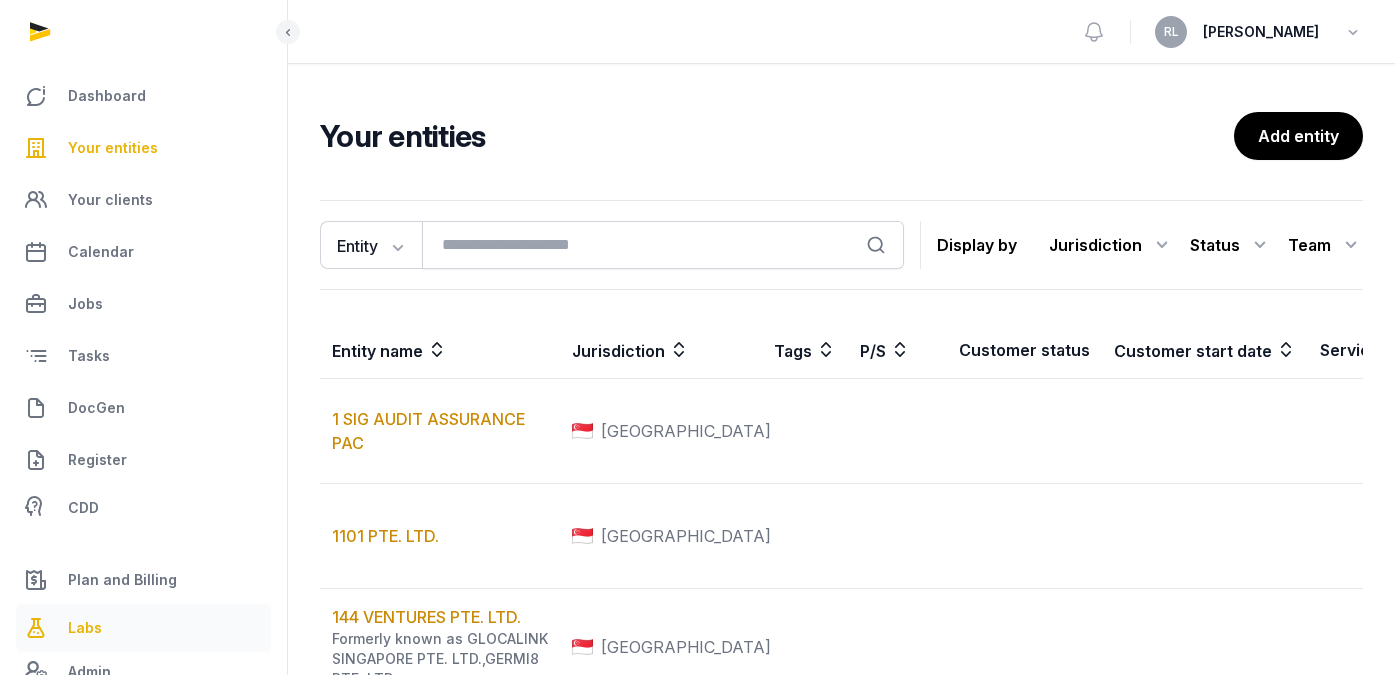 click on "Labs" at bounding box center [85, 628] 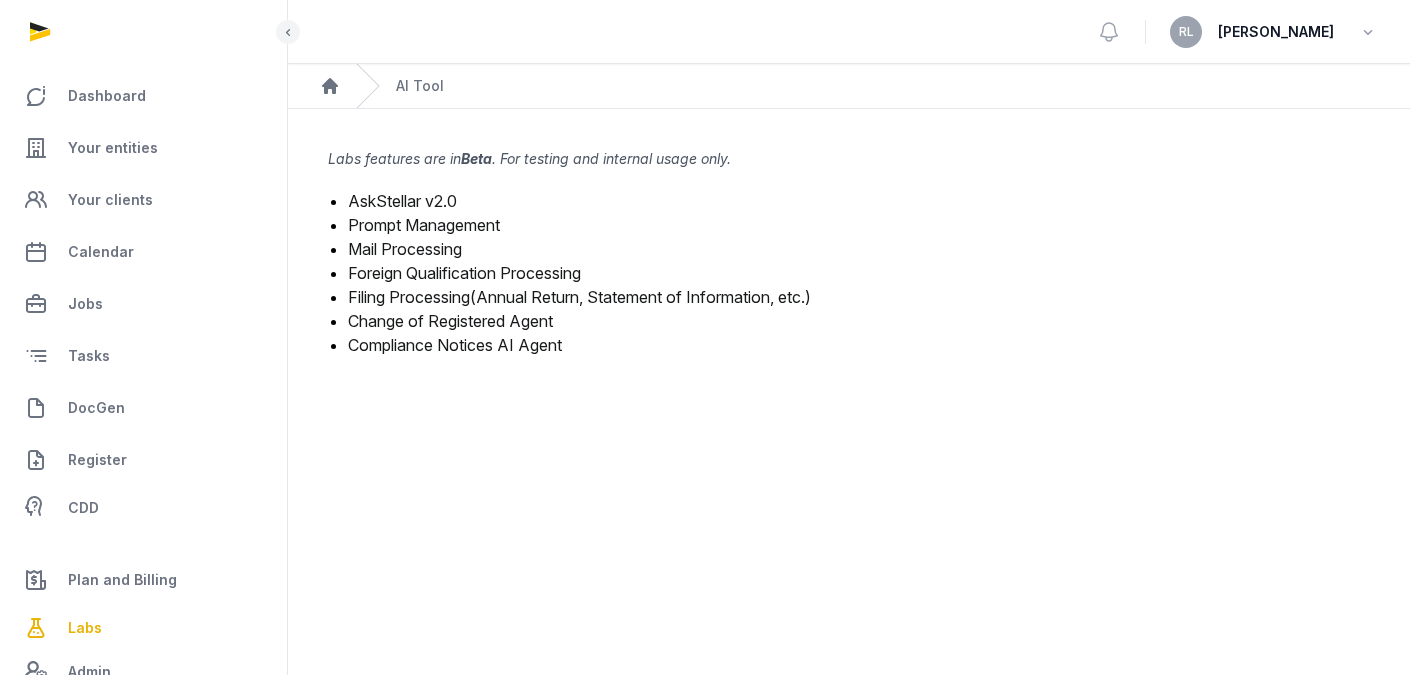 click on "Mail Processing" at bounding box center (405, 249) 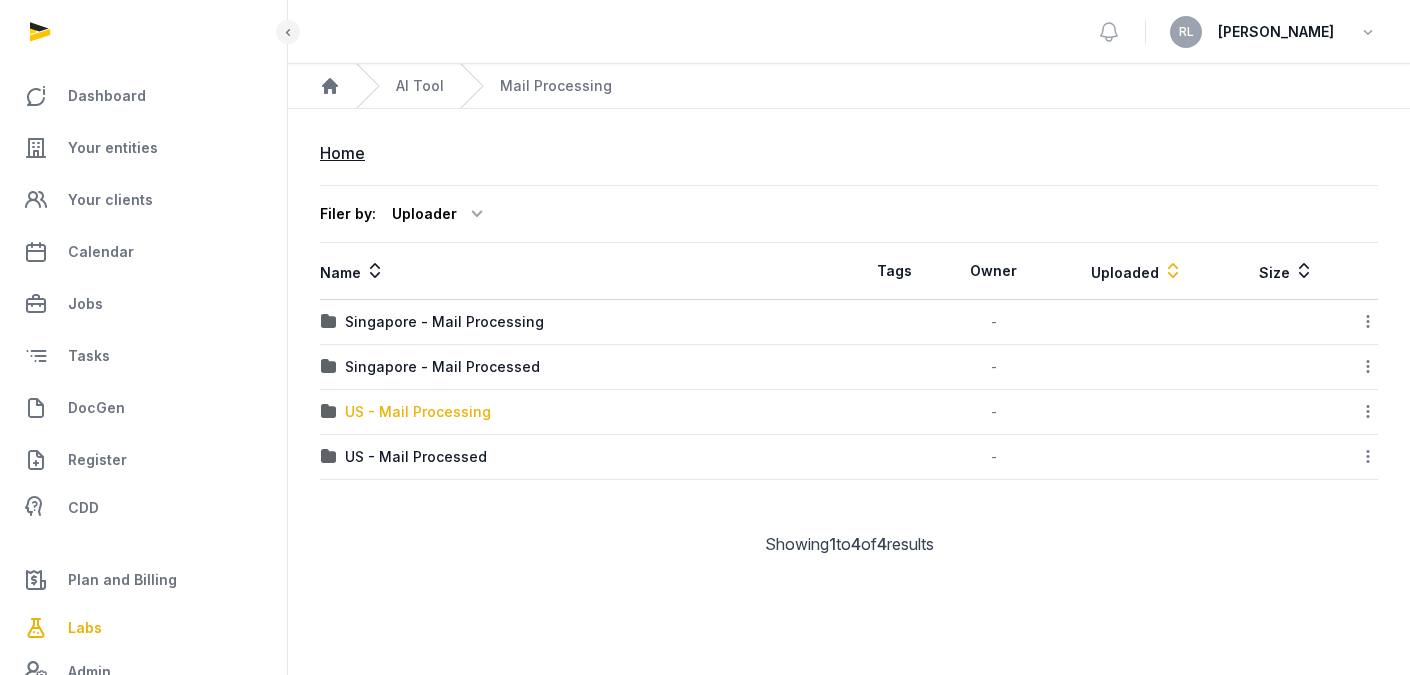 click on "US - Mail Processing" at bounding box center (418, 412) 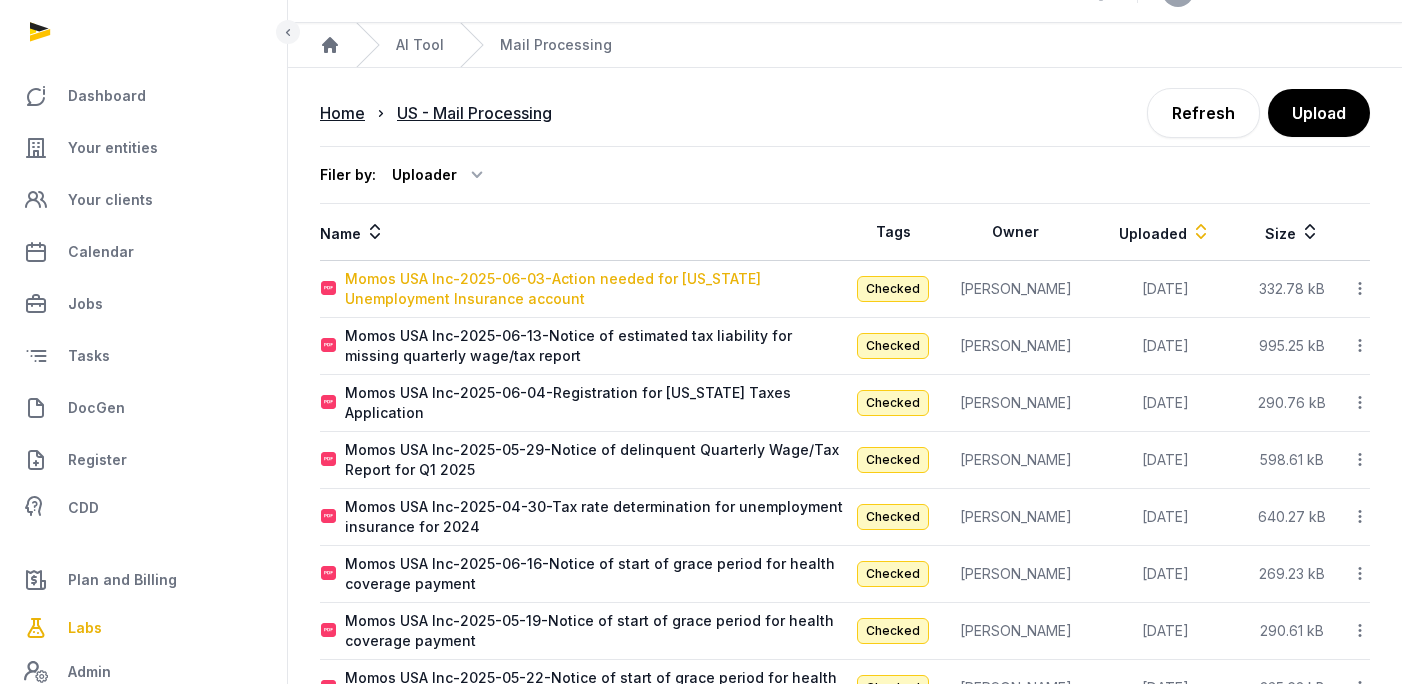 scroll, scrollTop: 0, scrollLeft: 0, axis: both 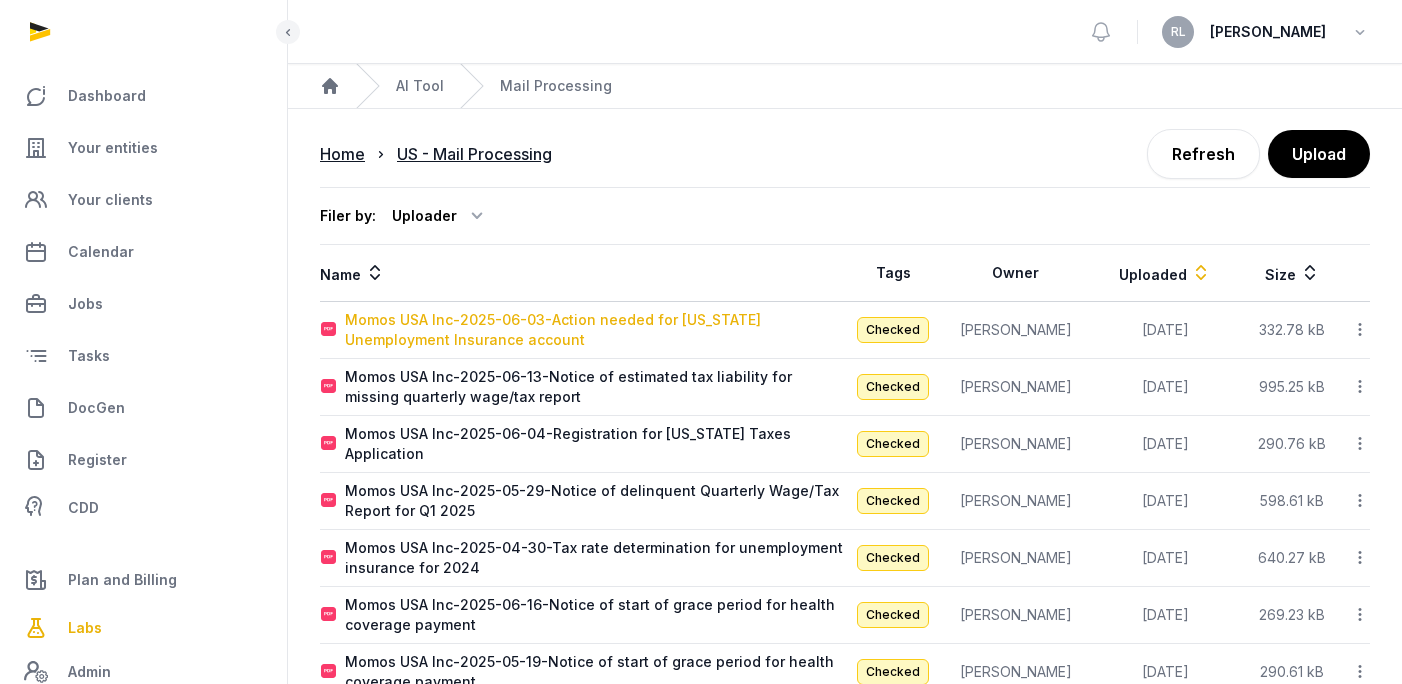 click on "Momos USA Inc-2025-06-03-Action needed for [US_STATE] Unemployment Insurance account" at bounding box center [594, 330] 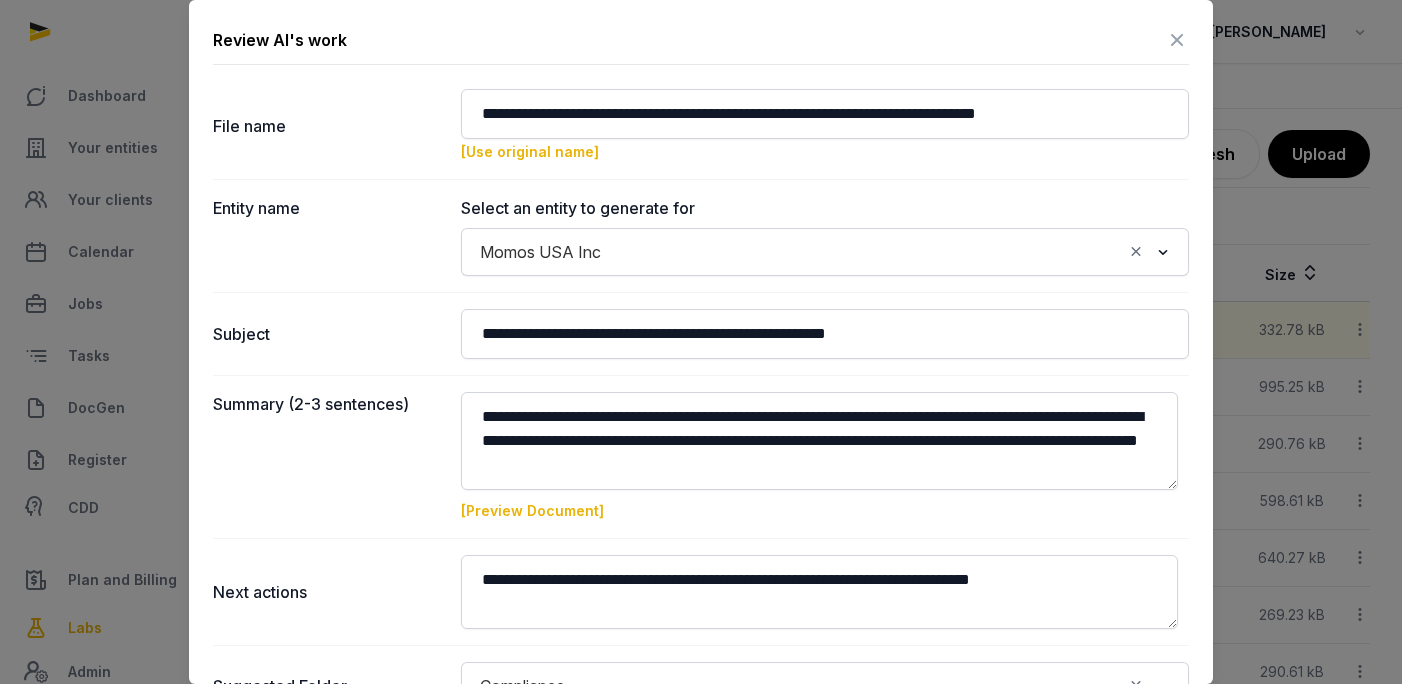 scroll, scrollTop: 217, scrollLeft: 0, axis: vertical 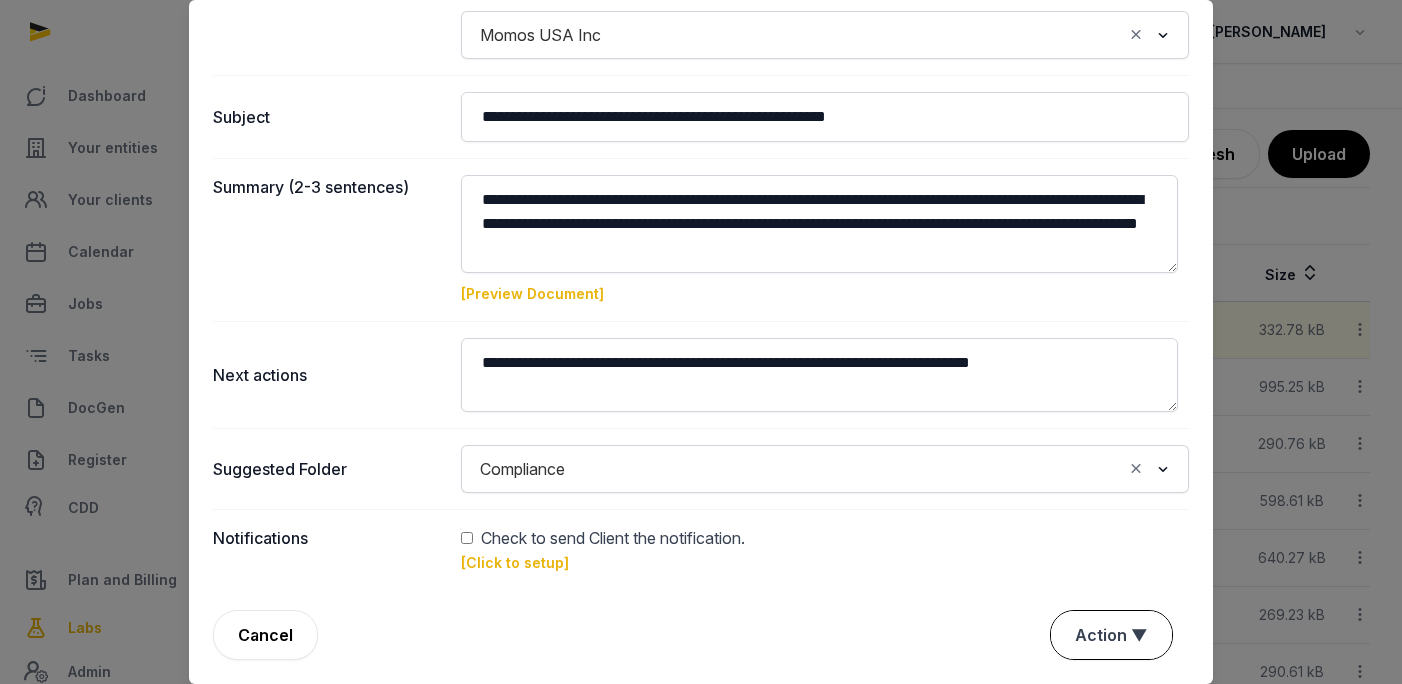 click on "Action ▼" at bounding box center (1111, 635) 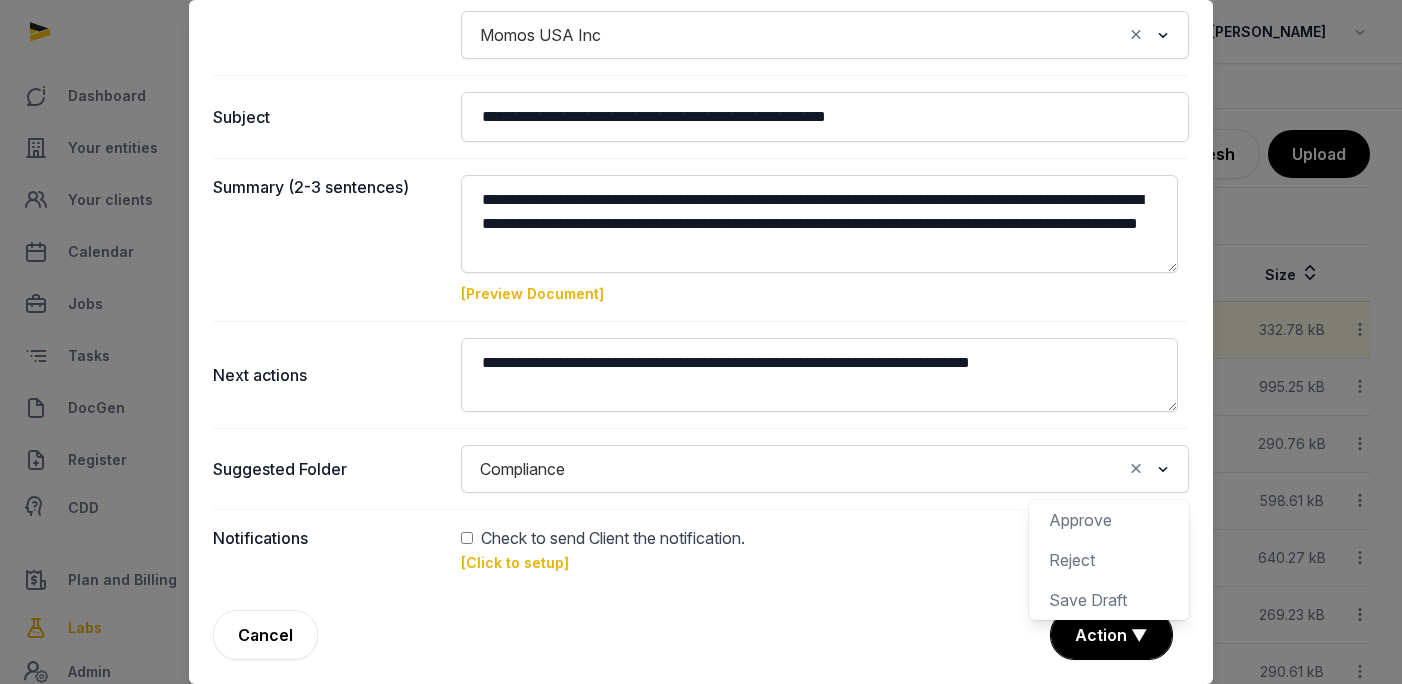 click on "Check to send Client the notification." at bounding box center [825, 538] 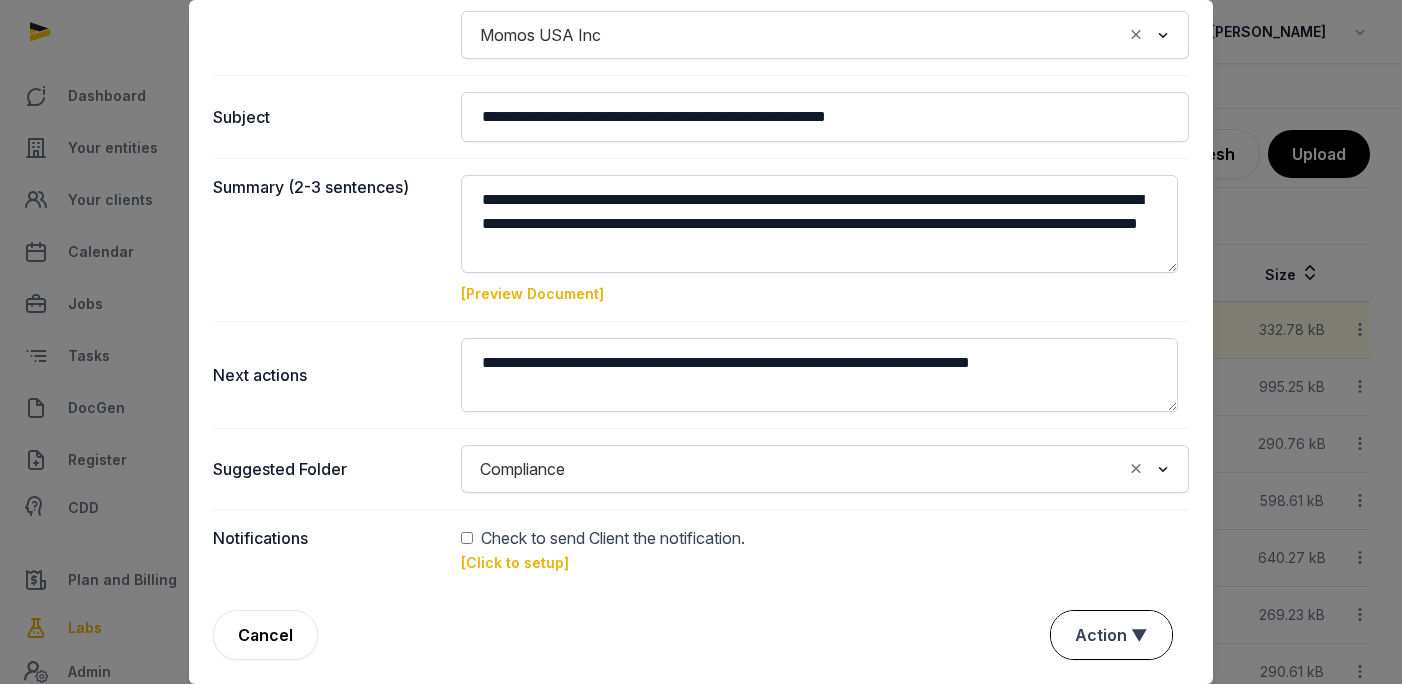 click on "Action ▼" at bounding box center (1111, 635) 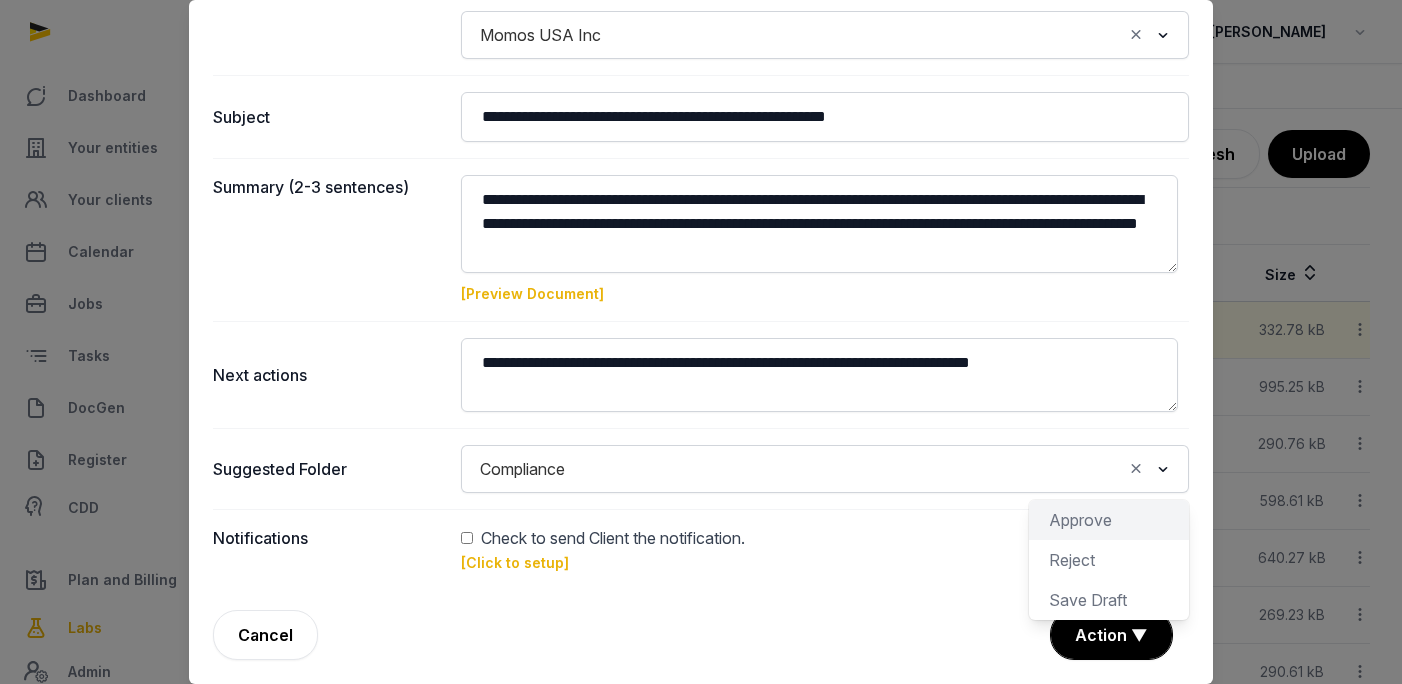 click on "Approve" 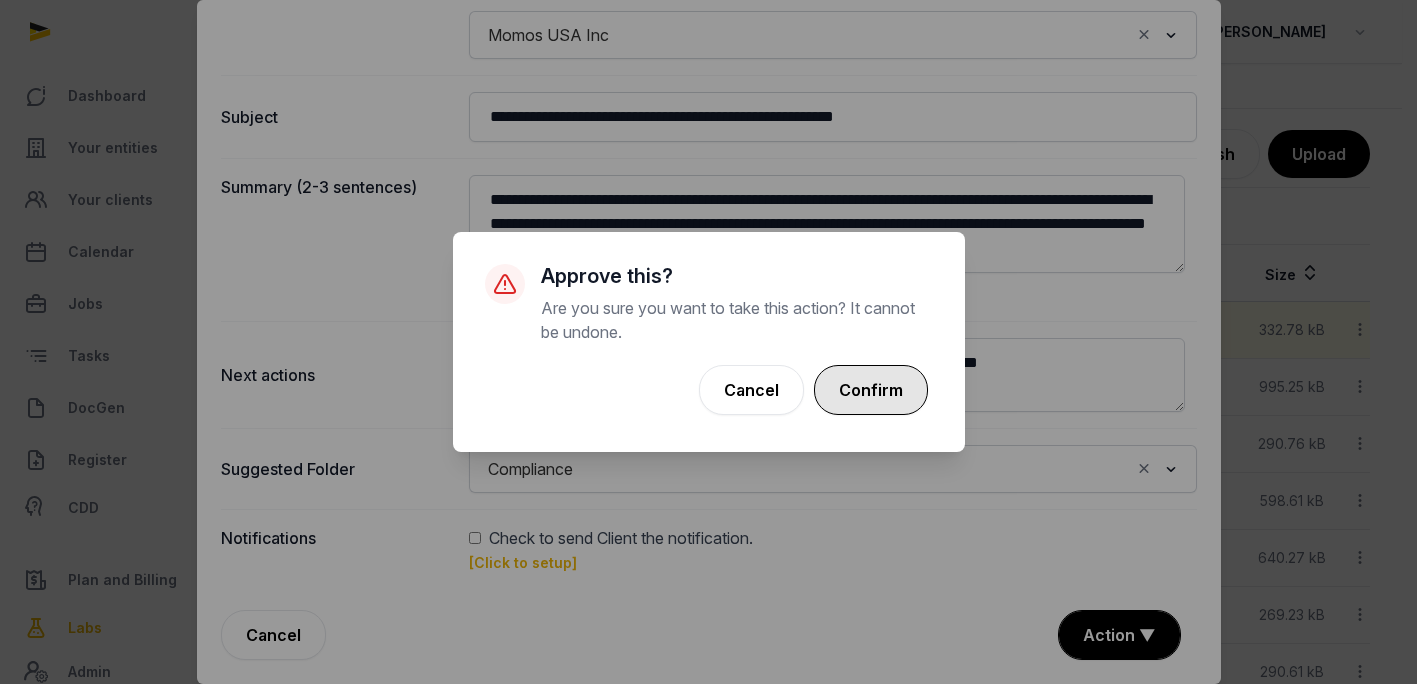 click on "Confirm" at bounding box center [871, 390] 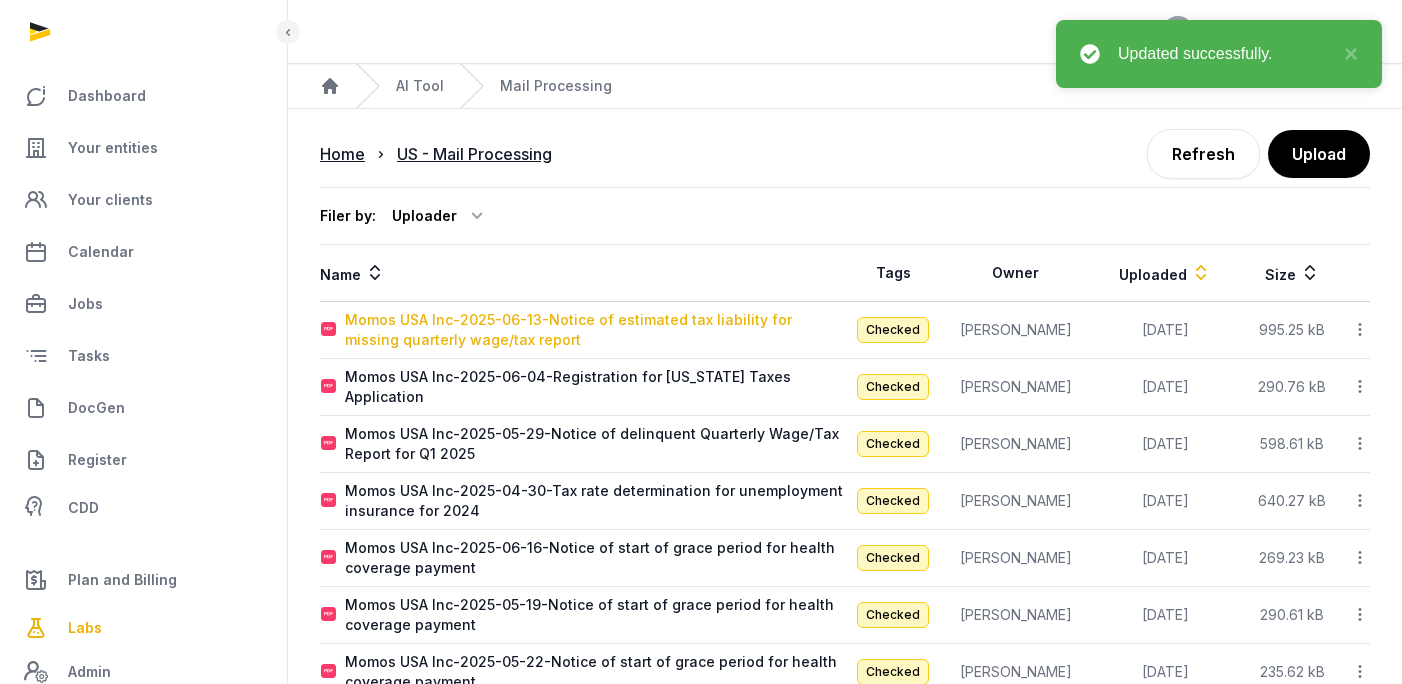 click on "Momos USA Inc-2025-06-13-Notice of estimated tax liability for missing quarterly wage/tax report" at bounding box center [594, 330] 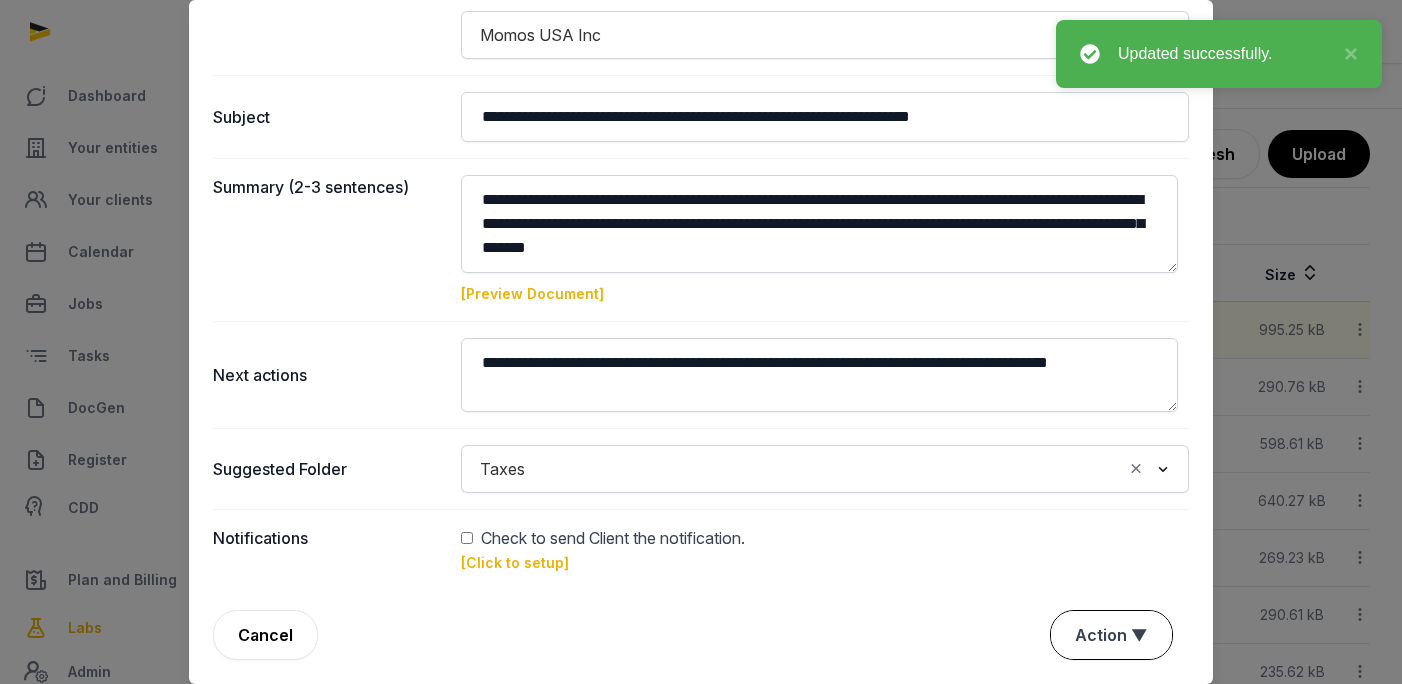 click on "Action ▼" at bounding box center [1111, 635] 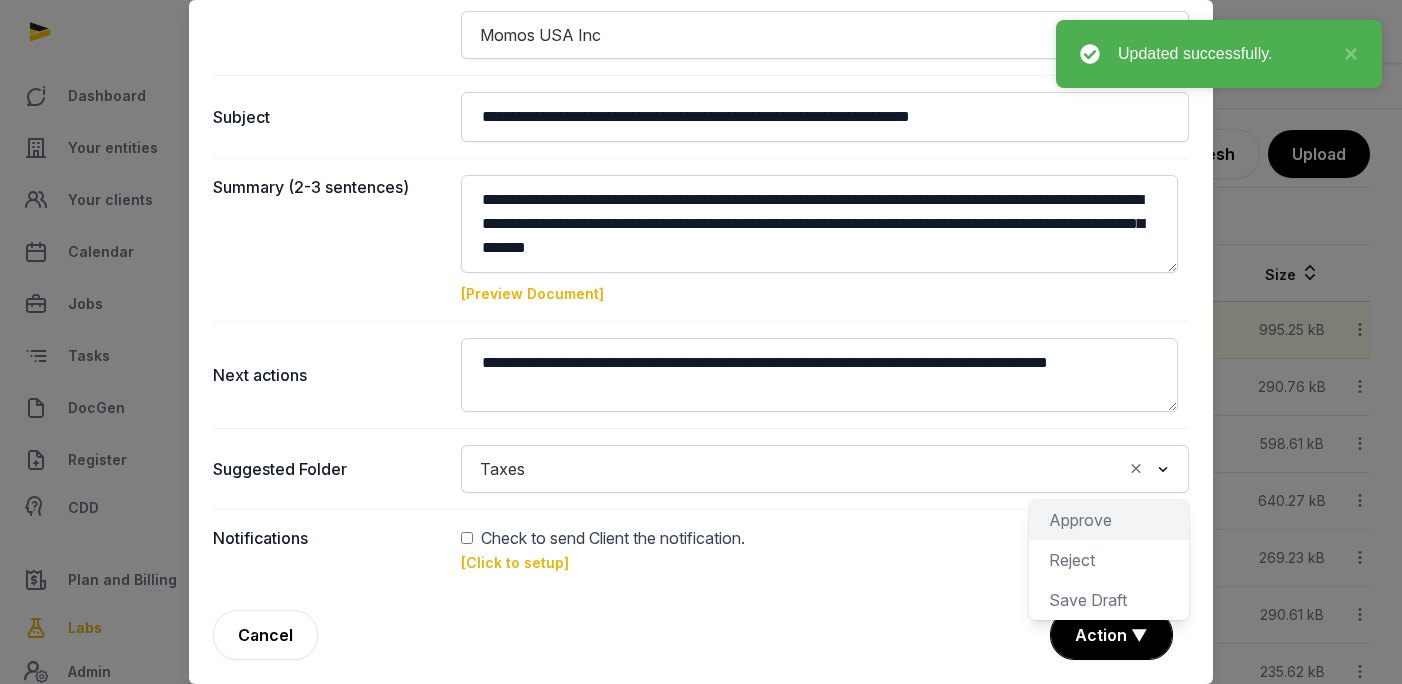 click on "Approve" 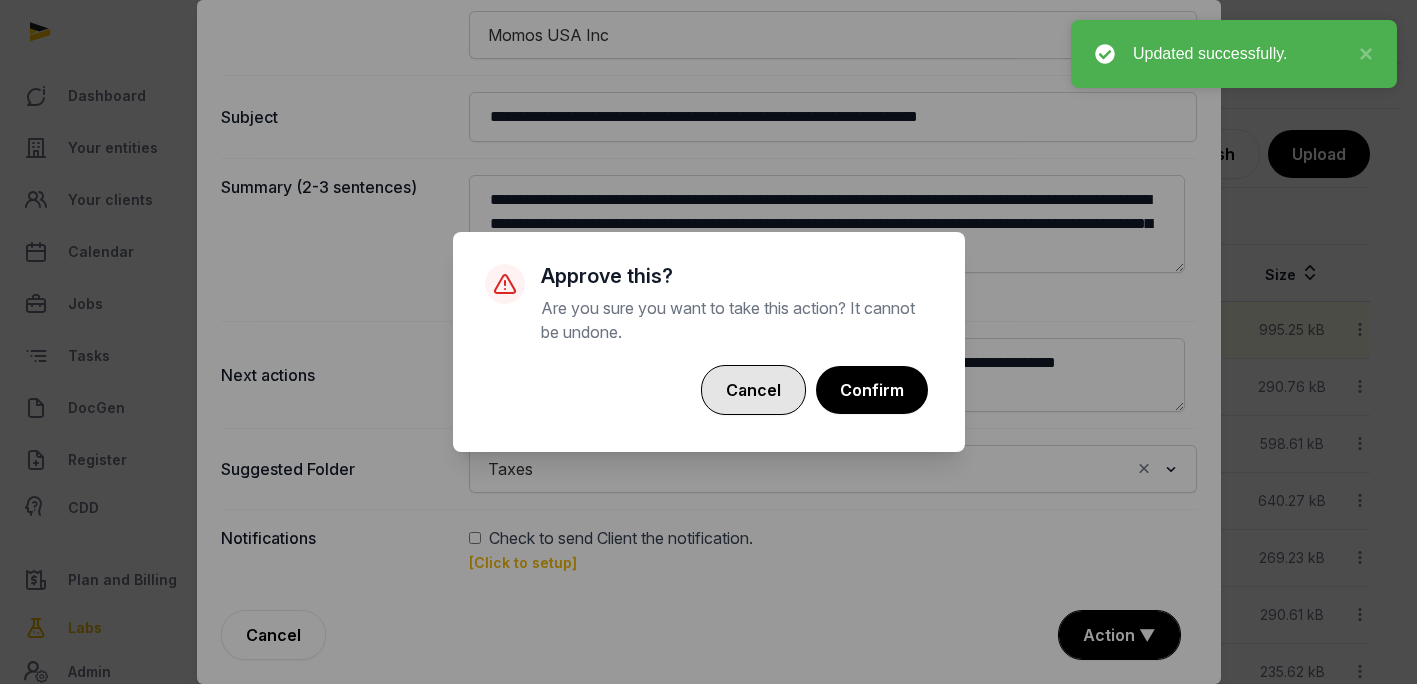 click on "Cancel" at bounding box center (753, 390) 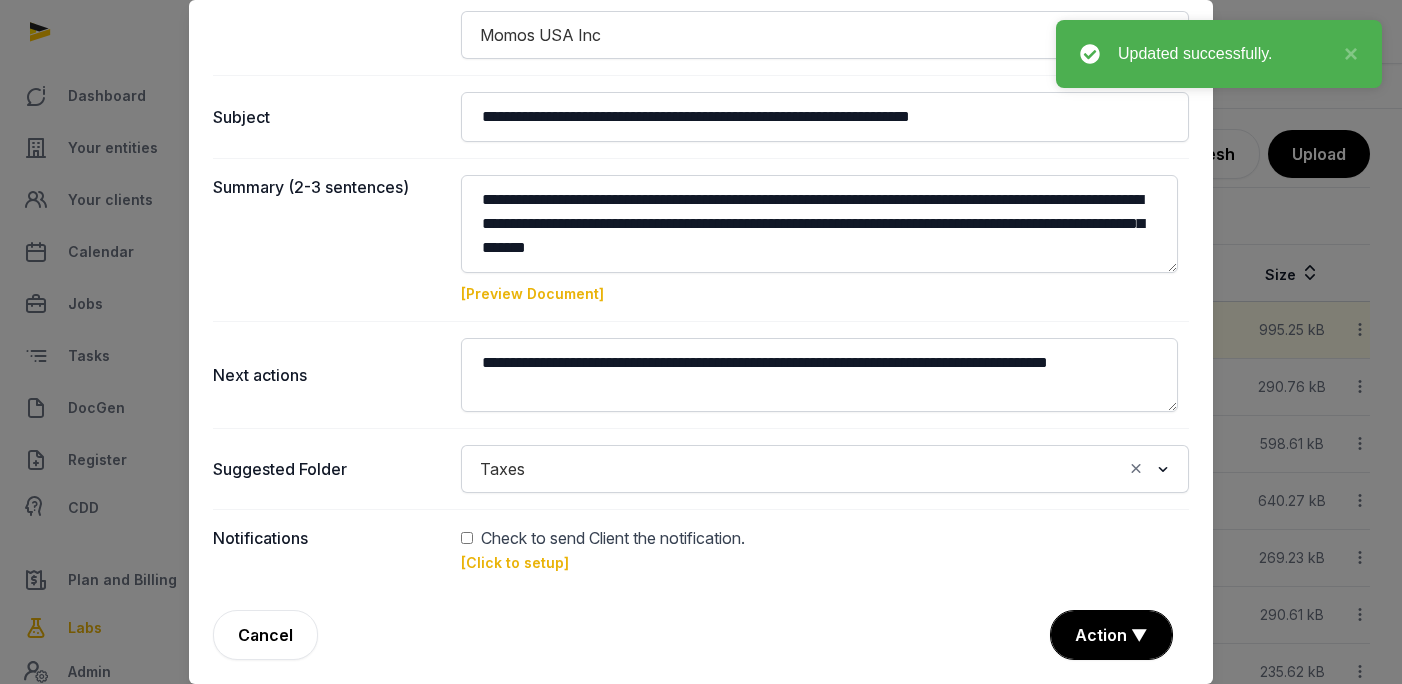 click 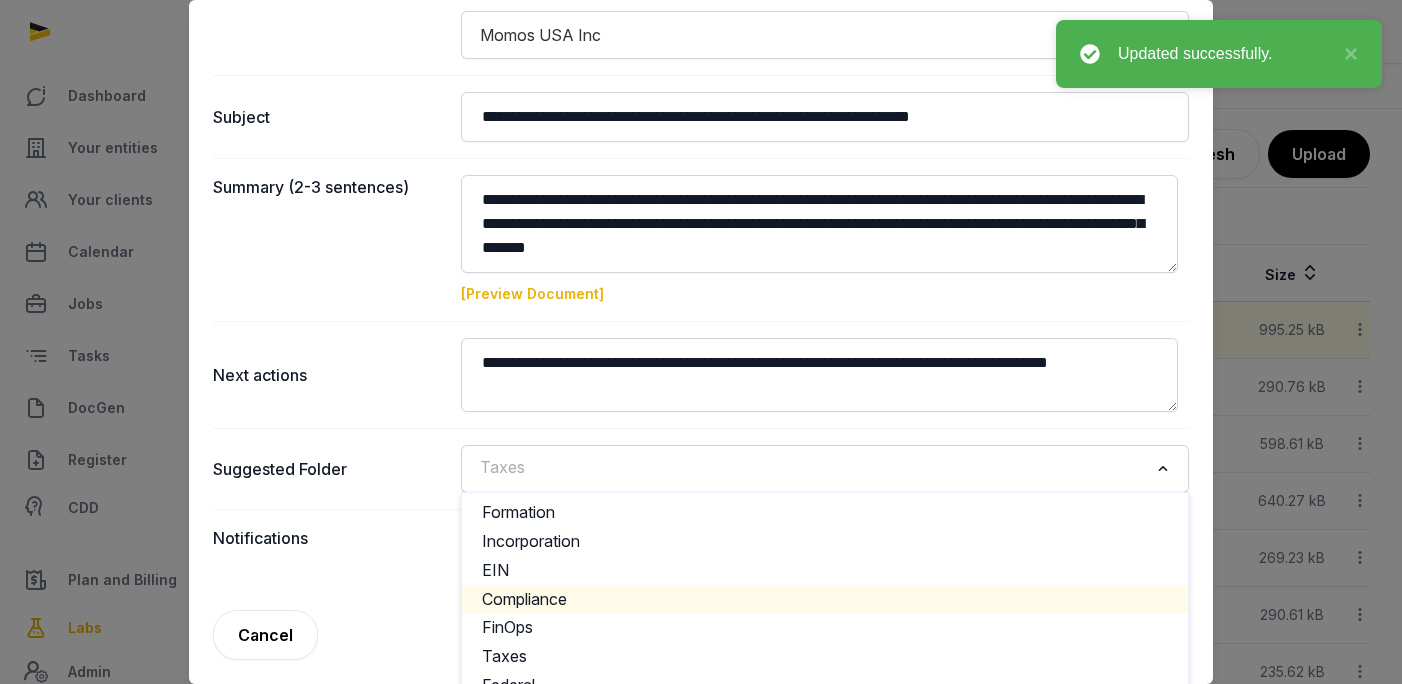click on "Compliance" 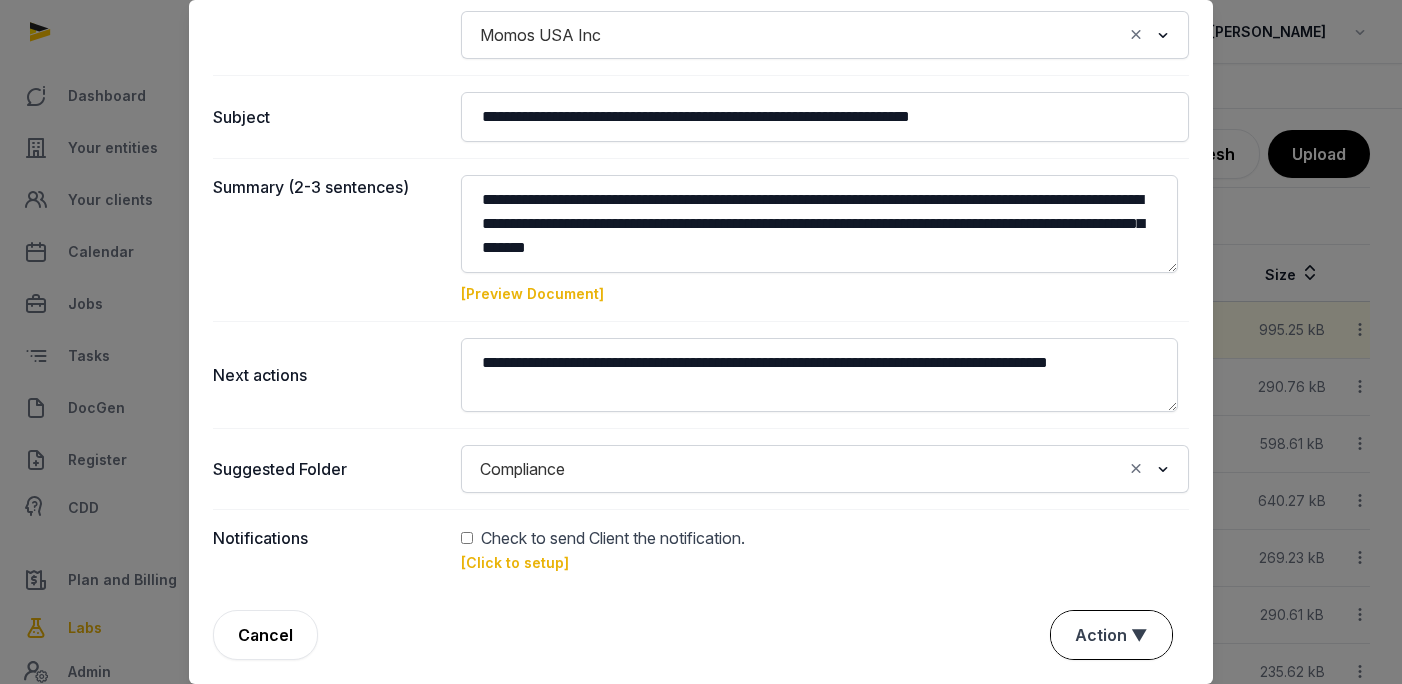 click on "Action ▼" at bounding box center (1111, 635) 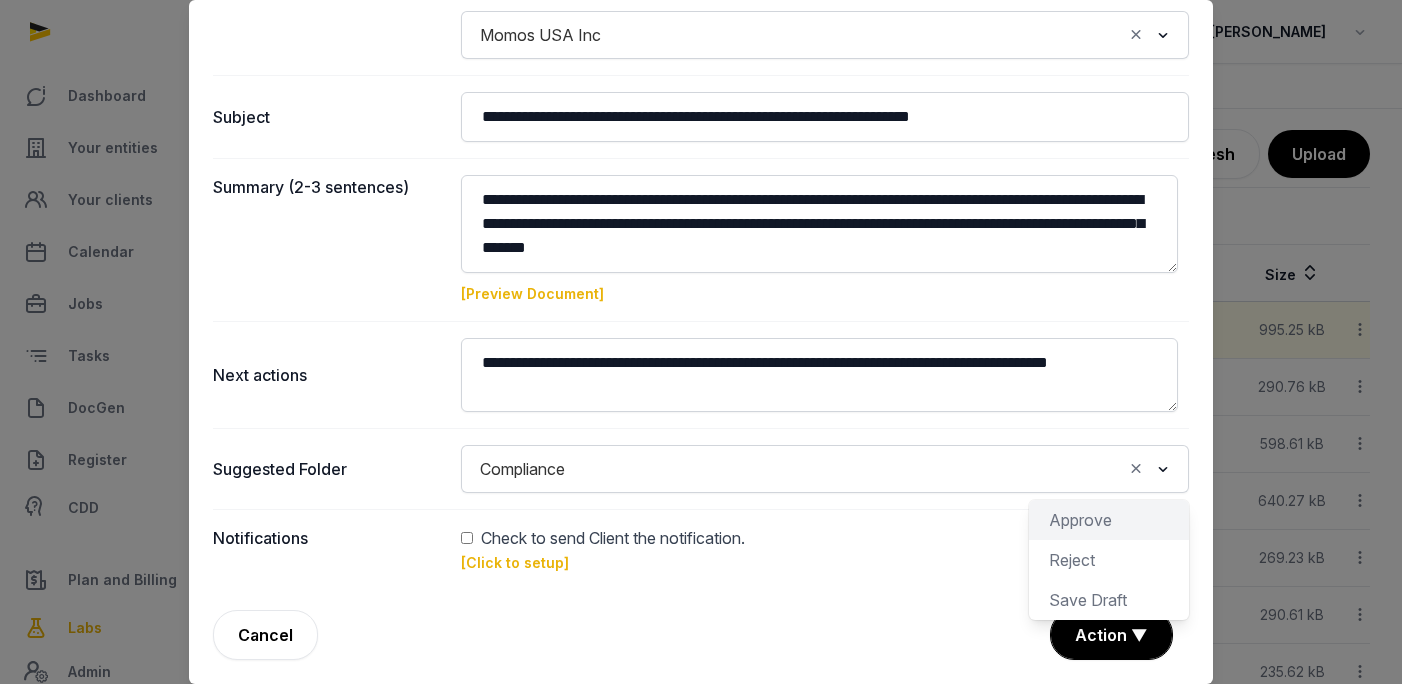 click on "Approve" 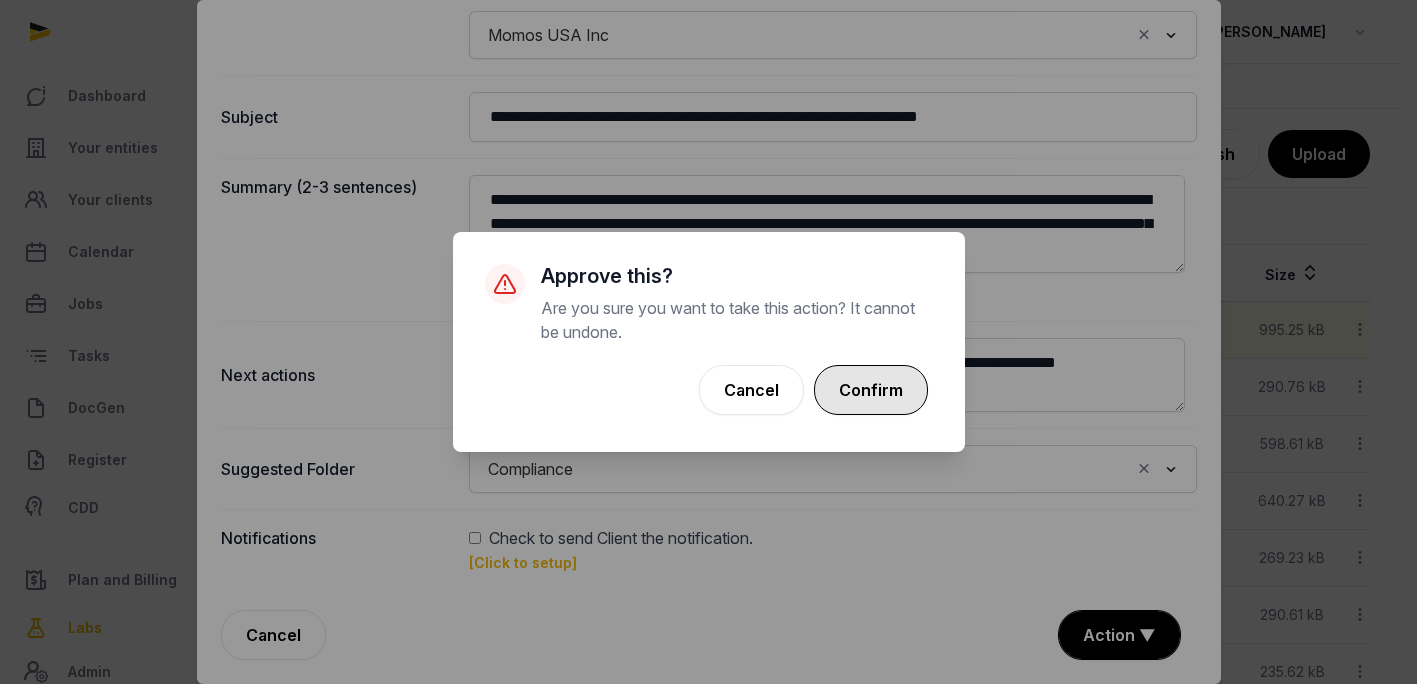 click on "Confirm" at bounding box center (871, 390) 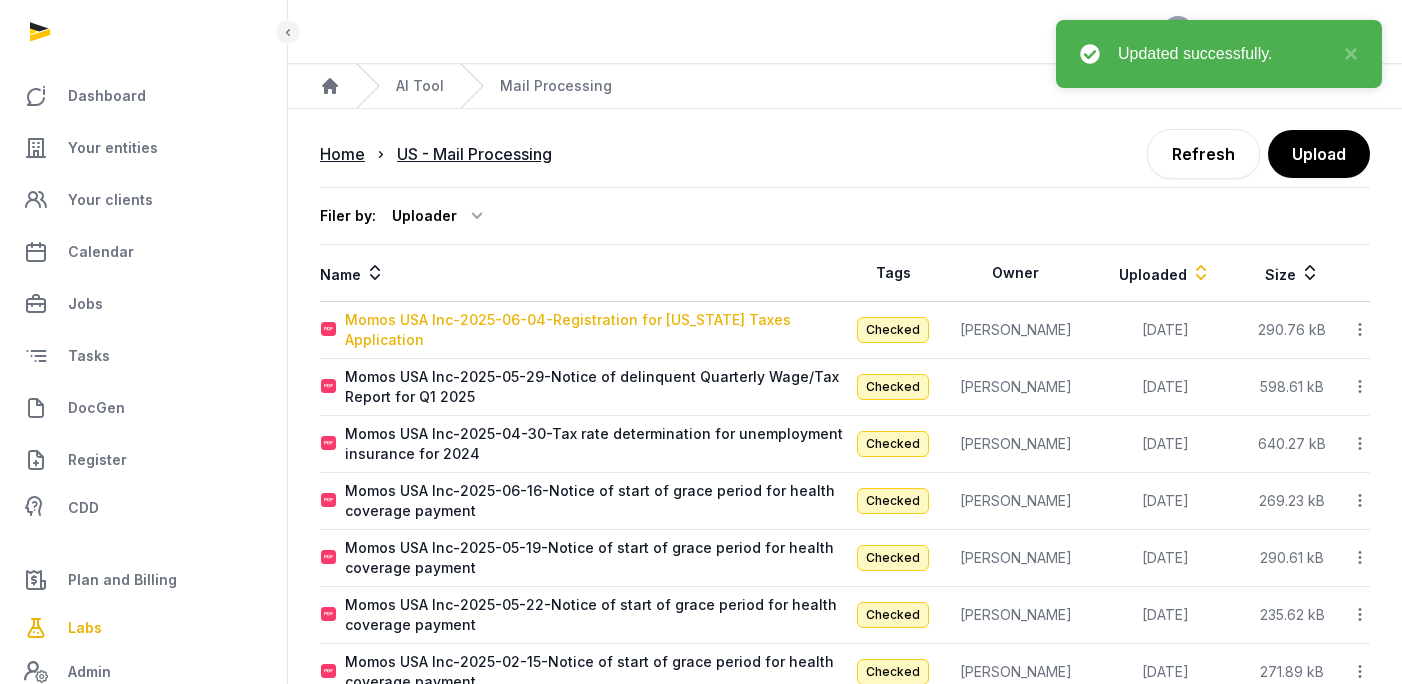 click on "Momos USA Inc-2025-06-04-Registration for [US_STATE] Taxes Application" at bounding box center [594, 330] 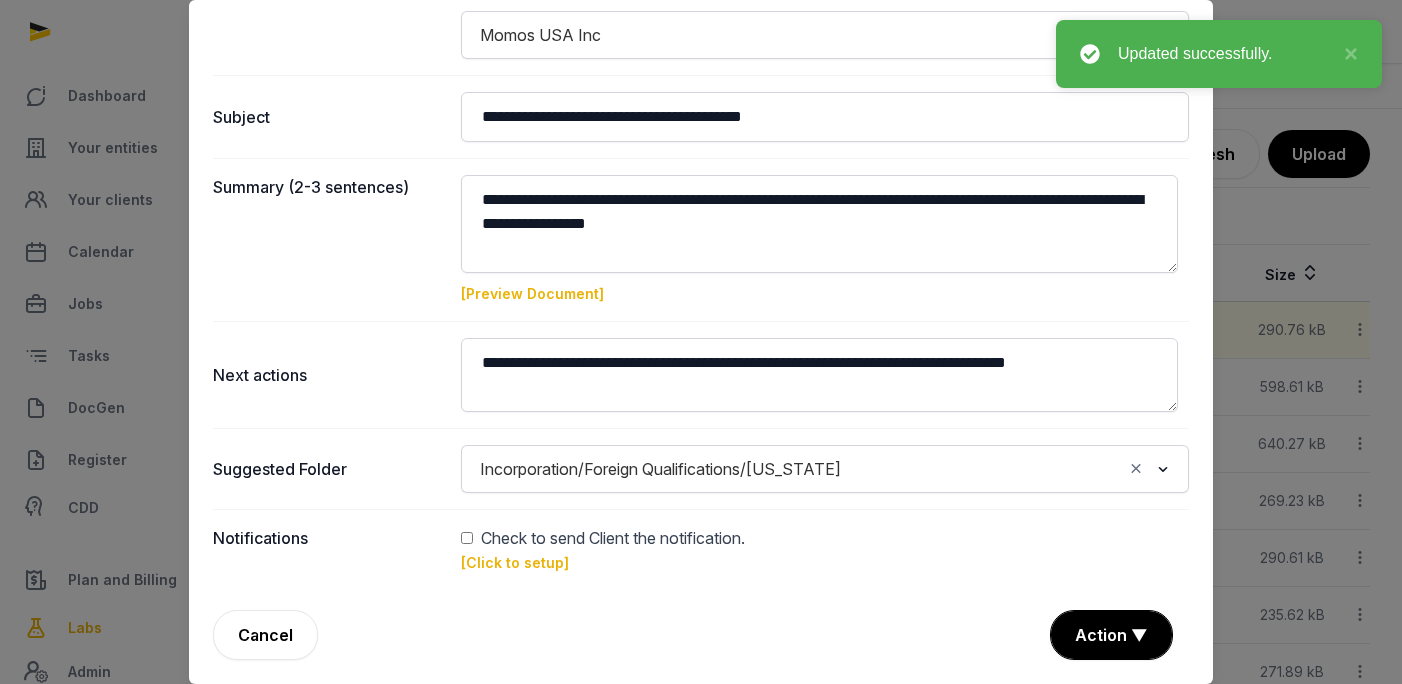click on "Incorporation/Foreign Qualifications/[US_STATE]" at bounding box center (797, 467) 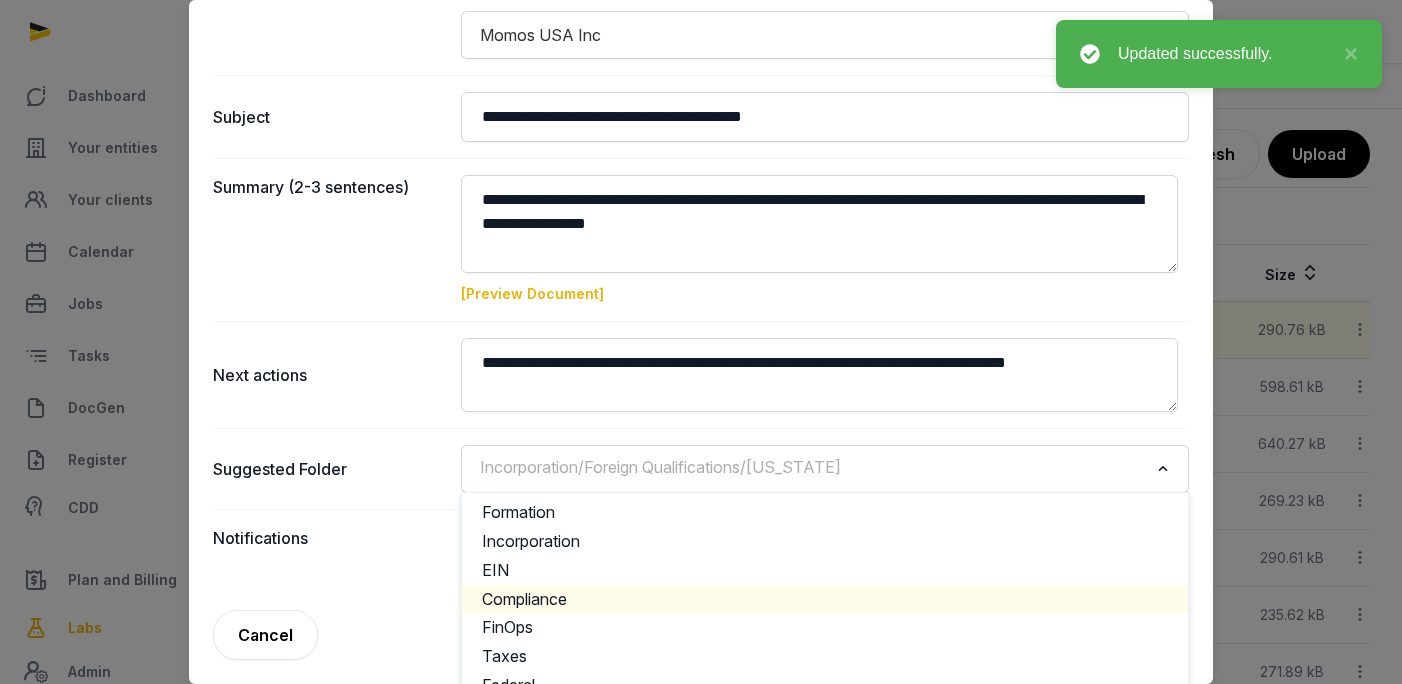 click on "Compliance" 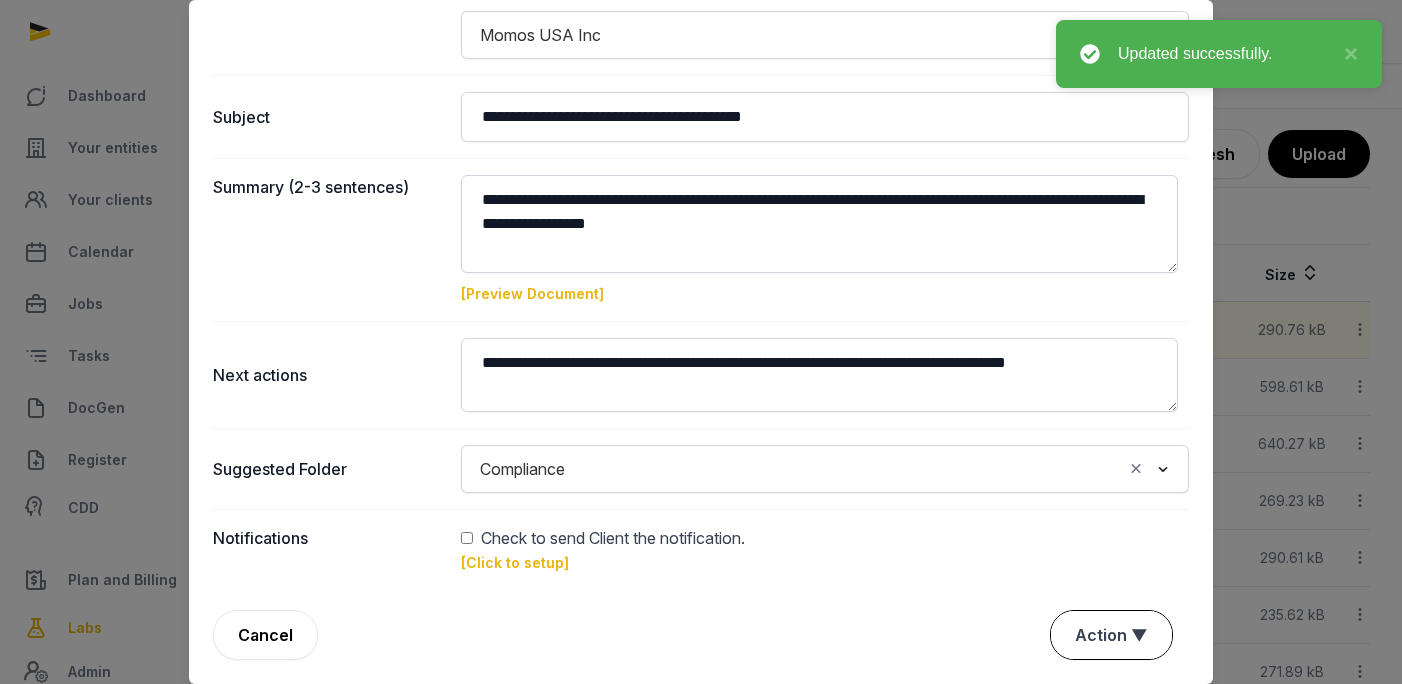 click on "Action ▼" at bounding box center [1111, 635] 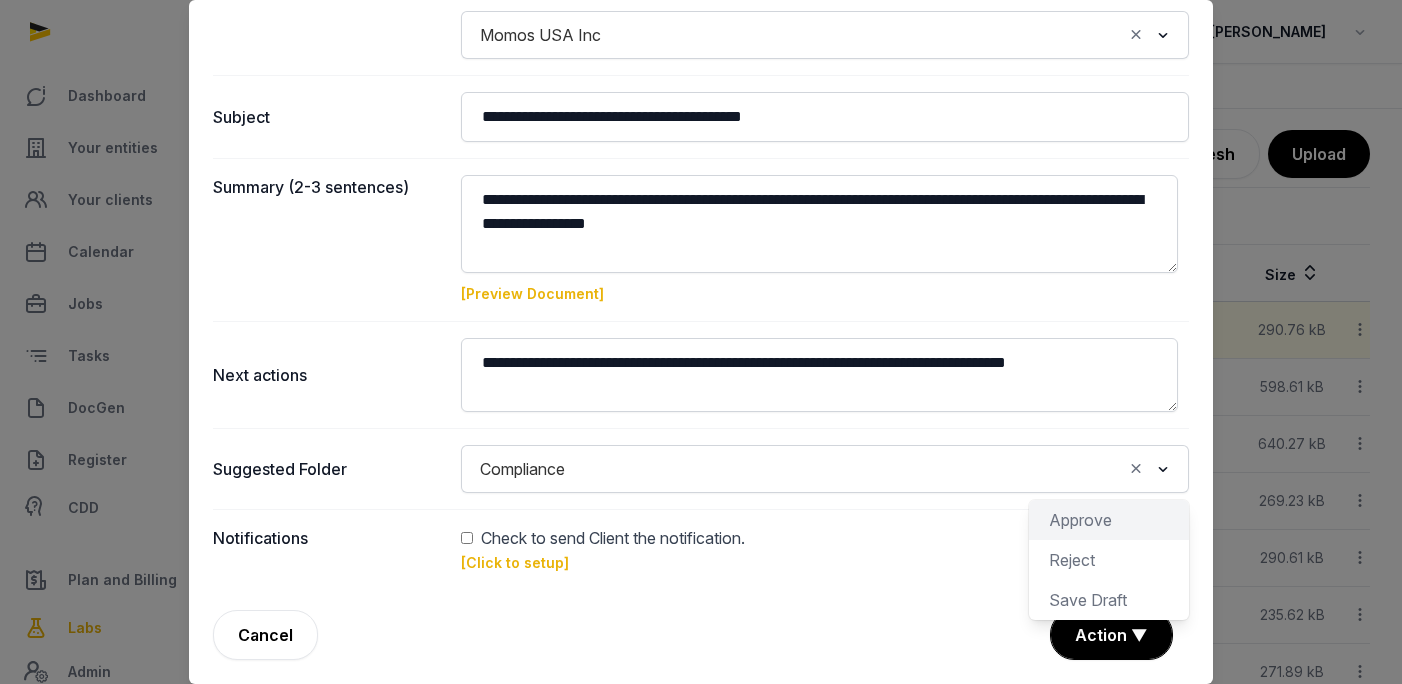click on "Approve" 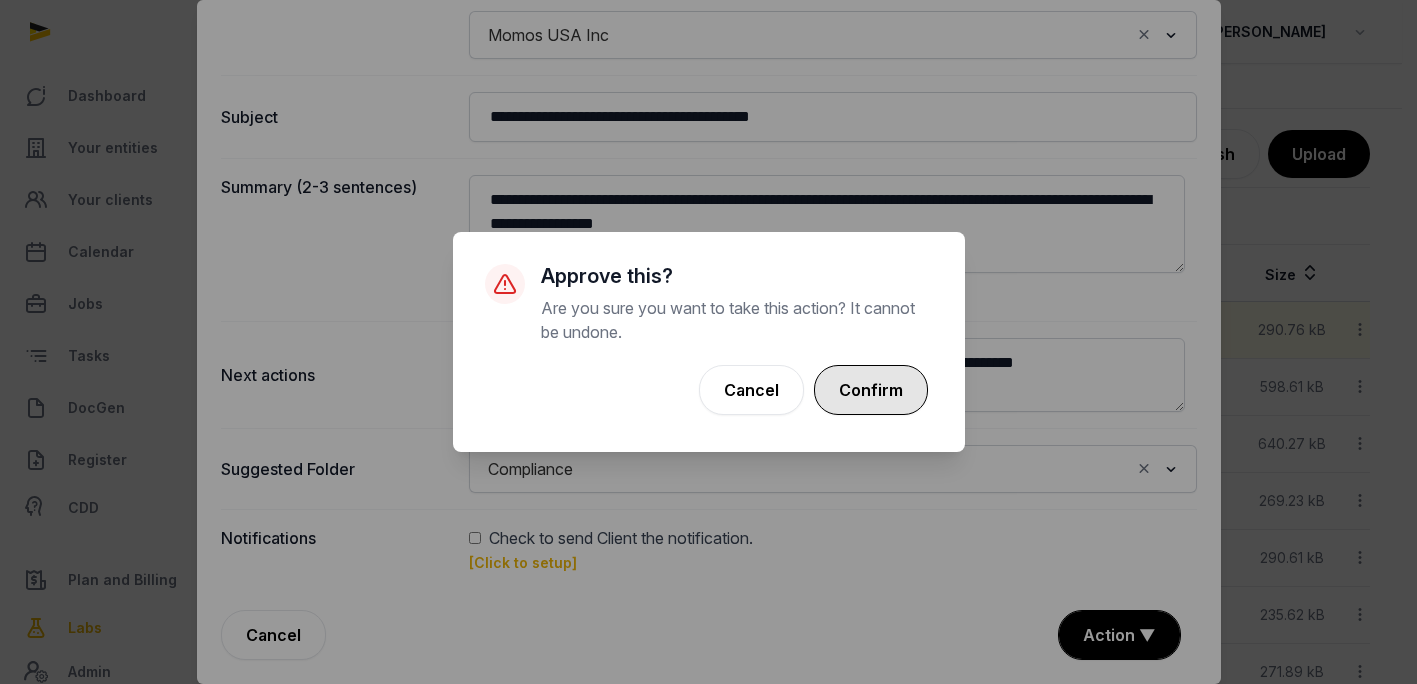 click on "Confirm" at bounding box center (871, 390) 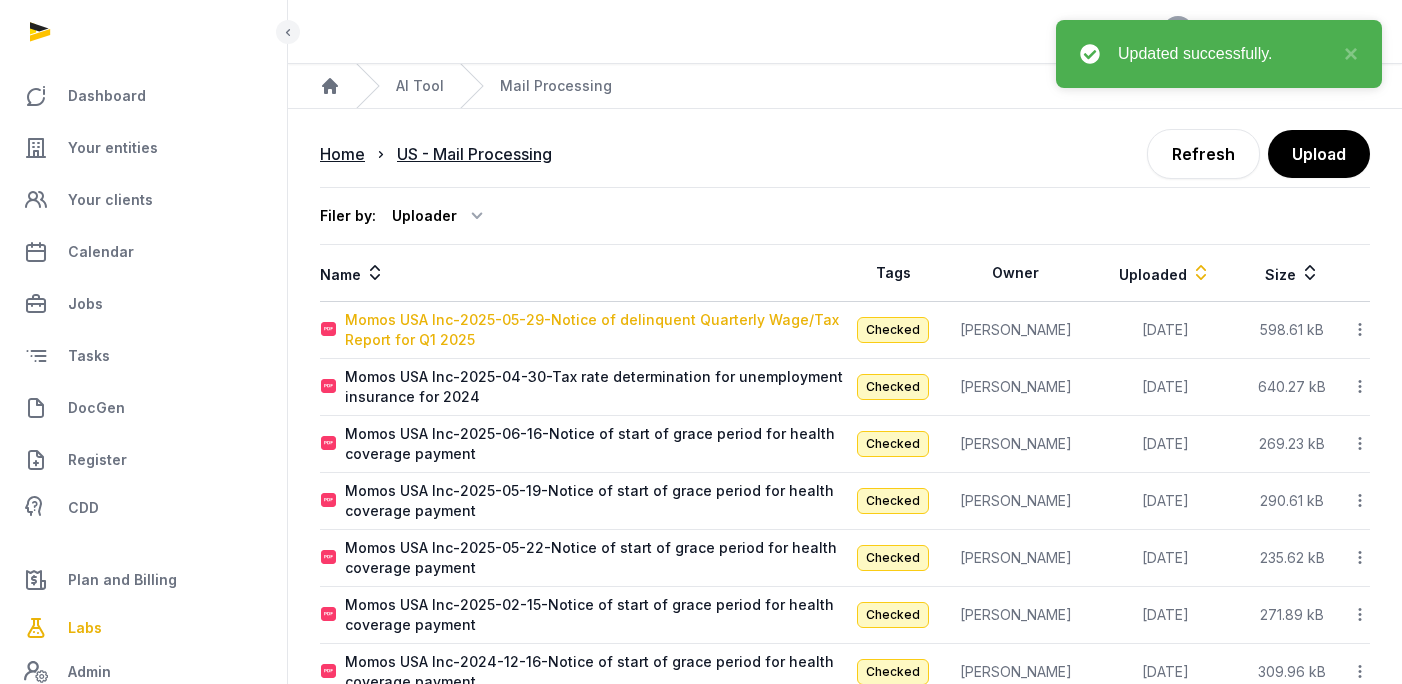 click on "Momos USA Inc-2025-05-29-Notice of delinquent Quarterly Wage/Tax Report for Q1 2025" at bounding box center [594, 330] 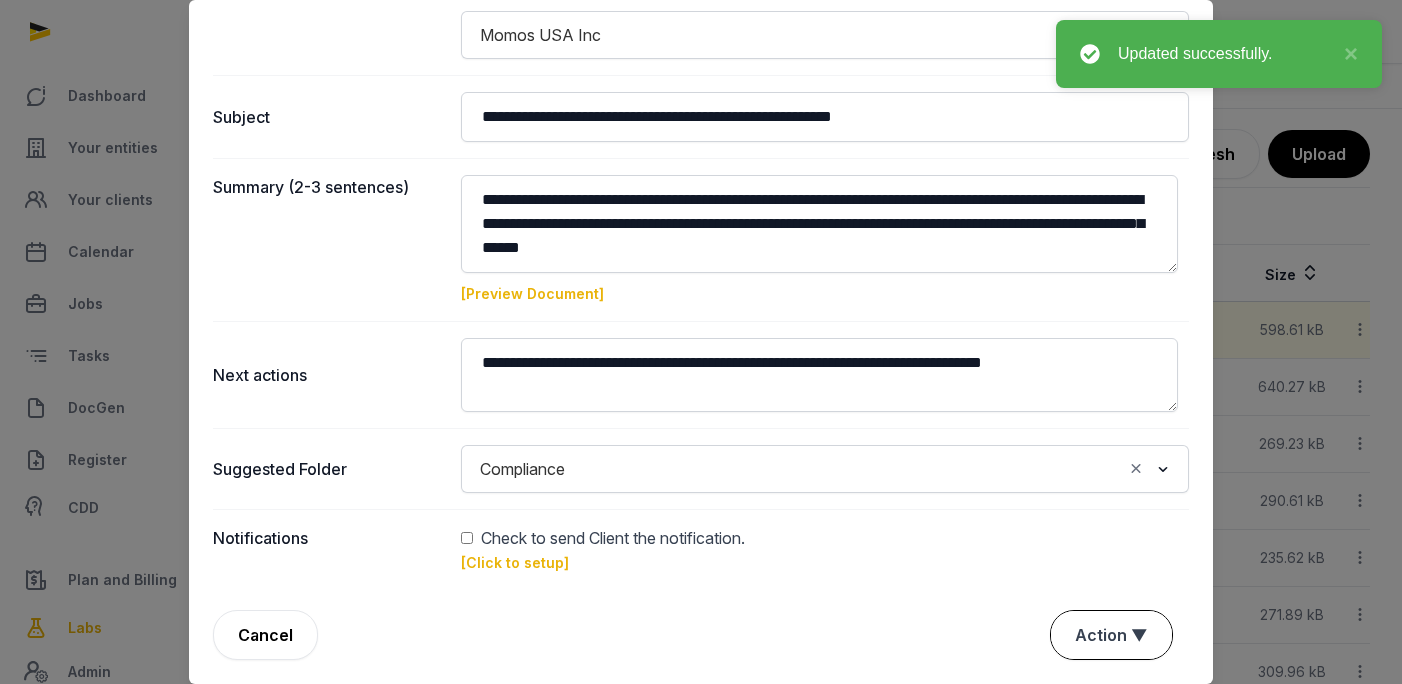 click on "Action ▼" at bounding box center (1111, 635) 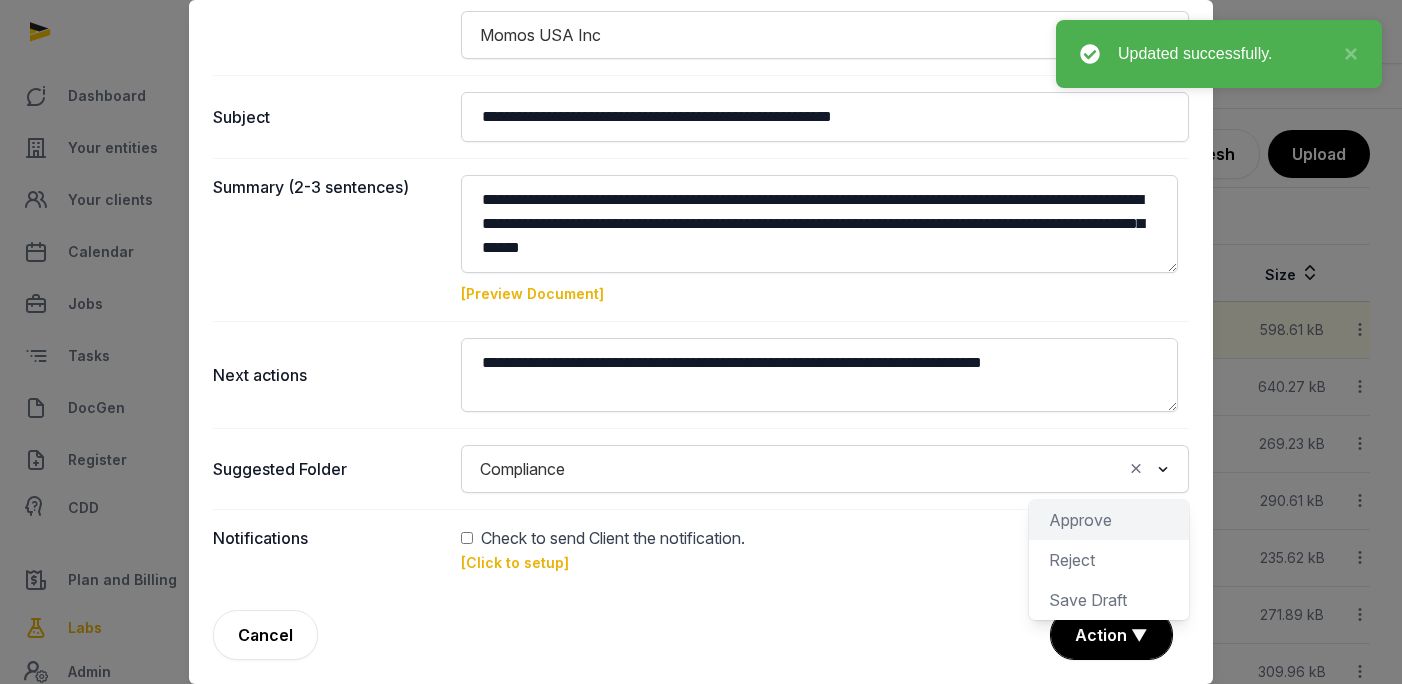 click on "Approve" 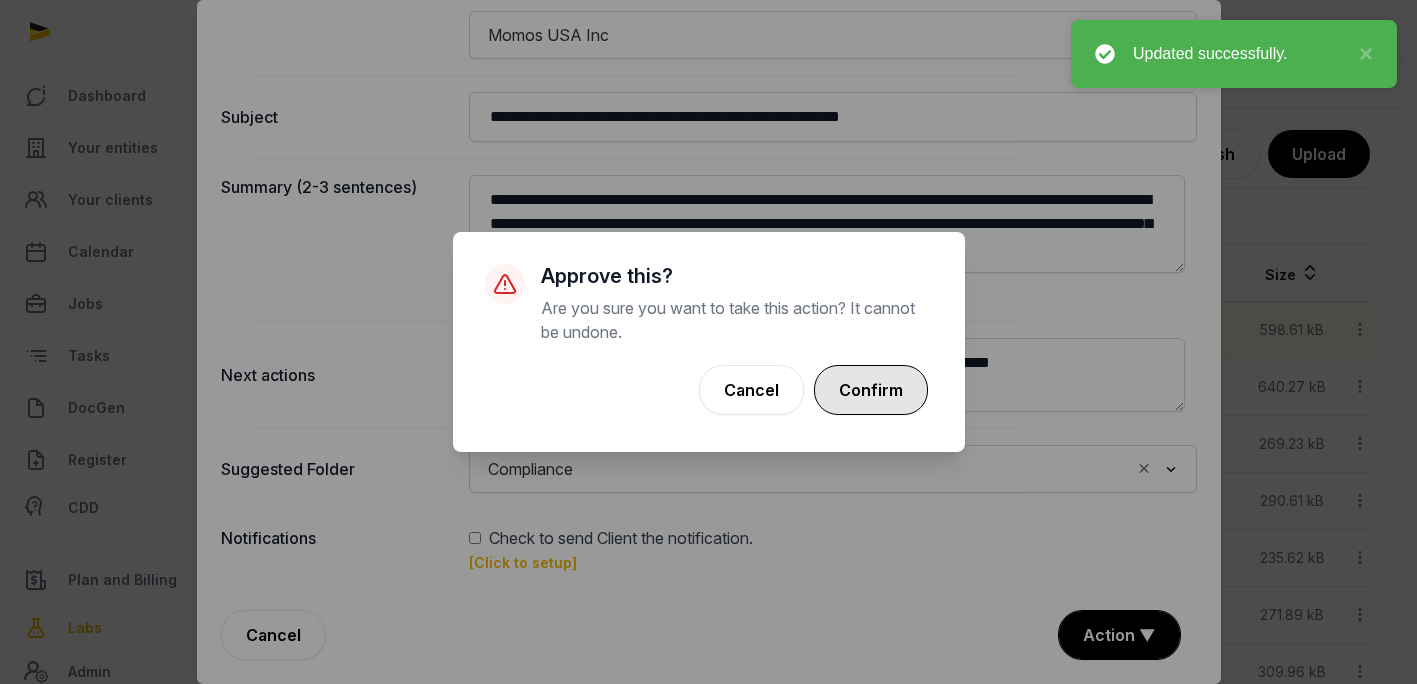 click on "Confirm" at bounding box center (871, 390) 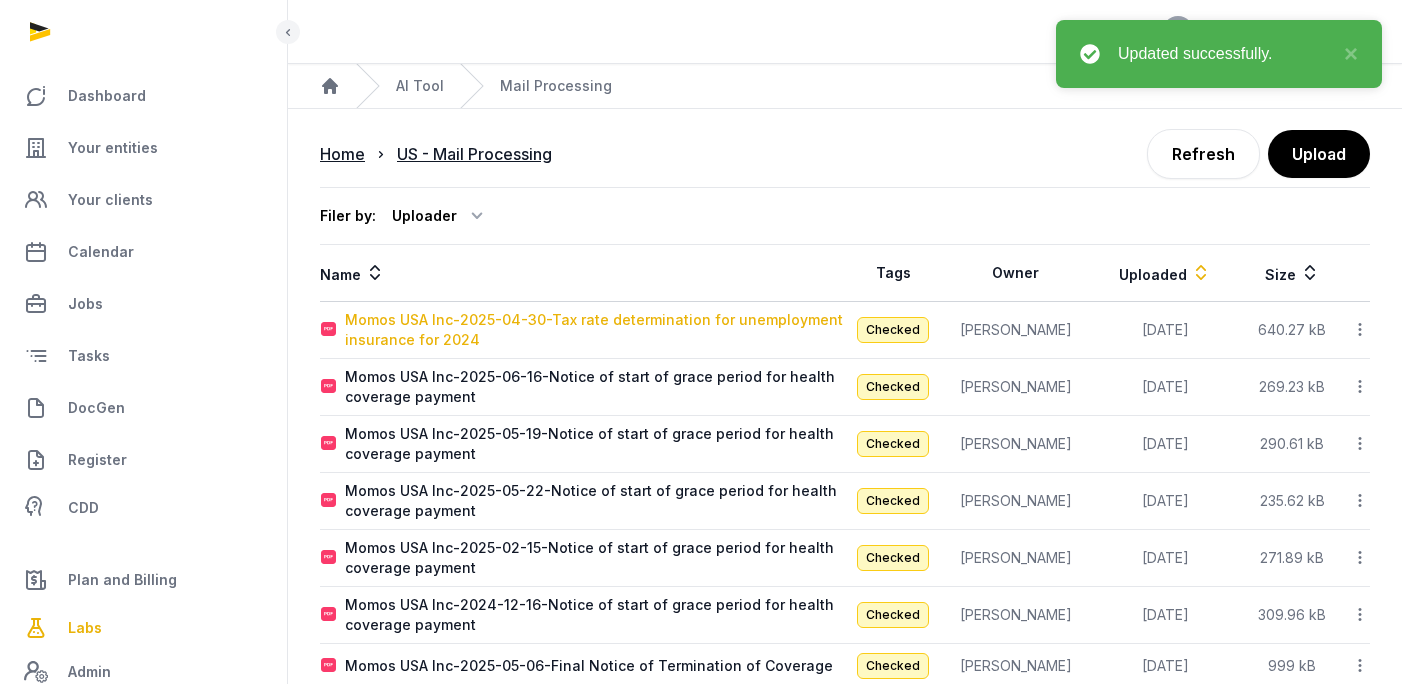 click on "Momos USA Inc-2025-04-30-Tax rate determination for unemployment insurance for 2024" at bounding box center (594, 330) 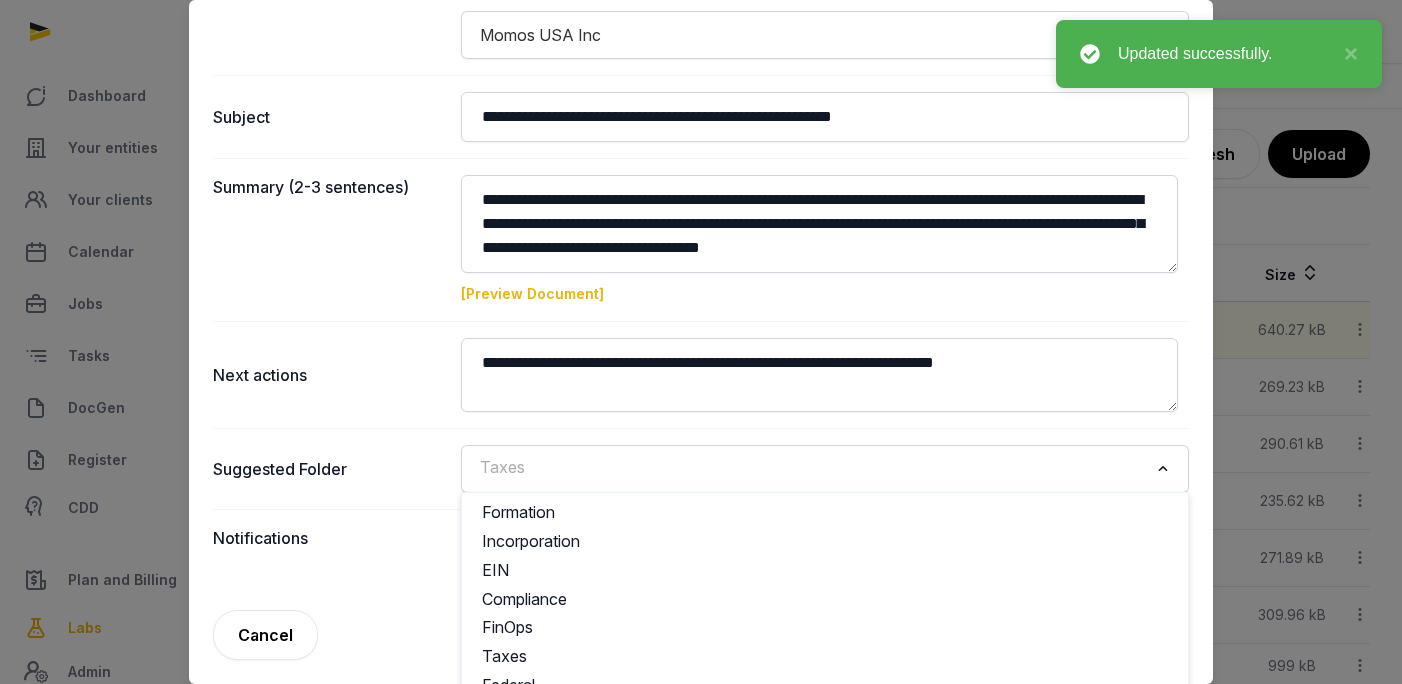 click 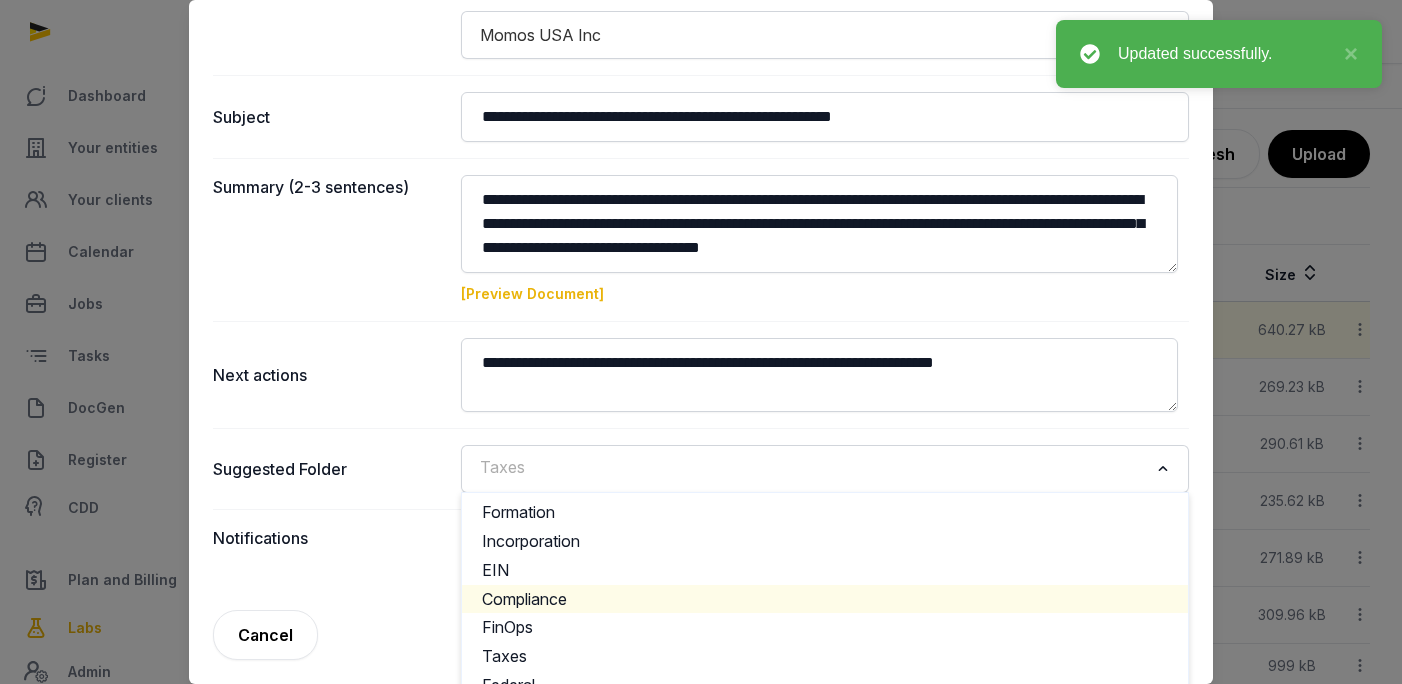 click on "Compliance" 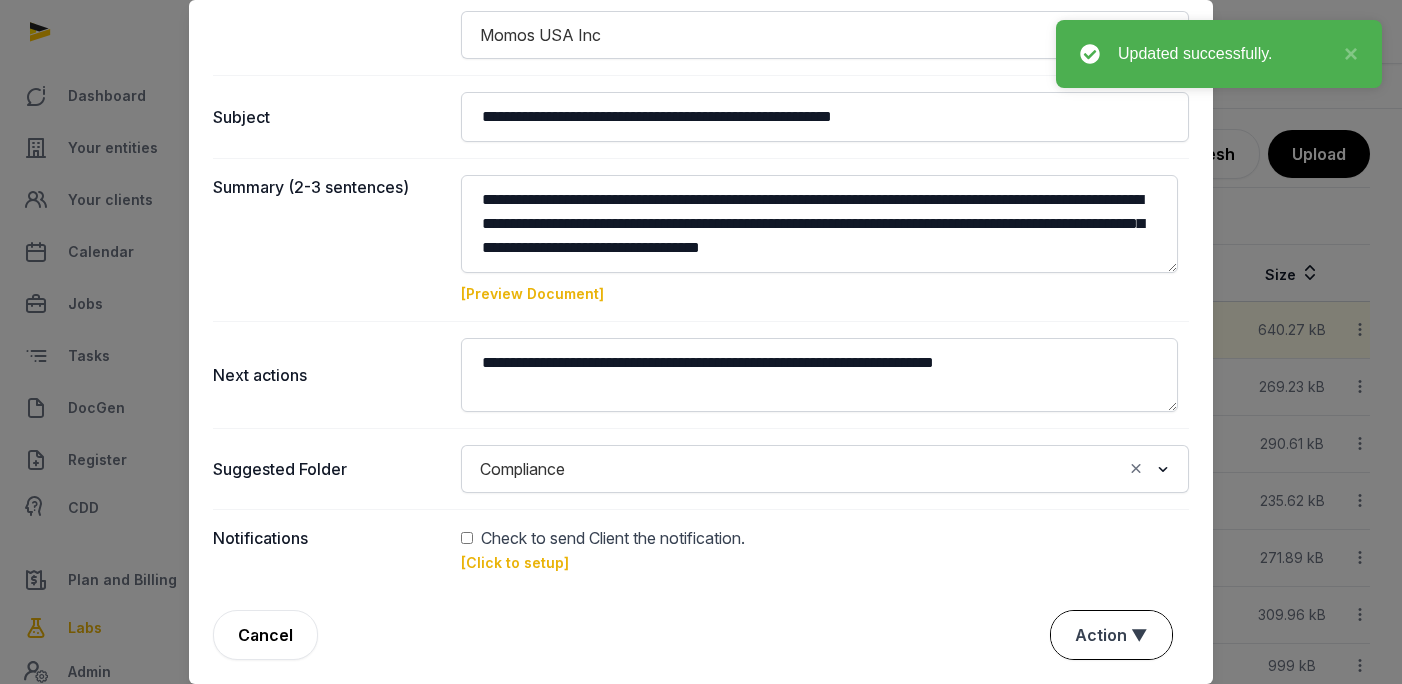click on "Action ▼" at bounding box center (1111, 635) 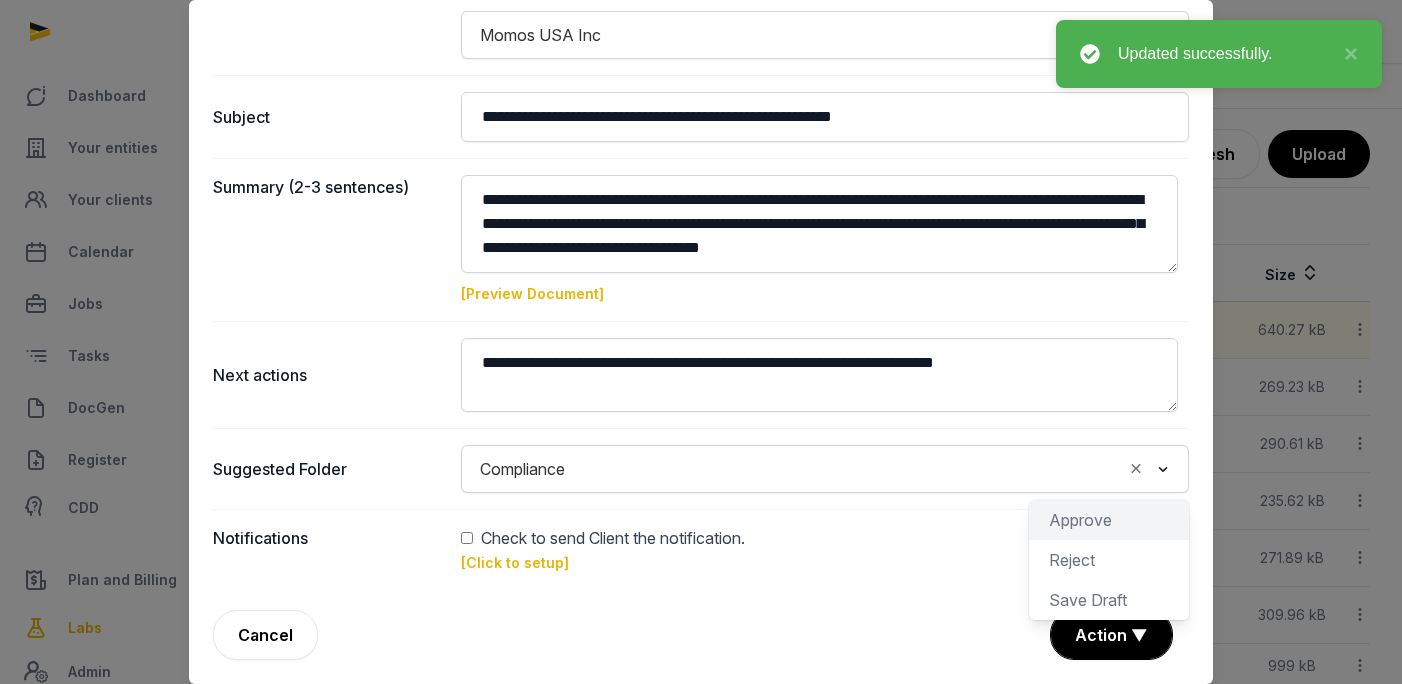 click on "Approve" 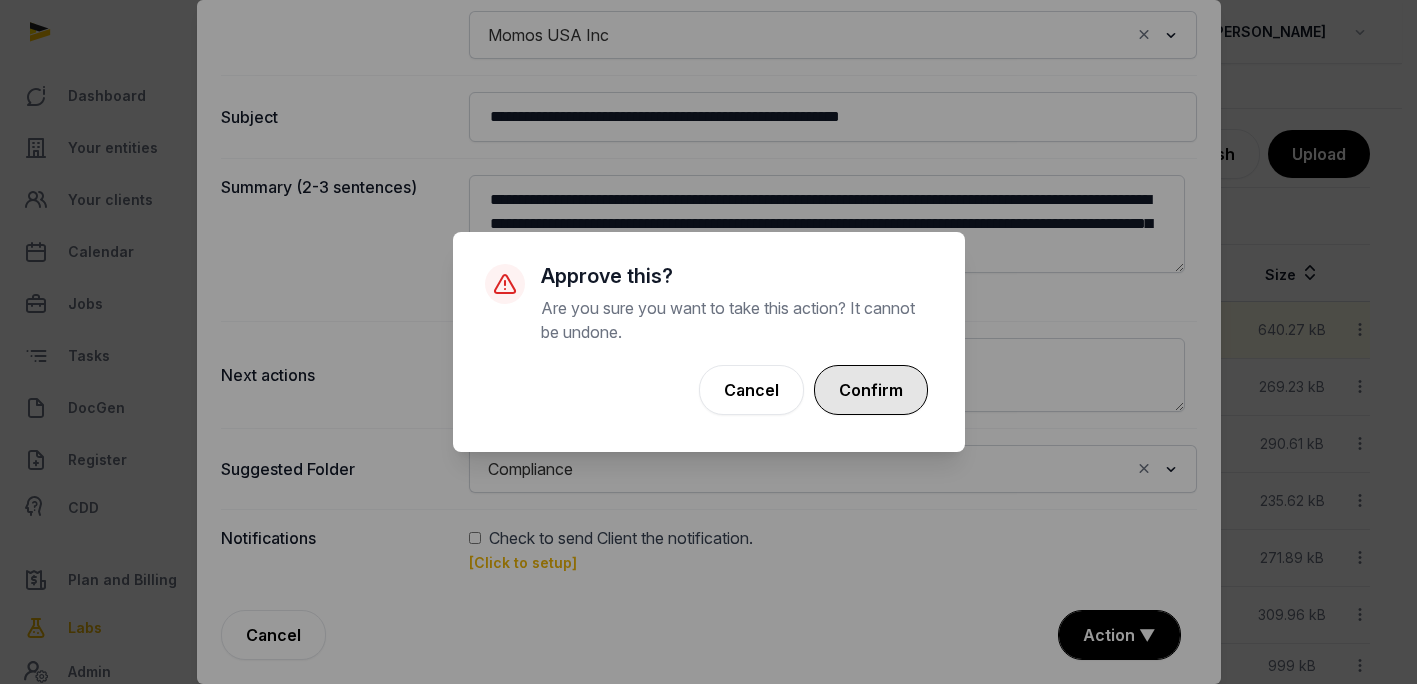 click on "Confirm" at bounding box center [871, 390] 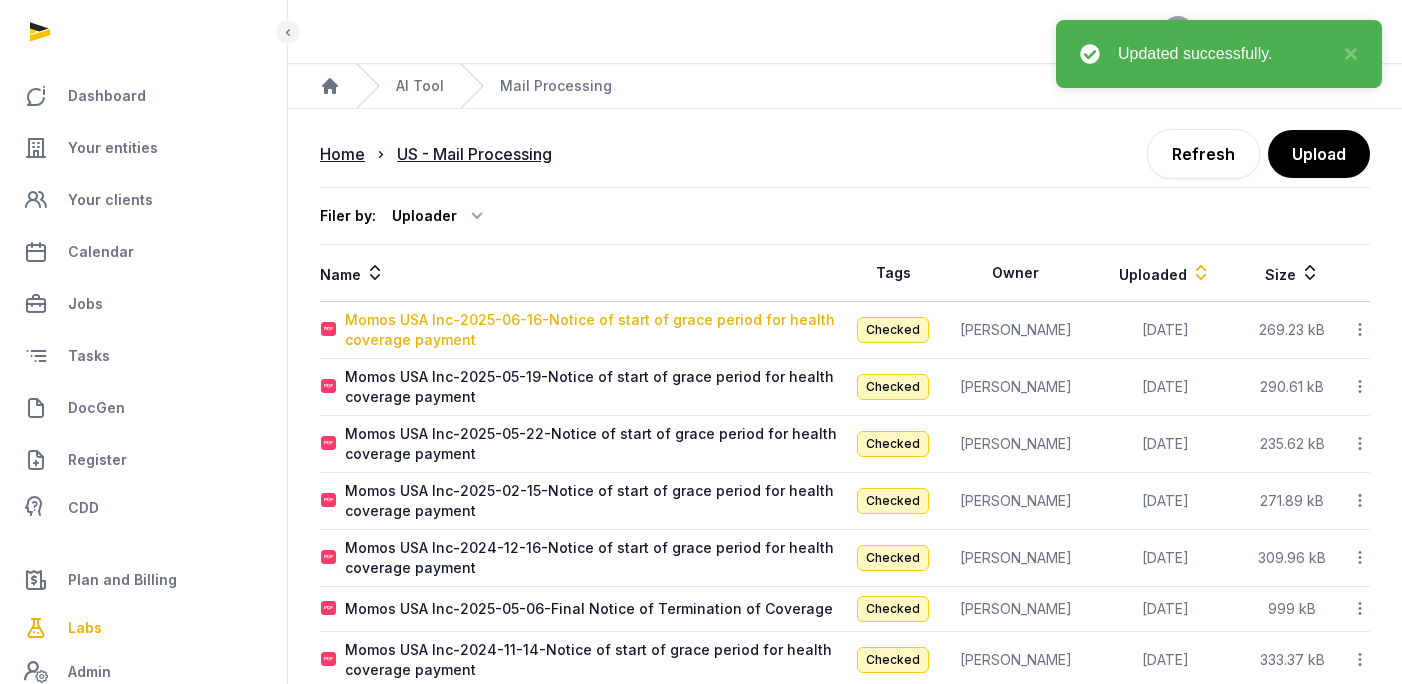 click on "Momos USA Inc-2025-06-16-Notice of start of grace period for health coverage payment" at bounding box center (594, 330) 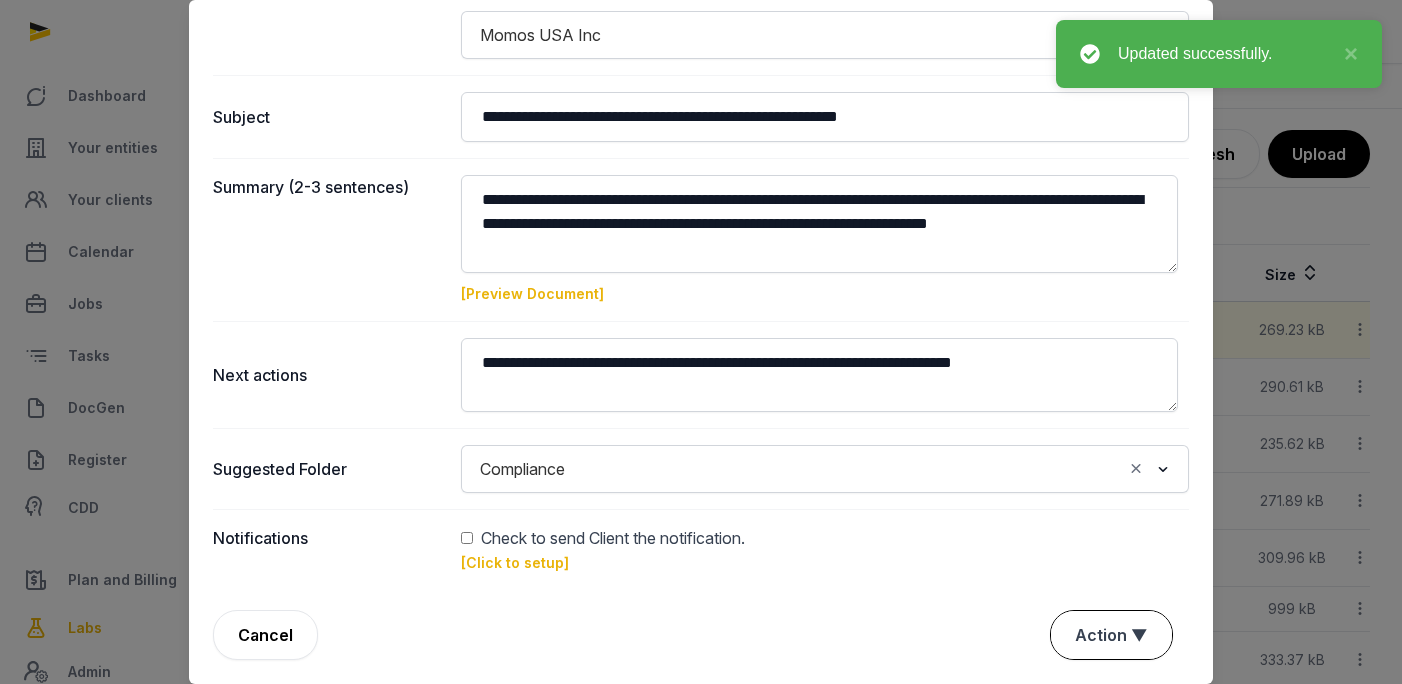 click on "Action ▼" at bounding box center [1111, 635] 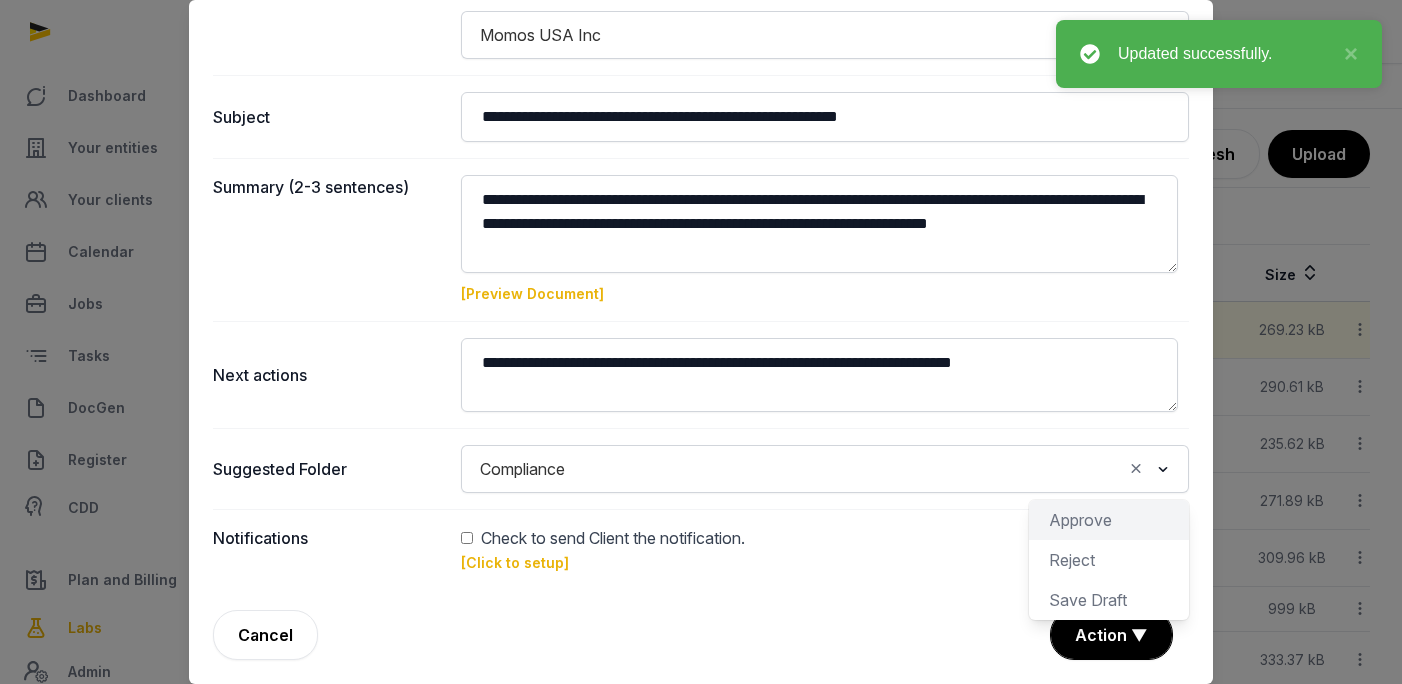 click on "Approve" 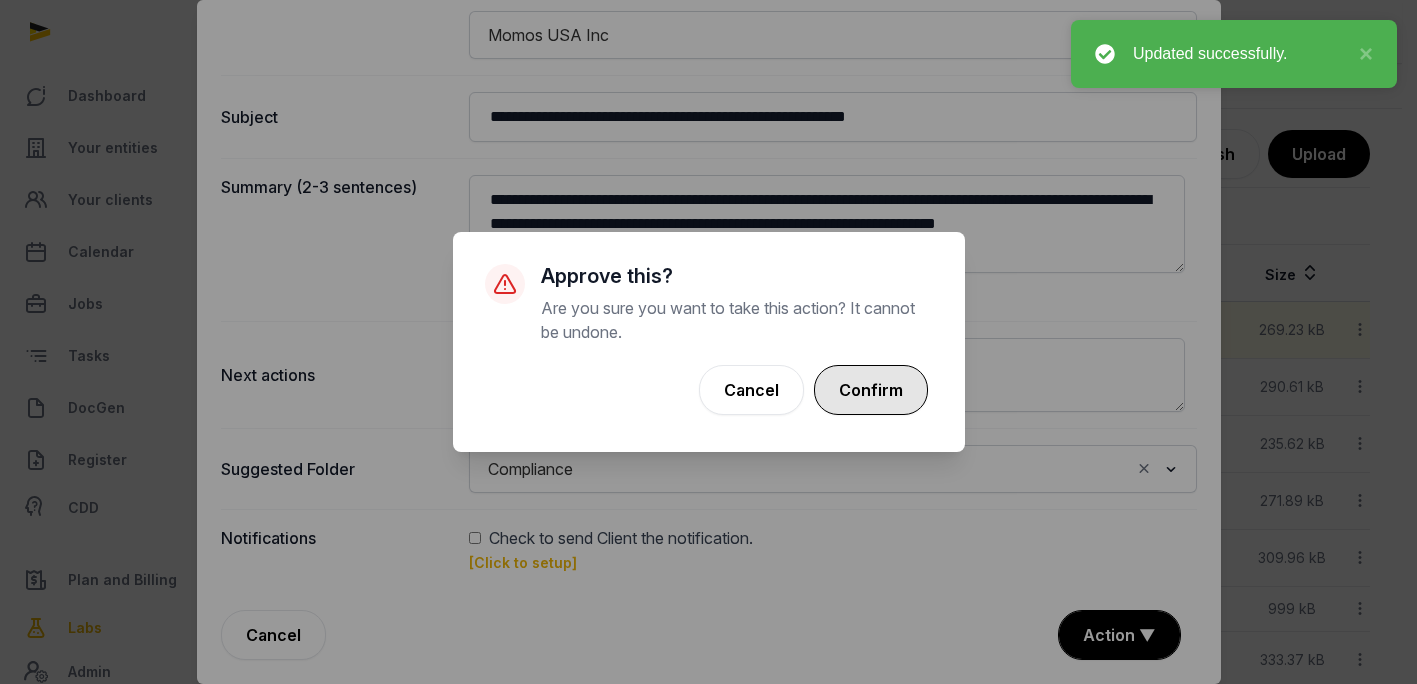 click on "Confirm" at bounding box center (871, 390) 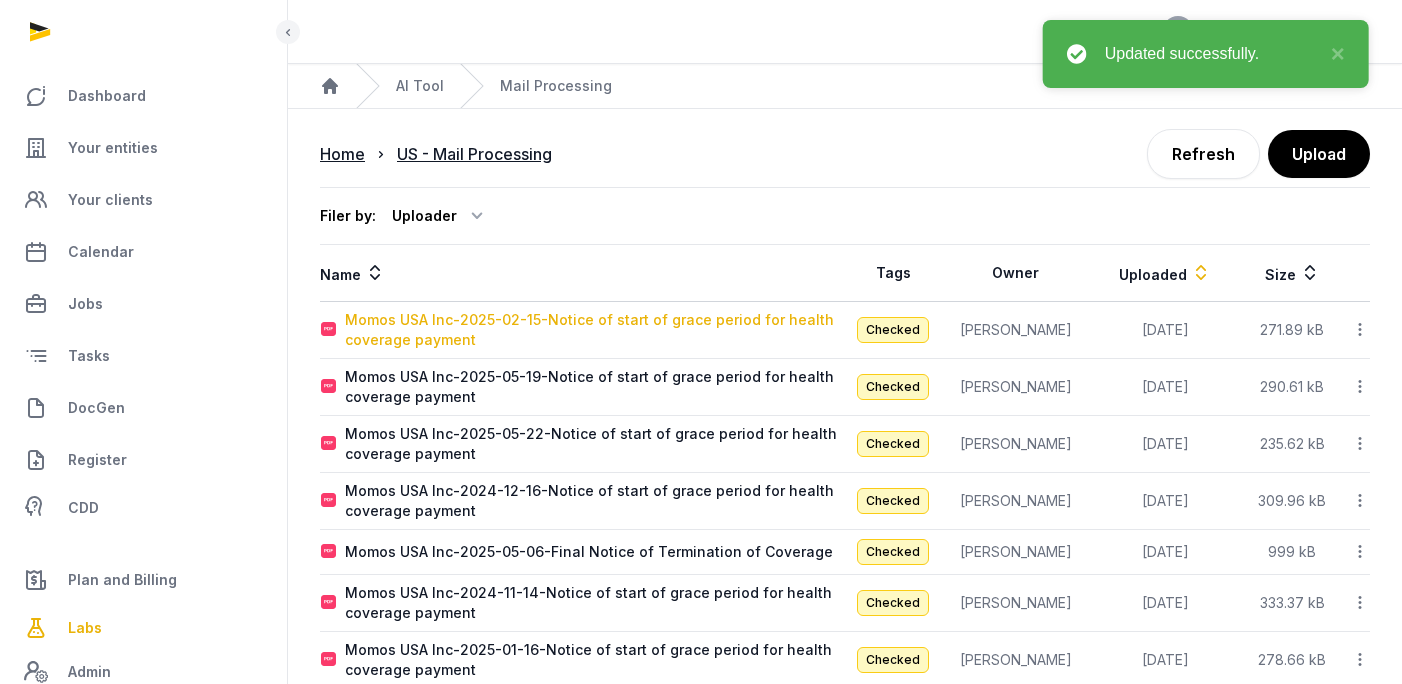 click on "Momos USA Inc-2025-02-15-Notice of start of grace period for health coverage payment" at bounding box center (594, 330) 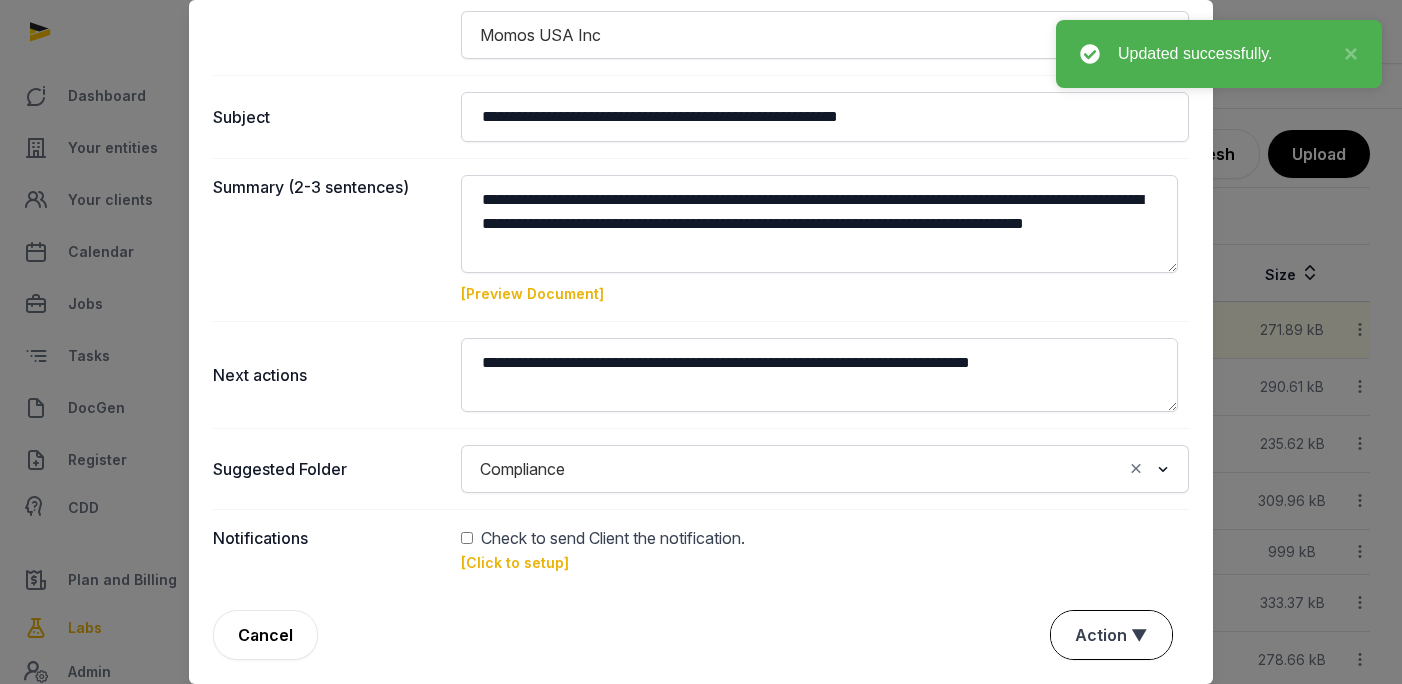 click on "Action ▼" at bounding box center (1111, 635) 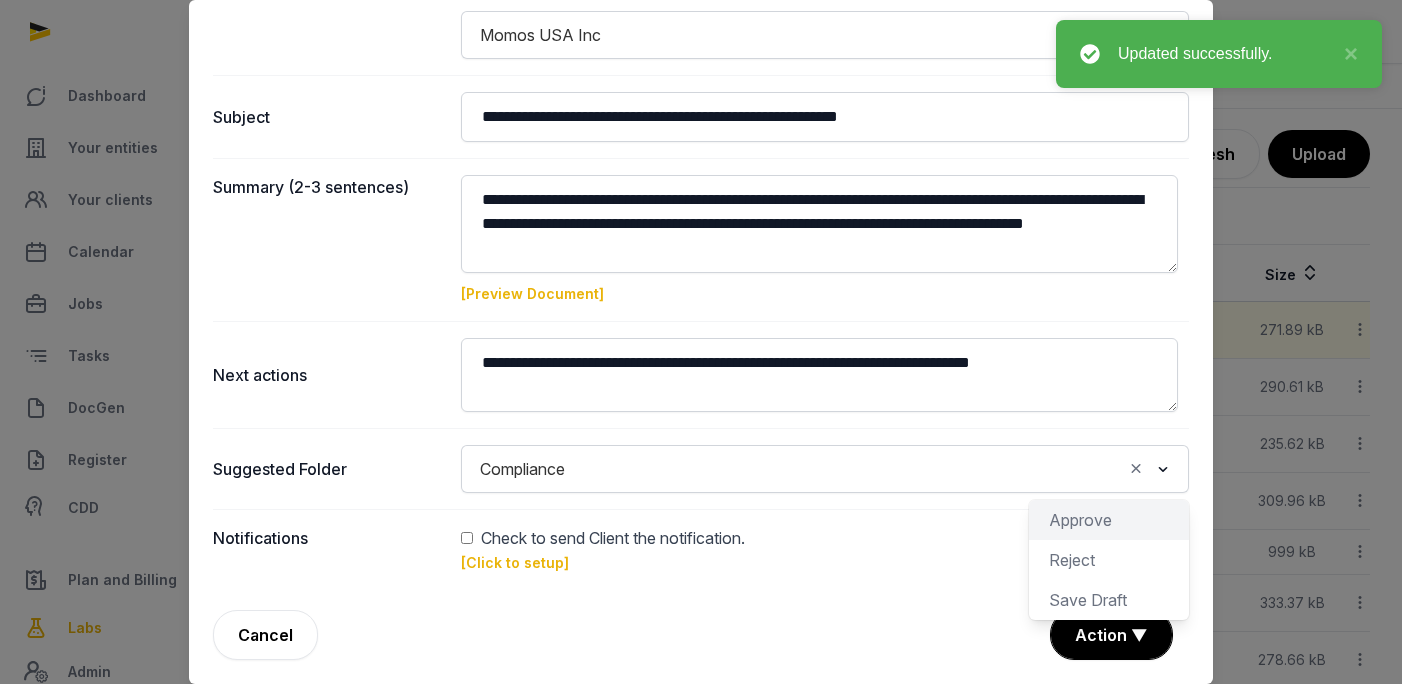 click on "Approve" 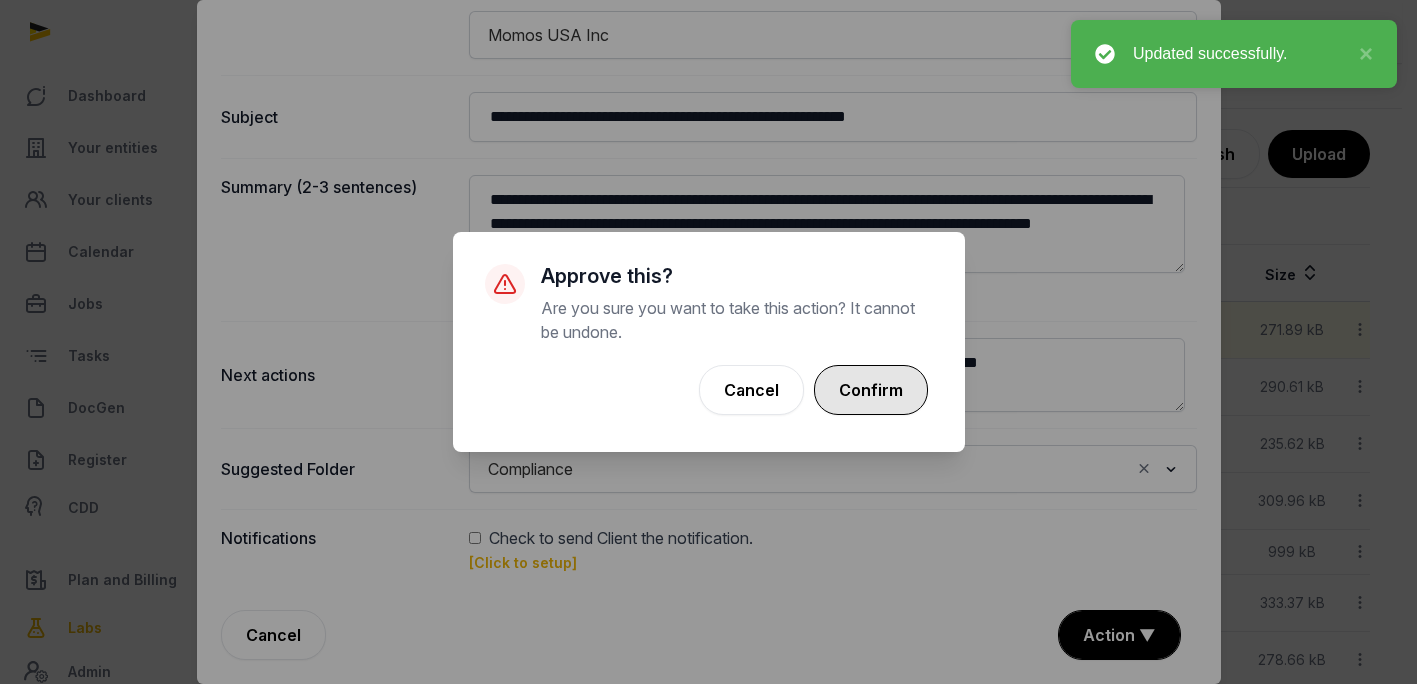 click on "Confirm" at bounding box center (871, 390) 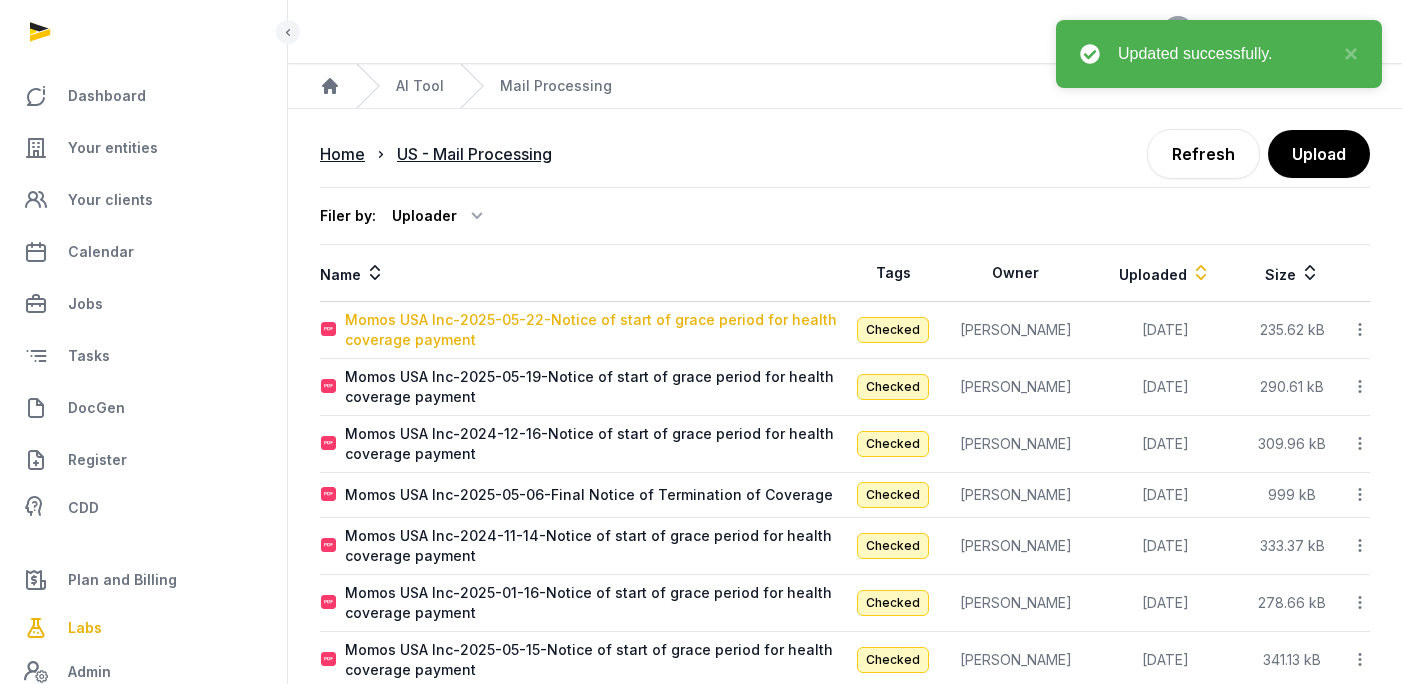 click on "Momos USA Inc-2025-05-22-Notice of start of grace period for health coverage payment" at bounding box center [594, 330] 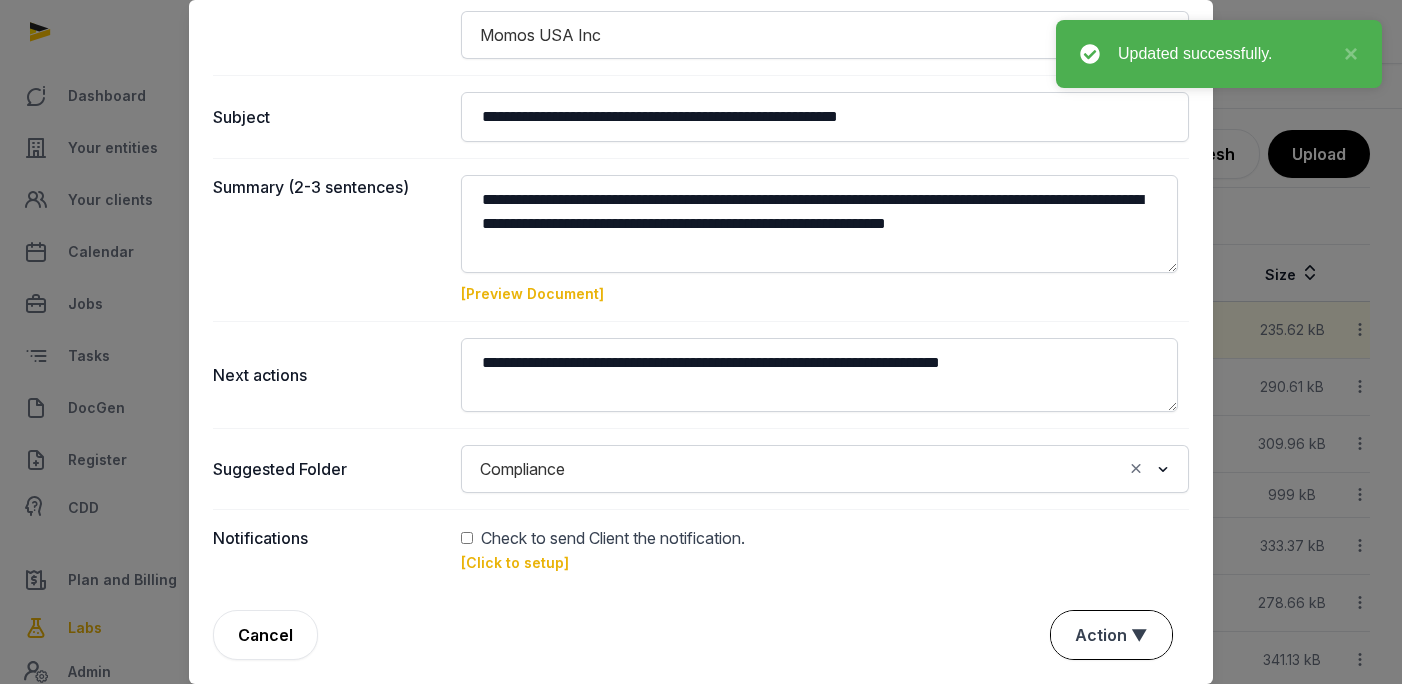 click on "Action ▼" at bounding box center (1111, 635) 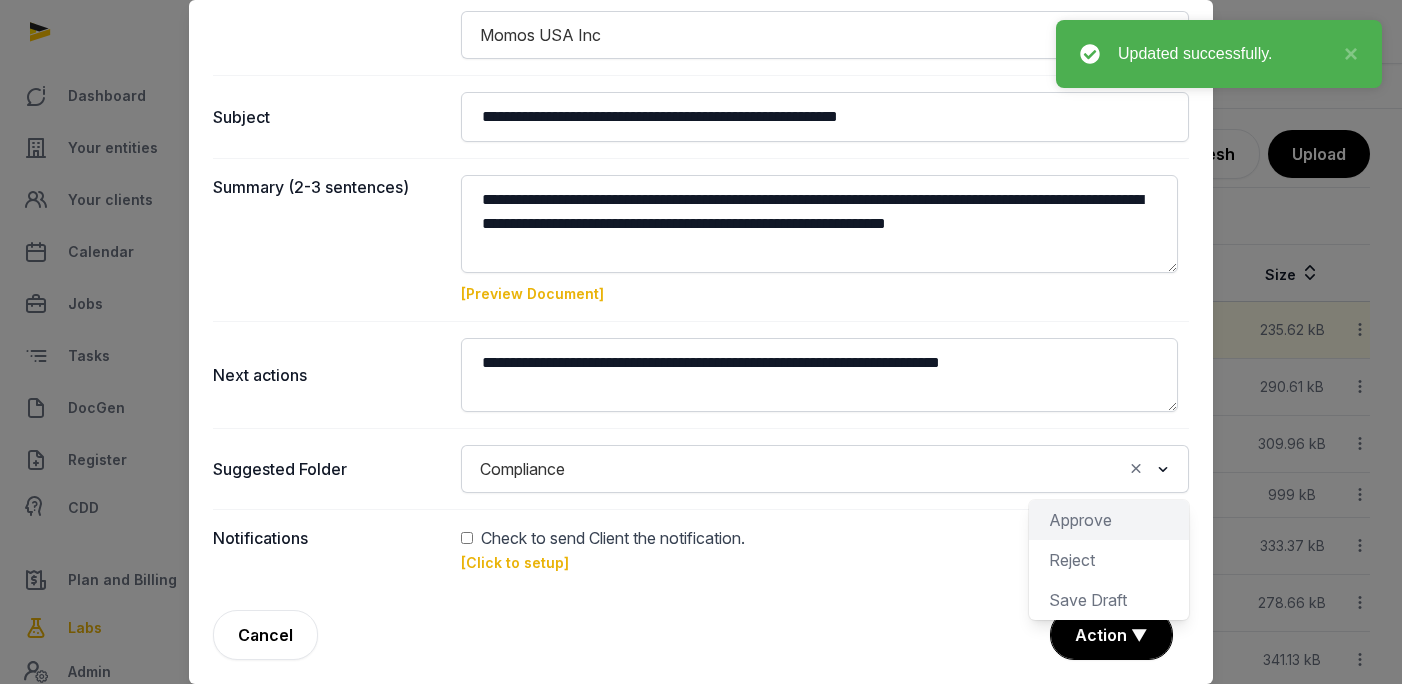 click on "Approve" 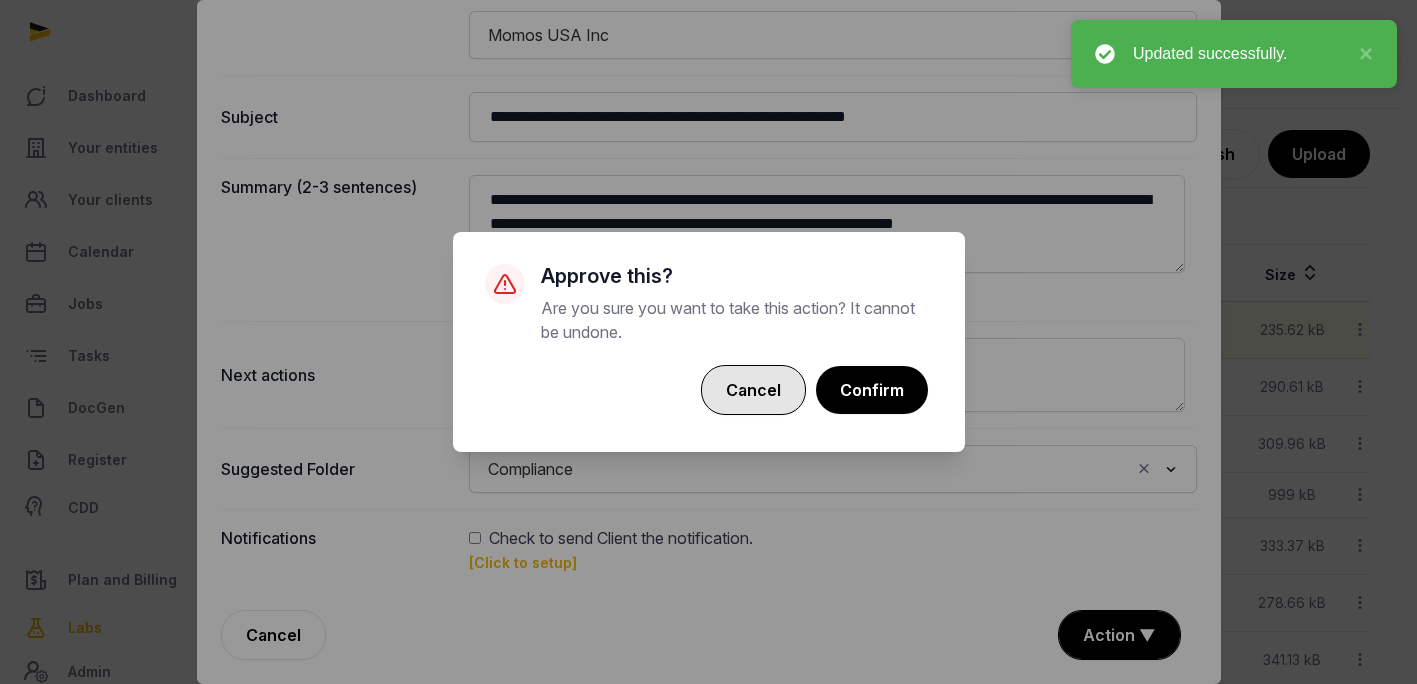 click on "Cancel" at bounding box center [753, 390] 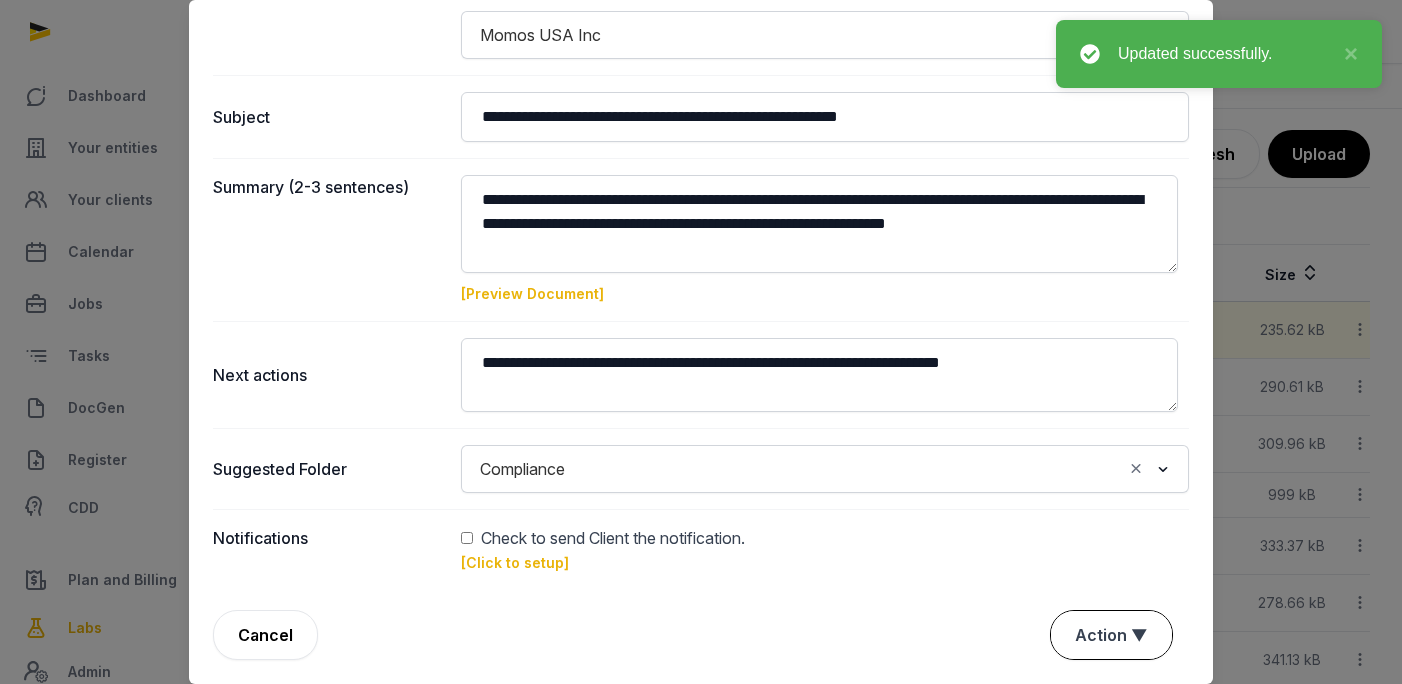 click on "Action ▼" at bounding box center [1111, 635] 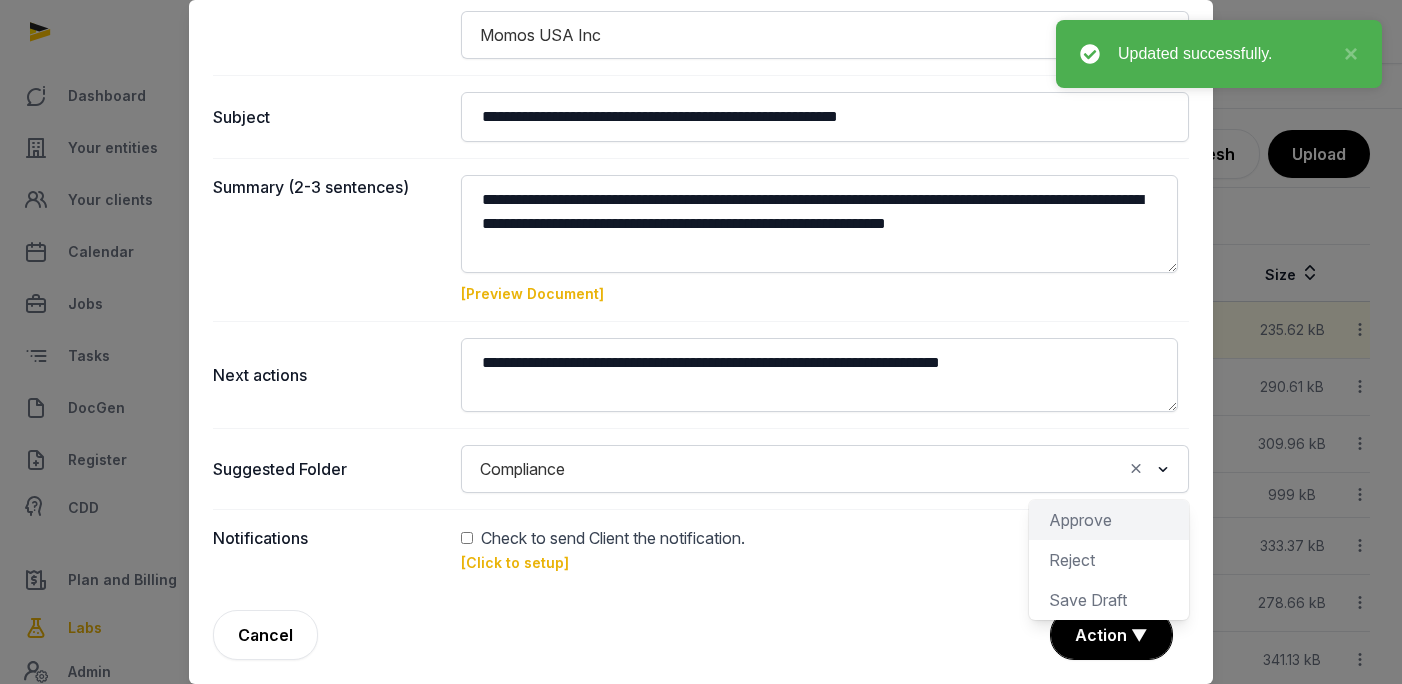 click on "Approve" 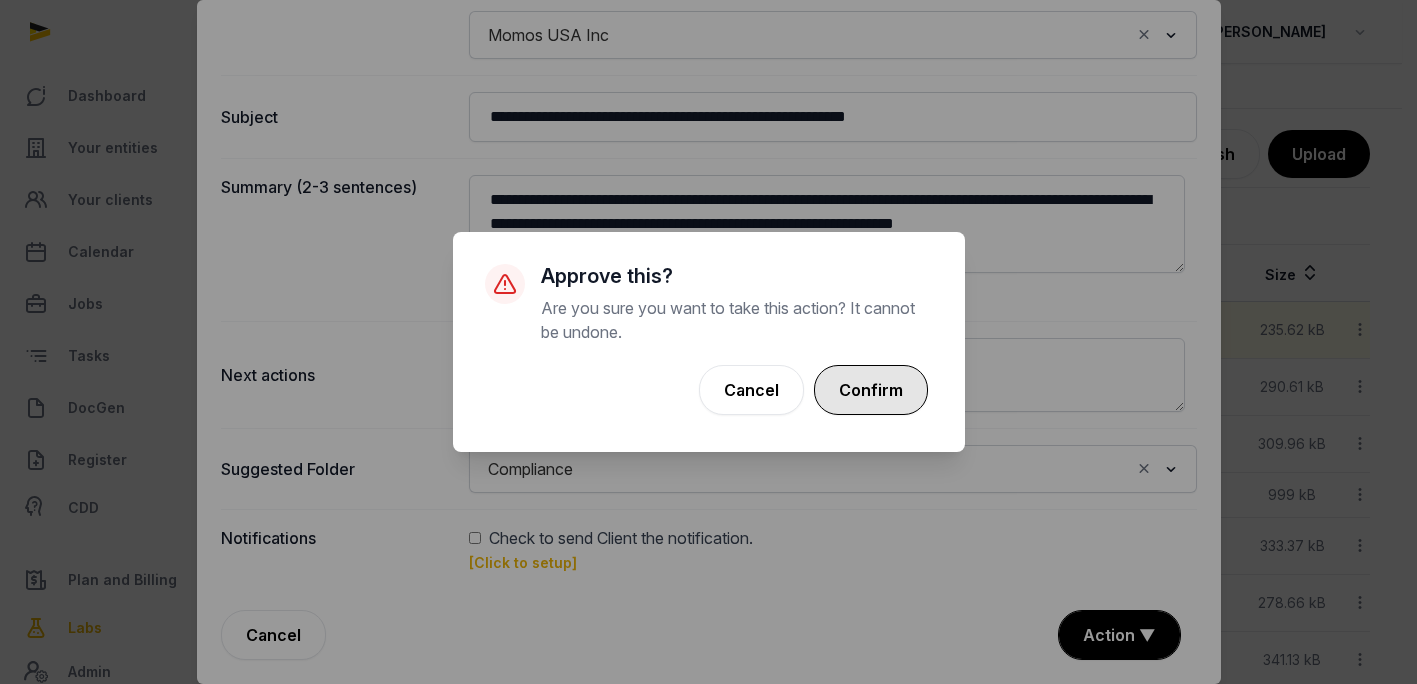 click on "Confirm" at bounding box center [871, 390] 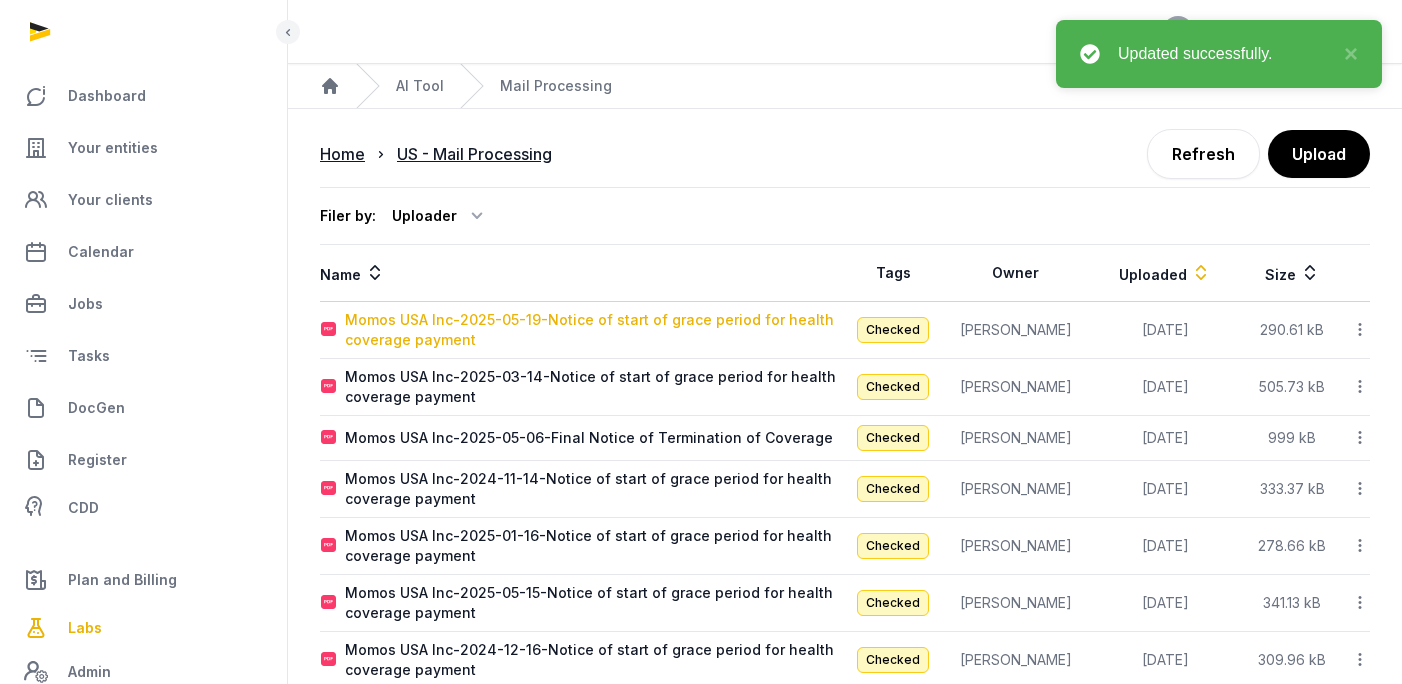 click on "Momos USA Inc-2025-05-19-Notice of start of grace period for health coverage payment" at bounding box center (594, 330) 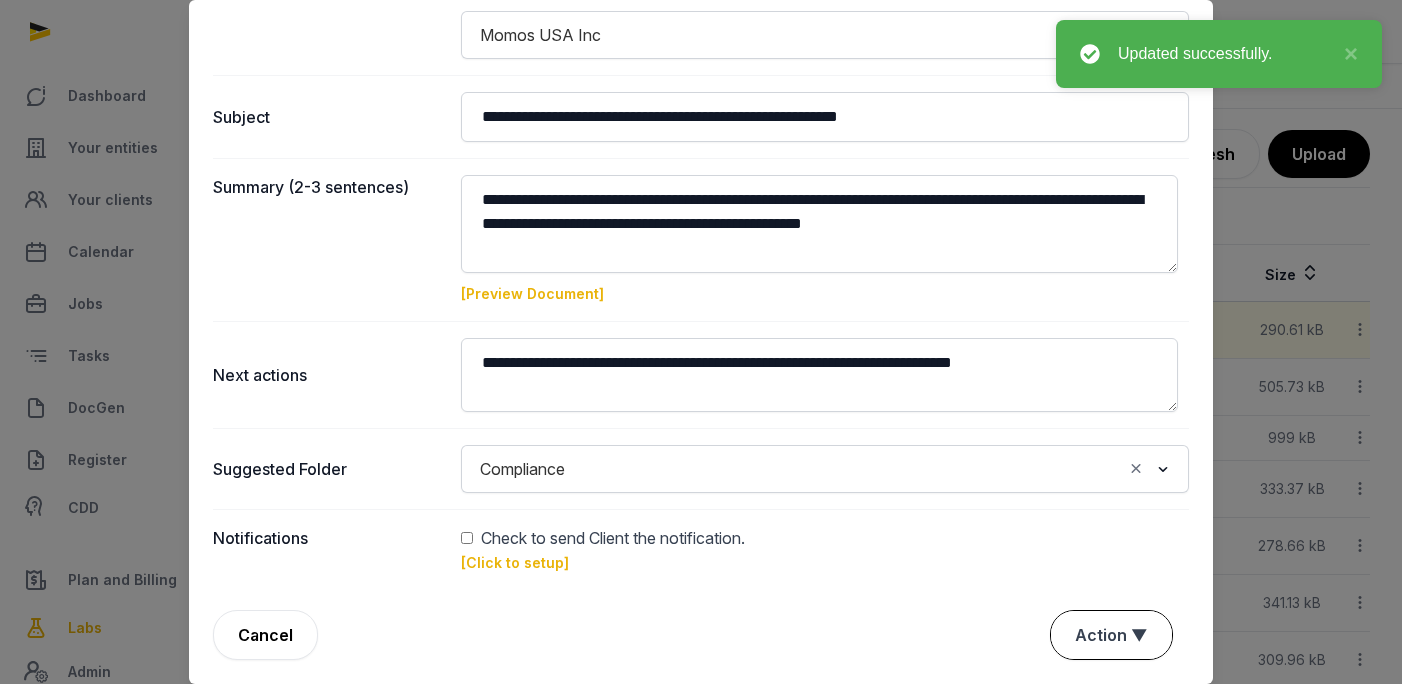 click on "Action ▼" at bounding box center [1111, 635] 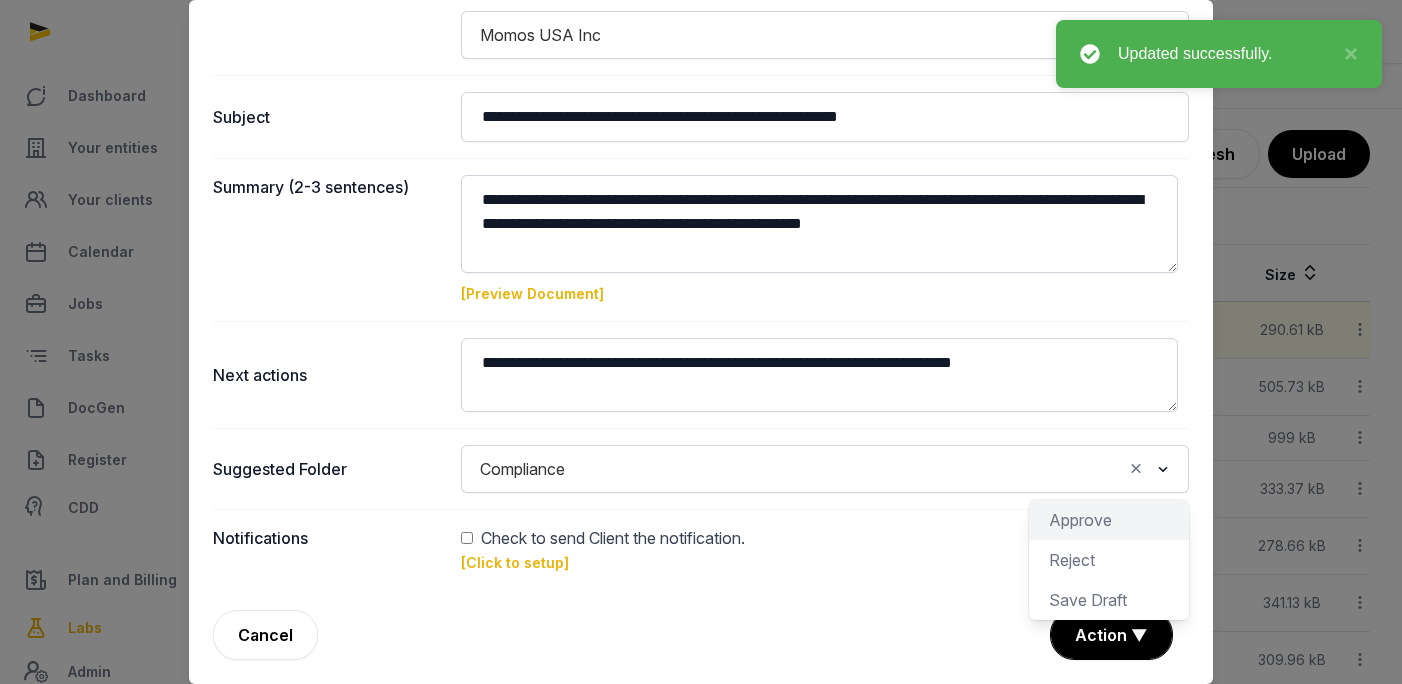 click on "Approve" 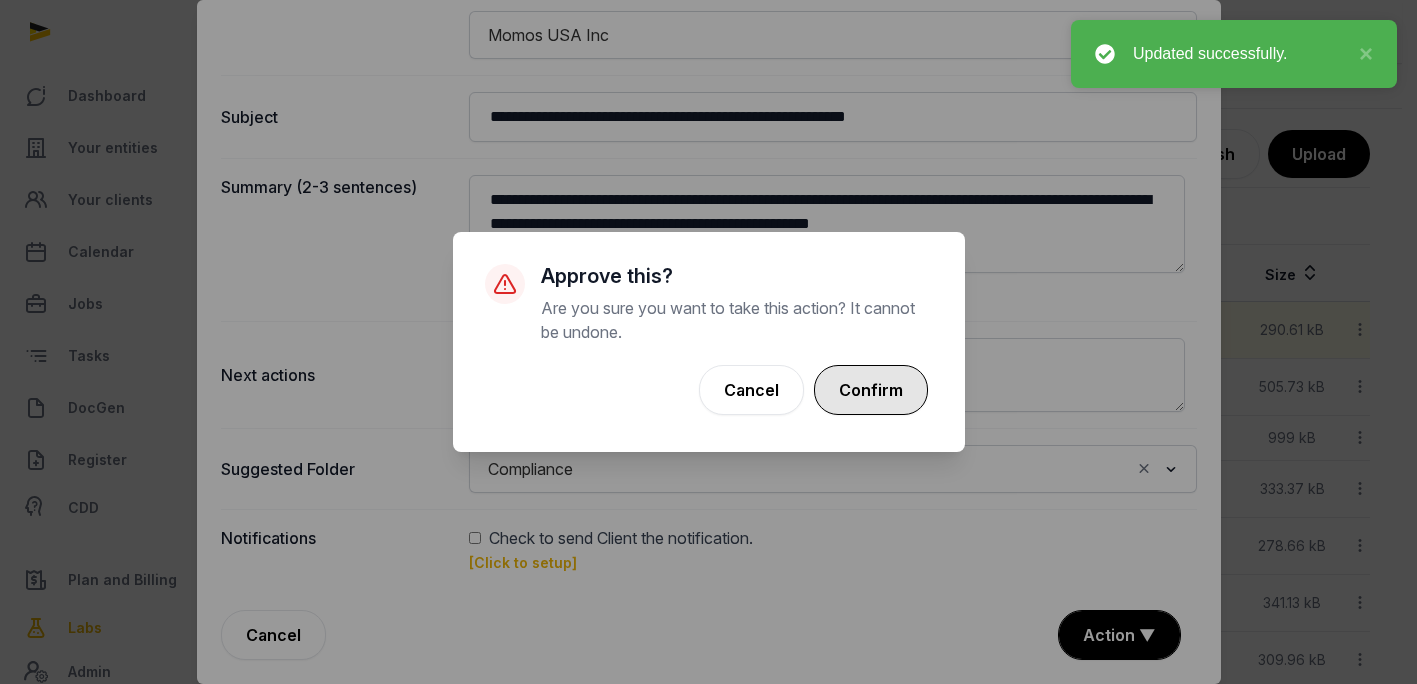 click on "Confirm" at bounding box center (871, 390) 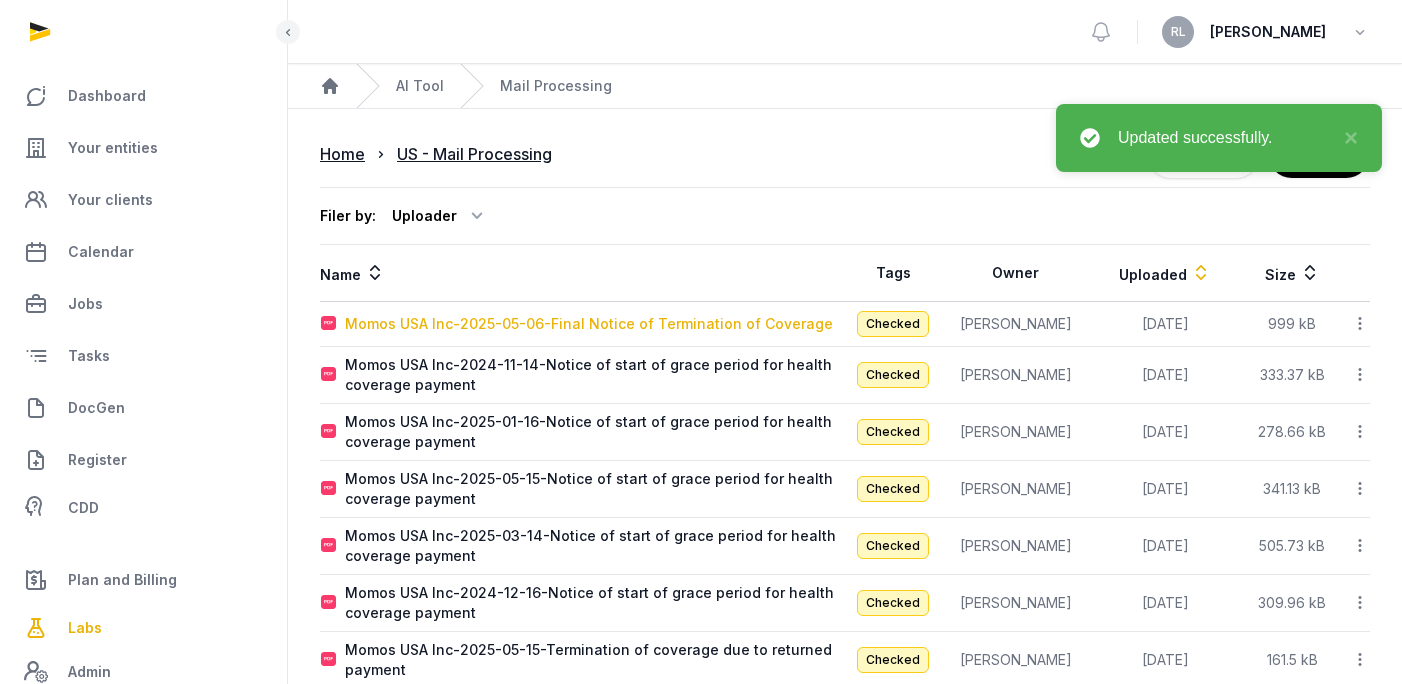click on "Momos USA Inc-2025-05-06-Final Notice of Termination of Coverage" at bounding box center [589, 324] 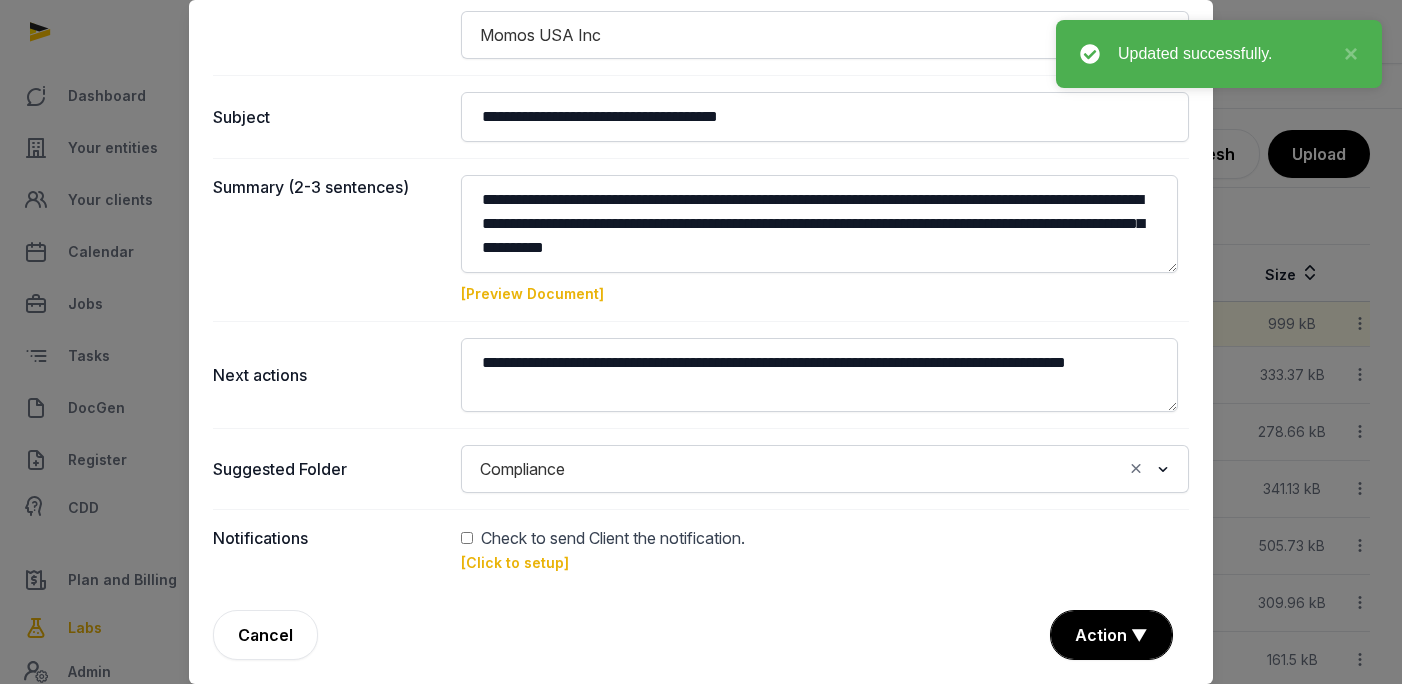 click on "**********" at bounding box center [701, 233] 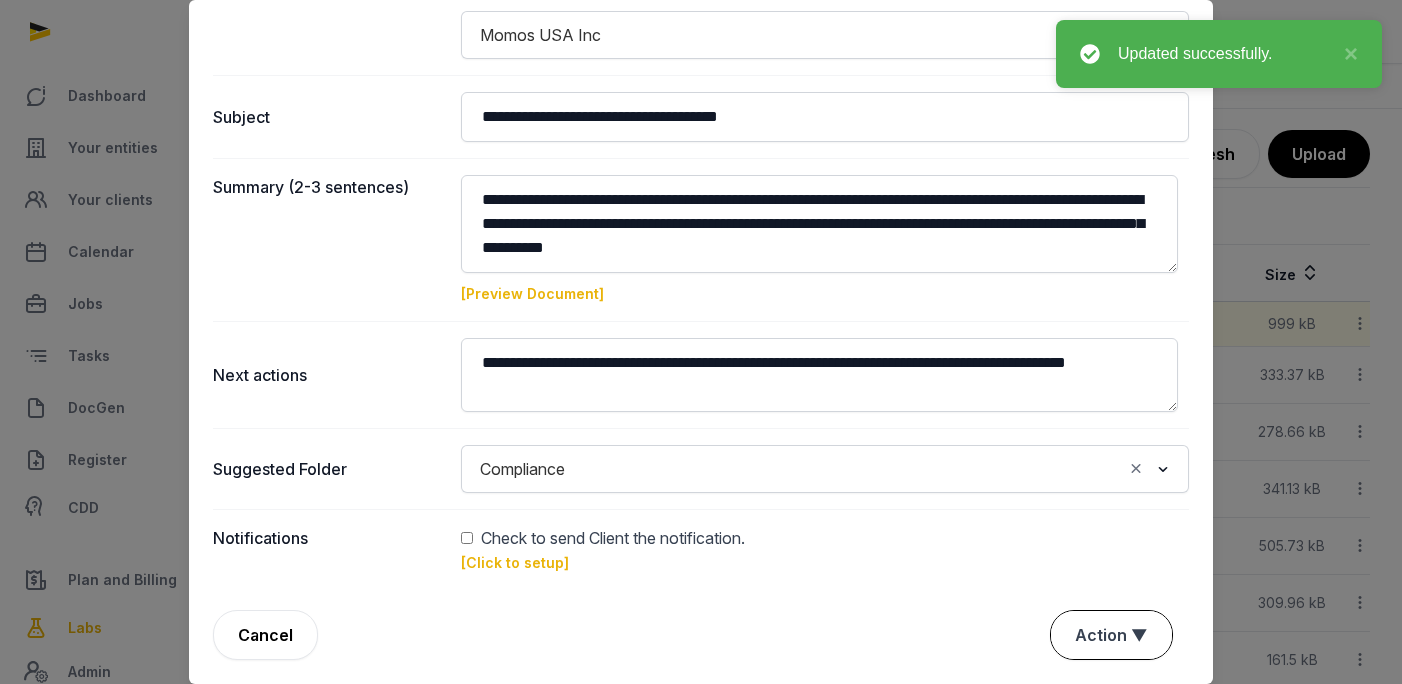 click on "Action ▼" at bounding box center [1111, 635] 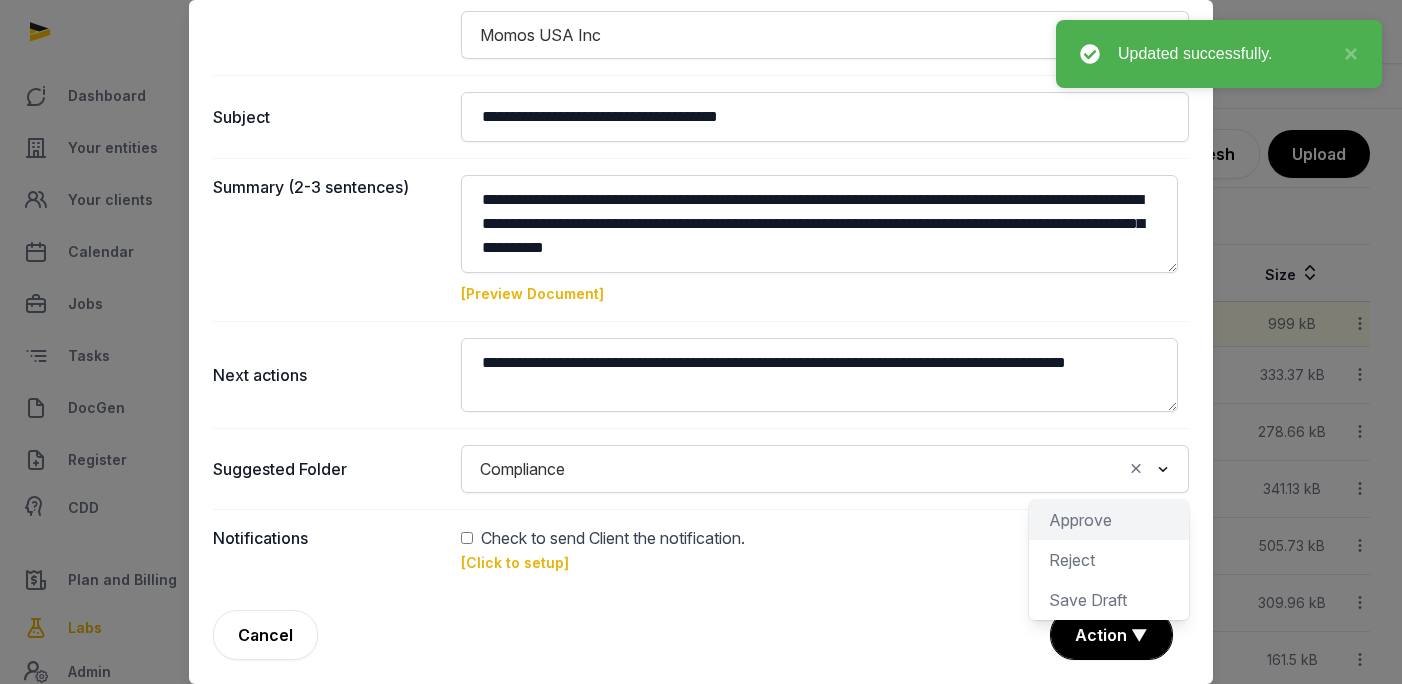 click on "Approve" 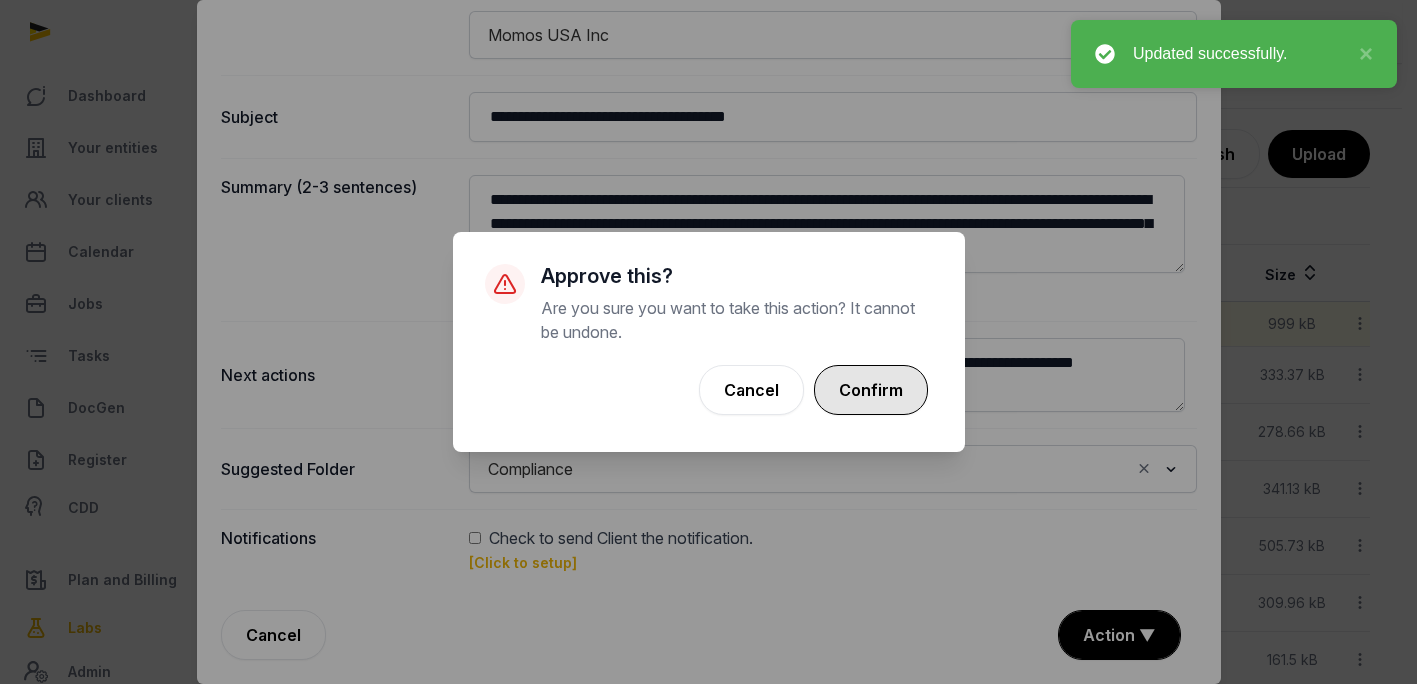 click on "Confirm" at bounding box center (871, 390) 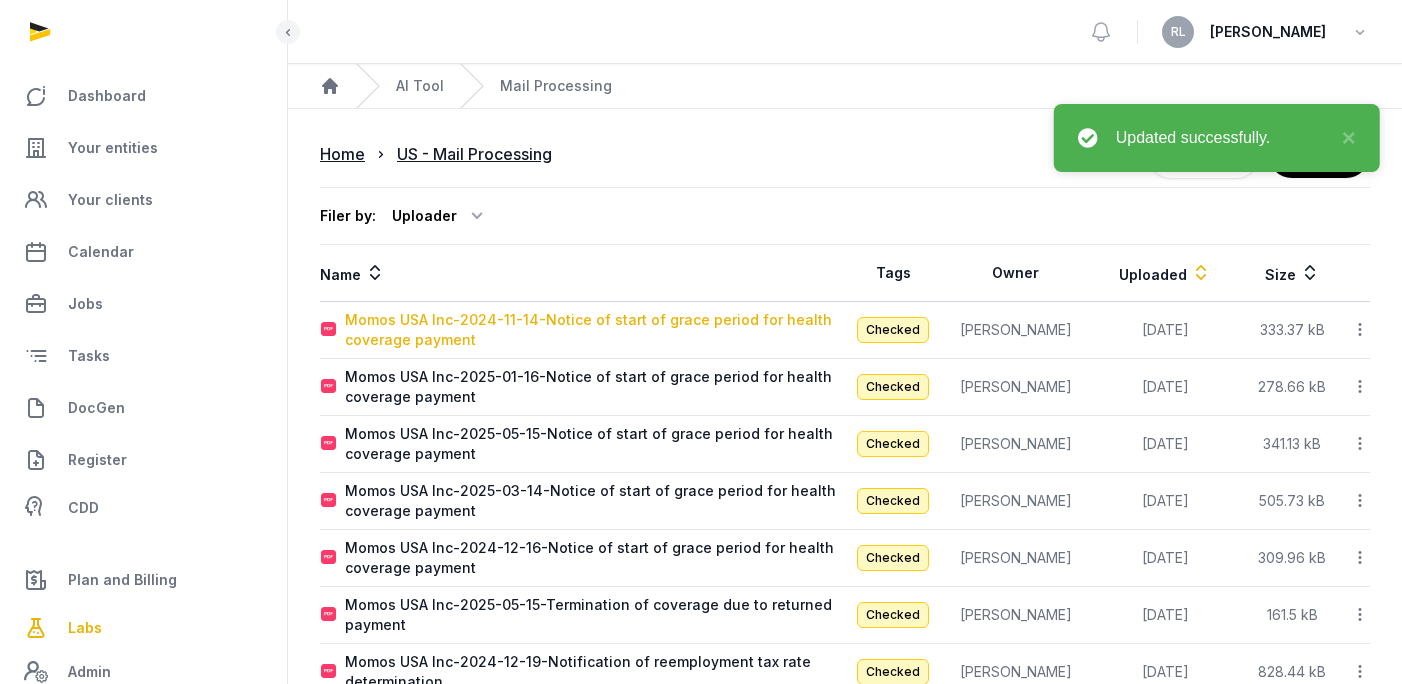 click on "Momos USA Inc-2024-11-14-Notice of start of grace period for health coverage payment" at bounding box center [594, 330] 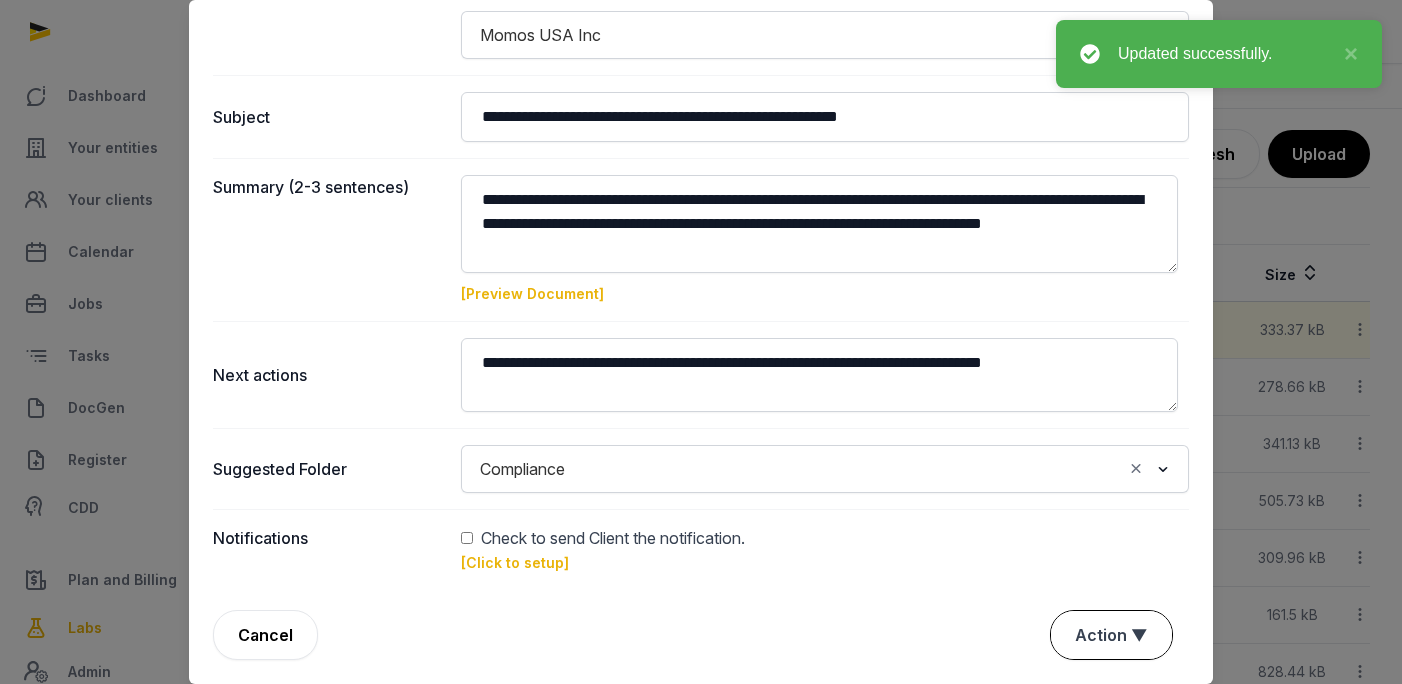click on "Action ▼" at bounding box center (1111, 635) 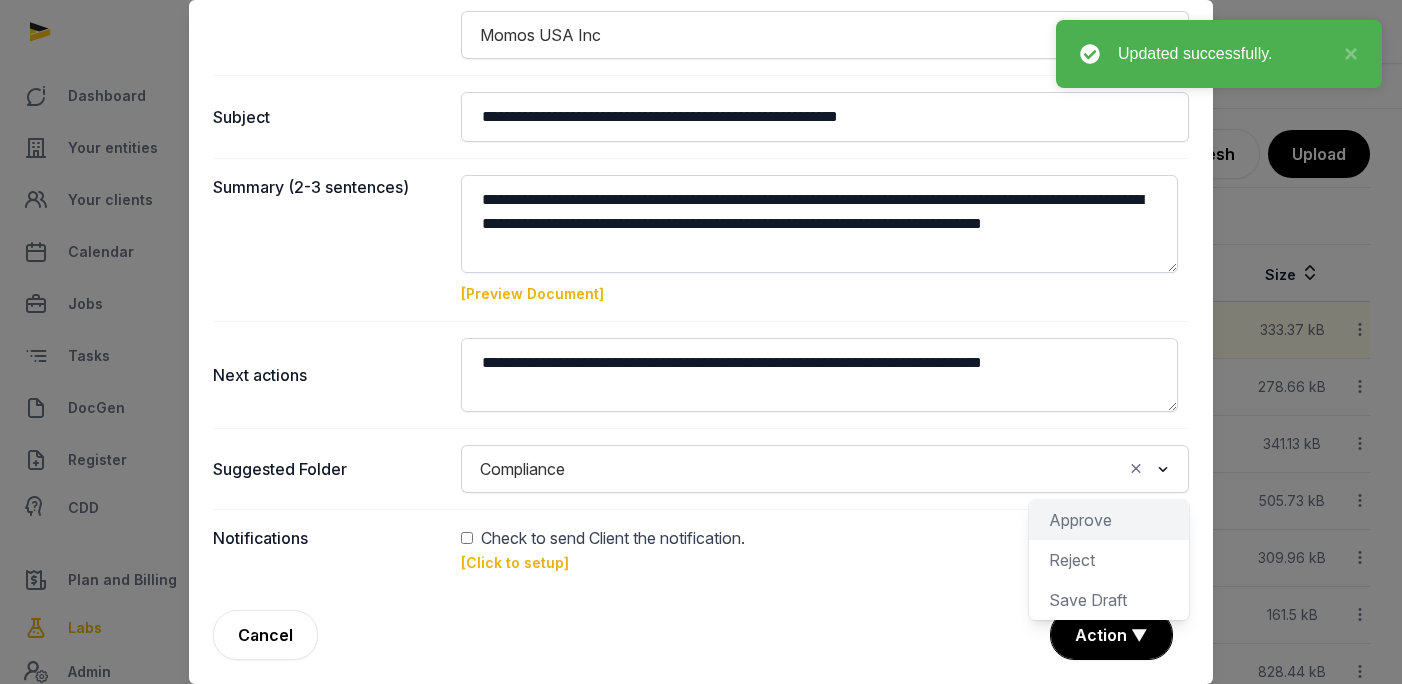 click on "Approve" 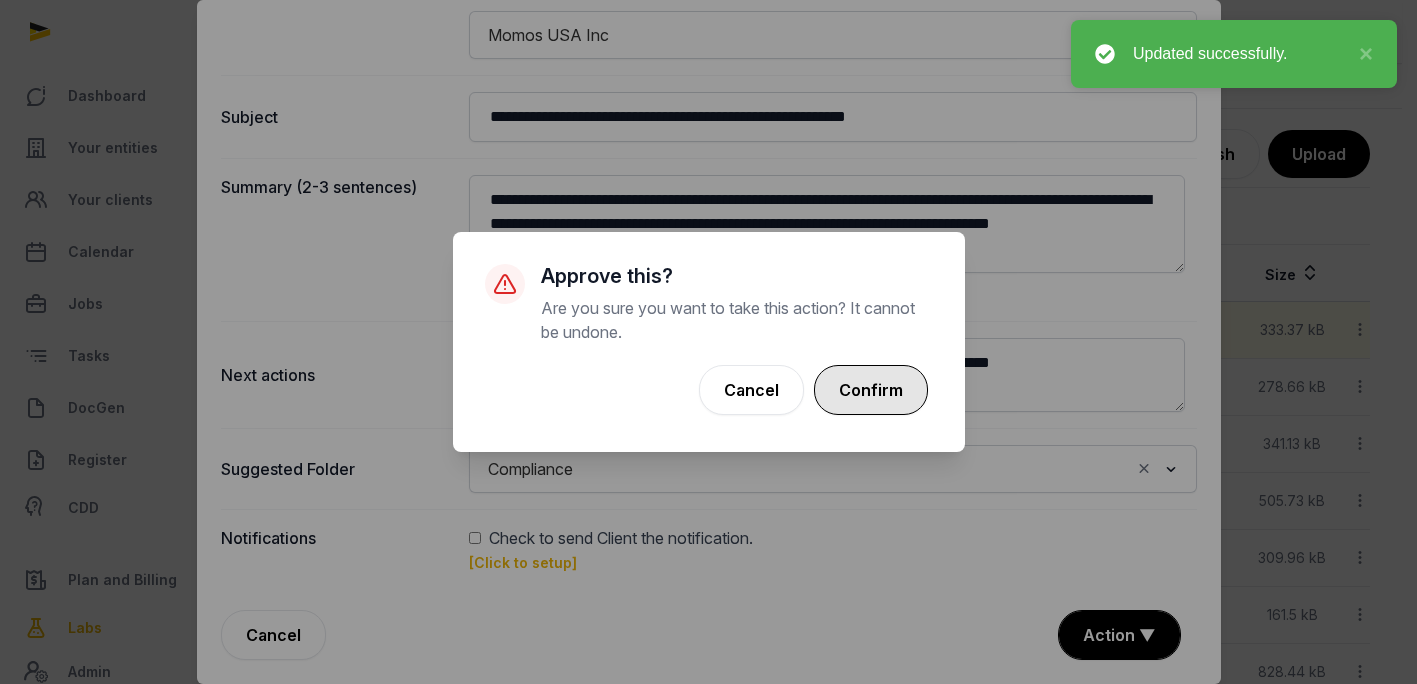 click on "Confirm" at bounding box center [871, 390] 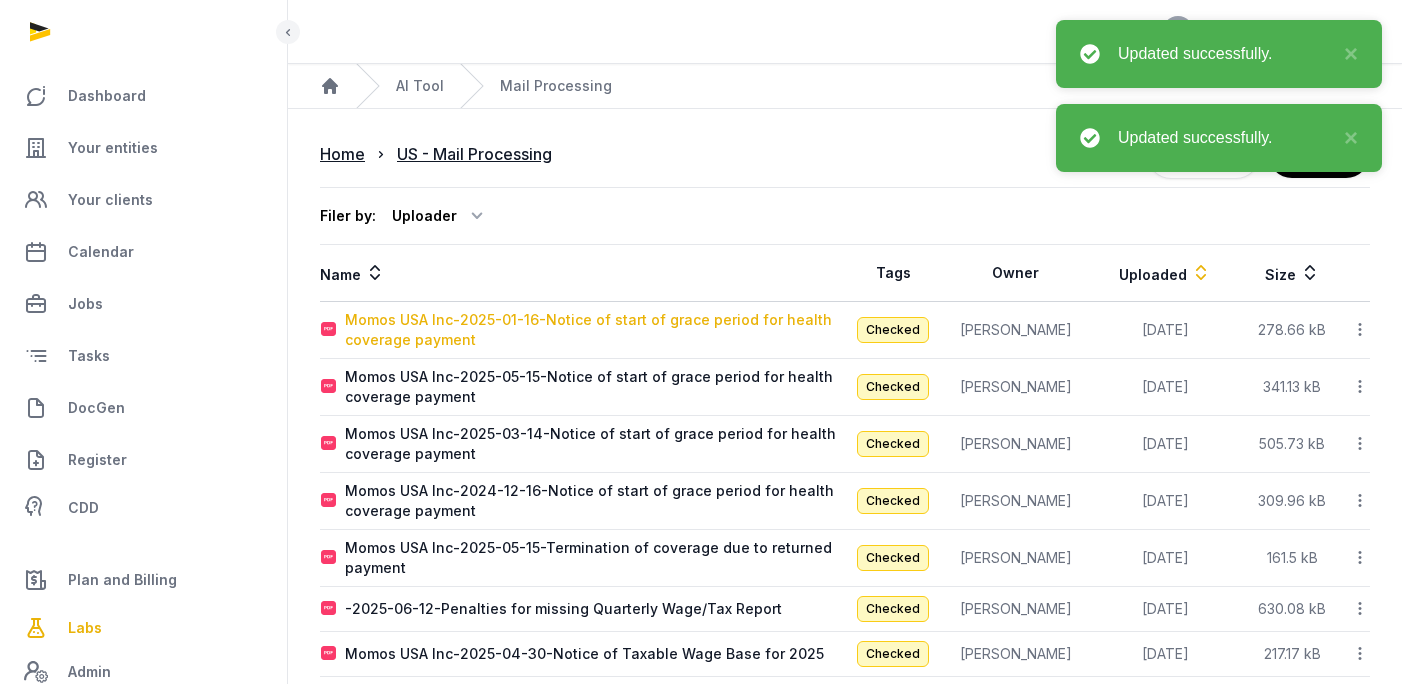 click on "Momos USA Inc-2025-01-16-Notice of start of grace period for health coverage payment" at bounding box center (594, 330) 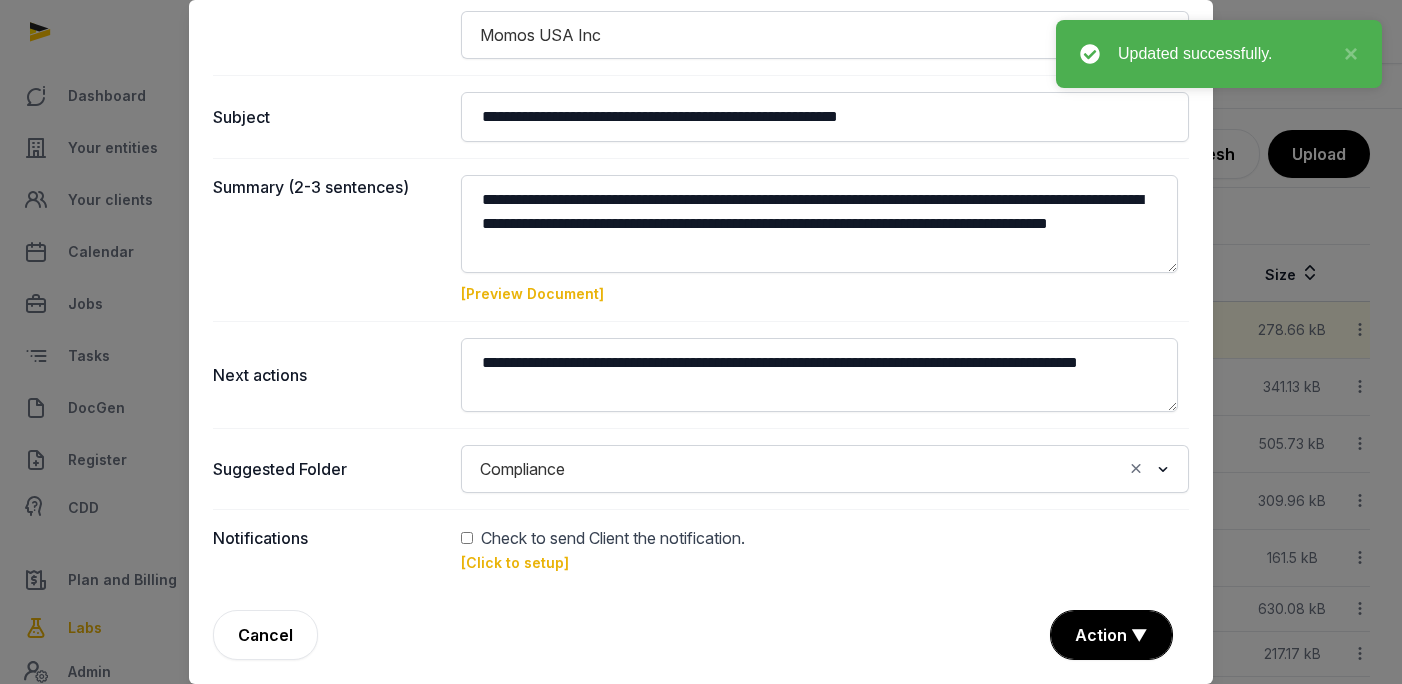 click on "**********" at bounding box center (701, 233) 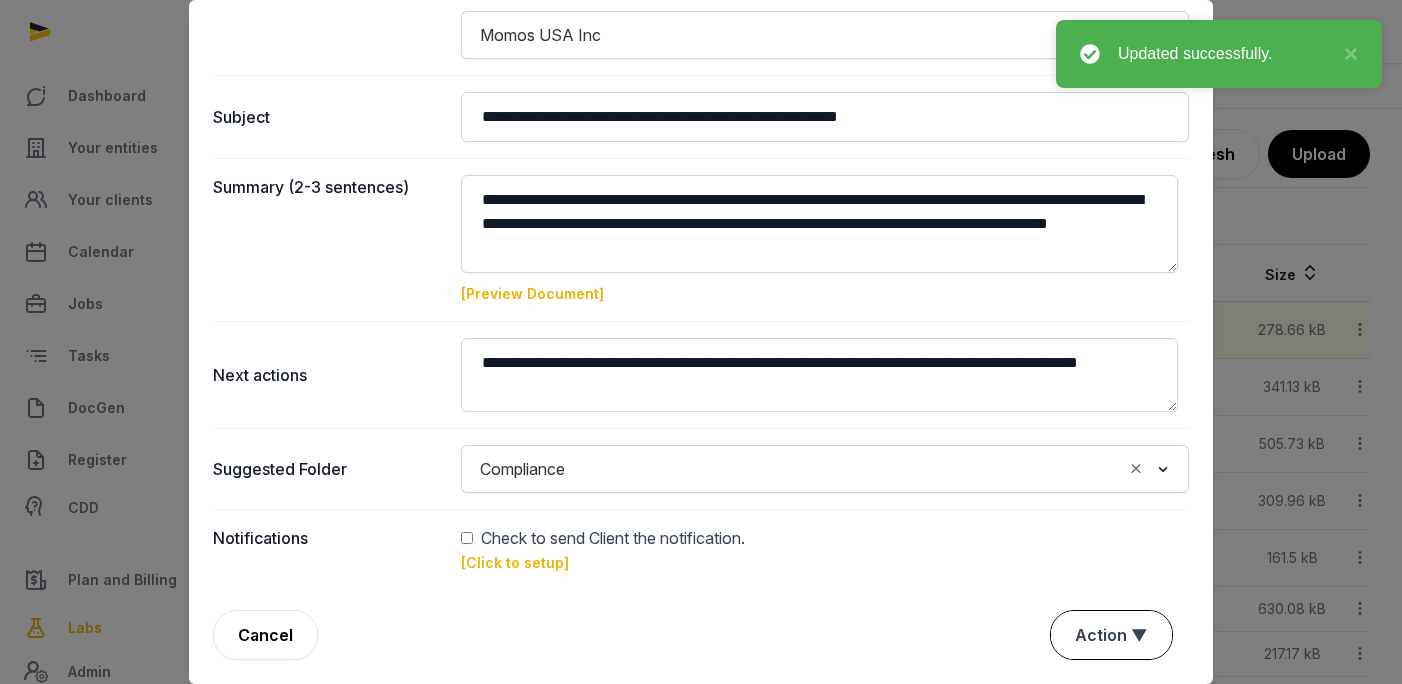 click on "Action ▼" at bounding box center (1111, 635) 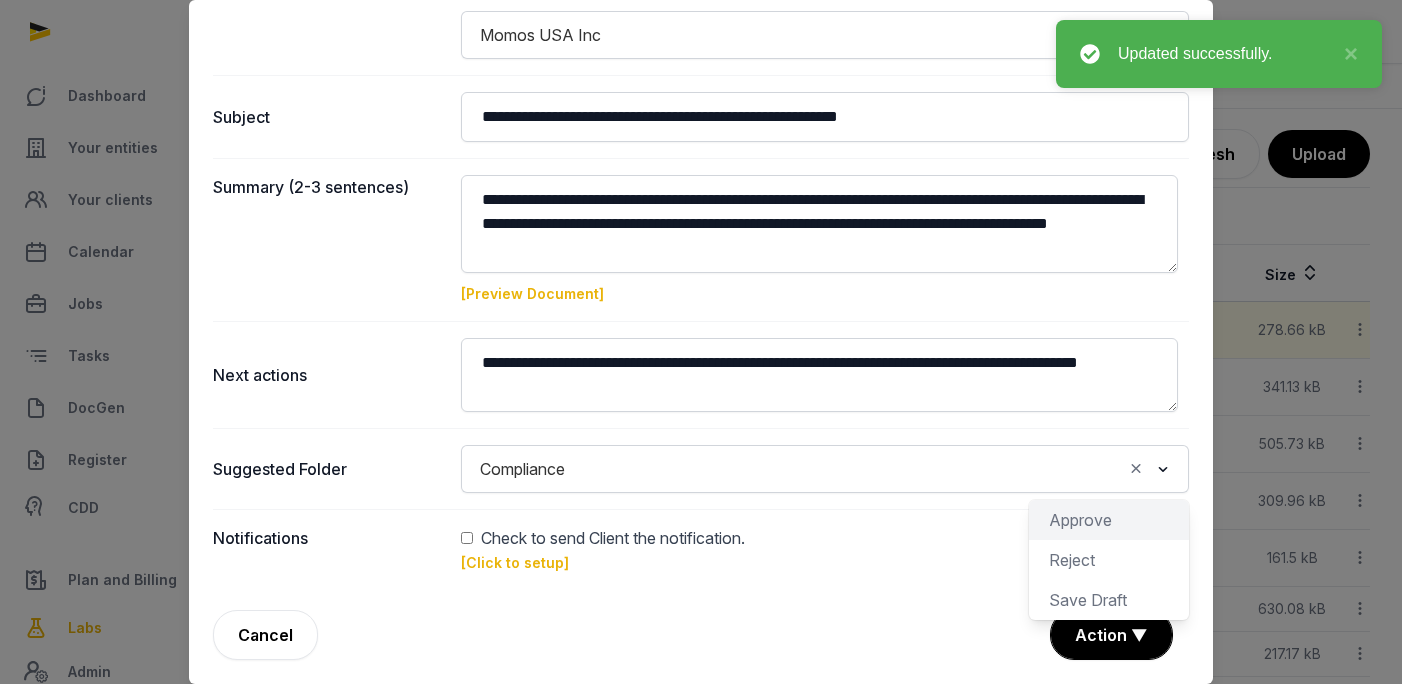 click on "Approve" 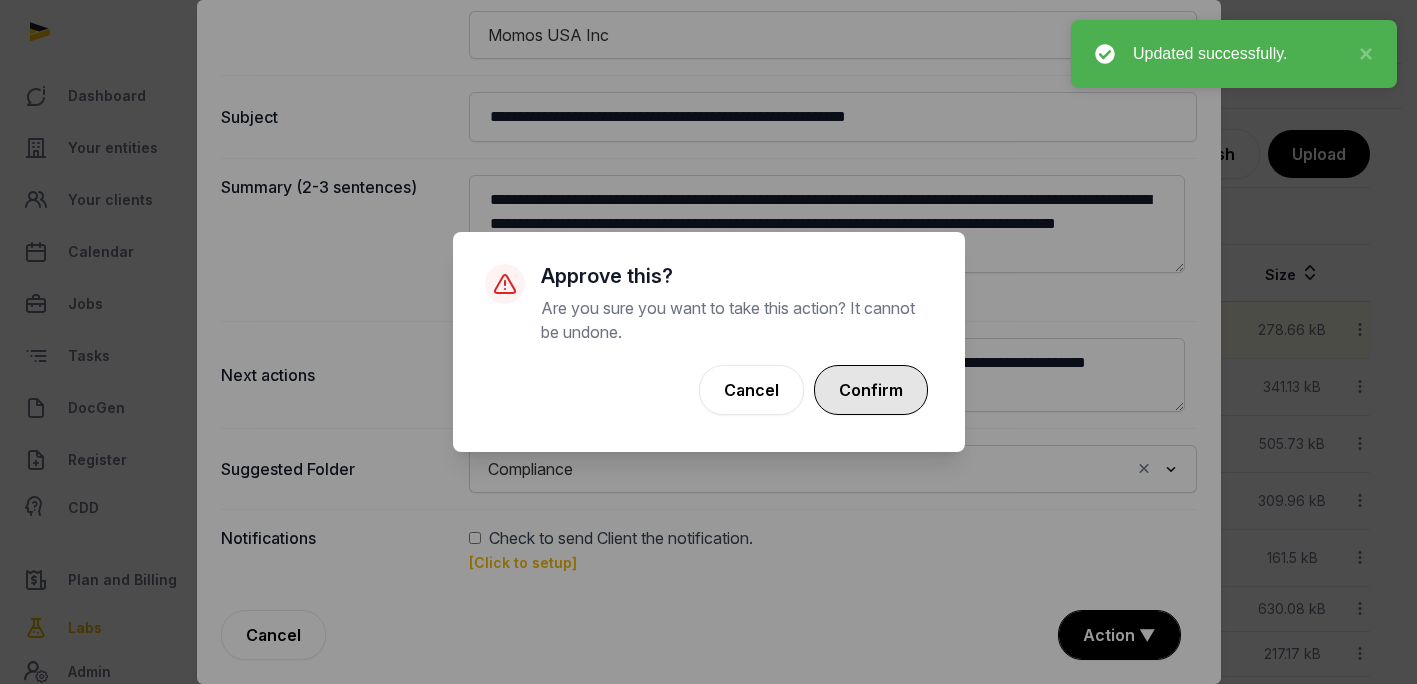 click on "Confirm" at bounding box center [871, 390] 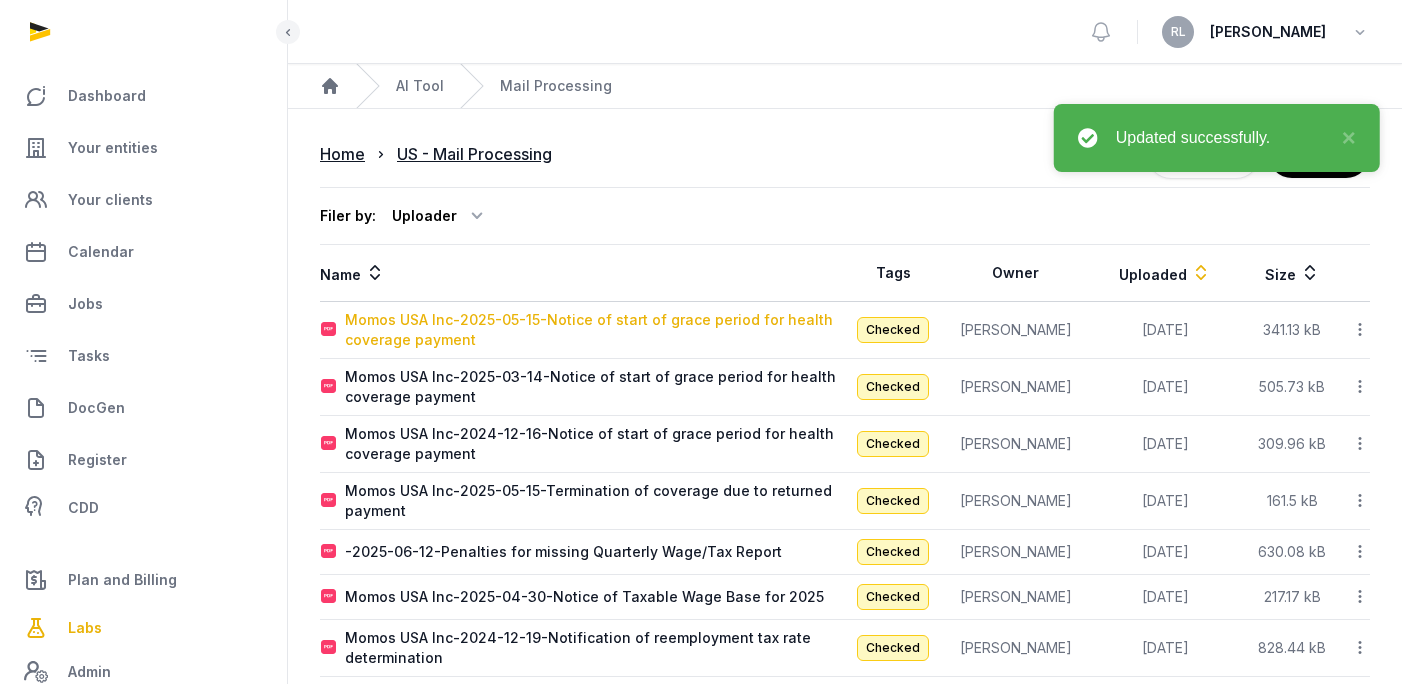 click on "Momos USA Inc-2025-05-15-Notice of start of grace period for health coverage payment" at bounding box center [594, 330] 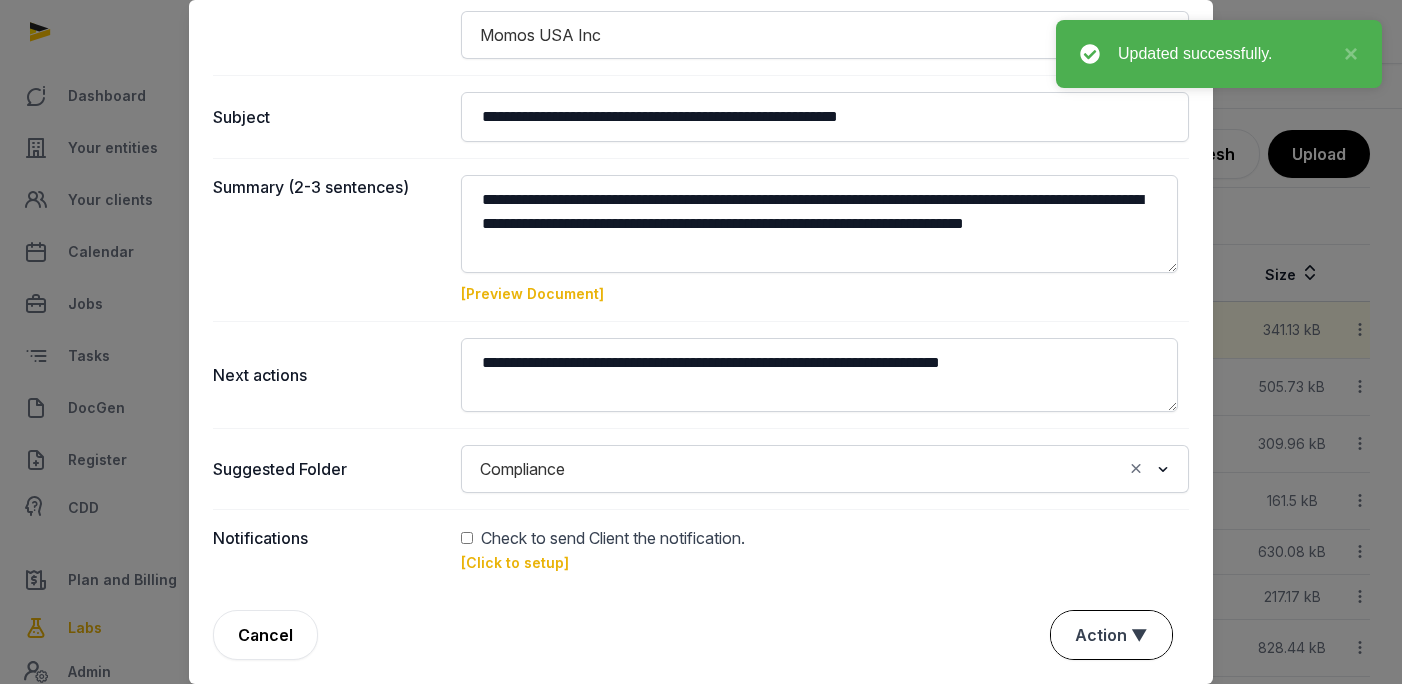 click on "Action ▼" at bounding box center (1111, 635) 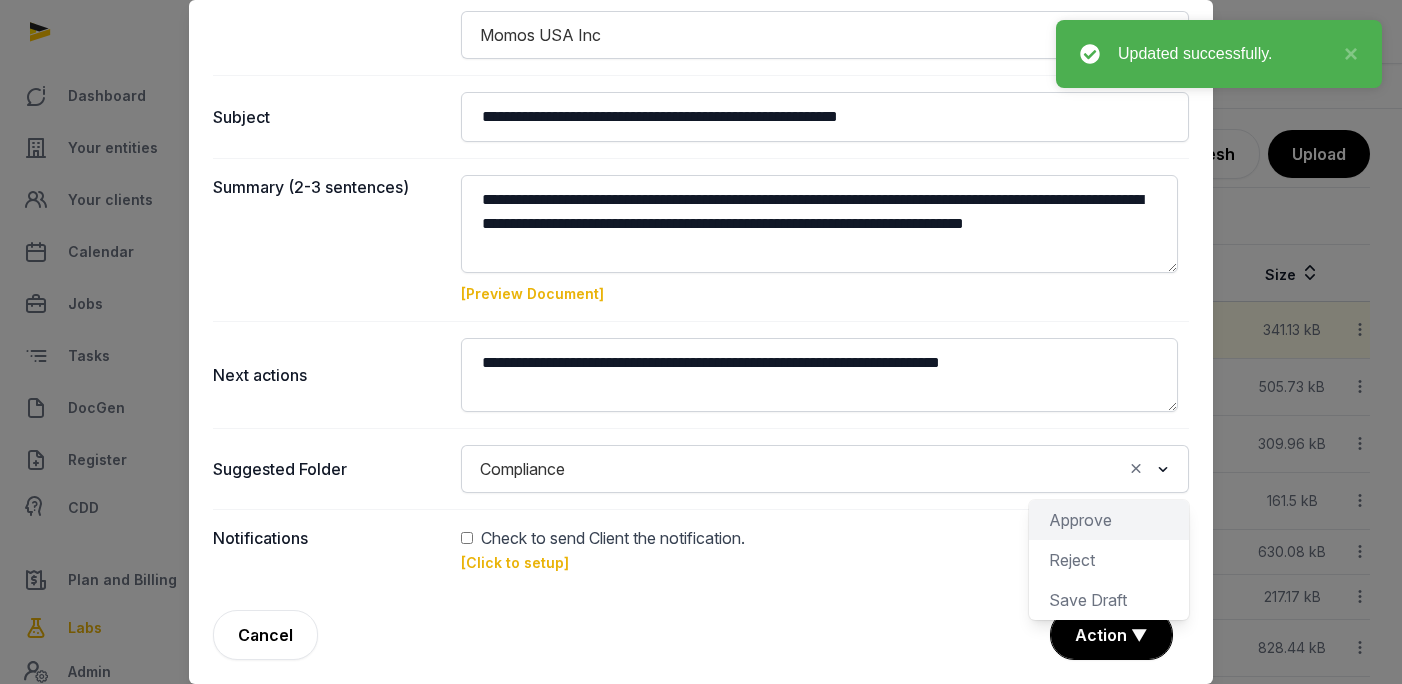 click on "Approve" 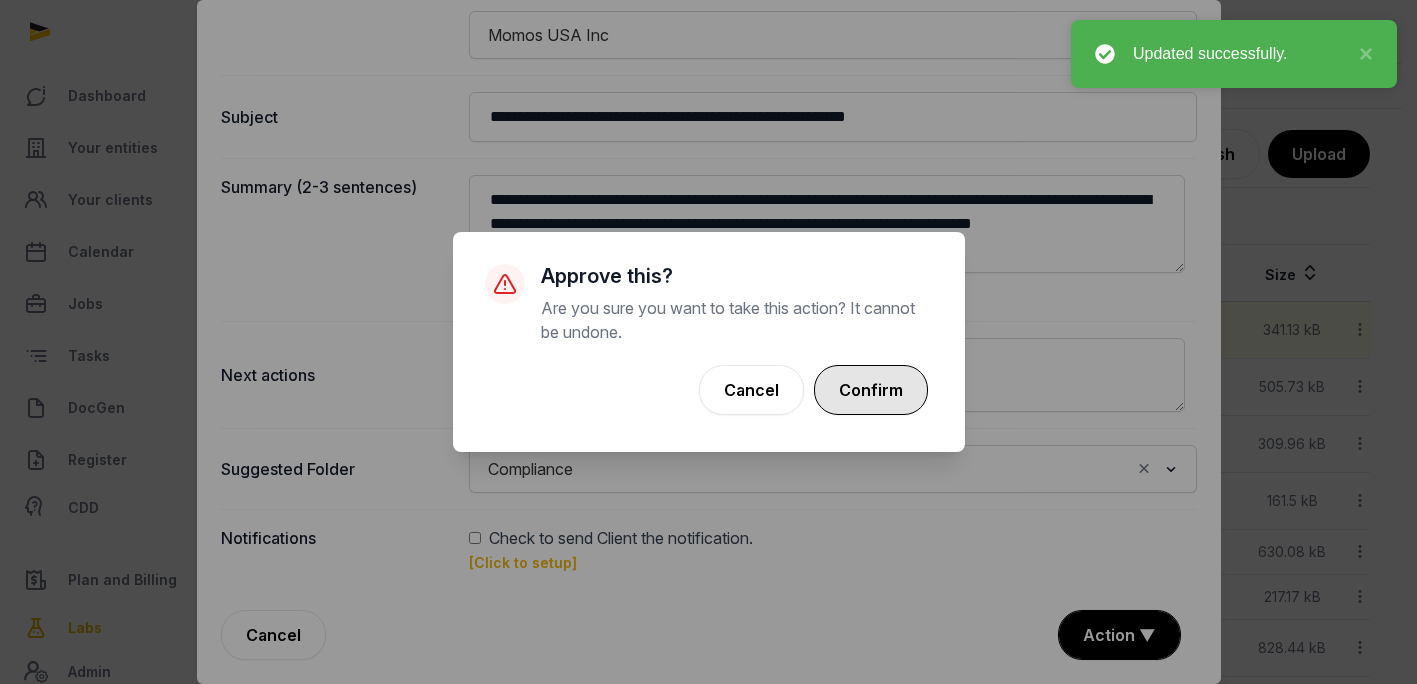 click on "Confirm" at bounding box center (871, 390) 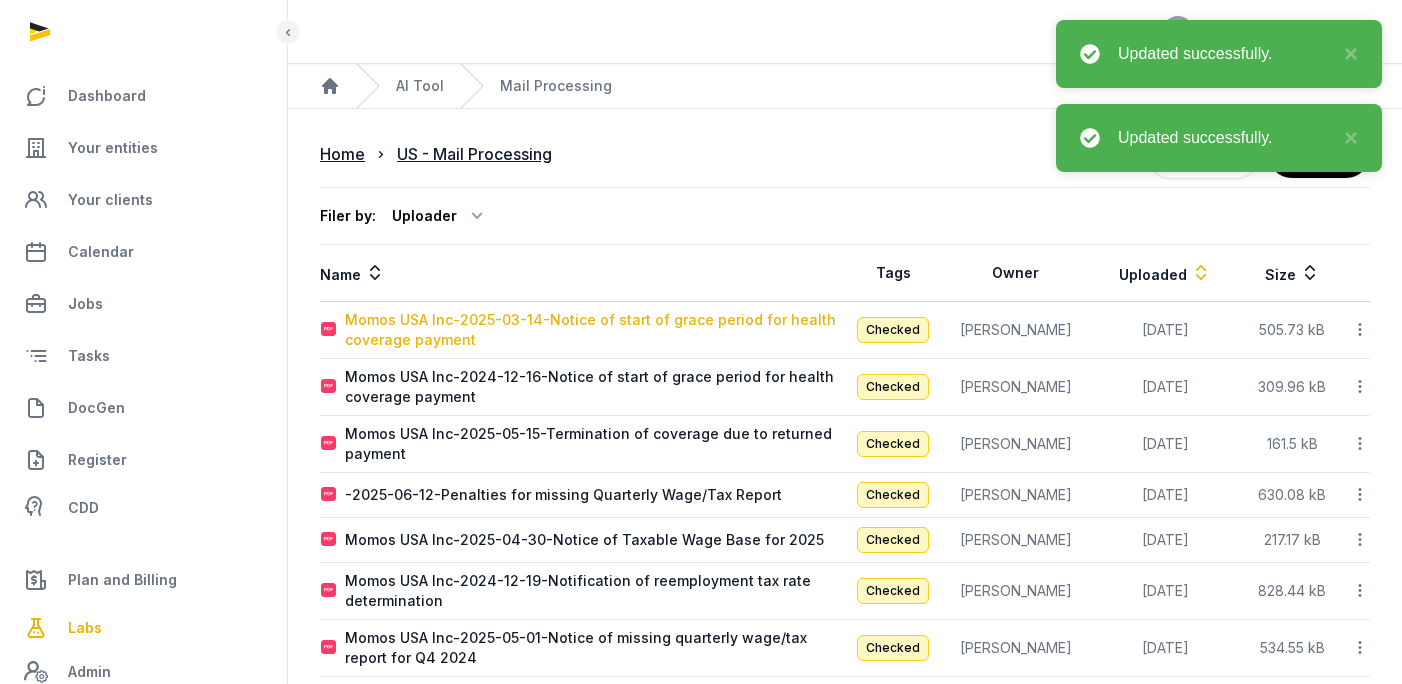 click on "Momos USA Inc-2025-03-14-Notice of start of grace period for health coverage payment" at bounding box center (594, 330) 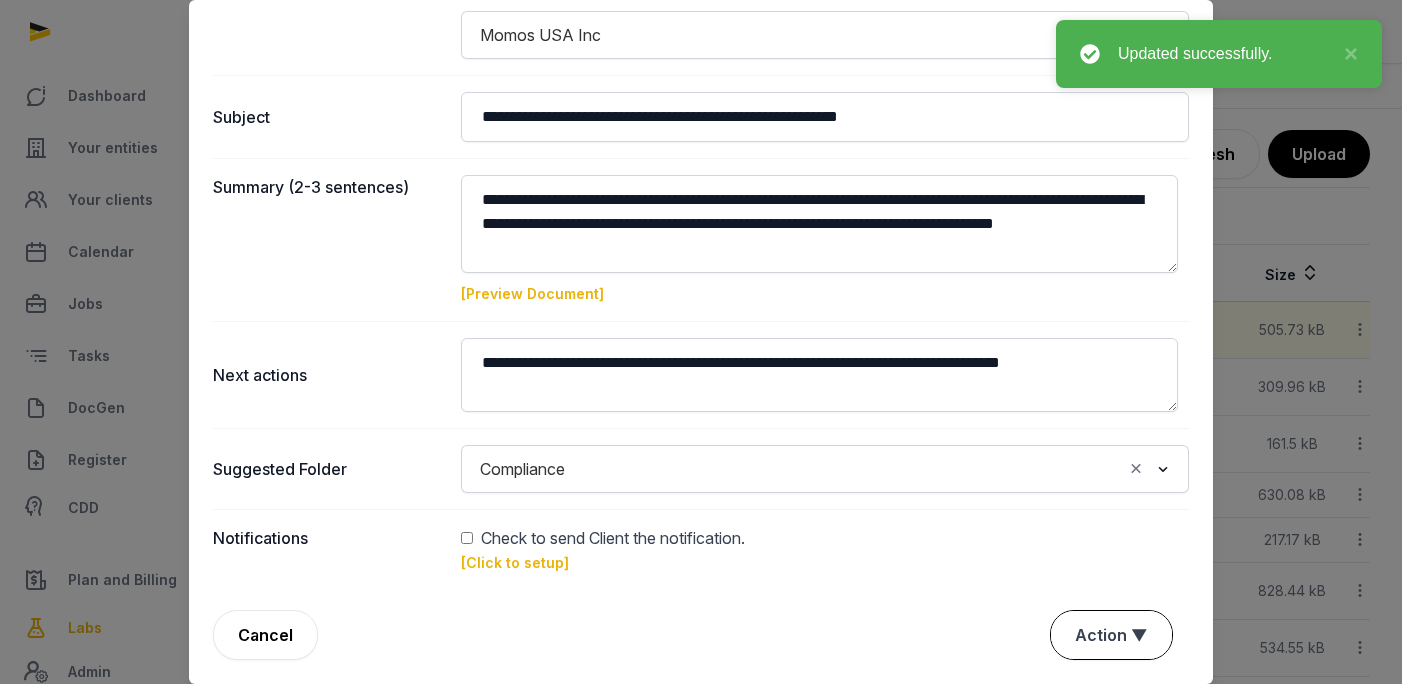 click on "Action ▼" at bounding box center [1111, 635] 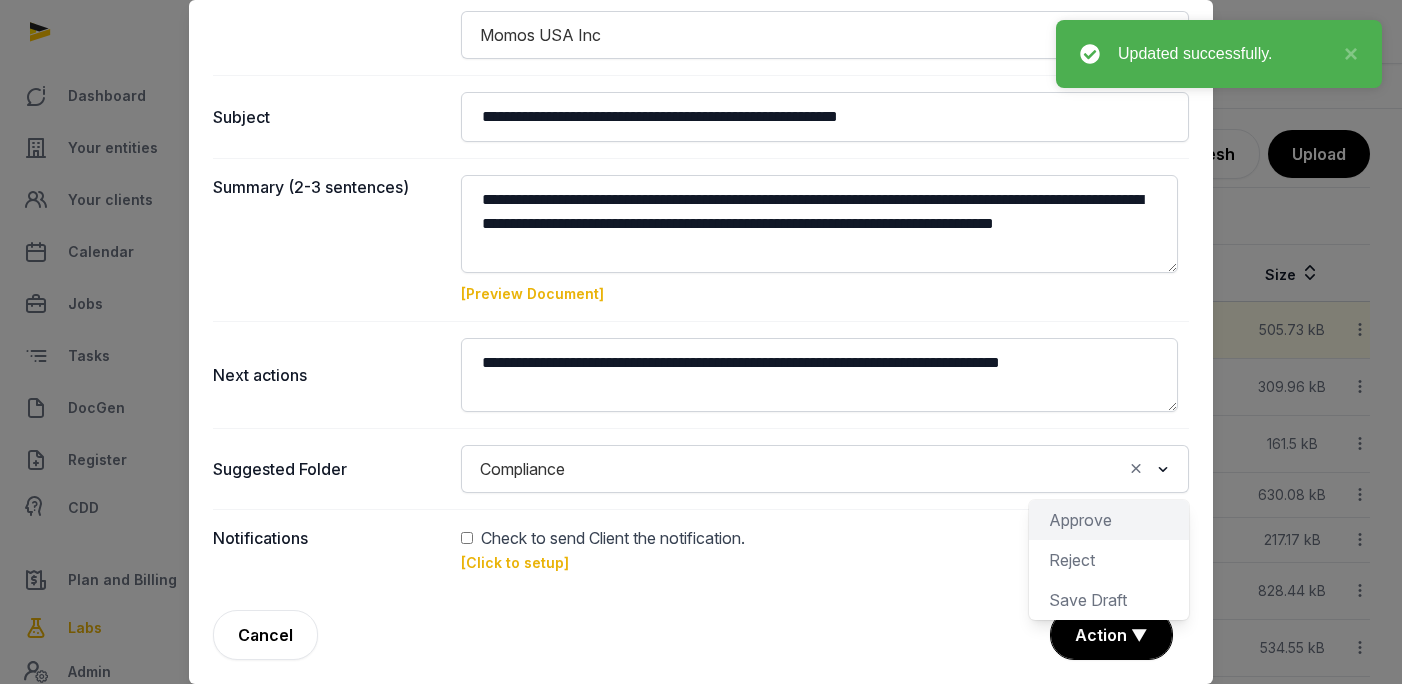 click on "Approve" 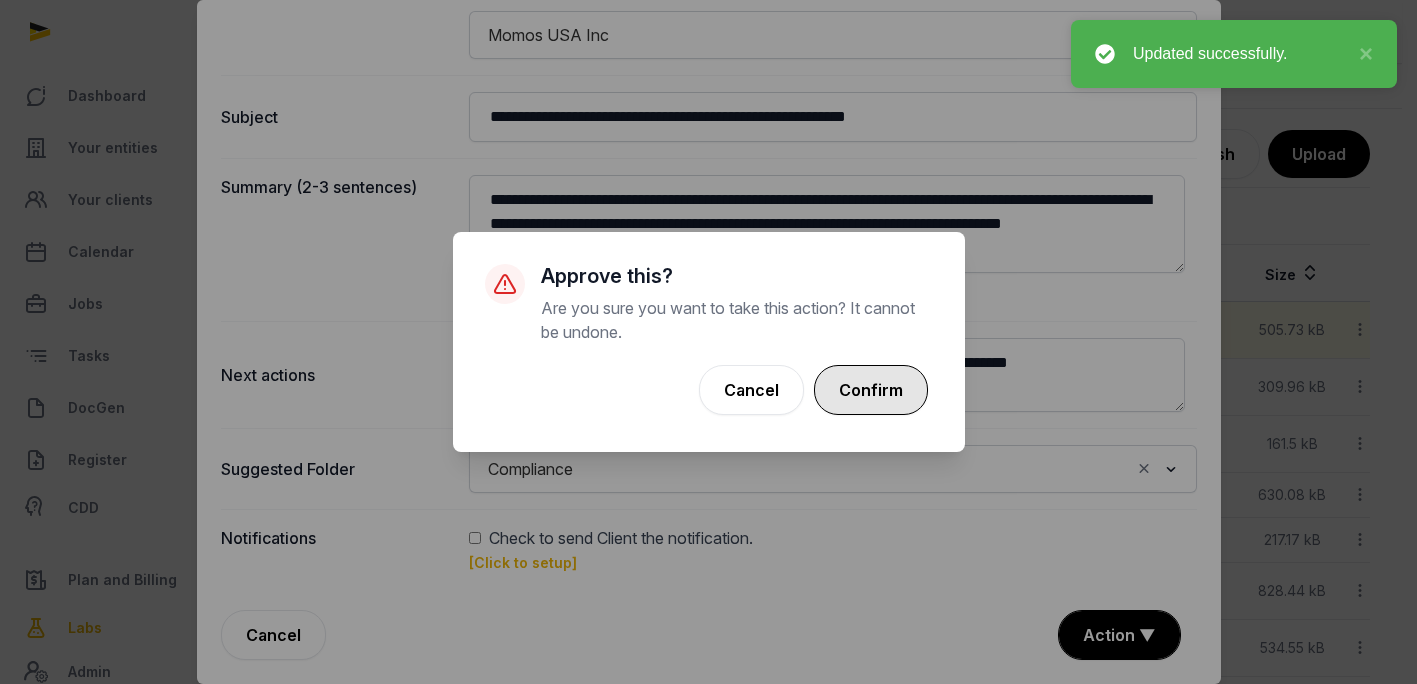 click on "Confirm" at bounding box center (871, 390) 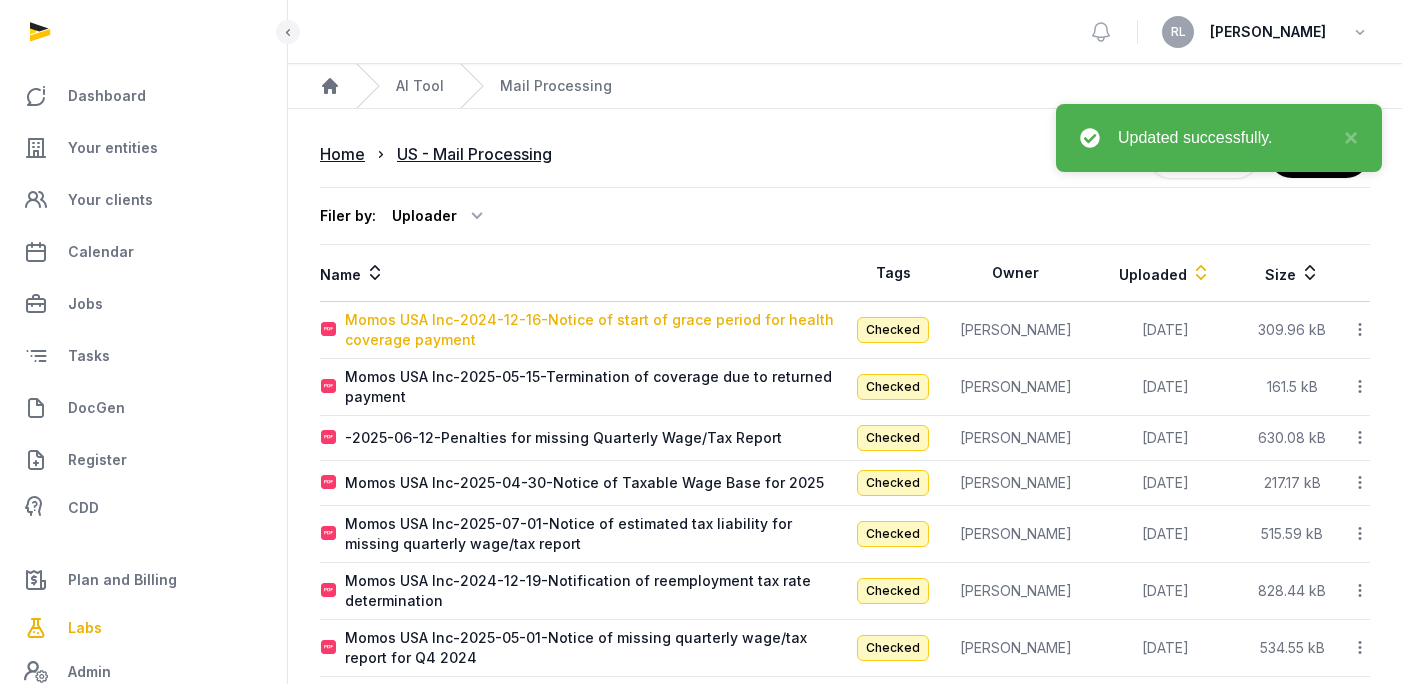 click on "Momos USA Inc-2024-12-16-Notice of start of grace period for health coverage payment" at bounding box center (594, 330) 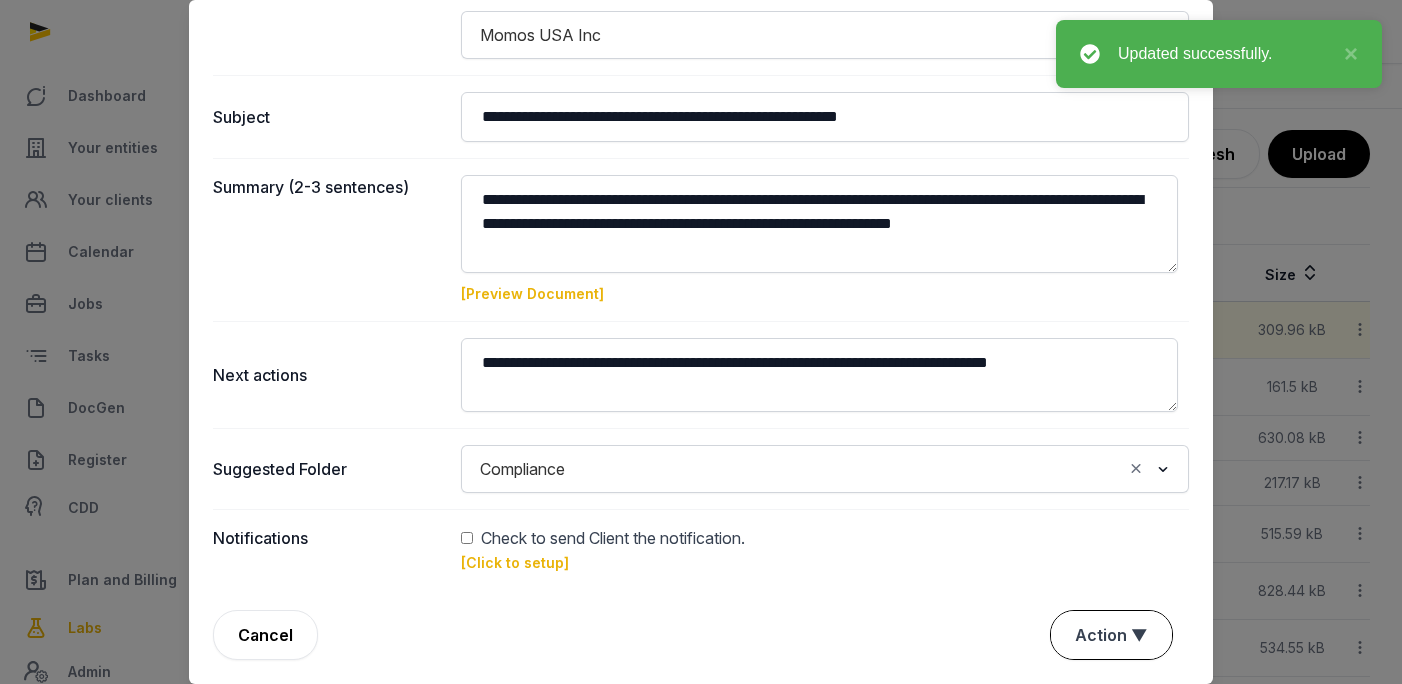 click on "Action ▼" at bounding box center [1111, 635] 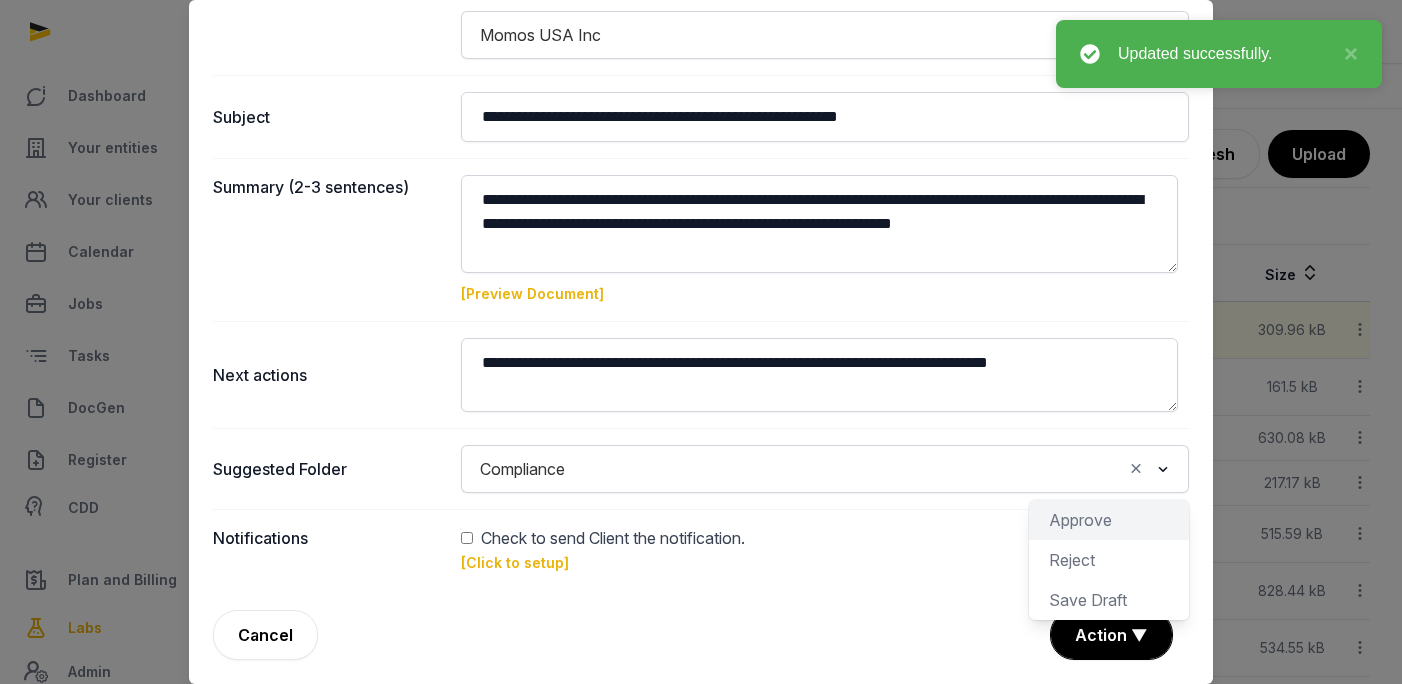 click on "Approve" 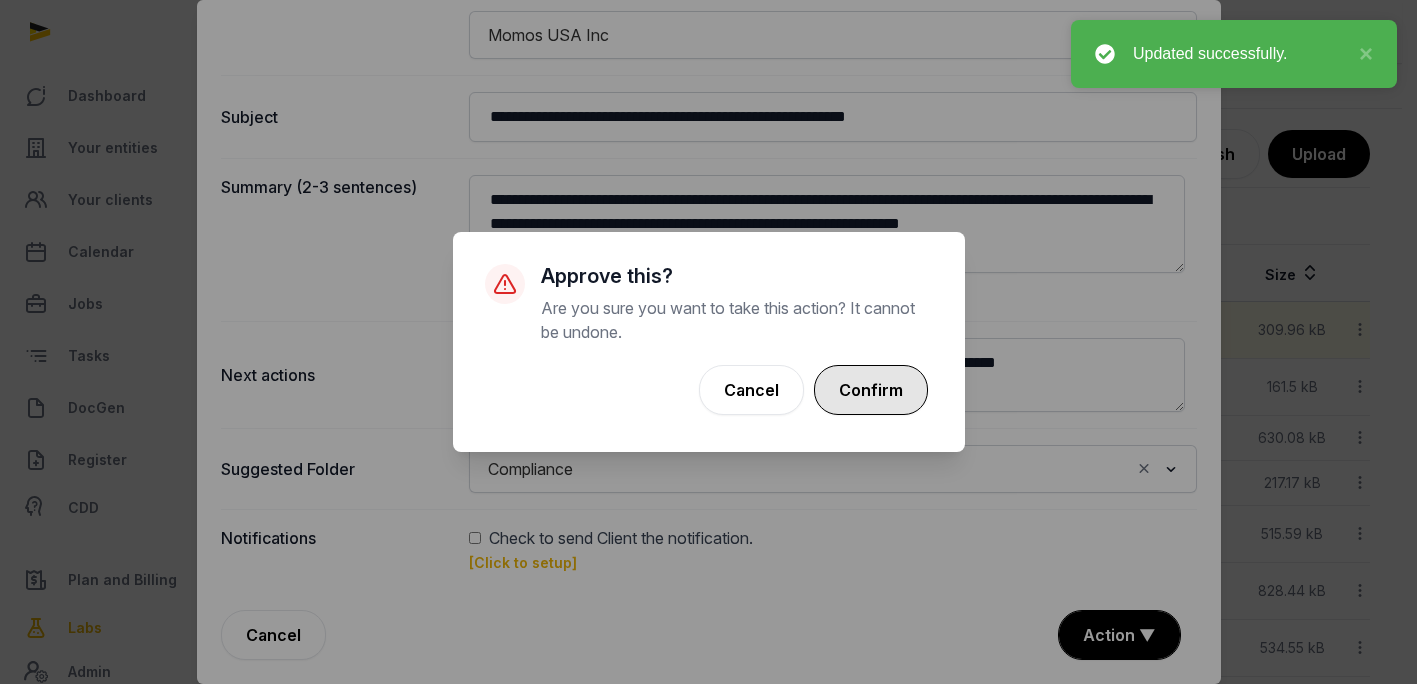 click on "Confirm" at bounding box center [871, 390] 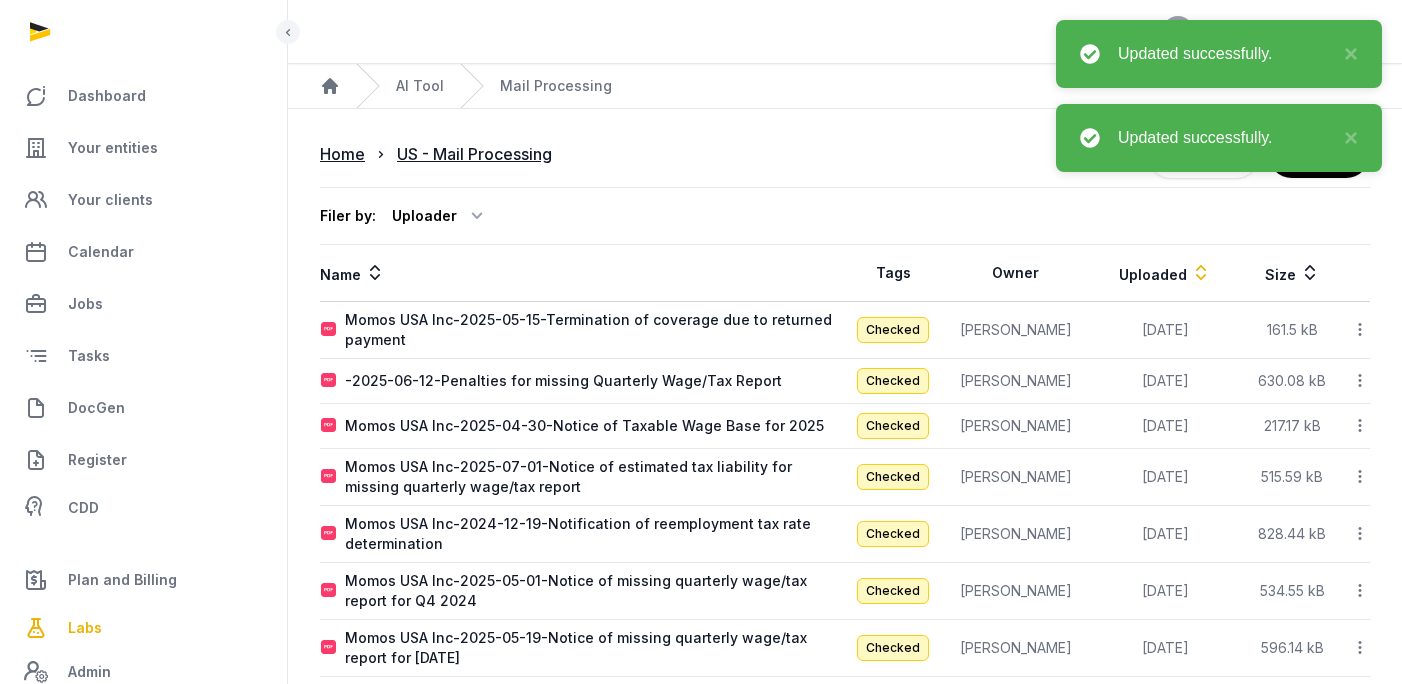 click on "Momos USA Inc-2025-05-15-Termination of coverage due to returned payment" at bounding box center (582, 330) 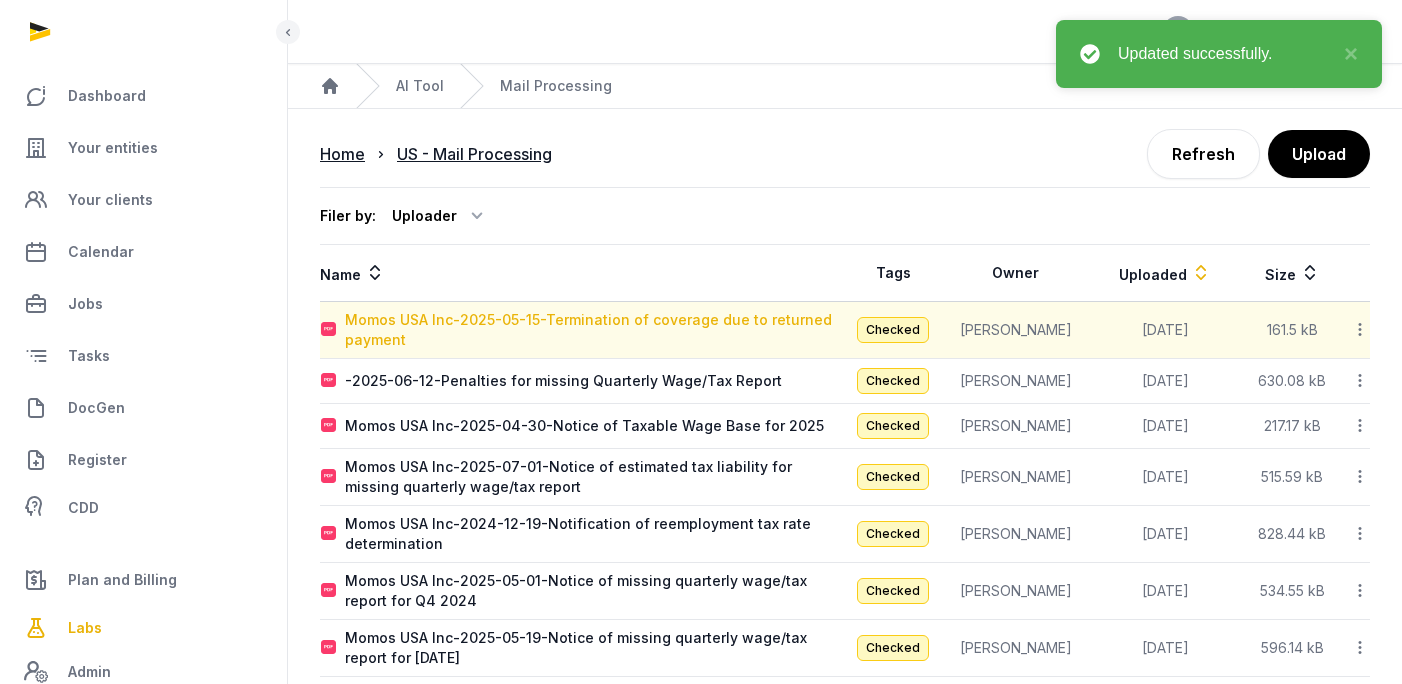 click on "Momos USA Inc-2025-05-15-Termination of coverage due to returned payment" at bounding box center [594, 330] 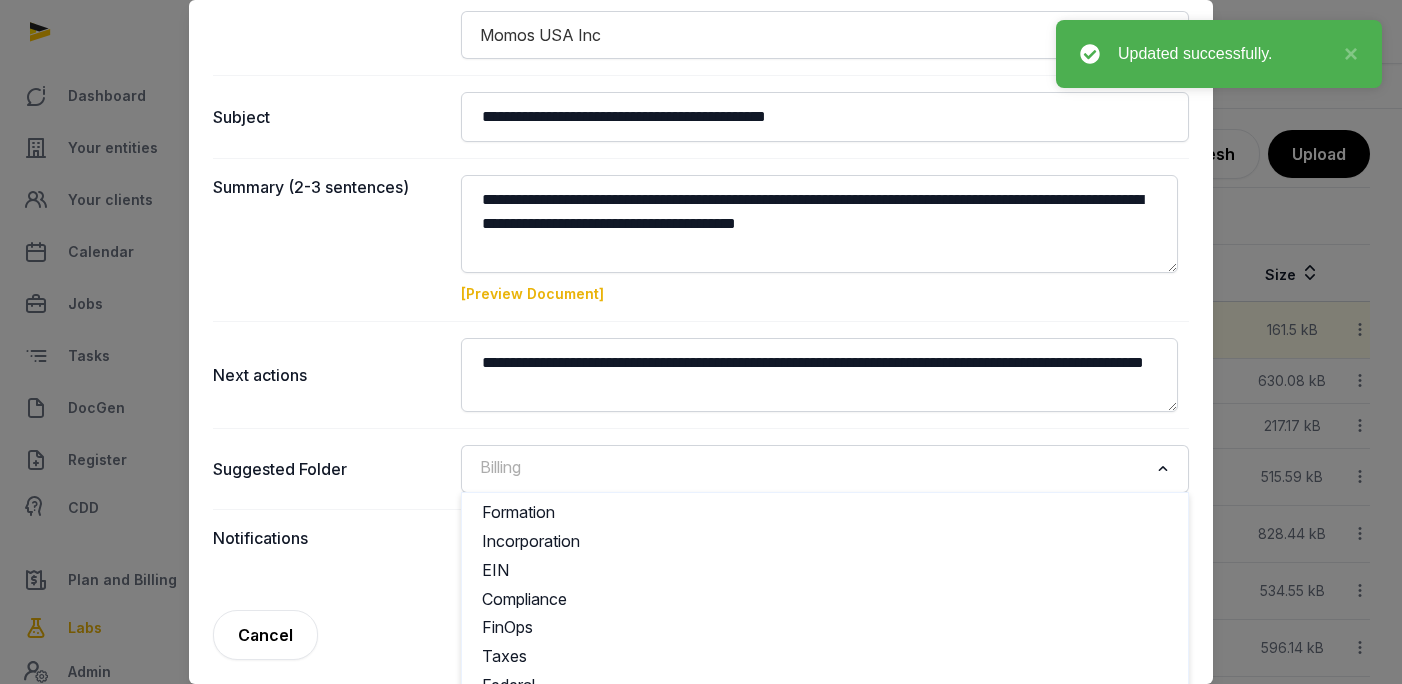 click 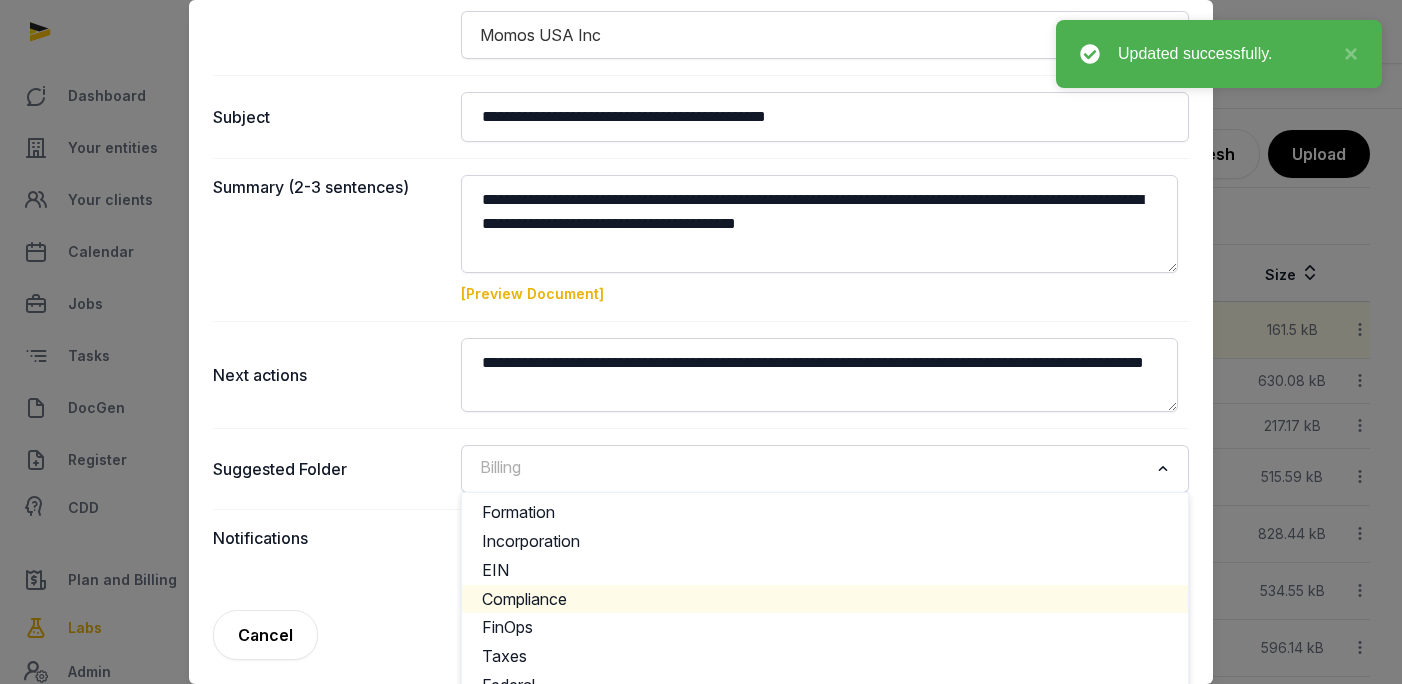click on "Compliance" 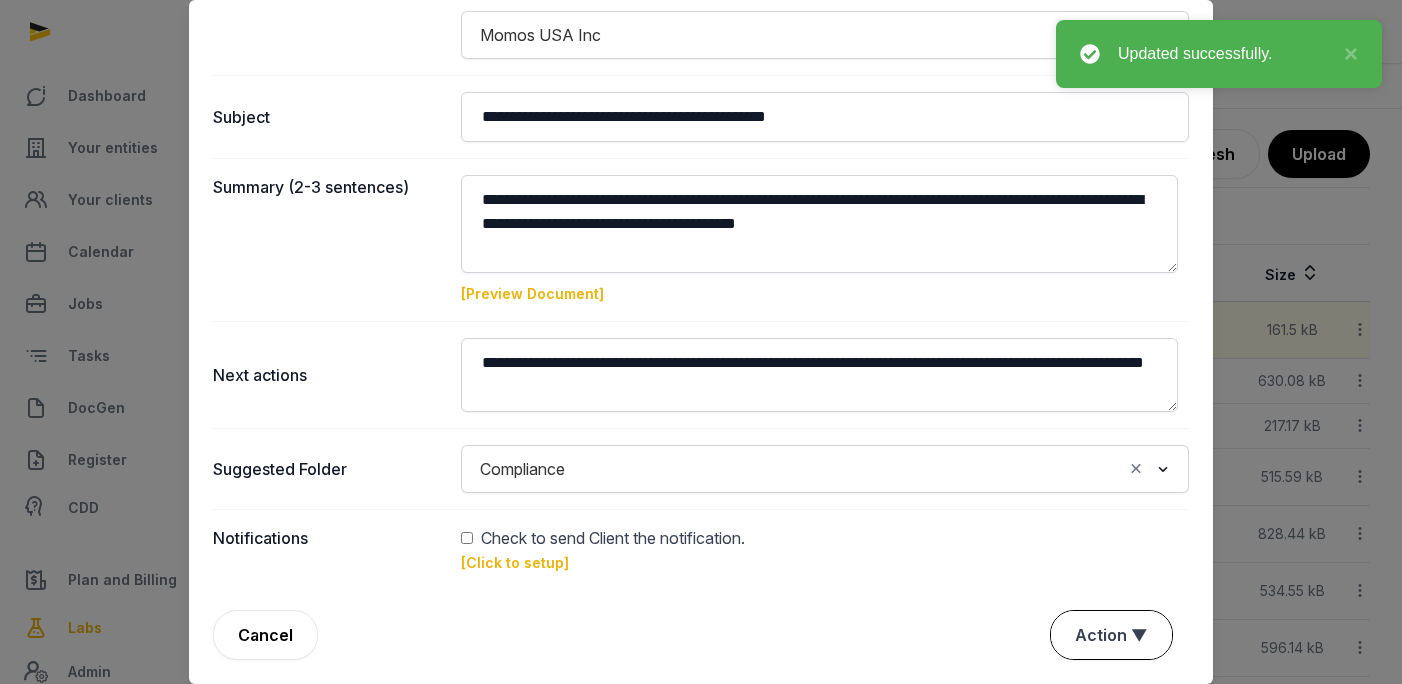 click on "Action ▼" at bounding box center (1111, 635) 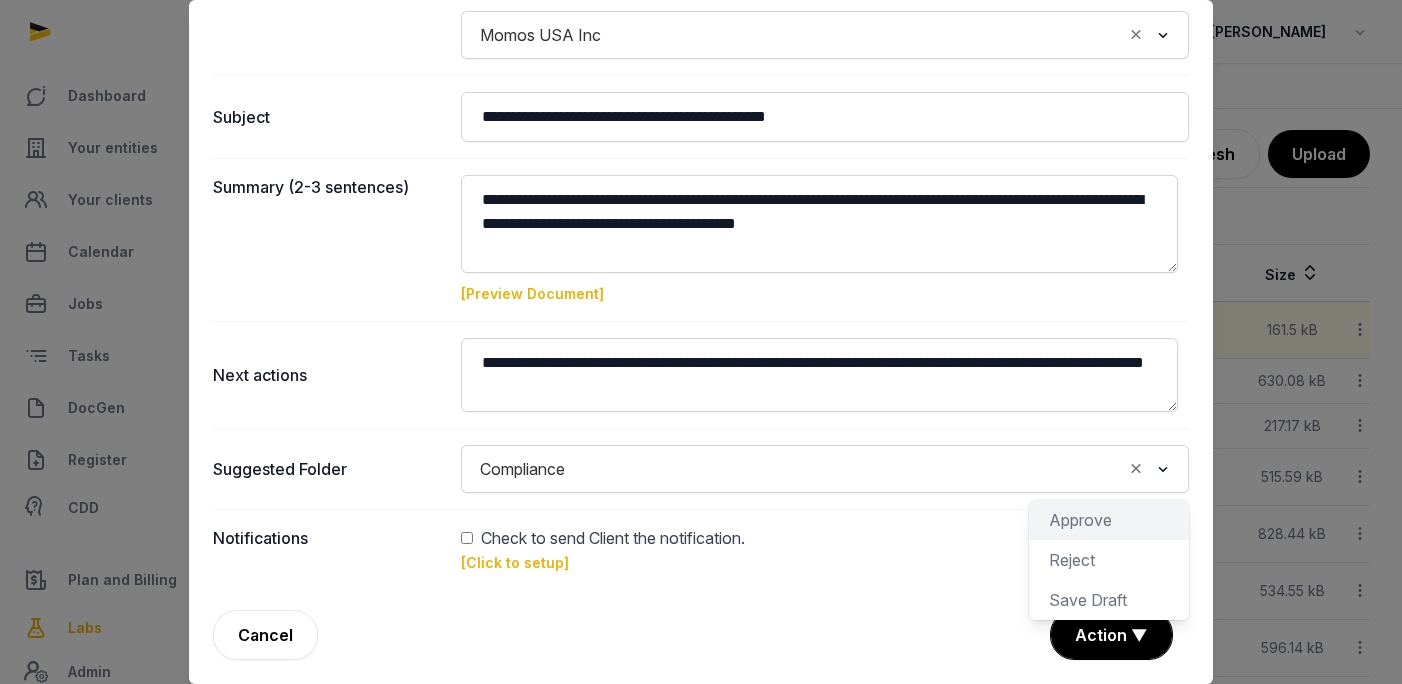 click on "Approve" 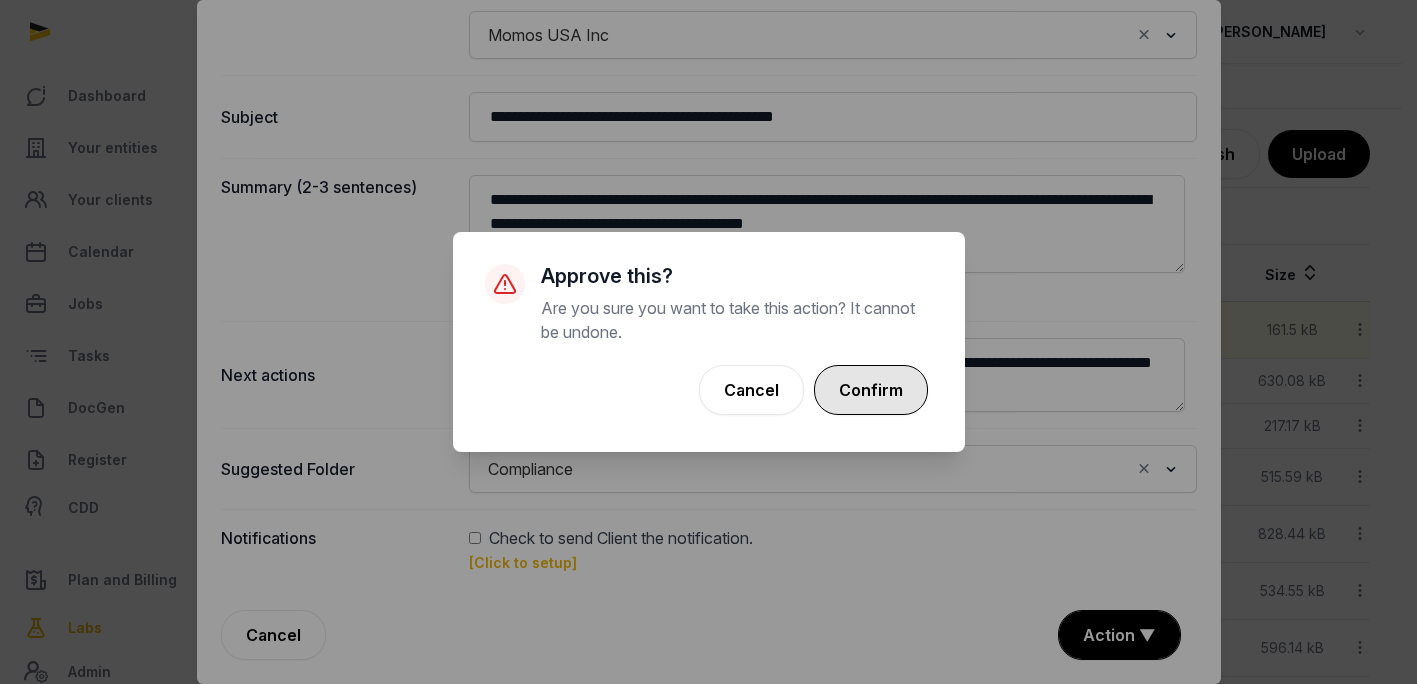 click on "Confirm" at bounding box center [871, 390] 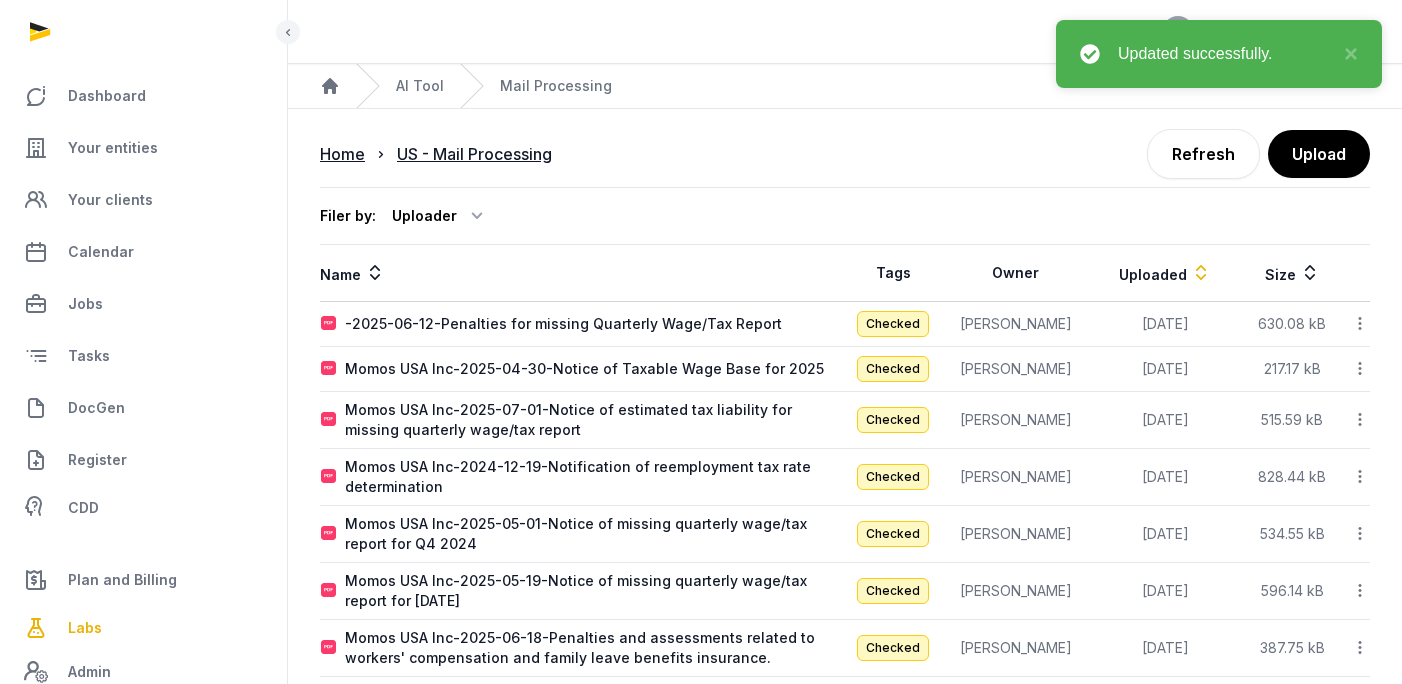 click on "-2025-06-12-Penalties for missing Quarterly Wage/Tax Report" at bounding box center [582, 324] 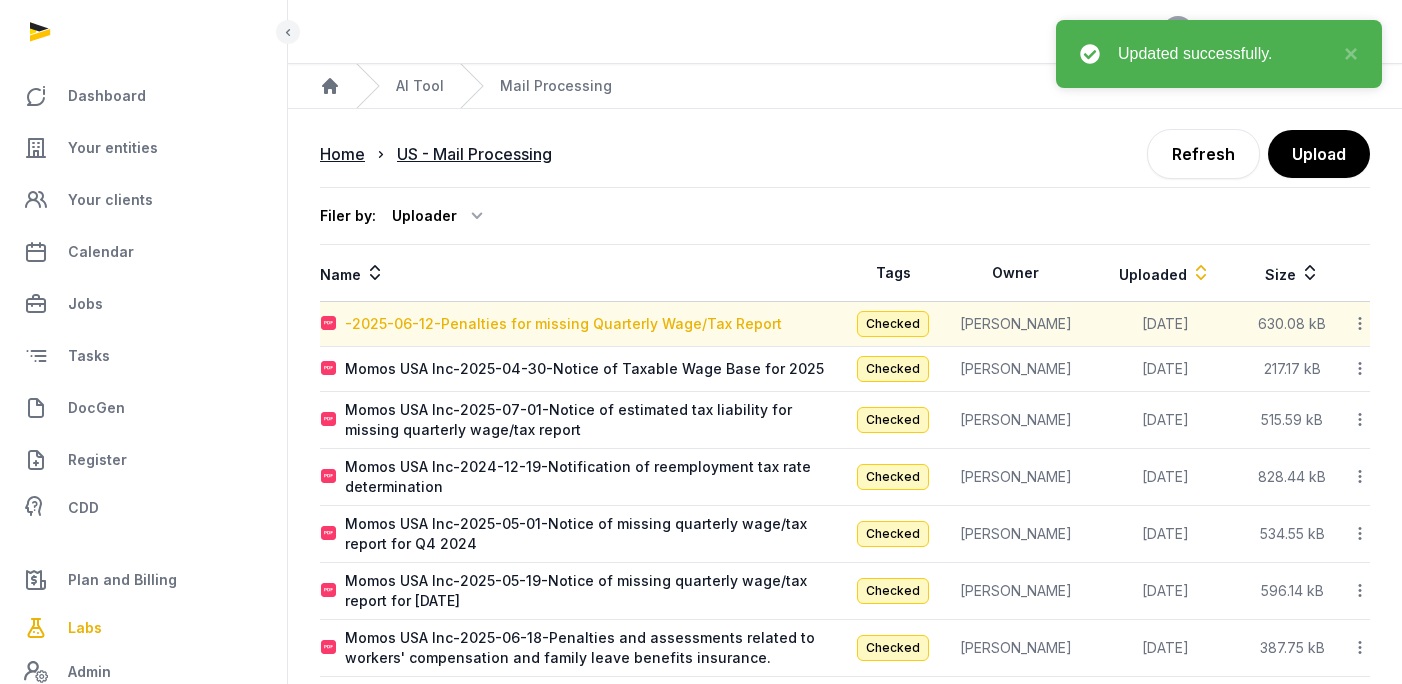 click on "-2025-06-12-Penalties for missing Quarterly Wage/Tax Report" at bounding box center [563, 324] 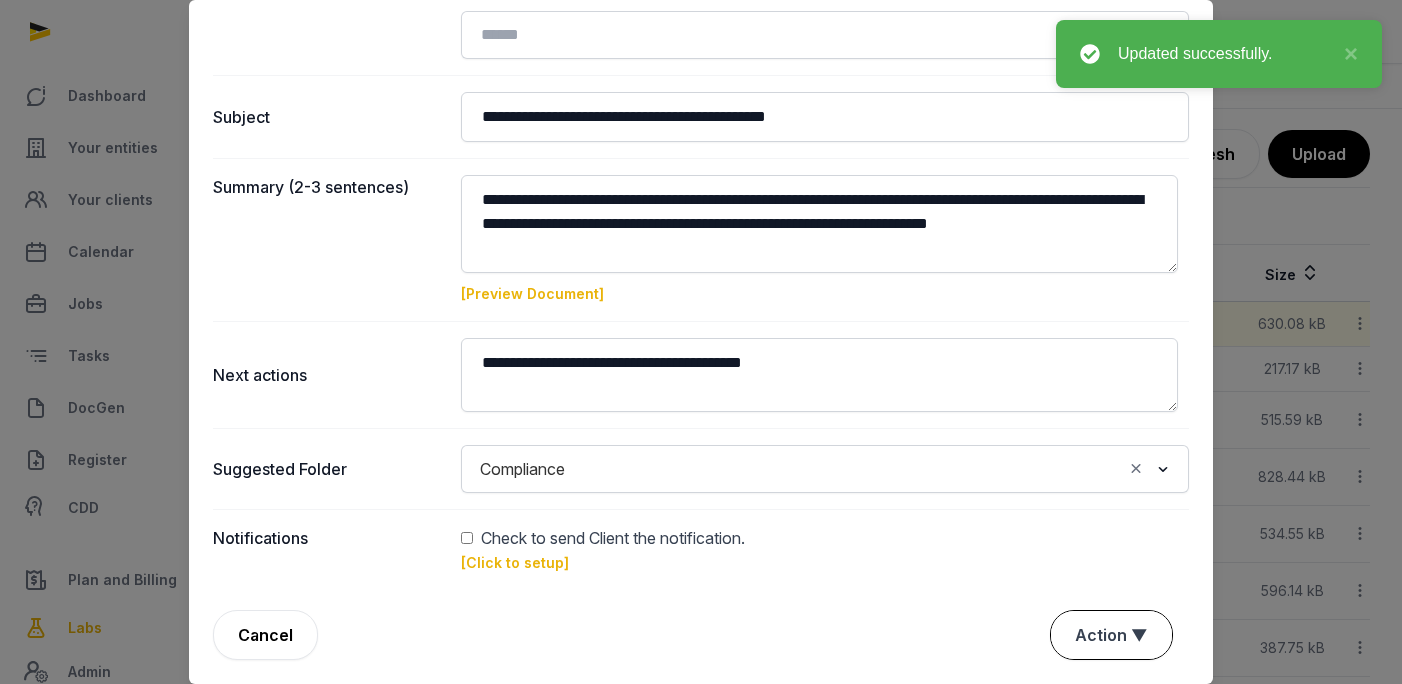 click on "Action ▼" at bounding box center (1111, 635) 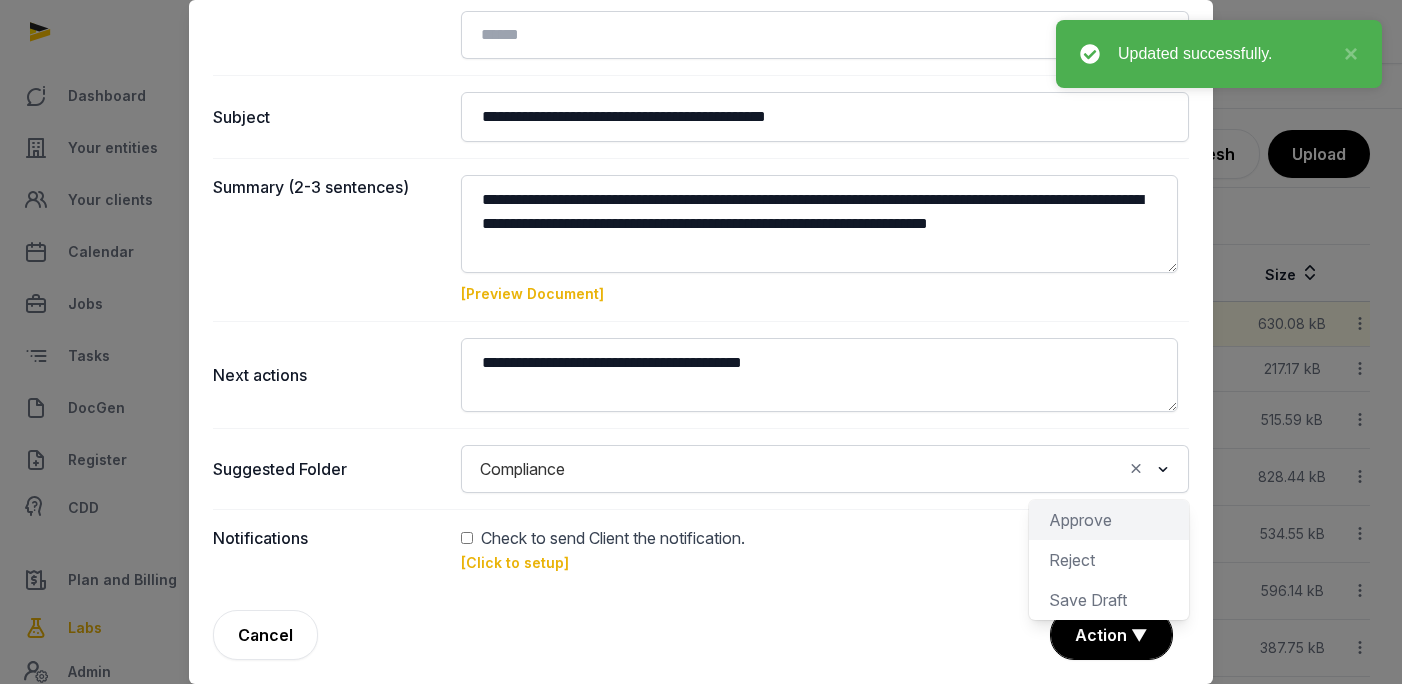 click on "Approve" 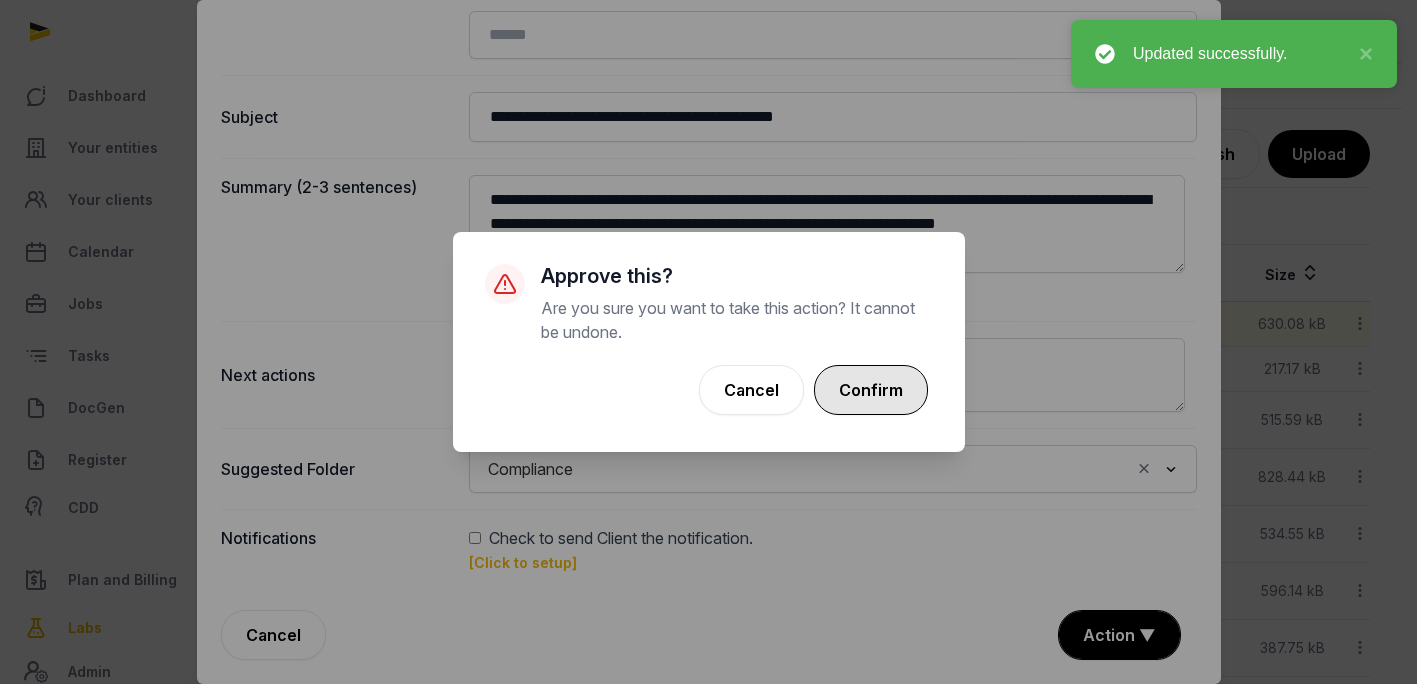 click on "Confirm" at bounding box center (871, 390) 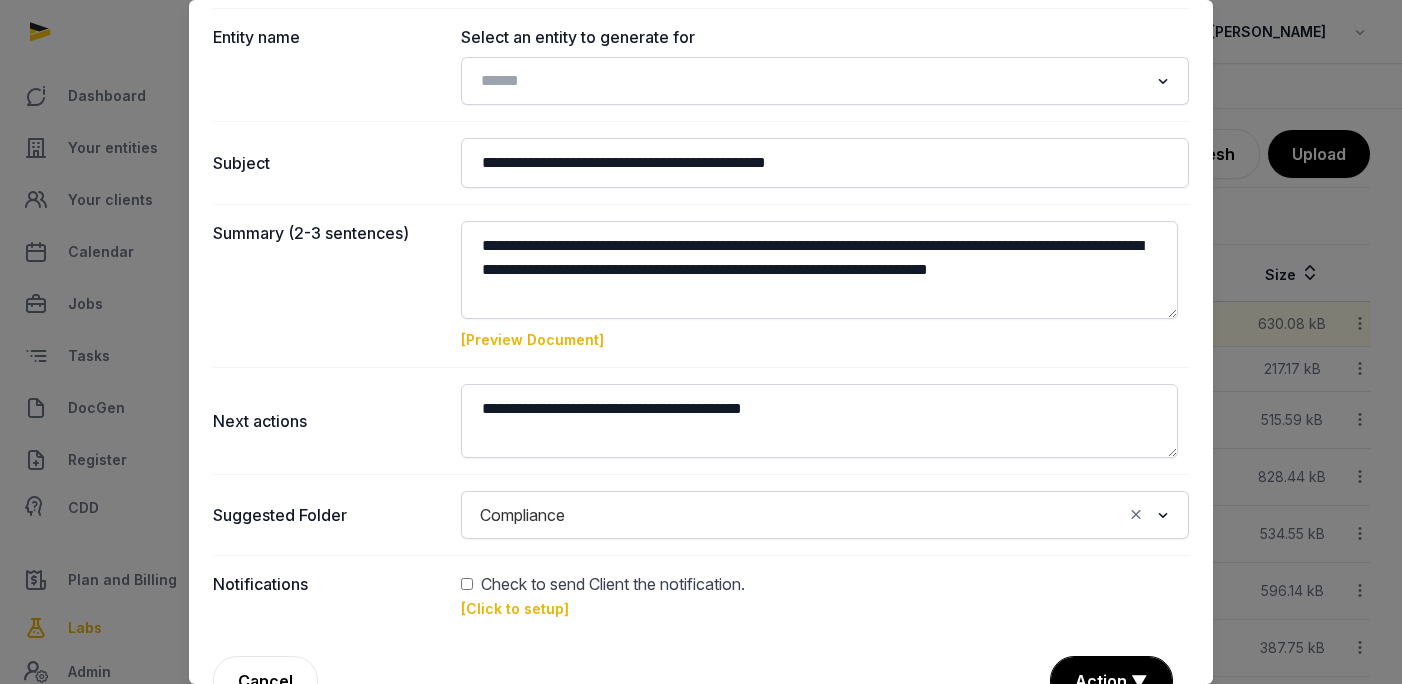 scroll, scrollTop: 24, scrollLeft: 0, axis: vertical 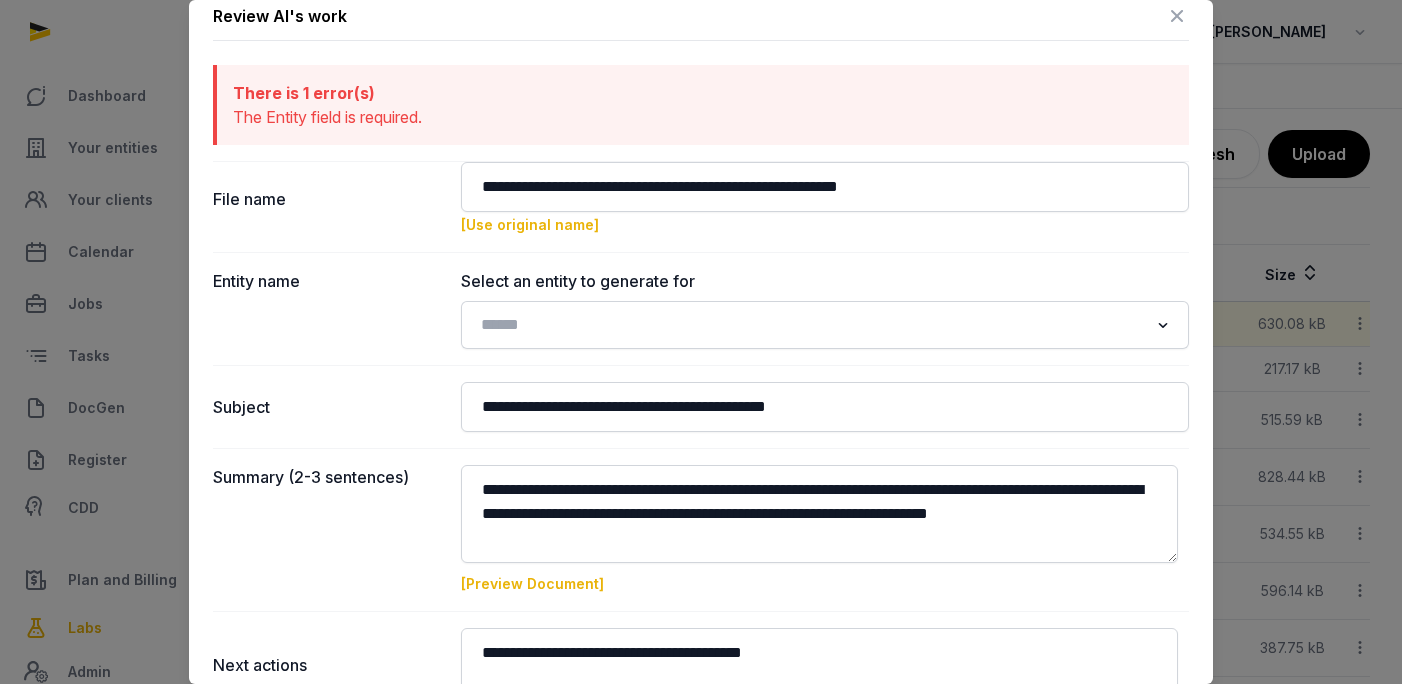 click on "[Preview Document]" at bounding box center (532, 583) 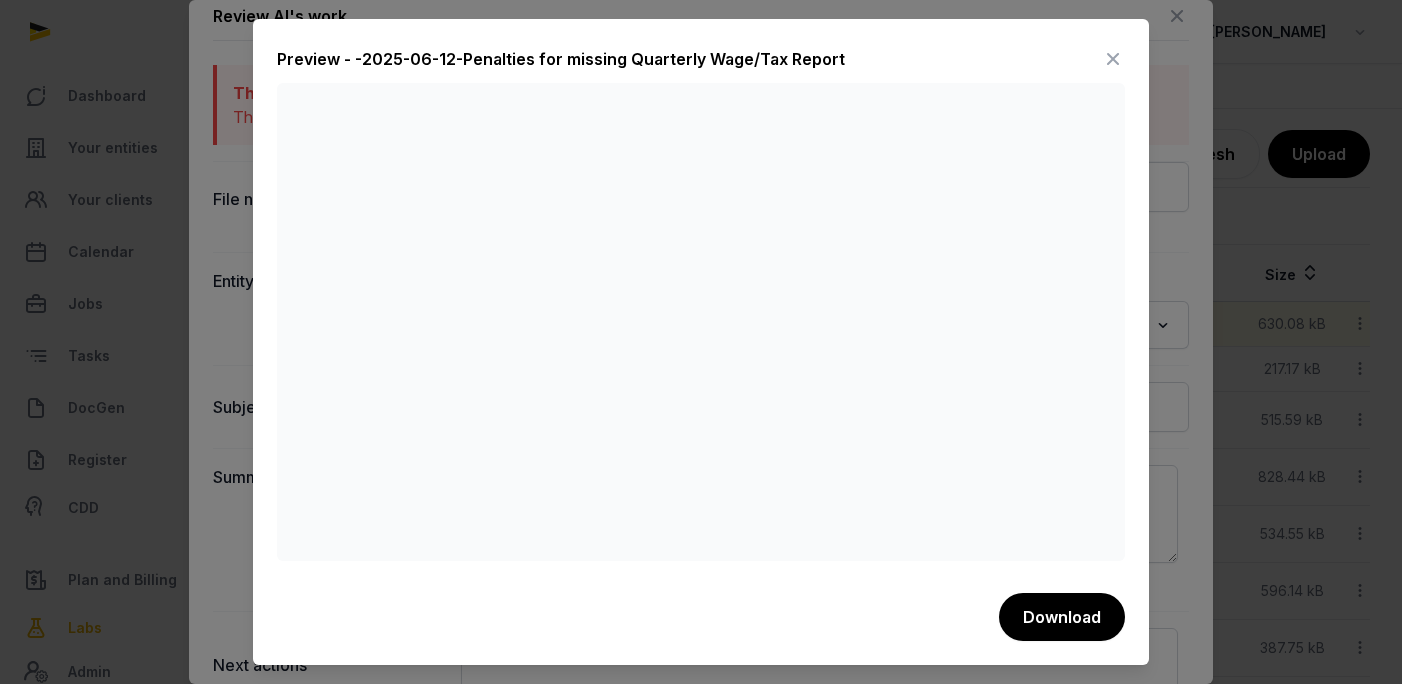click at bounding box center (1113, 59) 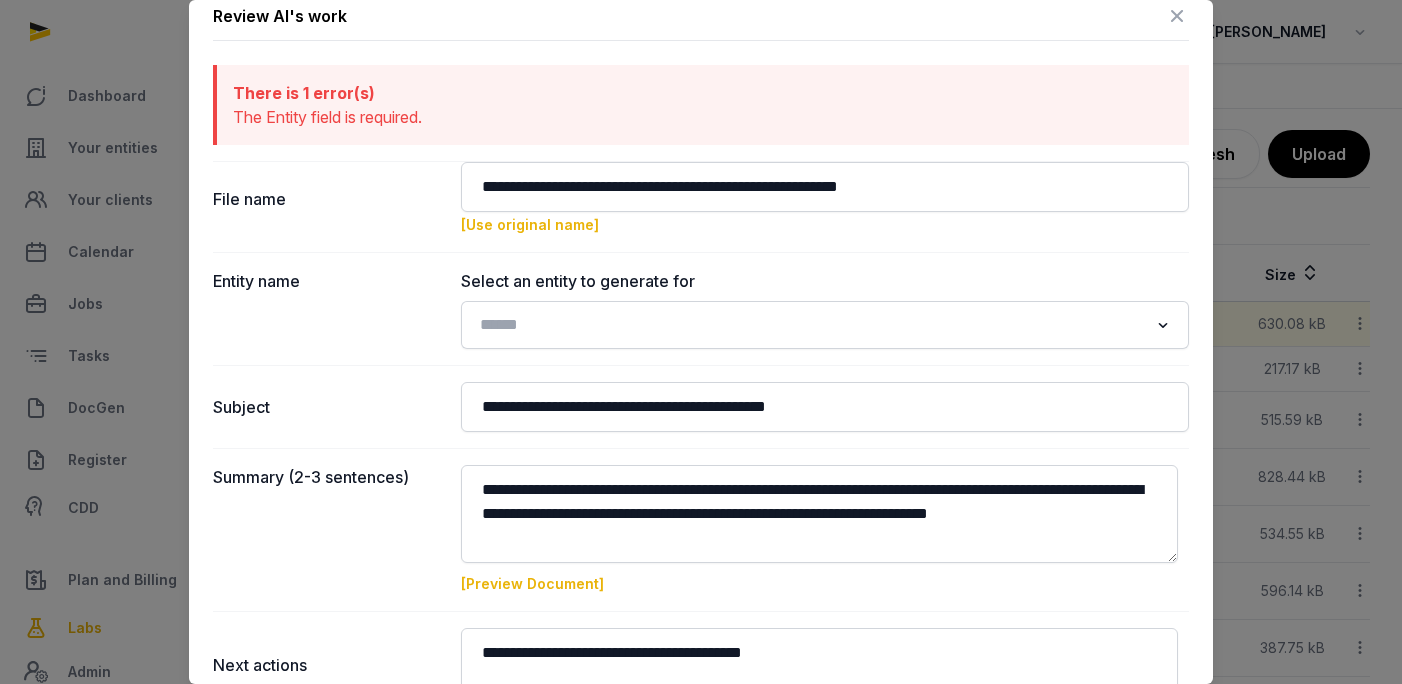 click 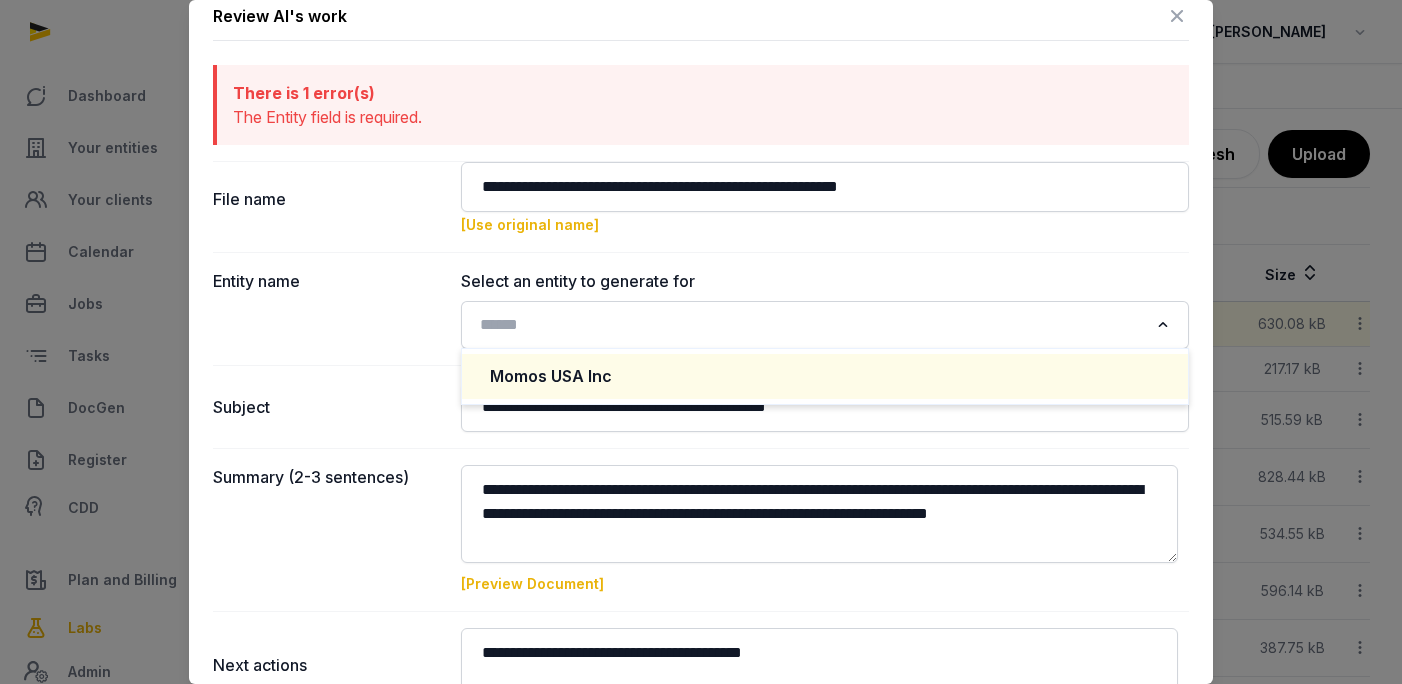 click on "Momos USA Inc" at bounding box center [825, 376] 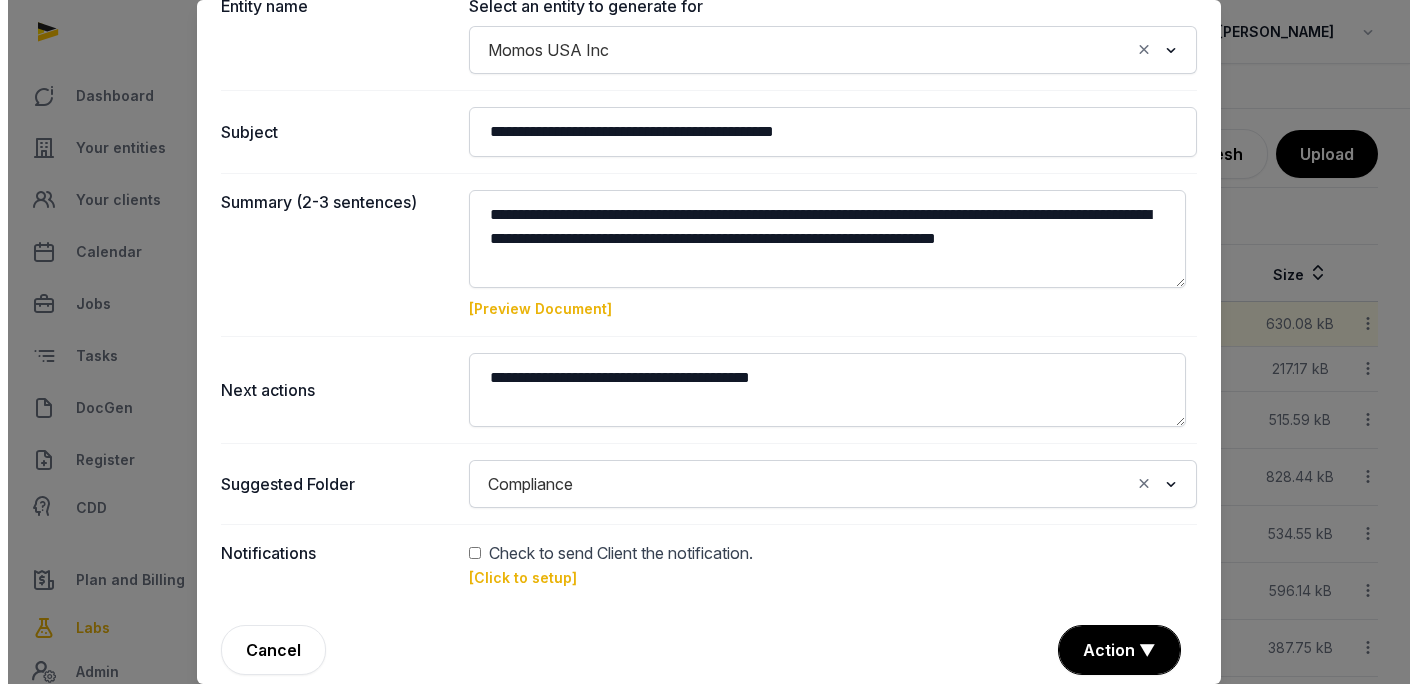 scroll, scrollTop: 314, scrollLeft: 0, axis: vertical 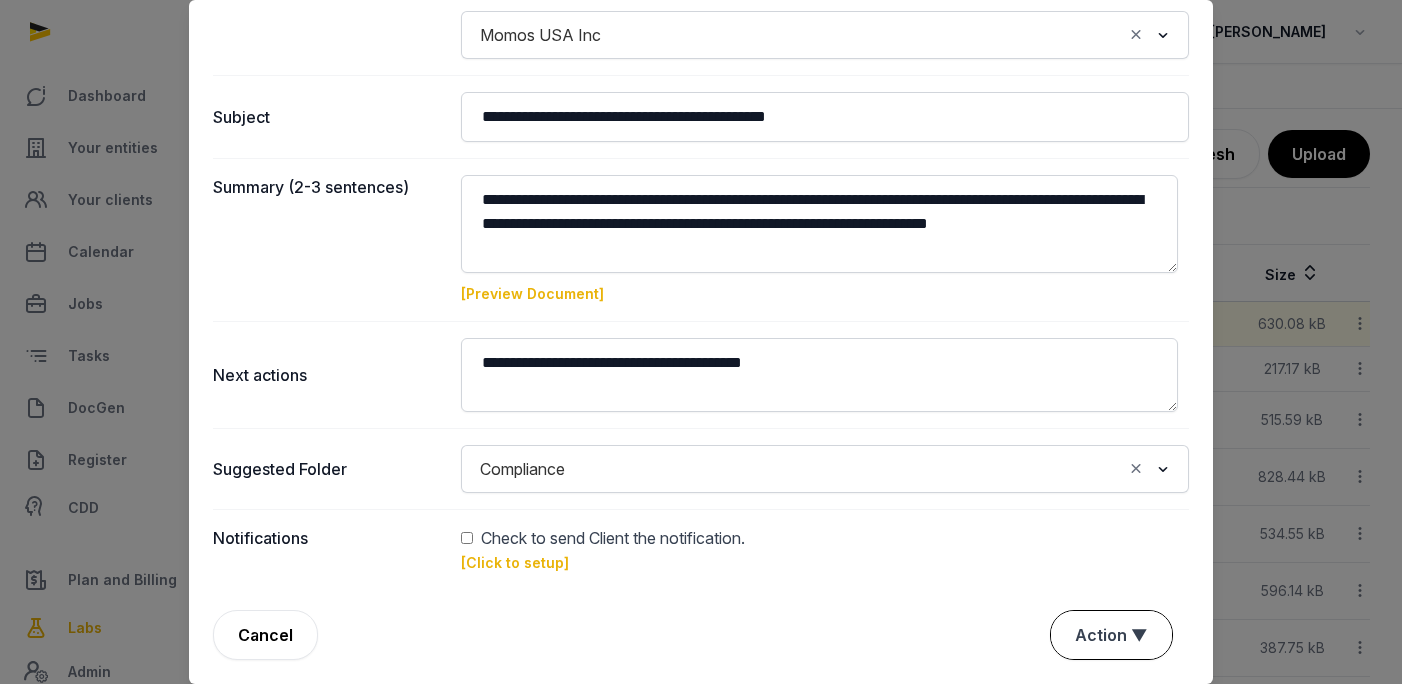 click on "Action ▼" at bounding box center (1111, 635) 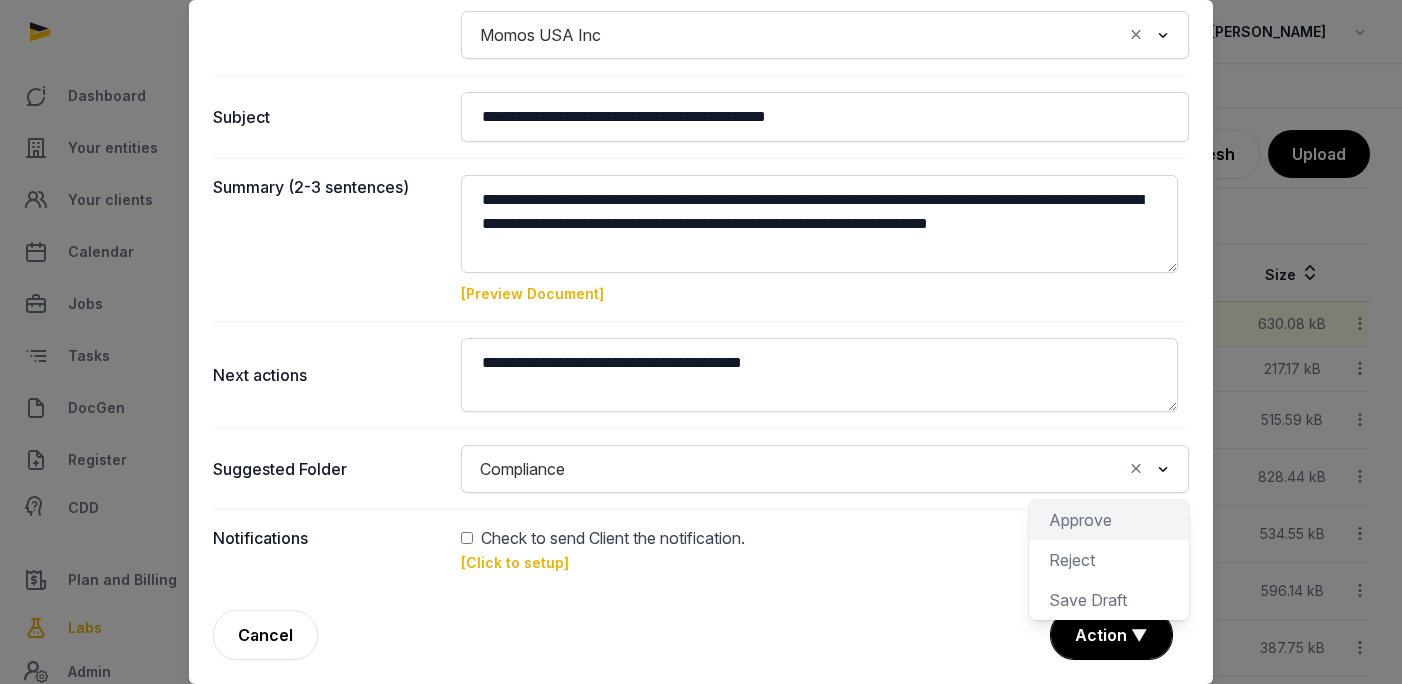 click on "Approve" 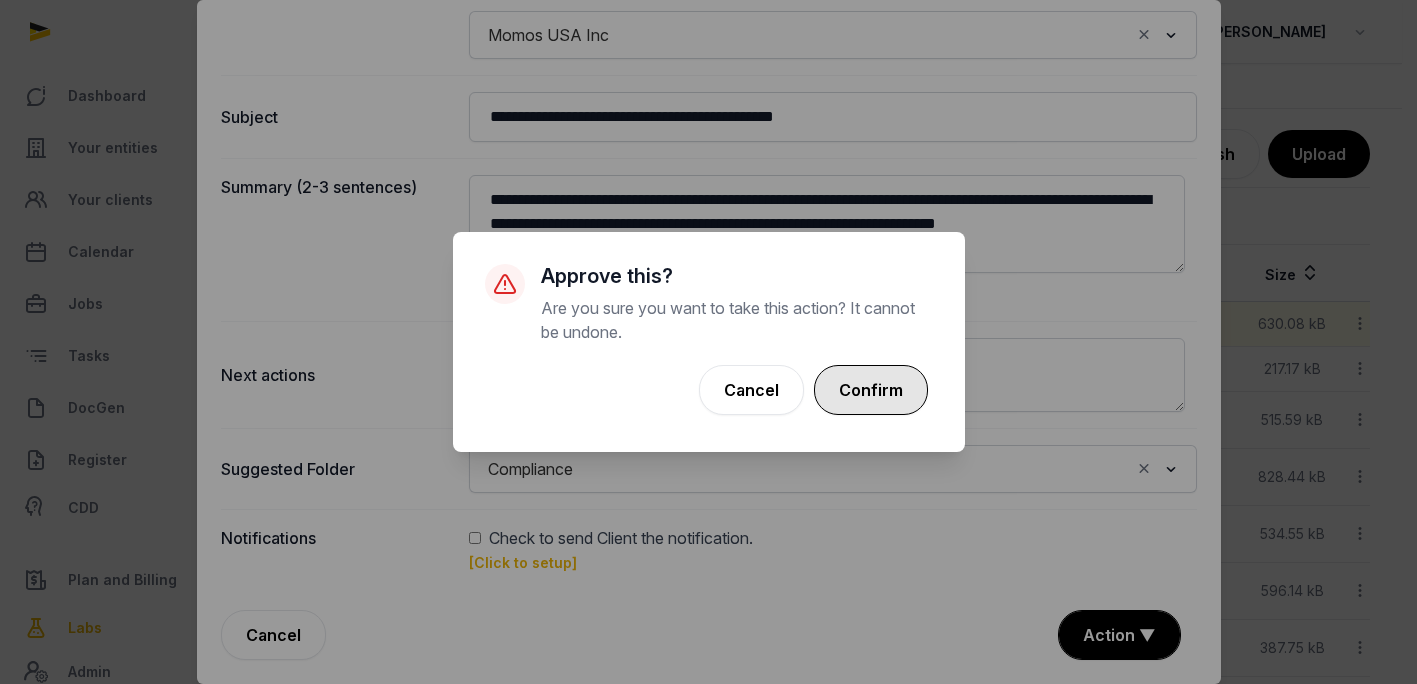 click on "Confirm" at bounding box center (871, 390) 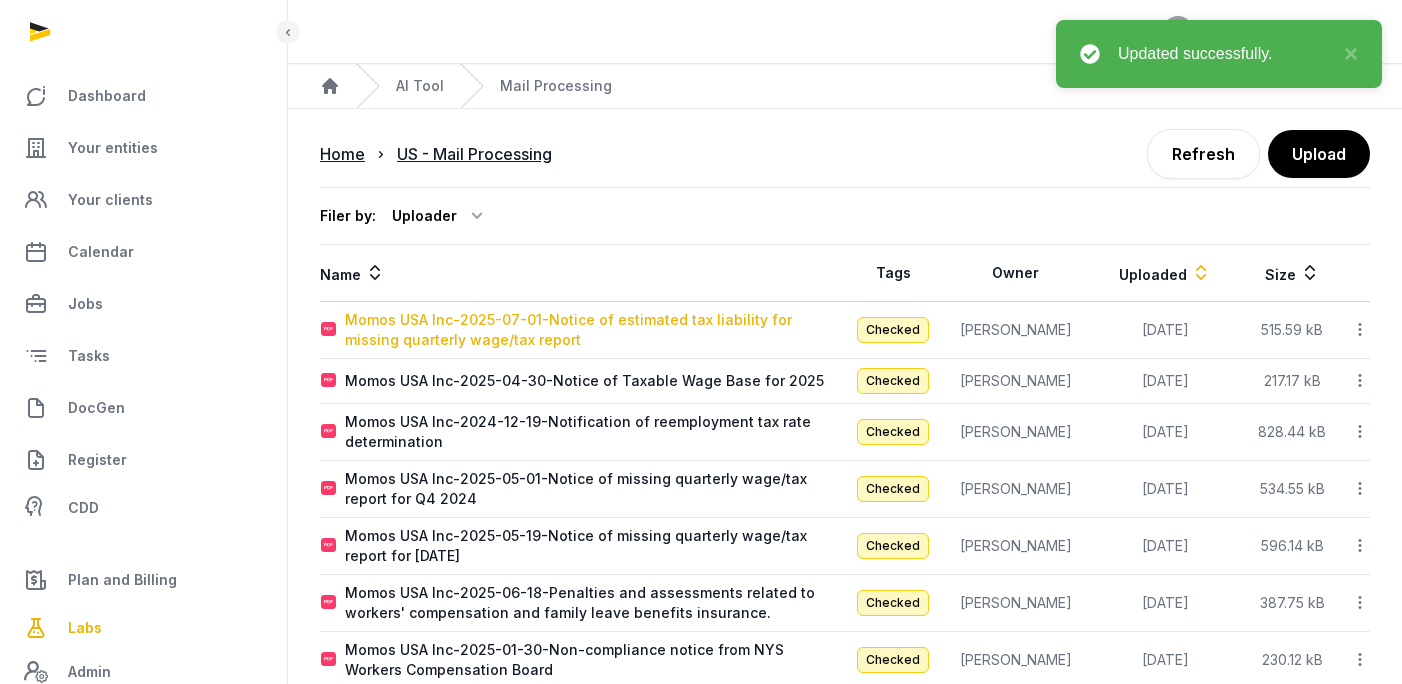 click on "Momos USA Inc-2025-07-01-Notice of estimated tax liability for missing quarterly wage/tax report" at bounding box center (594, 330) 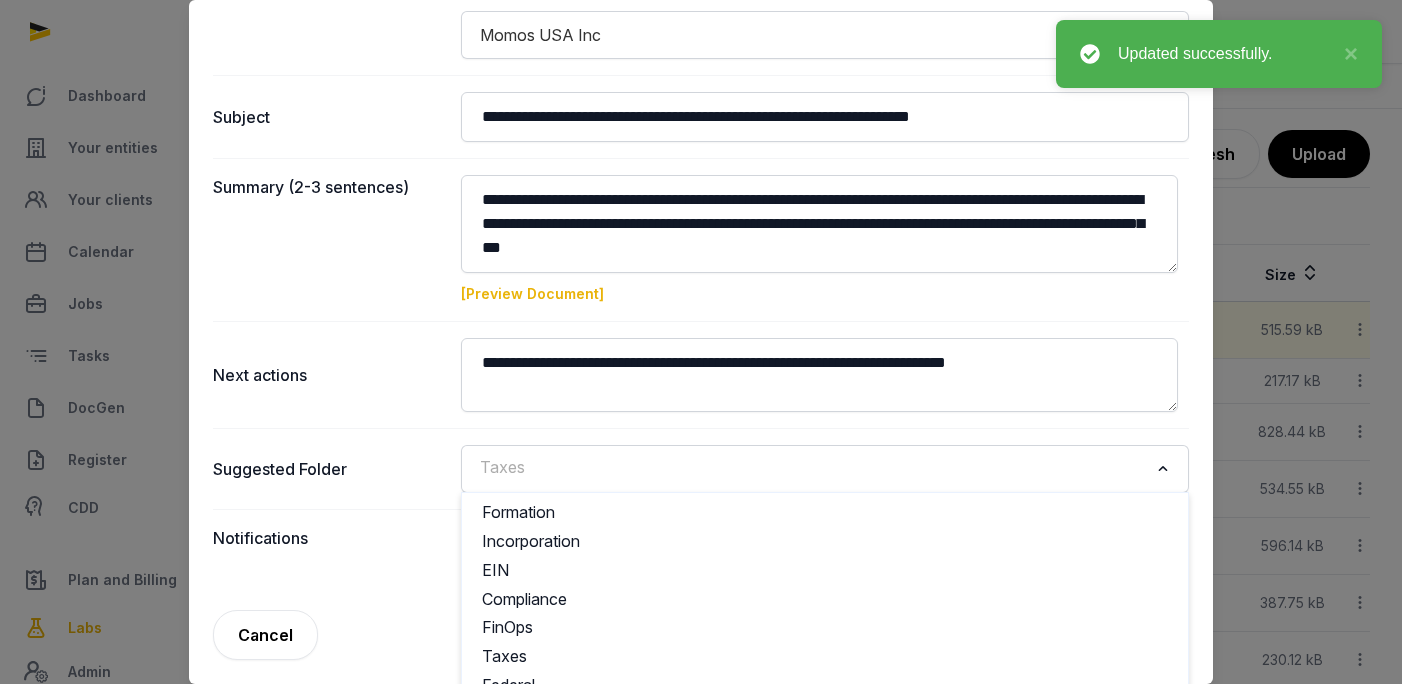 click 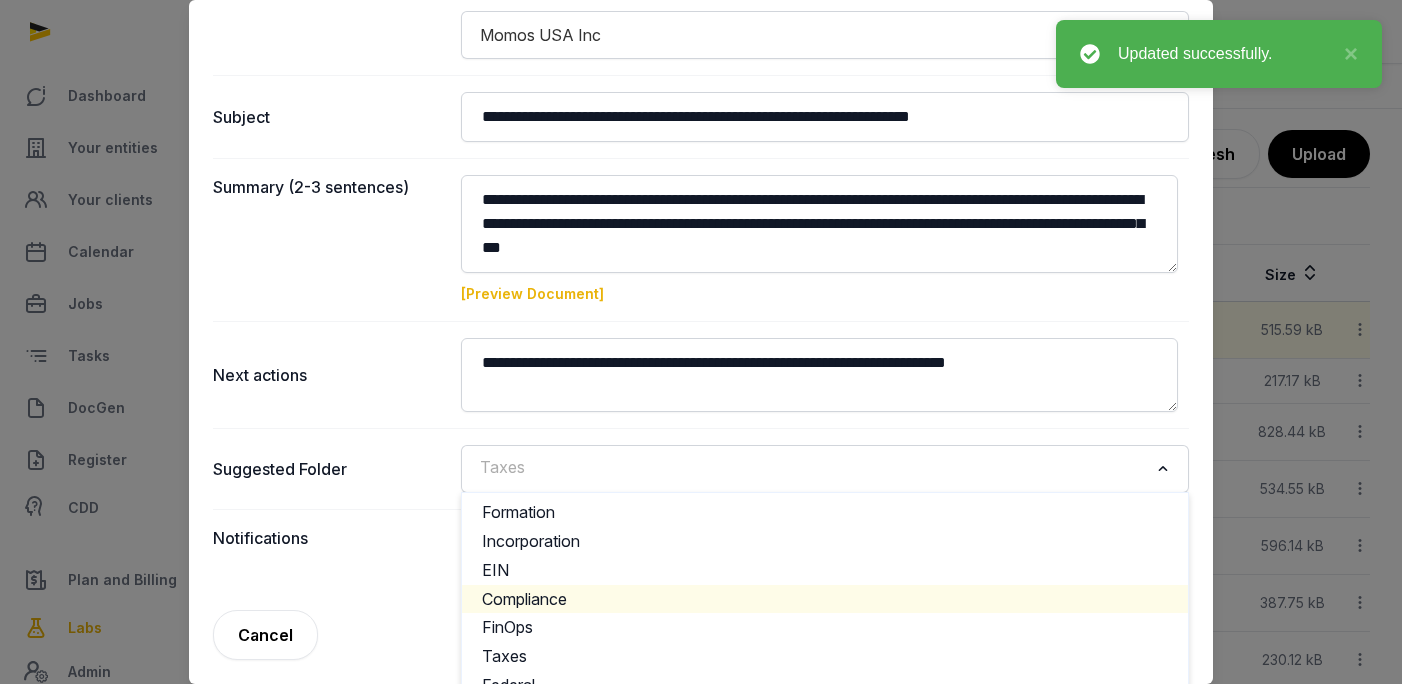 click on "Compliance" 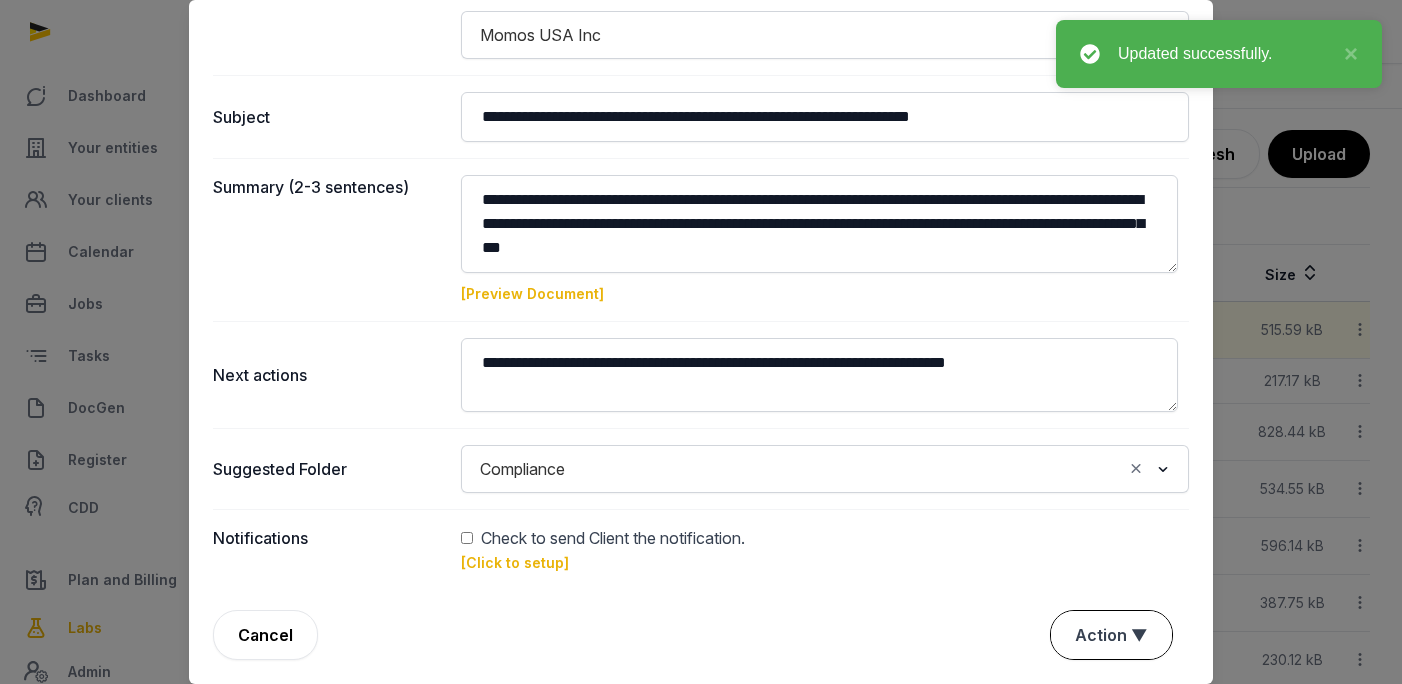 click on "Action ▼" at bounding box center [1111, 635] 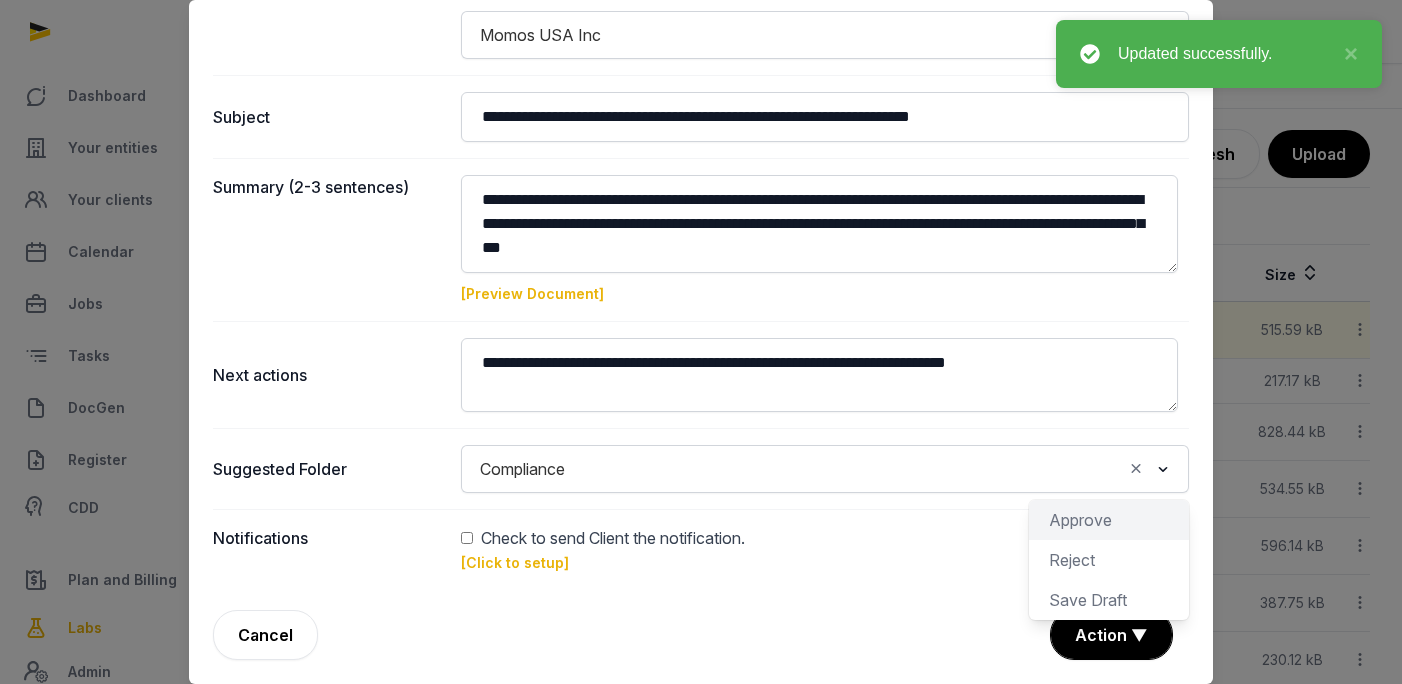 click on "Approve" 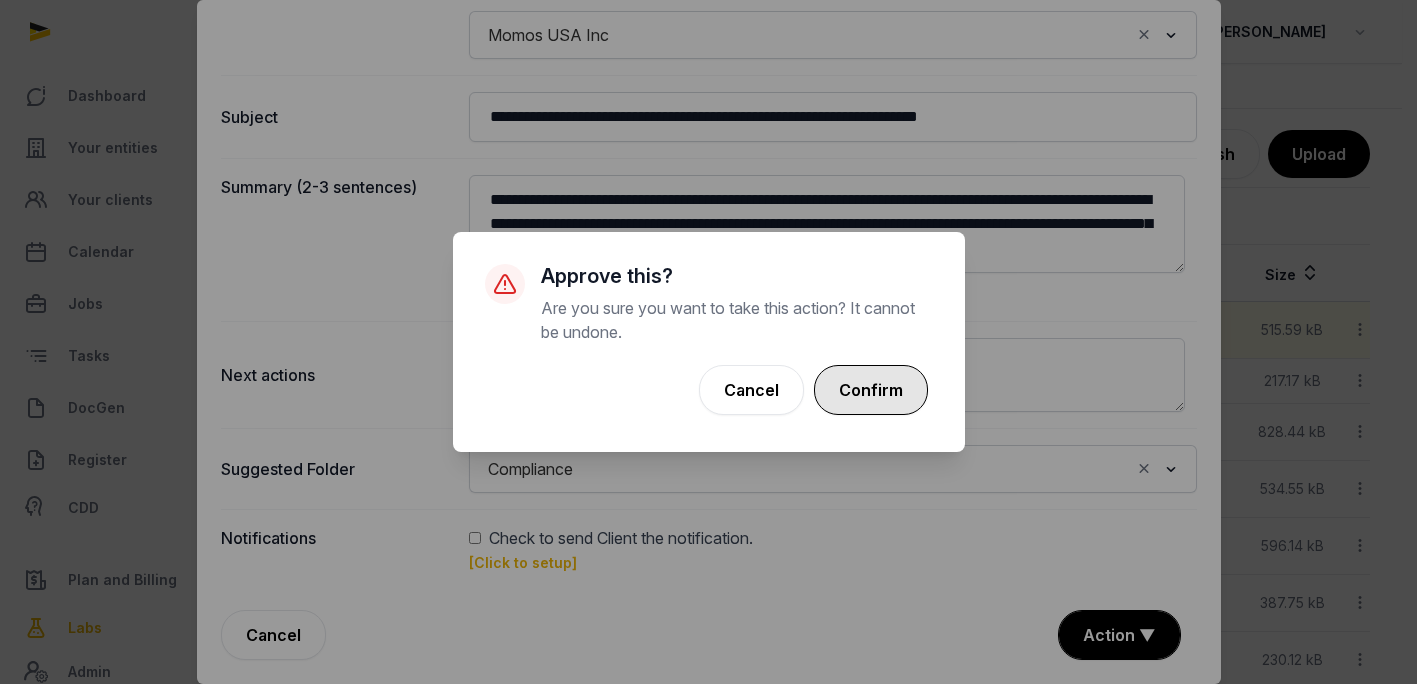 click on "Confirm" at bounding box center [871, 390] 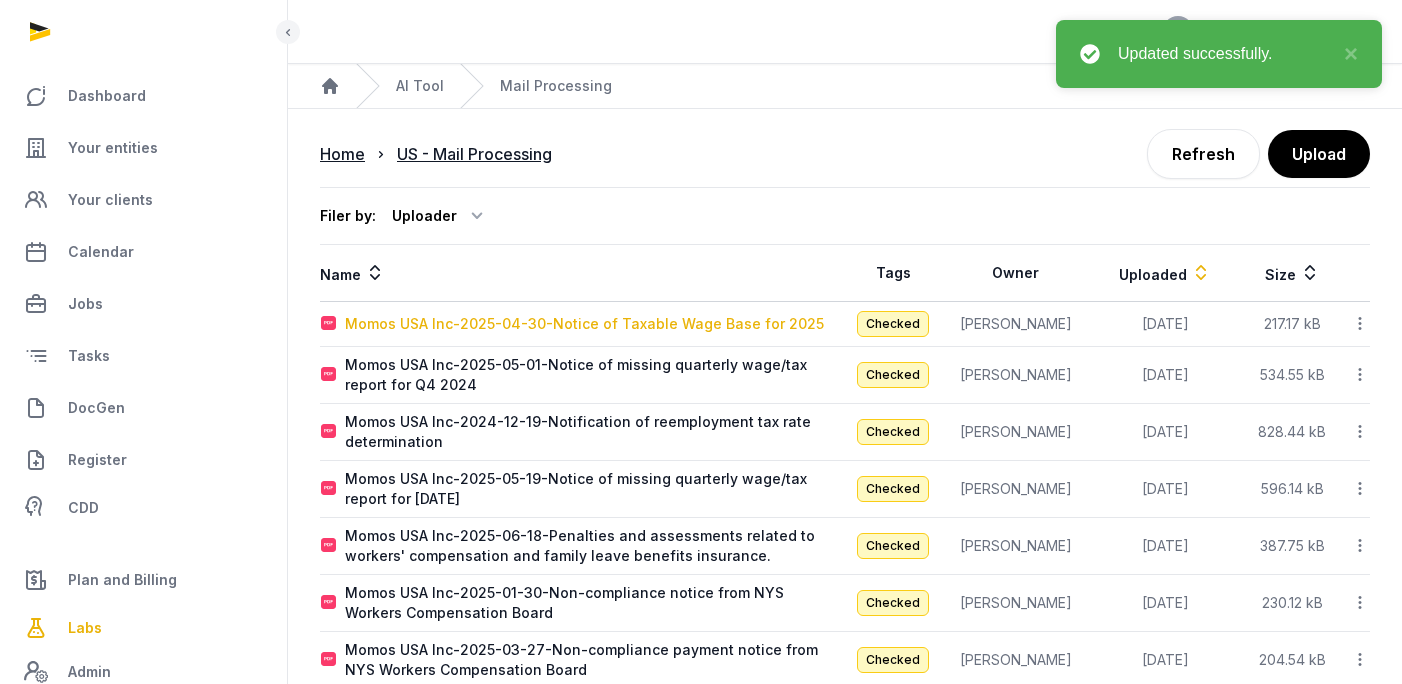 click on "Momos USA Inc-2025-04-30-Notice of Taxable Wage Base for 2025" at bounding box center (584, 324) 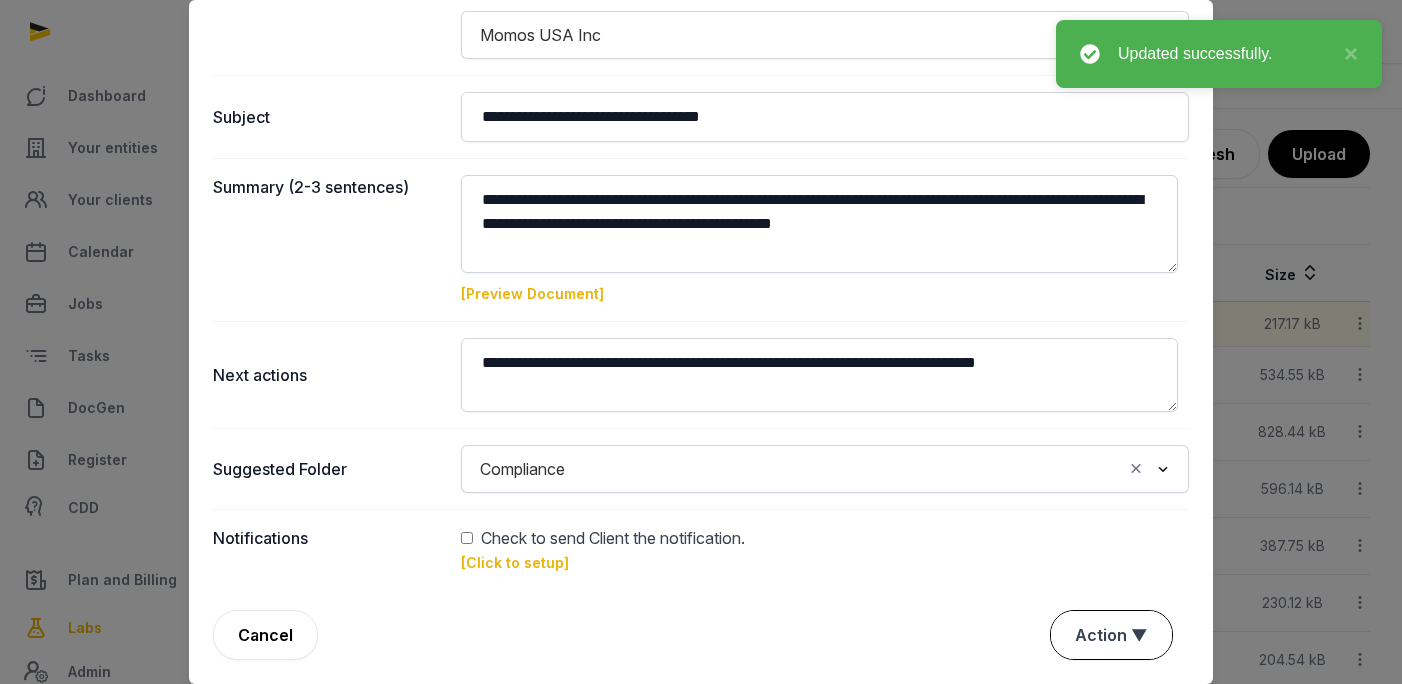 click on "Action ▼" at bounding box center (1111, 635) 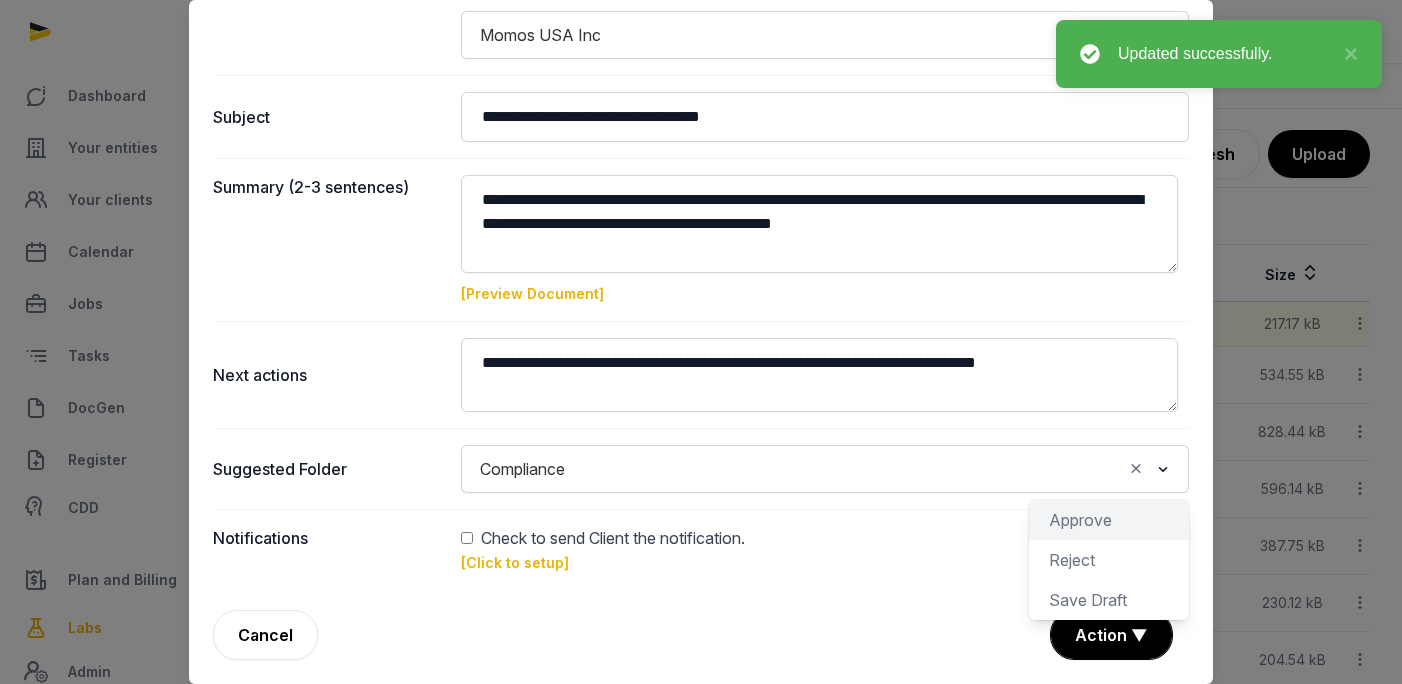 click on "Approve" 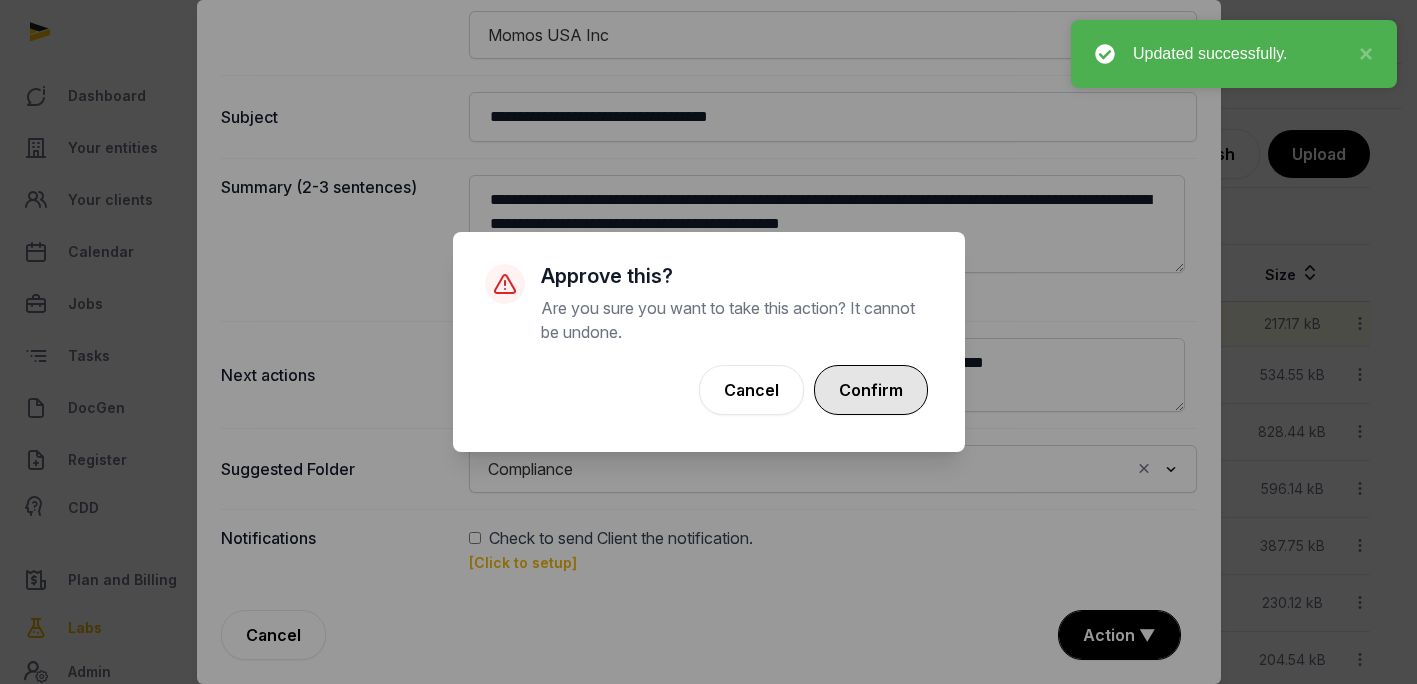 click on "Confirm" at bounding box center (871, 390) 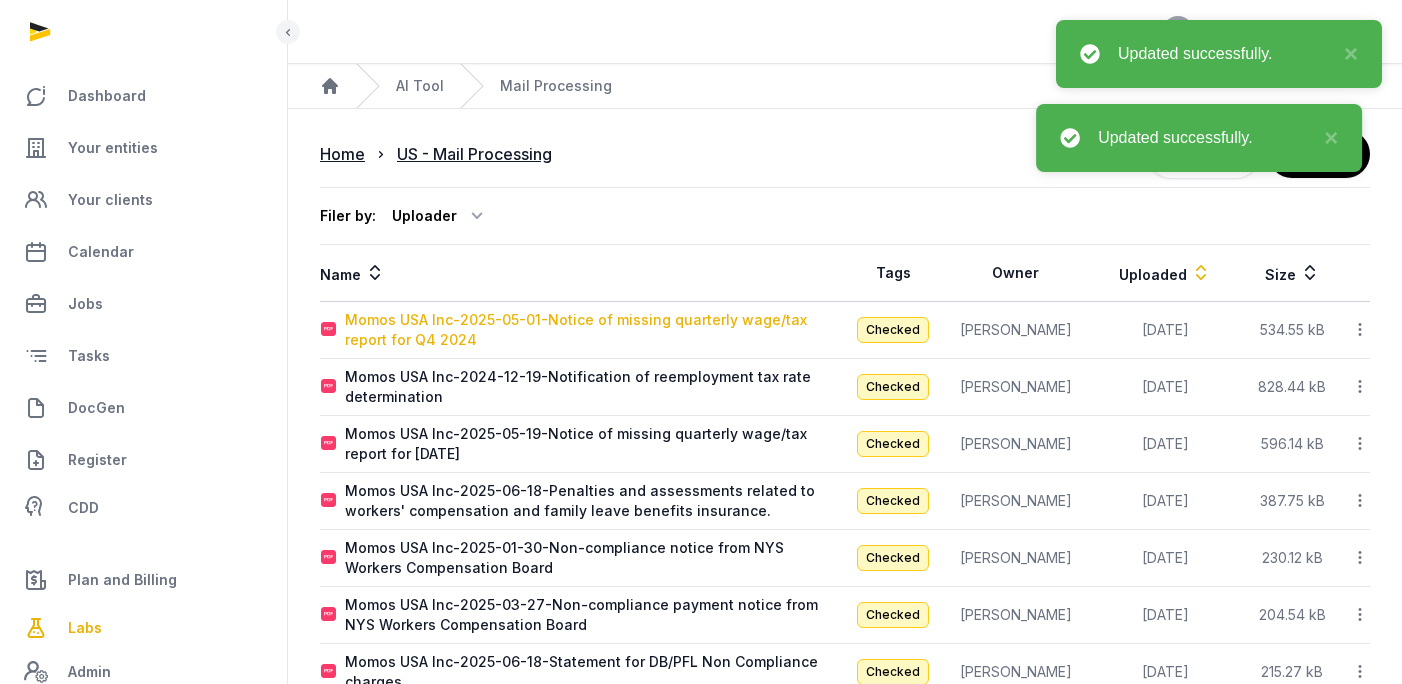 click on "Momos USA Inc-2025-05-01-Notice of missing quarterly wage/tax report for Q4 2024" at bounding box center (594, 330) 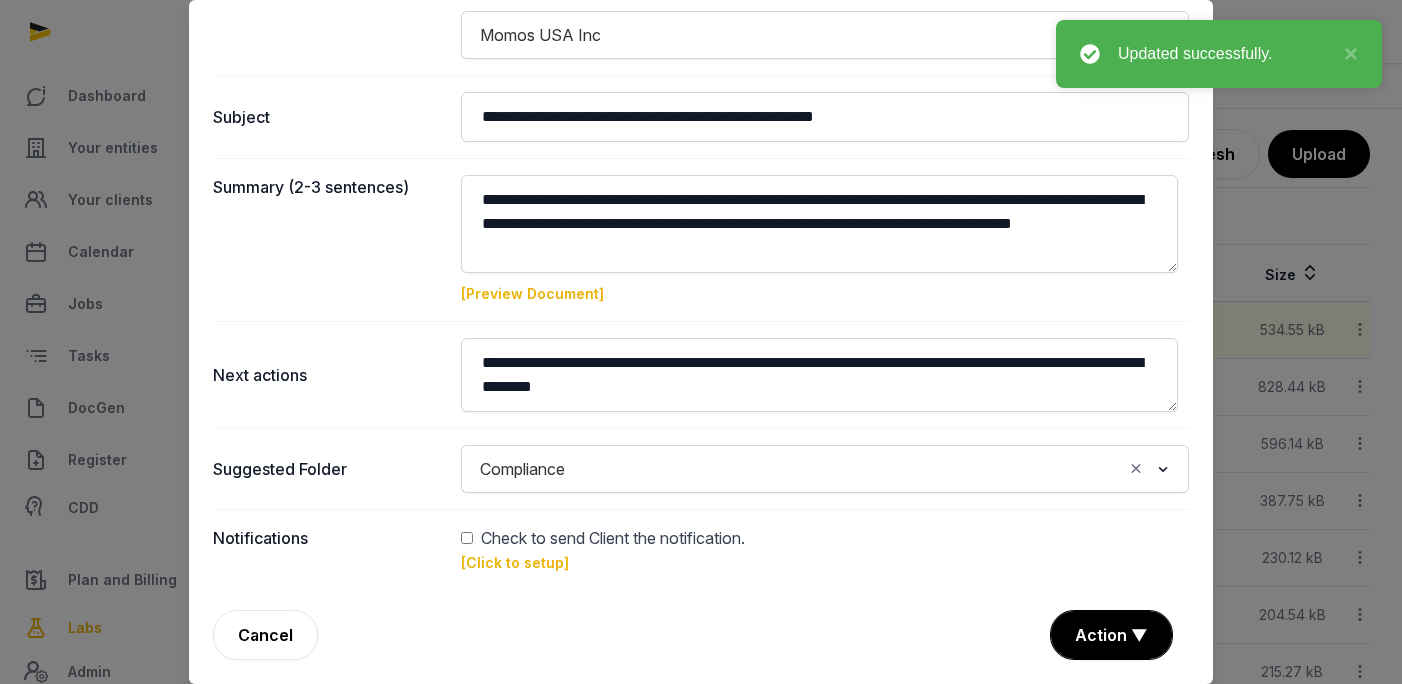 drag, startPoint x: 1062, startPoint y: 625, endPoint x: 1055, endPoint y: 595, distance: 30.805843 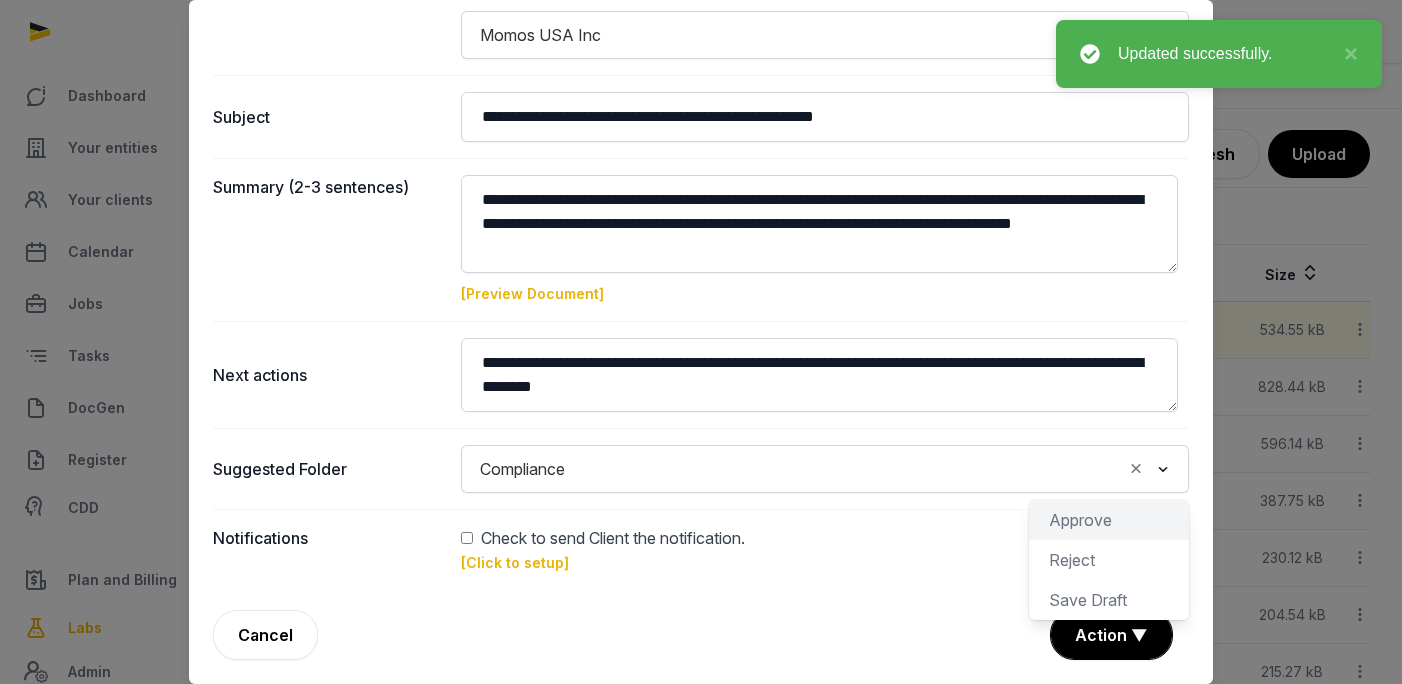 click on "Approve" 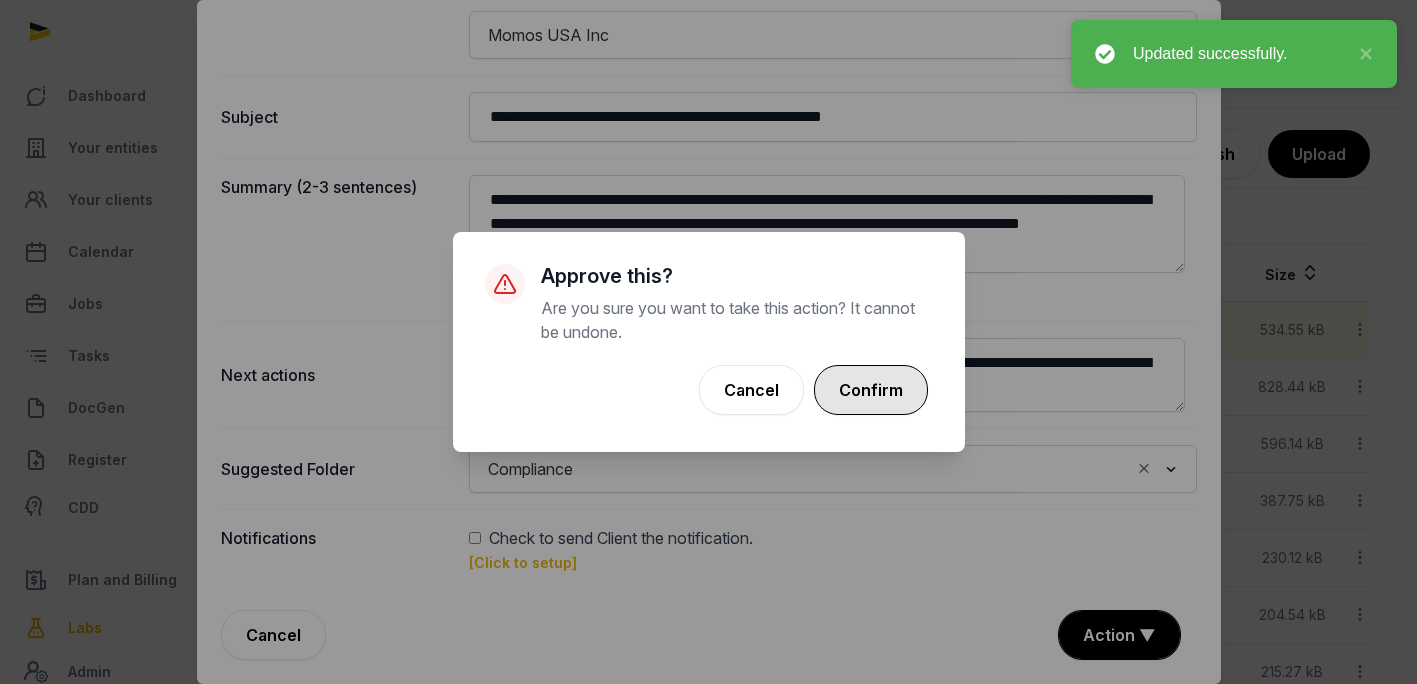 click on "Confirm" at bounding box center (871, 390) 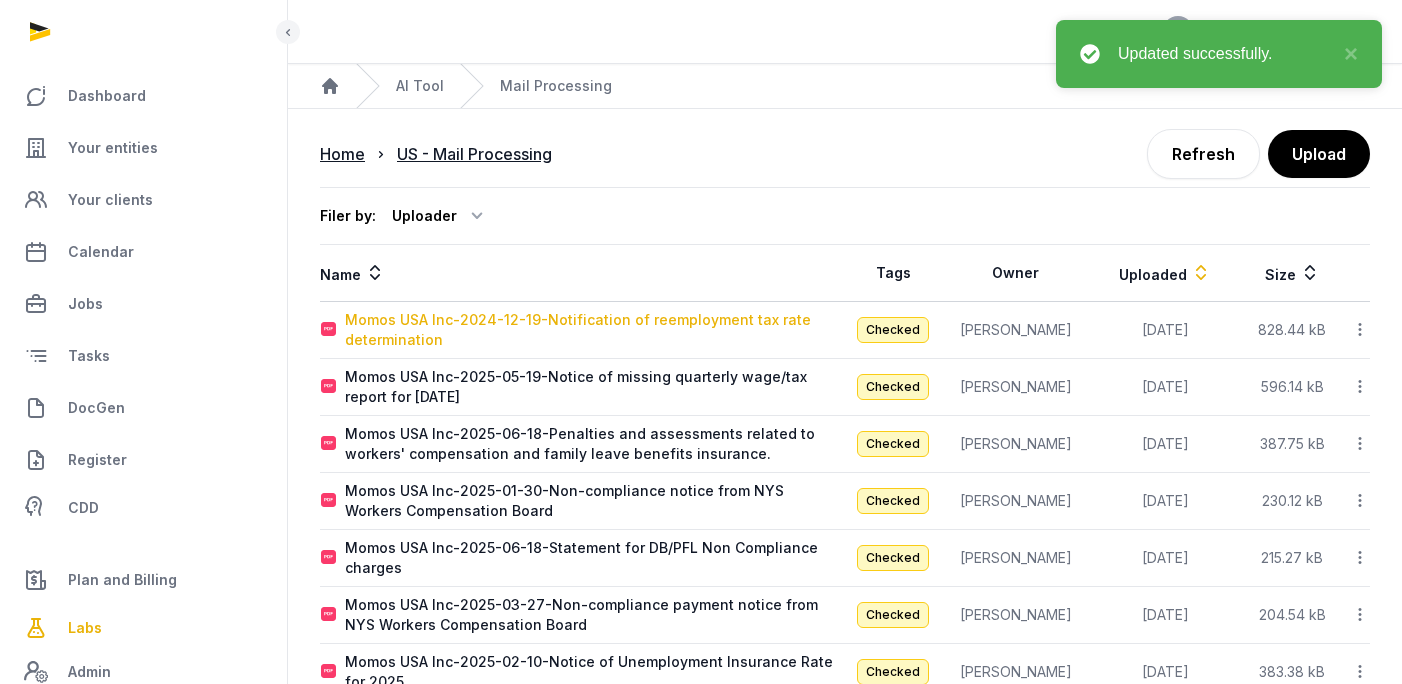 click on "Momos USA Inc-2024-12-19-Notification of reemployment tax rate determination" at bounding box center (594, 330) 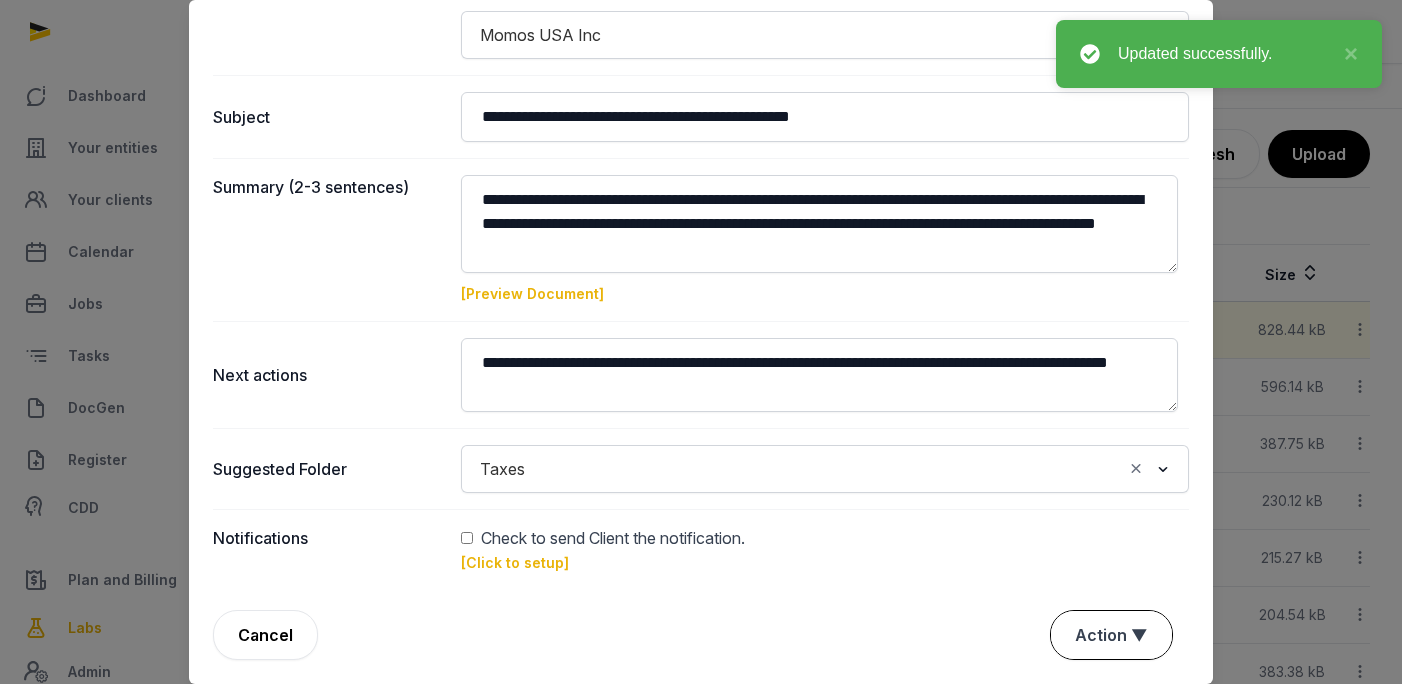 click on "Action ▼" at bounding box center (1111, 635) 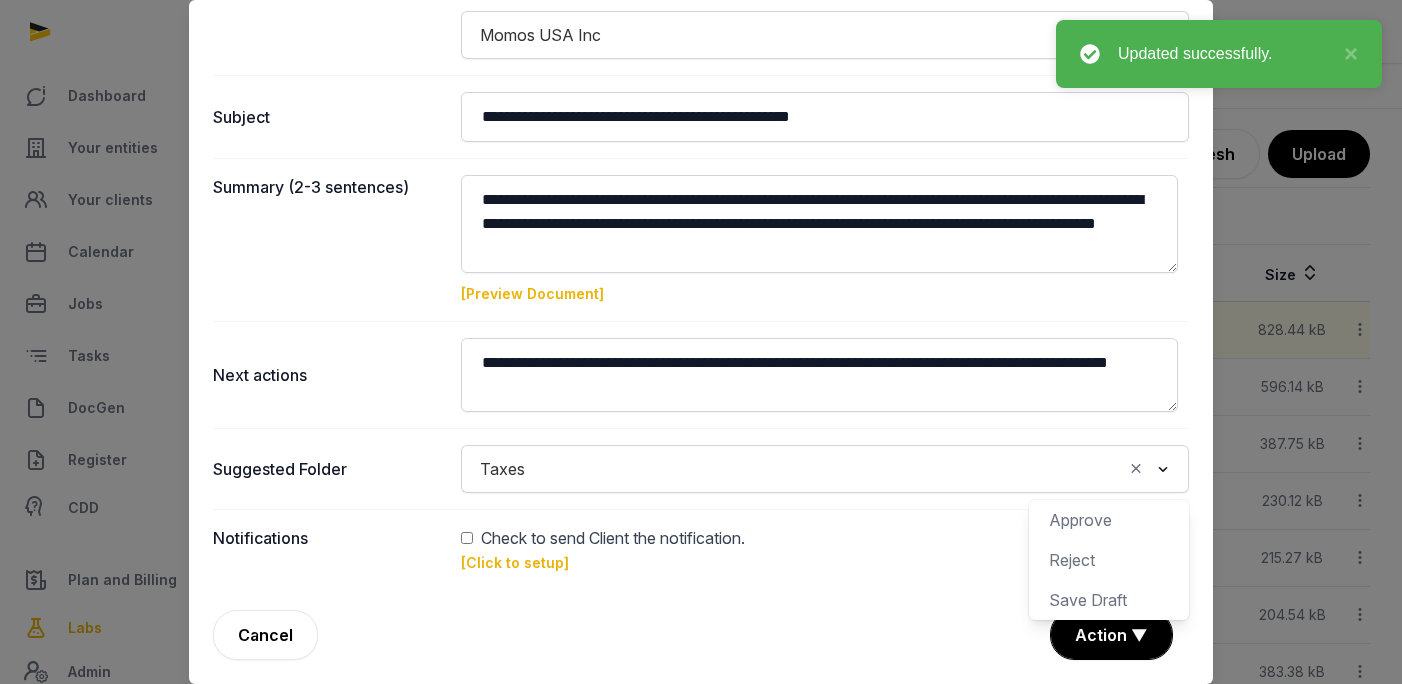 click on "**********" at bounding box center [701, 233] 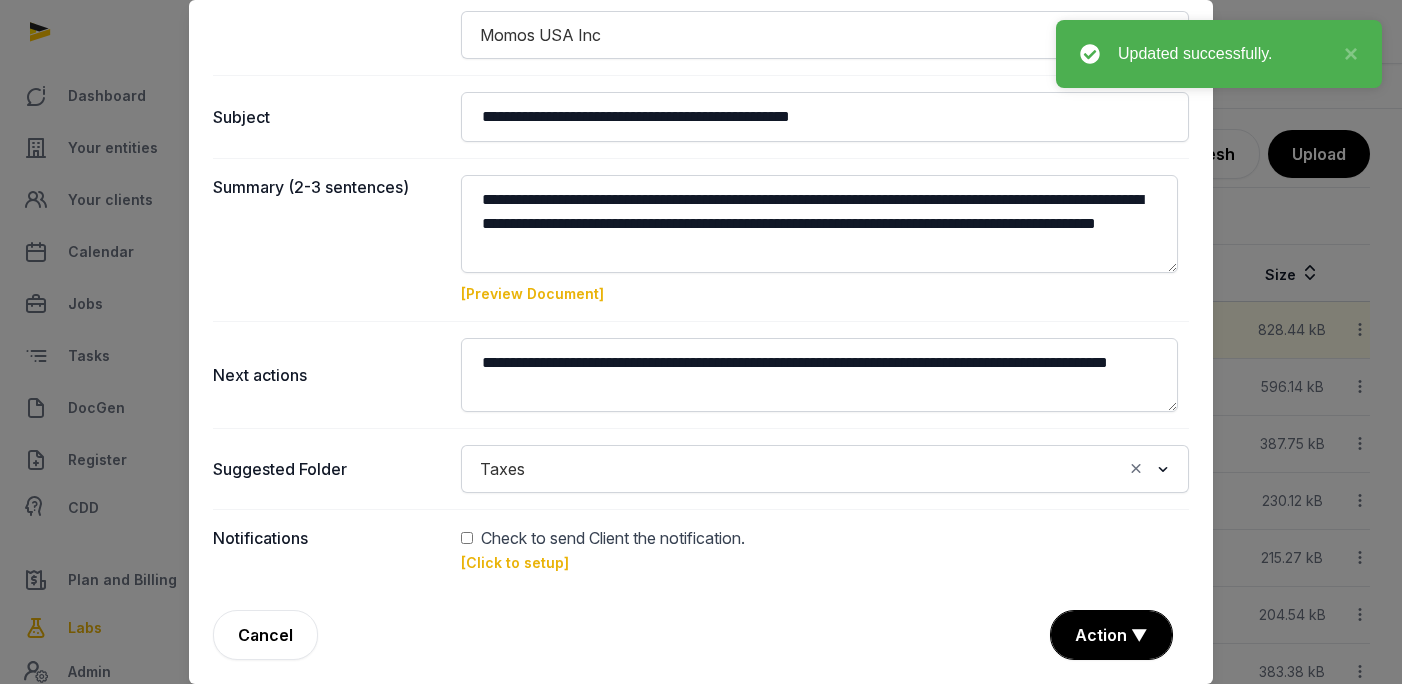 click 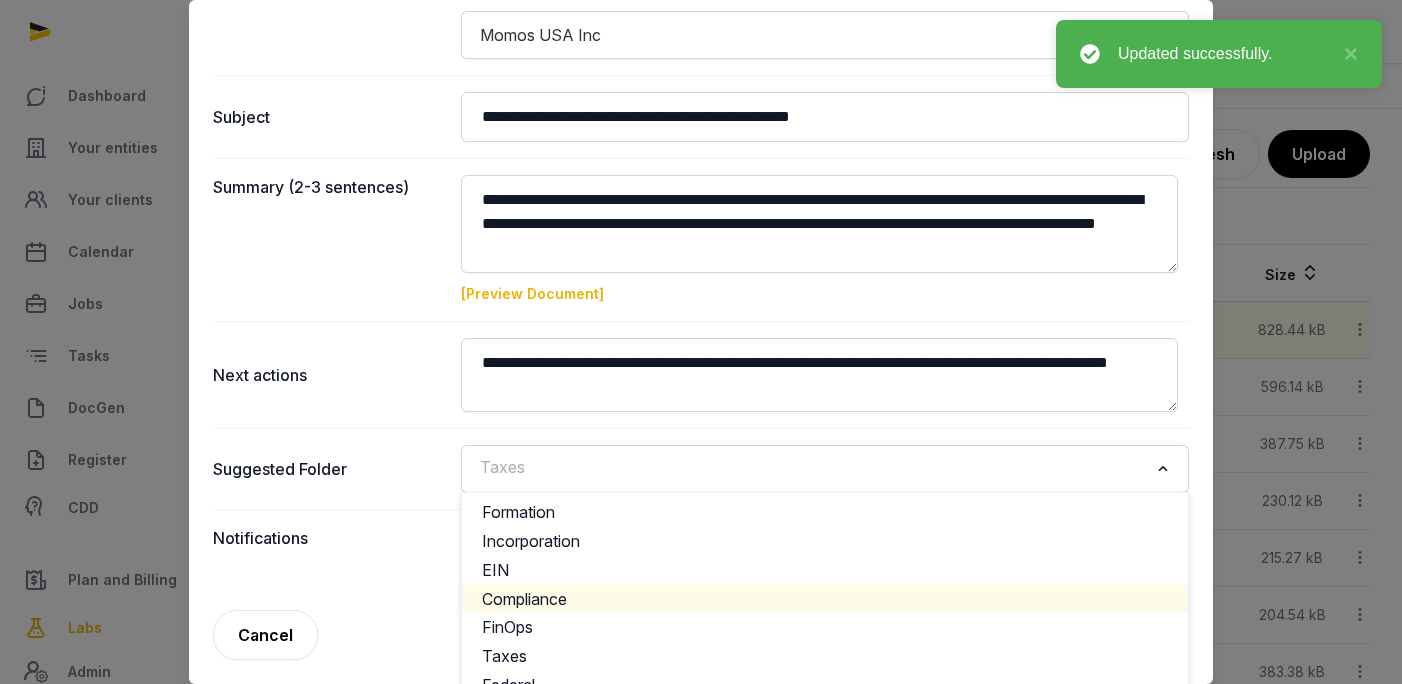 click on "Compliance" 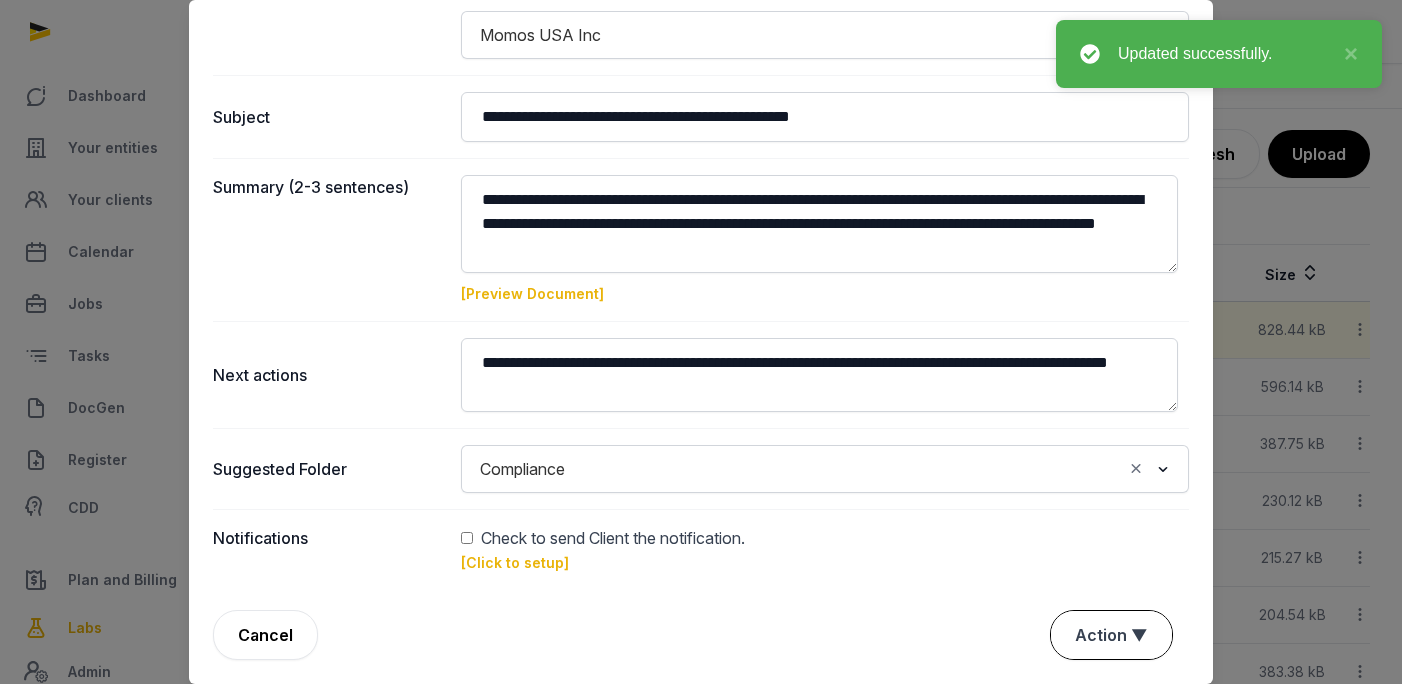 click on "Action ▼" at bounding box center (1111, 635) 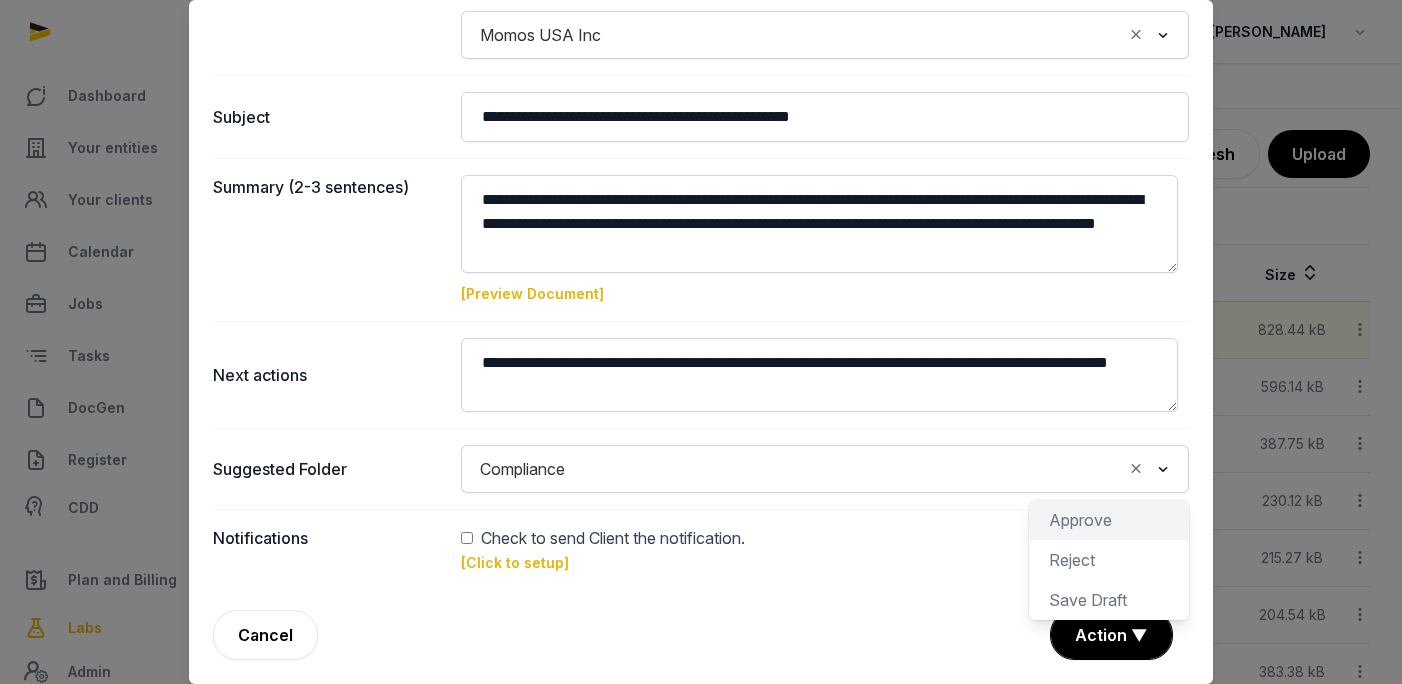 click on "Approve" 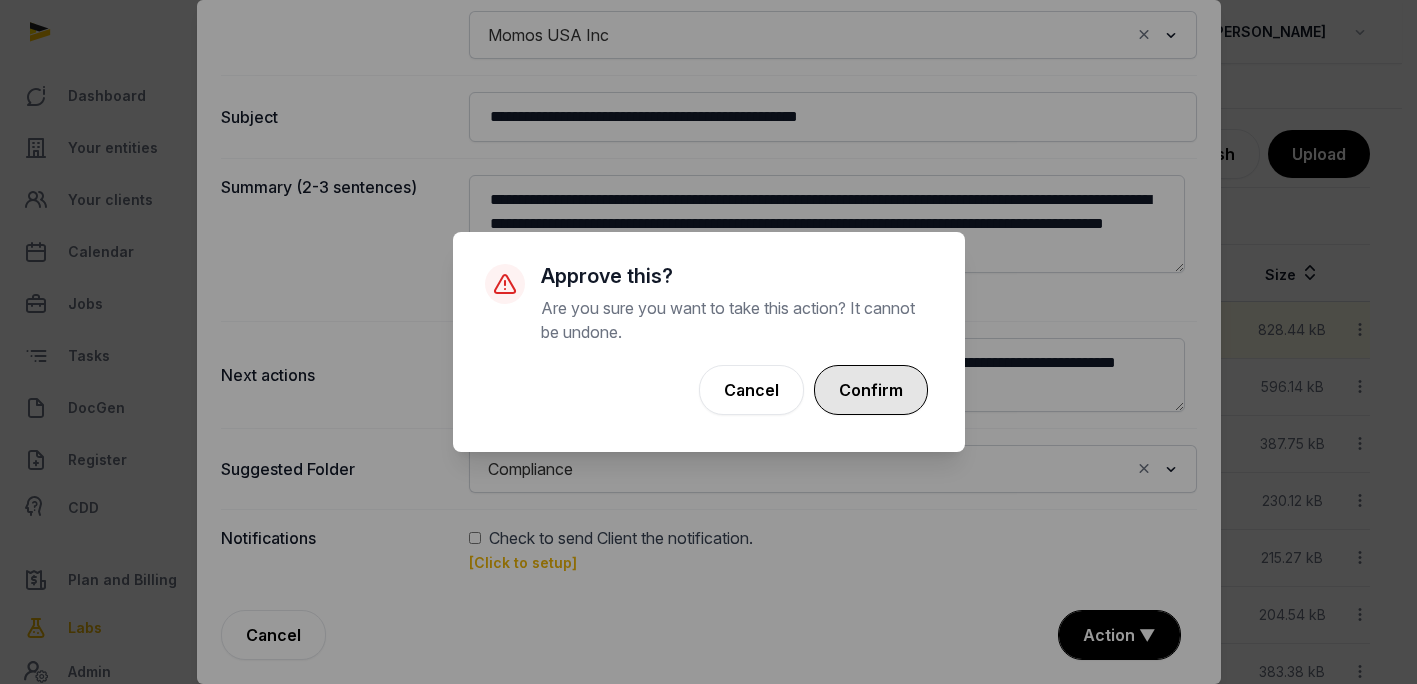 click on "Confirm" at bounding box center (871, 390) 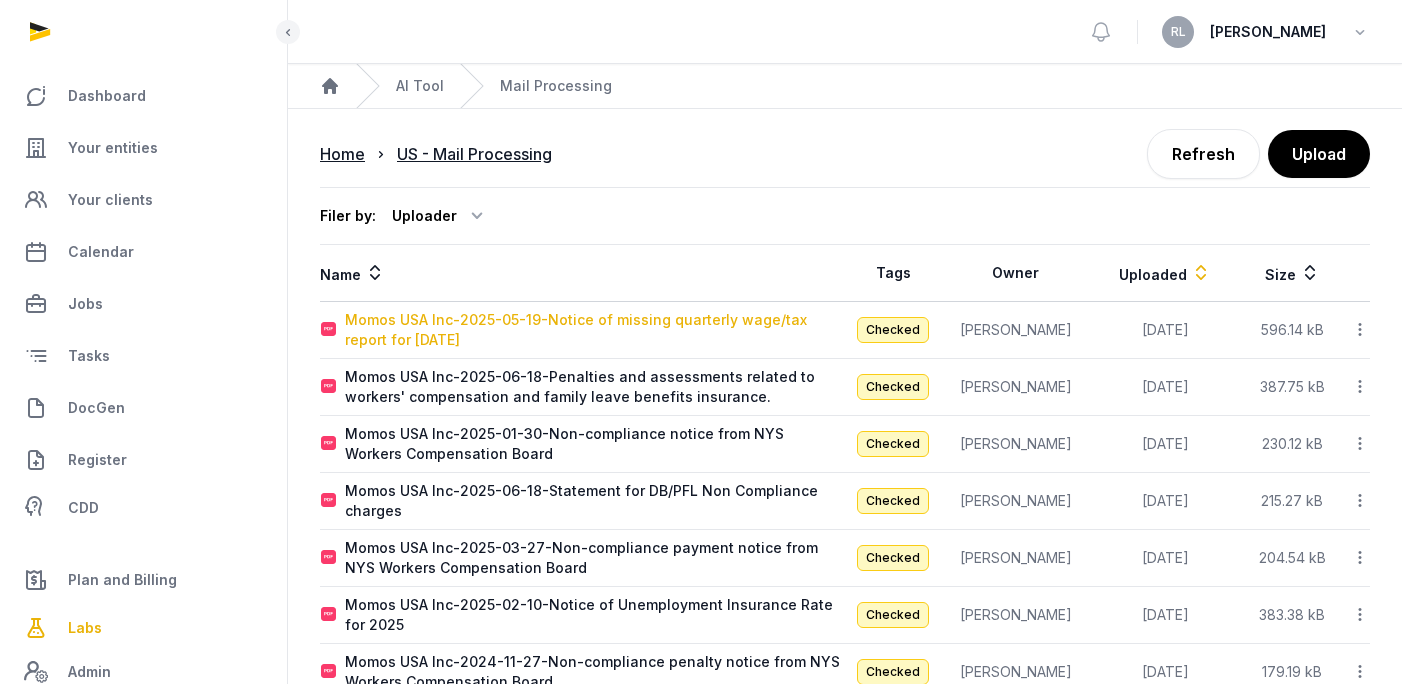 click on "Momos USA Inc-2025-05-19-Notice of missing quarterly wage/tax report for [DATE]" at bounding box center (594, 330) 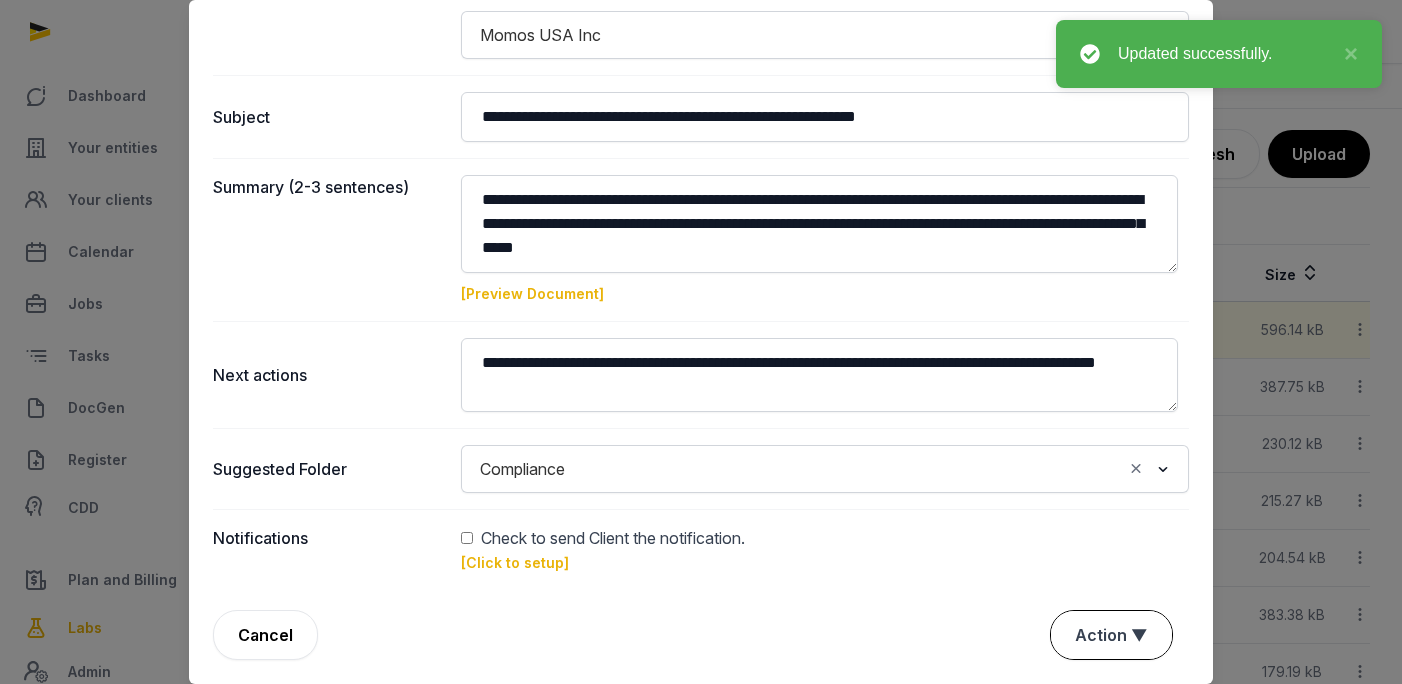 click on "Action ▼" at bounding box center [1111, 635] 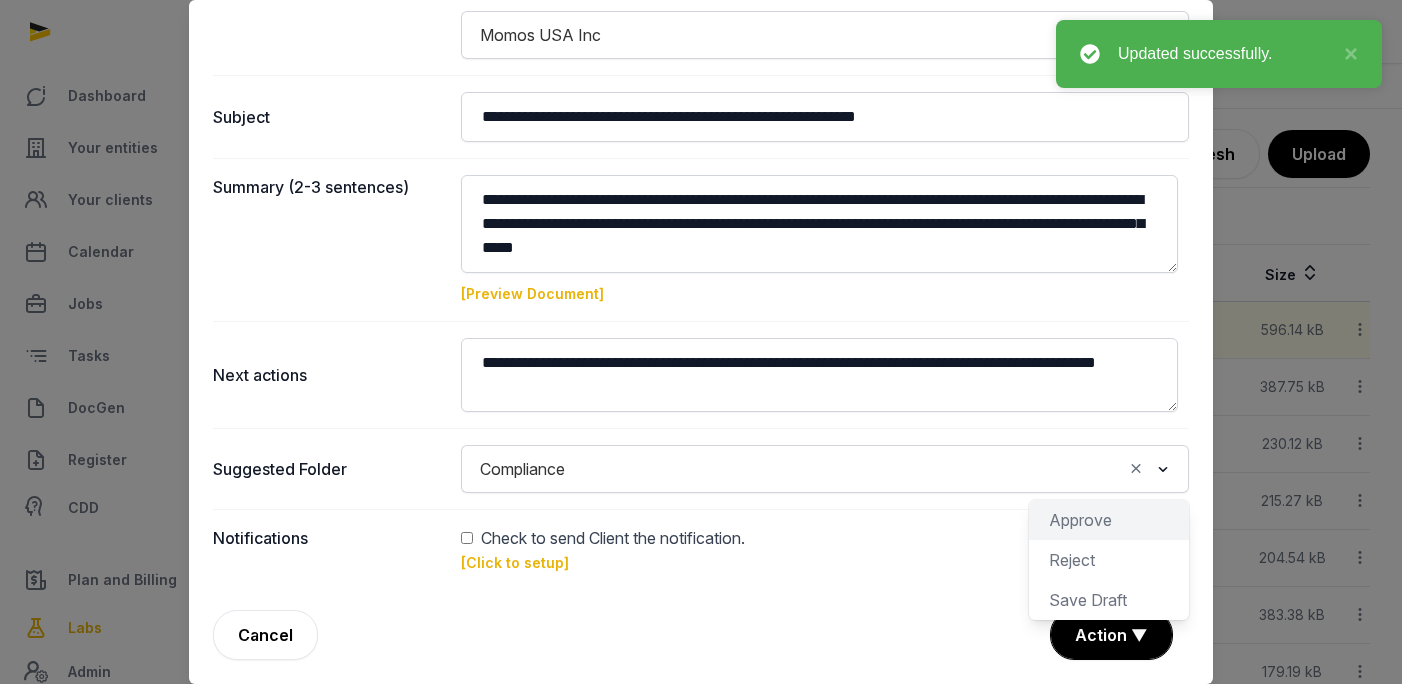 click on "Approve" 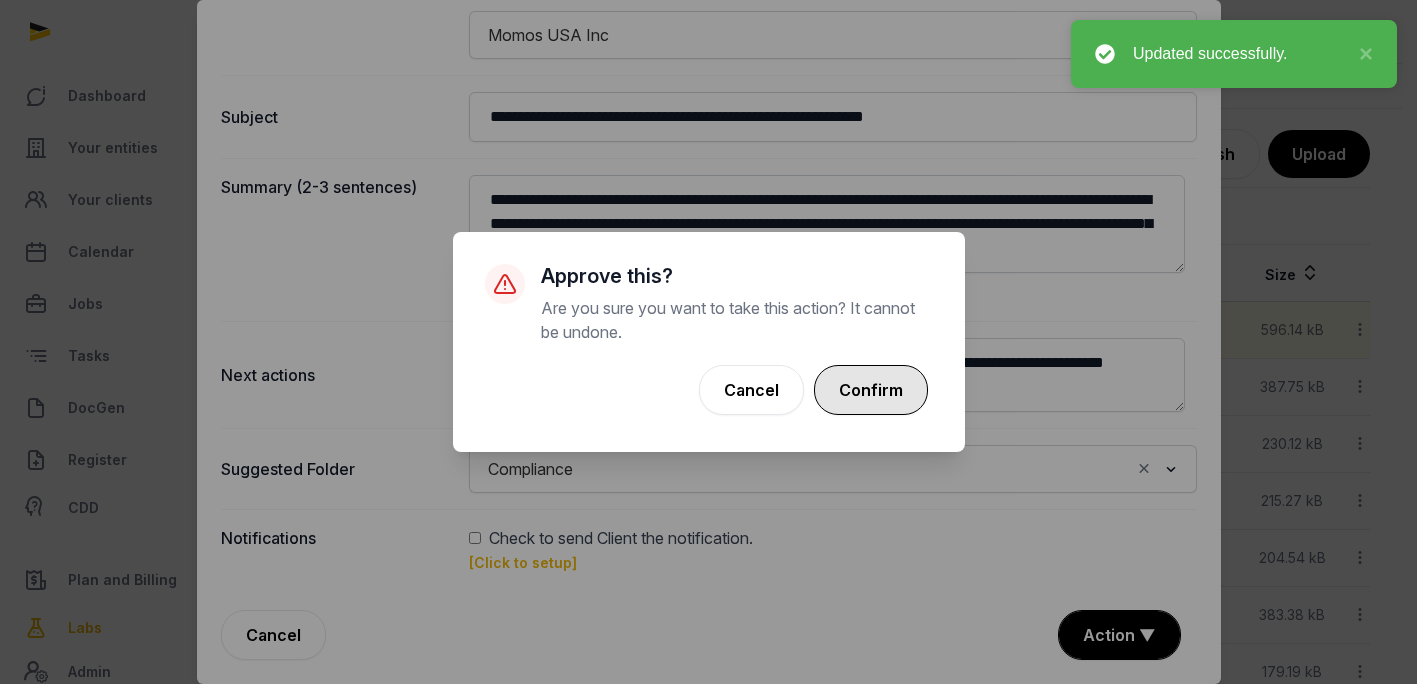 click on "Confirm" at bounding box center [871, 390] 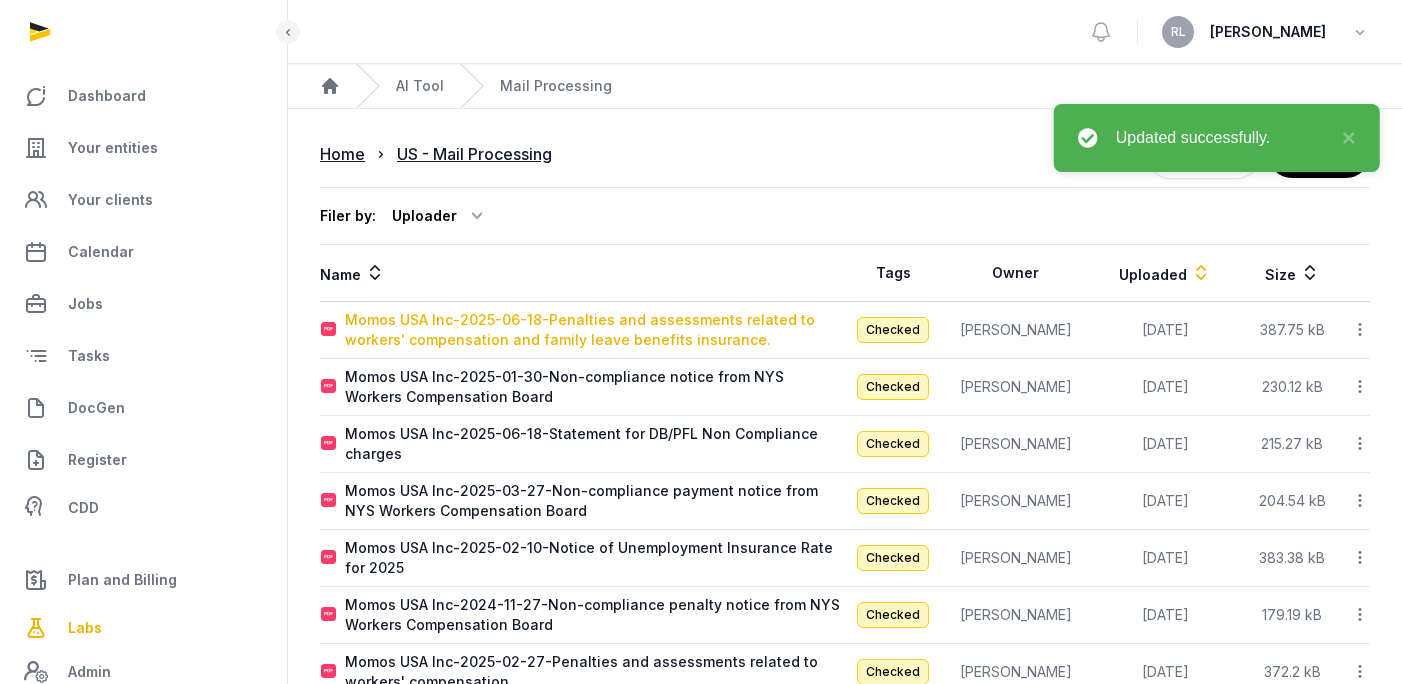 click on "Momos USA Inc-2025-06-18-Penalties and assessments related to workers' compensation and family leave benefits insurance." at bounding box center (594, 330) 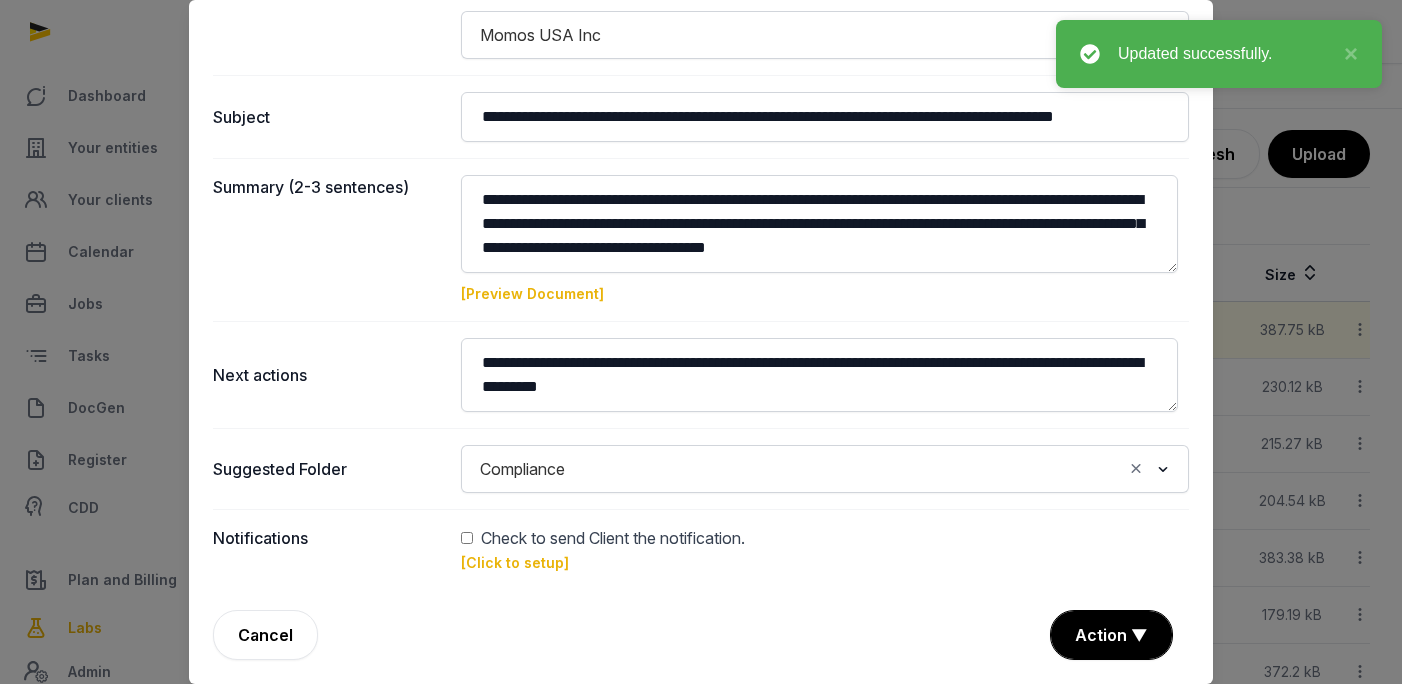 click on "Action ▼" 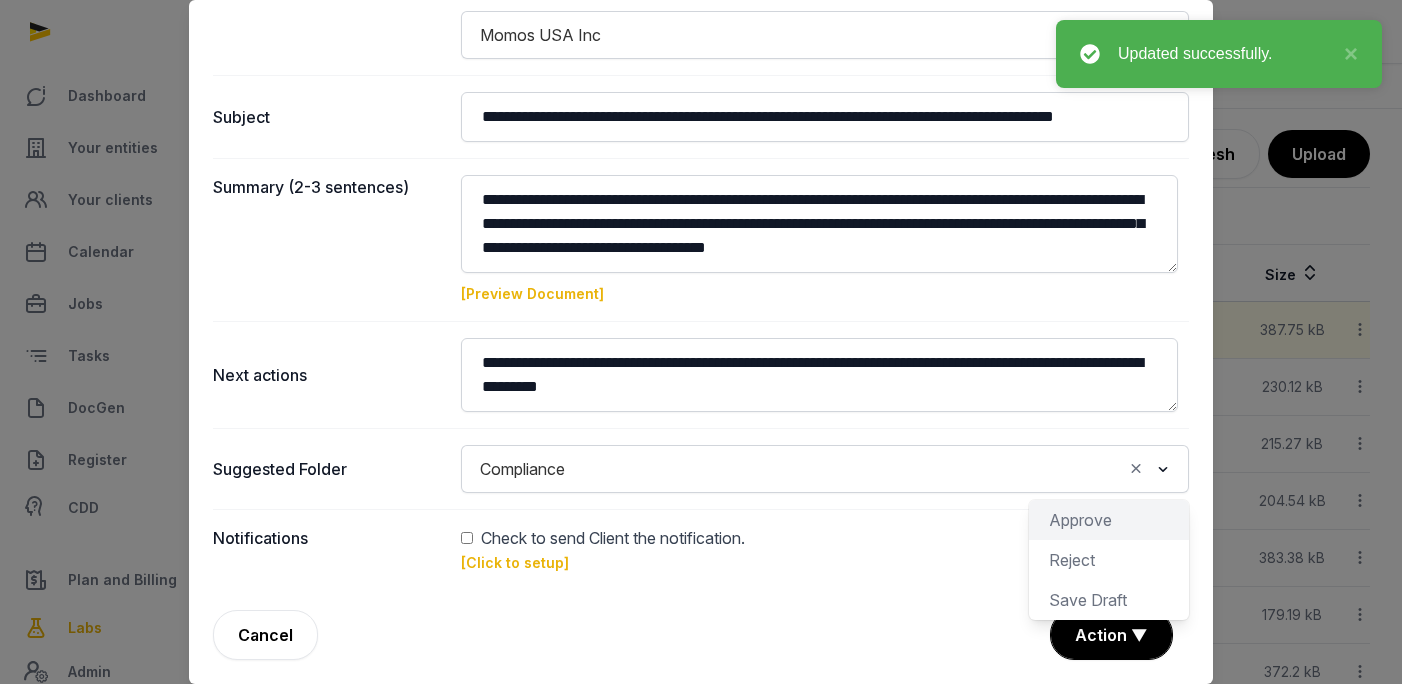 click on "Approve" 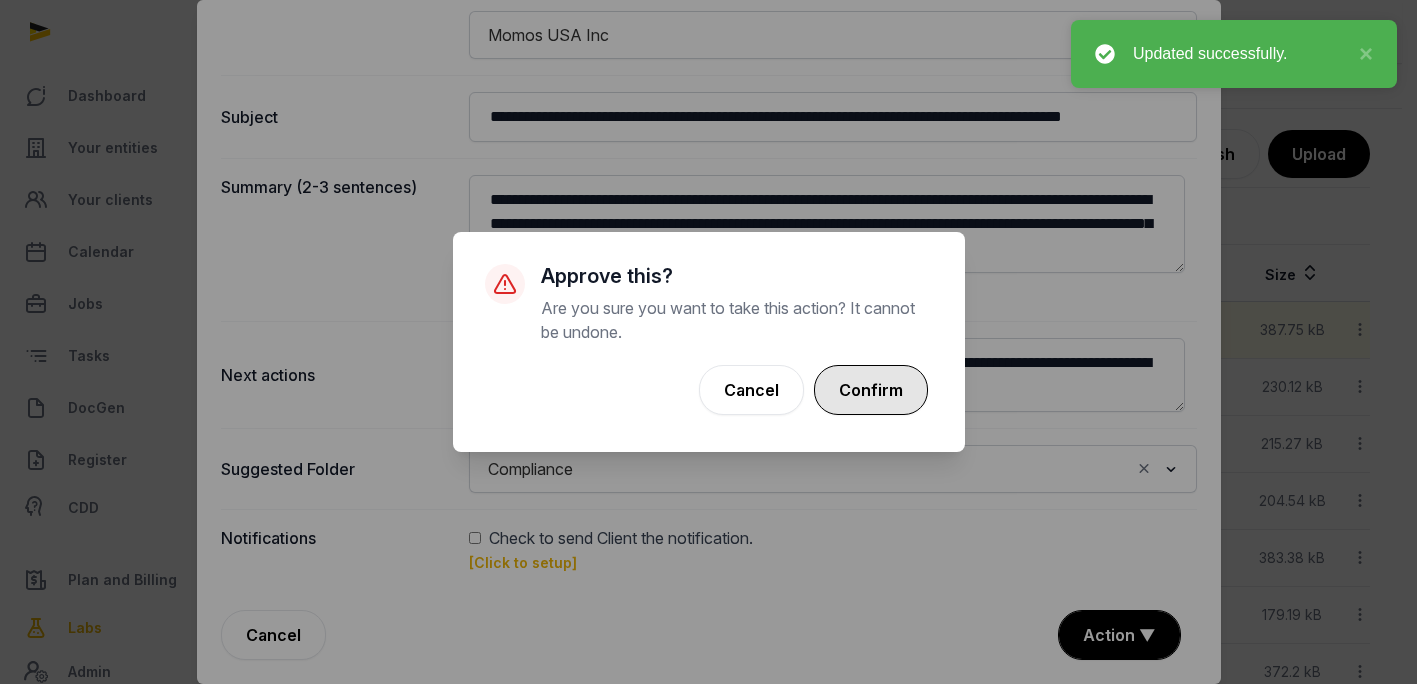 click on "Confirm" at bounding box center [871, 390] 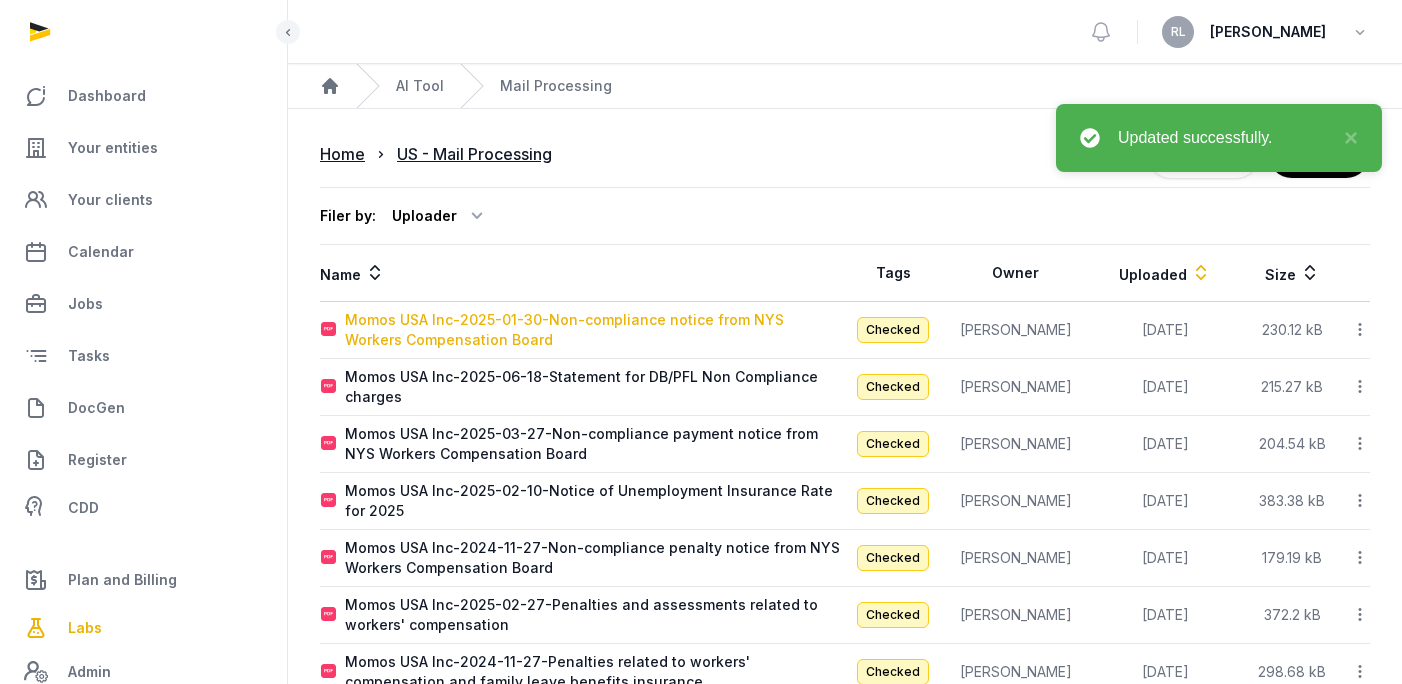 click on "Momos USA Inc-2025-01-30-Non-compliance notice from NYS Workers Compensation Board" at bounding box center (594, 330) 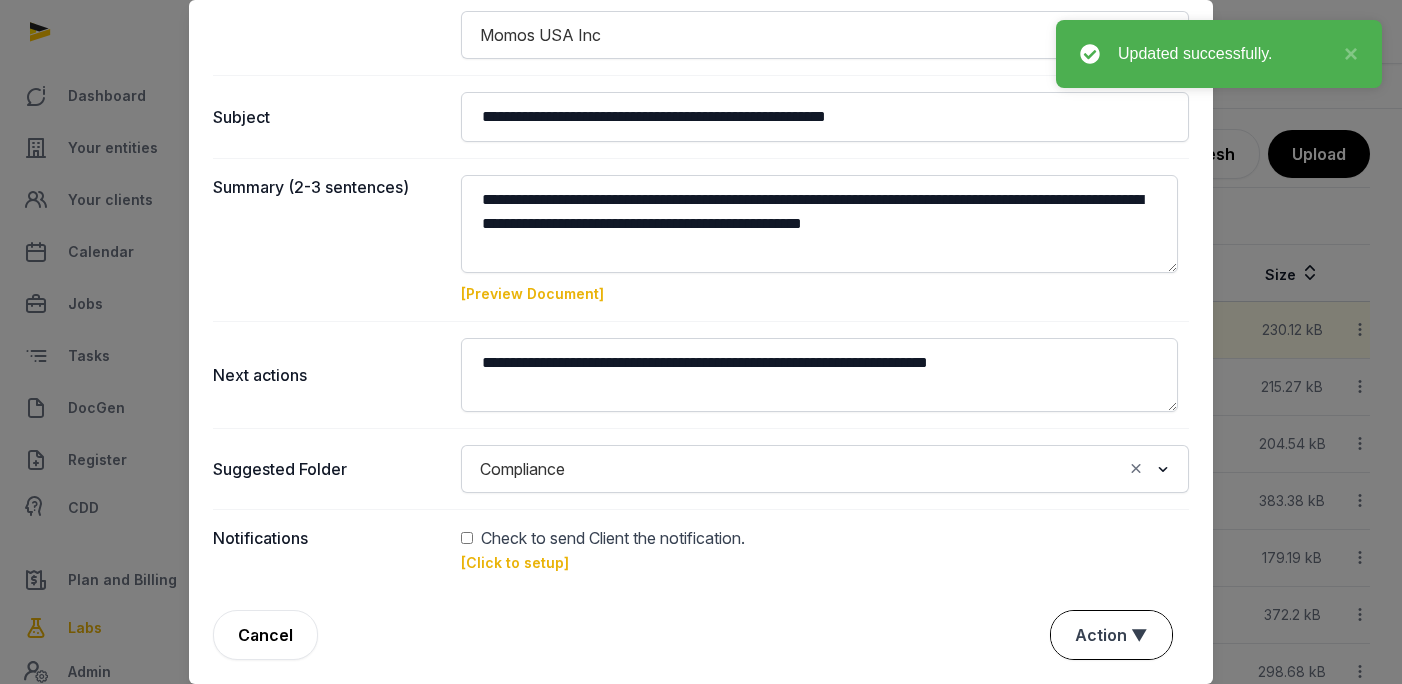 click on "Action ▼" at bounding box center (1111, 635) 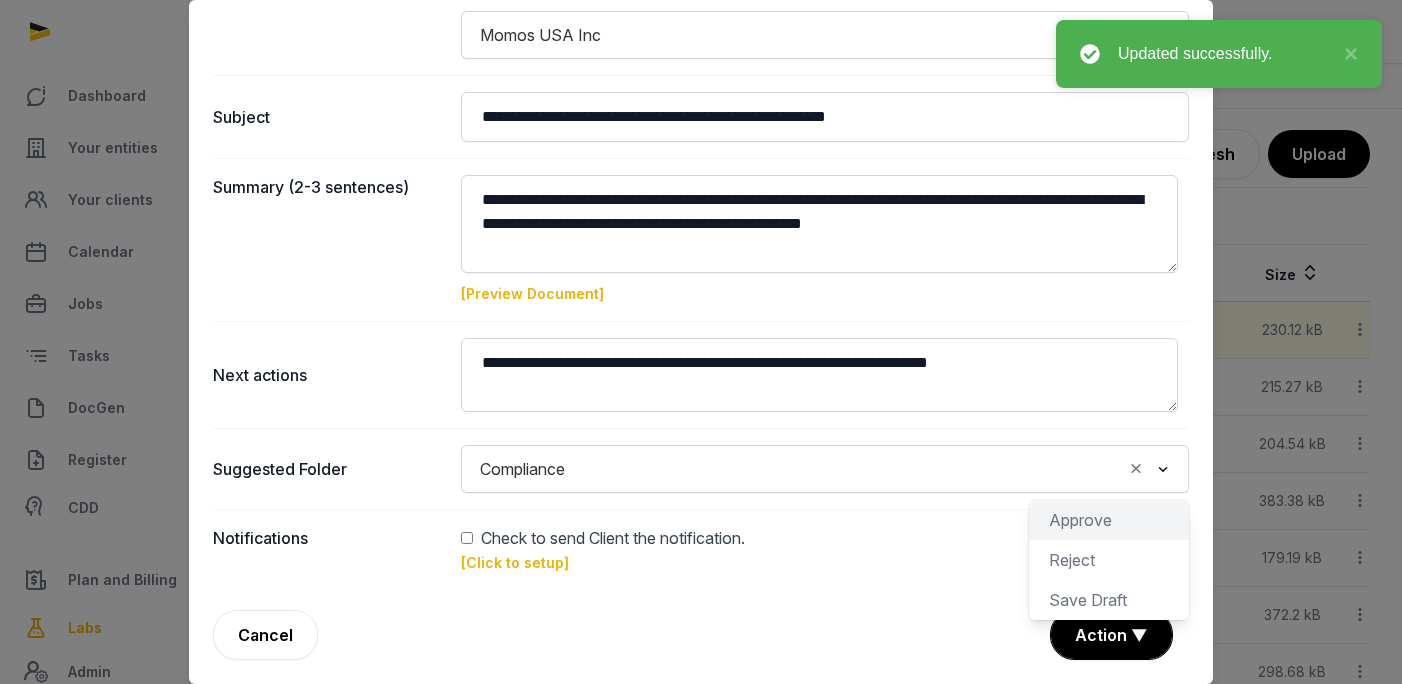click on "Approve" 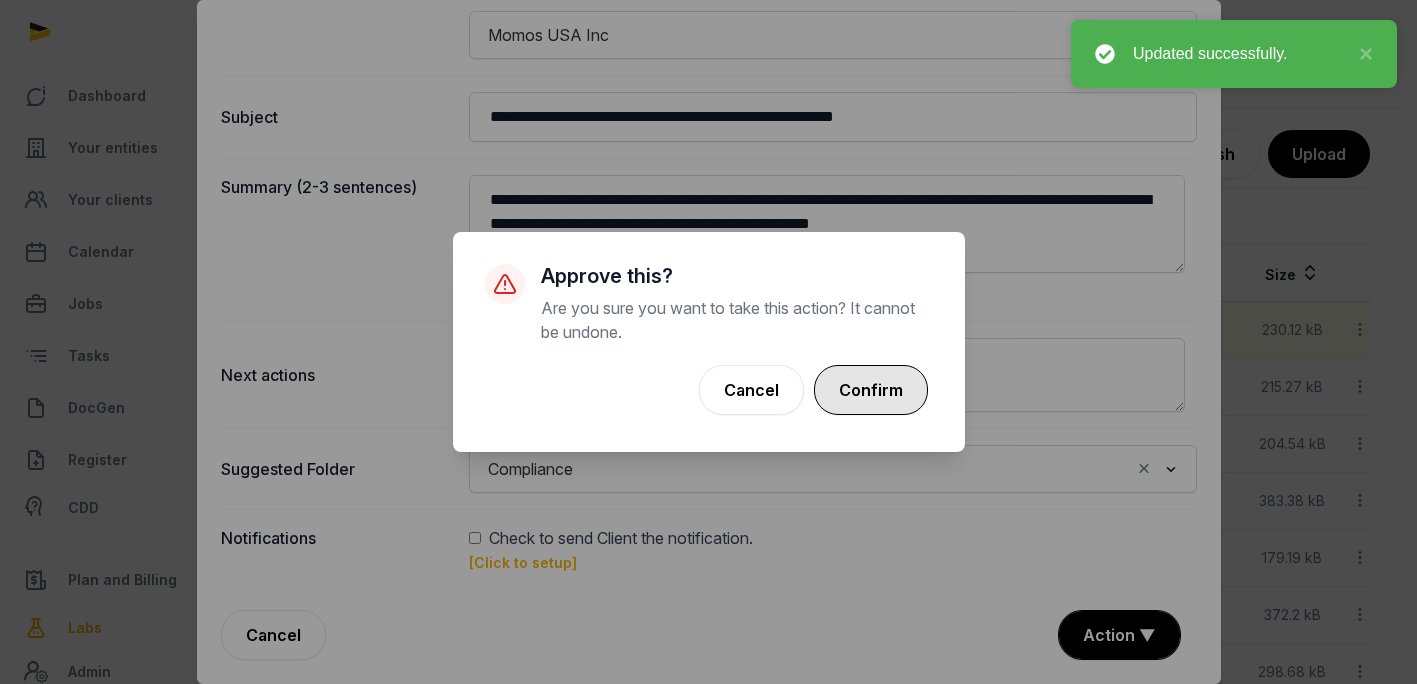 click on "Confirm" at bounding box center (871, 390) 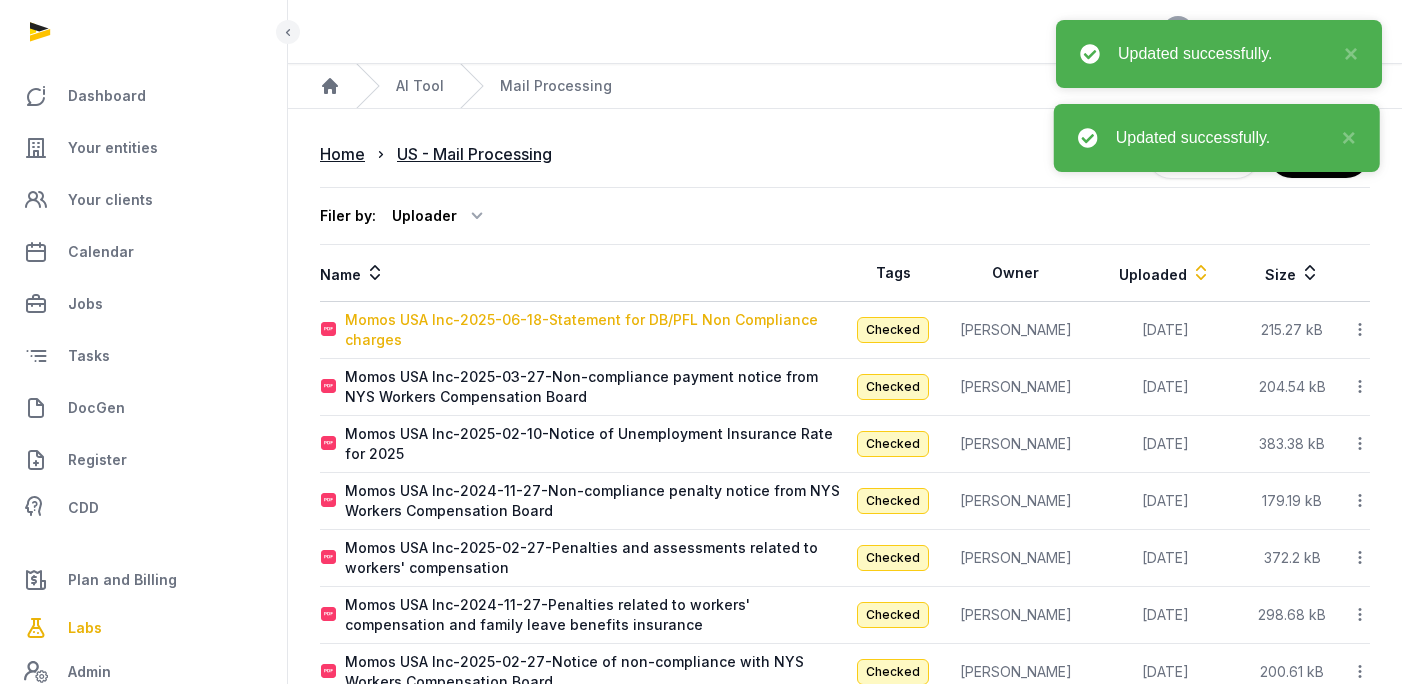 click on "Momos USA Inc-2025-06-18-Statement for DB/PFL Non Compliance charges" at bounding box center (594, 330) 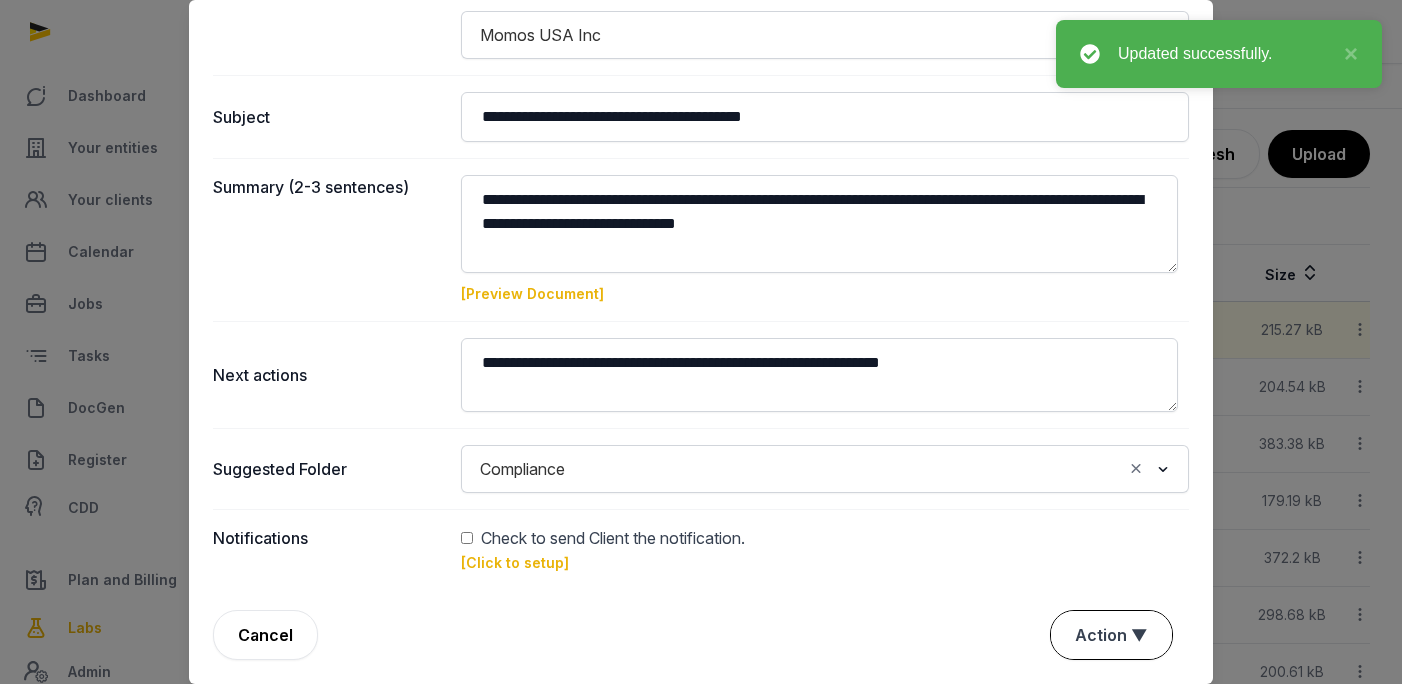 click on "Action ▼" at bounding box center [1111, 635] 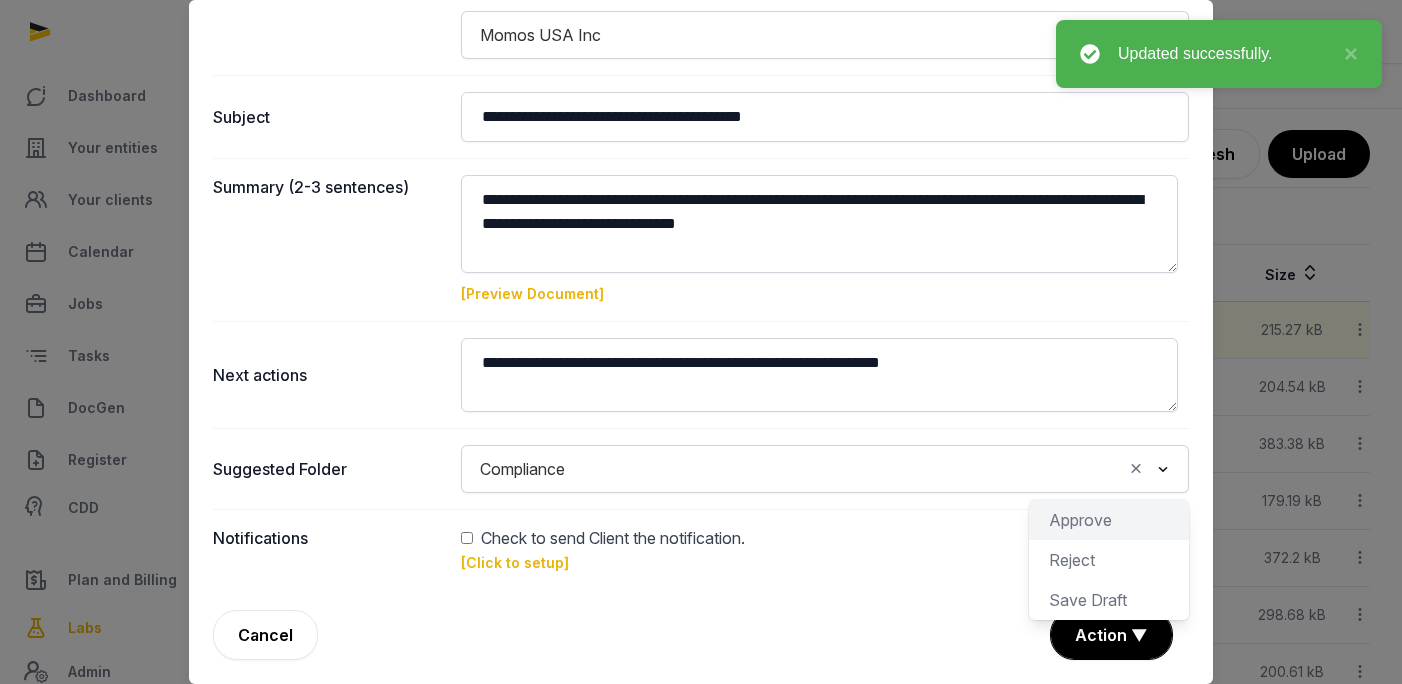 click on "Approve" 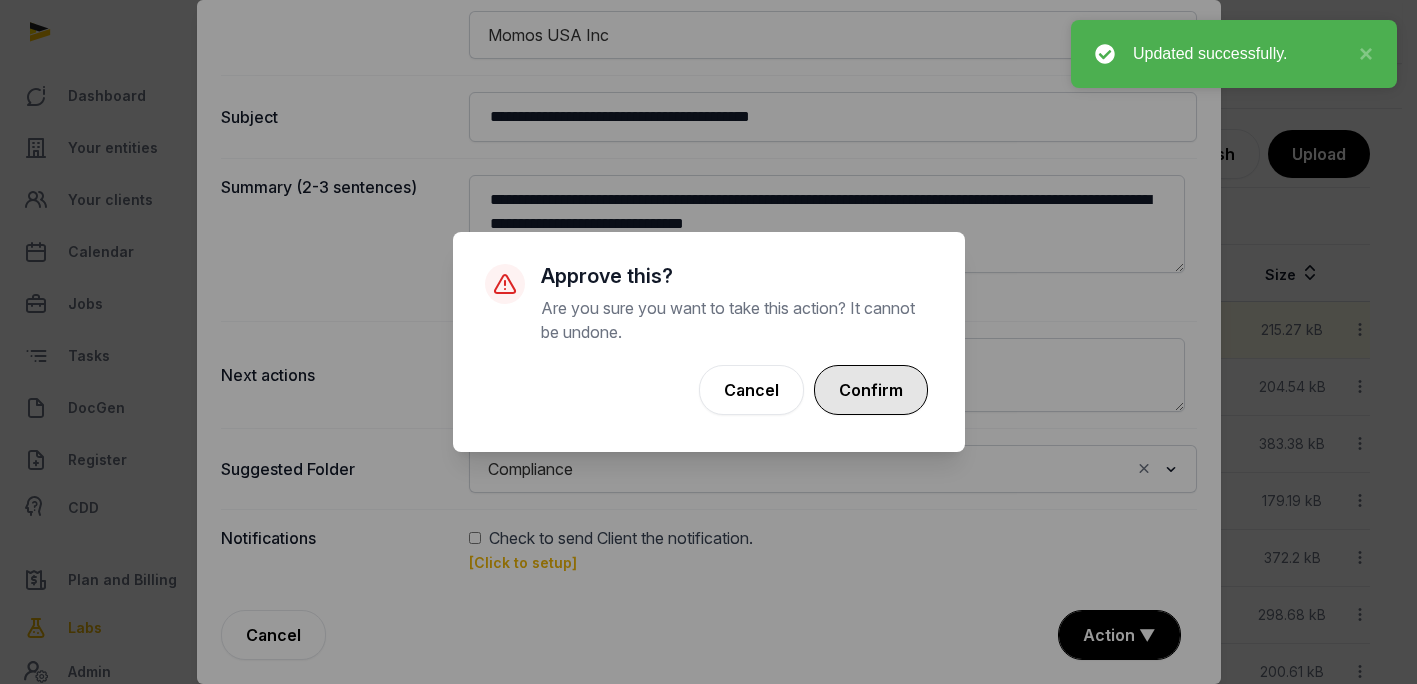 click on "Confirm" at bounding box center [871, 390] 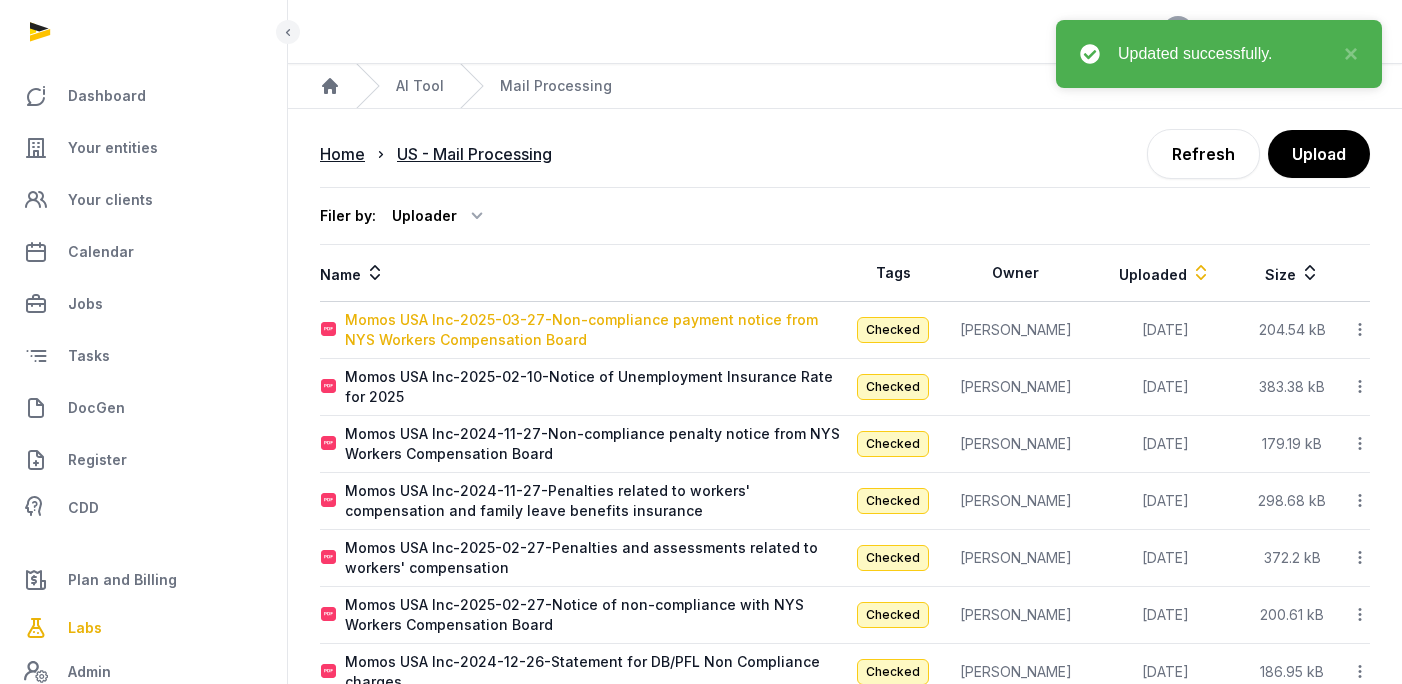 click on "Momos USA Inc-2025-03-27-Non-compliance payment notice from NYS Workers Compensation Board" at bounding box center (594, 330) 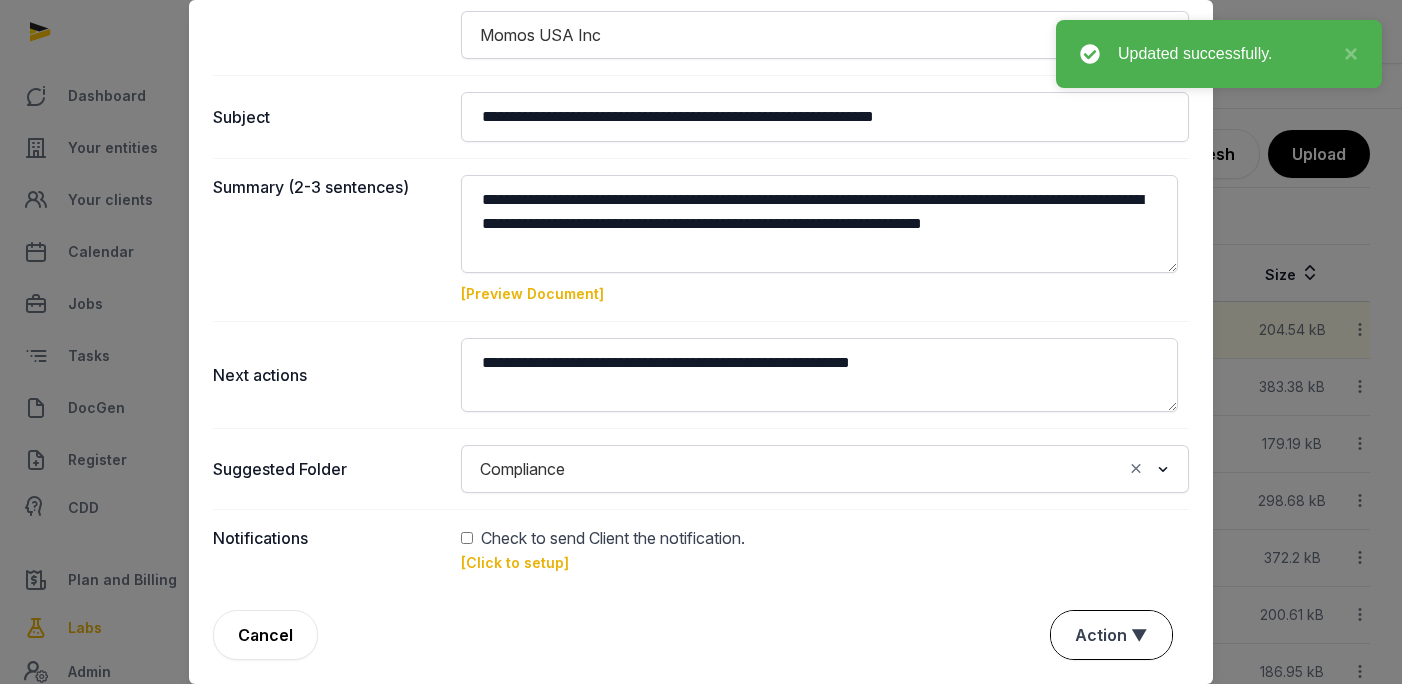 click on "Action ▼" at bounding box center [1111, 635] 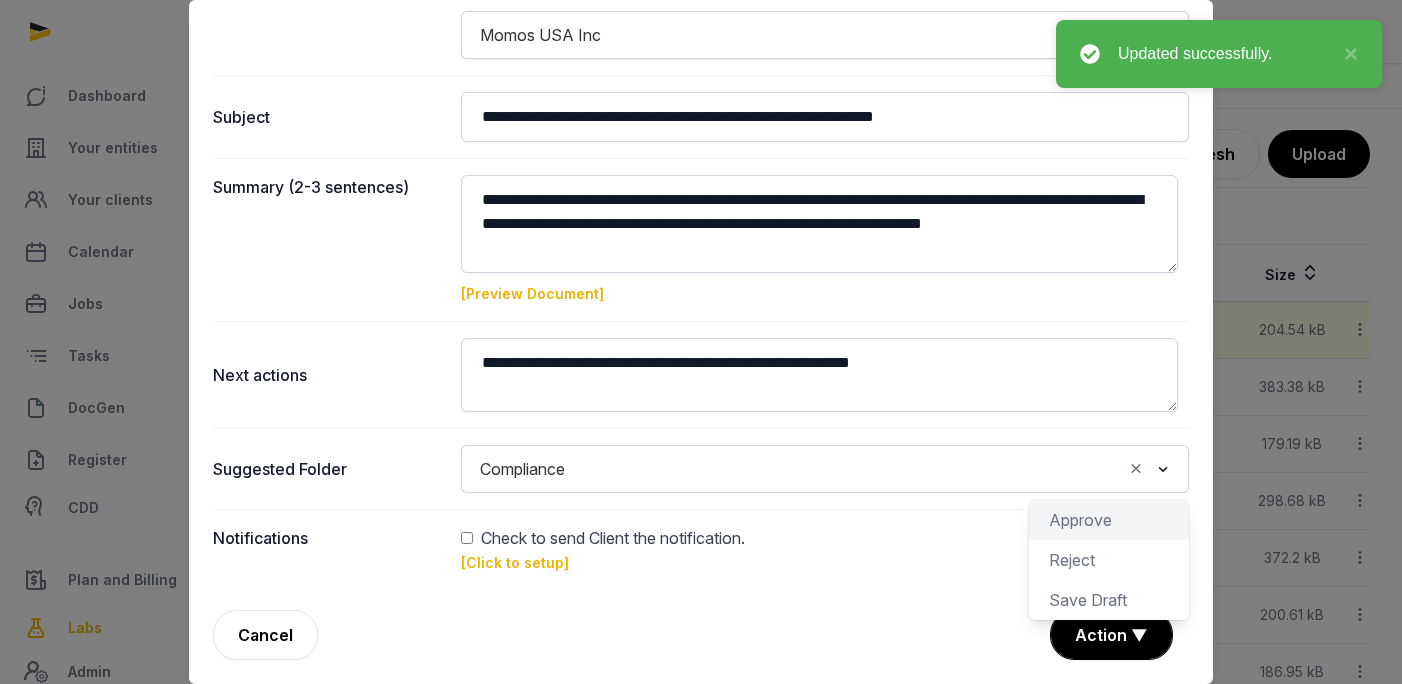 click on "Approve" 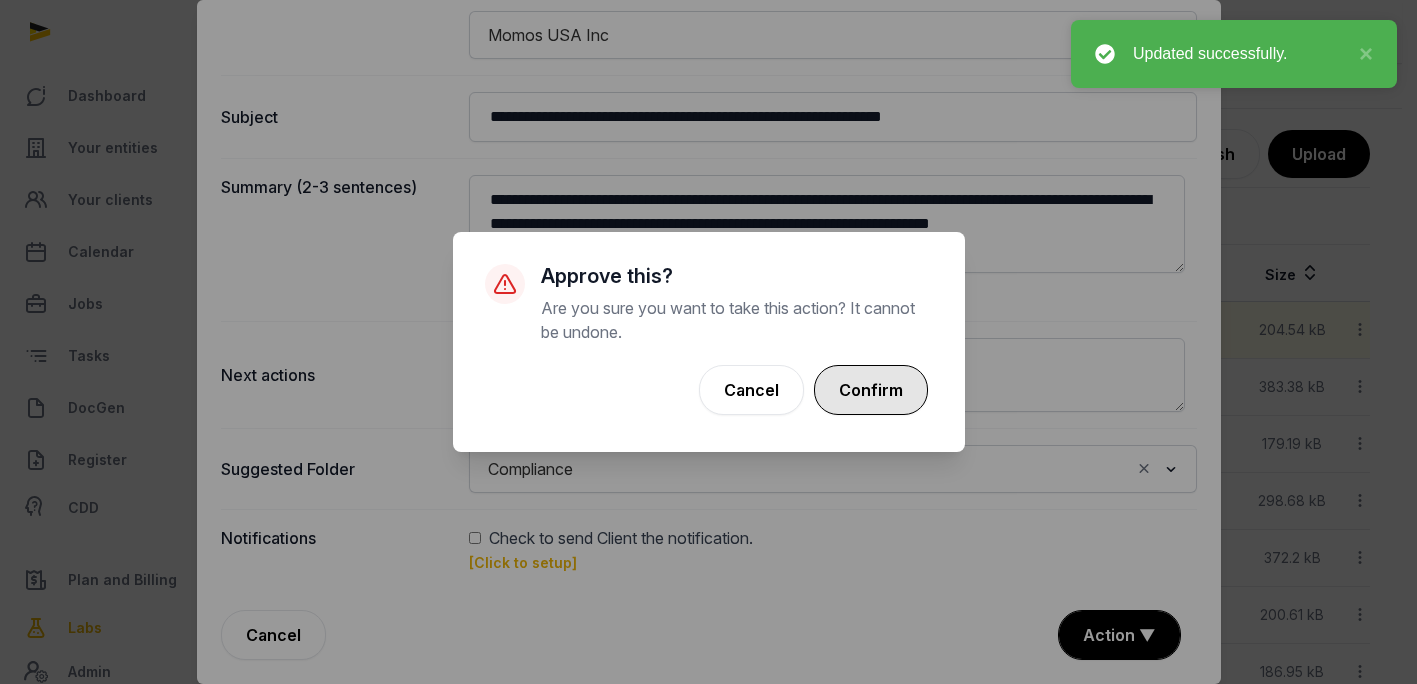 click on "Confirm" at bounding box center (871, 390) 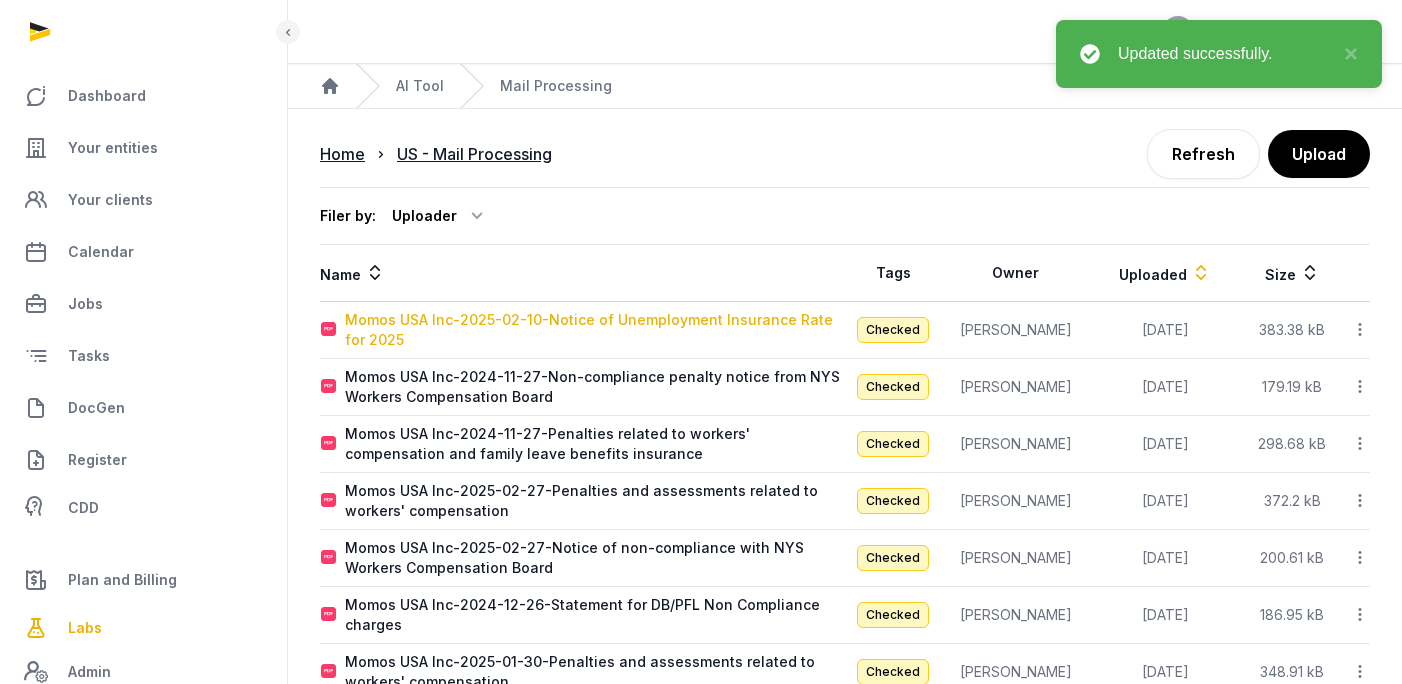 click on "Momos USA Inc-2025-02-10-Notice of Unemployment Insurance Rate for 2025" at bounding box center (594, 330) 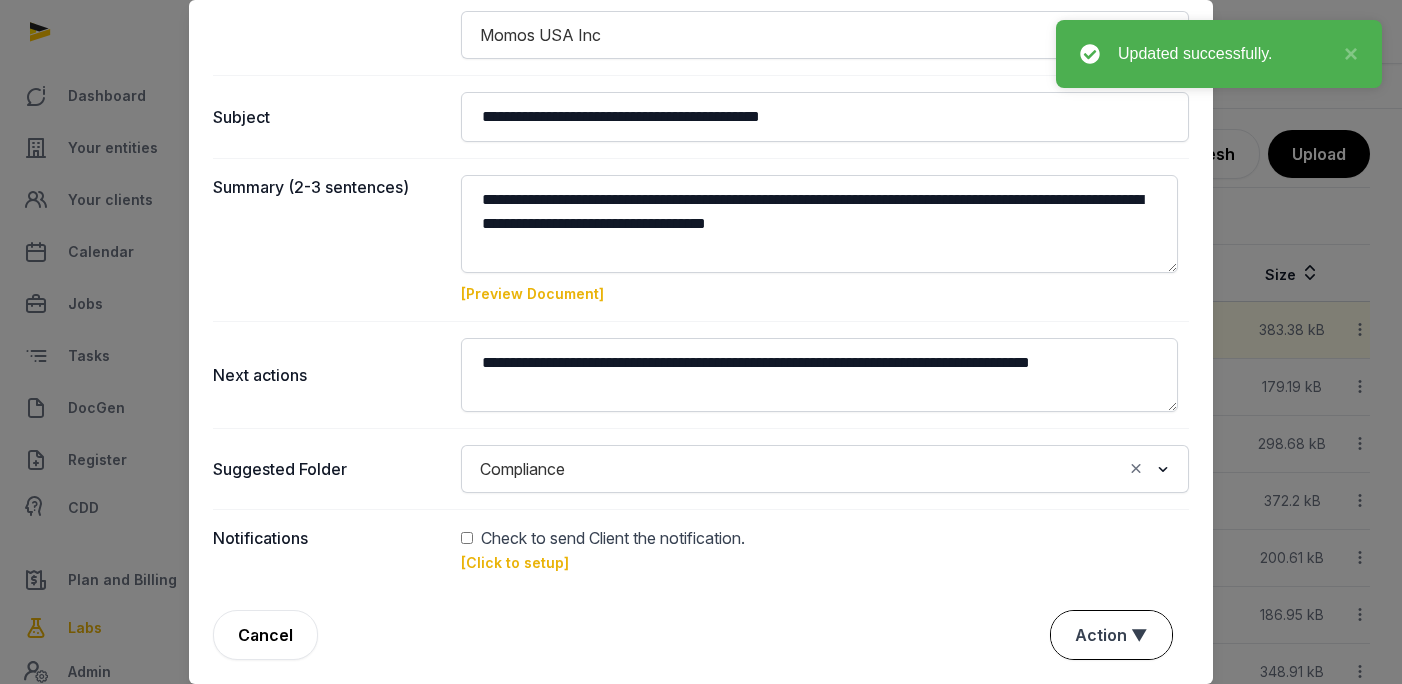 click on "Action ▼" at bounding box center [1111, 635] 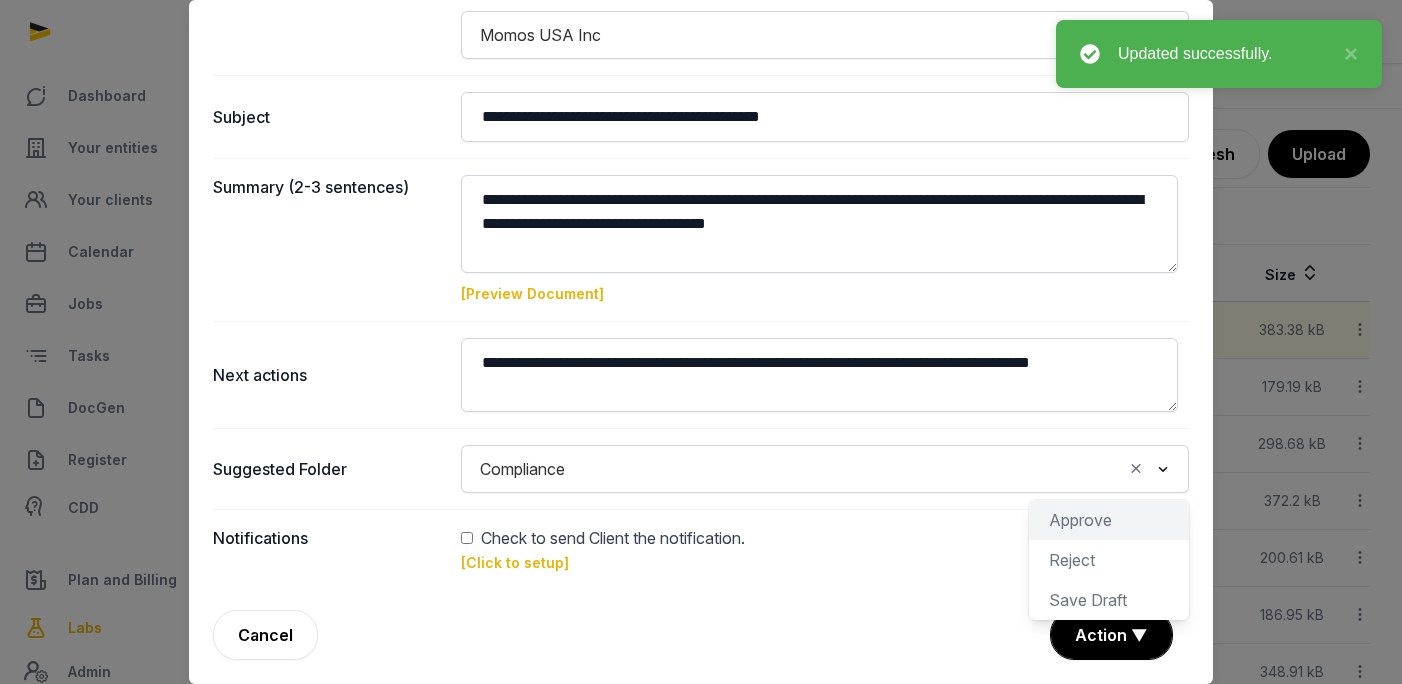 click on "Approve" 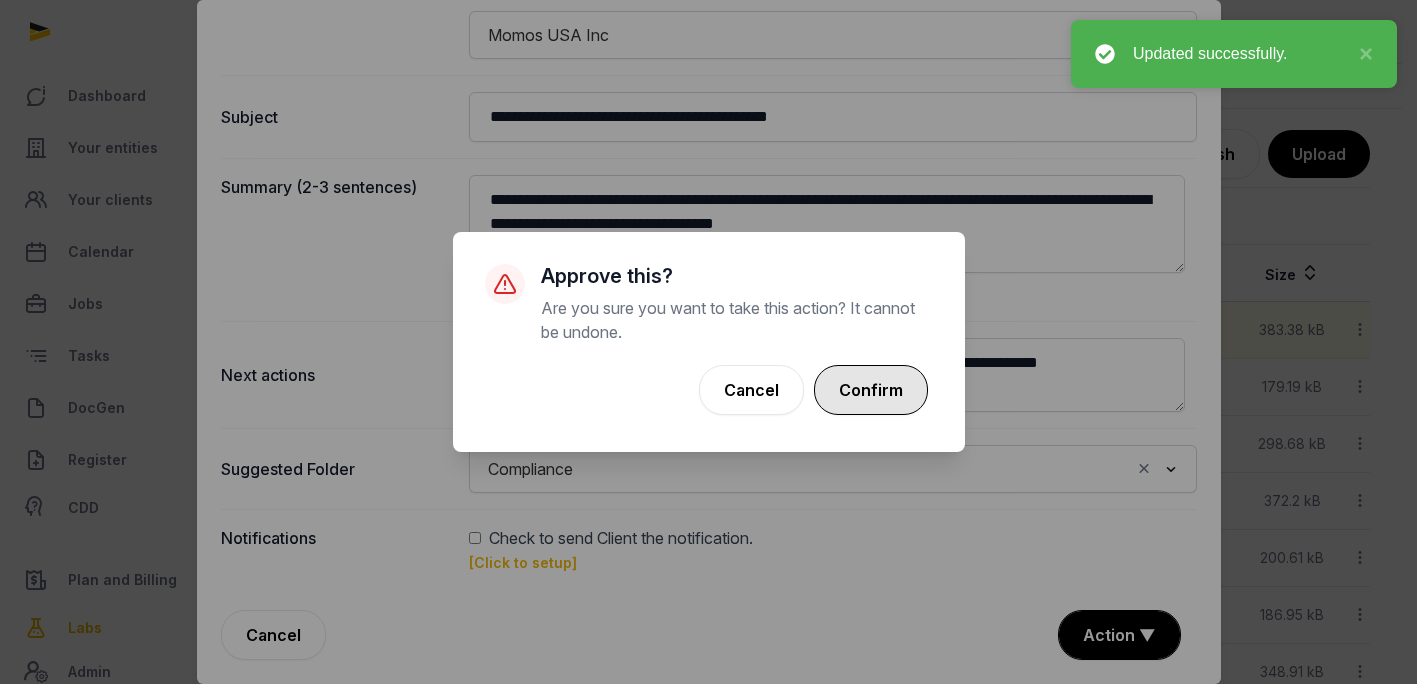 click on "Confirm" at bounding box center (871, 390) 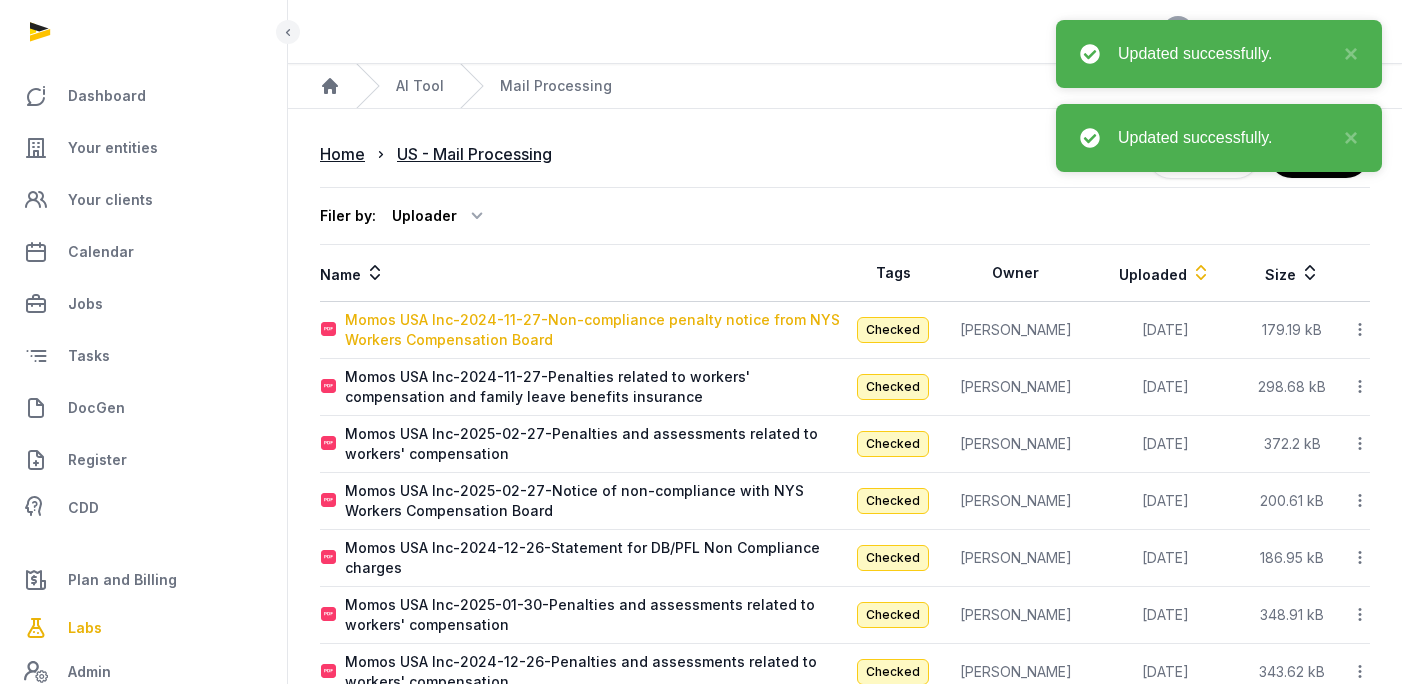 click on "Momos USA Inc-2024-11-27-Non-compliance penalty notice from NYS Workers Compensation Board" at bounding box center (594, 330) 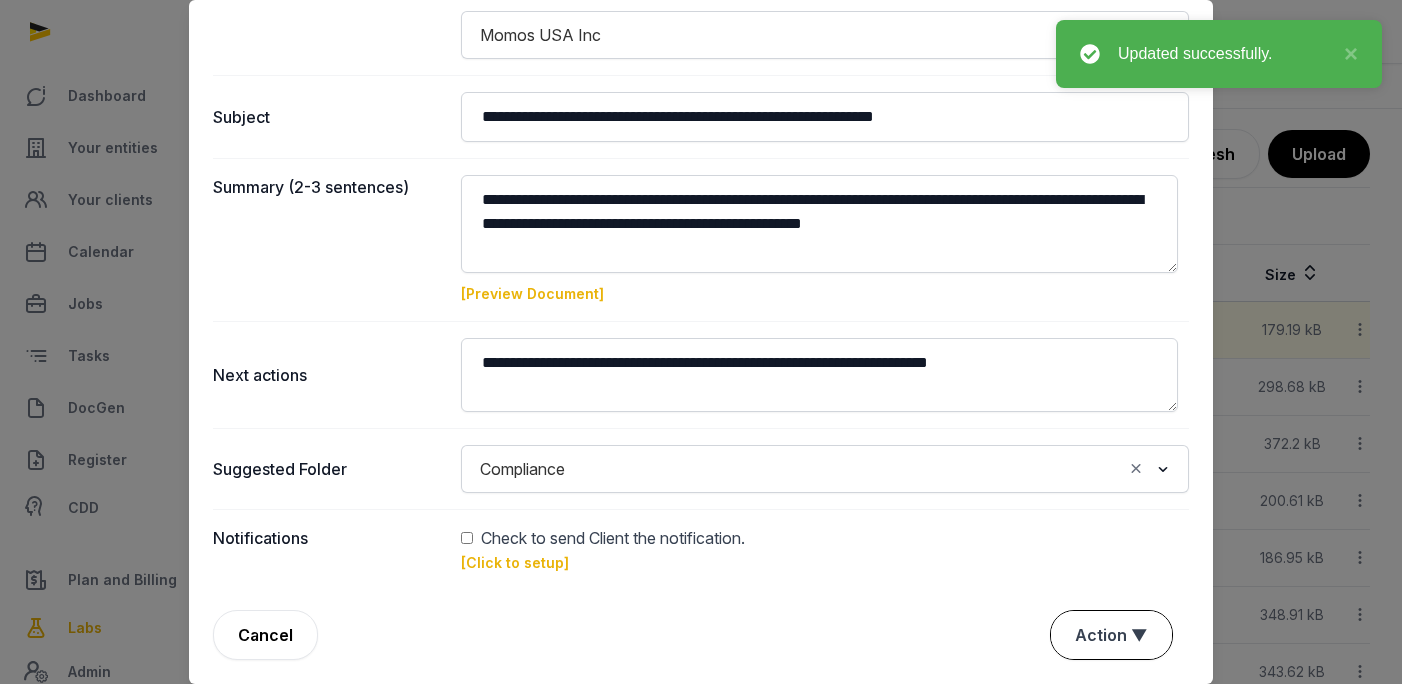 click on "Action ▼" at bounding box center [1111, 635] 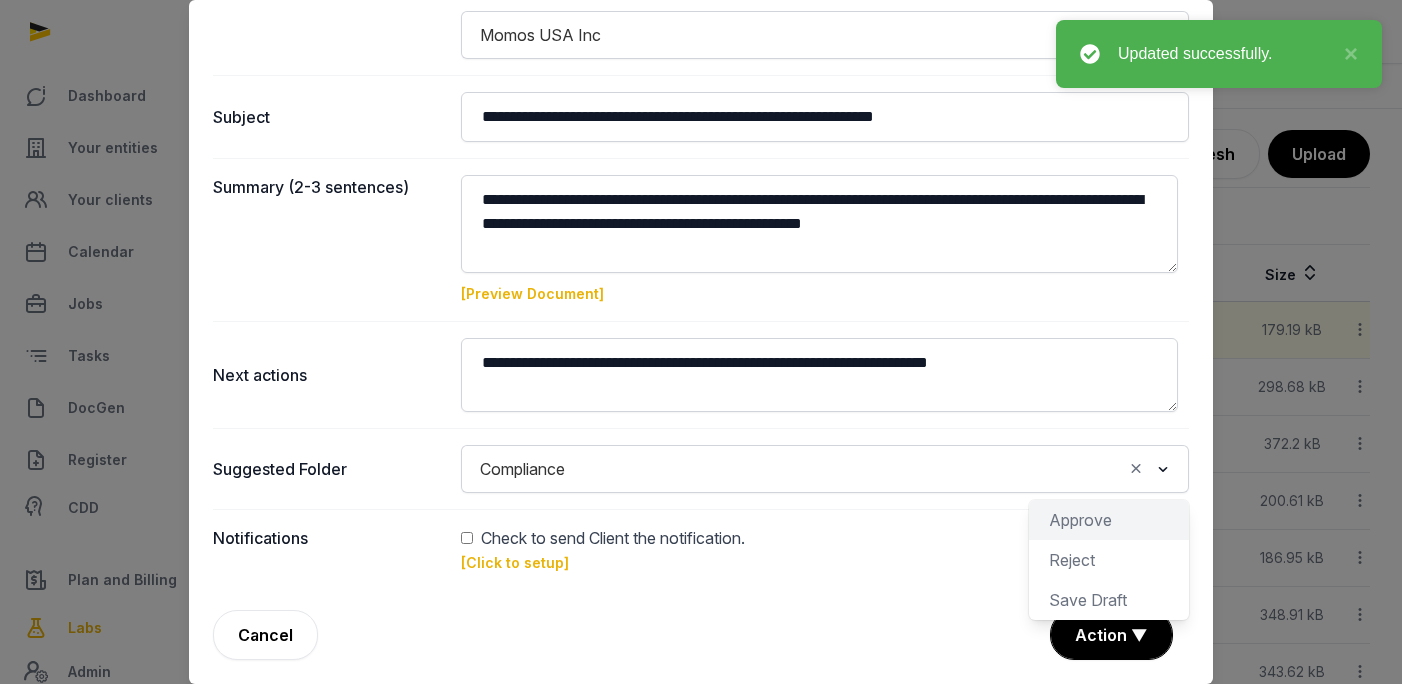 click on "Approve" 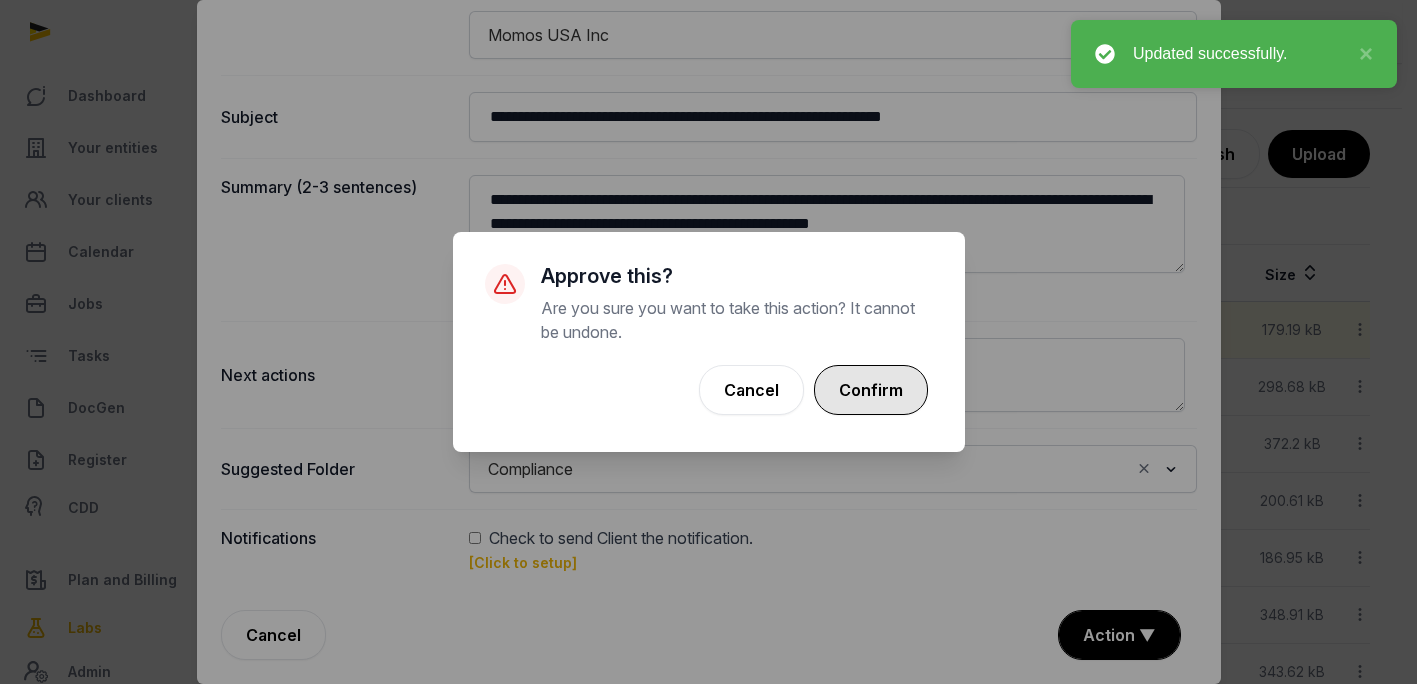click on "Confirm" at bounding box center (871, 390) 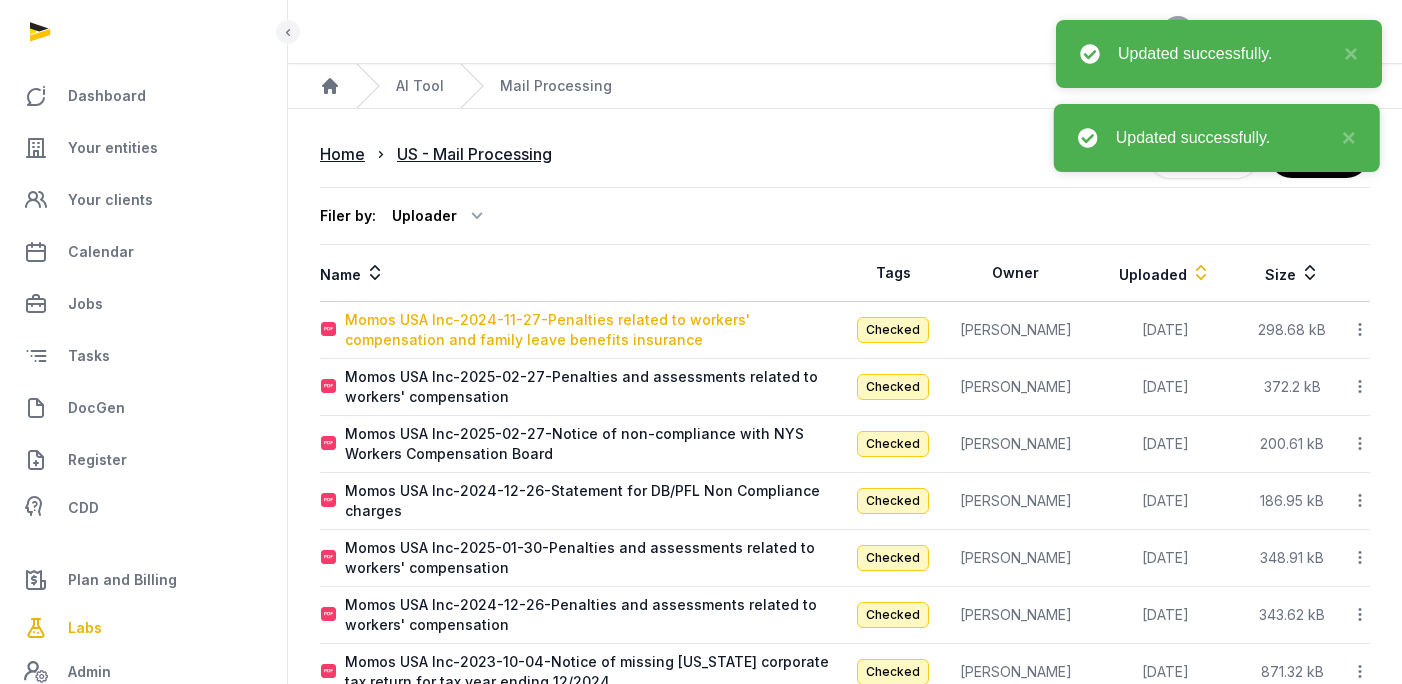 click on "Momos USA Inc-2024-11-27-Penalties related to workers' compensation and family leave benefits insurance" at bounding box center [594, 330] 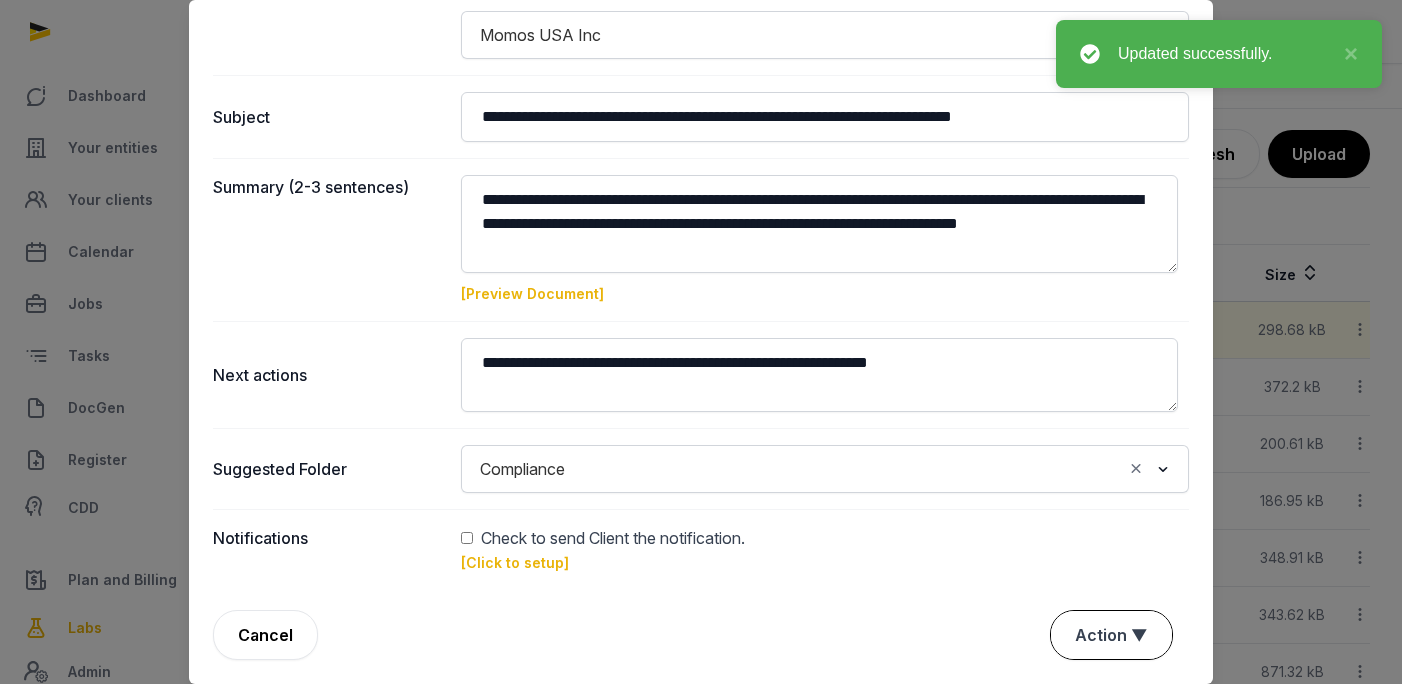 click on "Action ▼" at bounding box center (1111, 635) 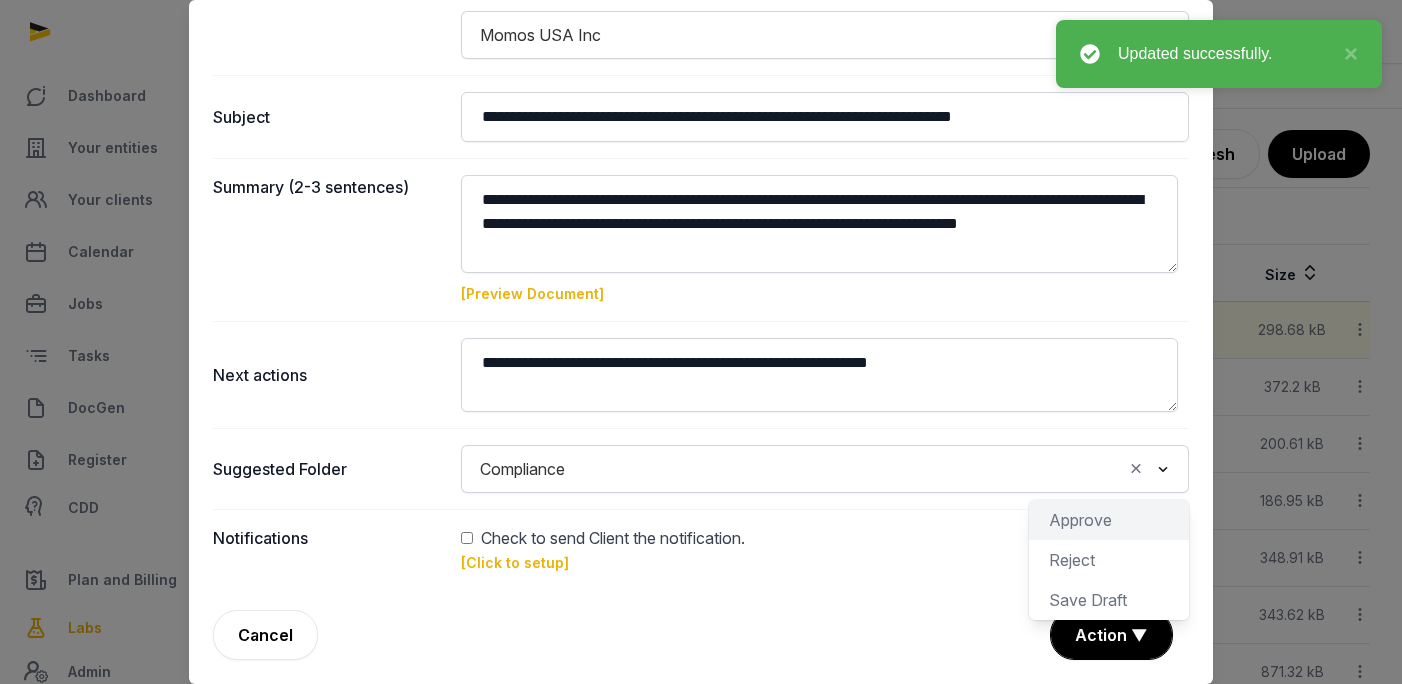 click on "Approve" 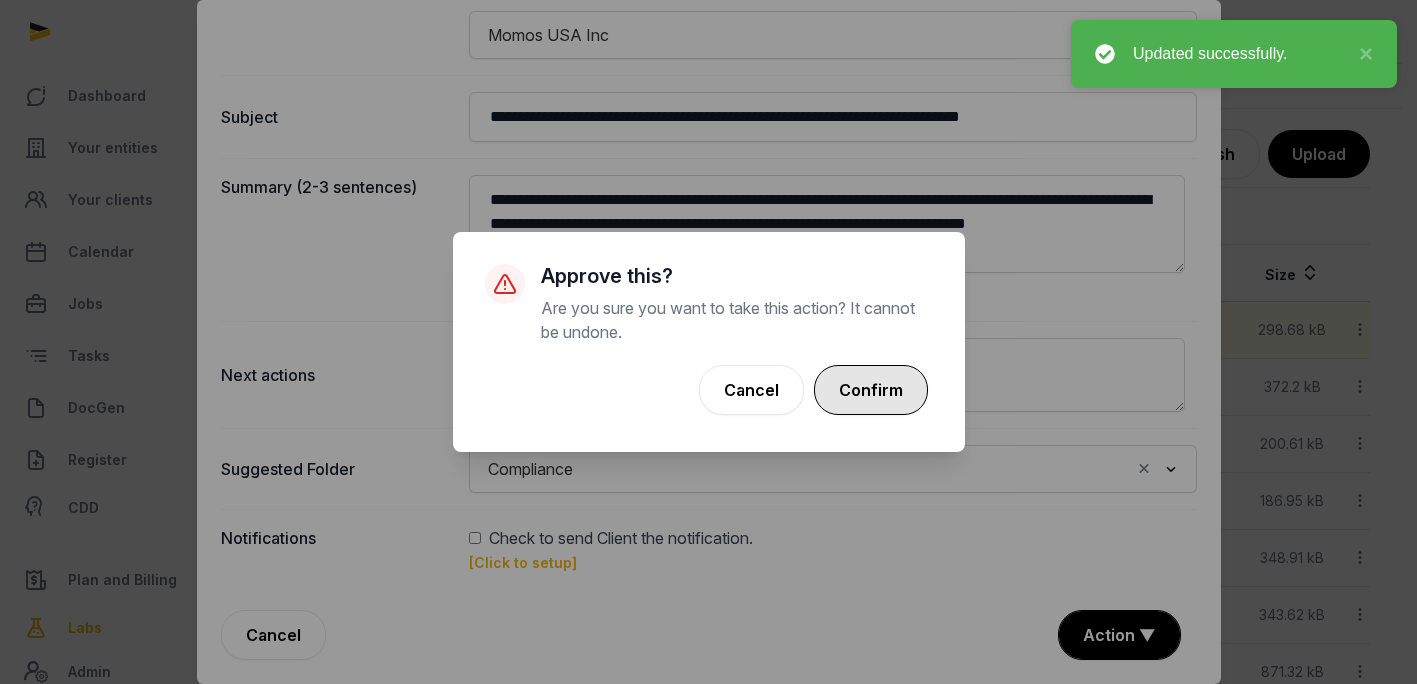 click on "Confirm" at bounding box center [871, 390] 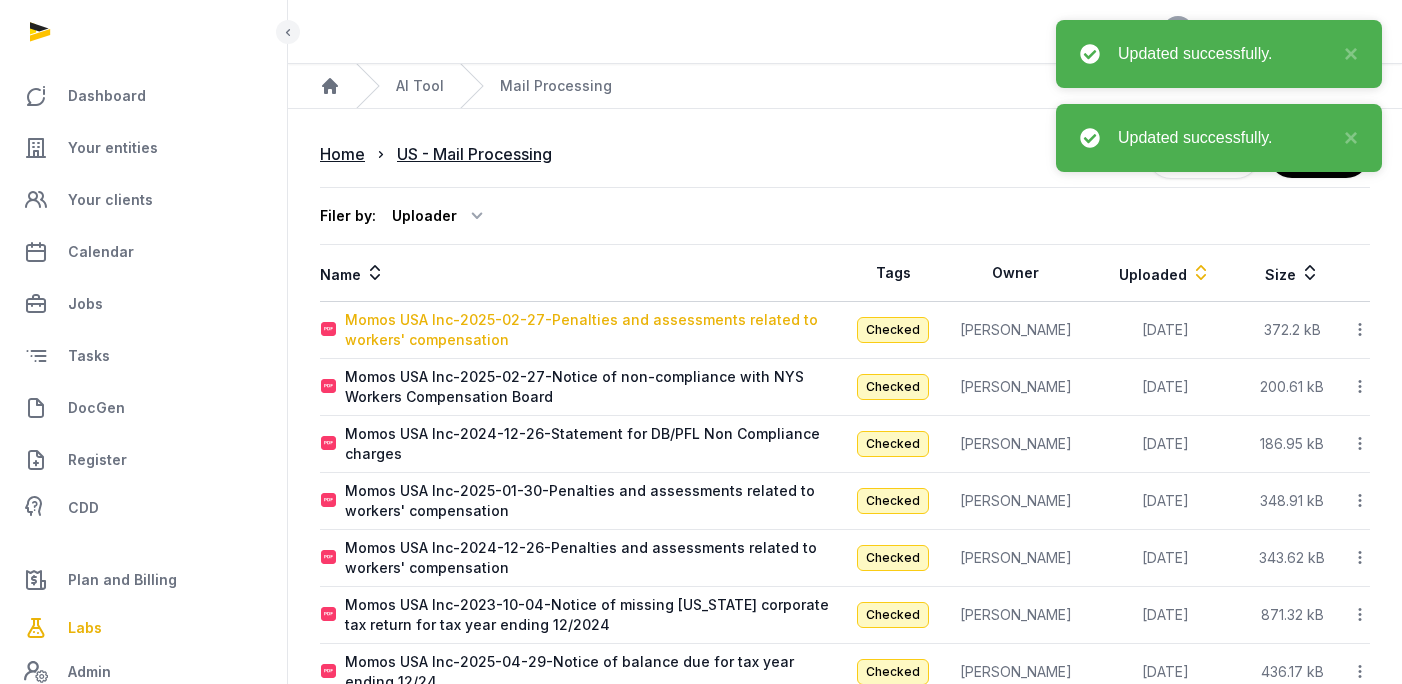 click on "Momos USA Inc-2025-02-27-Penalties and assessments related to workers' compensation" at bounding box center (594, 330) 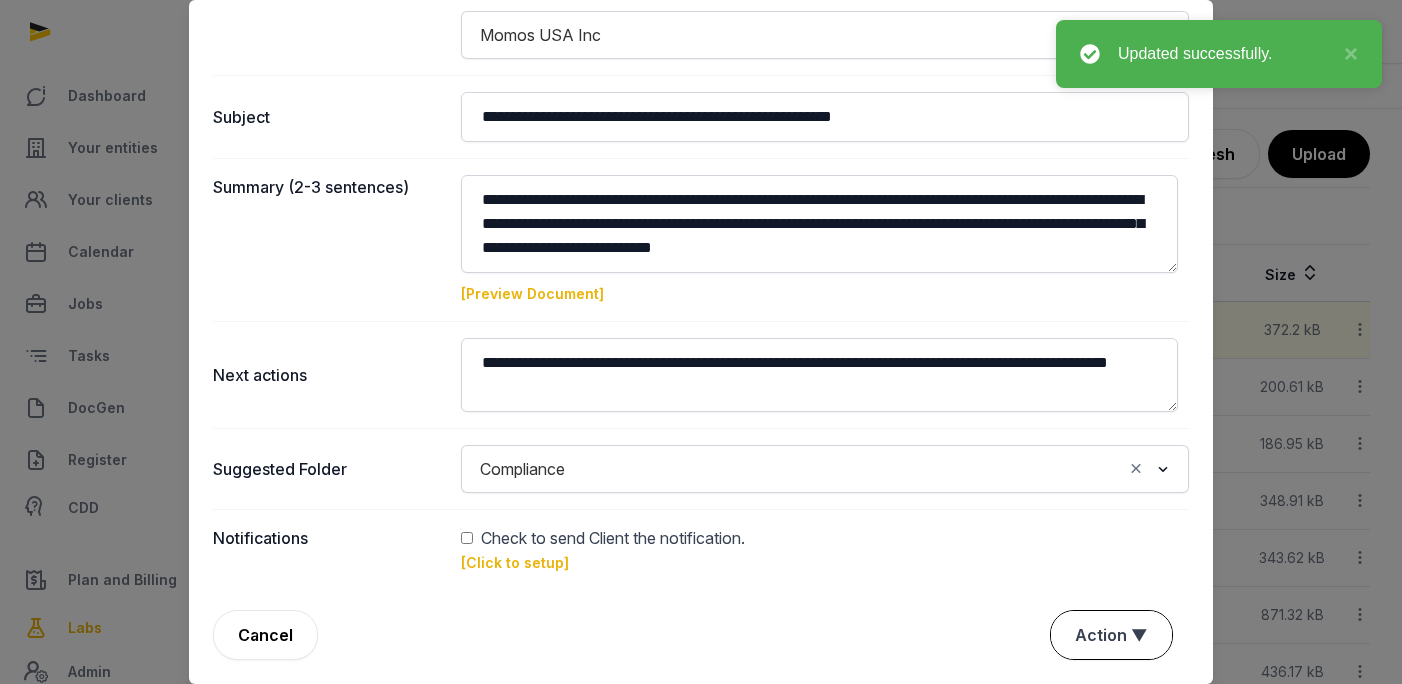 click on "Action ▼" at bounding box center [1111, 635] 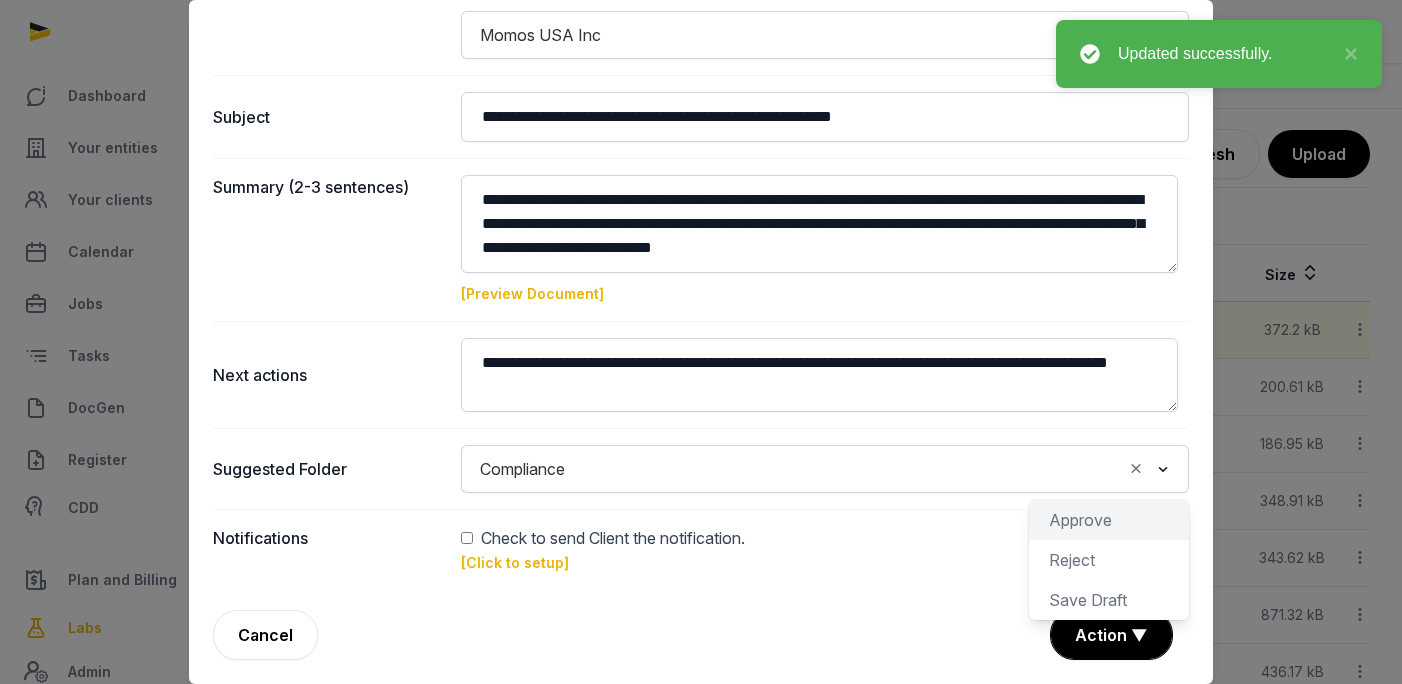 click on "Approve" 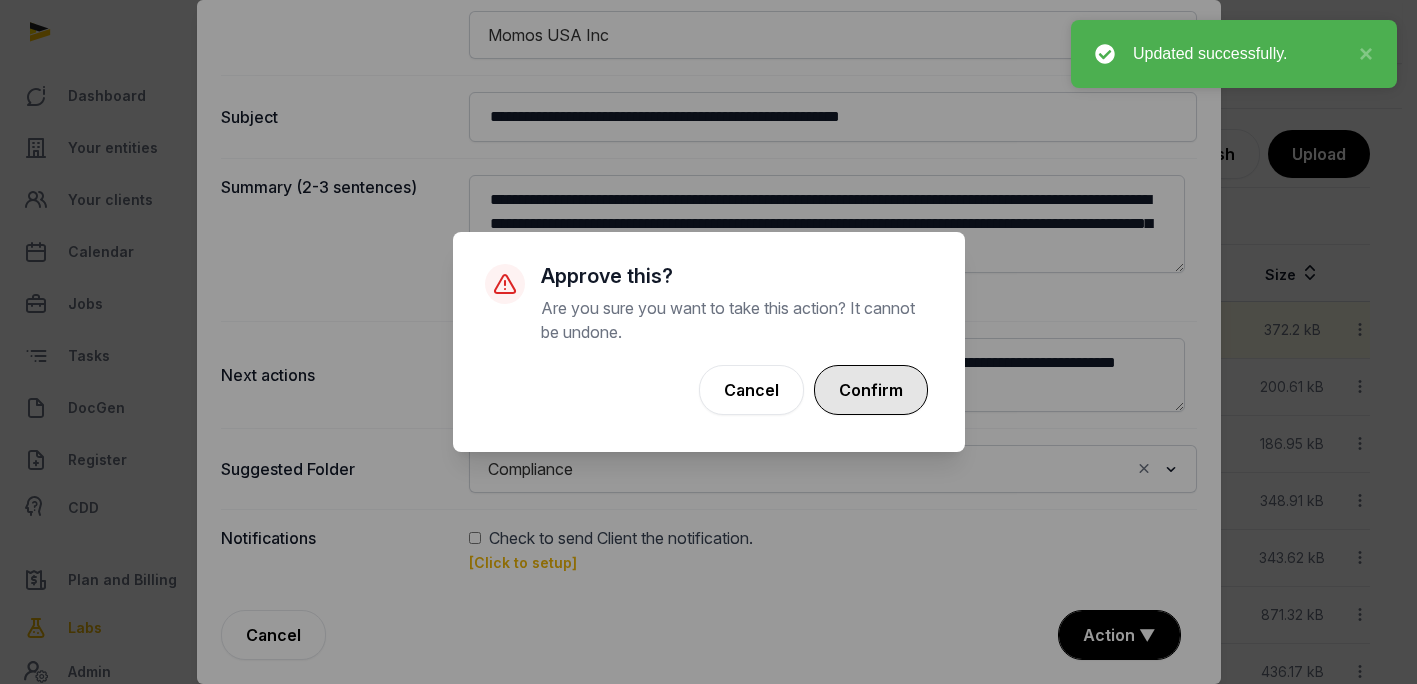 click on "Confirm" at bounding box center [871, 390] 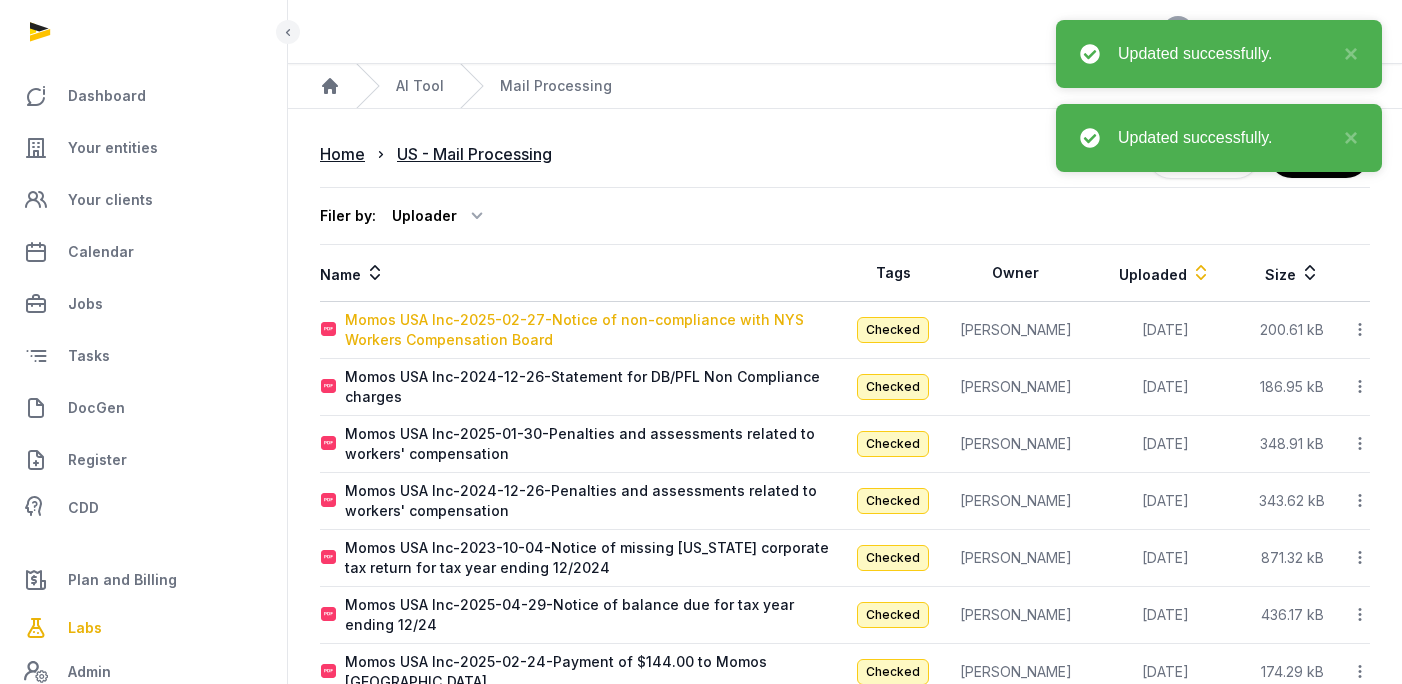 click on "Momos USA Inc-2025-02-27-Notice of non-compliance with NYS Workers Compensation Board" at bounding box center (594, 330) 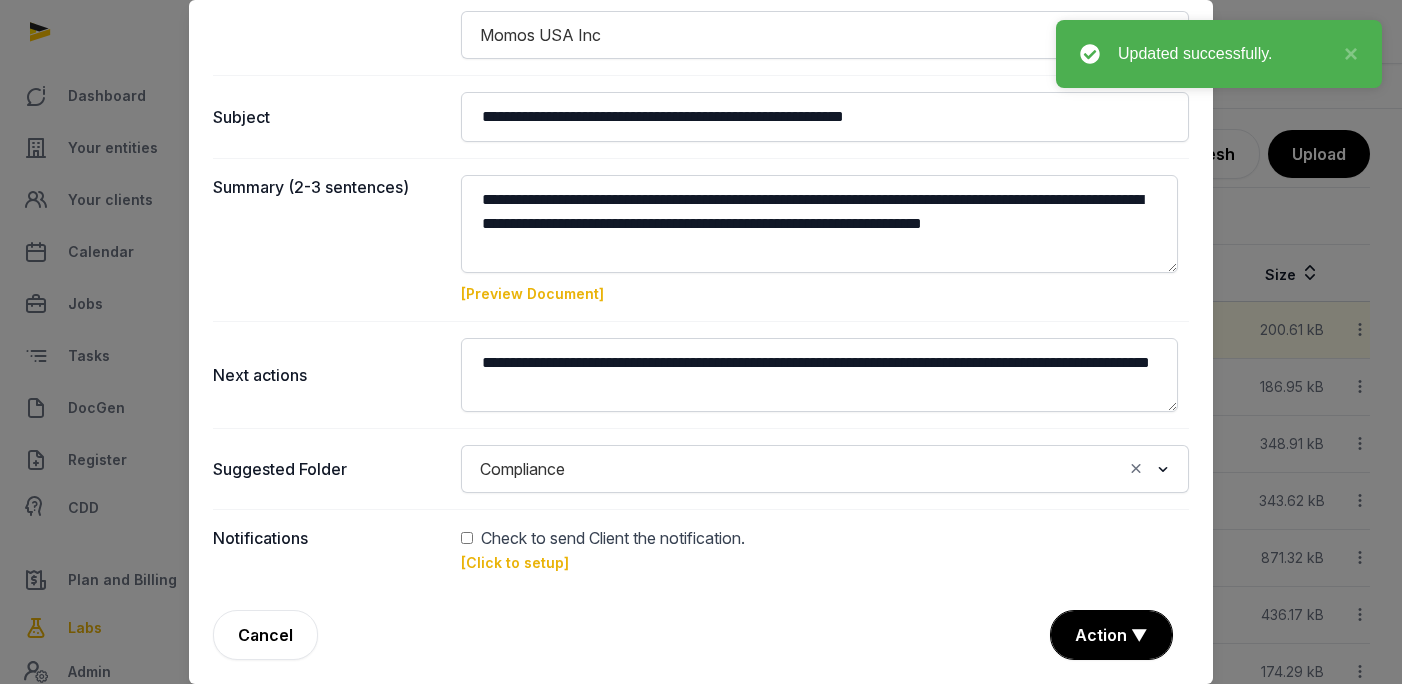 click on "Action ▼" at bounding box center [1111, 635] 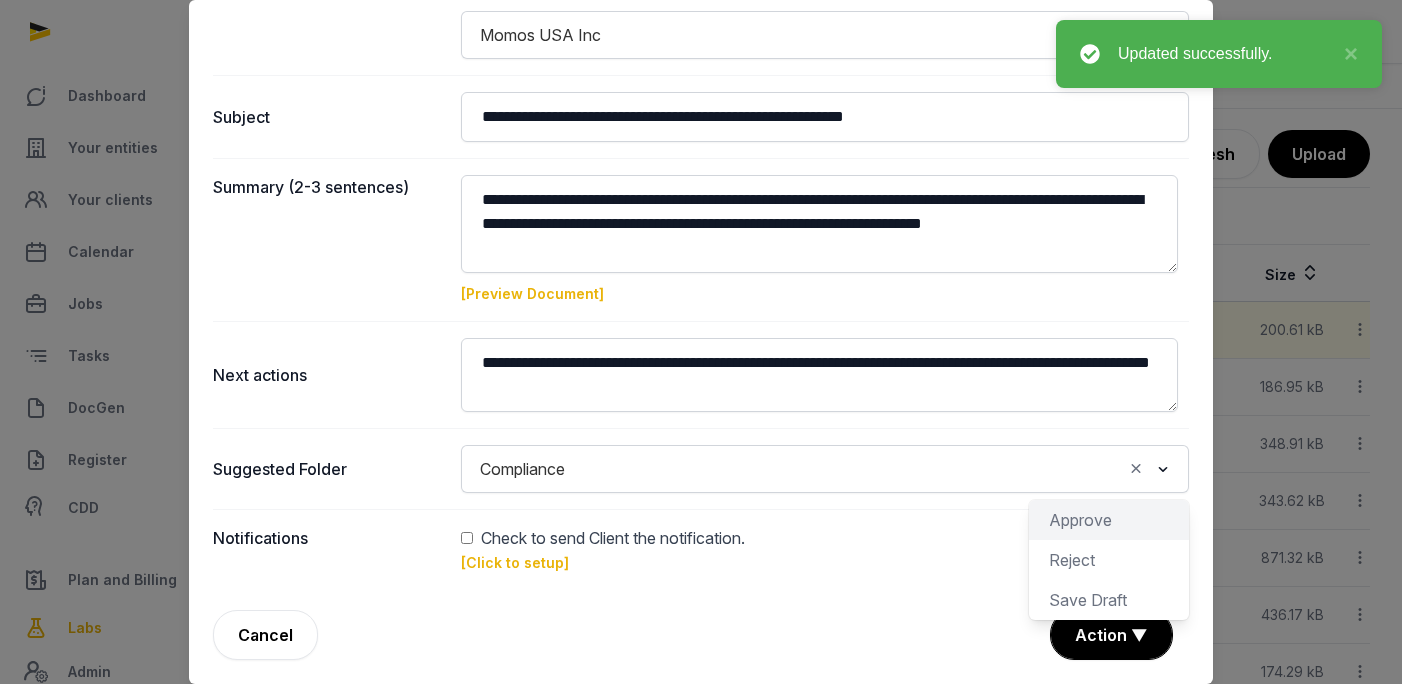 click on "Approve" 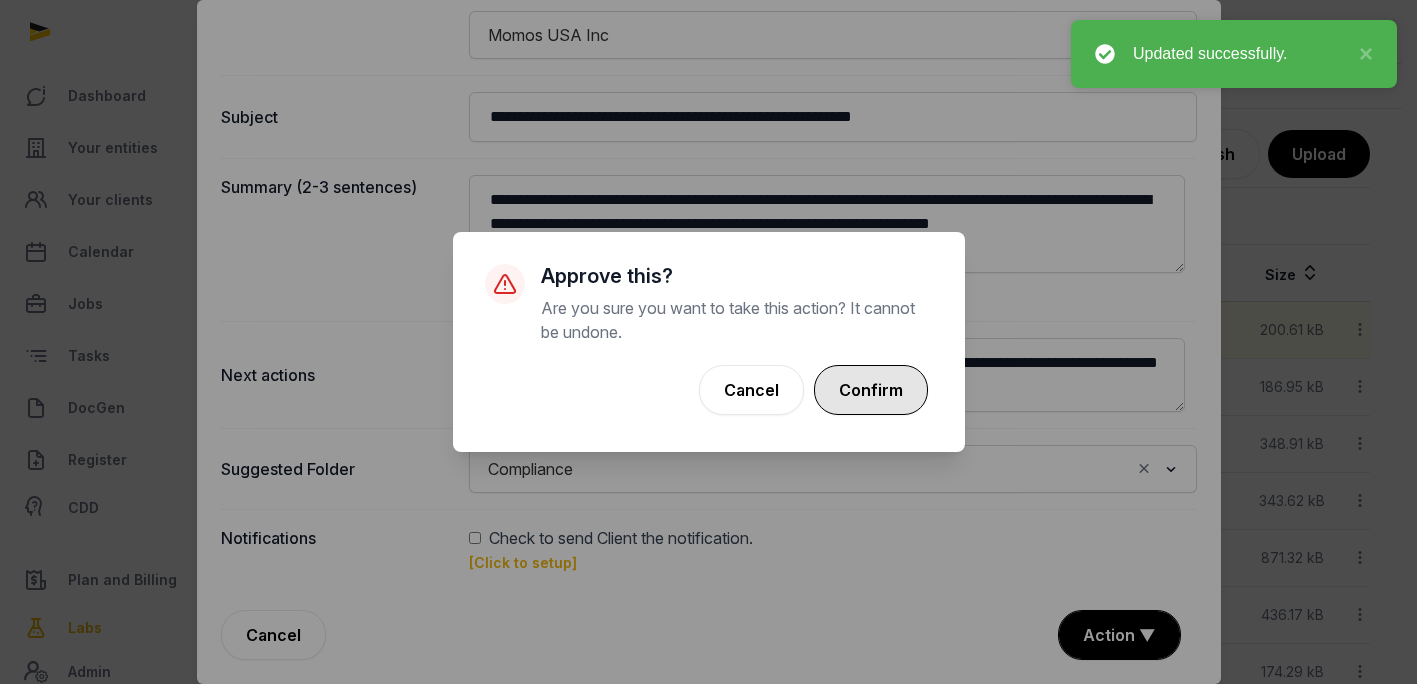 click on "Confirm" at bounding box center (871, 390) 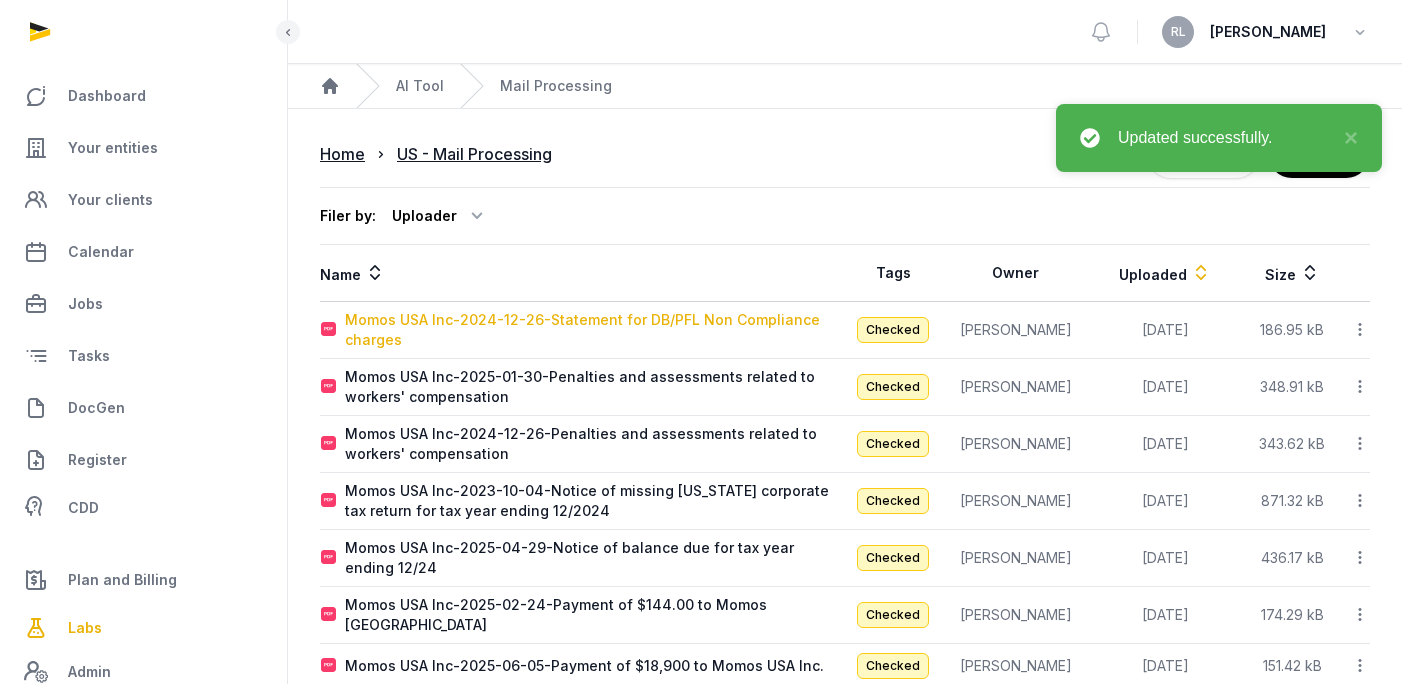 click on "Momos USA Inc-2024-12-26-Statement for DB/PFL Non Compliance charges" at bounding box center (594, 330) 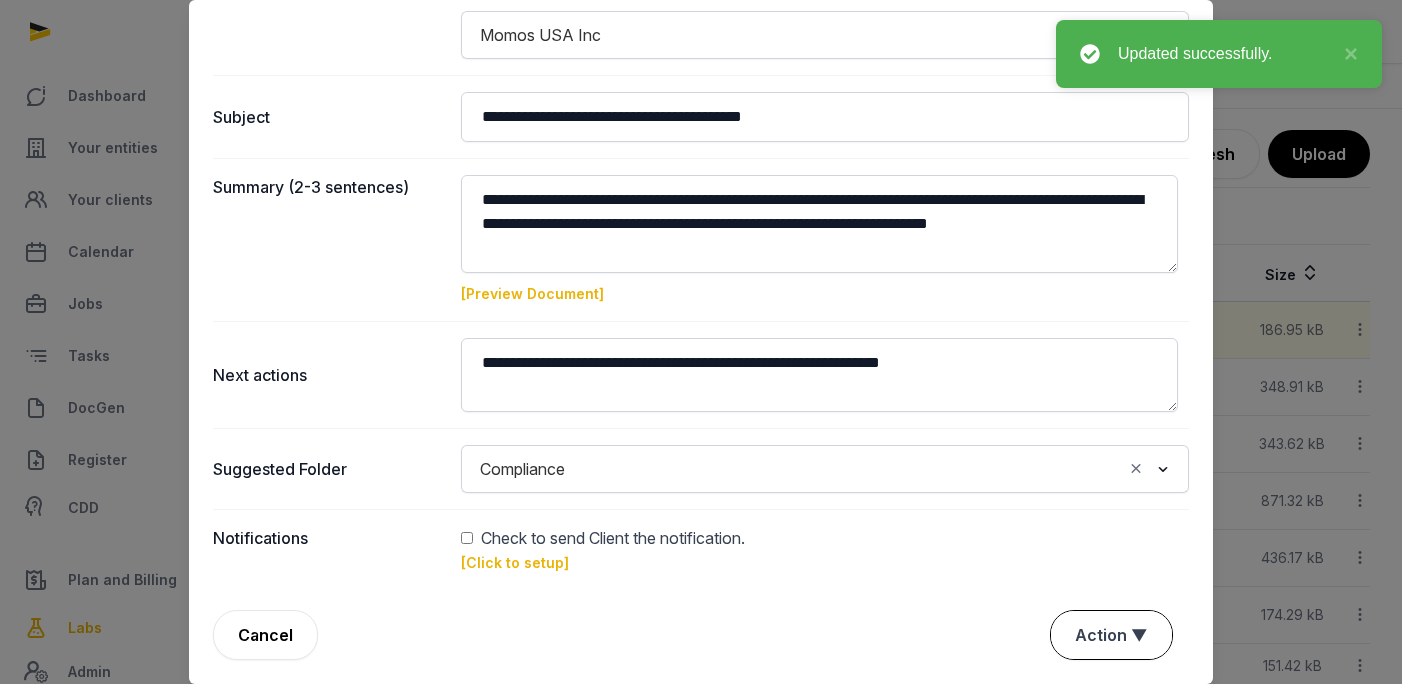 click on "Action ▼" at bounding box center [1111, 635] 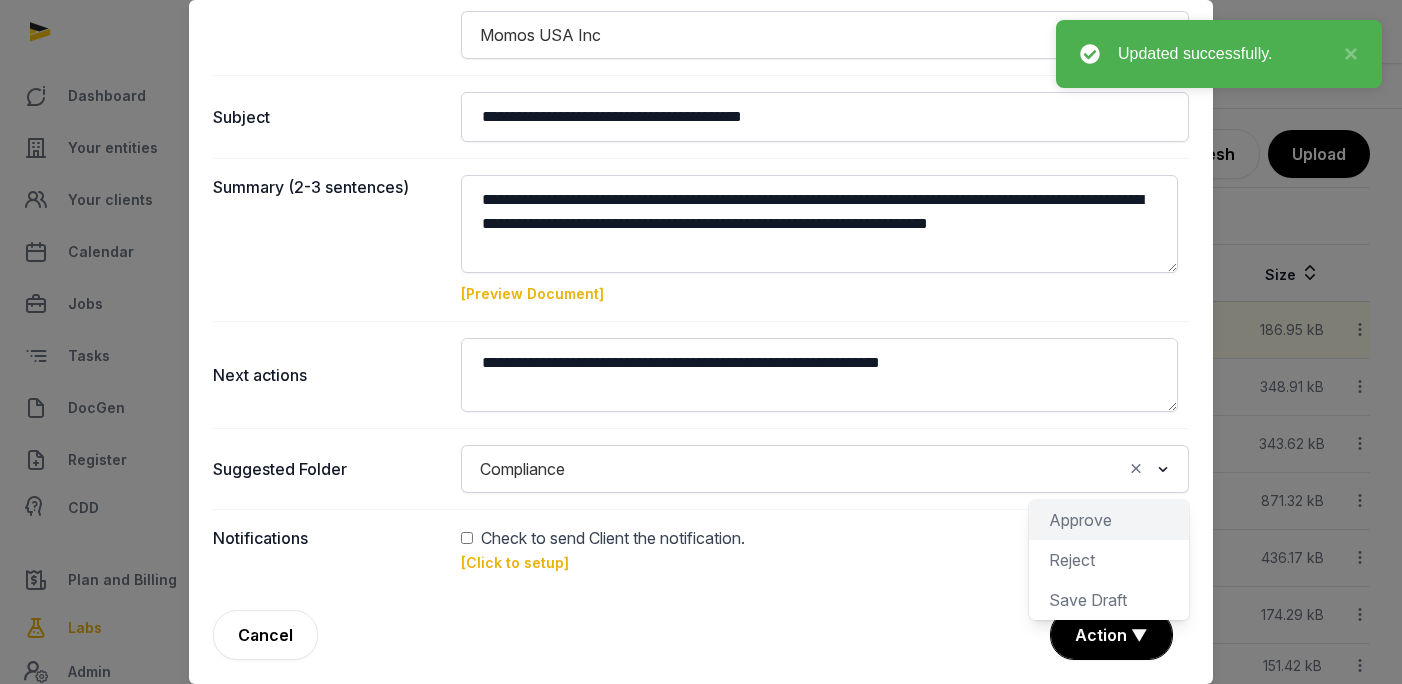 click on "Approve" 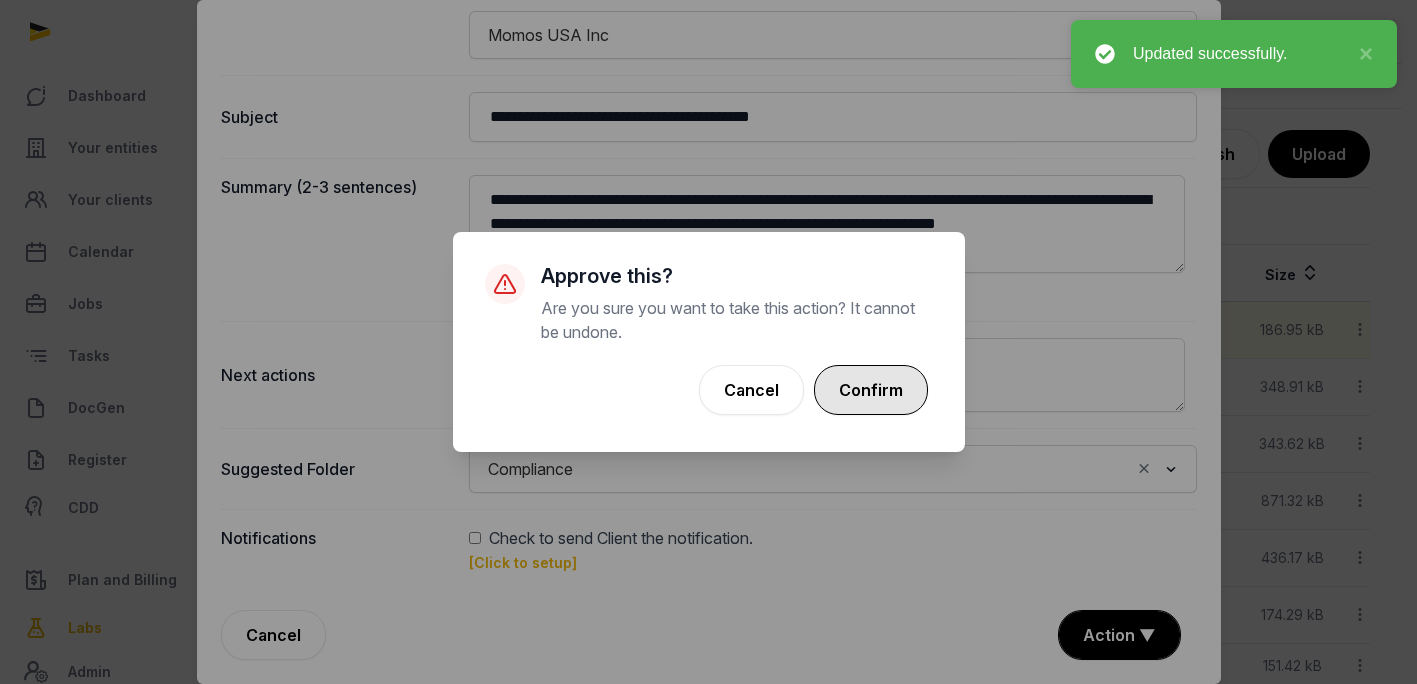 click on "Confirm" at bounding box center [871, 390] 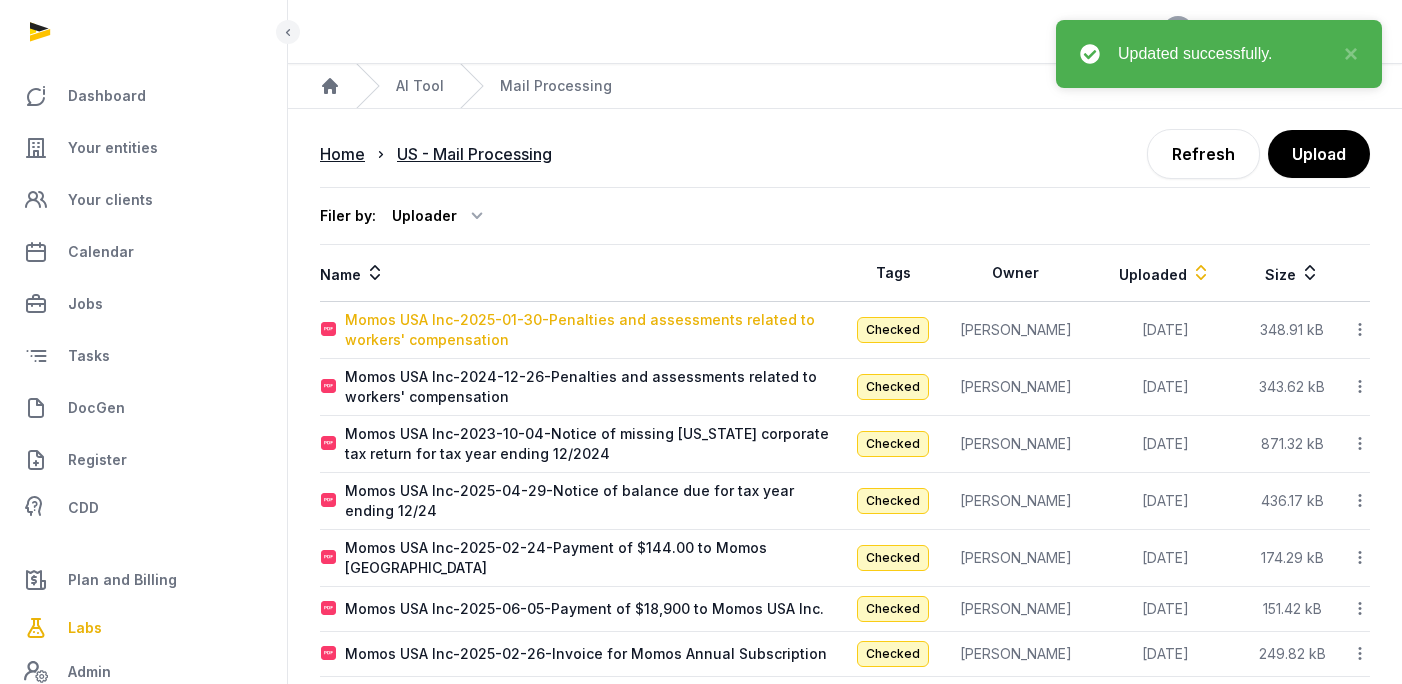 click on "Momos USA Inc-2025-01-30-Penalties and assessments related to workers' compensation" at bounding box center [594, 330] 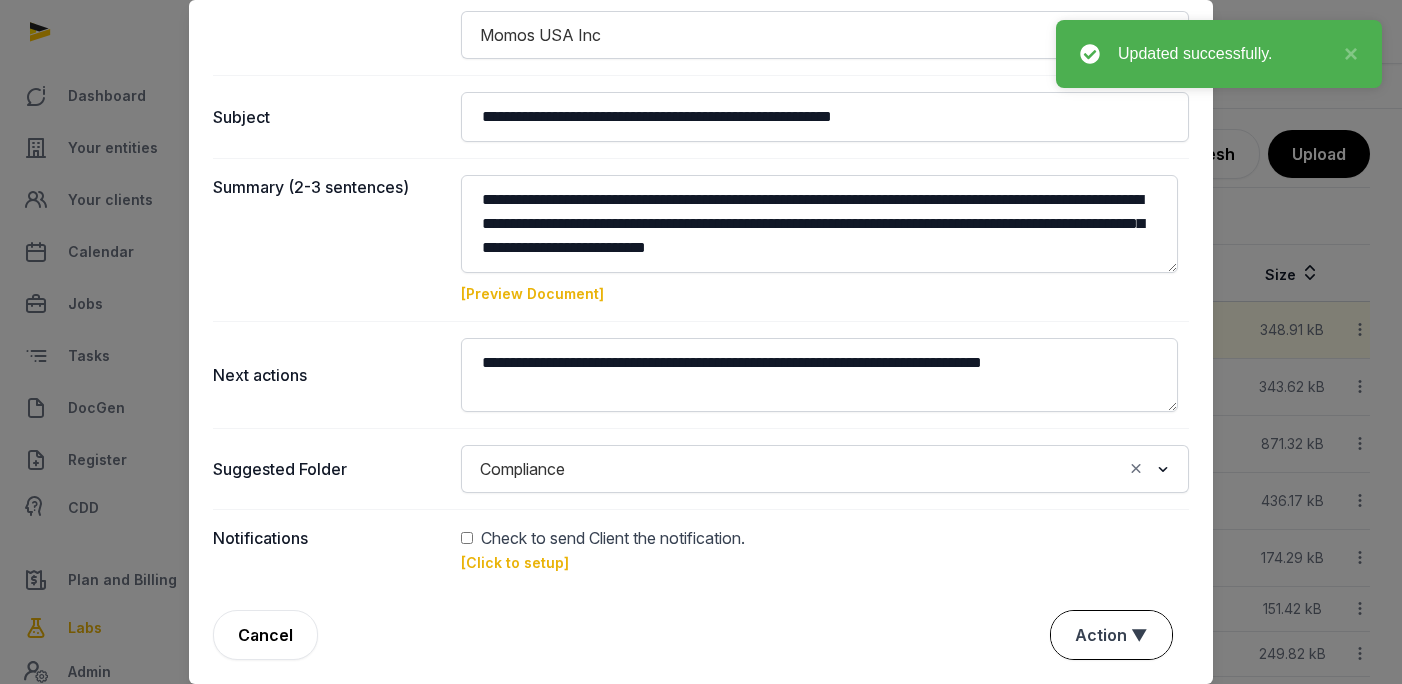 click on "Action ▼" at bounding box center [1111, 635] 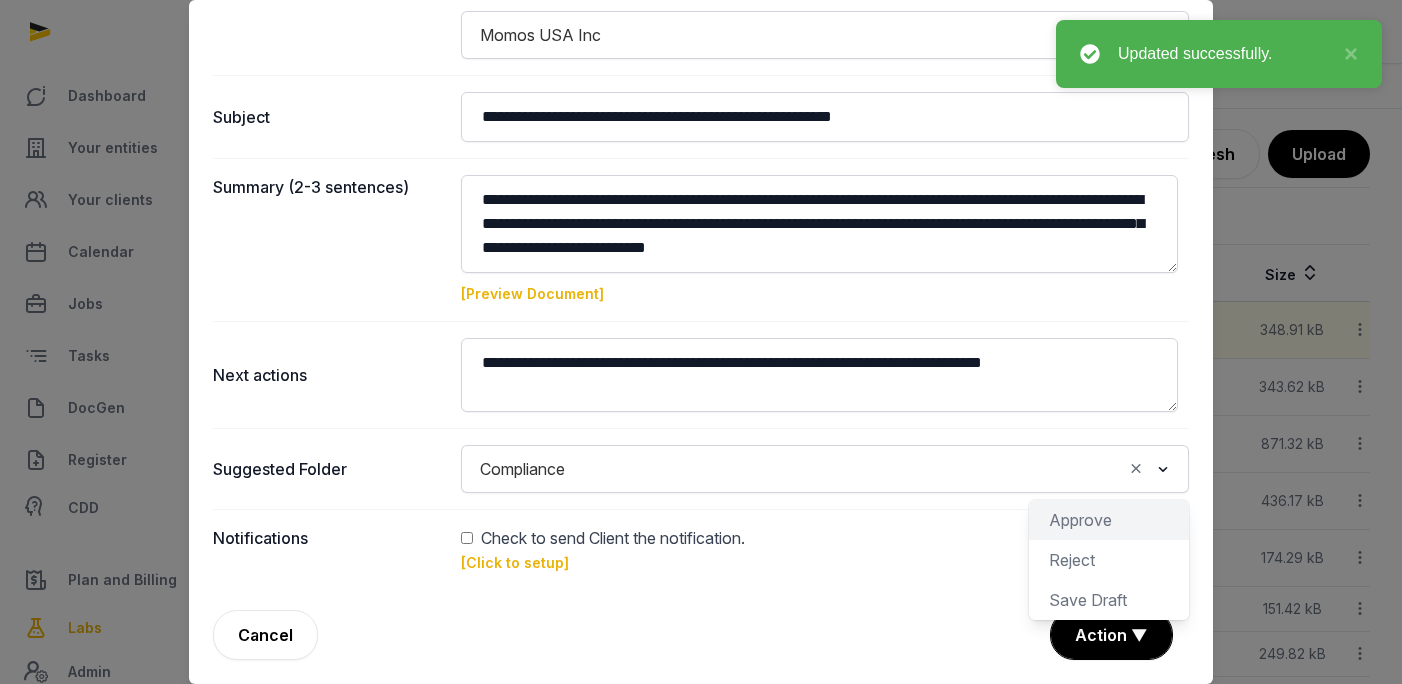 click on "Approve" 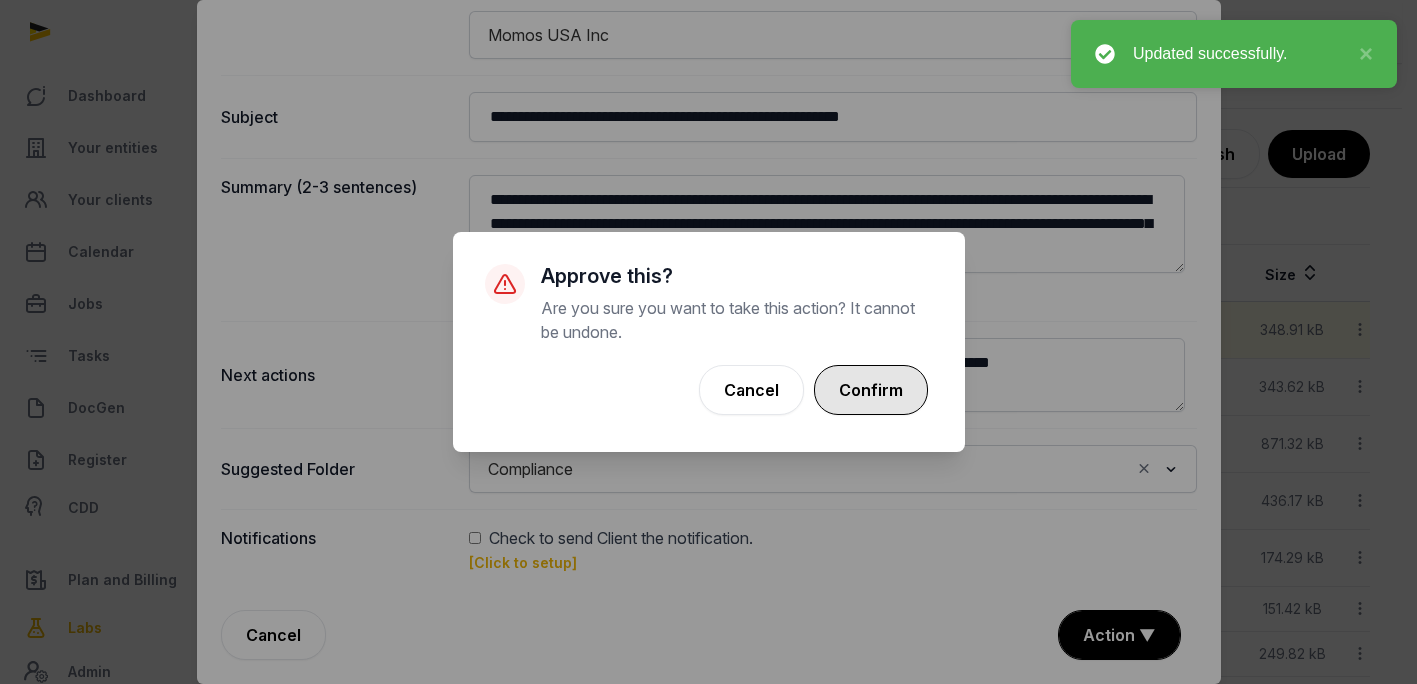 click on "Confirm" at bounding box center (871, 390) 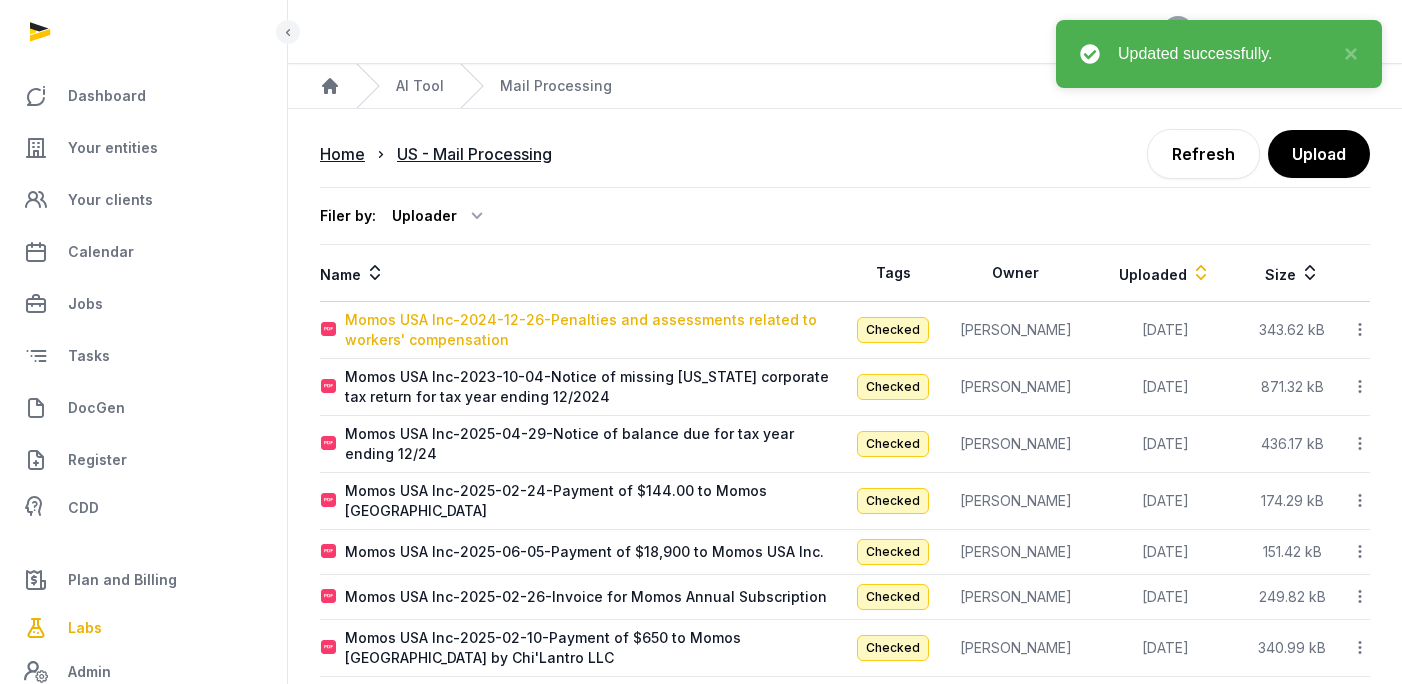click on "Momos USA Inc-2024-12-26-Penalties and assessments related to workers' compensation" at bounding box center (594, 330) 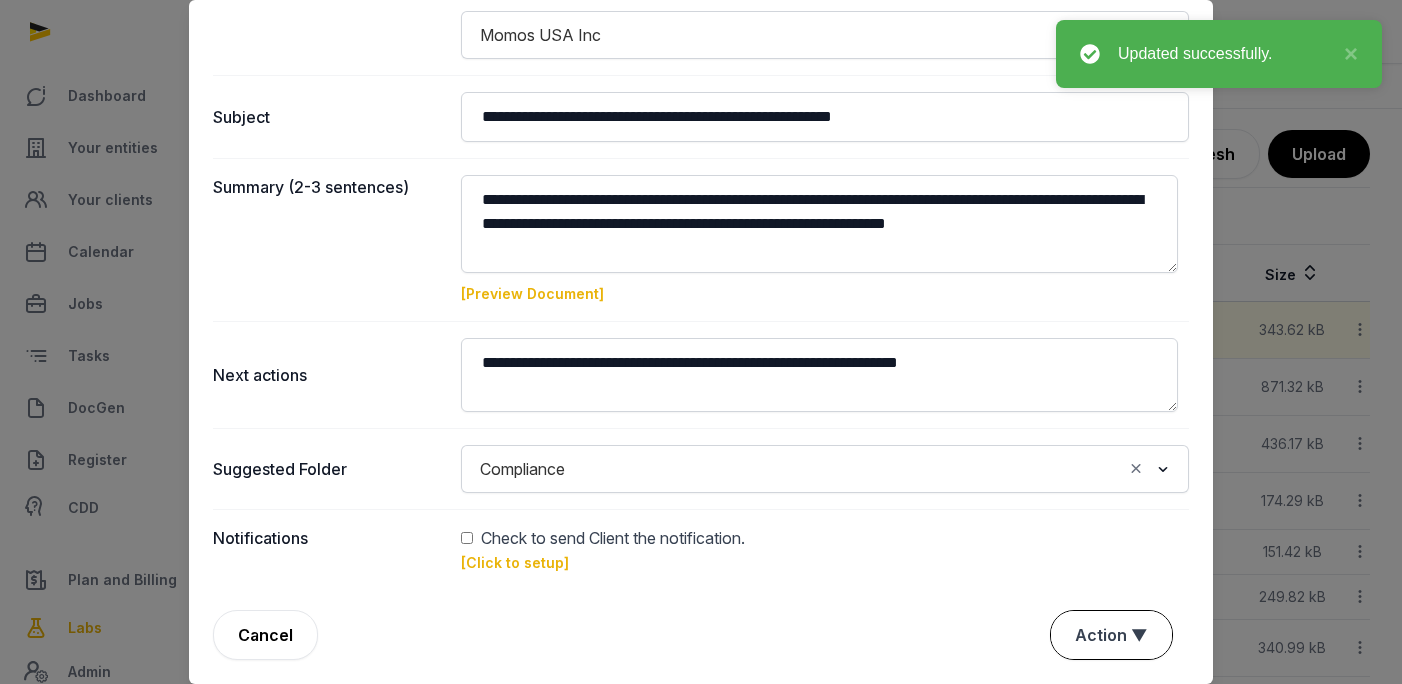 click on "Action ▼" at bounding box center [1111, 635] 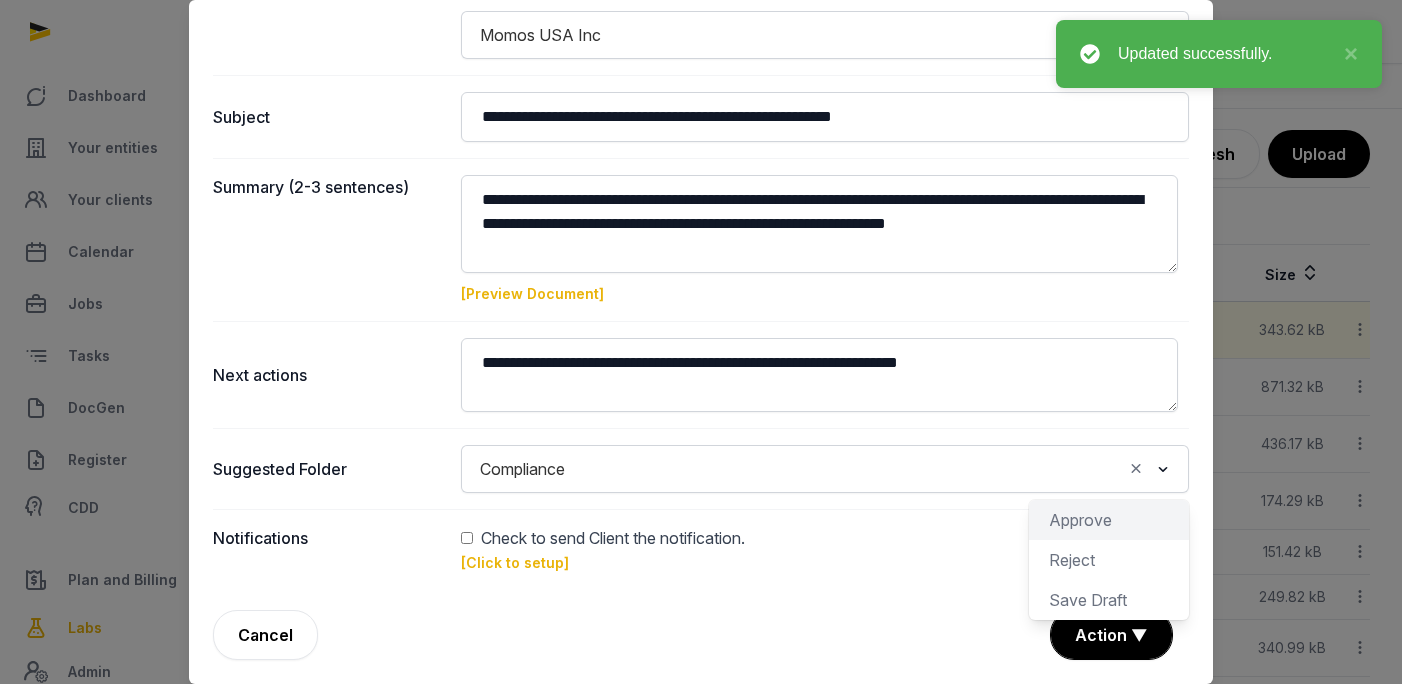 click on "Approve" 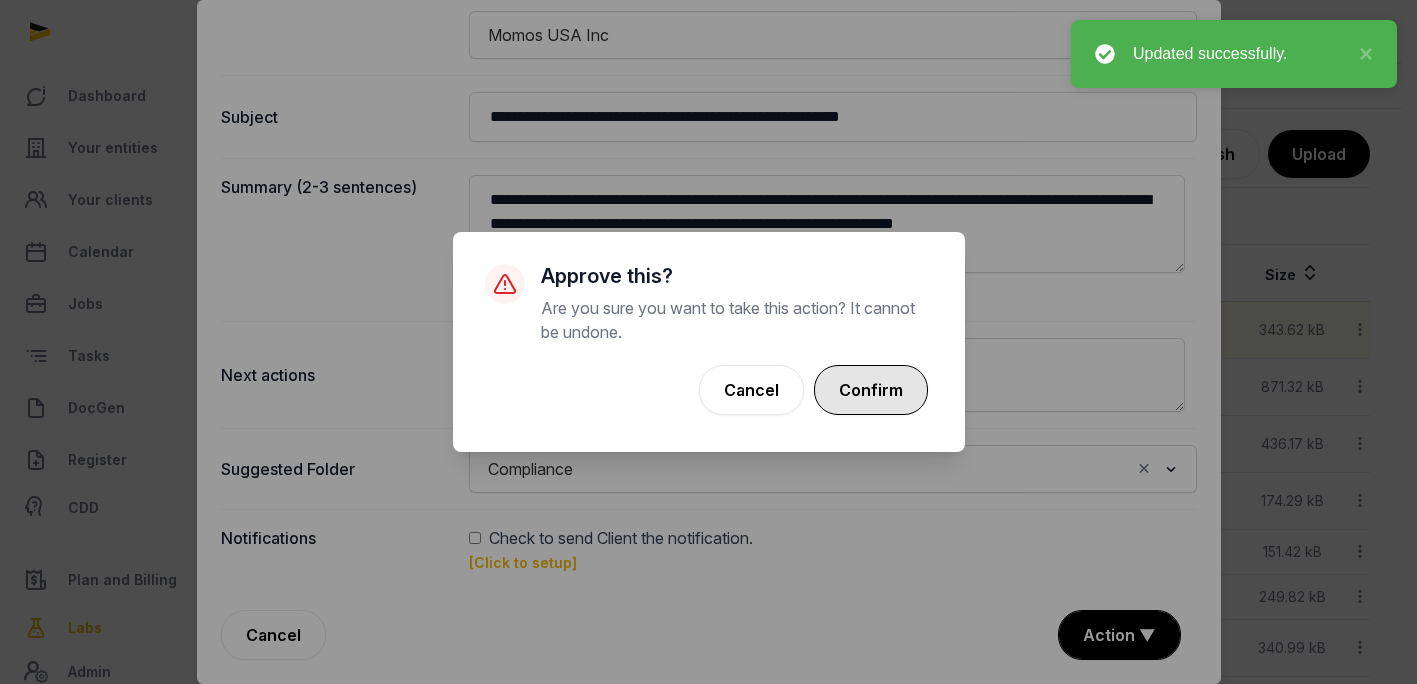 click on "Confirm" at bounding box center [871, 390] 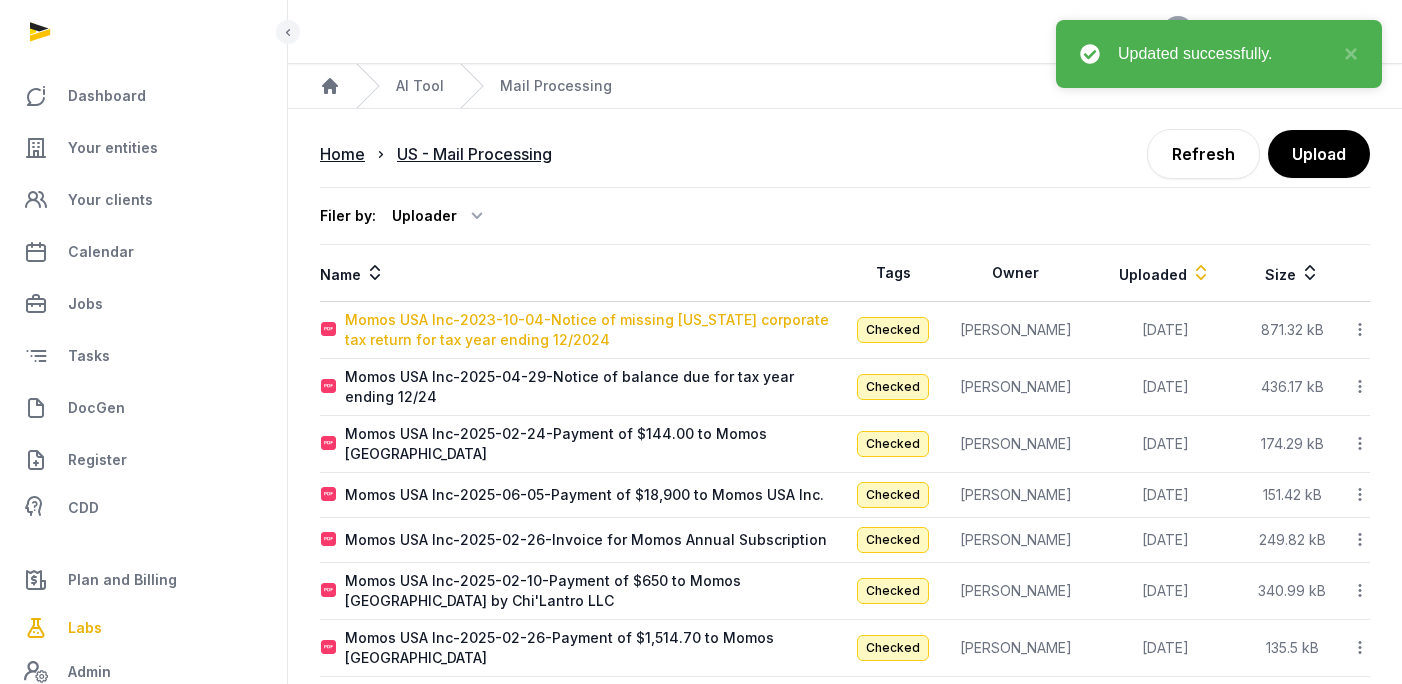 click on "Momos USA Inc-2023-10-04-Notice of missing [US_STATE] corporate tax return for tax year ending 12/2024" at bounding box center [594, 330] 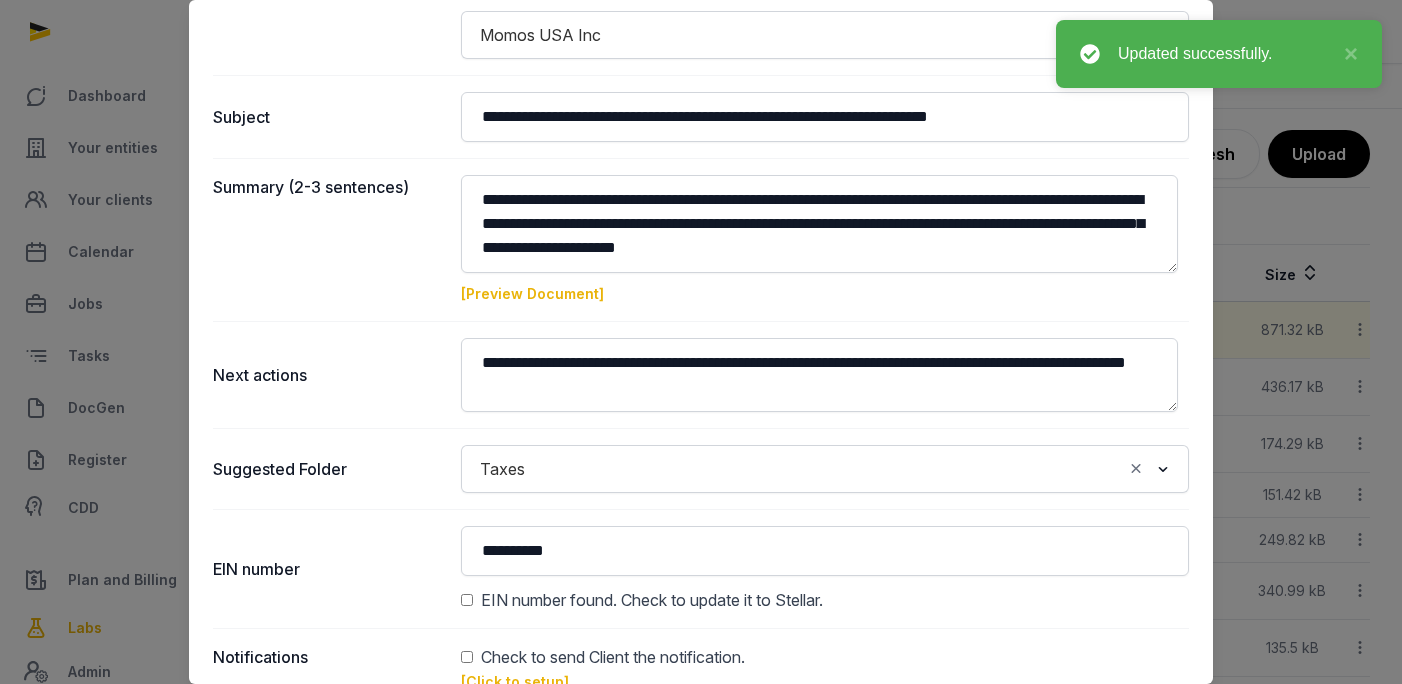 scroll, scrollTop: 300, scrollLeft: 0, axis: vertical 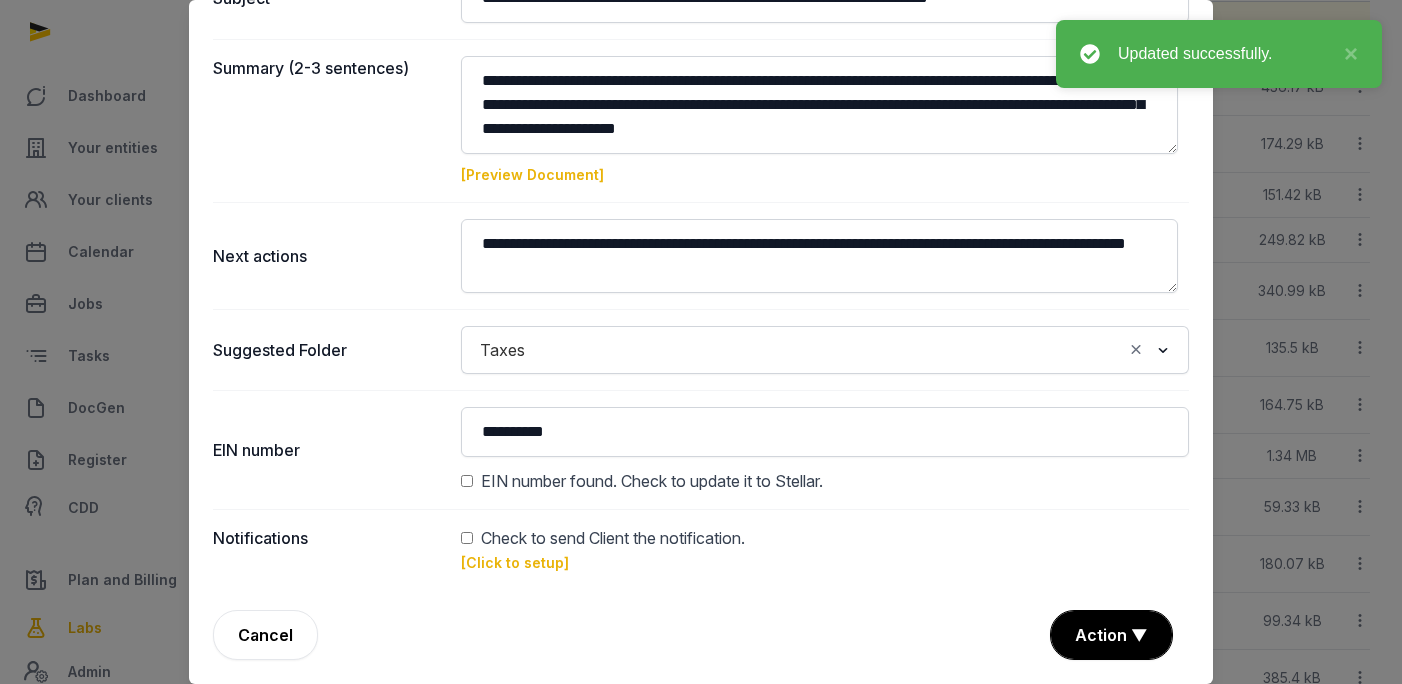 click 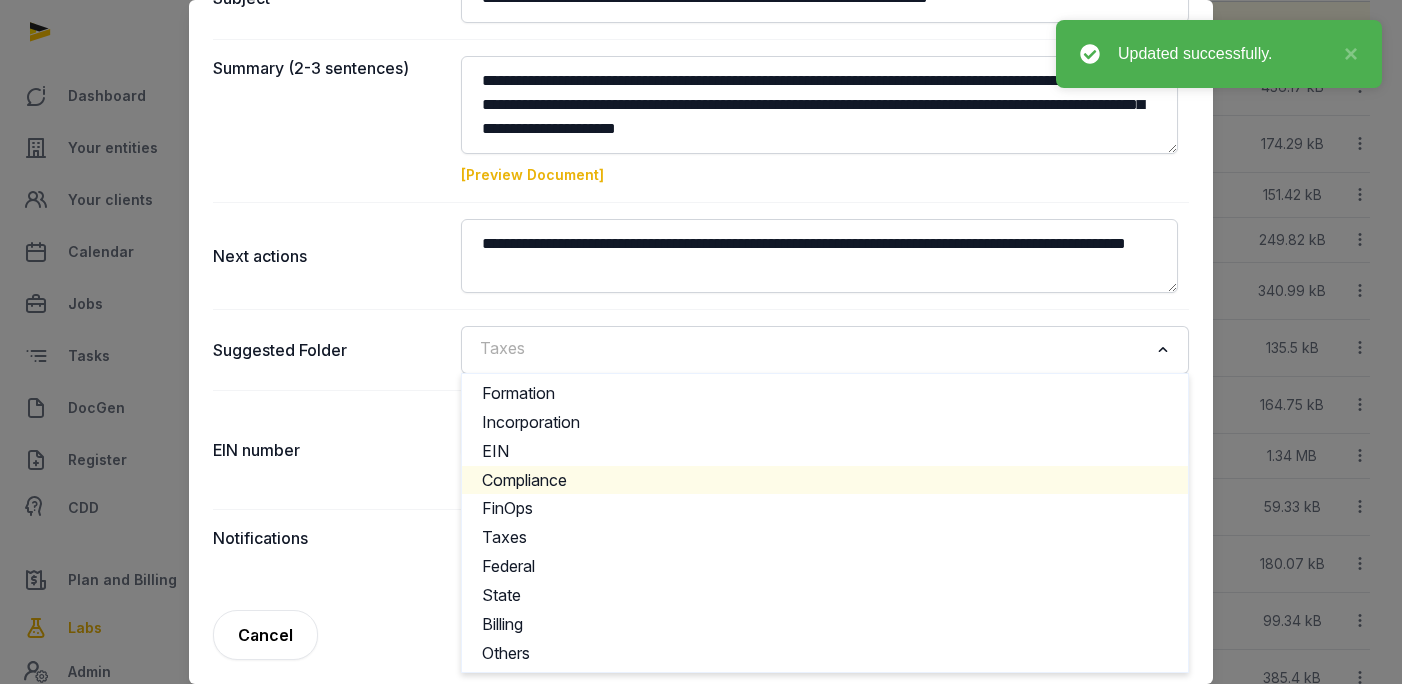 click on "Compliance" 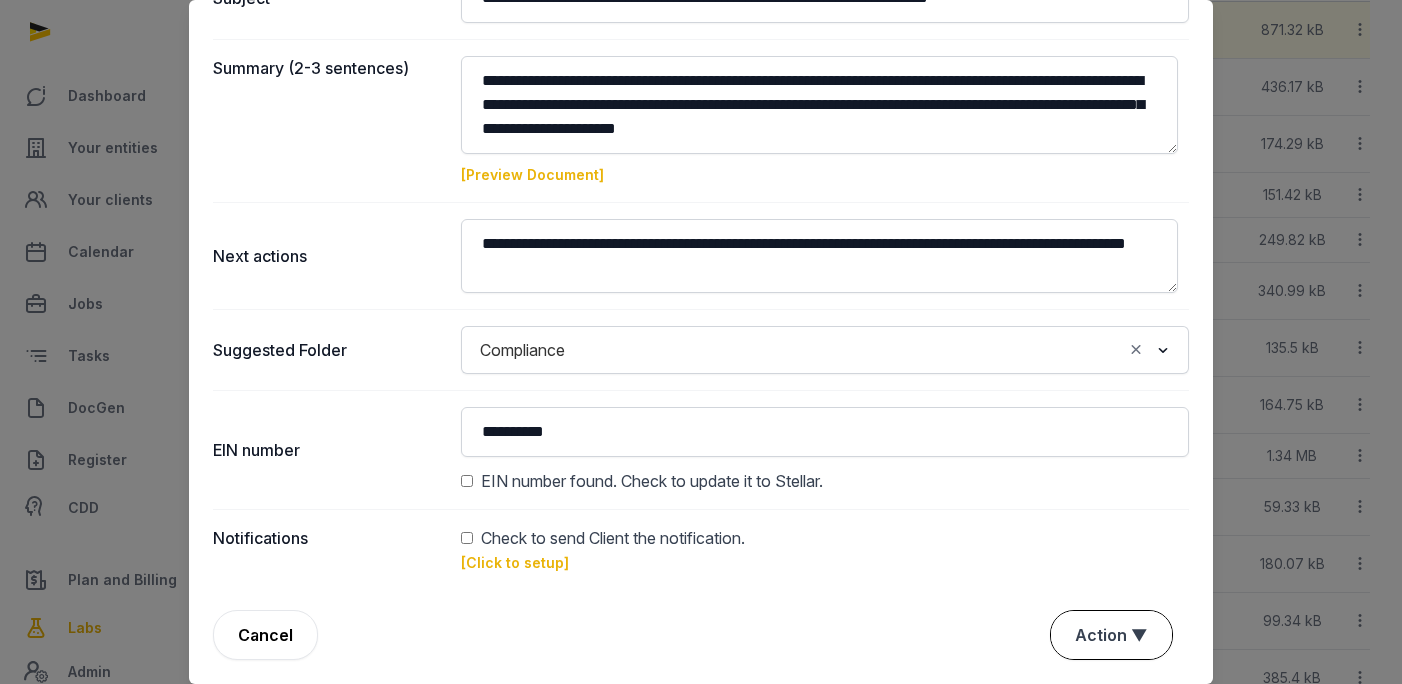 click on "Action ▼" at bounding box center [1111, 635] 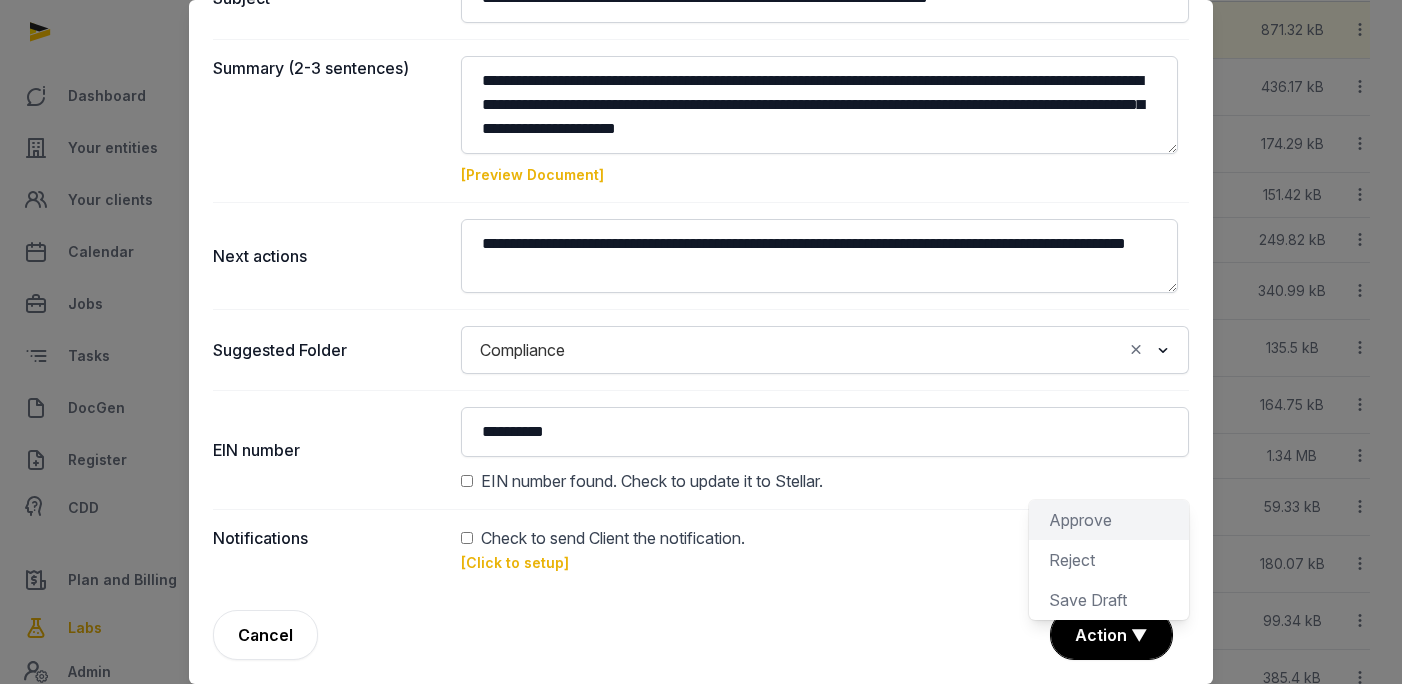 click on "Approve" 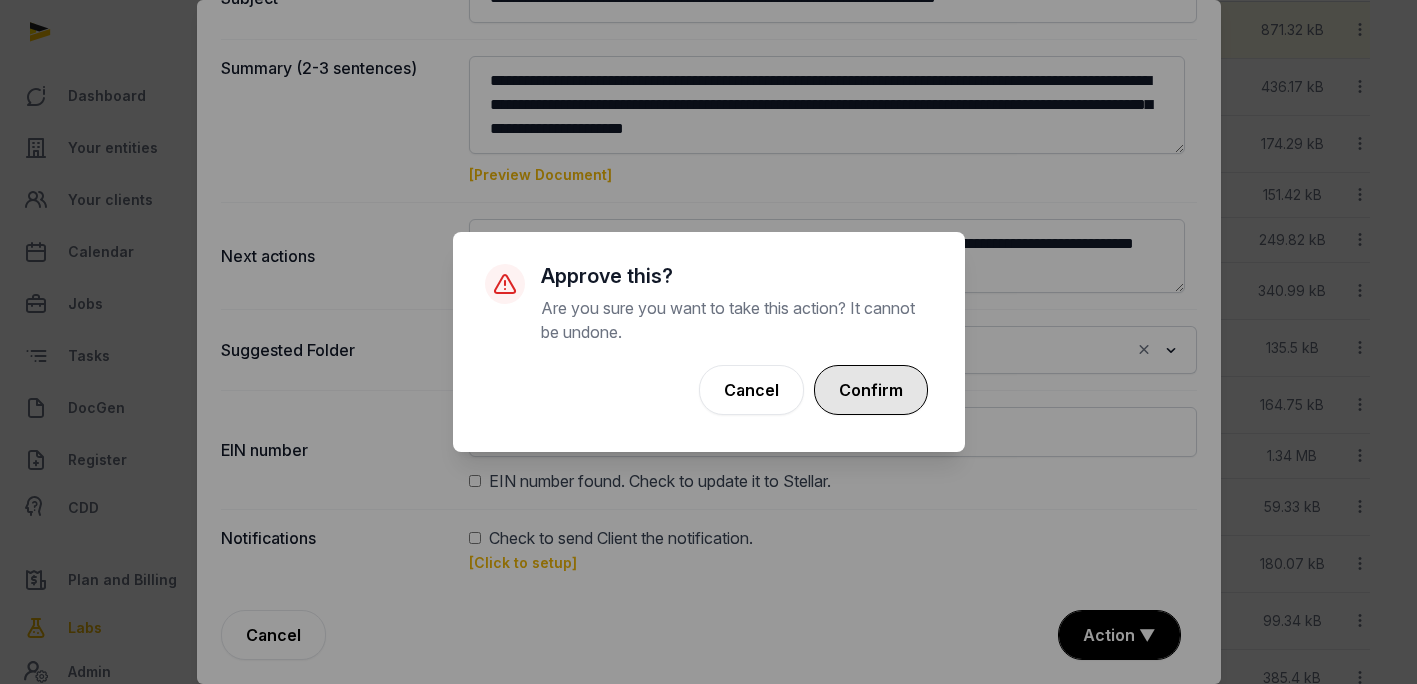 click on "Confirm" at bounding box center [871, 390] 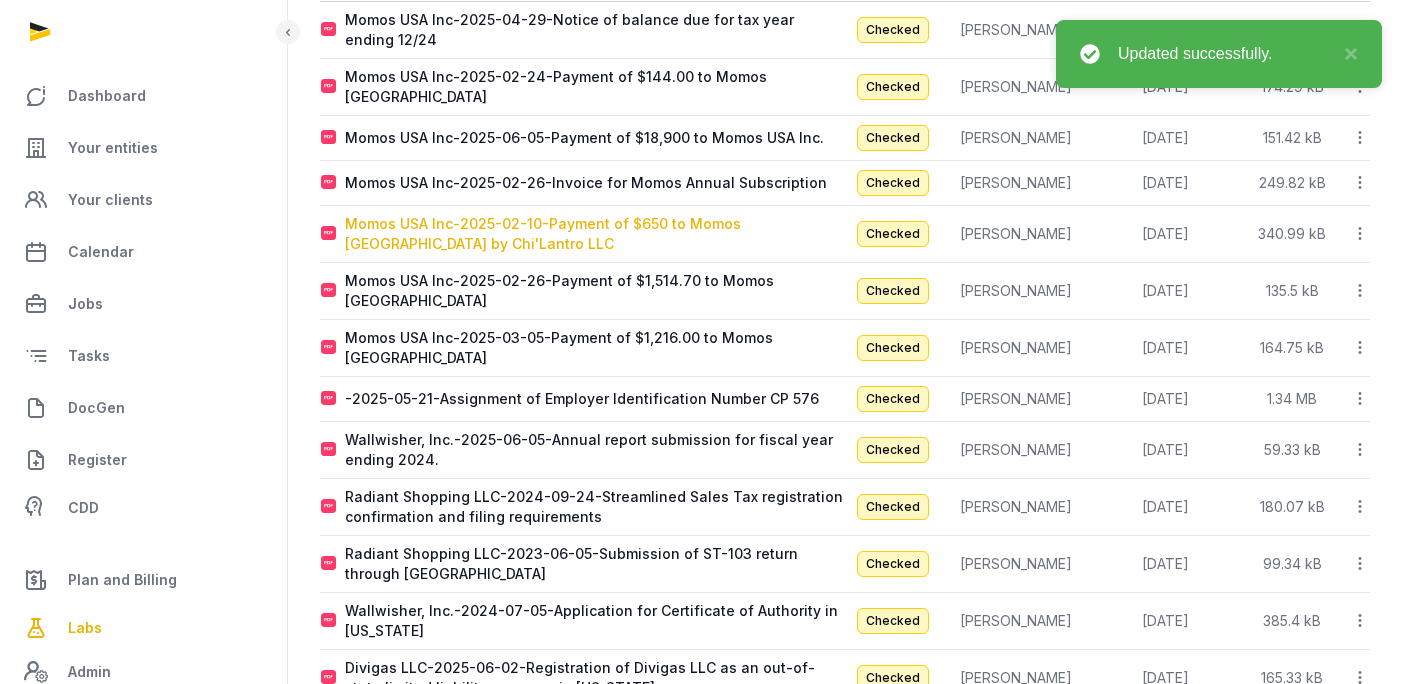 scroll, scrollTop: 0, scrollLeft: 0, axis: both 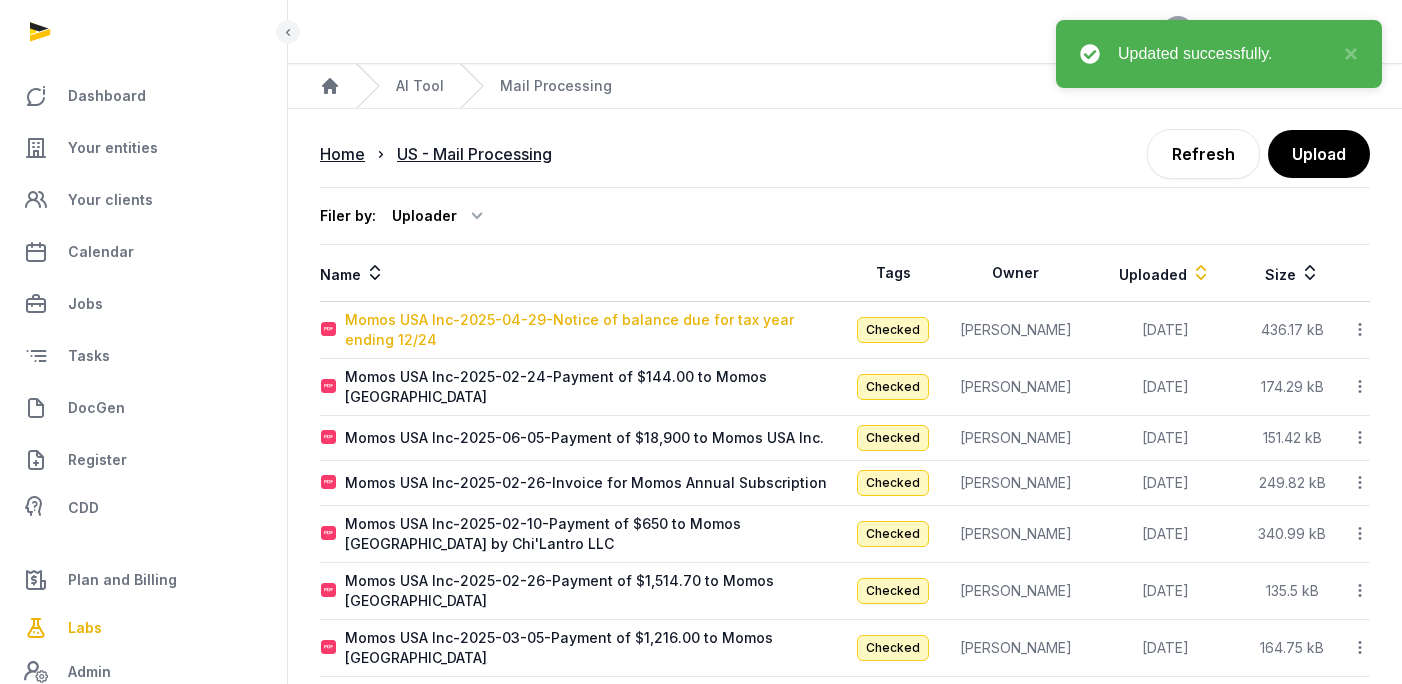 click on "Momos USA Inc-2025-04-29-Notice of balance due for tax year ending 12/24" at bounding box center (594, 330) 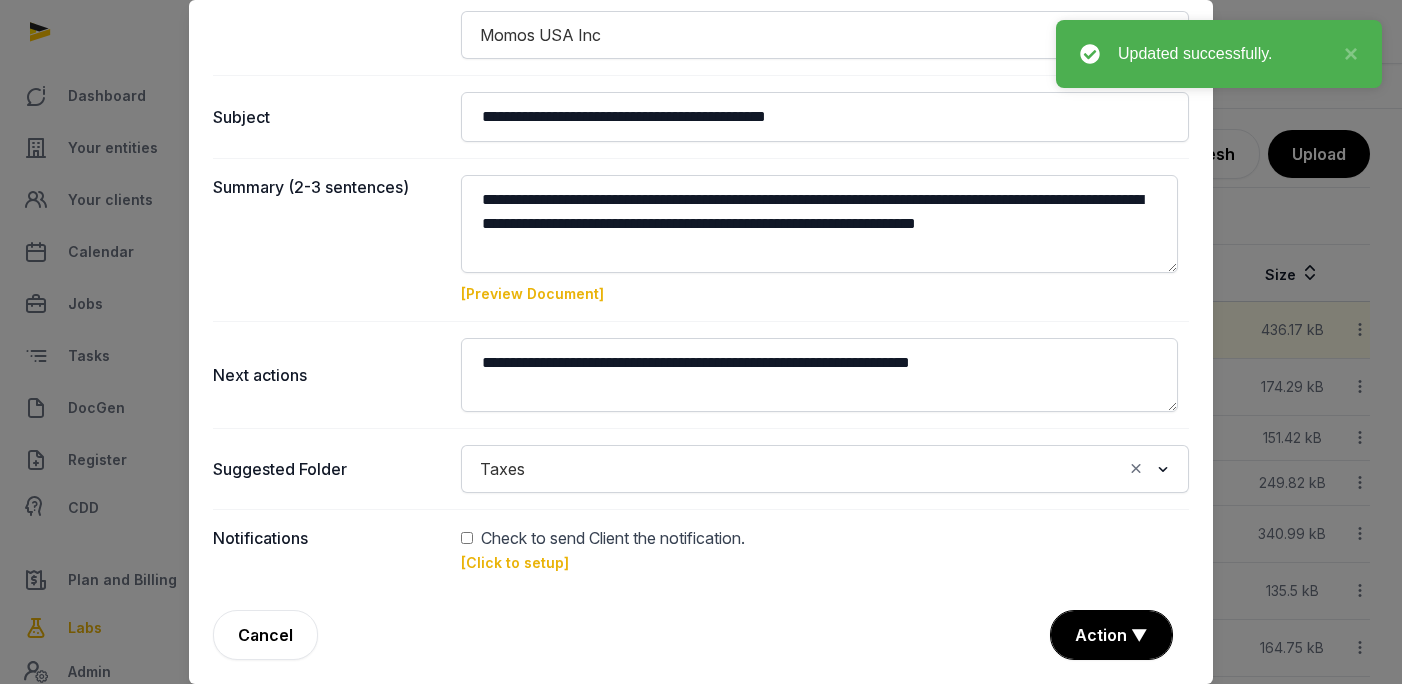 click on "Taxes Loading..." at bounding box center (825, 469) 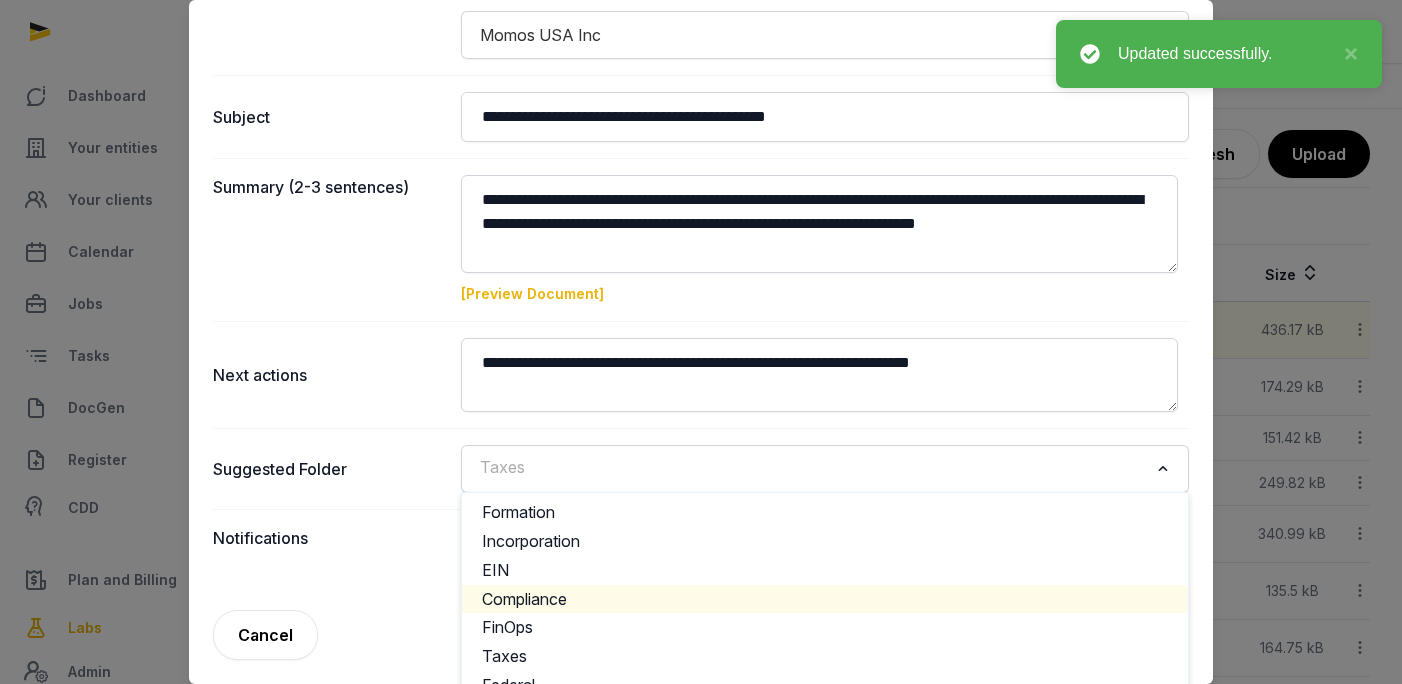 click on "Compliance" 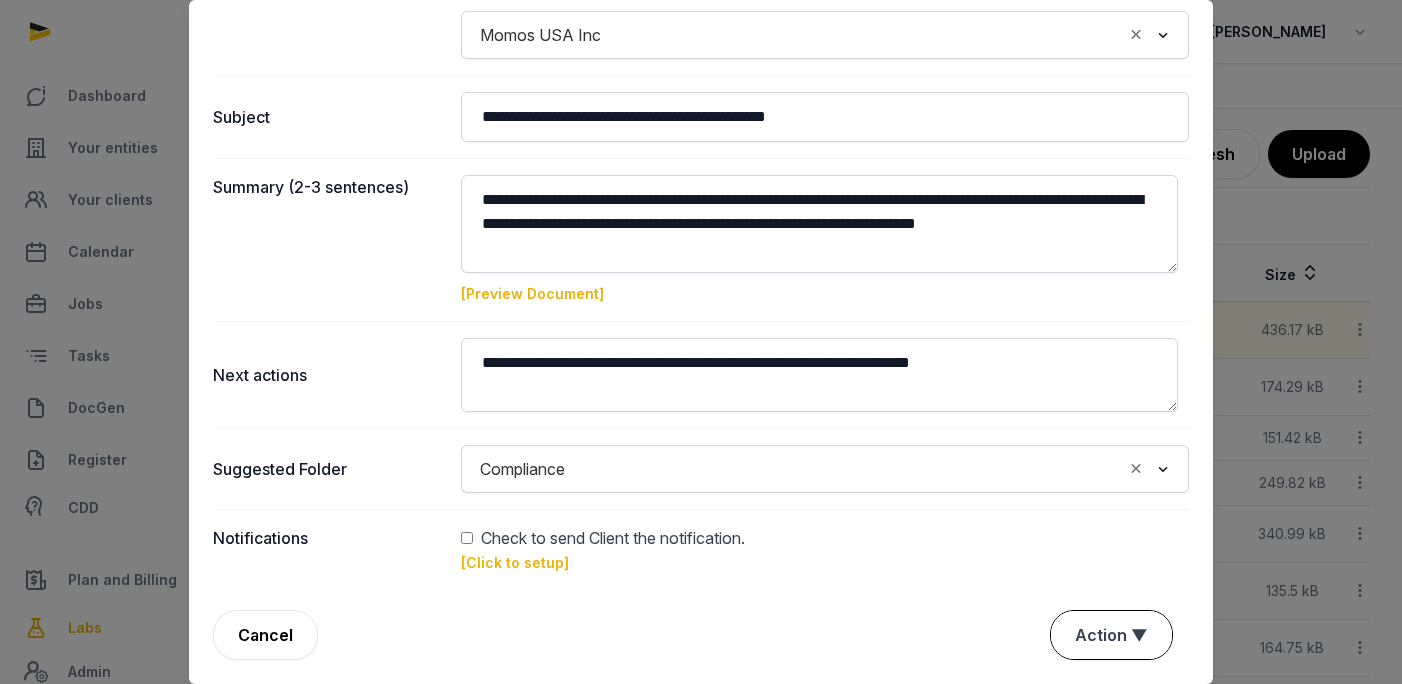 click on "Action ▼" at bounding box center [1111, 635] 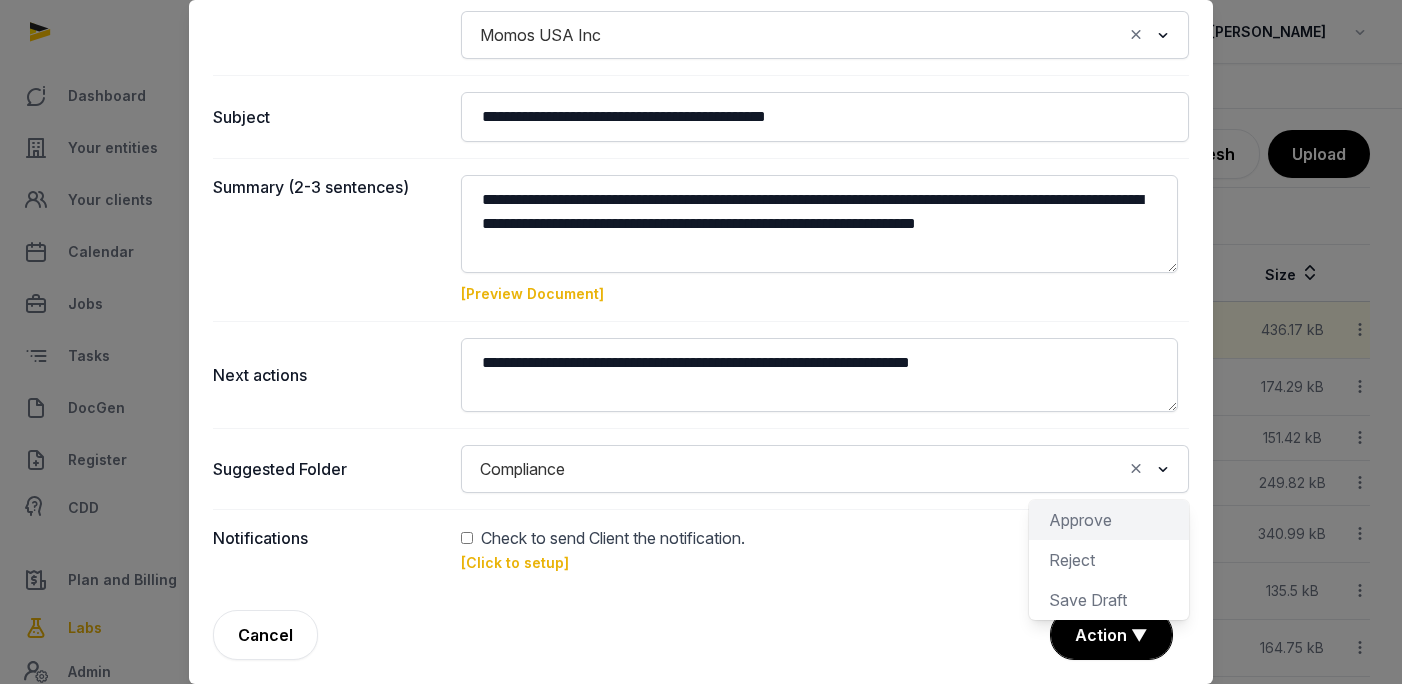 click on "Approve" 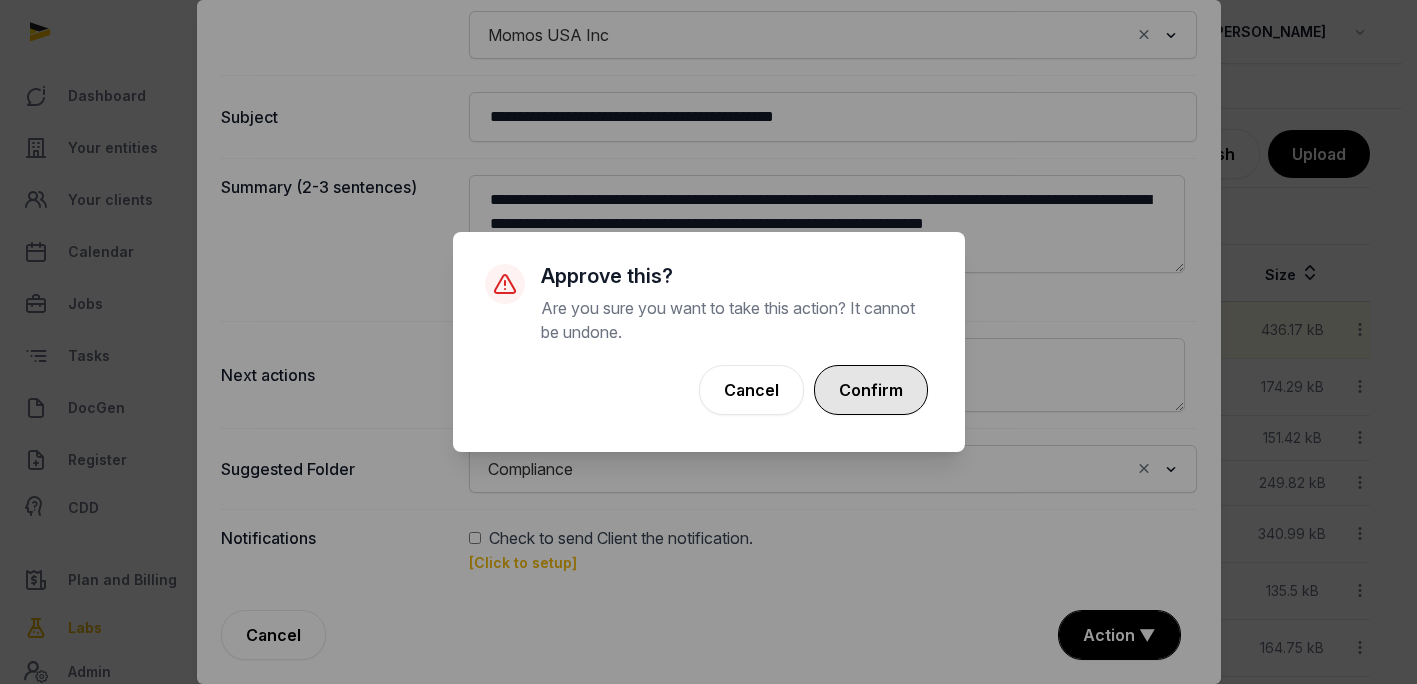 click on "Confirm" at bounding box center (871, 390) 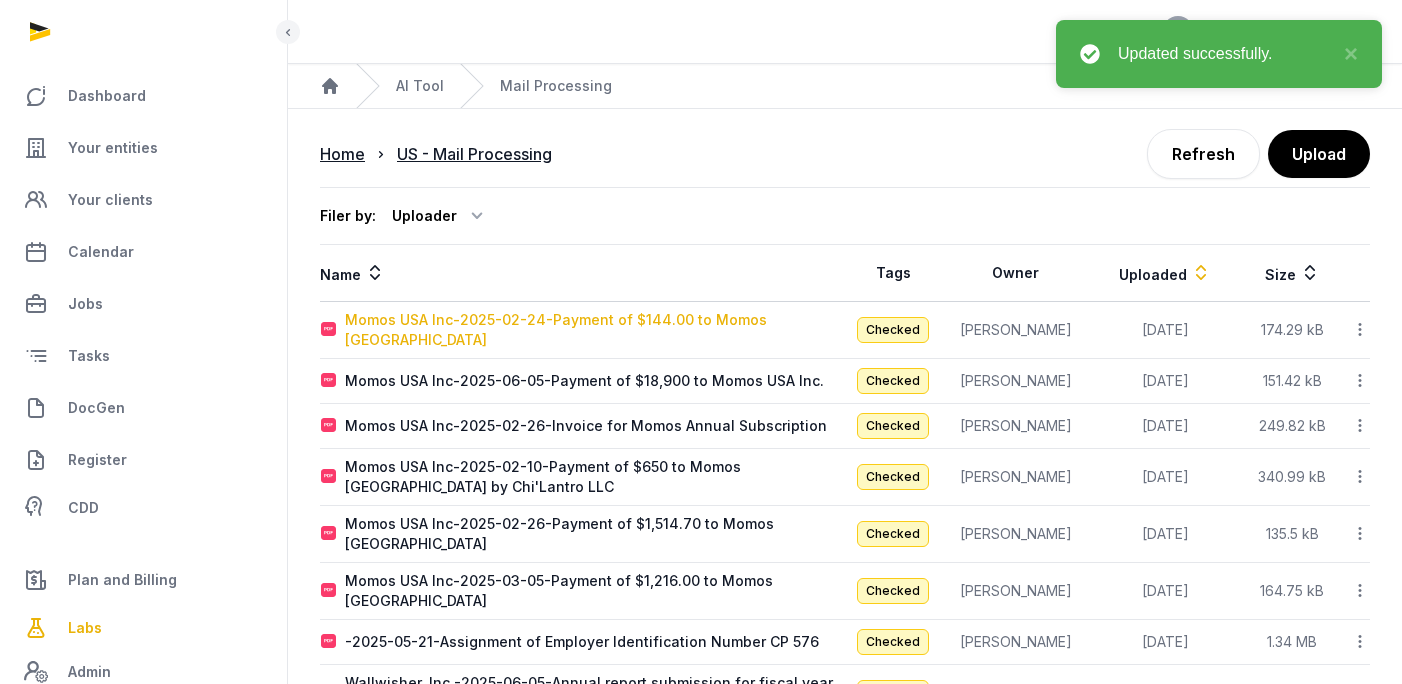 click on "Momos USA Inc-2025-02-24-Payment of $144.00 to Momos [GEOGRAPHIC_DATA]" at bounding box center [594, 330] 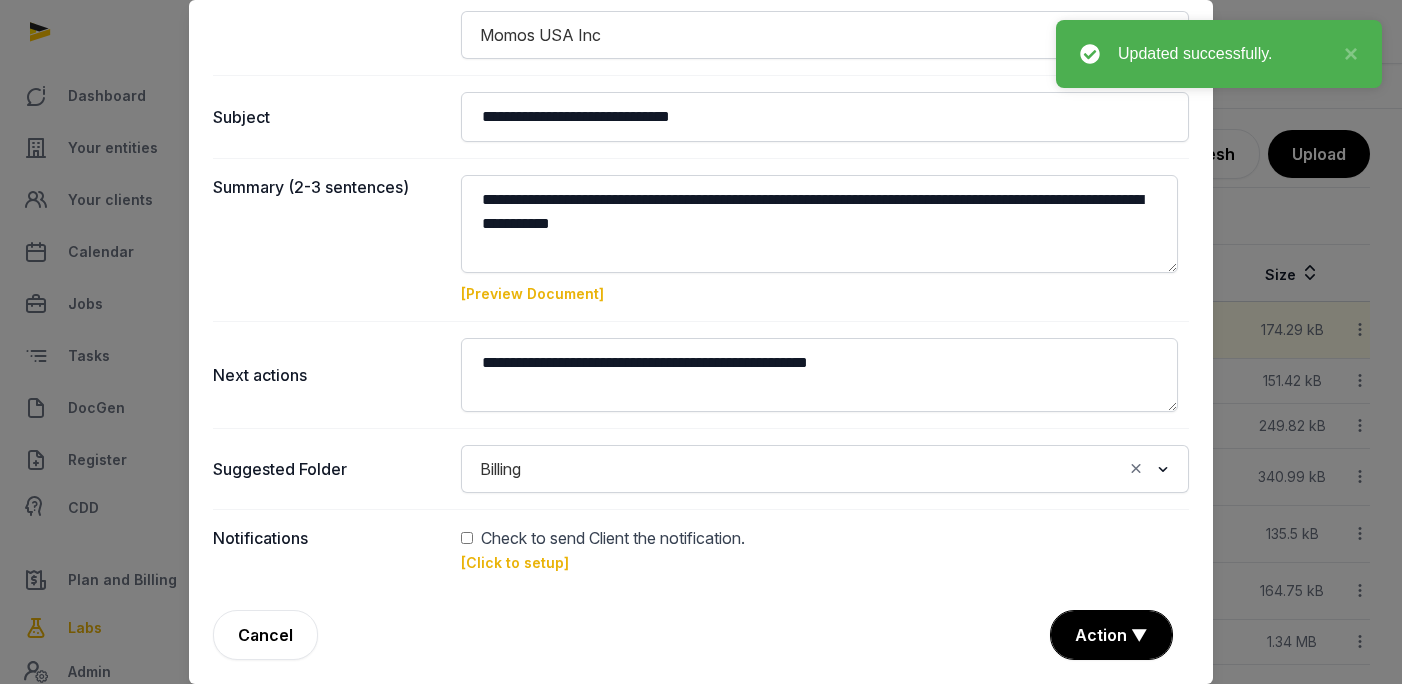 click on "Billing Loading..." 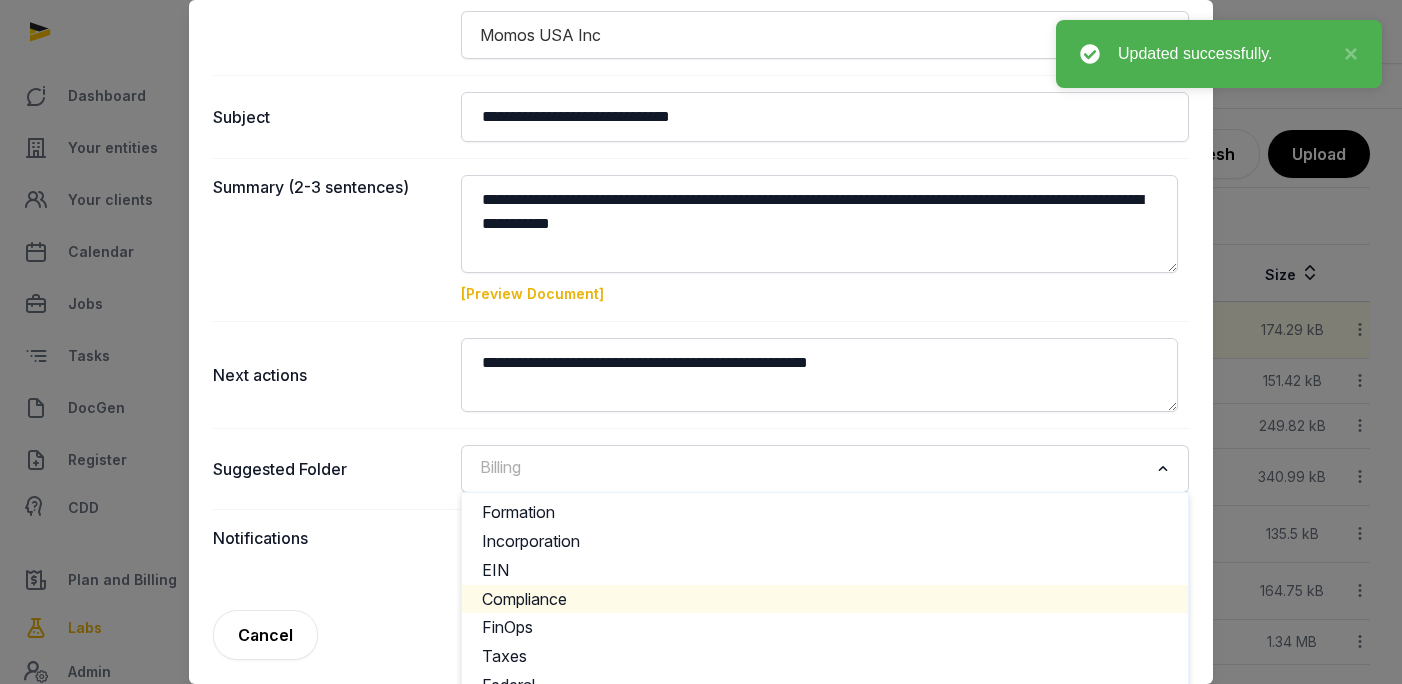 click on "Compliance" 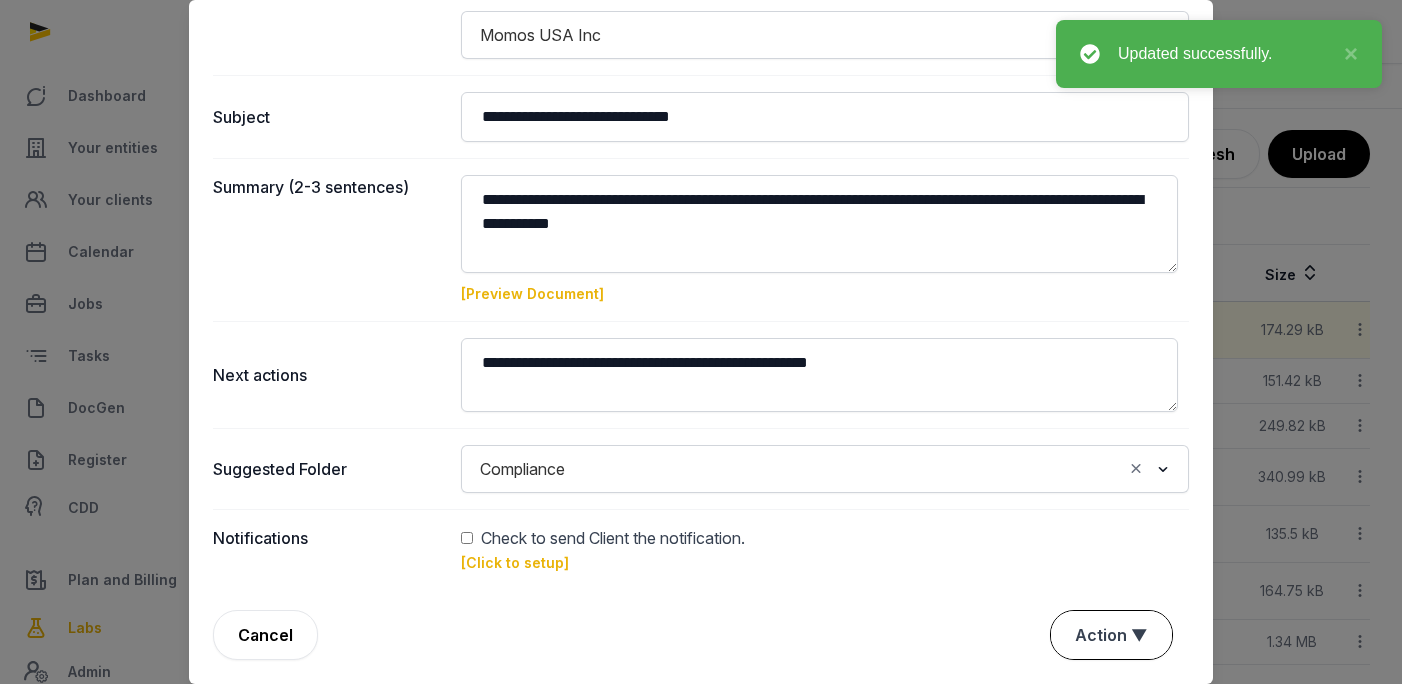 click on "Action ▼" at bounding box center (1111, 635) 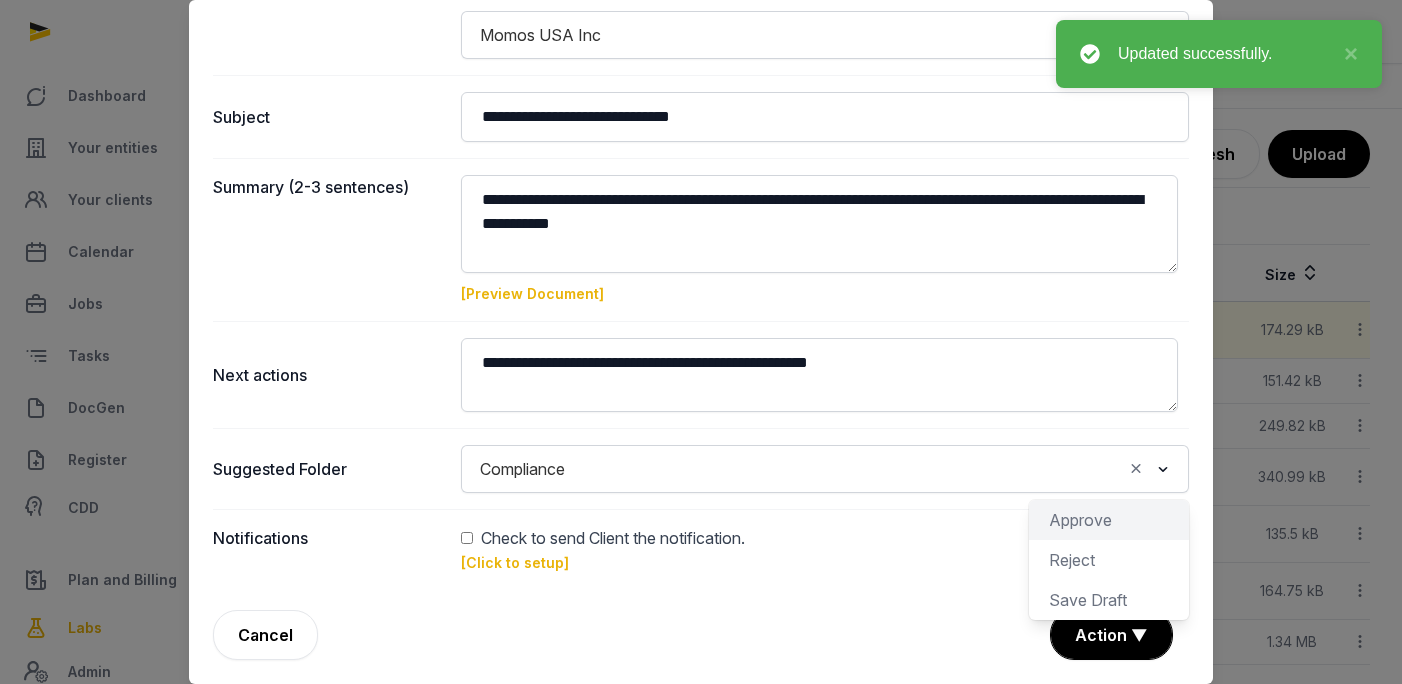 click on "Approve" 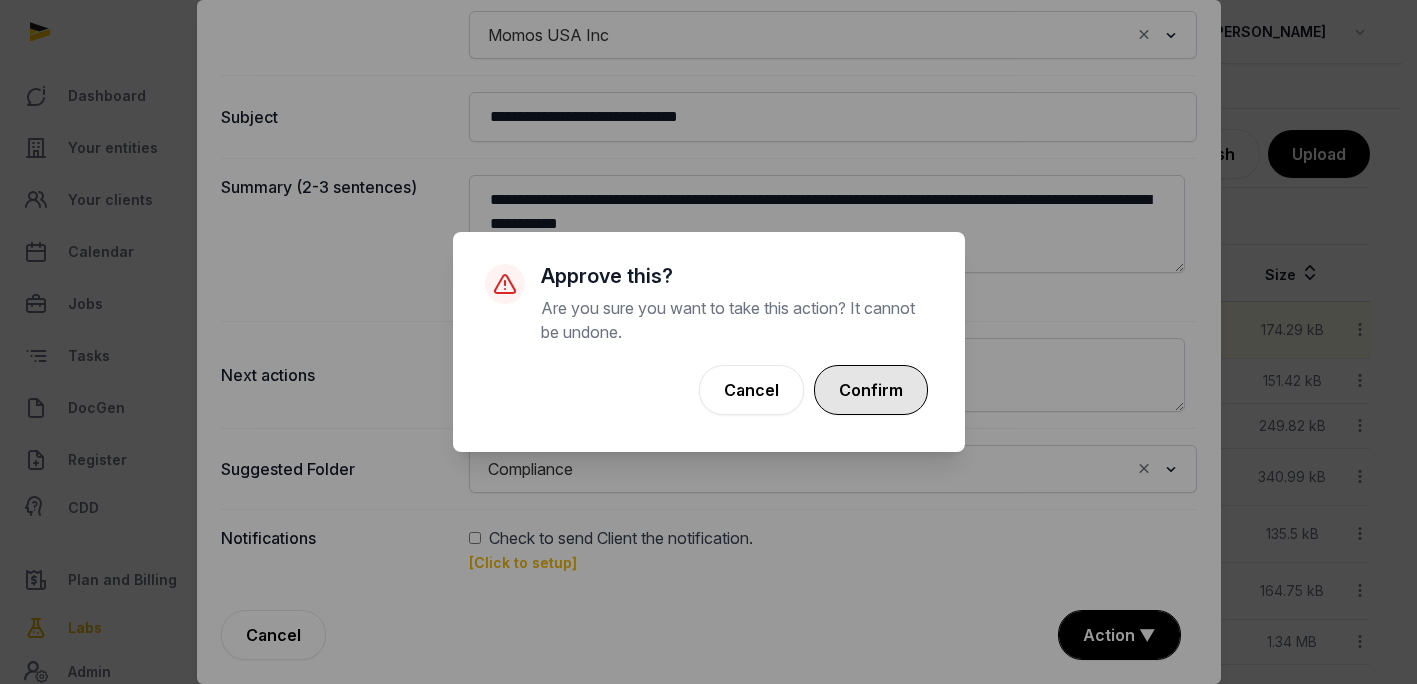 click on "Confirm" at bounding box center [871, 390] 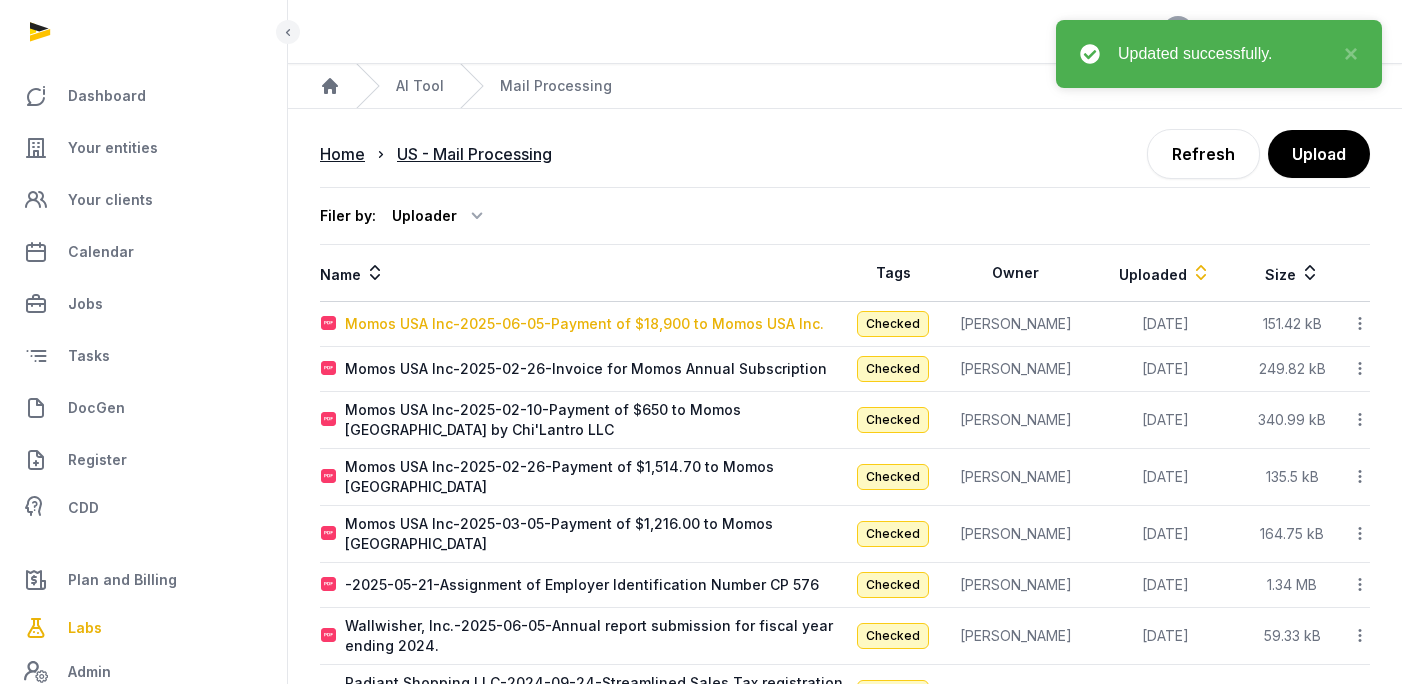 click on "Momos USA Inc-2025-06-05-Payment of $18,900 to Momos USA Inc." at bounding box center [584, 324] 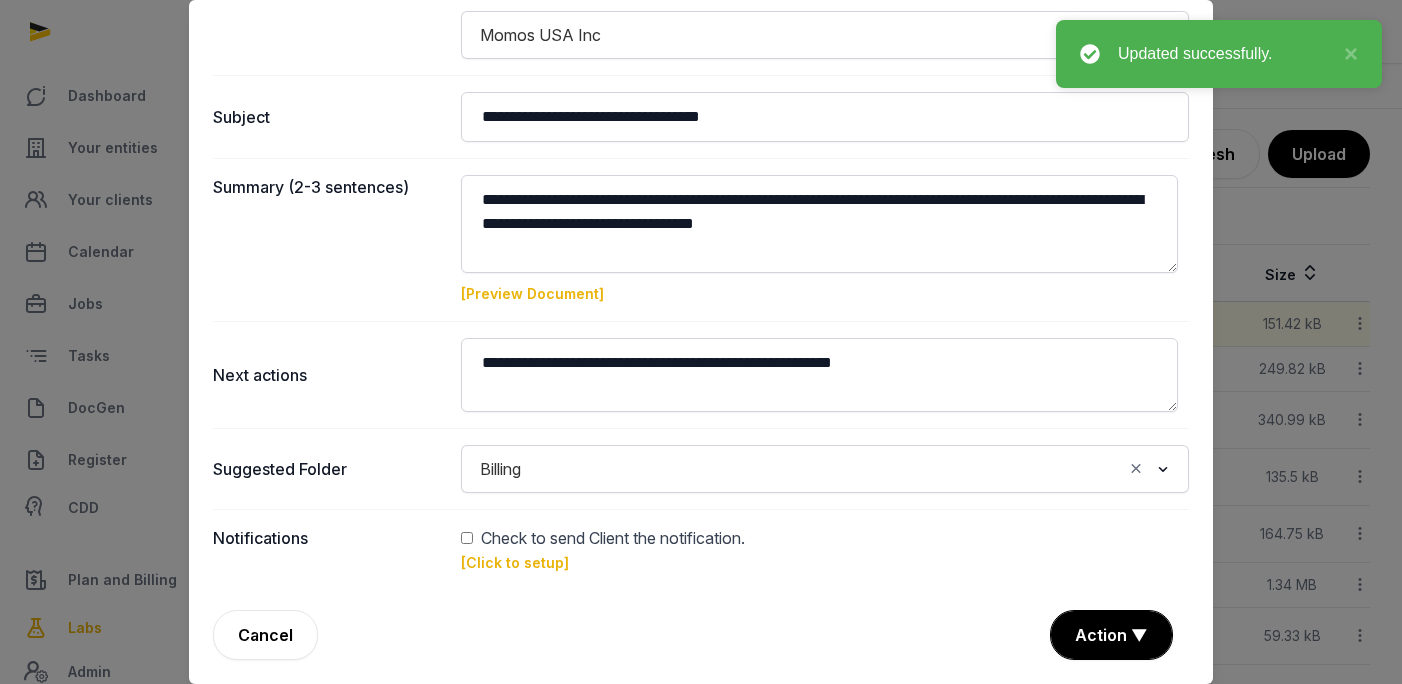 click 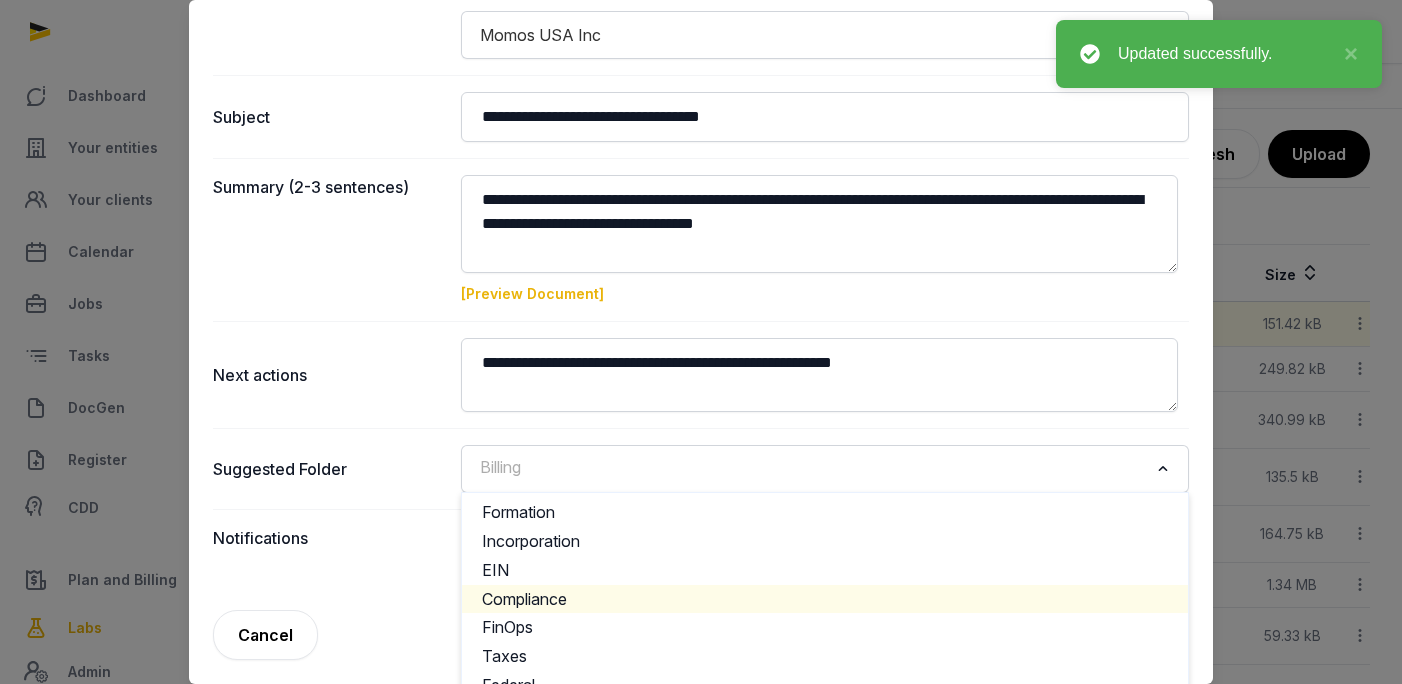 click on "Compliance" 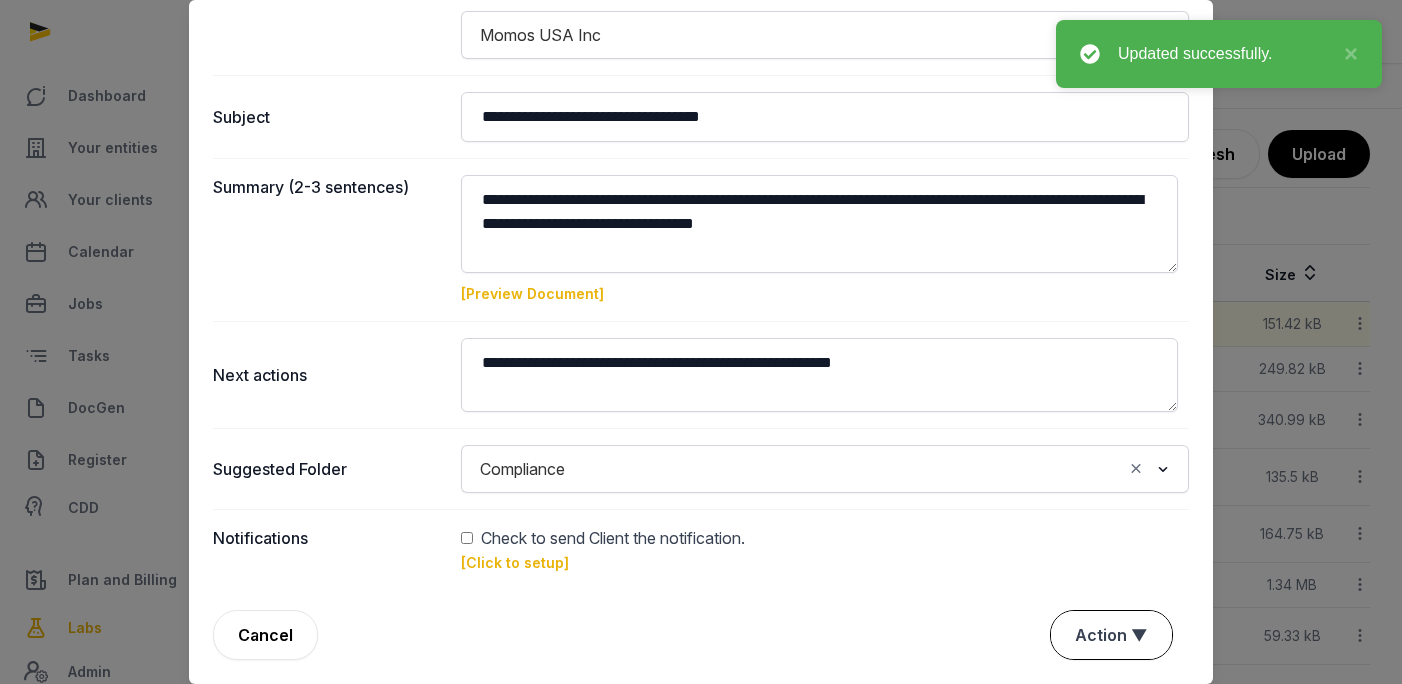click on "Action ▼" at bounding box center [1111, 635] 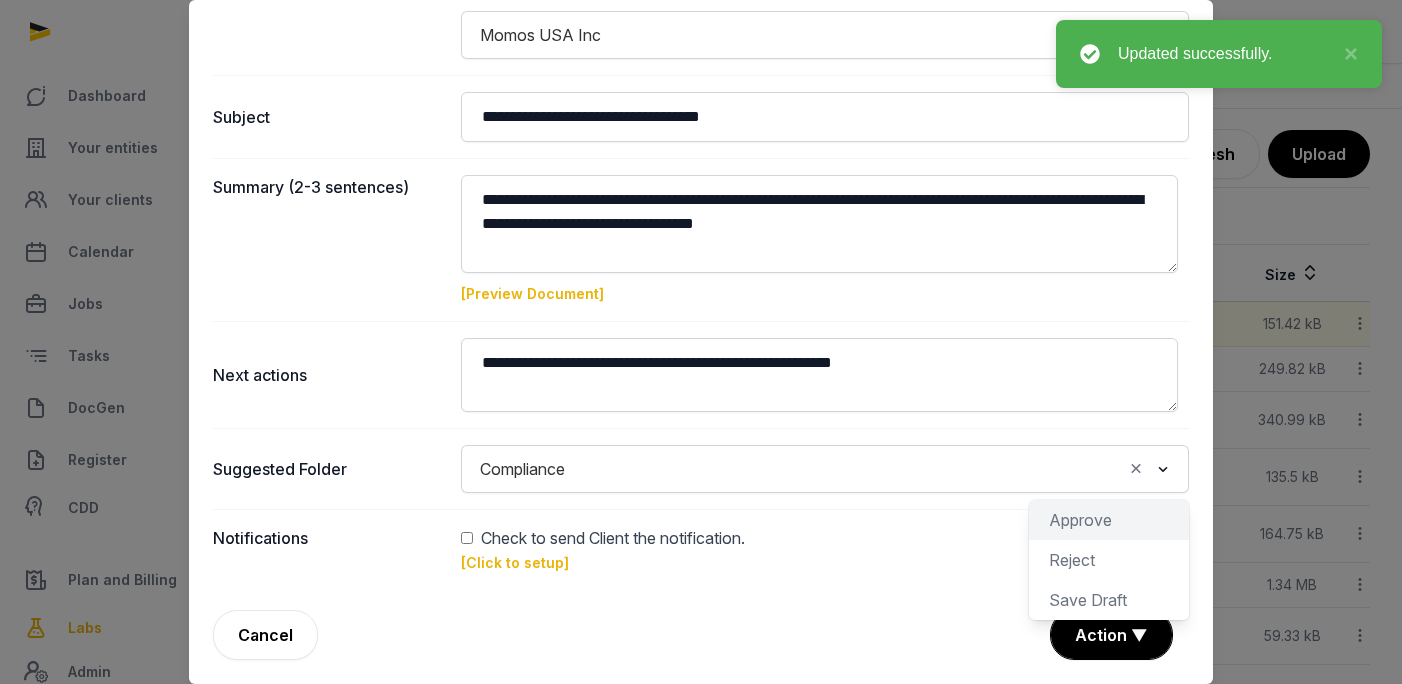 click on "Approve" 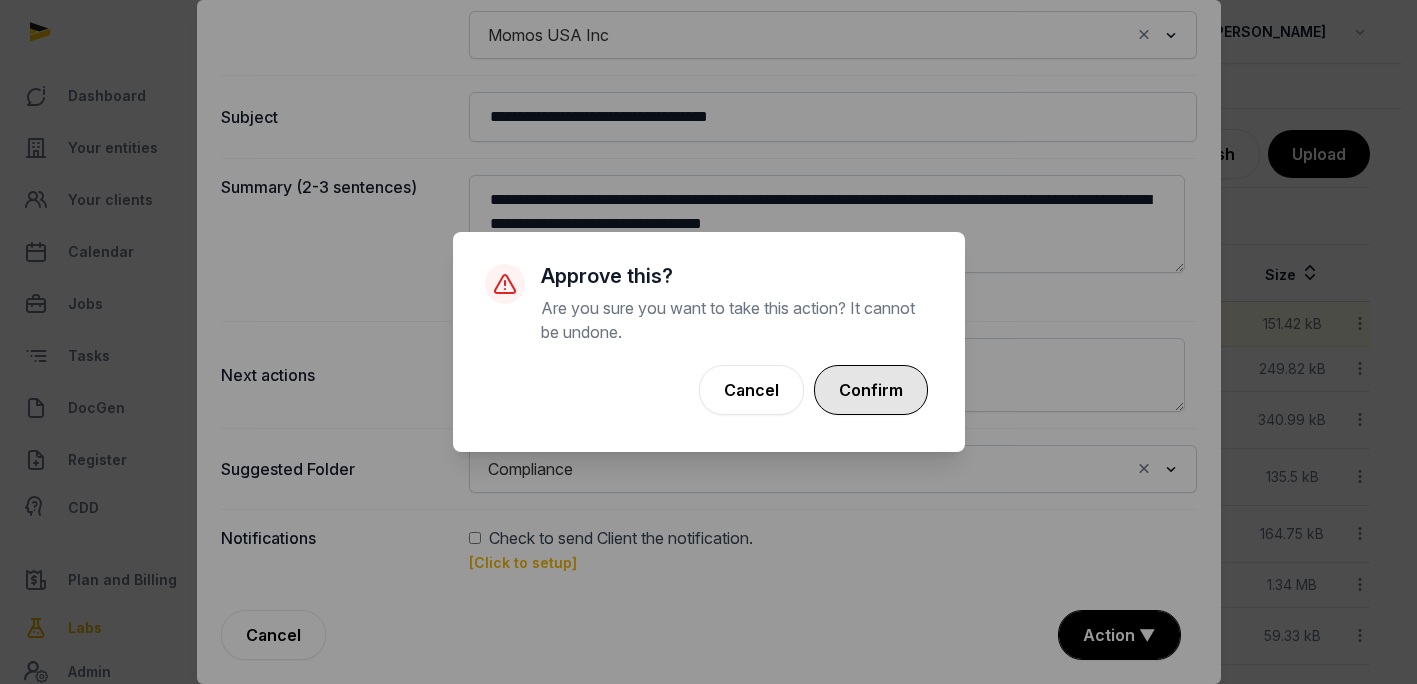 click on "Confirm" at bounding box center [871, 390] 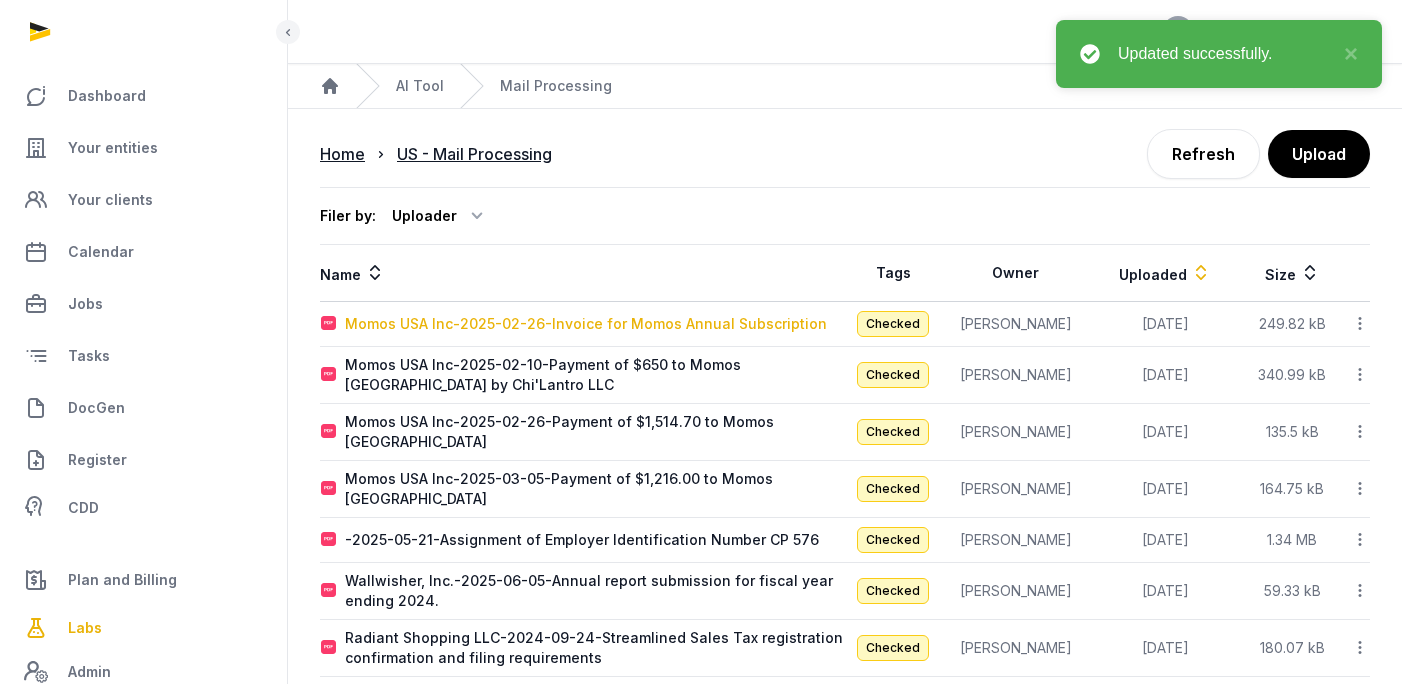 click on "Momos USA Inc-2025-02-26-Invoice for Momos Annual Subscription" at bounding box center [586, 324] 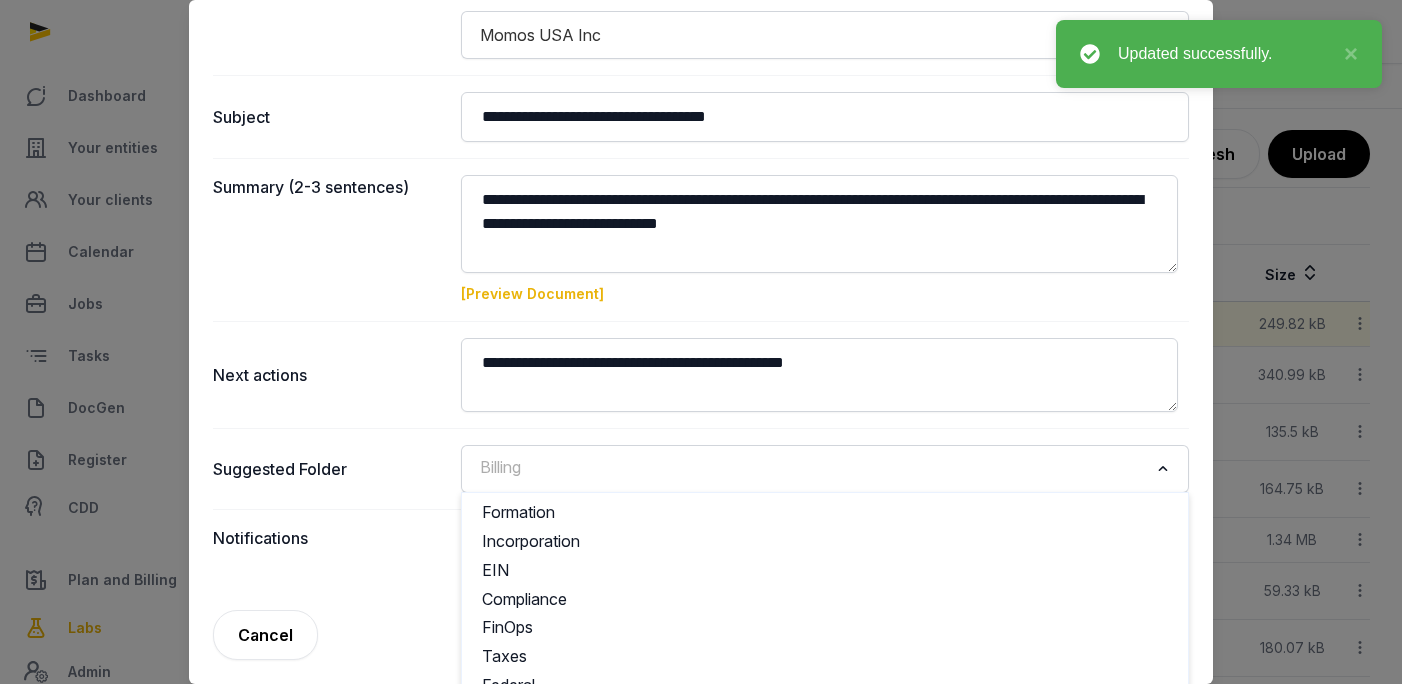 click 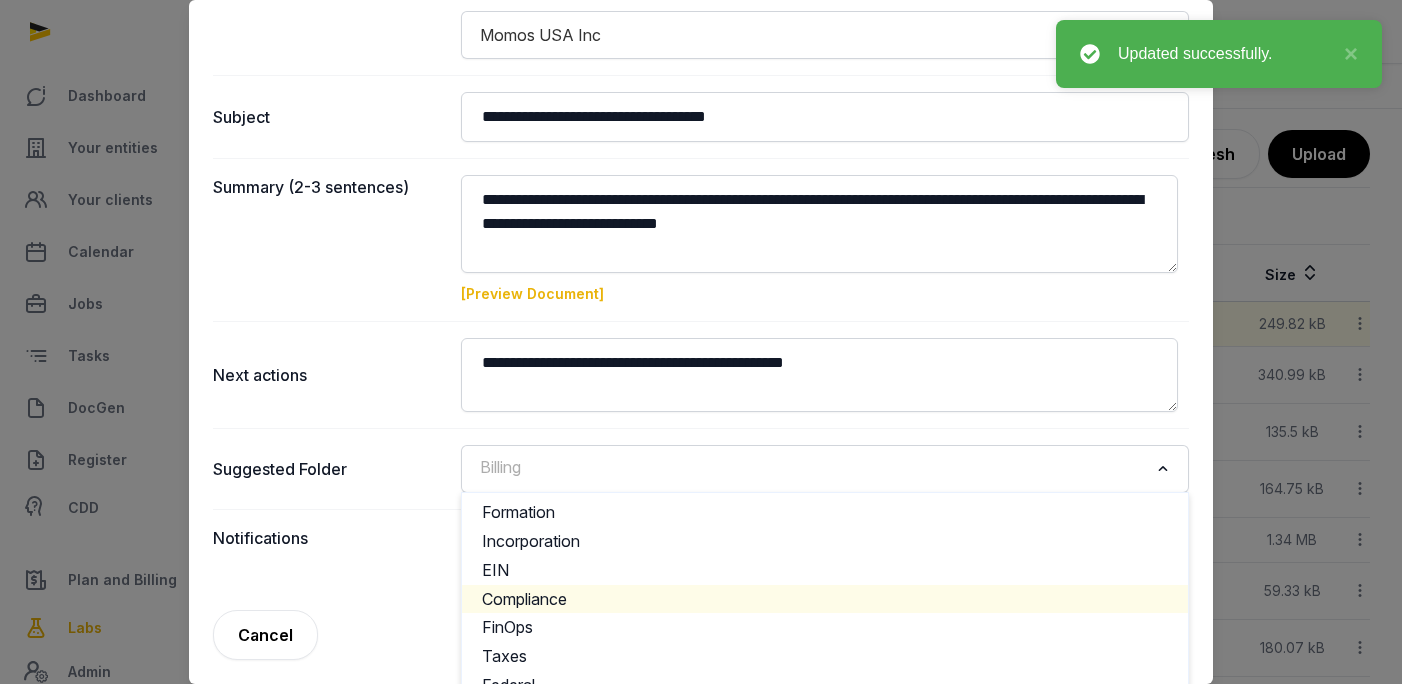 click on "Compliance" 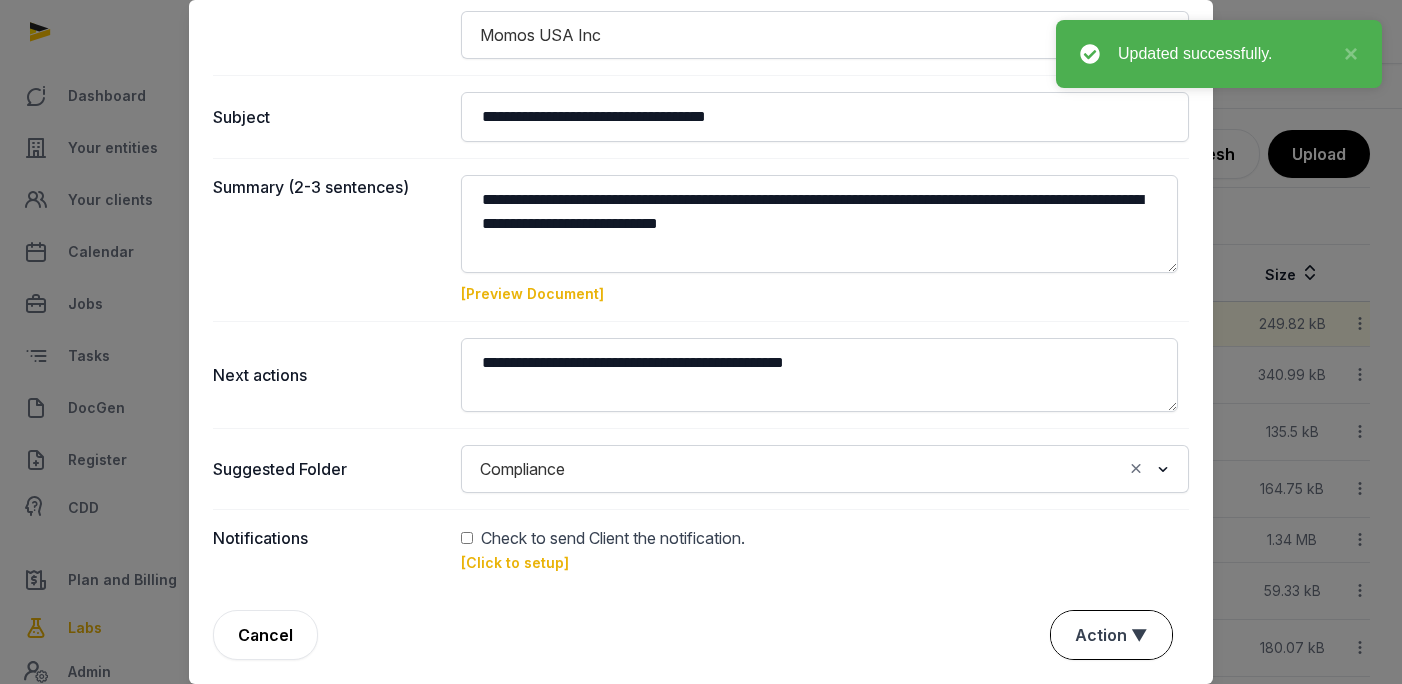 click on "Action ▼" at bounding box center [1111, 635] 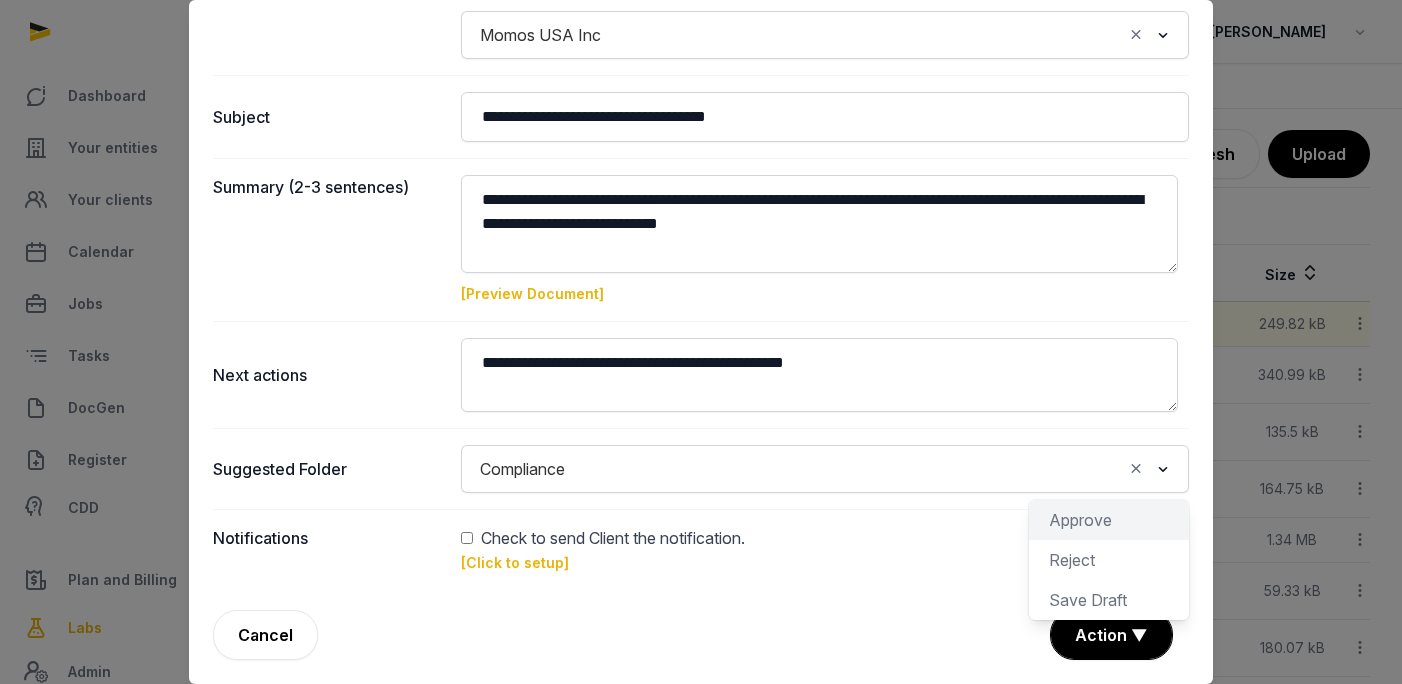 click on "Approve" 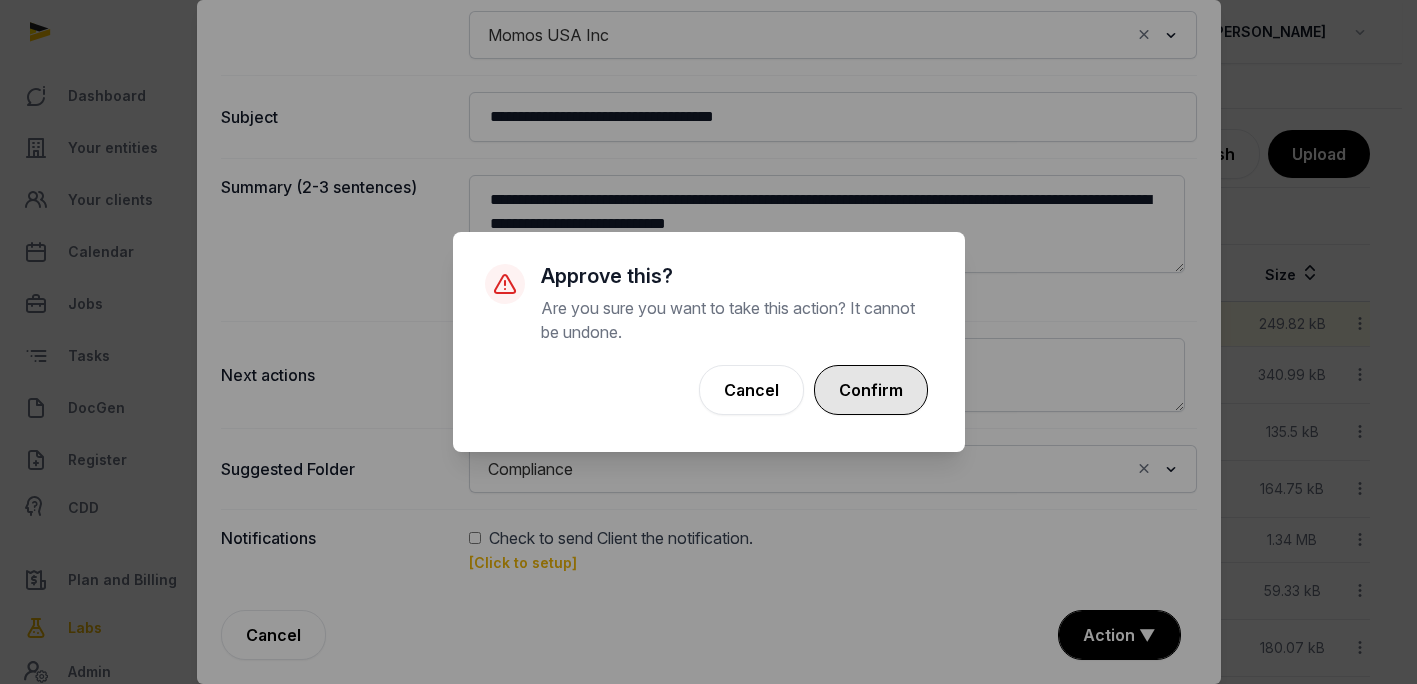 click on "Confirm" at bounding box center (871, 390) 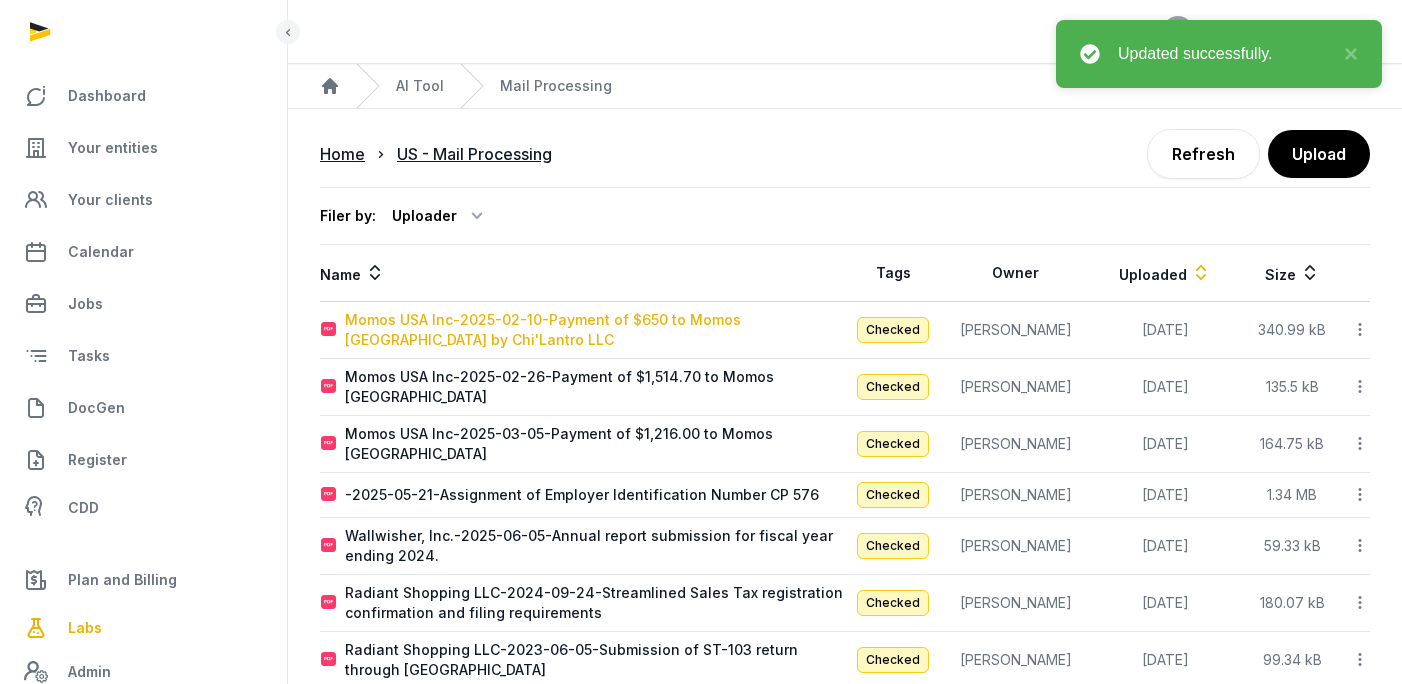 click on "Momos USA Inc-2025-02-10-Payment of $650 to Momos [GEOGRAPHIC_DATA] by Chi'Lantro LLC" at bounding box center (594, 330) 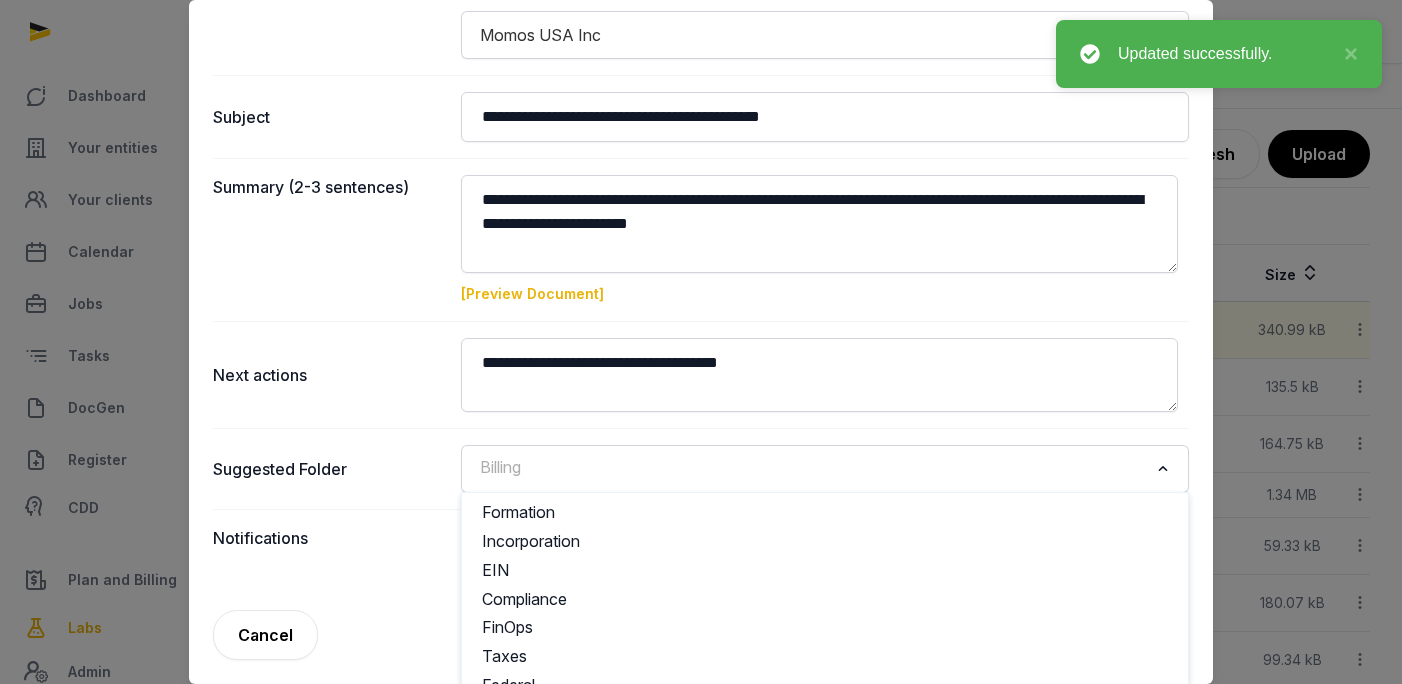 click on "Billing Loading..." 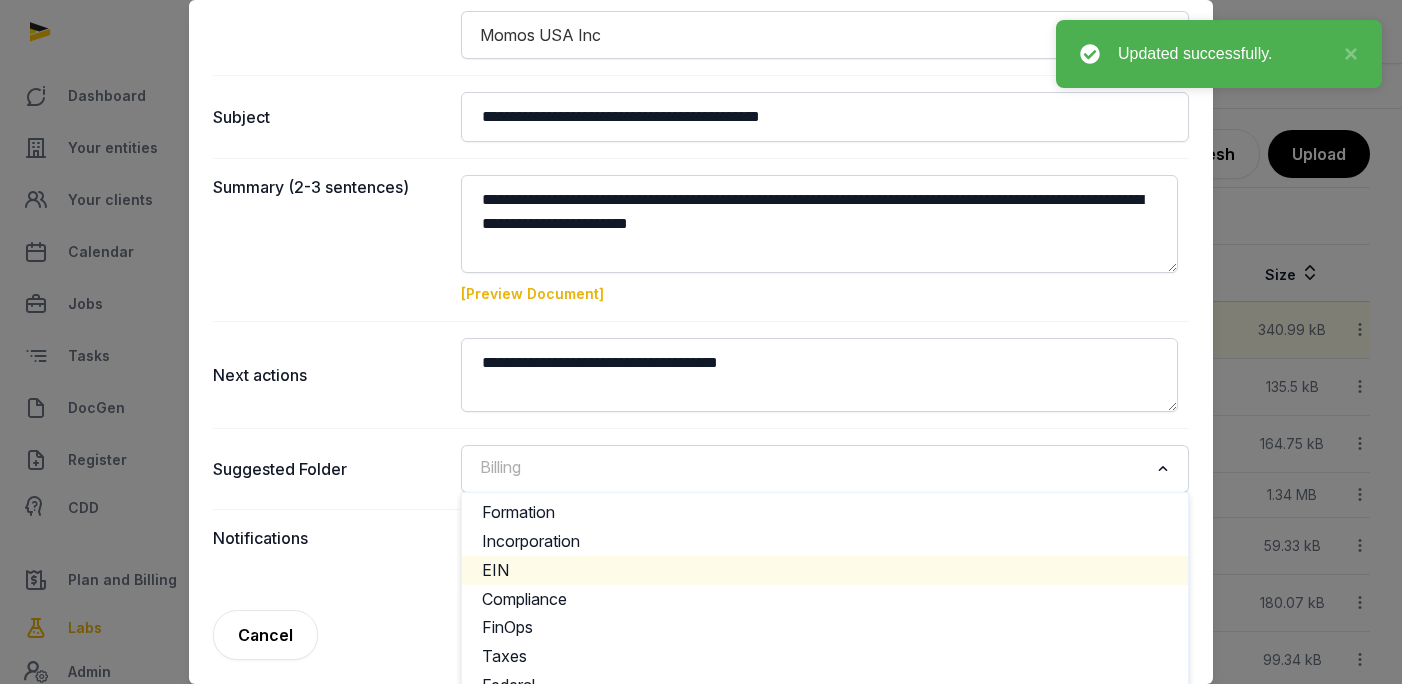 click on "EIN" 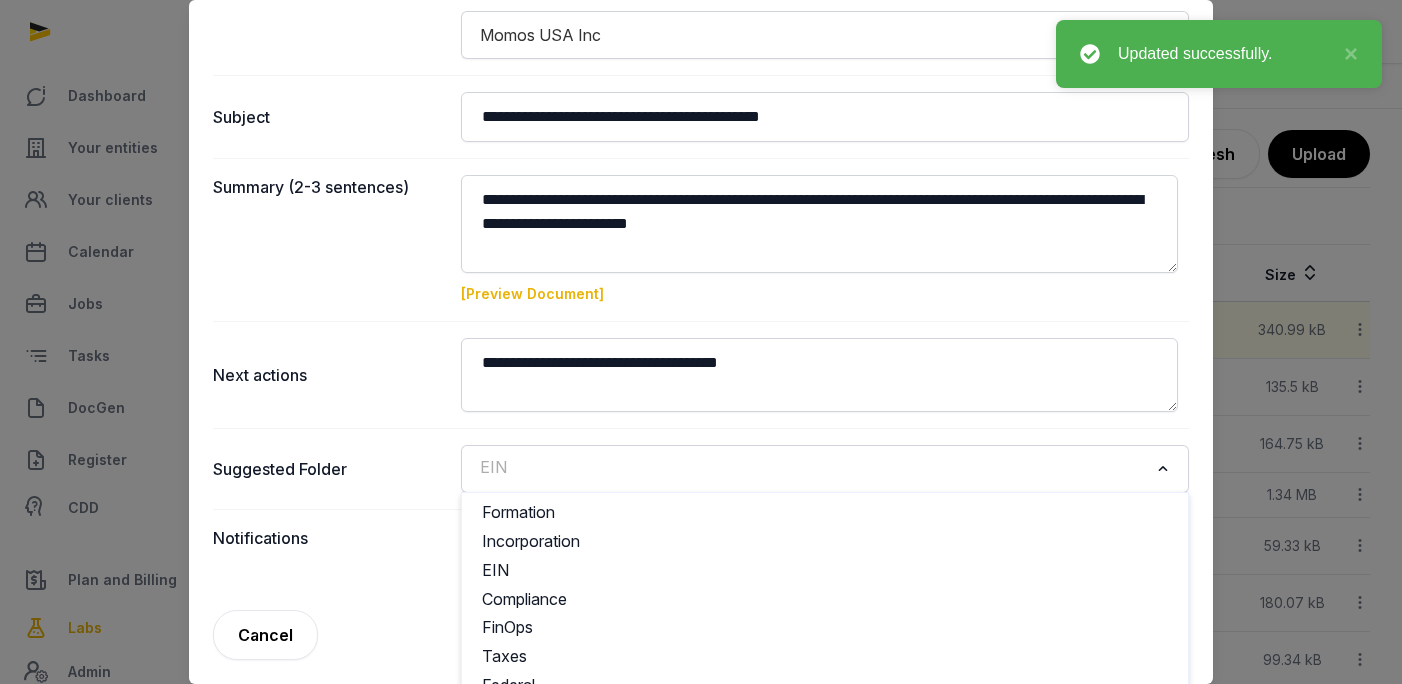 click 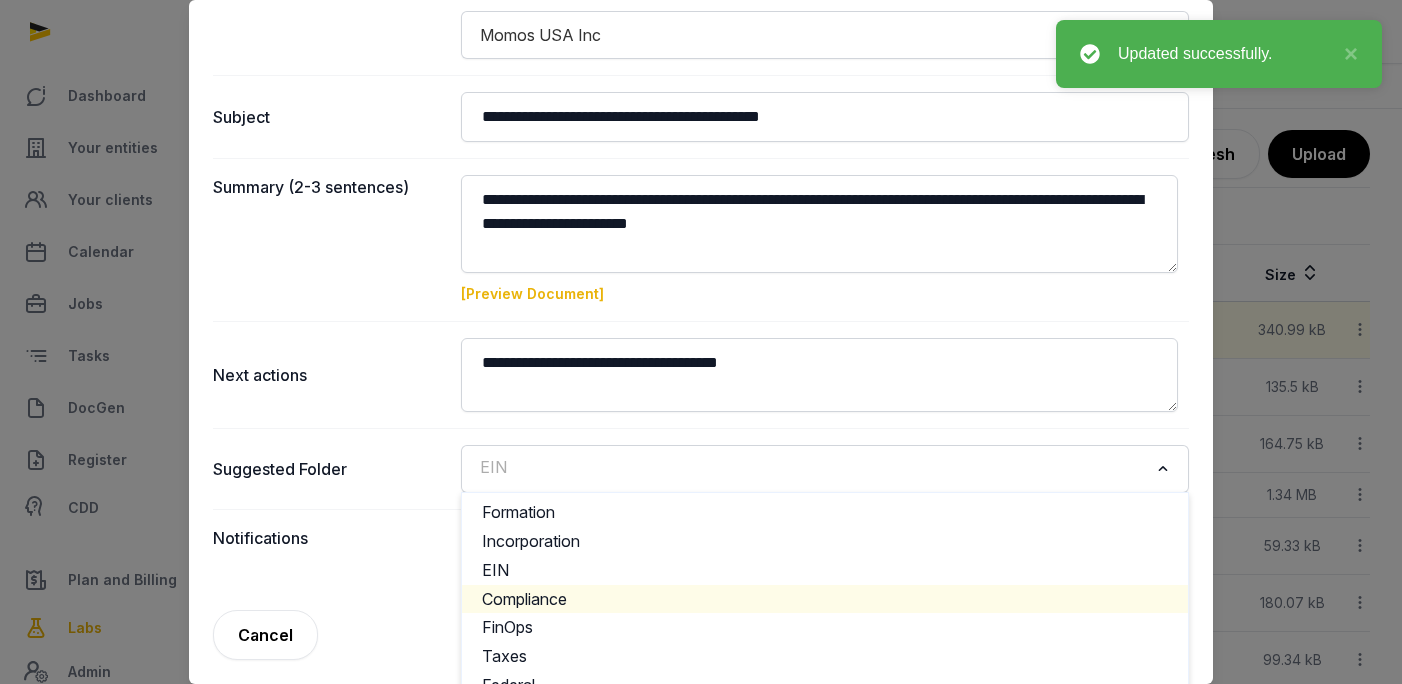 click on "Compliance" 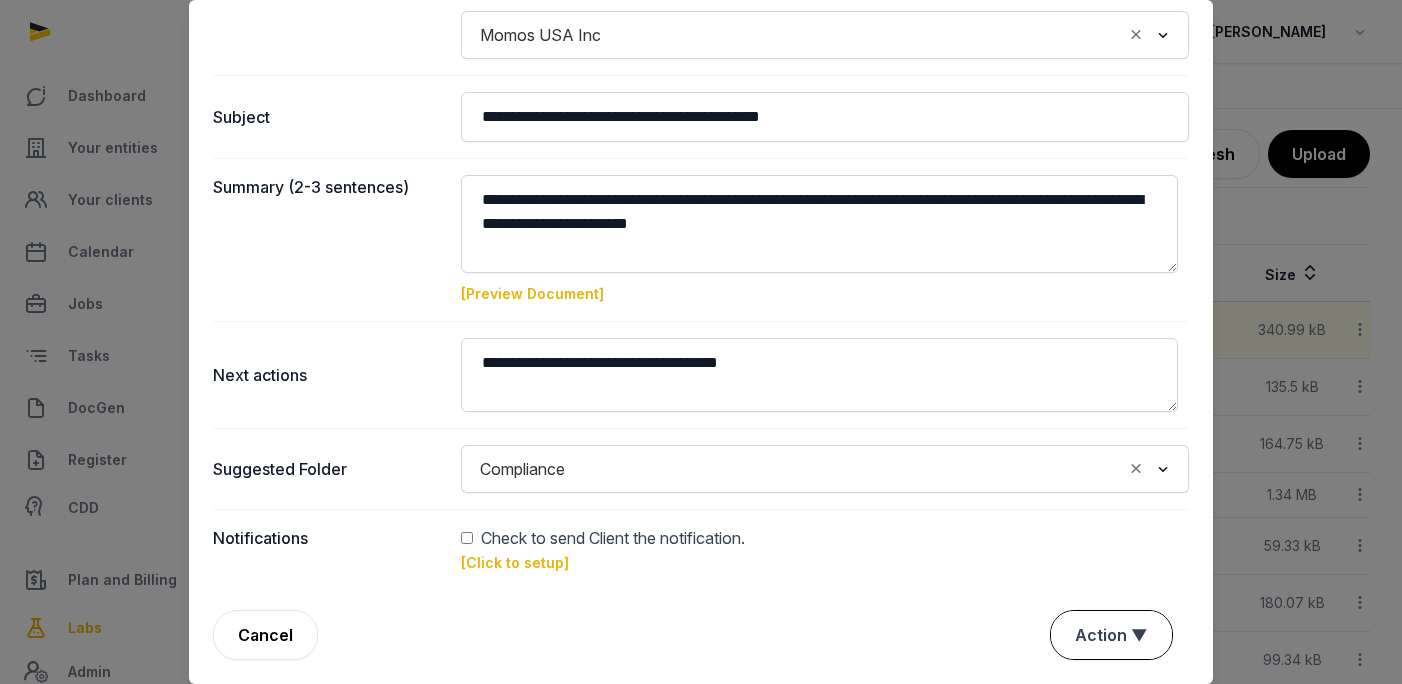 click on "Action ▼" at bounding box center (1111, 635) 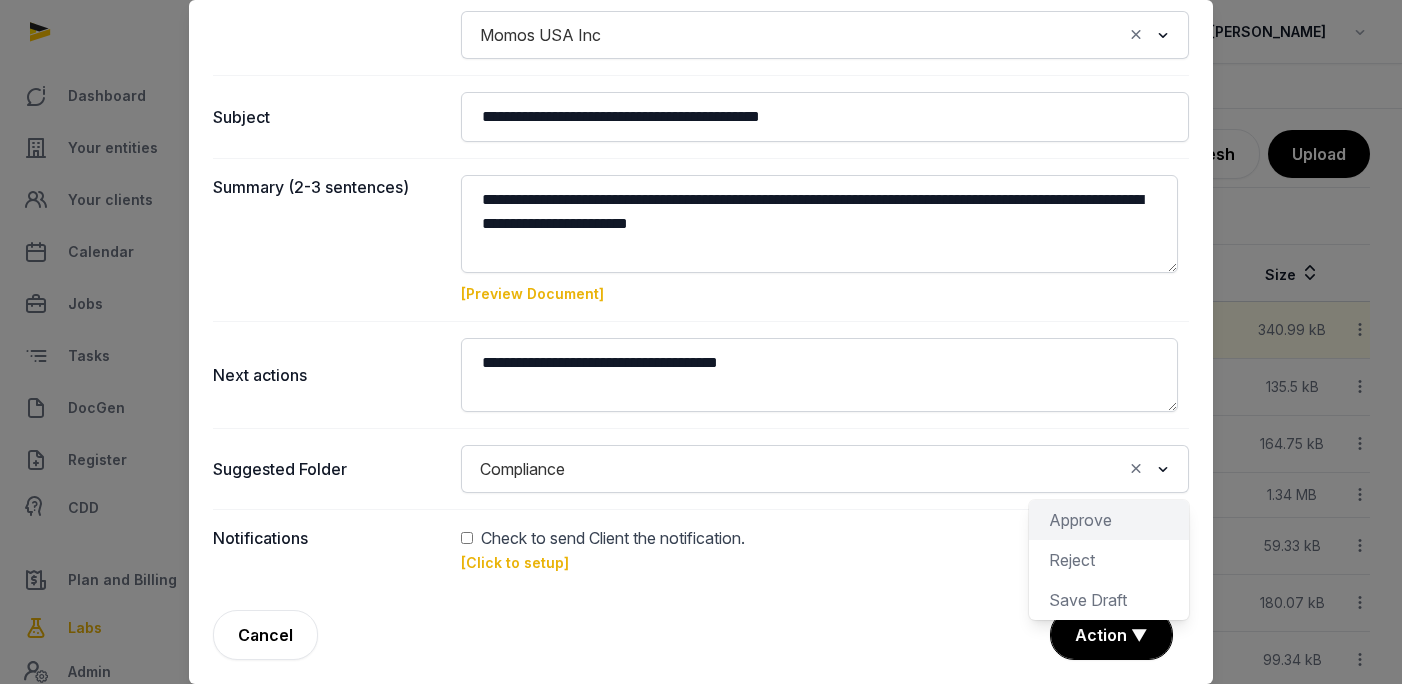 click on "Approve" 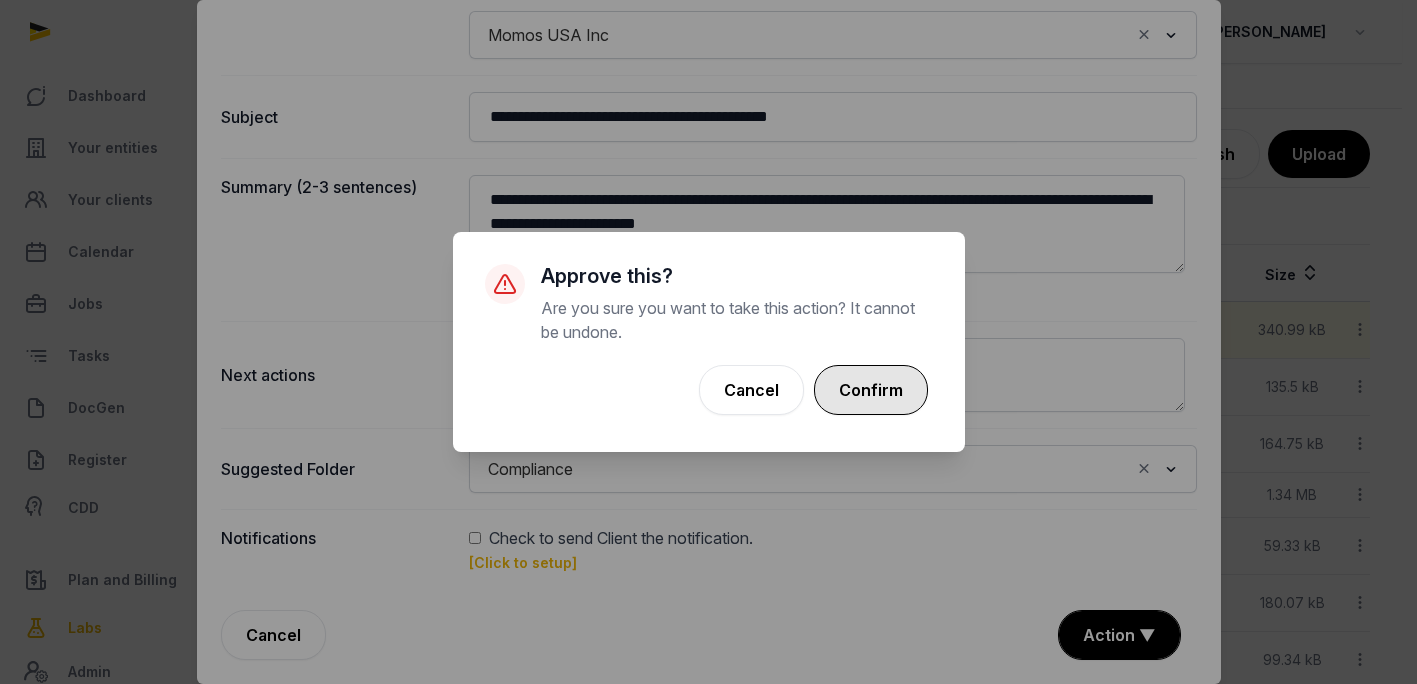 click on "Confirm" at bounding box center [871, 390] 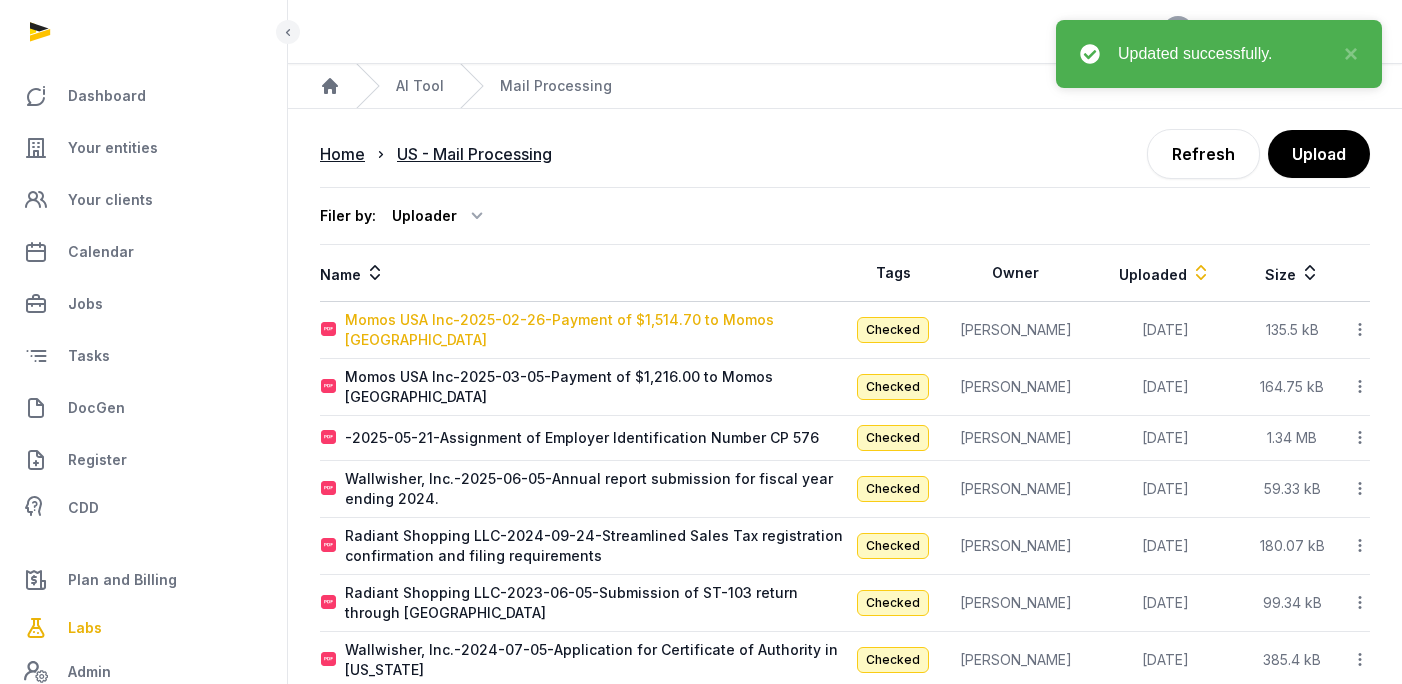 click on "Momos USA Inc-2025-02-26-Payment of $1,514.70 to Momos [GEOGRAPHIC_DATA]" at bounding box center [594, 330] 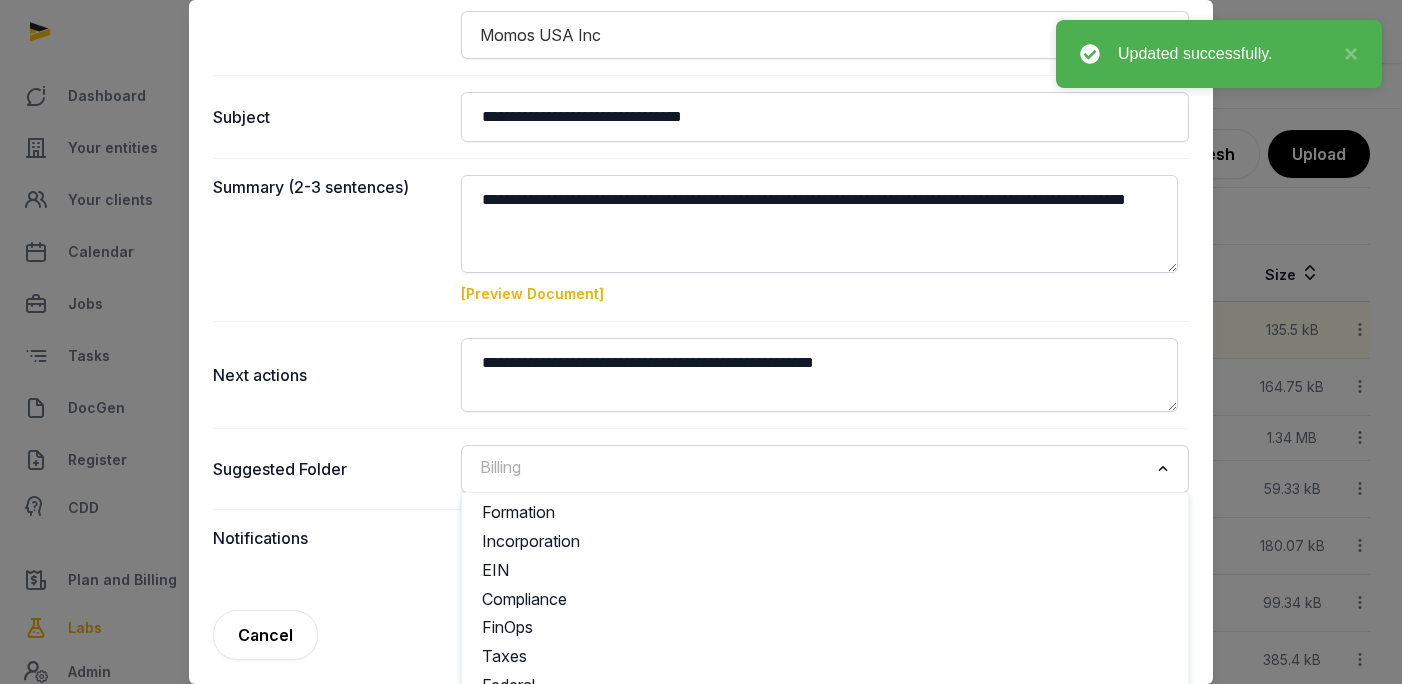 click 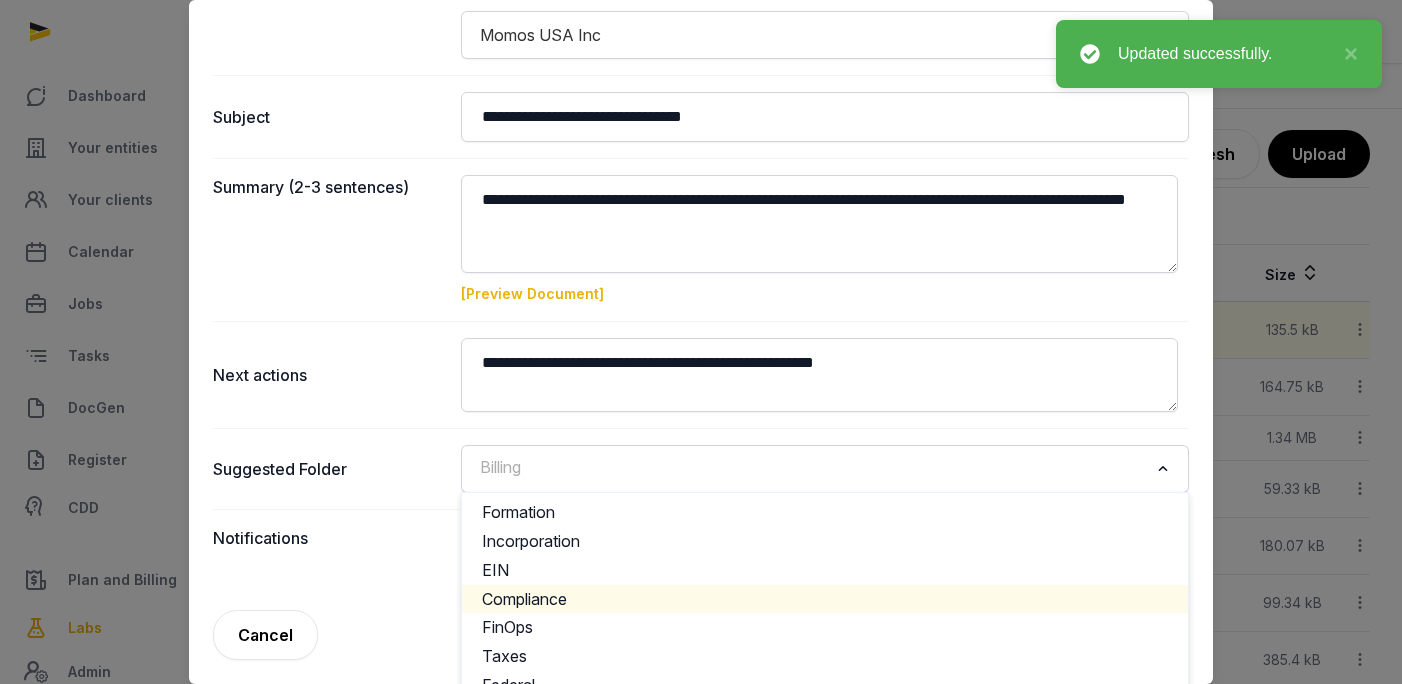 click on "Compliance" 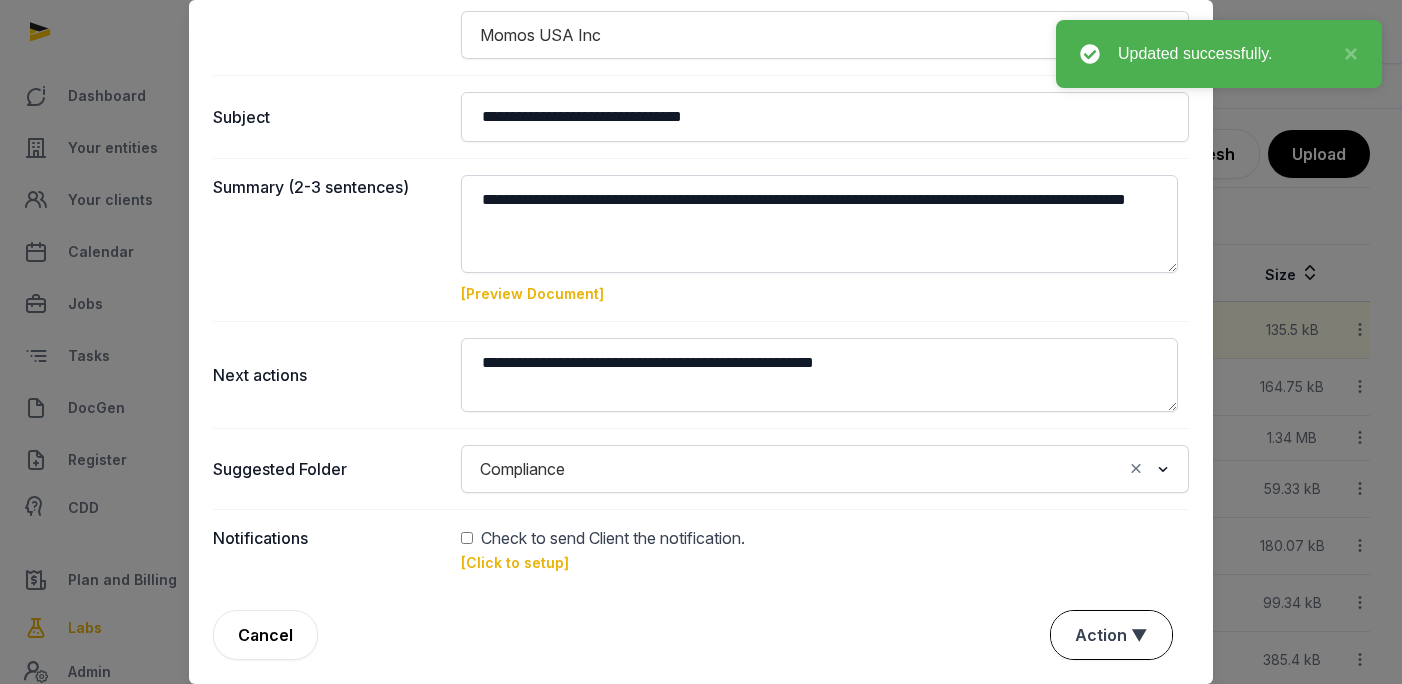 click on "Action ▼" at bounding box center [1111, 635] 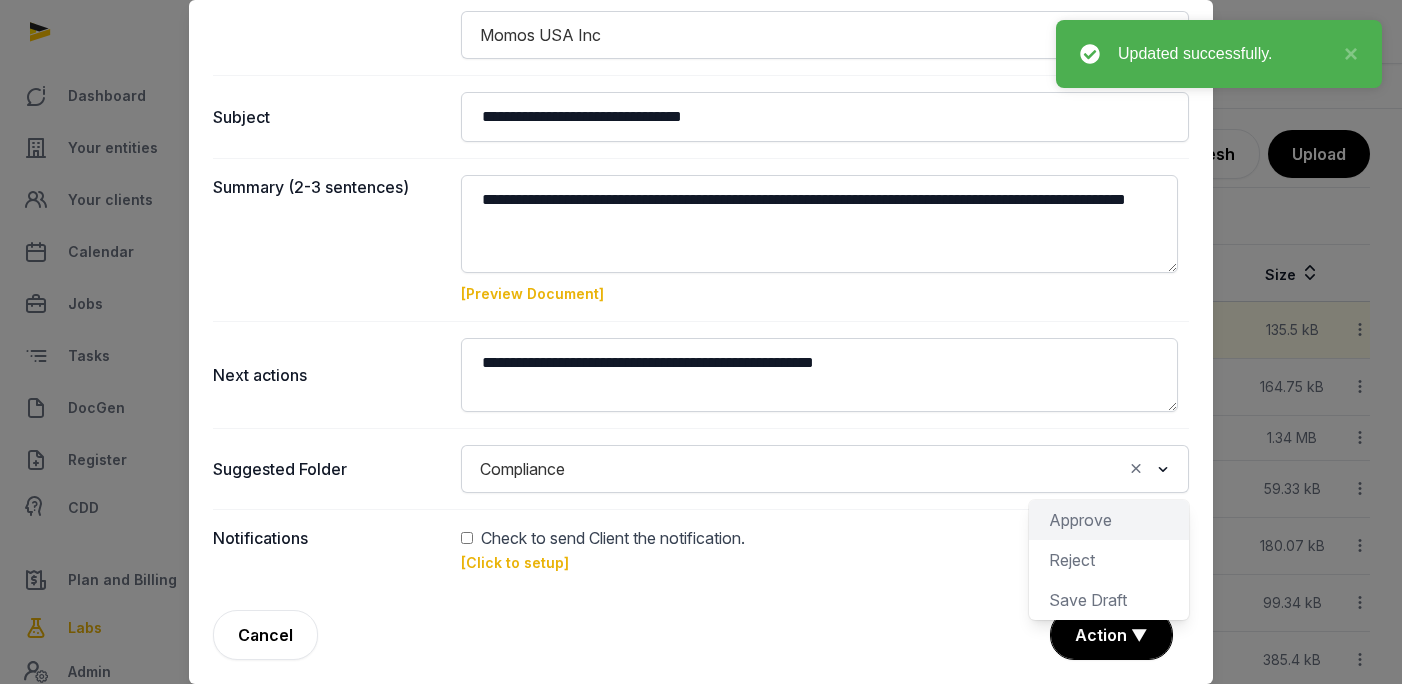 click on "Approve" 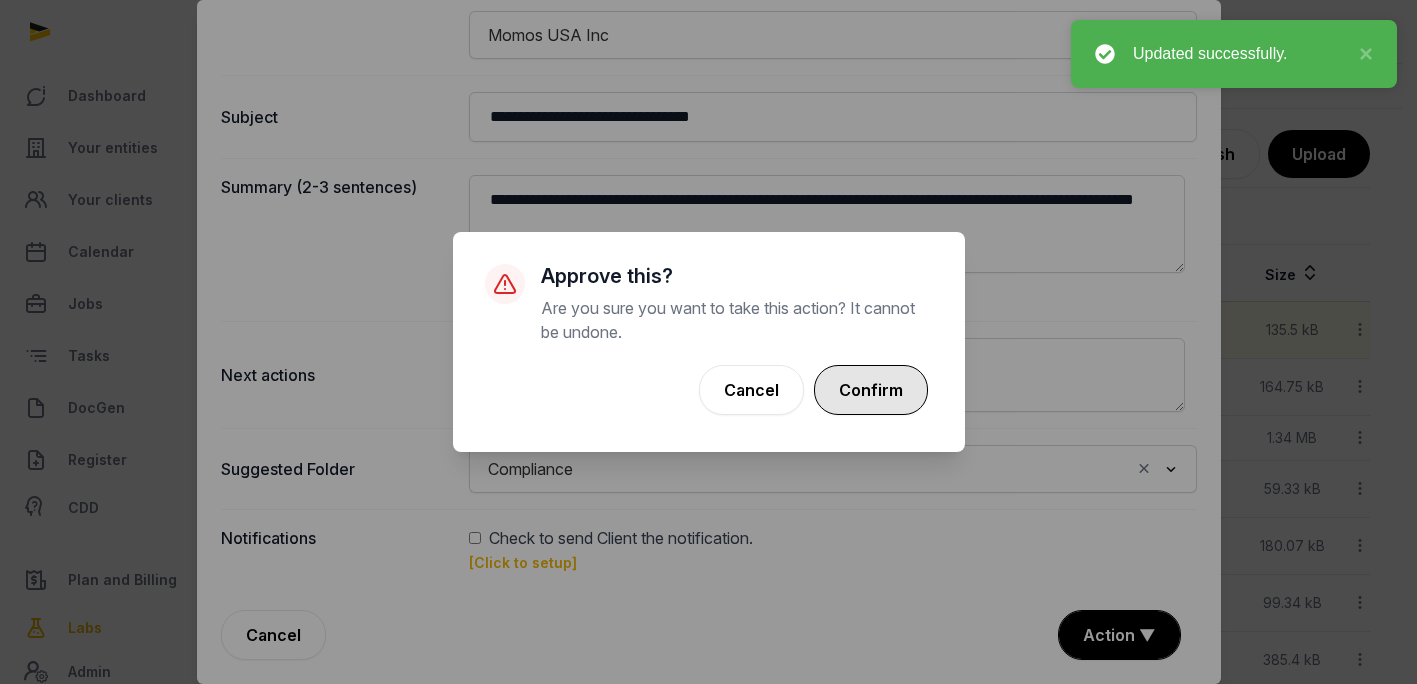 click on "Confirm" at bounding box center (871, 390) 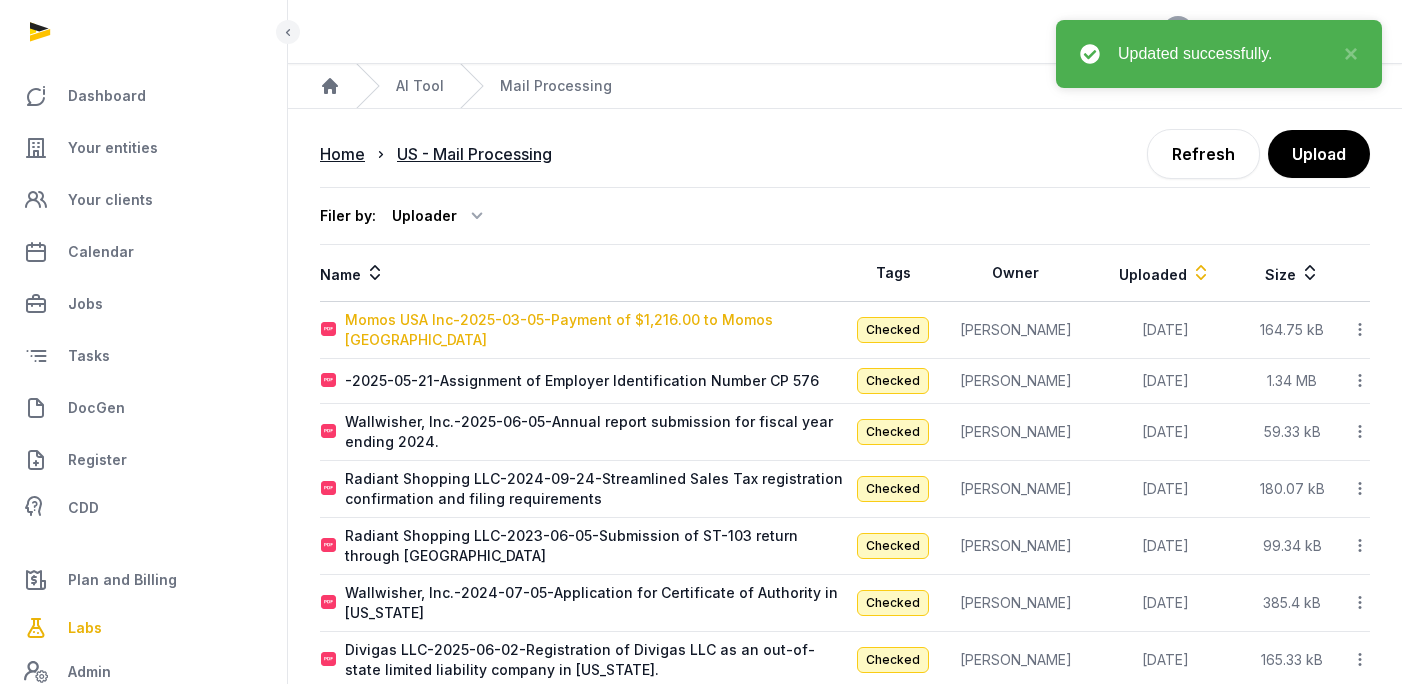 click on "Momos USA Inc-2025-03-05-Payment of $1,216.00 to Momos [GEOGRAPHIC_DATA]" at bounding box center [594, 330] 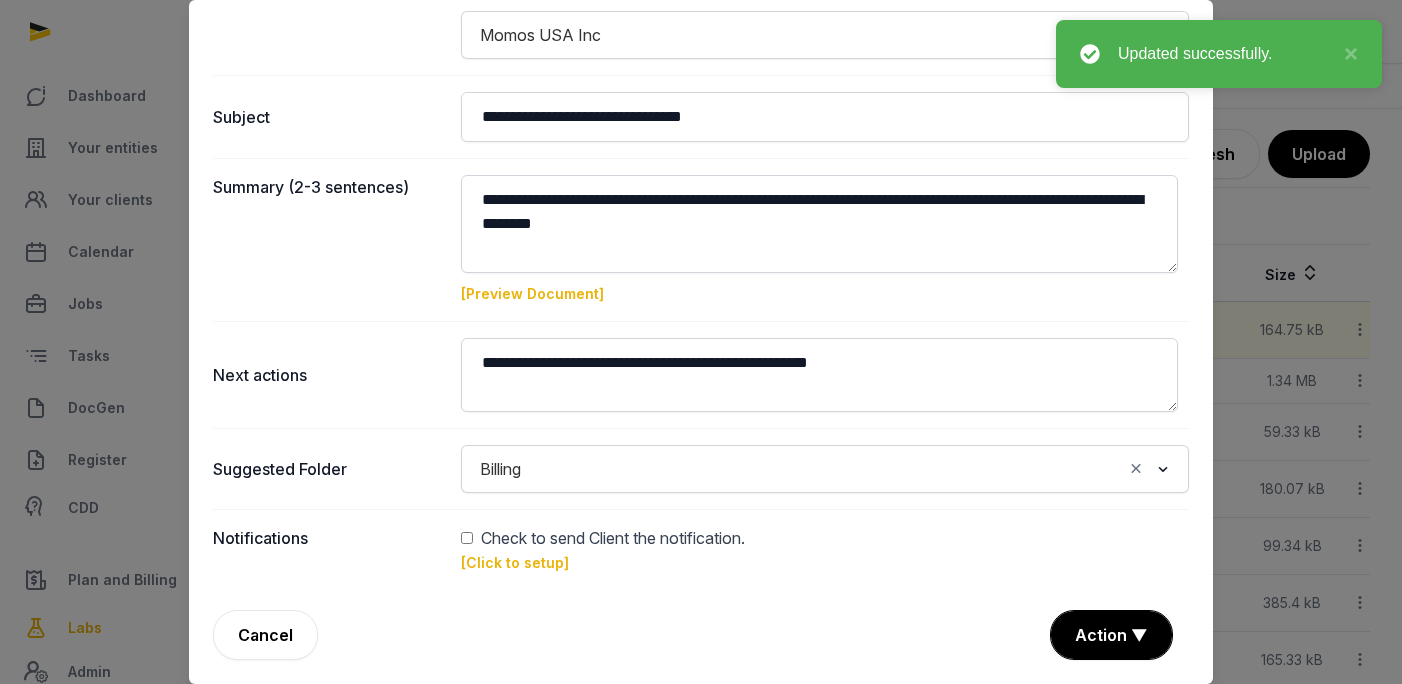 click 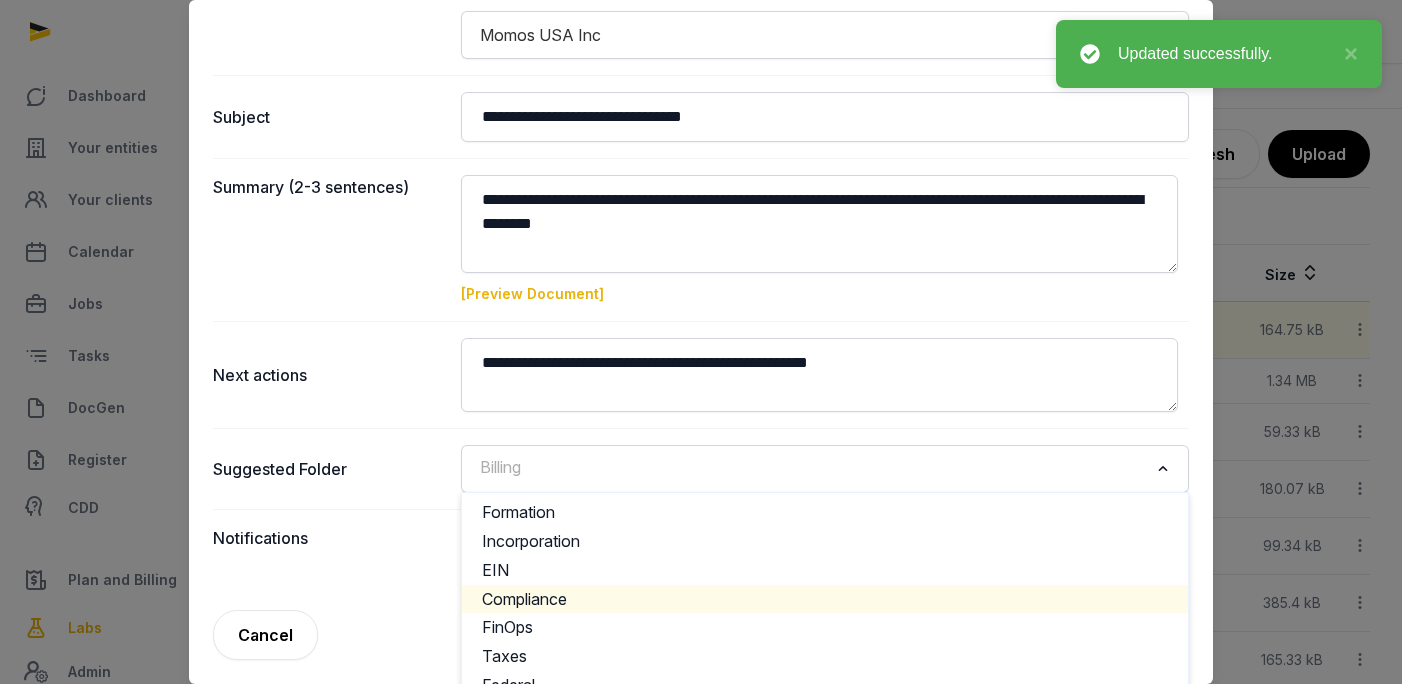 click on "Compliance" 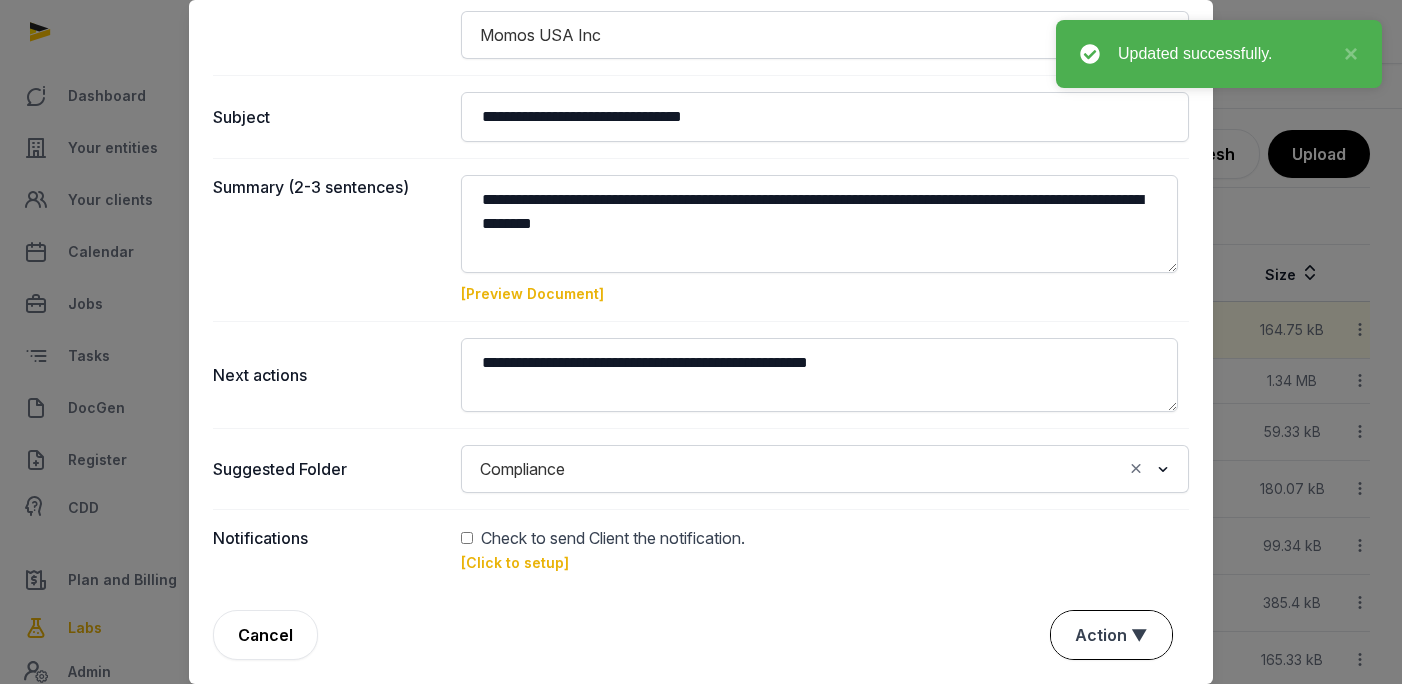 click on "Action ▼" at bounding box center [1111, 635] 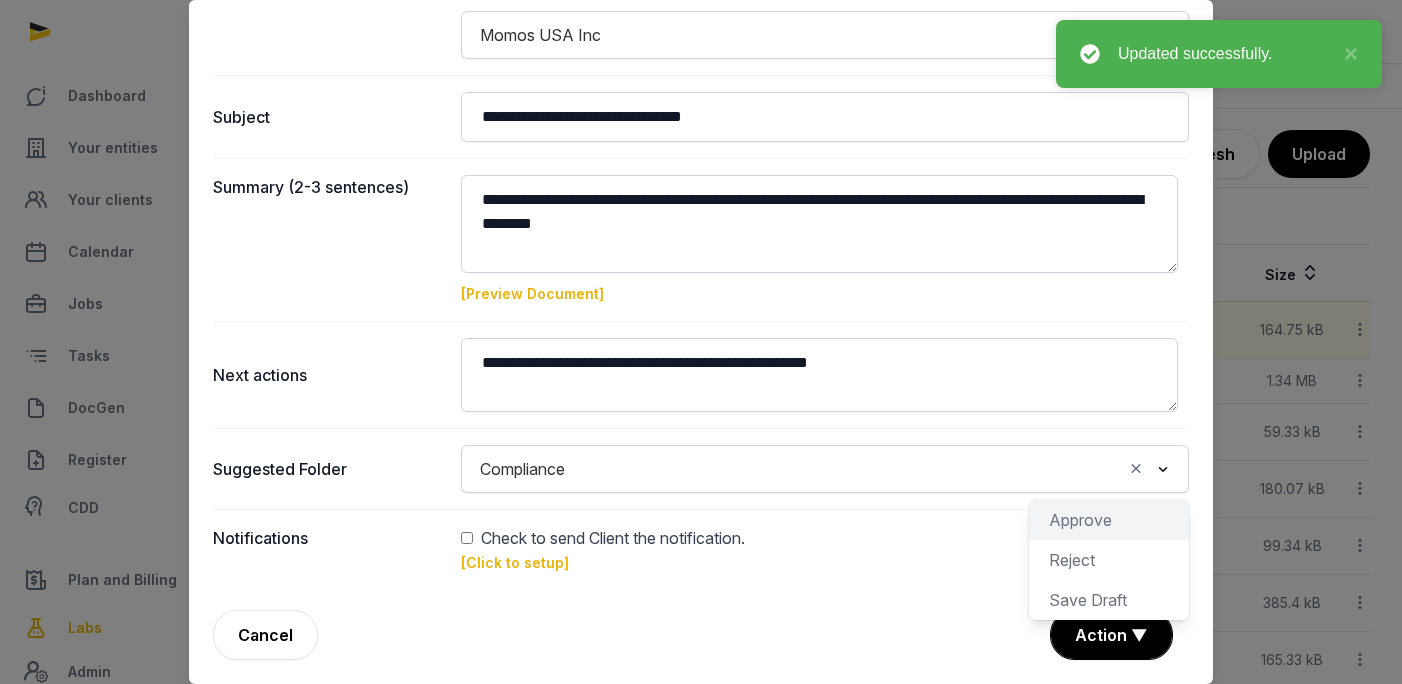 click on "Approve" 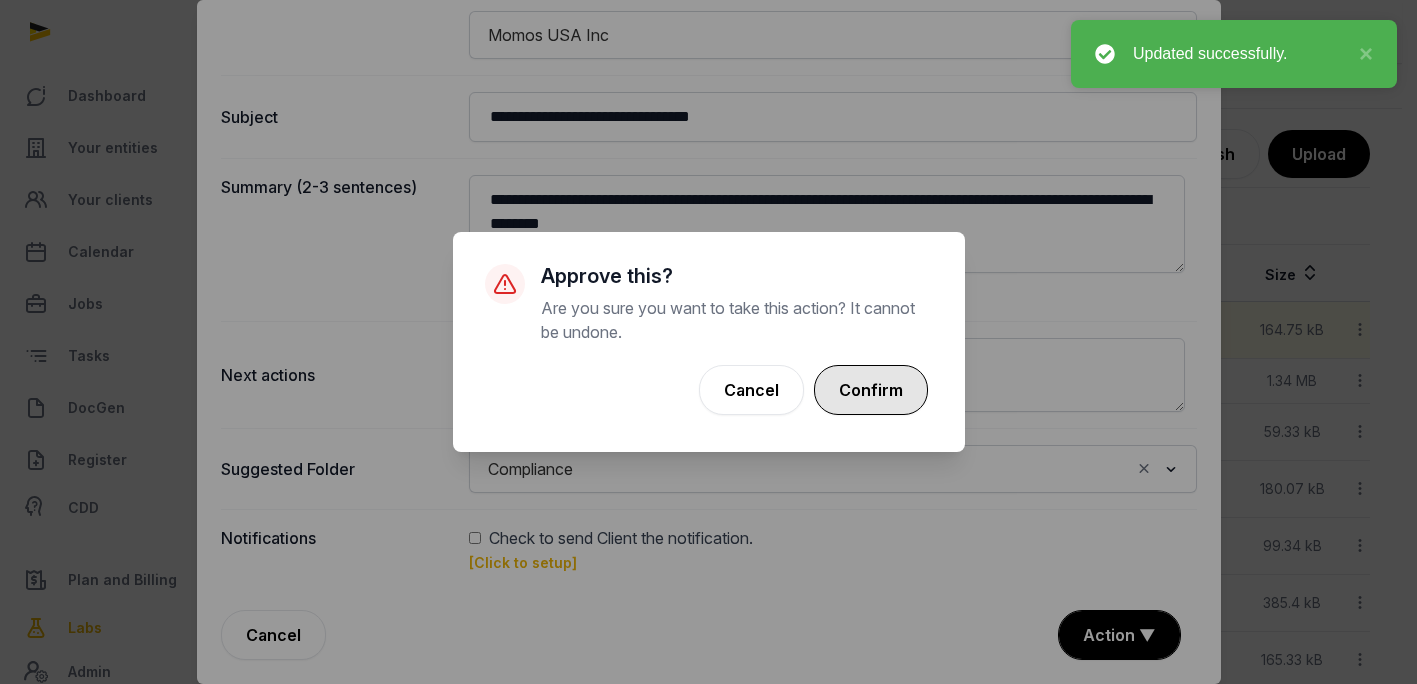 click on "Confirm" at bounding box center [871, 390] 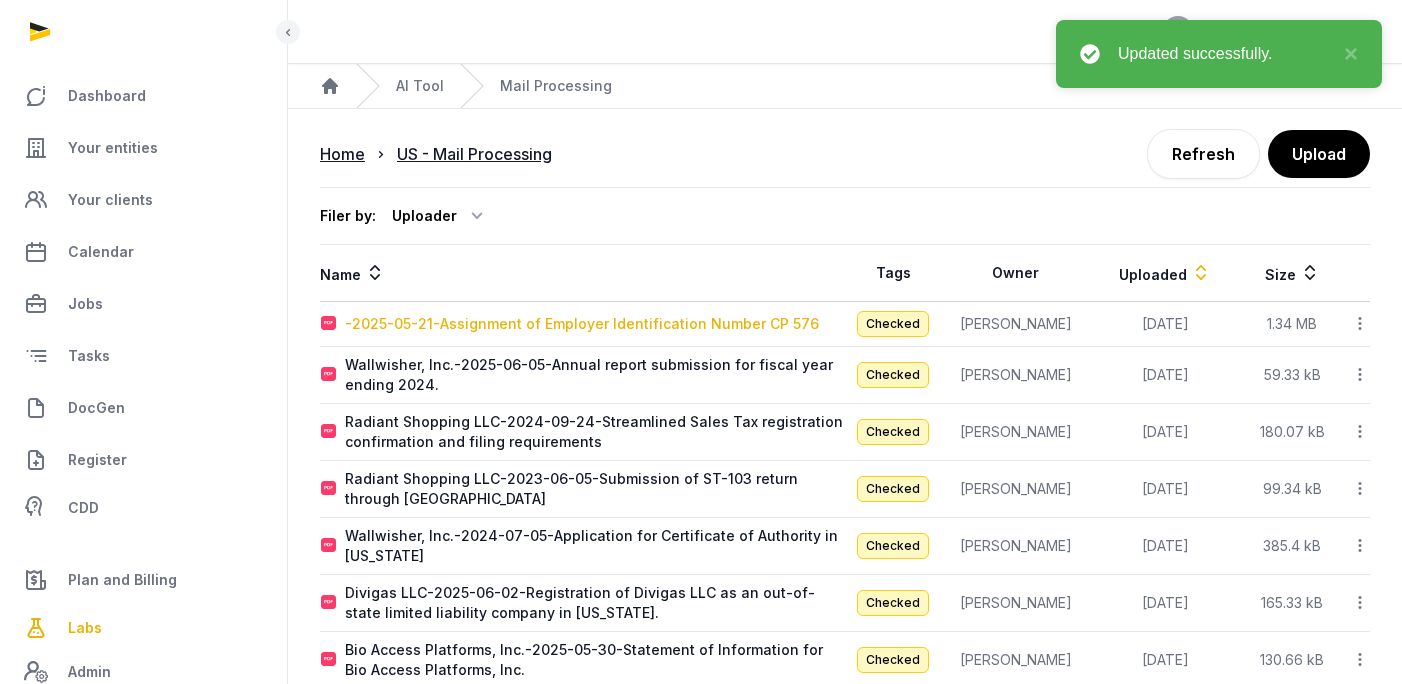 click on "-2025-05-21-Assignment of Employer Identification Number CP 576" at bounding box center (582, 324) 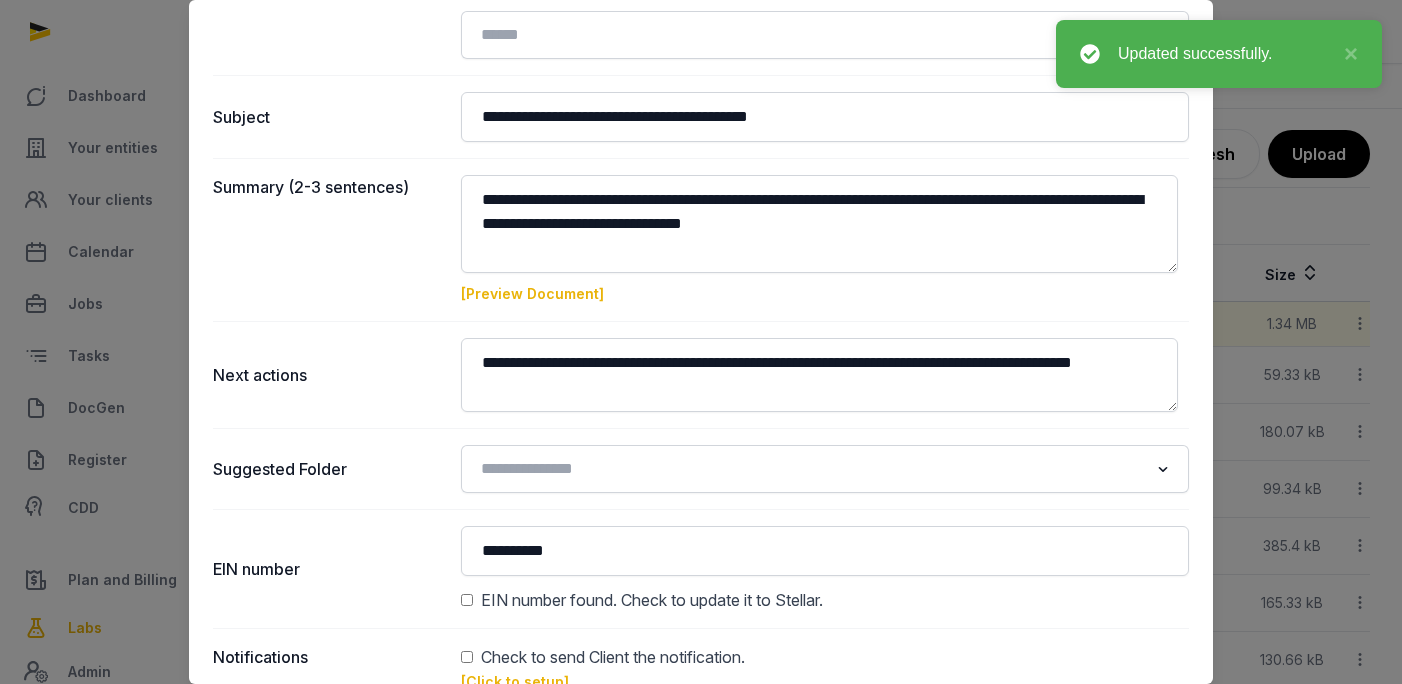 click on "[Preview Document]" at bounding box center (532, 293) 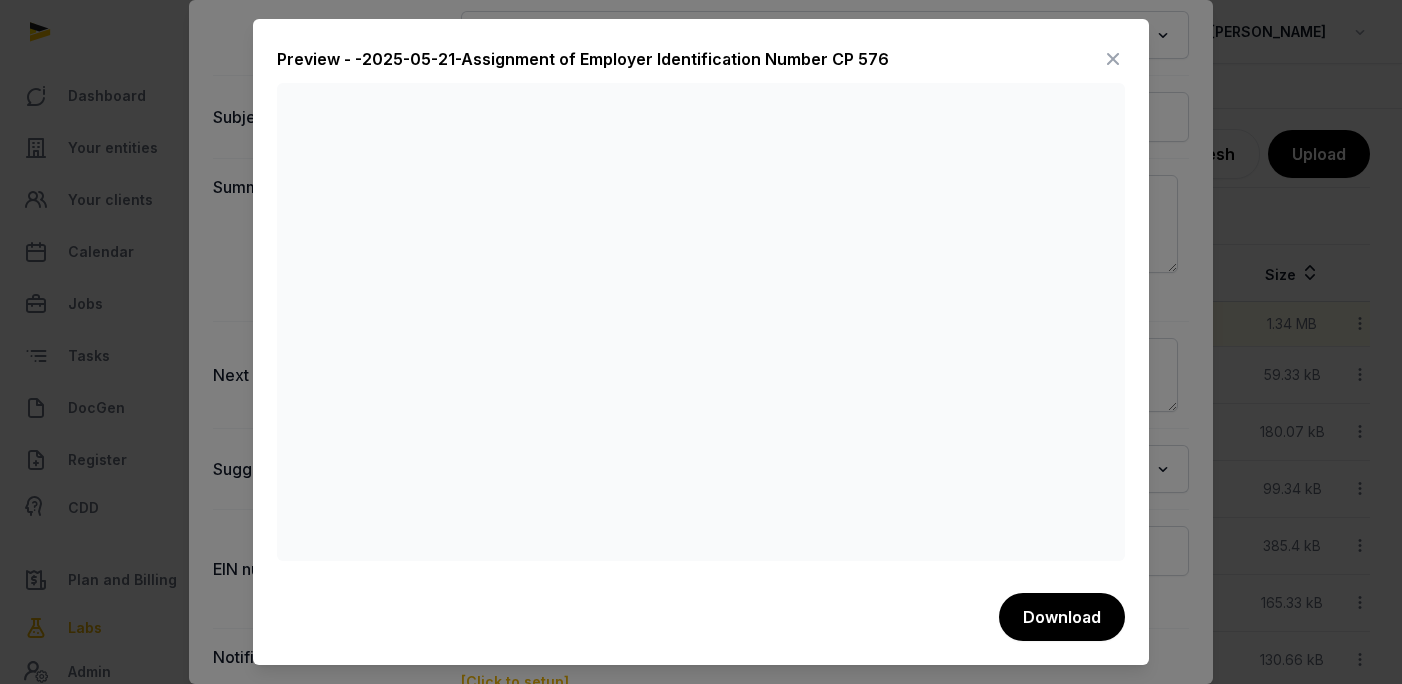 click at bounding box center [1113, 59] 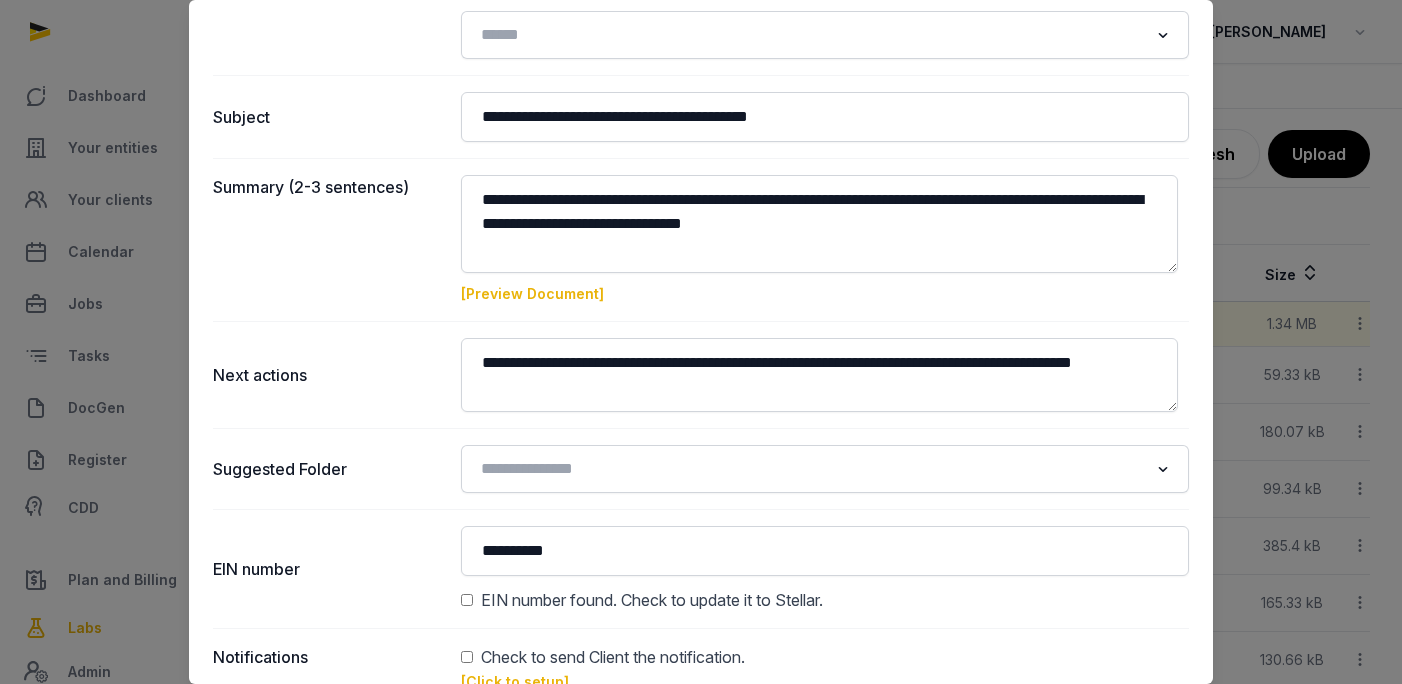 scroll, scrollTop: 0, scrollLeft: 0, axis: both 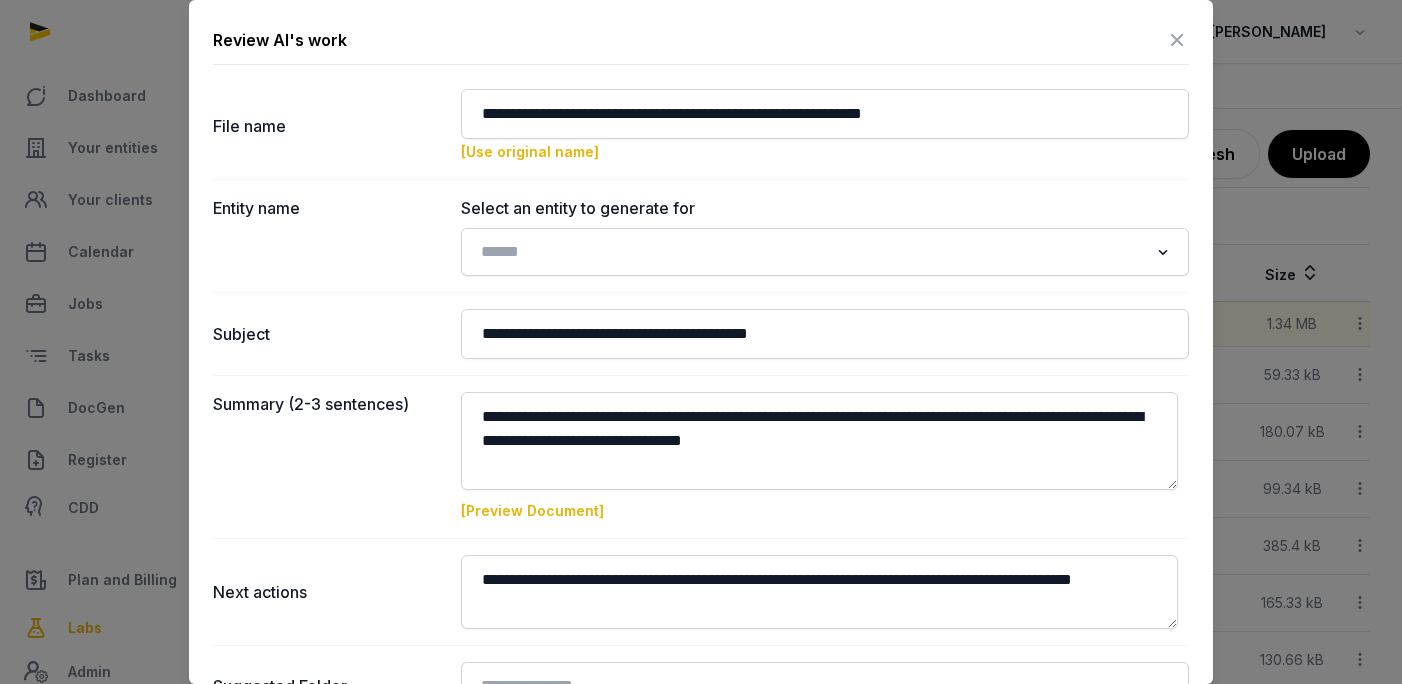 click at bounding box center [1177, 40] 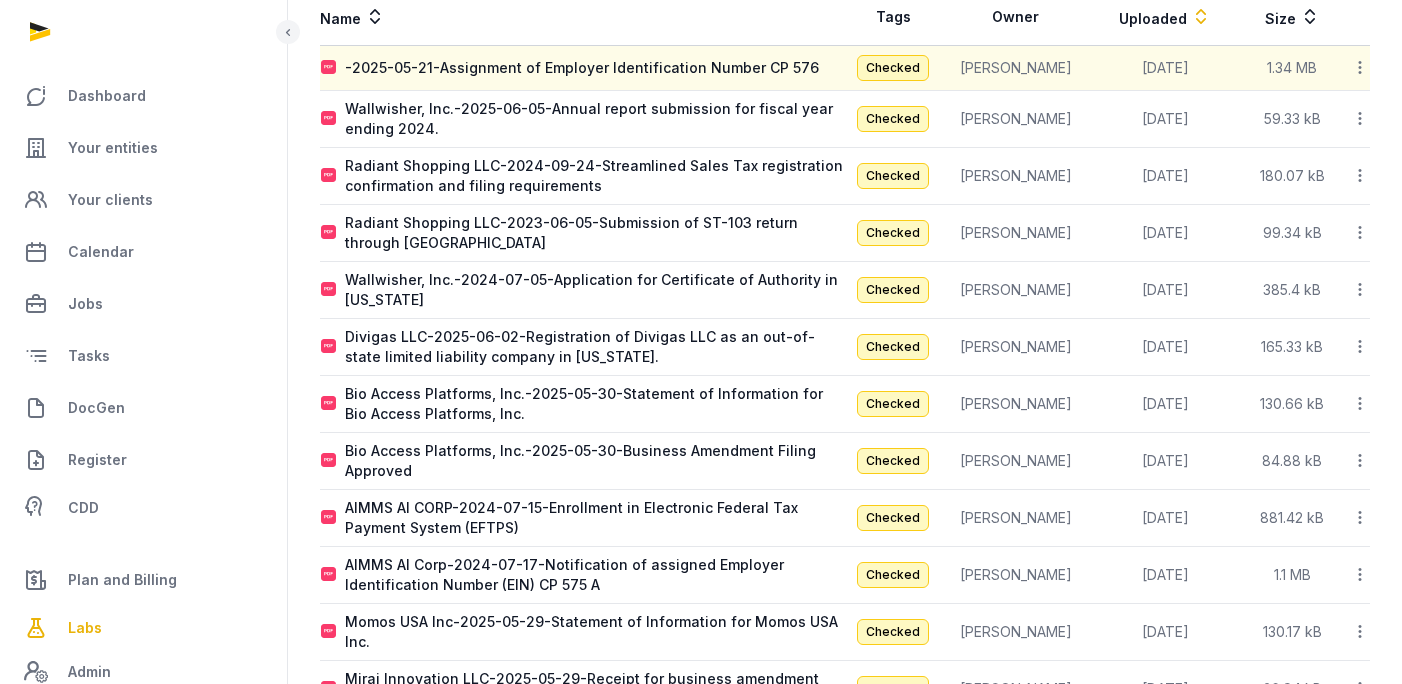 scroll, scrollTop: 0, scrollLeft: 0, axis: both 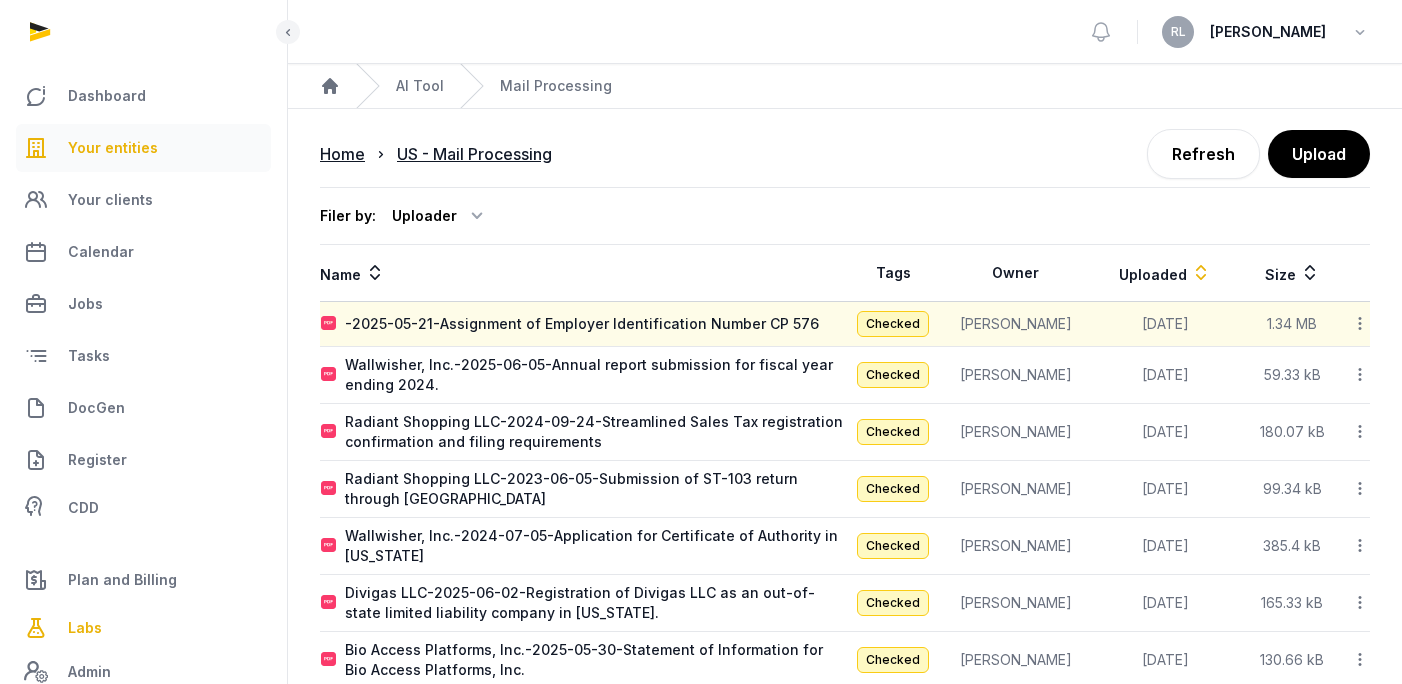 click on "Your entities" at bounding box center (113, 148) 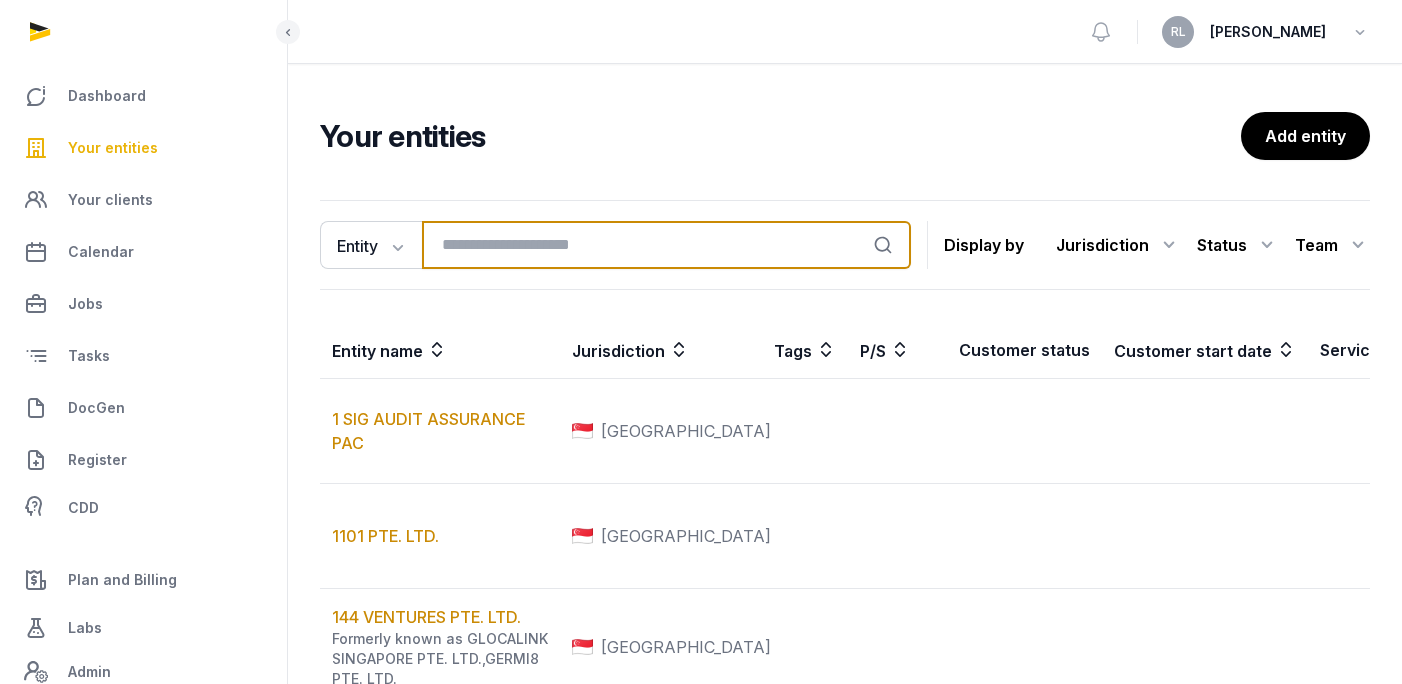 click at bounding box center (666, 245) 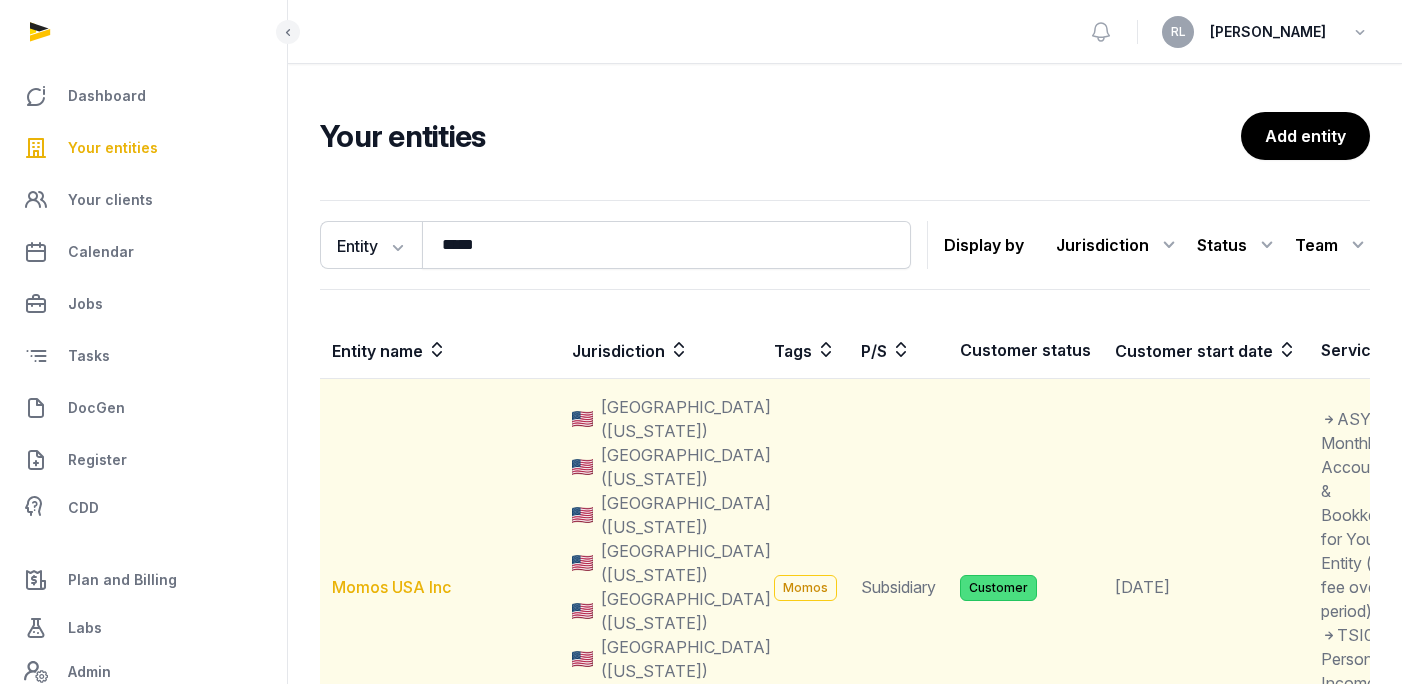 click on "Momos USA Inc" at bounding box center [391, 587] 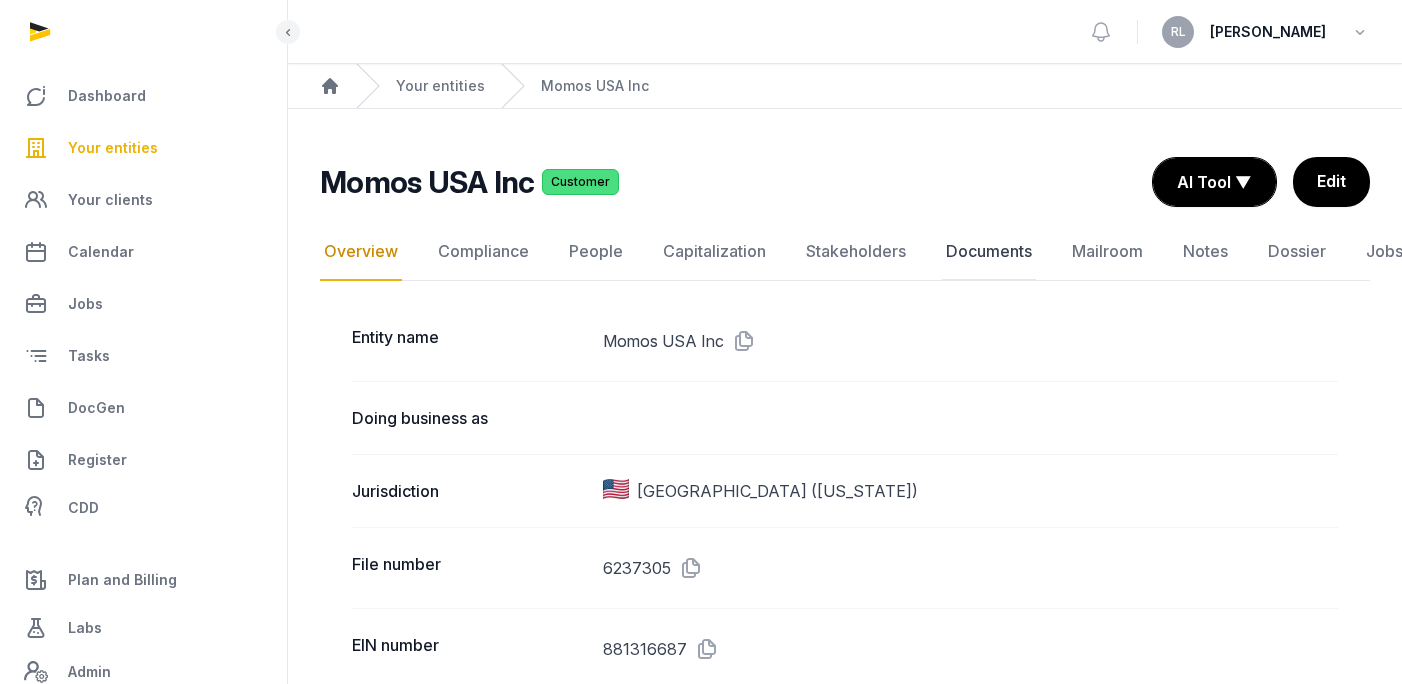 click on "Documents" 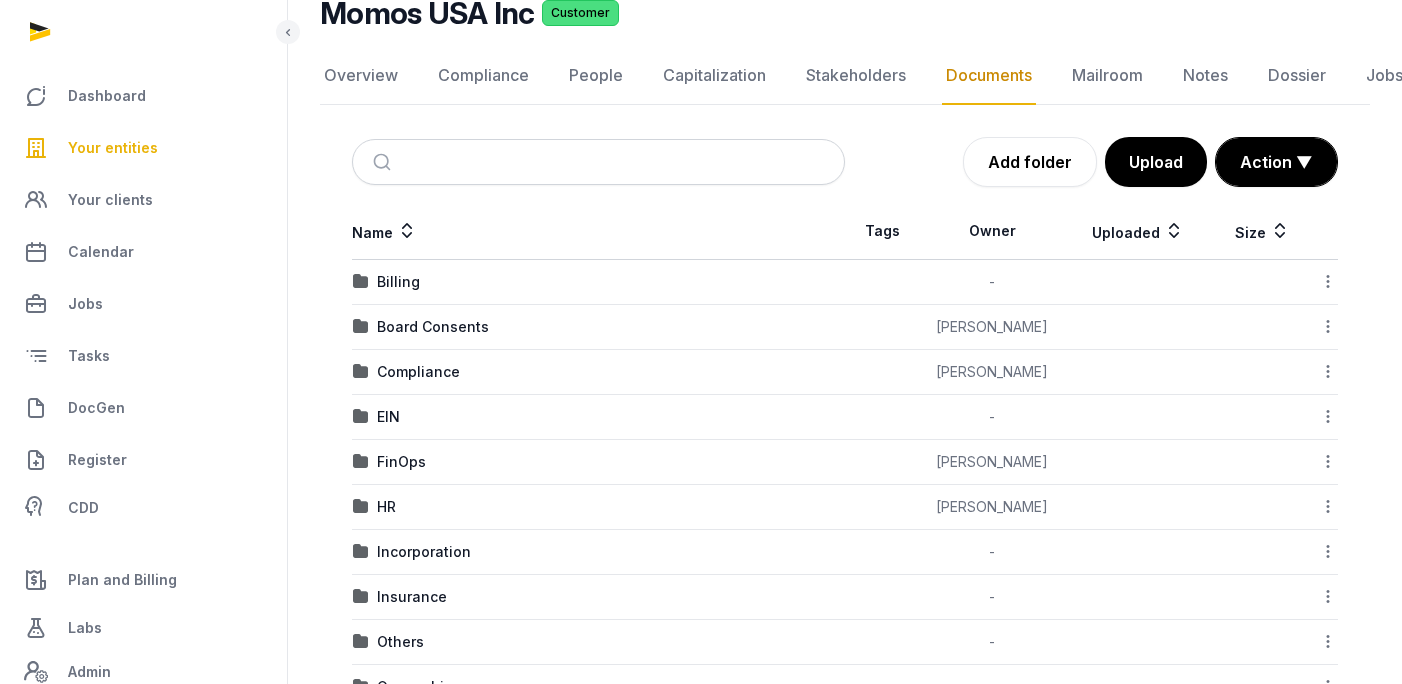 scroll, scrollTop: 206, scrollLeft: 0, axis: vertical 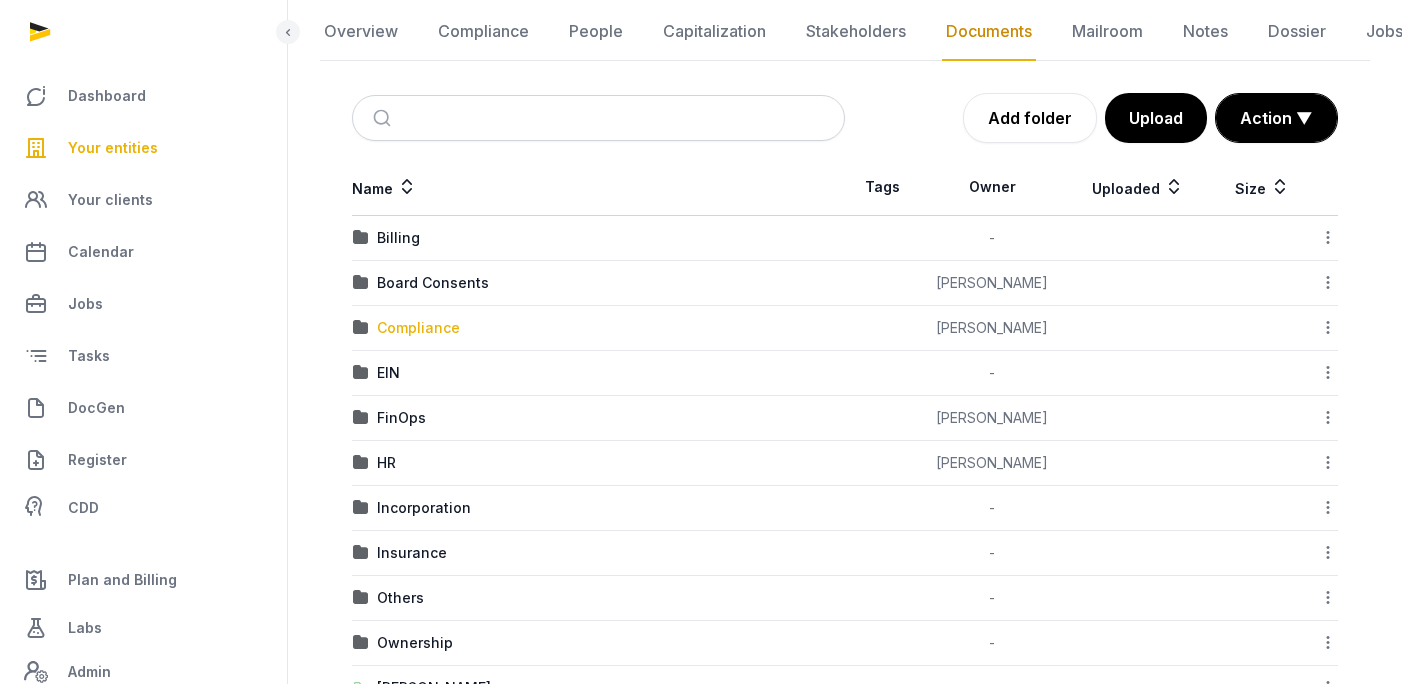 click on "Compliance" at bounding box center [418, 328] 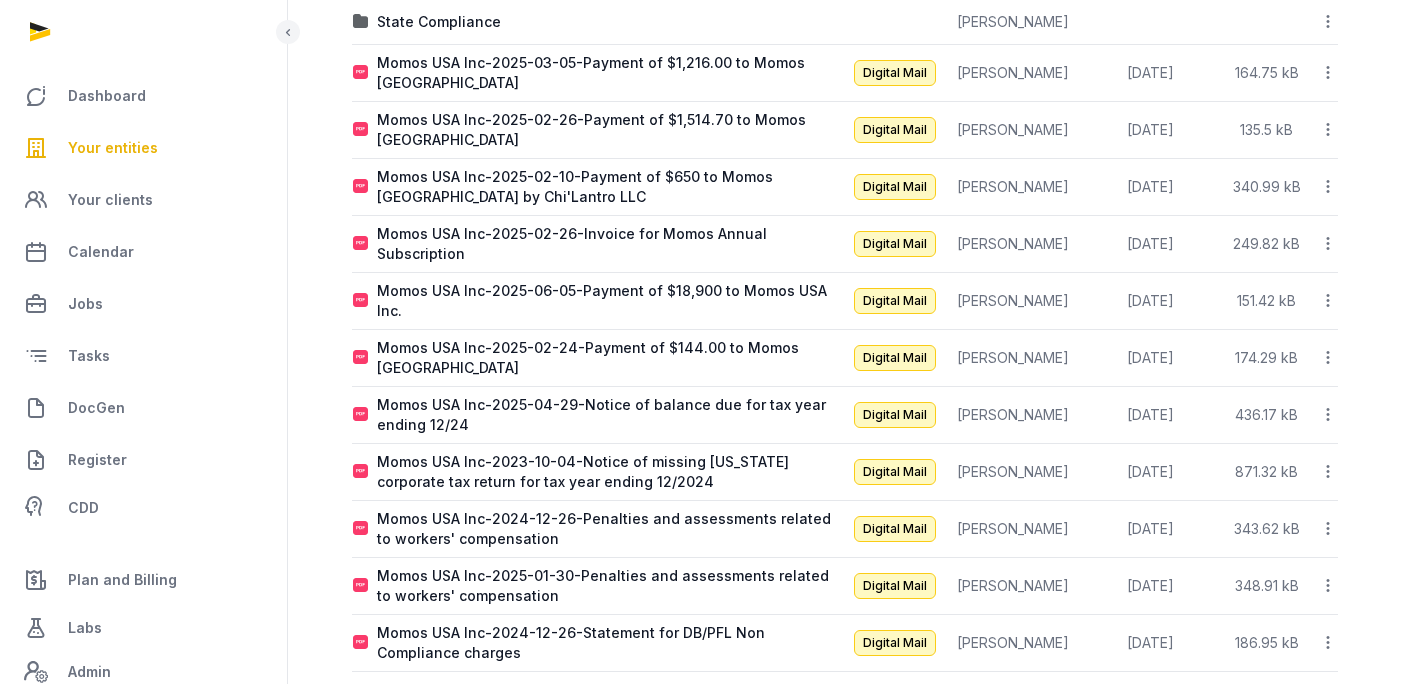 scroll, scrollTop: 736, scrollLeft: 0, axis: vertical 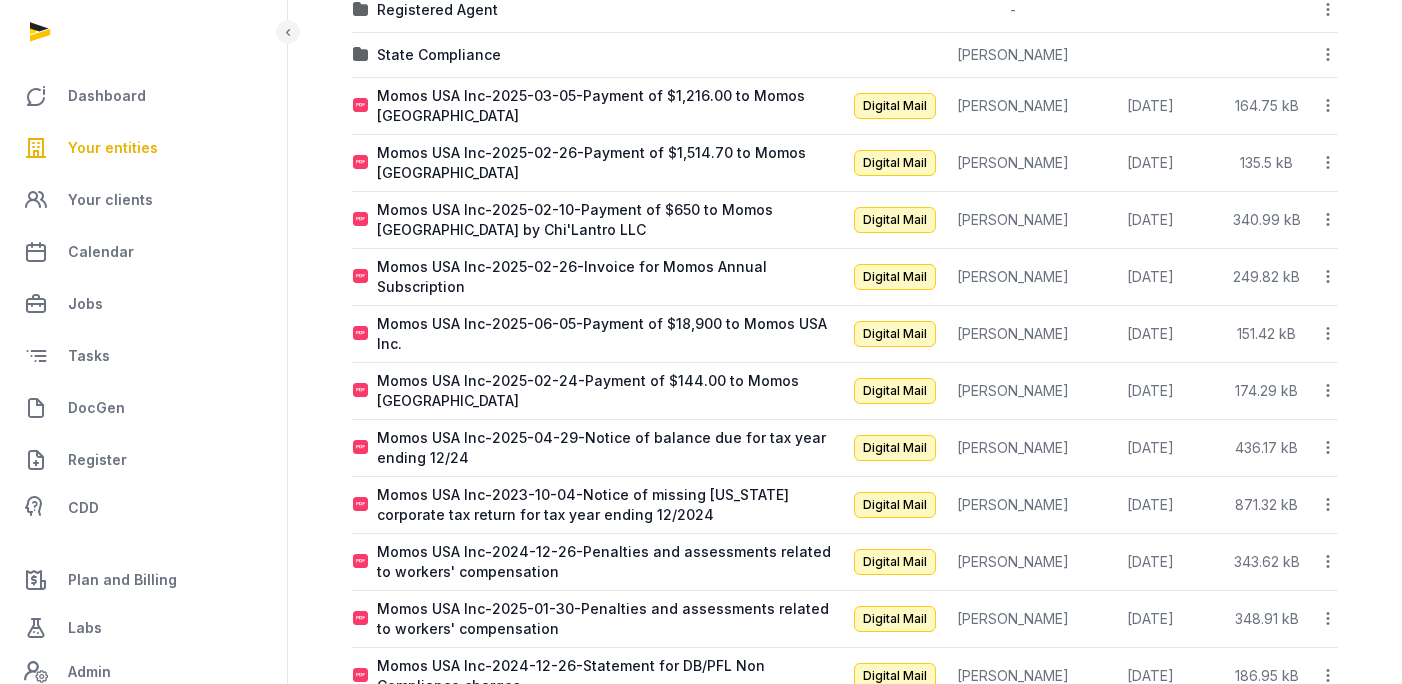 click 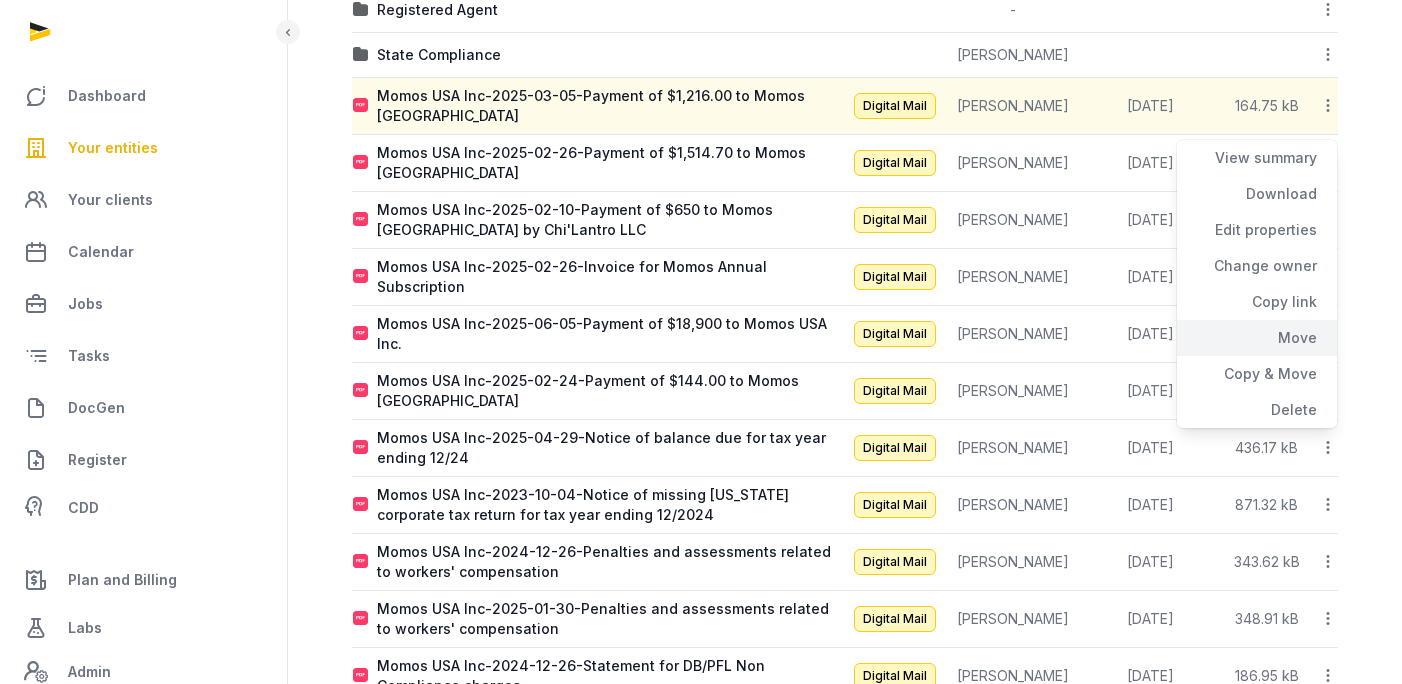 click on "Move" 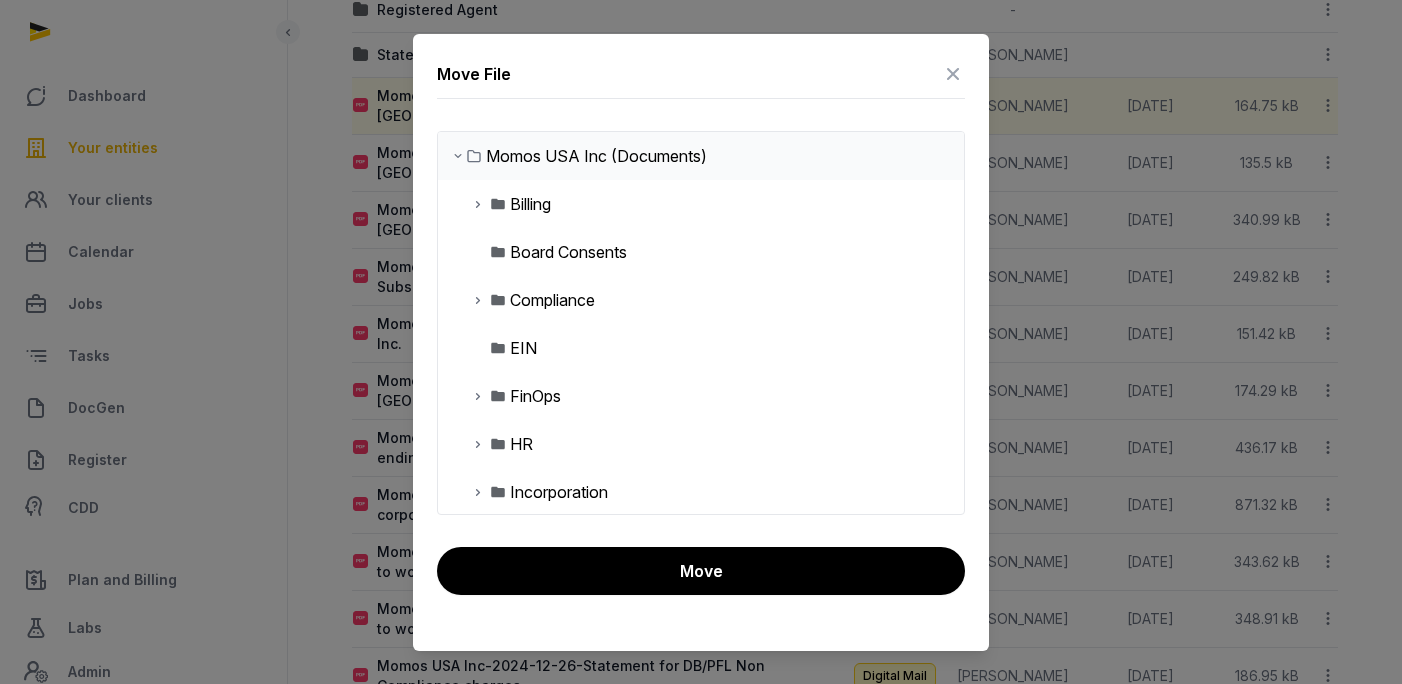 click at bounding box center [478, 300] 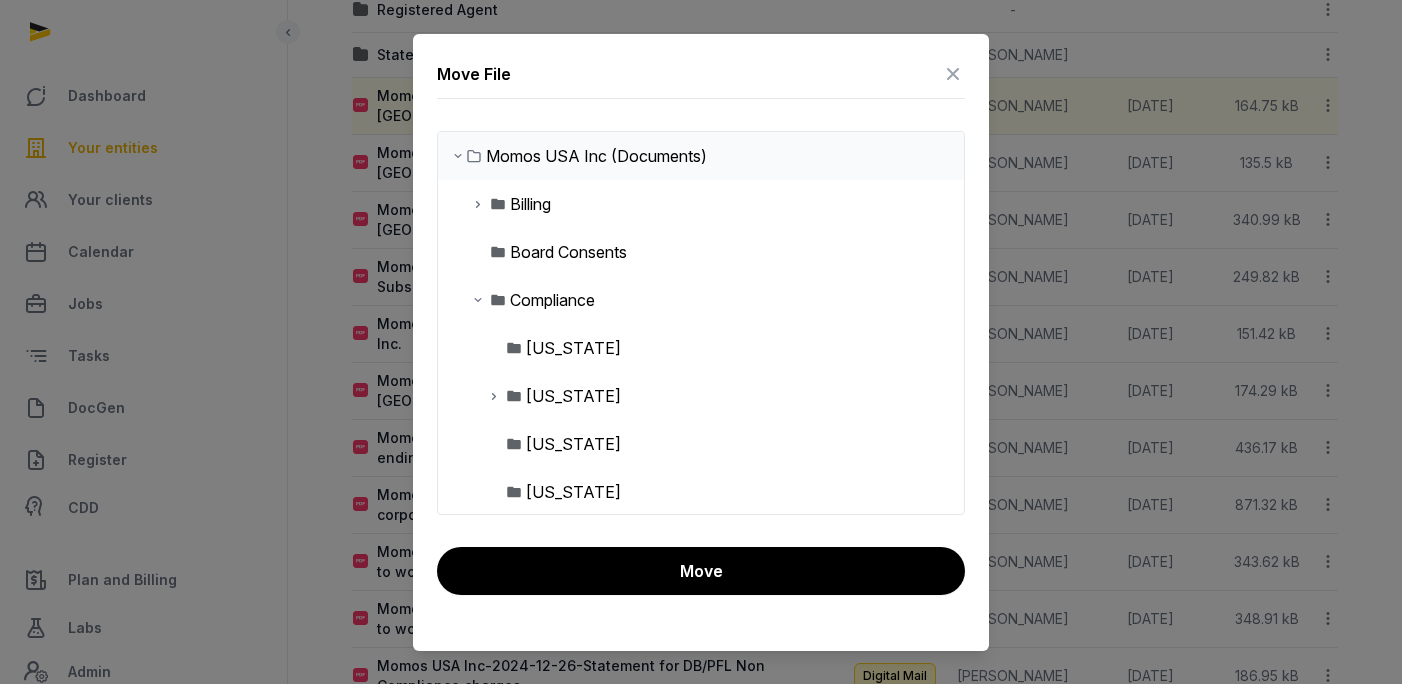 scroll, scrollTop: 481, scrollLeft: 0, axis: vertical 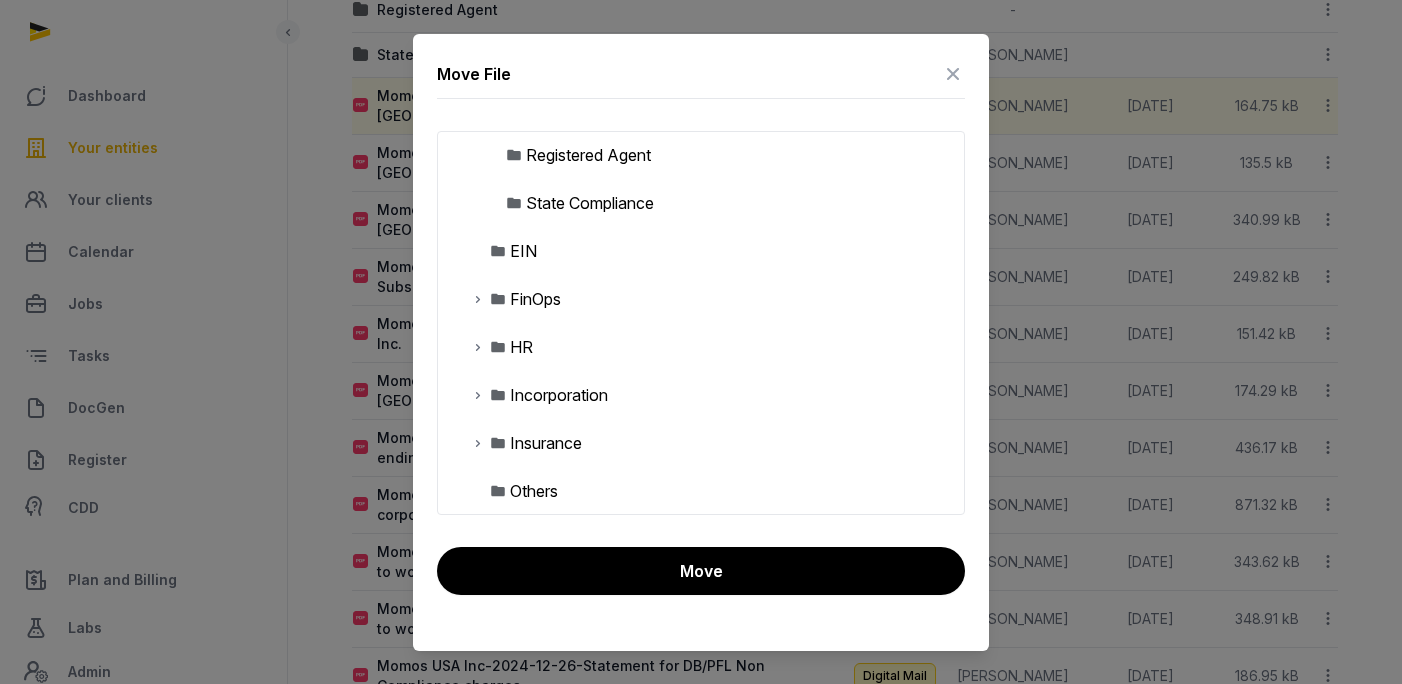 click on "State Compliance" at bounding box center (590, 203) 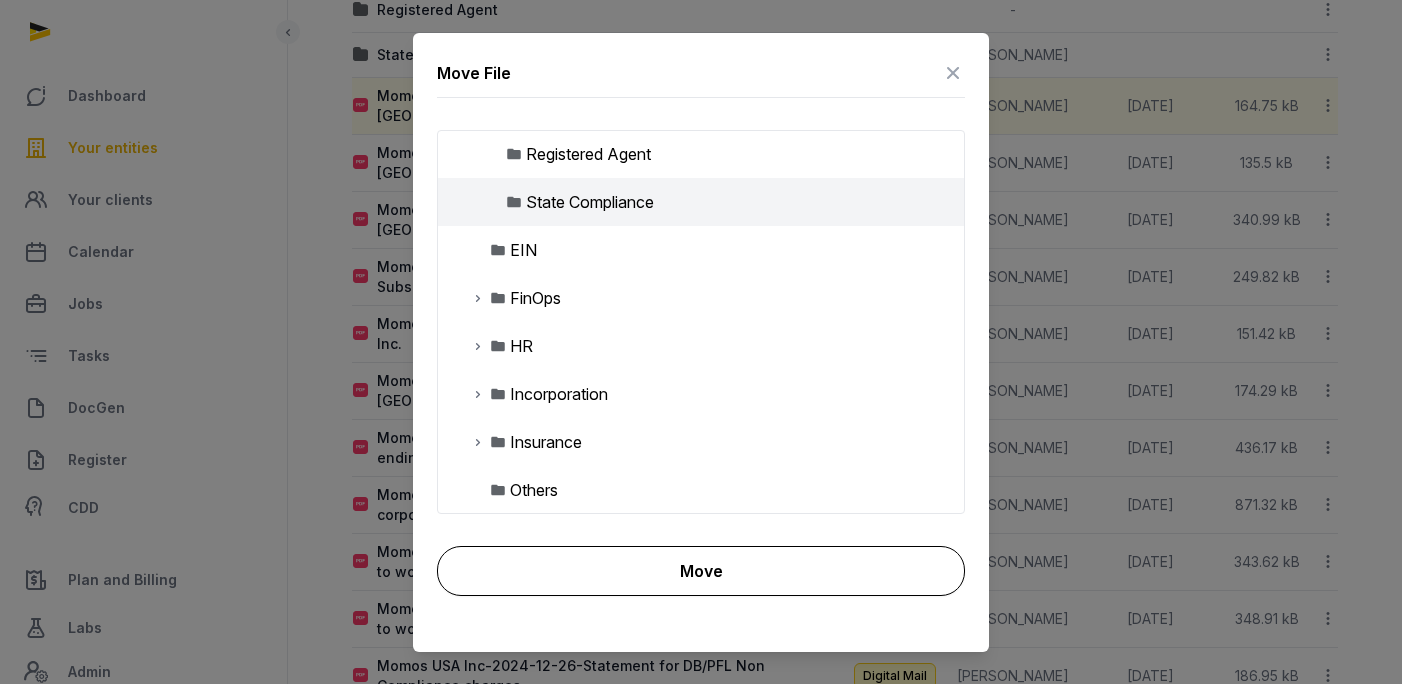 click on "Move" at bounding box center (701, 571) 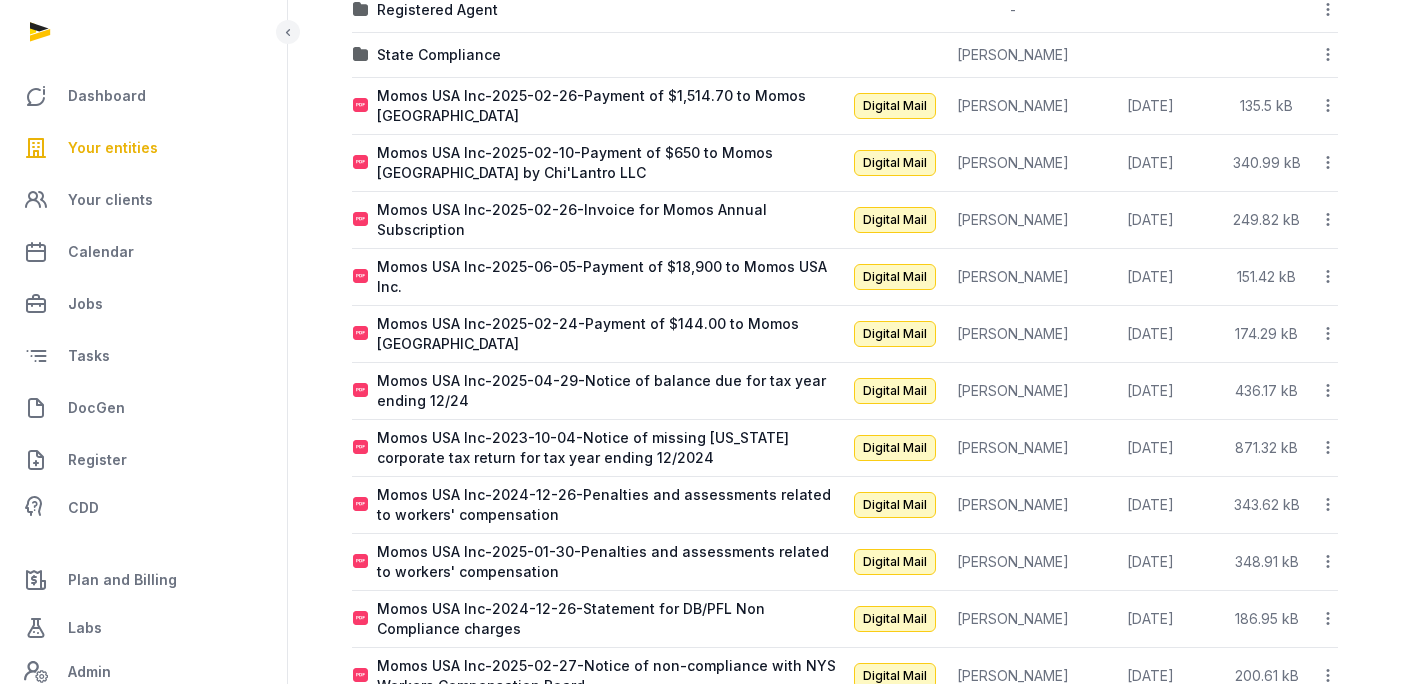 click 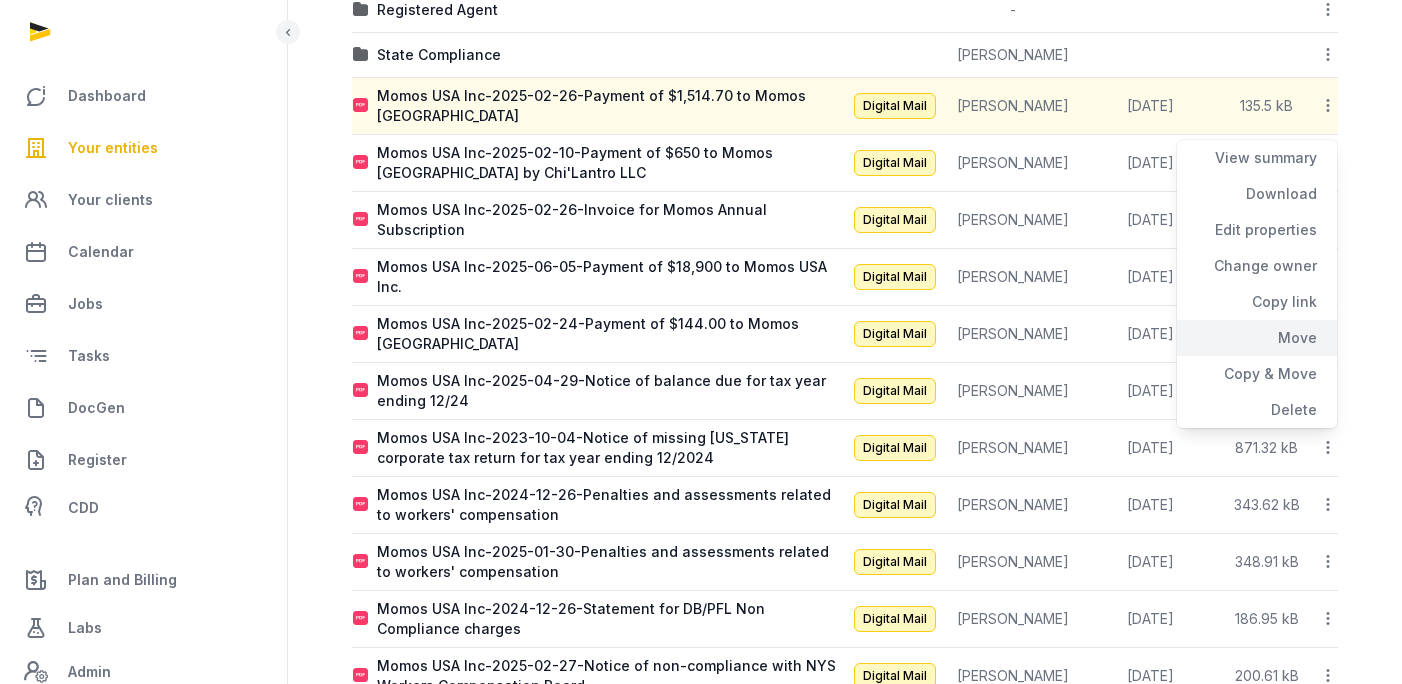 click on "Move" 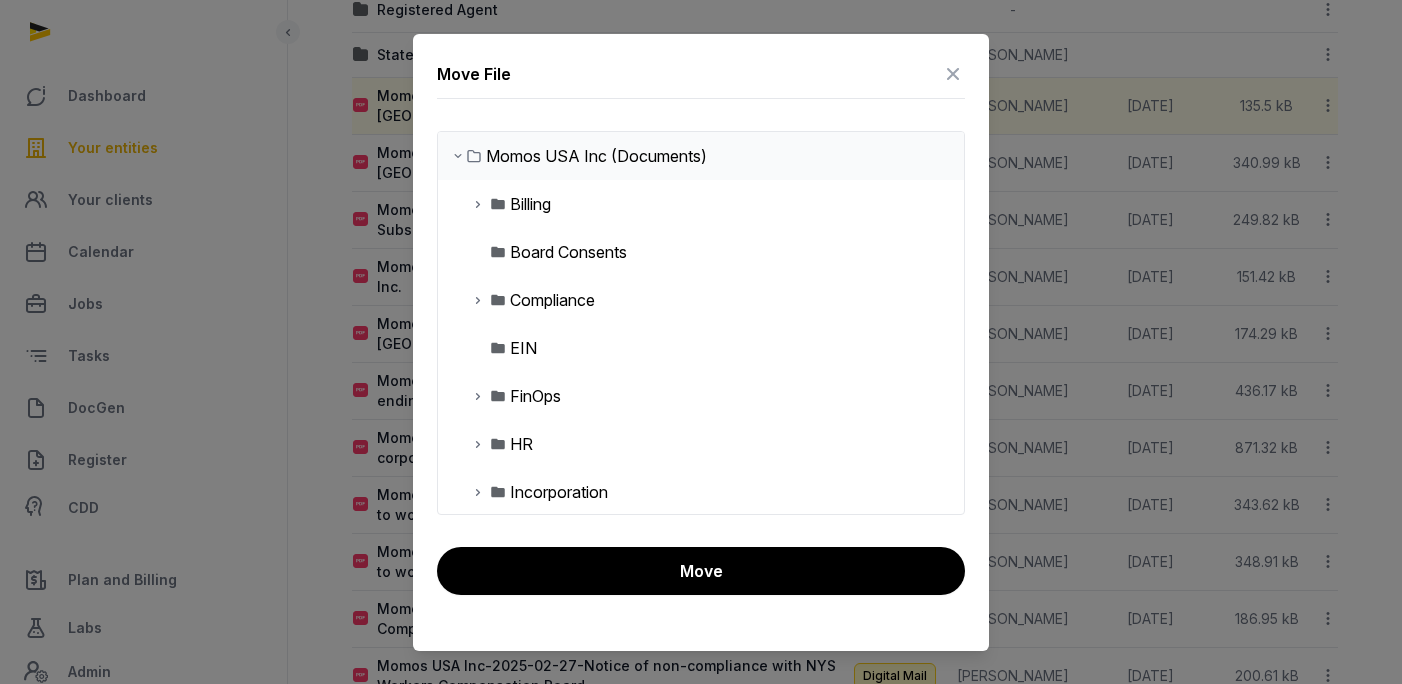 click at bounding box center (478, 300) 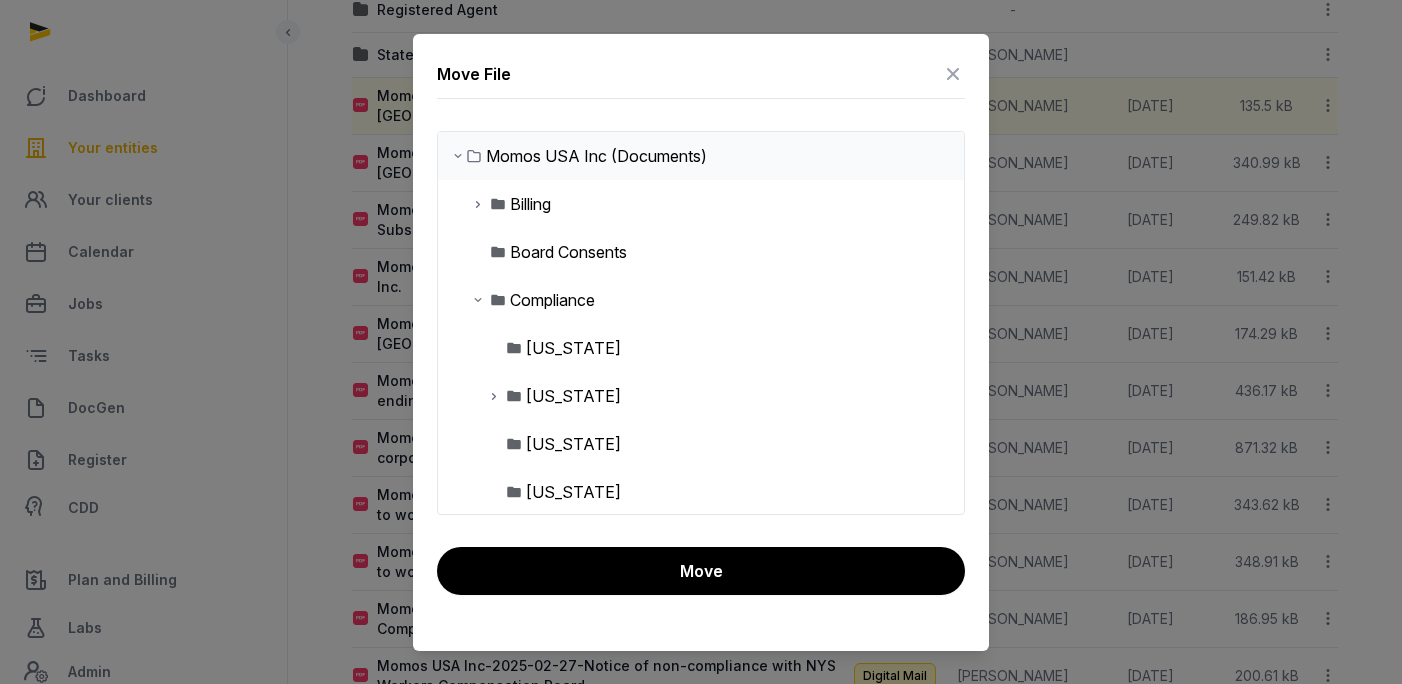 scroll, scrollTop: 231, scrollLeft: 0, axis: vertical 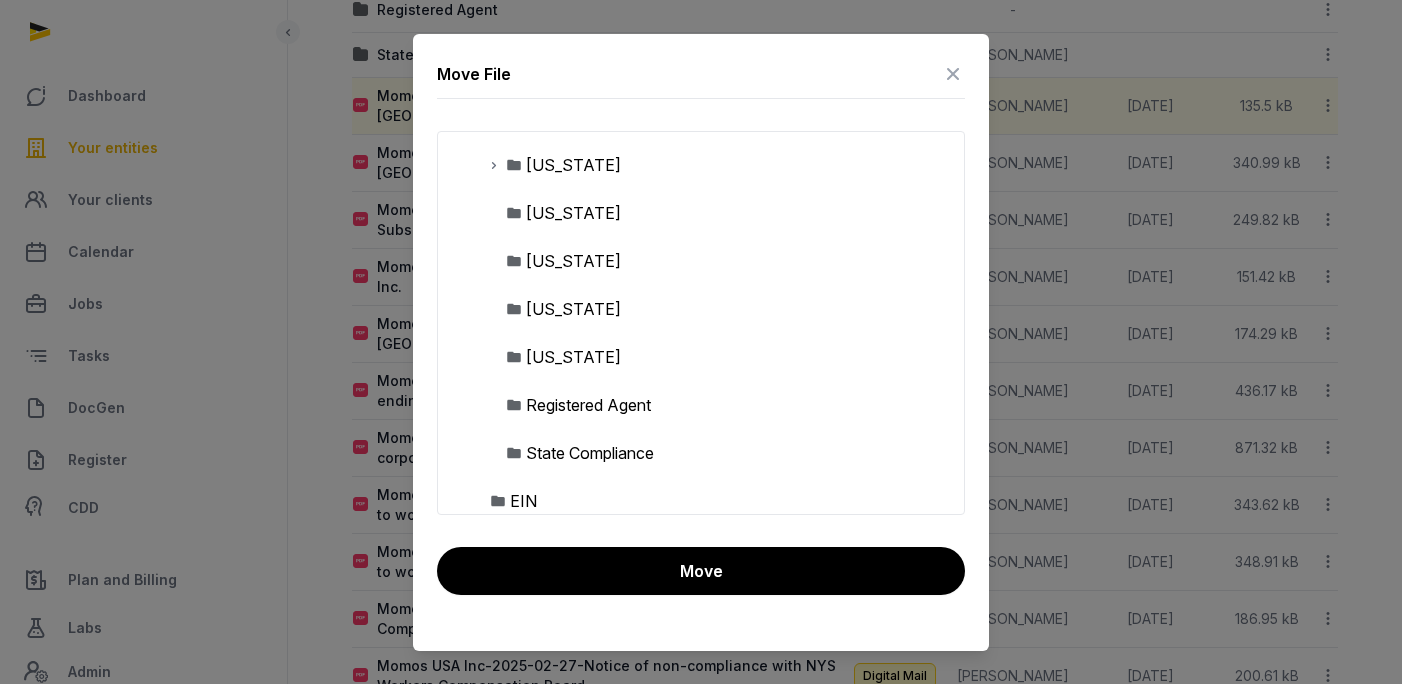 click on "State Compliance" at bounding box center [590, 453] 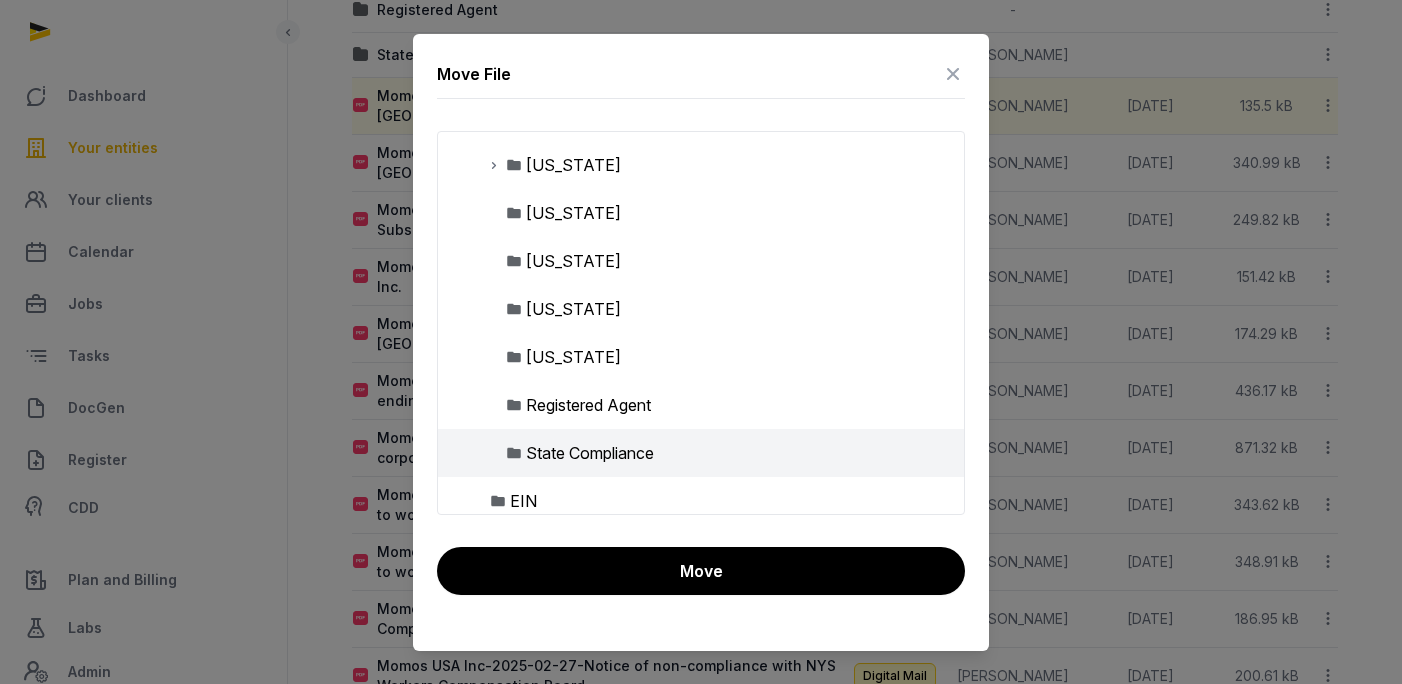 drag, startPoint x: 835, startPoint y: 581, endPoint x: 852, endPoint y: 565, distance: 23.345236 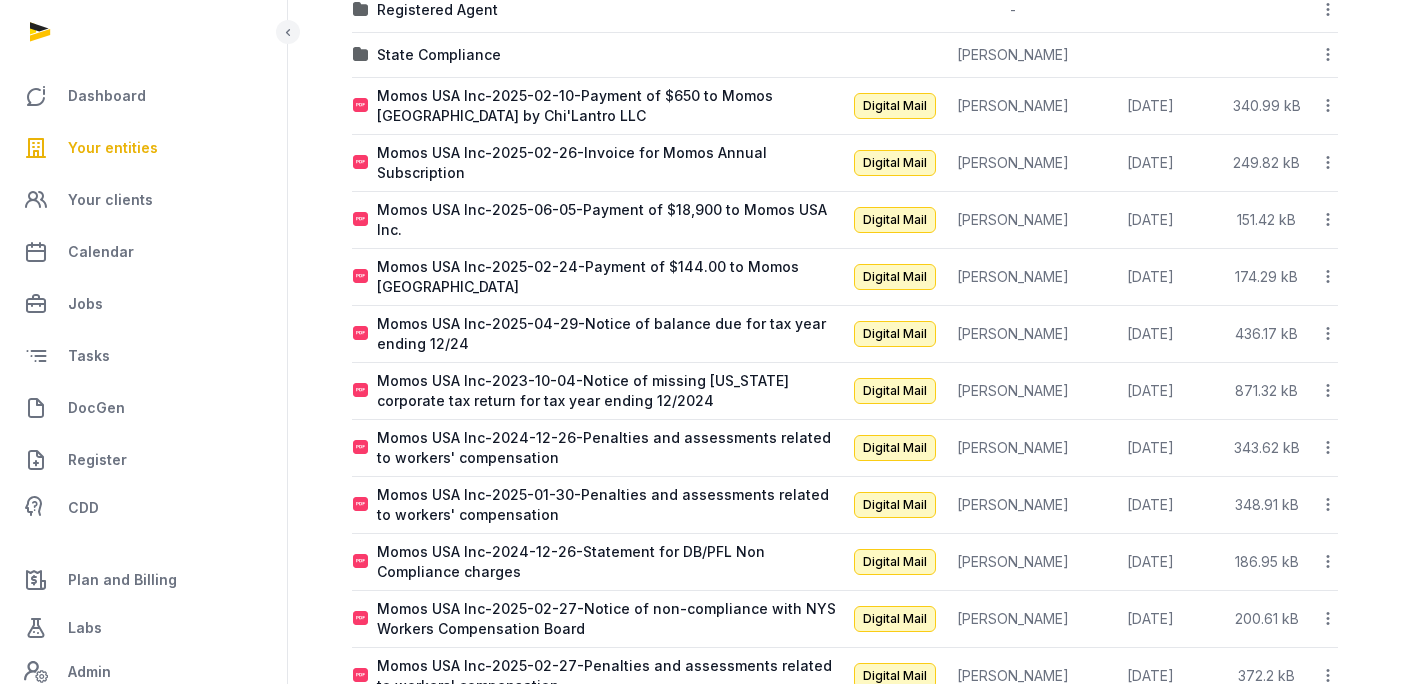 click 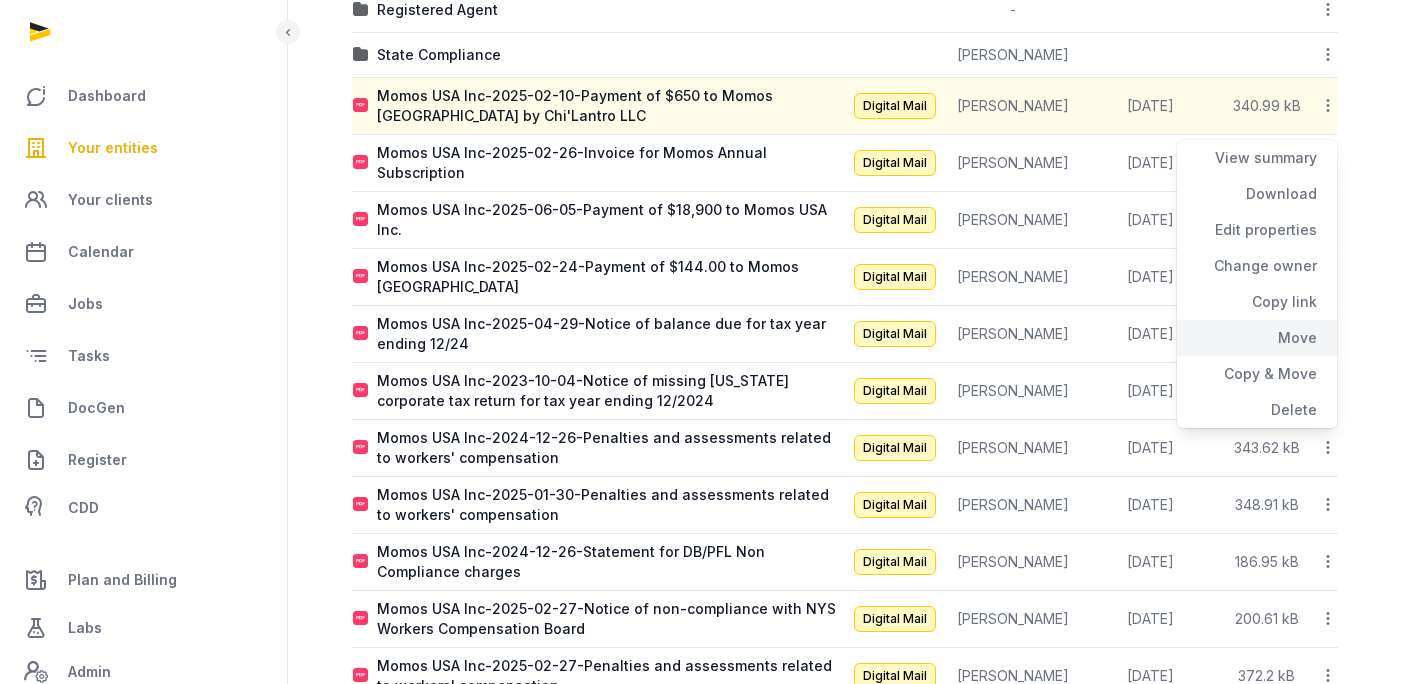 click on "Move" 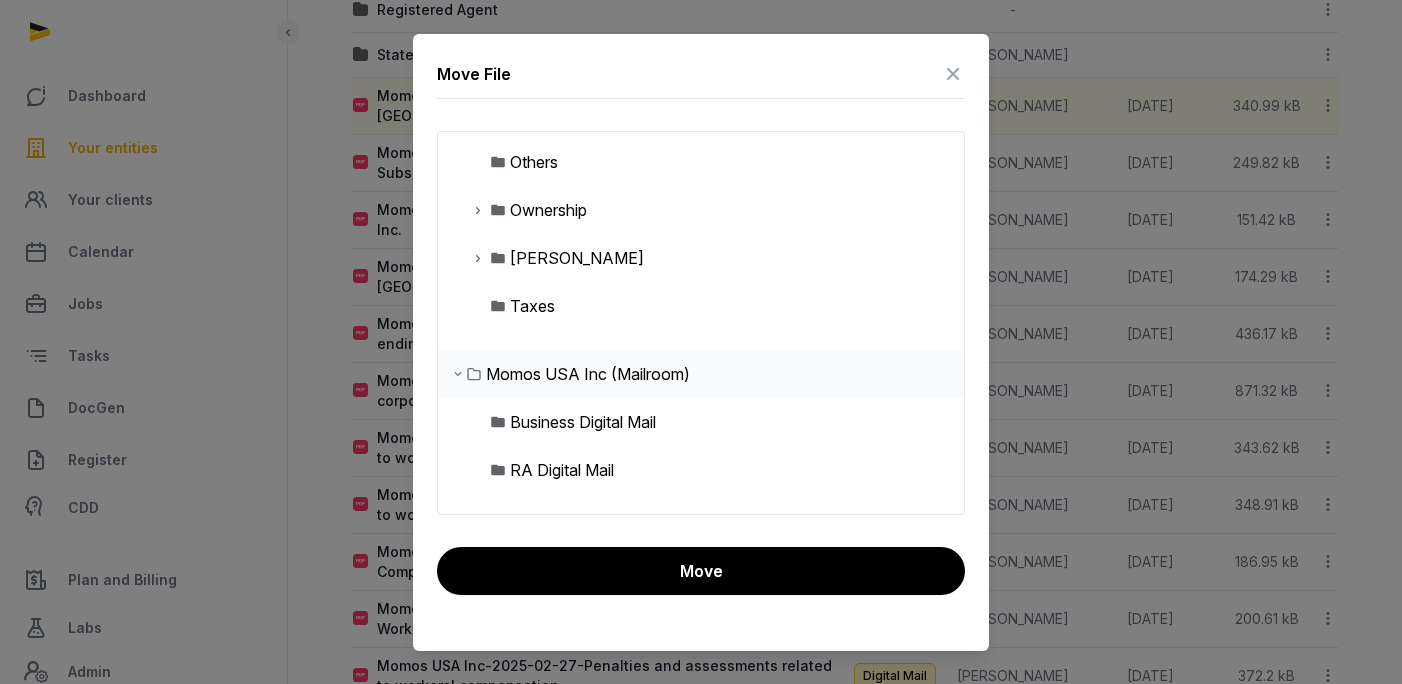 scroll, scrollTop: 0, scrollLeft: 0, axis: both 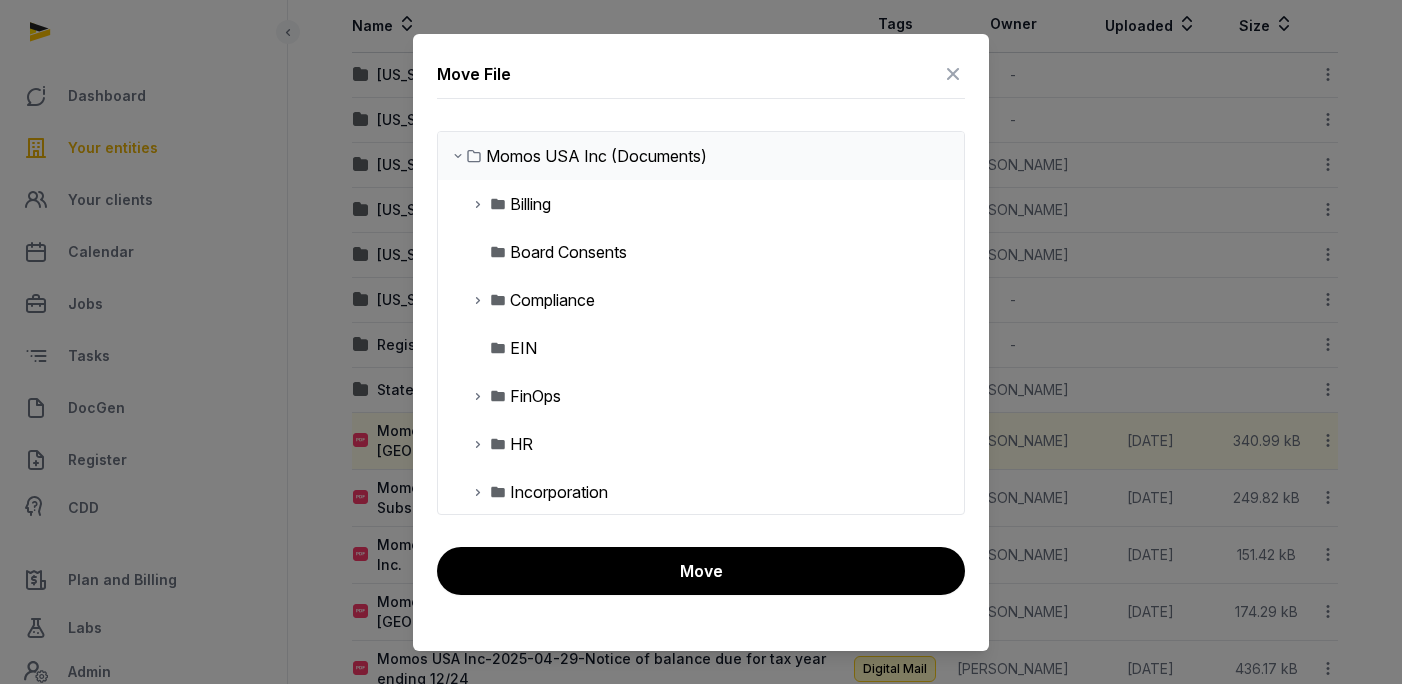 click on "Compliance" at bounding box center [552, 300] 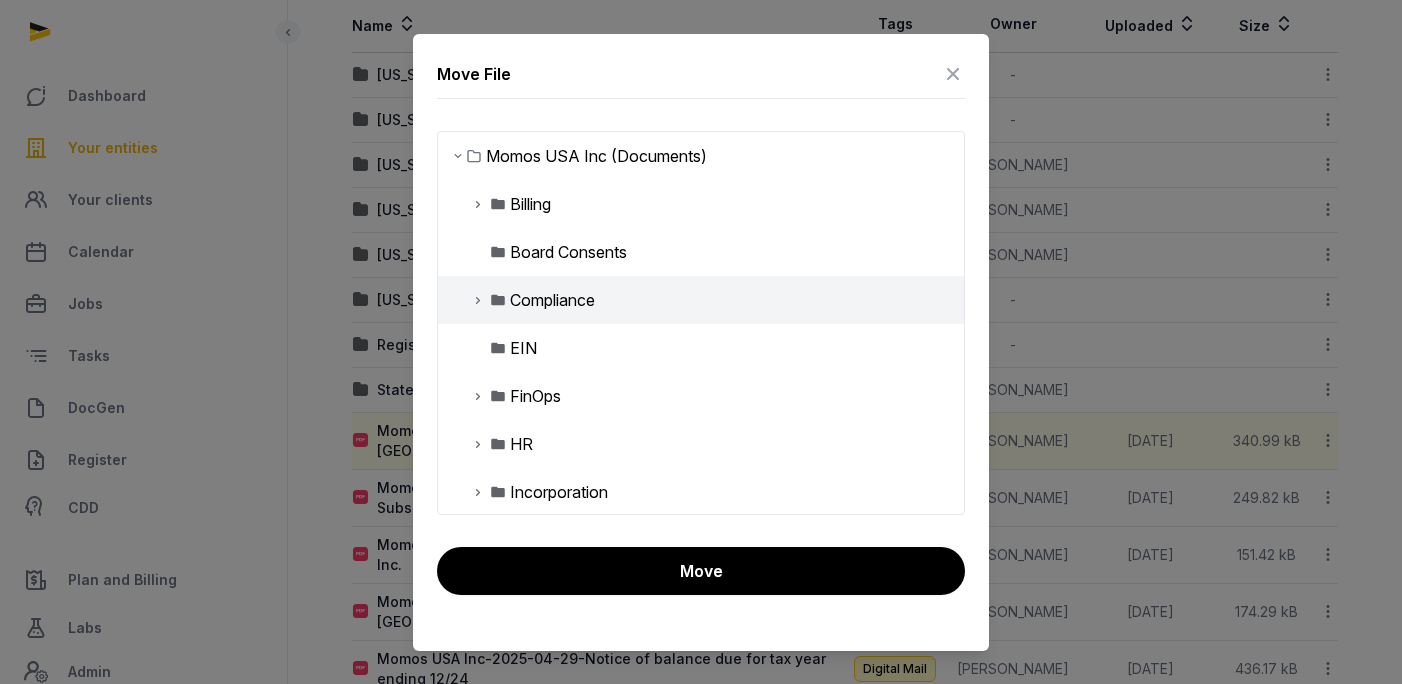 click at bounding box center (478, 300) 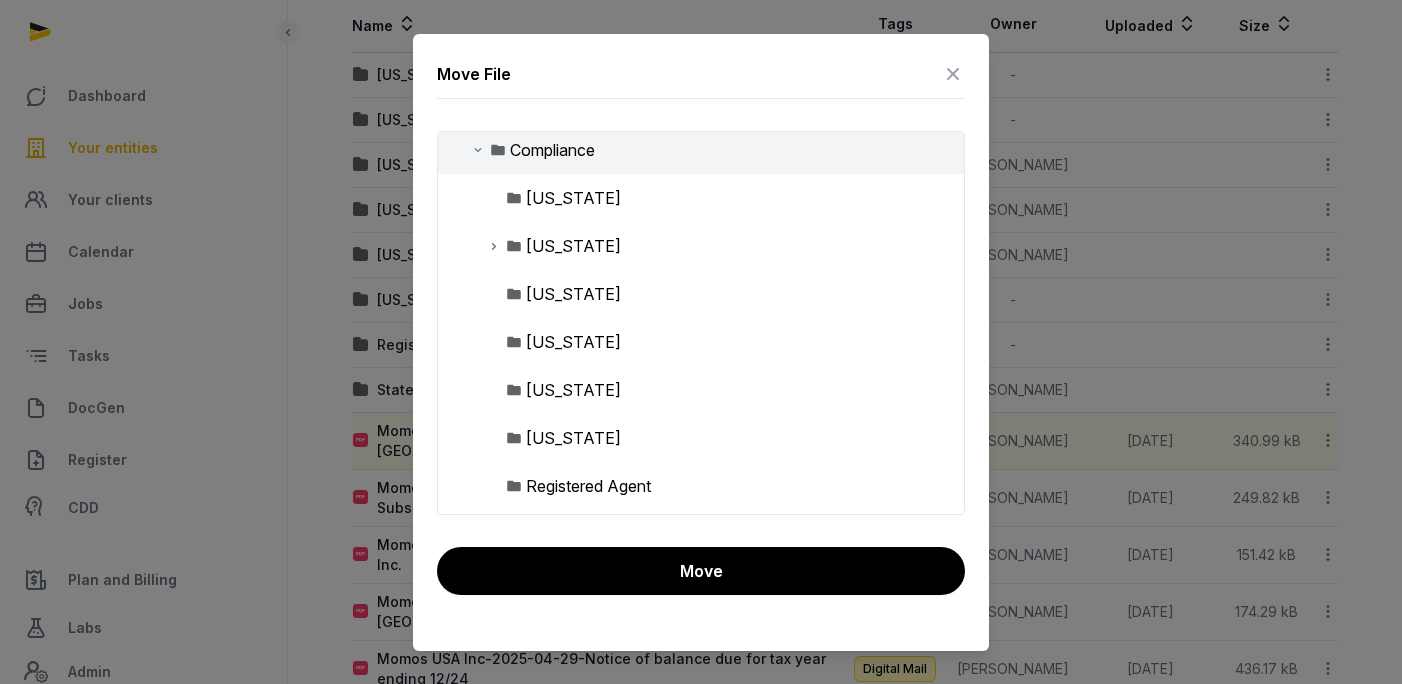 scroll, scrollTop: 305, scrollLeft: 0, axis: vertical 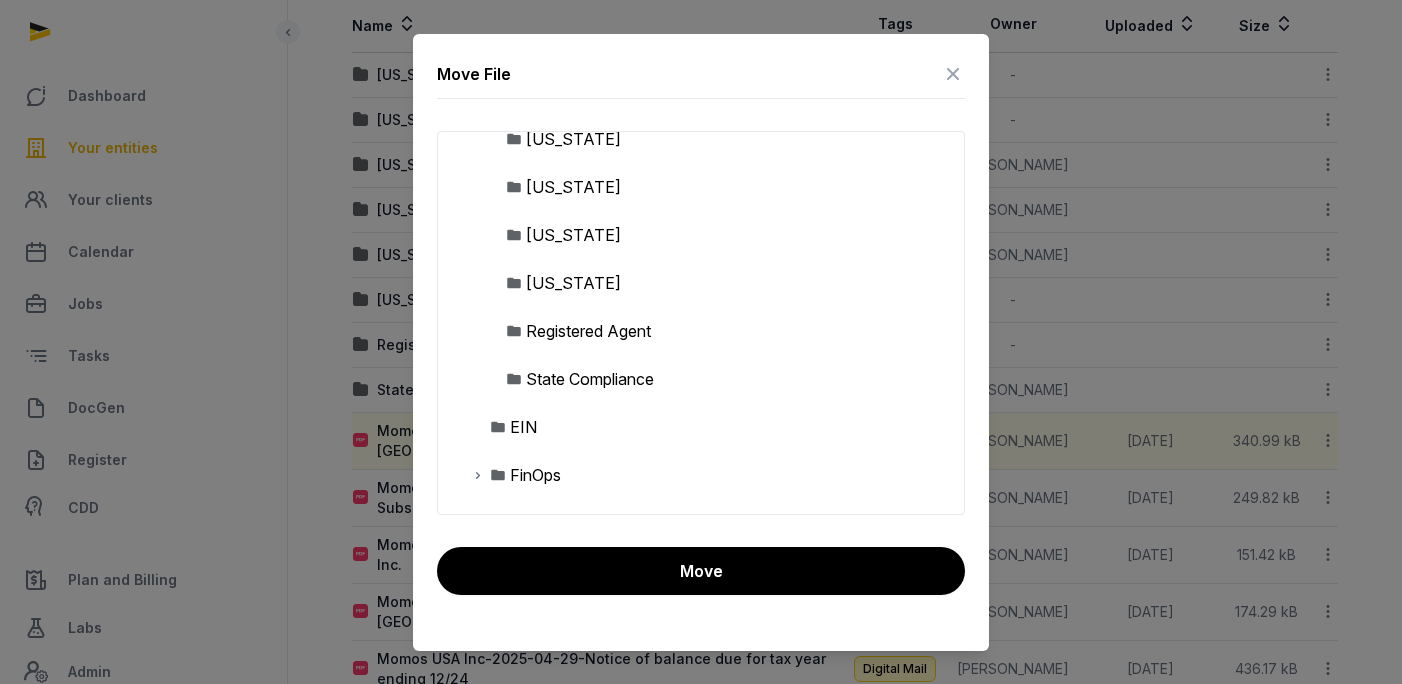 click on "State Compliance" at bounding box center [590, 379] 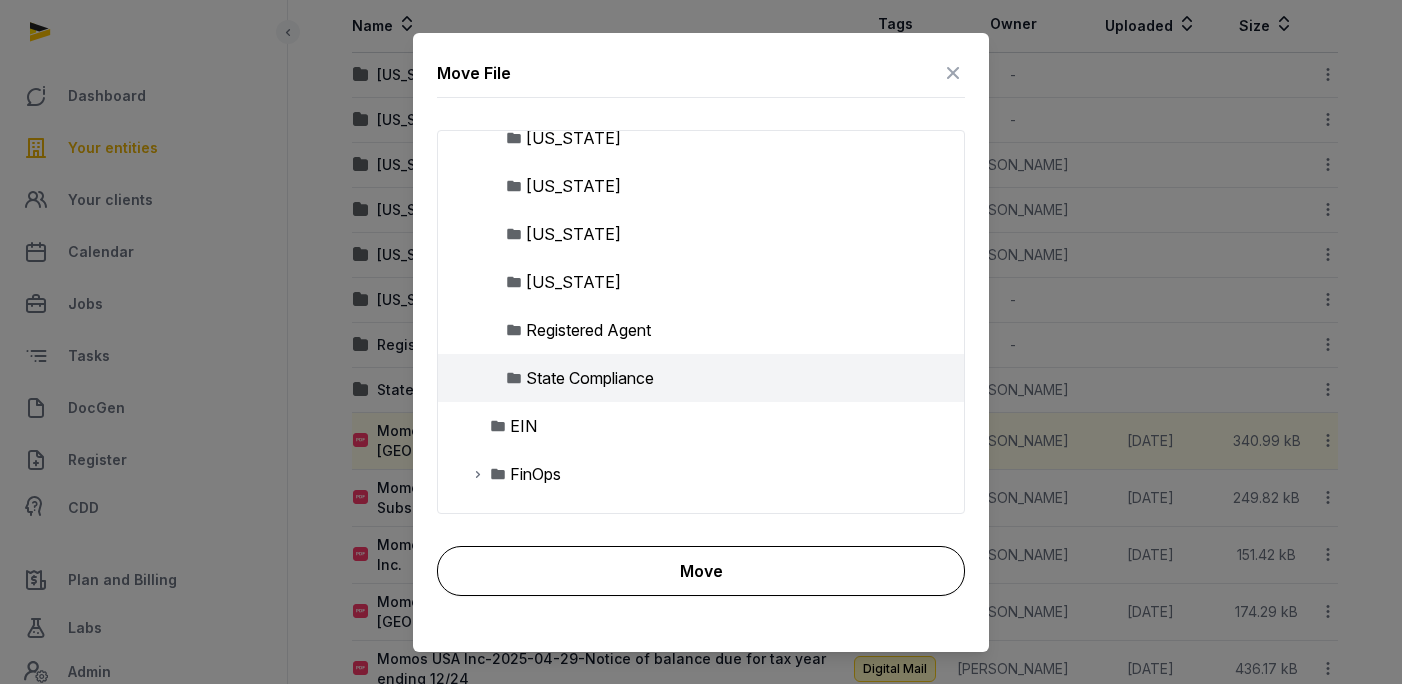 click on "Move" at bounding box center [701, 571] 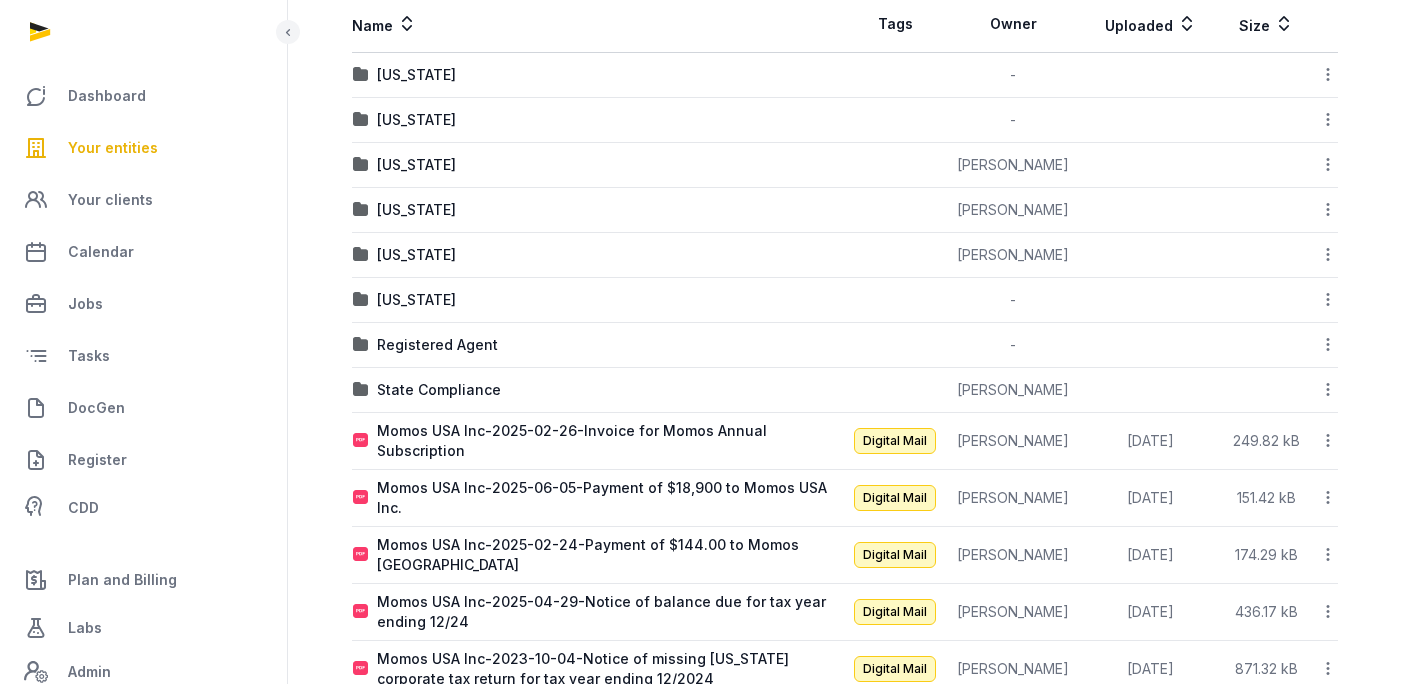 click 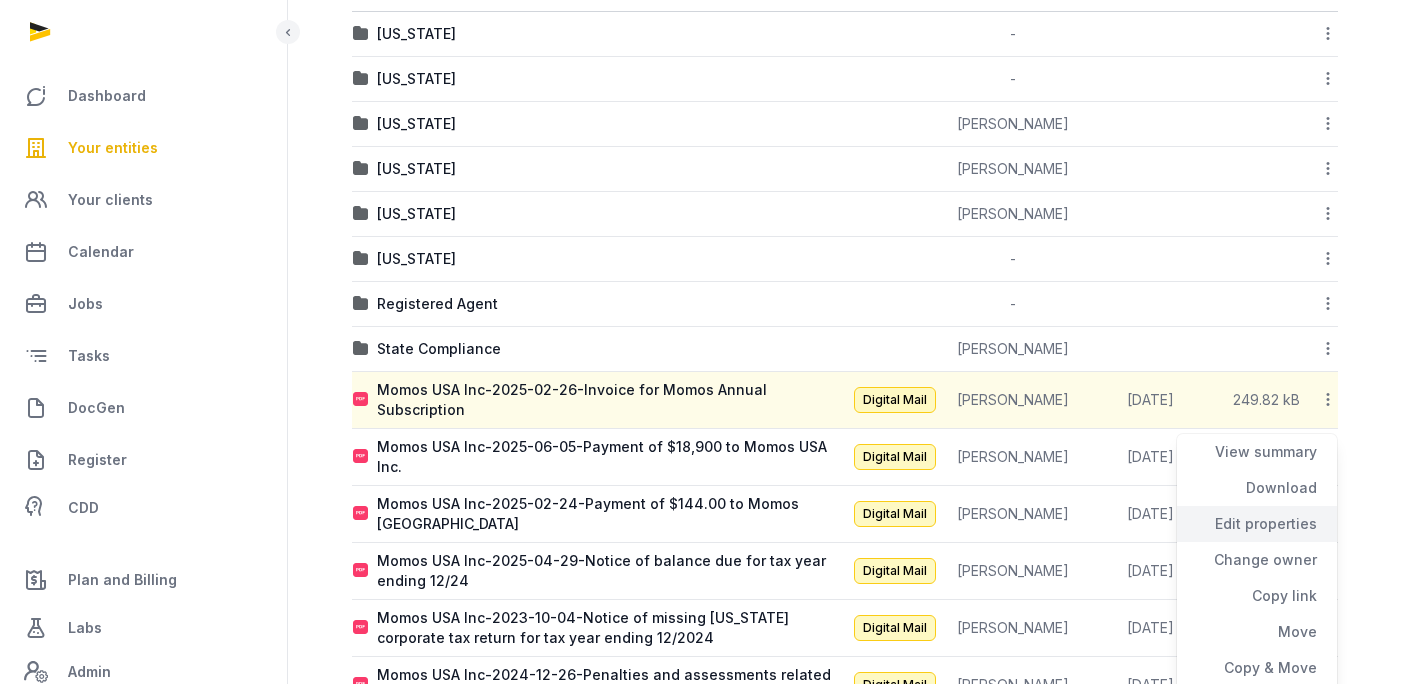 scroll, scrollTop: 446, scrollLeft: 0, axis: vertical 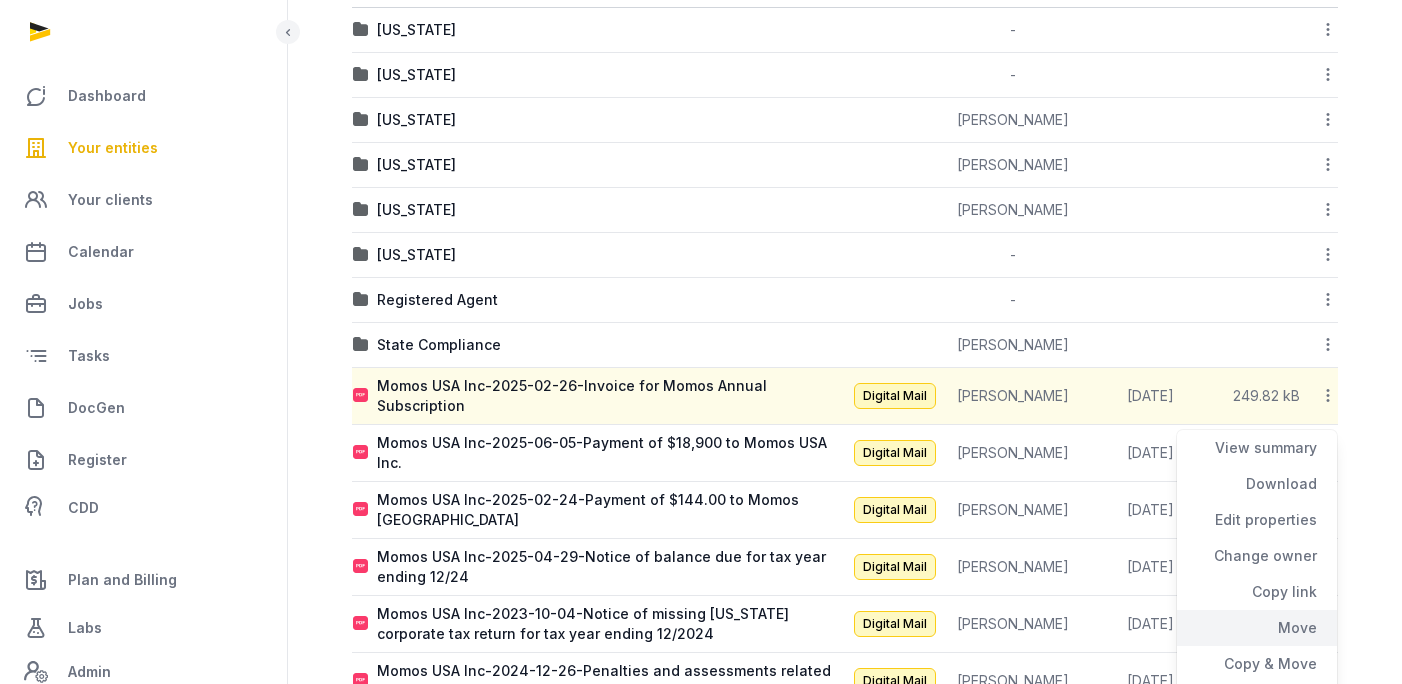 click on "Move" 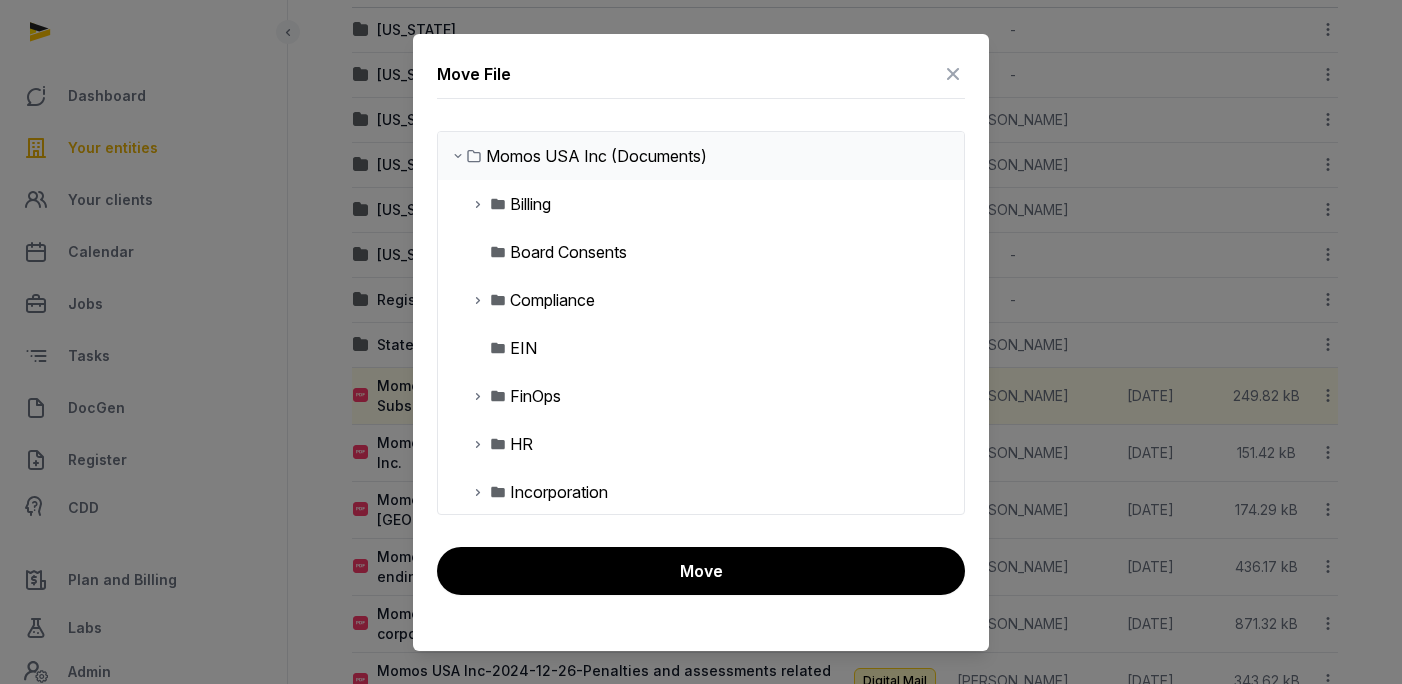 click at bounding box center [478, 300] 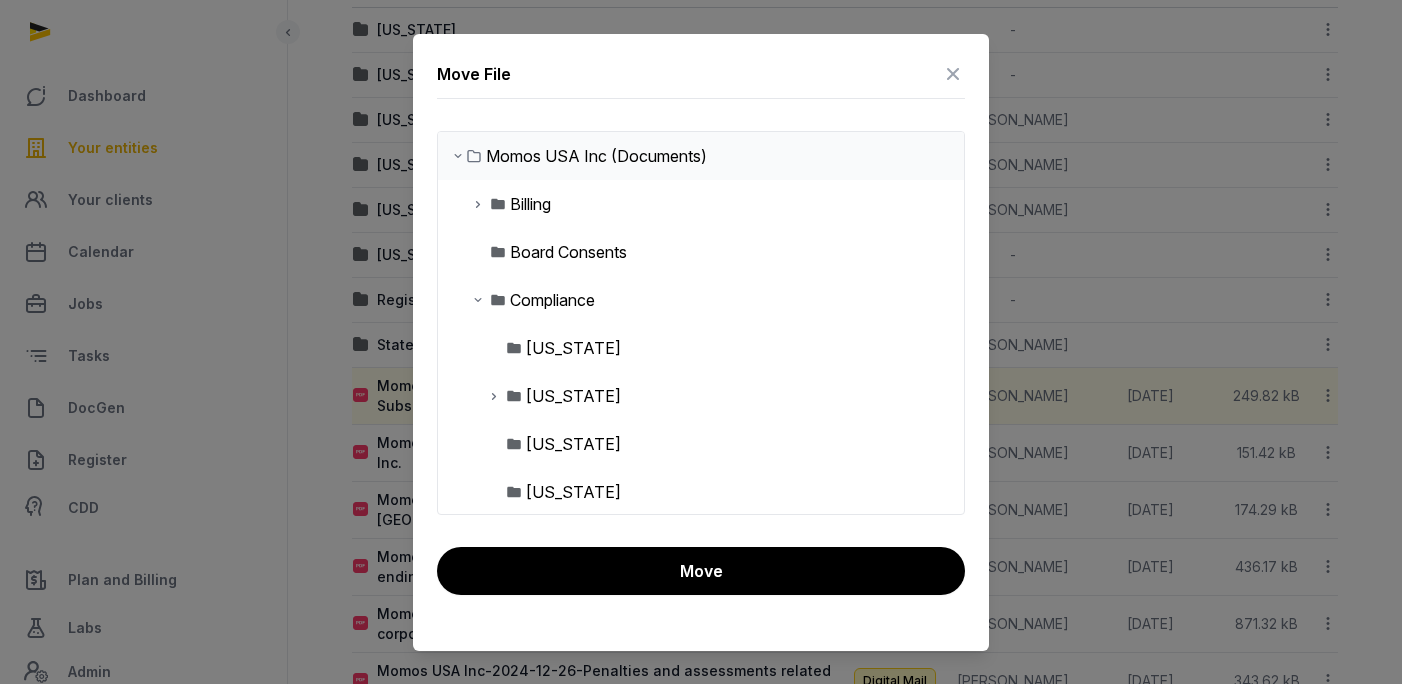 scroll, scrollTop: 225, scrollLeft: 0, axis: vertical 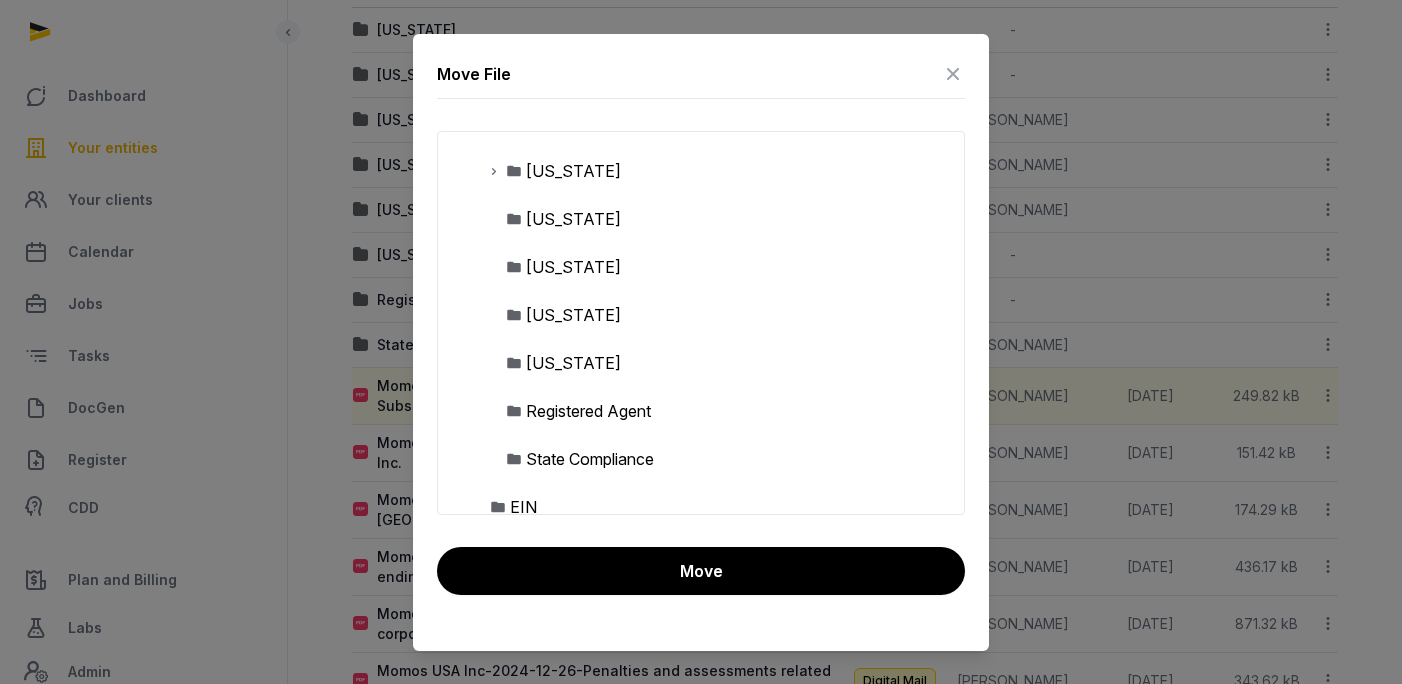 click on "State Compliance" at bounding box center (590, 459) 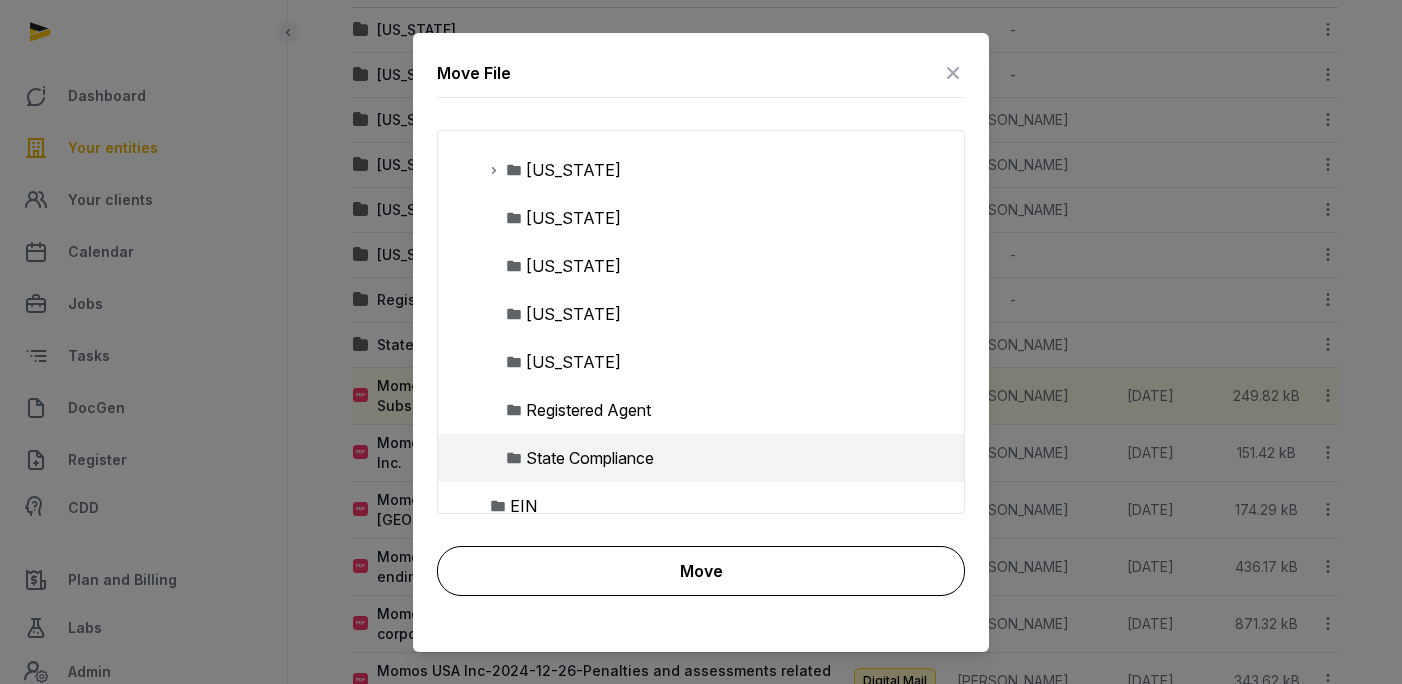 click on "Move" at bounding box center [701, 571] 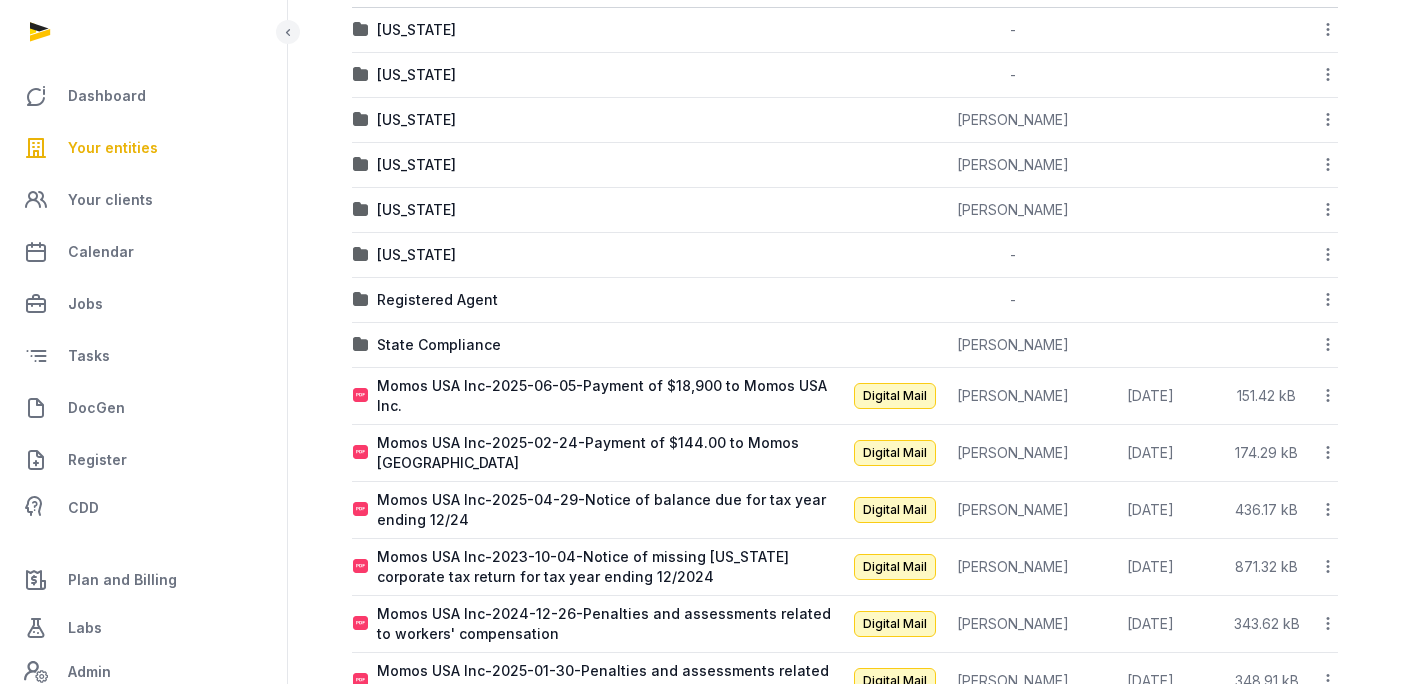 click 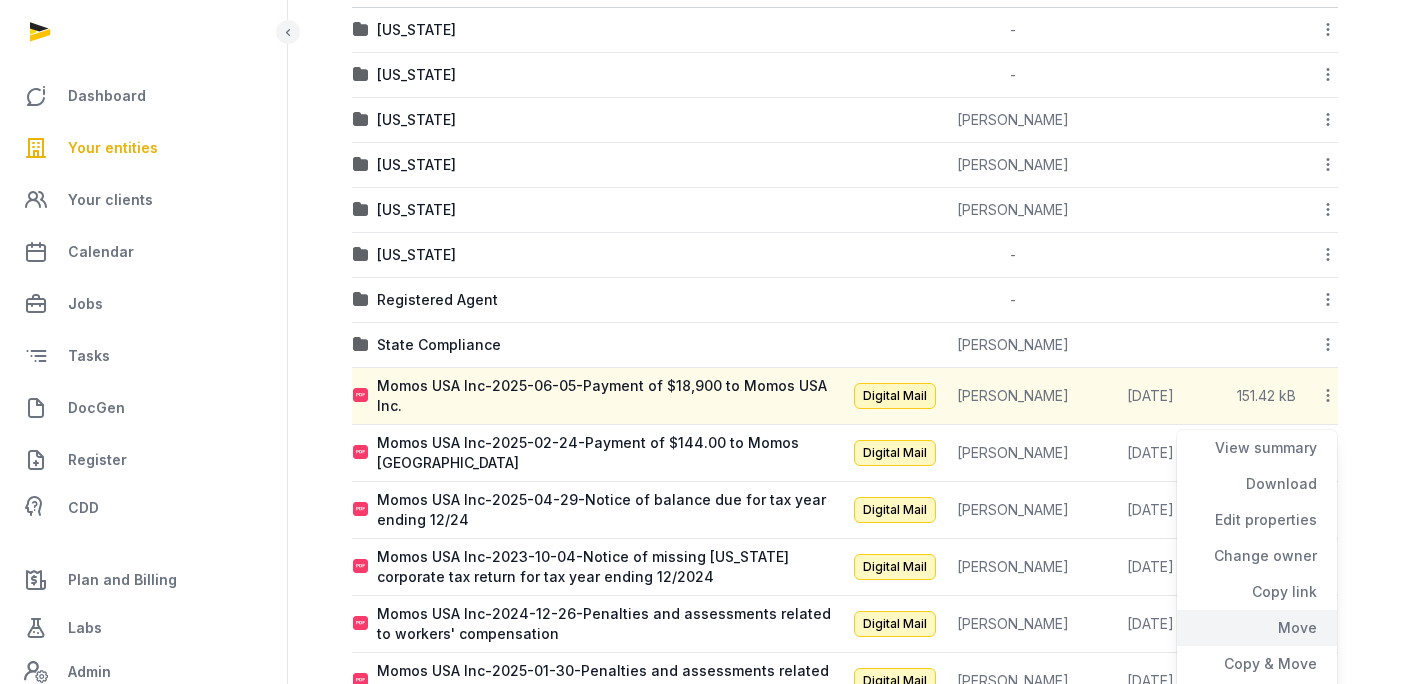 click on "Move" 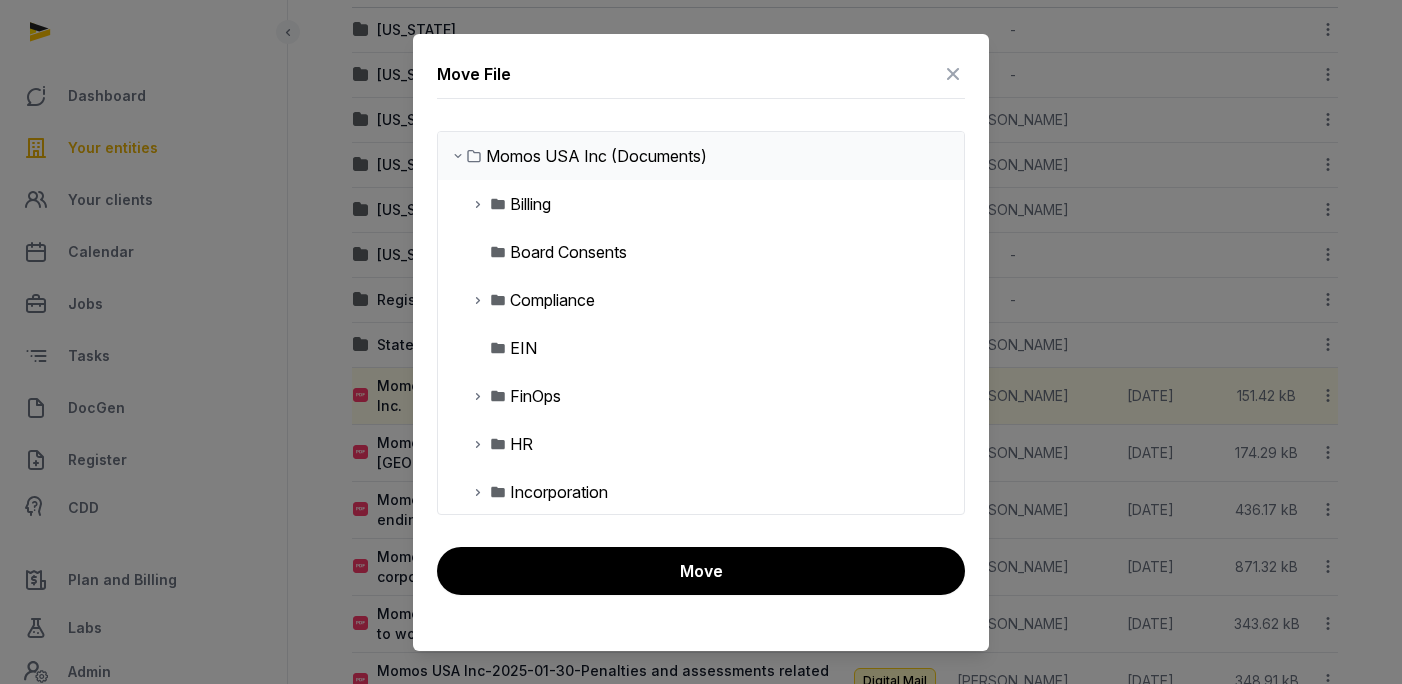 click on "Compliance" at bounding box center (552, 300) 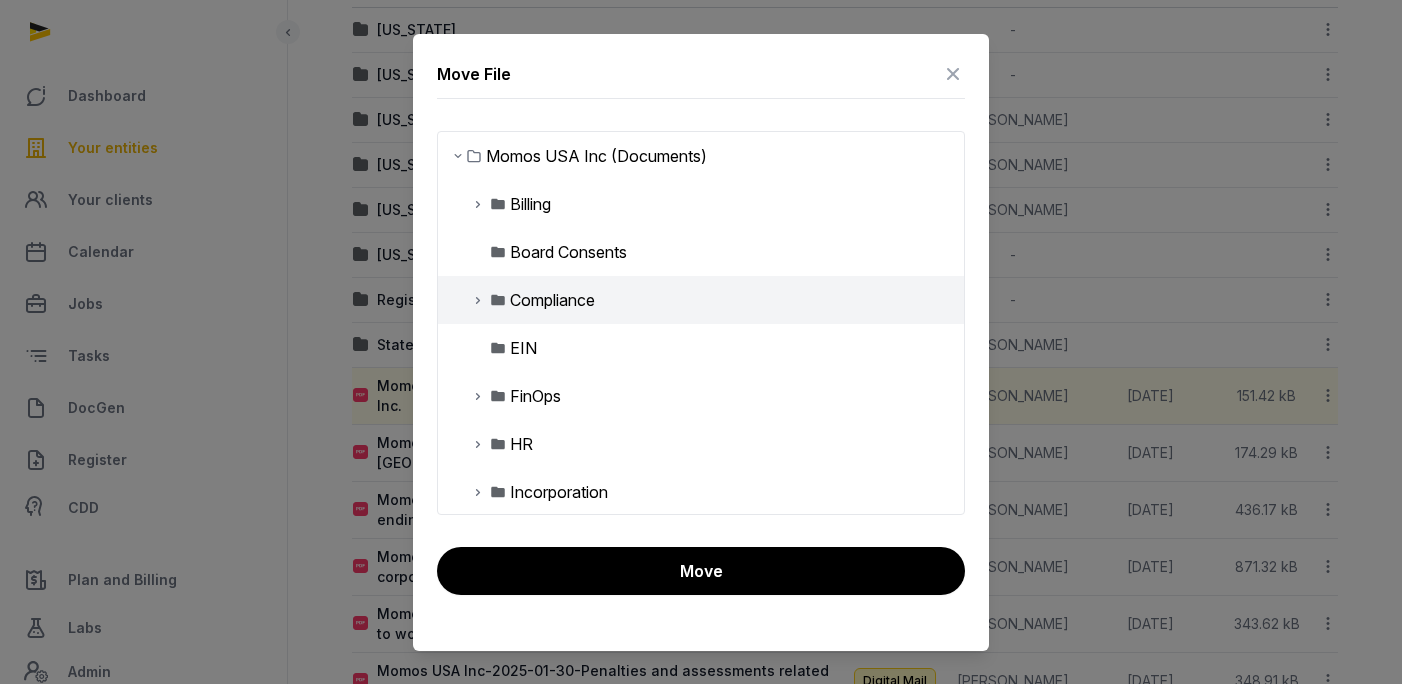 click at bounding box center (478, 300) 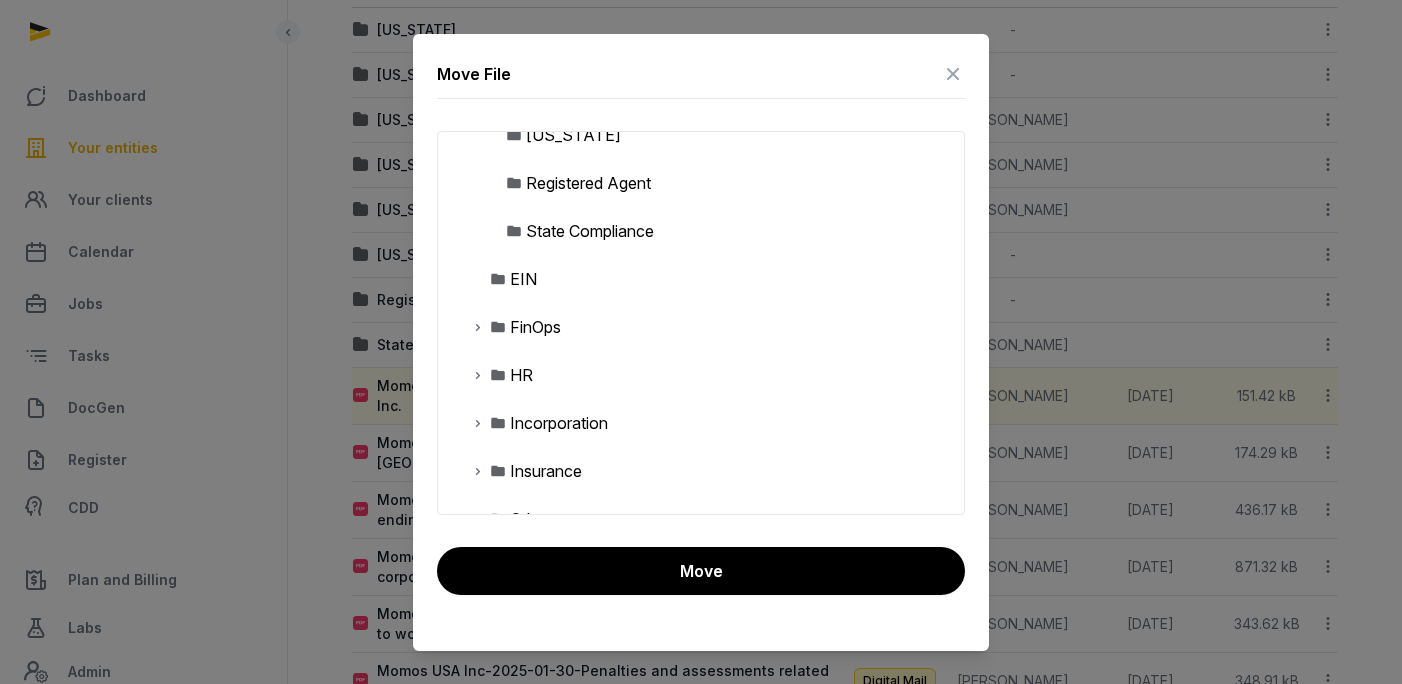 scroll, scrollTop: 449, scrollLeft: 0, axis: vertical 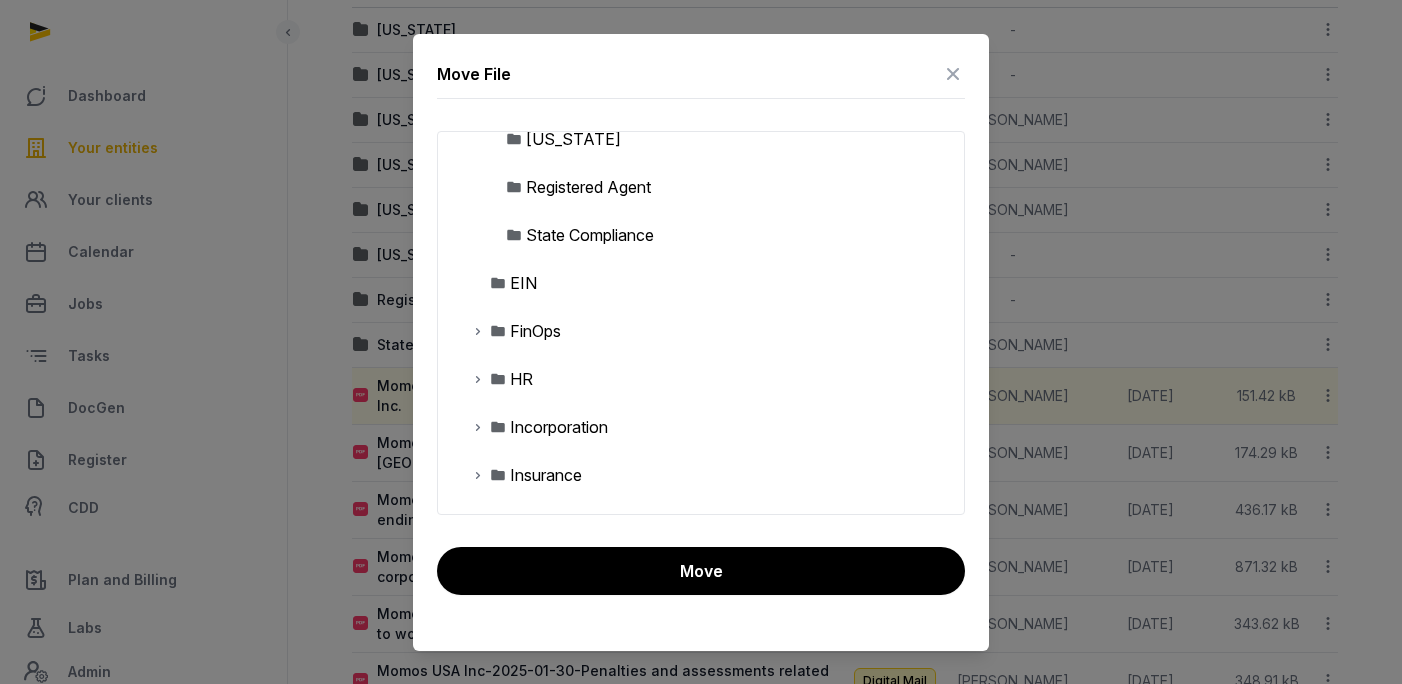 click on "State Compliance" at bounding box center (590, 235) 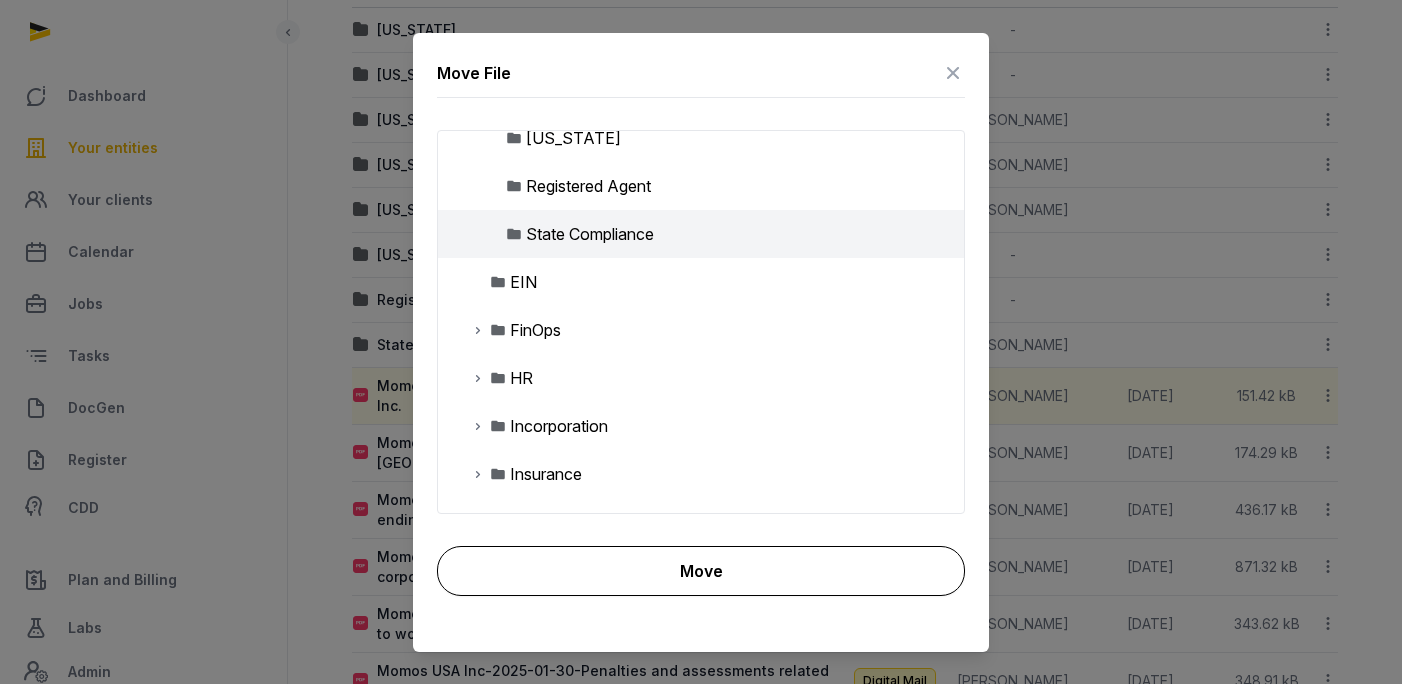 click on "Move" at bounding box center [701, 571] 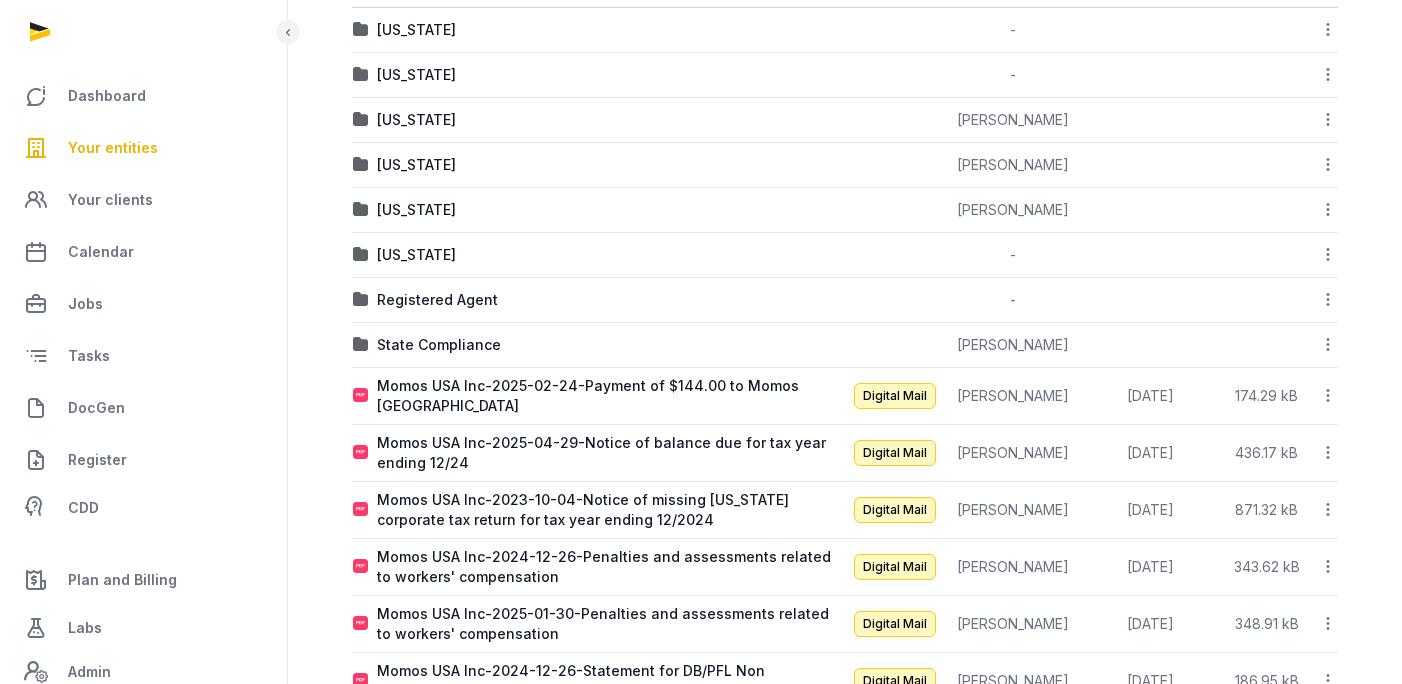 click 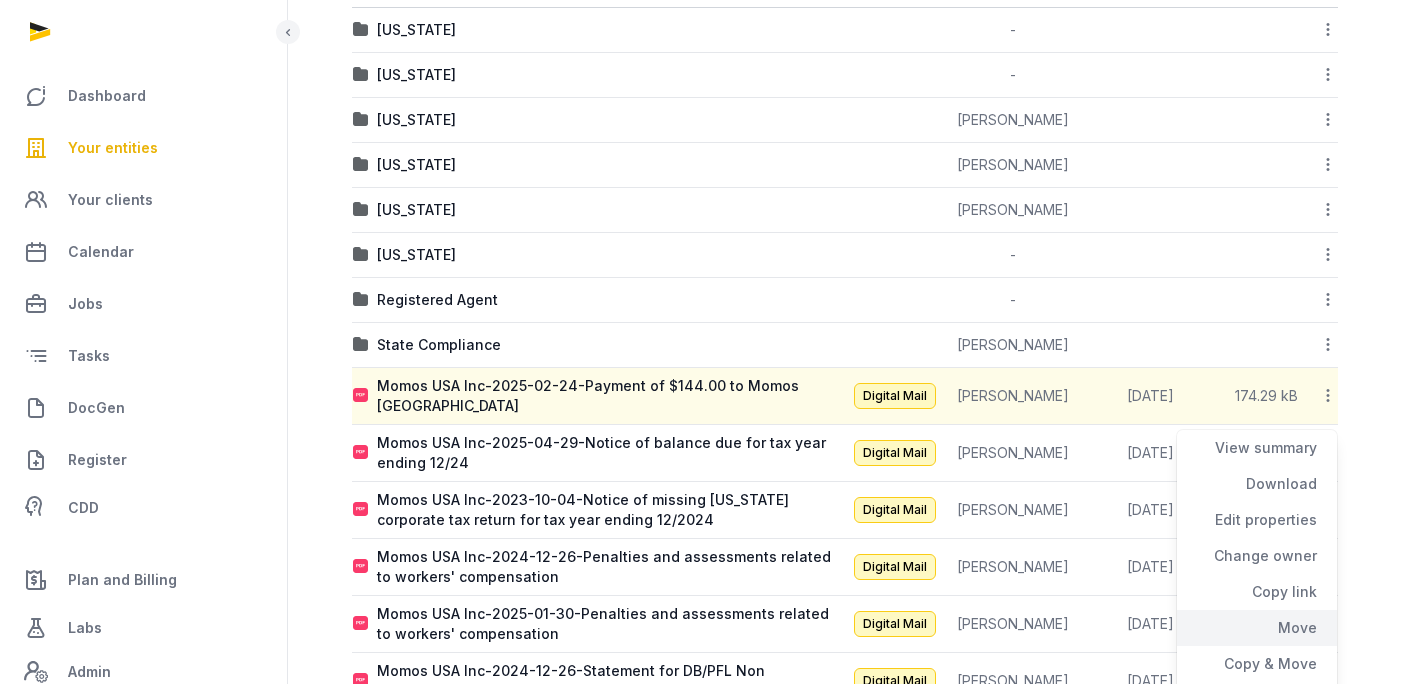 click on "Move" 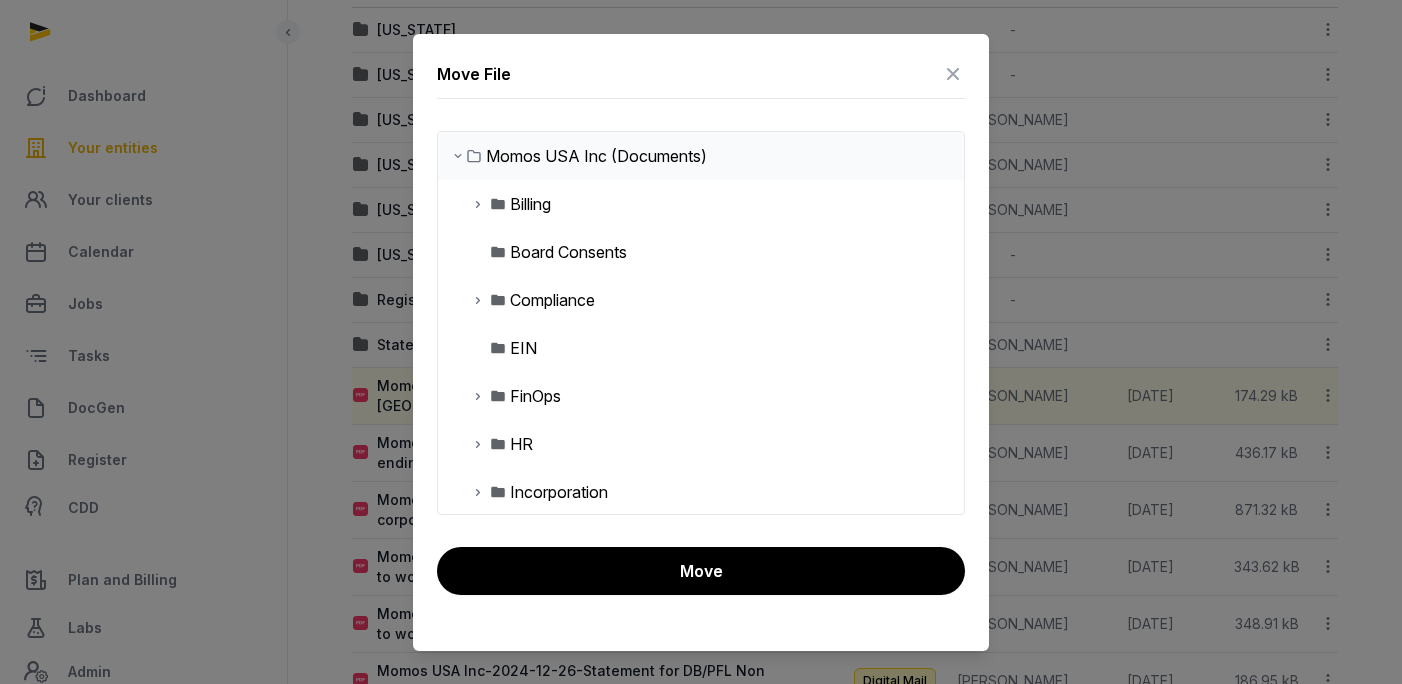 click at bounding box center (498, 300) 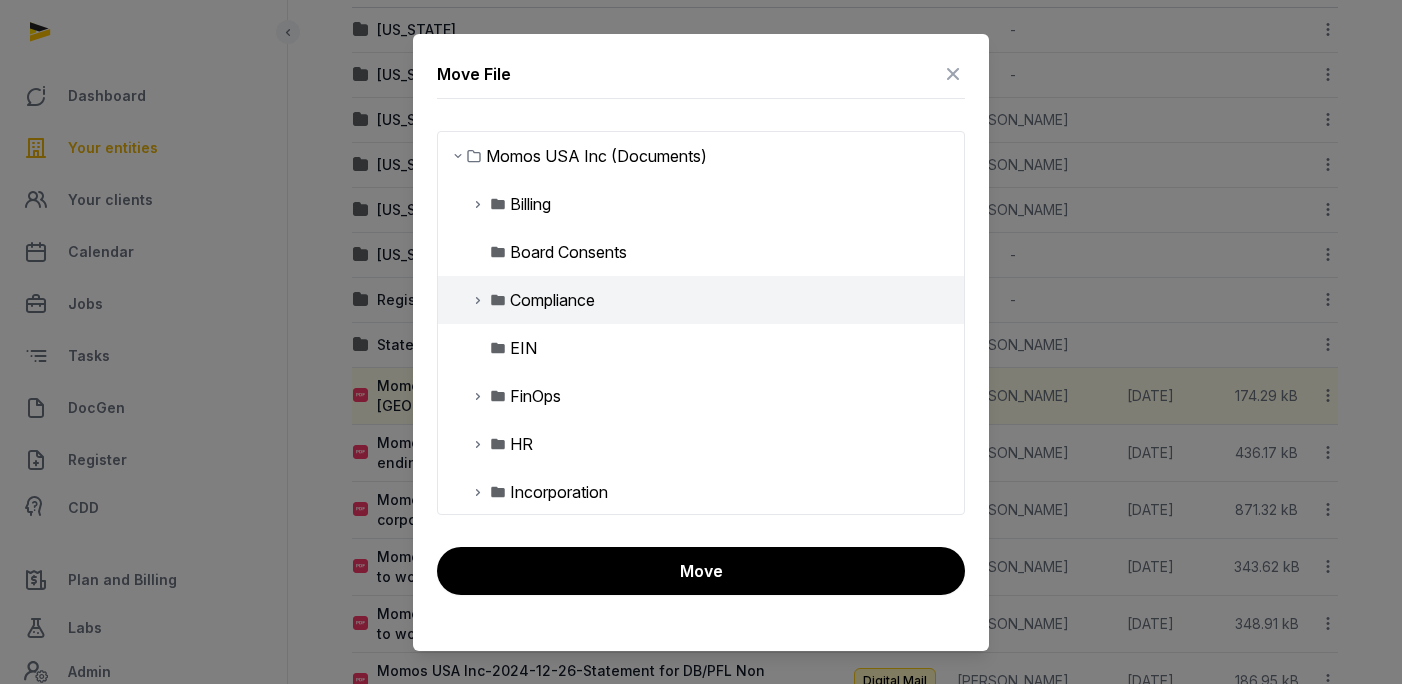 click at bounding box center [478, 300] 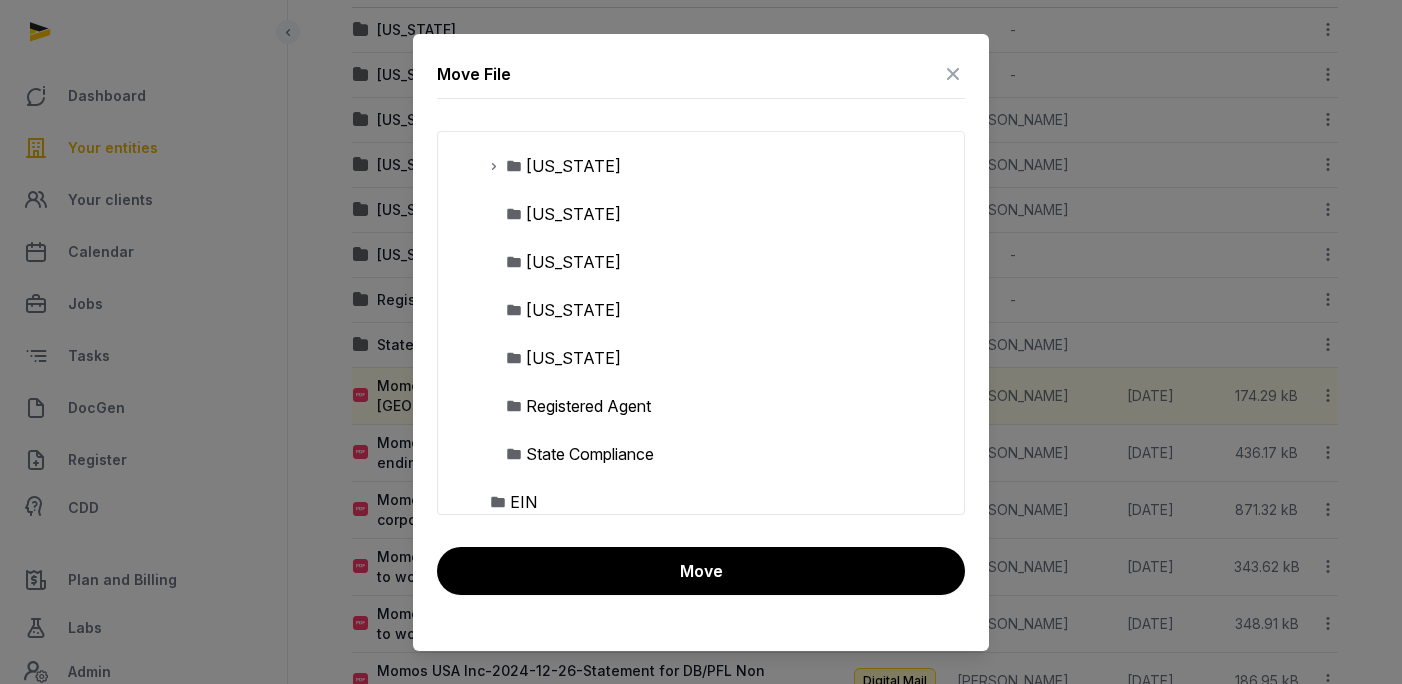 scroll, scrollTop: 234, scrollLeft: 0, axis: vertical 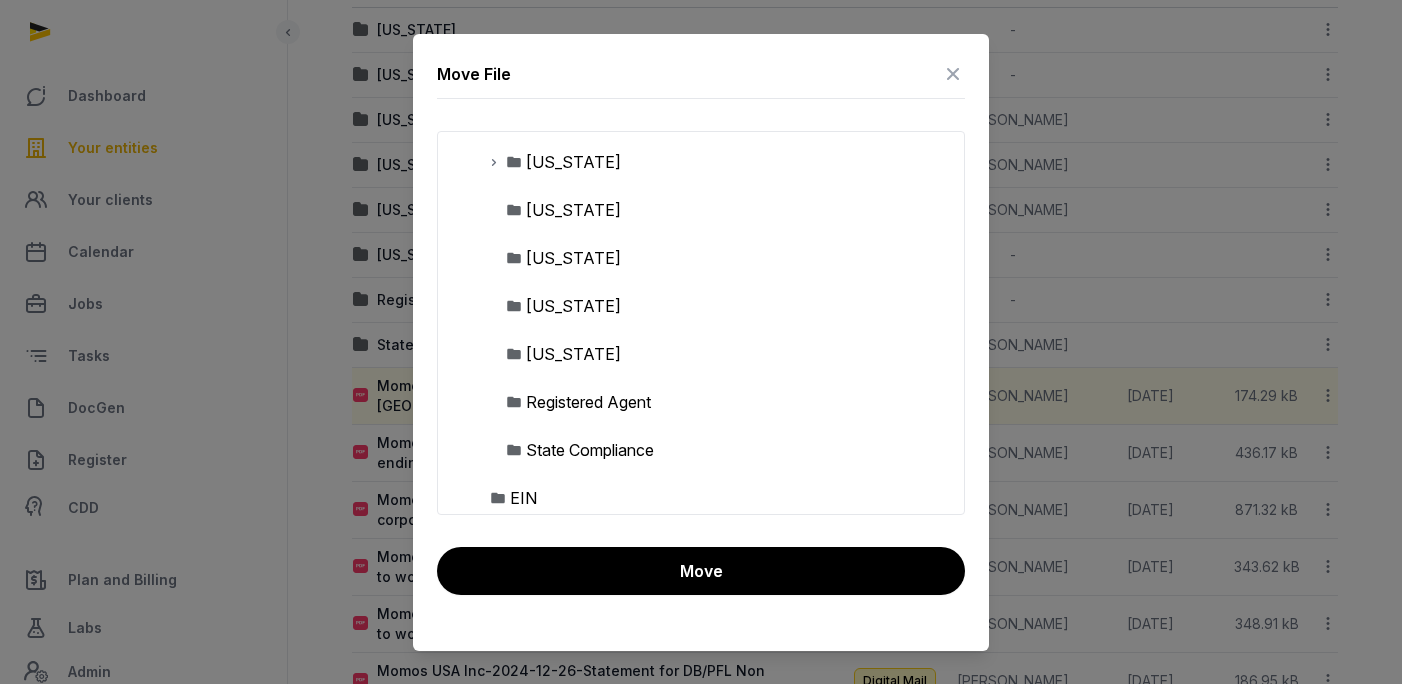 click on "State Compliance" at bounding box center [590, 450] 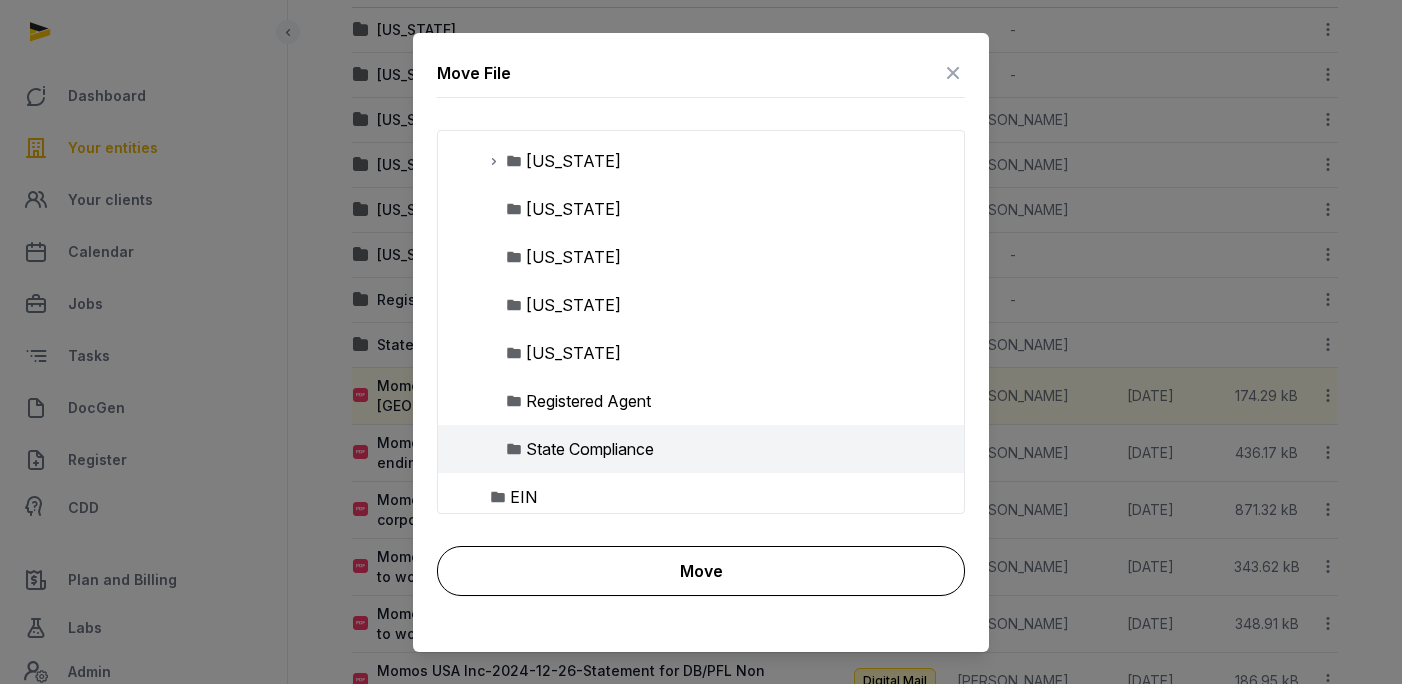 click on "Move" at bounding box center (701, 571) 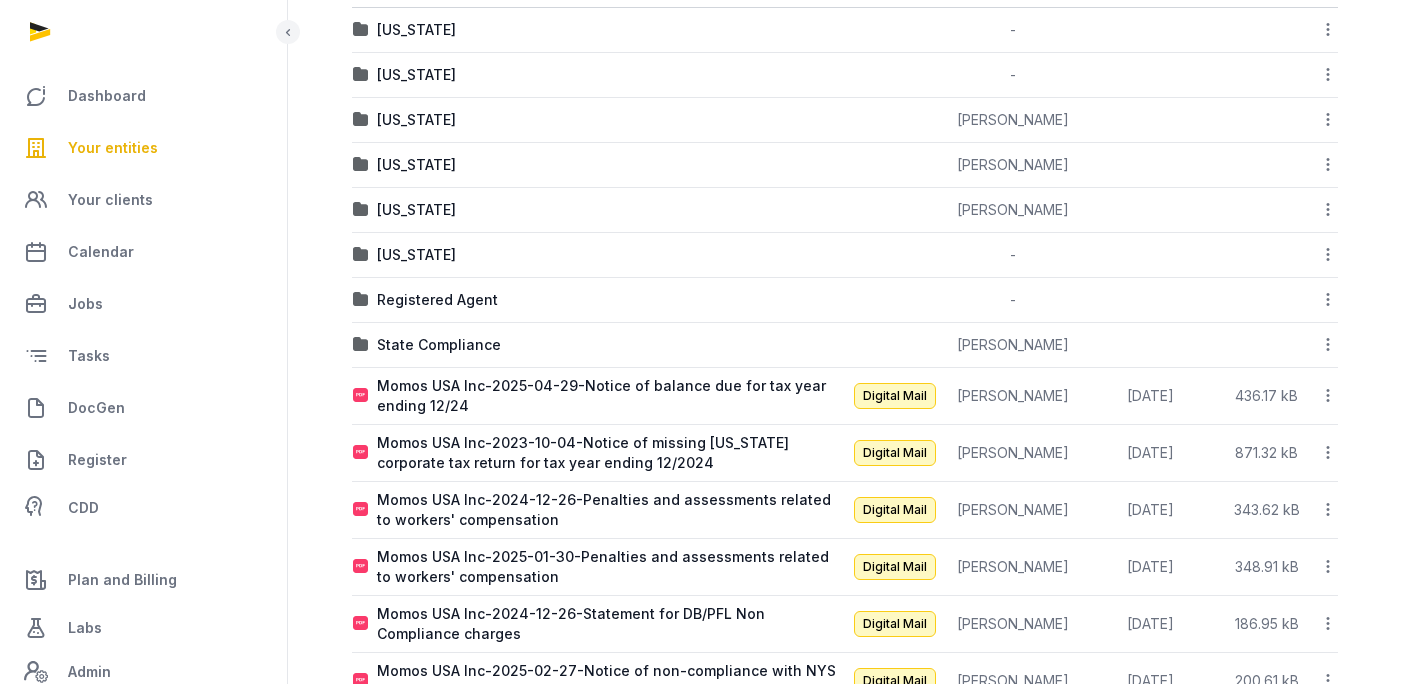 click 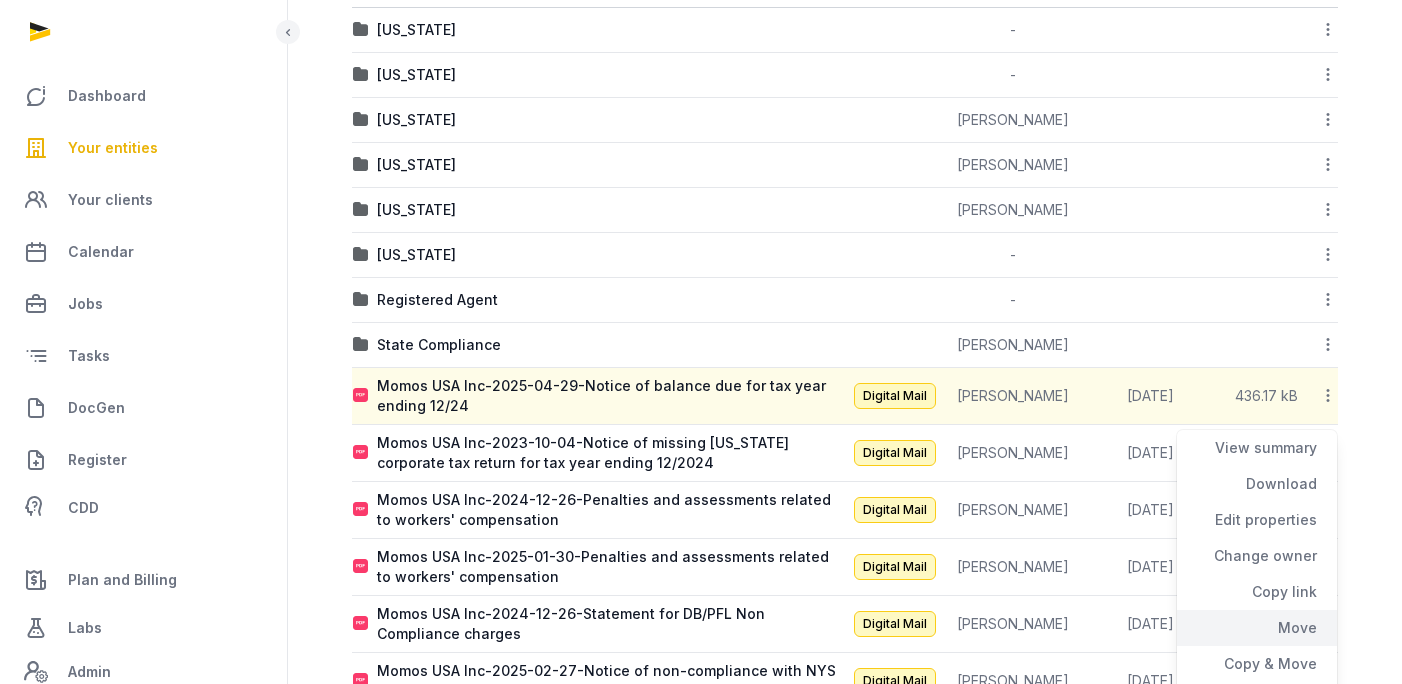 click on "Move" 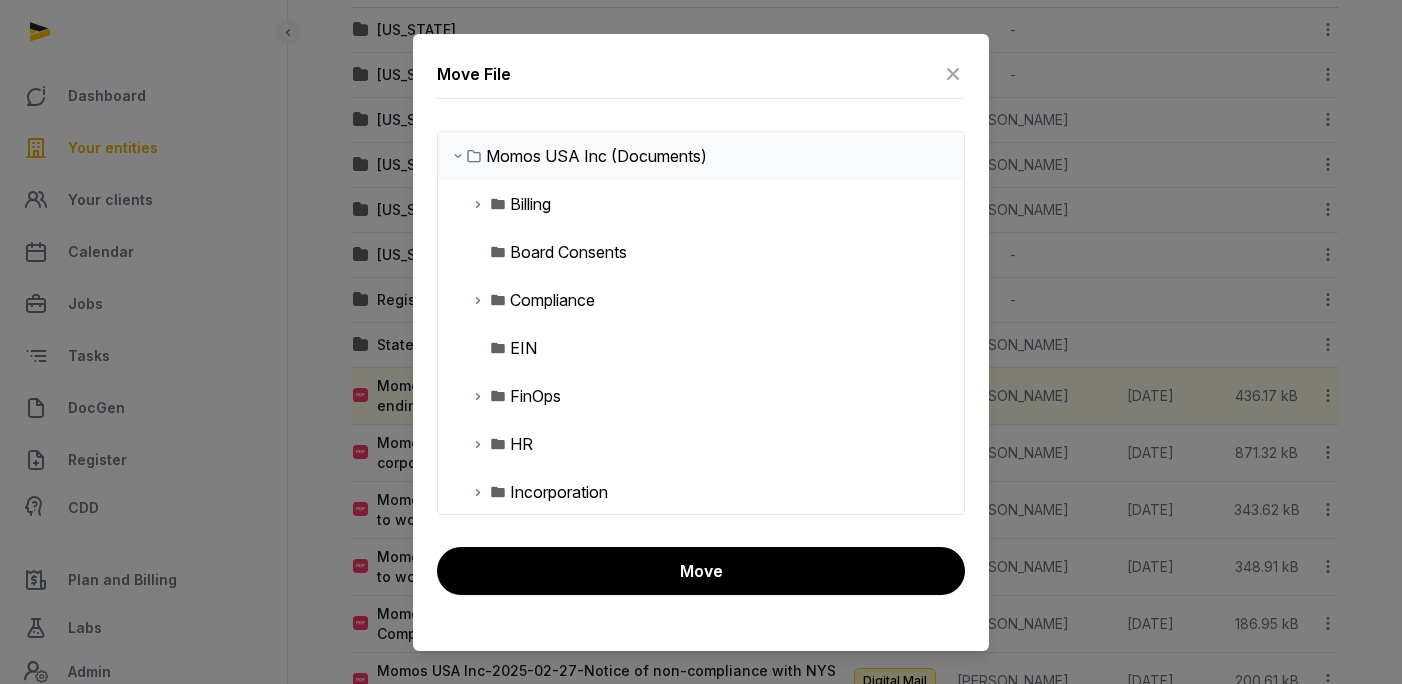 click on "Compliance" at bounding box center [552, 300] 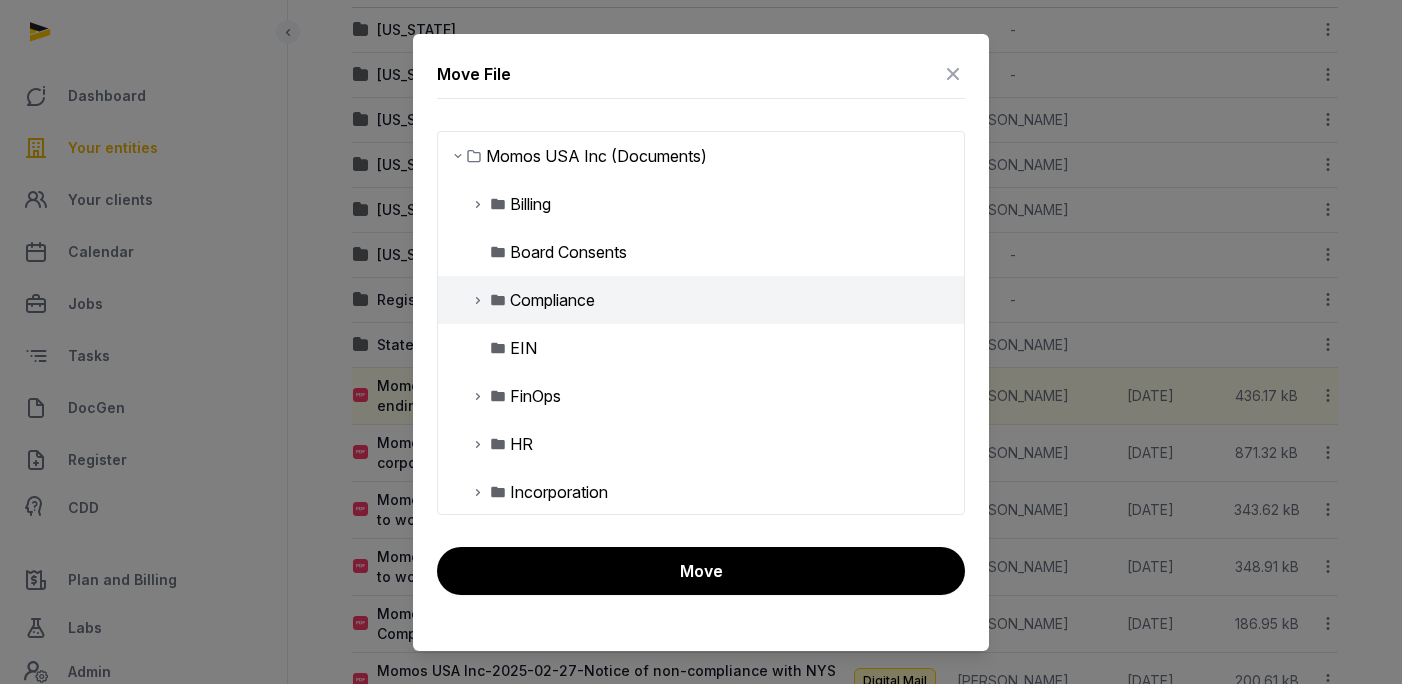 click at bounding box center [478, 300] 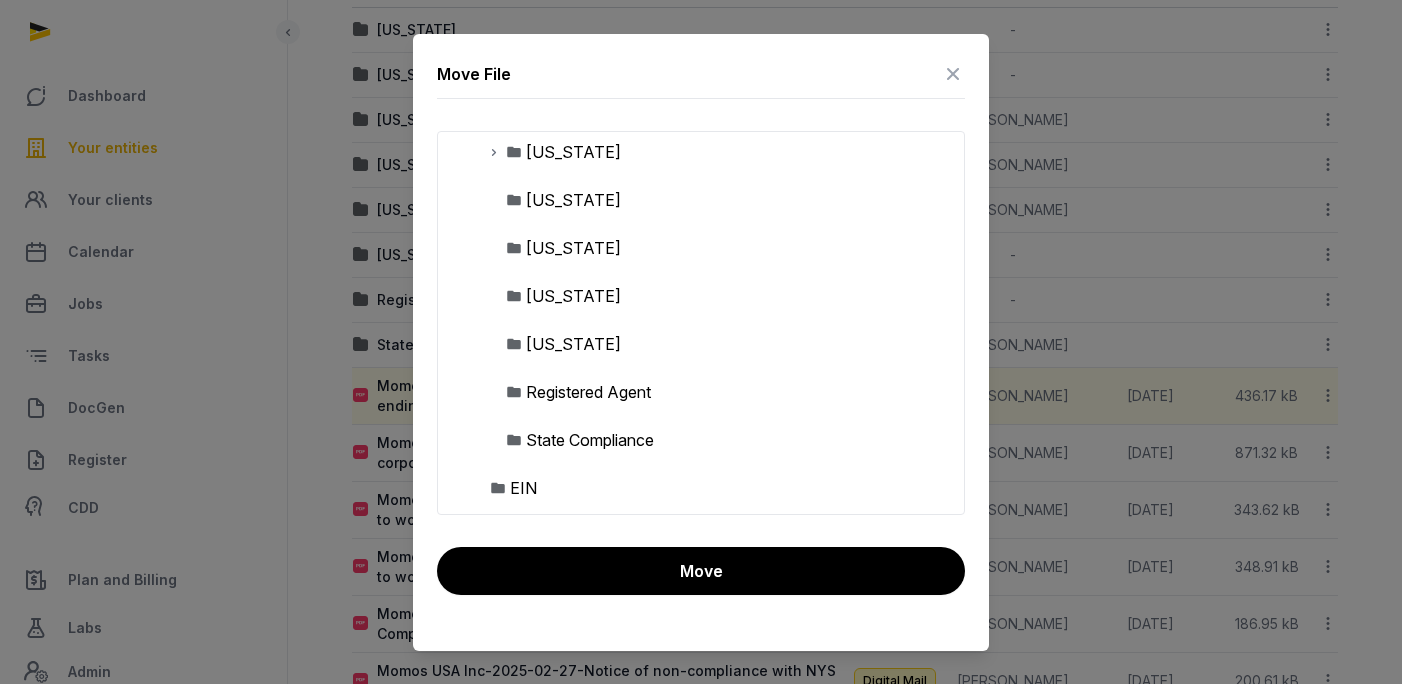 scroll, scrollTop: 248, scrollLeft: 0, axis: vertical 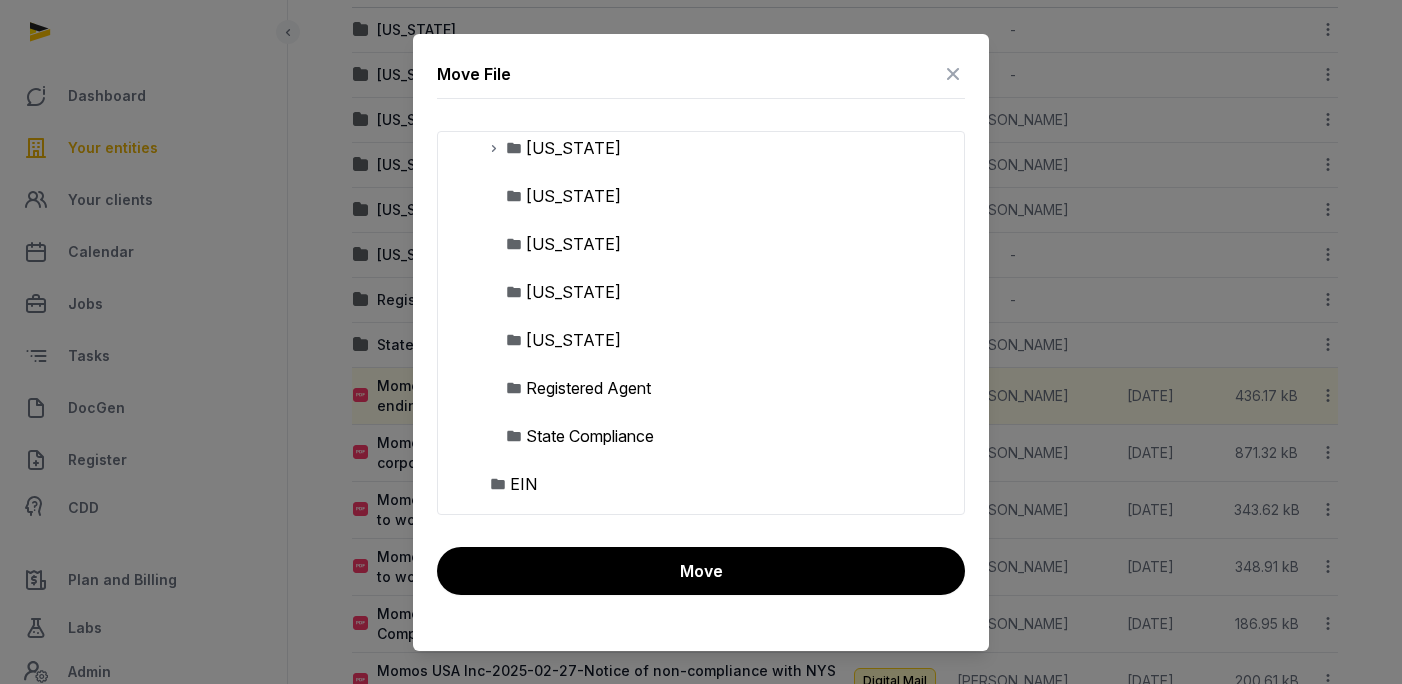 click on "State Compliance" at bounding box center [590, 436] 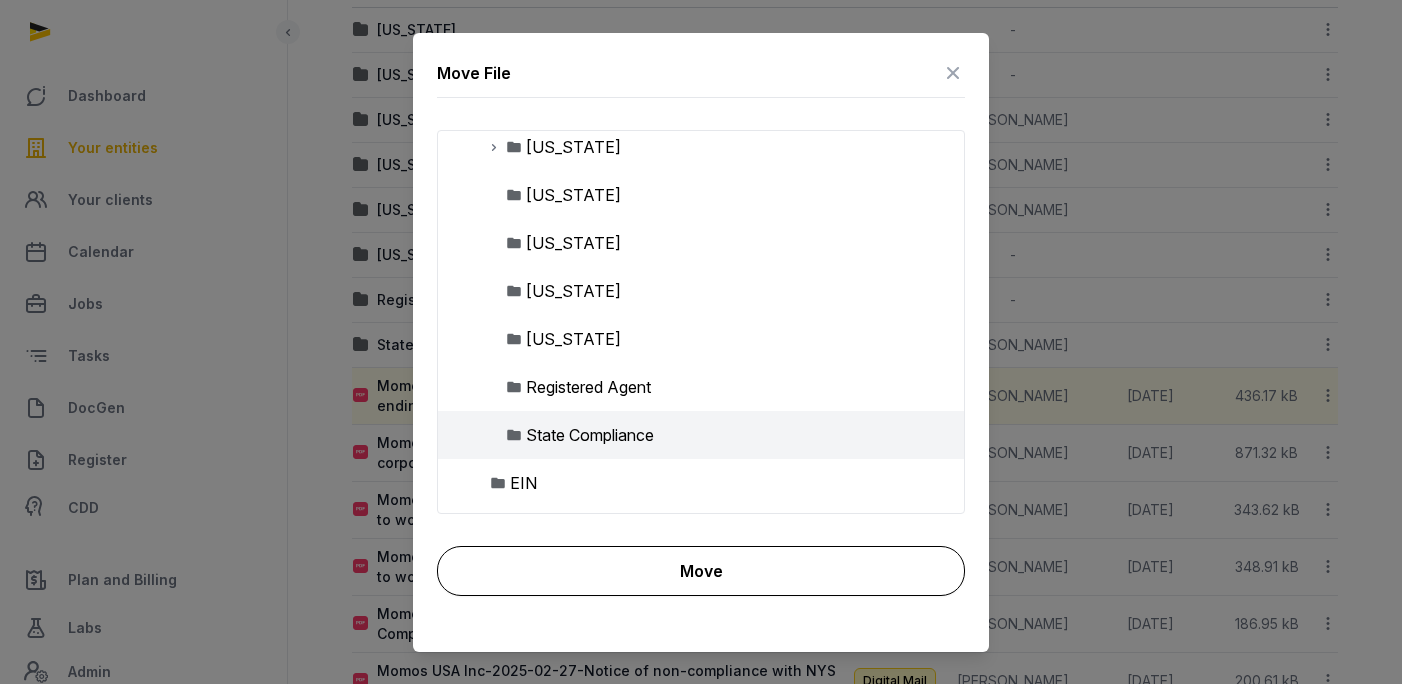 click on "Move" at bounding box center (701, 571) 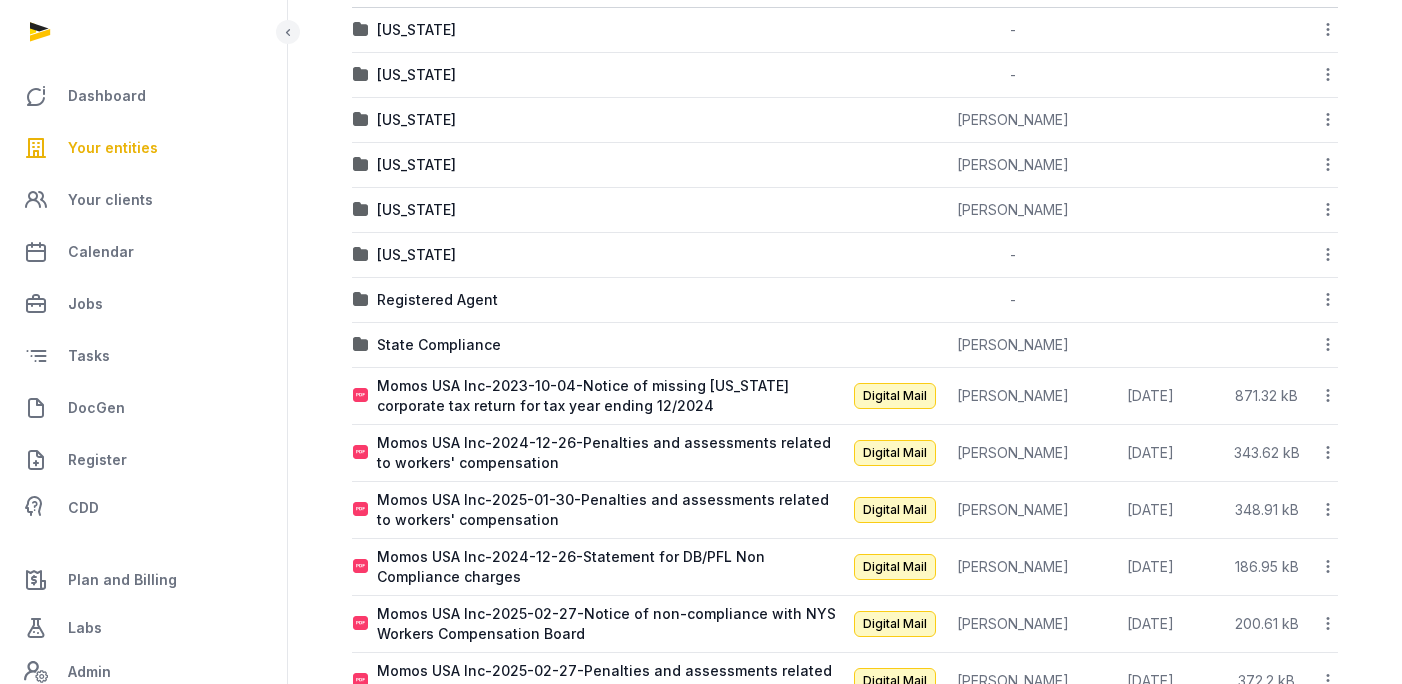 click 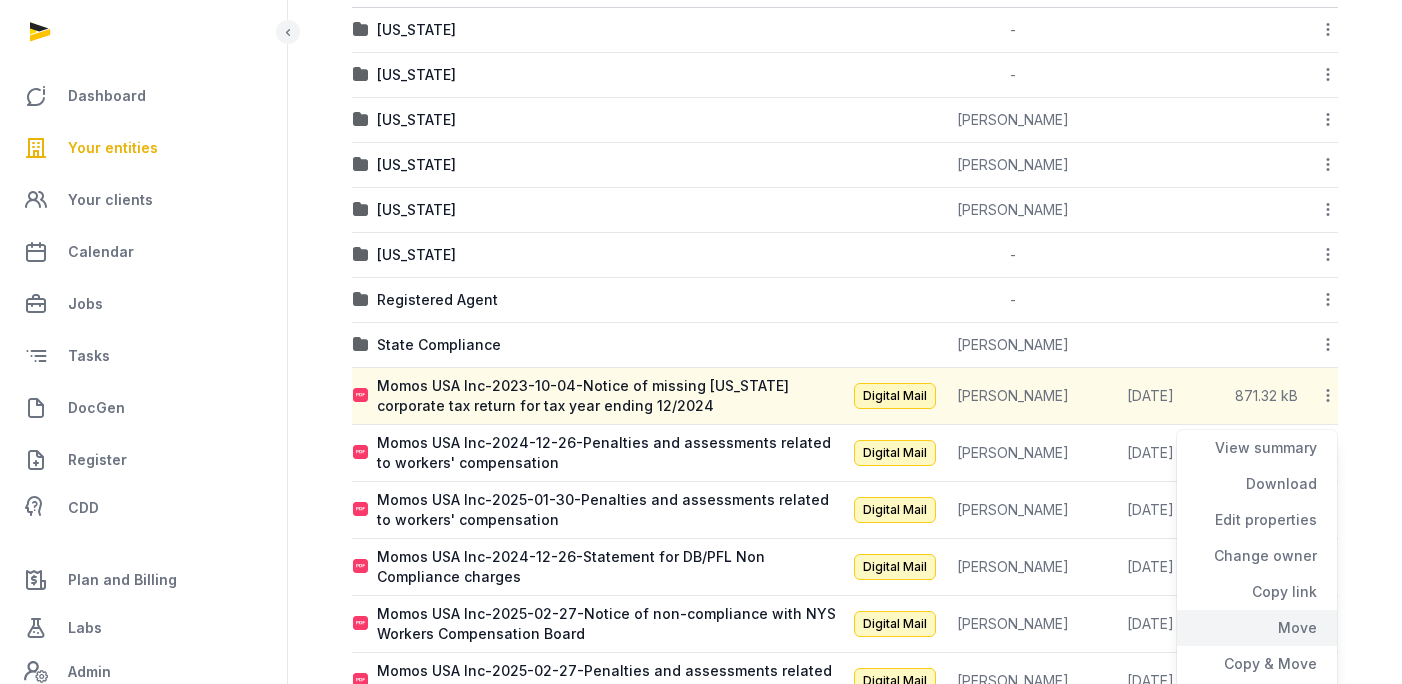 click on "Move" 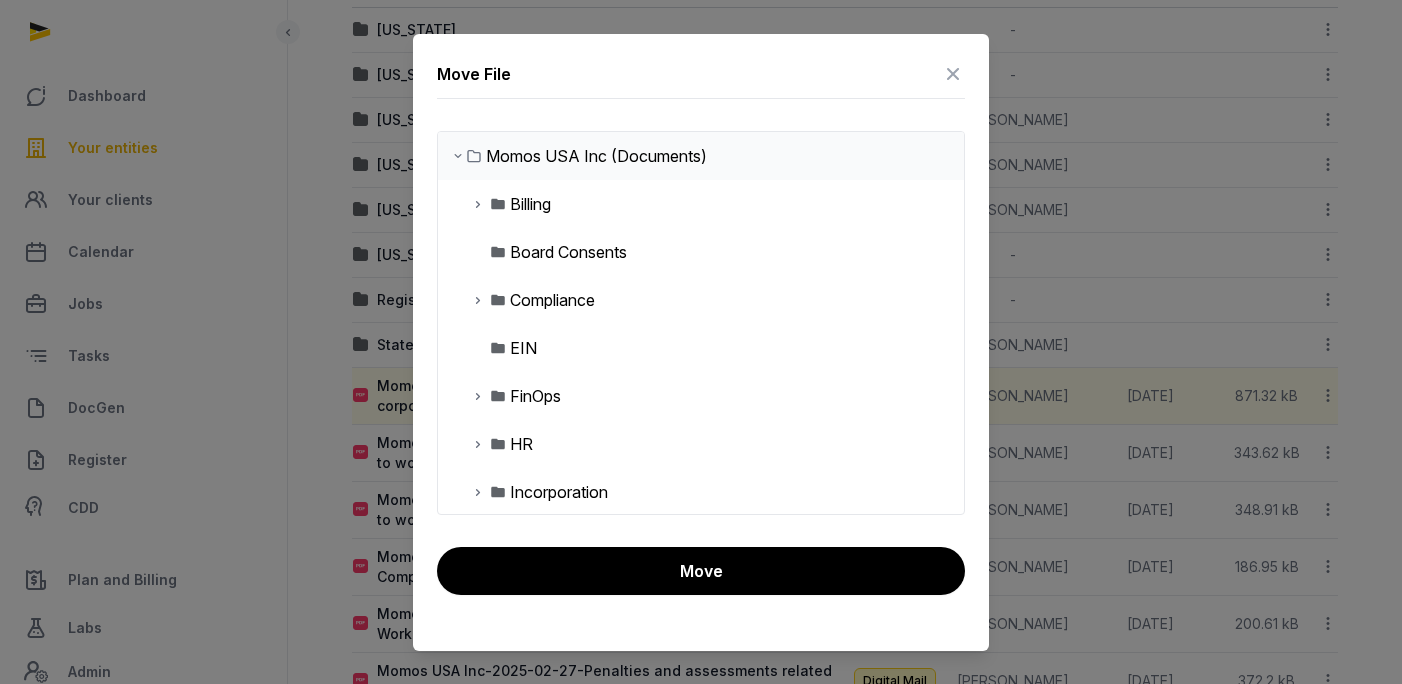 click at bounding box center (498, 300) 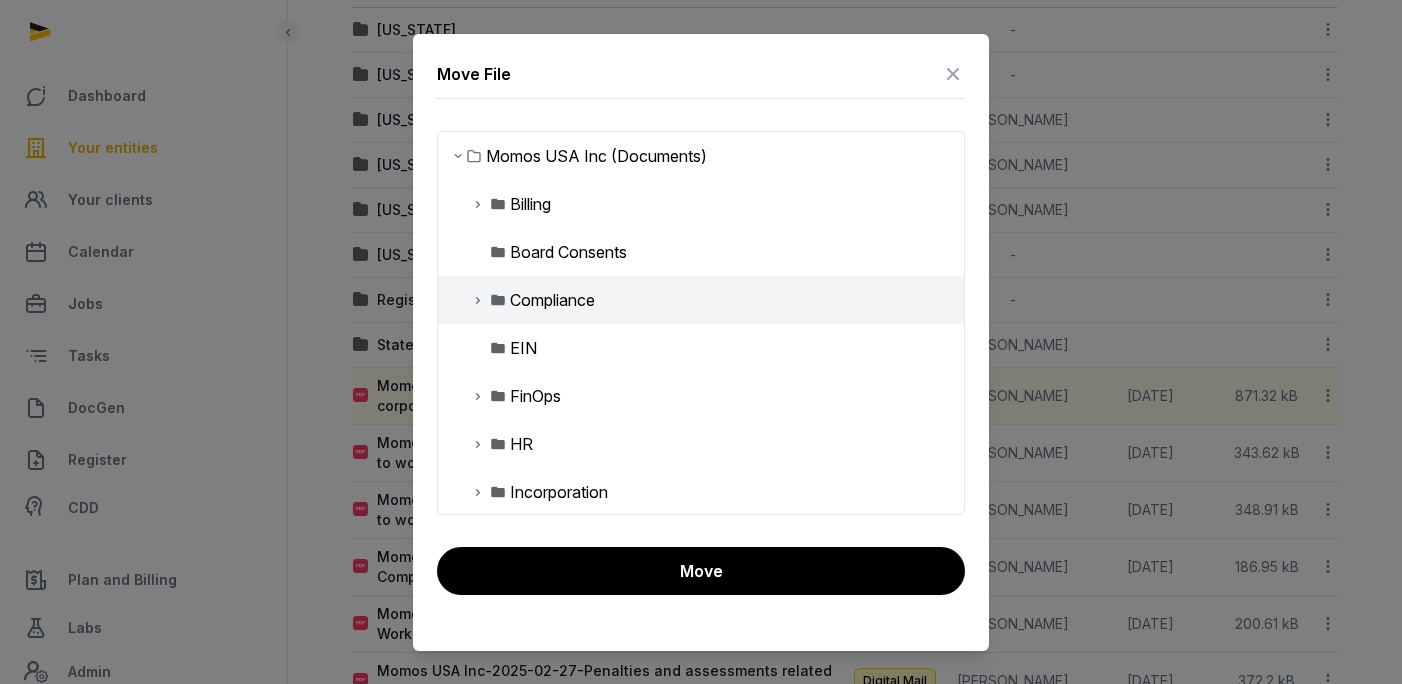 click at bounding box center (478, 300) 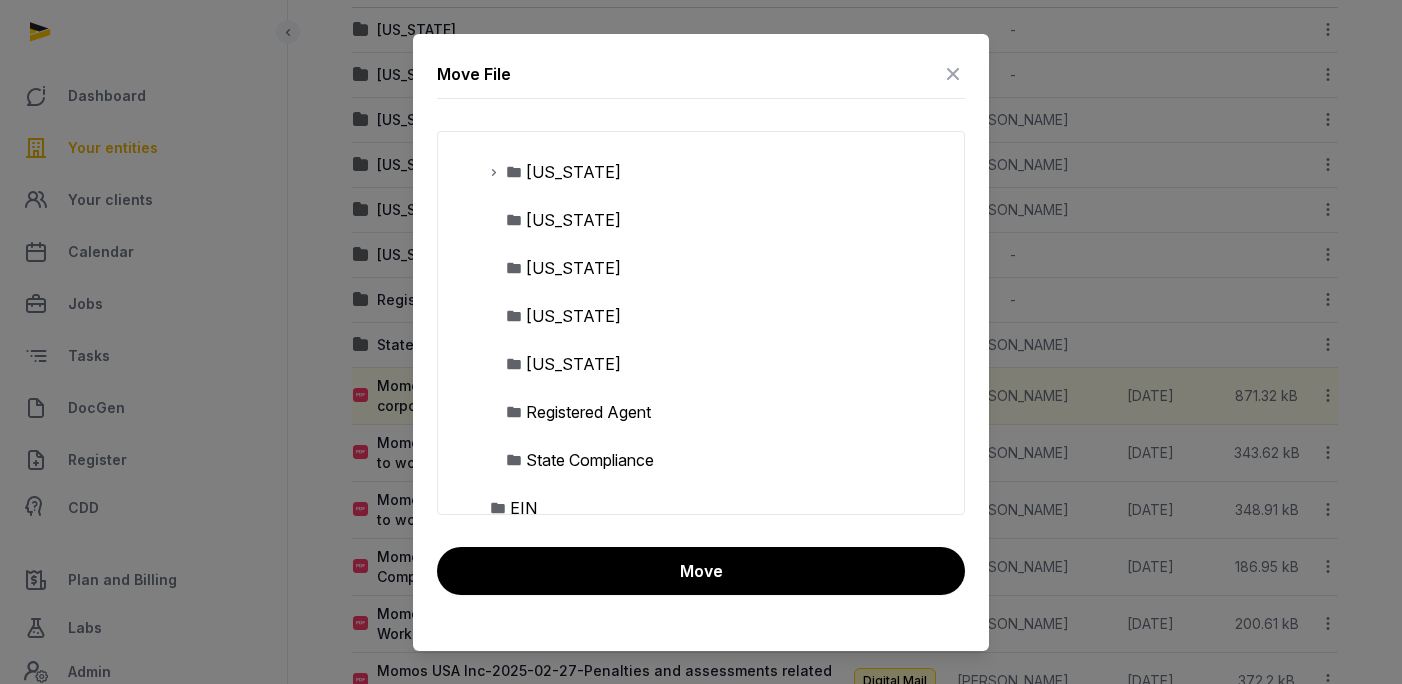 scroll, scrollTop: 228, scrollLeft: 0, axis: vertical 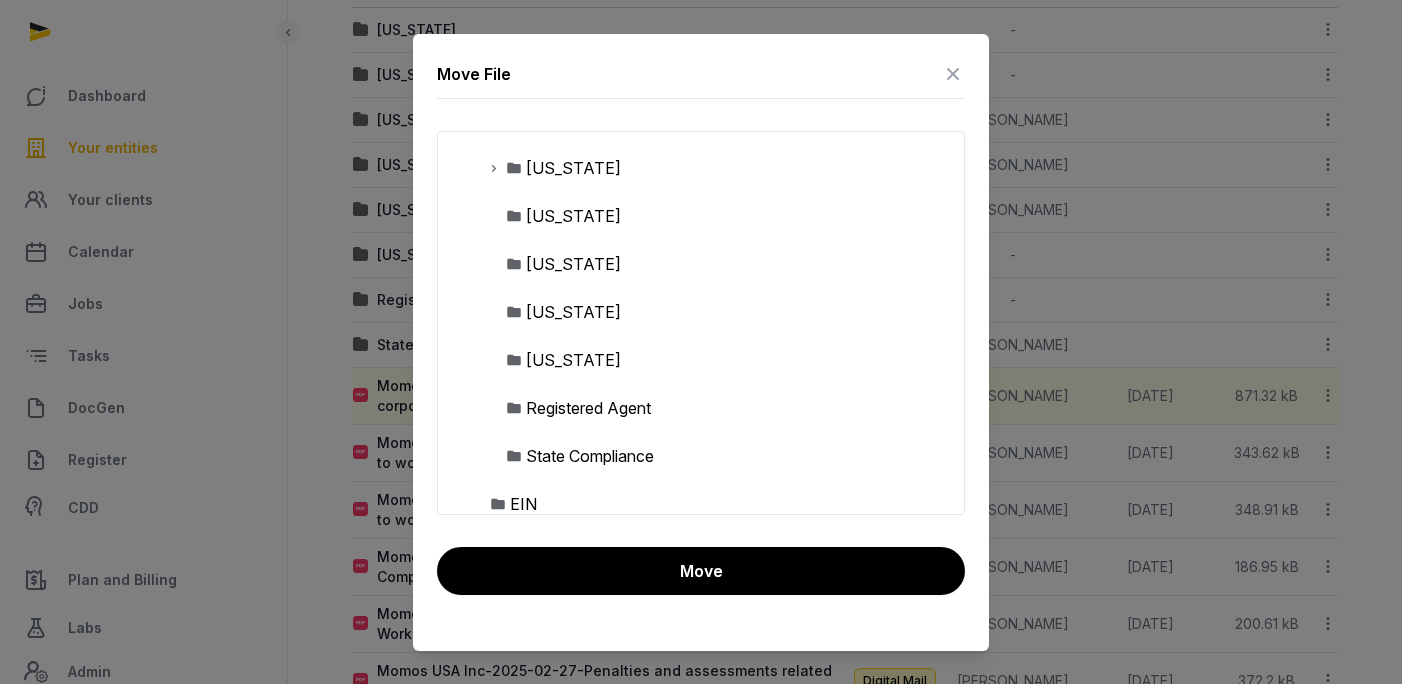 click on "State Compliance" at bounding box center [590, 456] 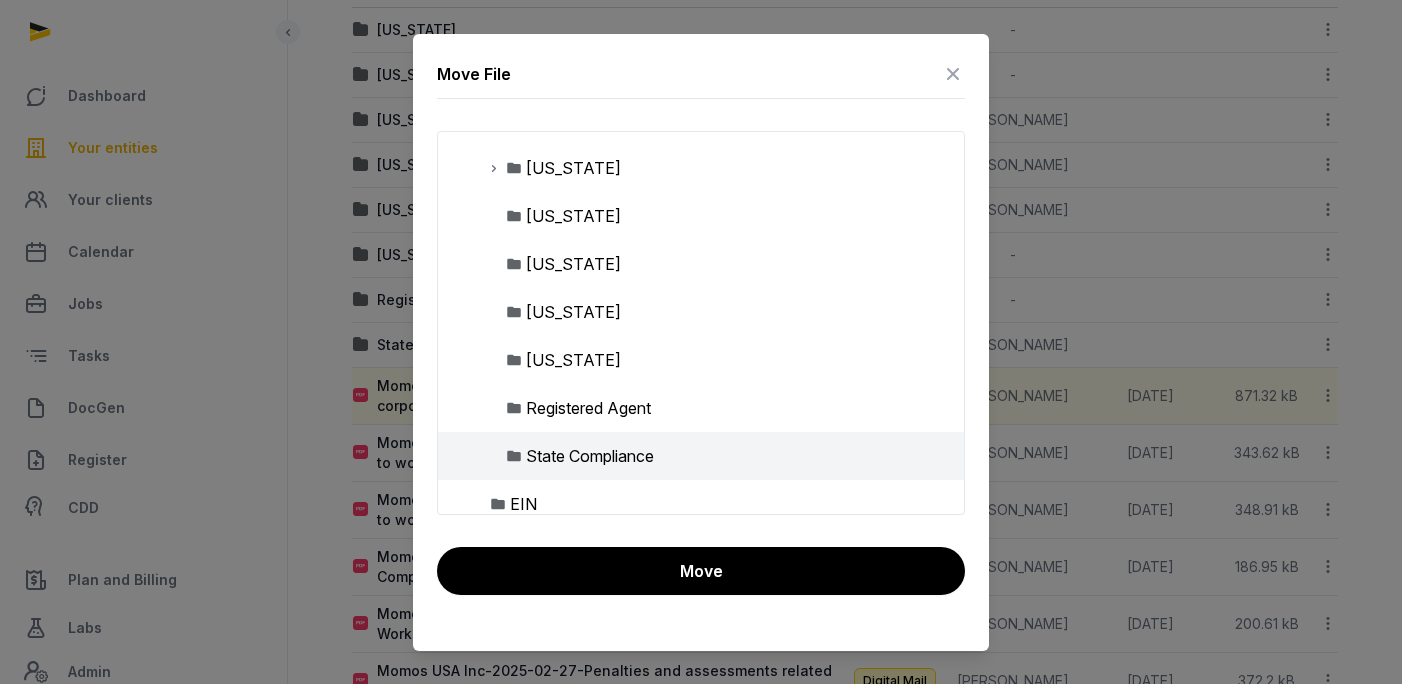 click on "Move" at bounding box center (701, 571) 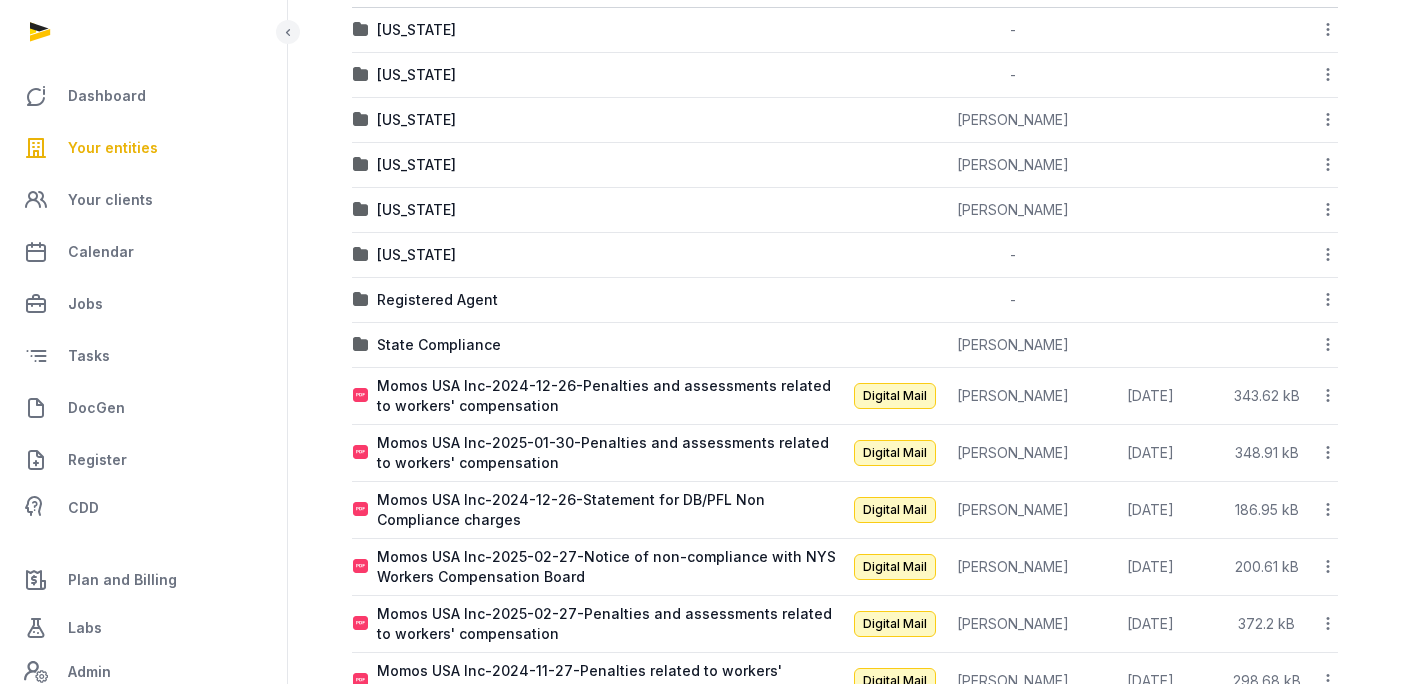 click 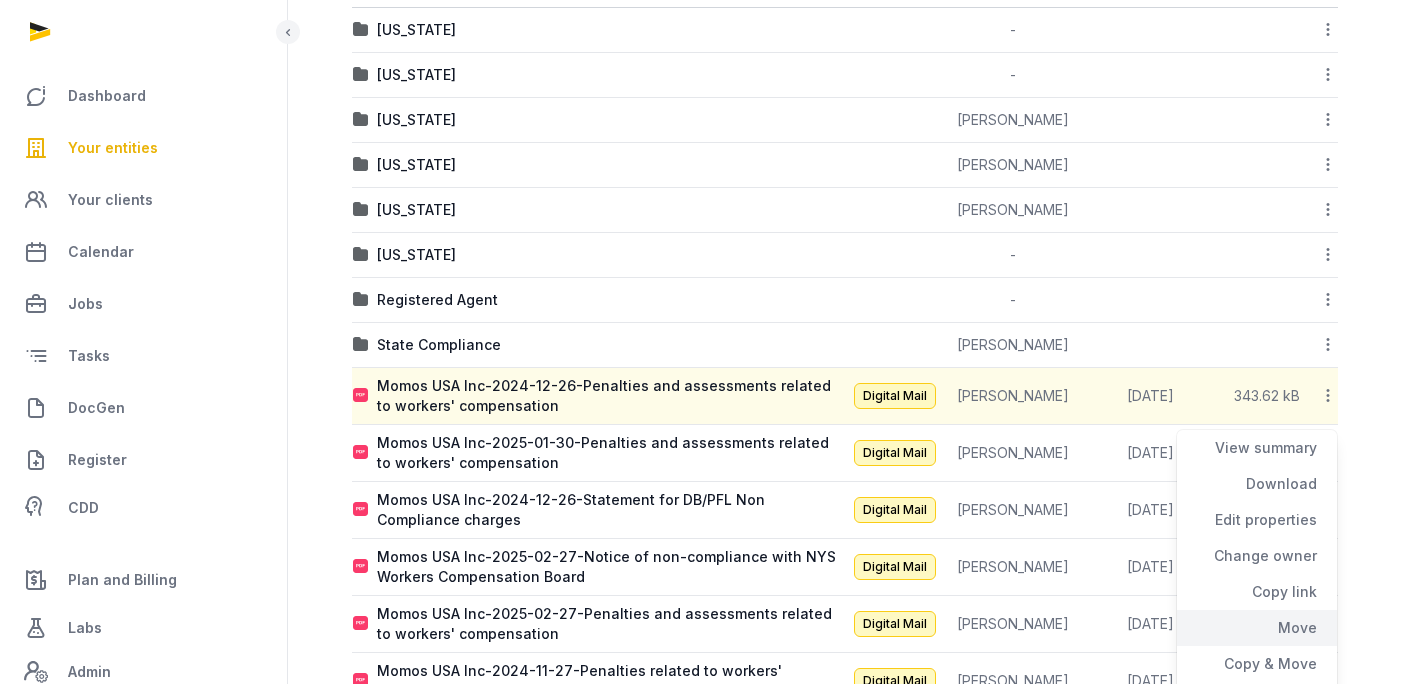 click on "Move" 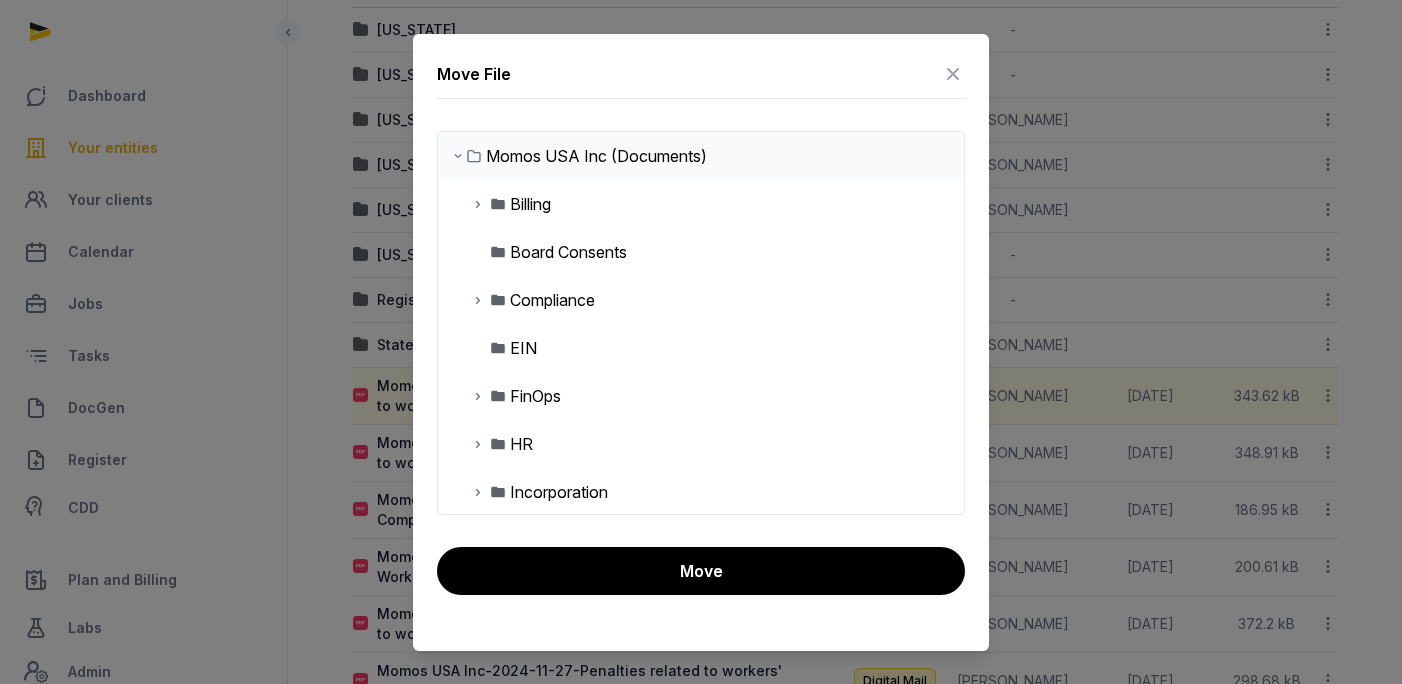 click at bounding box center (478, 300) 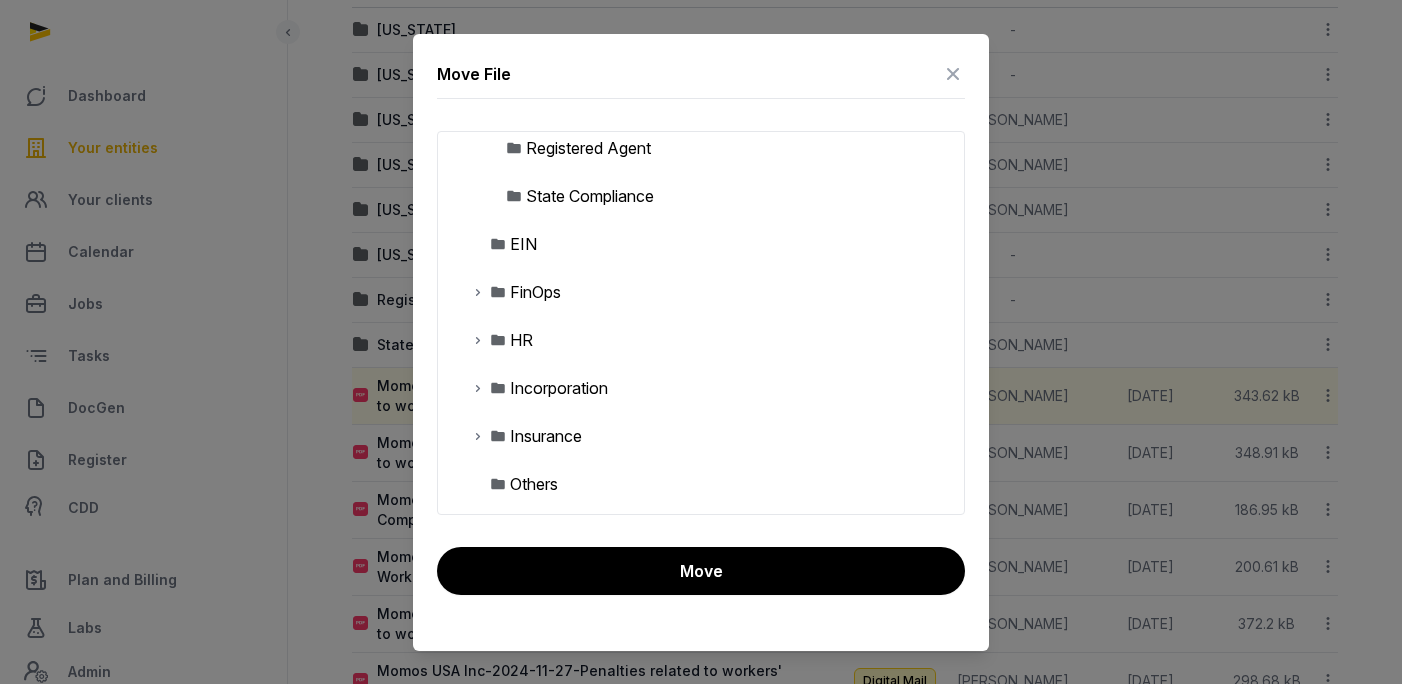 scroll, scrollTop: 454, scrollLeft: 0, axis: vertical 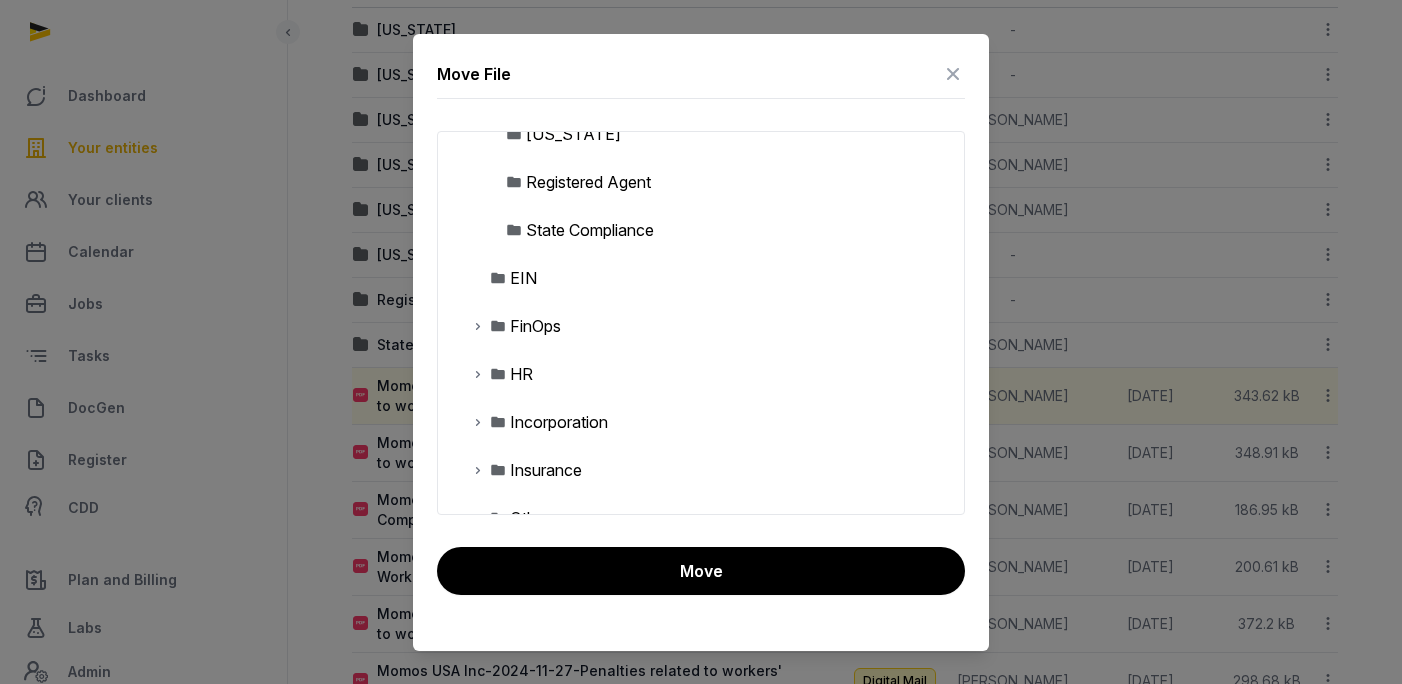 click on "State Compliance" at bounding box center [590, 230] 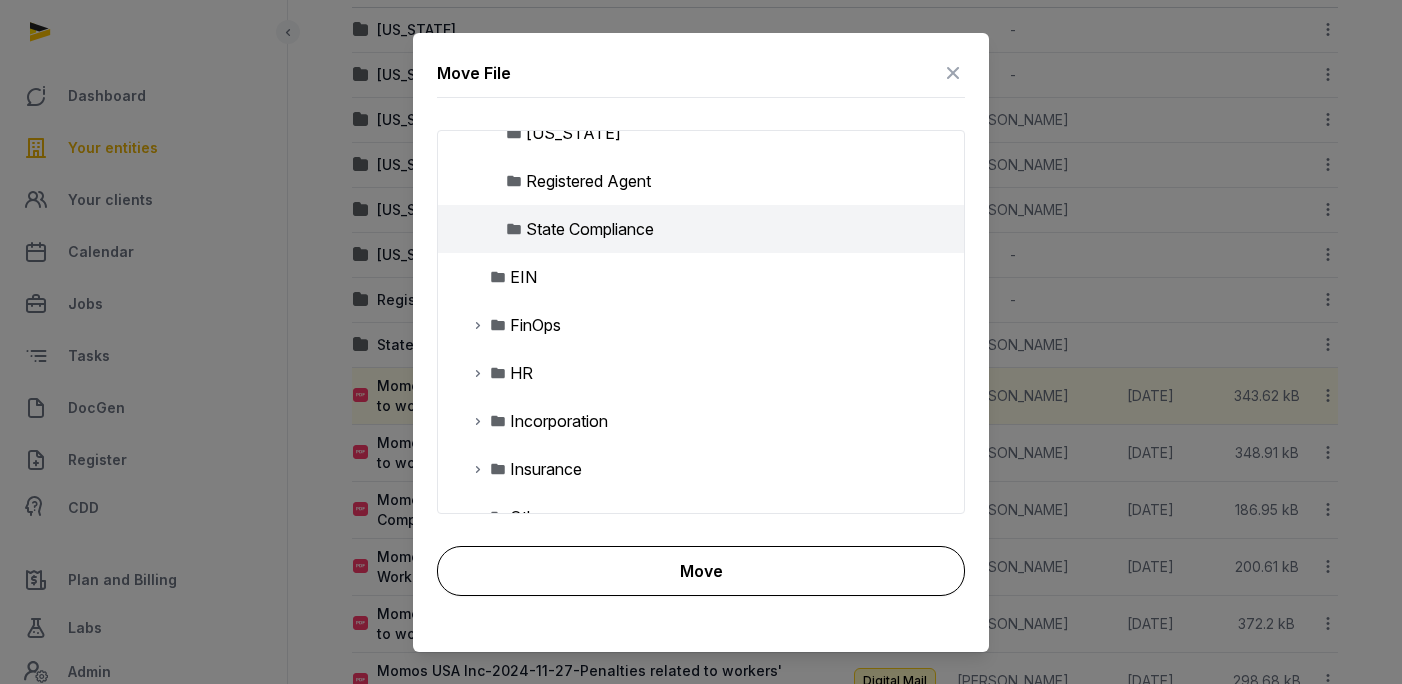 click on "Move" at bounding box center [701, 571] 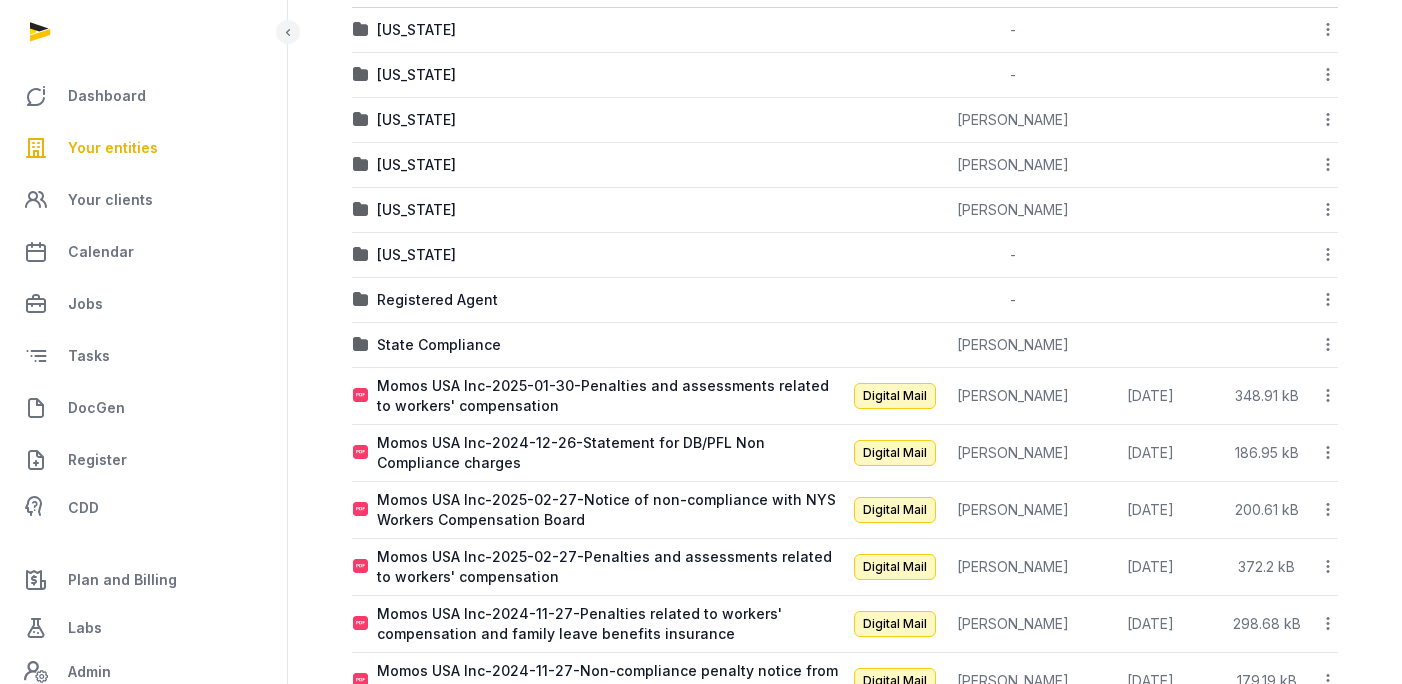 click 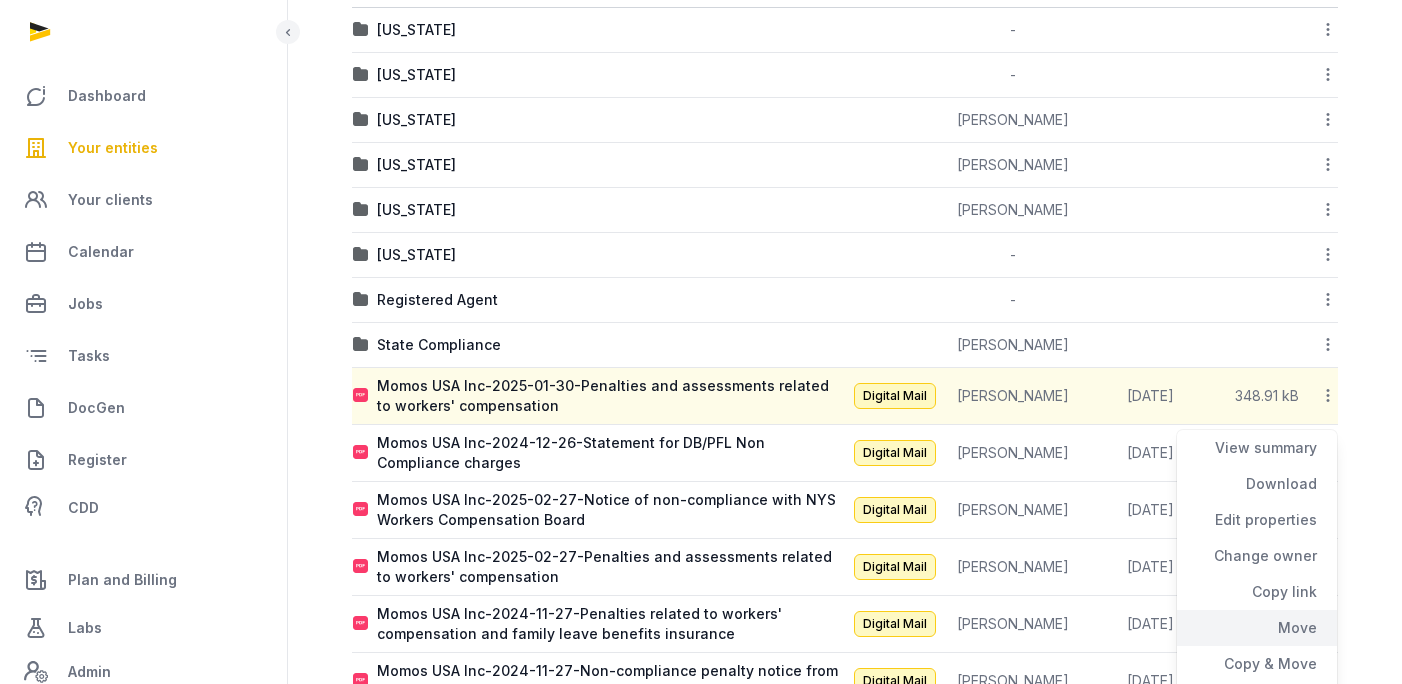 click on "Move" 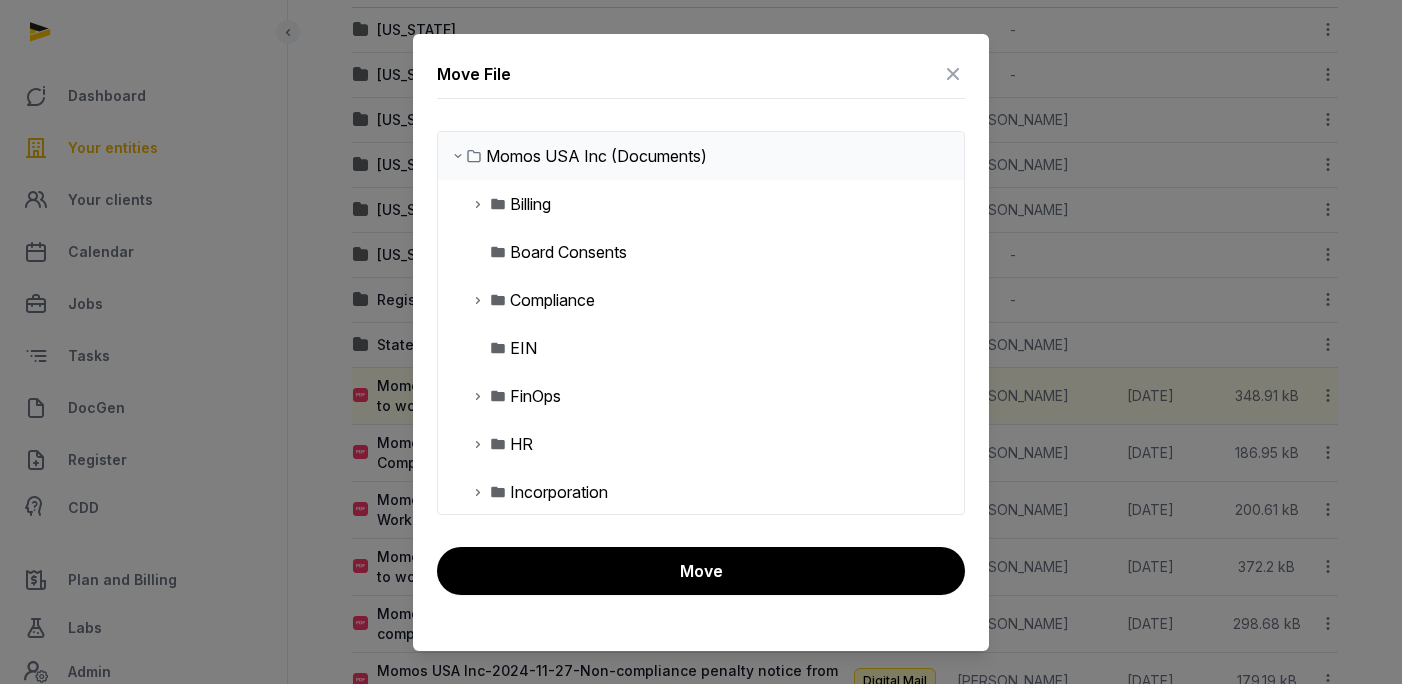 click at bounding box center [478, 300] 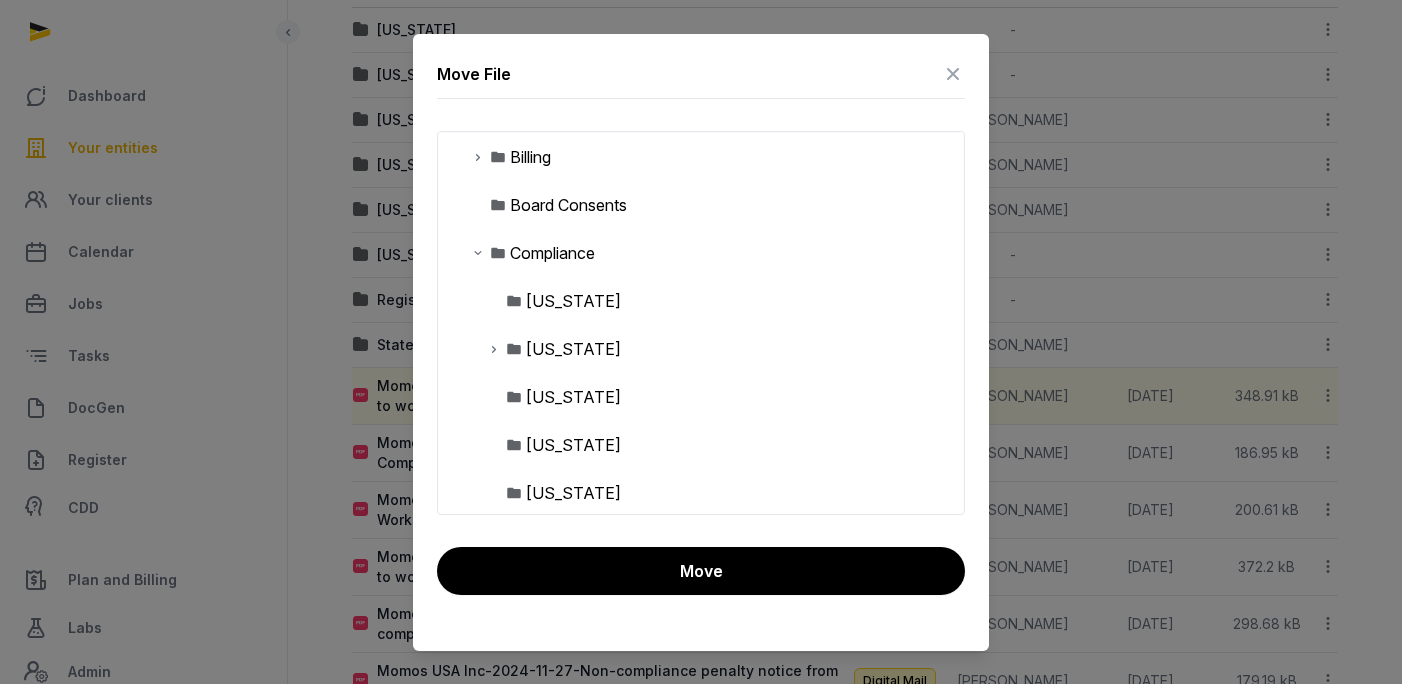 scroll, scrollTop: 196, scrollLeft: 0, axis: vertical 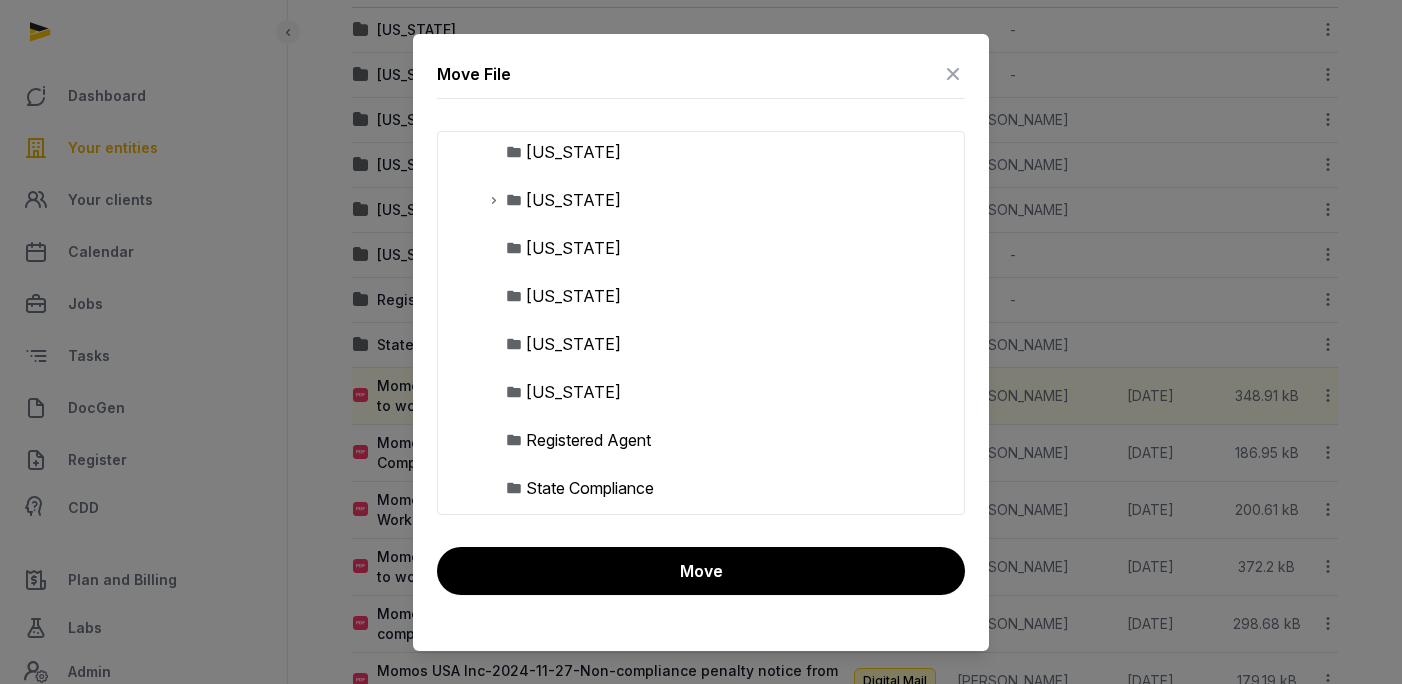 click on "State Compliance" at bounding box center [590, 488] 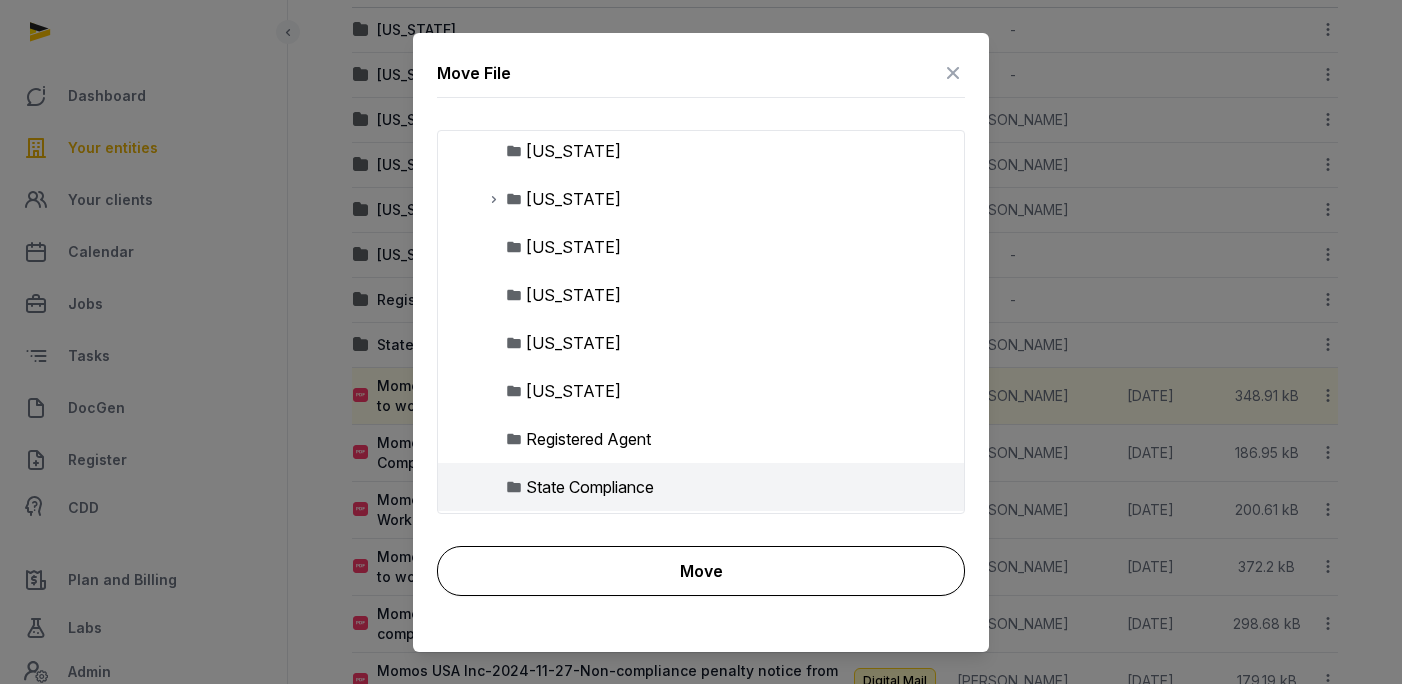 click on "Move" at bounding box center [701, 571] 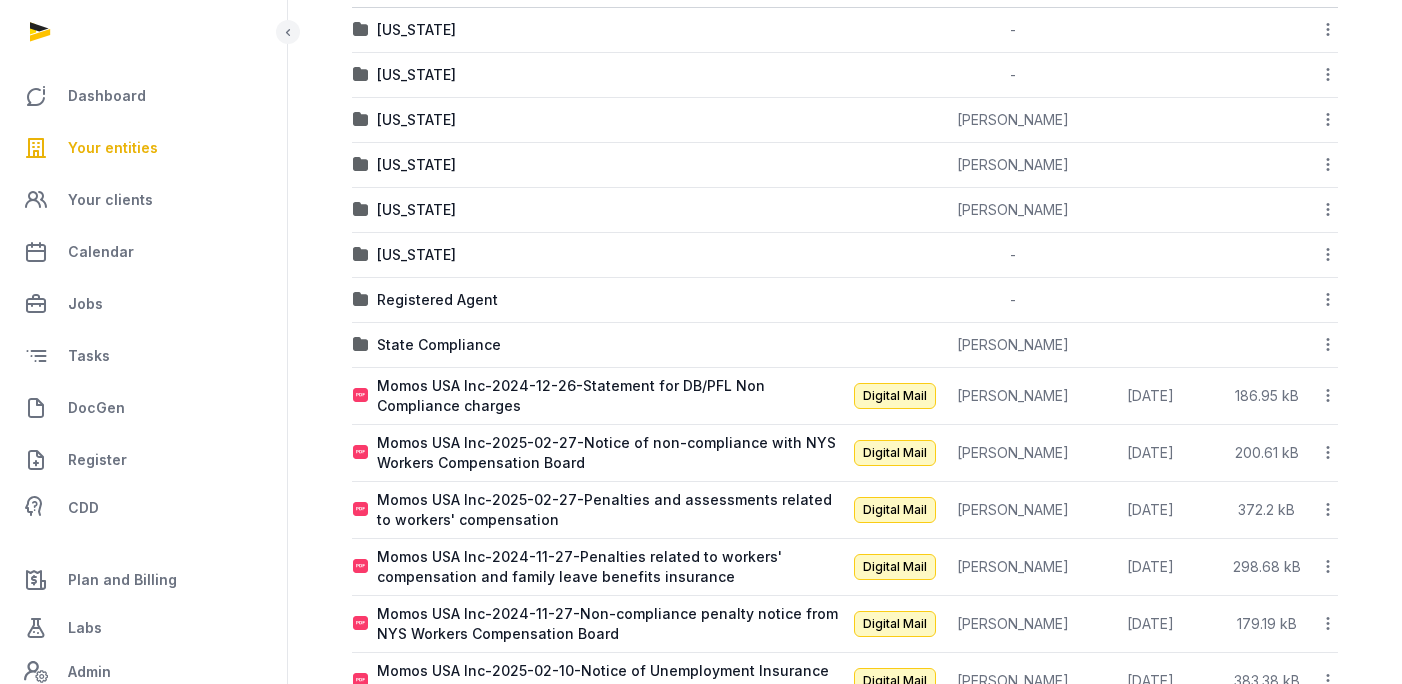 click 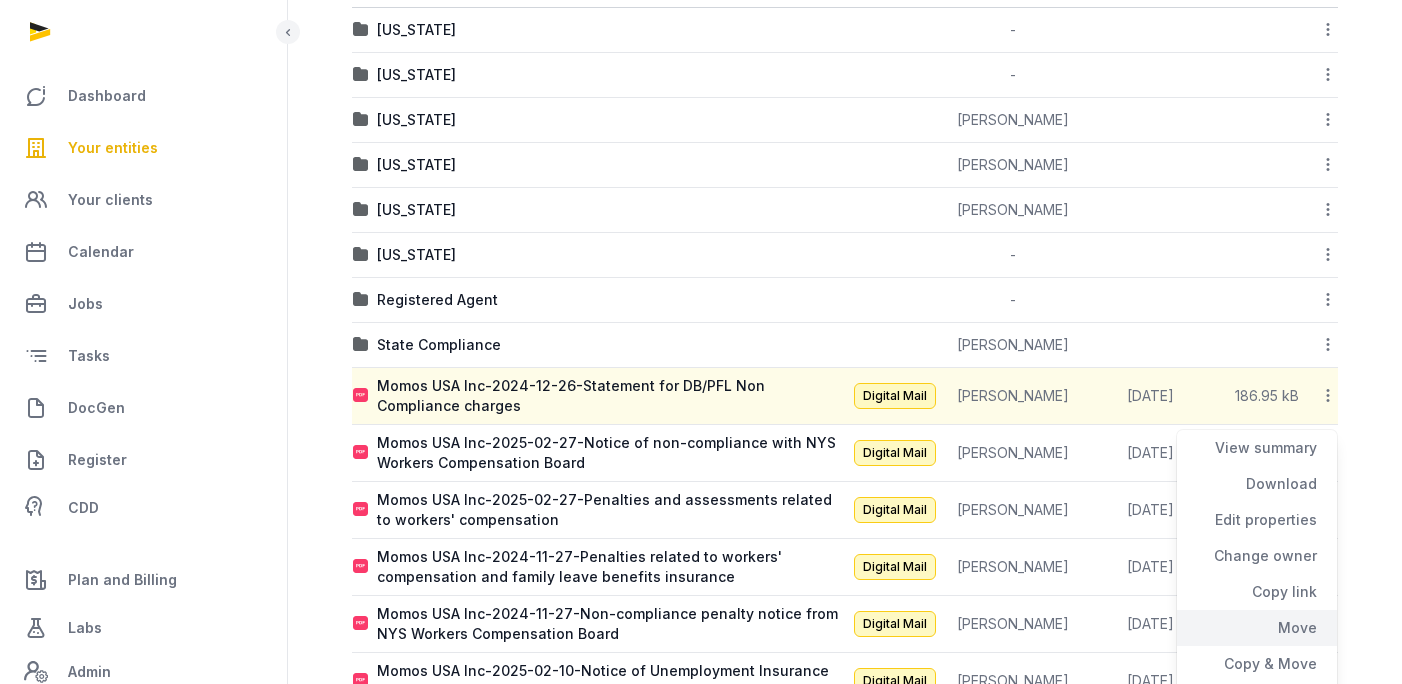 click on "Move" 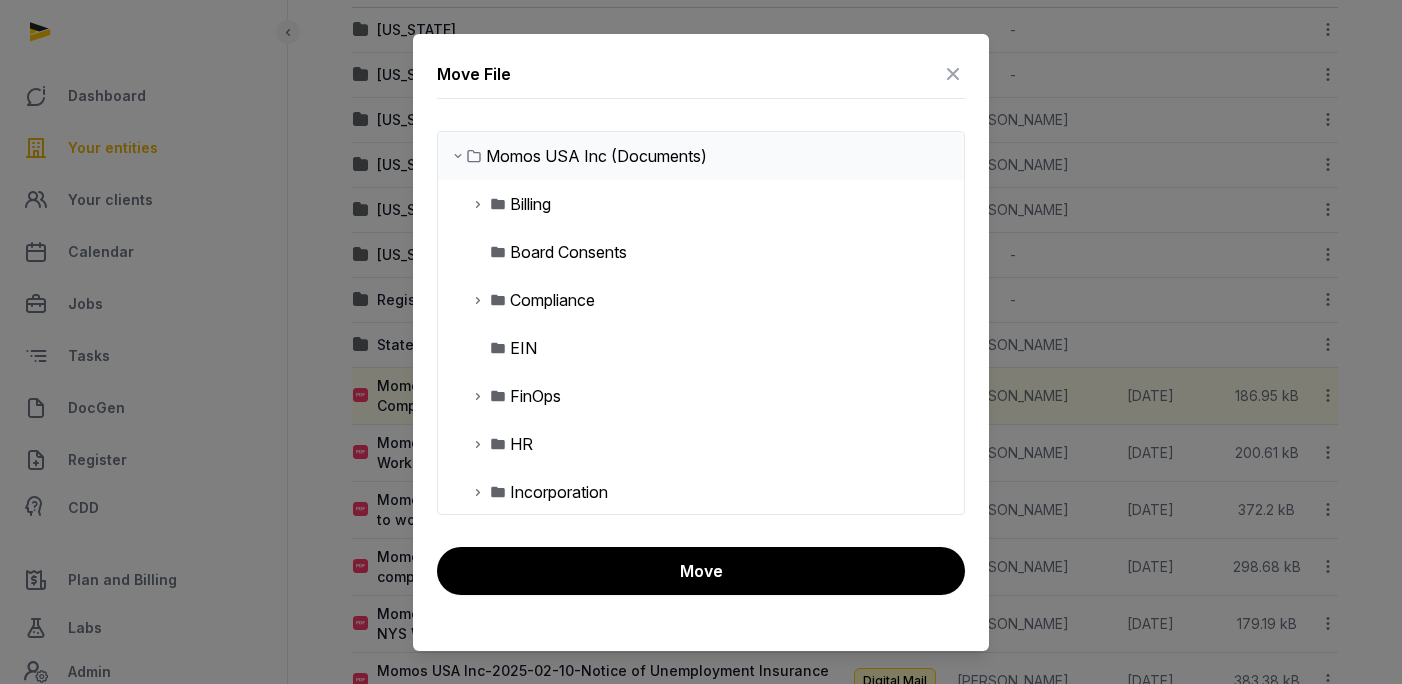 click at bounding box center [498, 300] 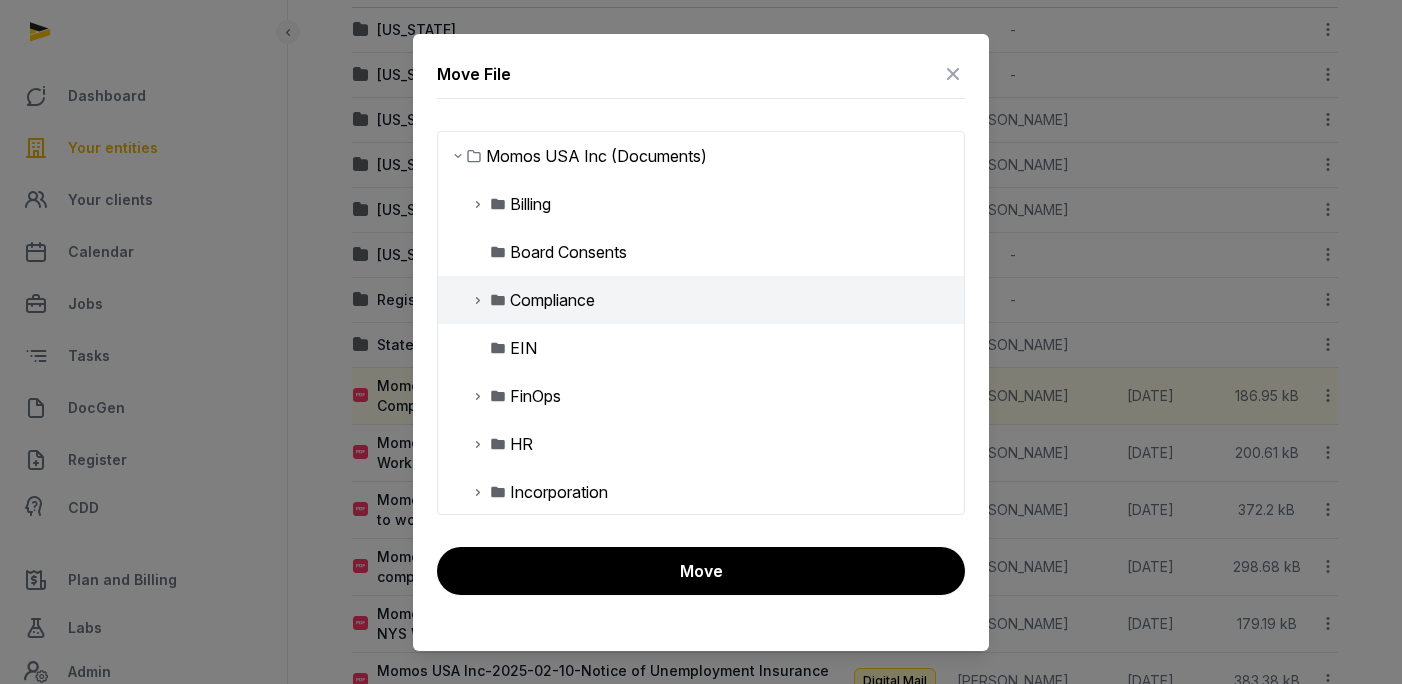 click at bounding box center [478, 300] 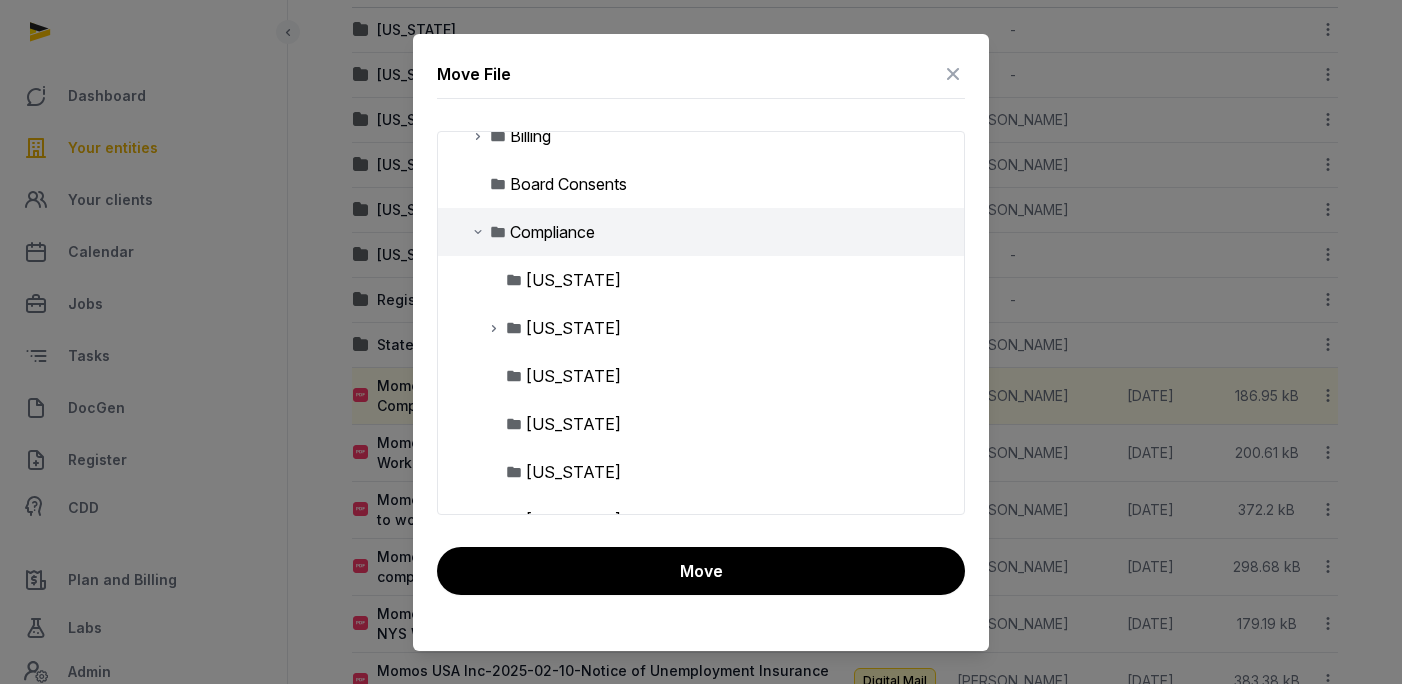 scroll, scrollTop: 96, scrollLeft: 0, axis: vertical 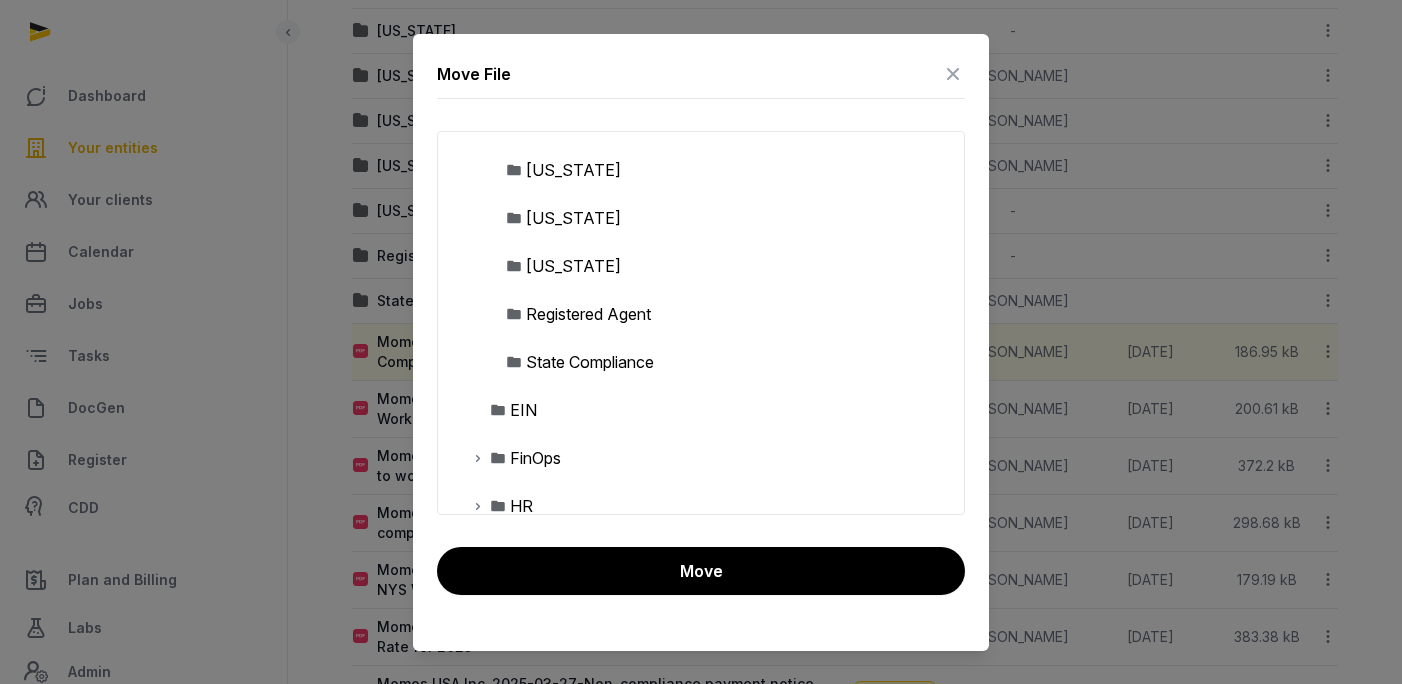click on "State Compliance" at bounding box center (590, 362) 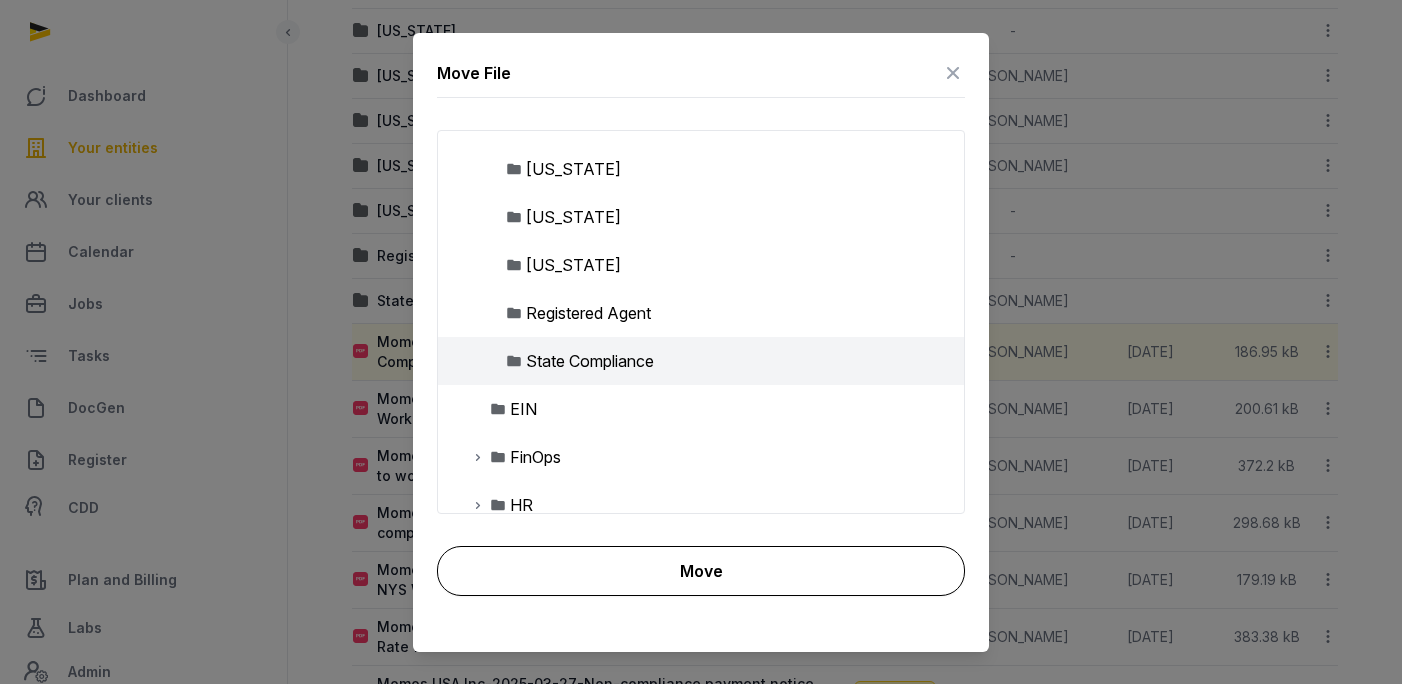click on "Move" at bounding box center (701, 571) 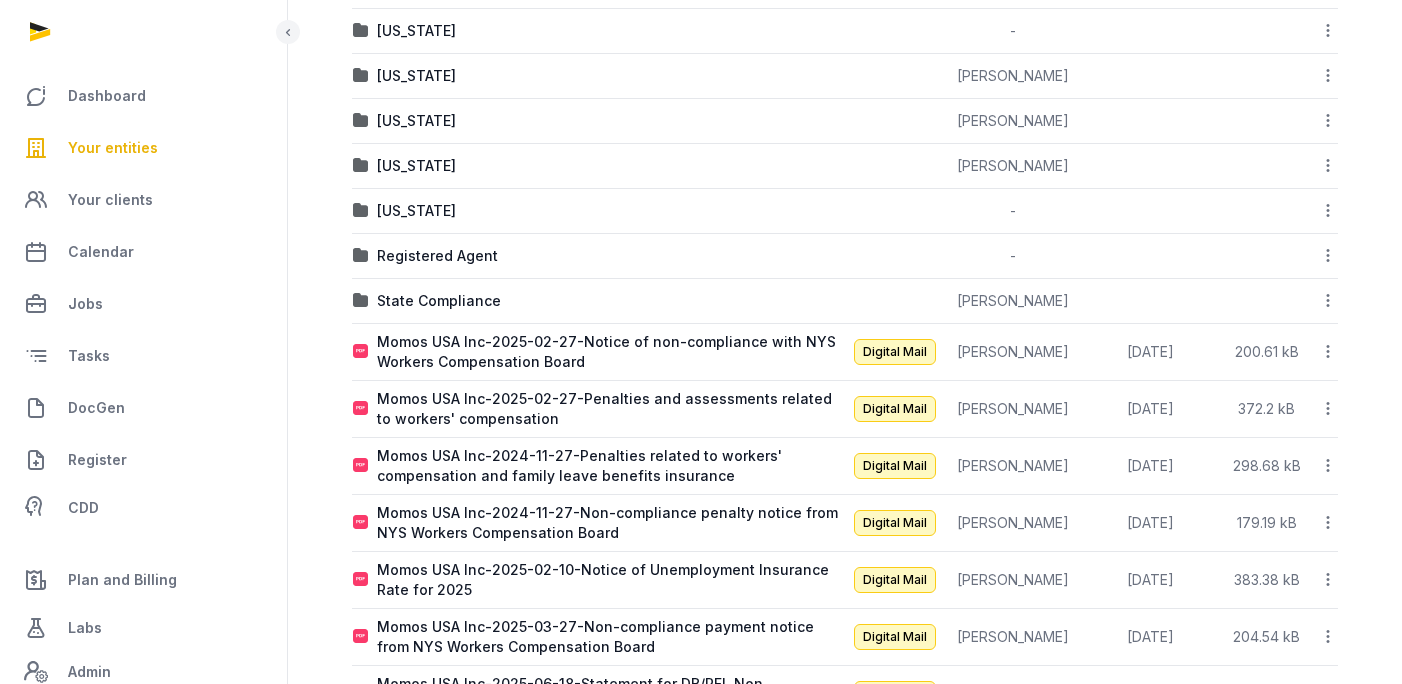 click 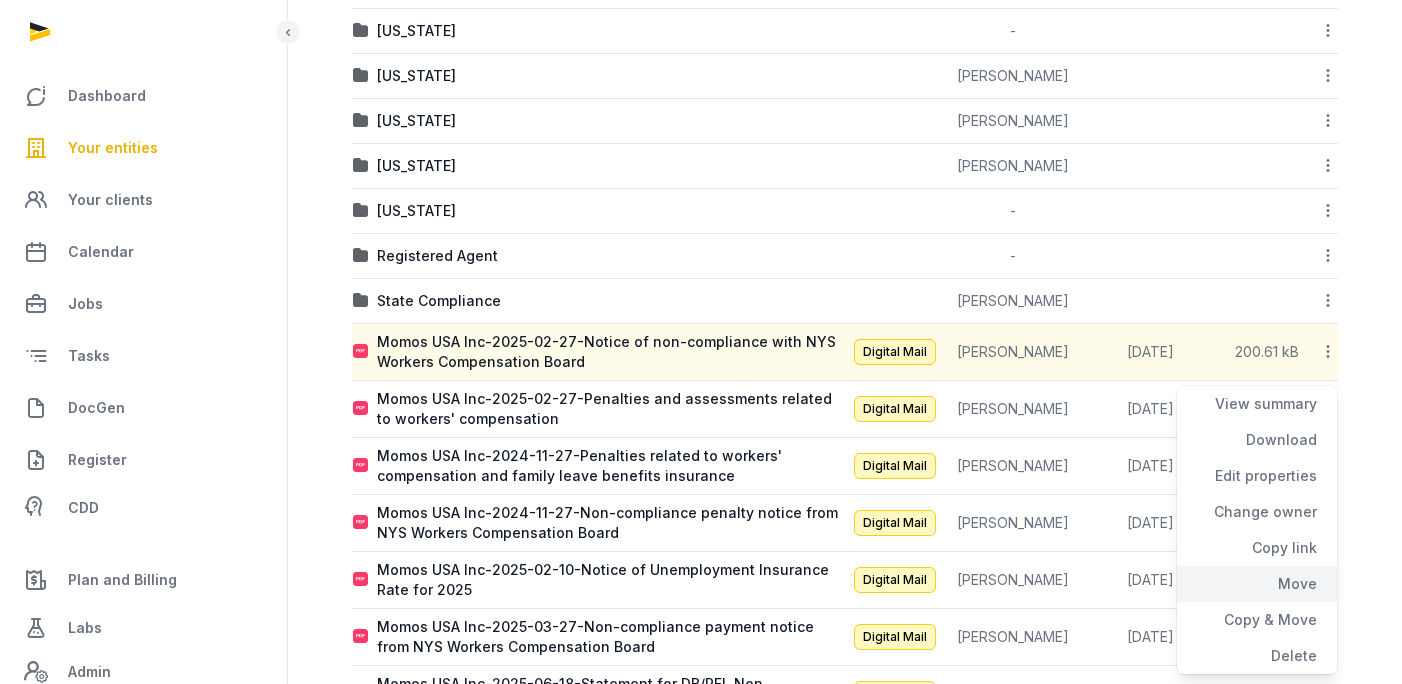 click on "Move" 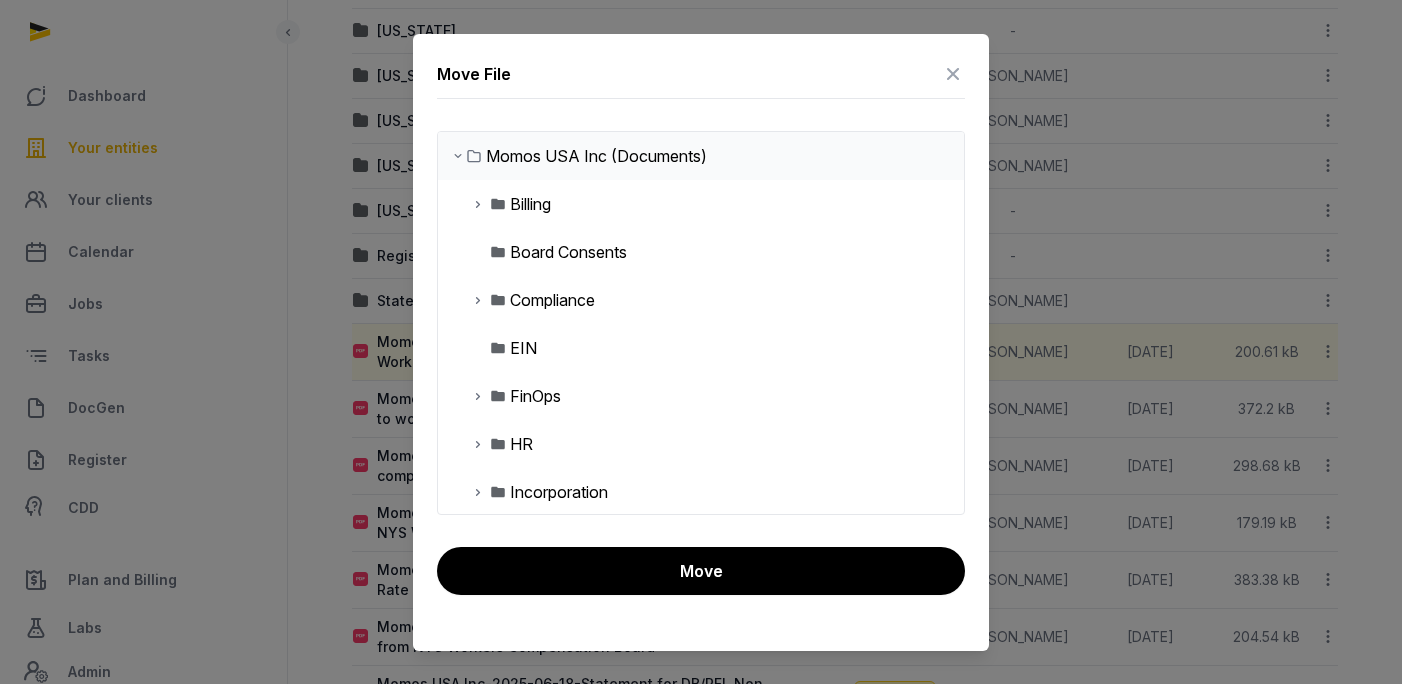 click at bounding box center [478, 300] 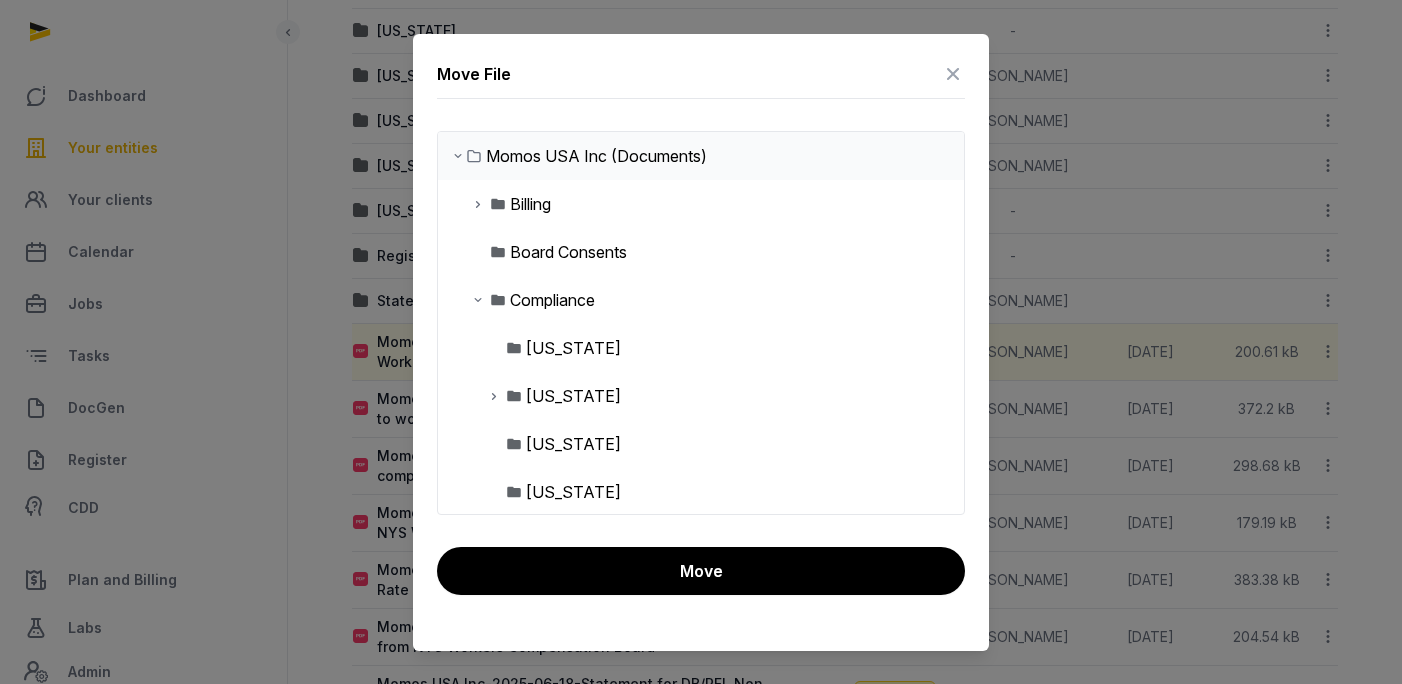 scroll, scrollTop: 474, scrollLeft: 0, axis: vertical 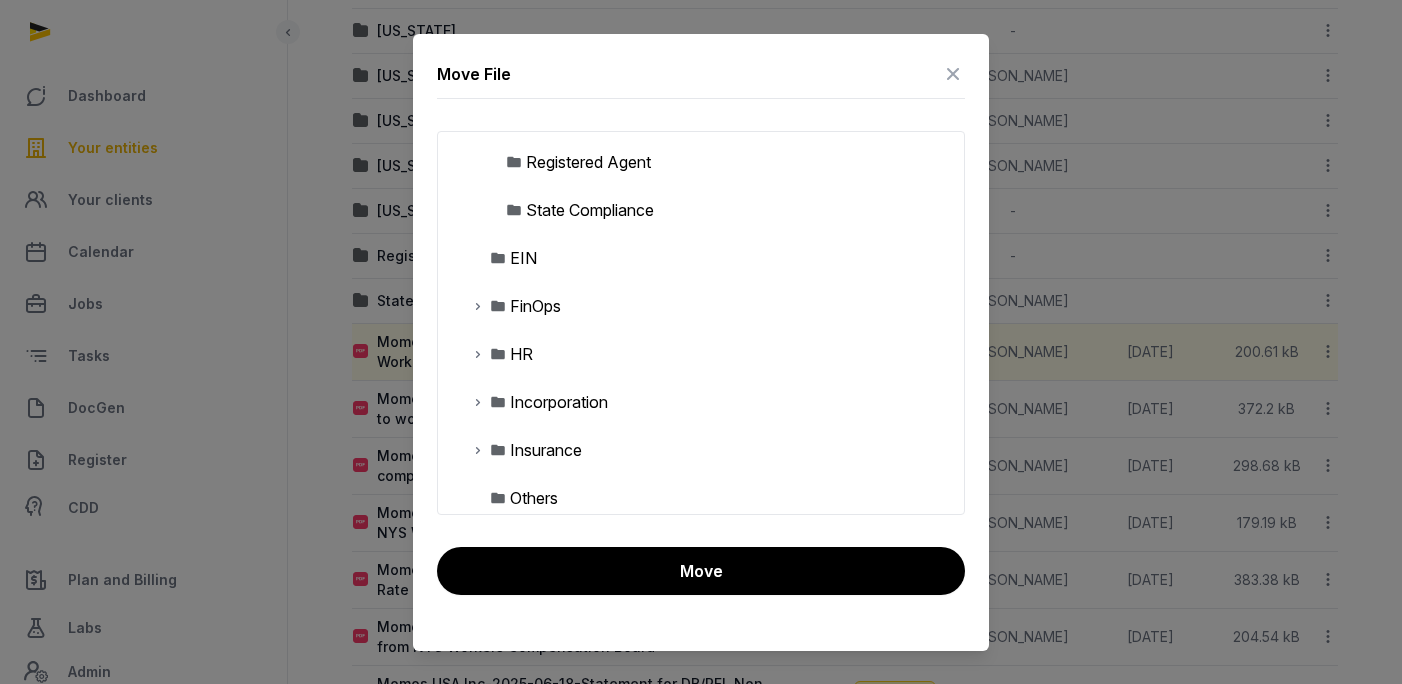 click on "State Compliance" at bounding box center (590, 210) 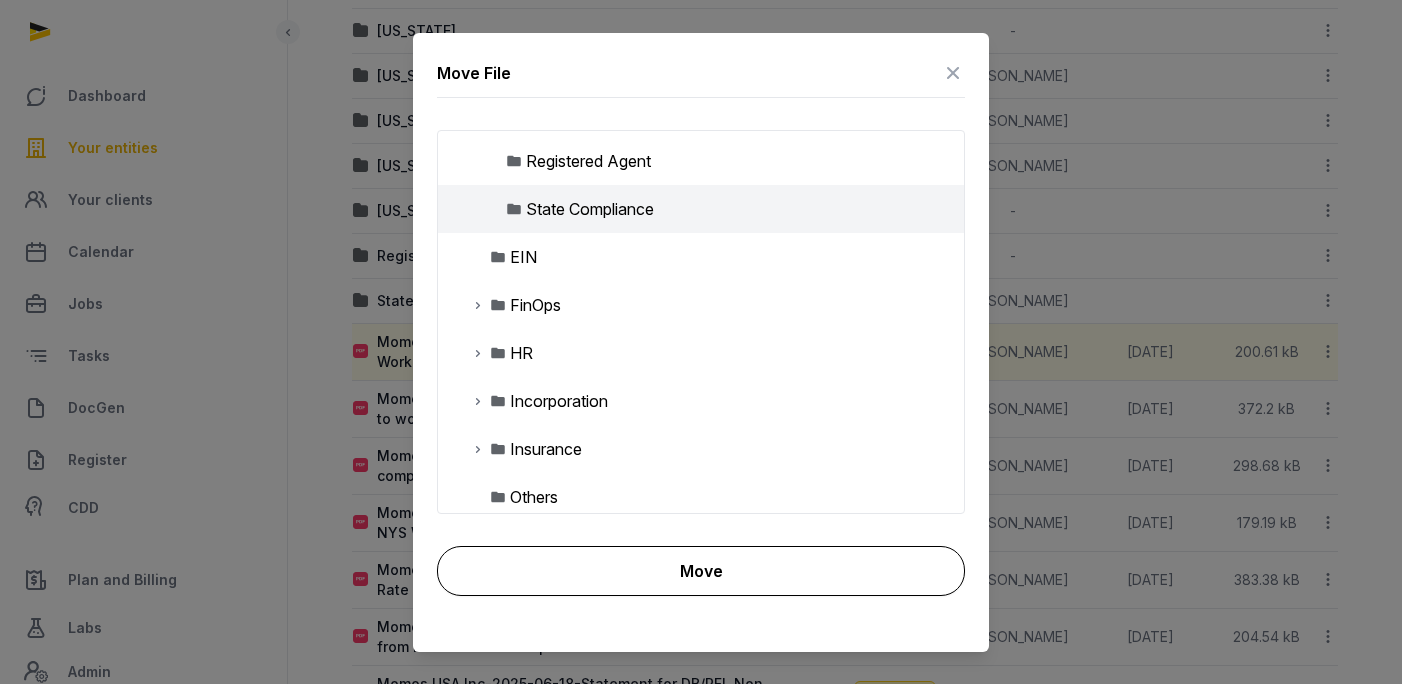 click on "Move" at bounding box center (701, 571) 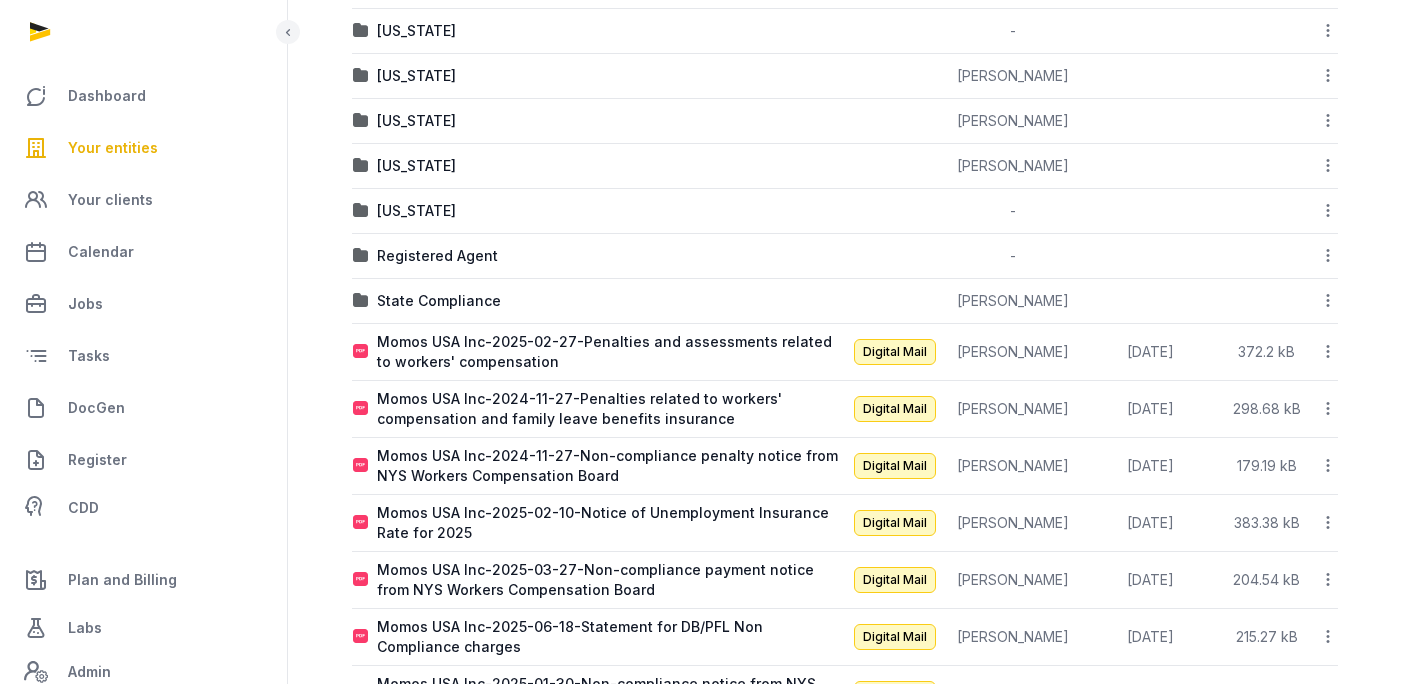 click 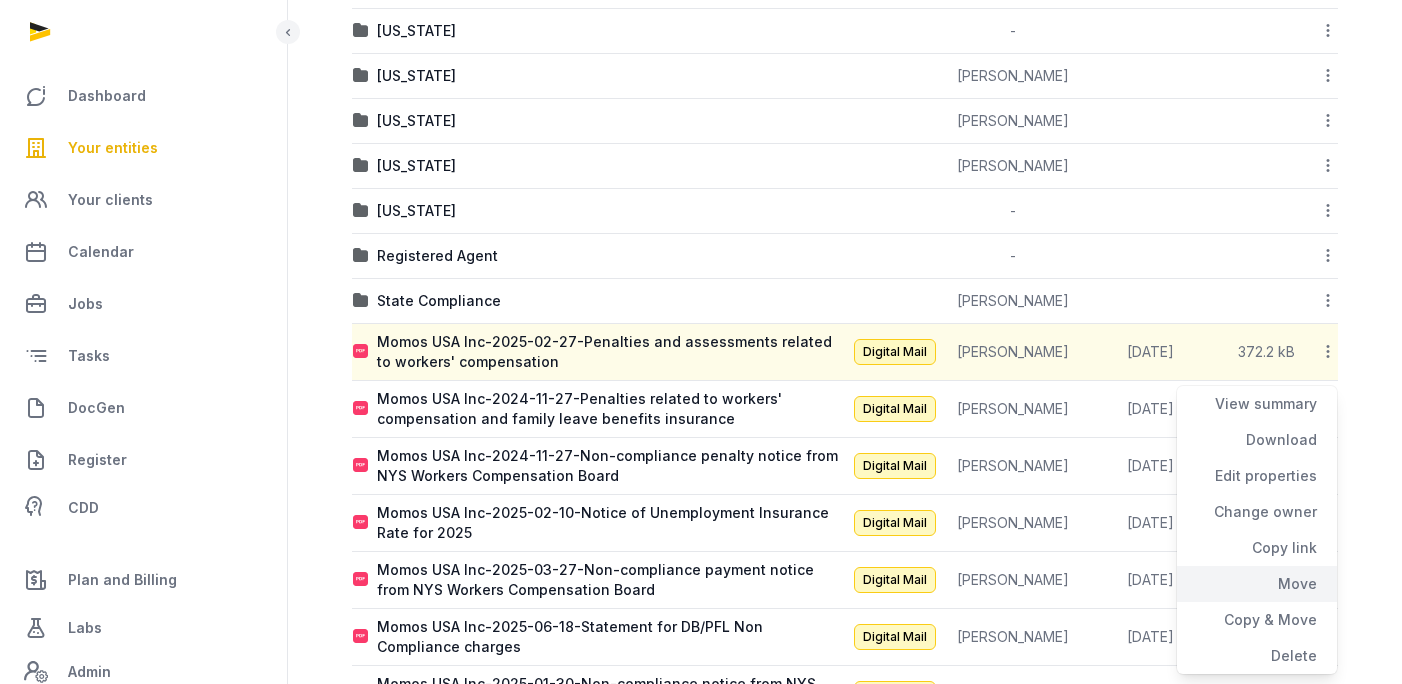 click on "Move" 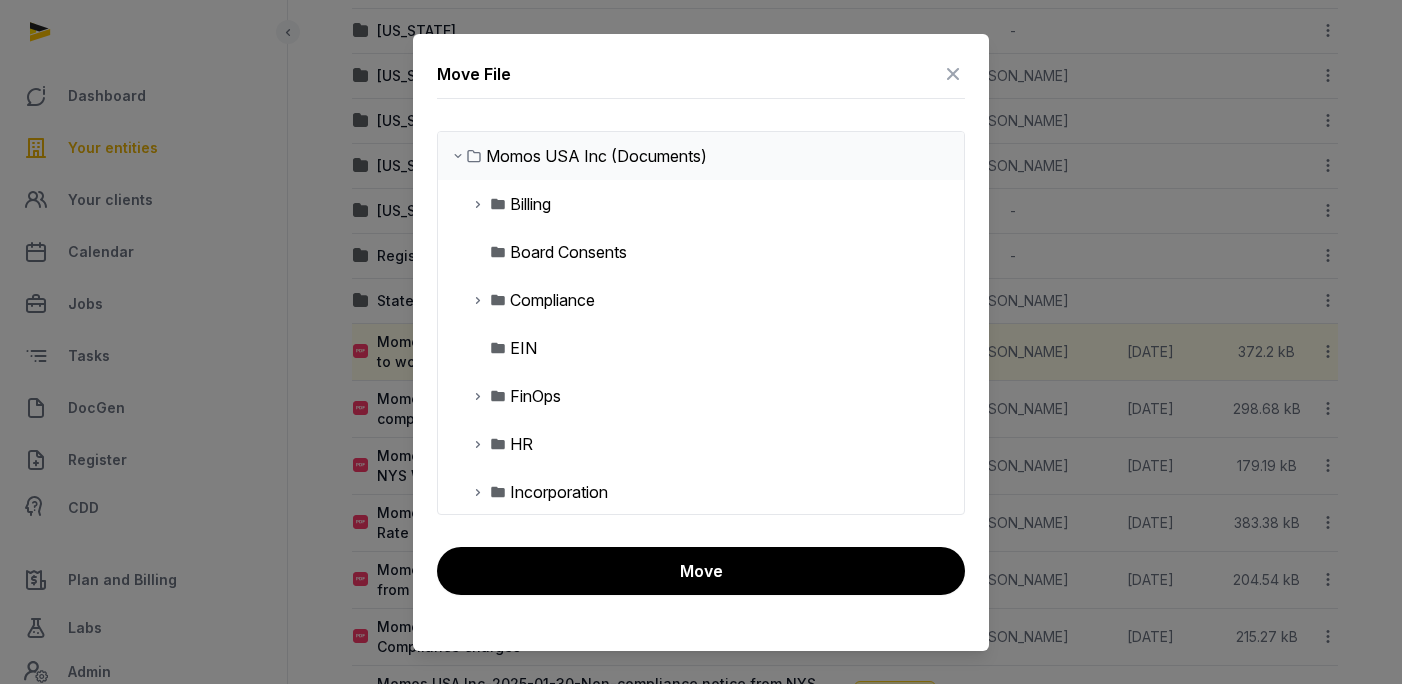 click at bounding box center [478, 300] 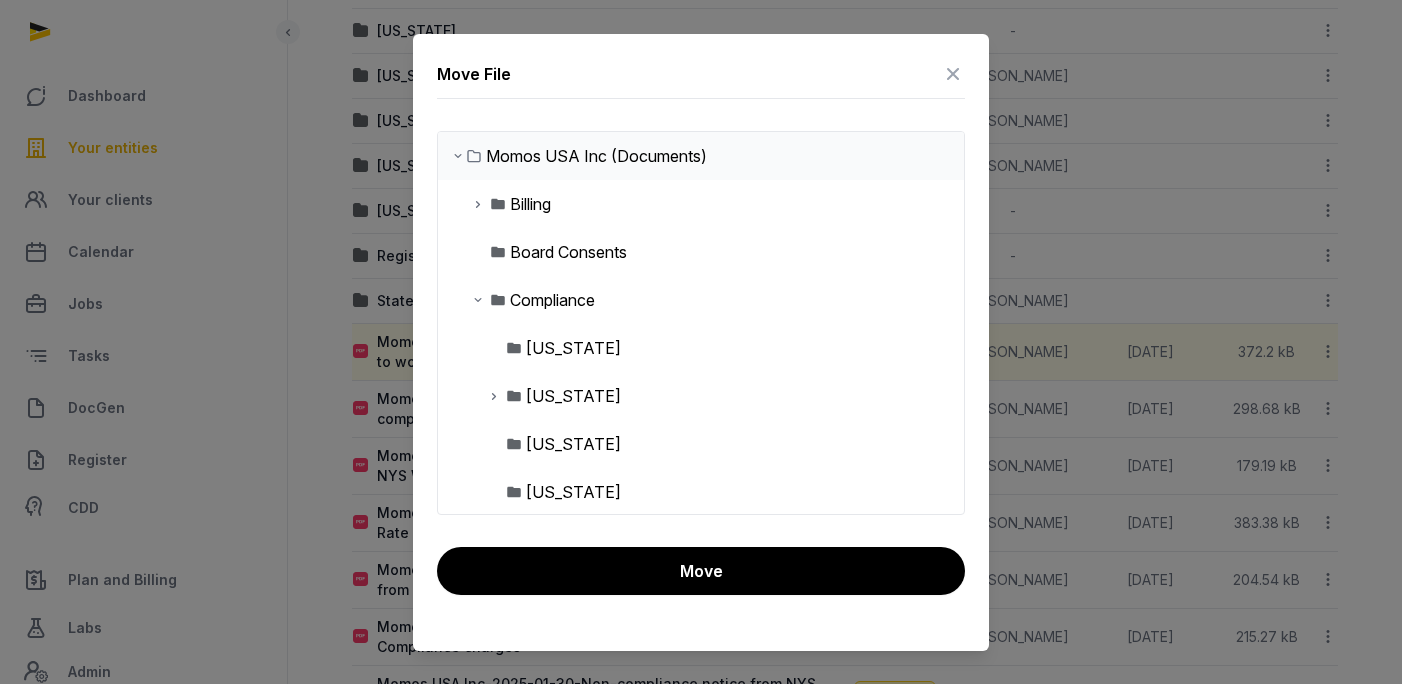scroll, scrollTop: 223, scrollLeft: 0, axis: vertical 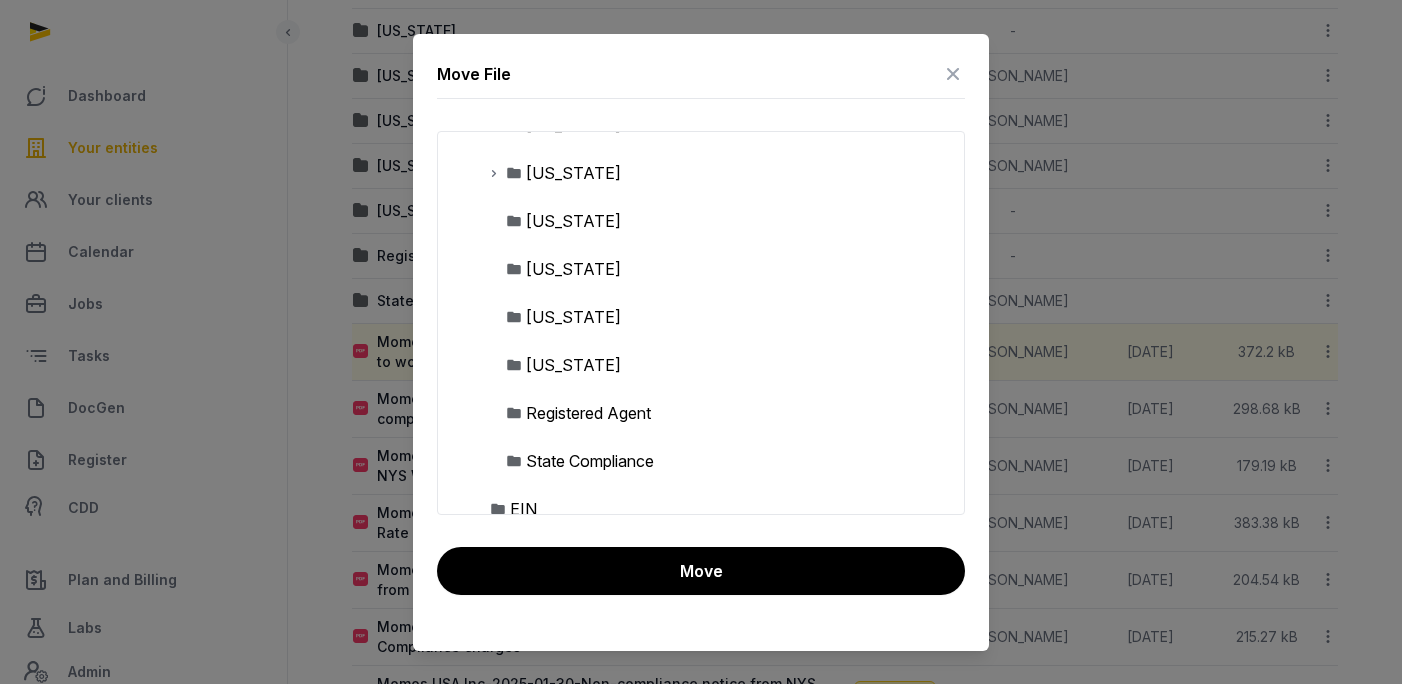 click on "State Compliance" at bounding box center [590, 461] 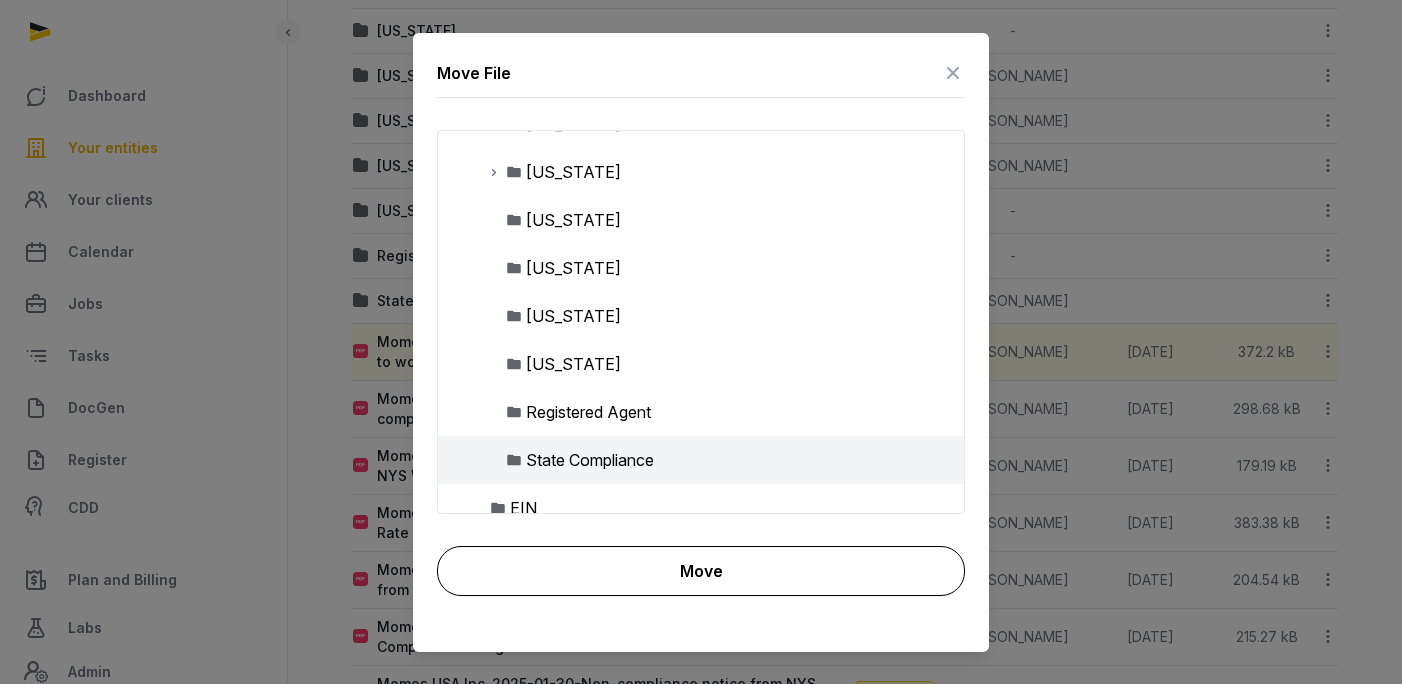 click on "Move" at bounding box center [701, 571] 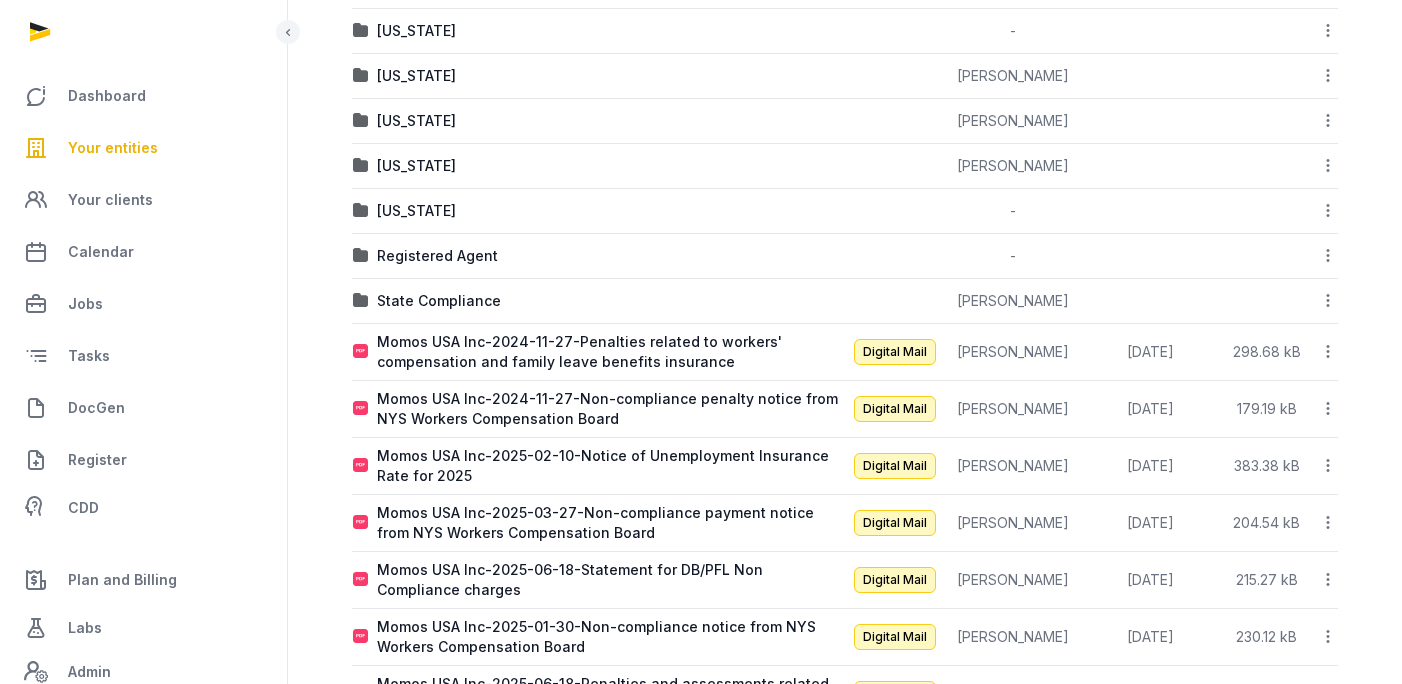 click 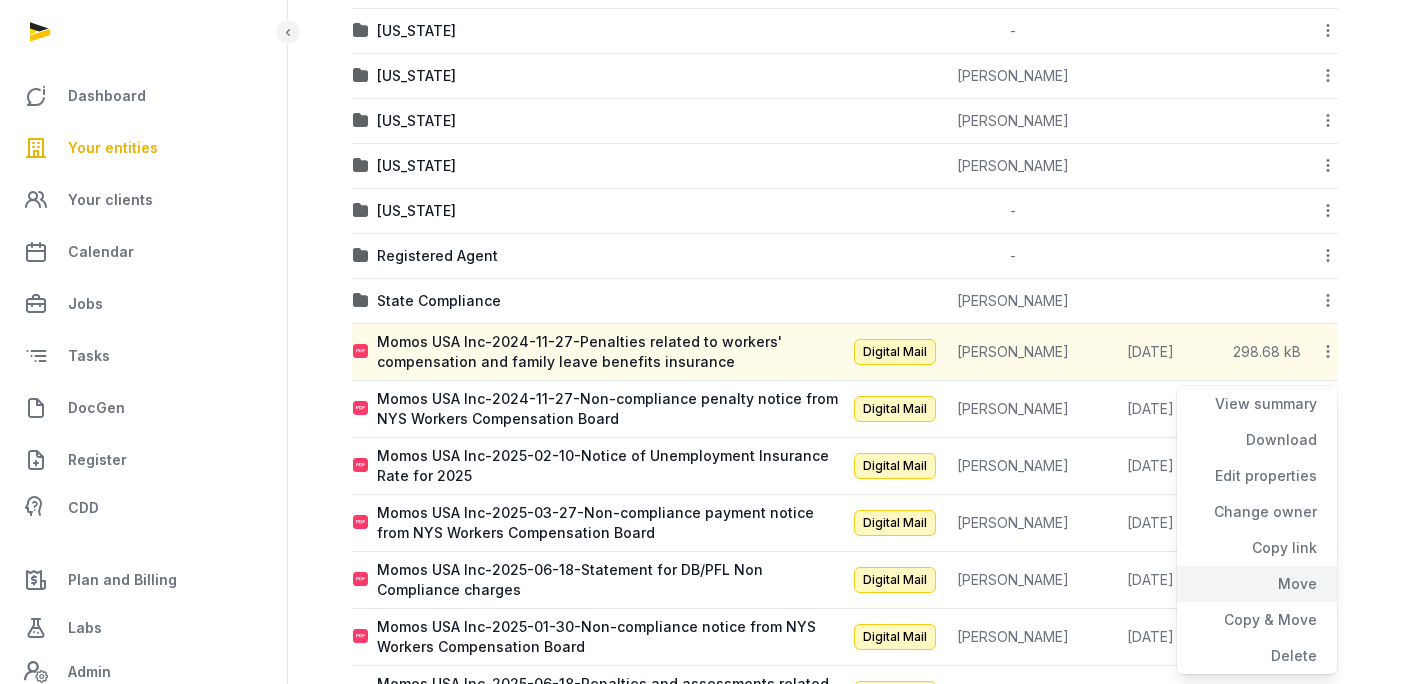 click on "Move" 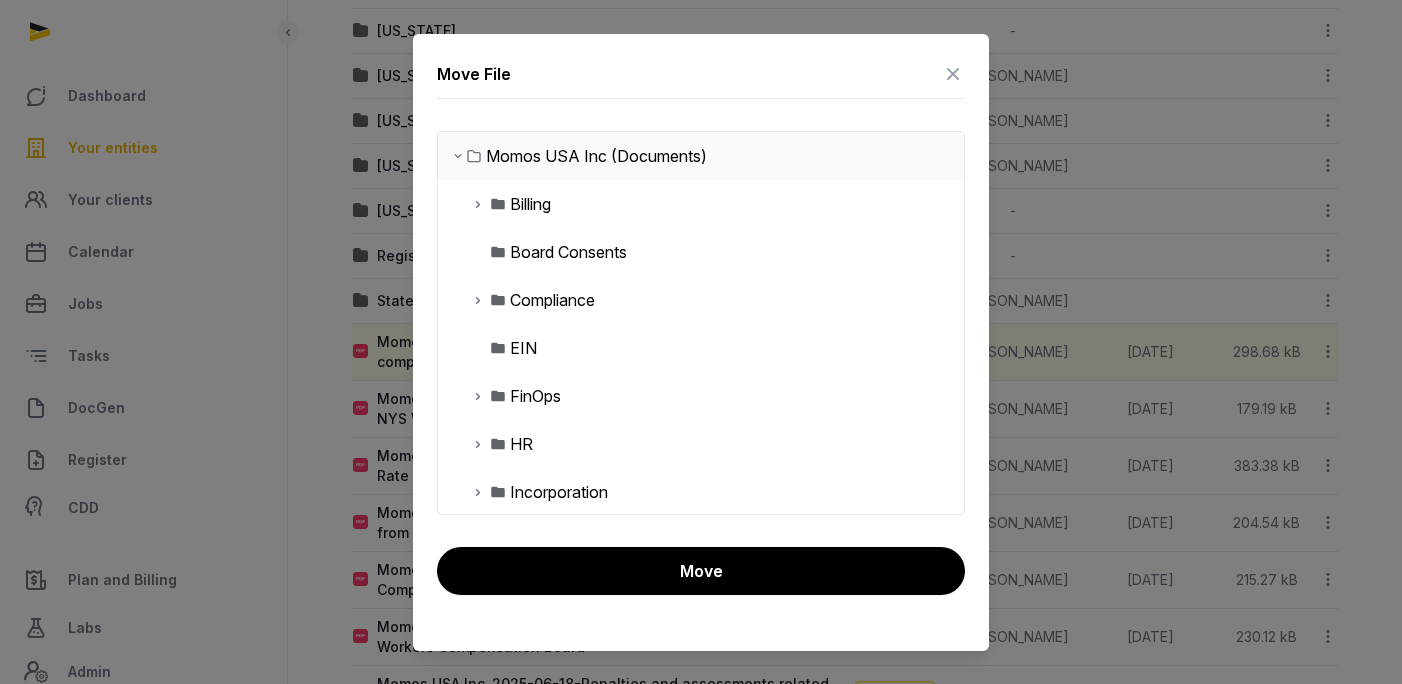 click at bounding box center (478, 300) 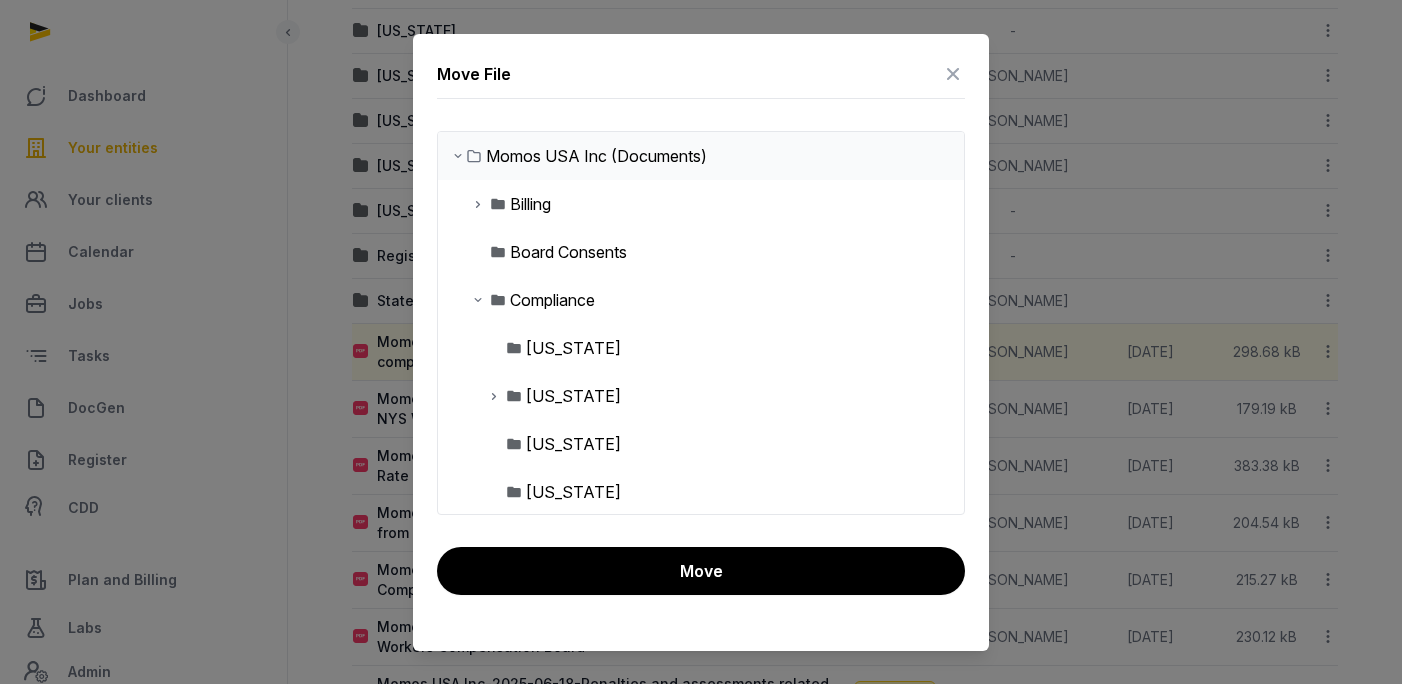 scroll, scrollTop: 233, scrollLeft: 0, axis: vertical 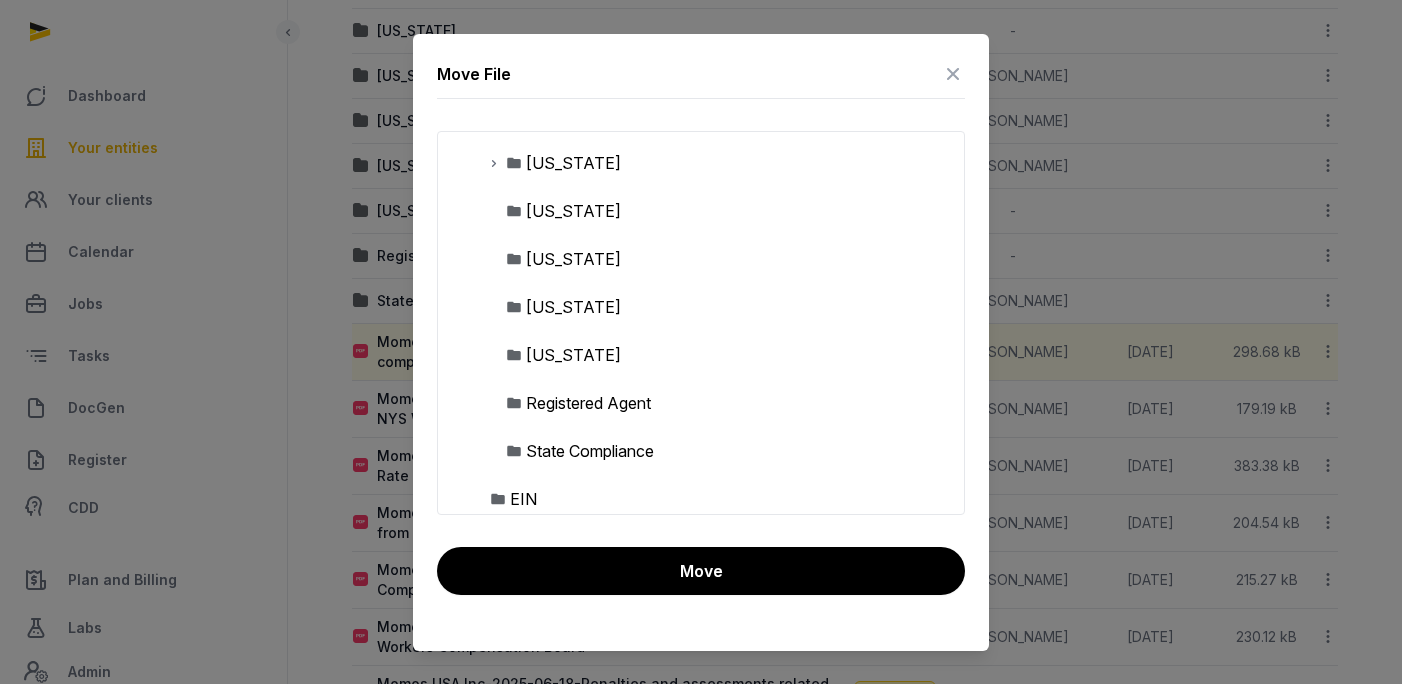 click on "State Compliance" at bounding box center (590, 451) 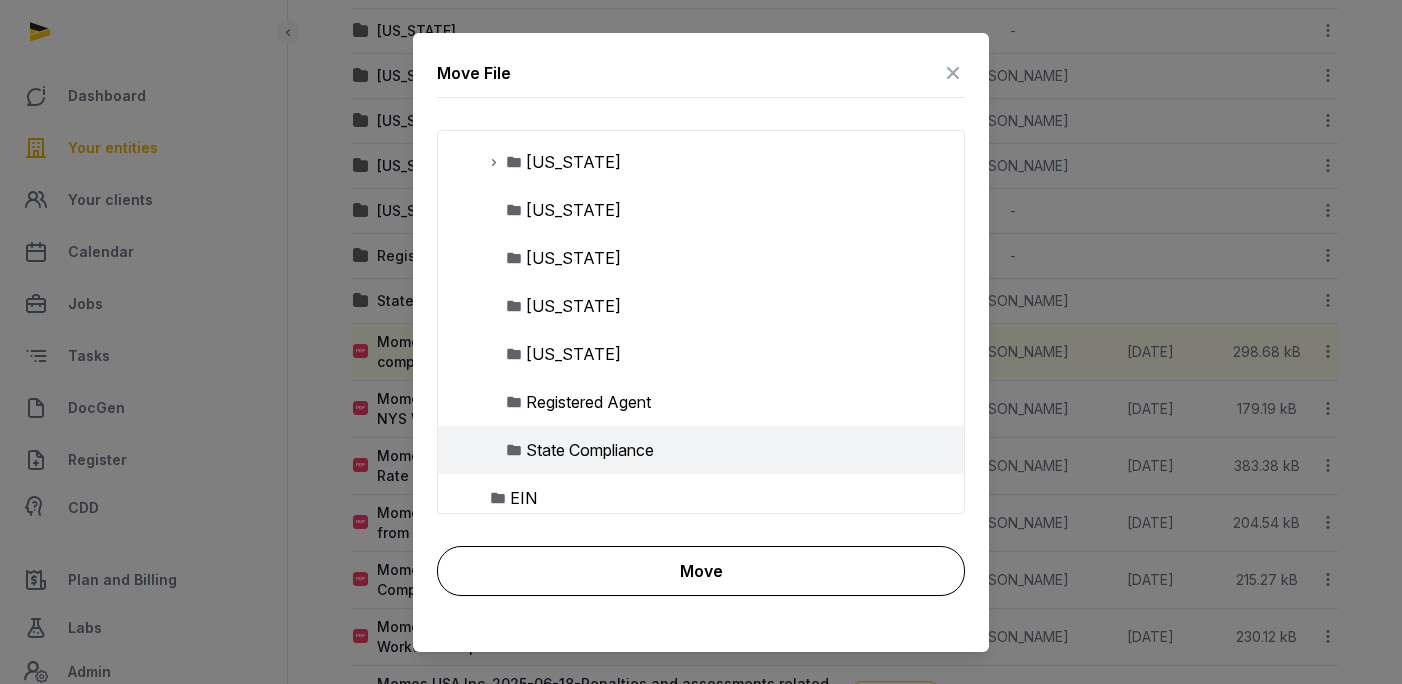 click on "Move" at bounding box center (701, 571) 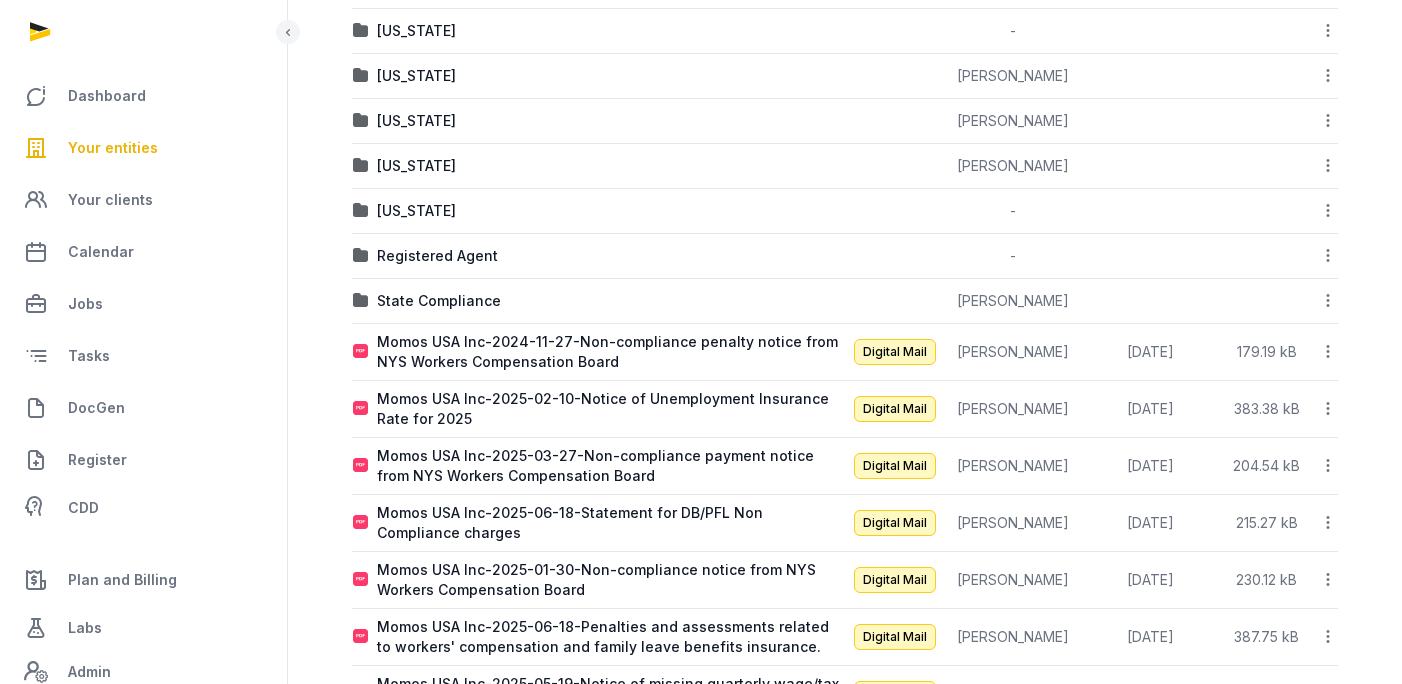 click 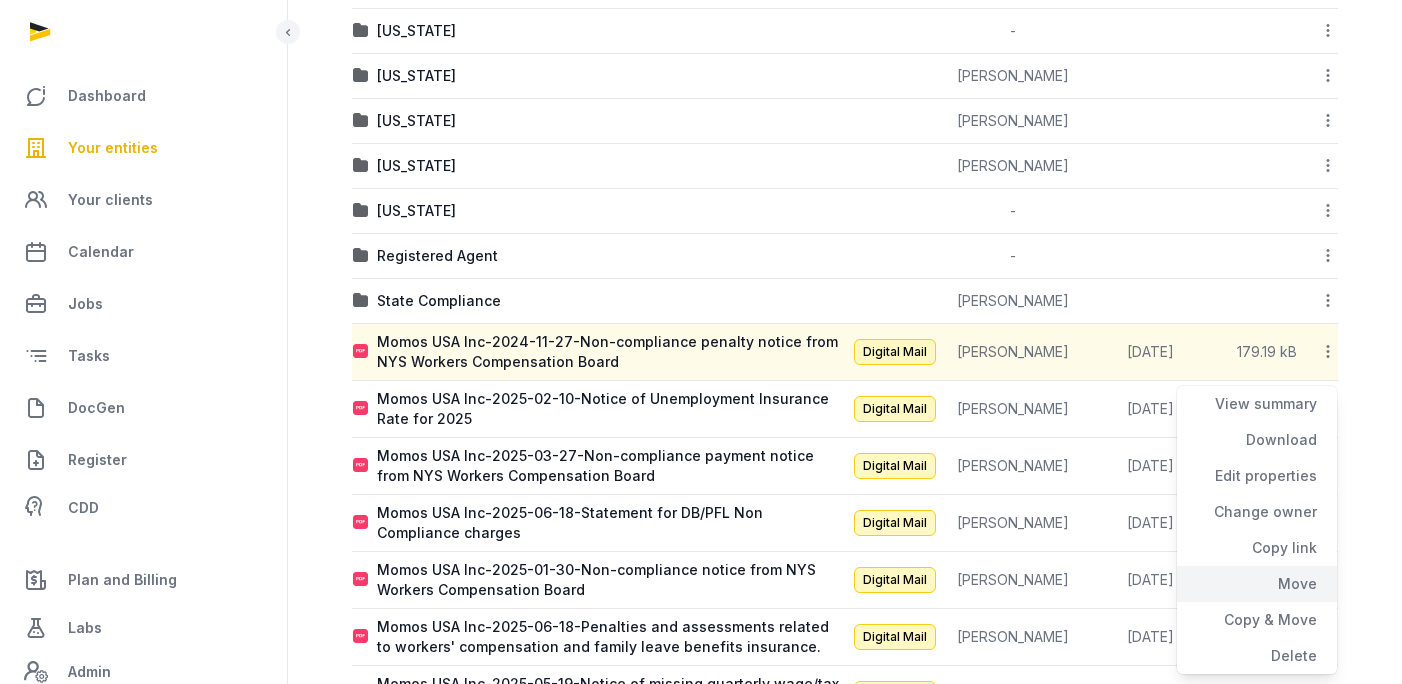 click on "Move" 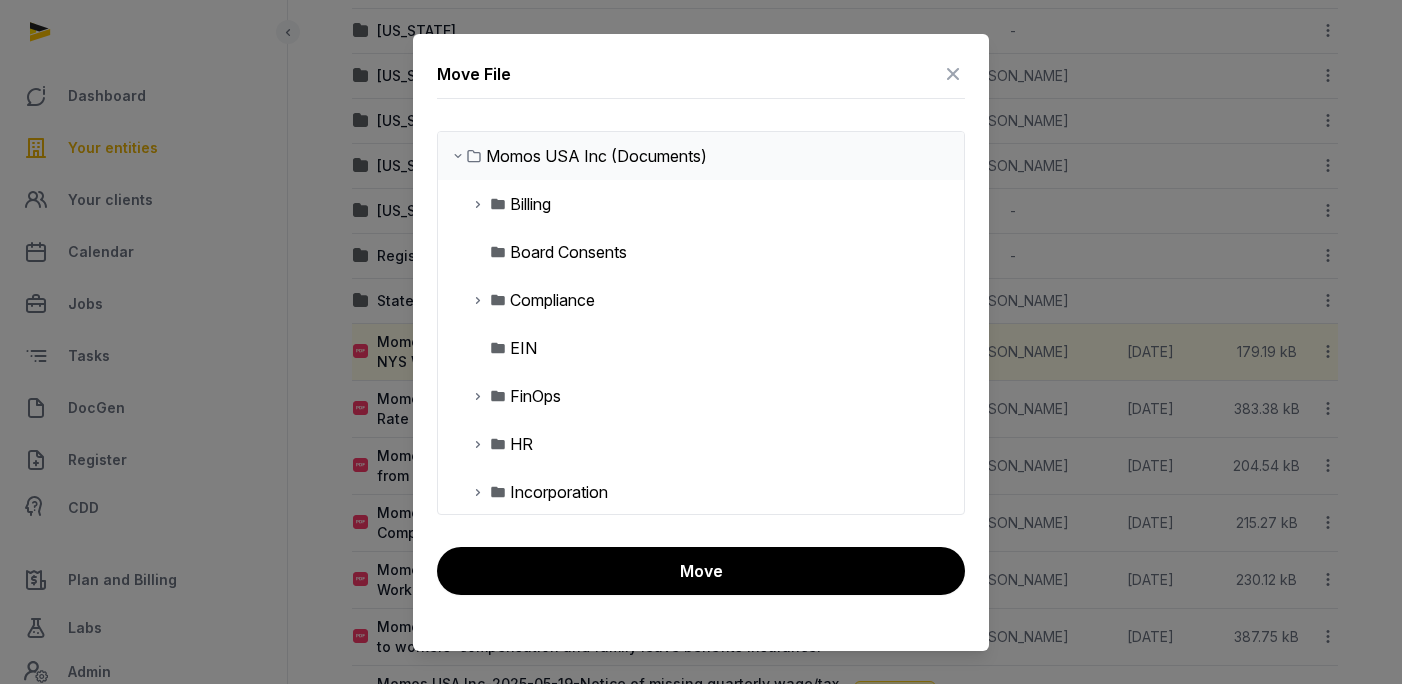 click at bounding box center [478, 300] 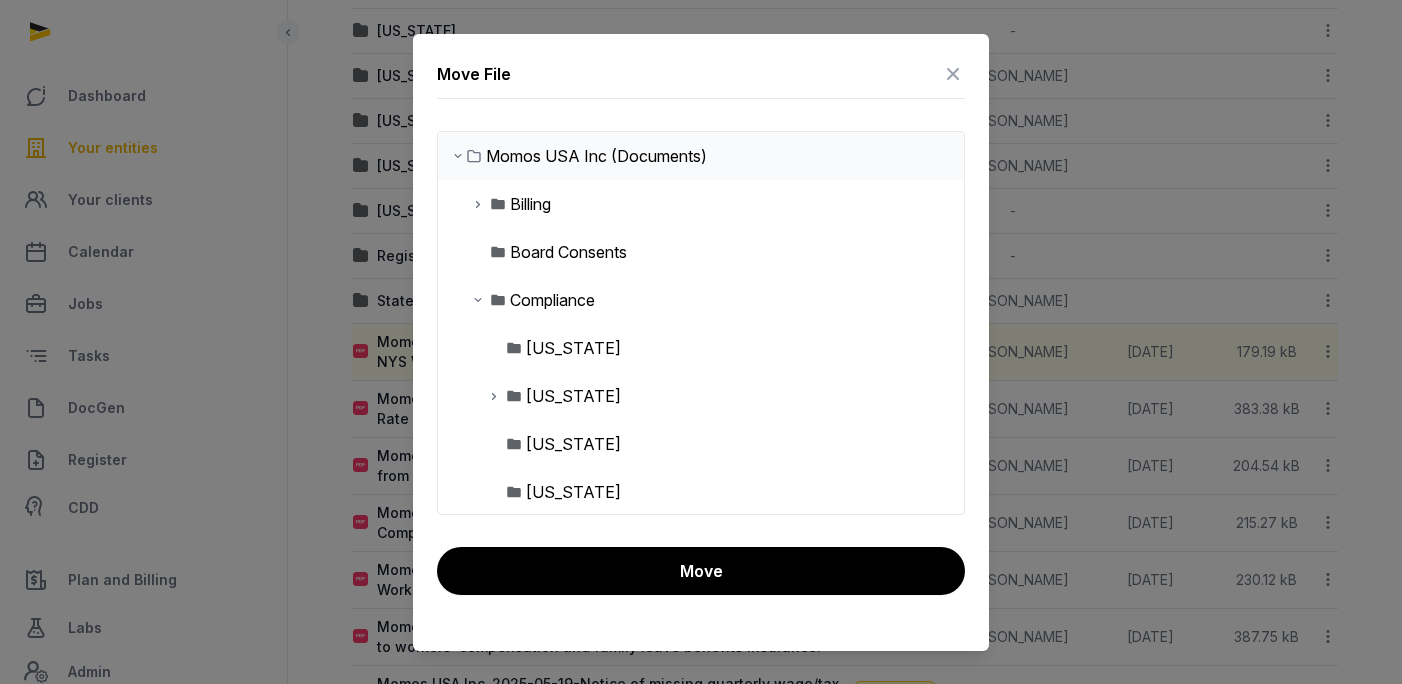scroll, scrollTop: 224, scrollLeft: 0, axis: vertical 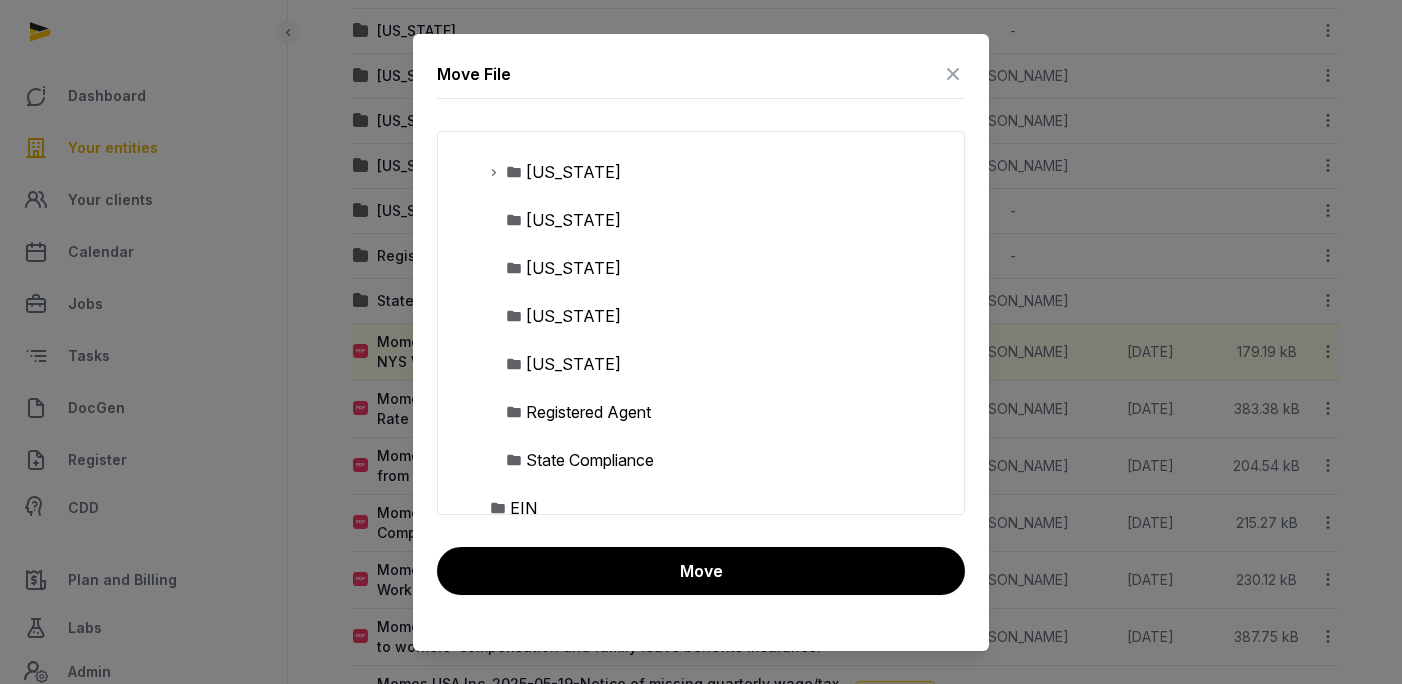 click on "State Compliance" at bounding box center [701, 460] 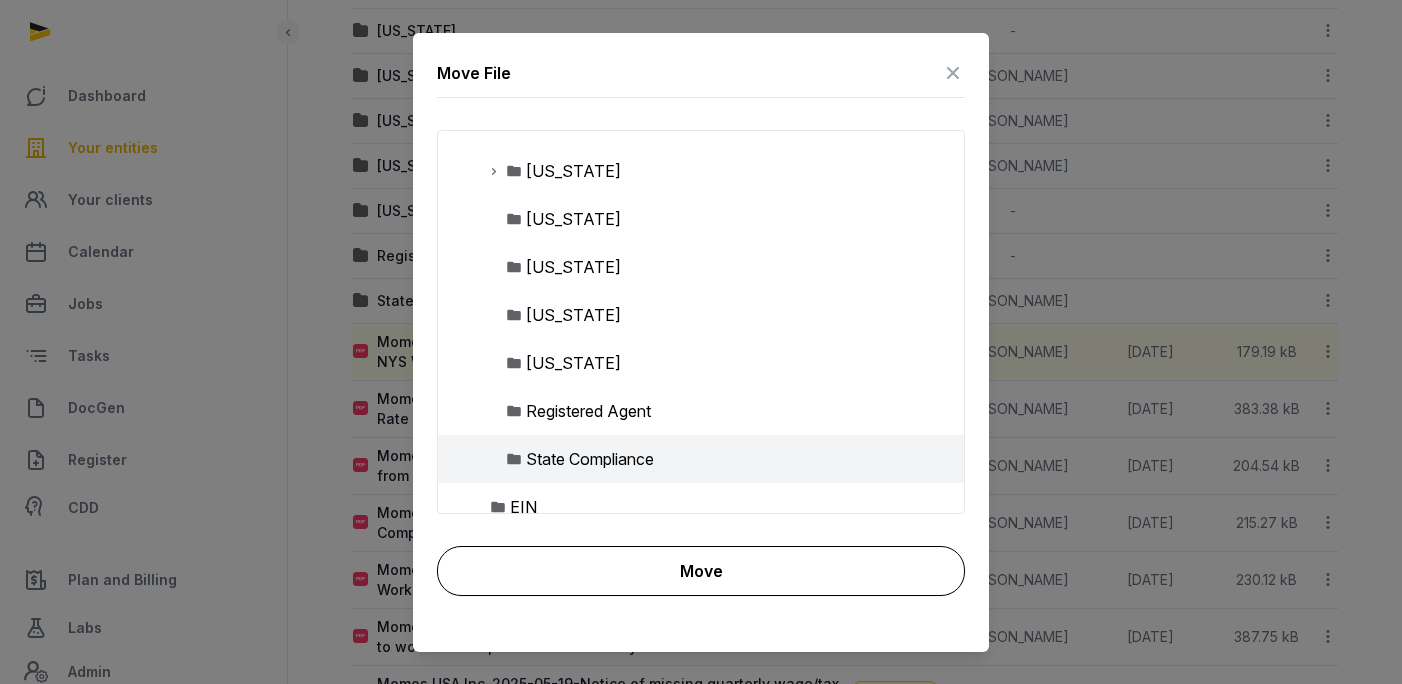 click on "Move" at bounding box center (701, 571) 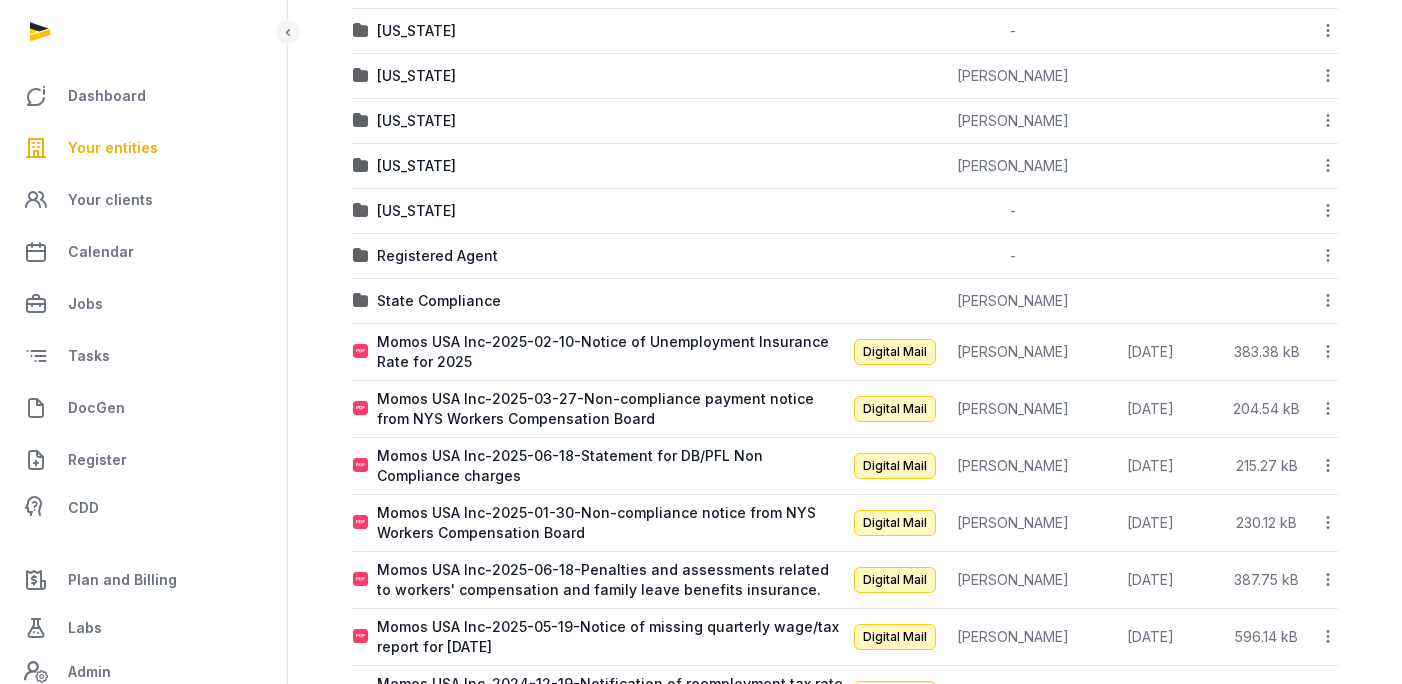 click 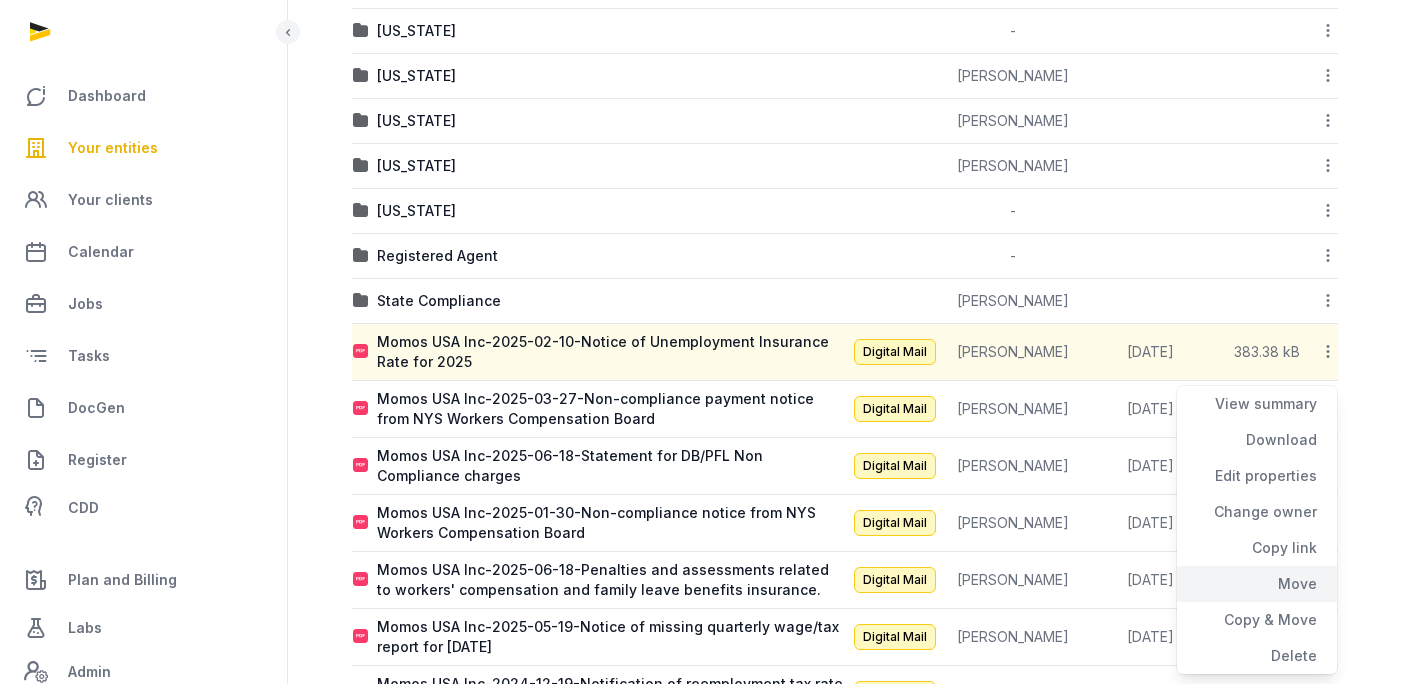click on "Move" 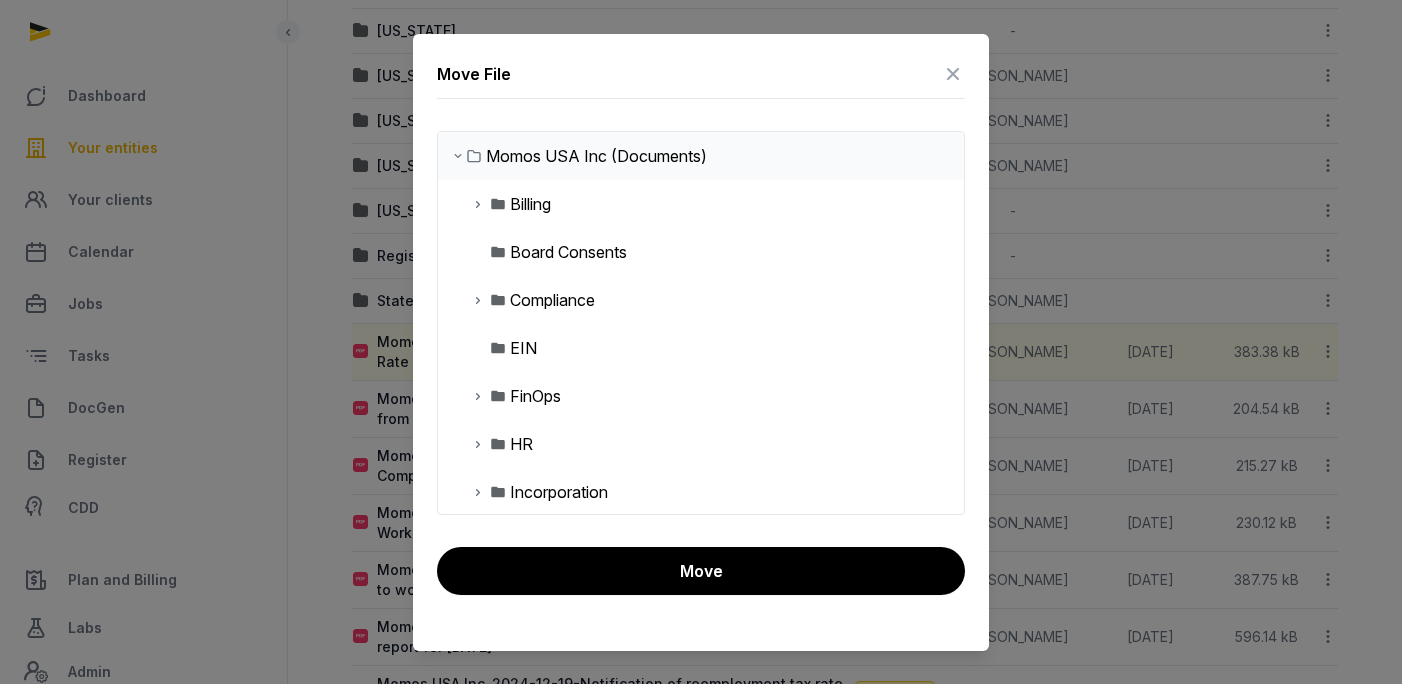 click at bounding box center [478, 300] 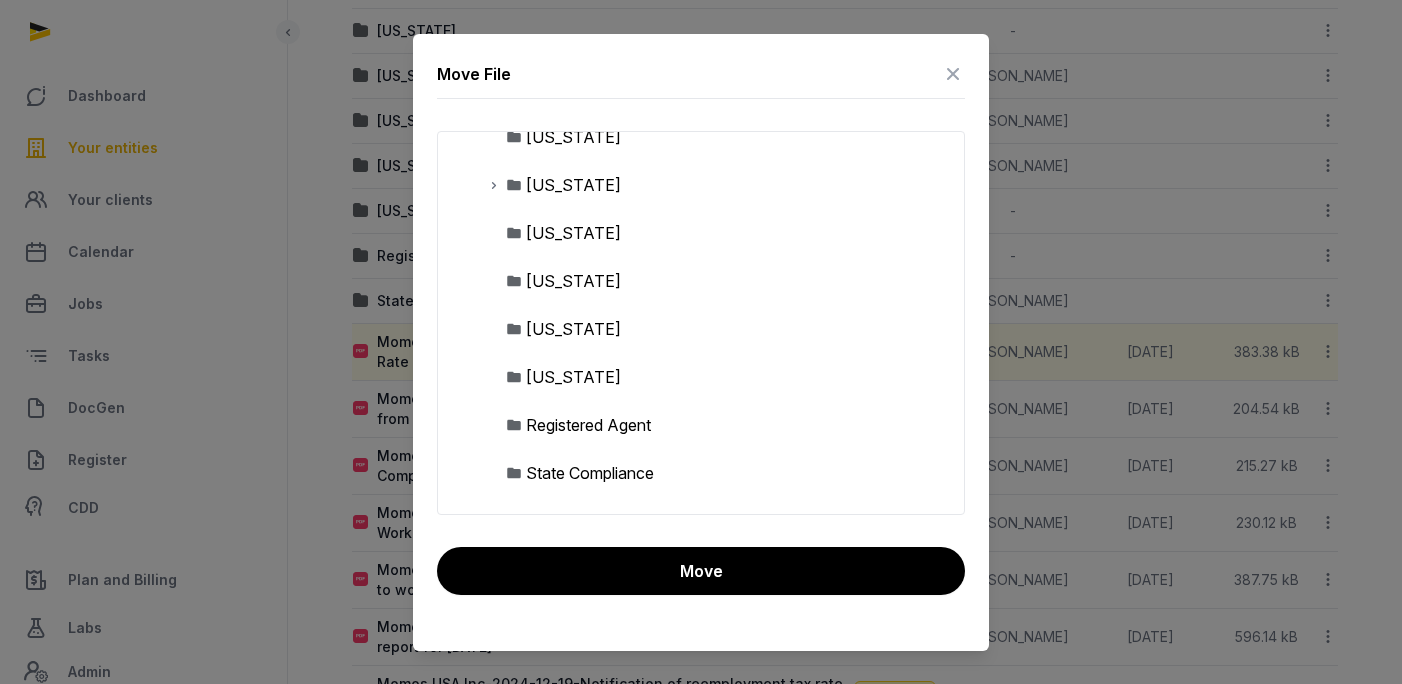 scroll, scrollTop: 215, scrollLeft: 0, axis: vertical 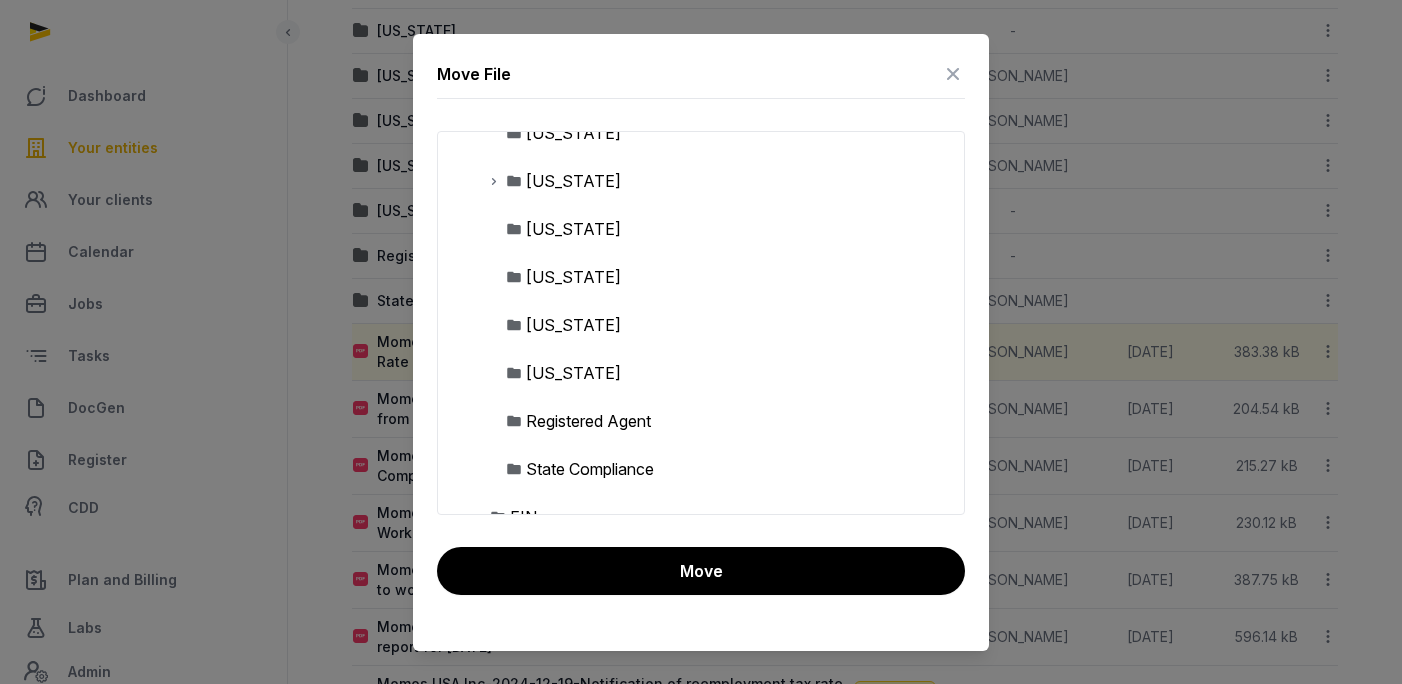 click on "State Compliance" at bounding box center [590, 469] 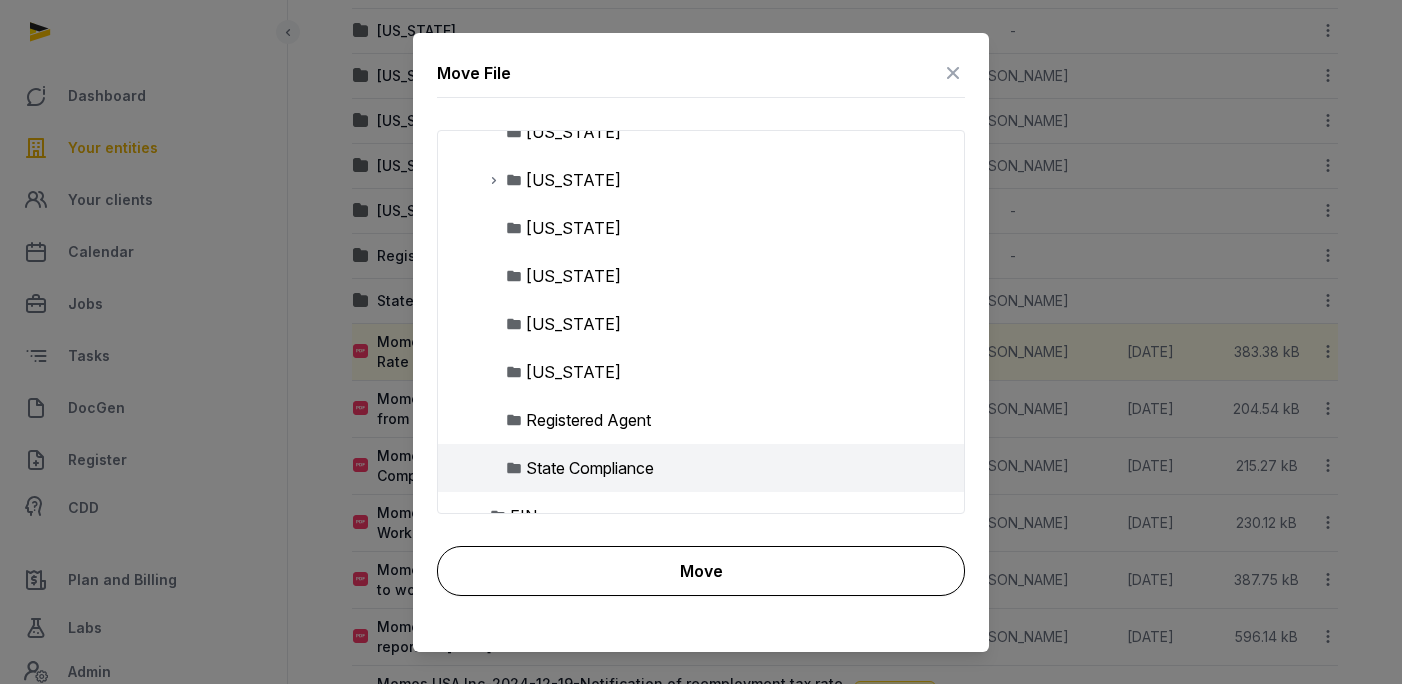 click on "Move" at bounding box center [701, 571] 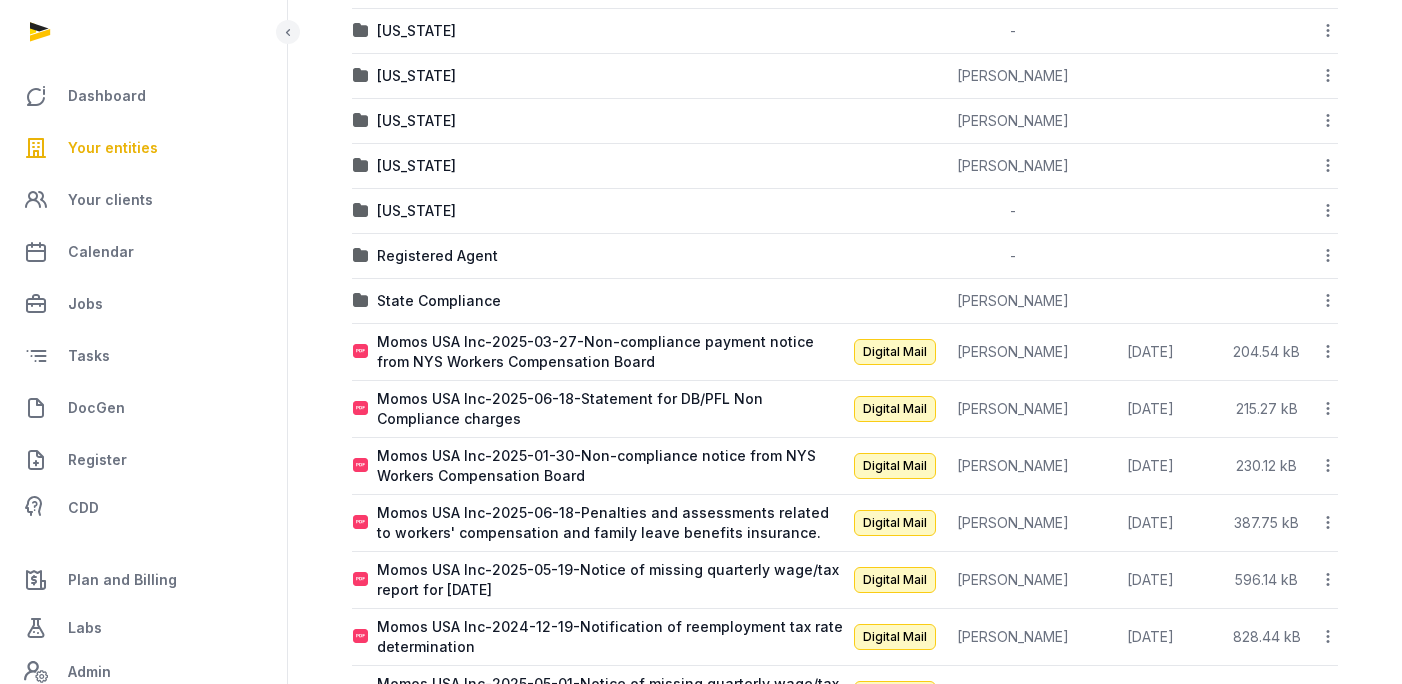 click 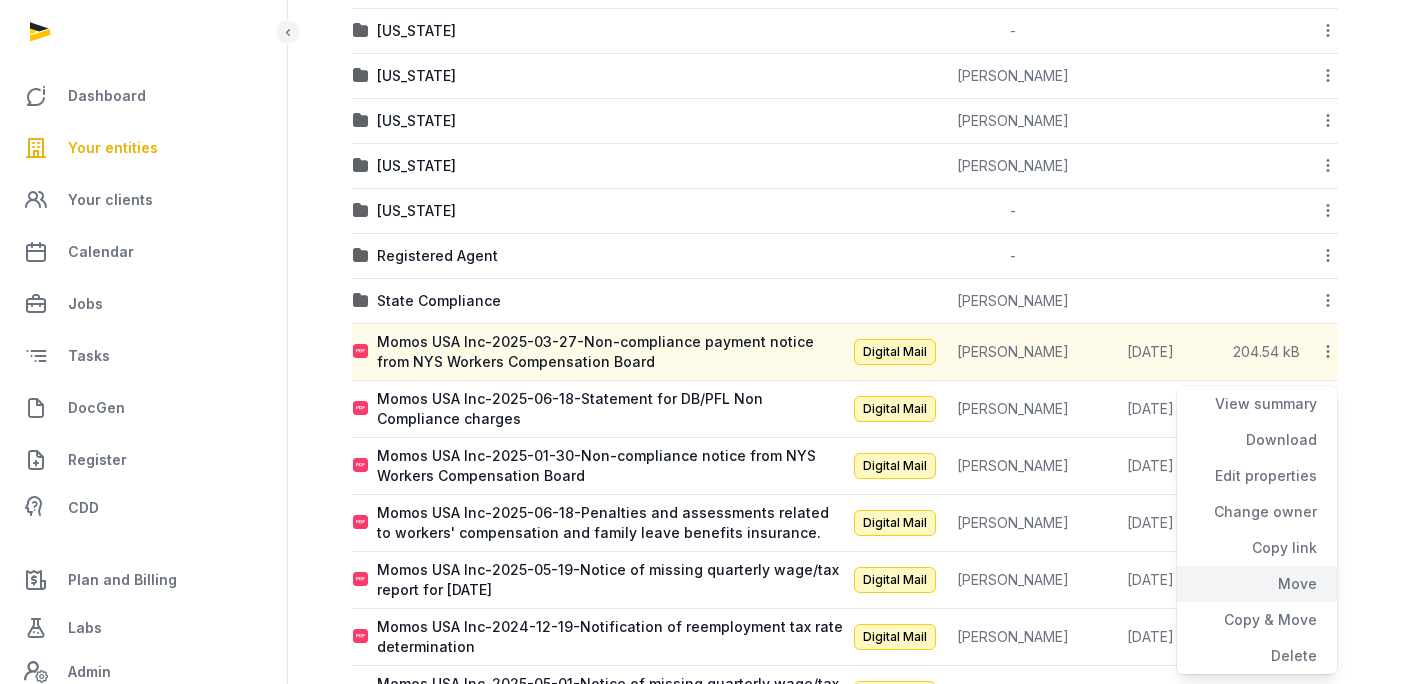 click on "Move" 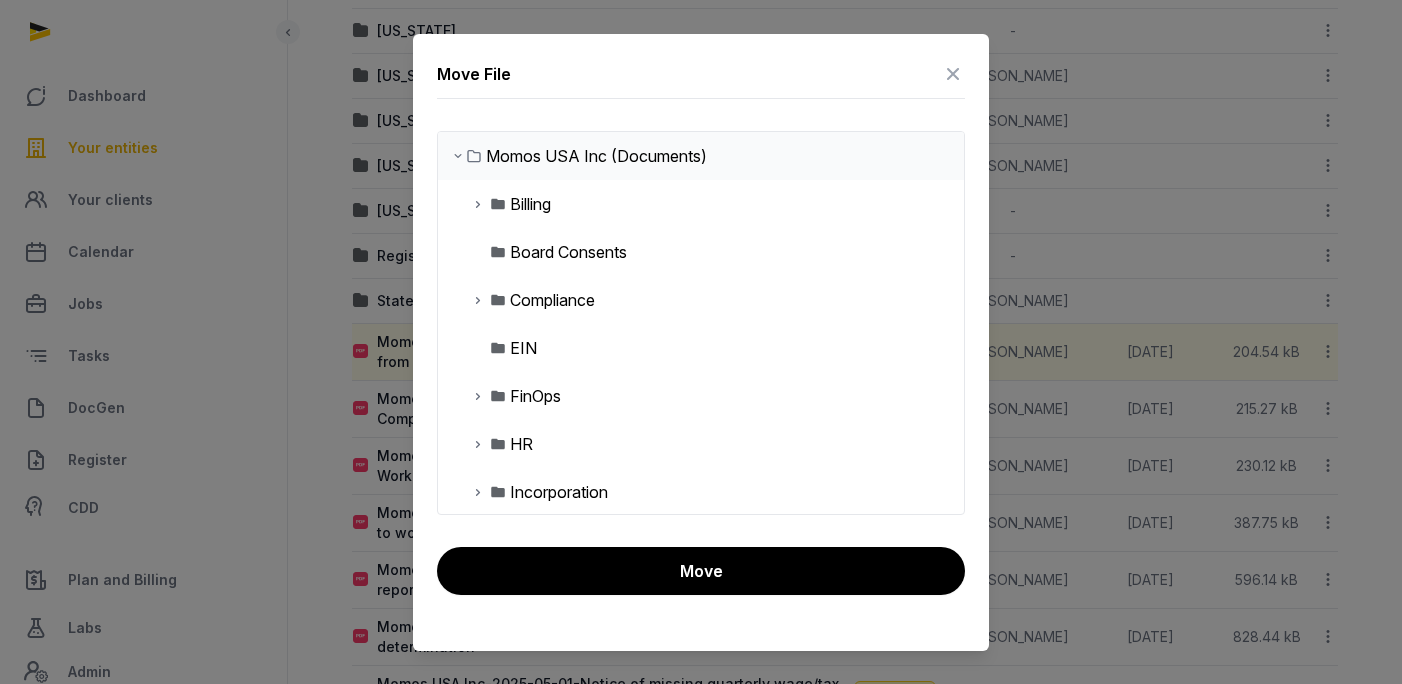 click at bounding box center (478, 300) 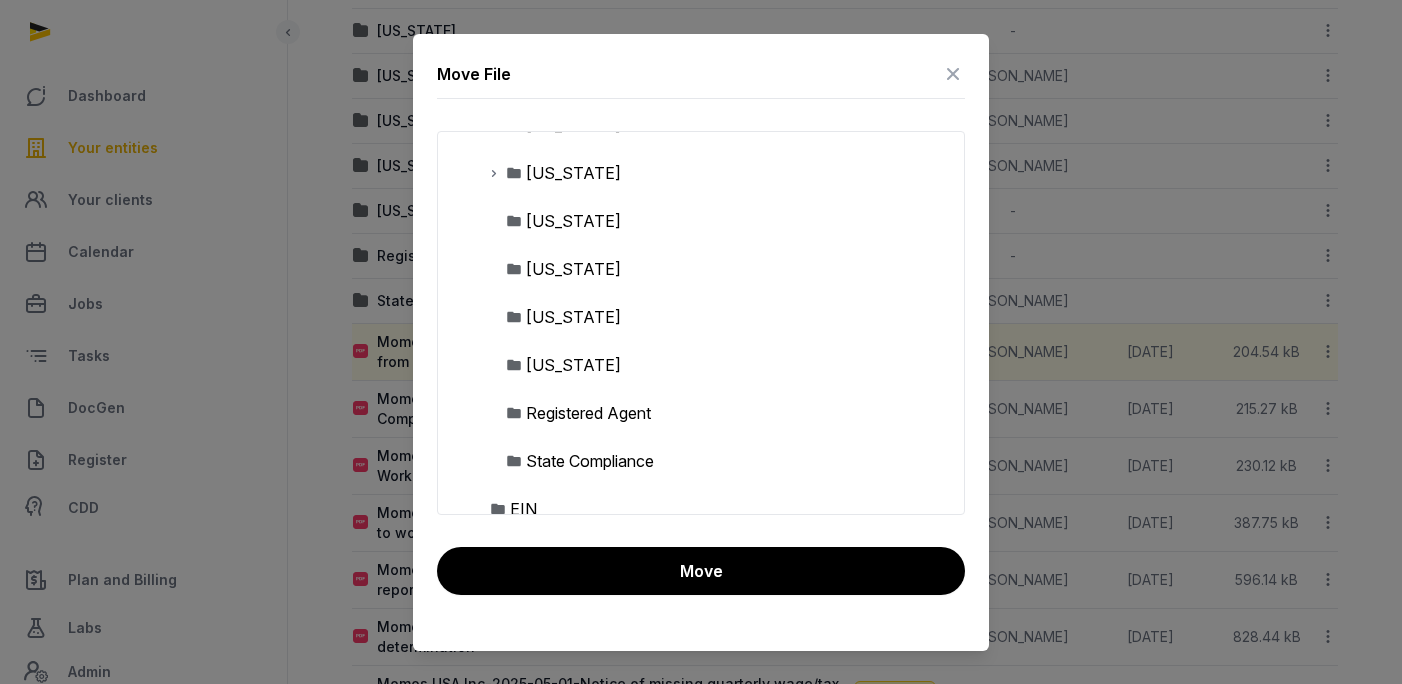 scroll, scrollTop: 288, scrollLeft: 0, axis: vertical 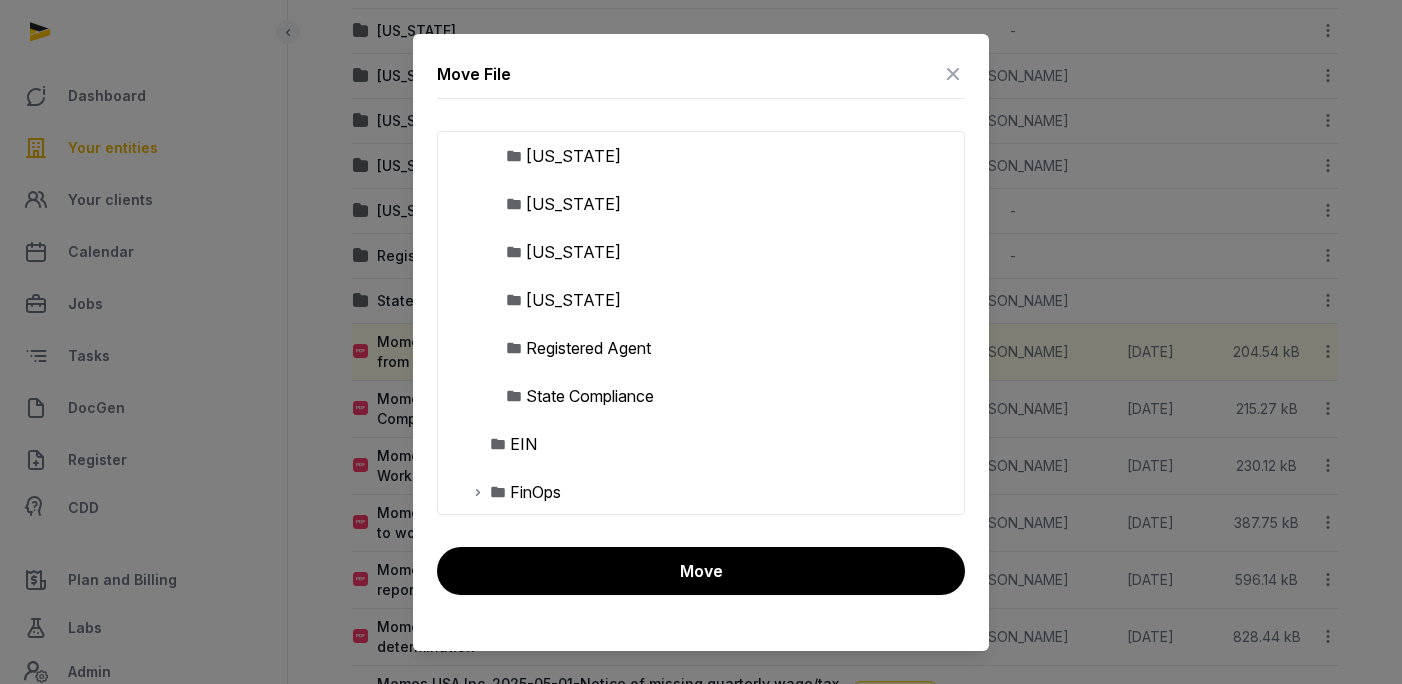 click on "State Compliance" at bounding box center [590, 396] 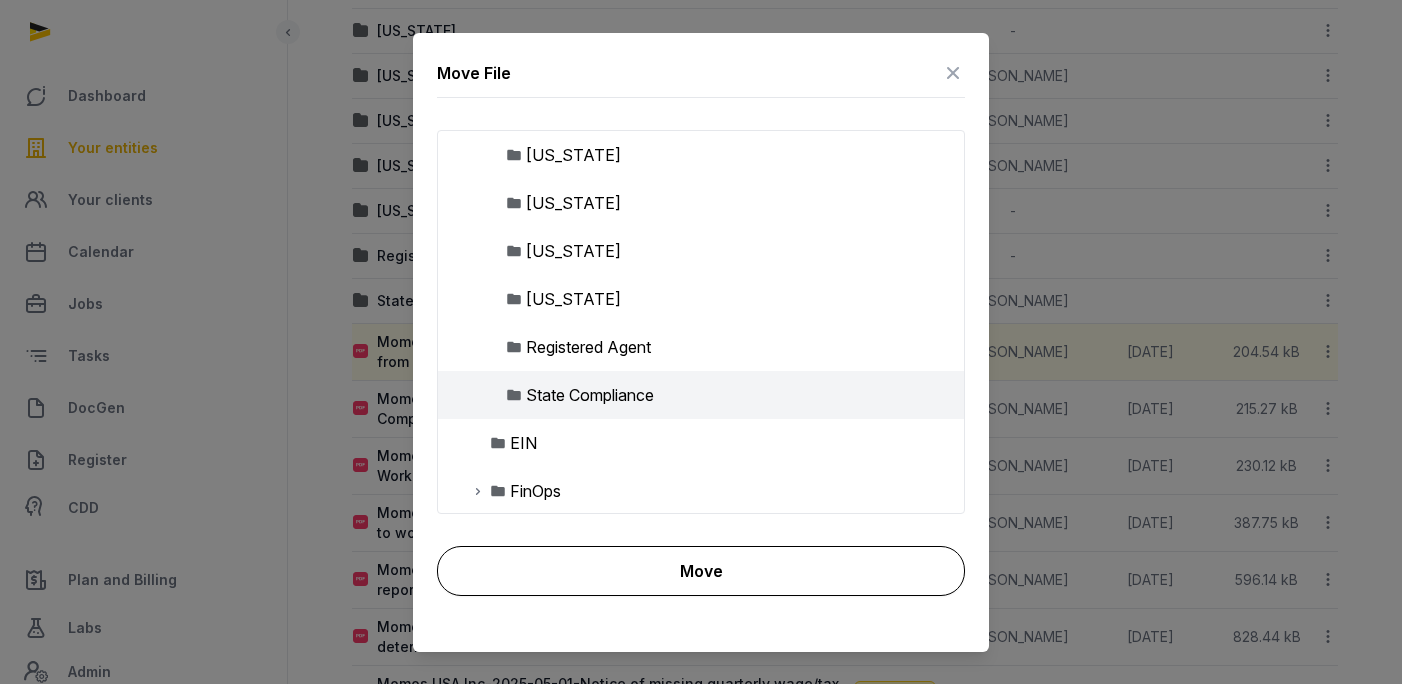 click on "Move" at bounding box center [701, 571] 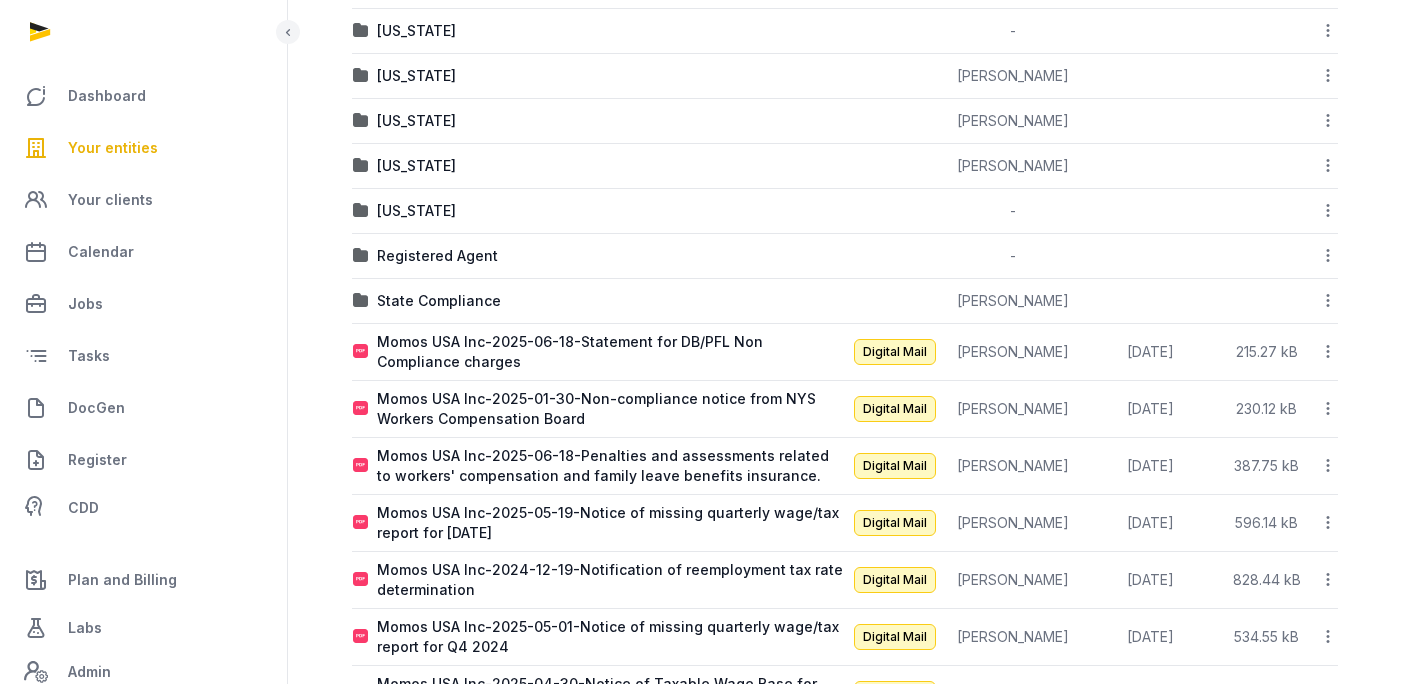 click at bounding box center [1326, 352] 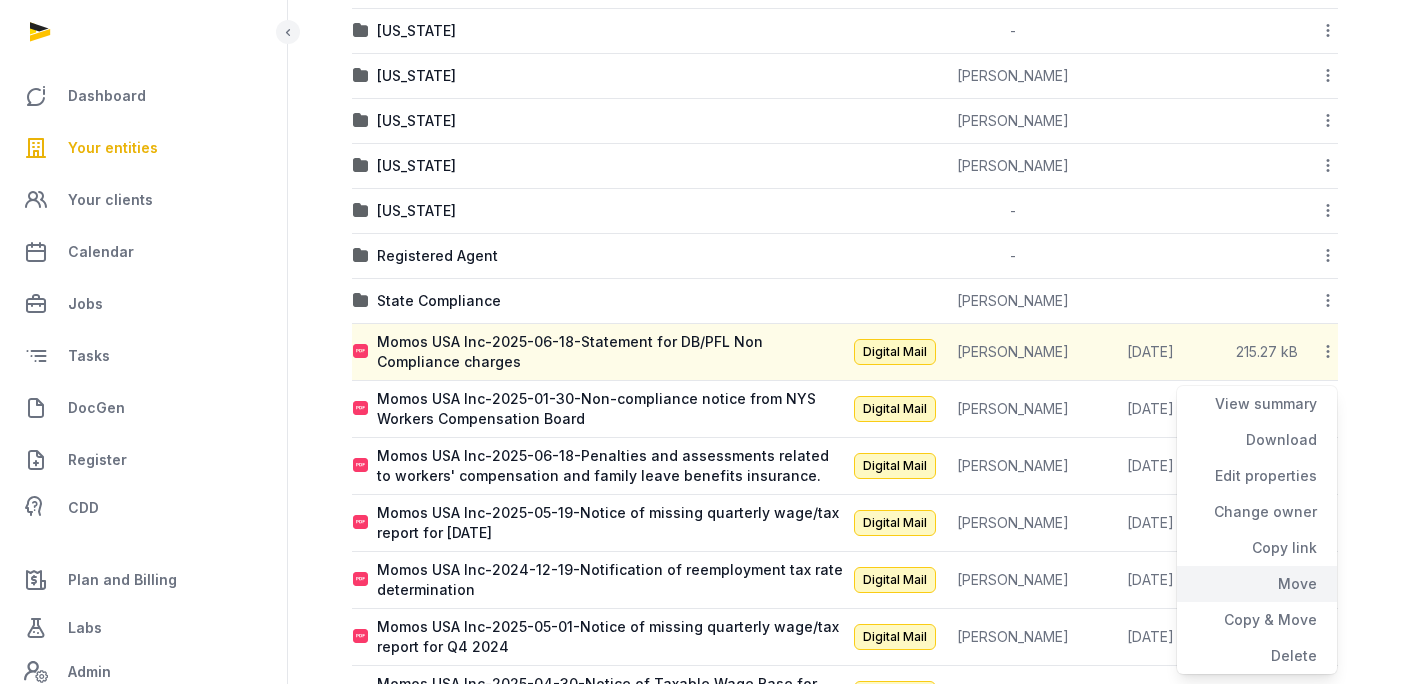 click on "Move" 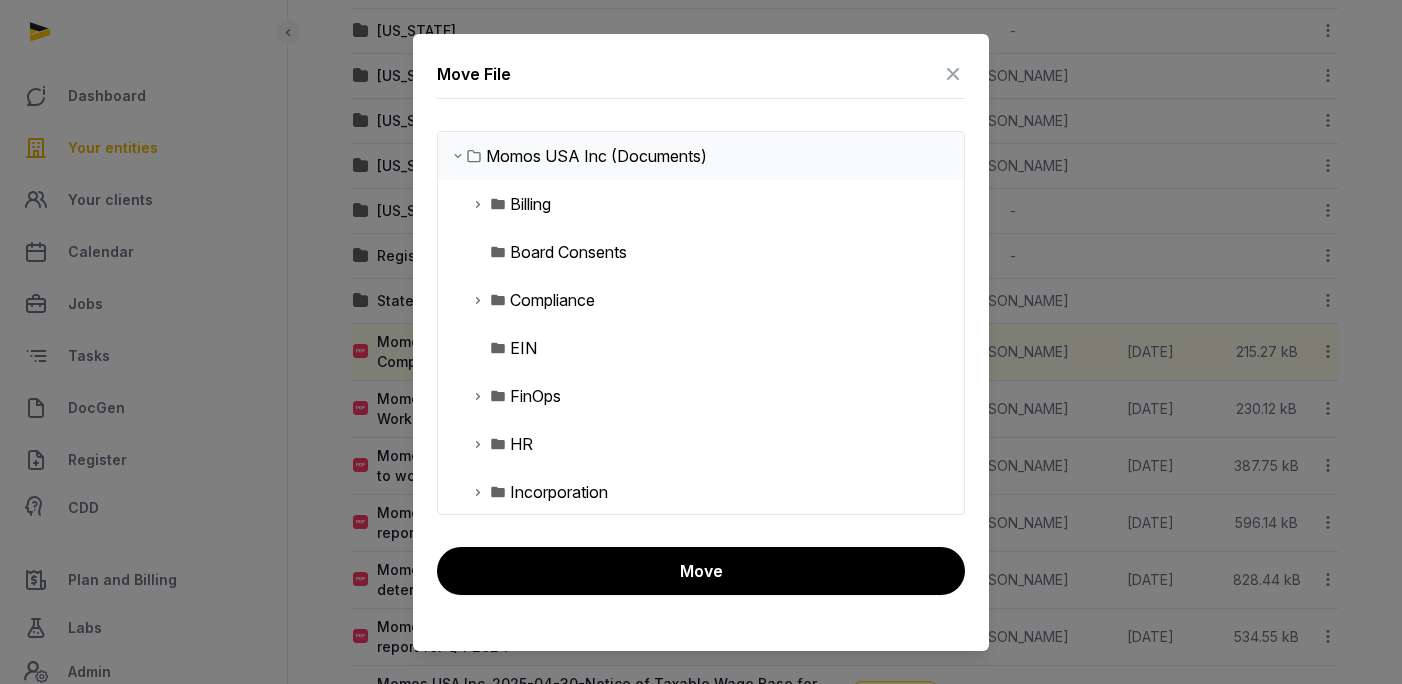 click at bounding box center (478, 300) 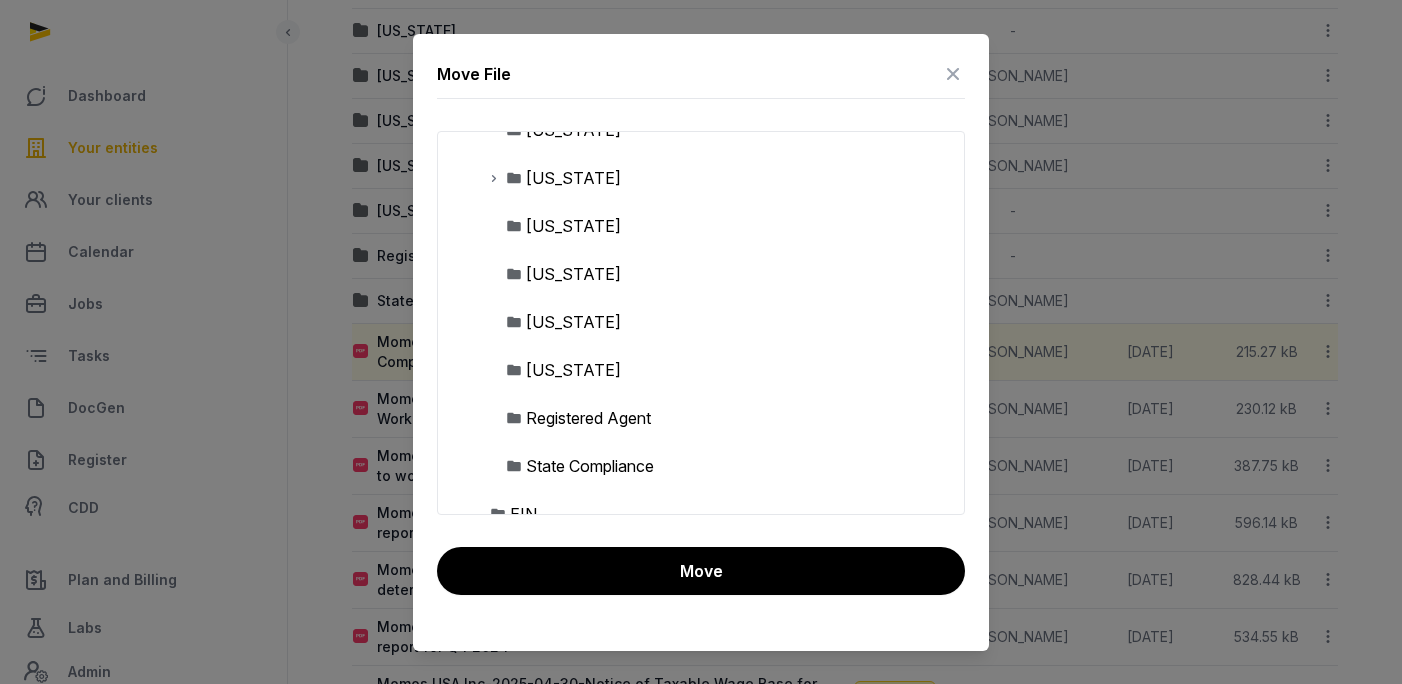 scroll, scrollTop: 262, scrollLeft: 0, axis: vertical 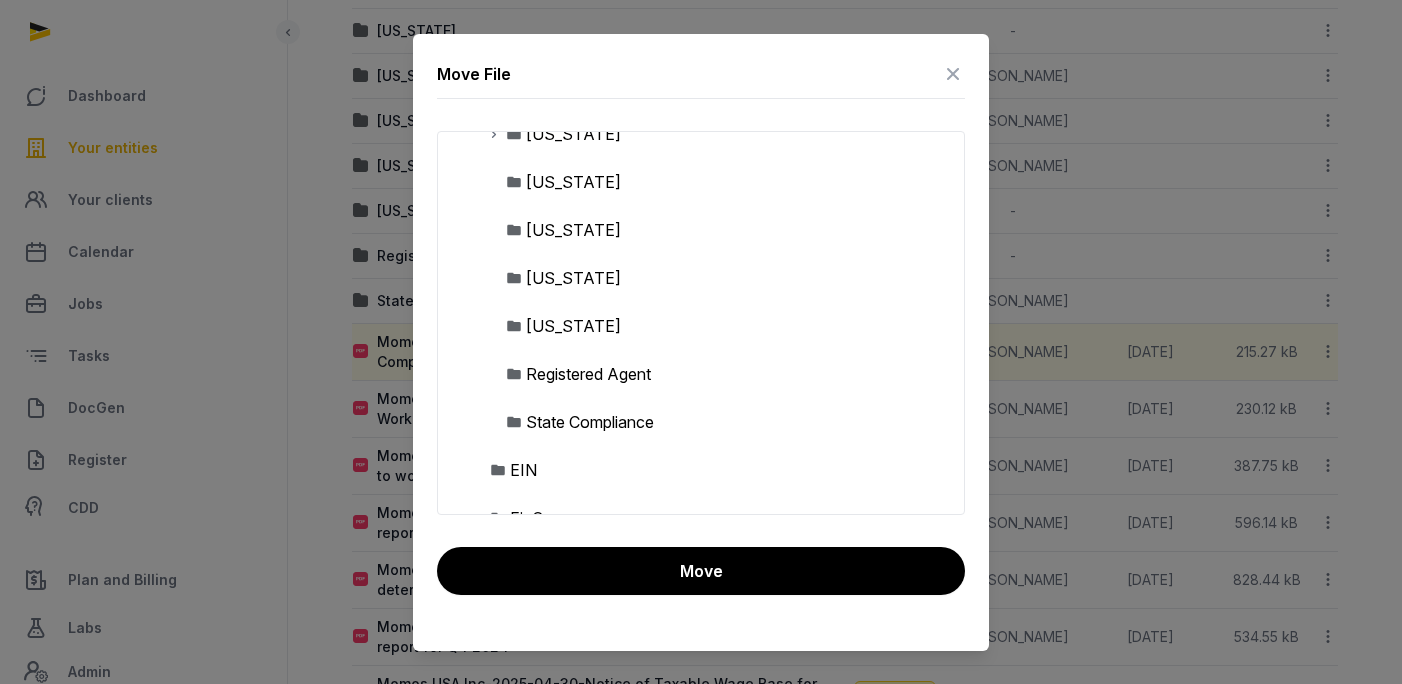 click on "State Compliance" at bounding box center [590, 422] 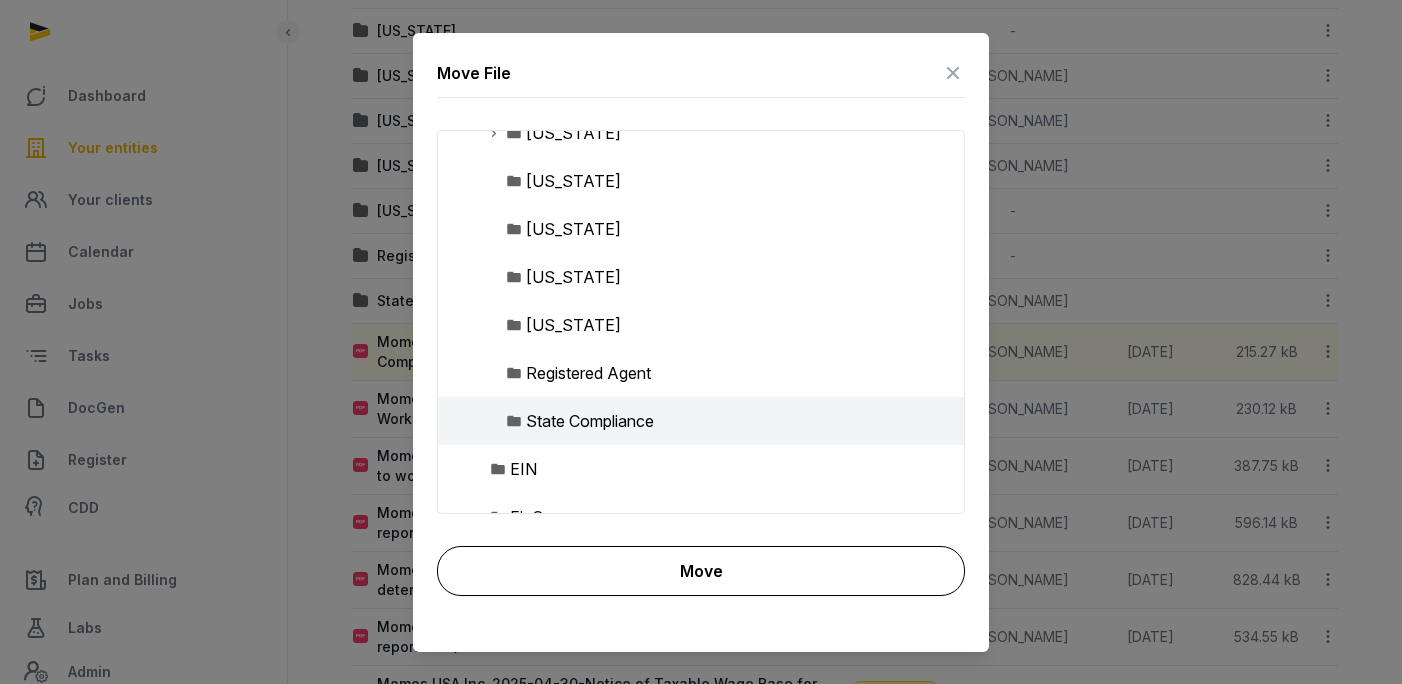 click on "Move" at bounding box center [701, 571] 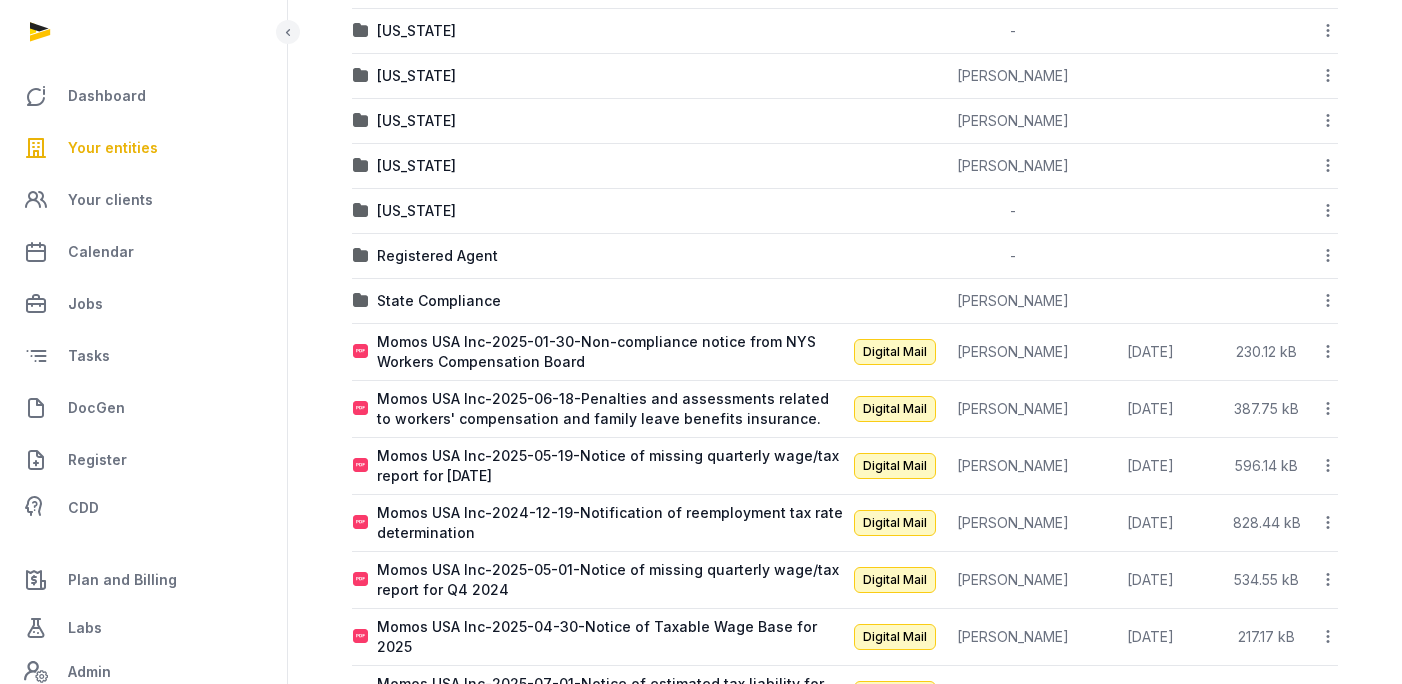 click 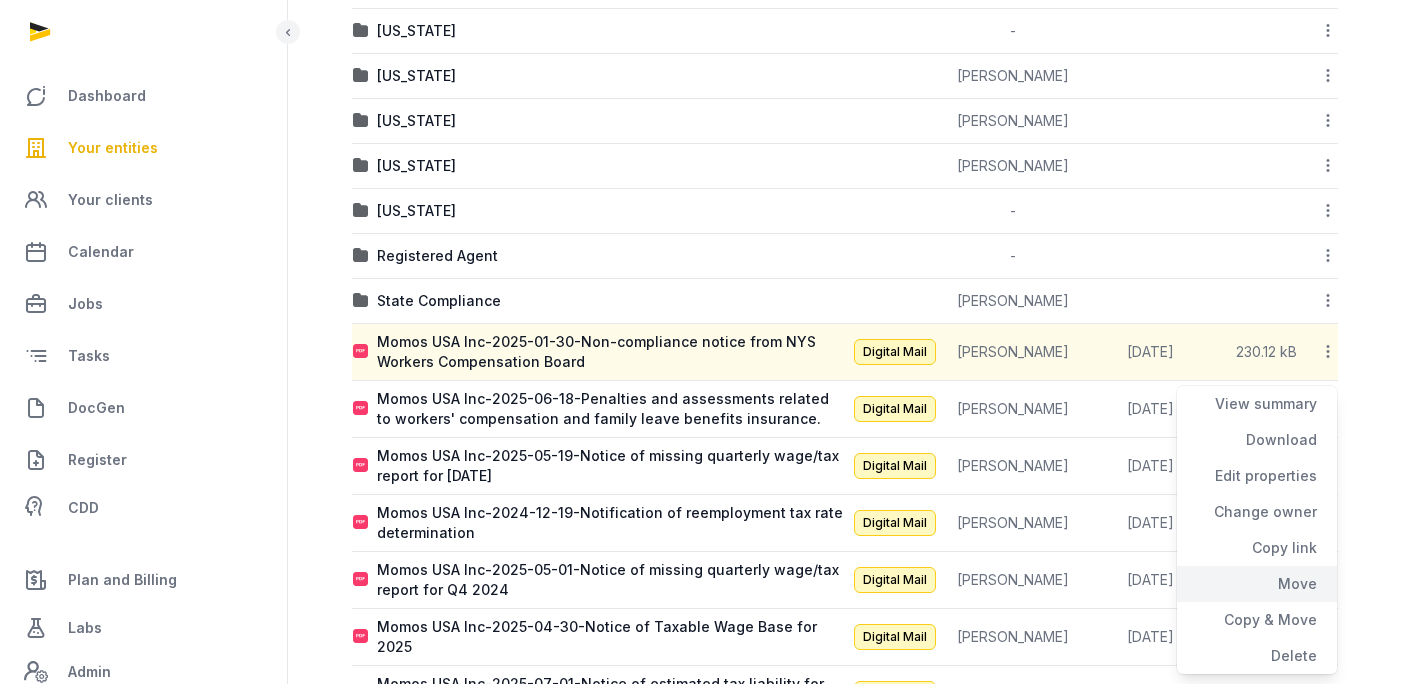 click on "Move" 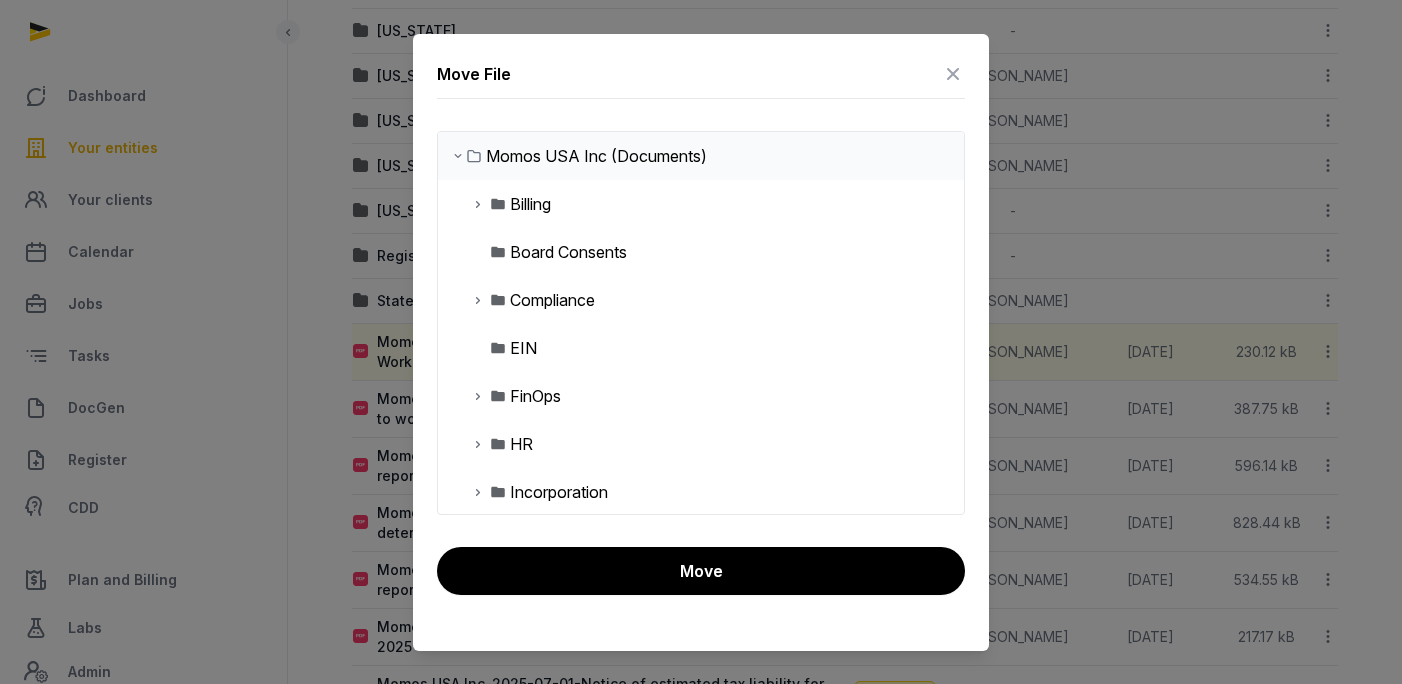 click at bounding box center [478, 300] 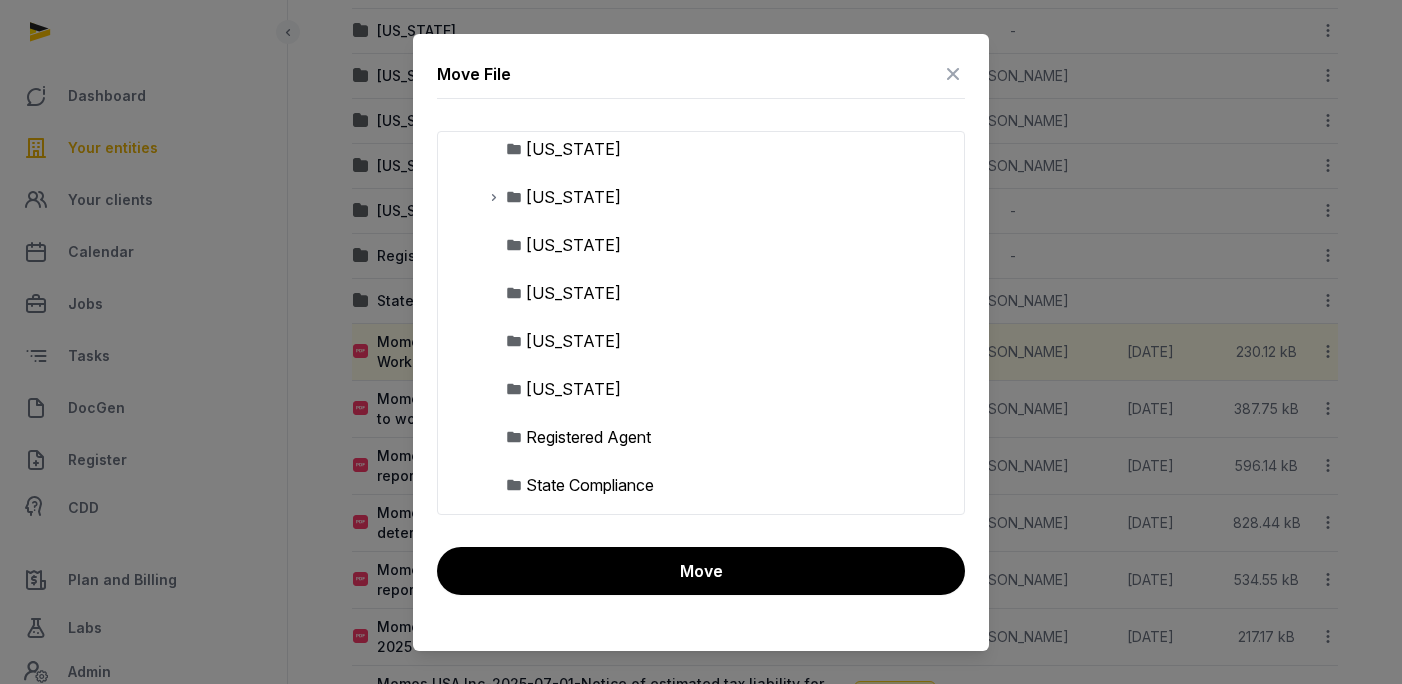 scroll, scrollTop: 236, scrollLeft: 0, axis: vertical 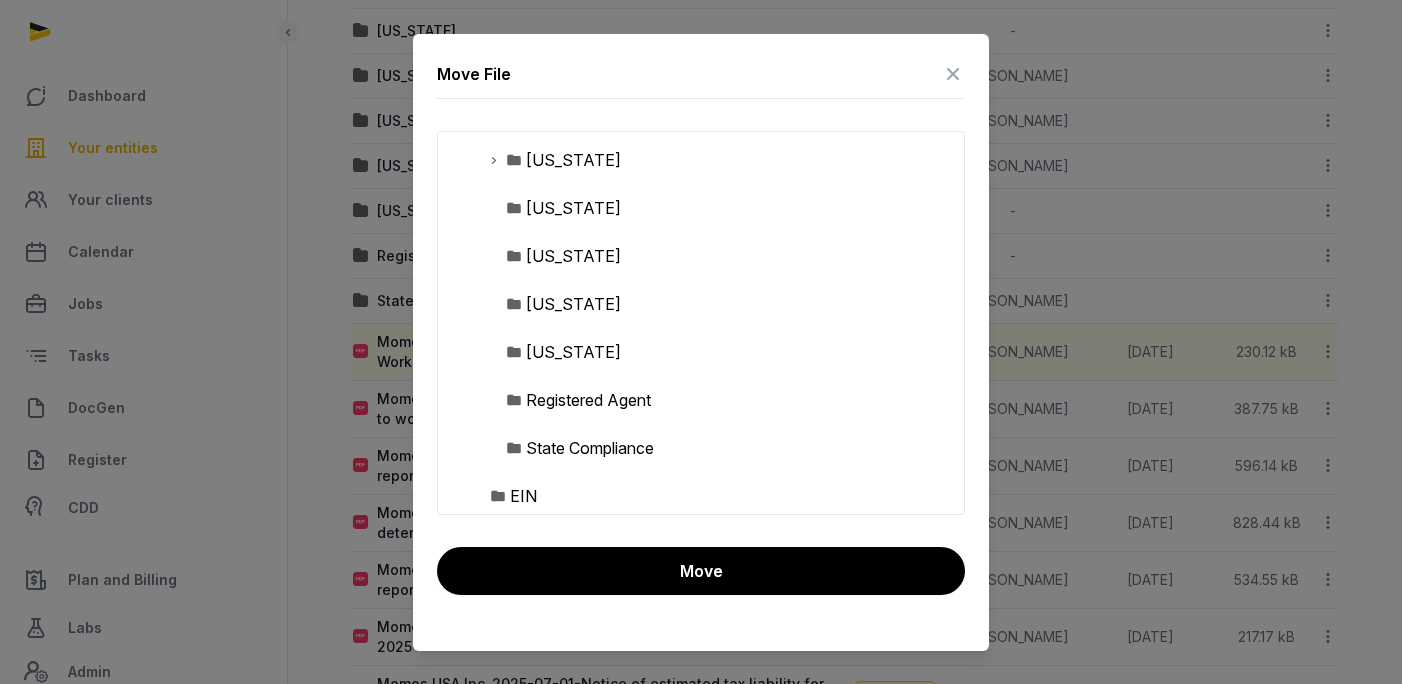 click on "State Compliance" at bounding box center [590, 448] 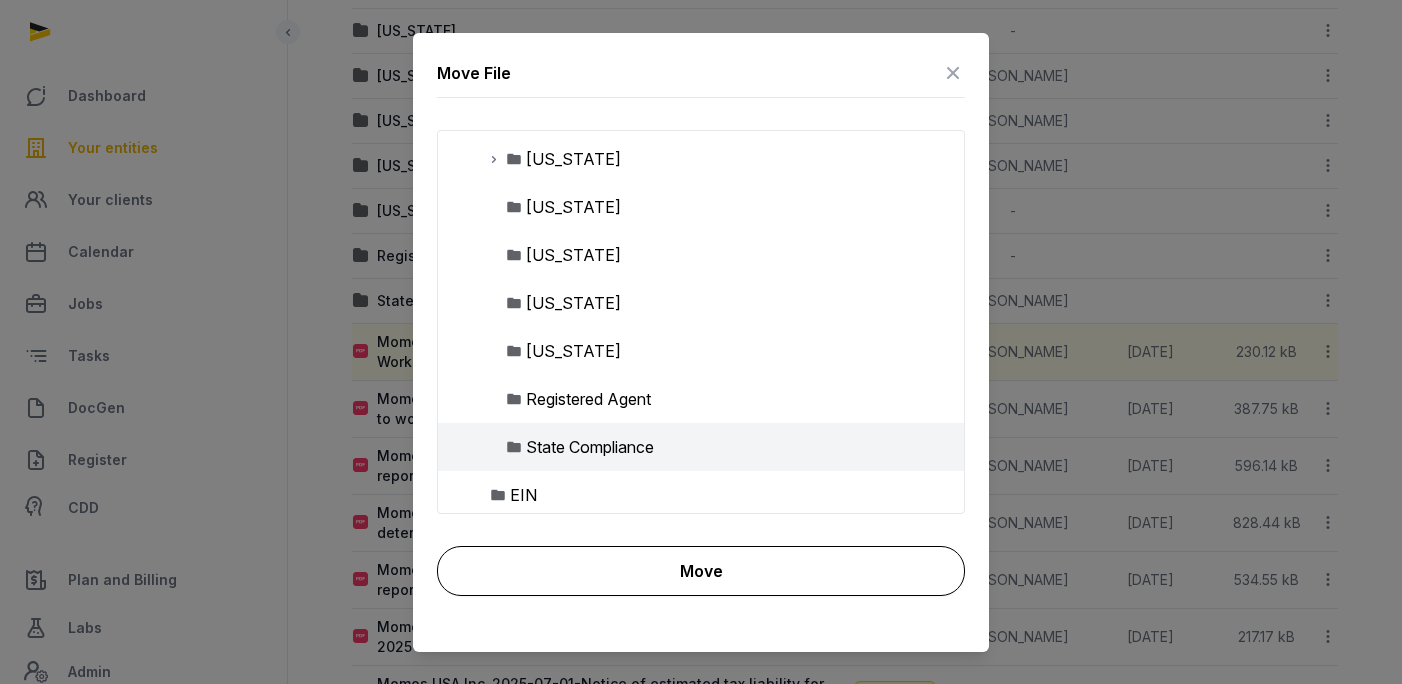 click on "Move" at bounding box center (701, 571) 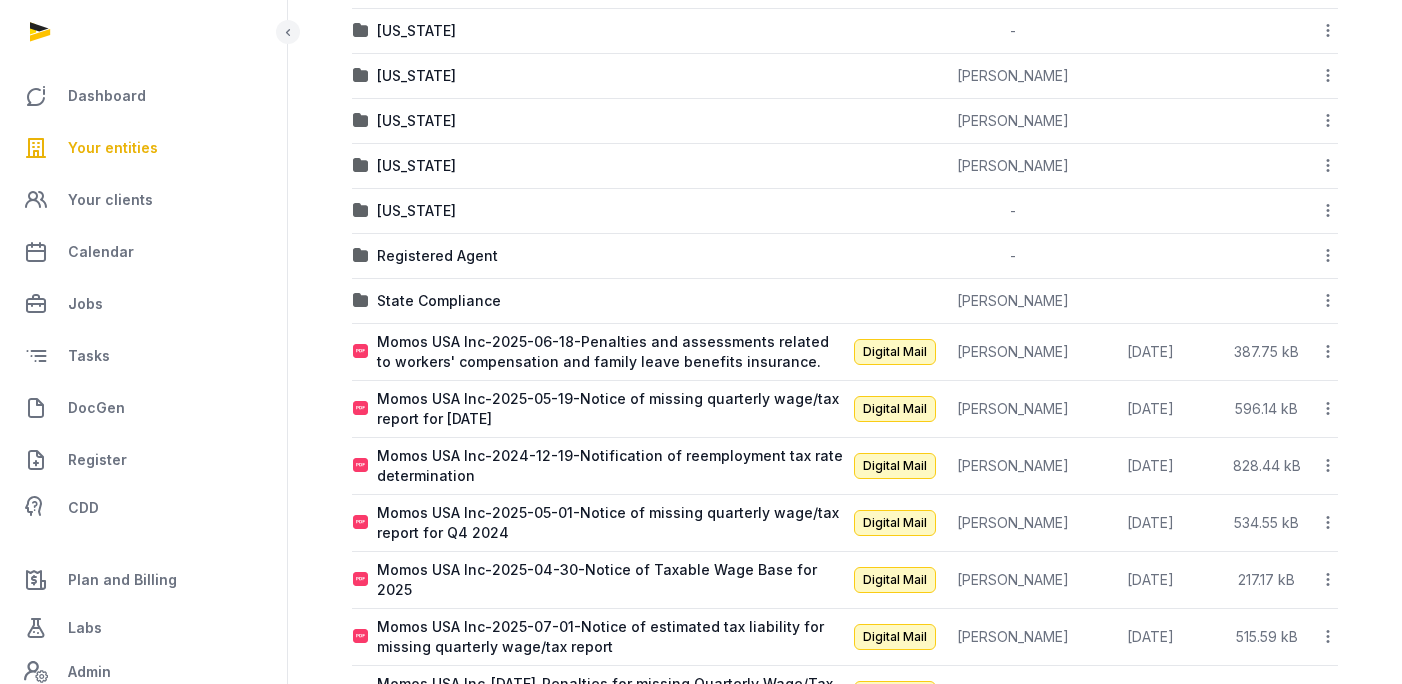 click 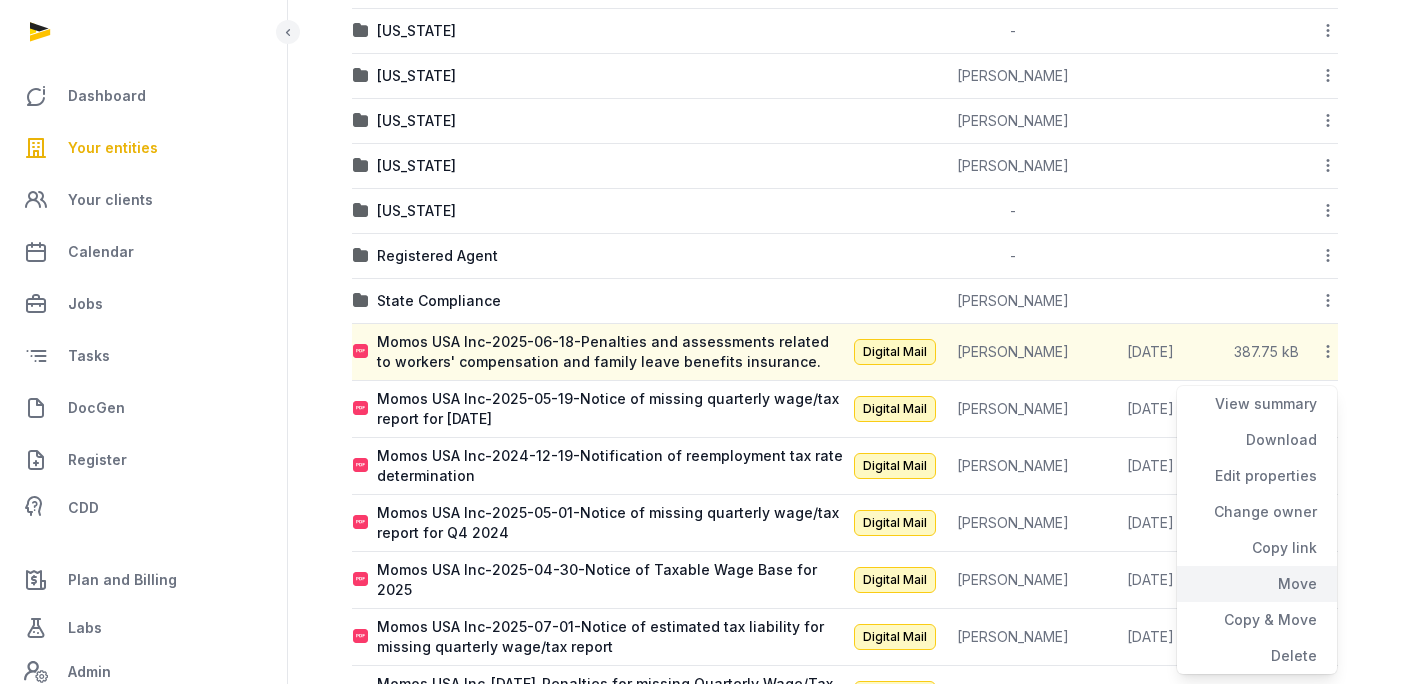 click on "Move" 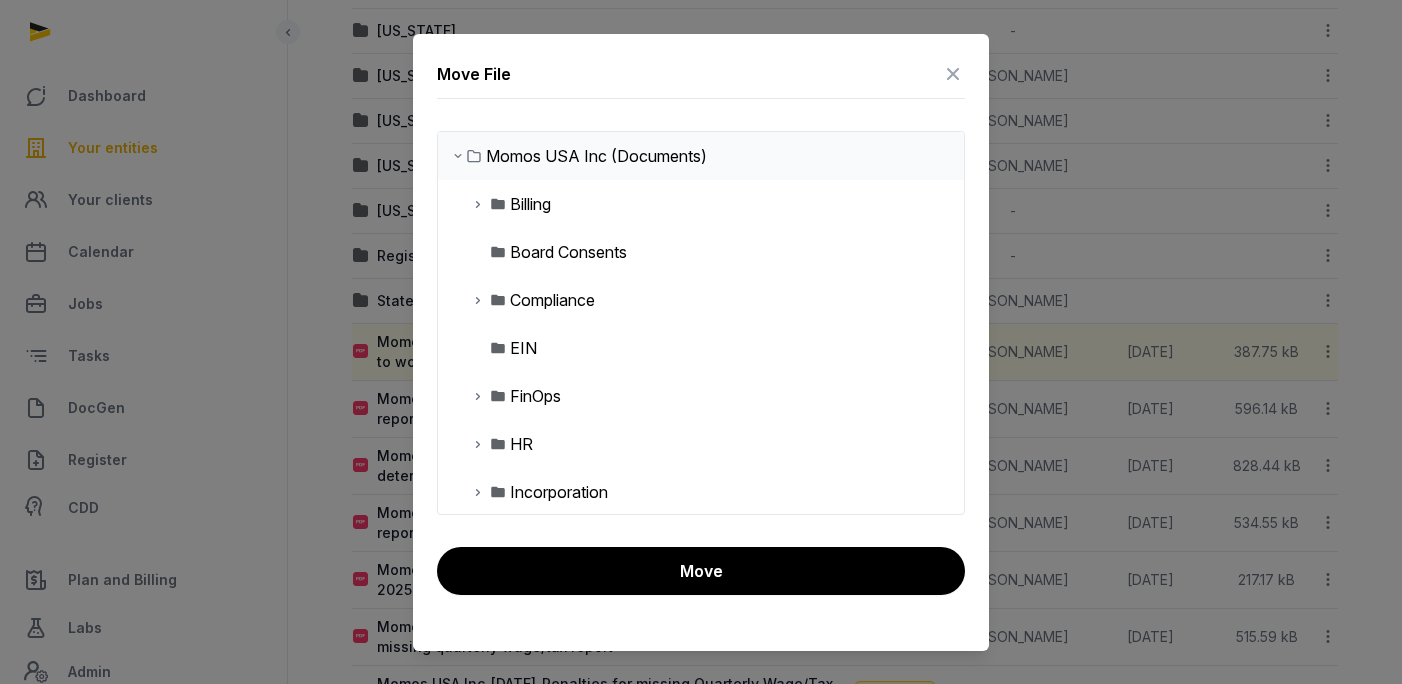 click at bounding box center (478, 300) 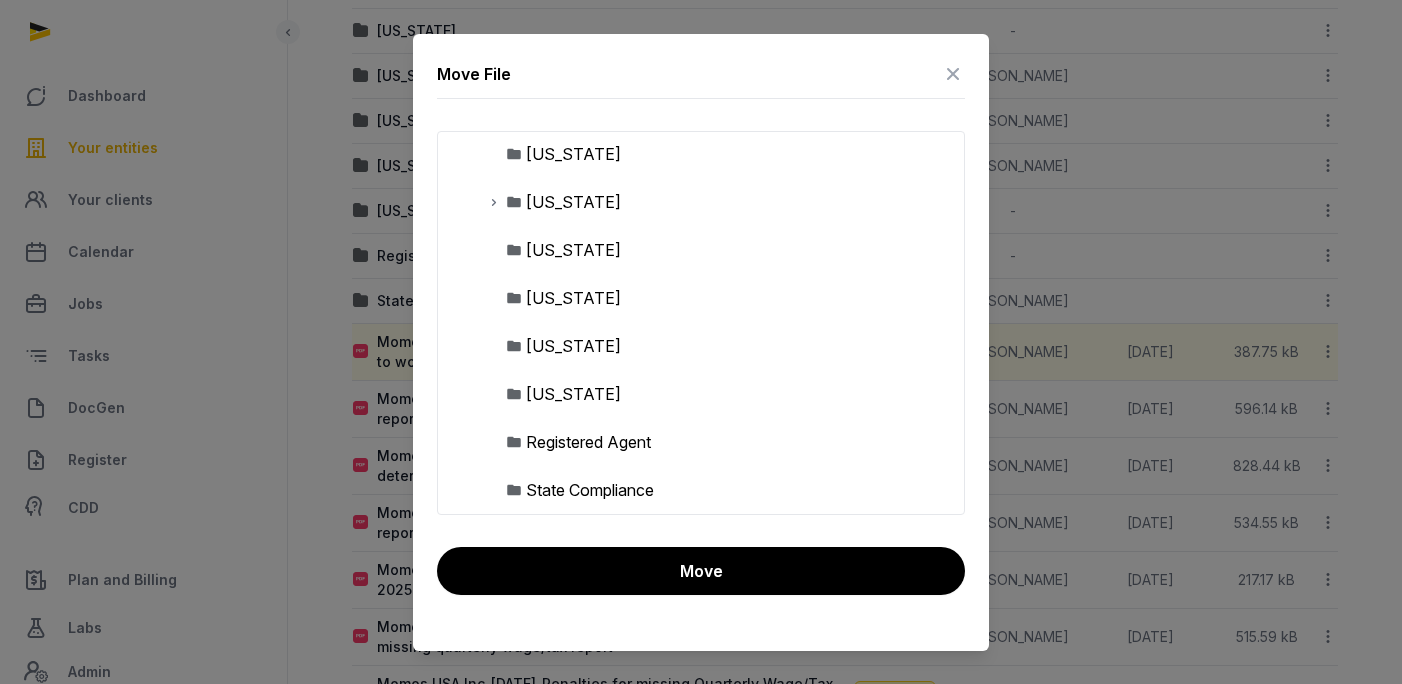 scroll, scrollTop: 221, scrollLeft: 0, axis: vertical 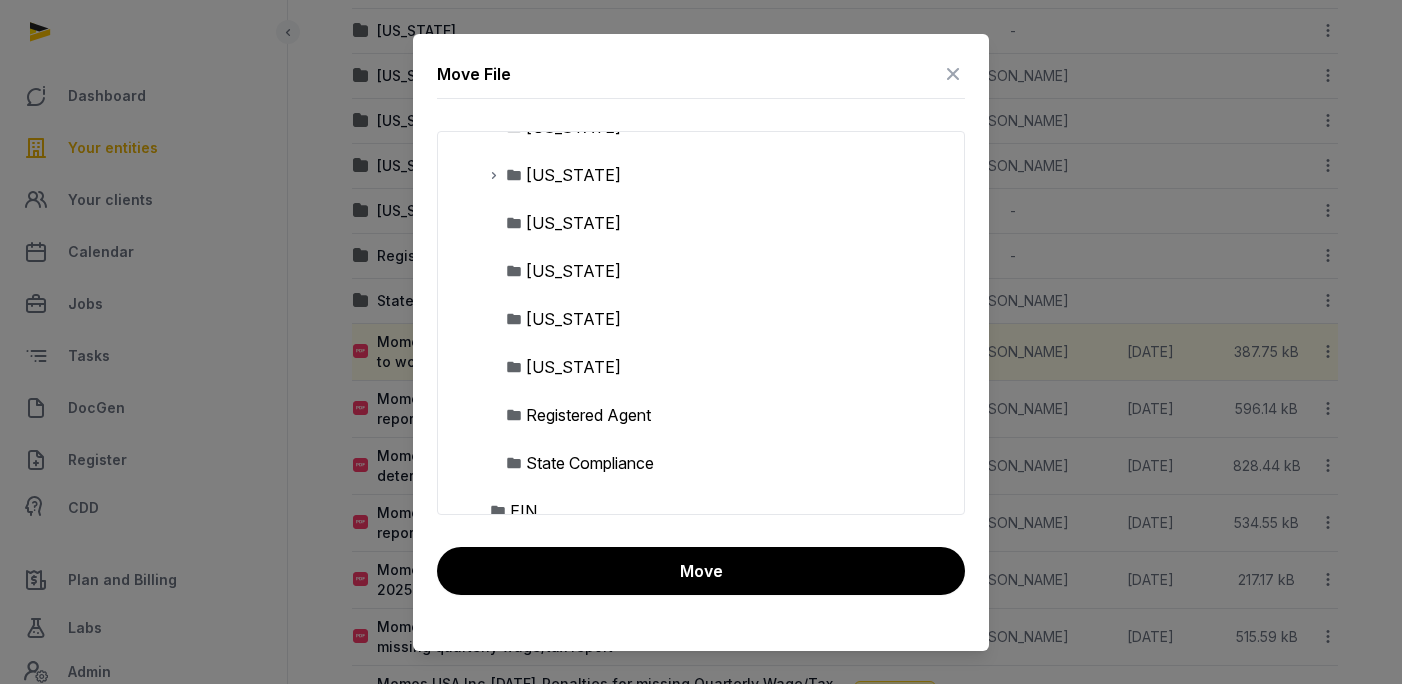 click on "State Compliance" at bounding box center [590, 463] 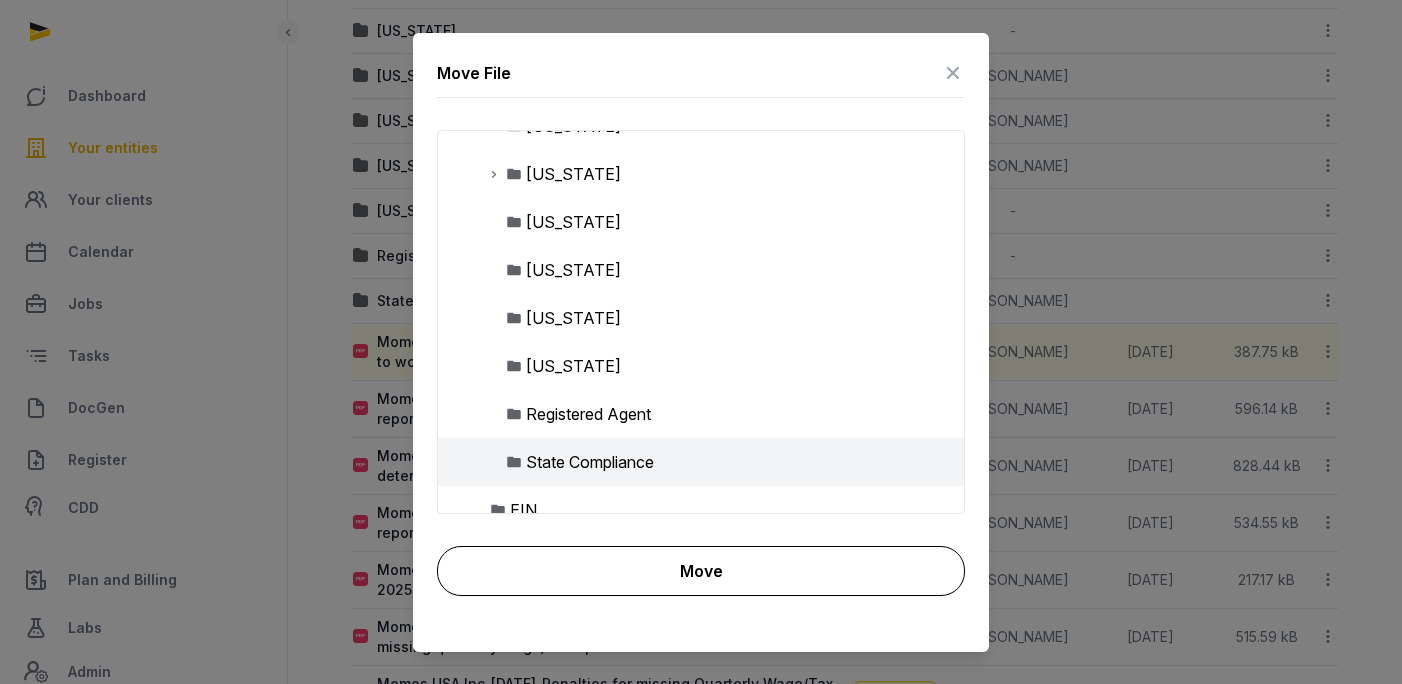 click on "Move" at bounding box center (701, 571) 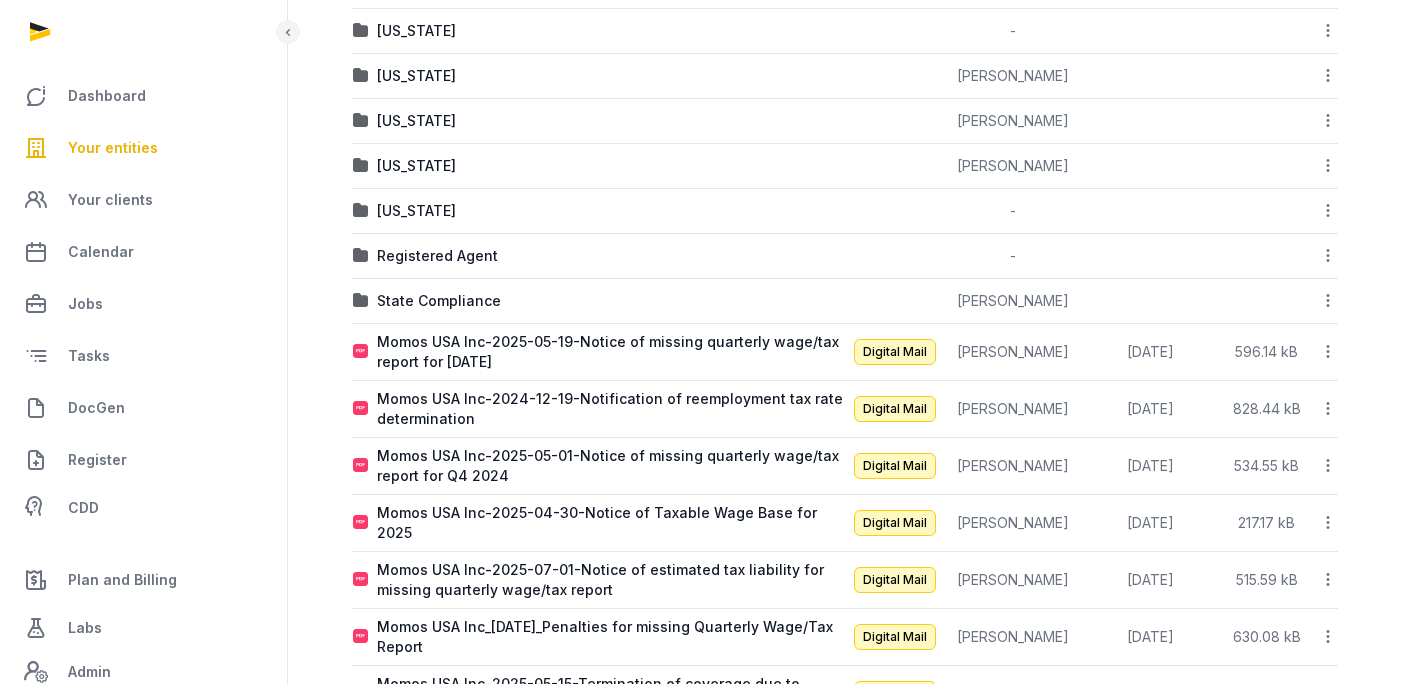 click 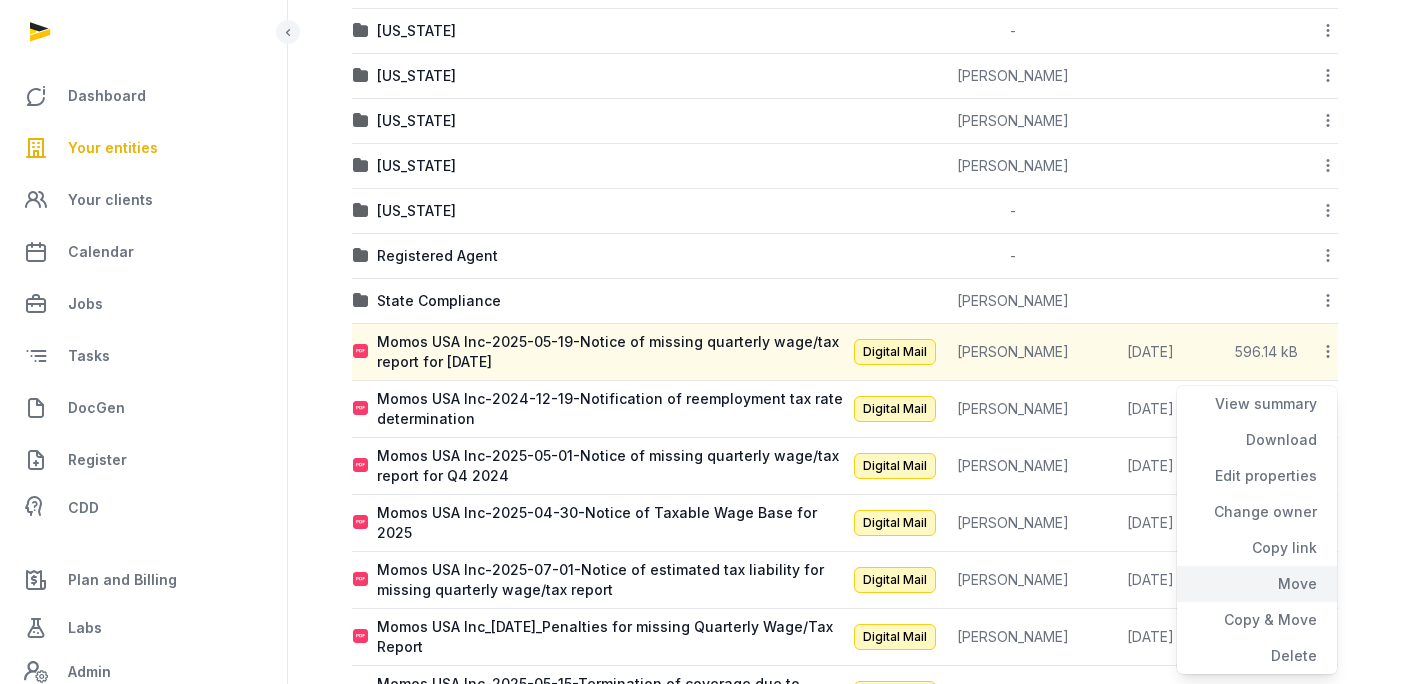 scroll, scrollTop: 494, scrollLeft: 0, axis: vertical 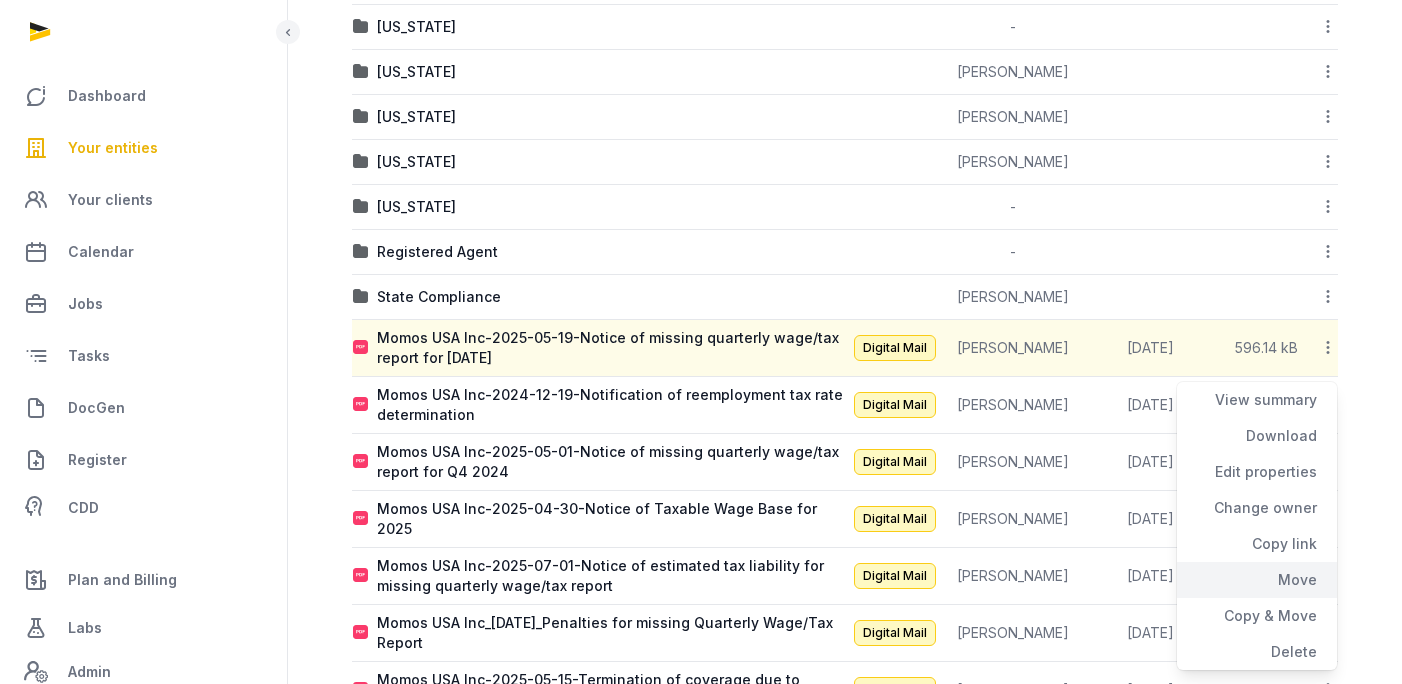 click on "Move" 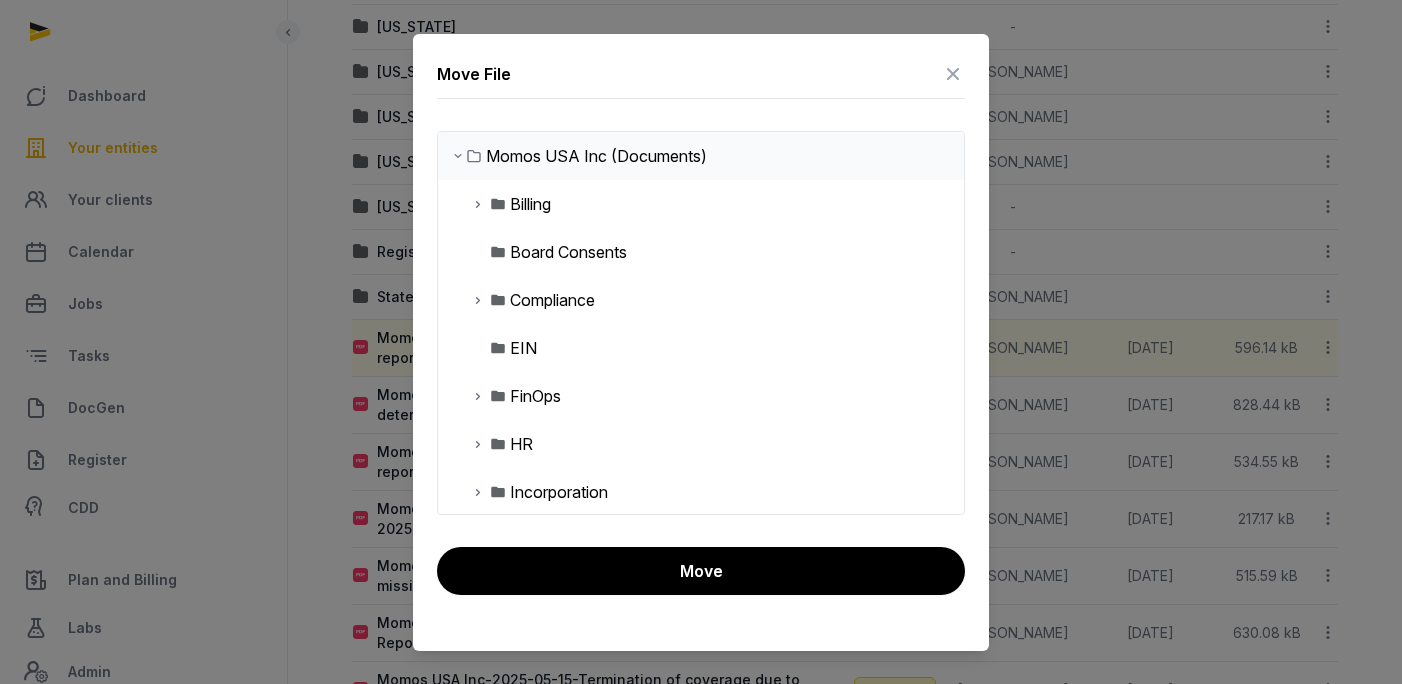 click at bounding box center (478, 300) 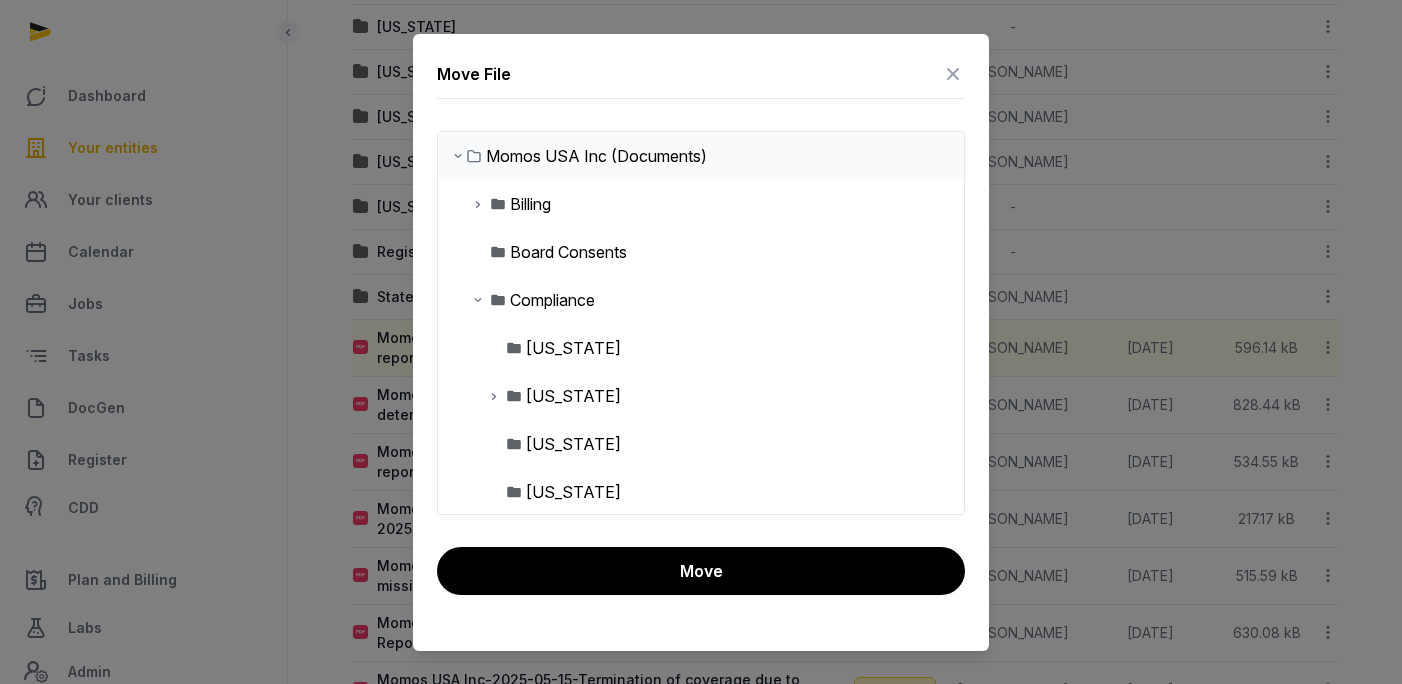 scroll, scrollTop: 254, scrollLeft: 0, axis: vertical 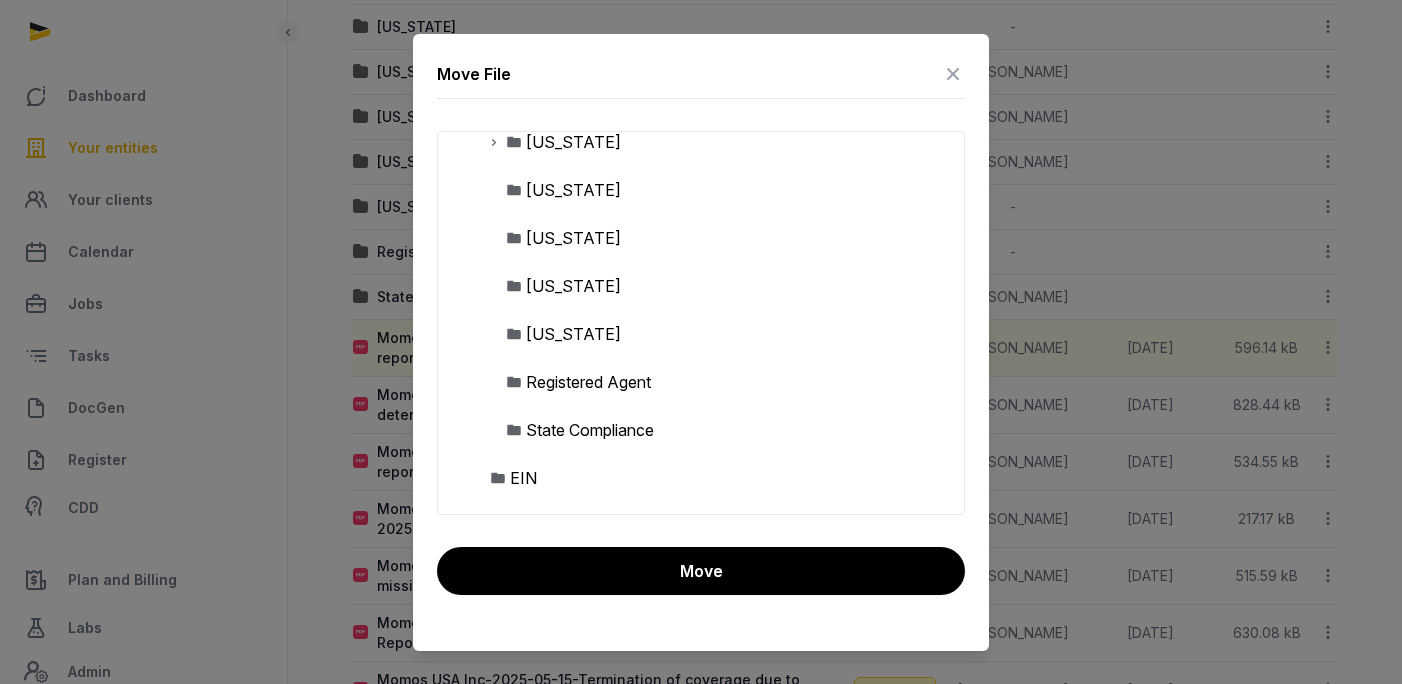 click on "State Compliance" at bounding box center [590, 430] 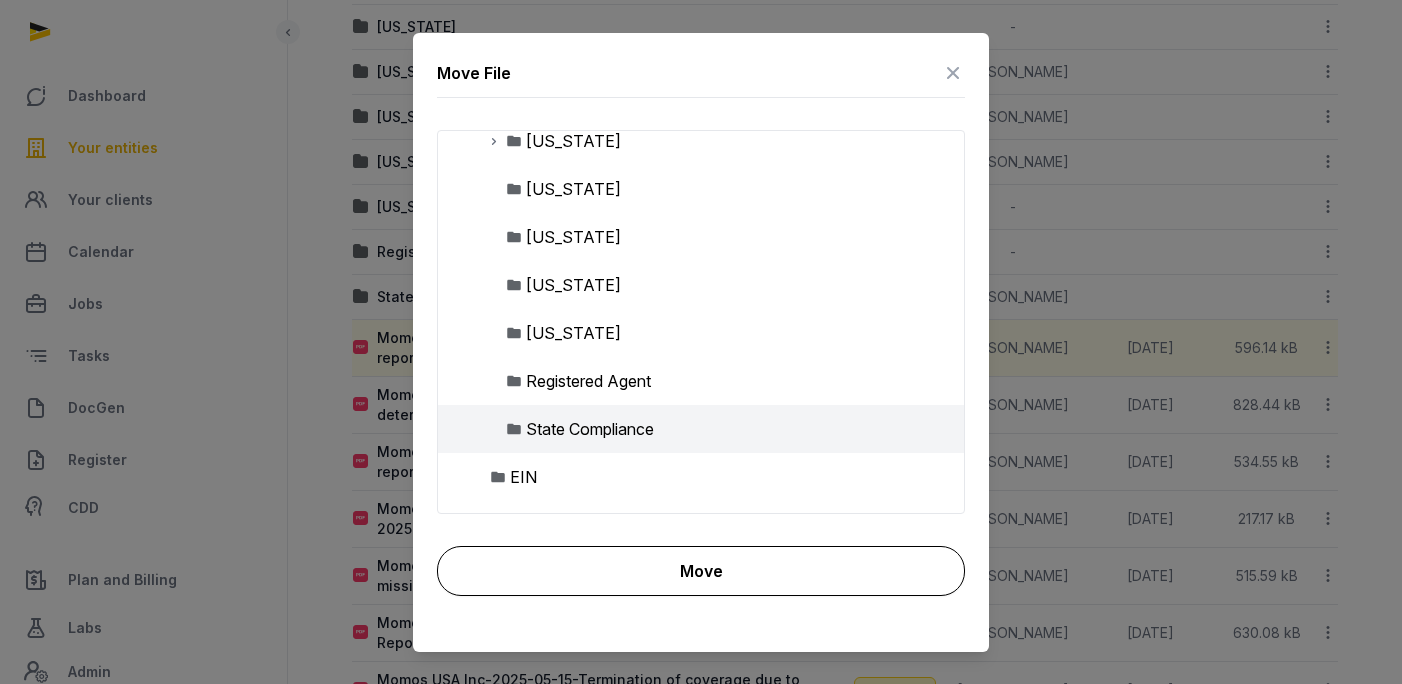 click on "Move" at bounding box center (701, 571) 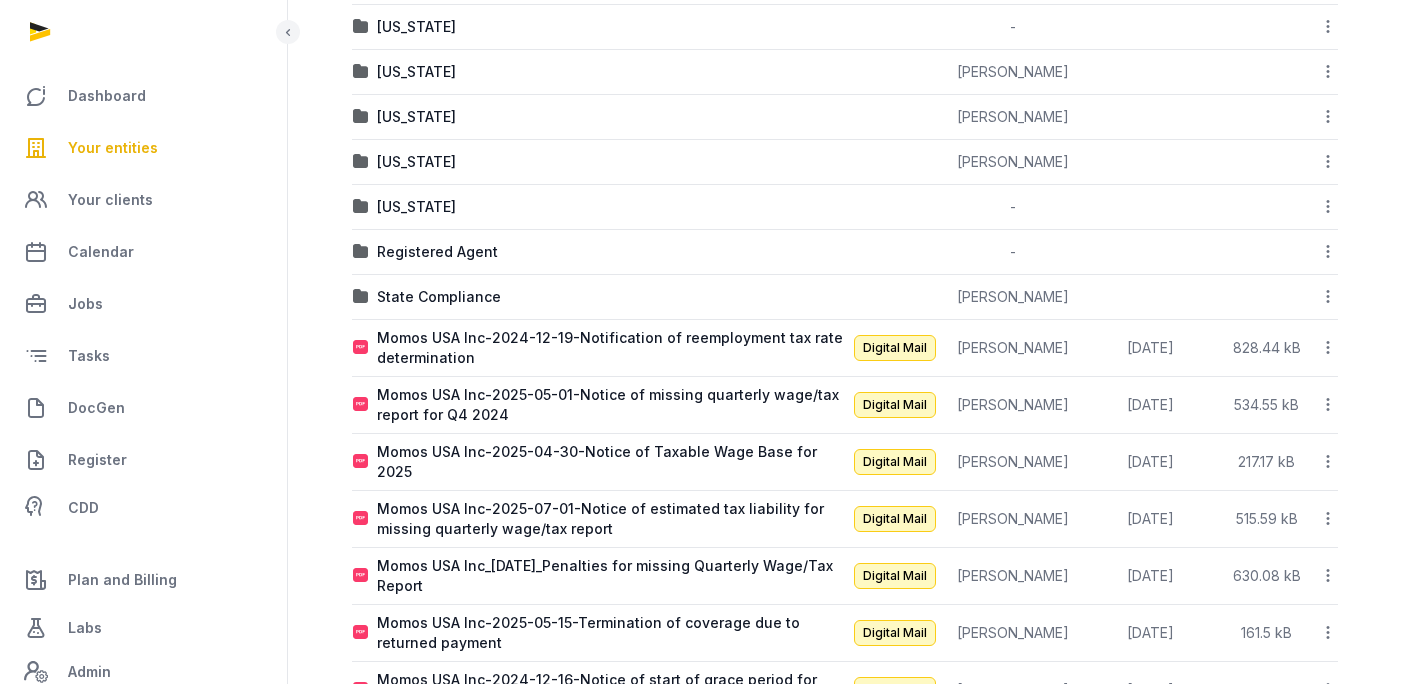 click 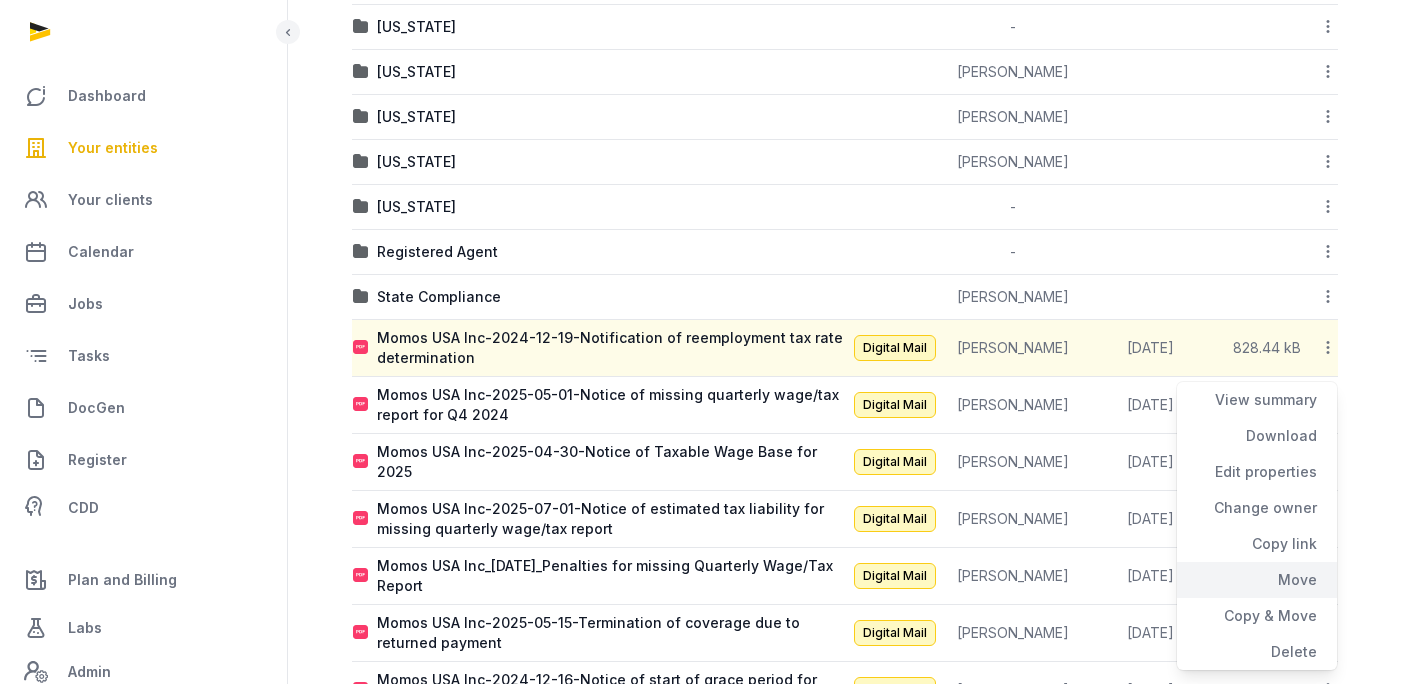 click on "Move" 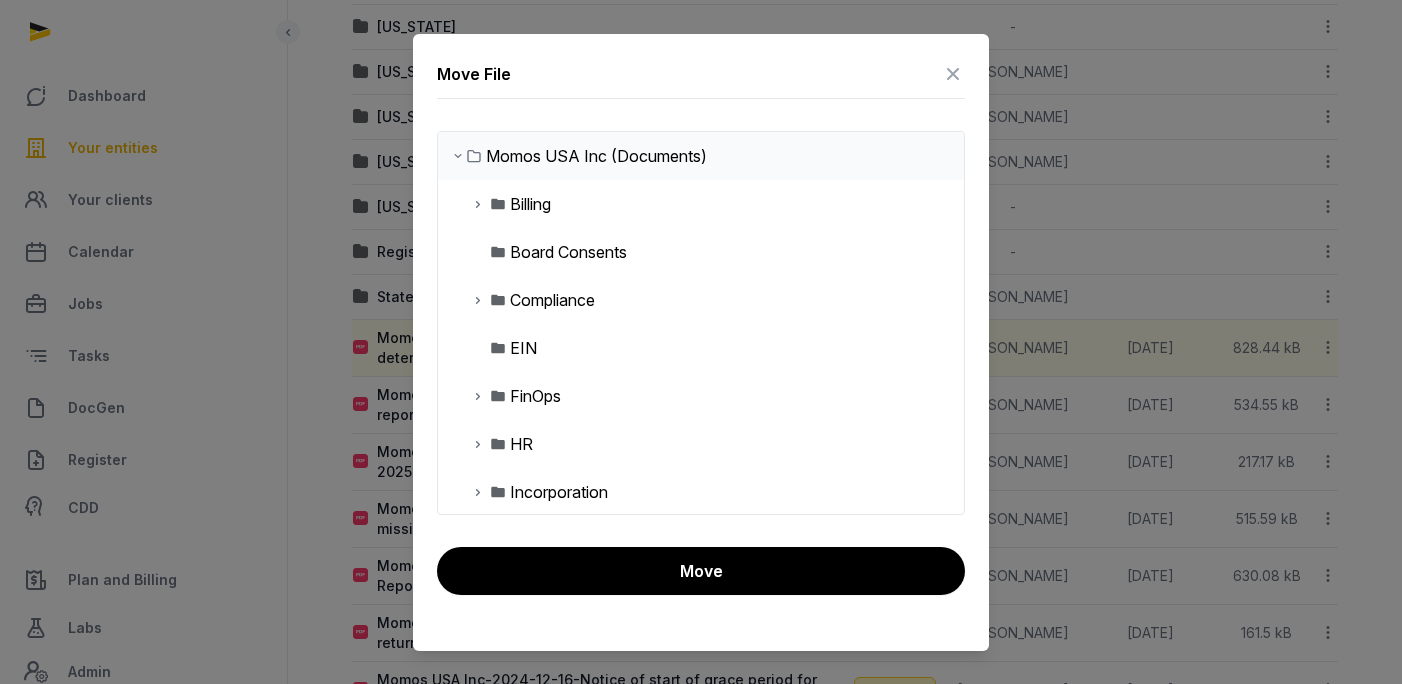 click at bounding box center [478, 300] 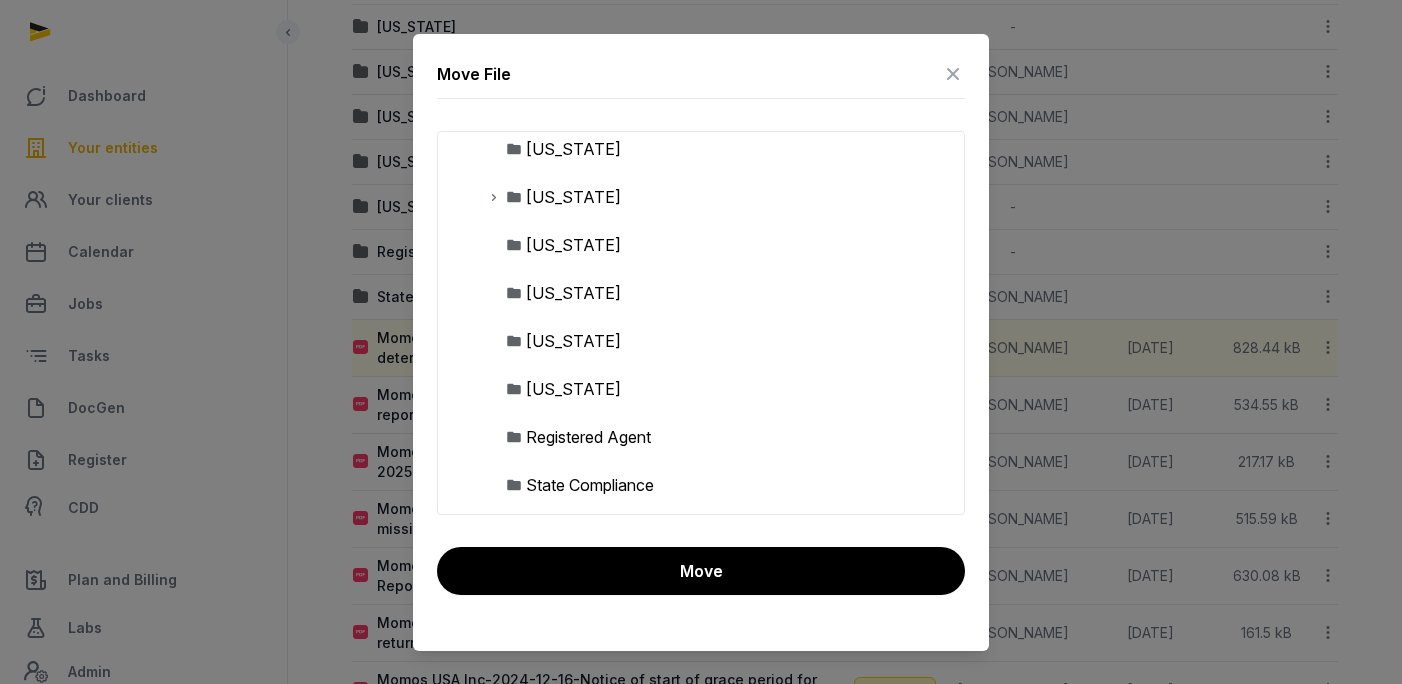 scroll, scrollTop: 203, scrollLeft: 0, axis: vertical 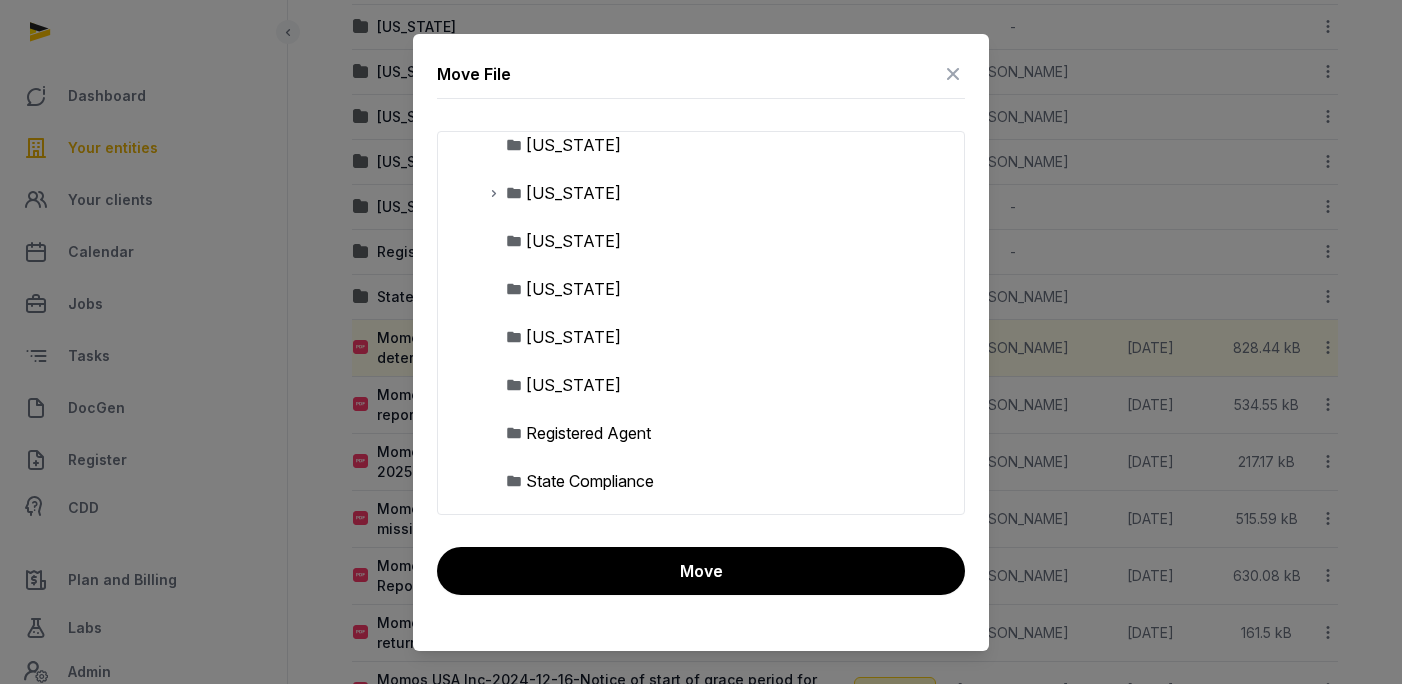 click on "State Compliance" at bounding box center (590, 481) 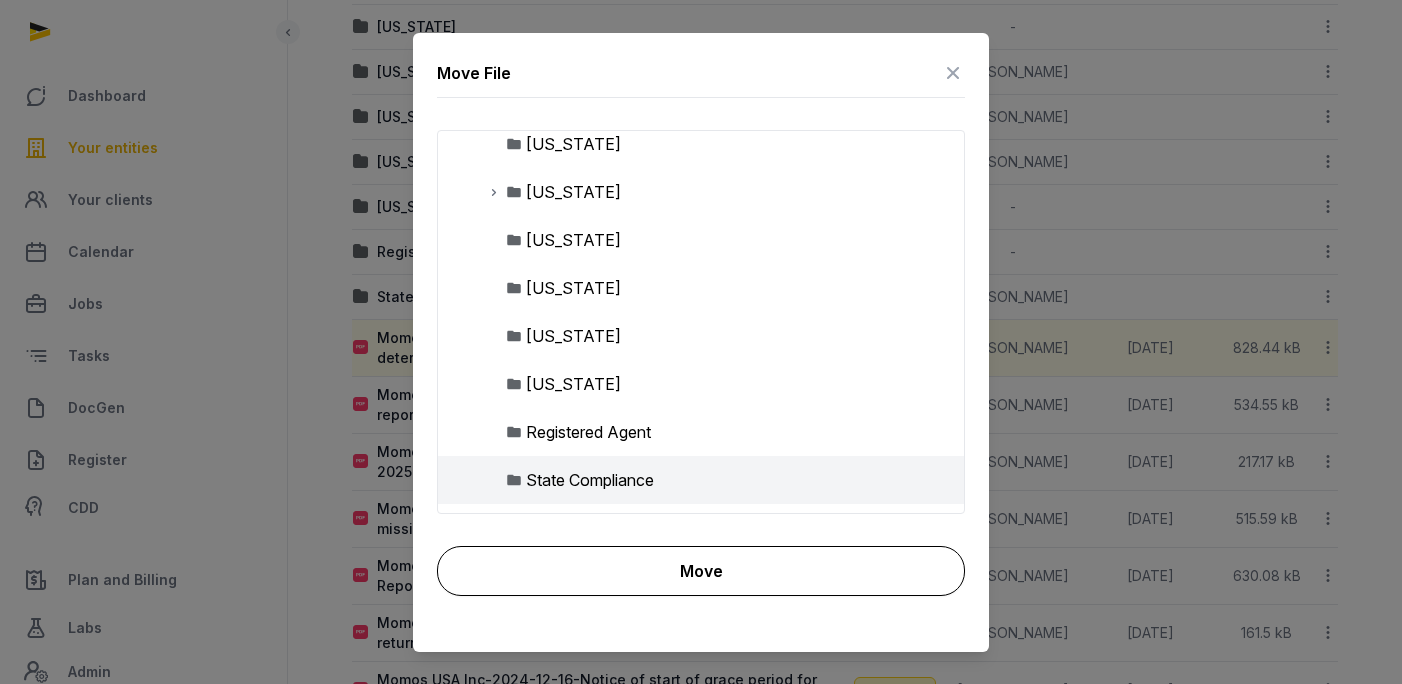 click on "Move" at bounding box center (701, 571) 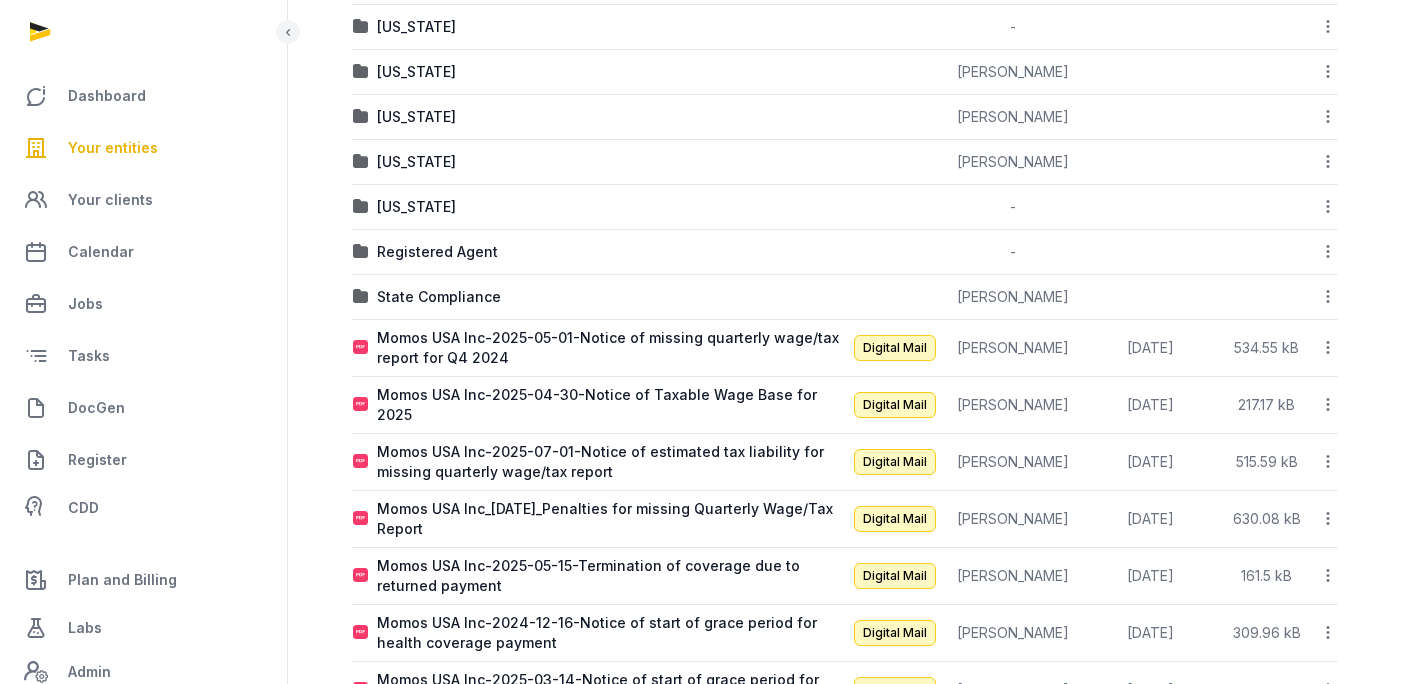 click 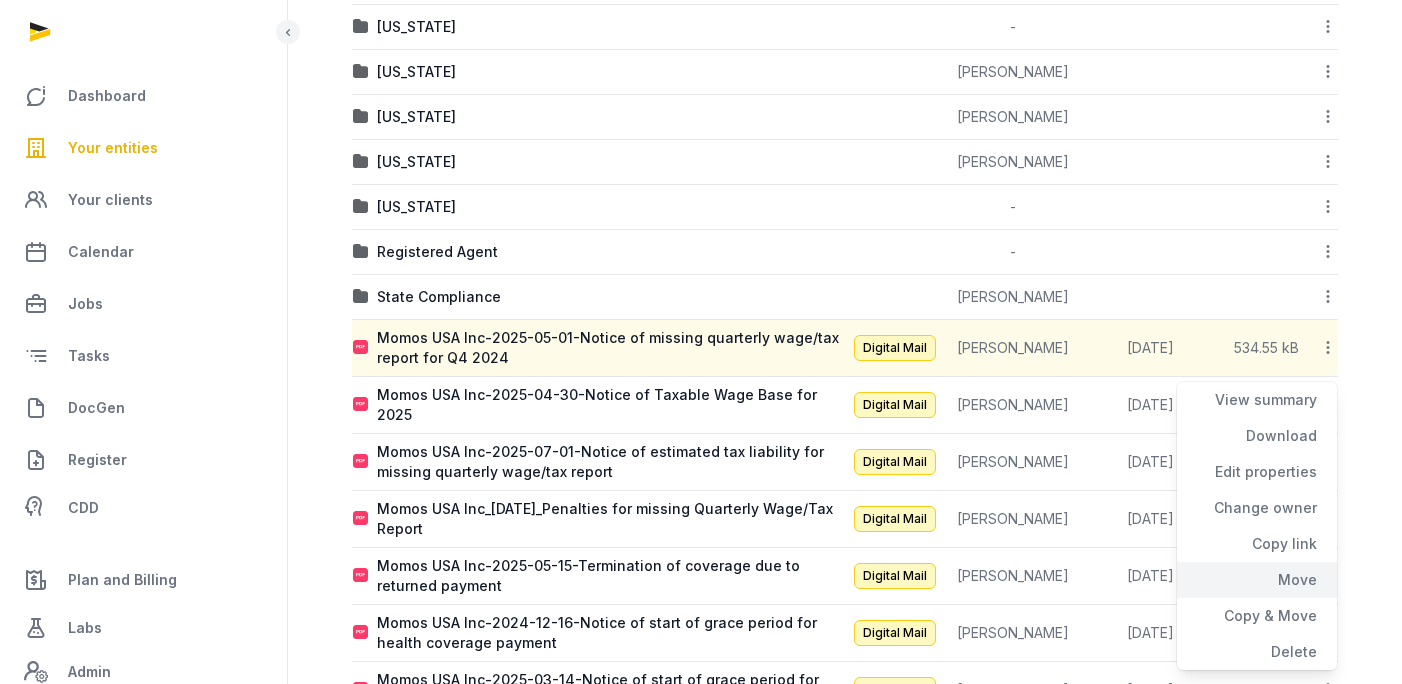 click on "Move" 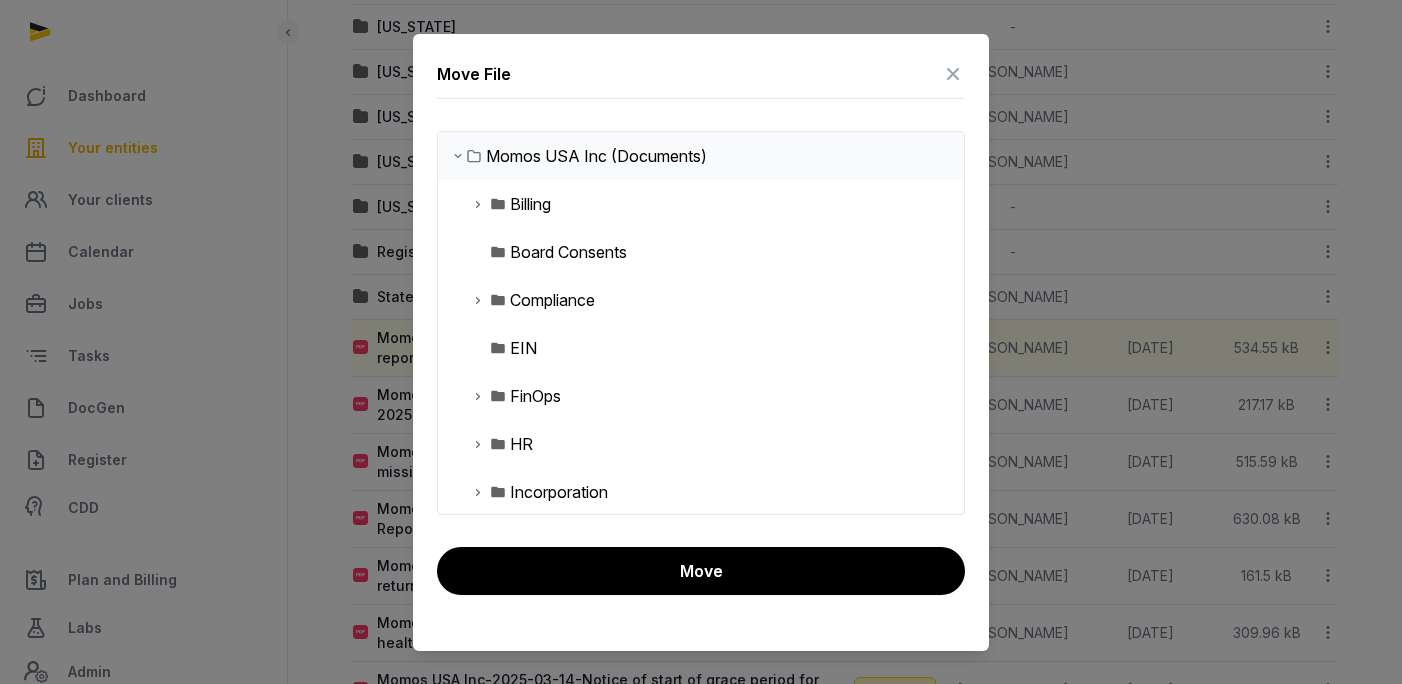 click at bounding box center [478, 300] 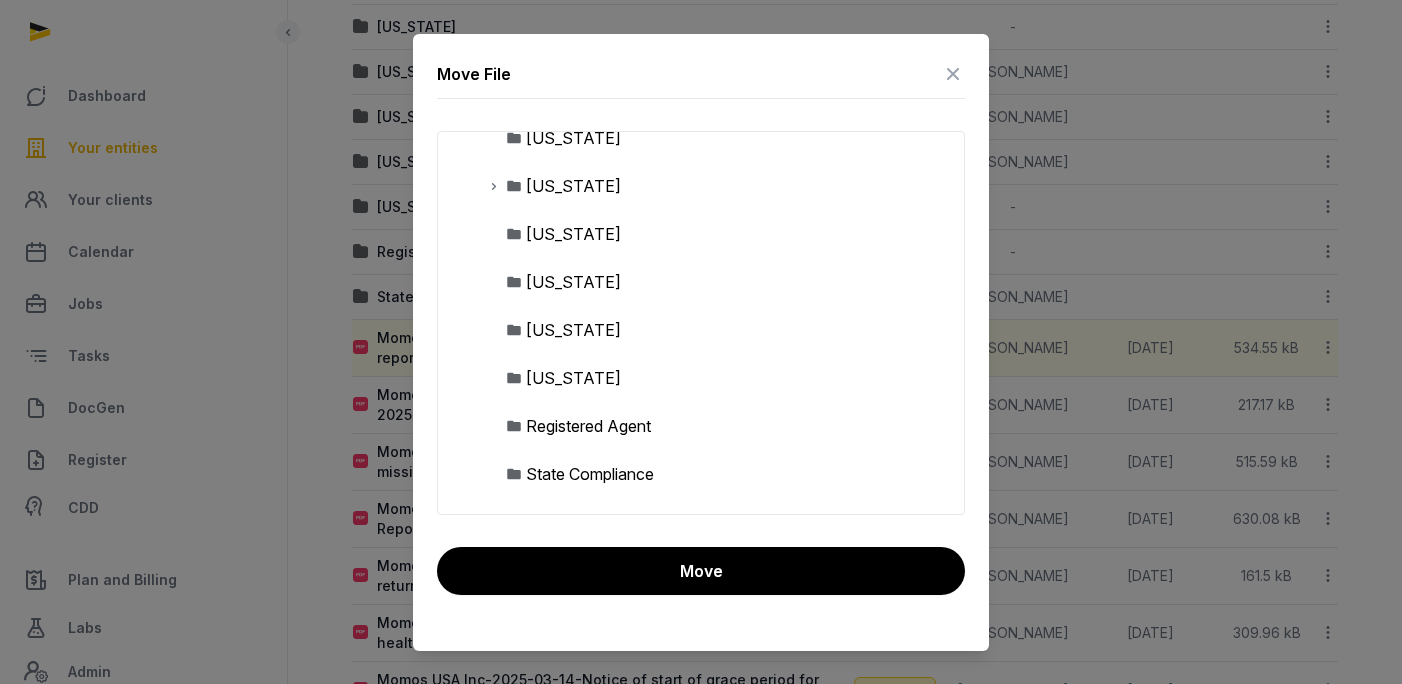 scroll, scrollTop: 382, scrollLeft: 0, axis: vertical 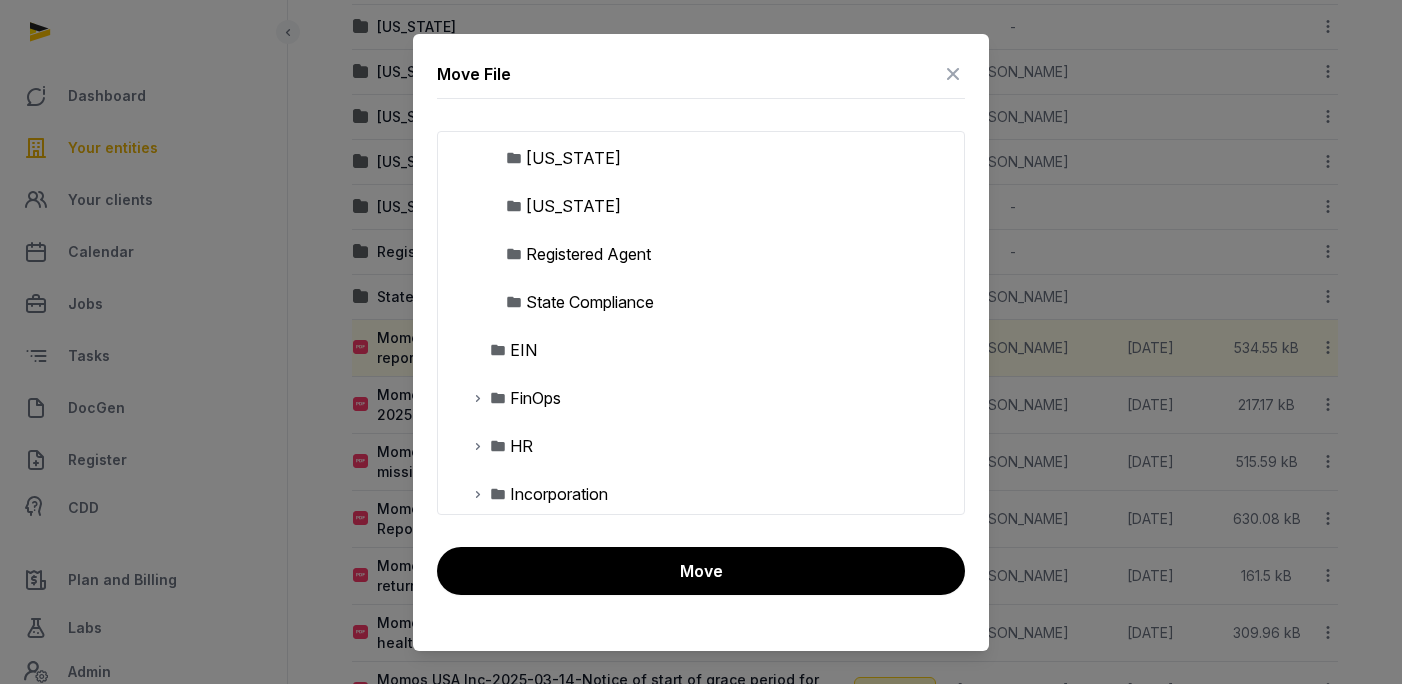 click on "State Compliance" at bounding box center [590, 302] 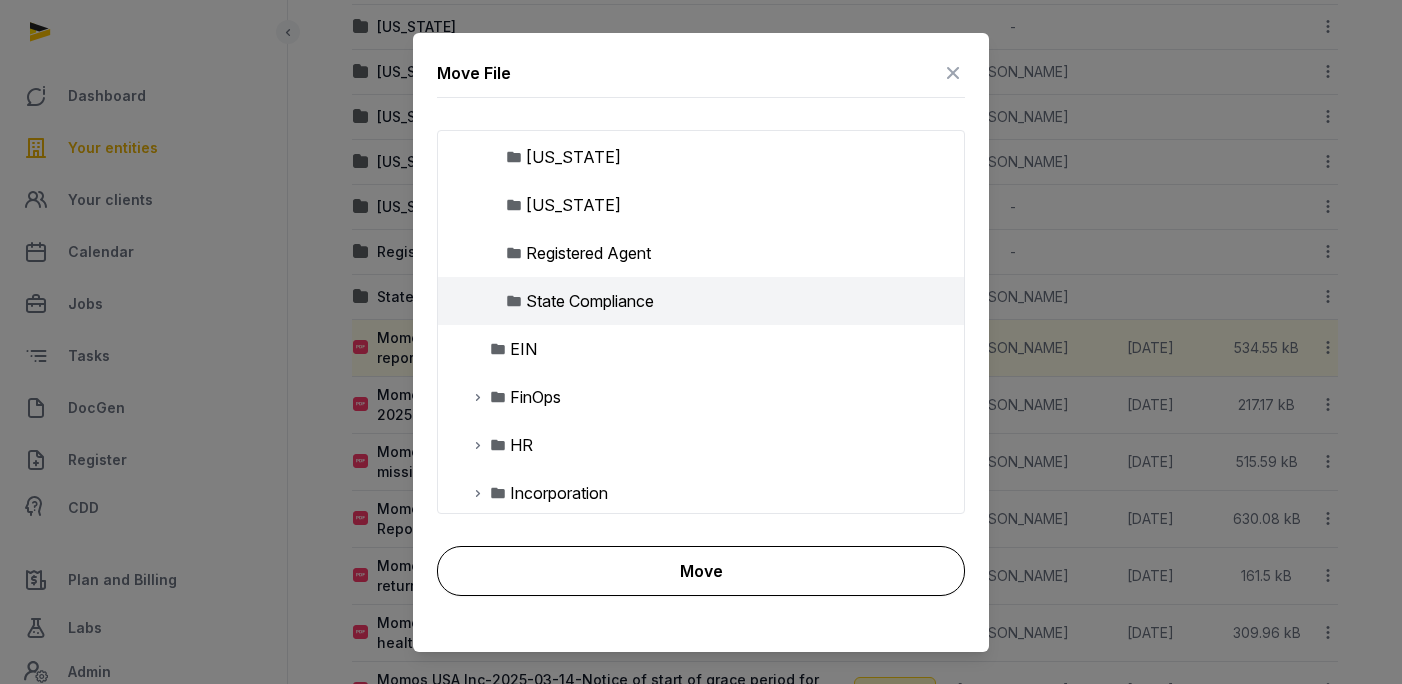 click on "Move" at bounding box center (701, 571) 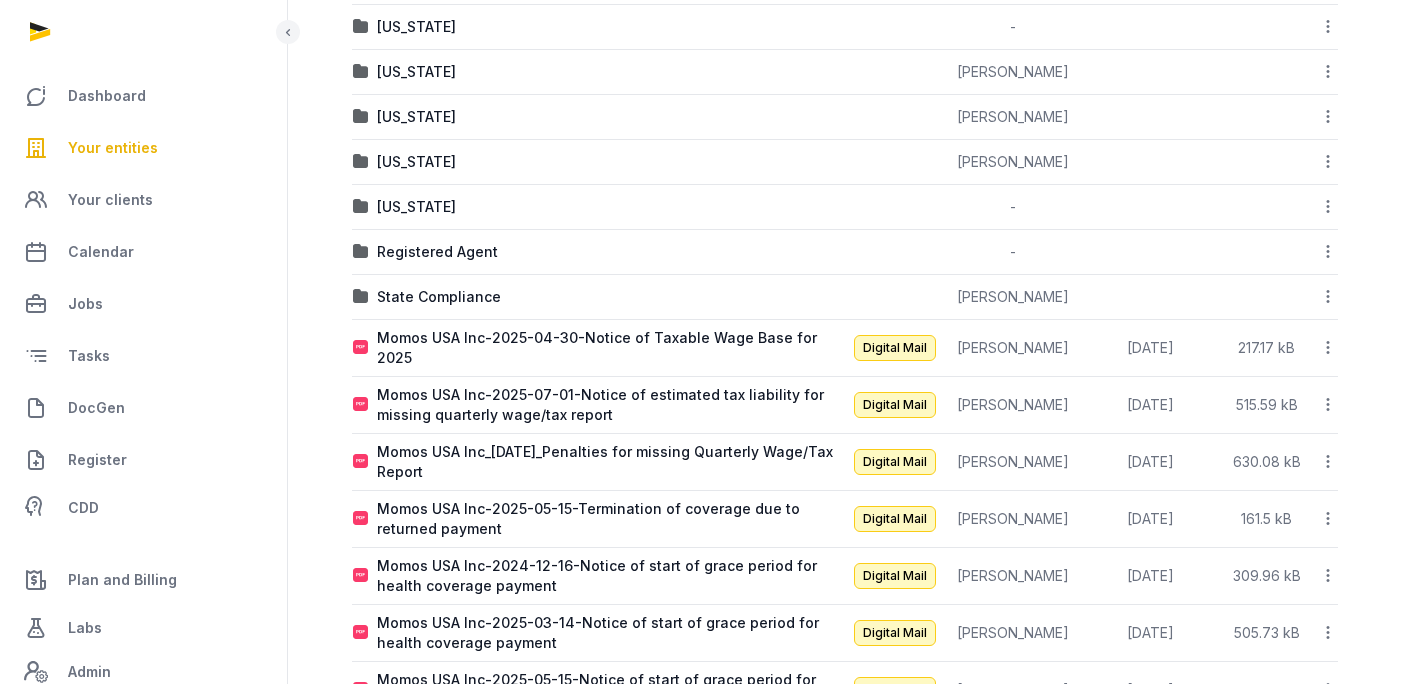 click 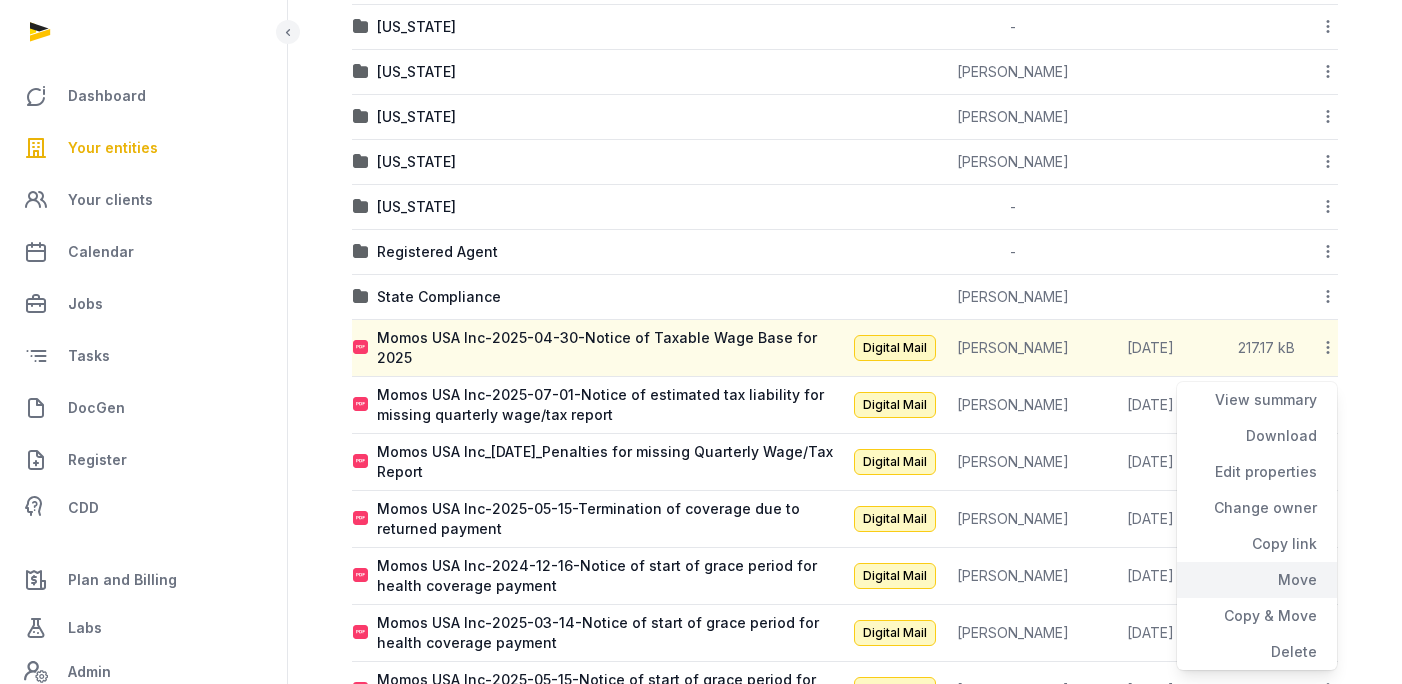 click on "Move" 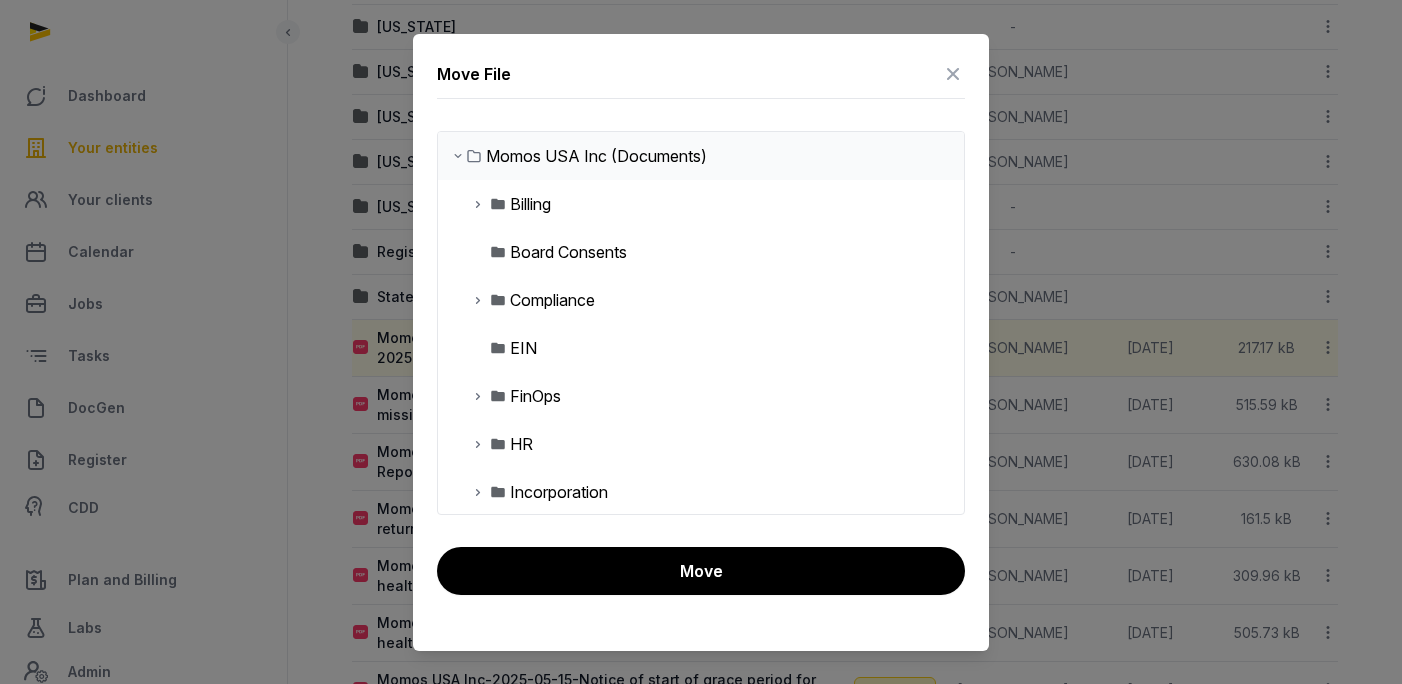 click at bounding box center (478, 300) 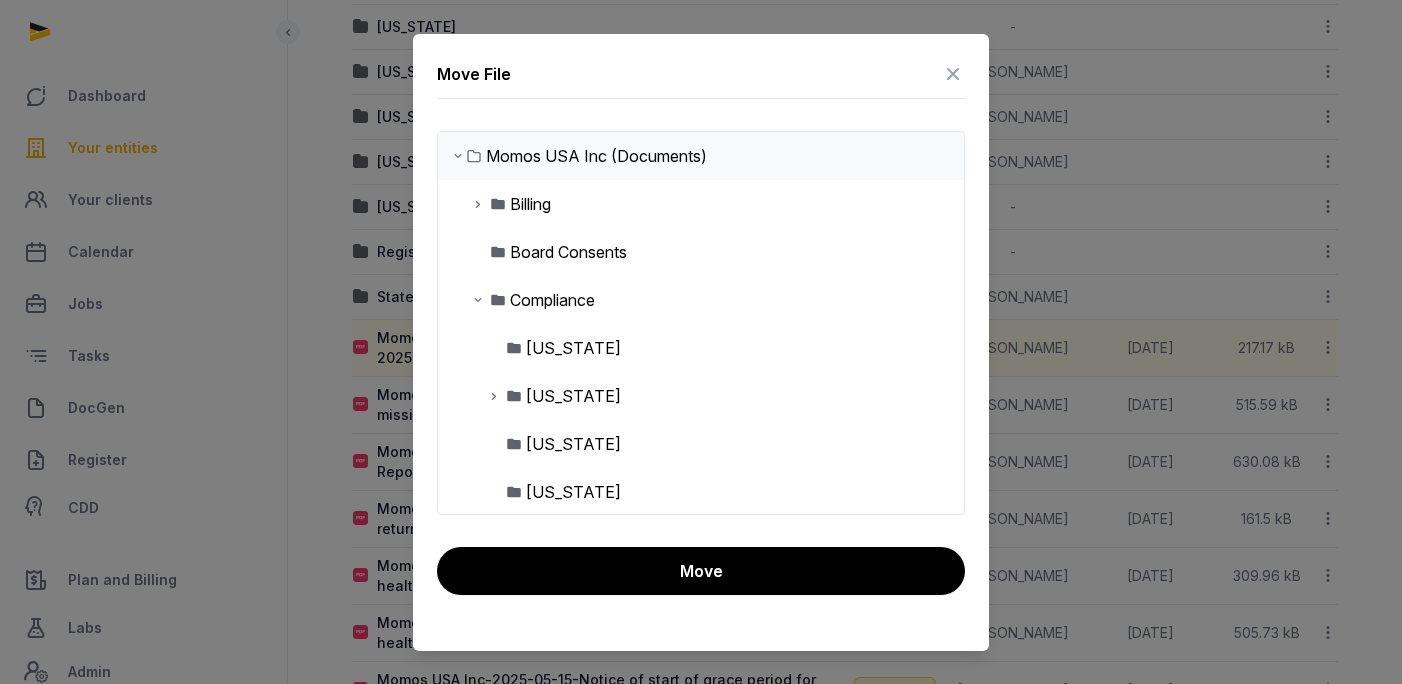scroll, scrollTop: 497, scrollLeft: 0, axis: vertical 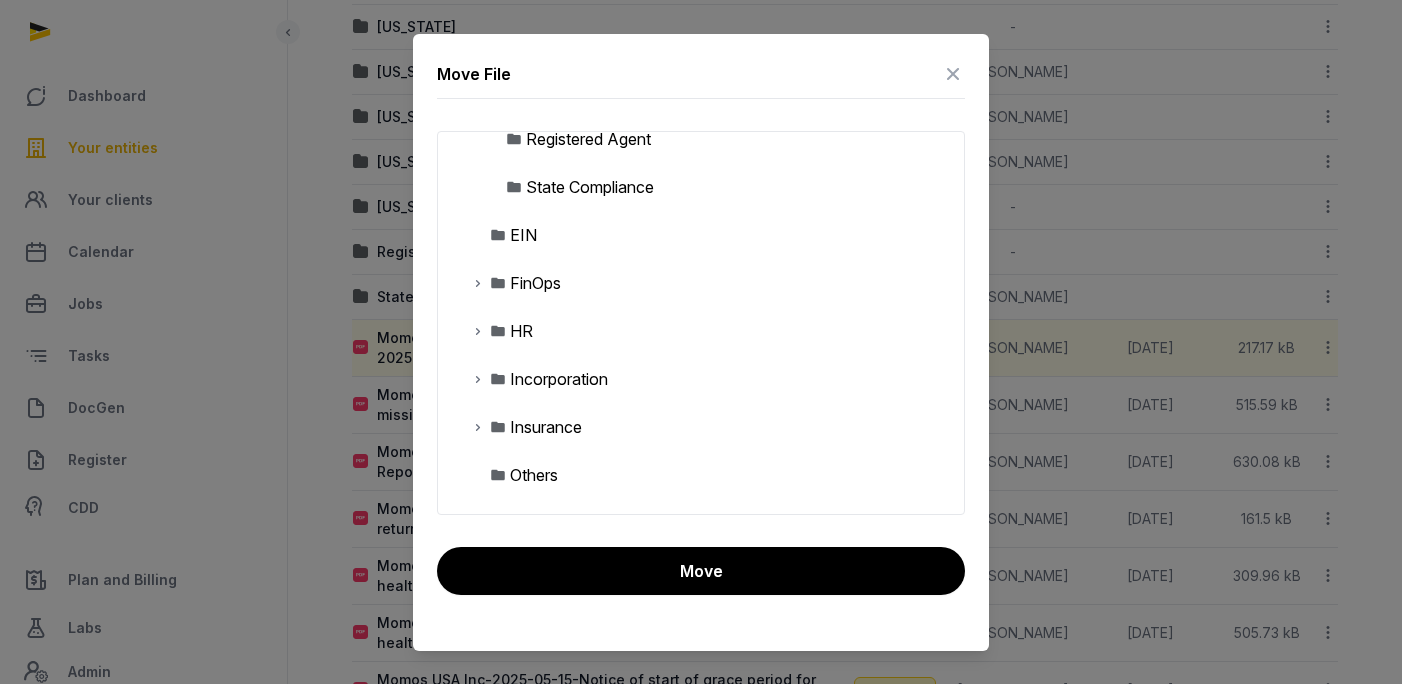 click on "State Compliance" at bounding box center [590, 187] 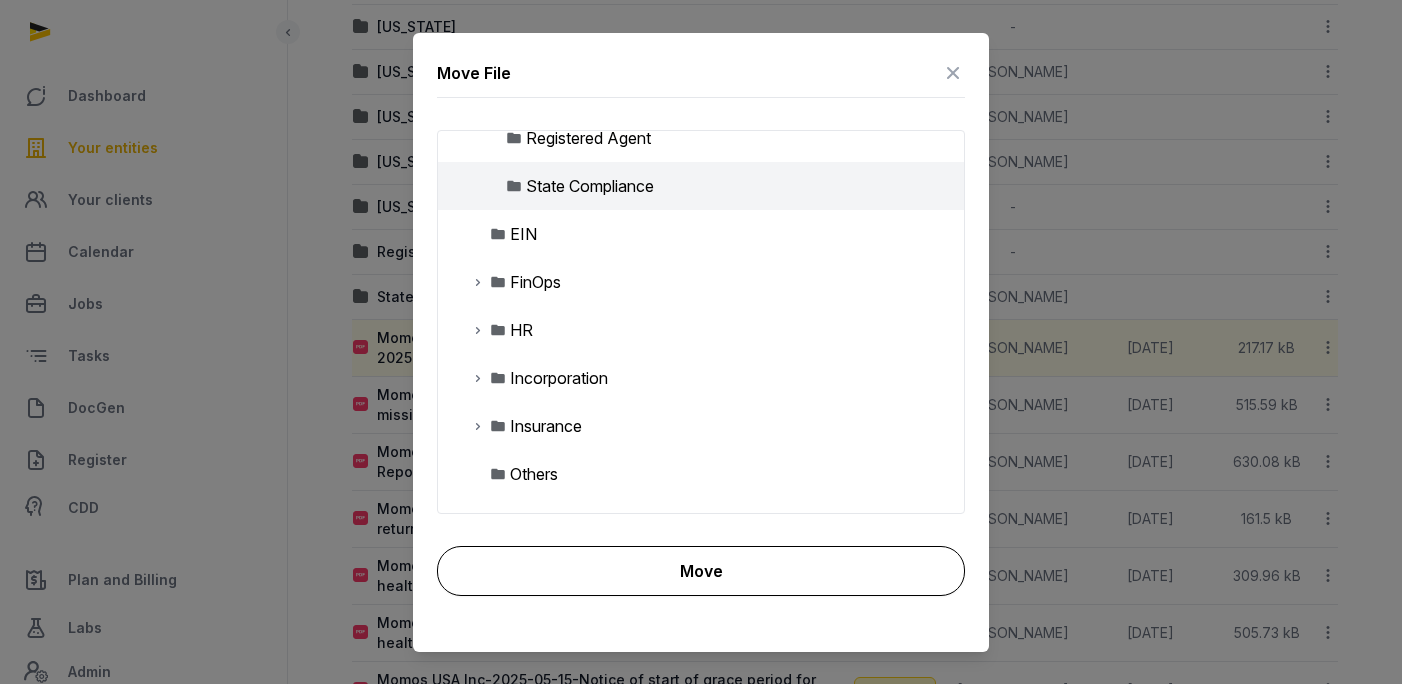 click on "Move" at bounding box center (701, 571) 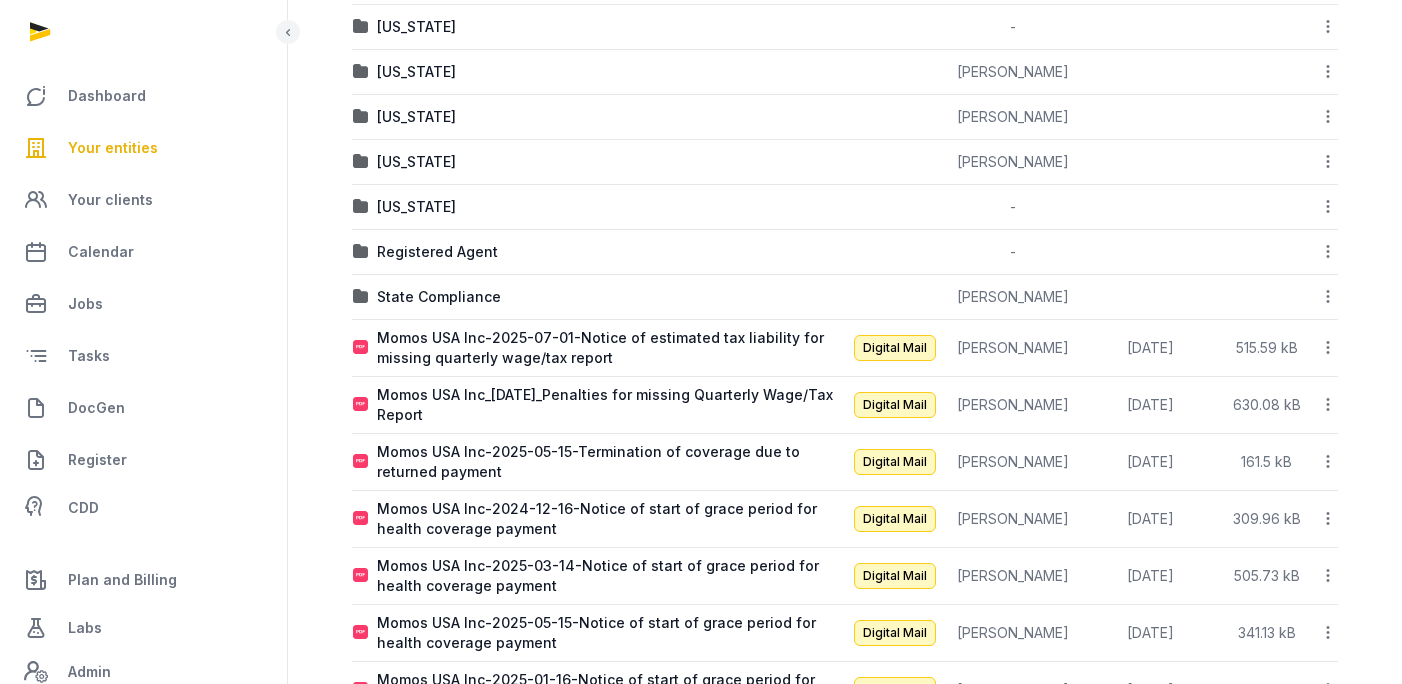 click 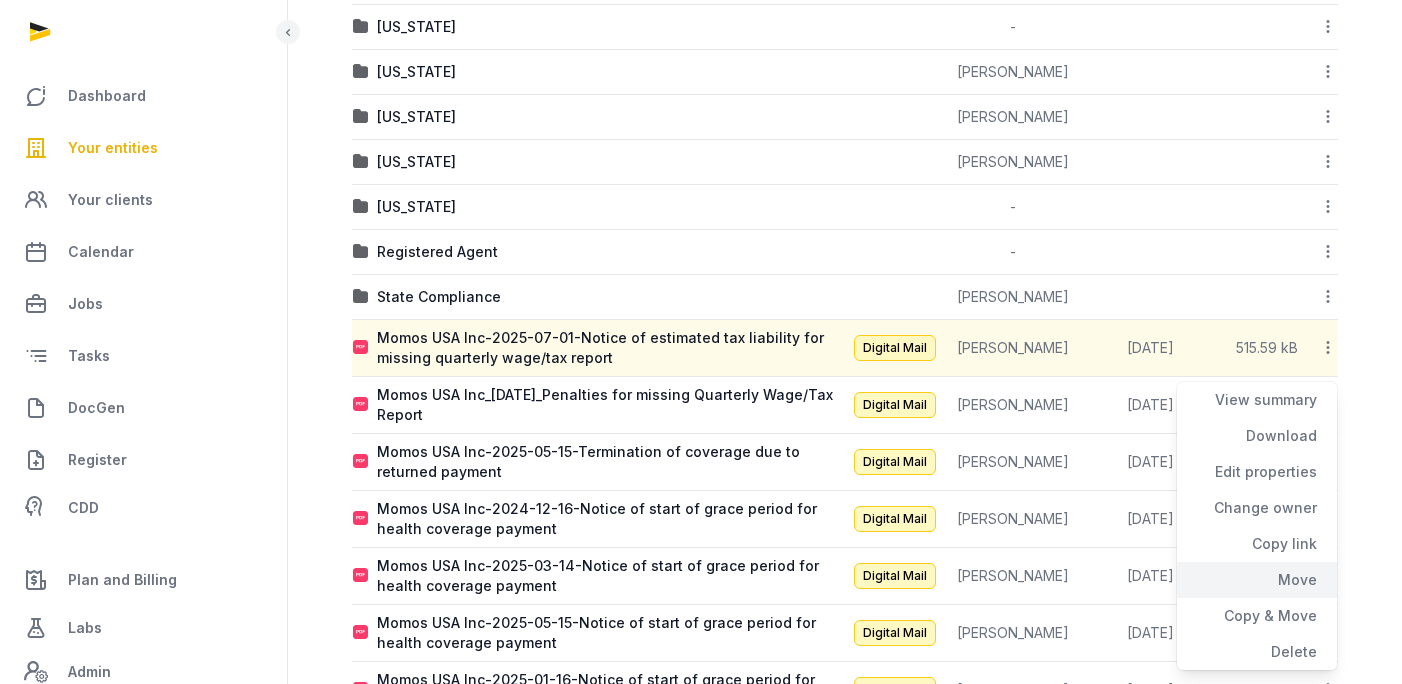 click on "Move" 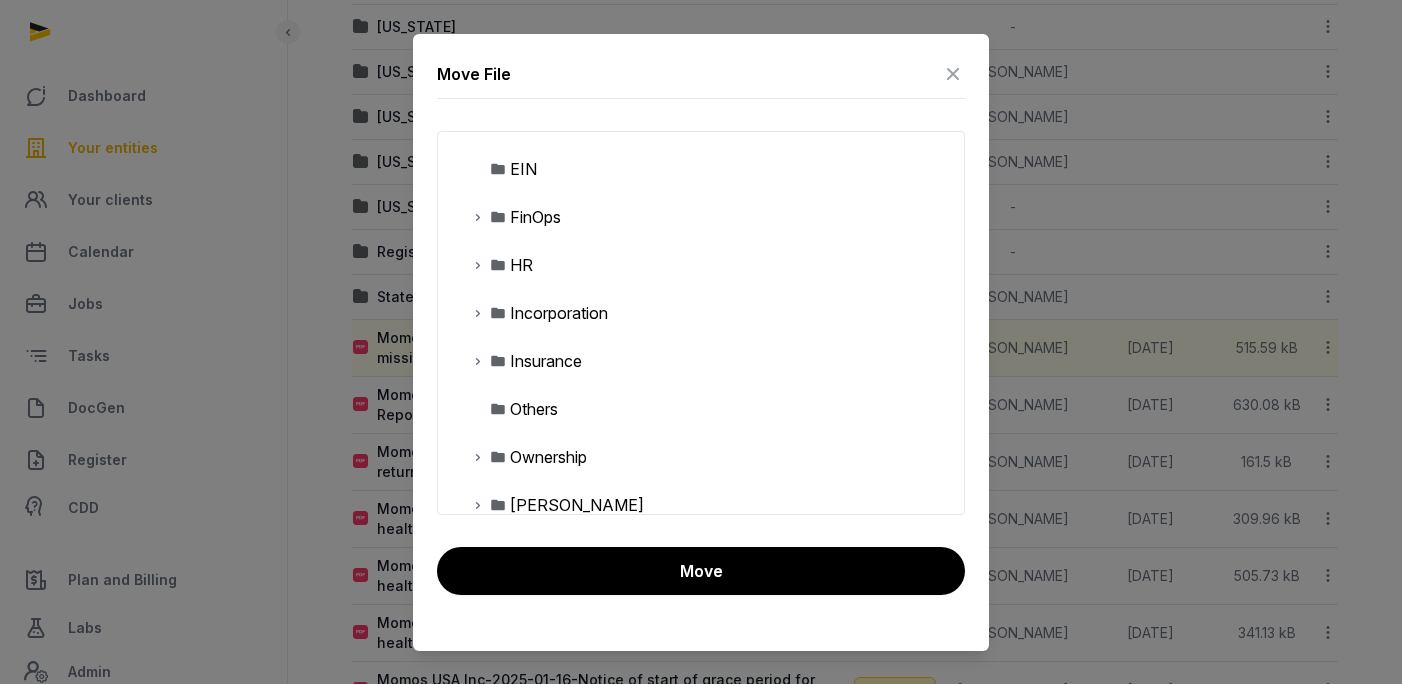 scroll, scrollTop: 138, scrollLeft: 0, axis: vertical 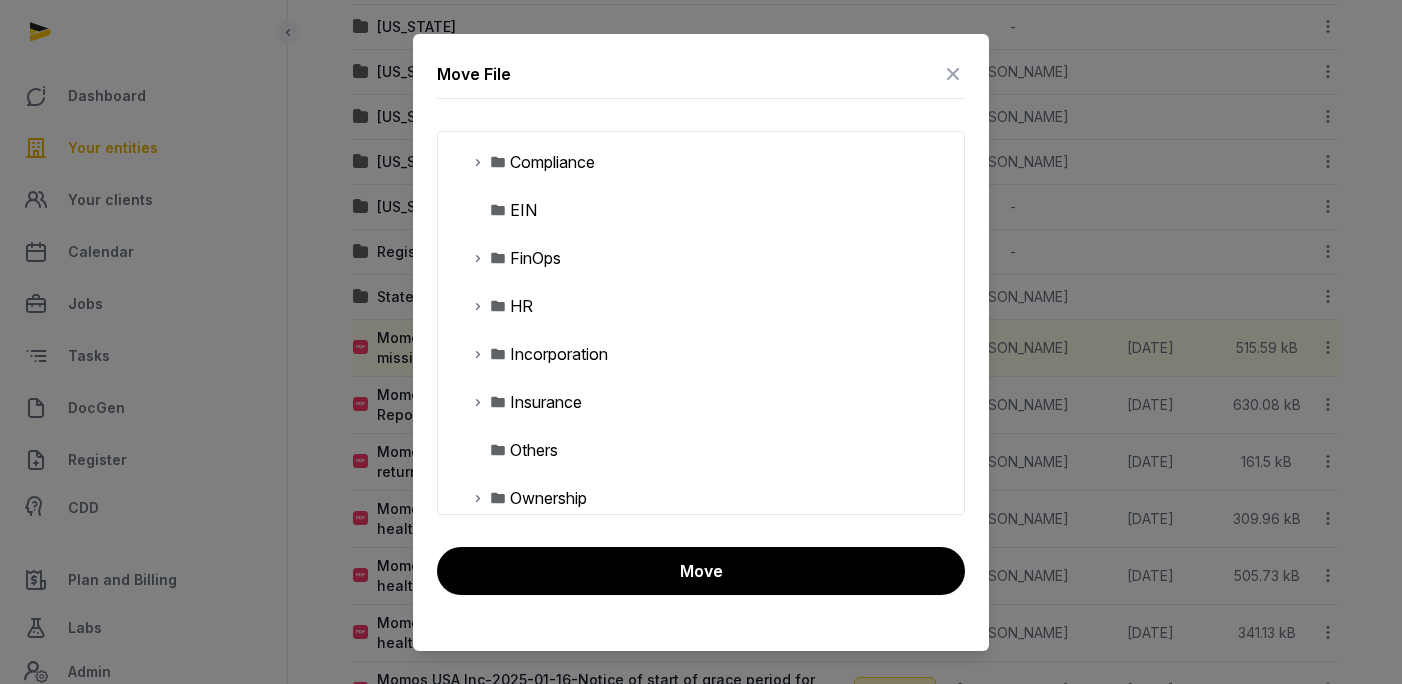 click on "Compliance" at bounding box center (552, 162) 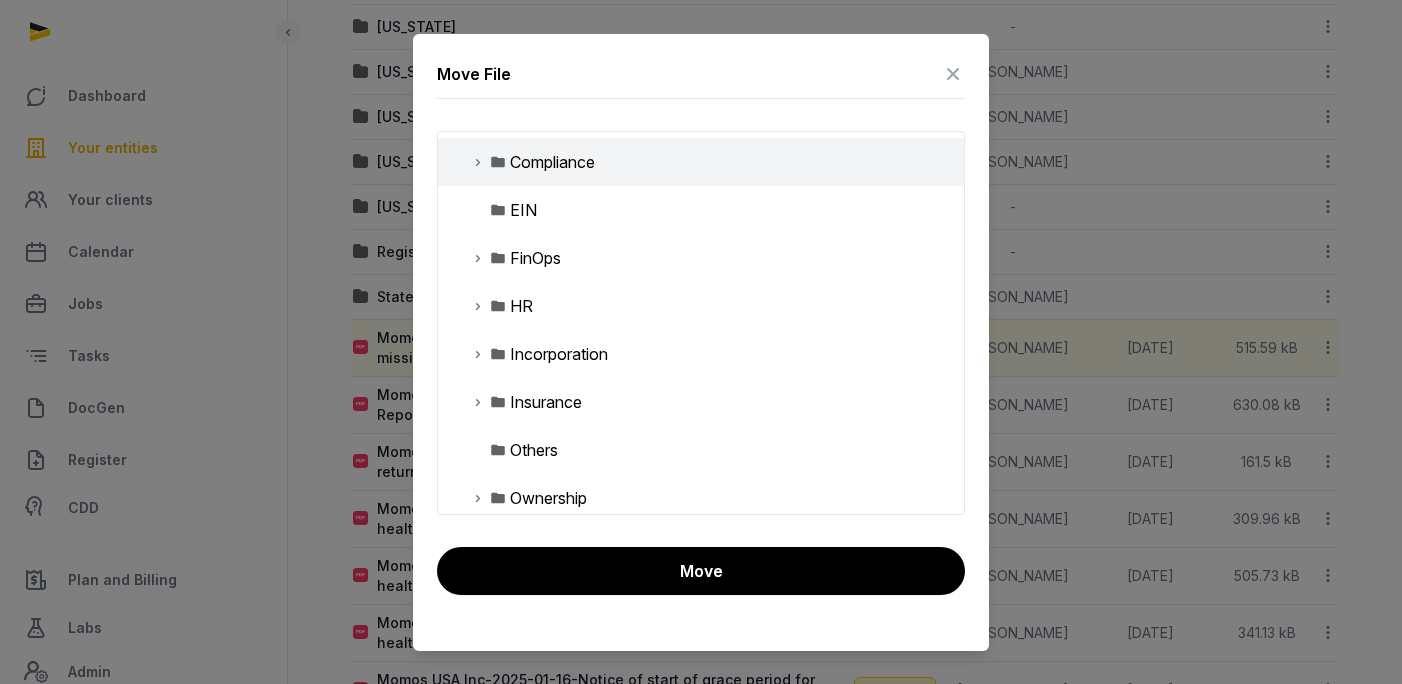 click at bounding box center (478, 162) 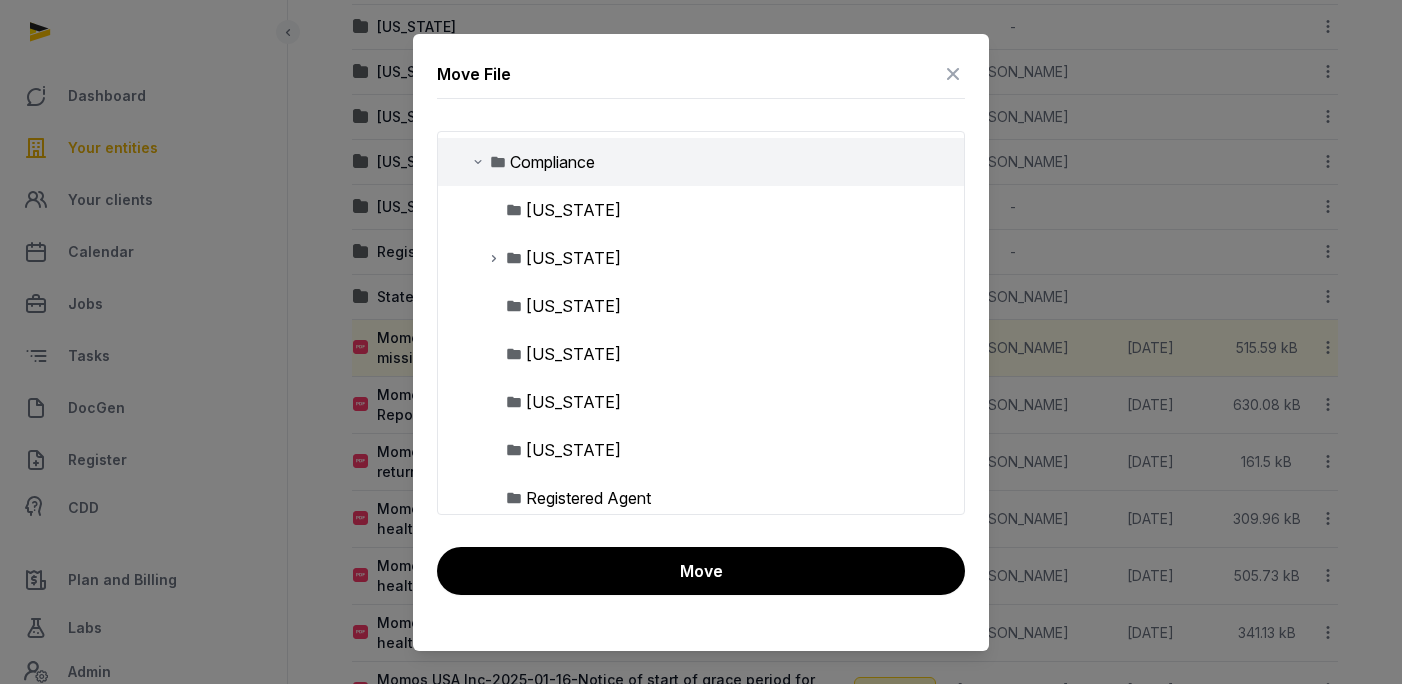 scroll, scrollTop: 369, scrollLeft: 0, axis: vertical 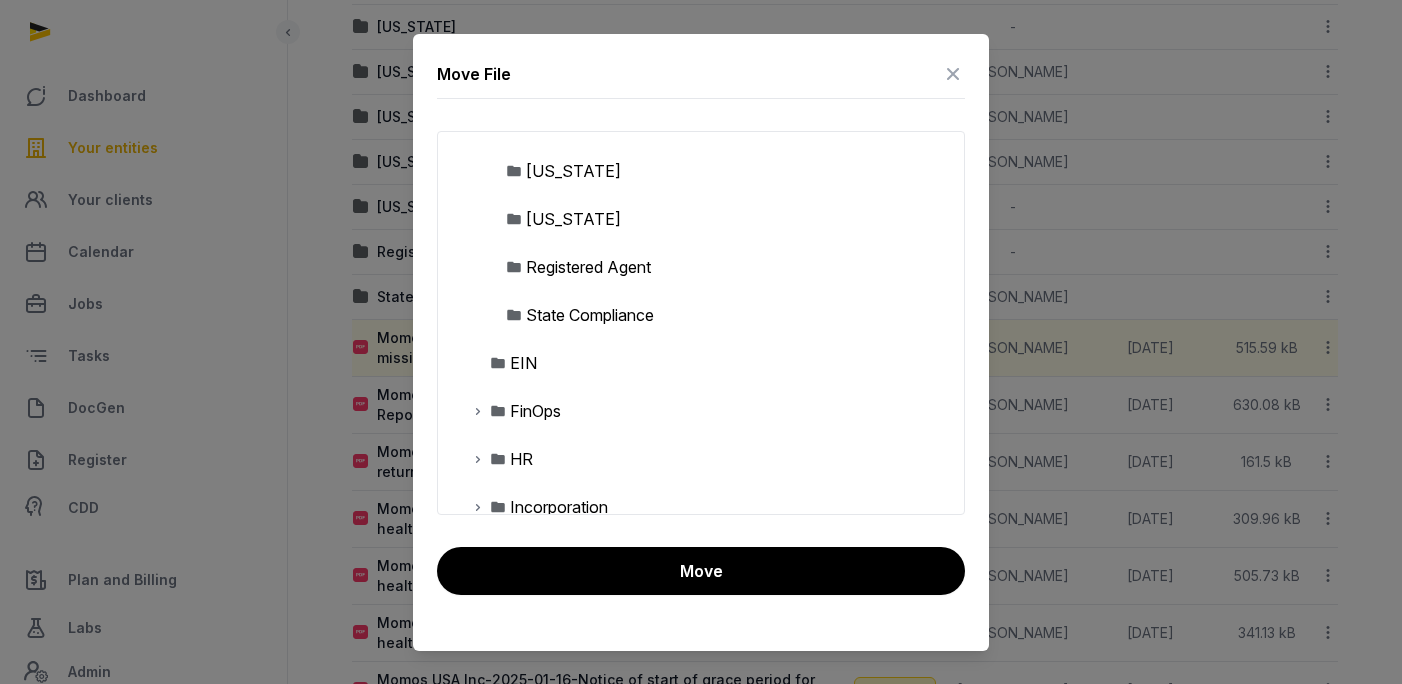 click on "State Compliance" at bounding box center [701, 315] 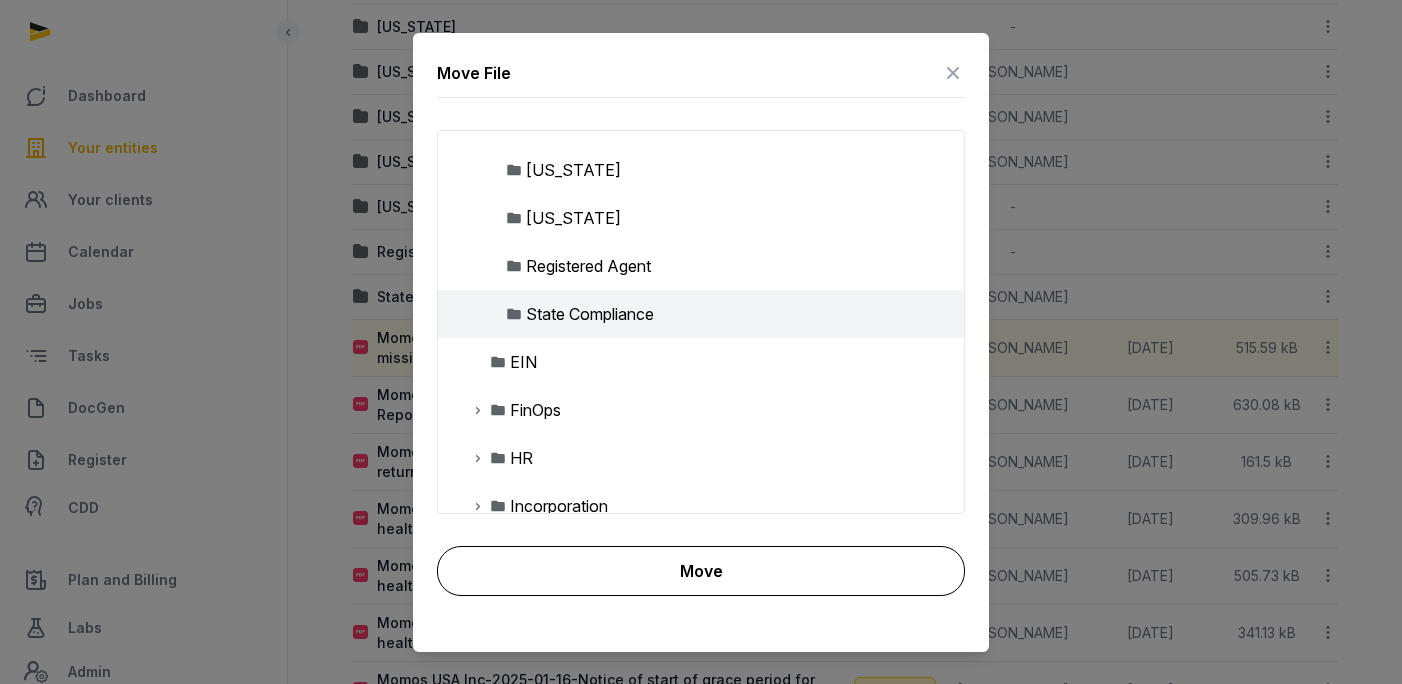 click on "Move" at bounding box center (701, 571) 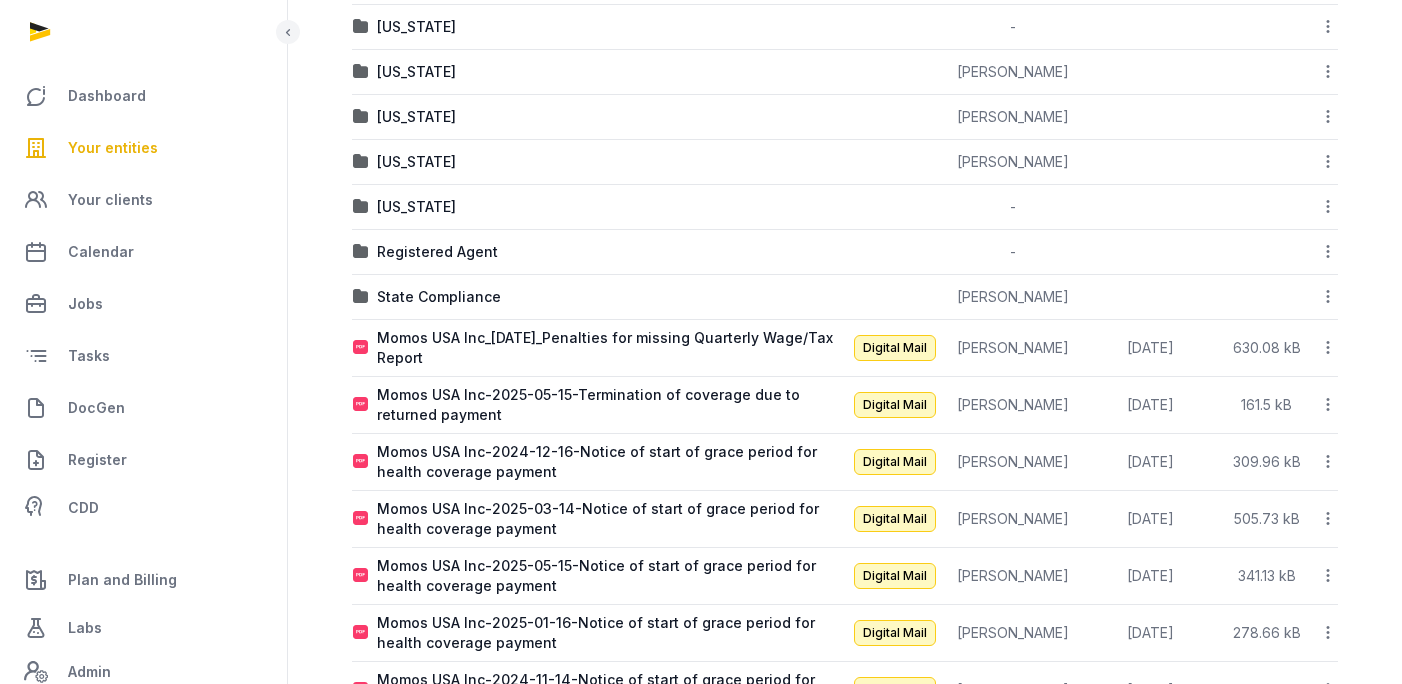 click 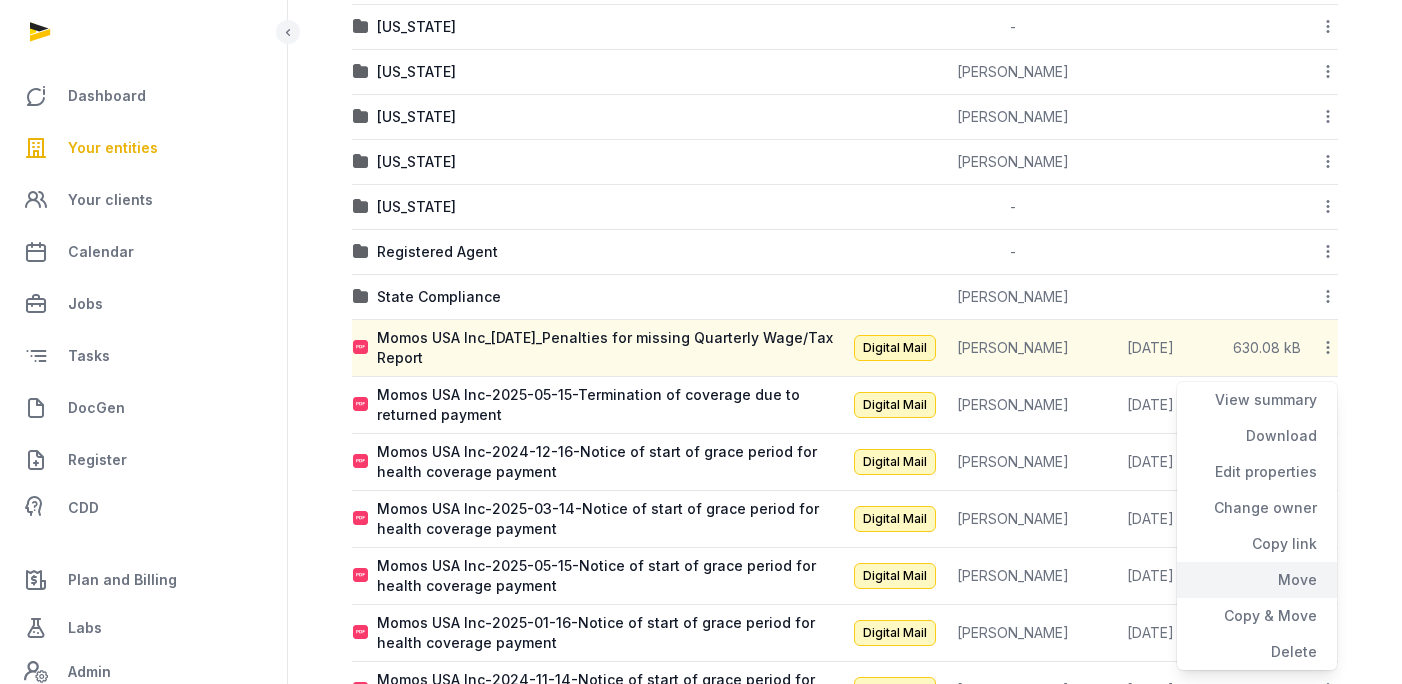 click on "Move" 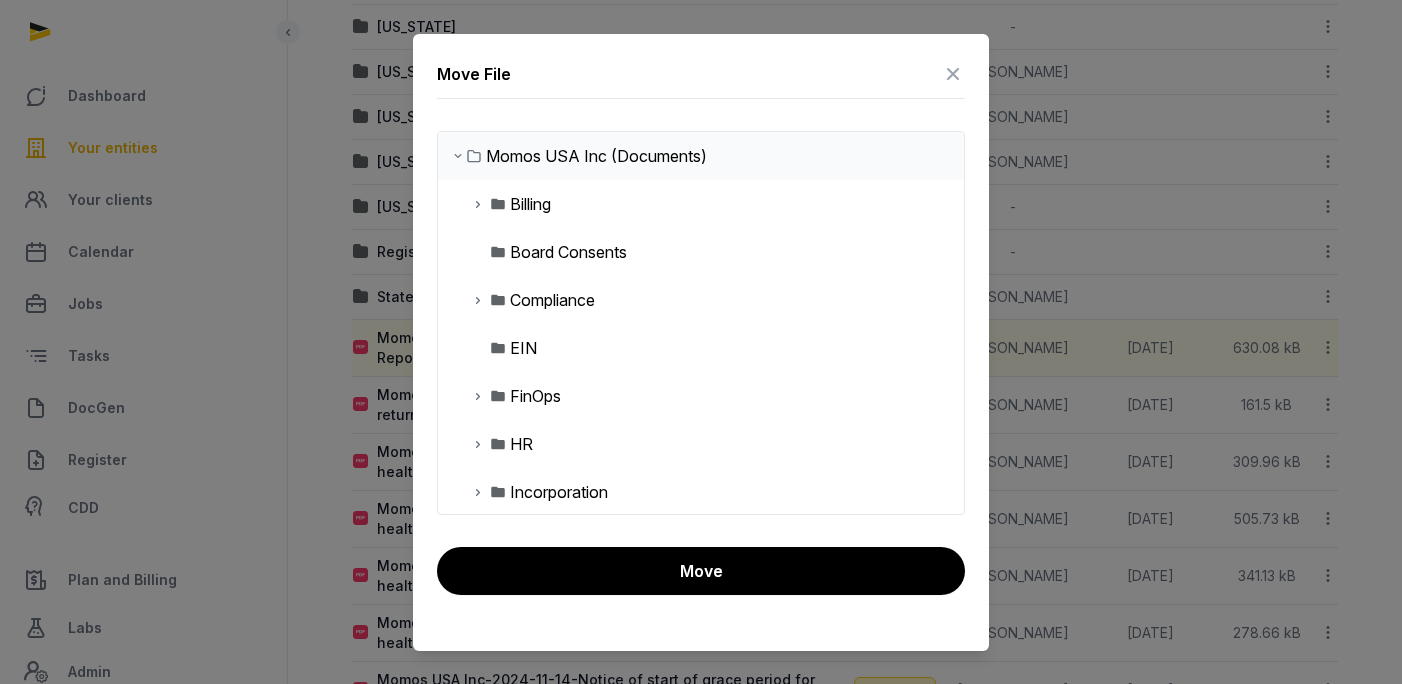 click at bounding box center (478, 300) 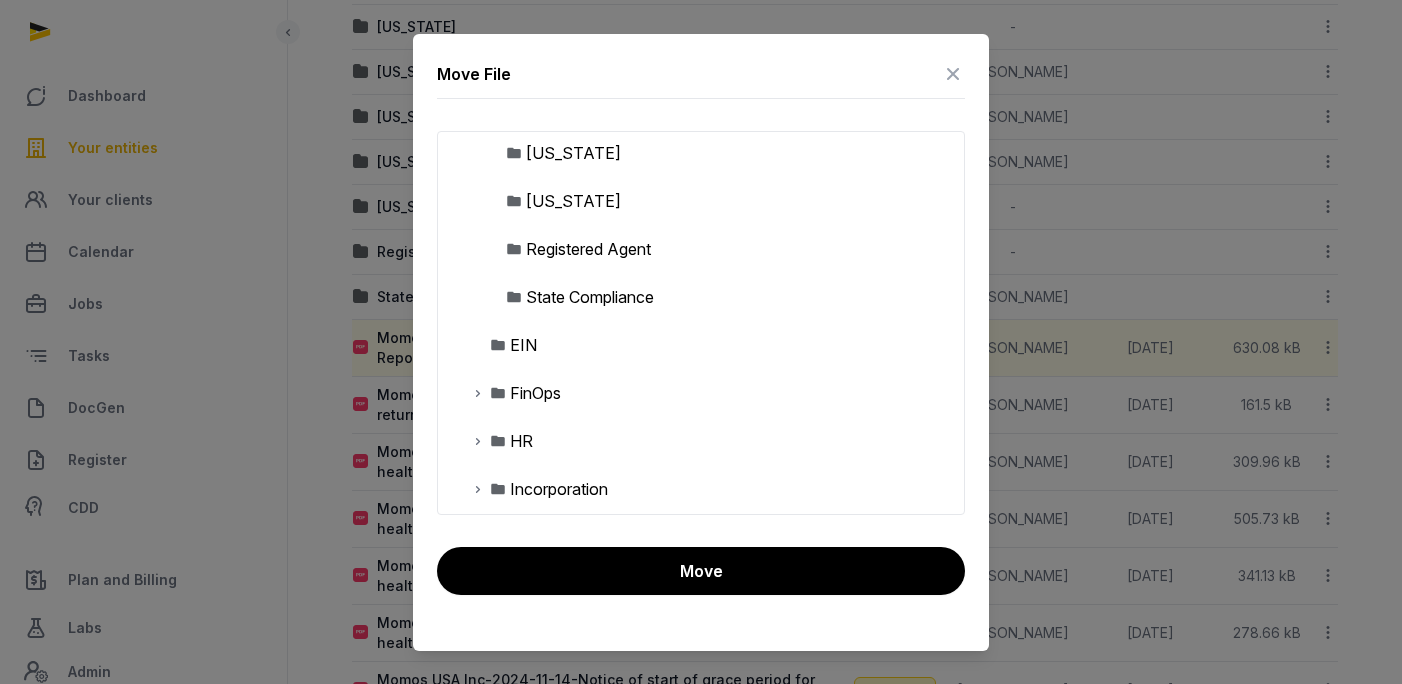 scroll, scrollTop: 391, scrollLeft: 0, axis: vertical 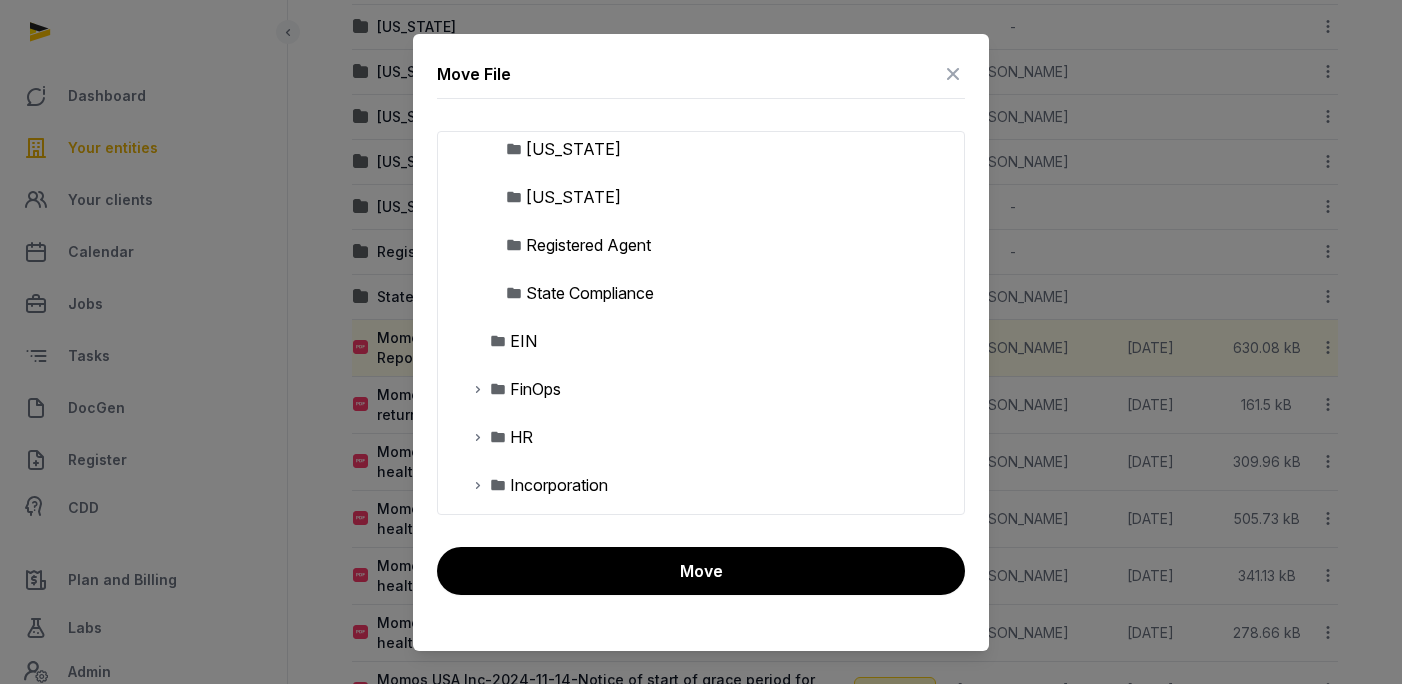 click on "State Compliance" at bounding box center [590, 293] 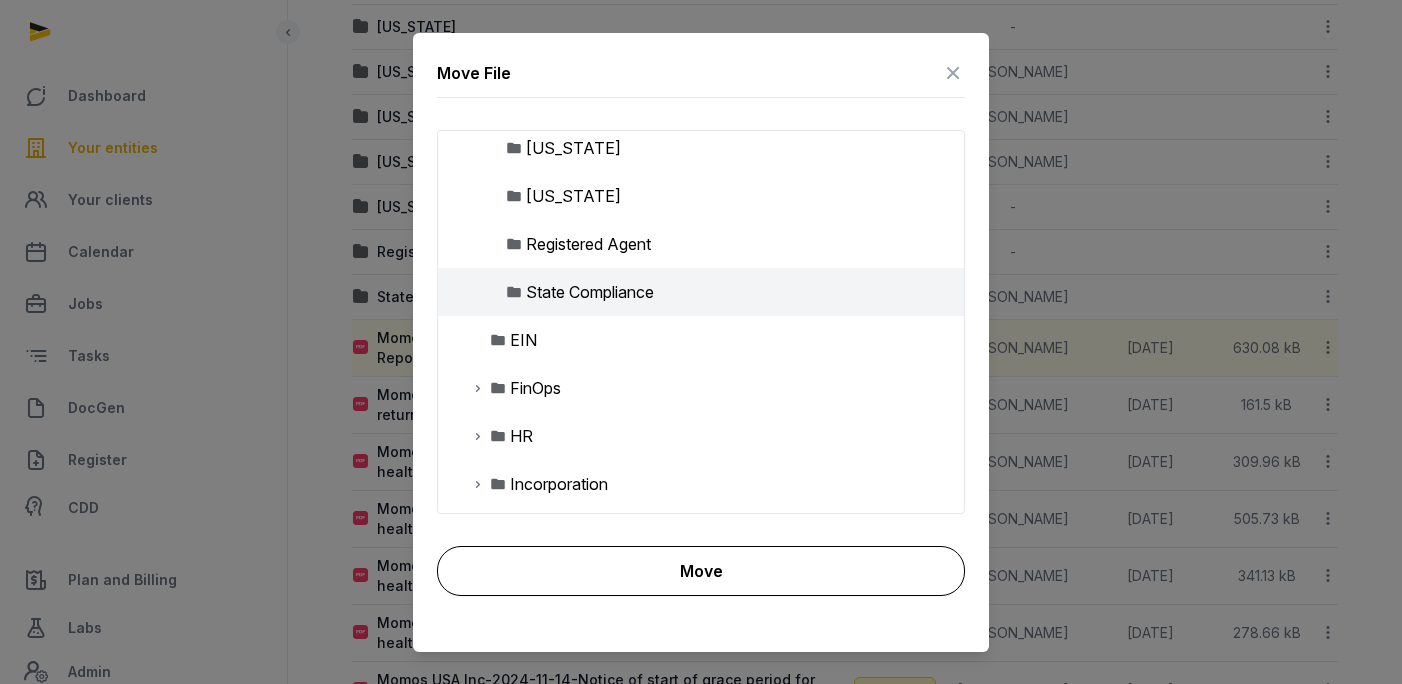 click on "Move" at bounding box center (701, 571) 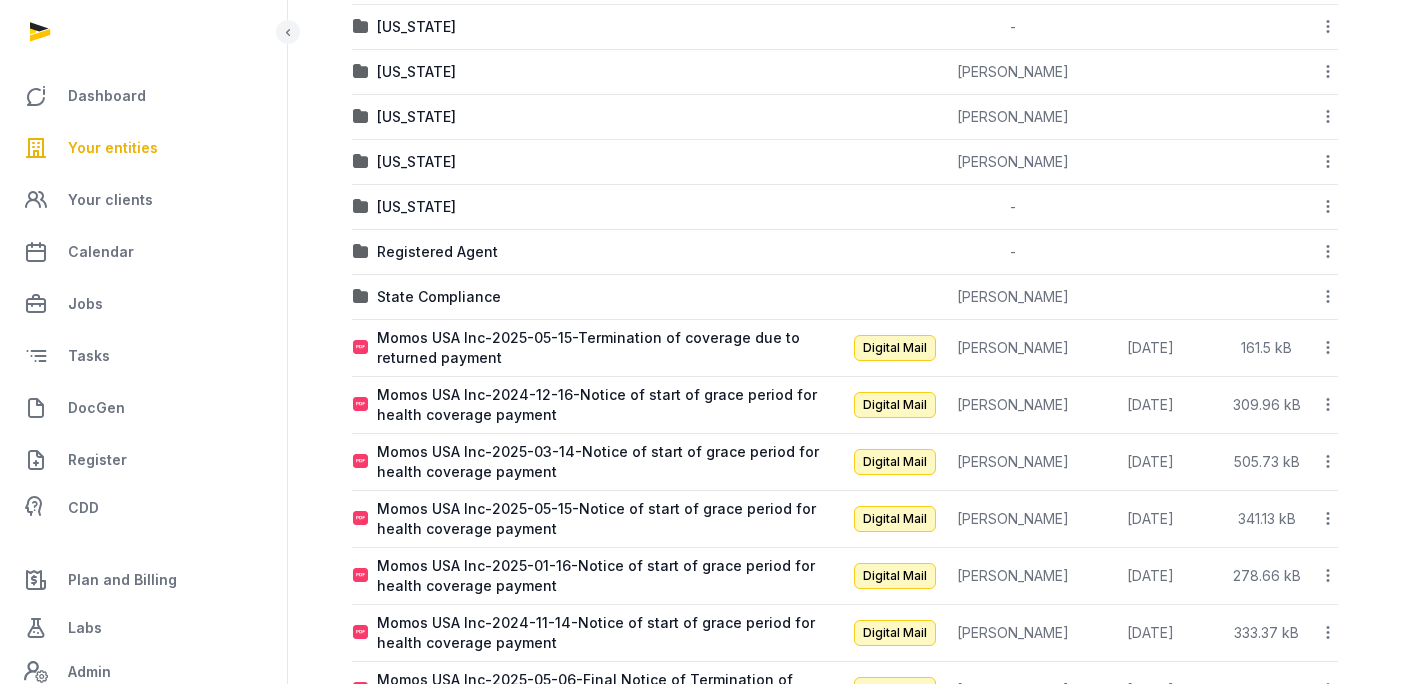 click 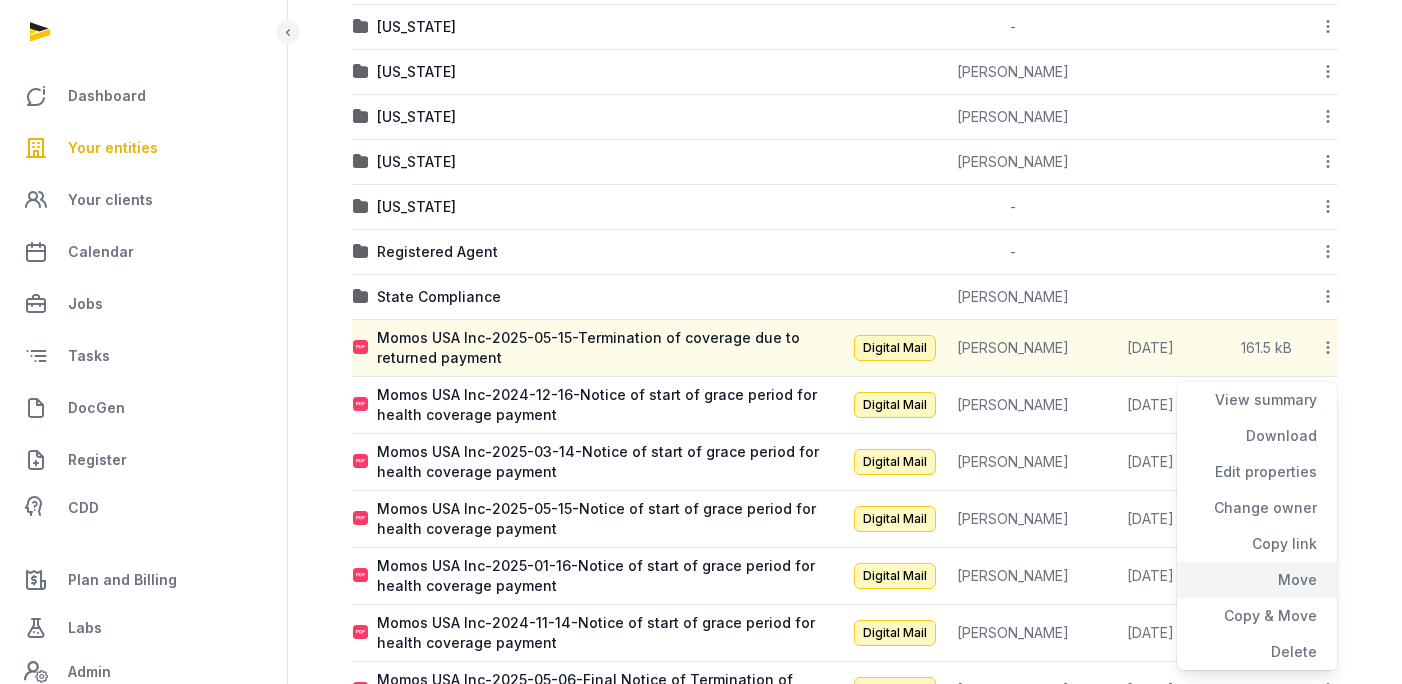 click on "Move" 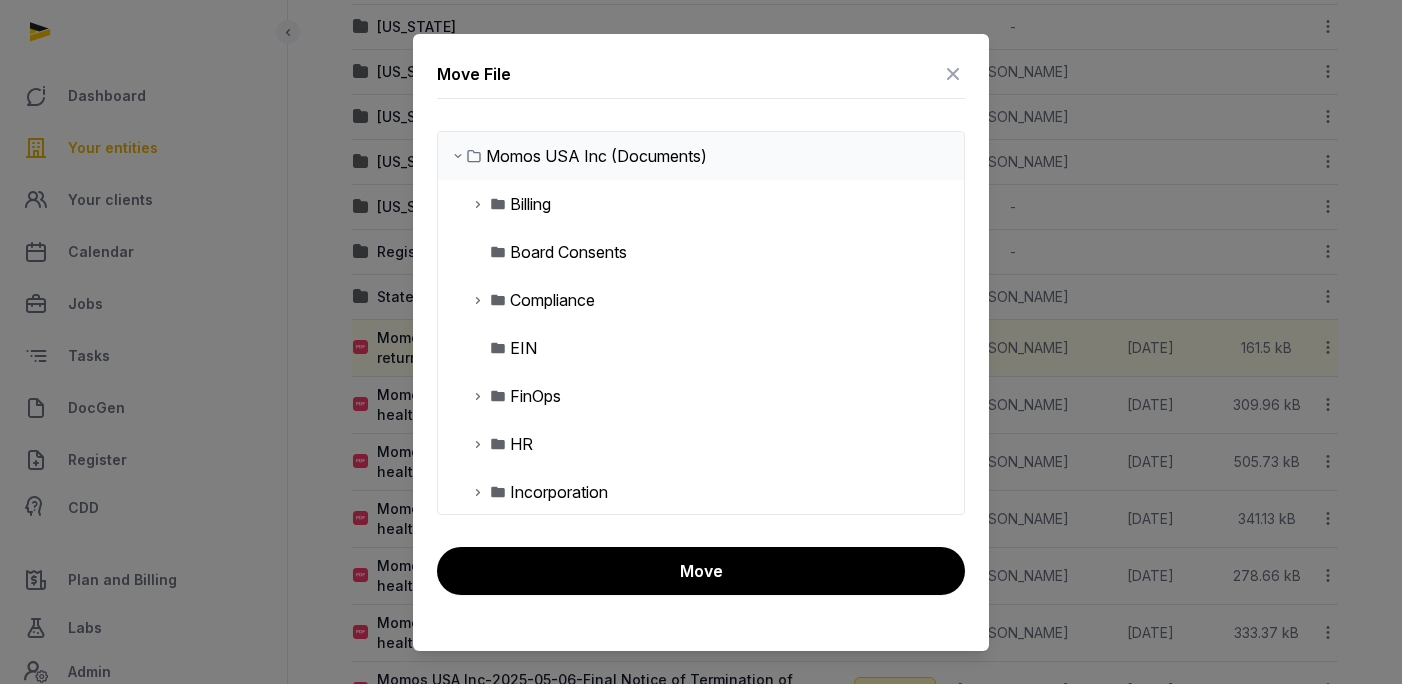 click at bounding box center (478, 300) 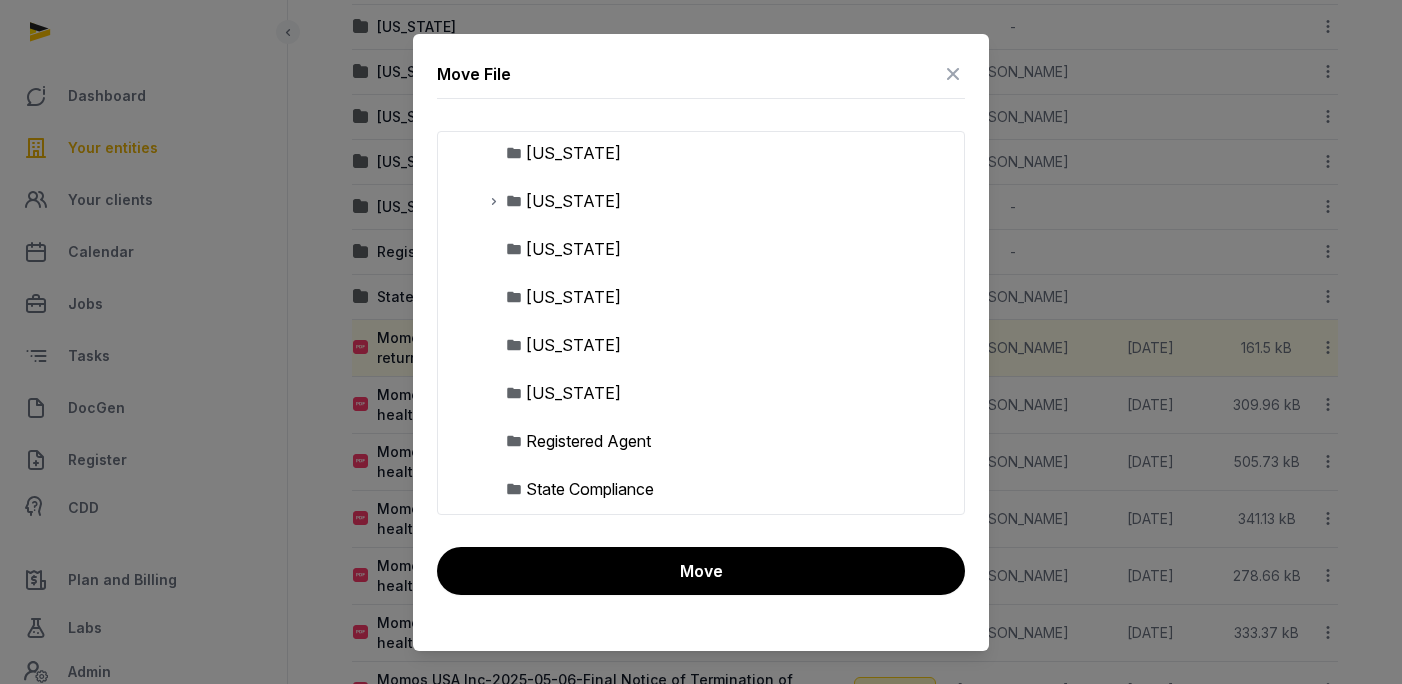scroll, scrollTop: 243, scrollLeft: 0, axis: vertical 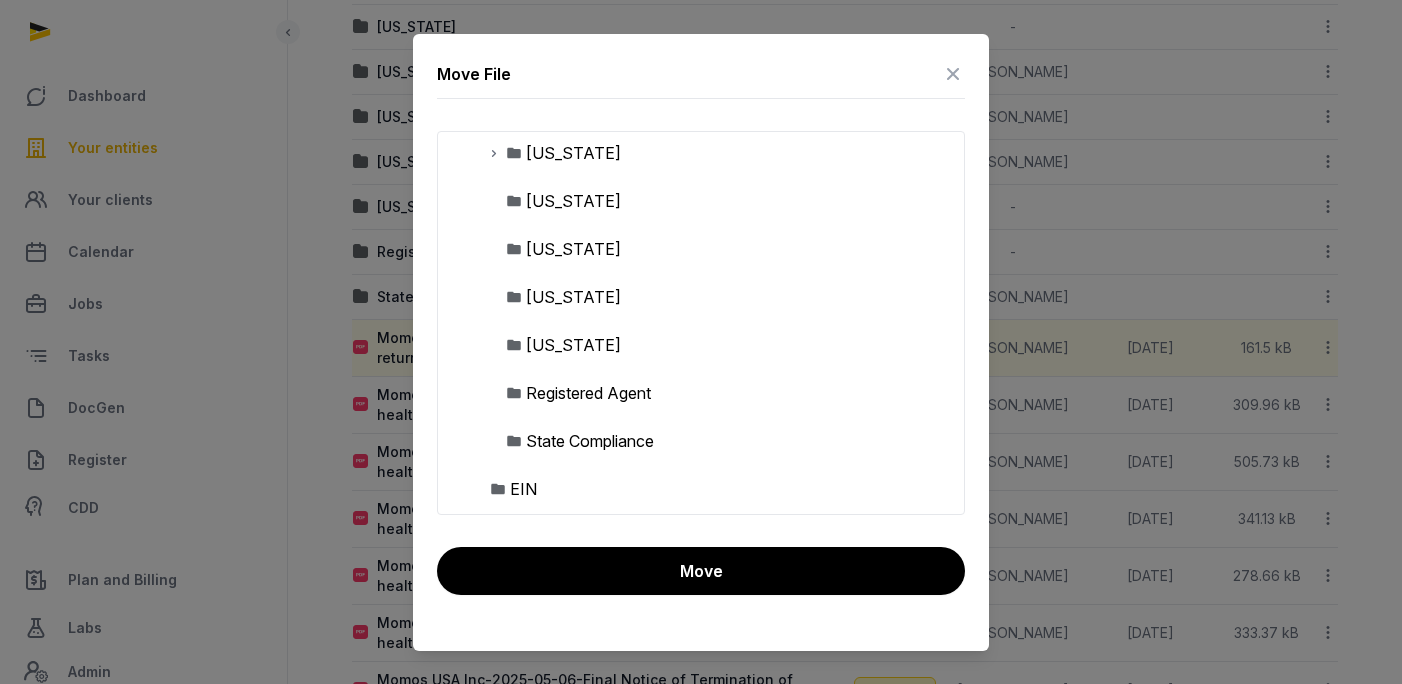 click on "State Compliance" at bounding box center (590, 441) 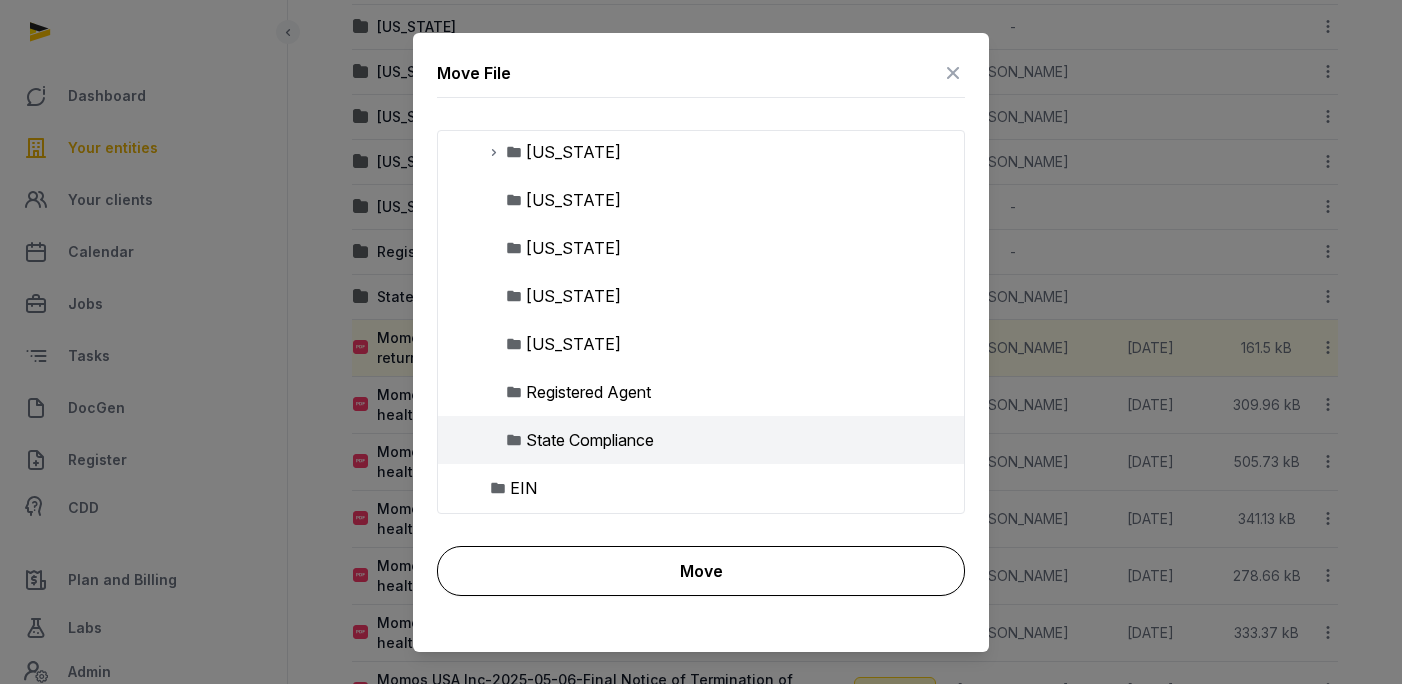 click on "Move" at bounding box center (701, 571) 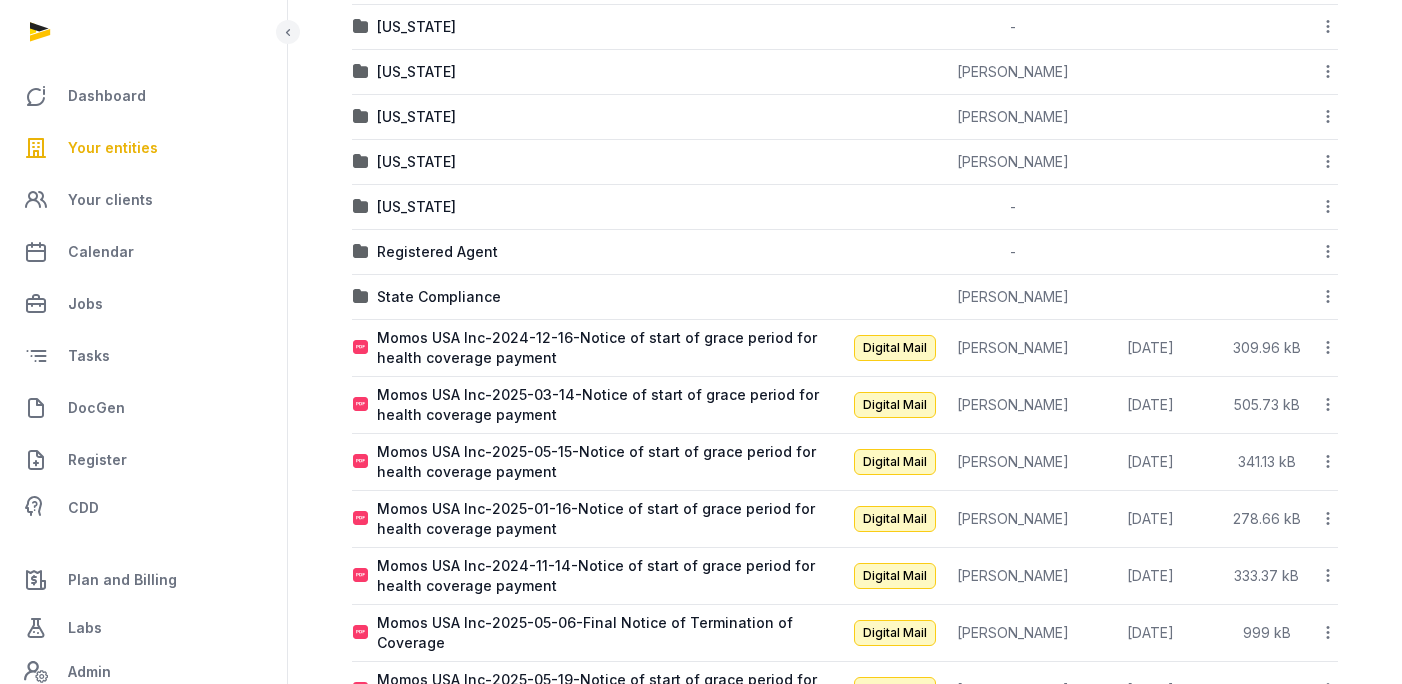 click 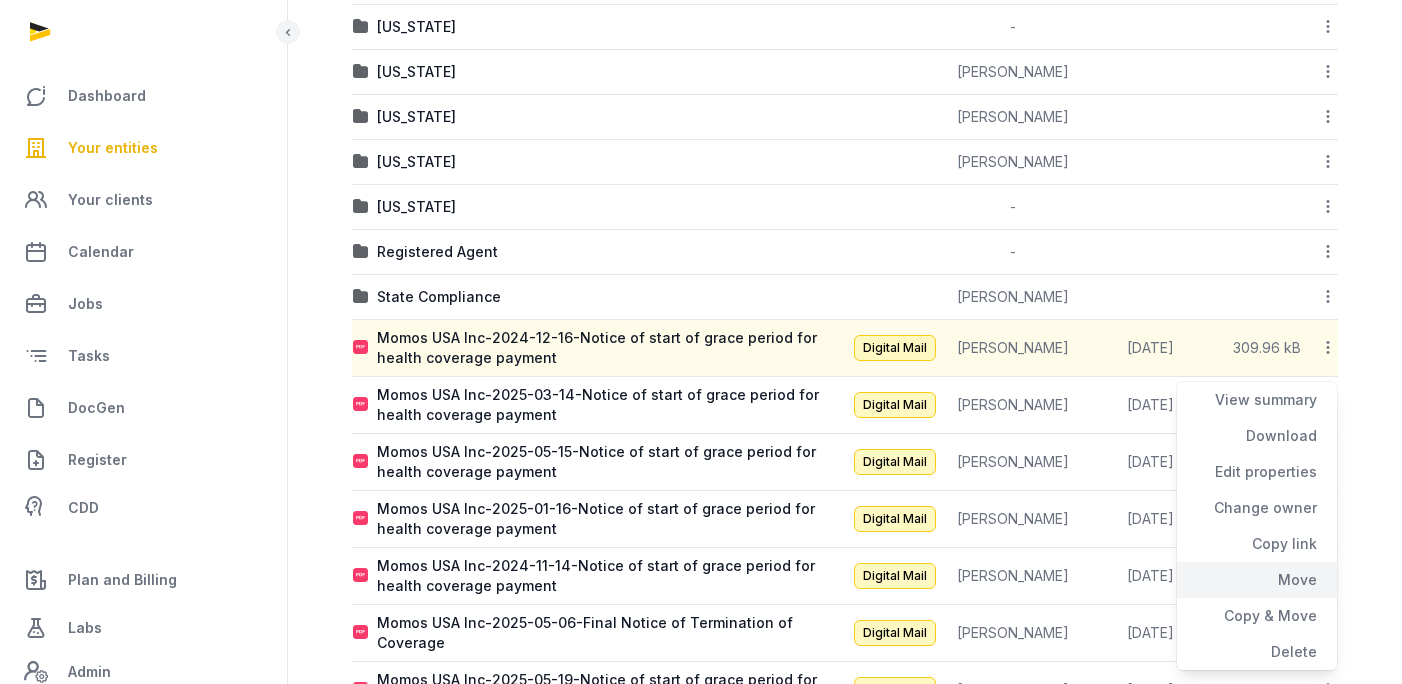 click on "Move" 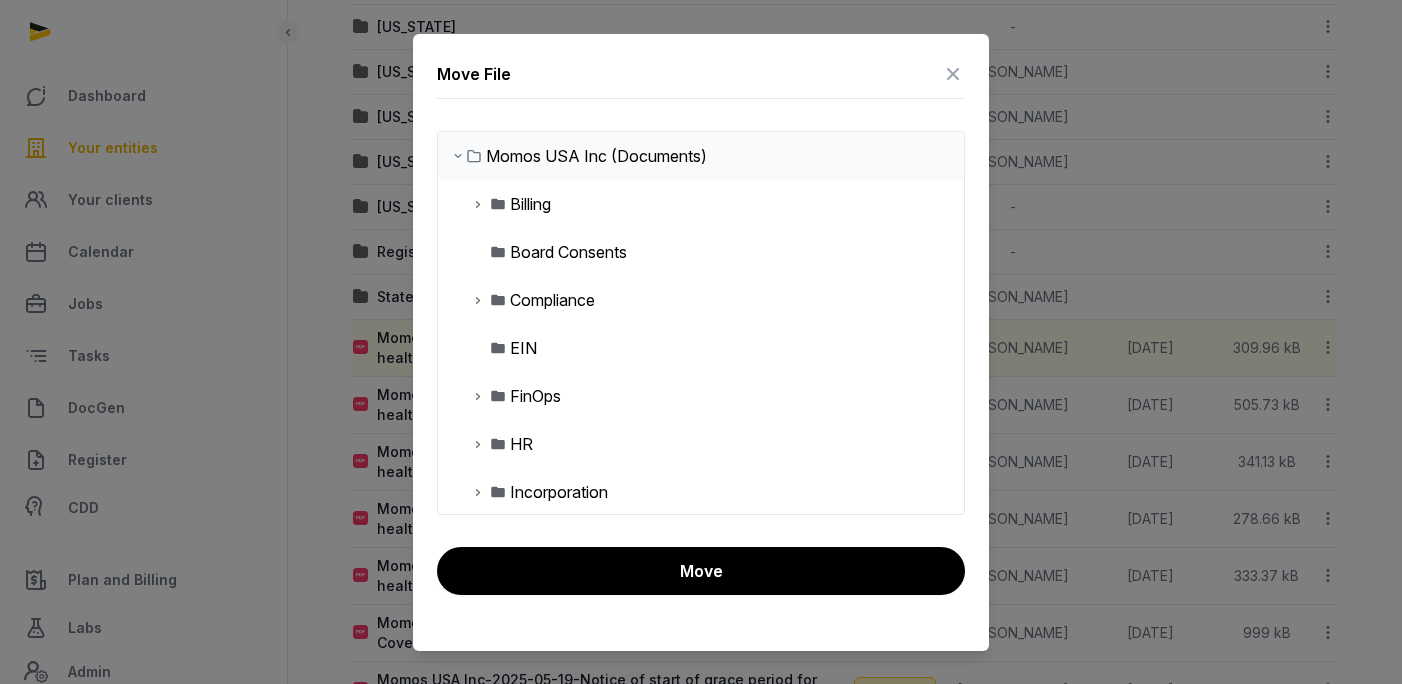 click on "Compliance" at bounding box center [552, 300] 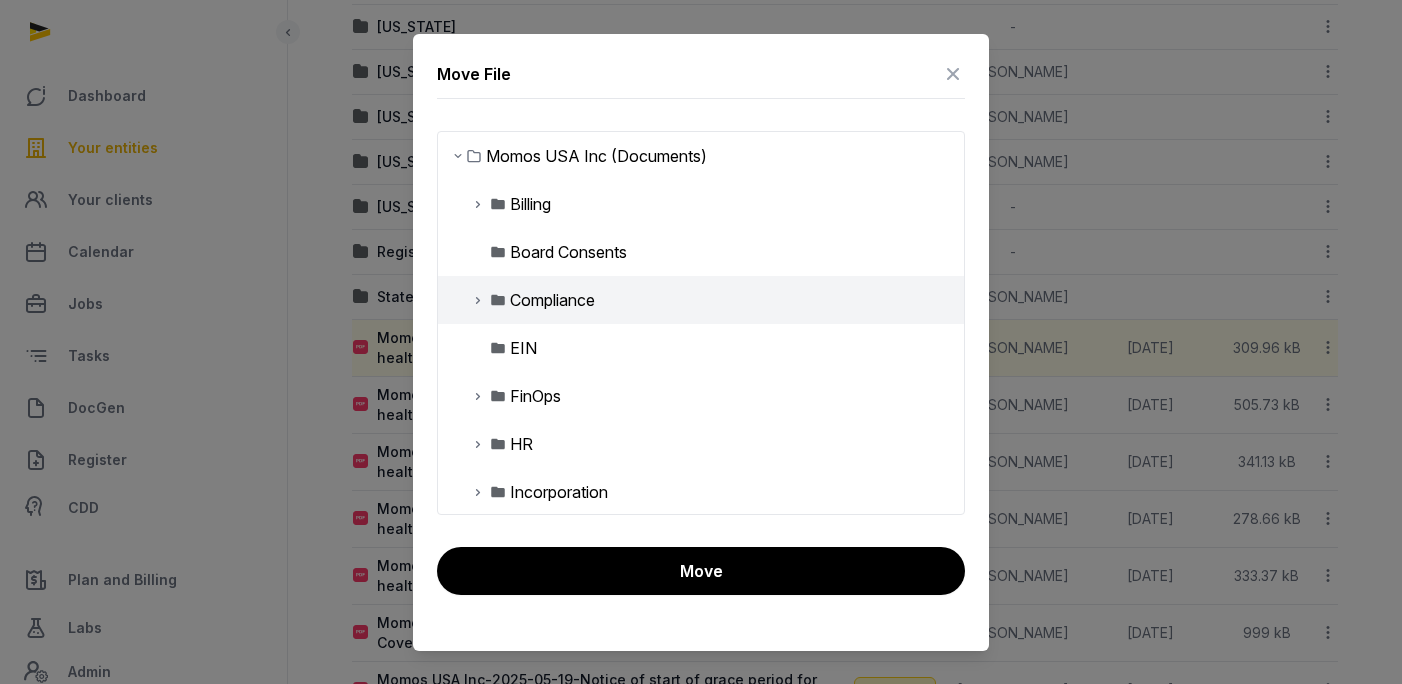 click at bounding box center [478, 300] 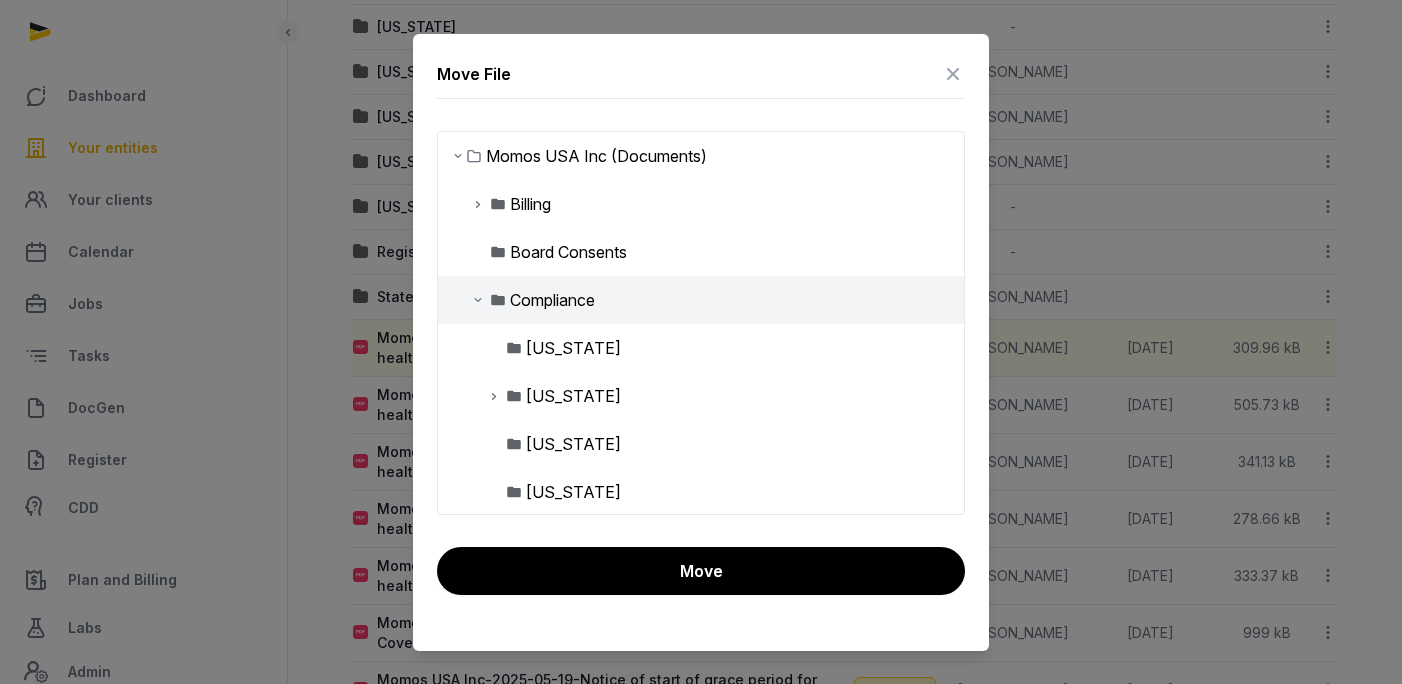 scroll, scrollTop: 454, scrollLeft: 0, axis: vertical 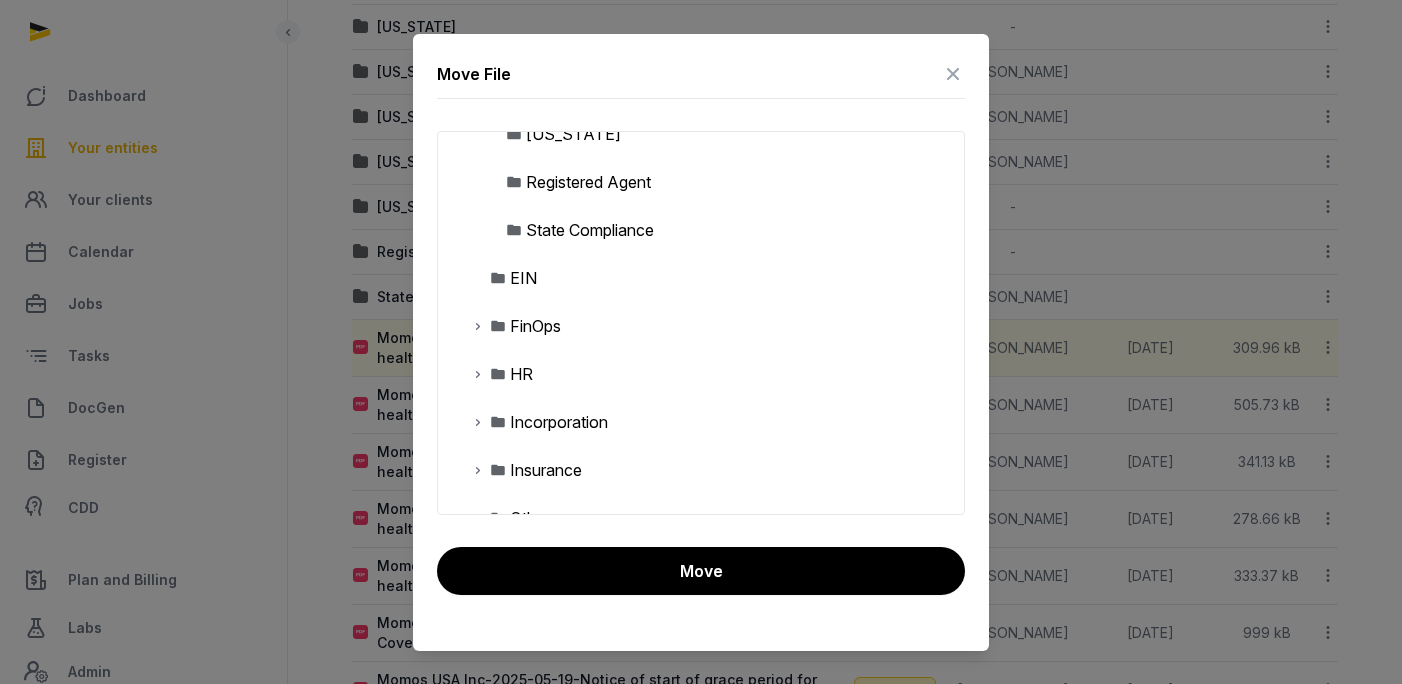 click on "State Compliance" at bounding box center [590, 230] 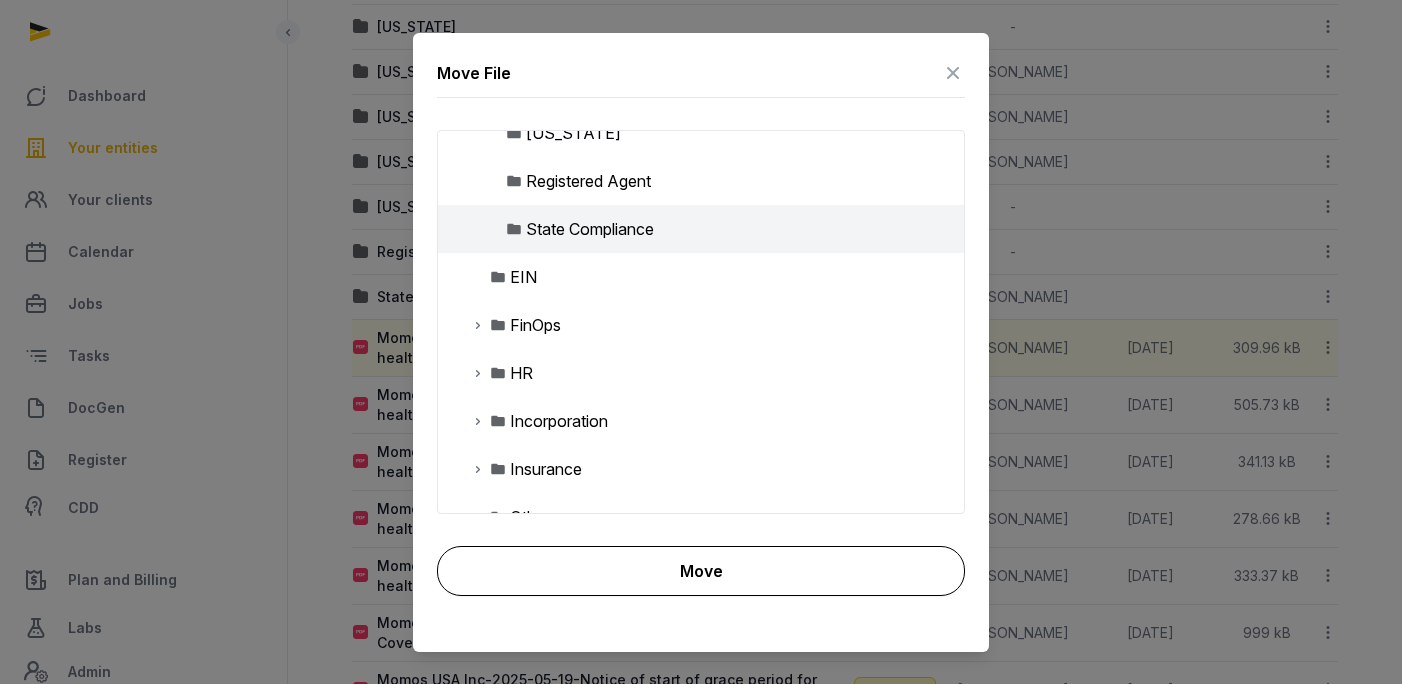 click on "Move" at bounding box center (701, 571) 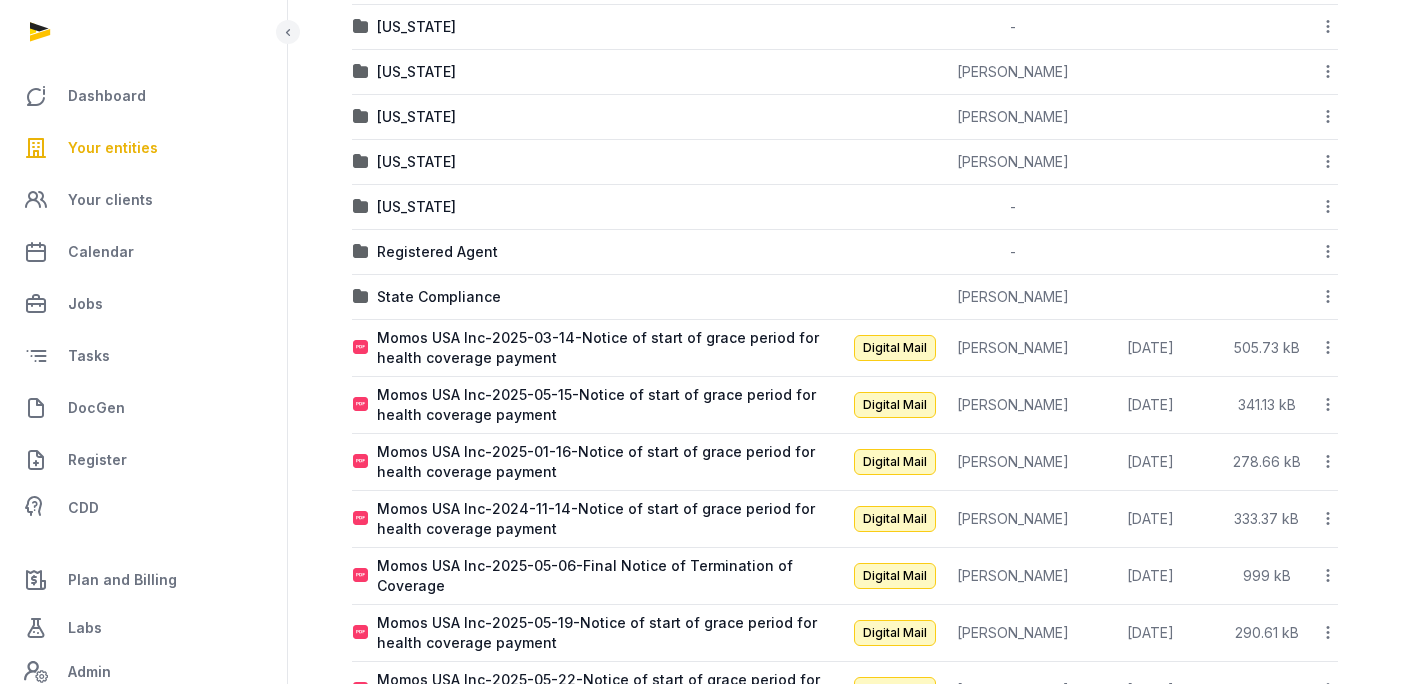 click 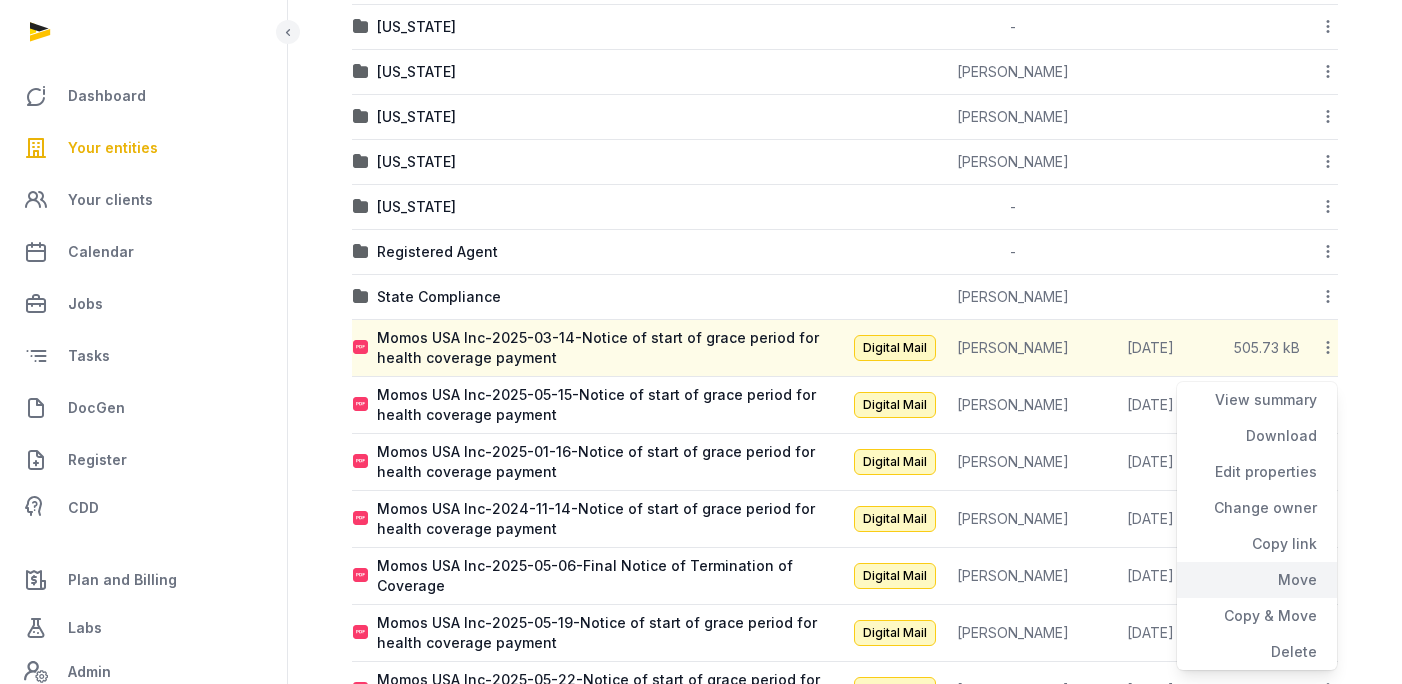 click on "Move" 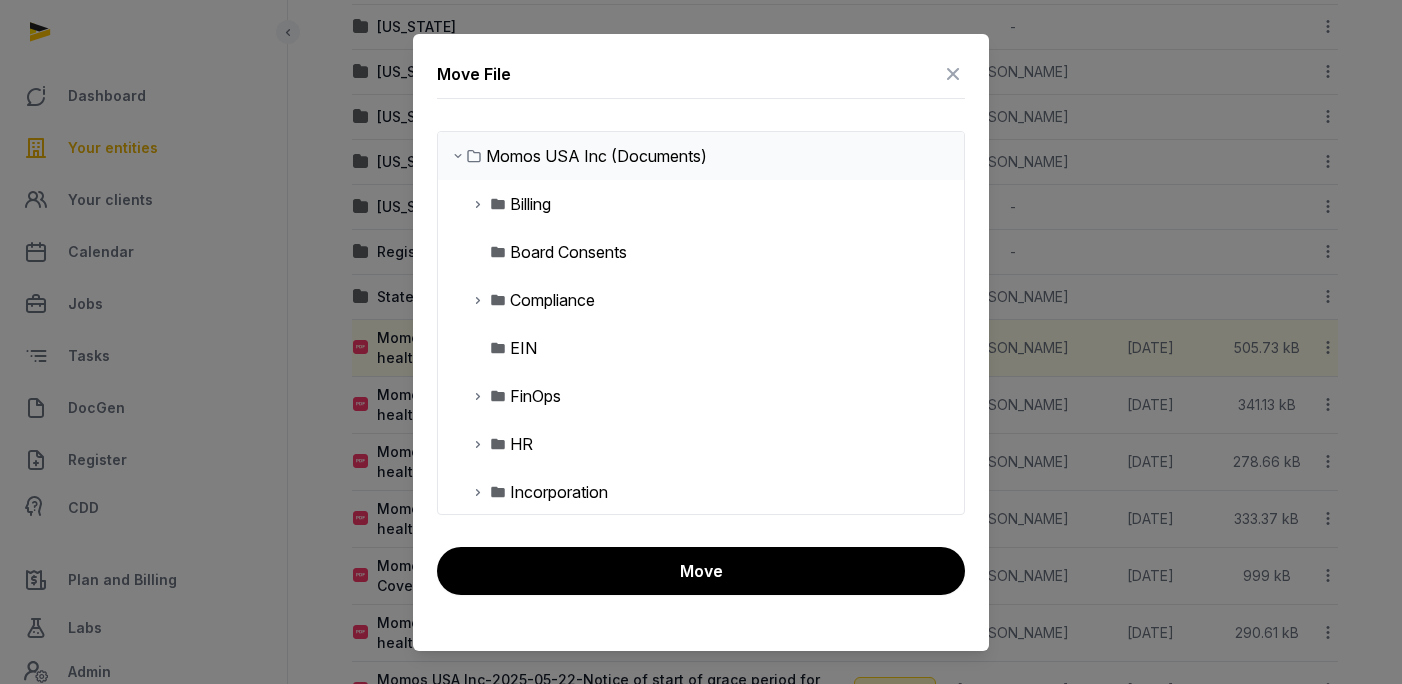 click at bounding box center [478, 300] 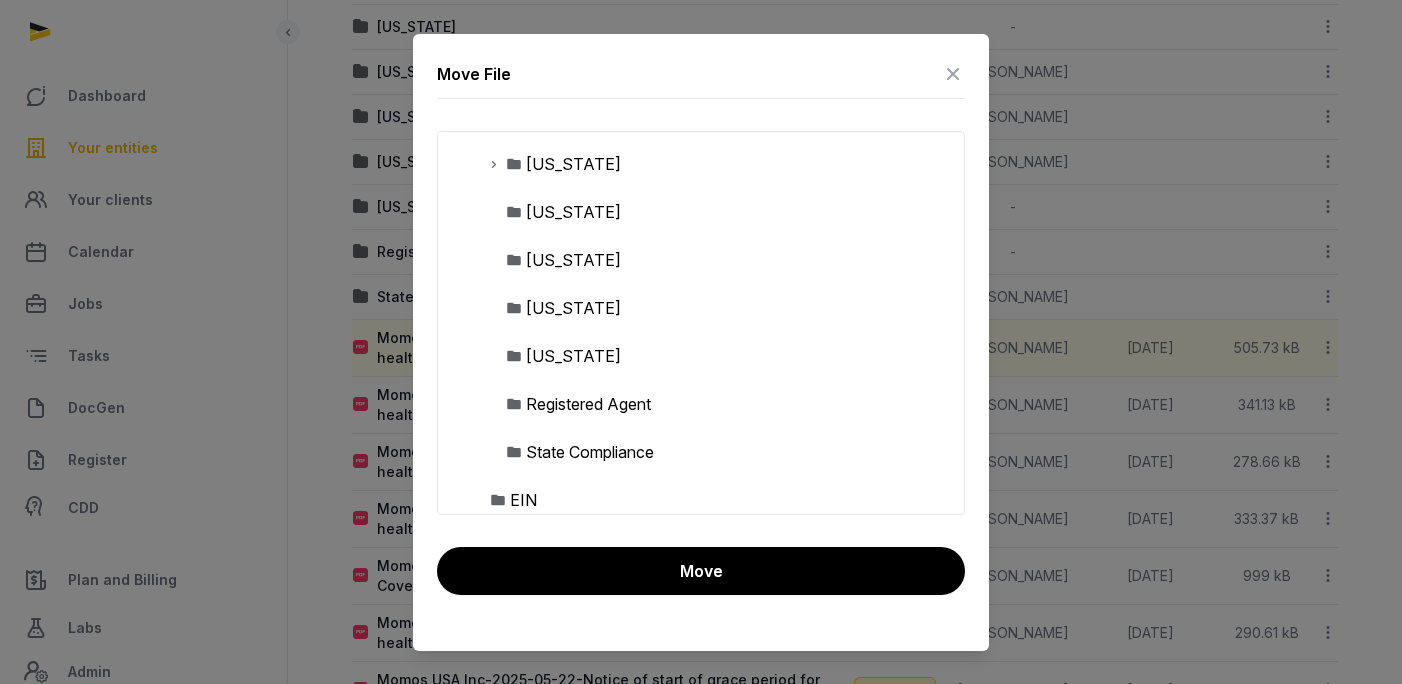 scroll, scrollTop: 236, scrollLeft: 0, axis: vertical 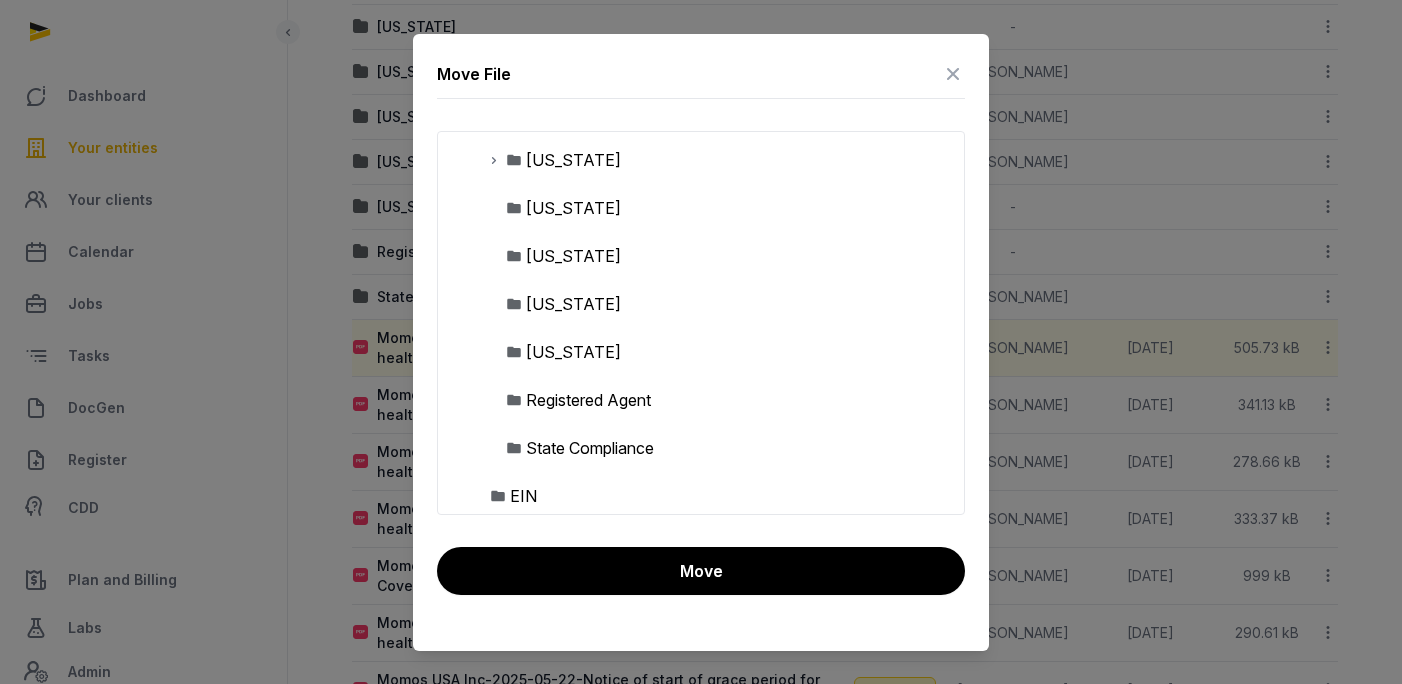 click on "State Compliance" at bounding box center [590, 448] 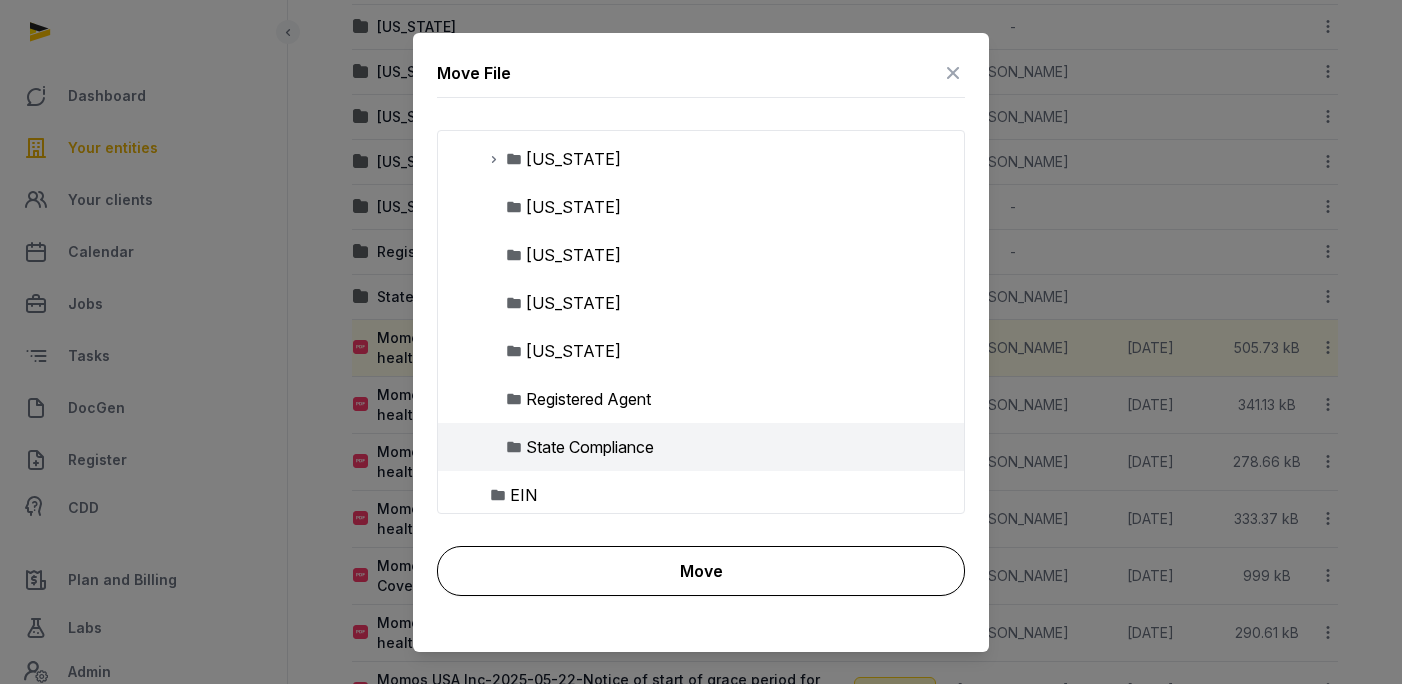 click on "Move" at bounding box center [701, 571] 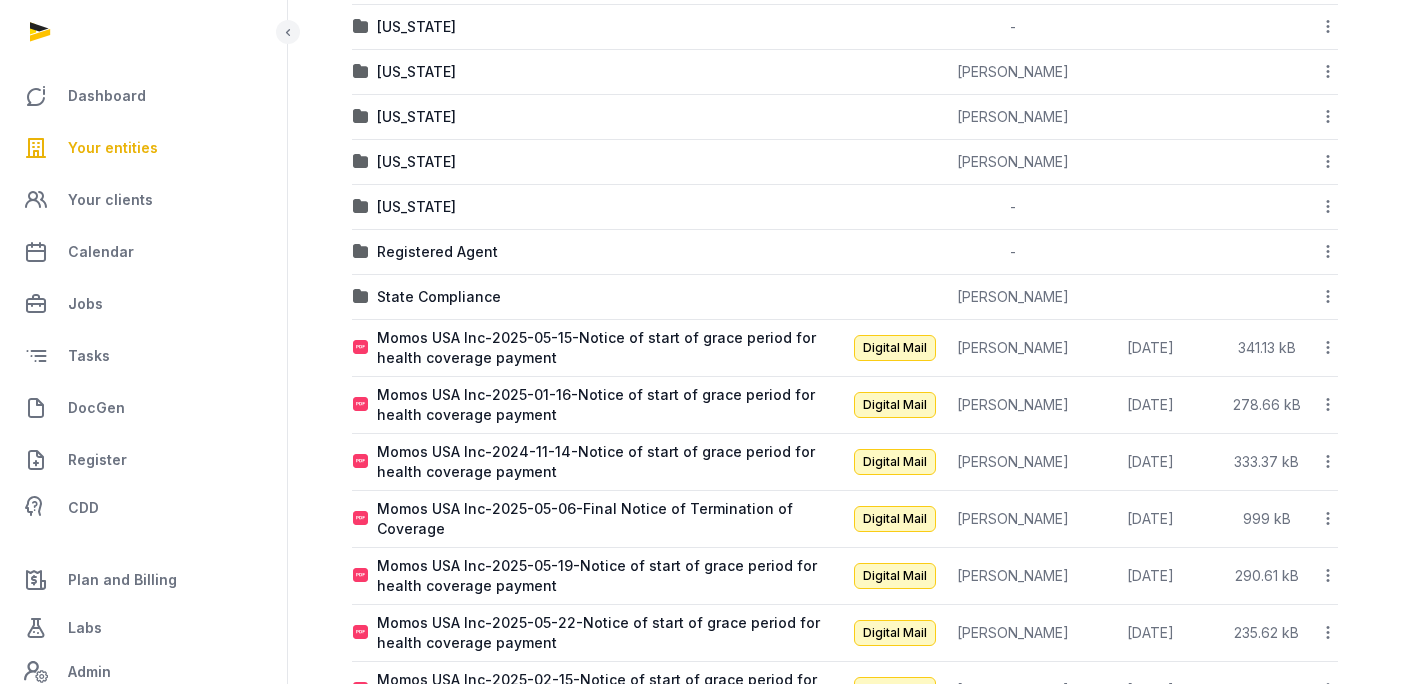 click 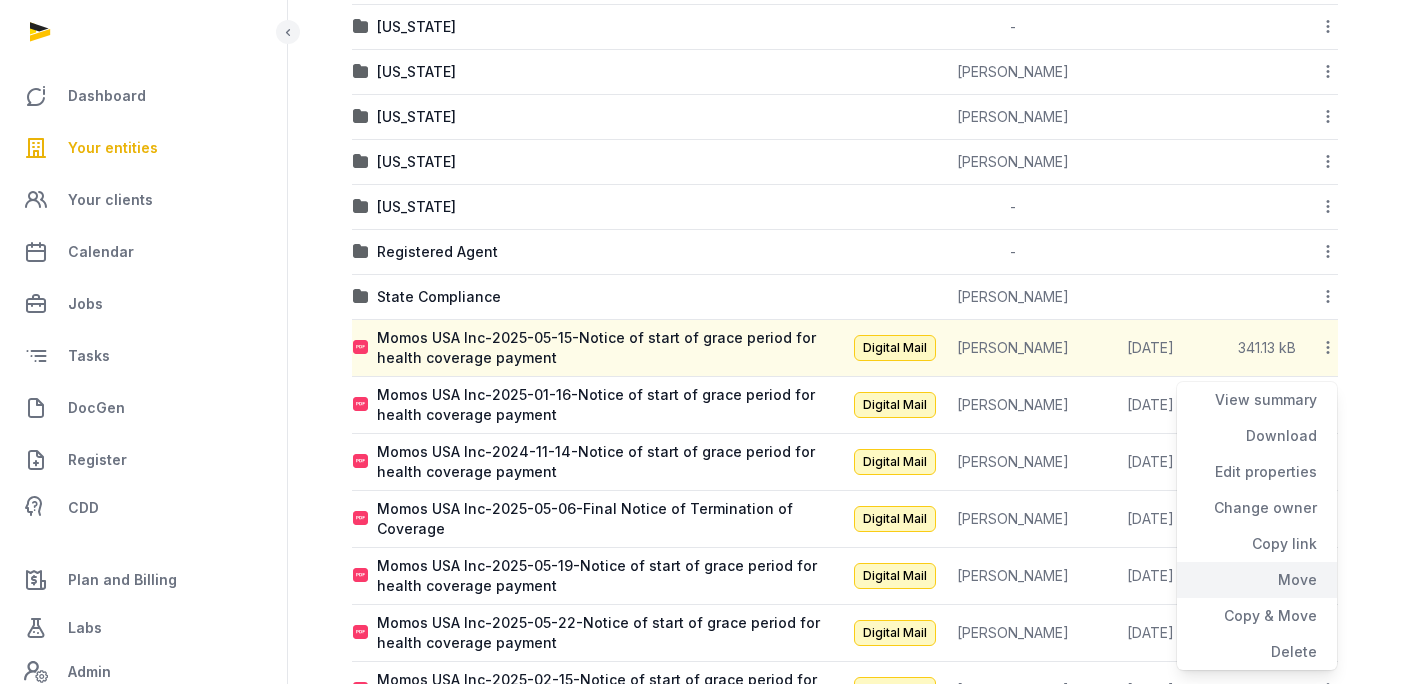 click on "Move" 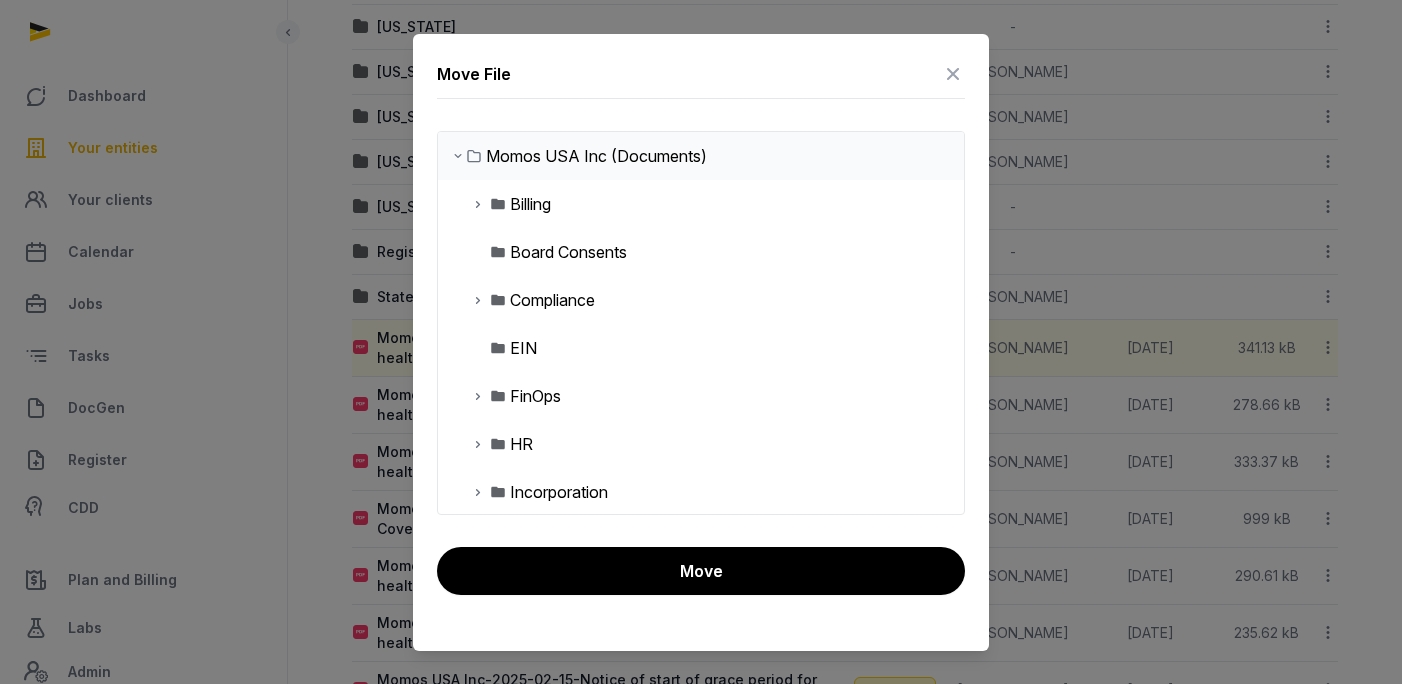 click at bounding box center [478, 300] 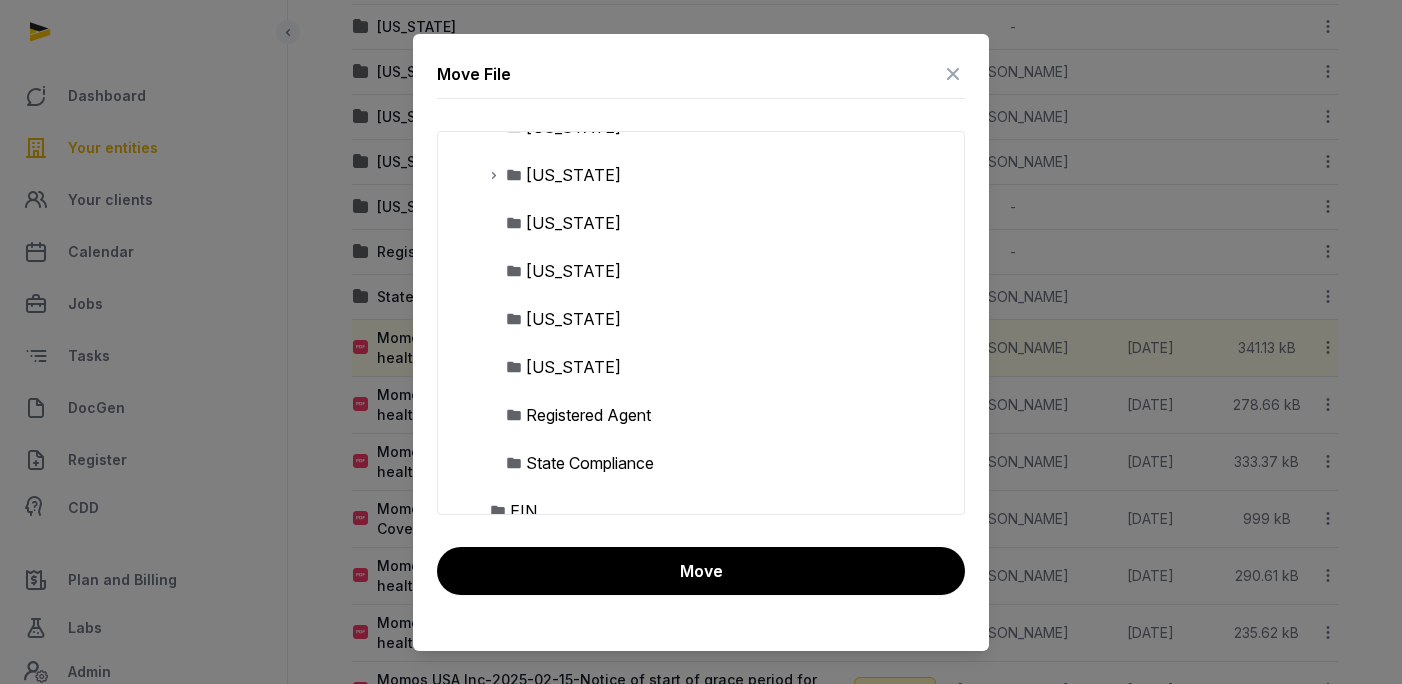 scroll, scrollTop: 419, scrollLeft: 0, axis: vertical 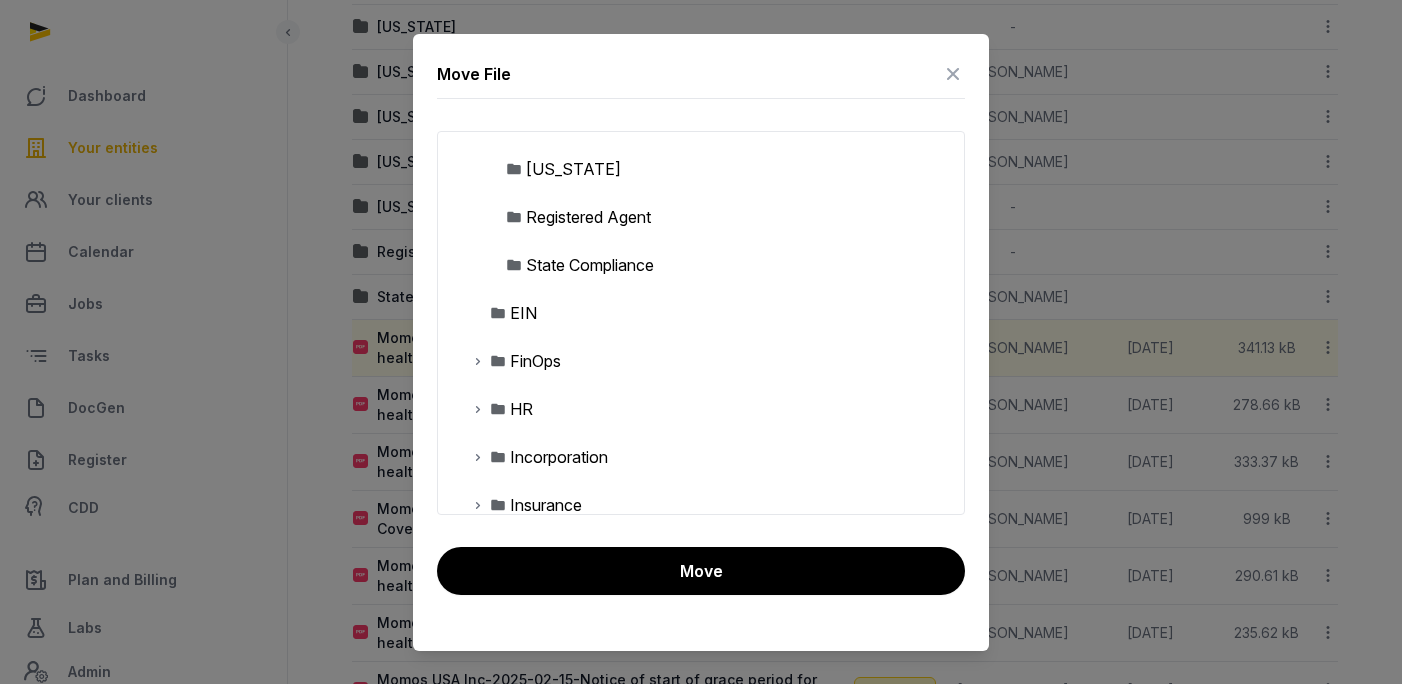click on "State Compliance" at bounding box center [590, 265] 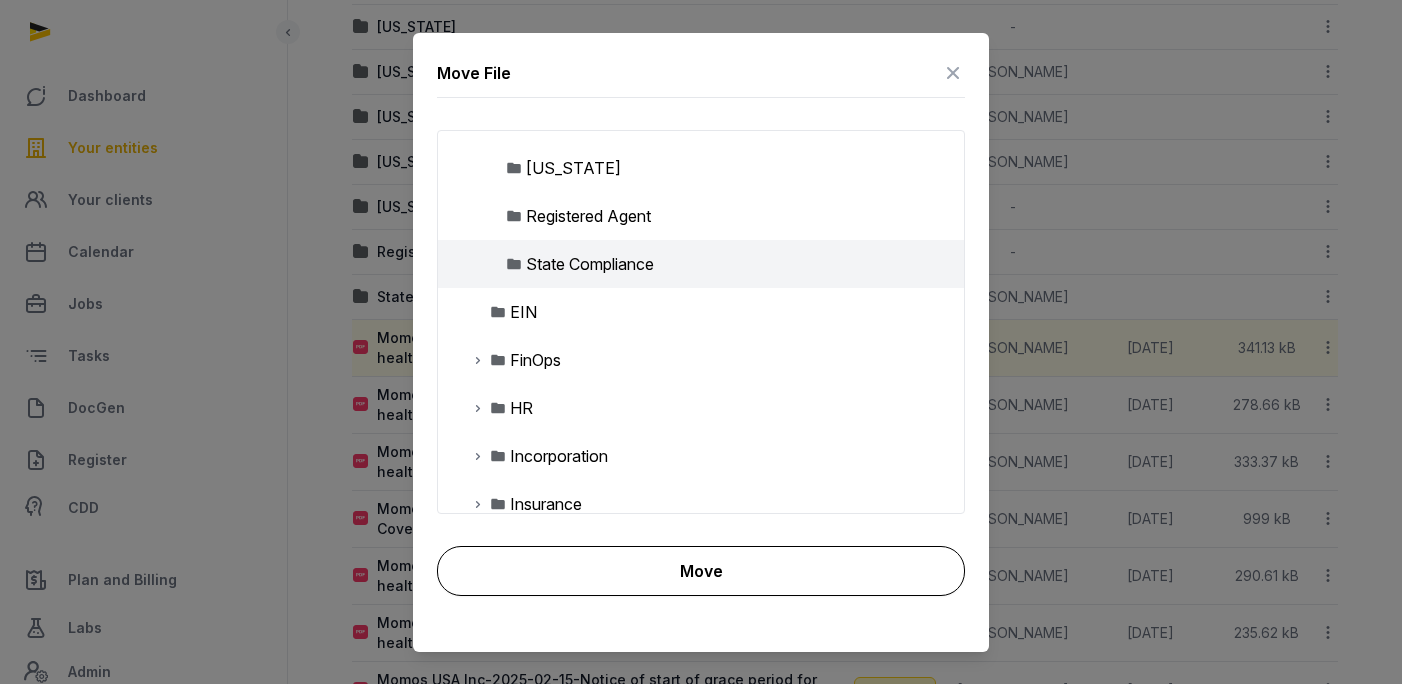 click on "Move" at bounding box center [701, 571] 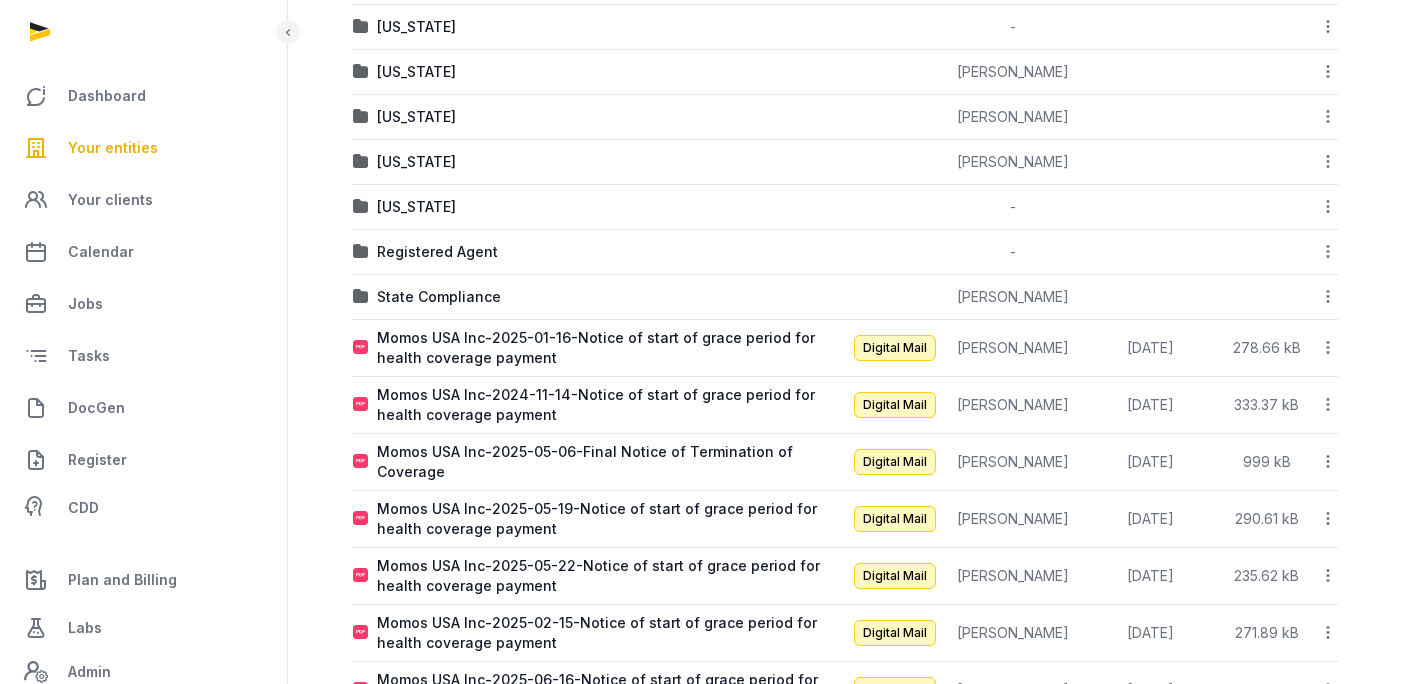 click 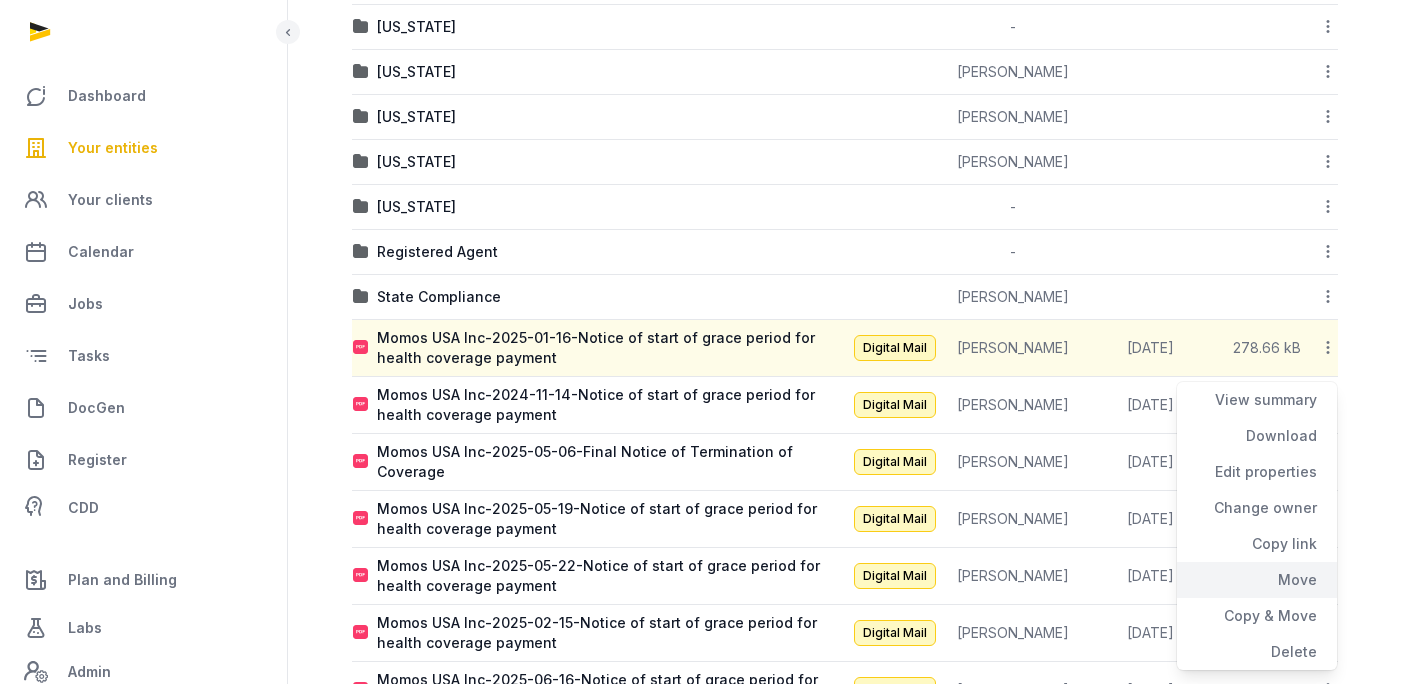 click on "Move" 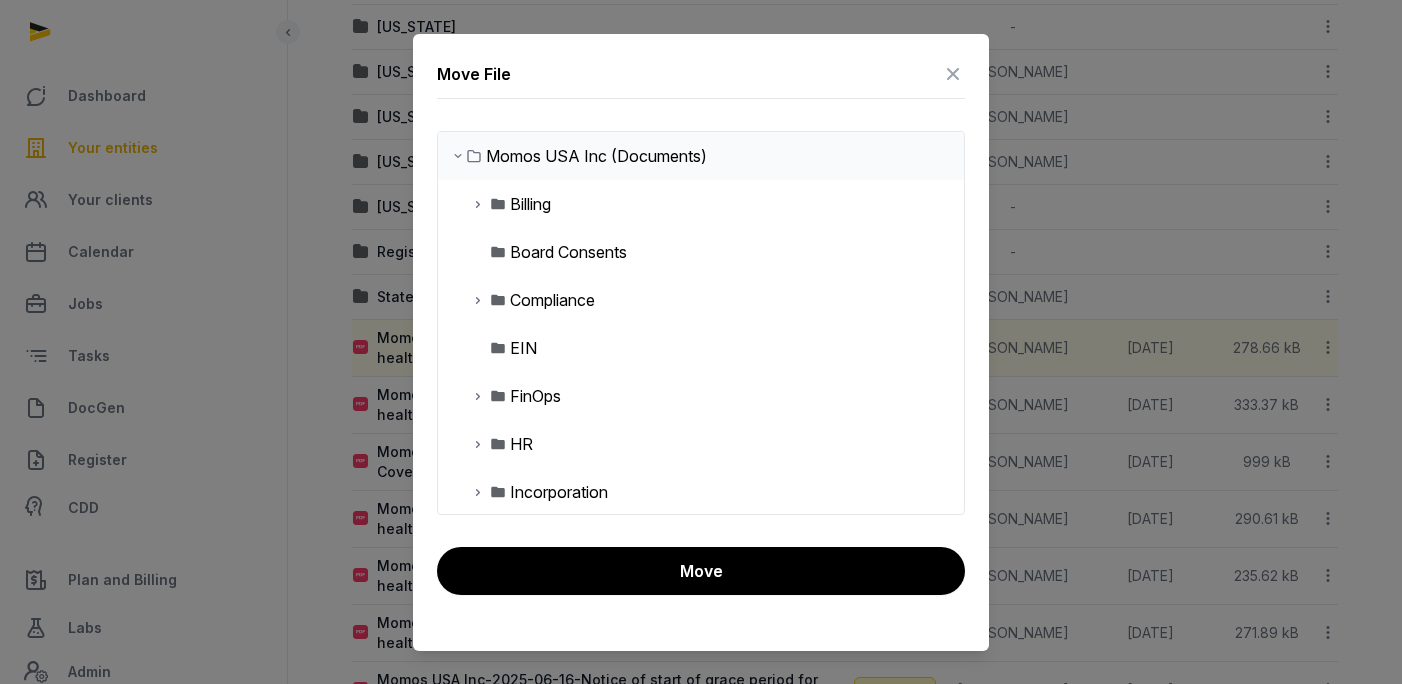 click at bounding box center [478, 300] 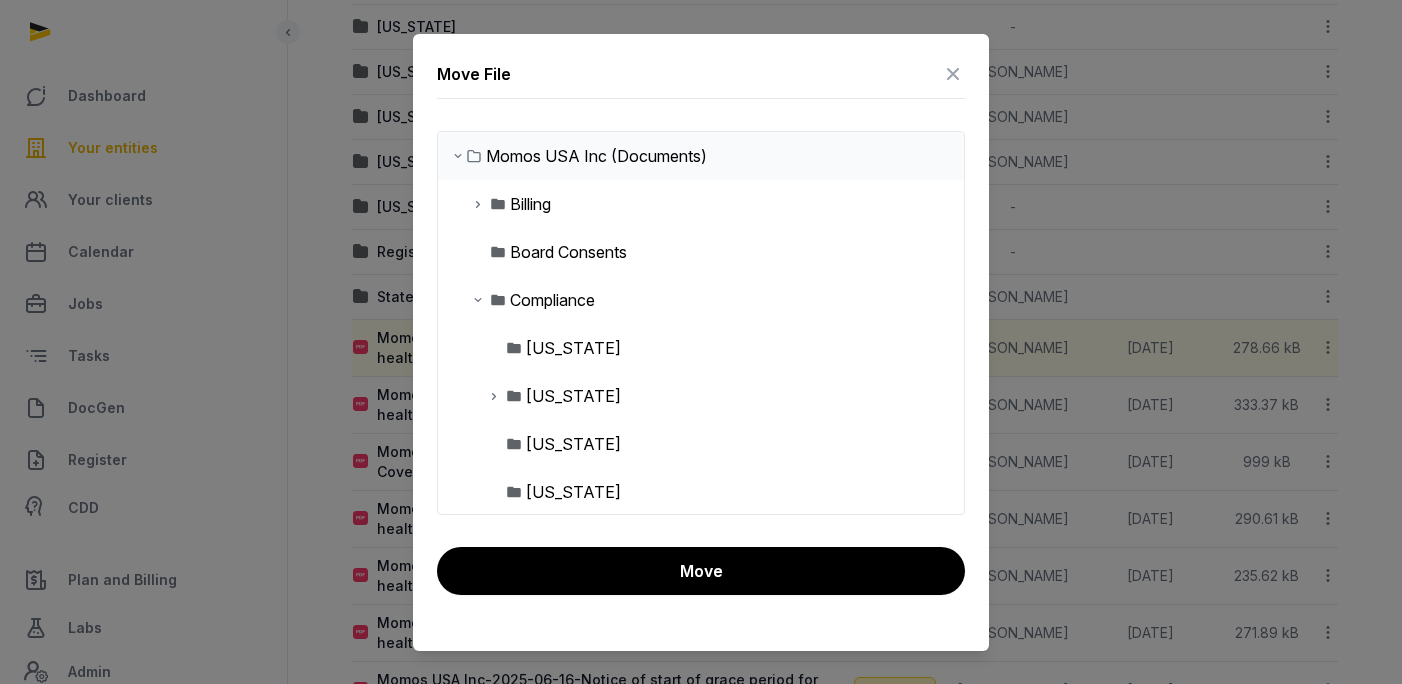 scroll, scrollTop: 245, scrollLeft: 0, axis: vertical 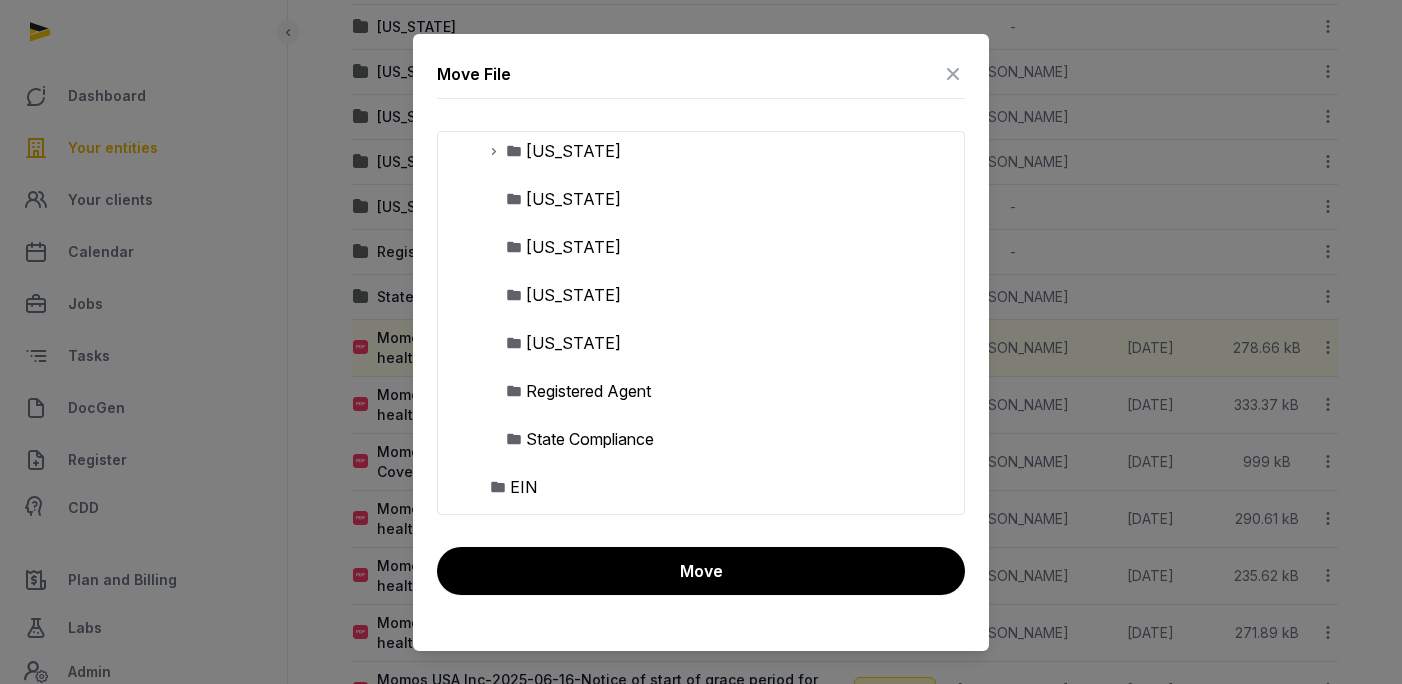 click on "State Compliance" at bounding box center (701, 439) 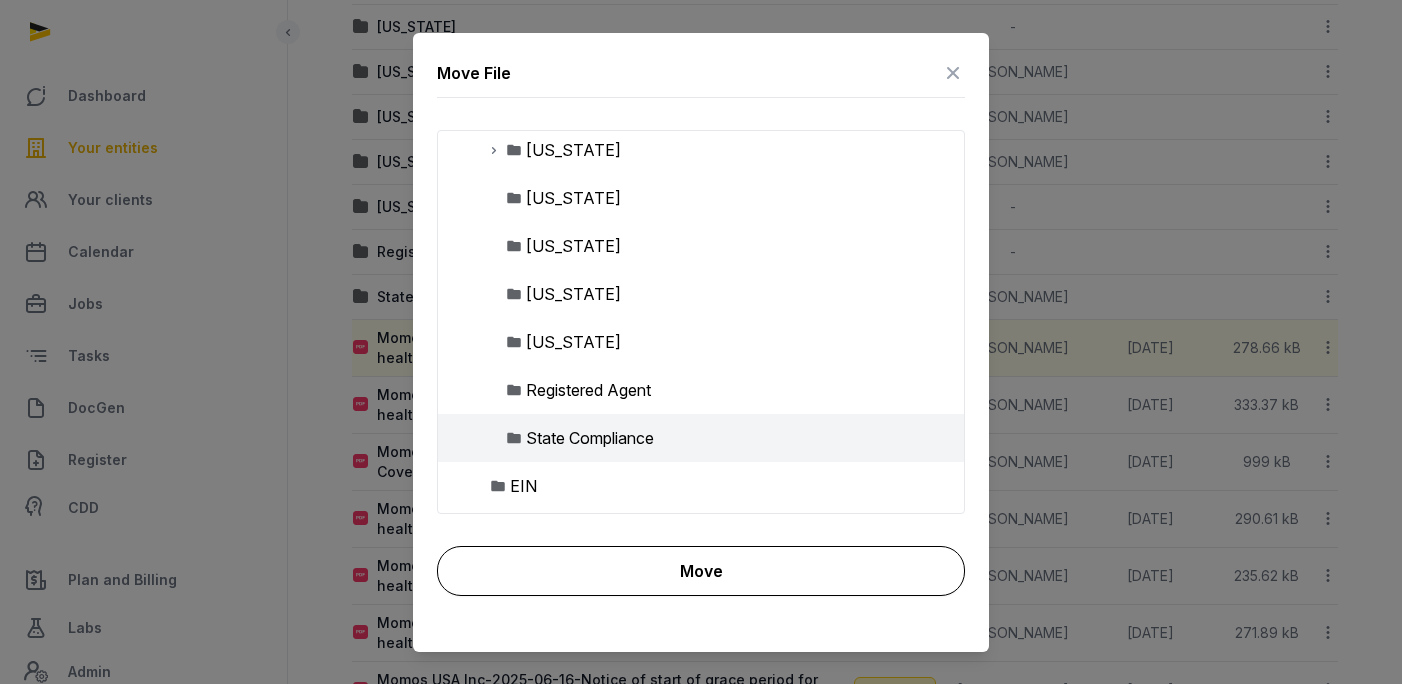 click on "Move" at bounding box center [701, 571] 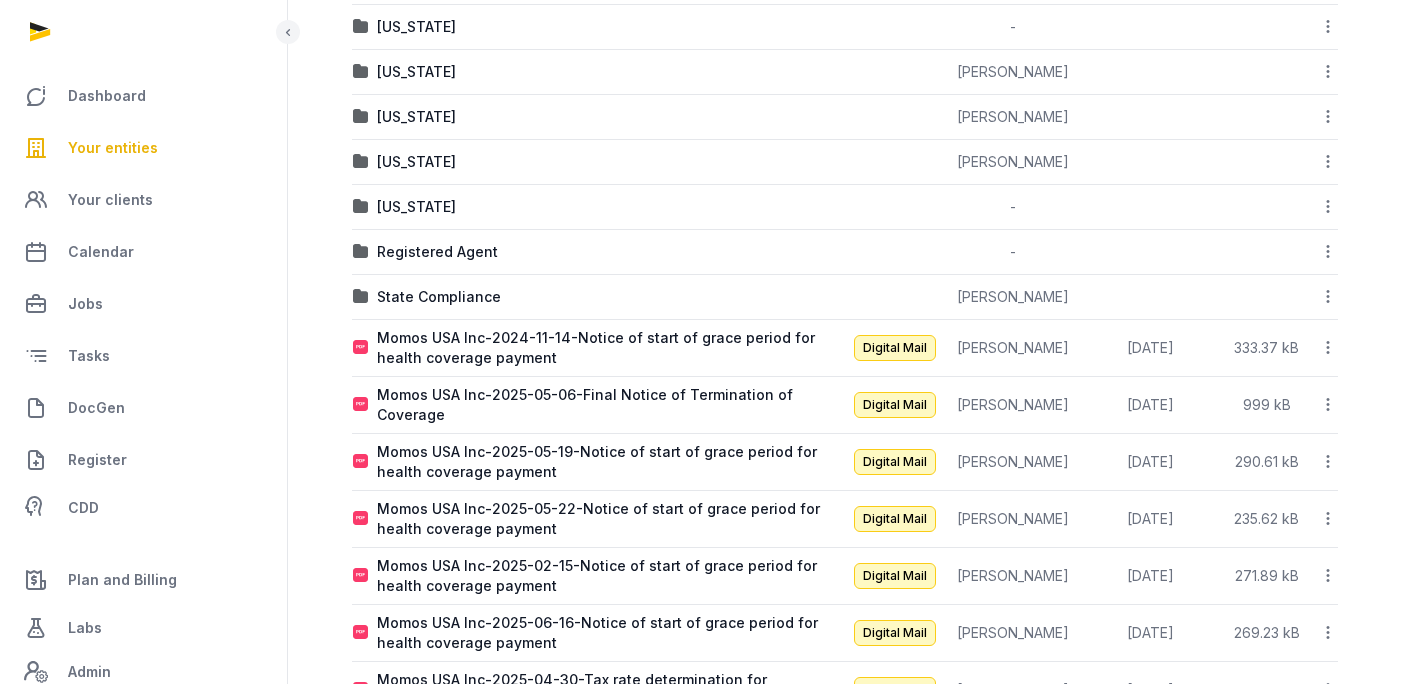 click 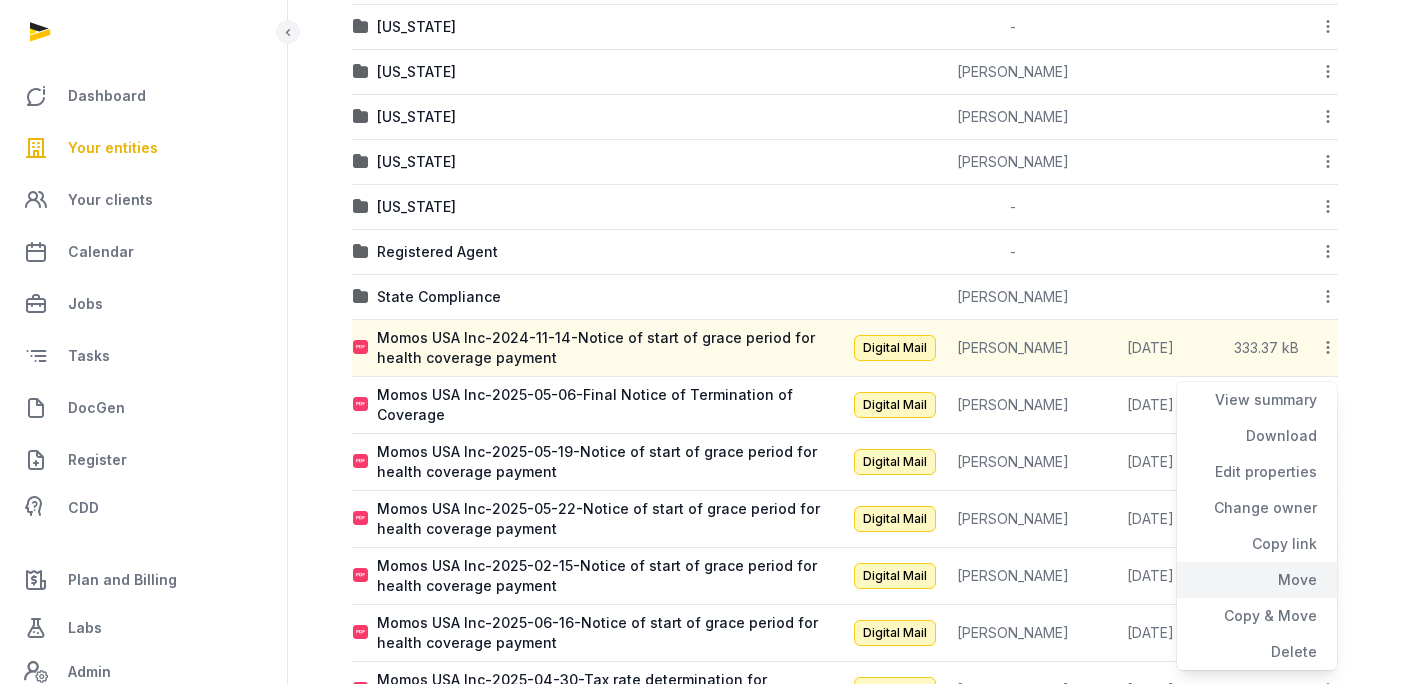 click on "Move" 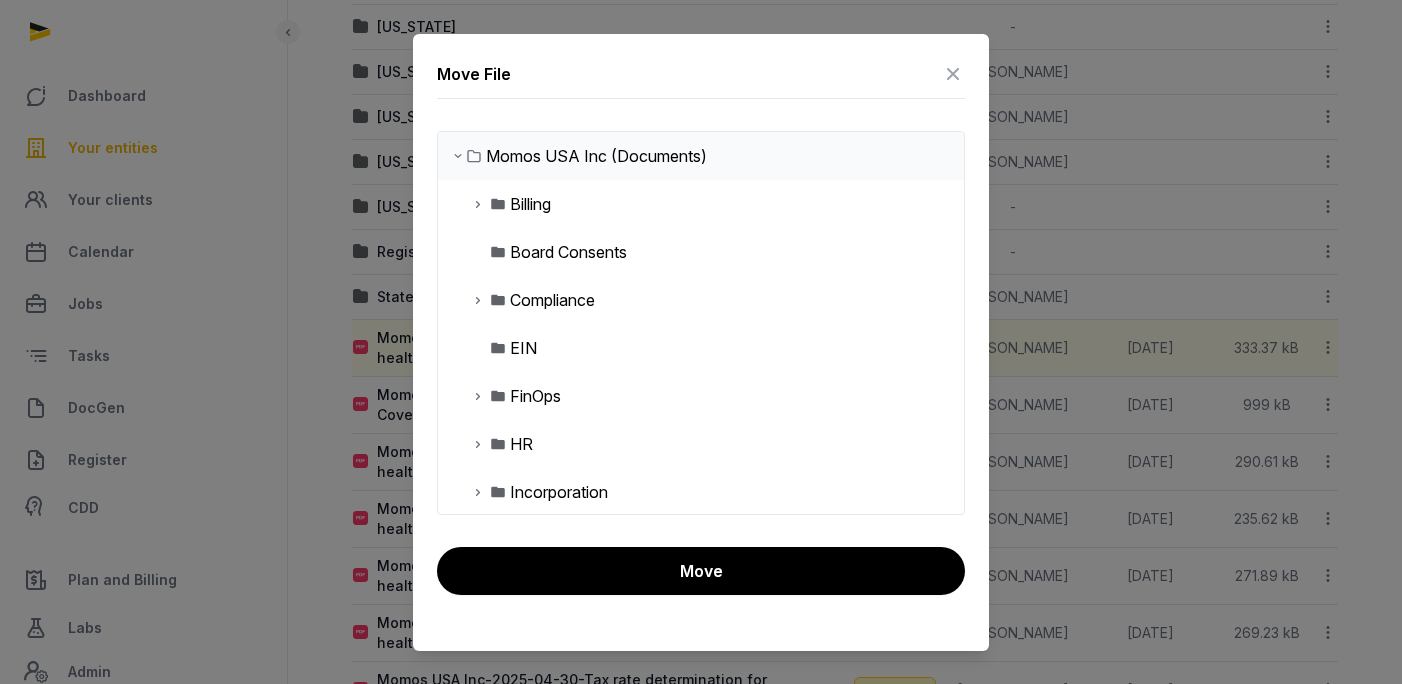 click at bounding box center (478, 300) 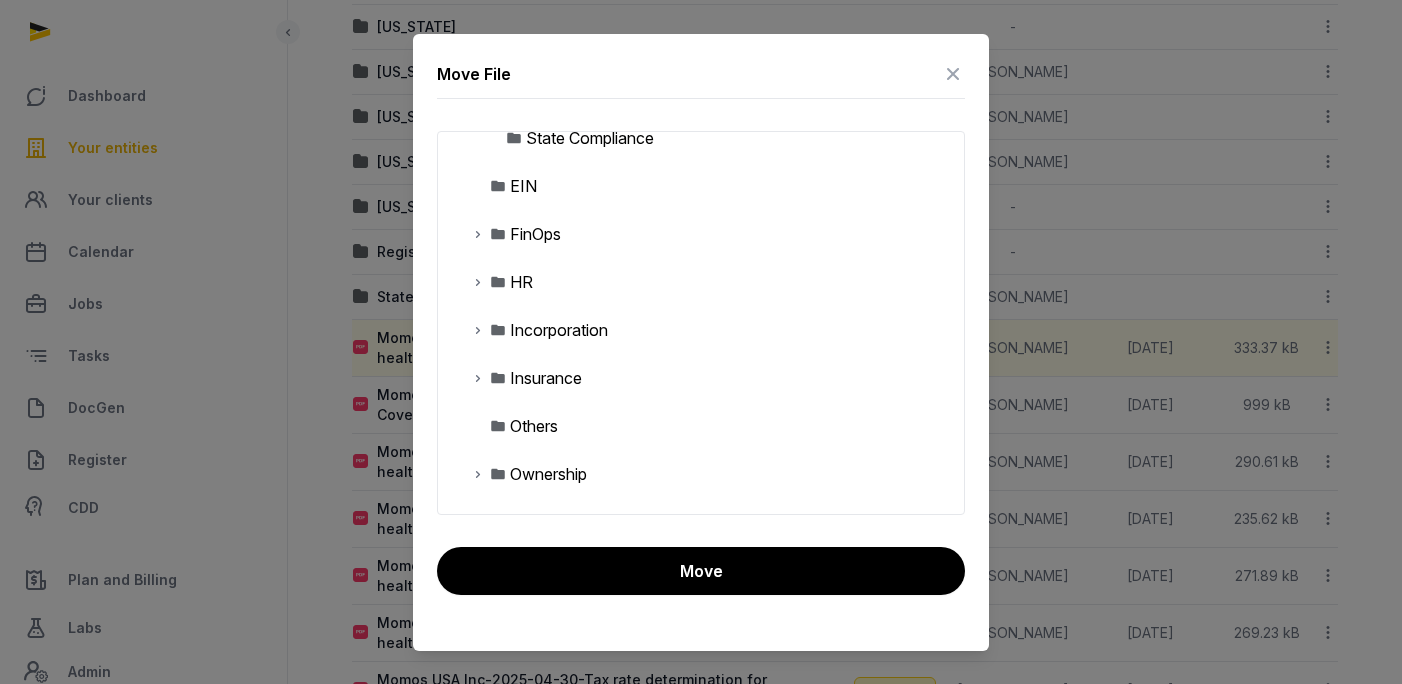 scroll, scrollTop: 453, scrollLeft: 0, axis: vertical 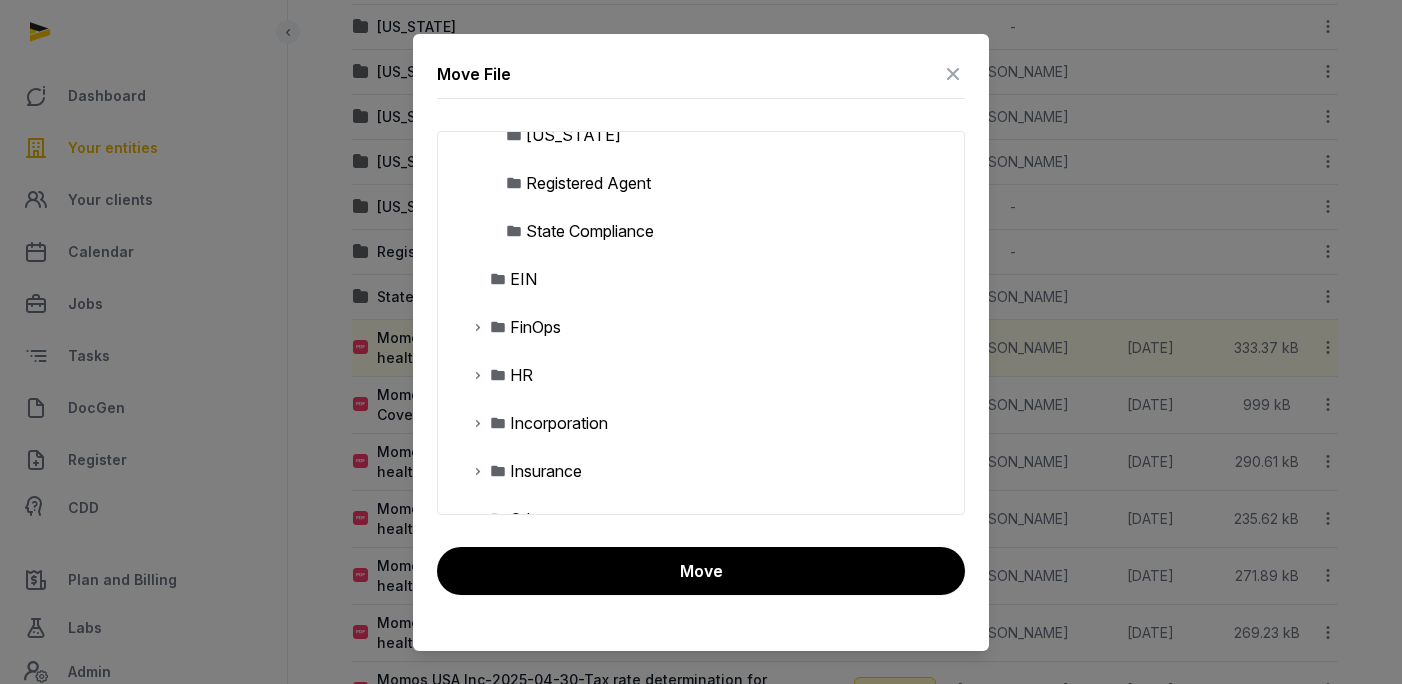 click on "State Compliance" at bounding box center [590, 231] 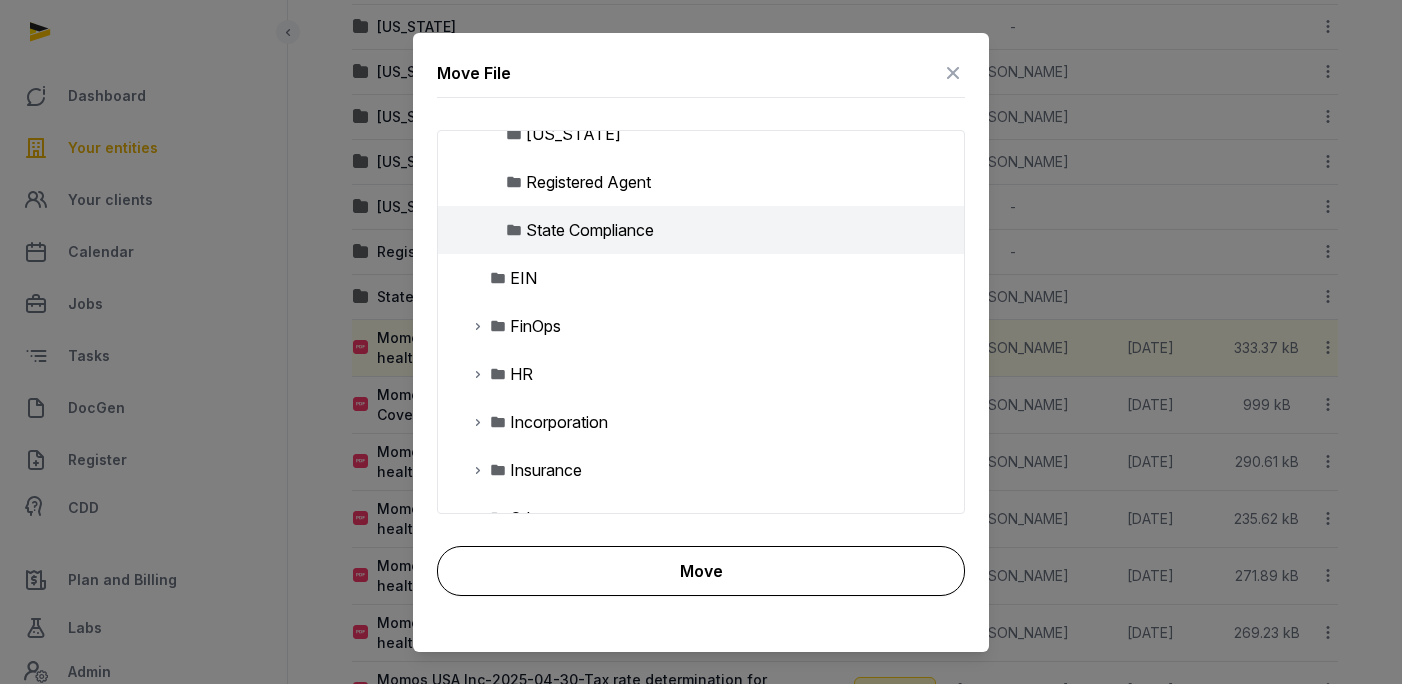 click on "Move" at bounding box center (701, 571) 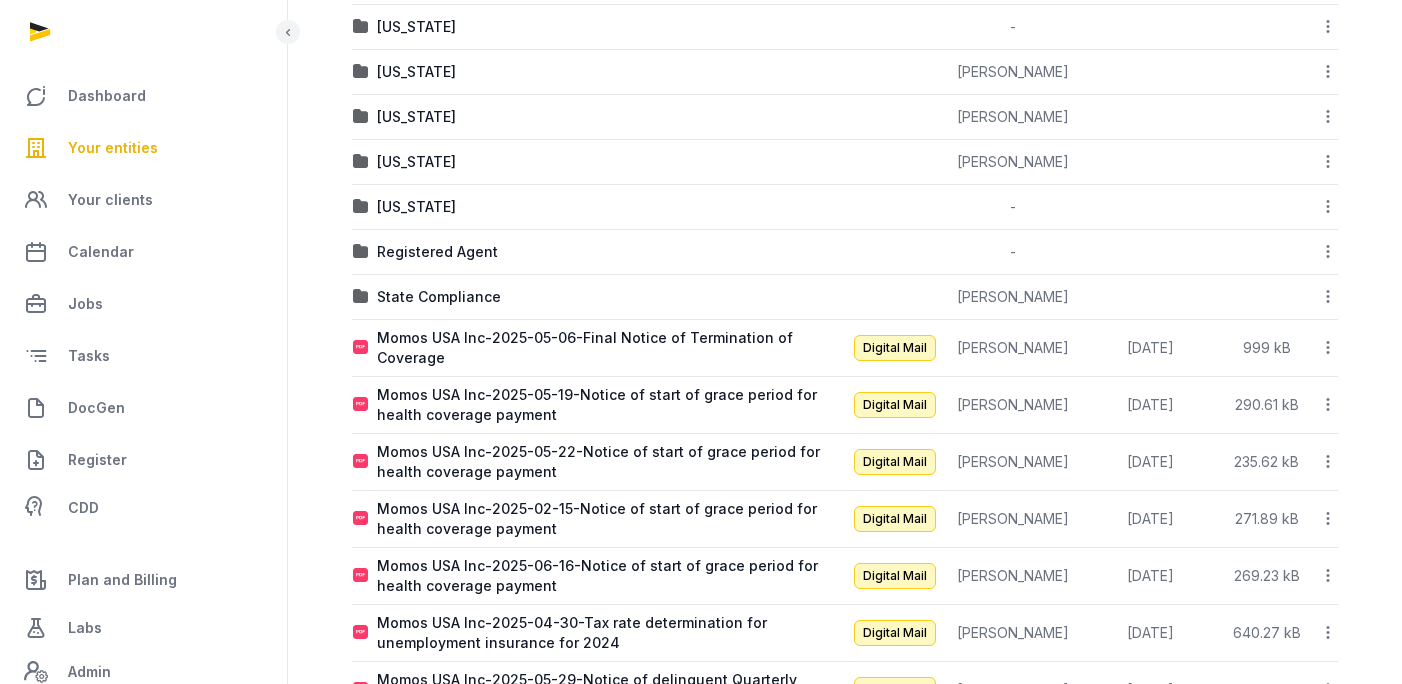 click 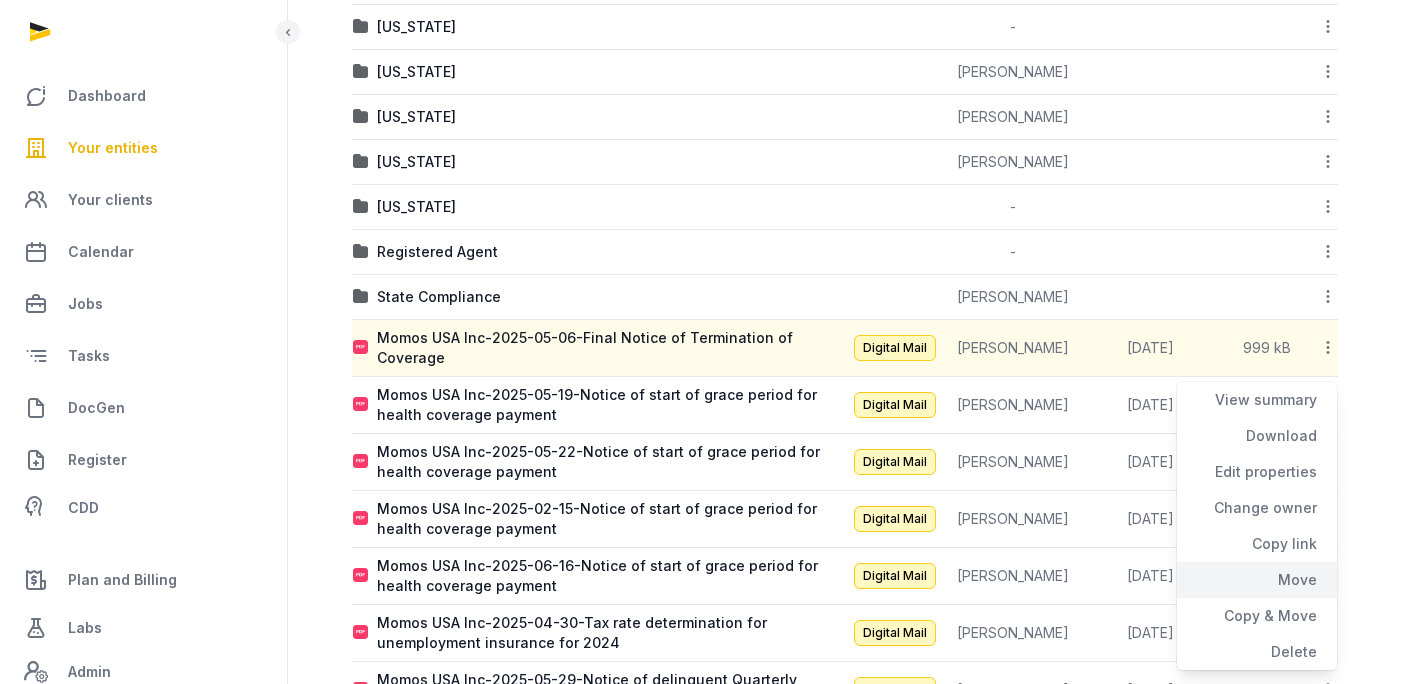 click on "Move" 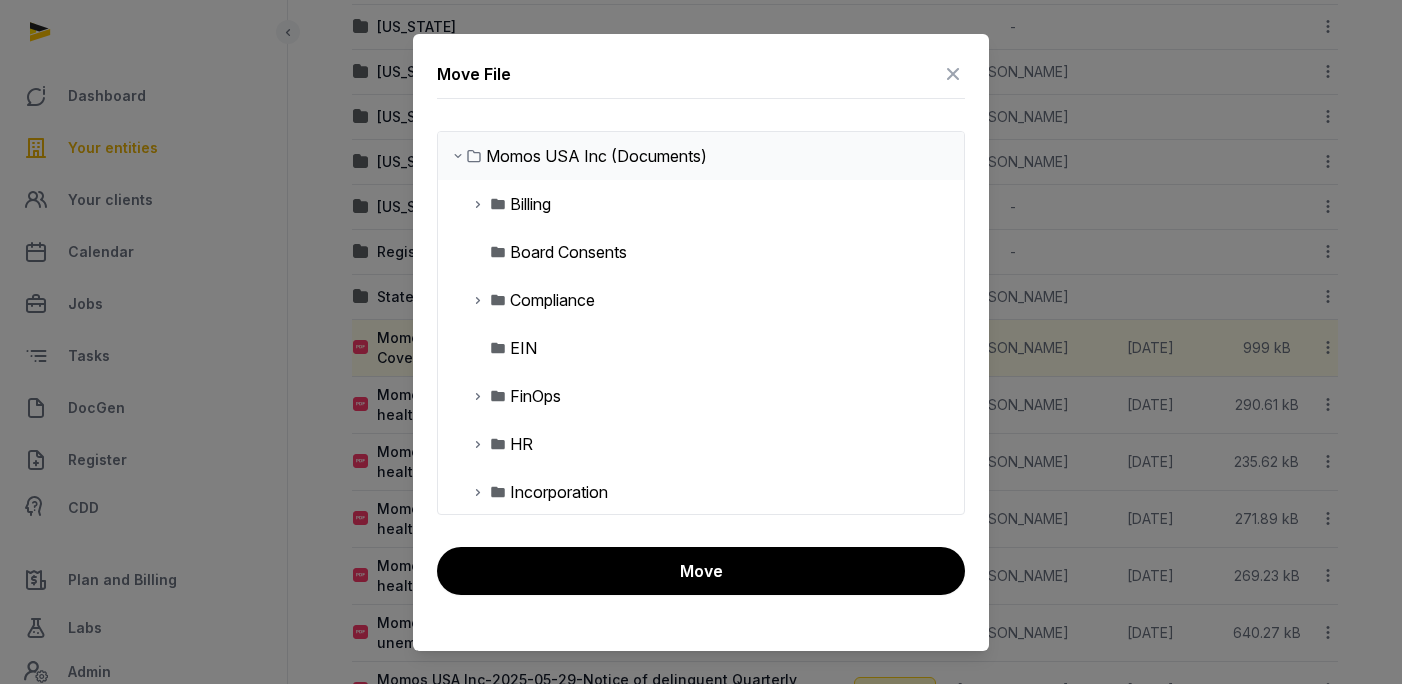click at bounding box center (478, 300) 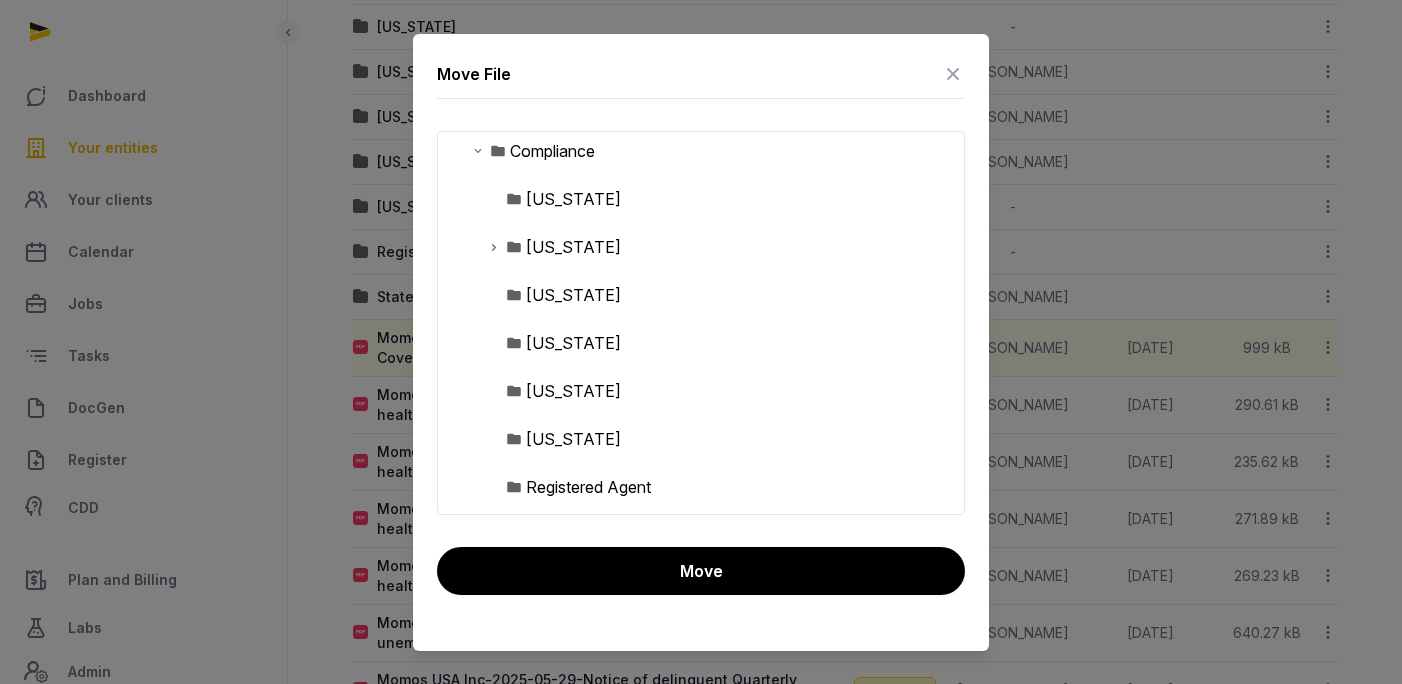 scroll, scrollTop: 314, scrollLeft: 0, axis: vertical 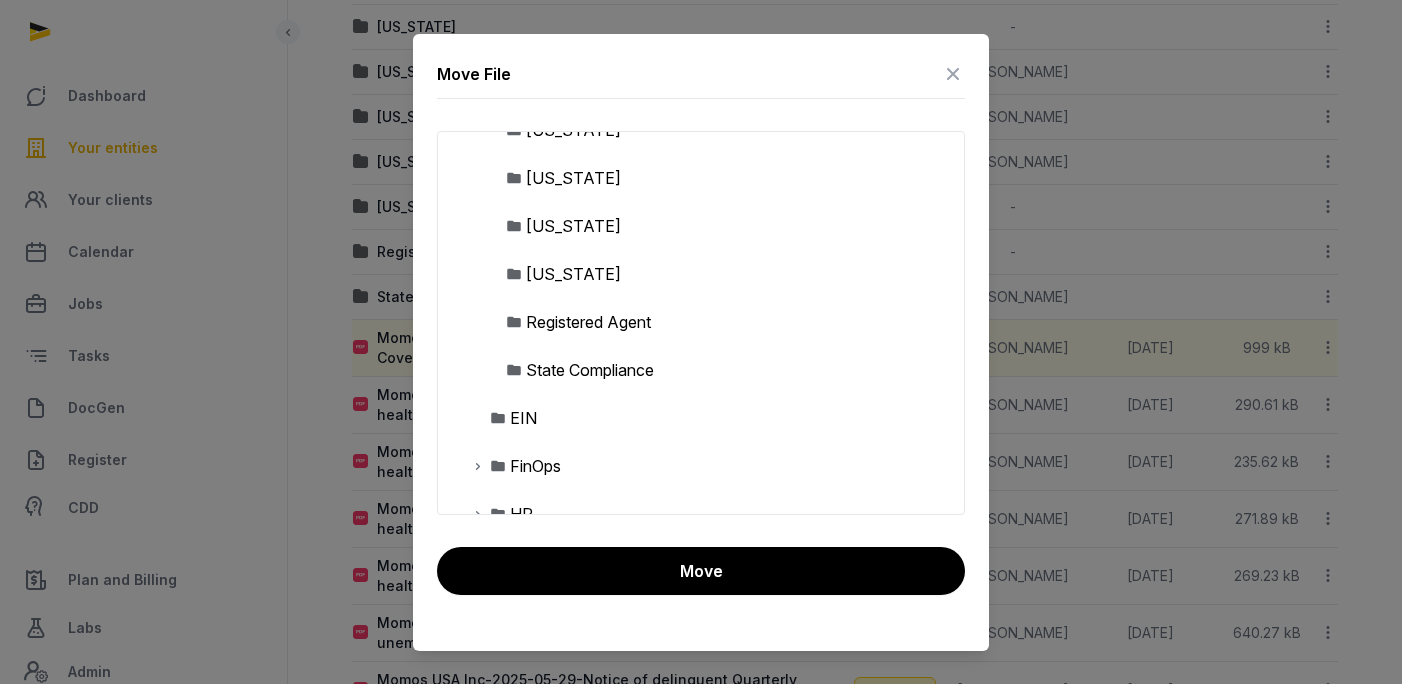 click on "State Compliance" at bounding box center [590, 370] 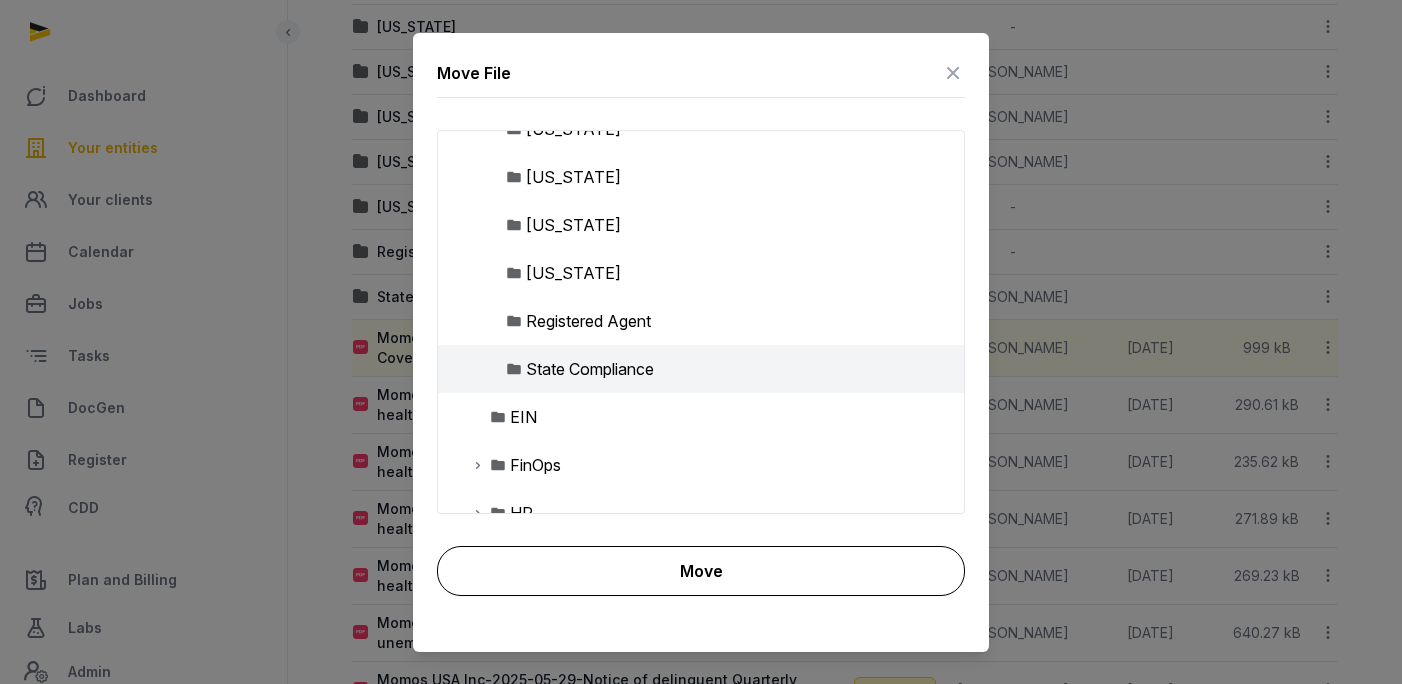 click on "Move" at bounding box center (701, 571) 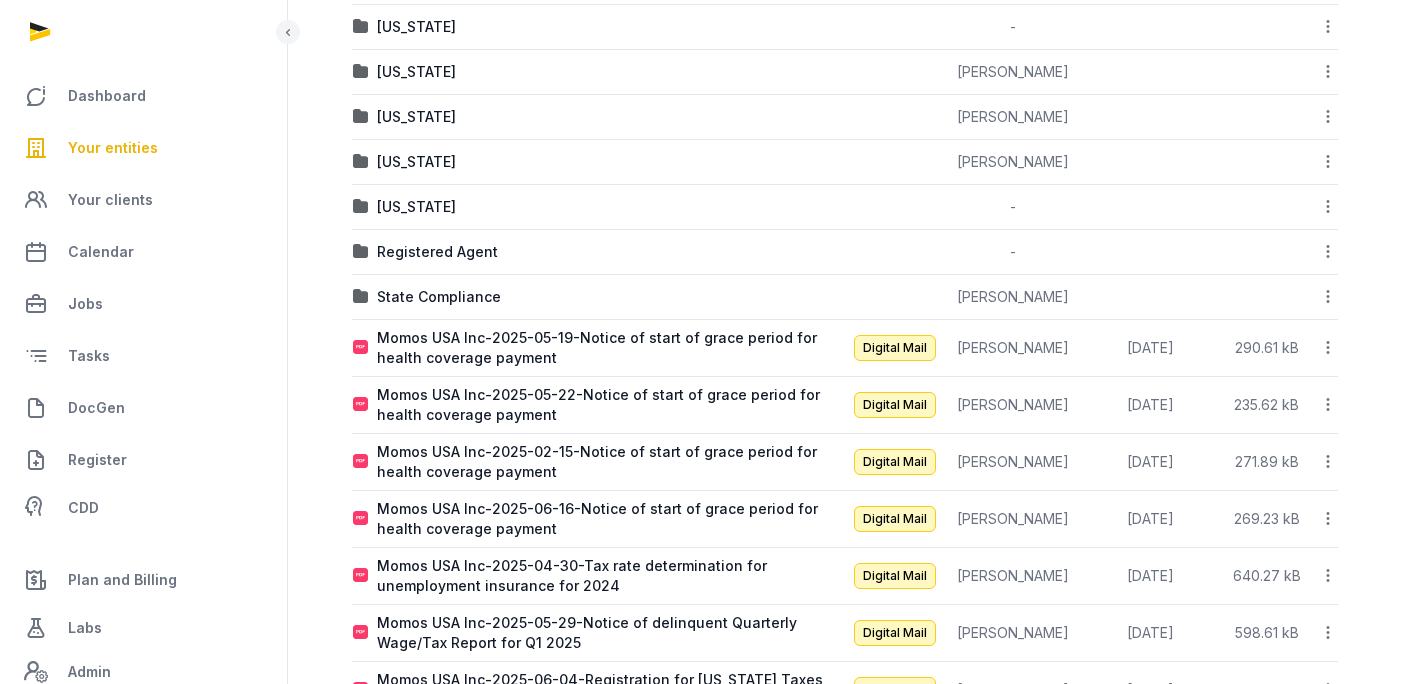 click 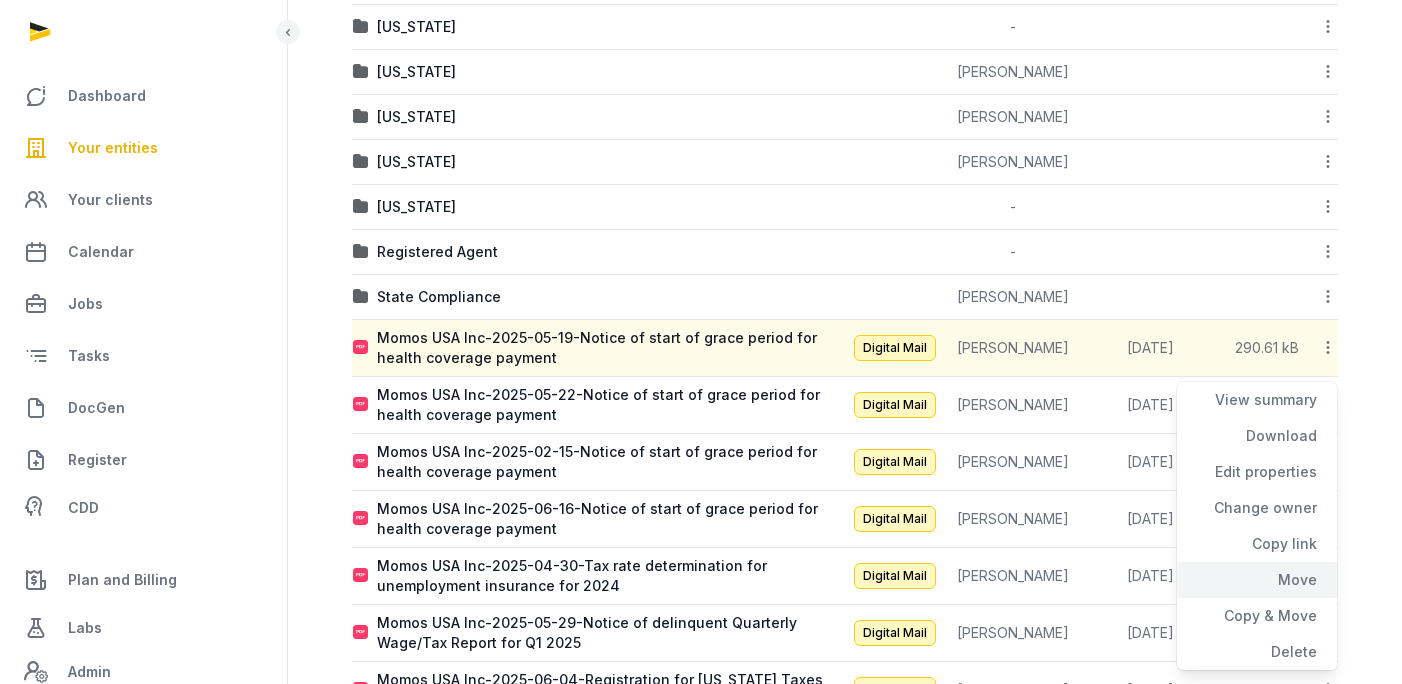 click on "Move" 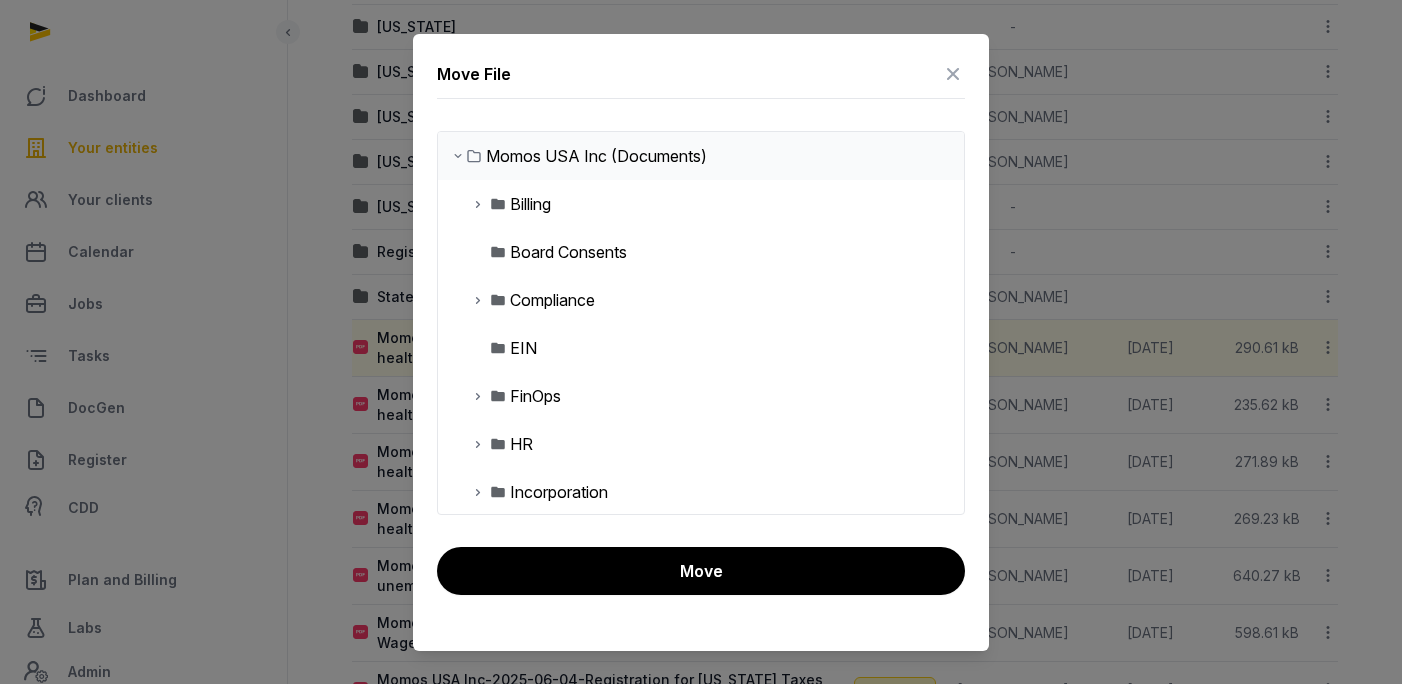 click at bounding box center [478, 300] 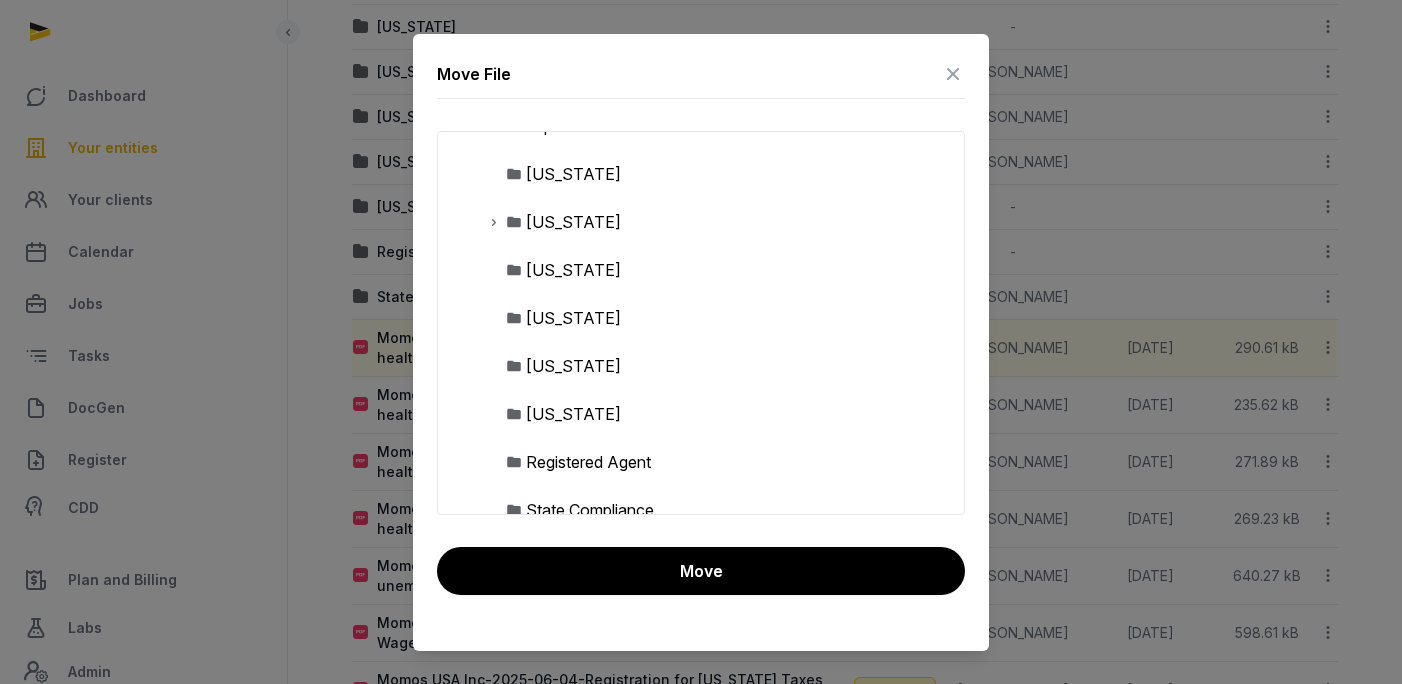 scroll, scrollTop: 215, scrollLeft: 0, axis: vertical 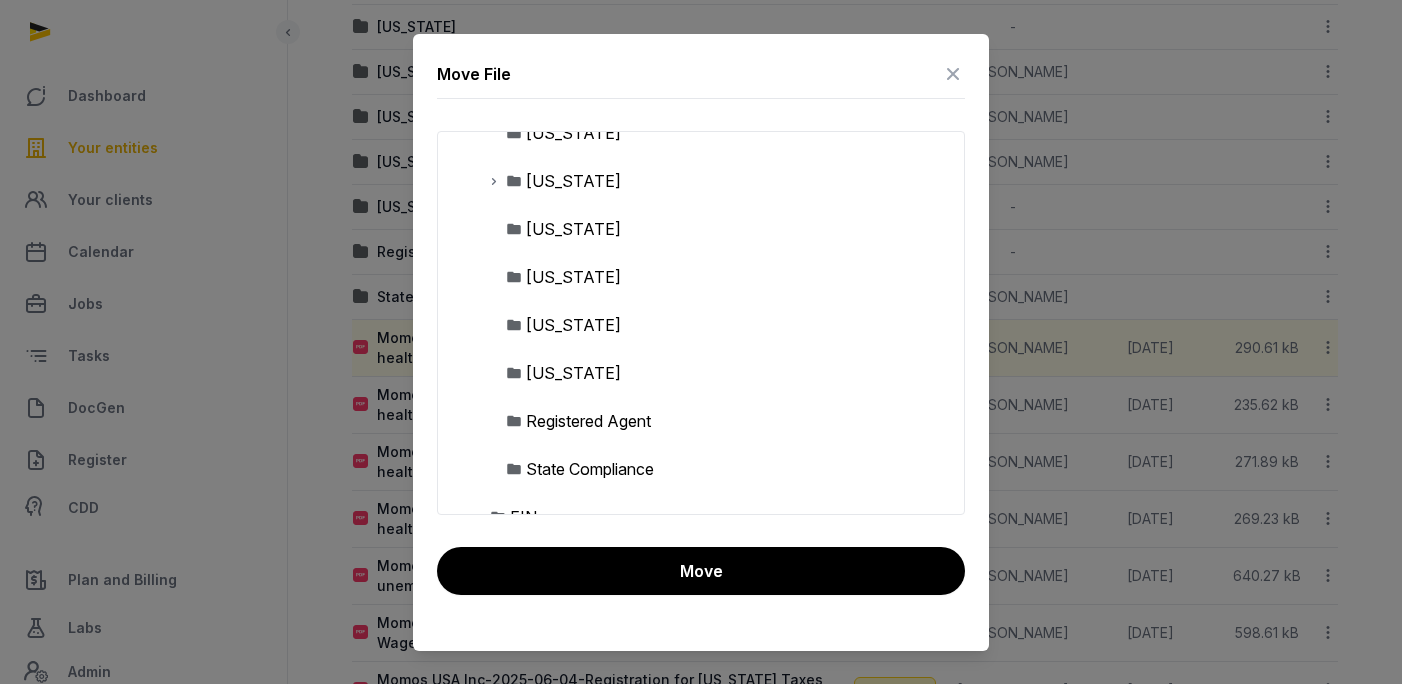 click on "State Compliance" at bounding box center [590, 469] 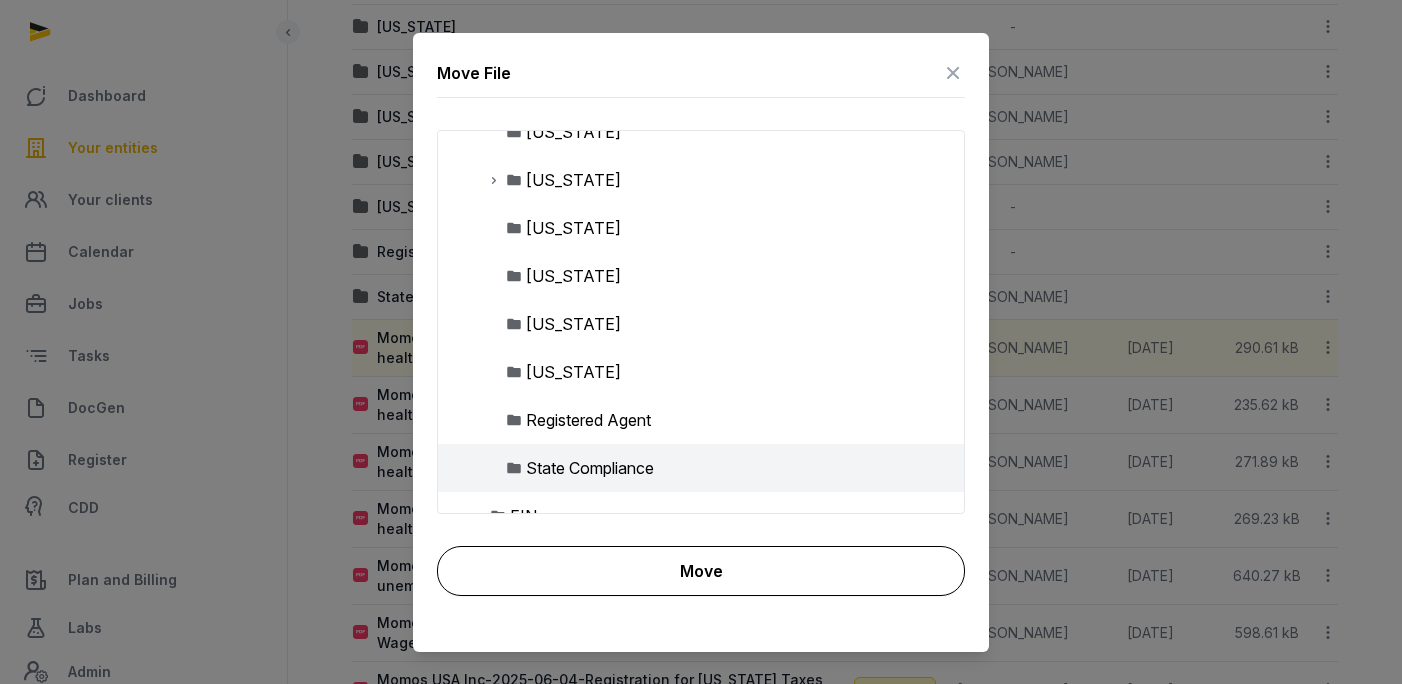 click on "Move" at bounding box center (701, 571) 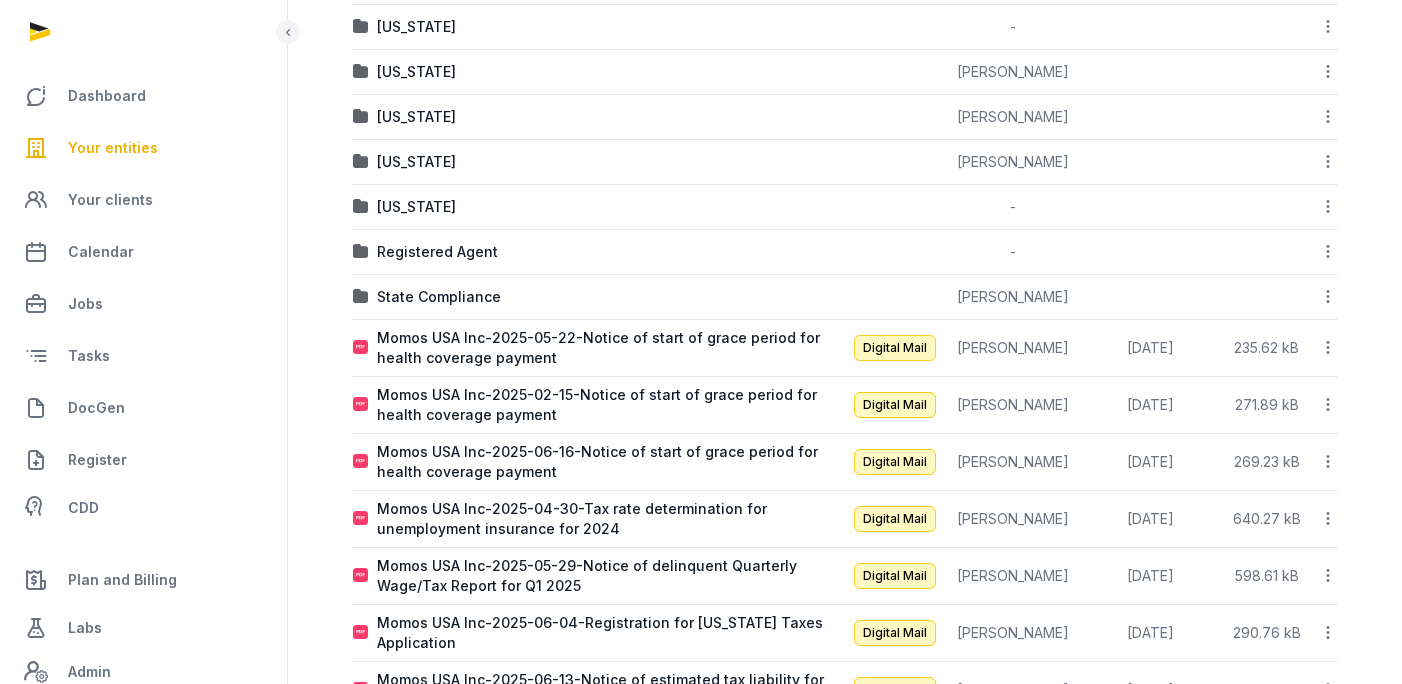 click 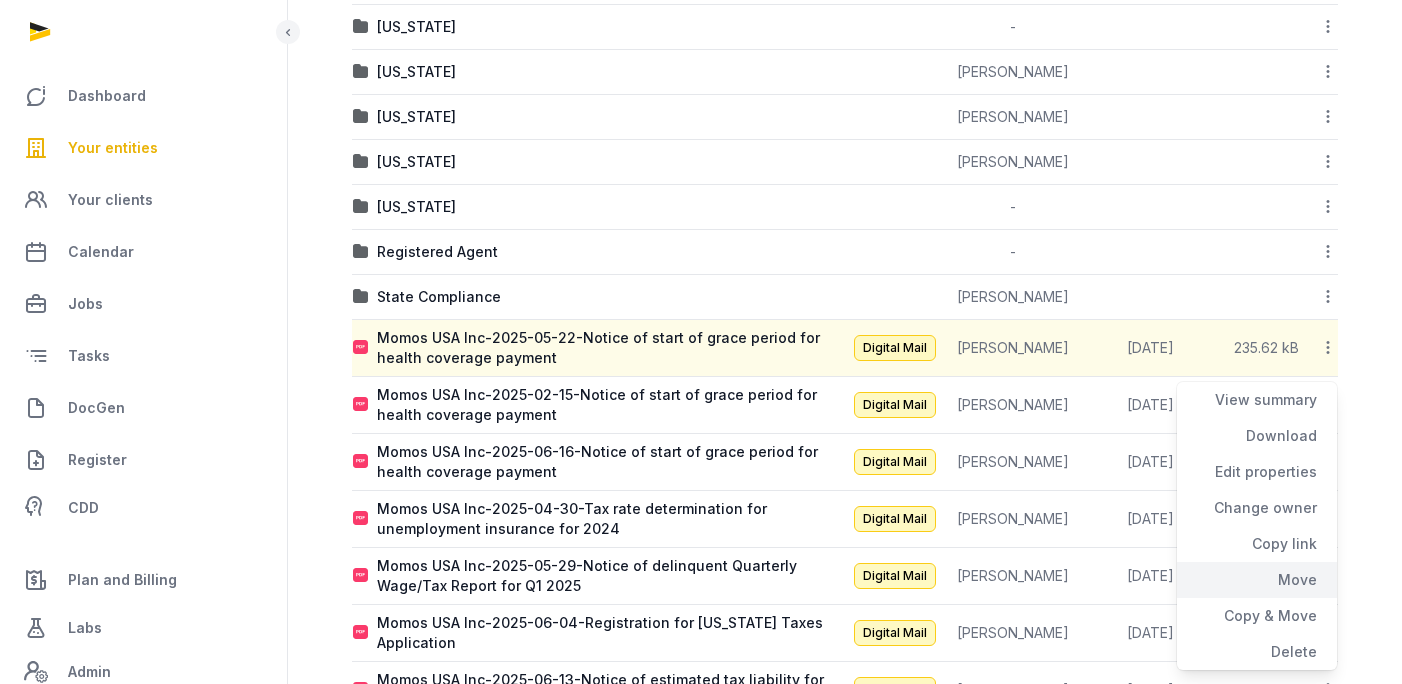 click on "Move" 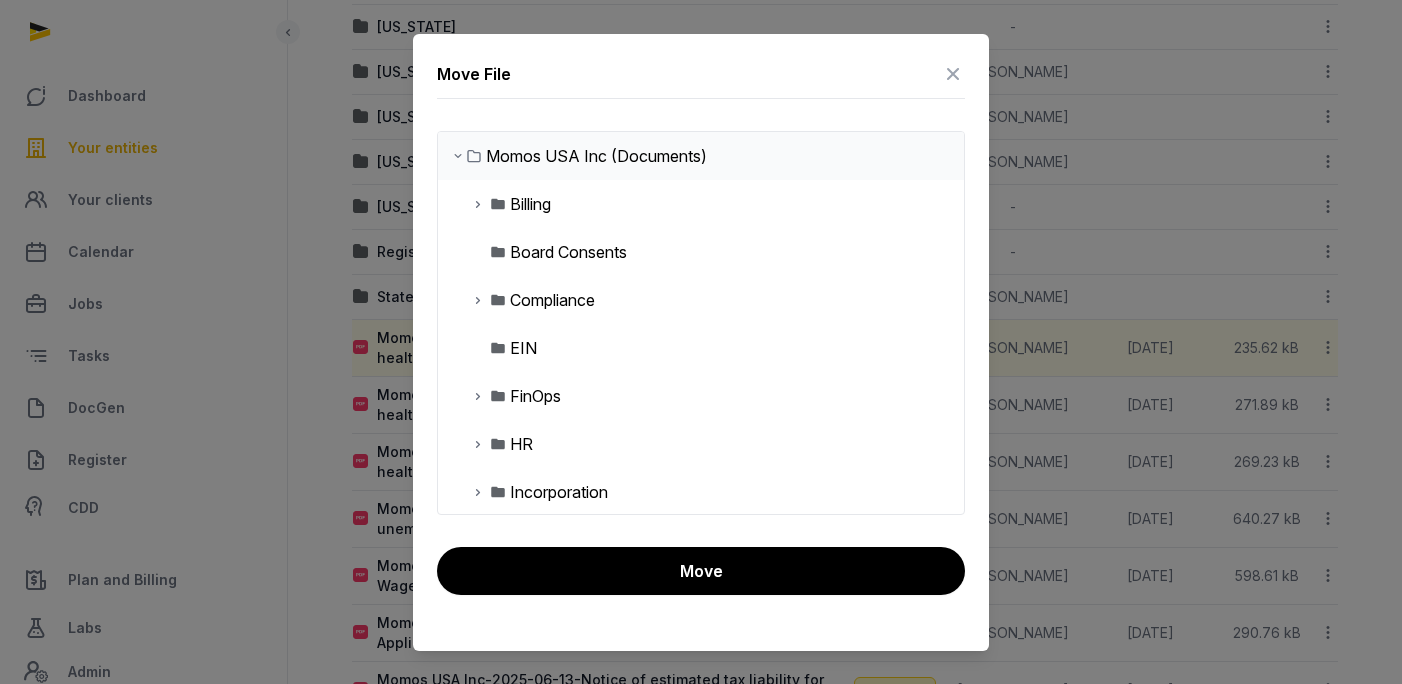 scroll, scrollTop: 41, scrollLeft: 0, axis: vertical 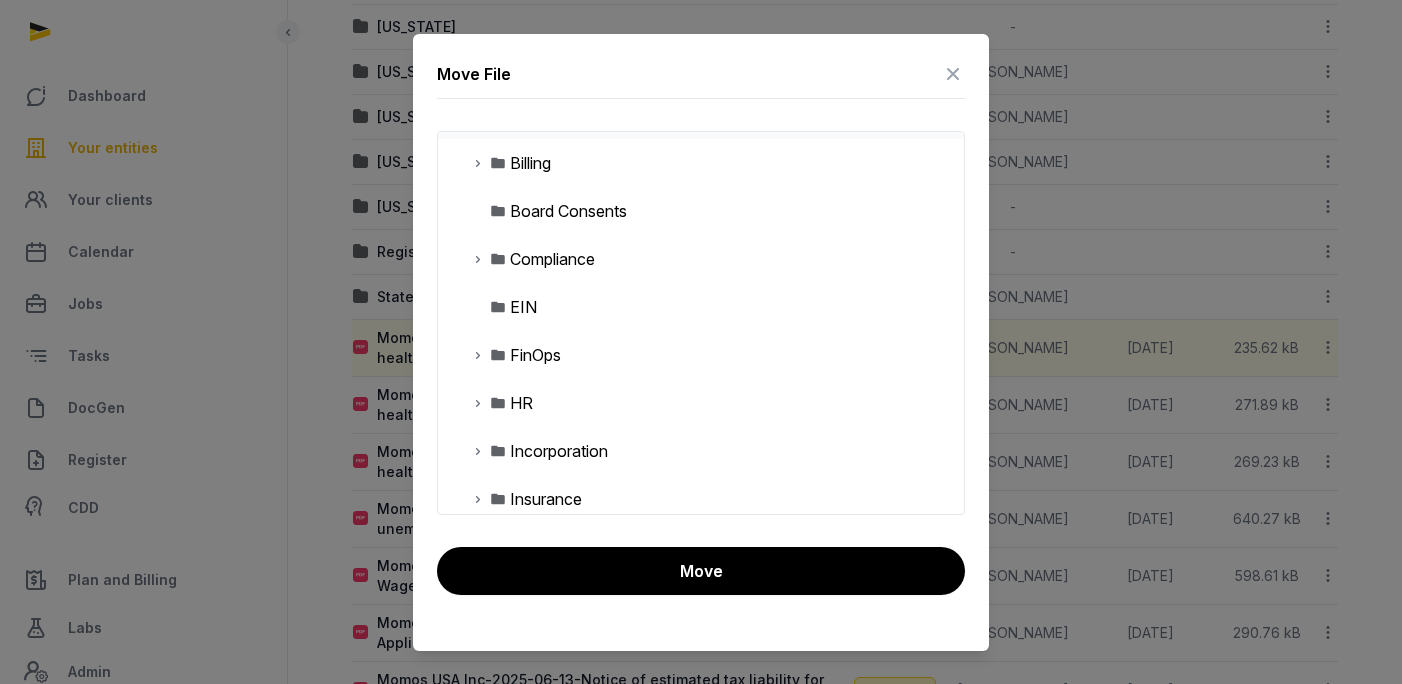 click at bounding box center [478, 259] 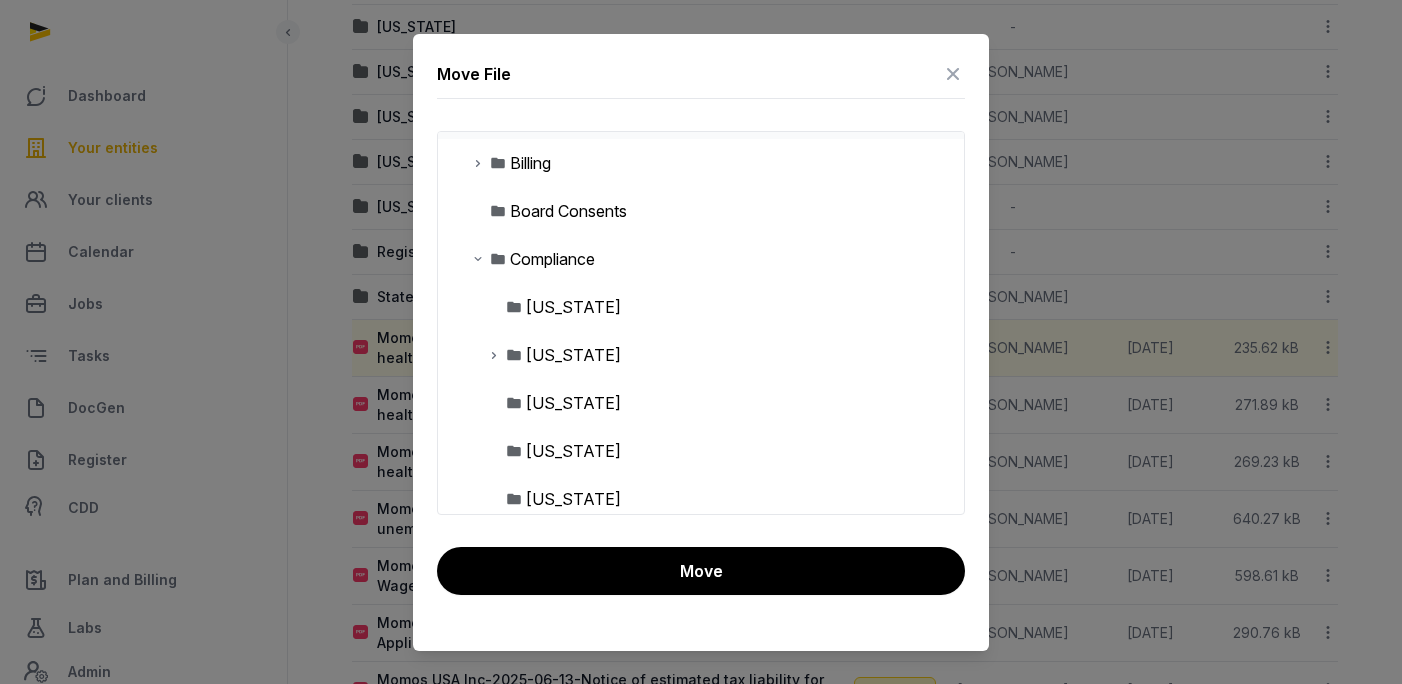 scroll, scrollTop: 229, scrollLeft: 0, axis: vertical 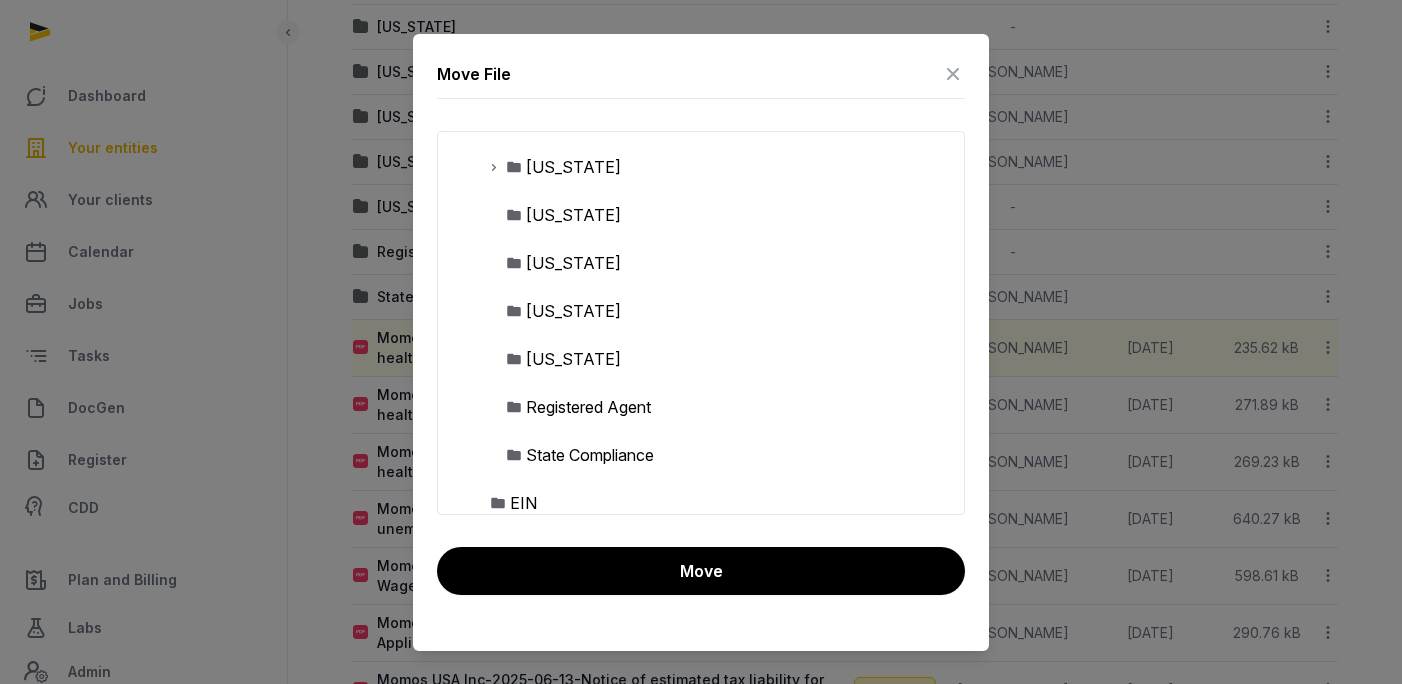 click on "State Compliance" at bounding box center (590, 455) 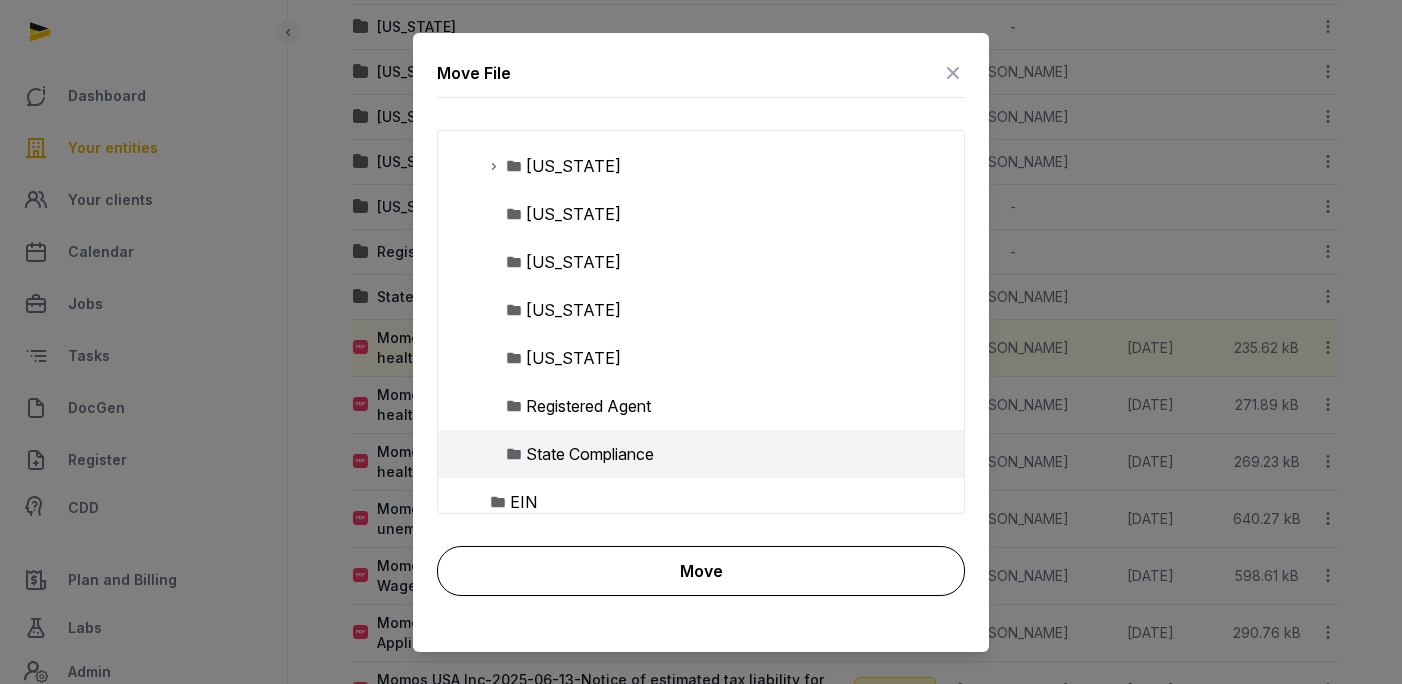 click on "Move" at bounding box center (701, 571) 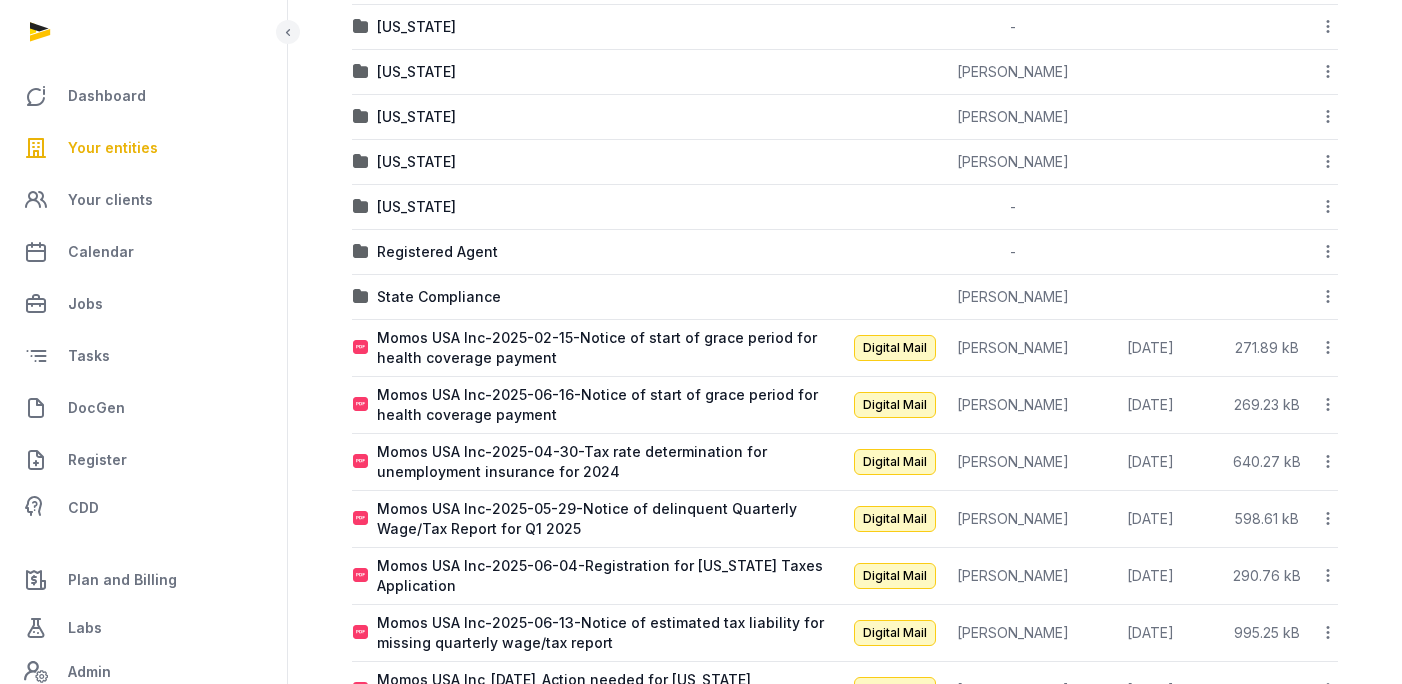 click 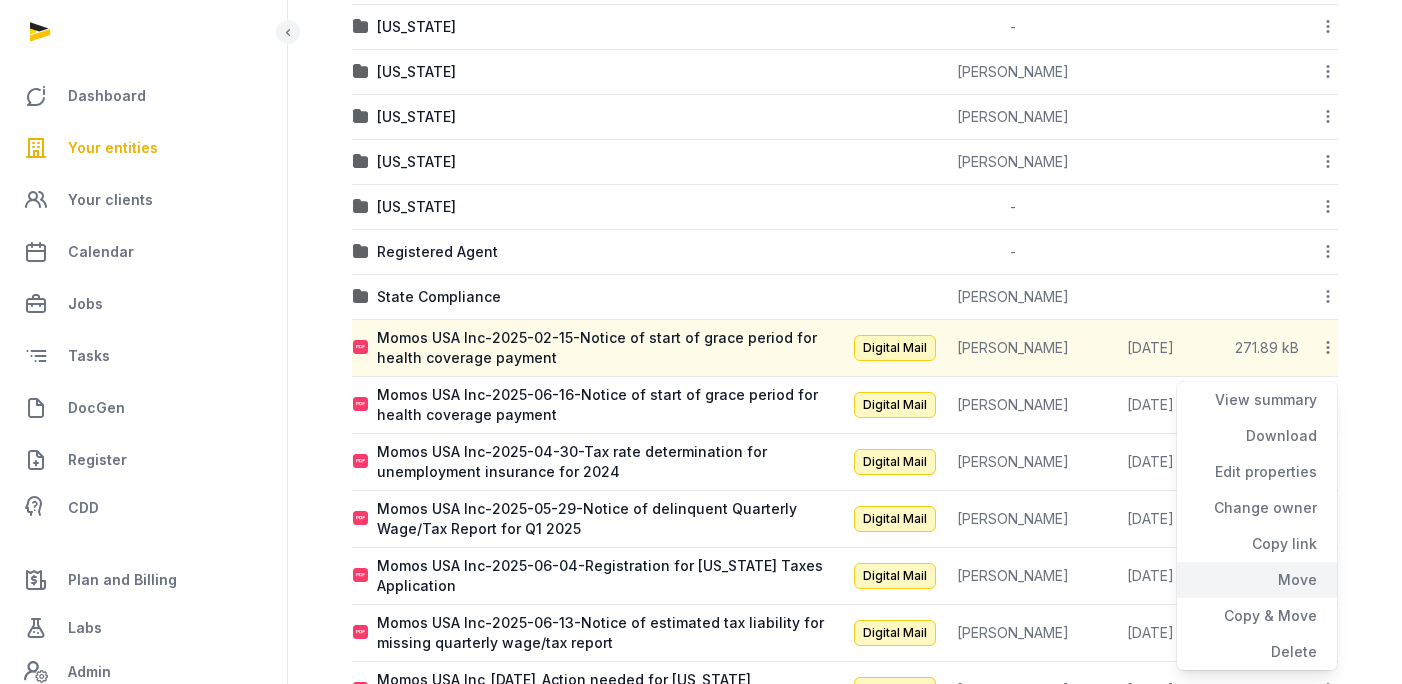 click on "Move" 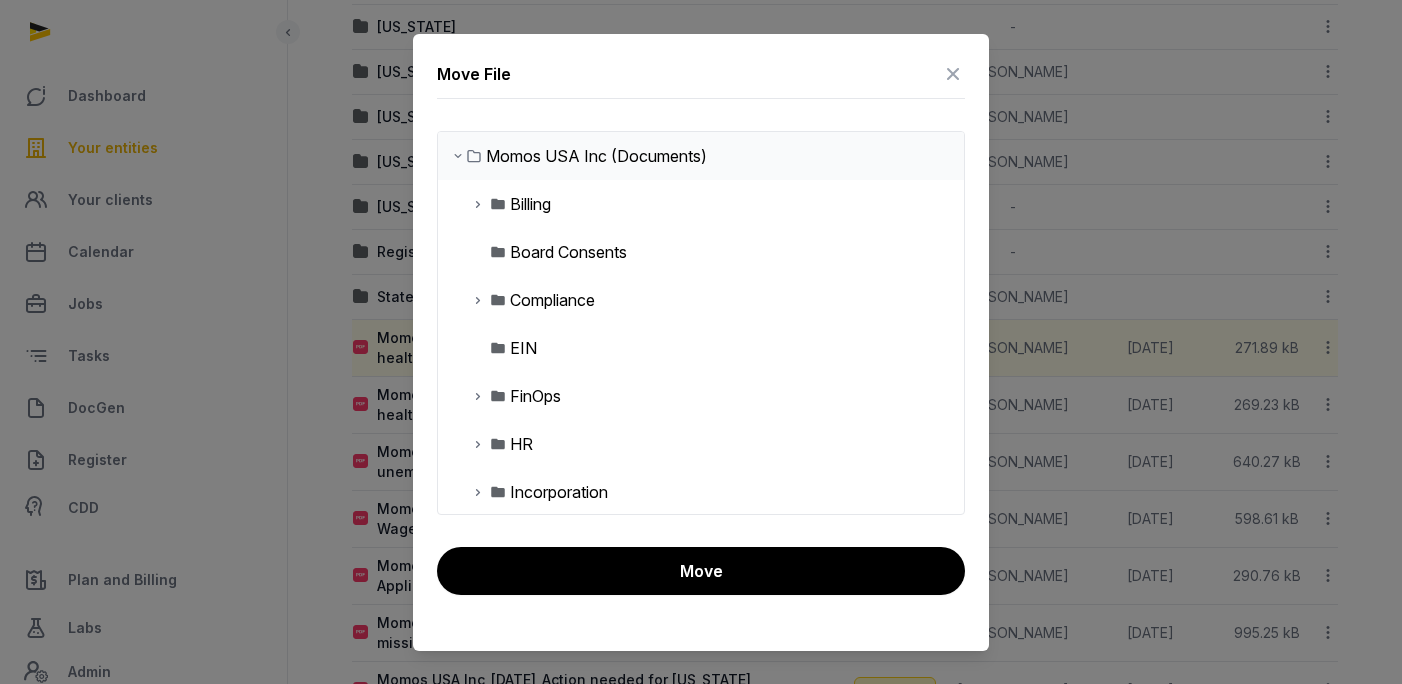 click at bounding box center [478, 300] 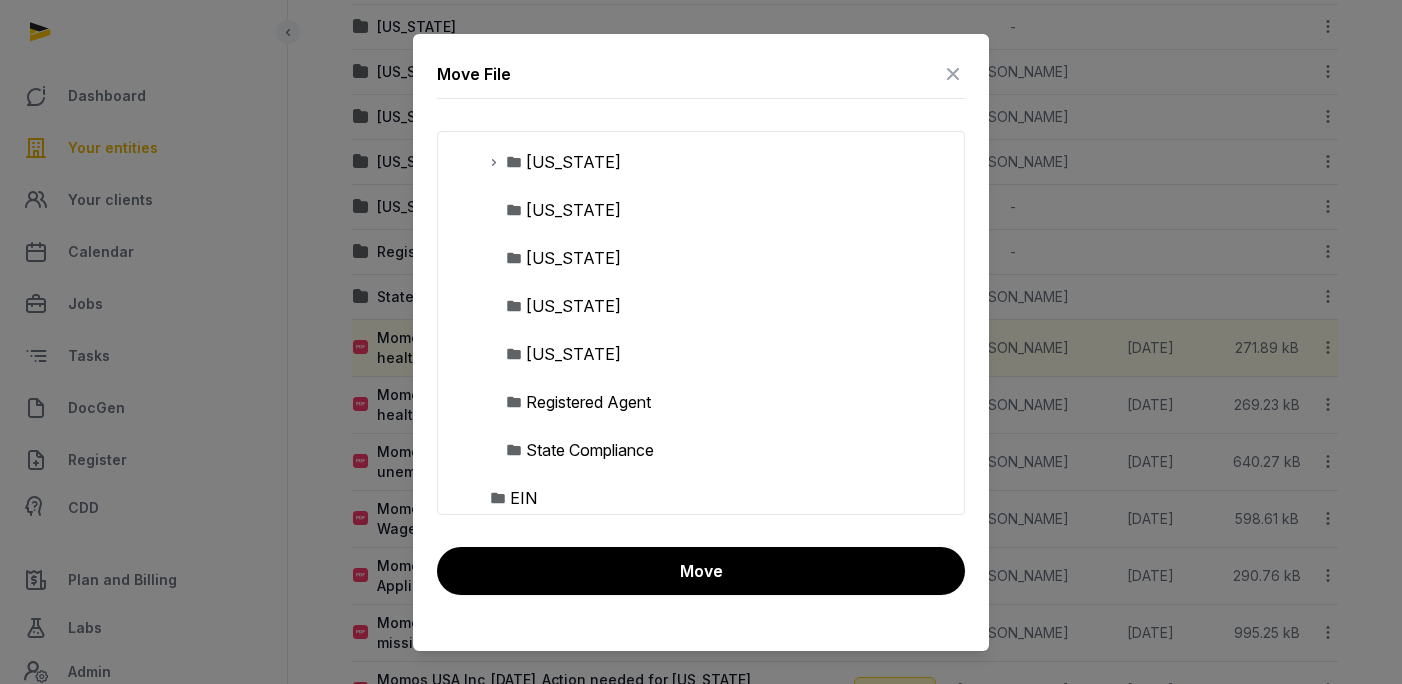 scroll, scrollTop: 434, scrollLeft: 0, axis: vertical 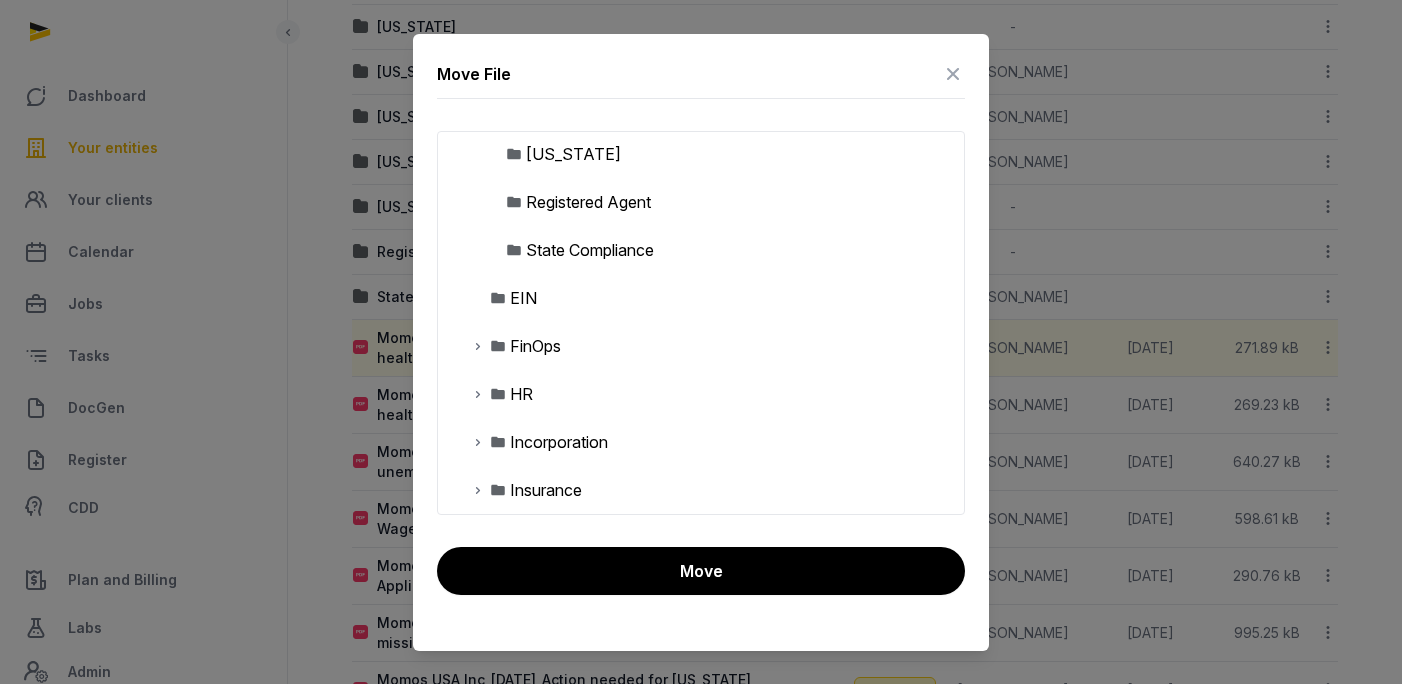 click on "State Compliance" at bounding box center [590, 250] 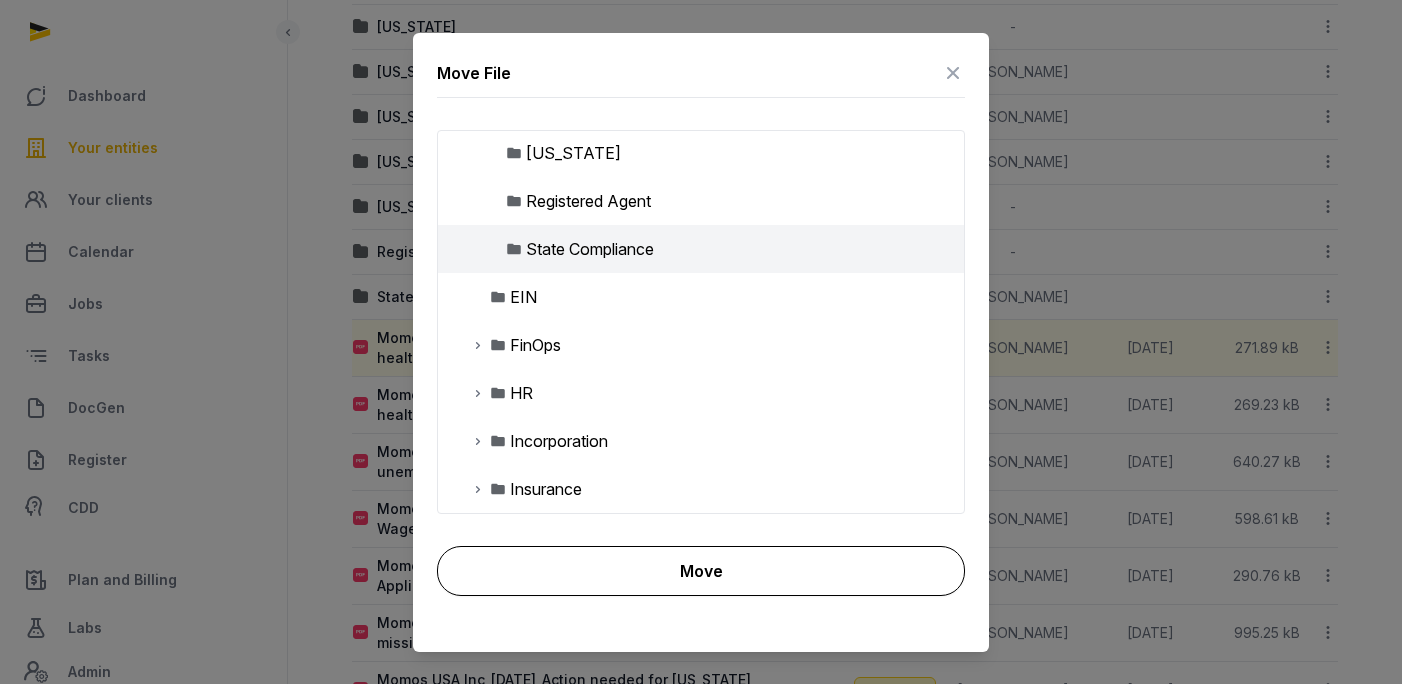 click on "Move" at bounding box center (701, 571) 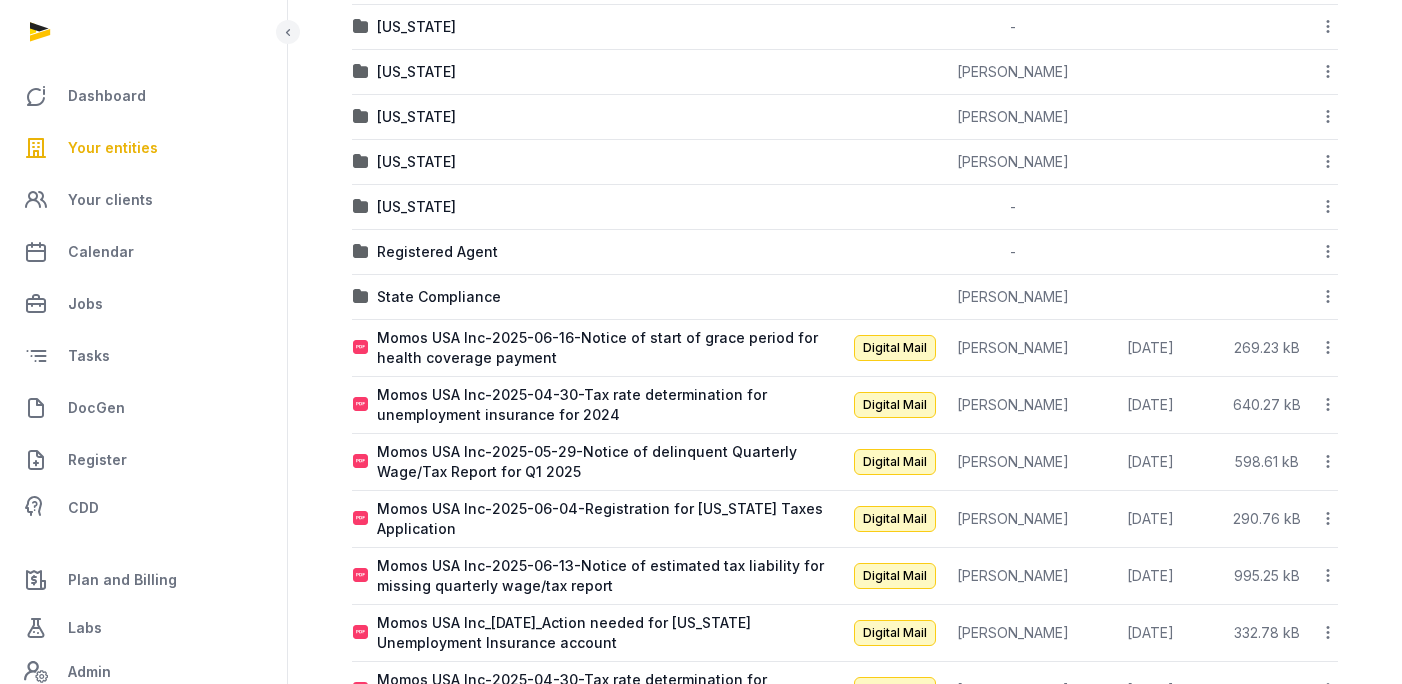 click 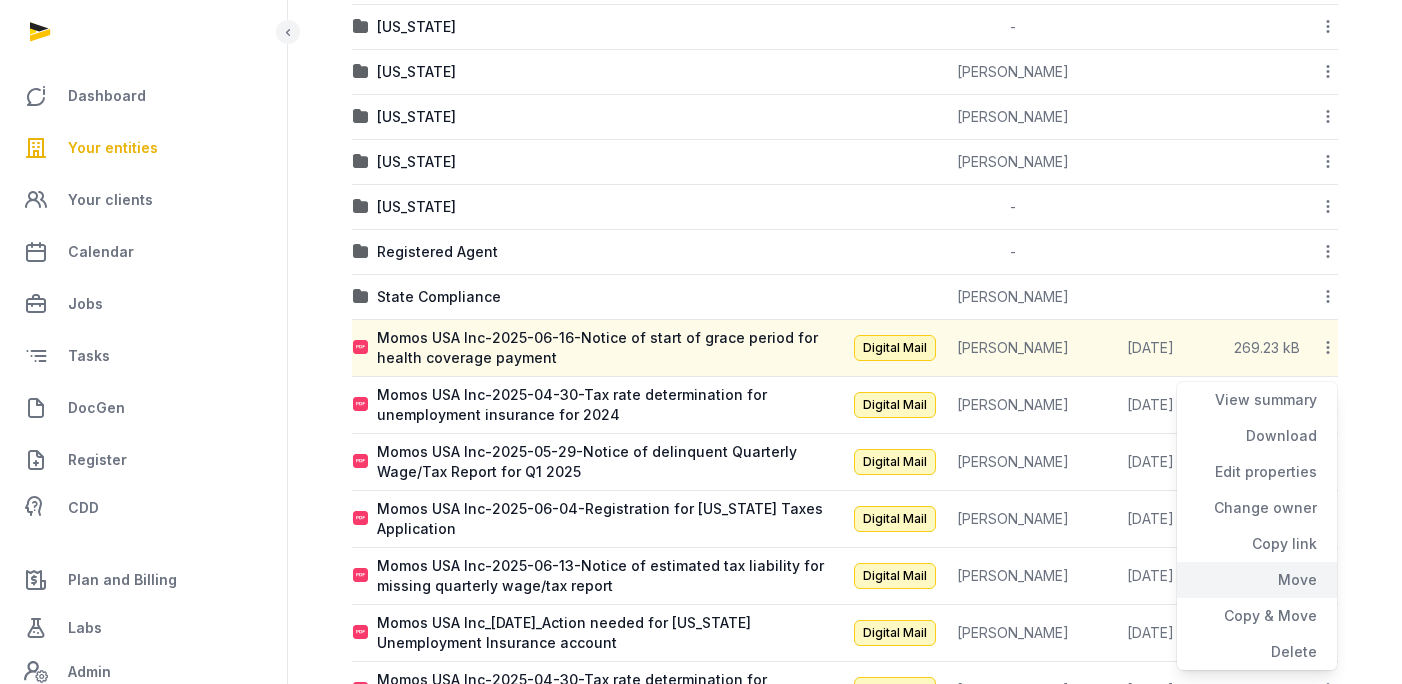 click on "Move" 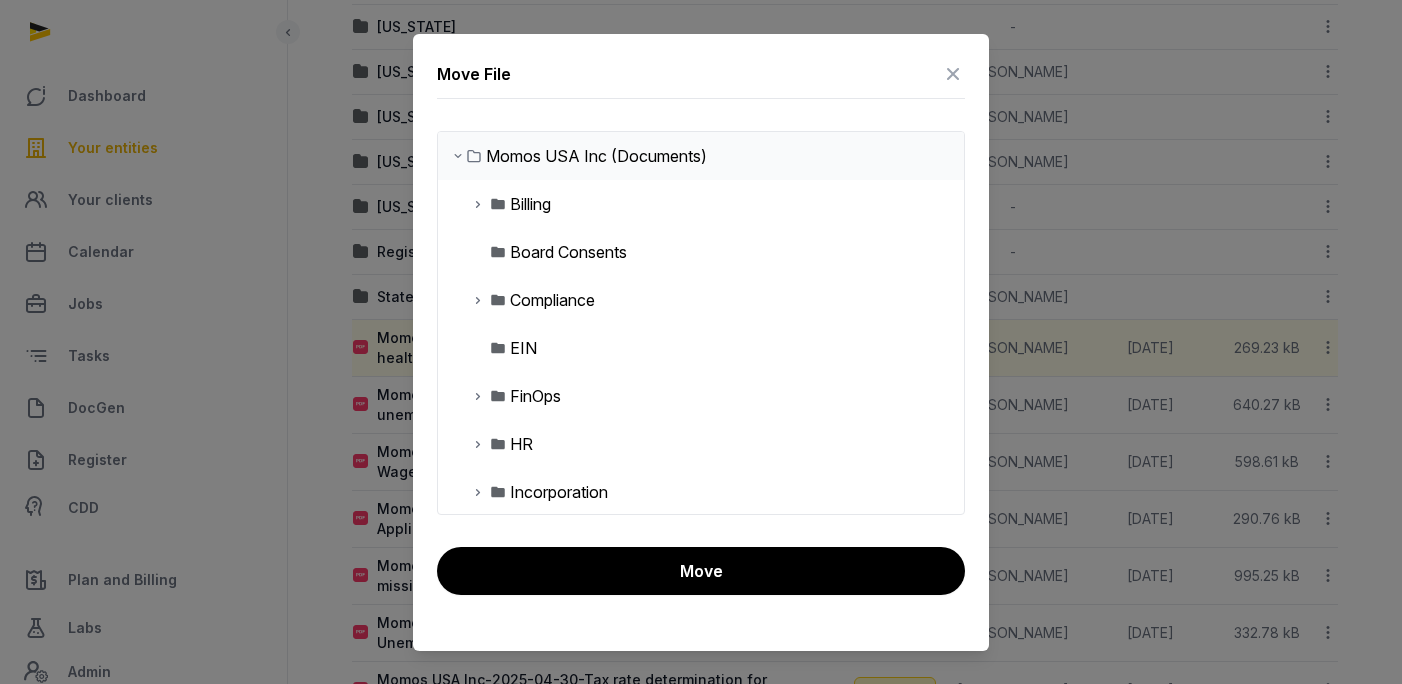click at bounding box center [478, 300] 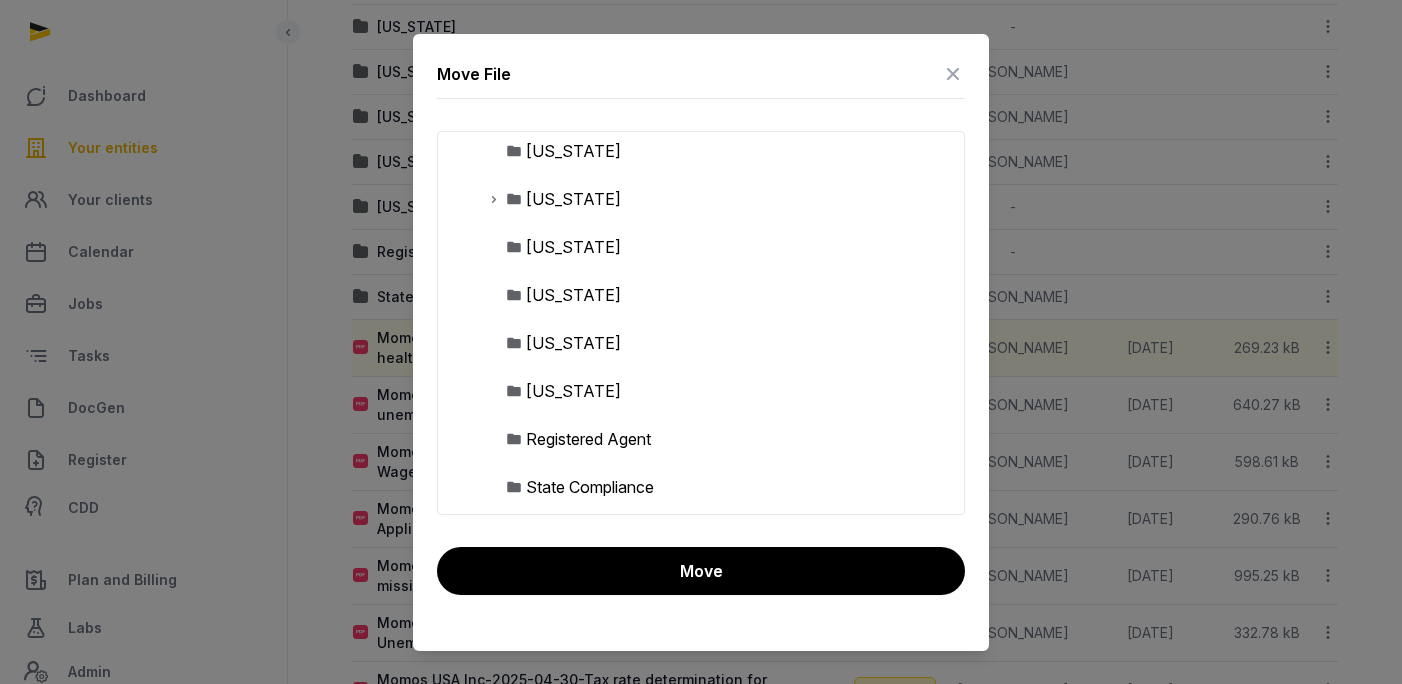 scroll, scrollTop: 330, scrollLeft: 0, axis: vertical 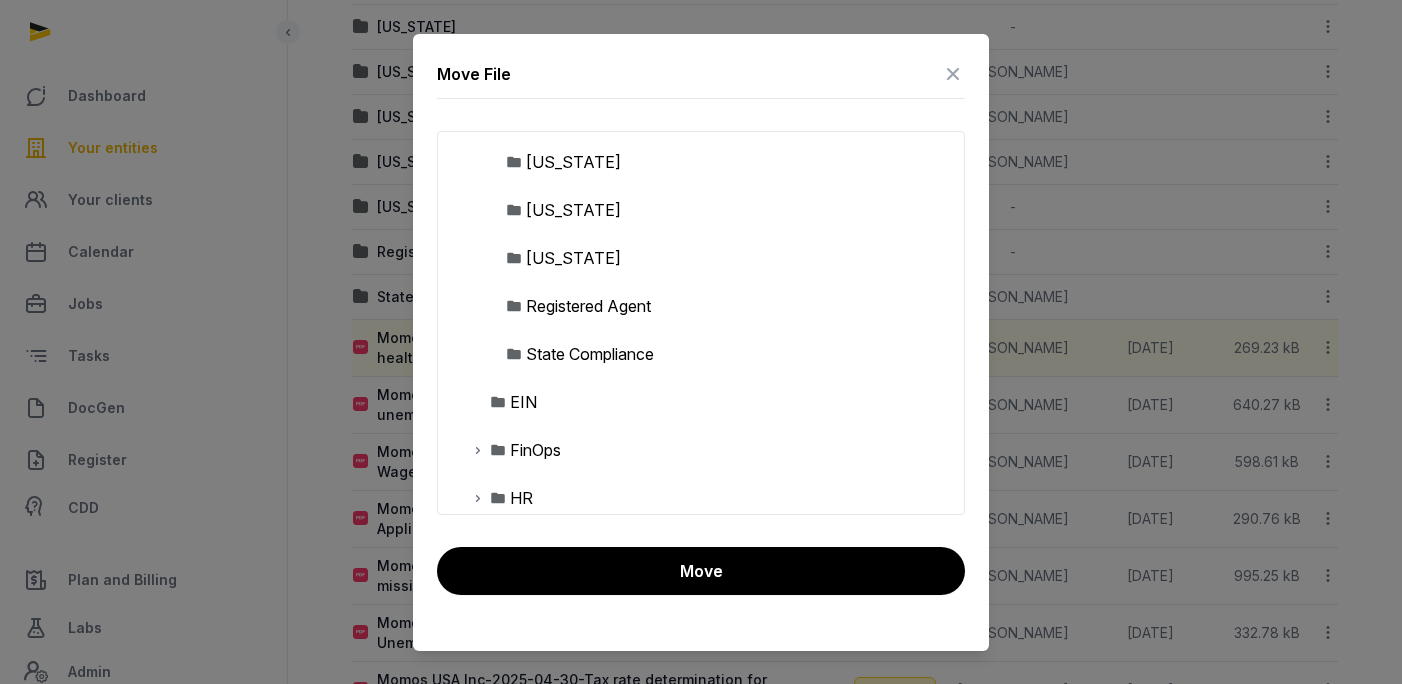 click on "State Compliance" at bounding box center [590, 354] 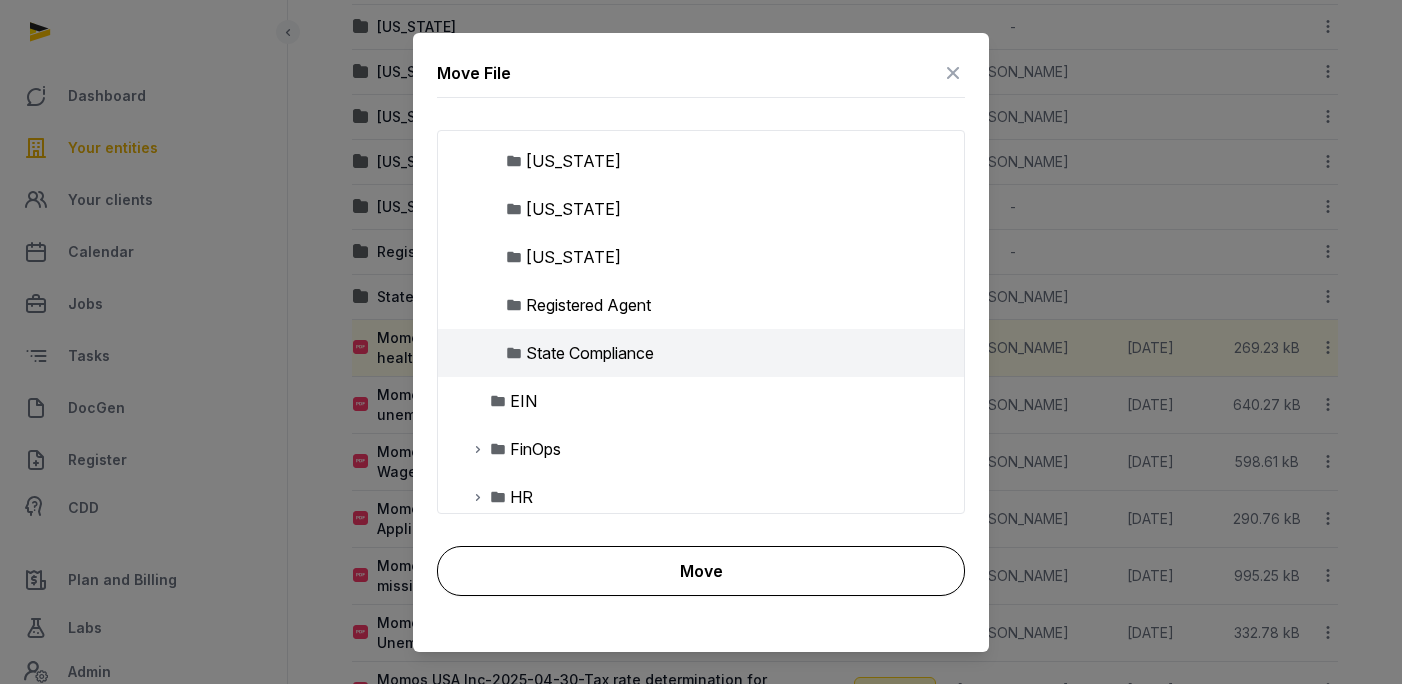 click on "Move" at bounding box center [701, 571] 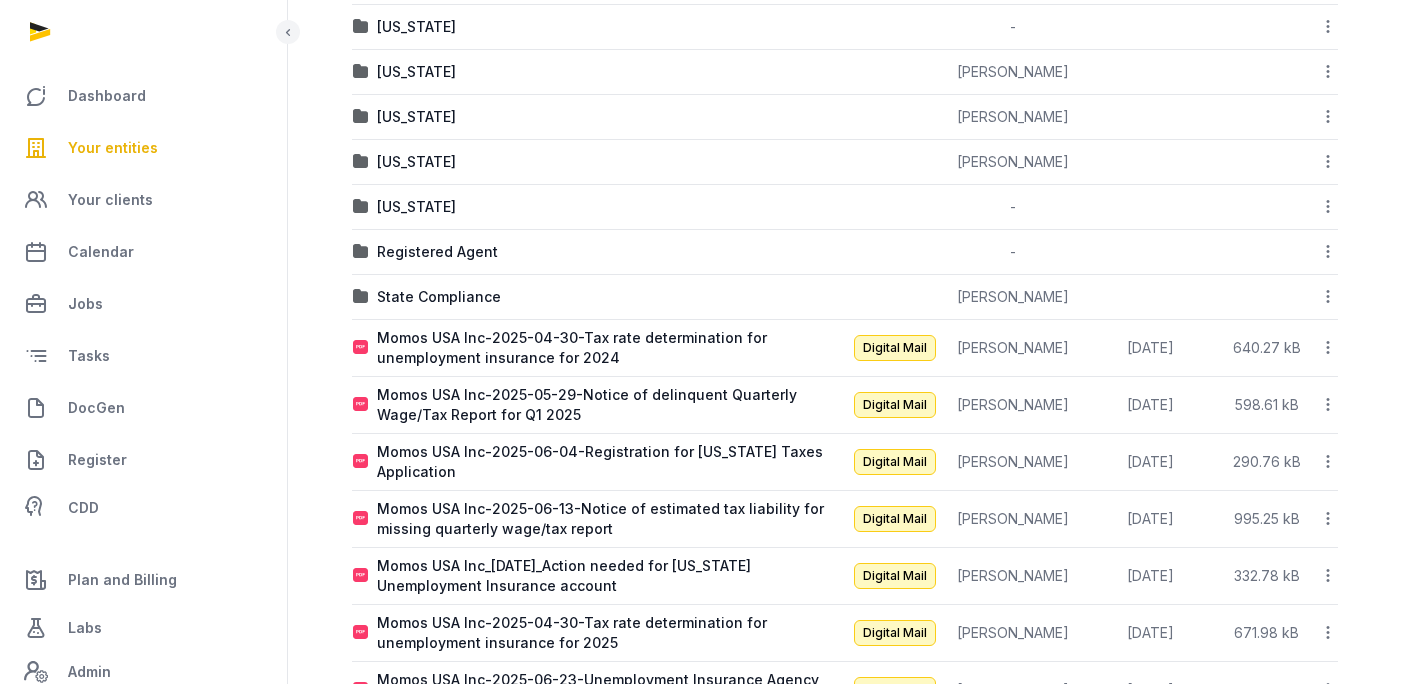 click 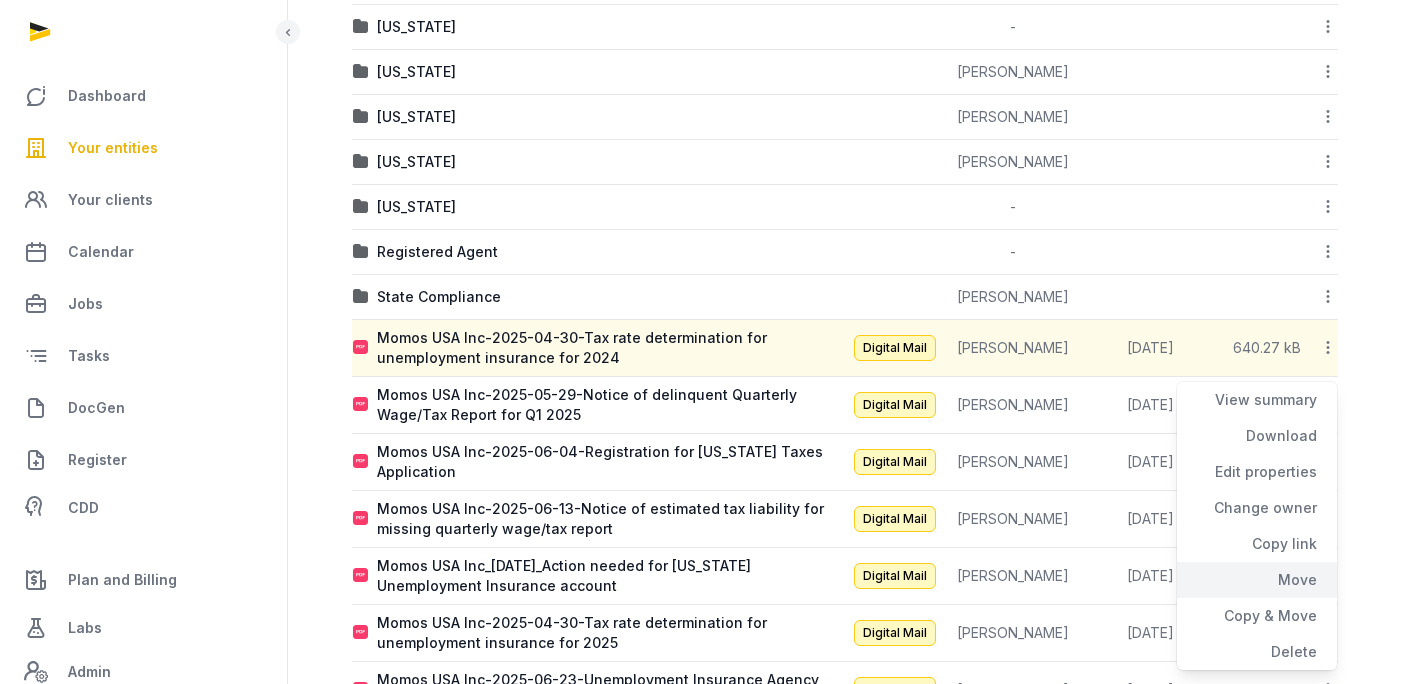 click on "Move" 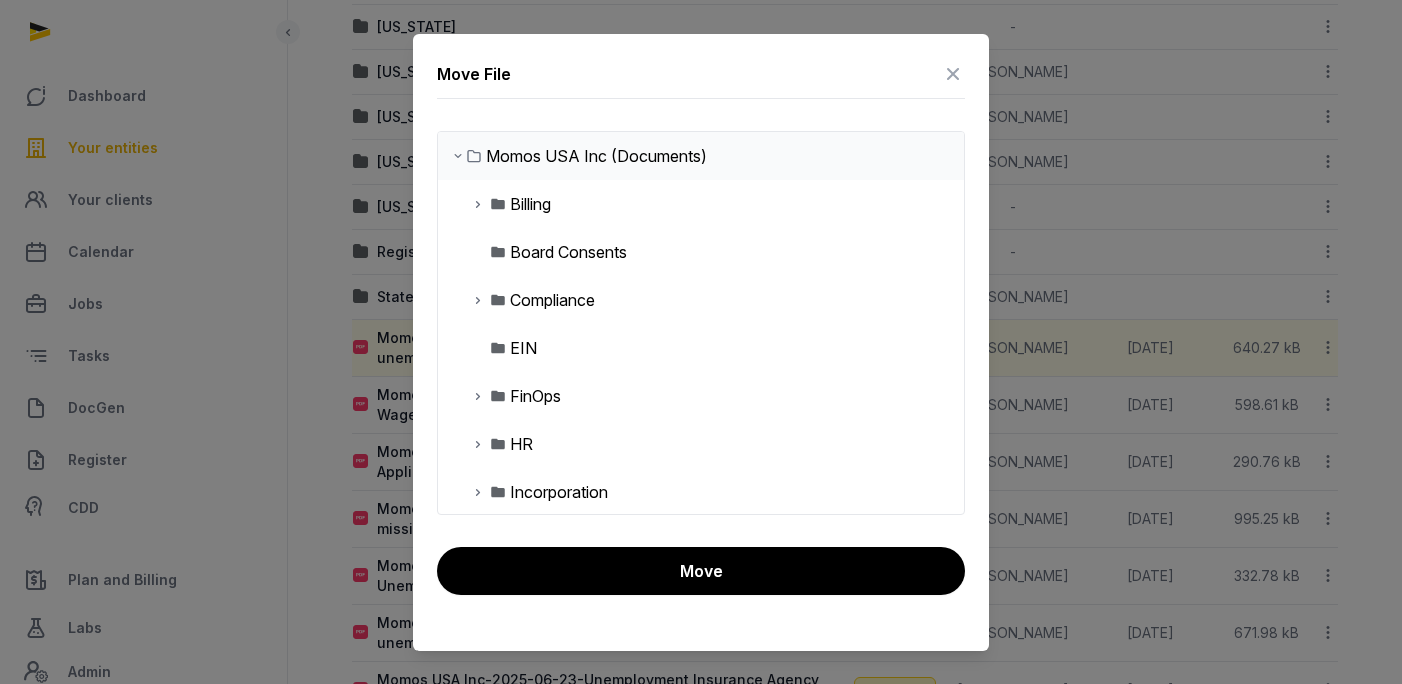 click at bounding box center [478, 300] 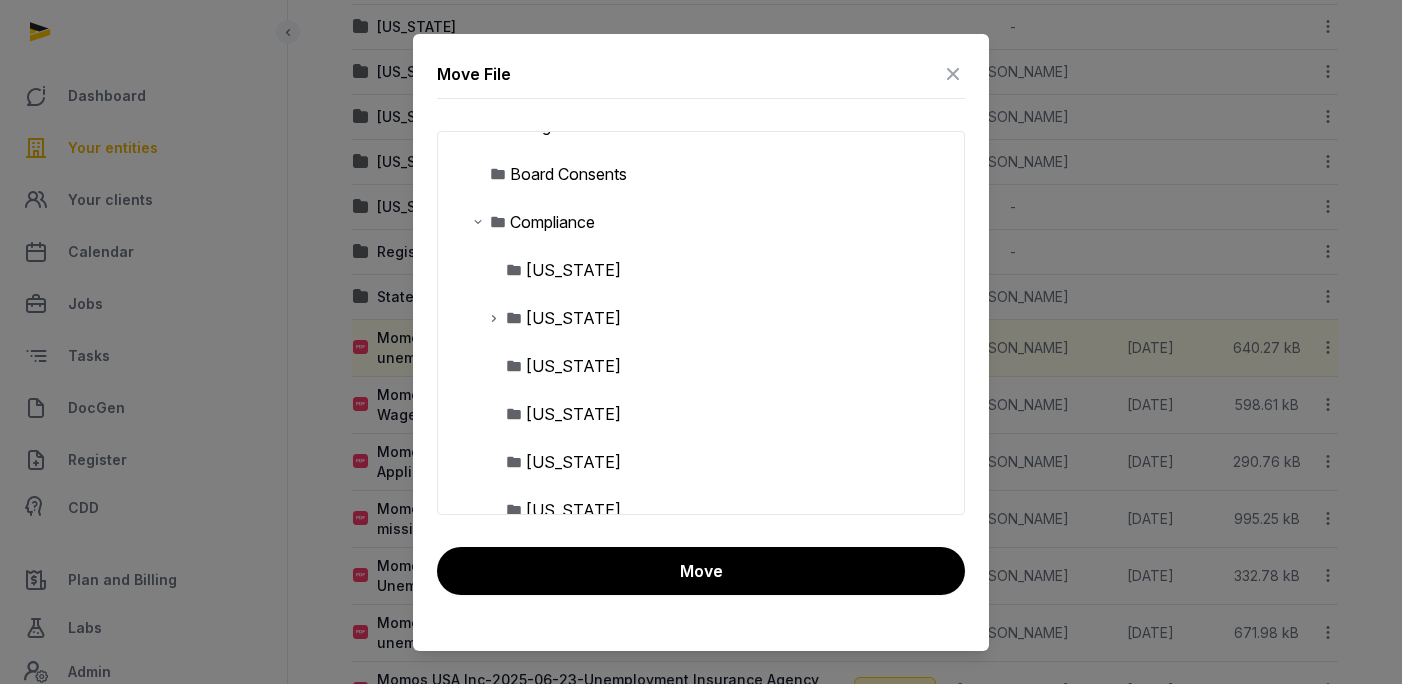 scroll, scrollTop: 300, scrollLeft: 0, axis: vertical 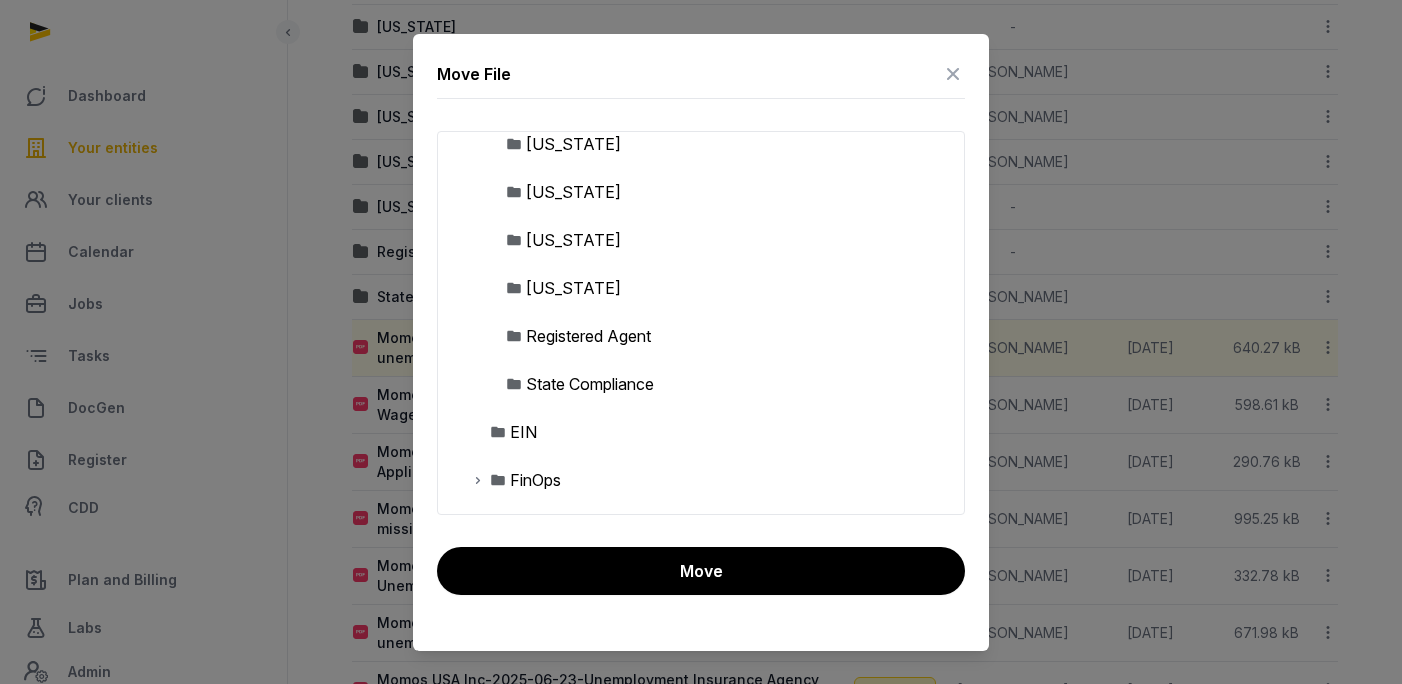 click on "State Compliance" at bounding box center (590, 384) 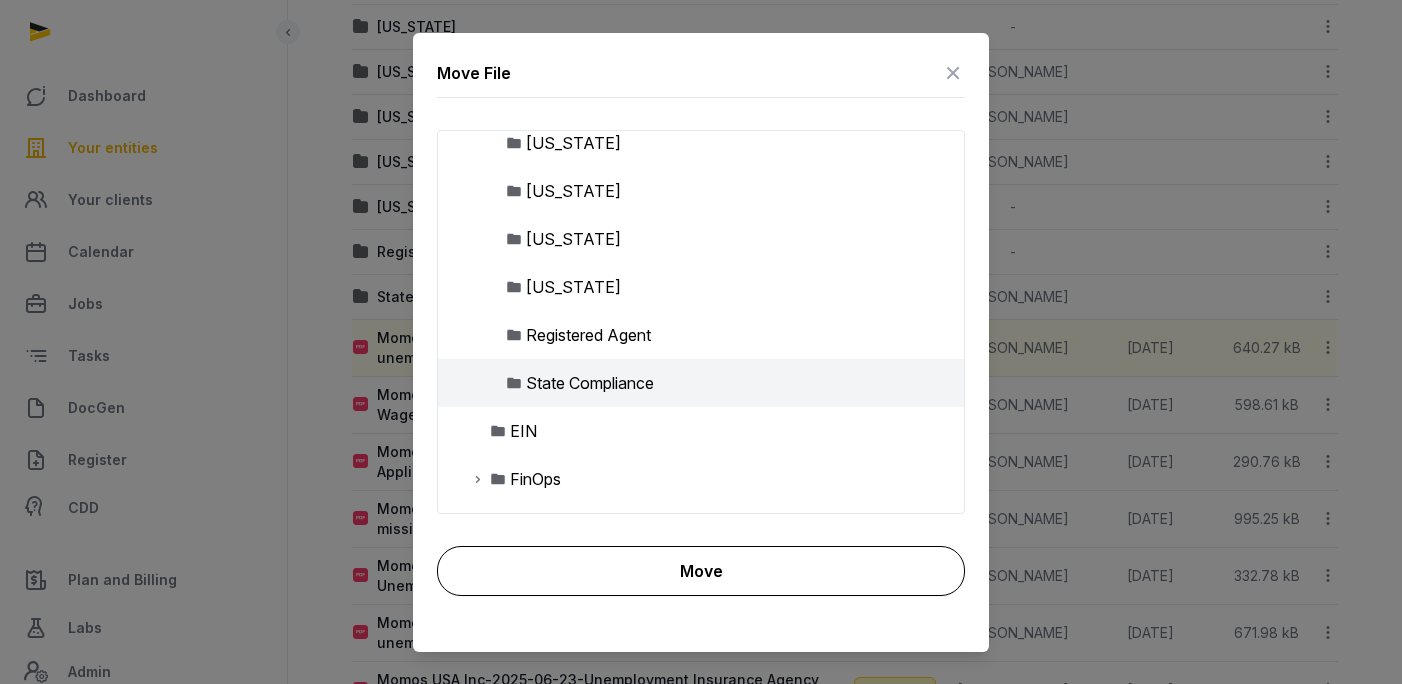 click on "Move" at bounding box center (701, 571) 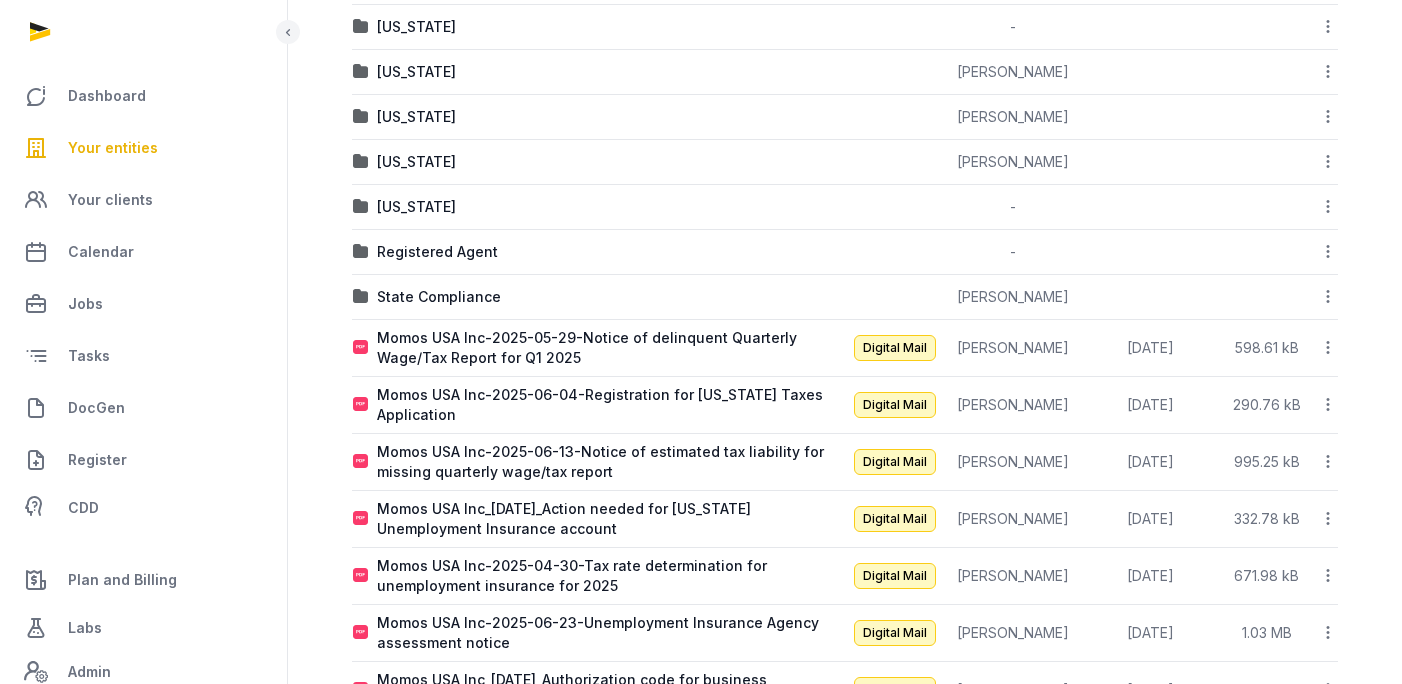 click 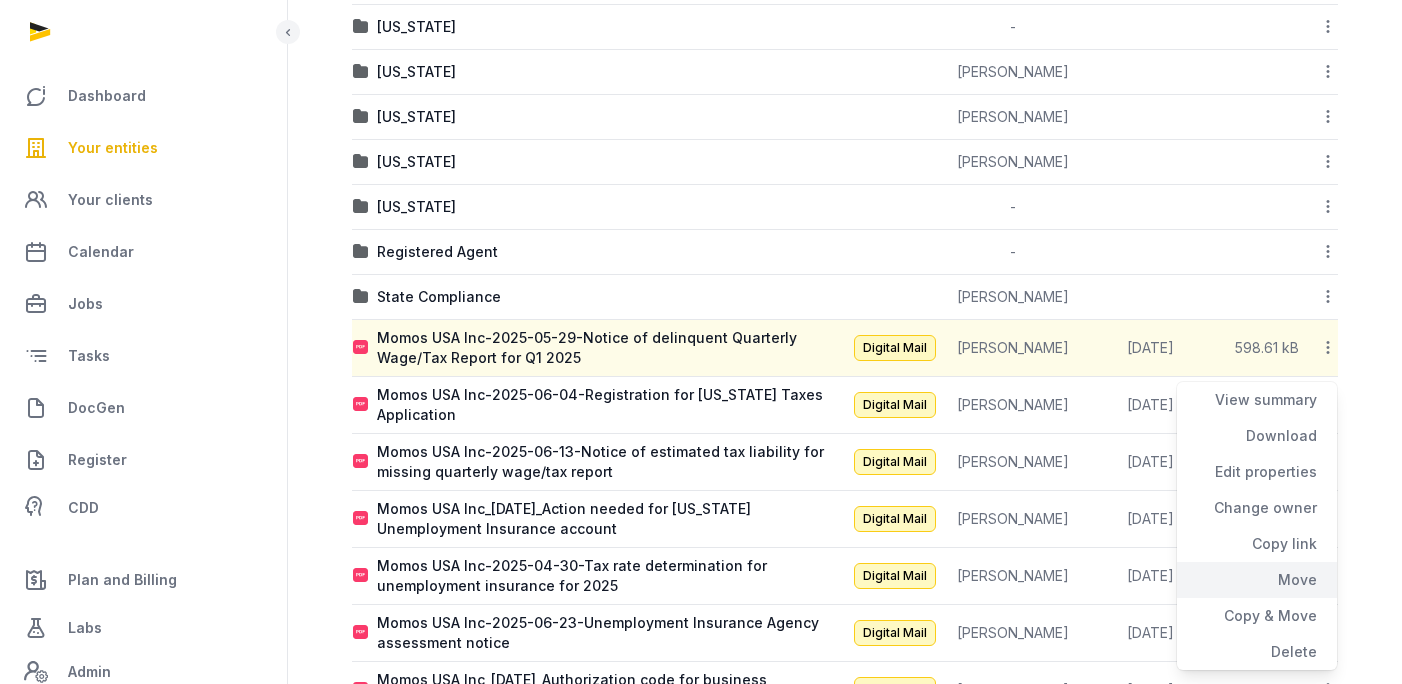 click on "Move" 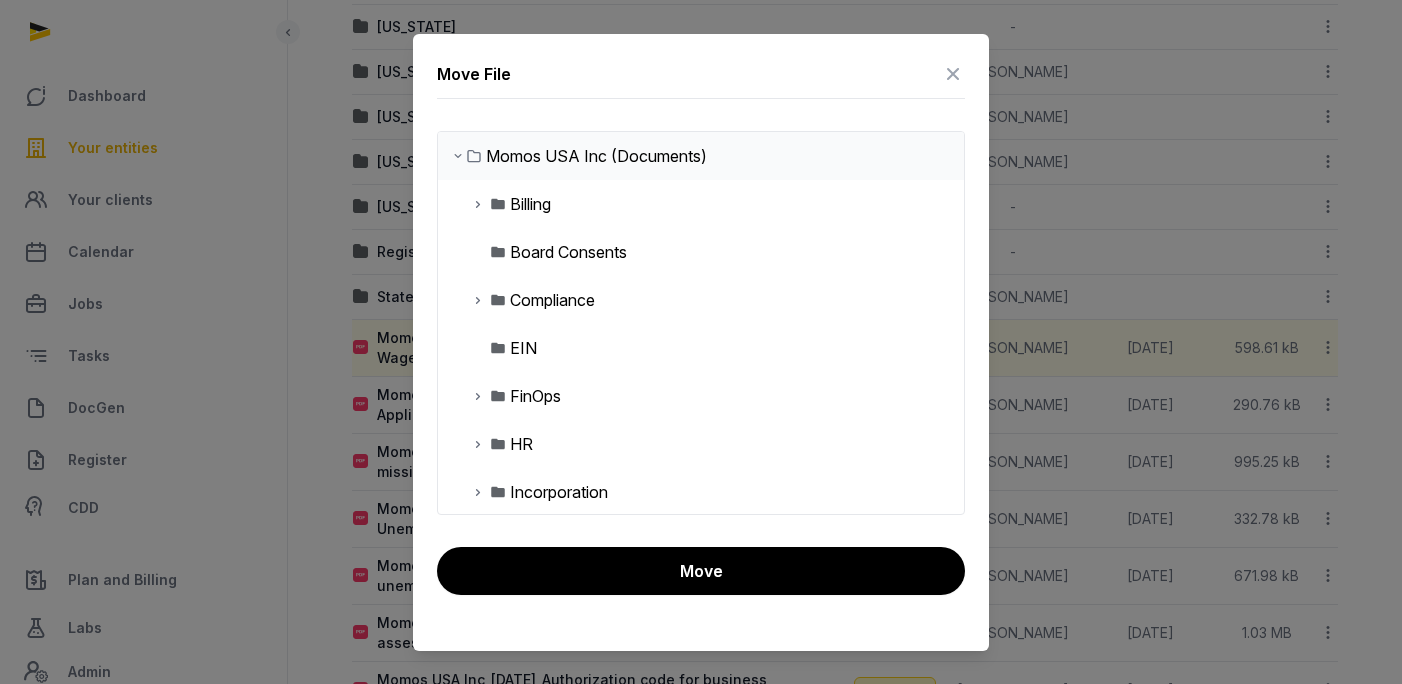 click at bounding box center [478, 300] 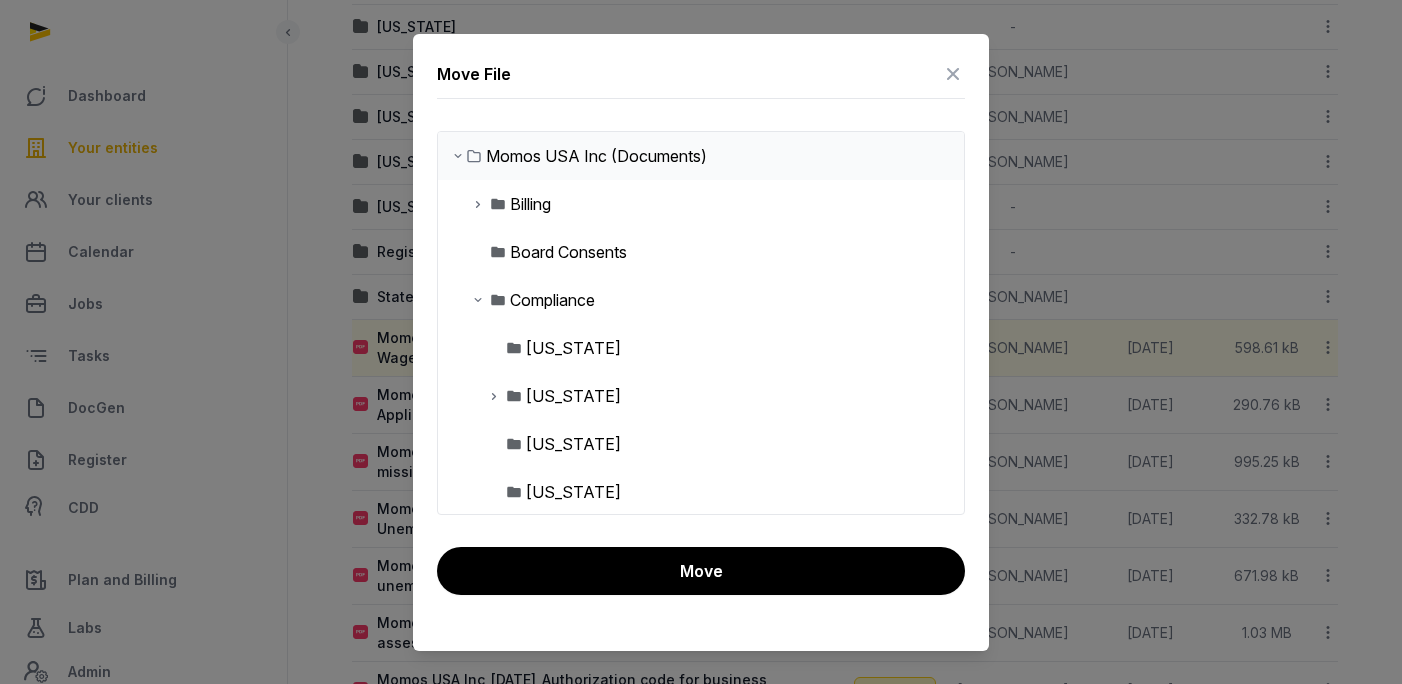 scroll, scrollTop: 213, scrollLeft: 0, axis: vertical 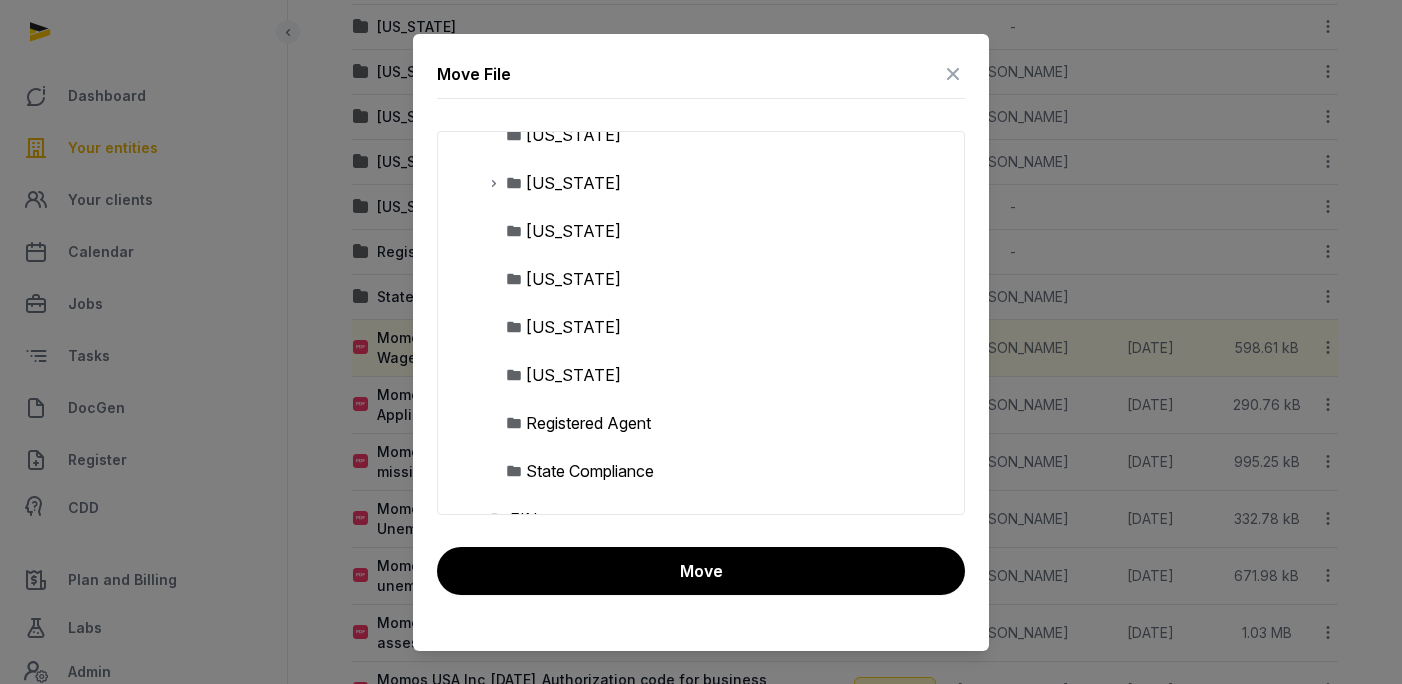 click on "State Compliance" at bounding box center [590, 471] 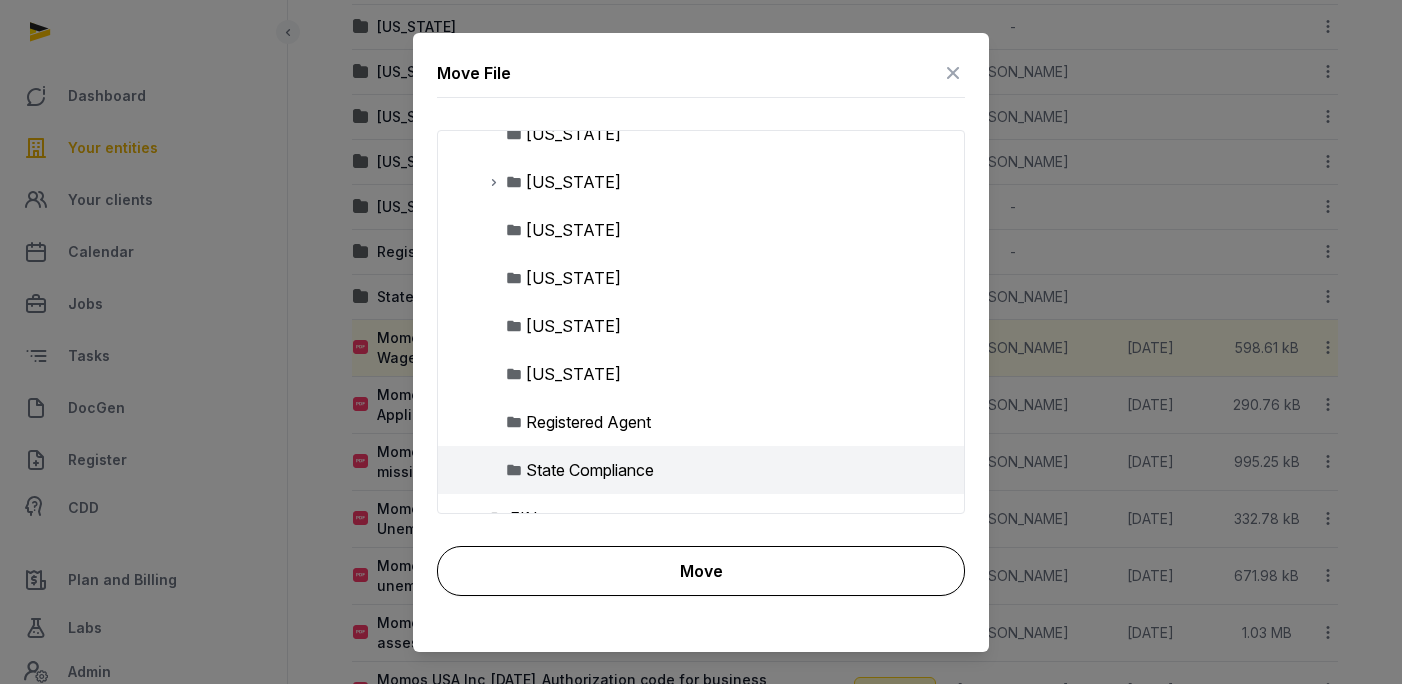 click on "Move" at bounding box center (701, 571) 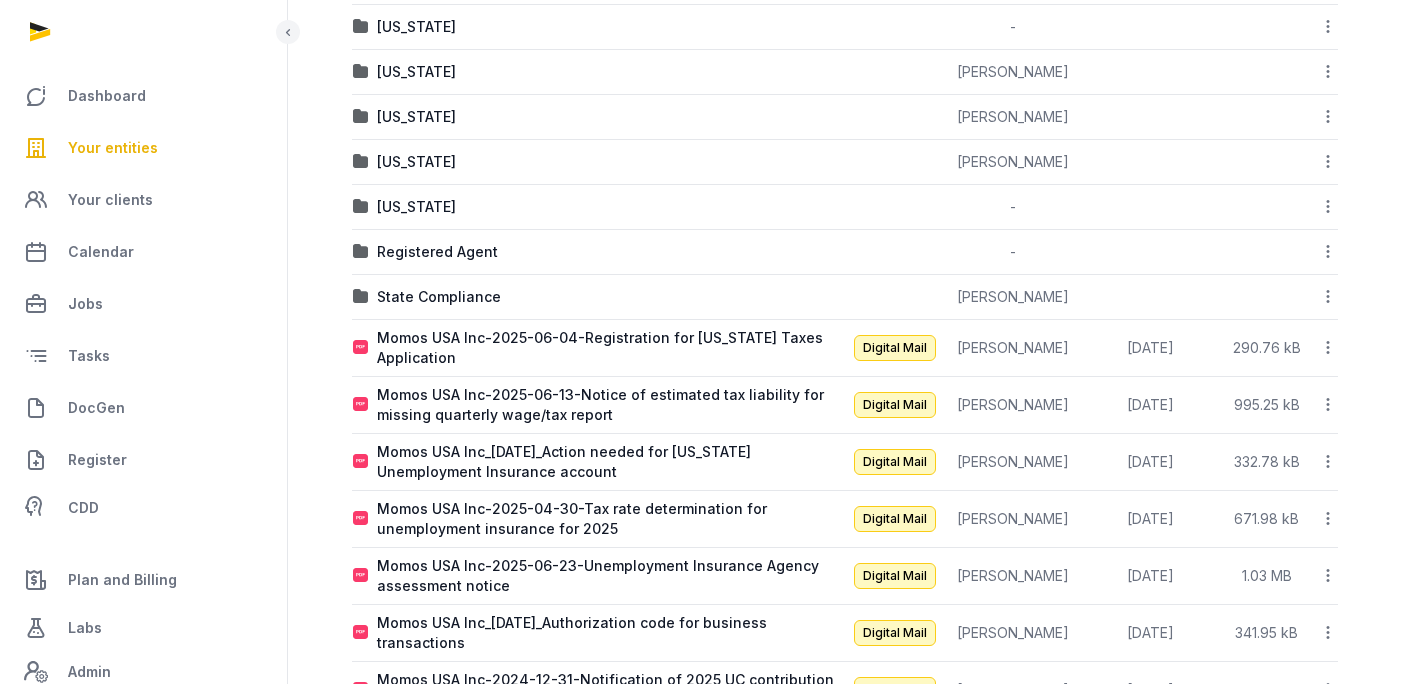 click 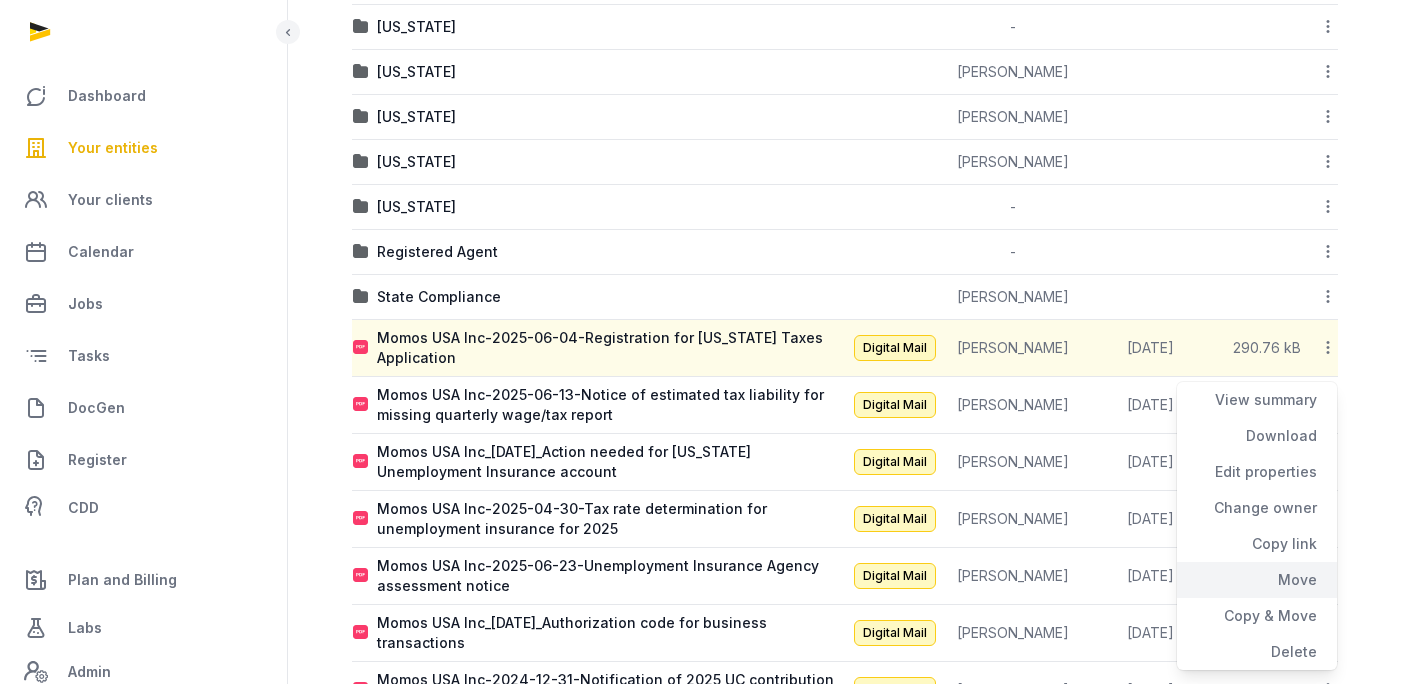 click on "Move" 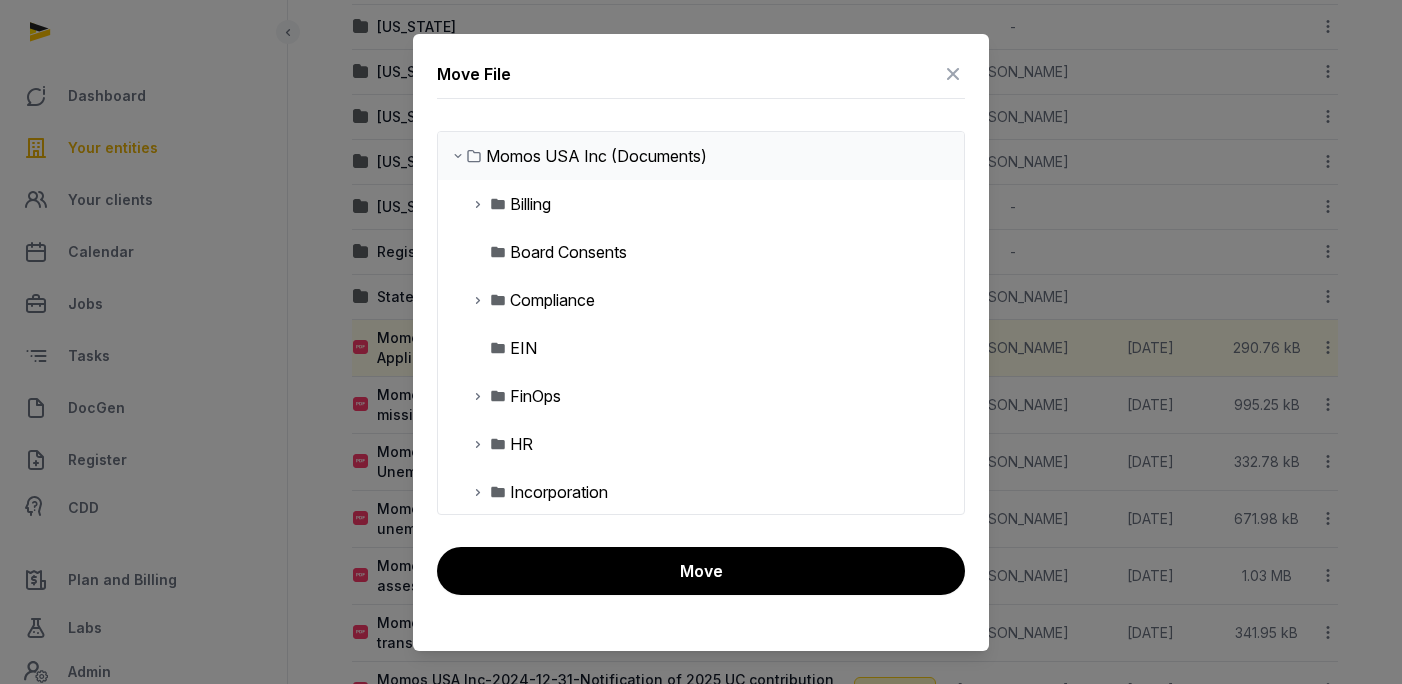 click at bounding box center (478, 300) 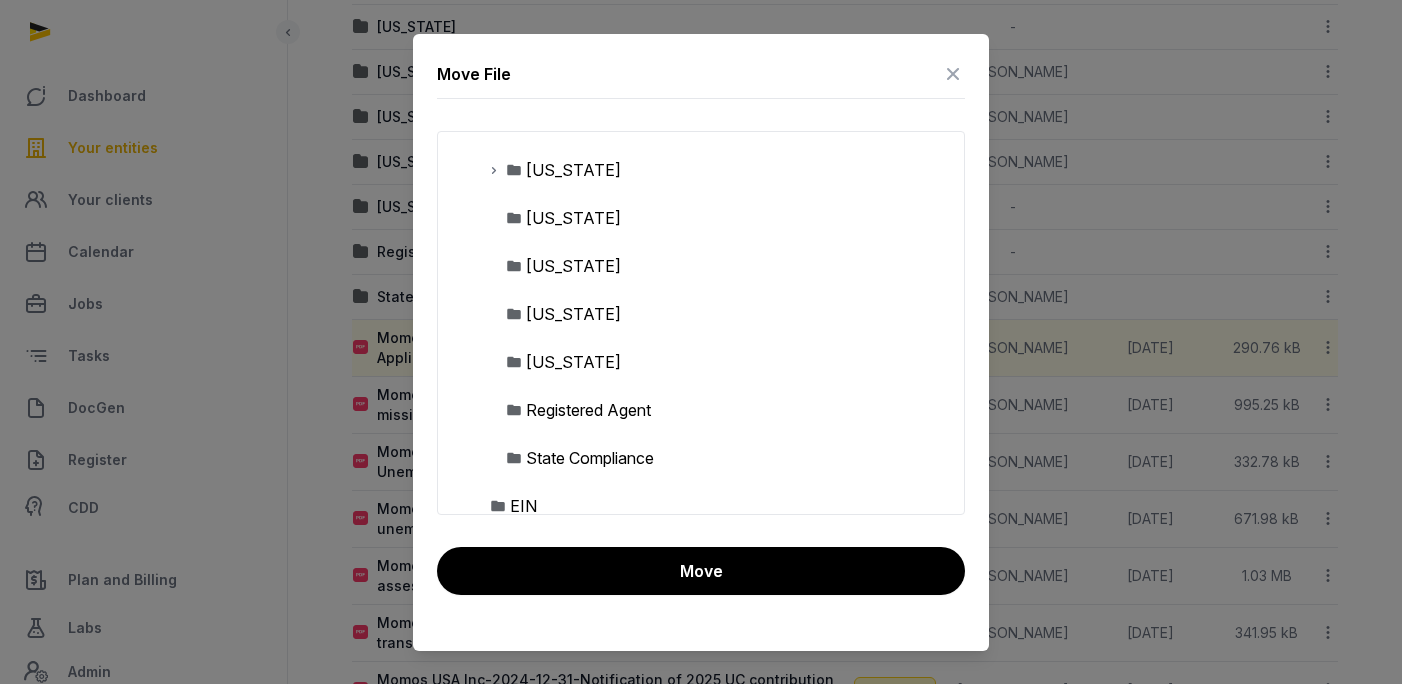 scroll, scrollTop: 531, scrollLeft: 0, axis: vertical 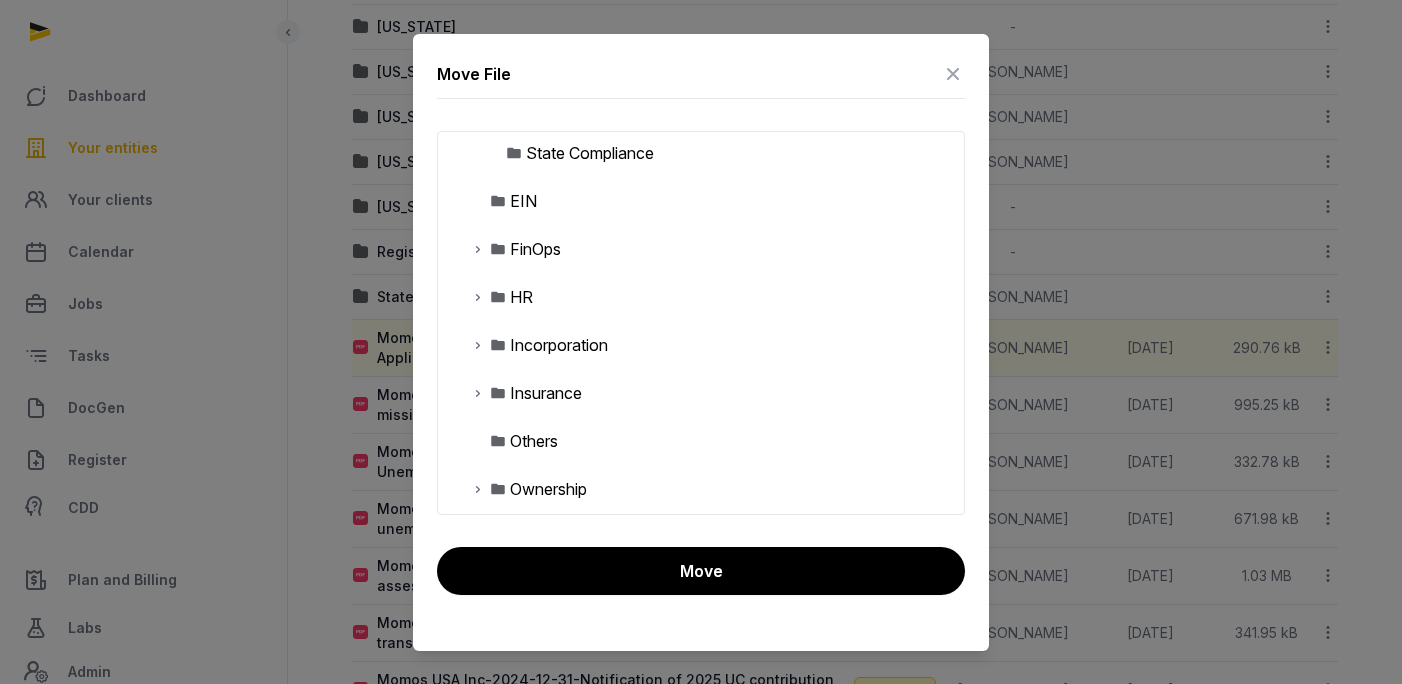 click on "State Compliance" at bounding box center [590, 153] 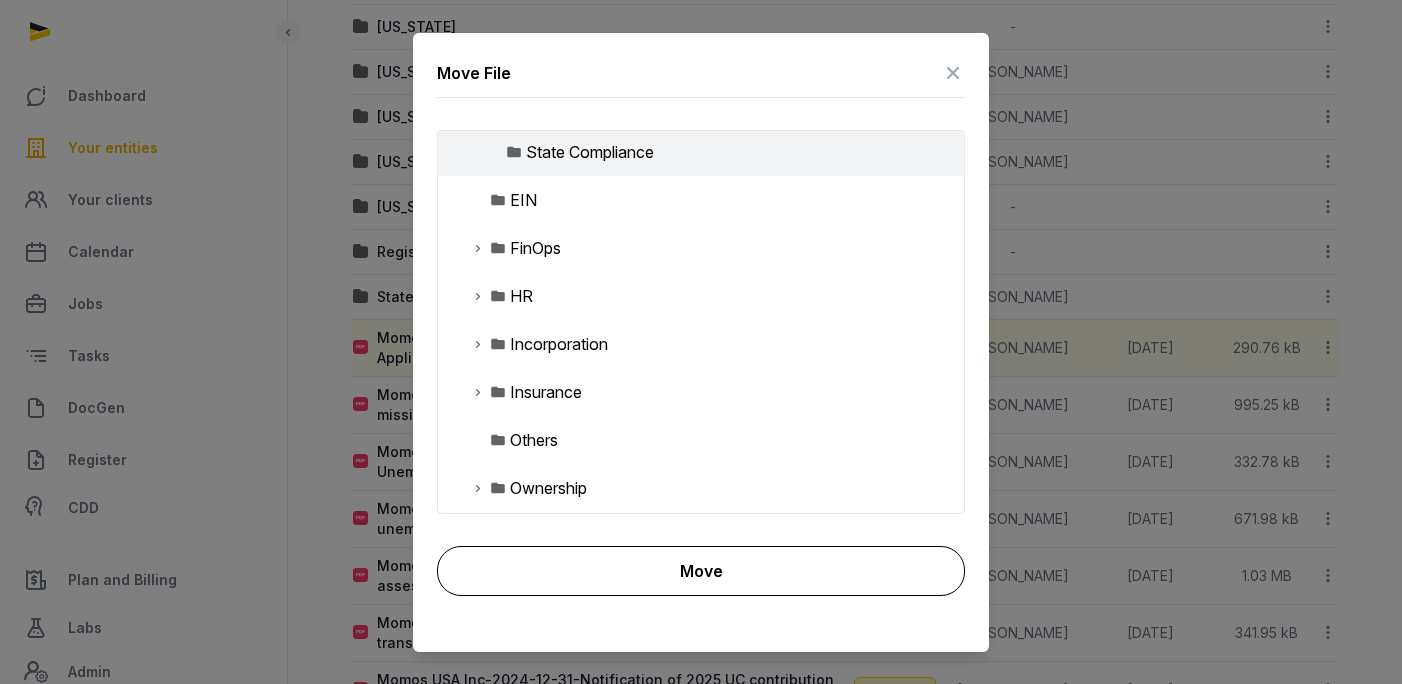 click on "Move" at bounding box center (701, 571) 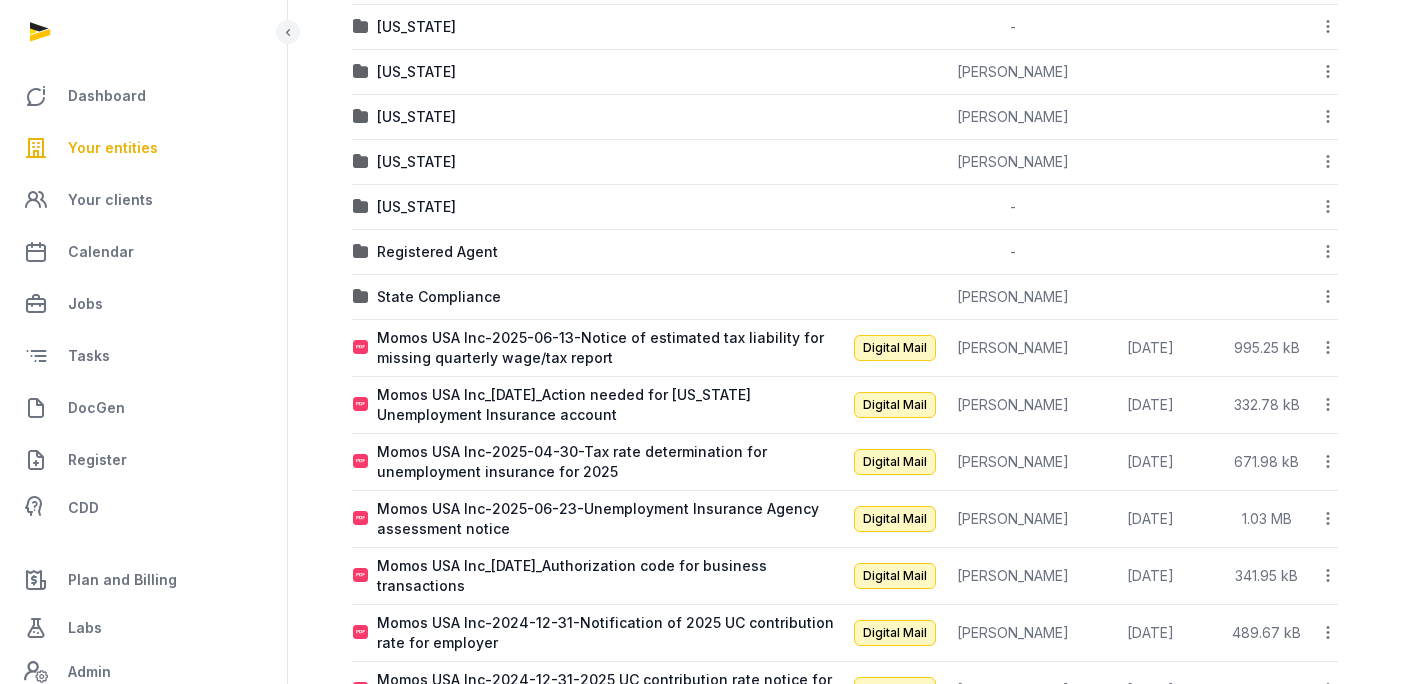 click 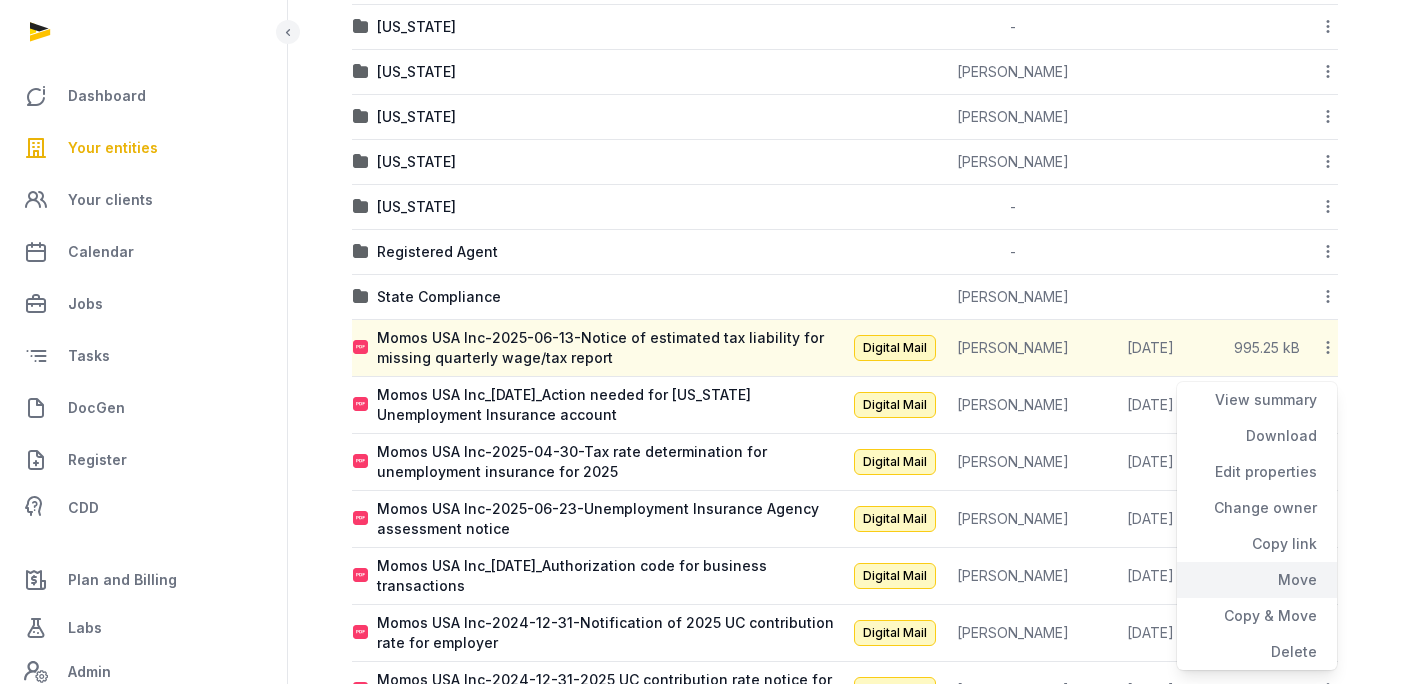 click on "Move" 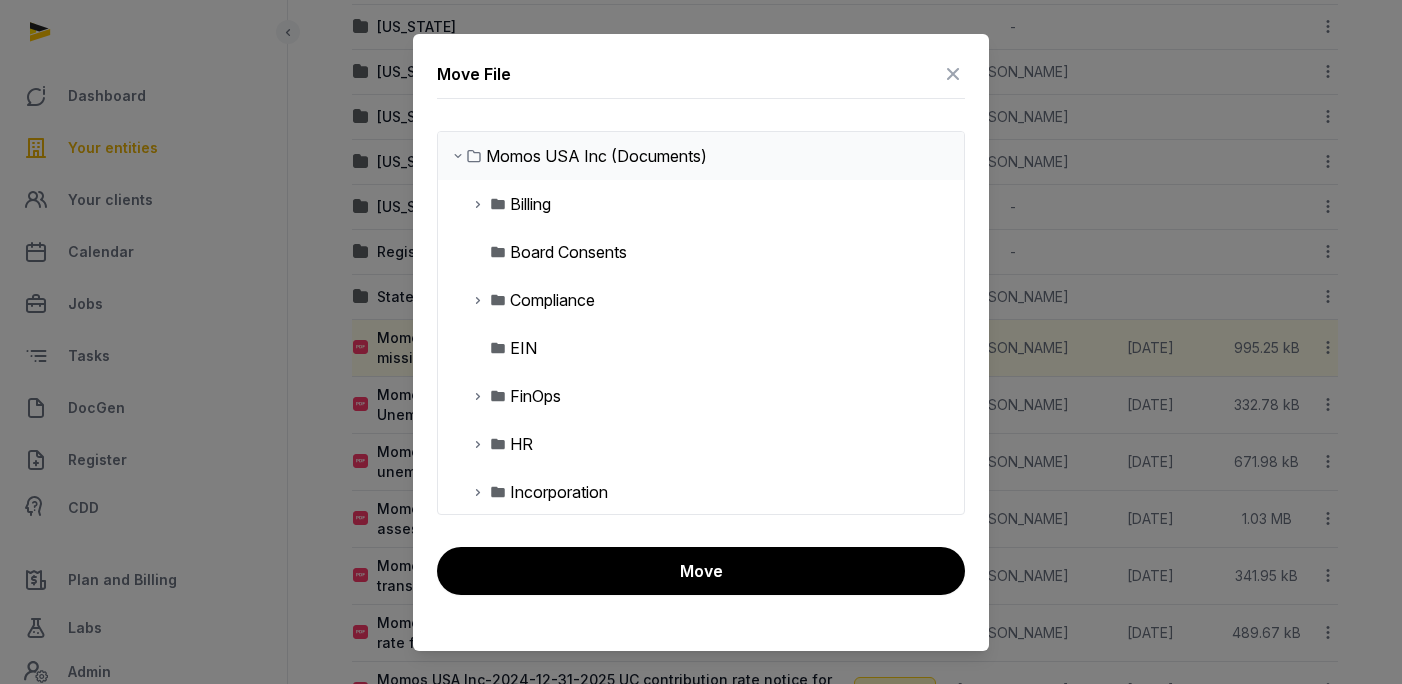 click at bounding box center (478, 300) 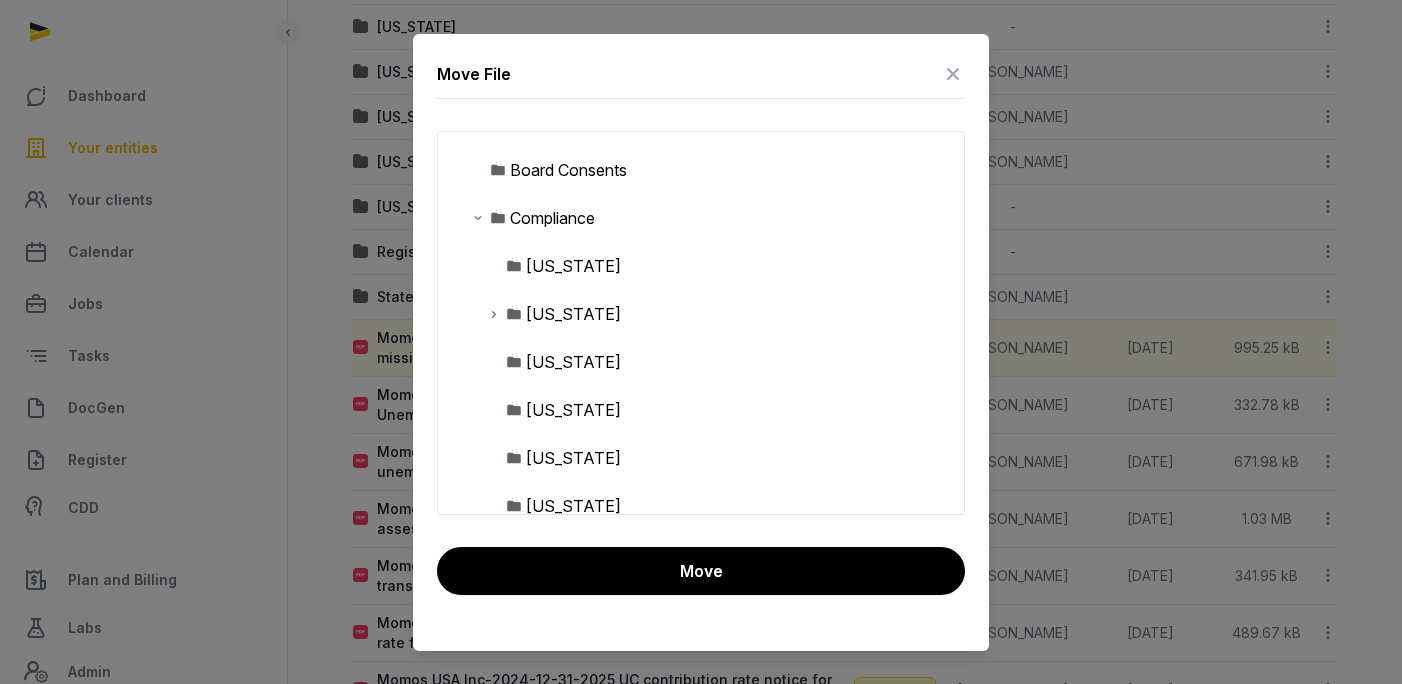 scroll, scrollTop: 292, scrollLeft: 0, axis: vertical 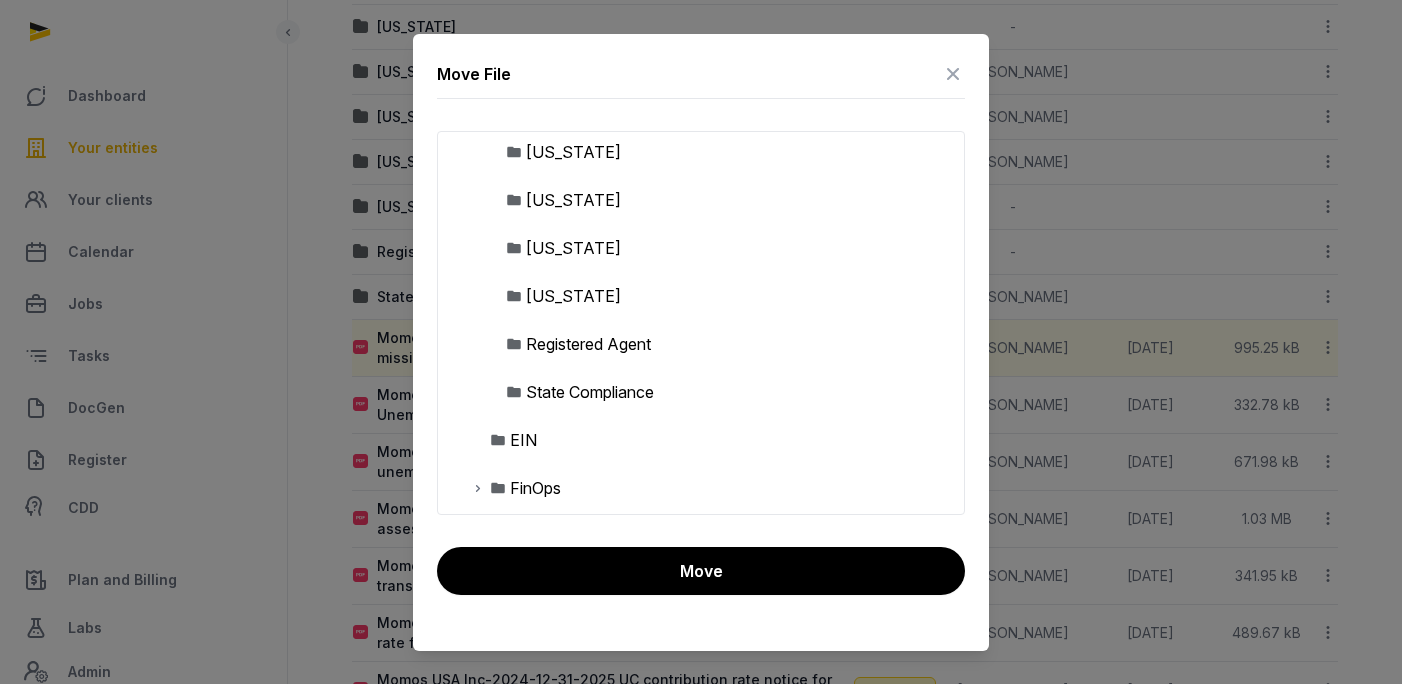 click on "State Compliance" at bounding box center (590, 392) 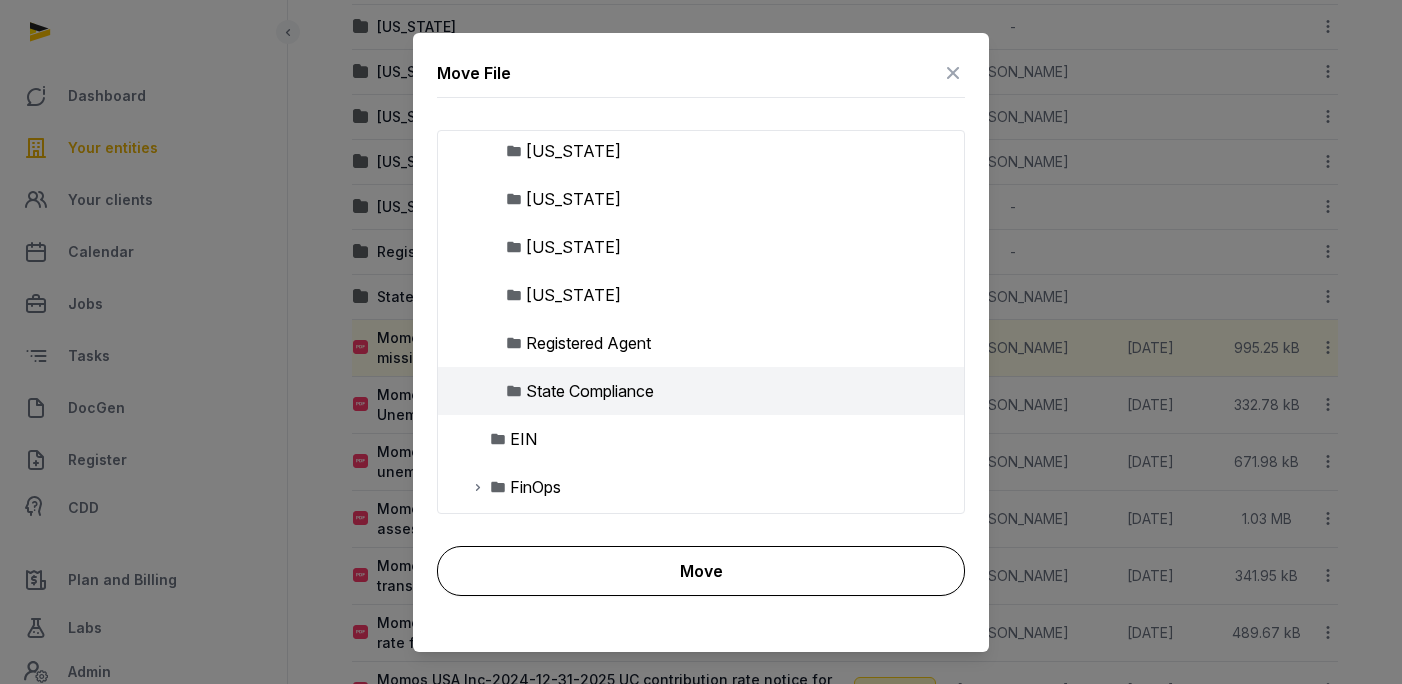 click on "Move" at bounding box center (701, 571) 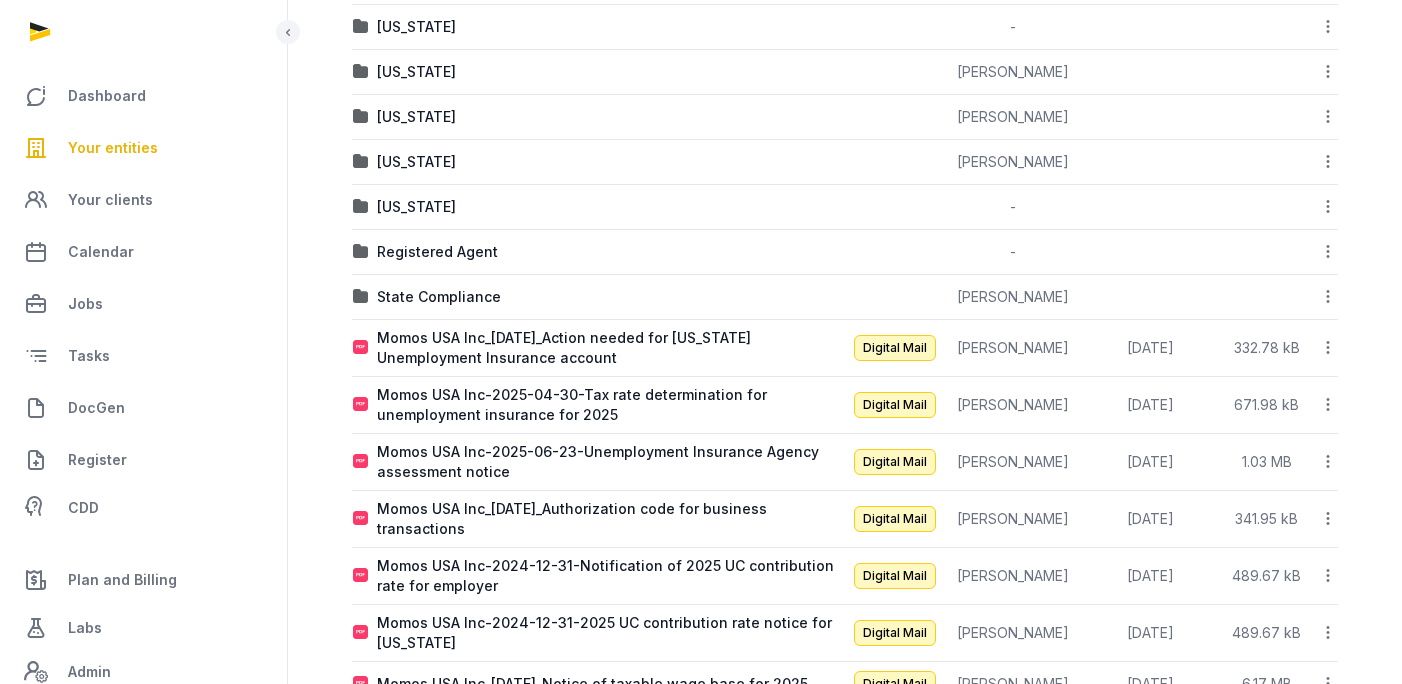 click 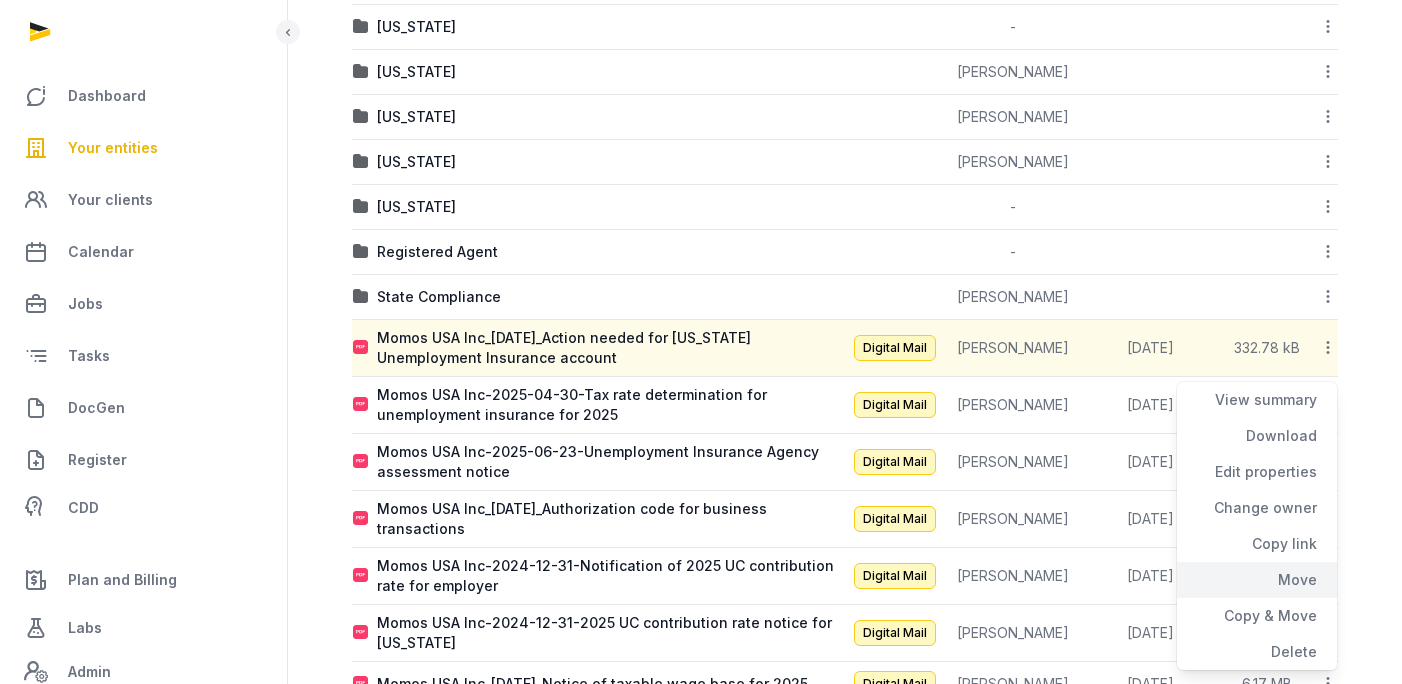 click on "Move" 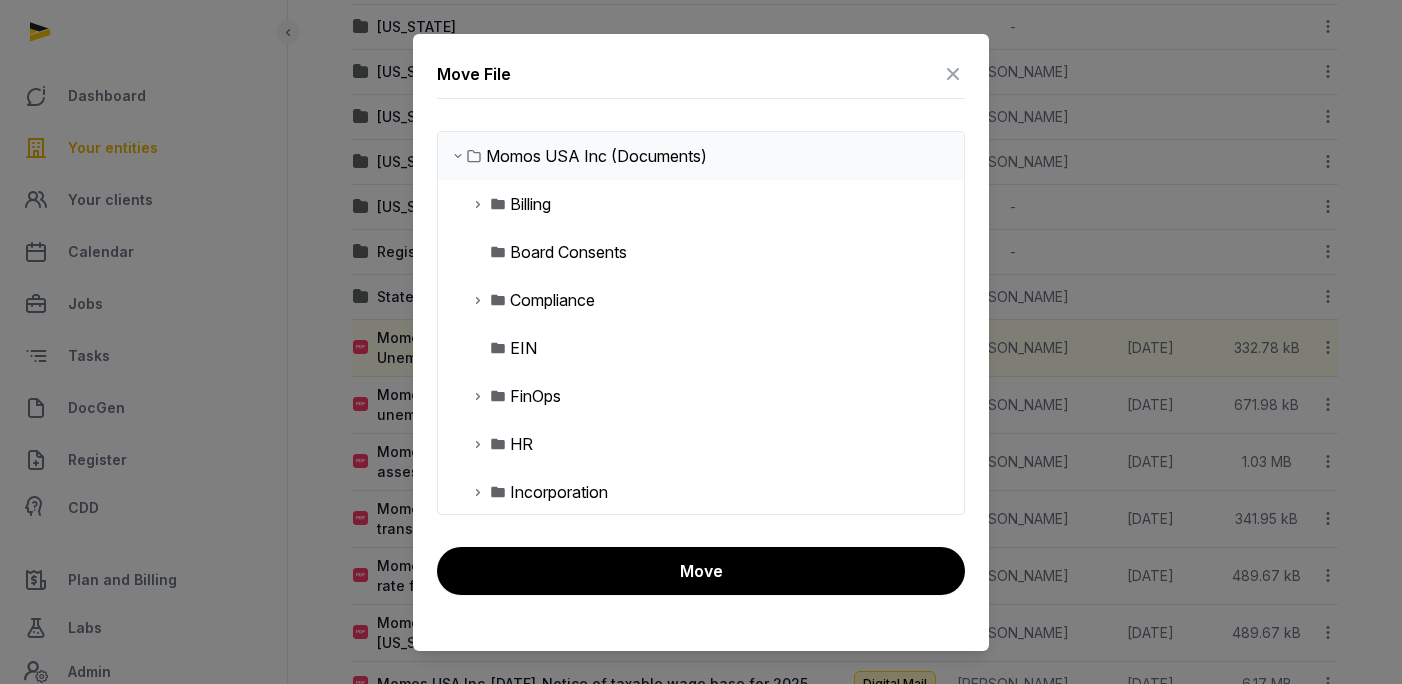 click at bounding box center [478, 300] 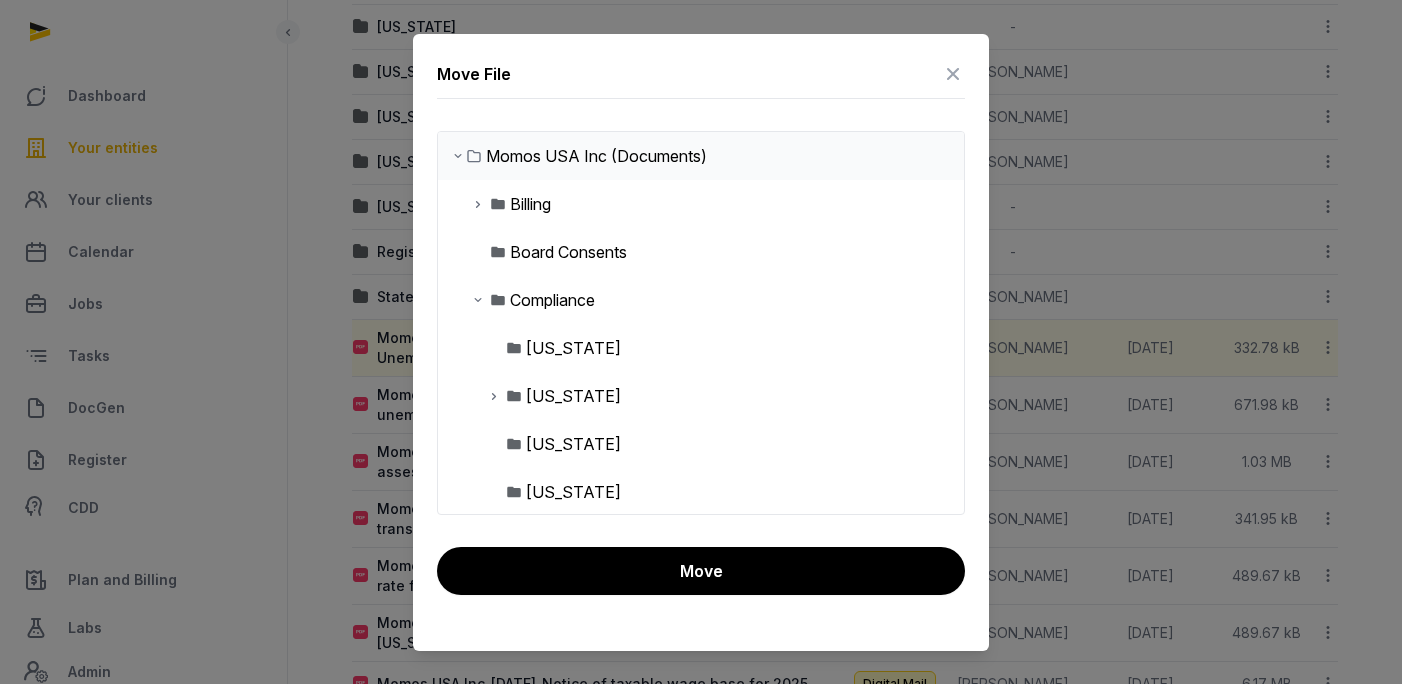 scroll, scrollTop: 231, scrollLeft: 0, axis: vertical 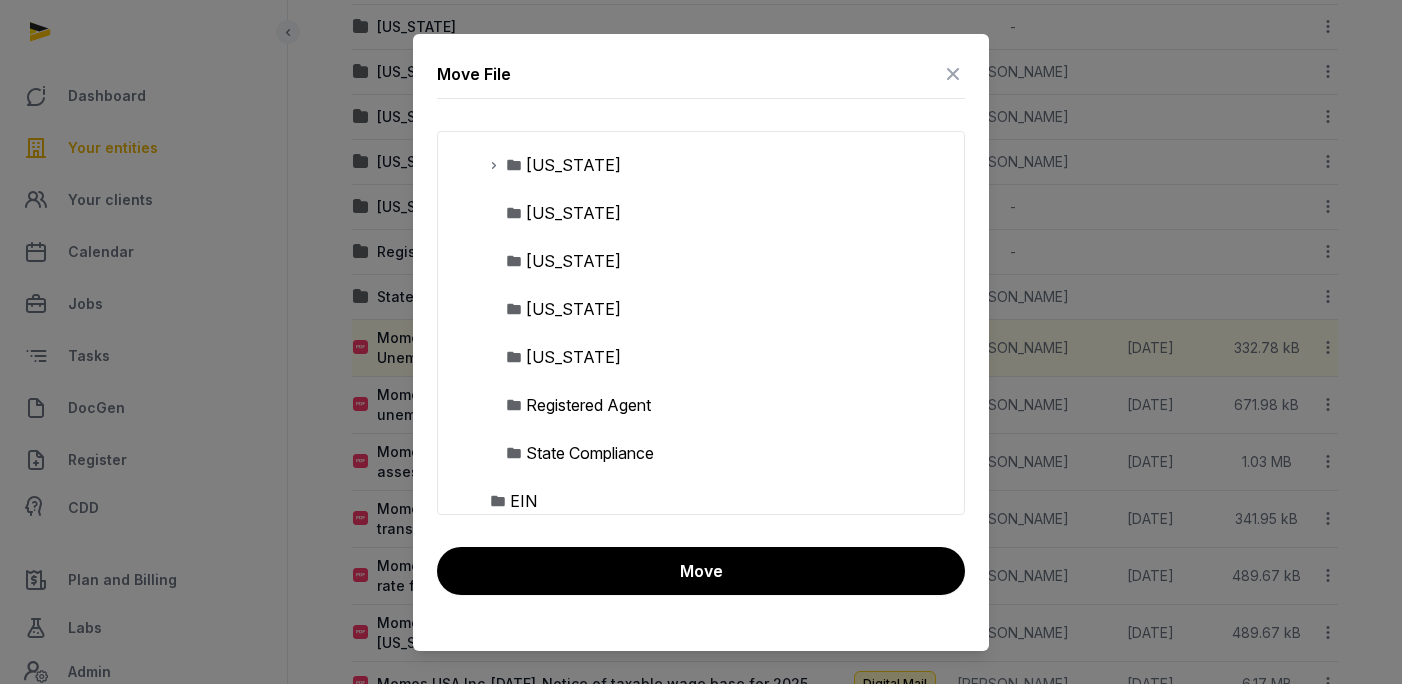 click on "State Compliance" at bounding box center (590, 453) 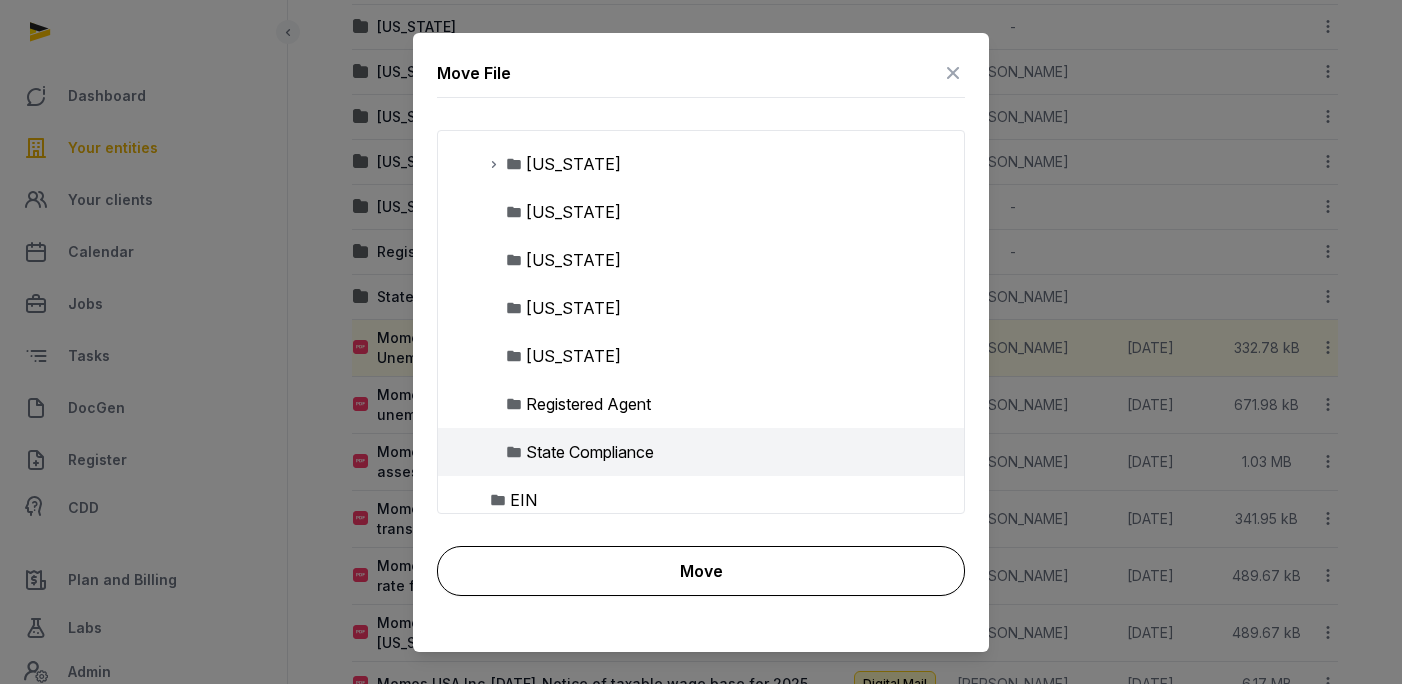 click on "Move" at bounding box center (701, 571) 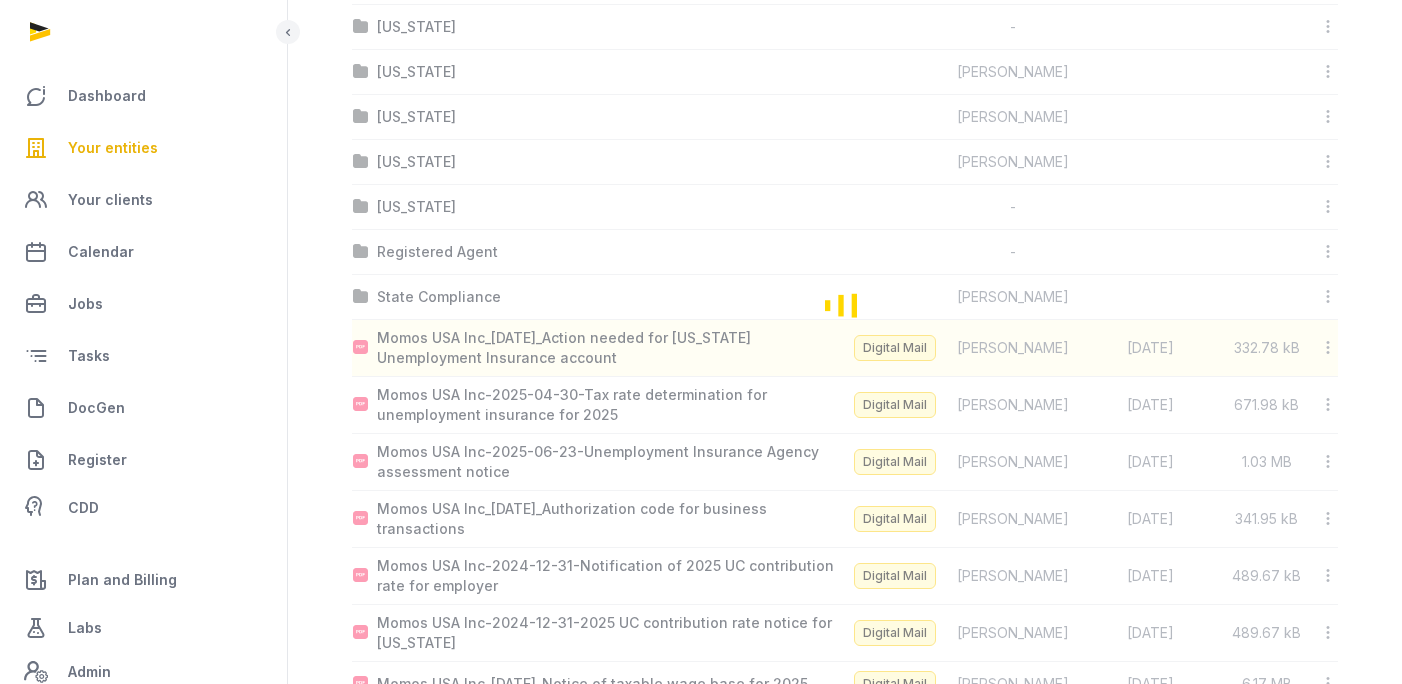 scroll, scrollTop: 456, scrollLeft: 0, axis: vertical 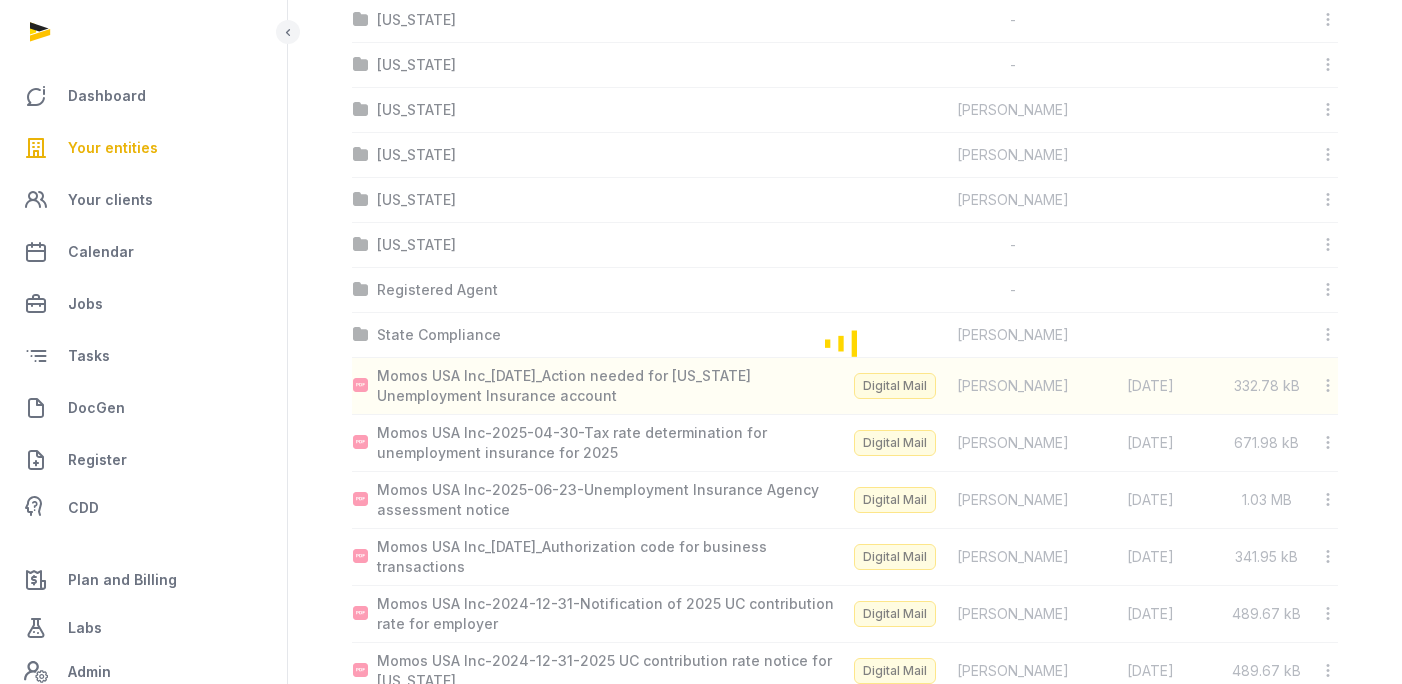 click at bounding box center [1326, 335] 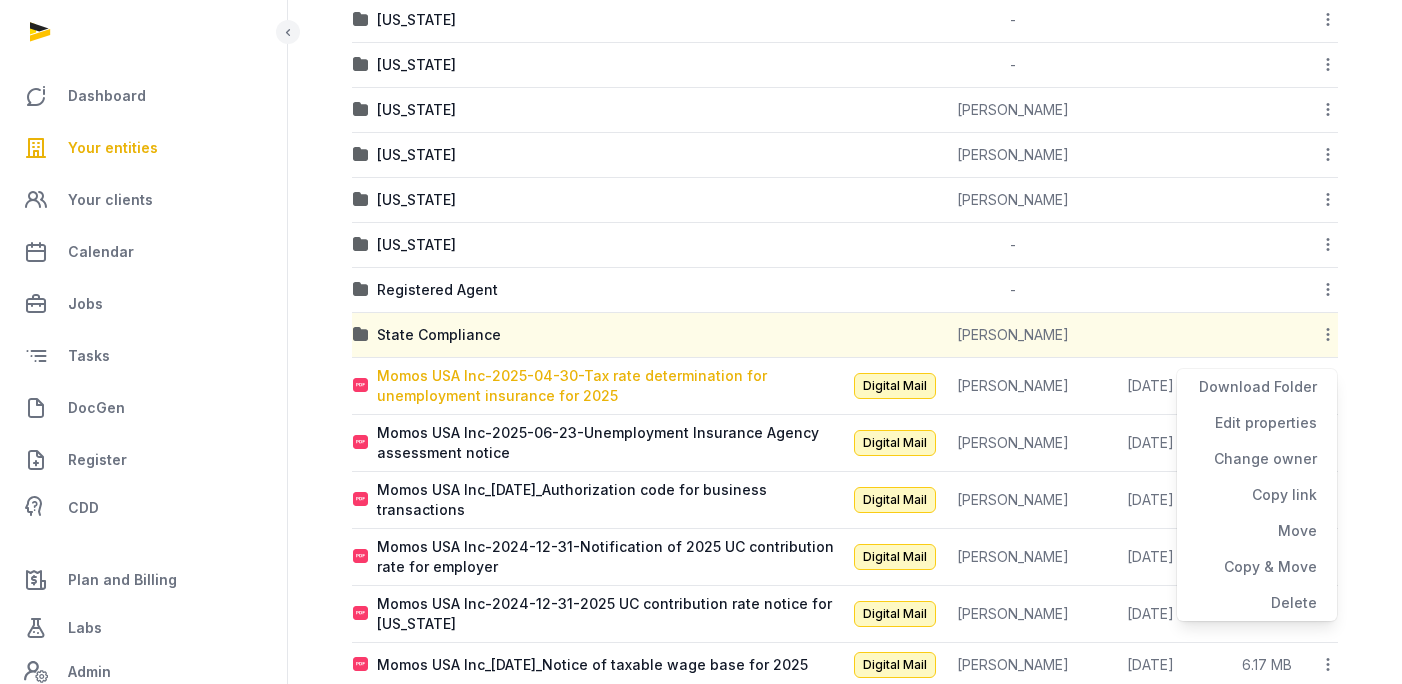 click on "Momos USA Inc-2025-04-30-Tax rate determination for unemployment insurance for 2025" at bounding box center (610, 386) 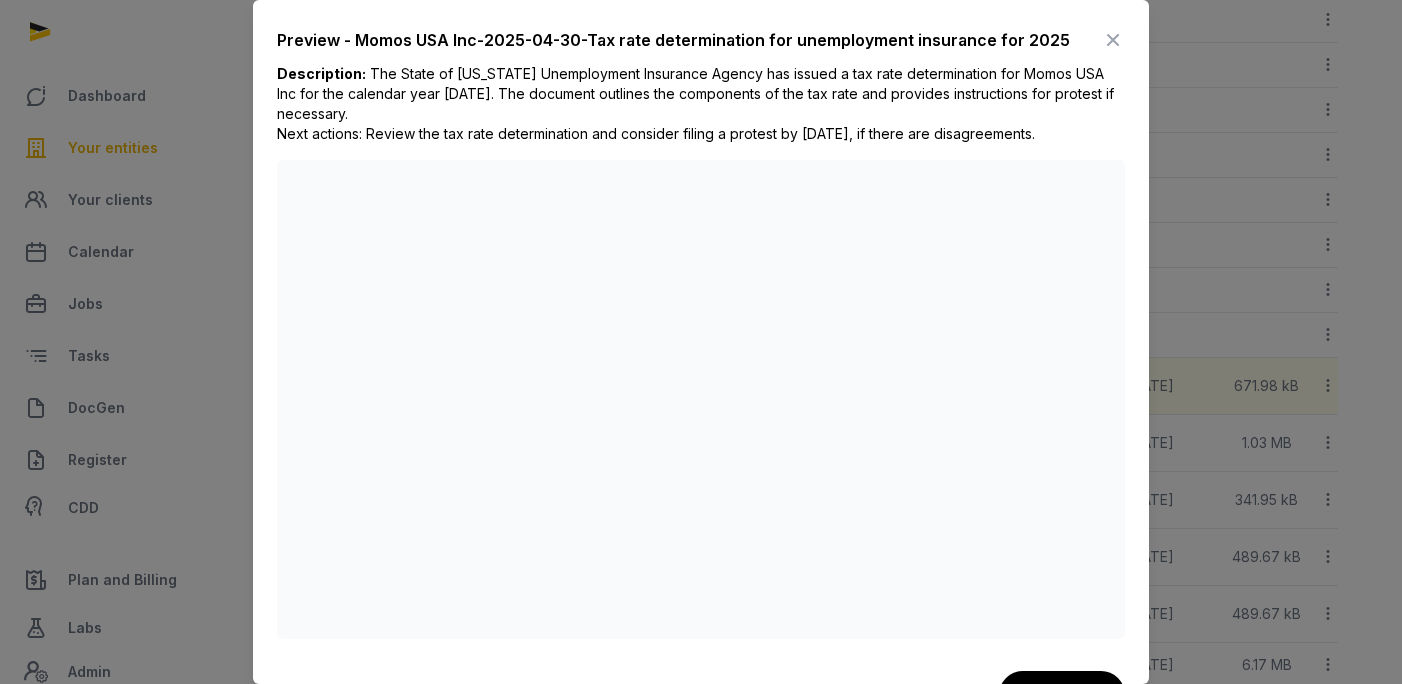 click on "Preview - Momos USA Inc-2025-04-30-Tax rate determination for unemployment insurance for 2025 Description:   The State of [US_STATE] Unemployment Insurance Agency has issued a tax rate determination for Momos USA Inc for the calendar year [DATE]. The document outlines the components of the tax rate and provides instructions for protest if necessary. Next actions: Review the tax rate determination and consider filing a protest by [DATE], if there are disagreements. Download" at bounding box center (701, 371) 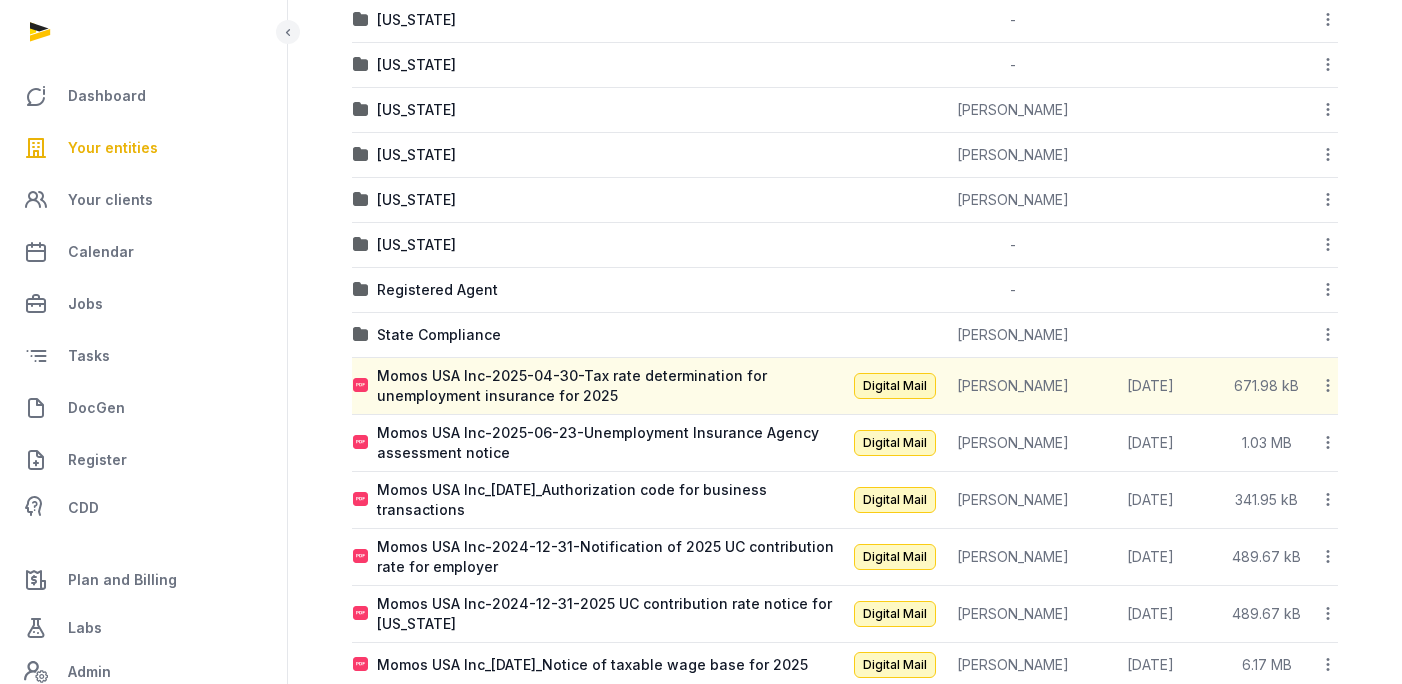 click 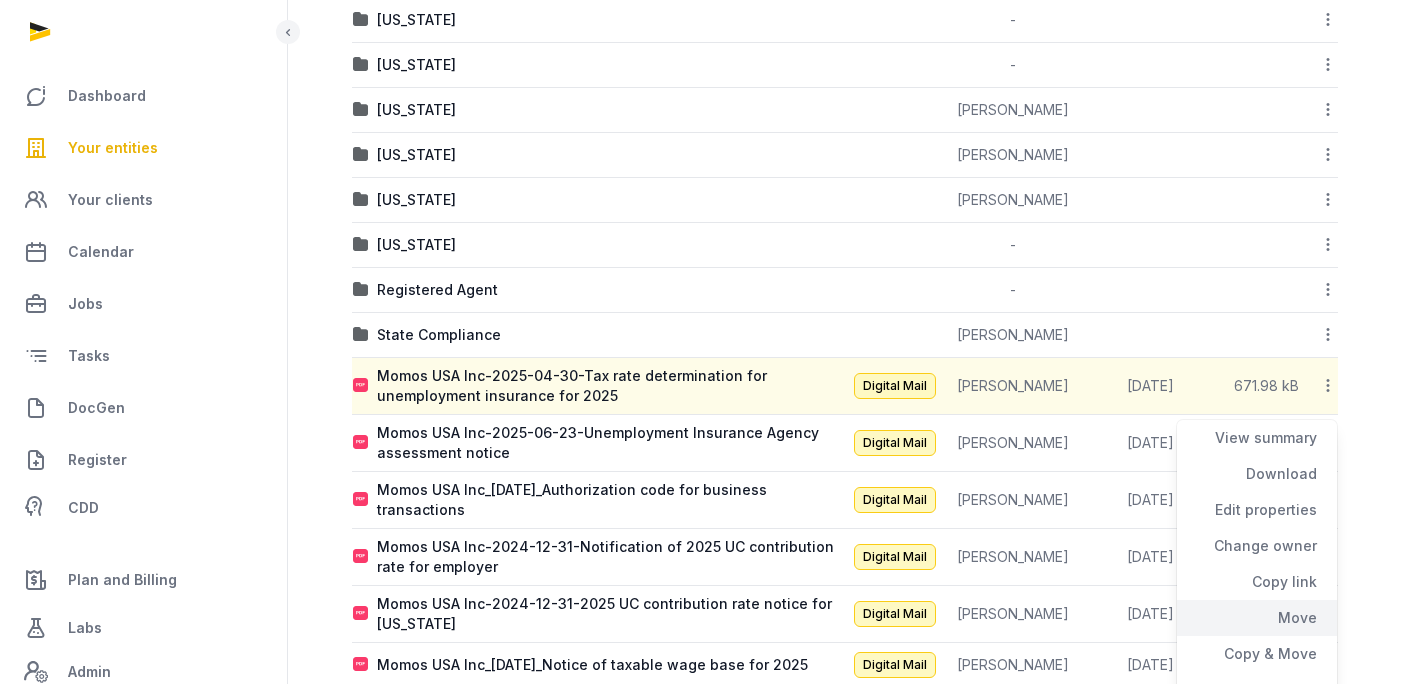 click on "Move" 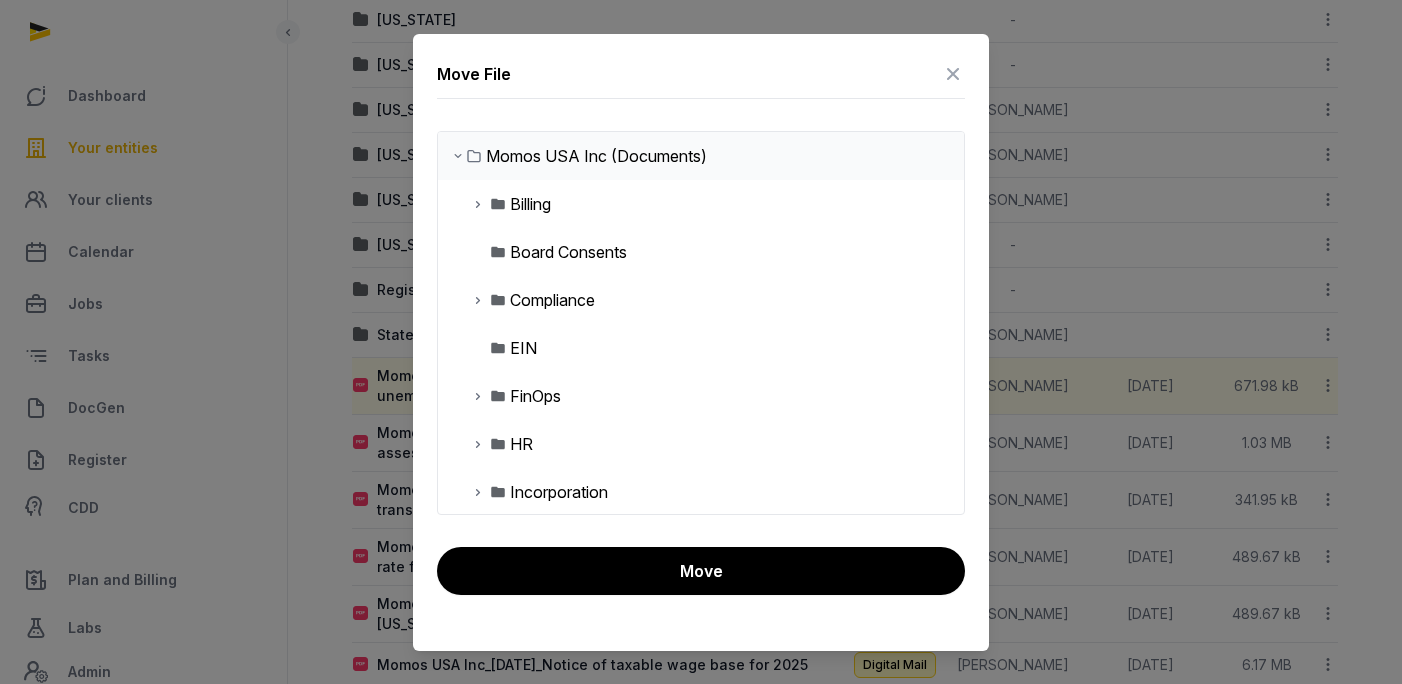 click on "Compliance" at bounding box center (552, 300) 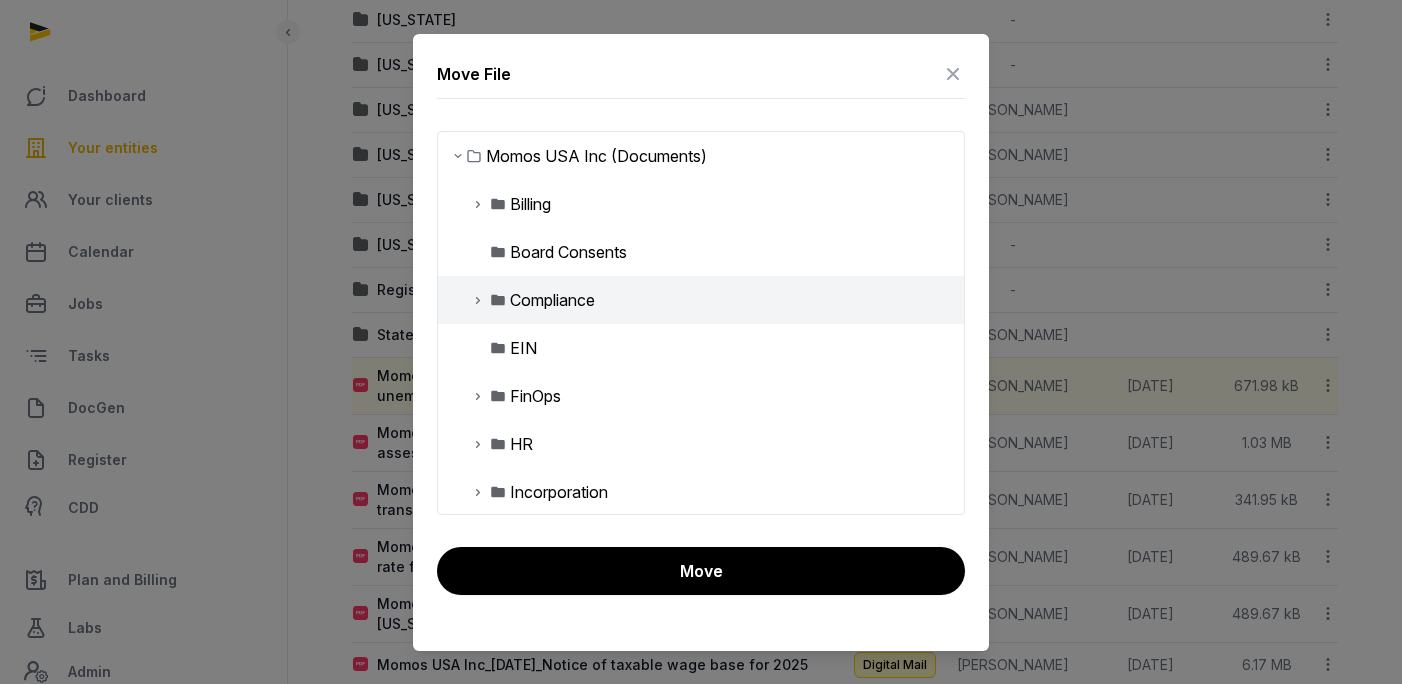 click at bounding box center (478, 300) 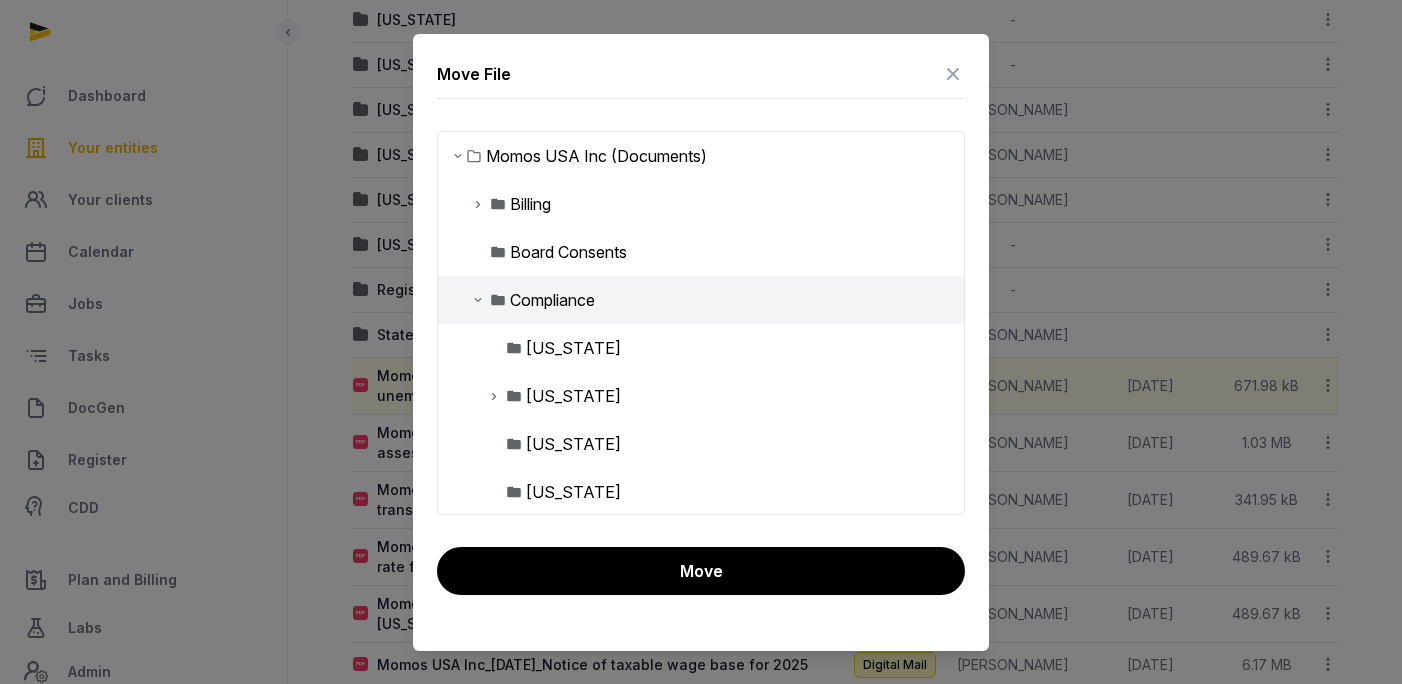 scroll, scrollTop: 235, scrollLeft: 0, axis: vertical 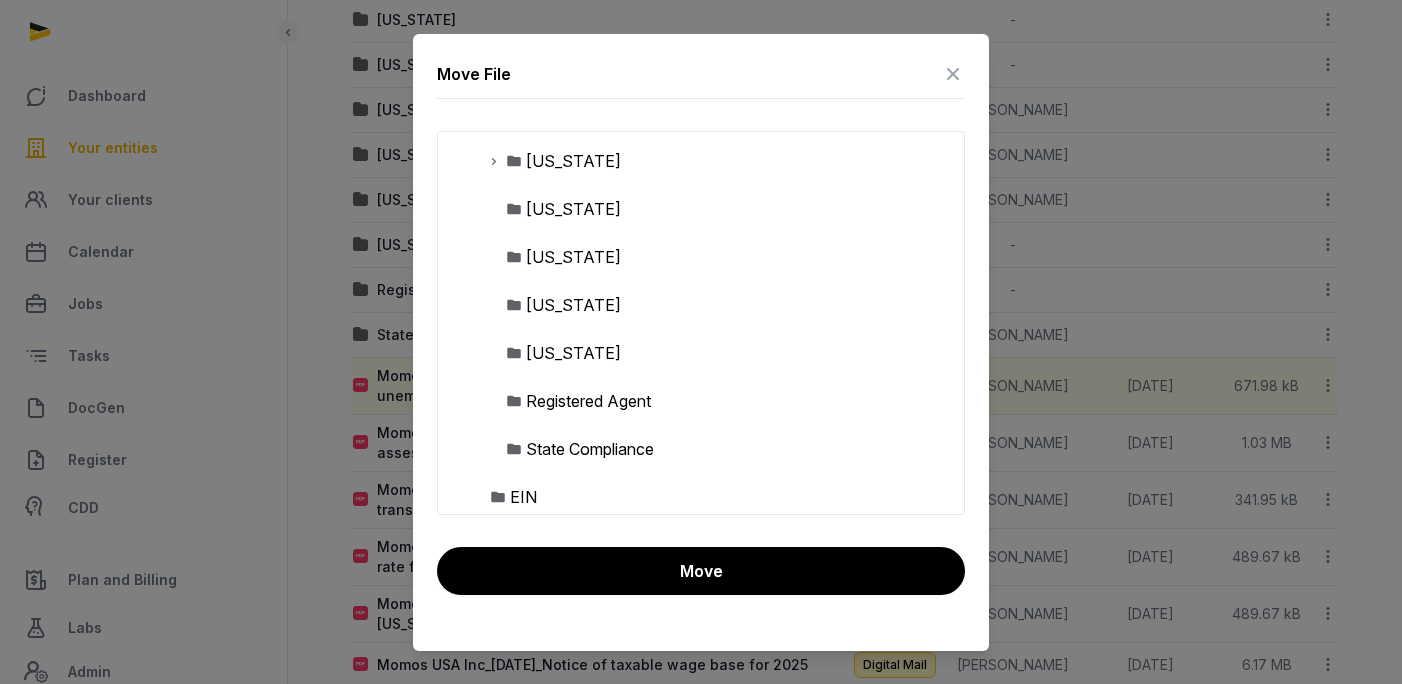 click on "State Compliance" at bounding box center [590, 449] 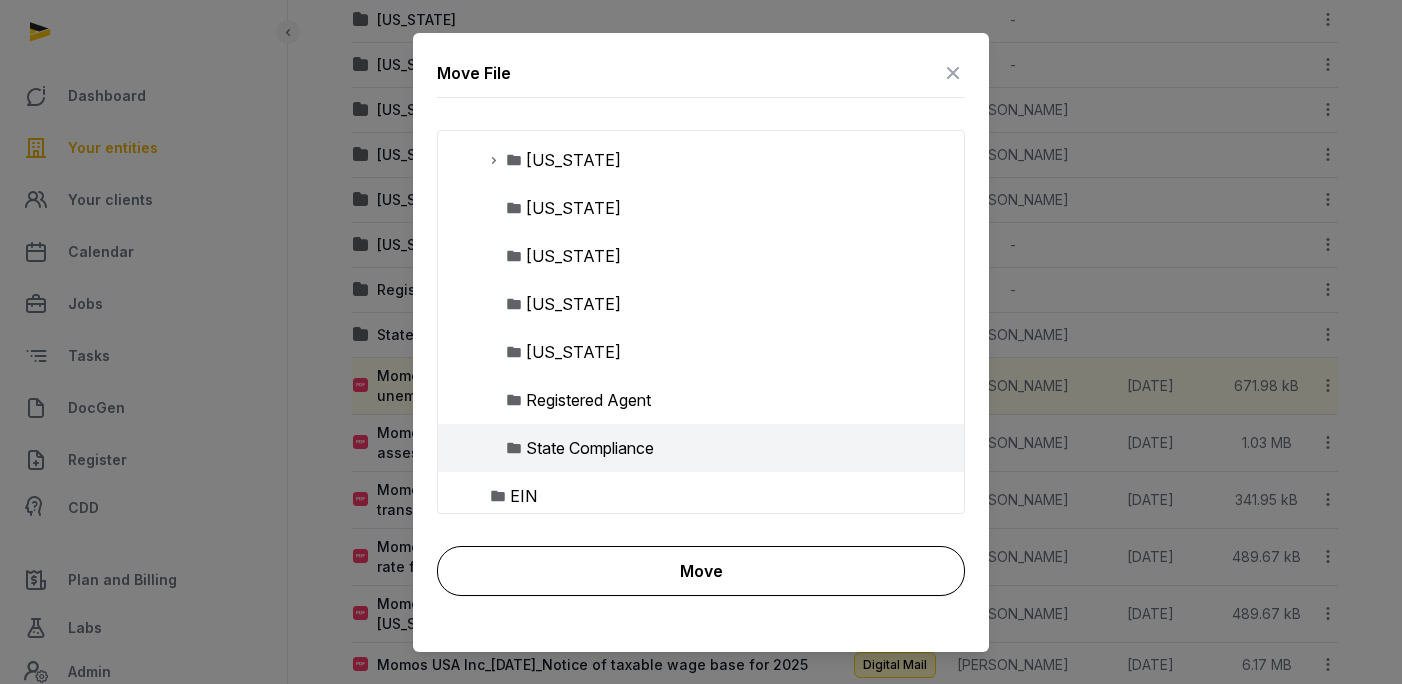 click on "Move" at bounding box center [701, 571] 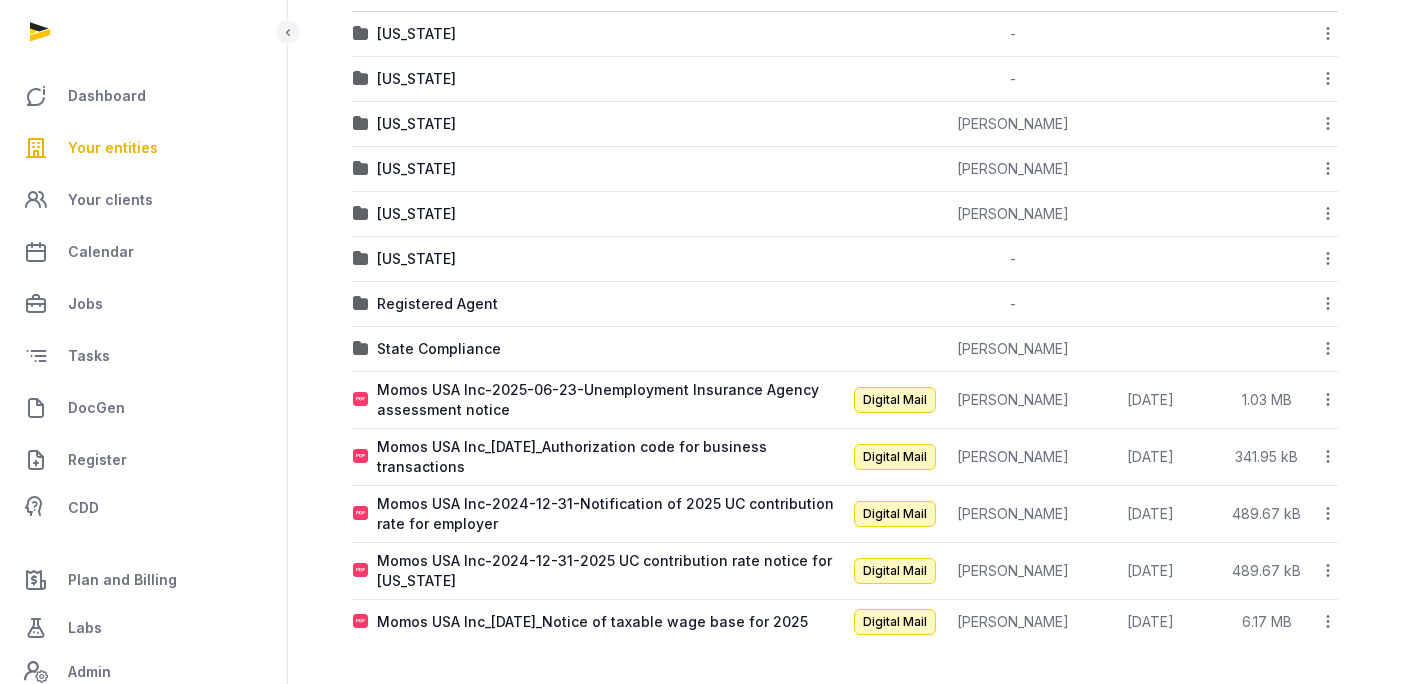 scroll, scrollTop: 399, scrollLeft: 0, axis: vertical 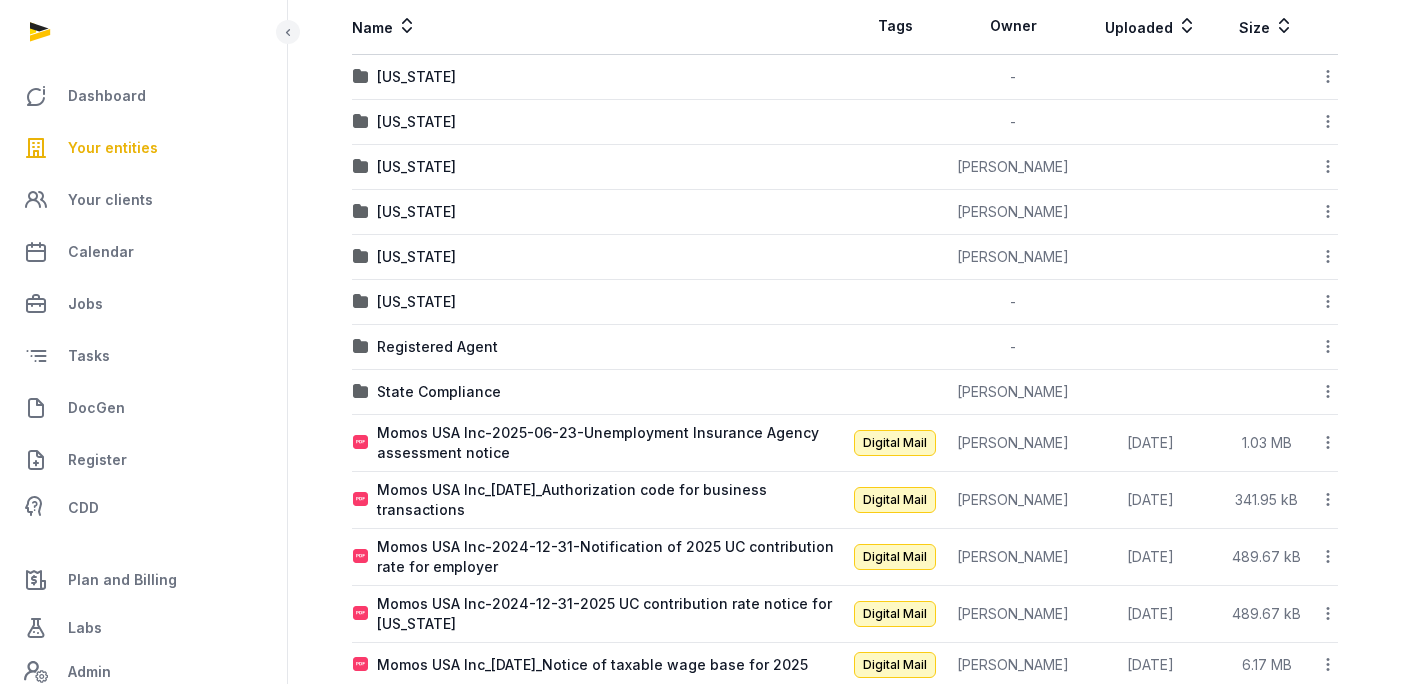 click 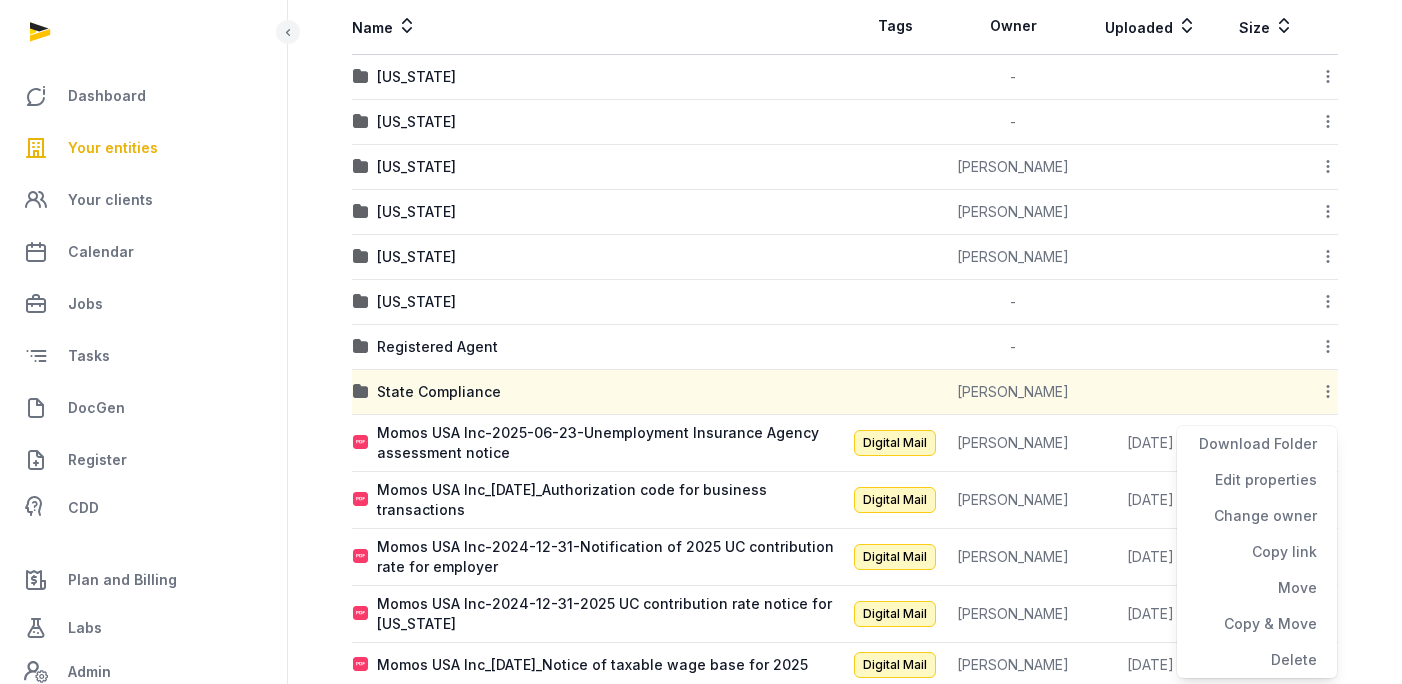 click on "Momos USA Inc Customer Documents Overview Compliance People Capitalization Stakeholders Documents Mailroom Notes Dossier Jobs Overview  Compliance  People  Capitalization  Stakeholders  Documents  Mailroom  Notes  Dossier  Jobs   Documents  Compliance
Add folder   Upload   Action ▼  Start select  Move   Delete   Name  Tags Owner  Uploaded   Size  [US_STATE] -  Download Folder   Edit properties   Change owner   Copy link   Move   Copy & Move   Delete  [US_STATE] -  Download Folder   Edit properties   Change owner   Copy link   Move   Copy & Move   Delete  [US_STATE] [PERSON_NAME]  Download Folder   Edit properties   Change owner   Copy link   Move   Copy & Move   Delete  [US_STATE] [PERSON_NAME]  Download Folder   Edit properties   Change owner   Copy link   Move   Copy & Move   Delete  [US_STATE] [PERSON_NAME]  Download Folder   Edit properties   Change owner   Copy link   Move   Copy & Move   Delete  [US_STATE] -  Download Folder   Edit properties   Change owner   Copy link   Move   Copy & Move   Delete  -  Move" at bounding box center (845, 222) 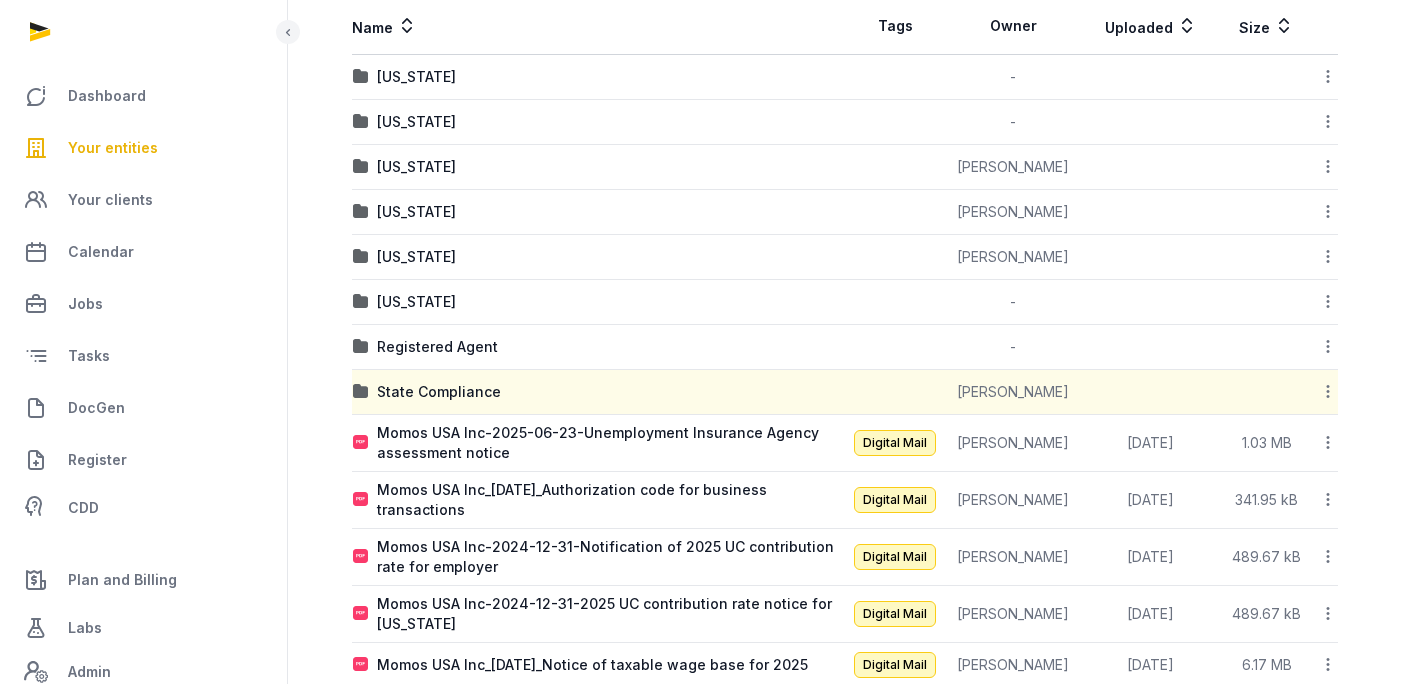 click 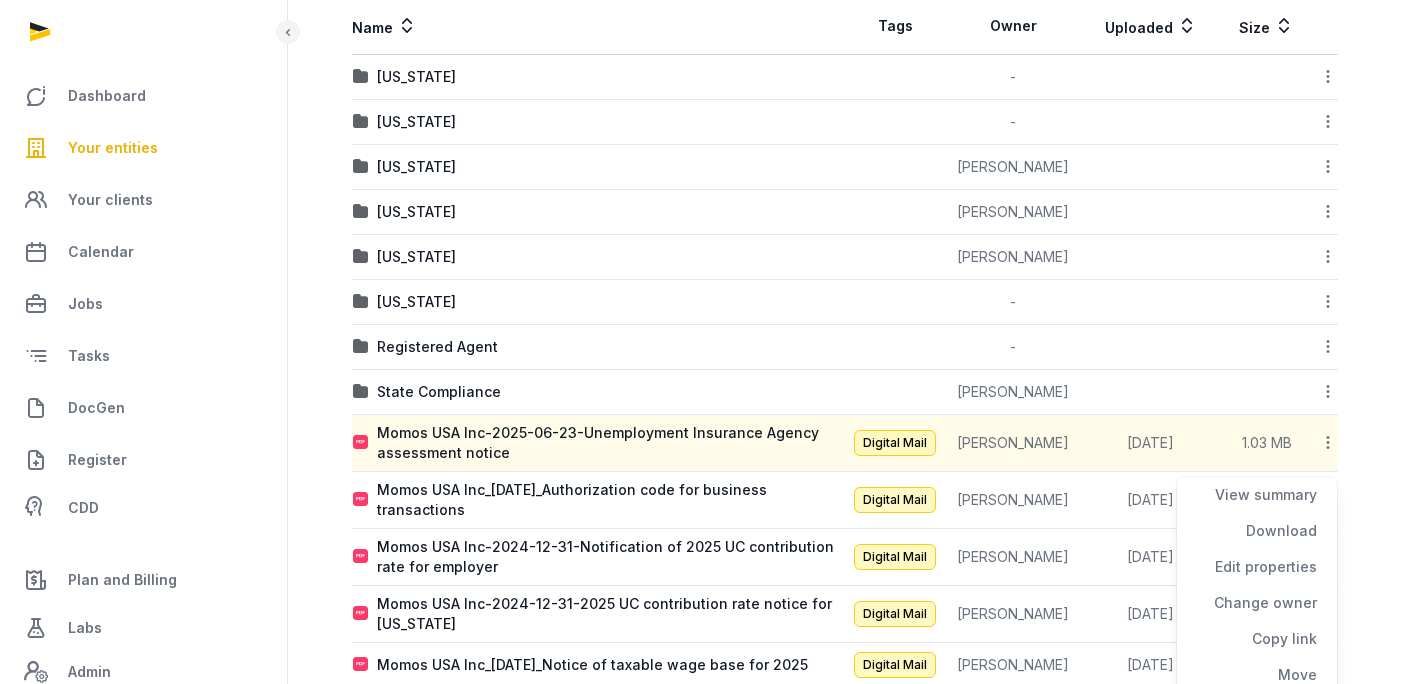 scroll, scrollTop: 480, scrollLeft: 0, axis: vertical 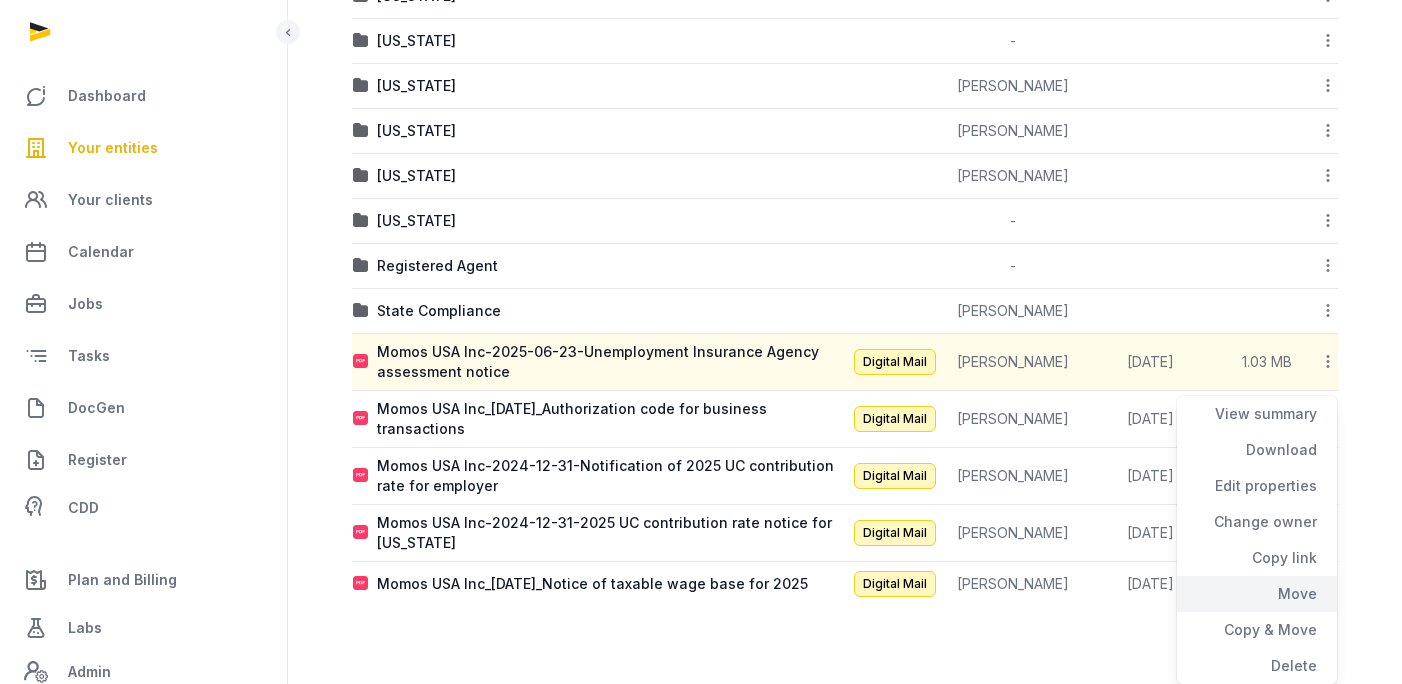 click on "Move" 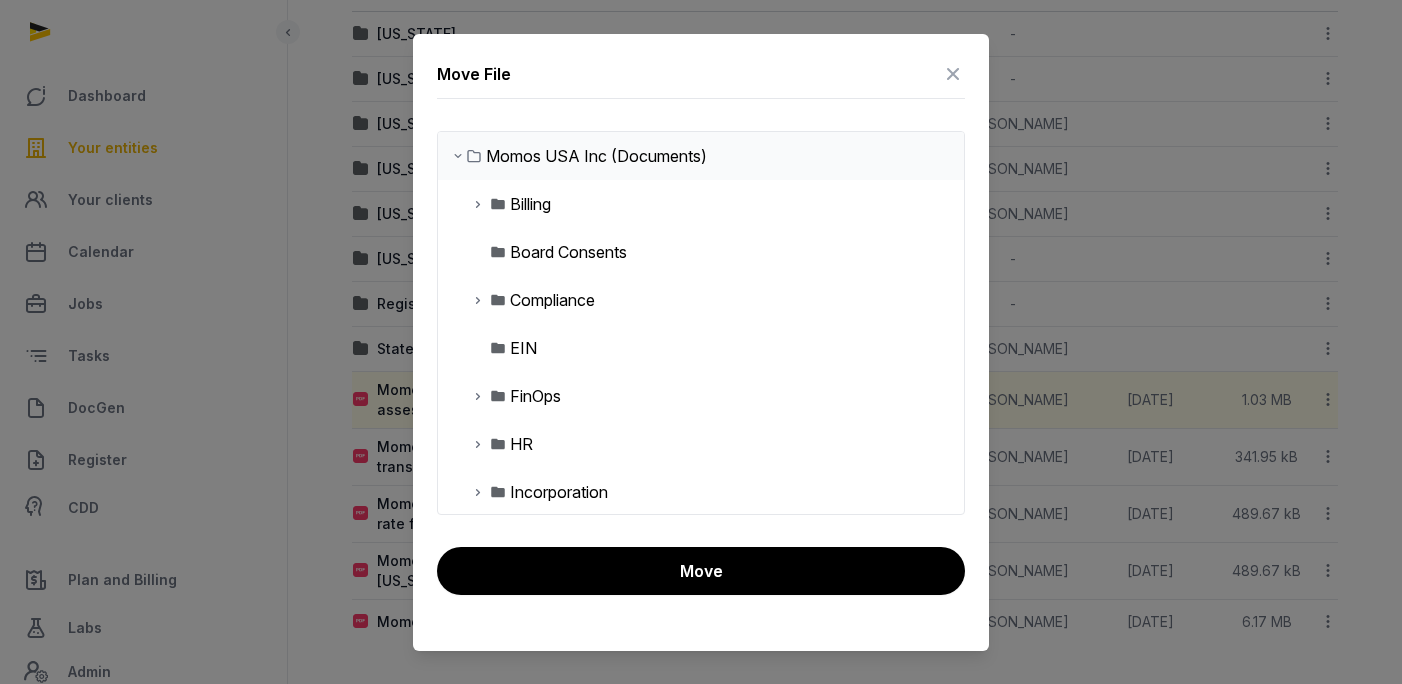 scroll, scrollTop: 443, scrollLeft: 0, axis: vertical 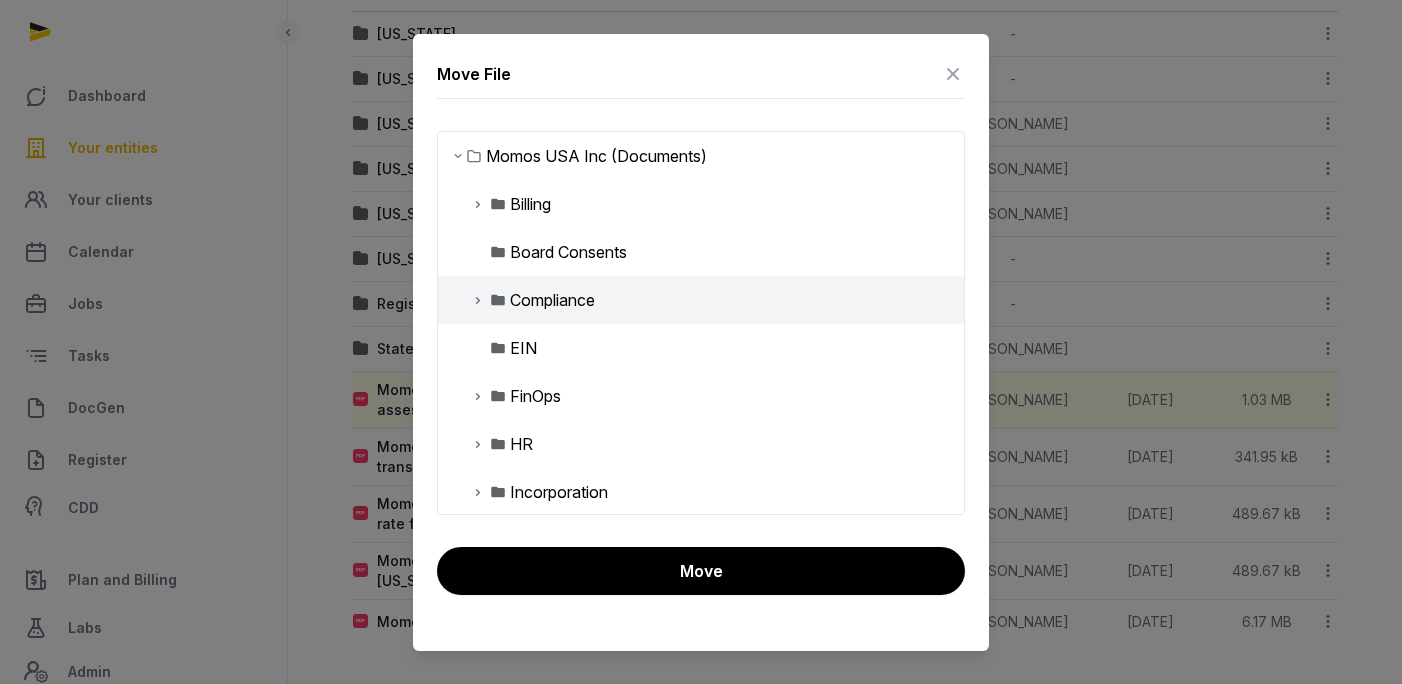 click at bounding box center [478, 300] 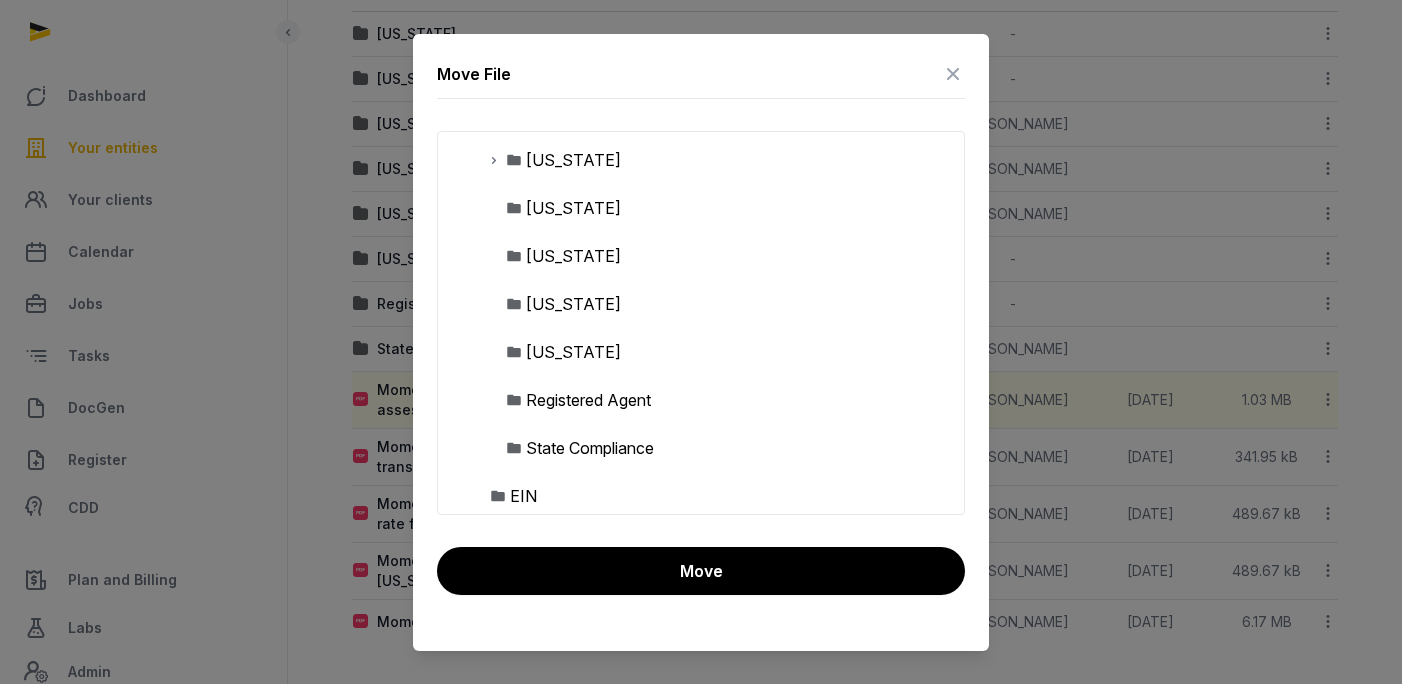scroll, scrollTop: 462, scrollLeft: 0, axis: vertical 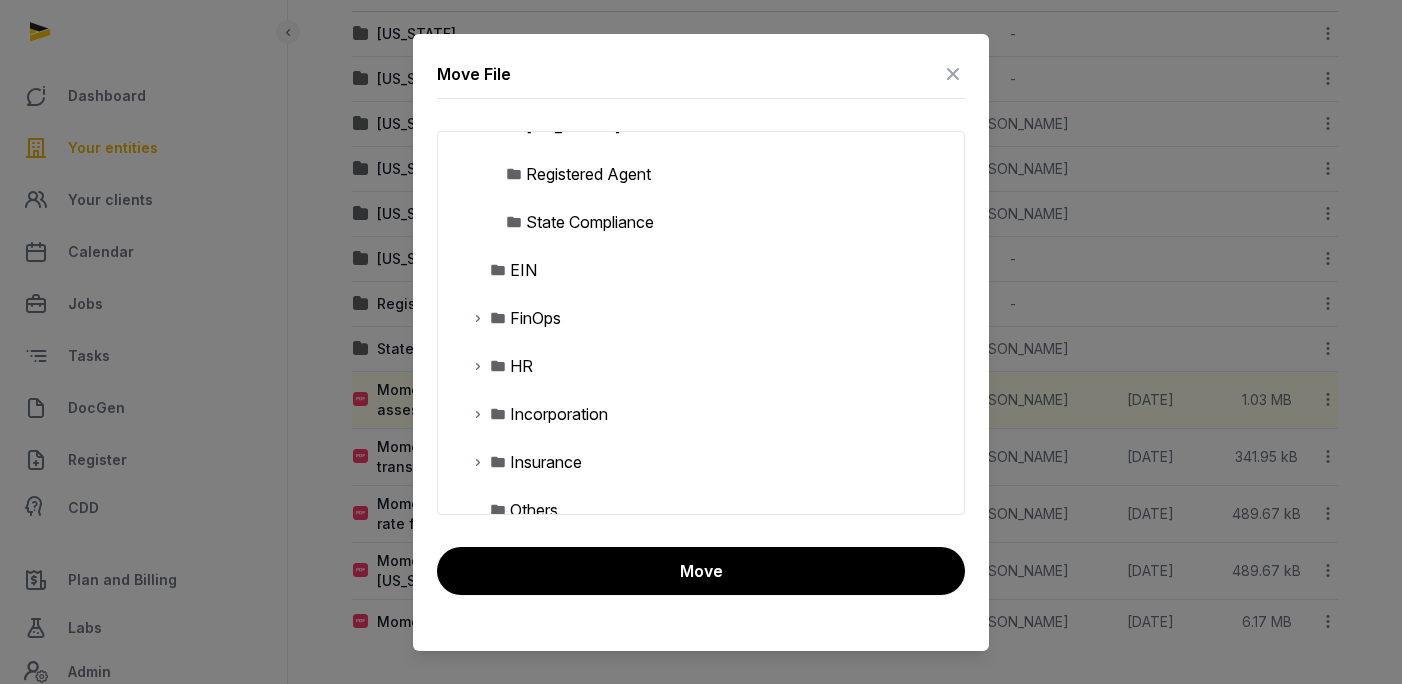 click on "State Compliance" at bounding box center (590, 222) 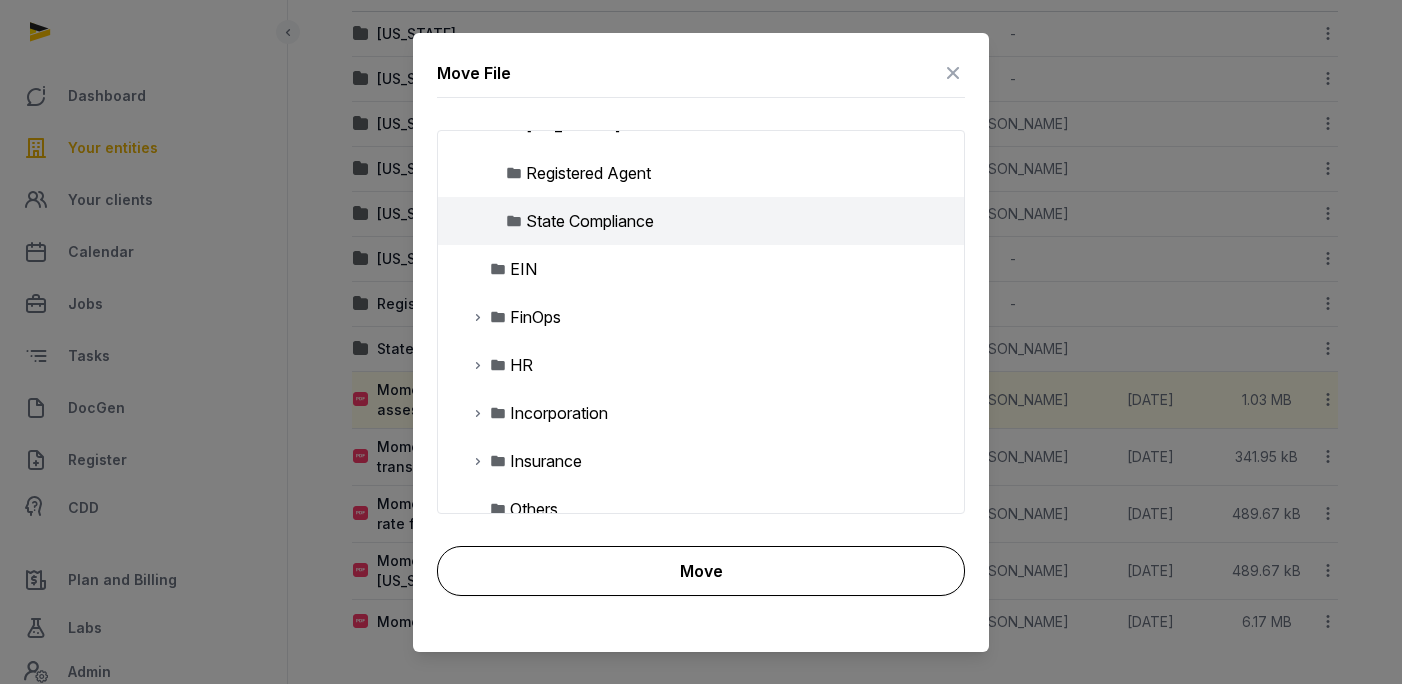 click on "Move" at bounding box center (701, 571) 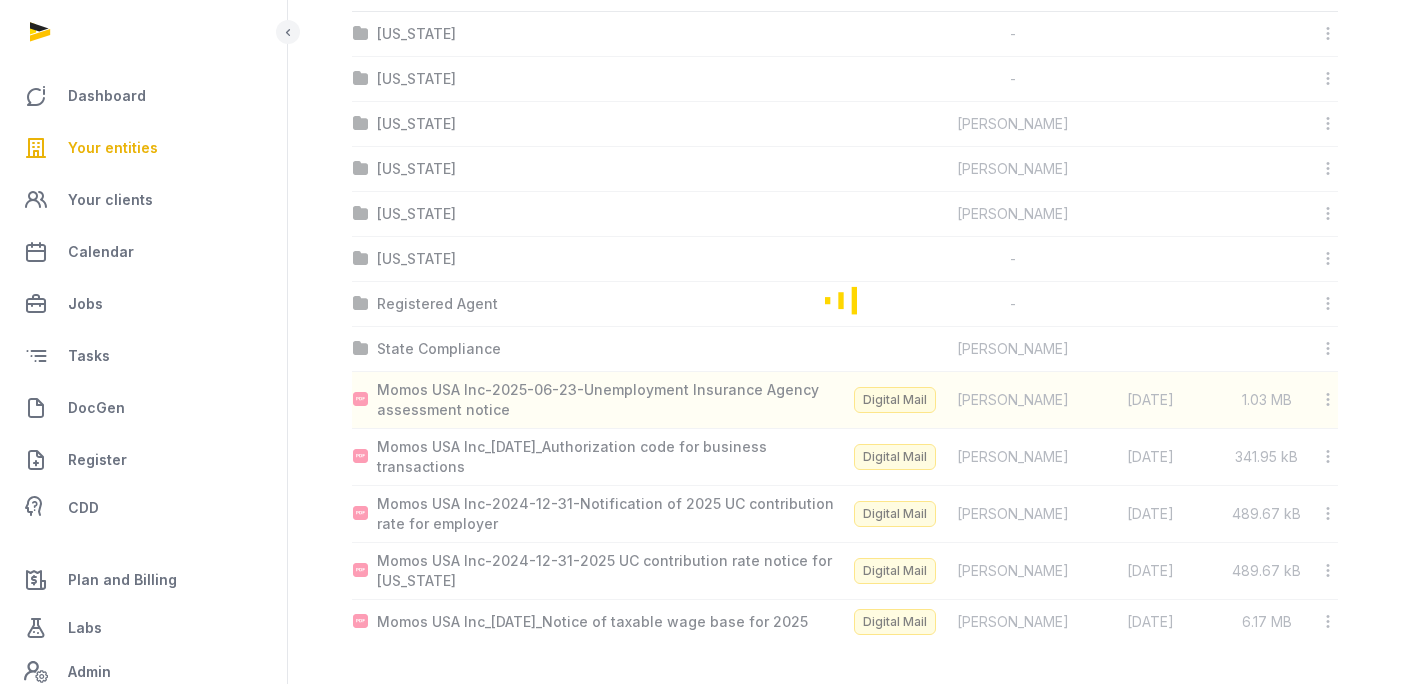 scroll, scrollTop: 342, scrollLeft: 0, axis: vertical 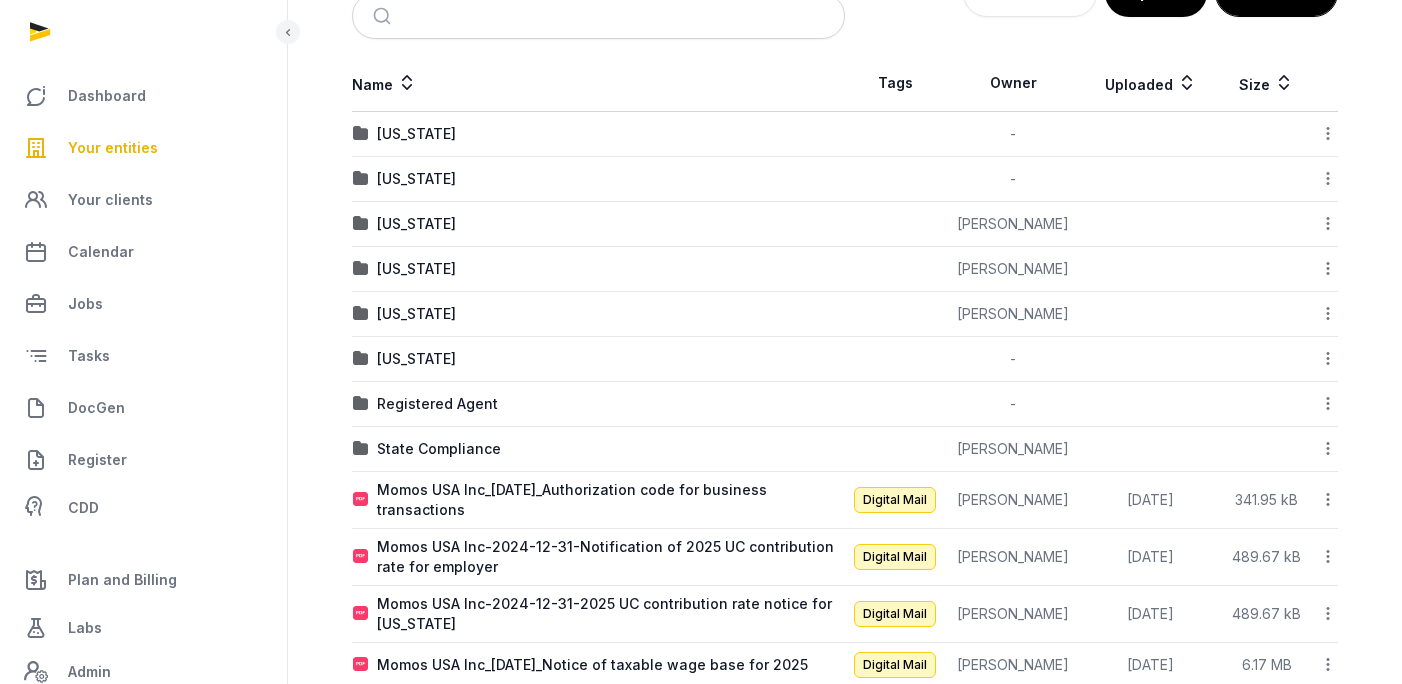click 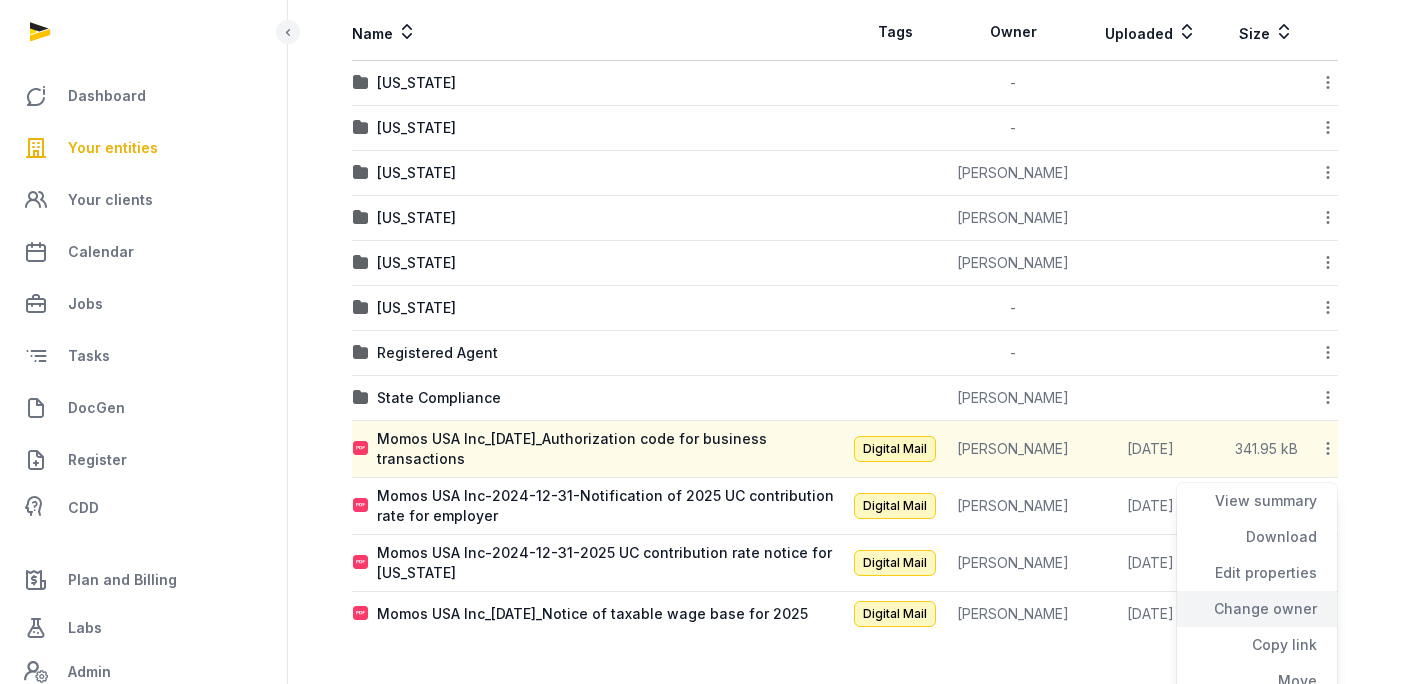 scroll, scrollTop: 397, scrollLeft: 0, axis: vertical 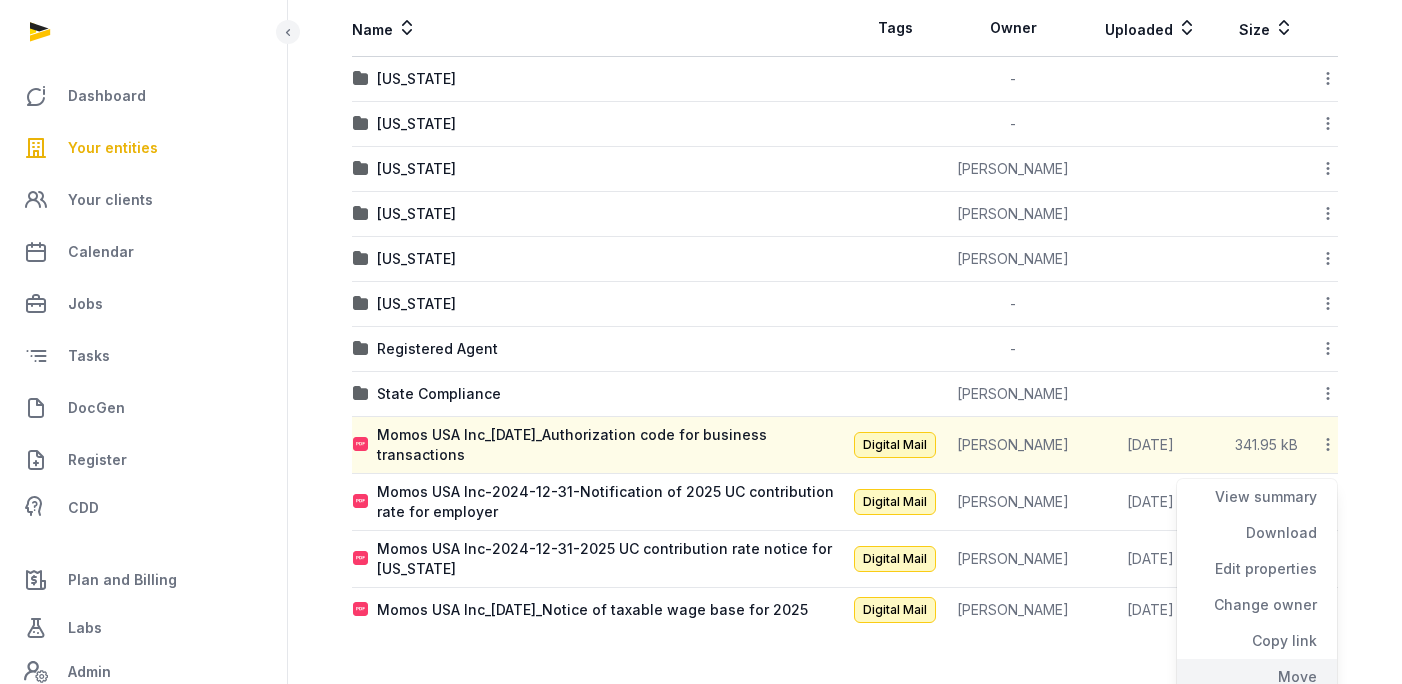 click on "Move" 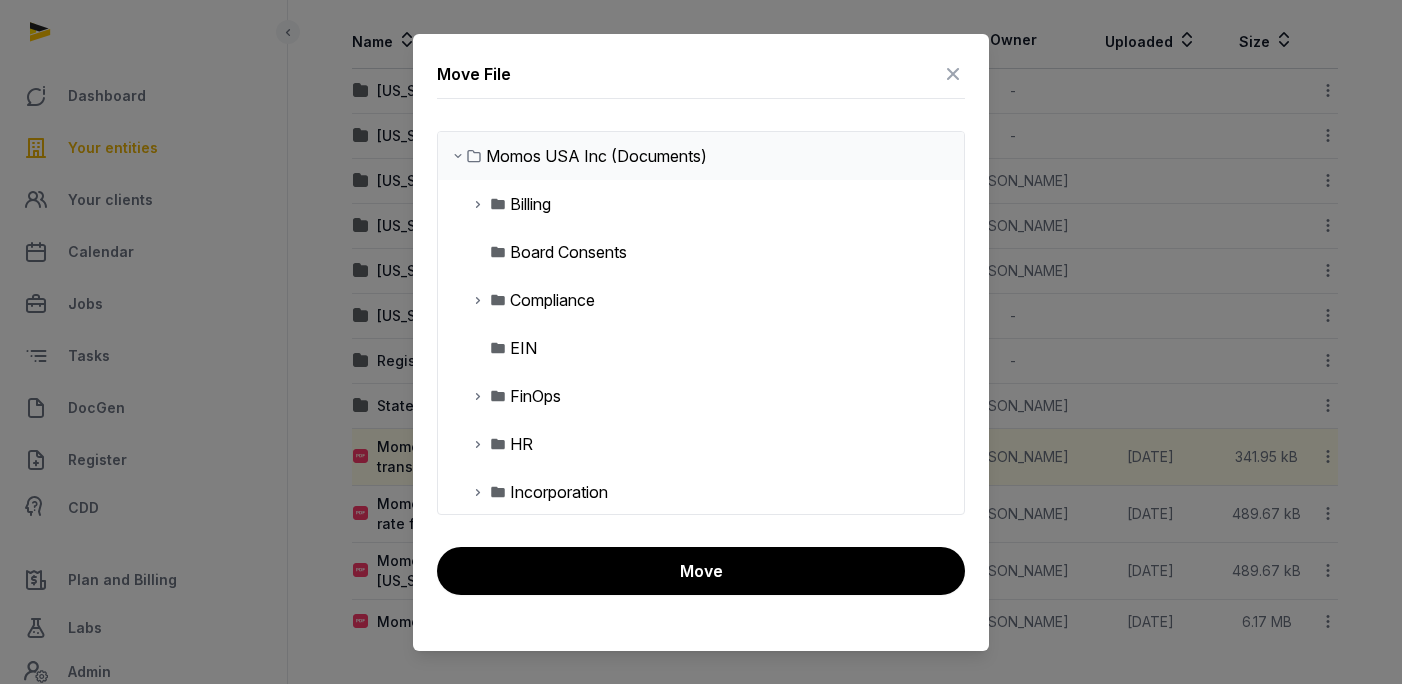 click on "Compliance" at bounding box center [552, 300] 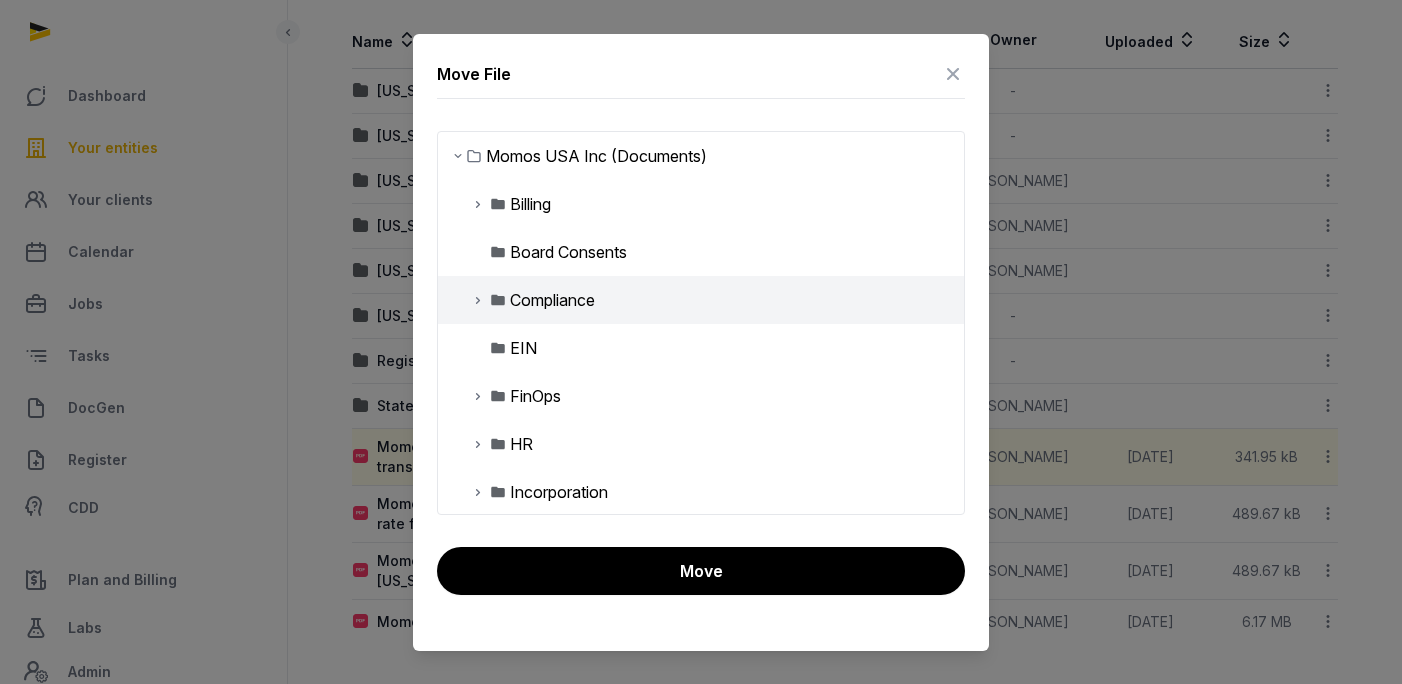 click at bounding box center (478, 300) 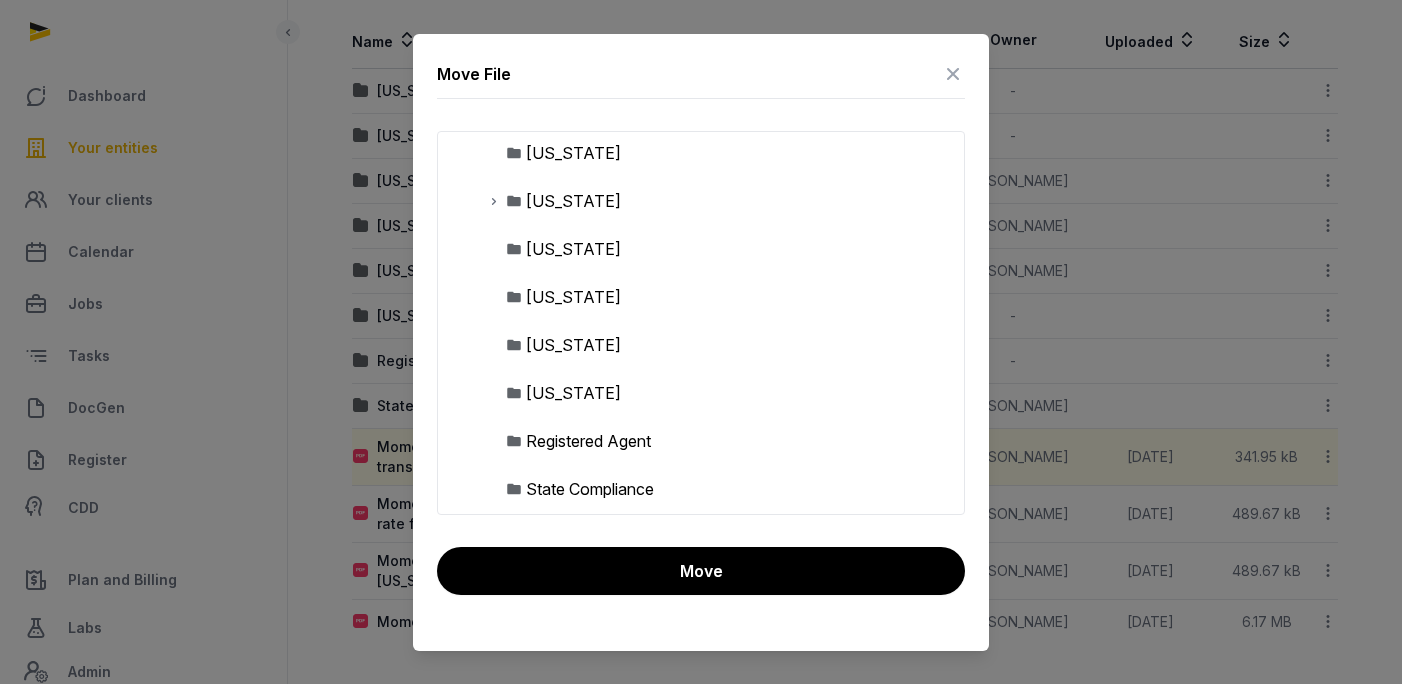 scroll, scrollTop: 386, scrollLeft: 0, axis: vertical 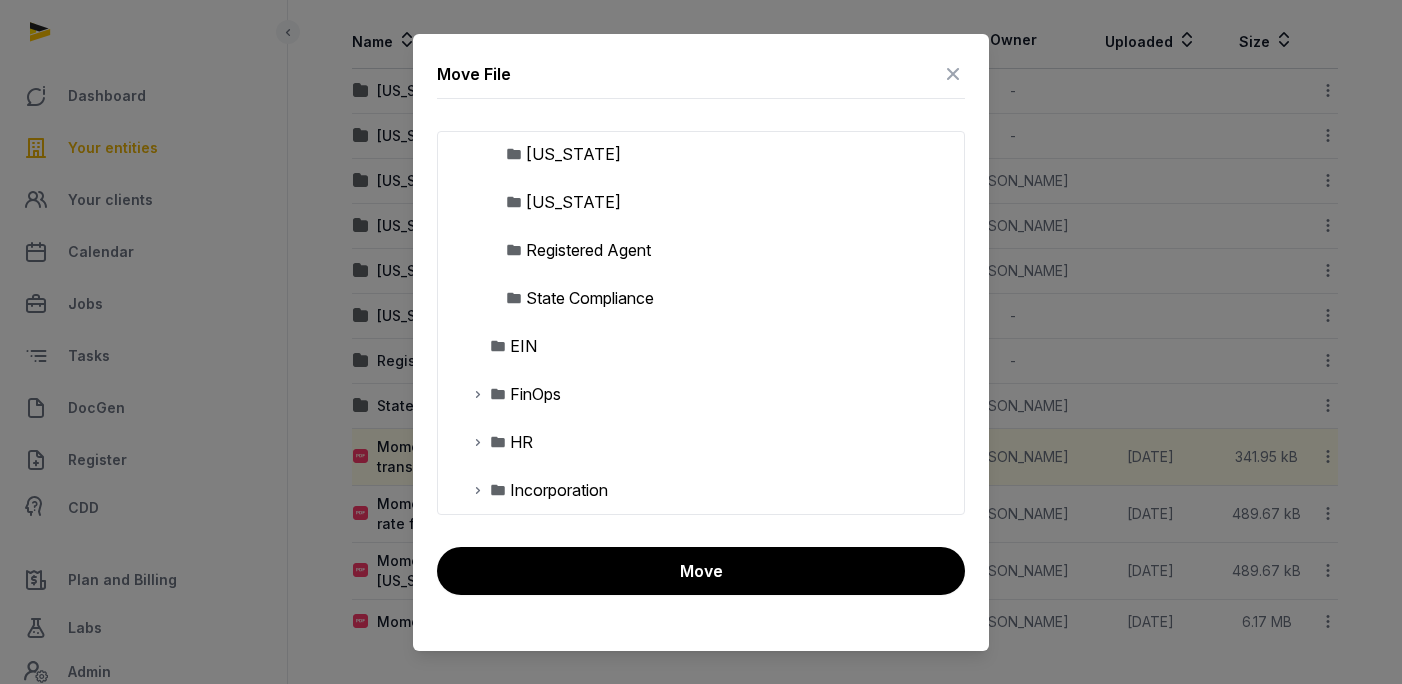 click on "State Compliance" at bounding box center (701, 298) 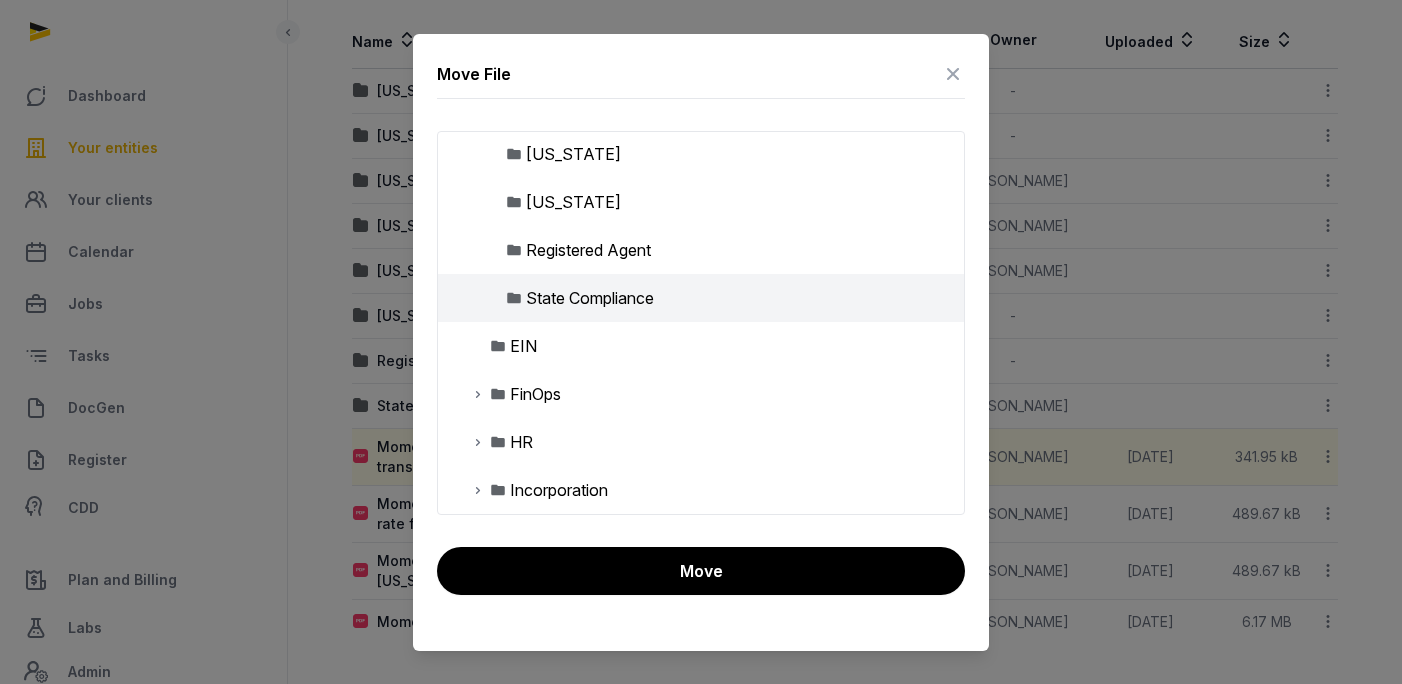 click on "Move" at bounding box center [701, 571] 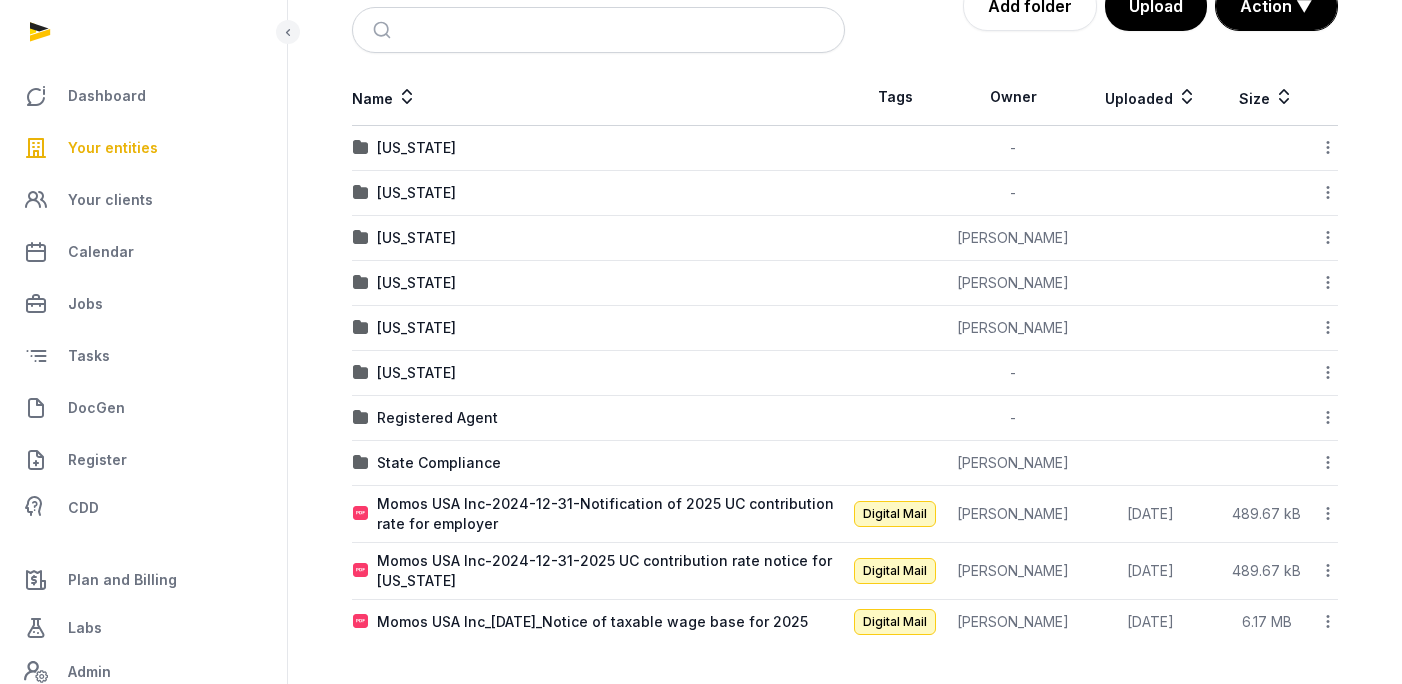 scroll, scrollTop: 285, scrollLeft: 0, axis: vertical 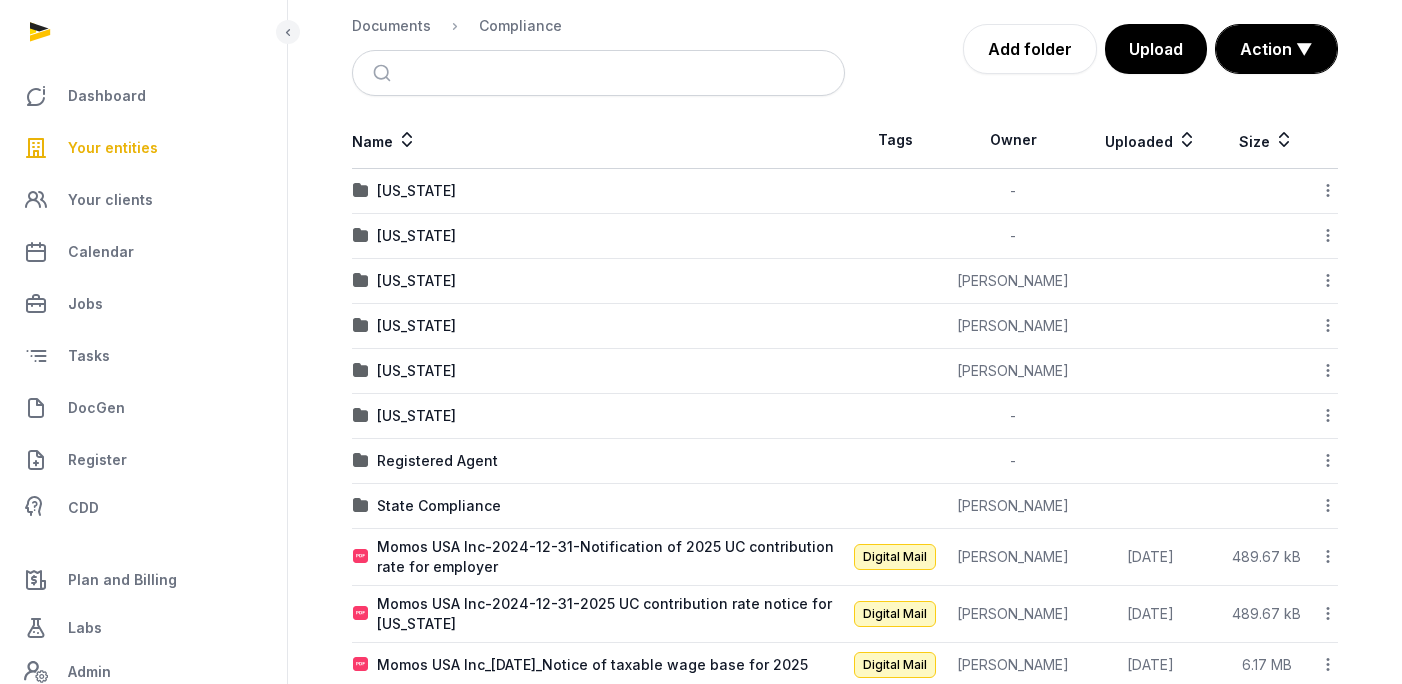 click 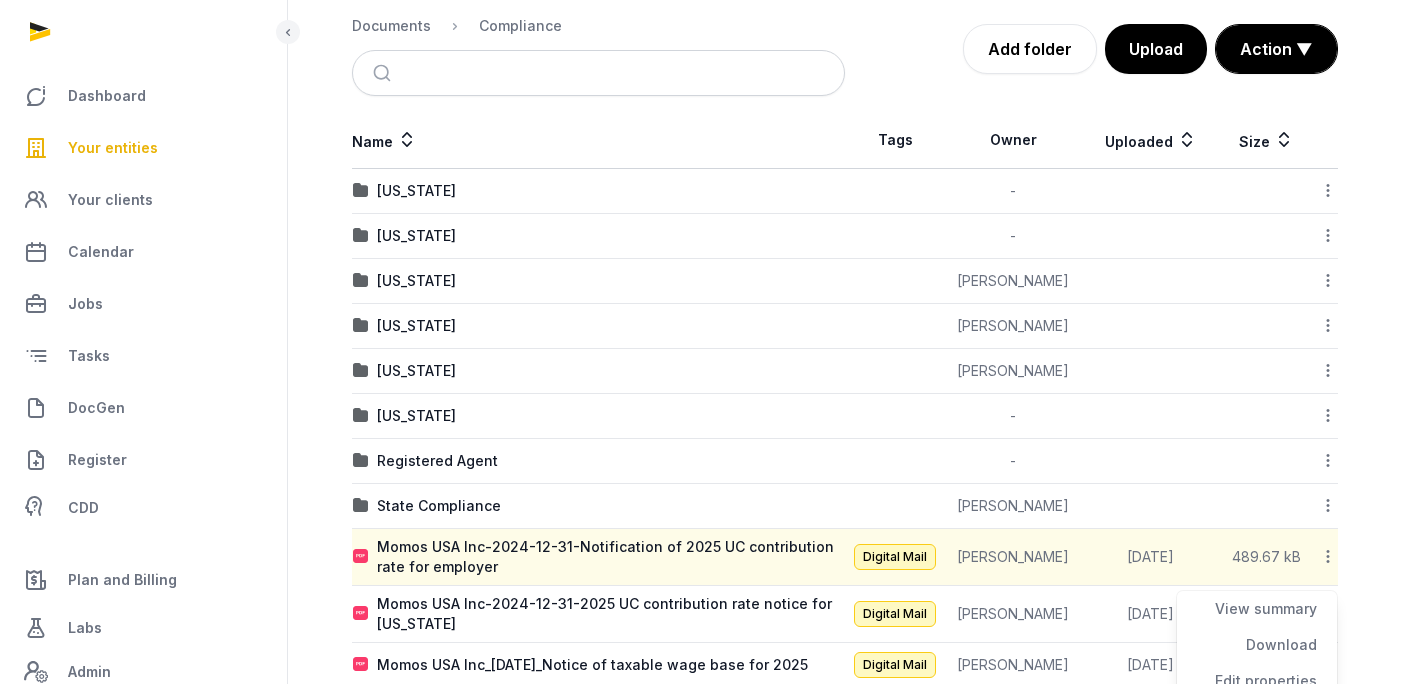 scroll, scrollTop: 480, scrollLeft: 0, axis: vertical 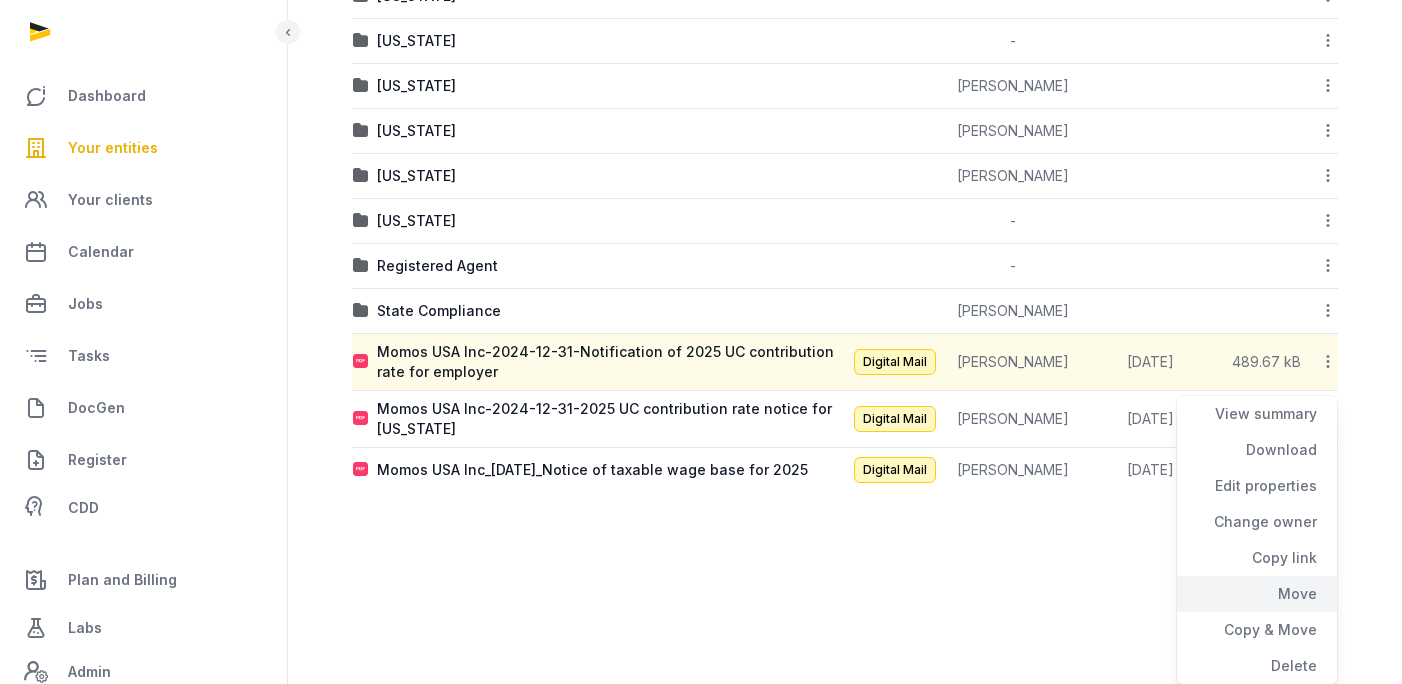 click on "Move" 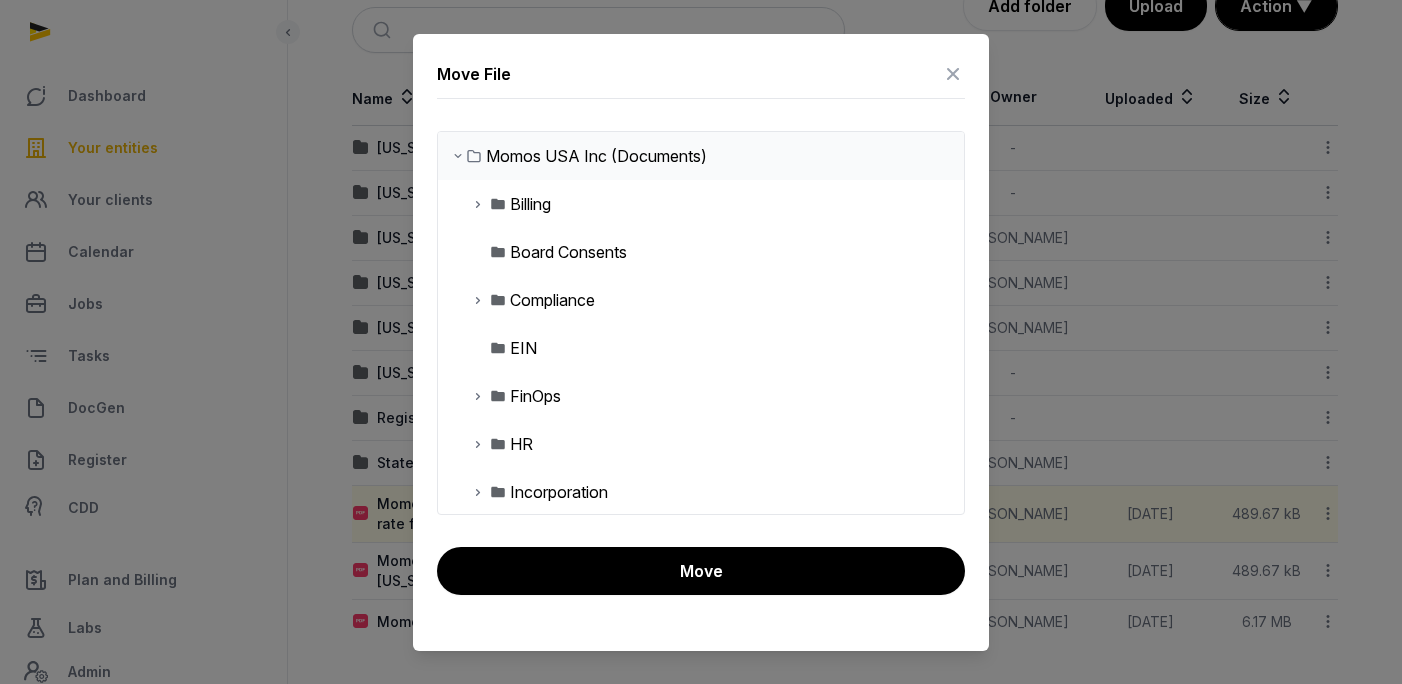 click at bounding box center (478, 300) 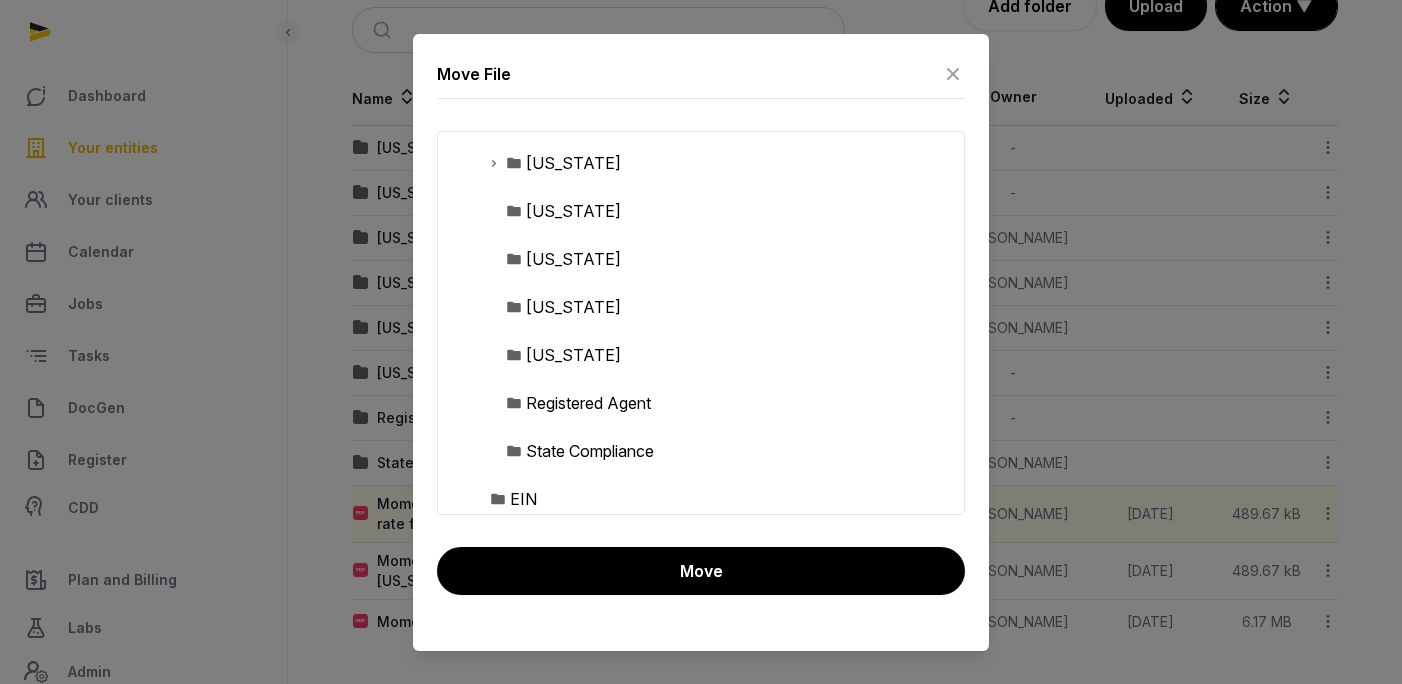 scroll, scrollTop: 468, scrollLeft: 0, axis: vertical 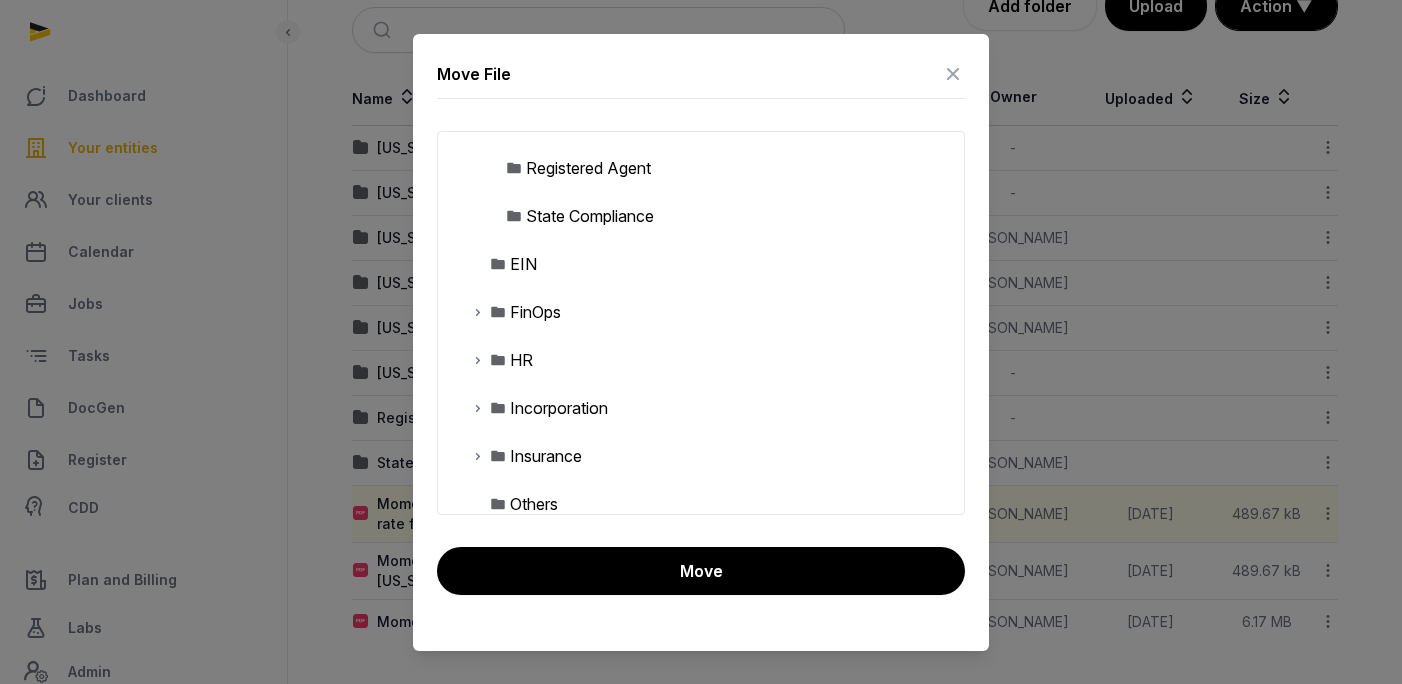 click on "State Compliance" at bounding box center [590, 216] 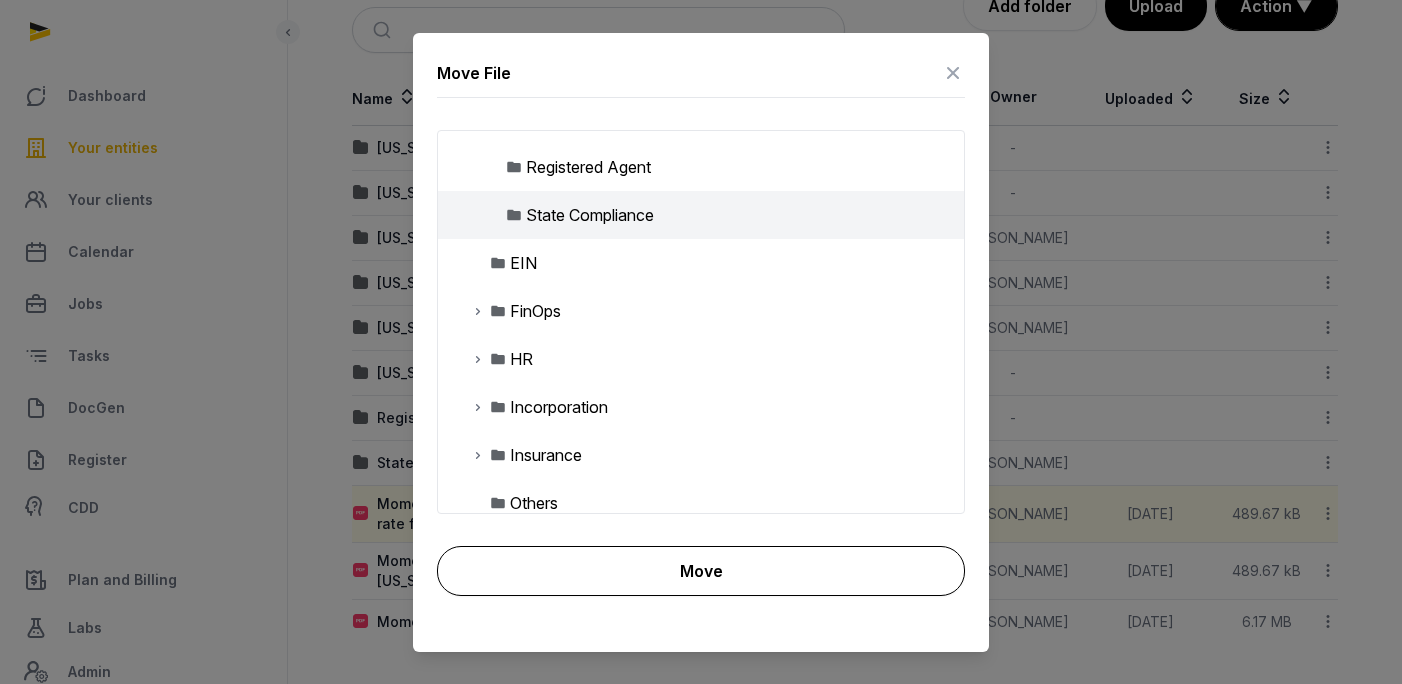 click on "Move" at bounding box center (701, 571) 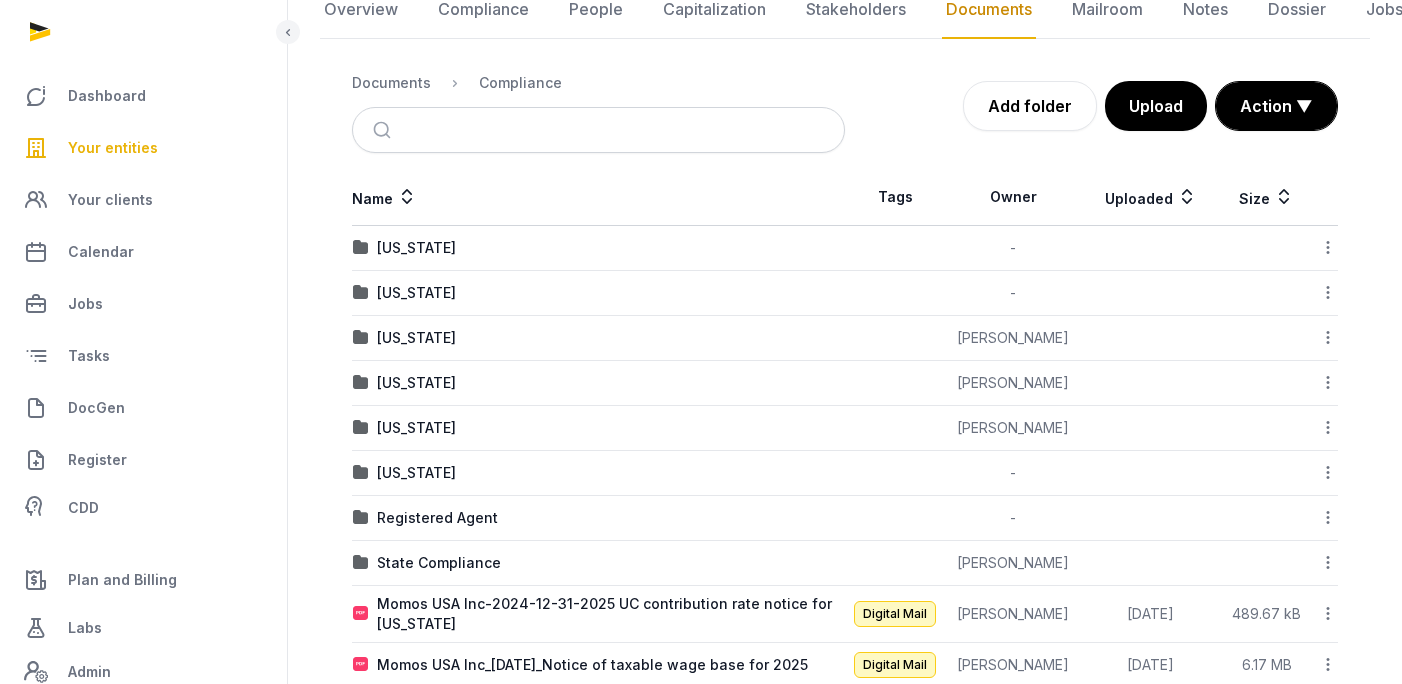 scroll, scrollTop: 272, scrollLeft: 0, axis: vertical 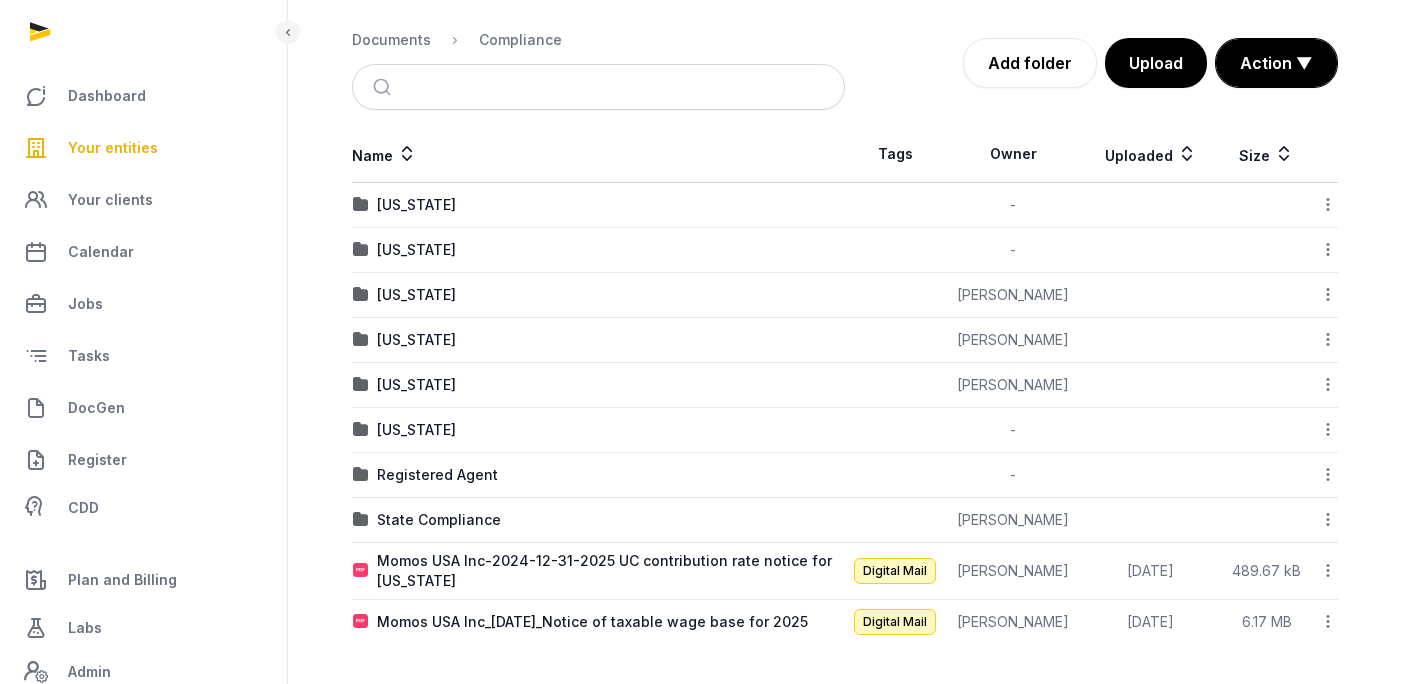 click 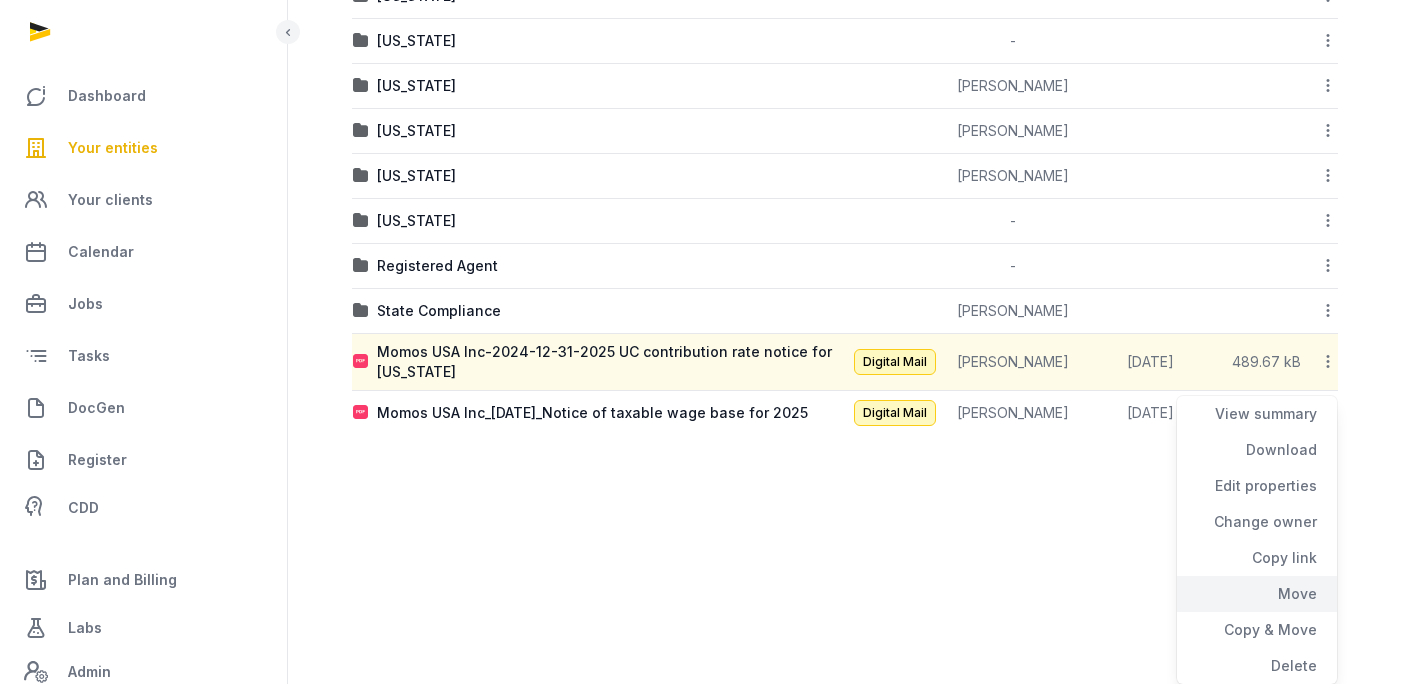 click on "Move" 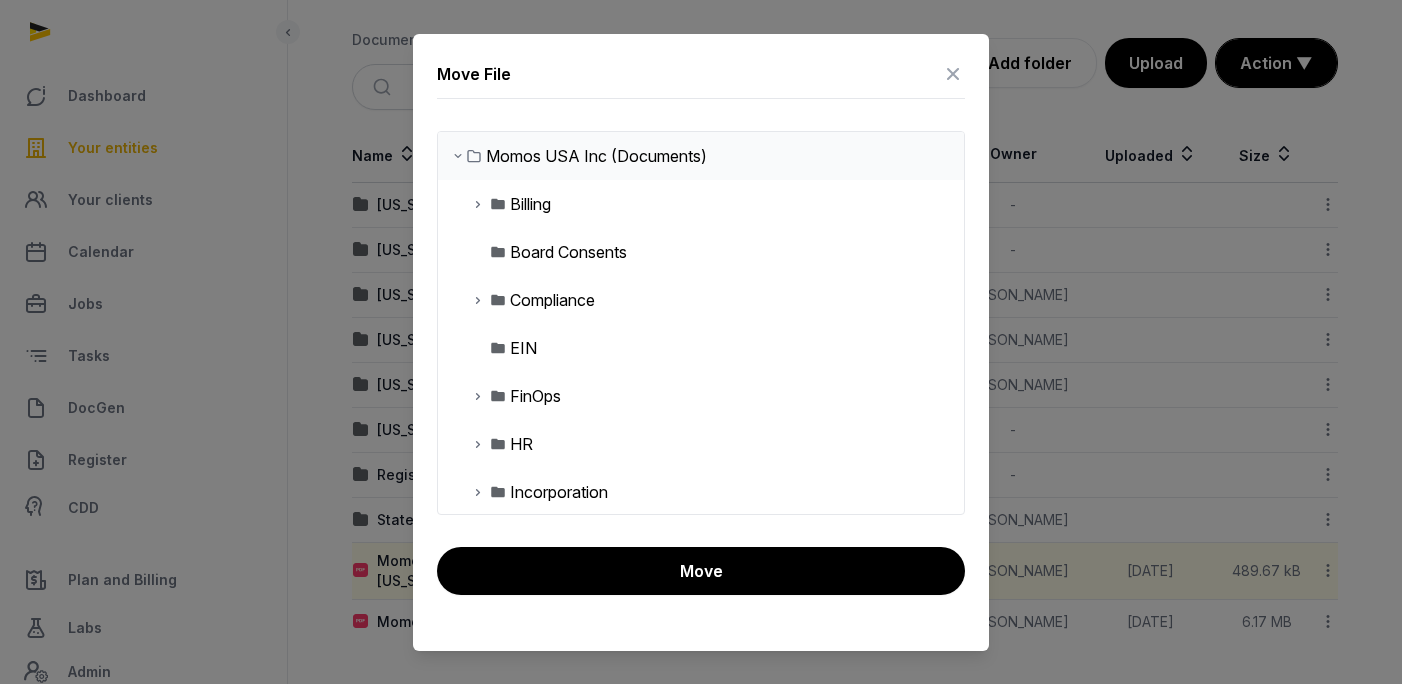 click at bounding box center [478, 300] 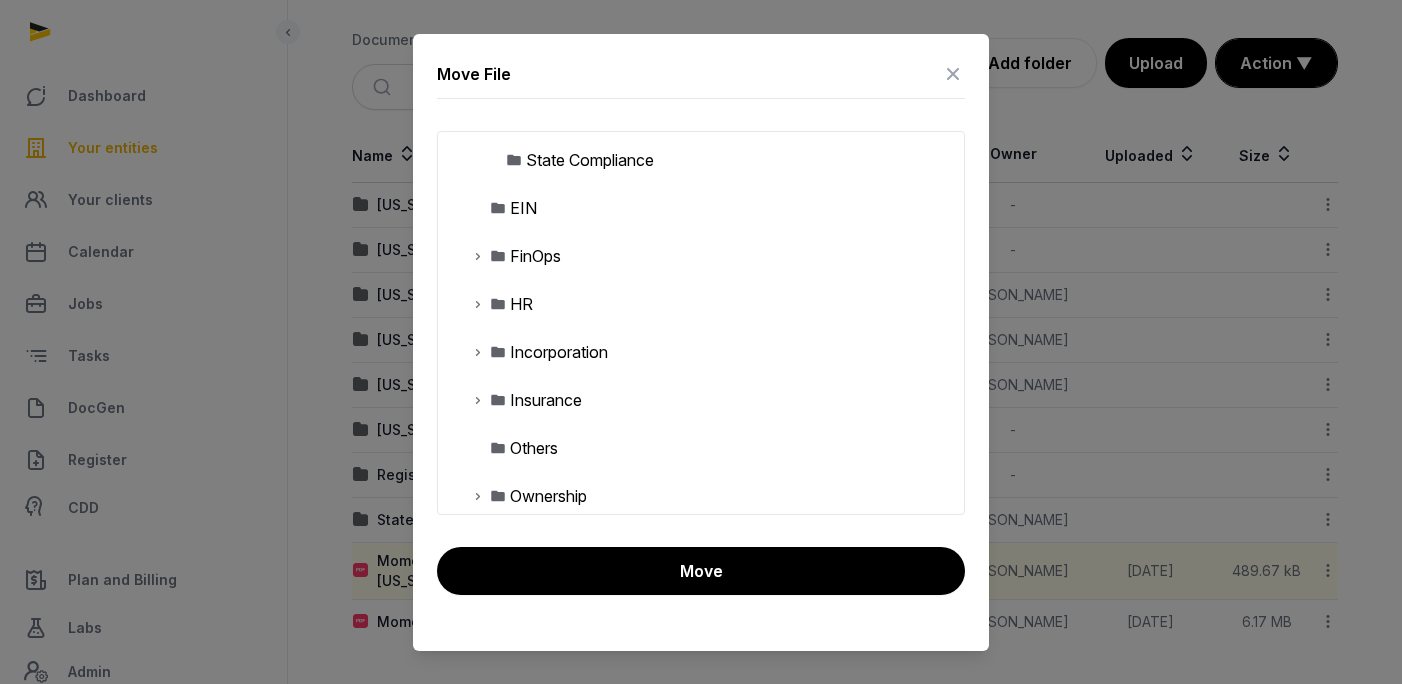 scroll, scrollTop: 520, scrollLeft: 0, axis: vertical 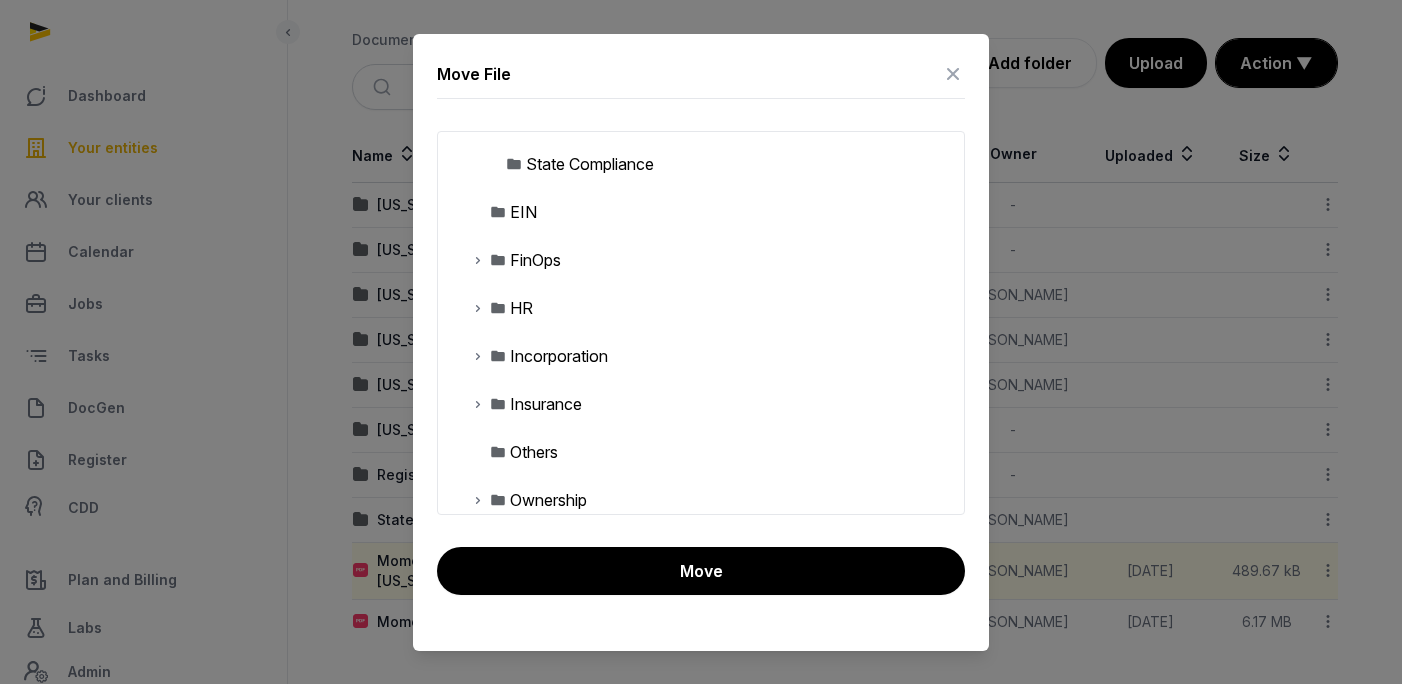 click on "State Compliance" at bounding box center [590, 164] 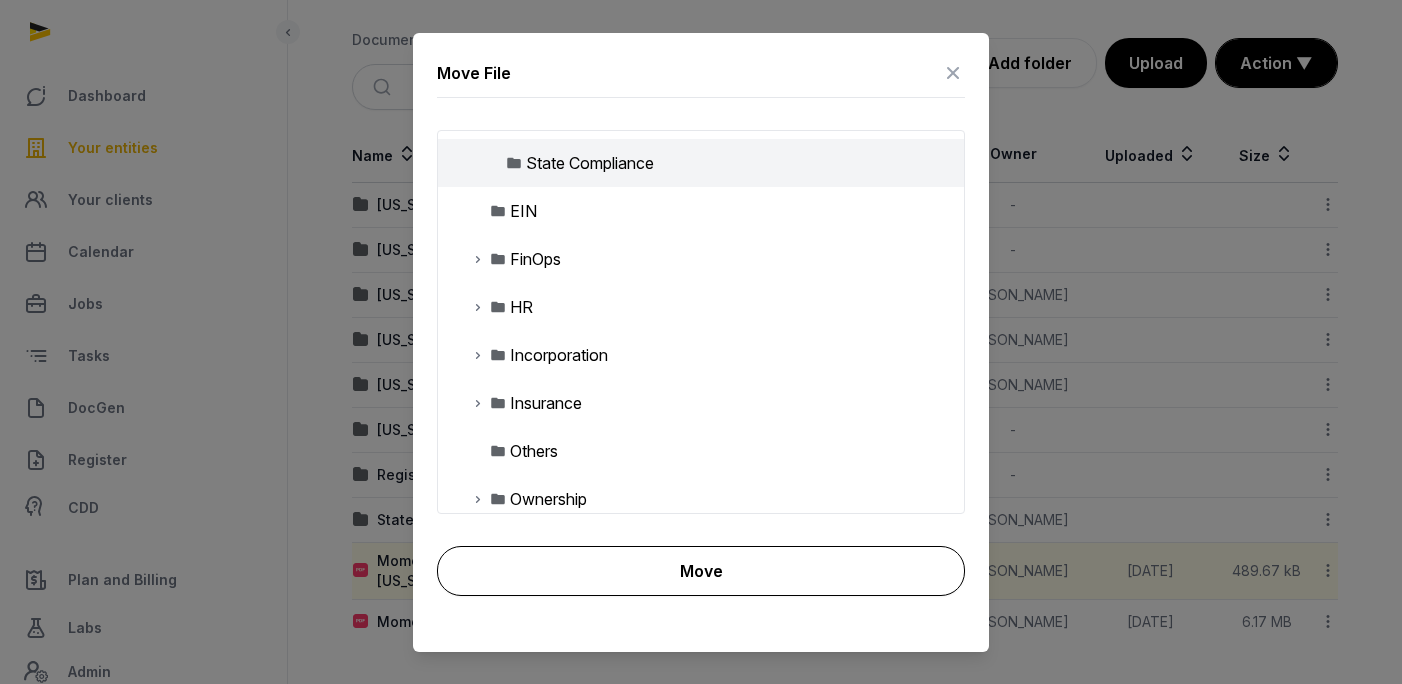 click on "Move" at bounding box center (701, 571) 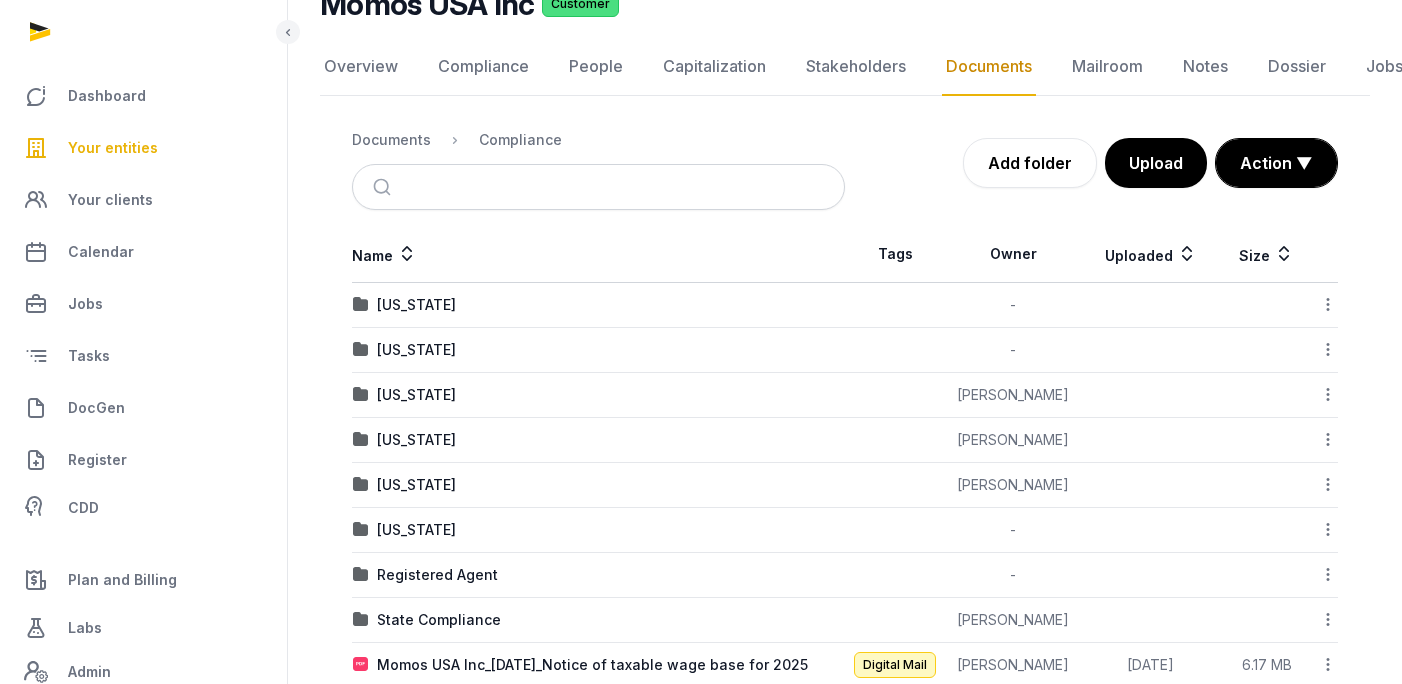 scroll, scrollTop: 215, scrollLeft: 0, axis: vertical 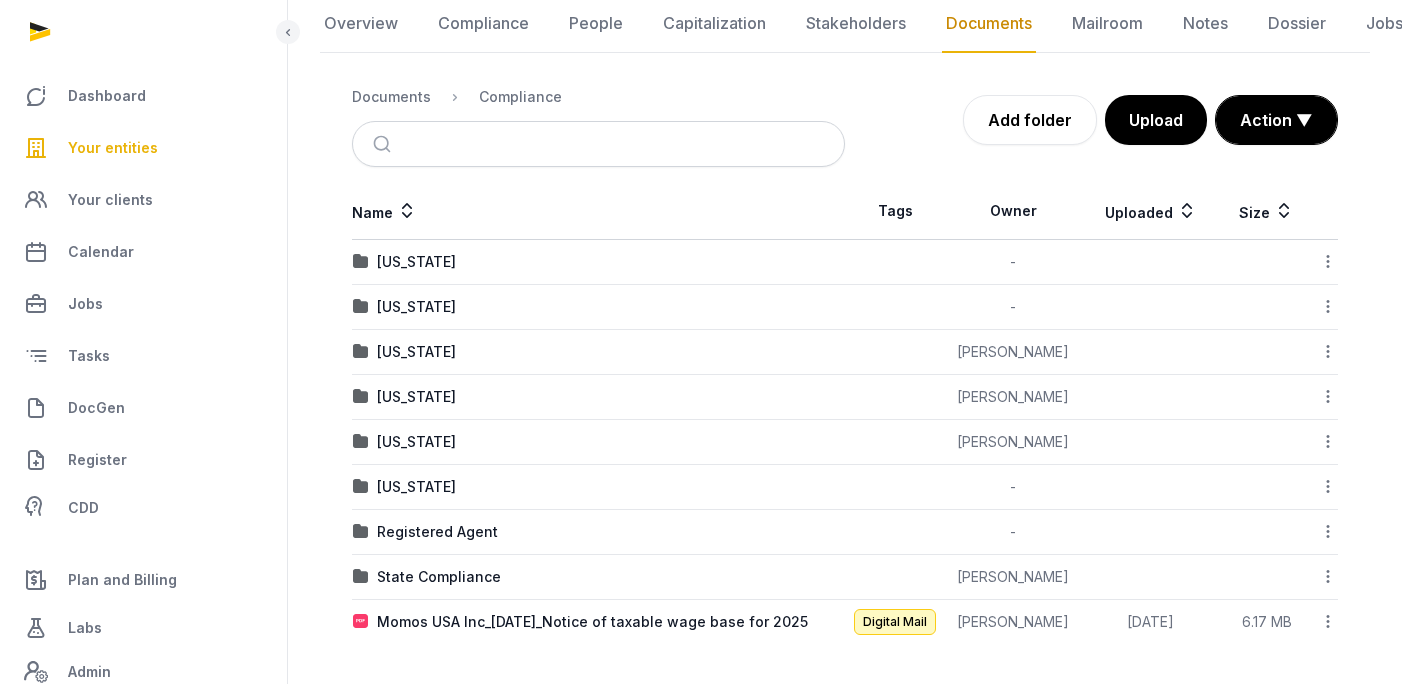 click 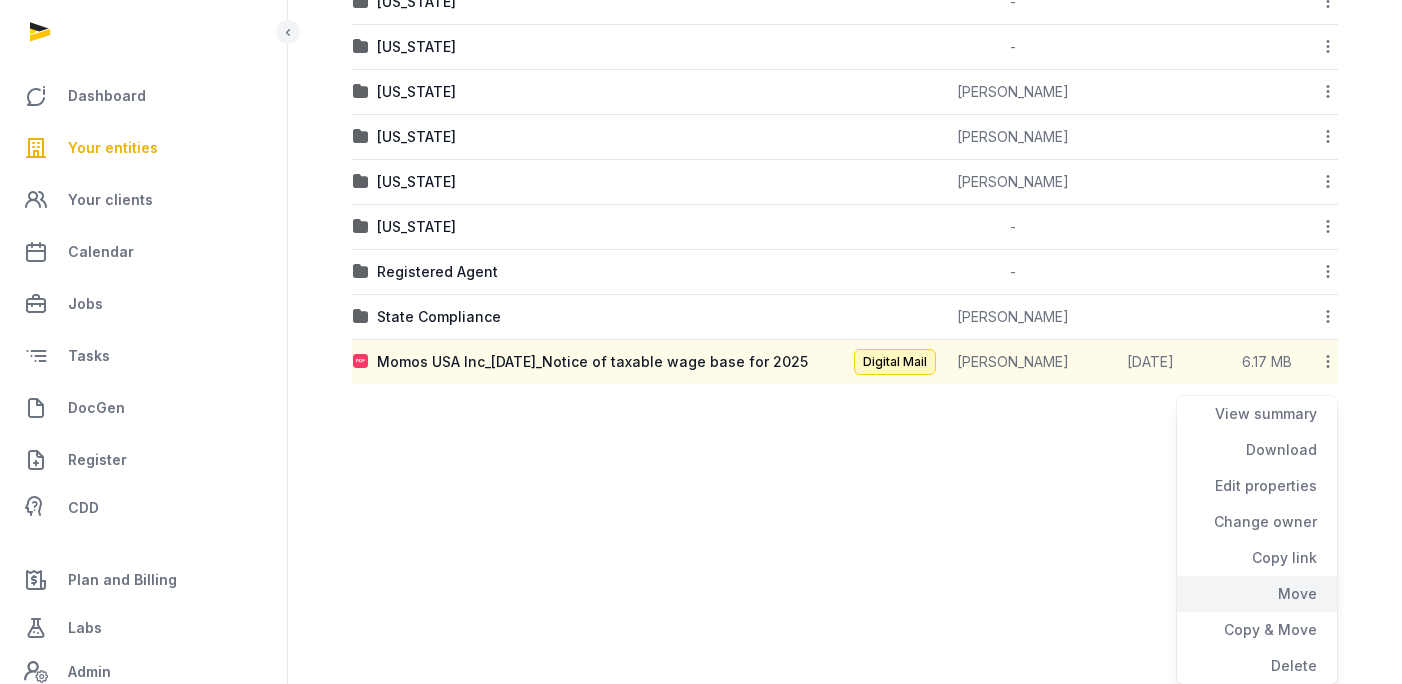 click on "Move" 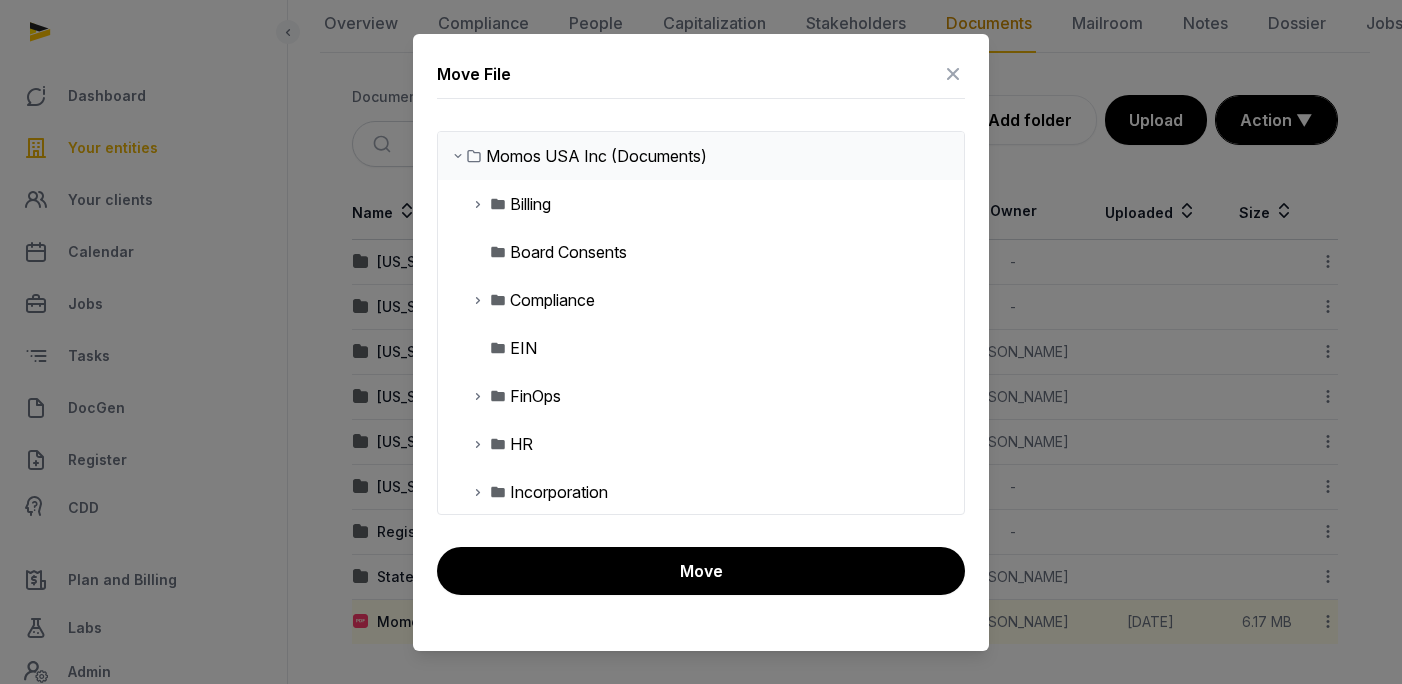 scroll, scrollTop: 215, scrollLeft: 0, axis: vertical 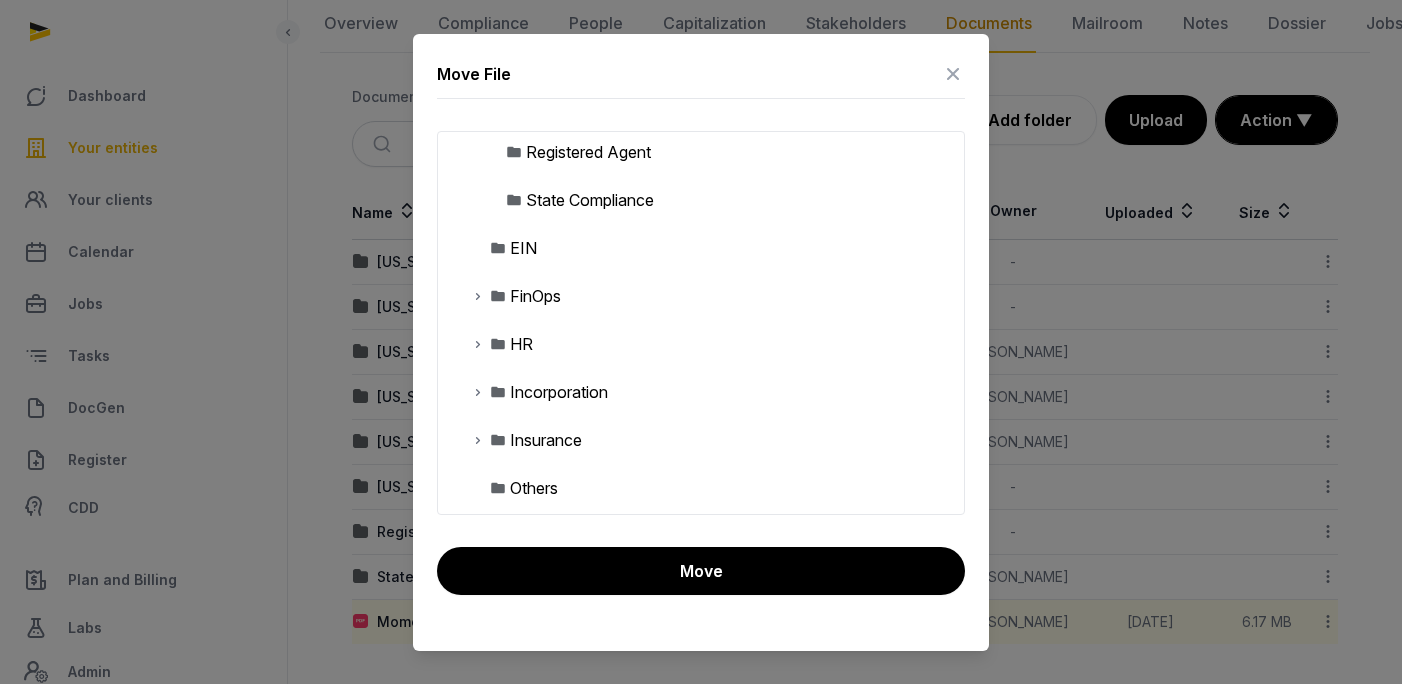 click on "State Compliance" at bounding box center (590, 200) 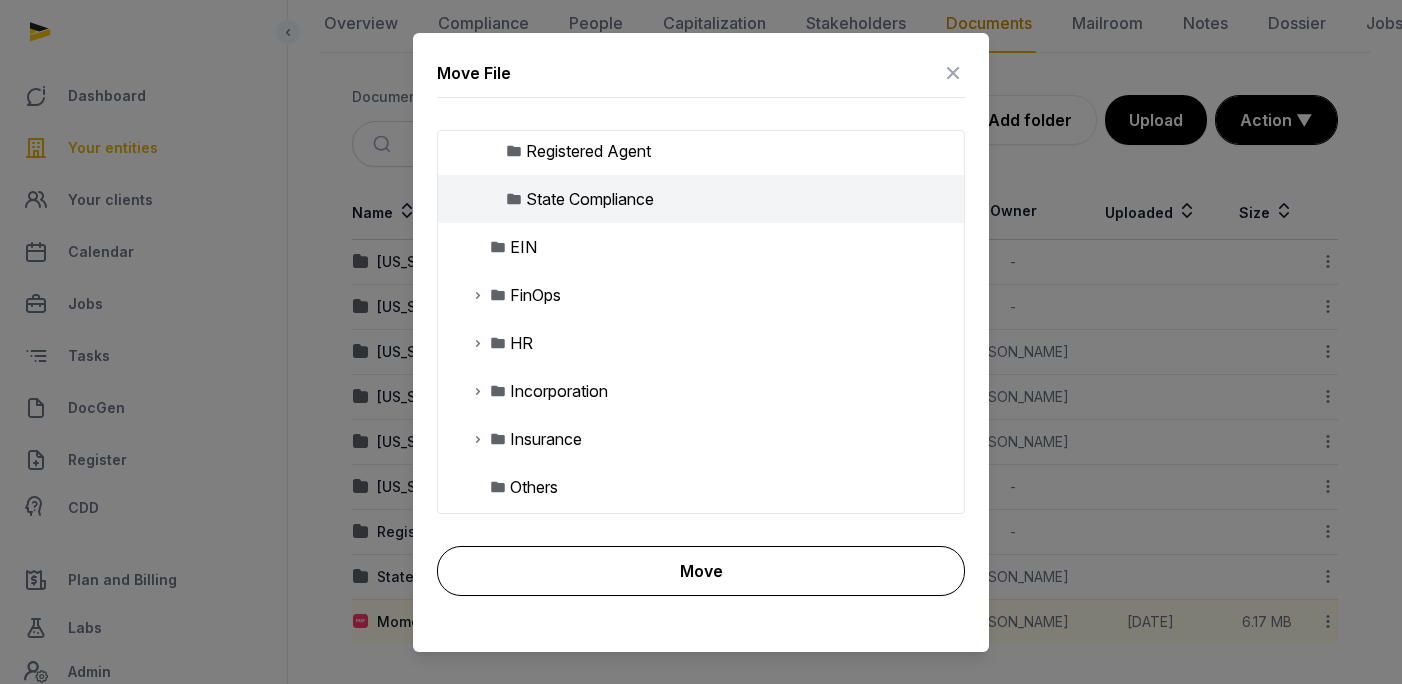 click on "Move" at bounding box center [701, 571] 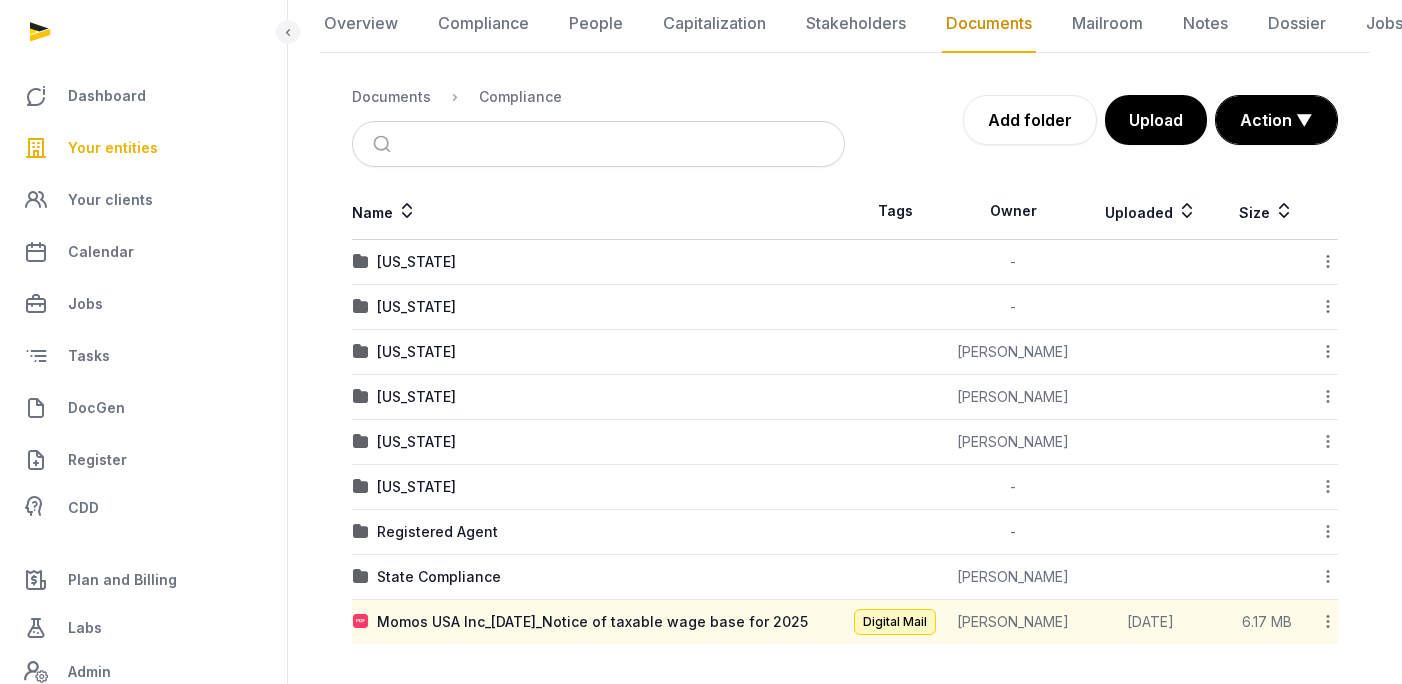 scroll, scrollTop: 125, scrollLeft: 0, axis: vertical 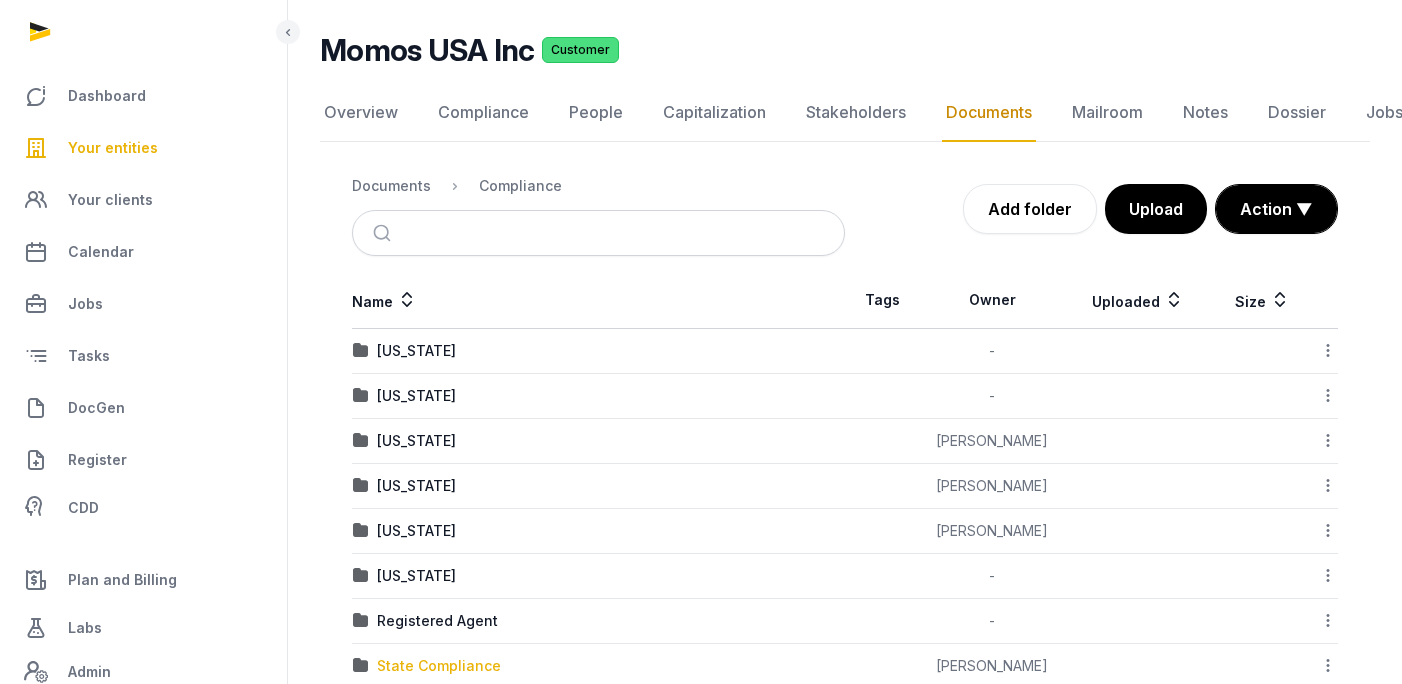 click on "State Compliance" at bounding box center (439, 666) 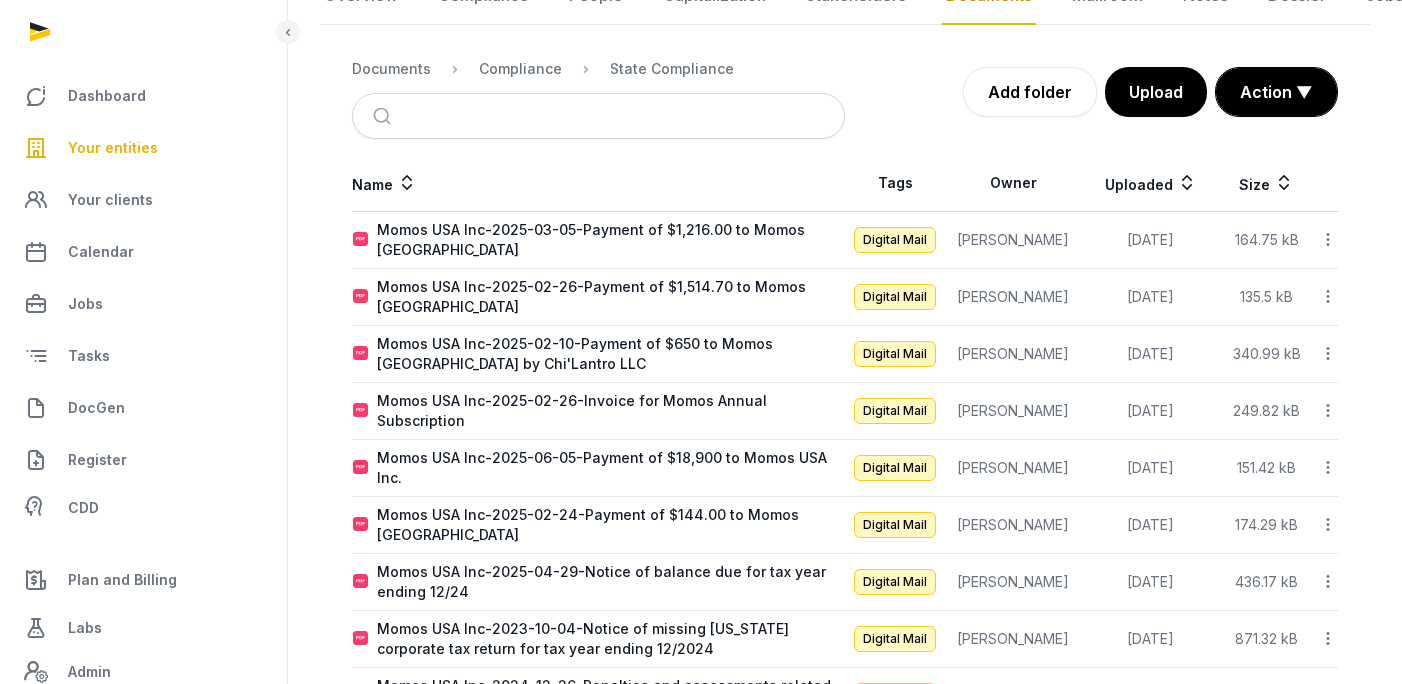 scroll, scrollTop: 0, scrollLeft: 0, axis: both 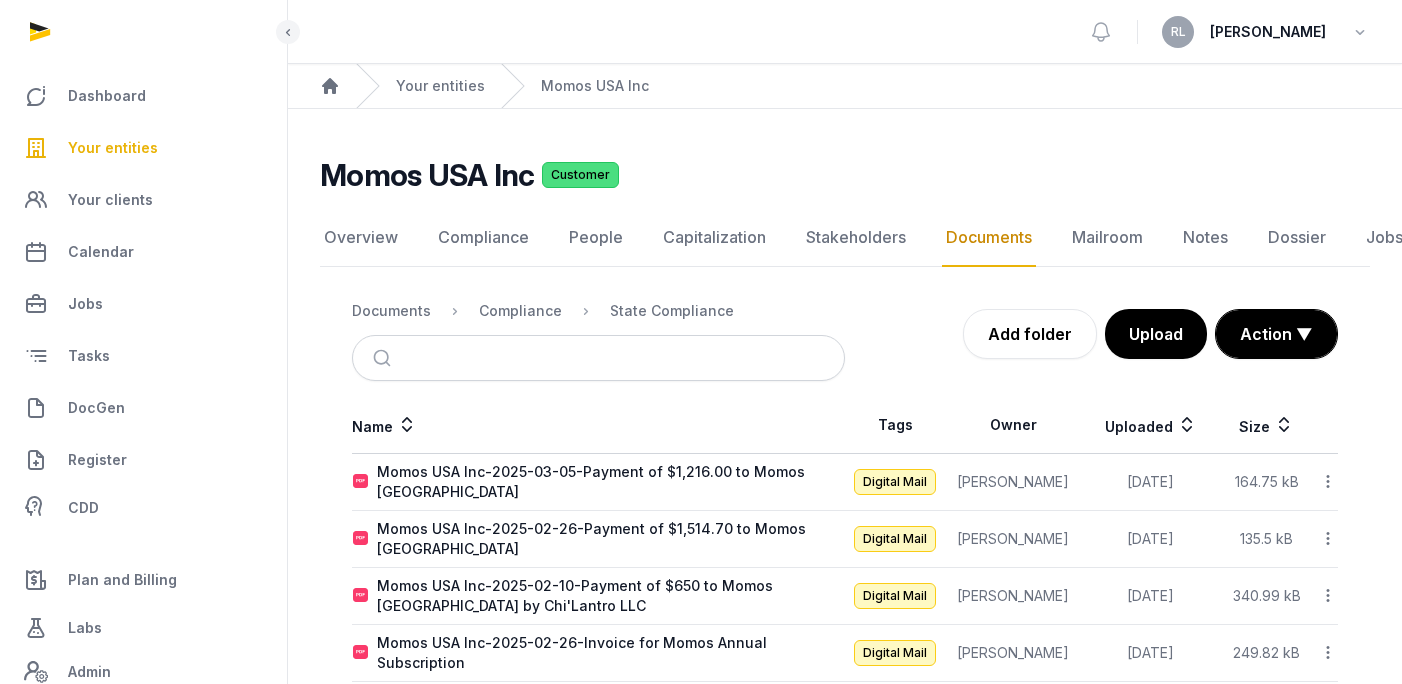 click on "Your entities" at bounding box center [113, 148] 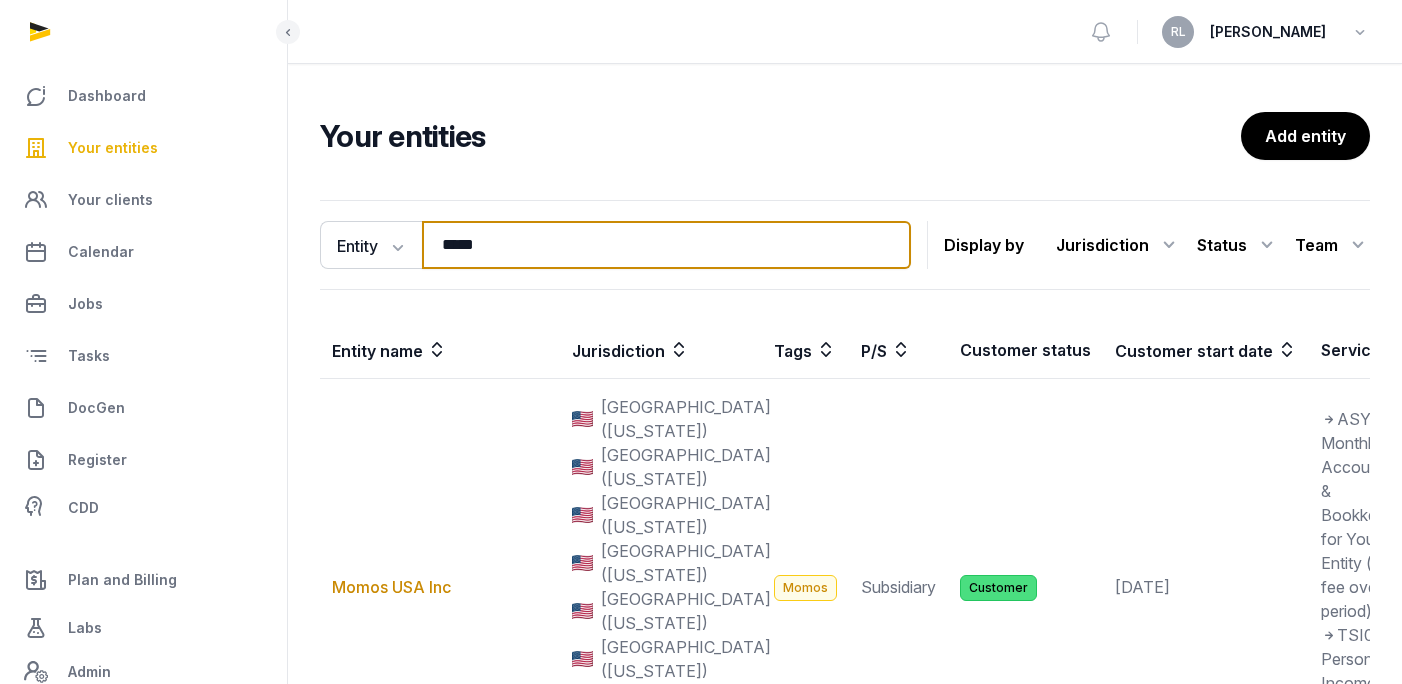 click on "*****" at bounding box center (666, 245) 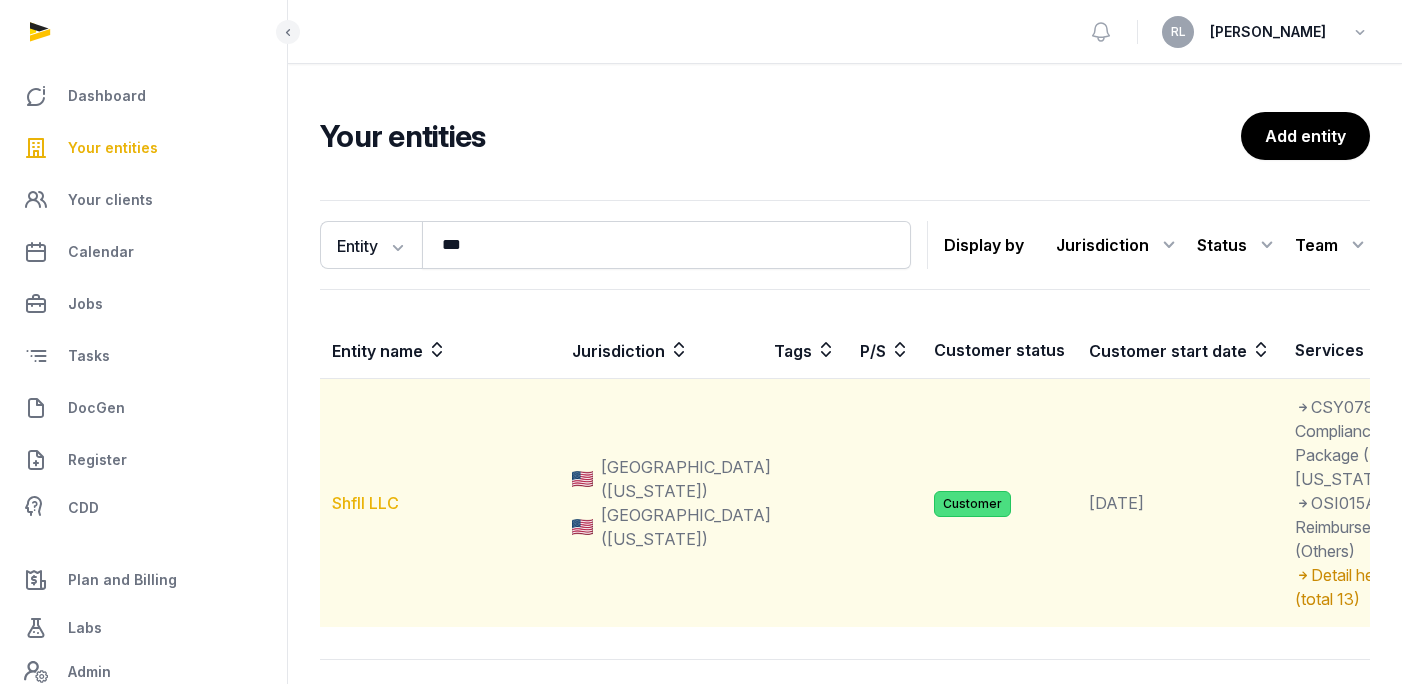 click on "Shfll LLC" at bounding box center [365, 503] 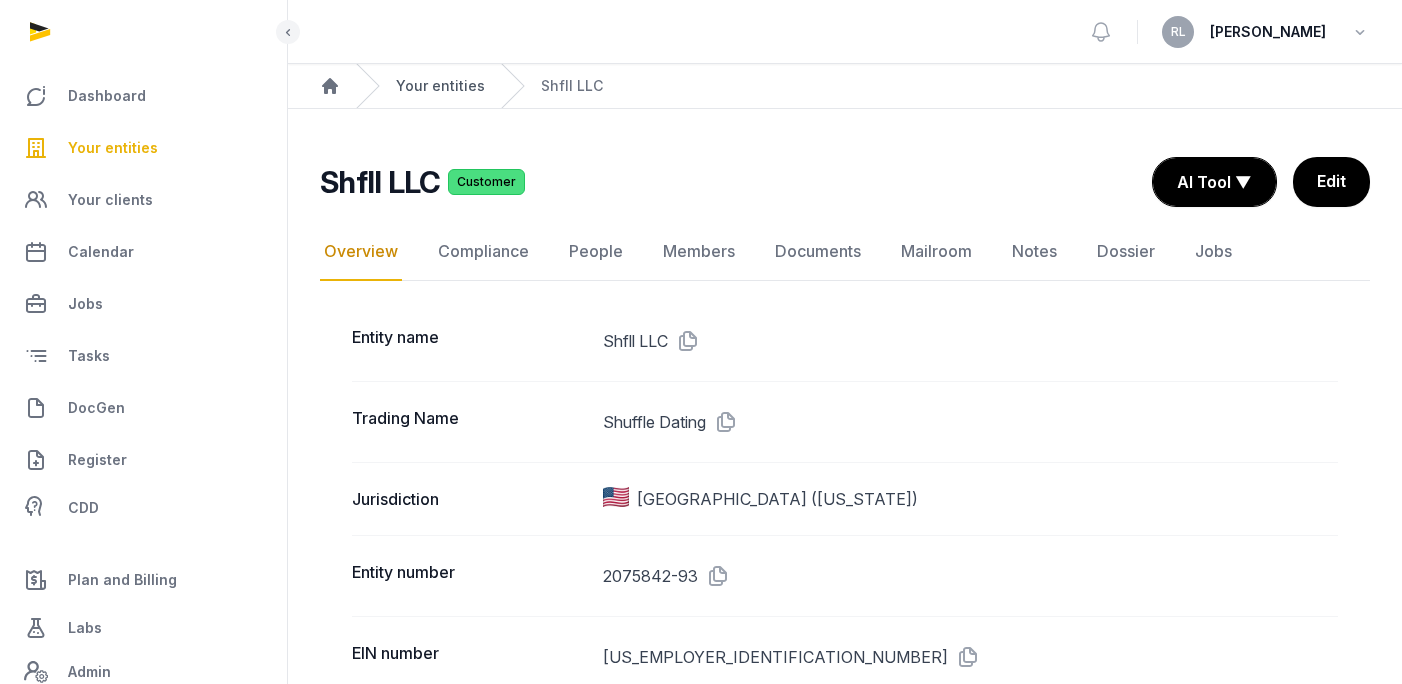 click on "Your entities" at bounding box center (440, 86) 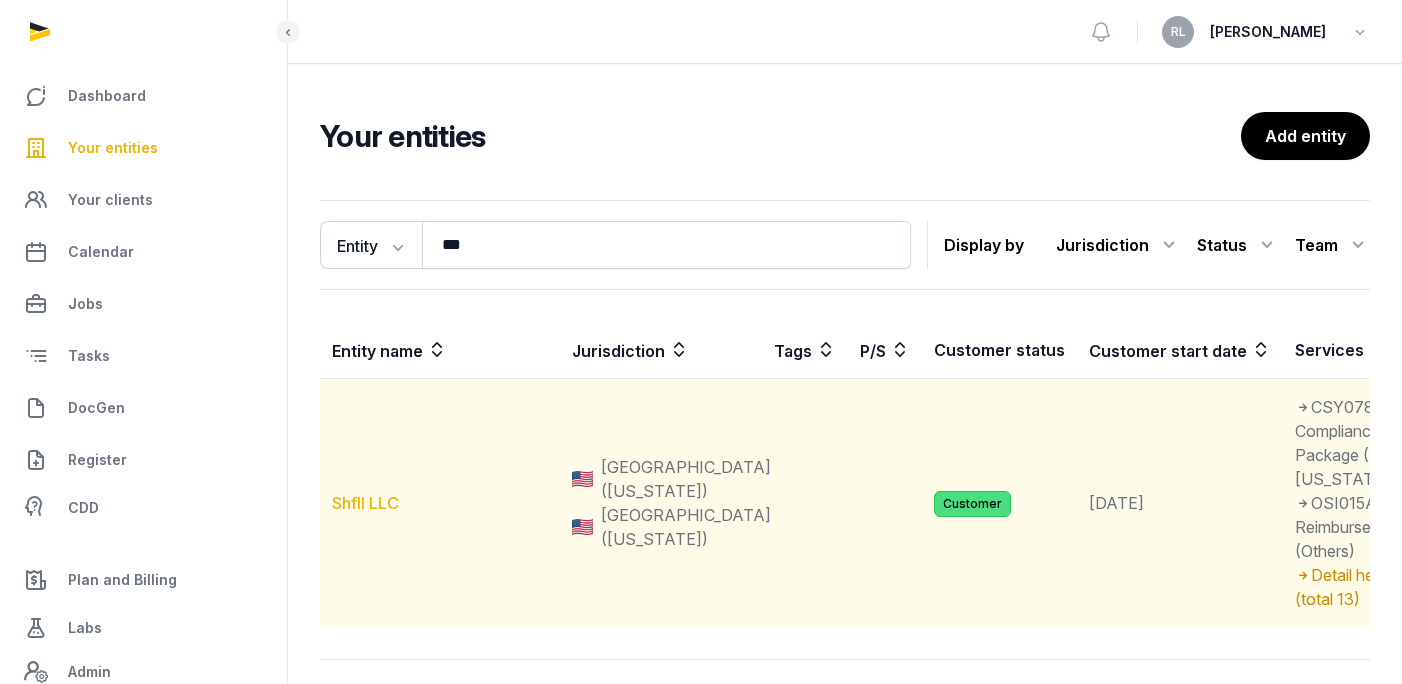 click on "Shfll LLC" at bounding box center (365, 503) 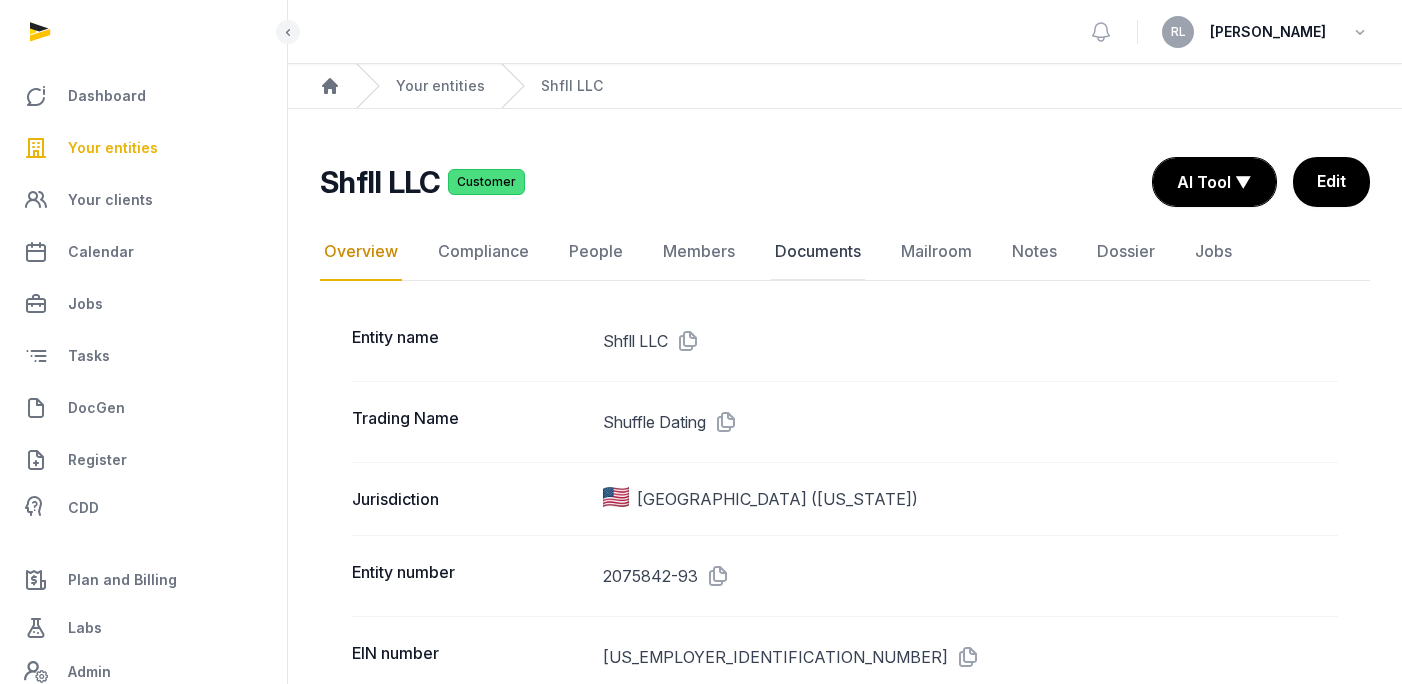 click on "Documents" 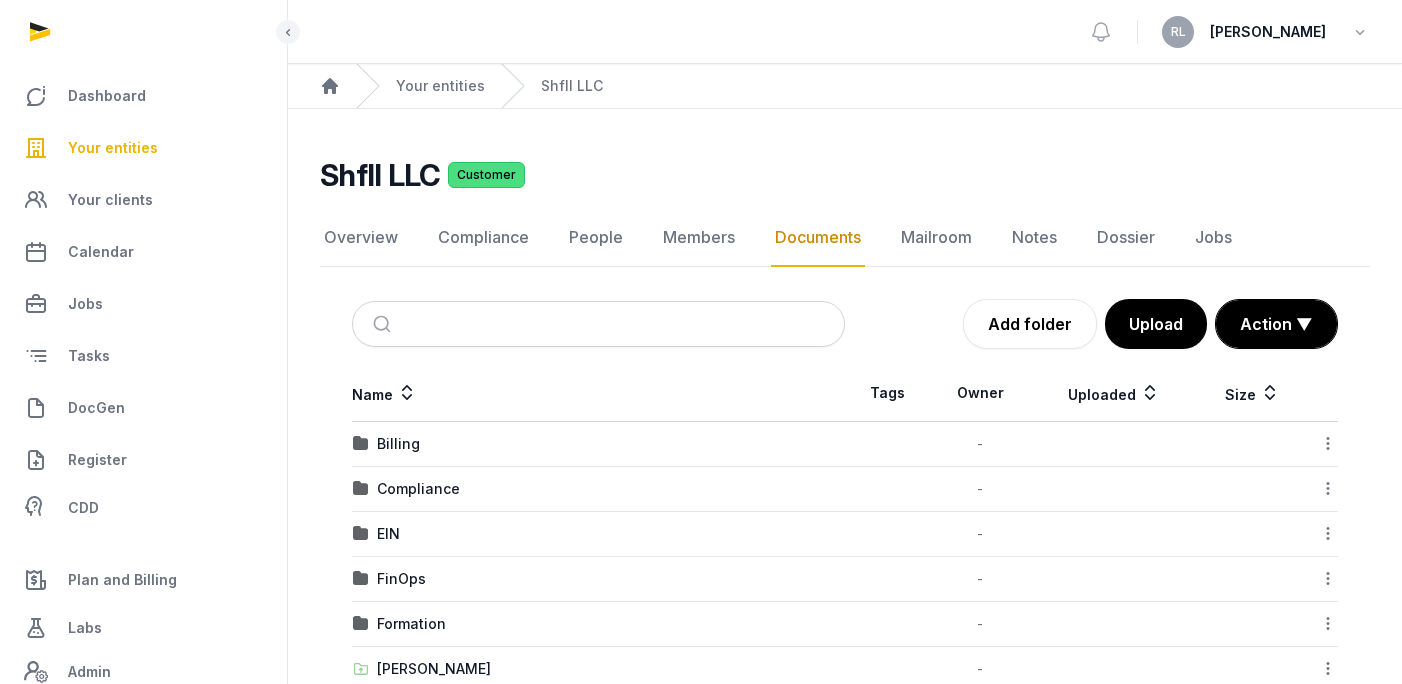 scroll, scrollTop: 92, scrollLeft: 0, axis: vertical 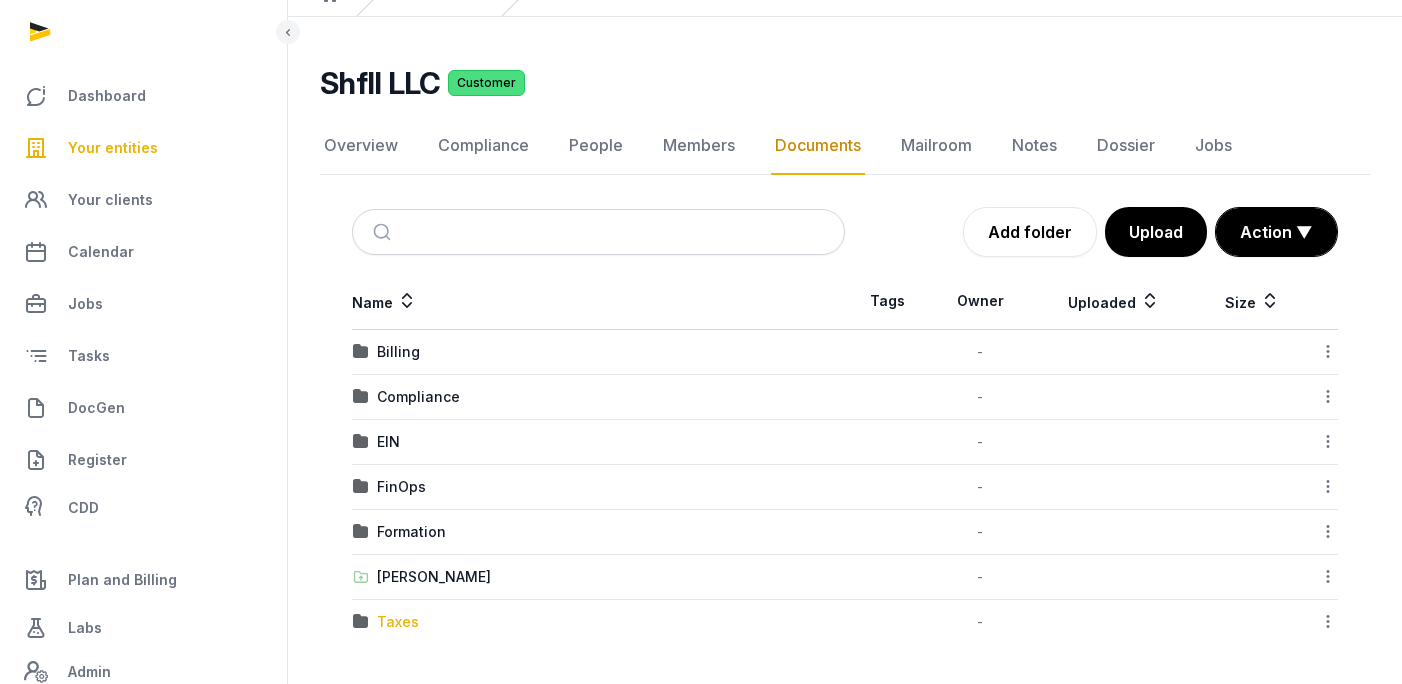 click on "Taxes" at bounding box center [398, 622] 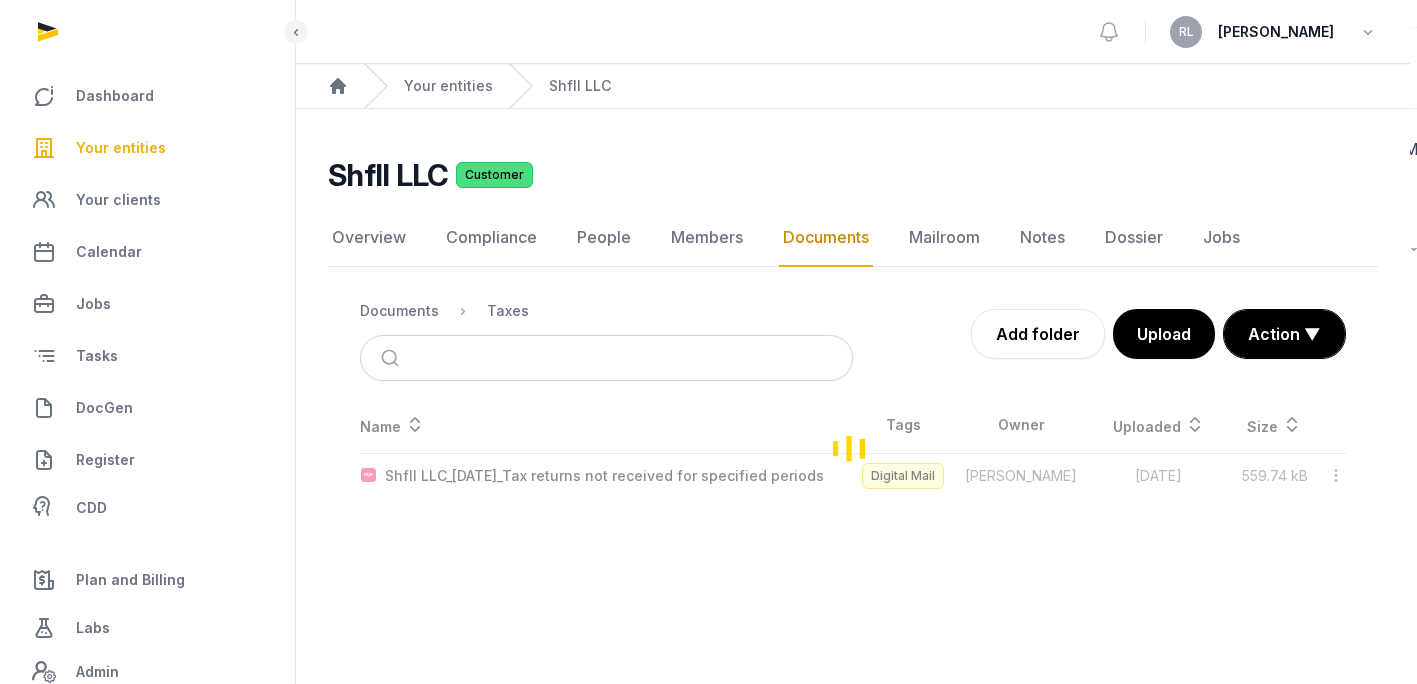 scroll, scrollTop: 0, scrollLeft: 0, axis: both 